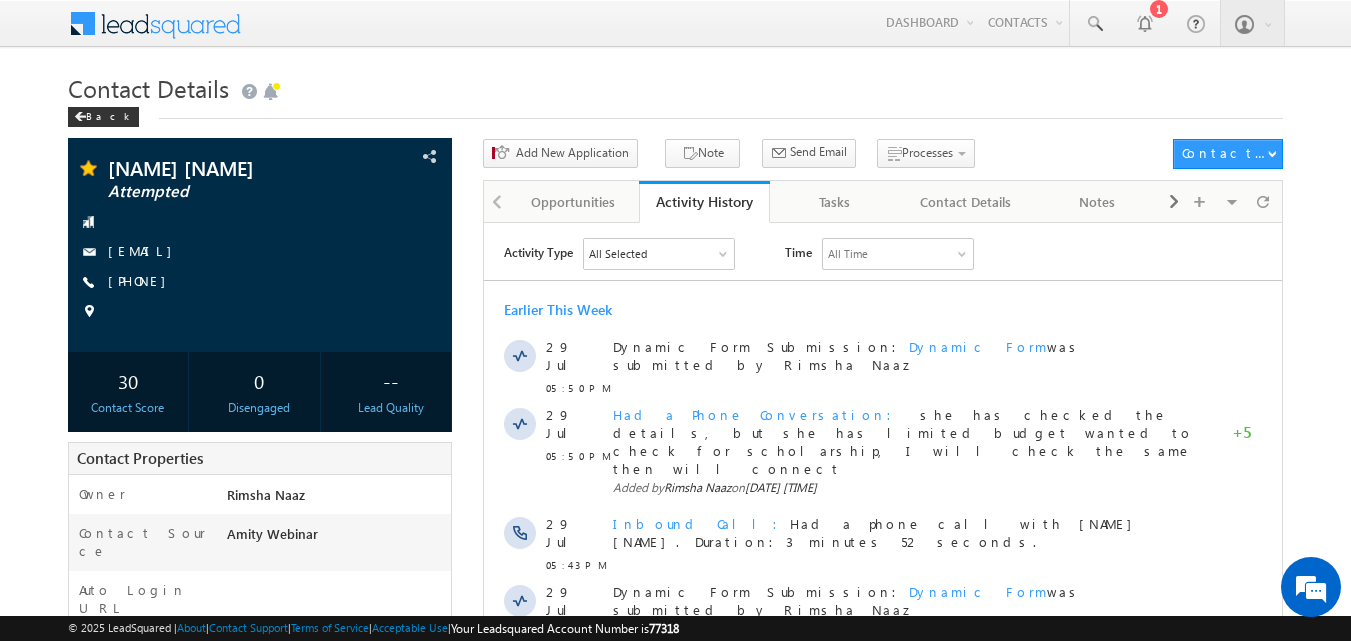 scroll, scrollTop: 0, scrollLeft: 0, axis: both 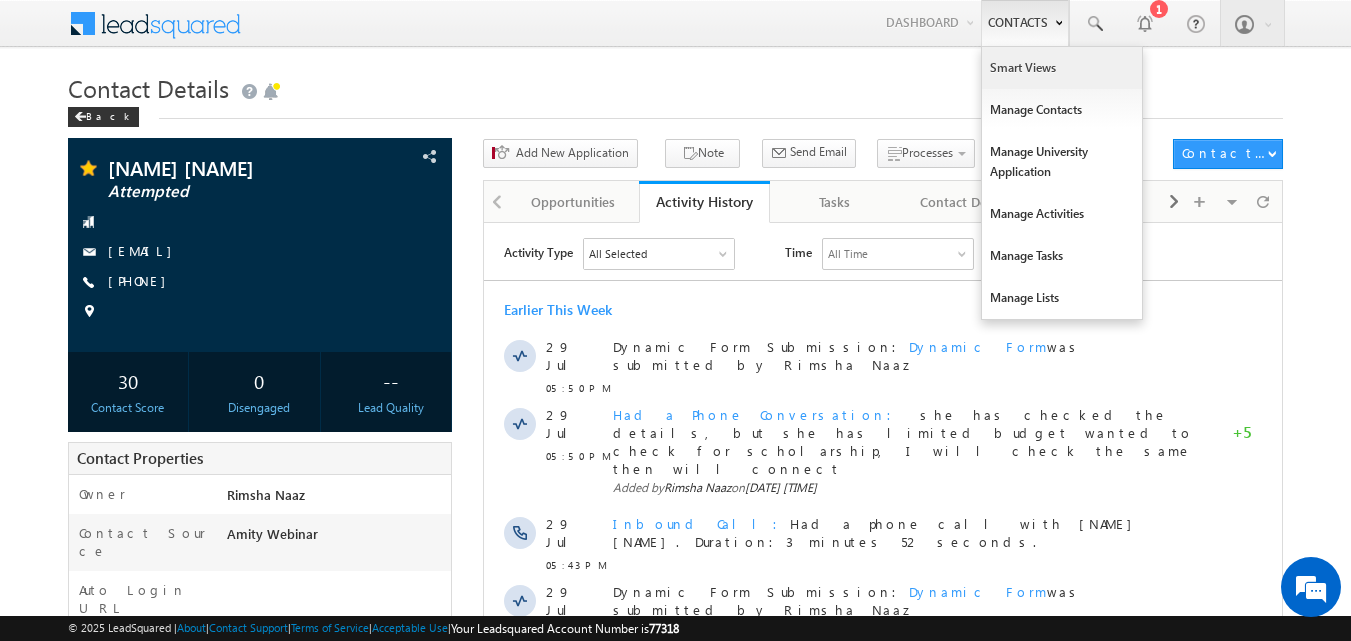 click on "Smart Views" at bounding box center [1062, 68] 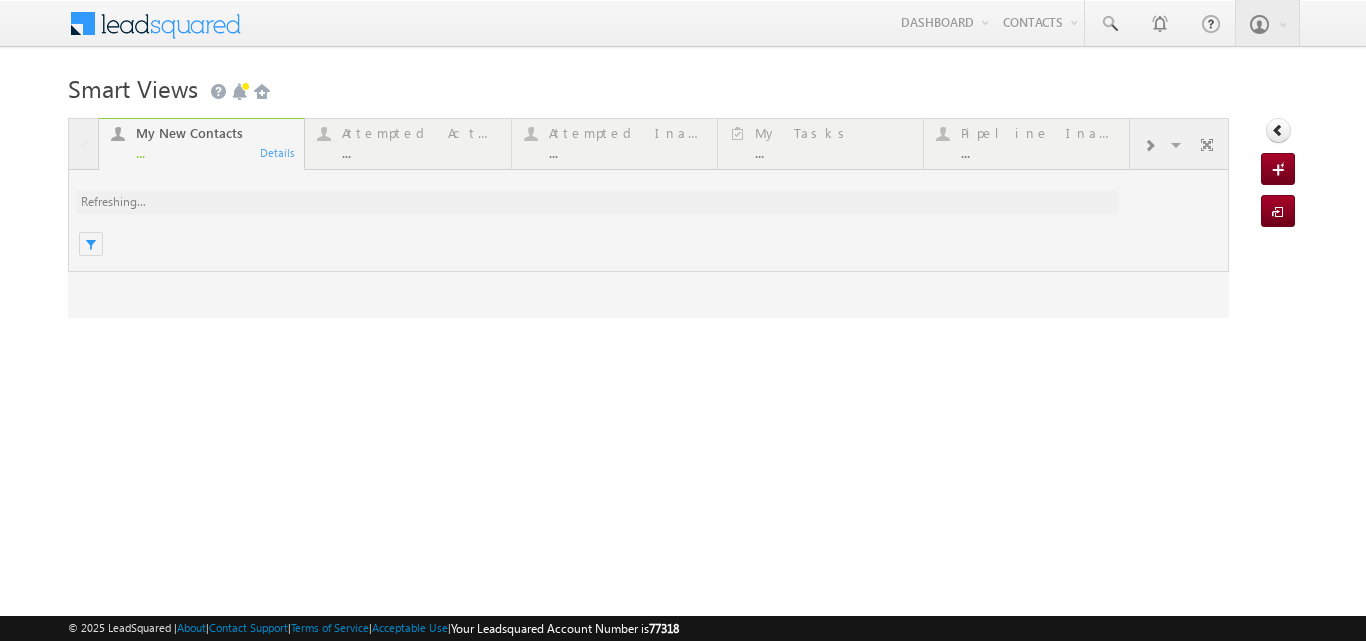 scroll, scrollTop: 0, scrollLeft: 0, axis: both 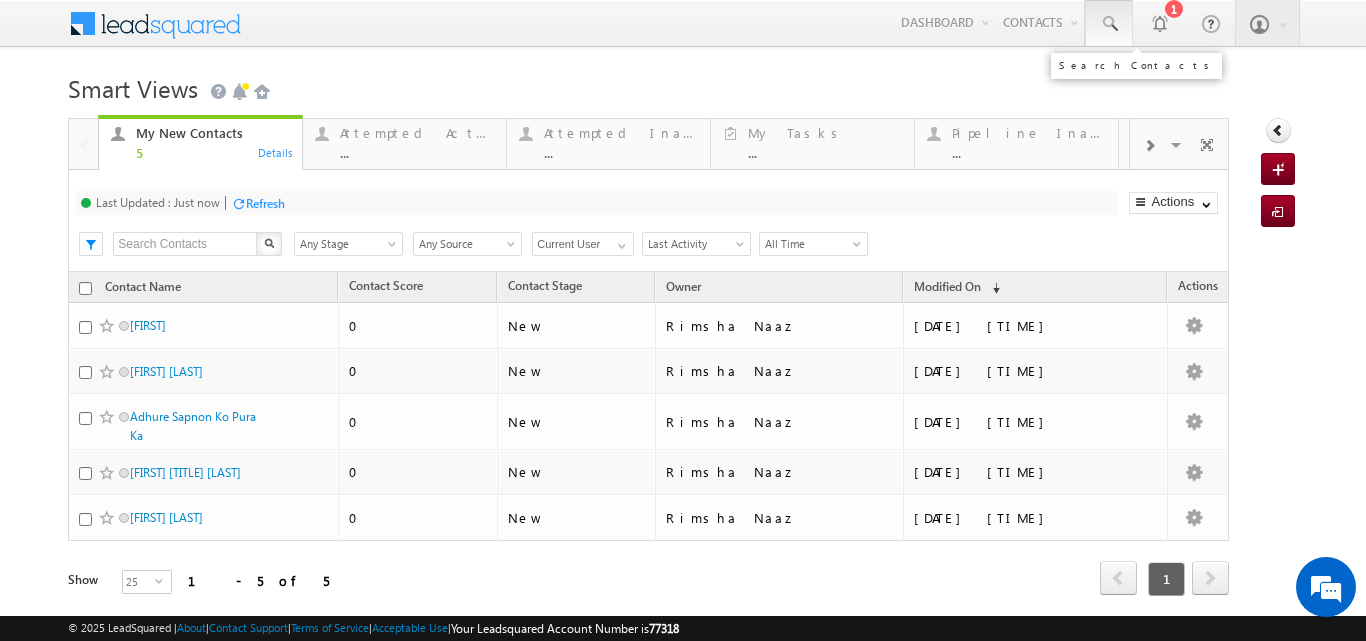 click at bounding box center [1109, 23] 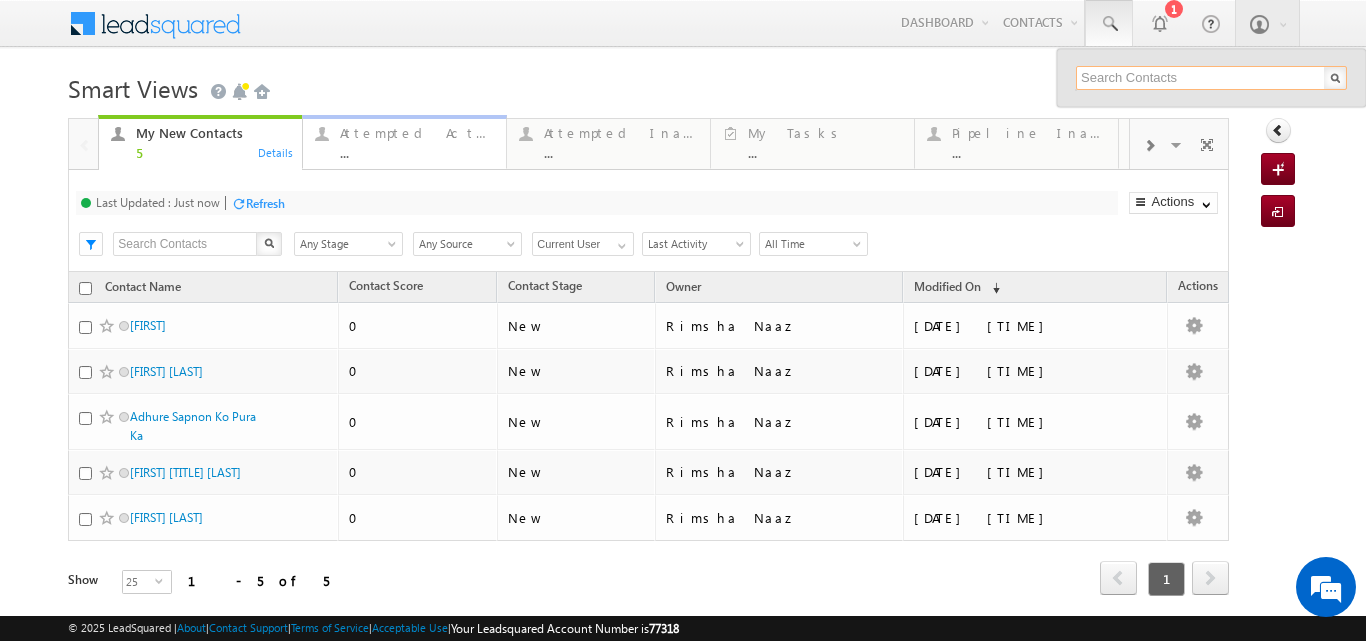scroll, scrollTop: 0, scrollLeft: 0, axis: both 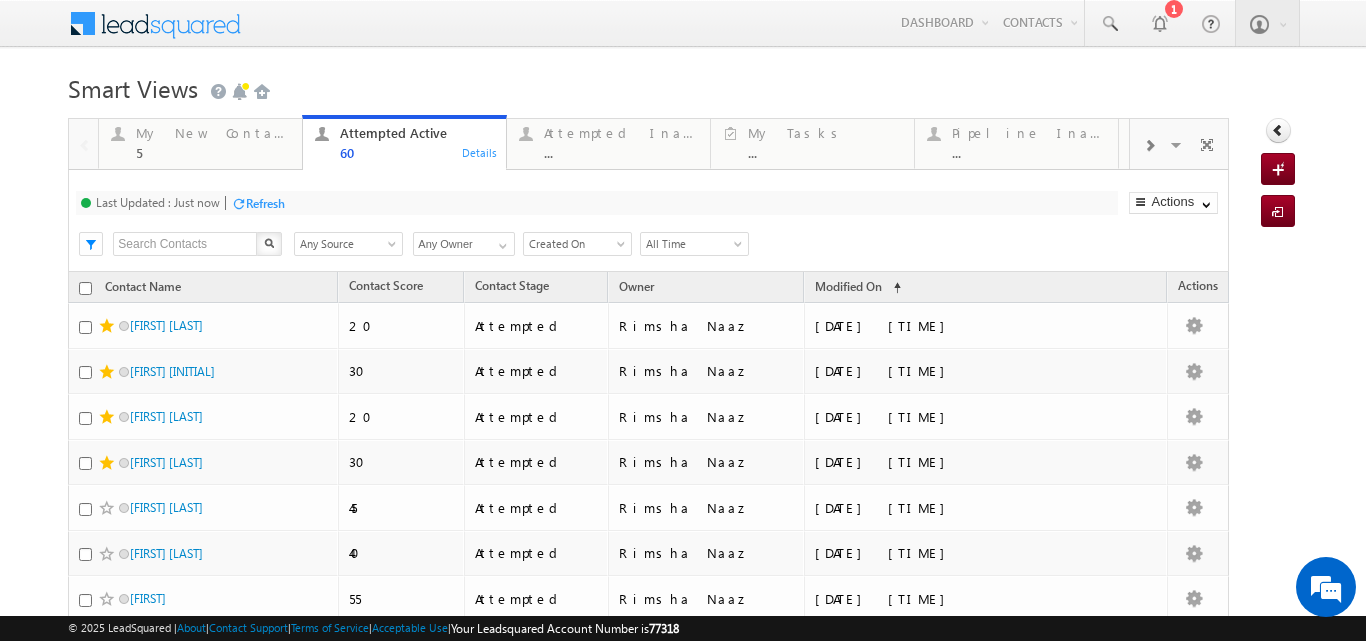 click at bounding box center (740, 248) 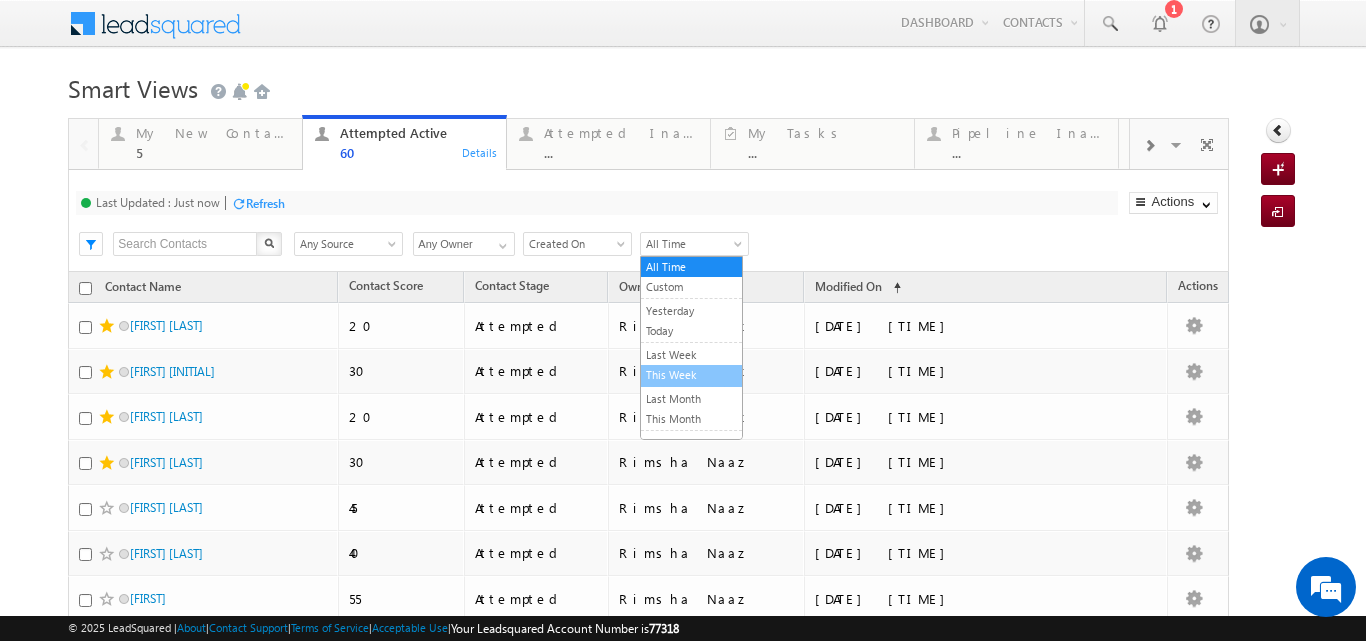 click on "This Week" at bounding box center (691, 375) 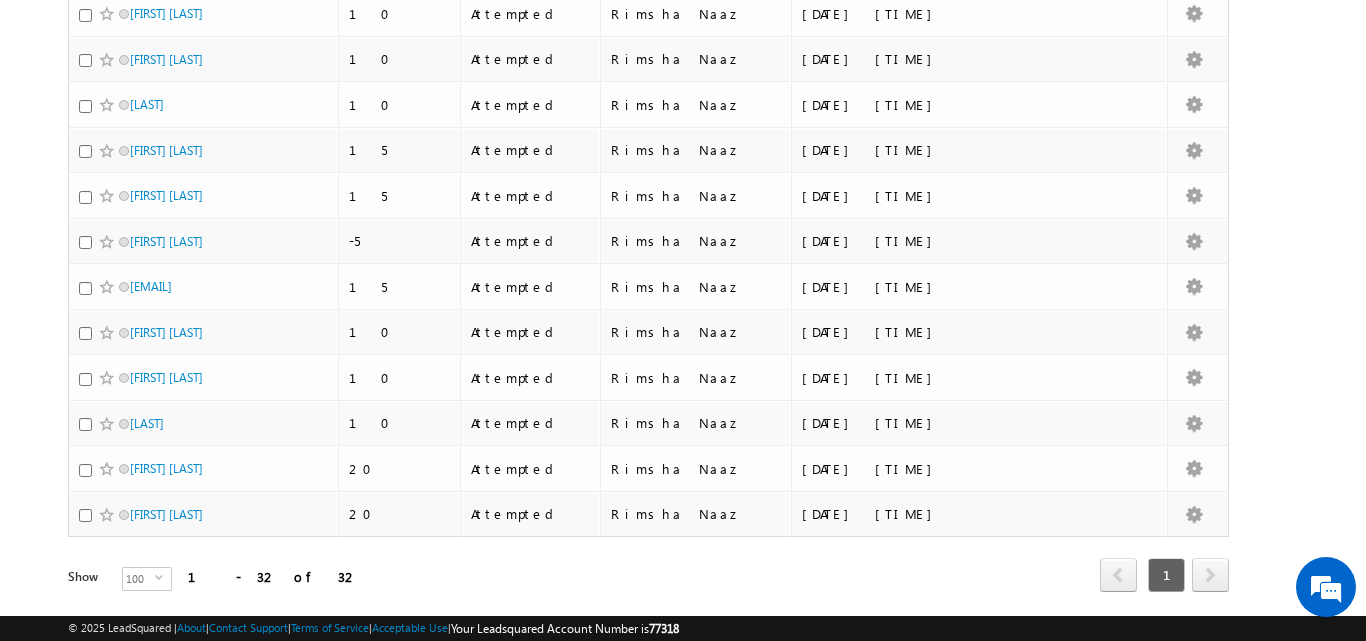 scroll, scrollTop: 1228, scrollLeft: 0, axis: vertical 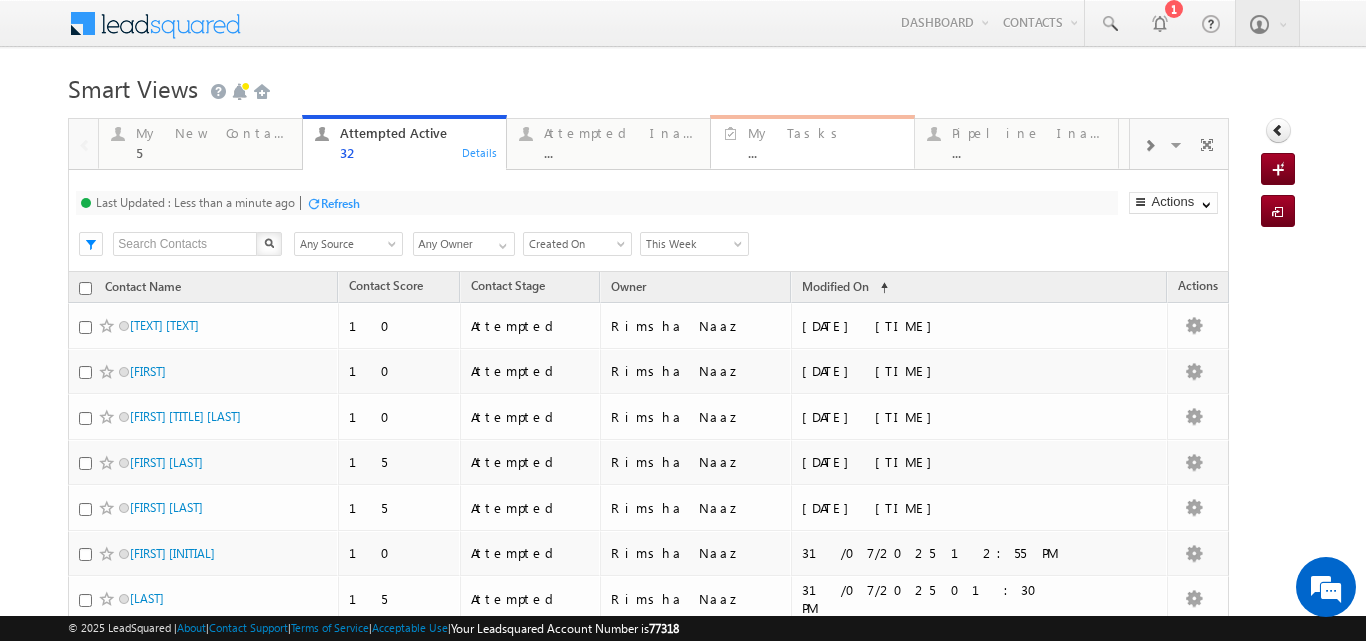 click on "My Tasks" at bounding box center [825, 133] 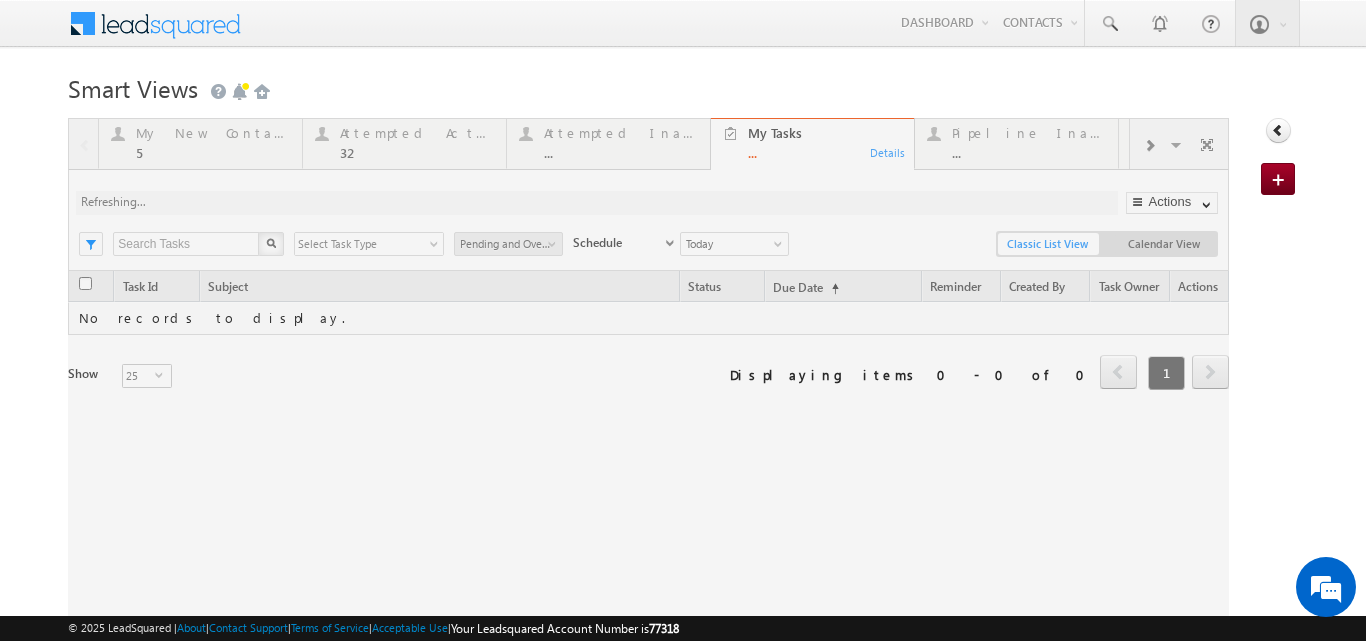 scroll, scrollTop: 0, scrollLeft: 0, axis: both 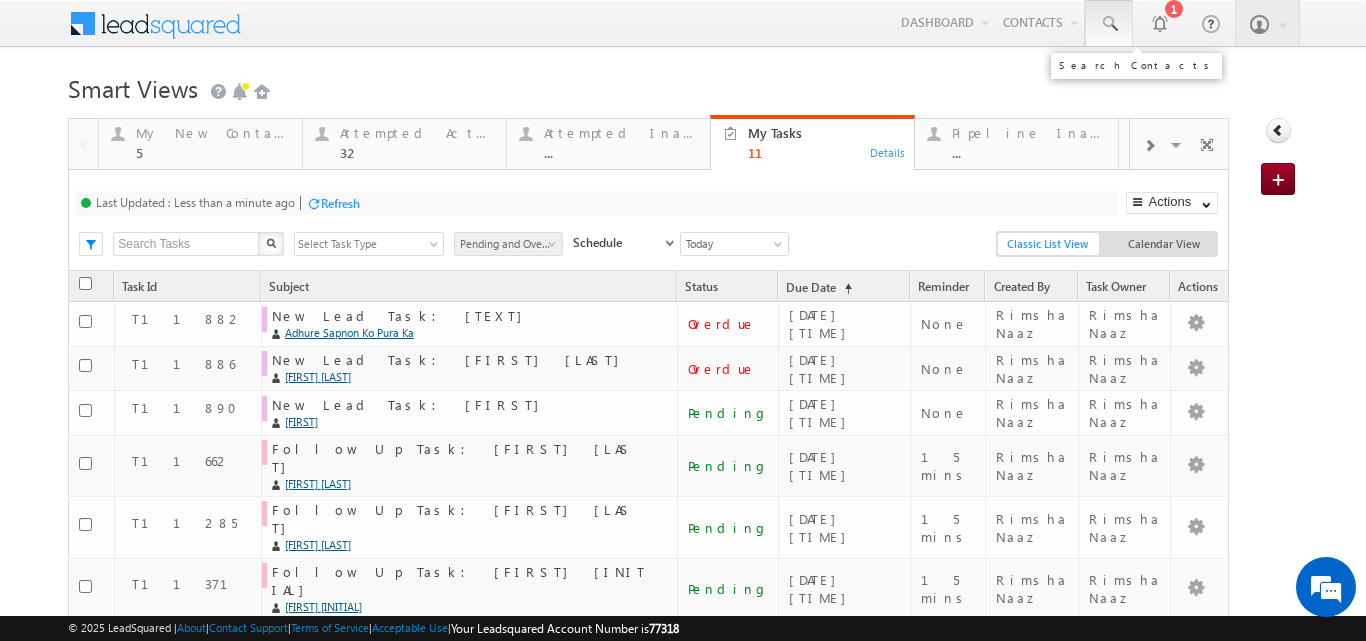 click at bounding box center (1109, 23) 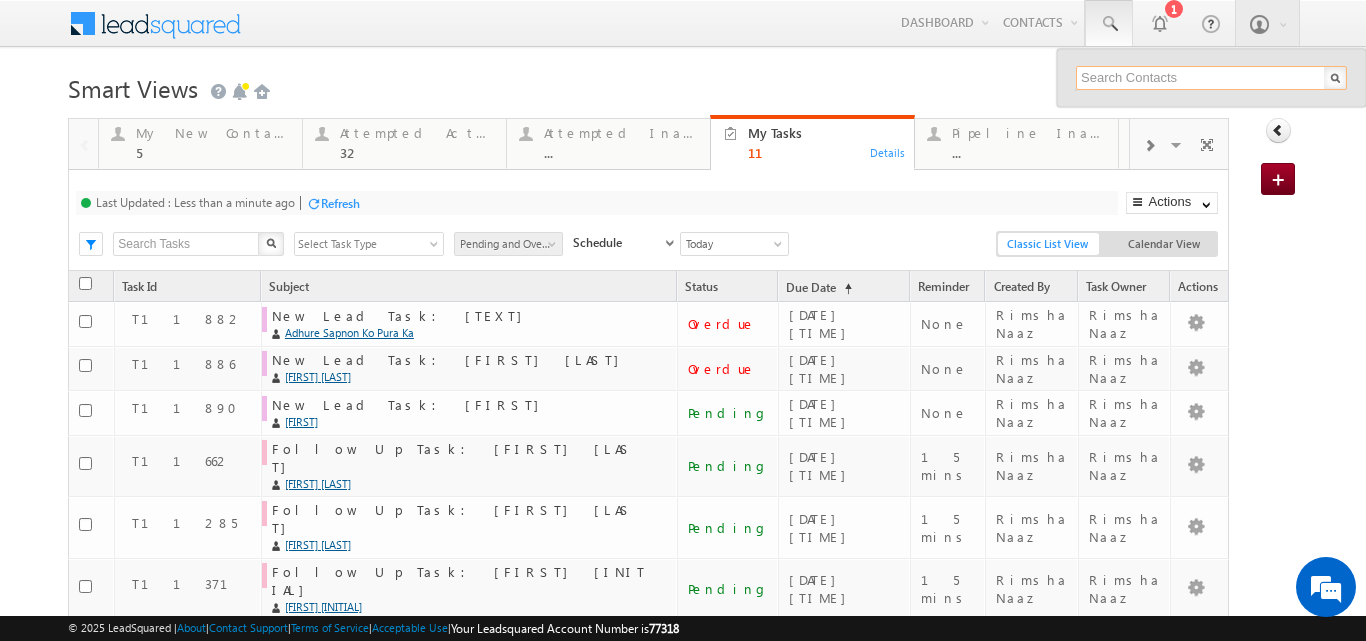 click at bounding box center (1211, 78) 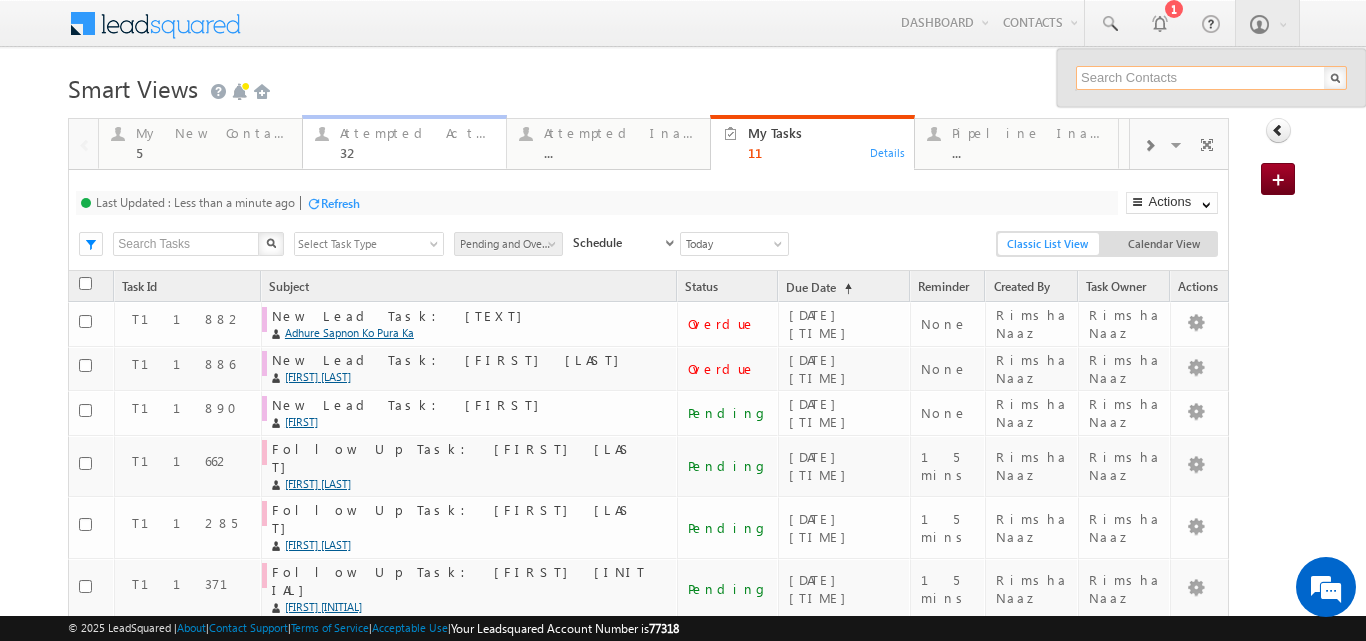 click on "Attempted Active" at bounding box center [417, 133] 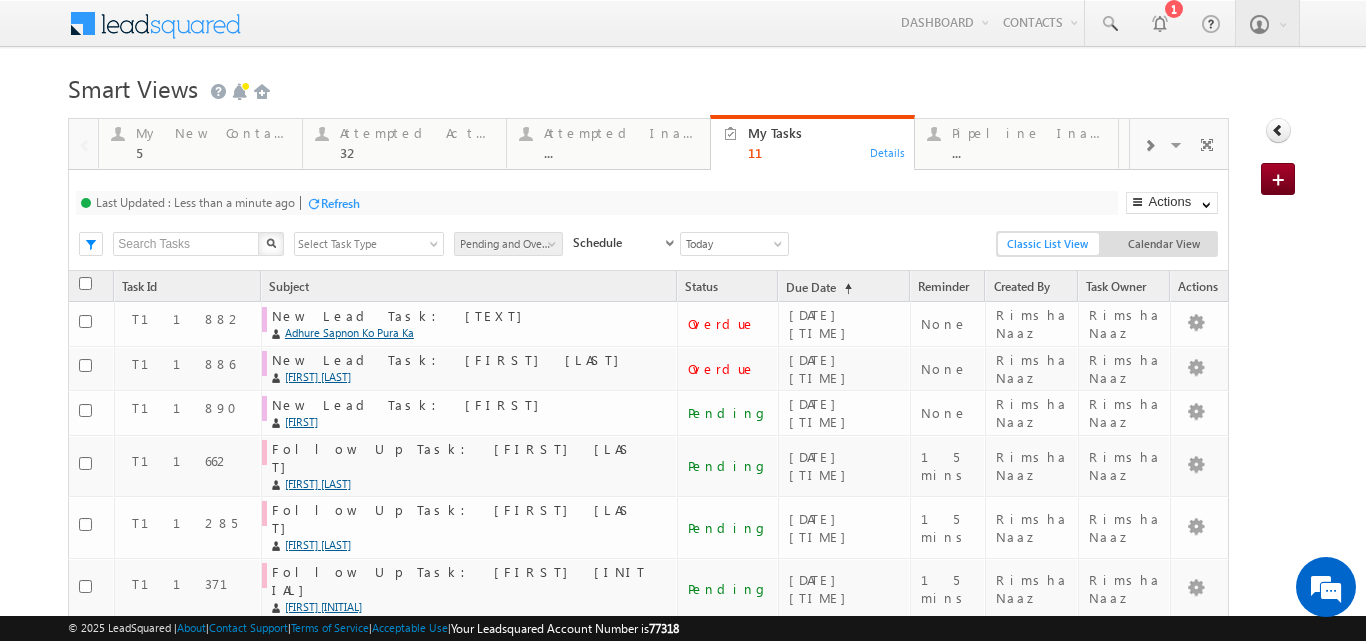 click on "Attempted Active" at bounding box center (-33554013, -33554297) 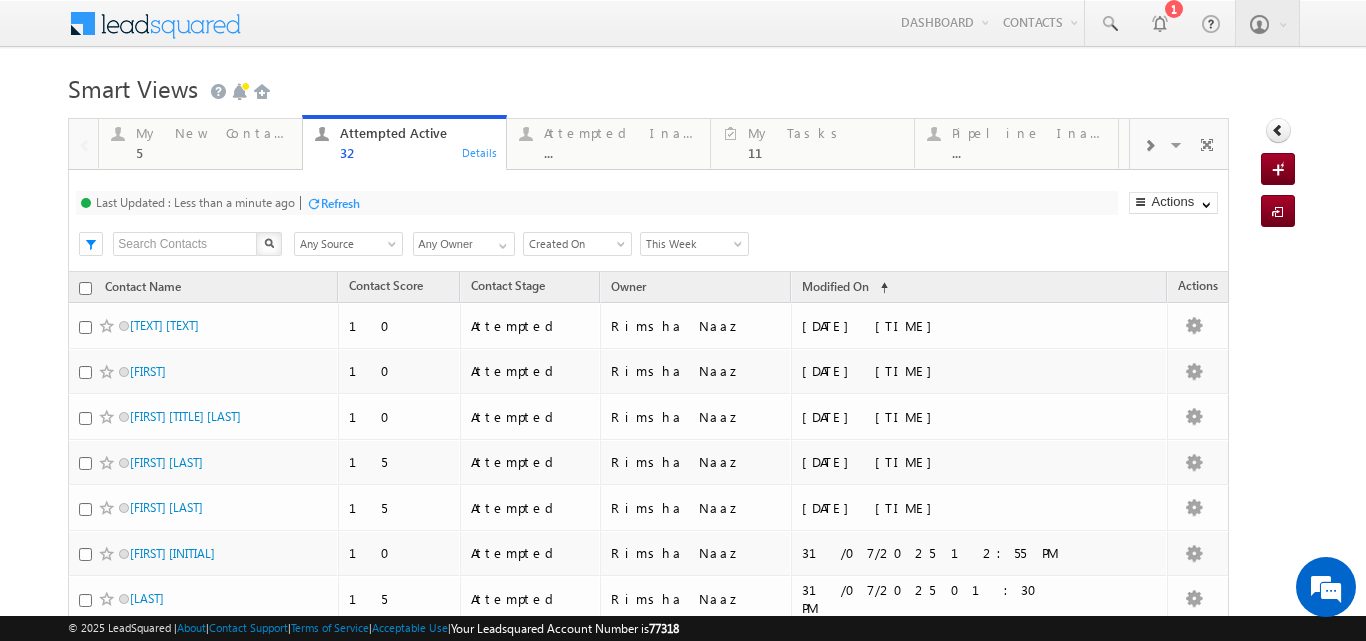 click on "This Week" at bounding box center (691, 244) 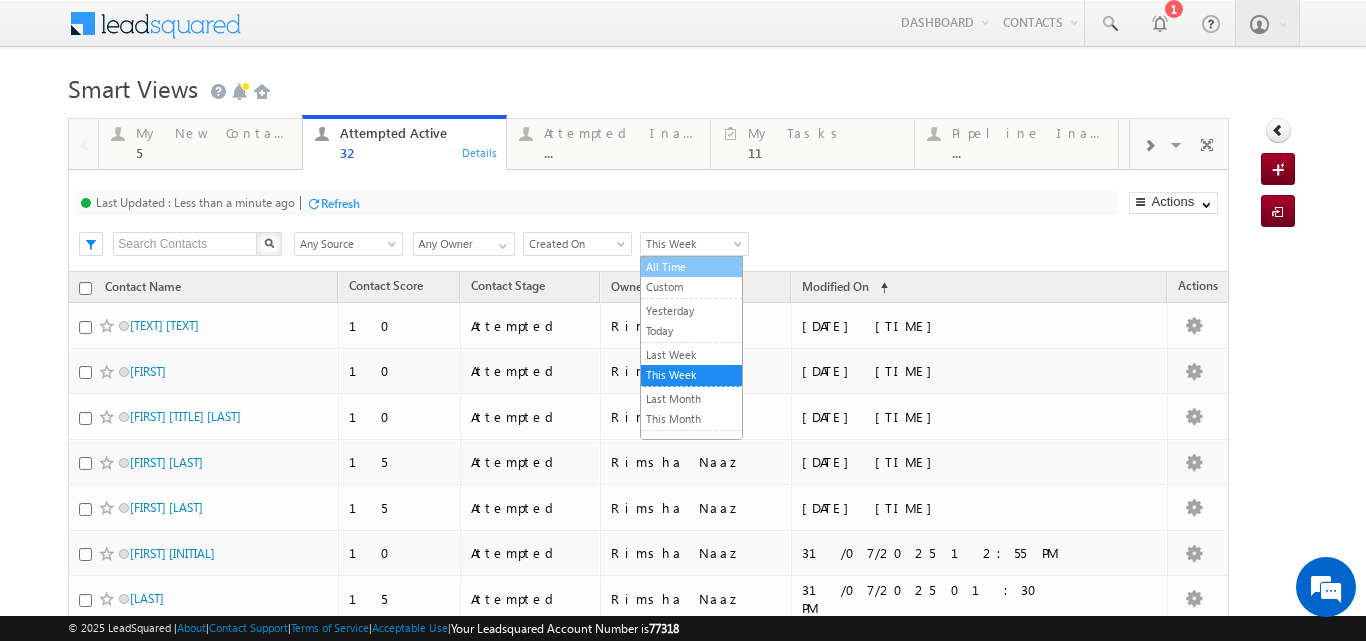click on "All Time" at bounding box center (691, 267) 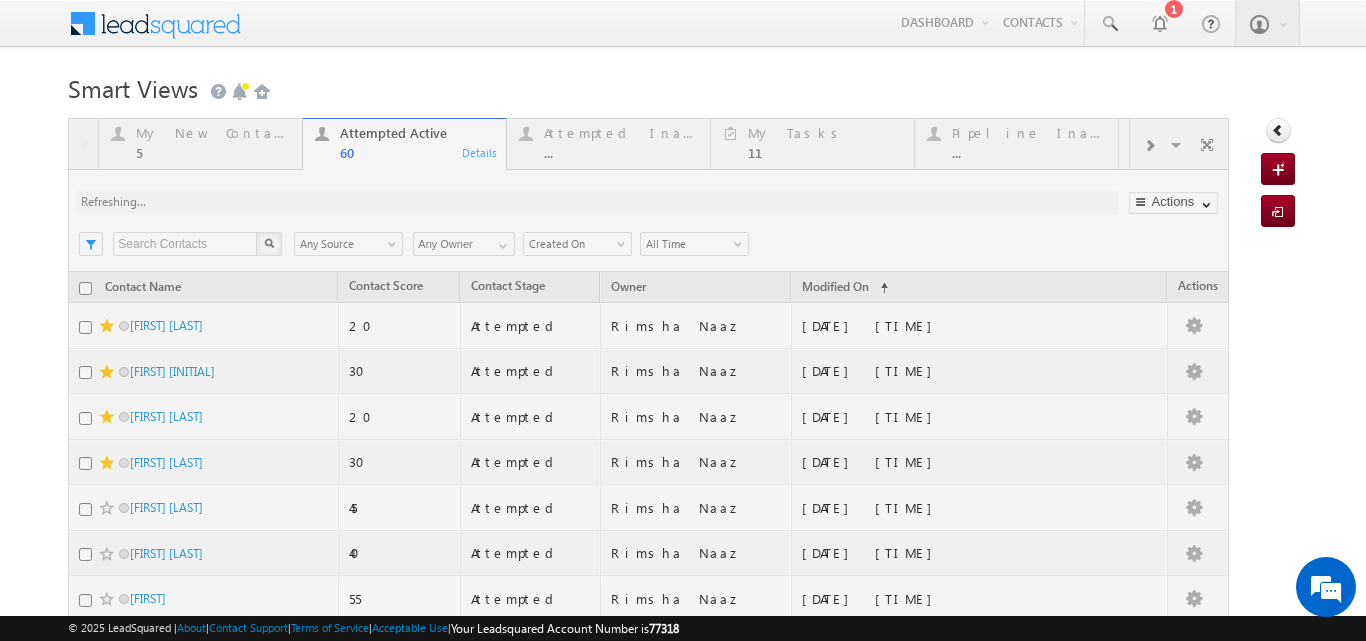 scroll, scrollTop: 560, scrollLeft: 0, axis: vertical 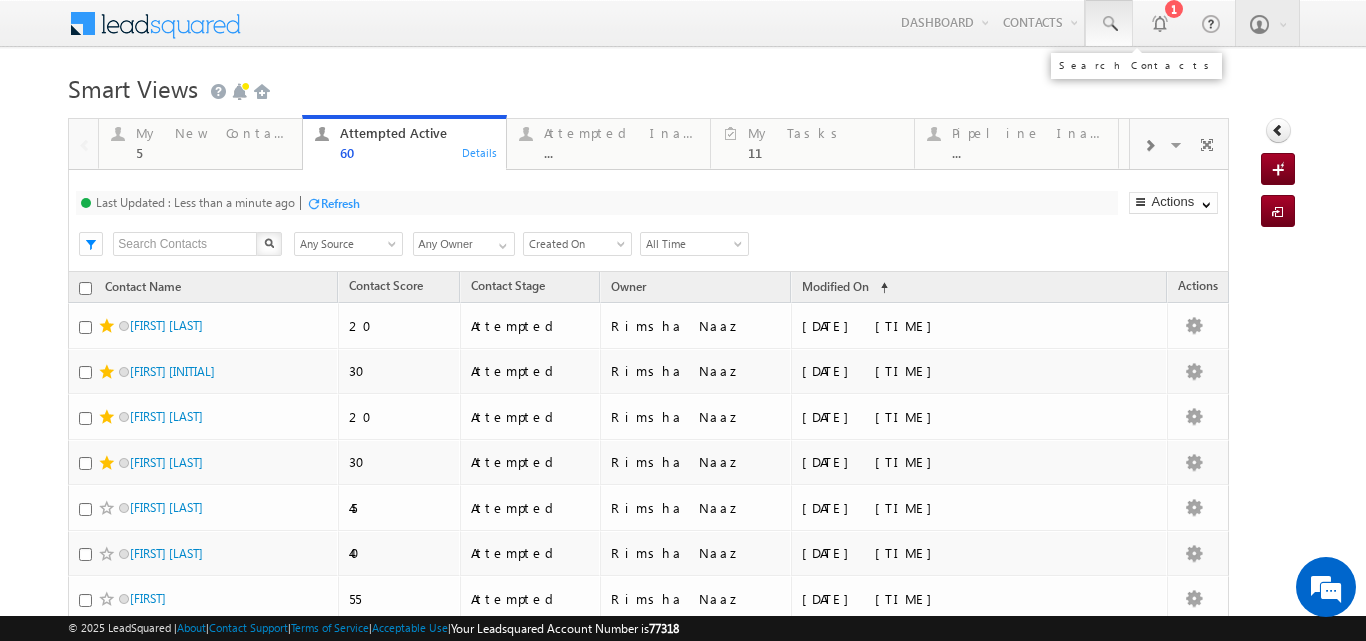 click at bounding box center [1109, 24] 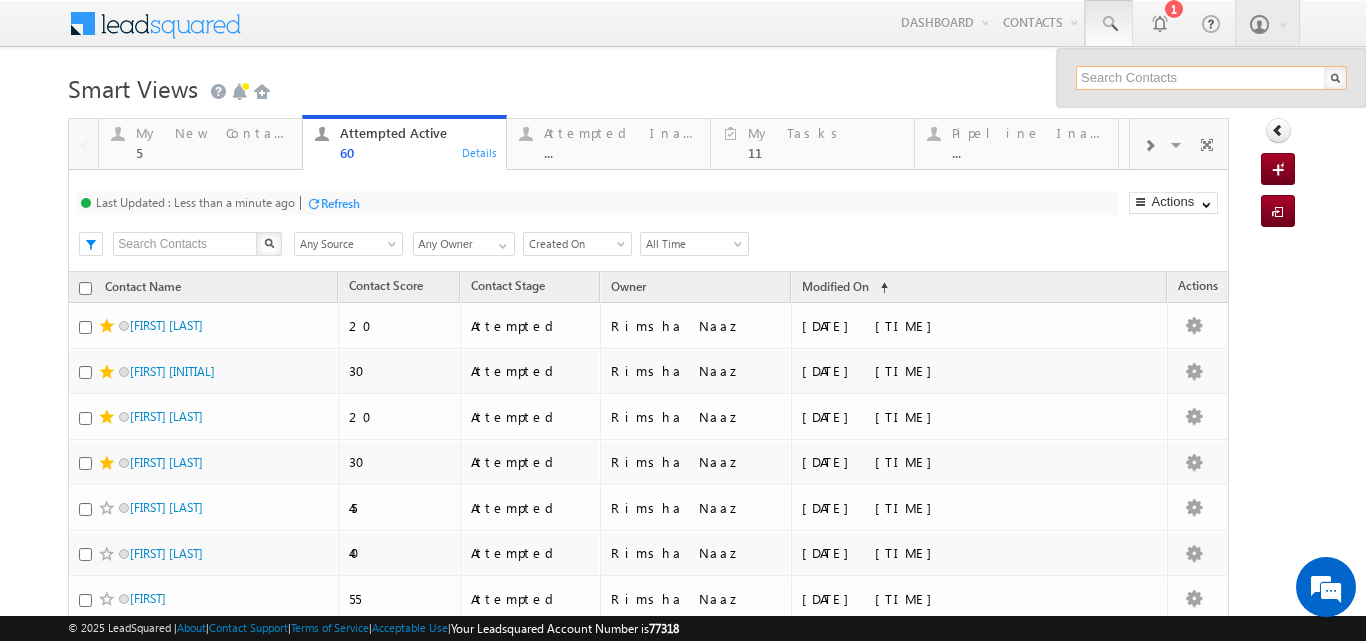 click at bounding box center (1211, 78) 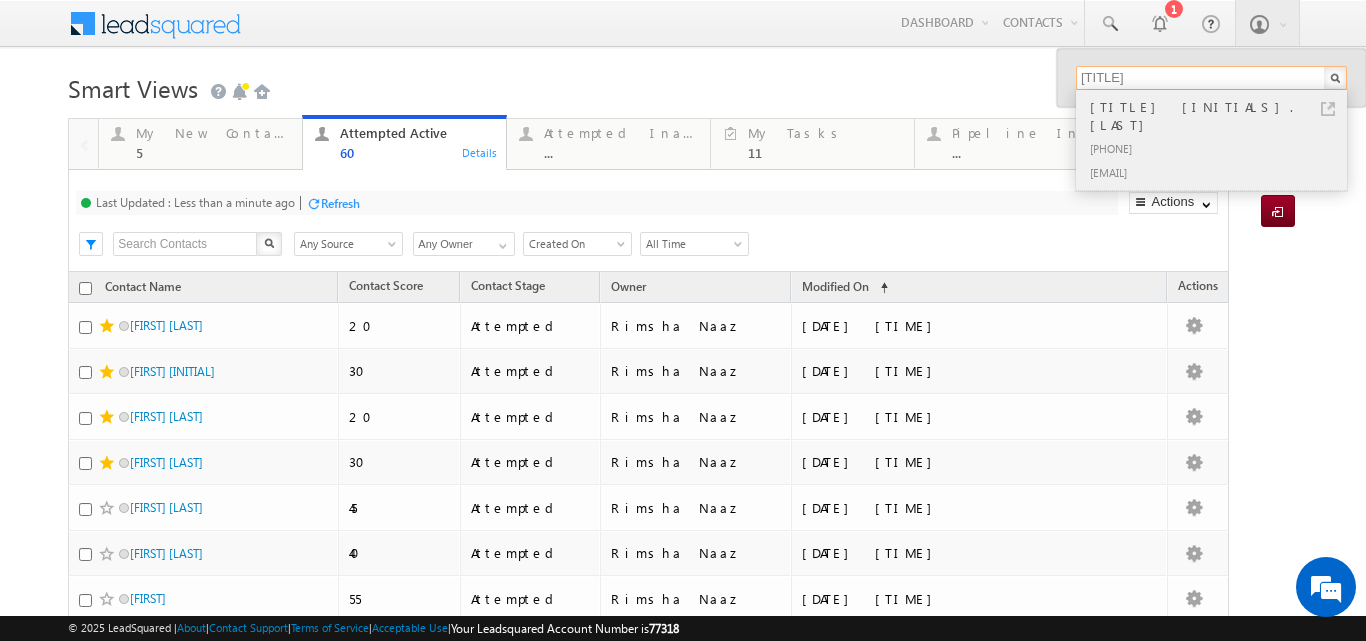 type on "Mrs" 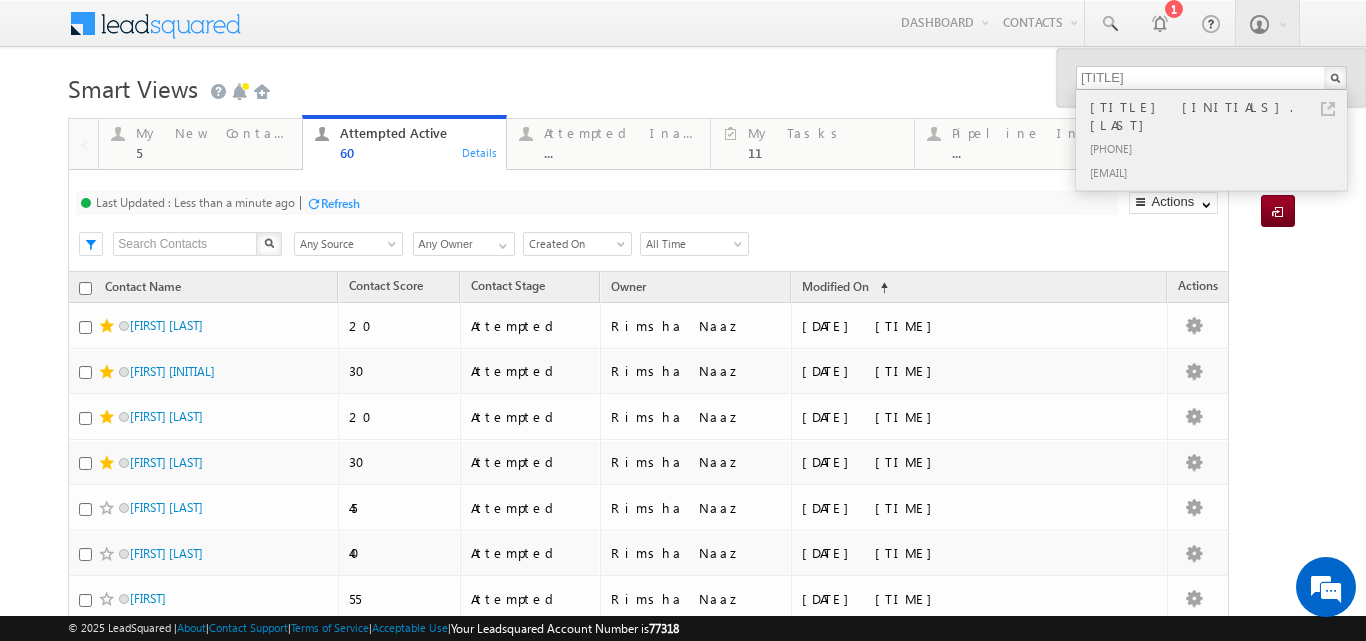 click on "+91-9884250682" at bounding box center [1220, 148] 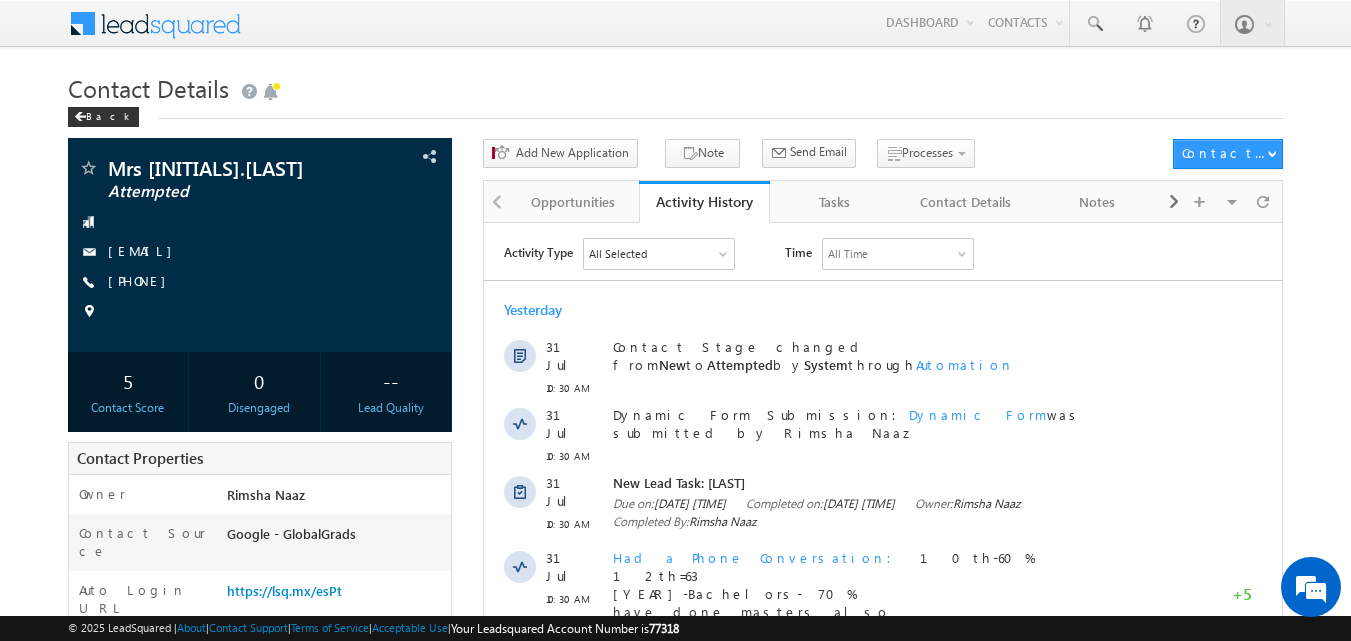 scroll, scrollTop: 0, scrollLeft: 0, axis: both 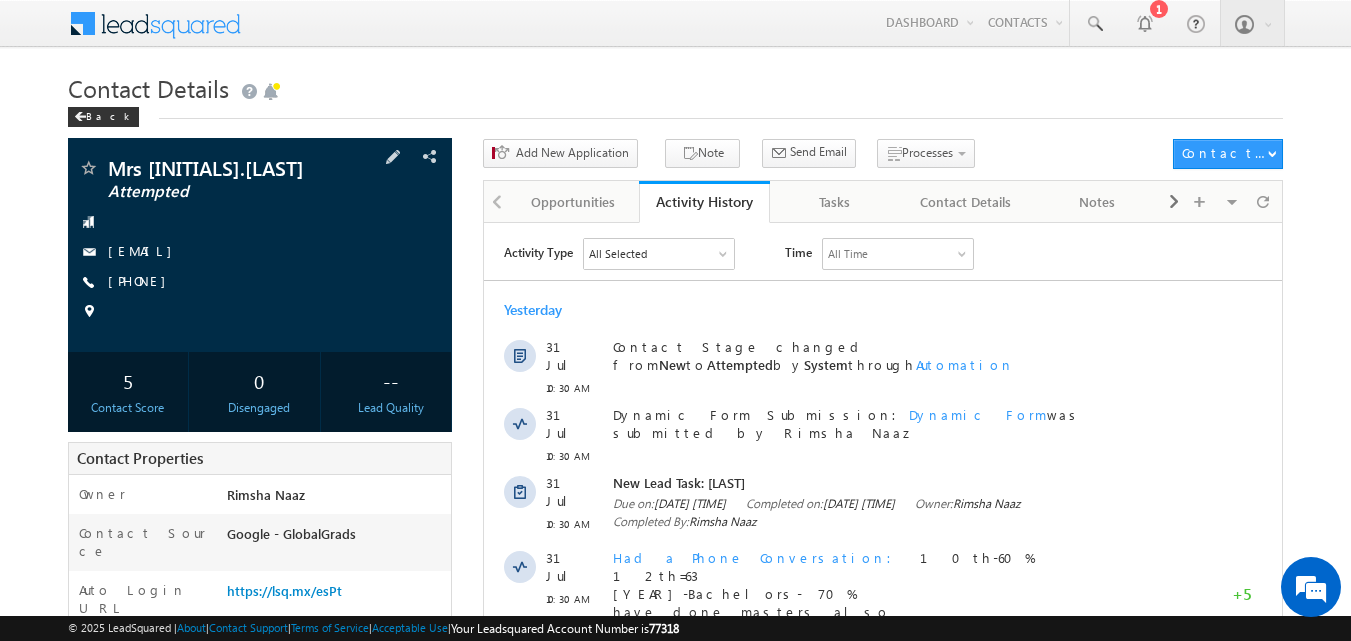 copy on "[EMAIL]" 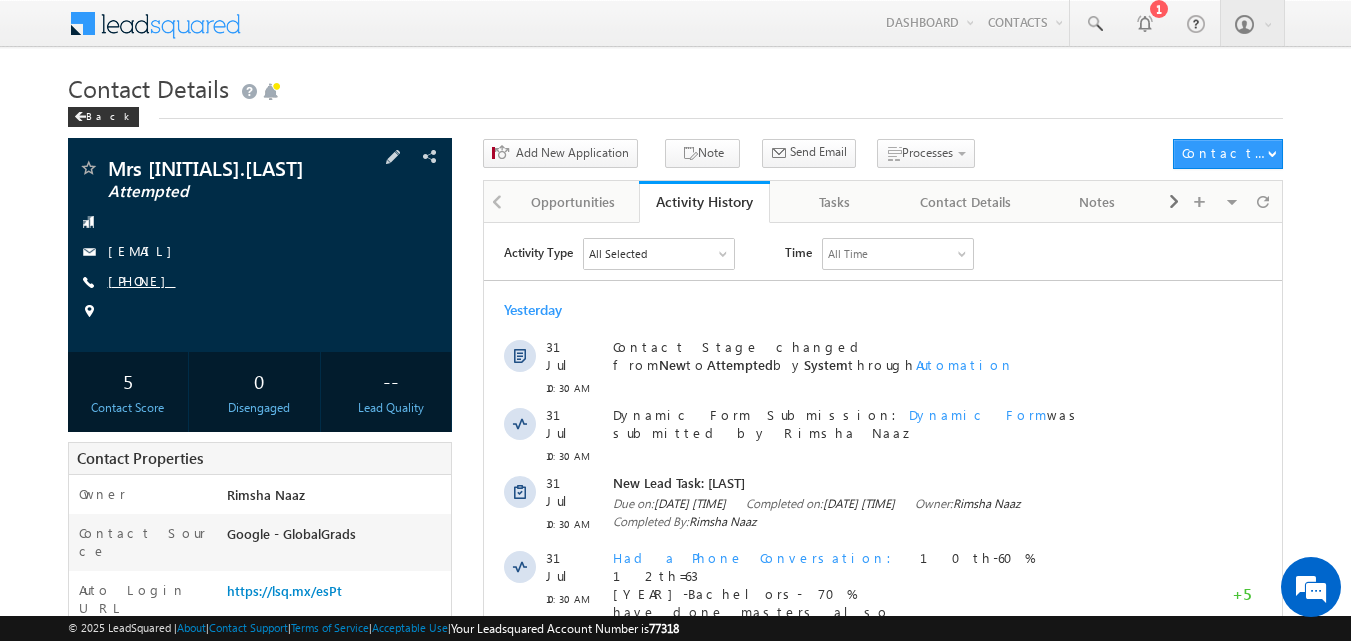 copy on "9884250682" 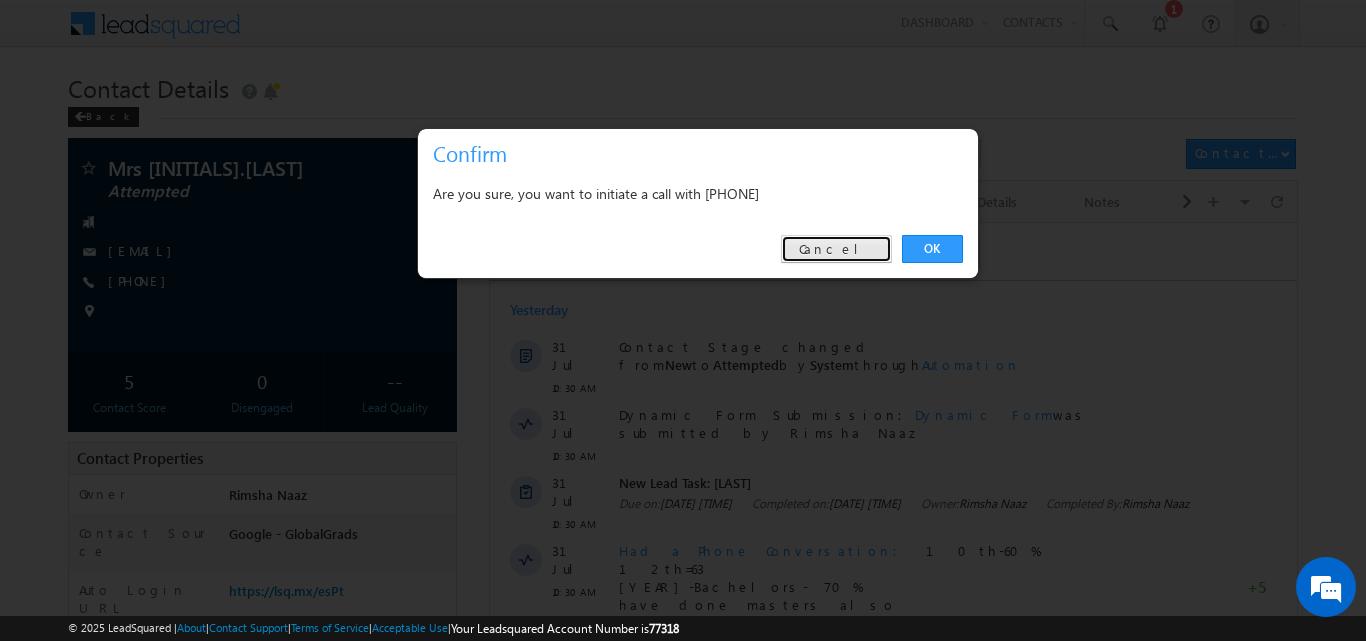 click on "Cancel" at bounding box center (836, 249) 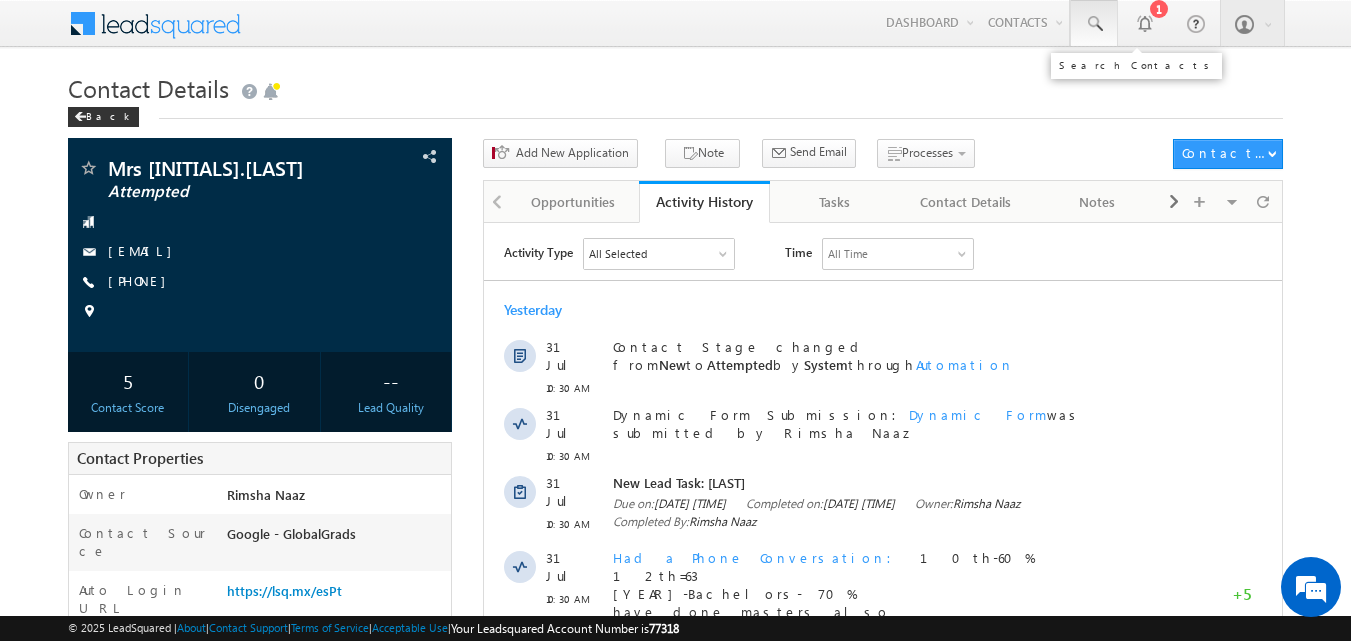 click at bounding box center (1094, 24) 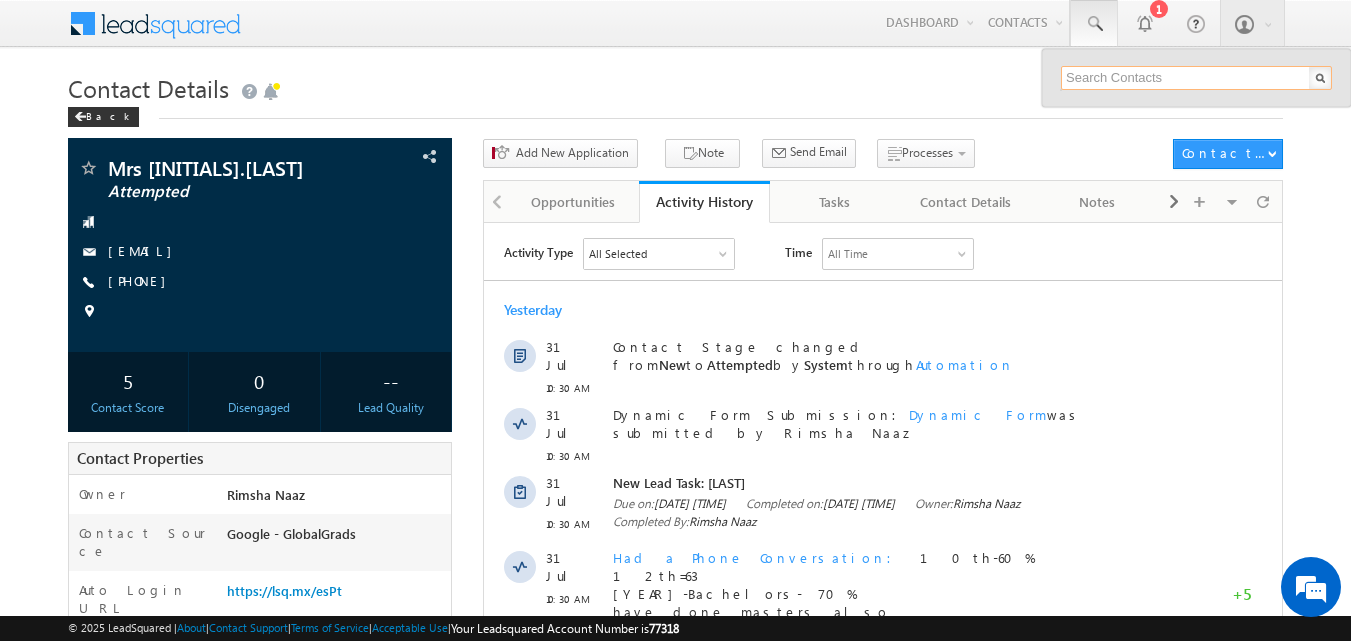 click at bounding box center [1196, 78] 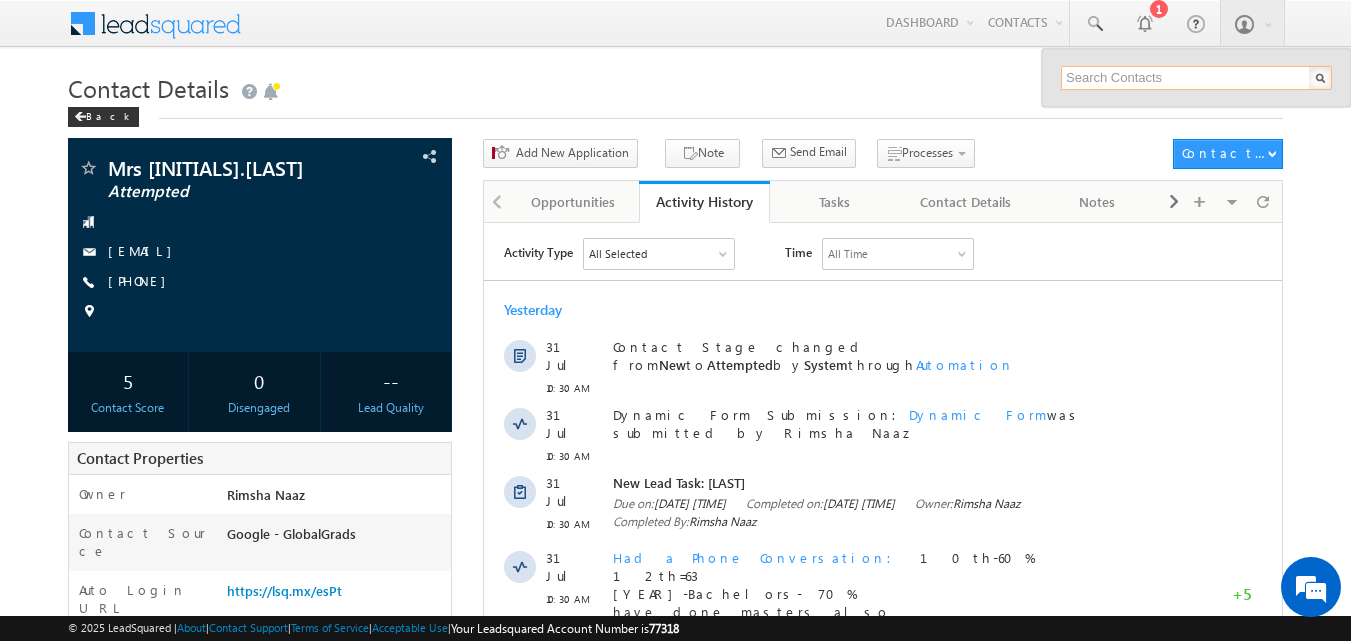 click at bounding box center (1196, 78) 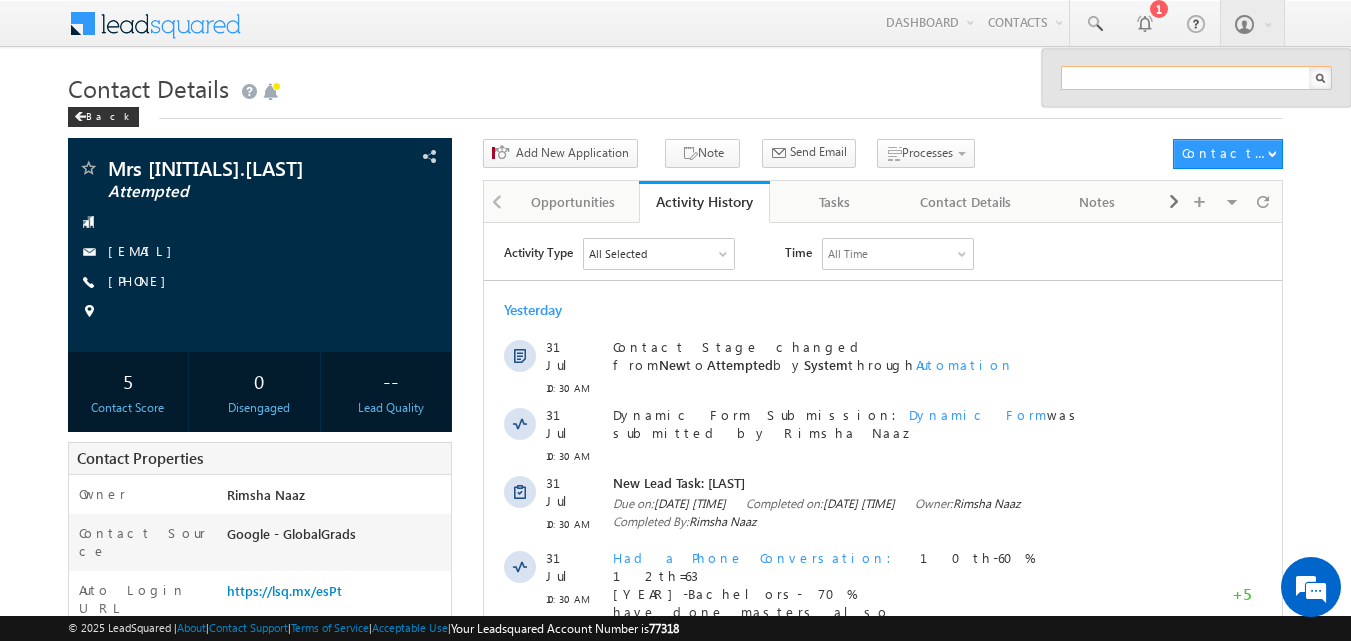 click at bounding box center [1196, 78] 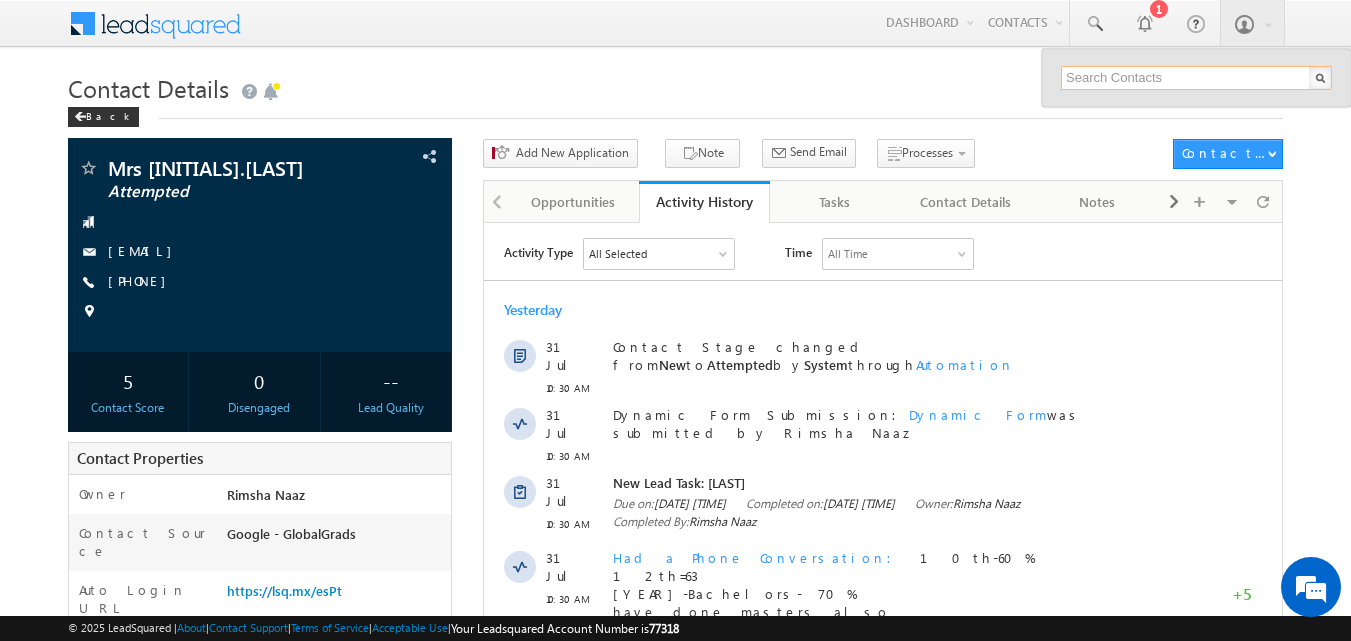 click at bounding box center [1196, 78] 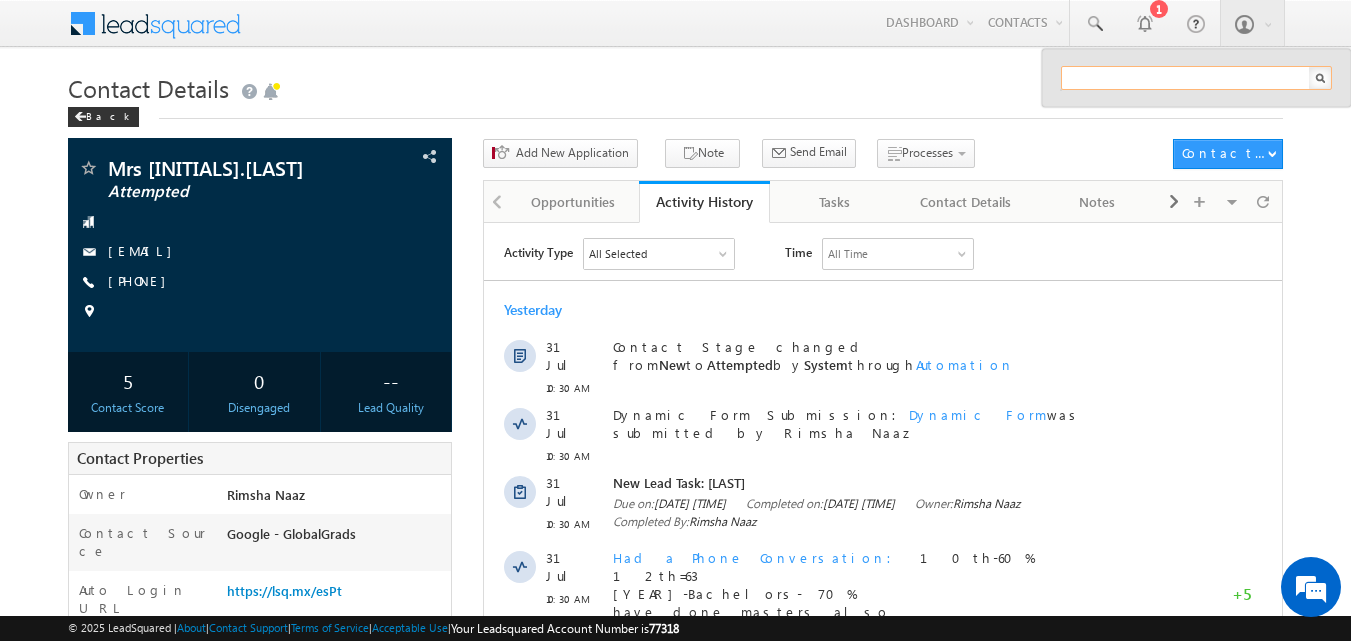 paste on "v" 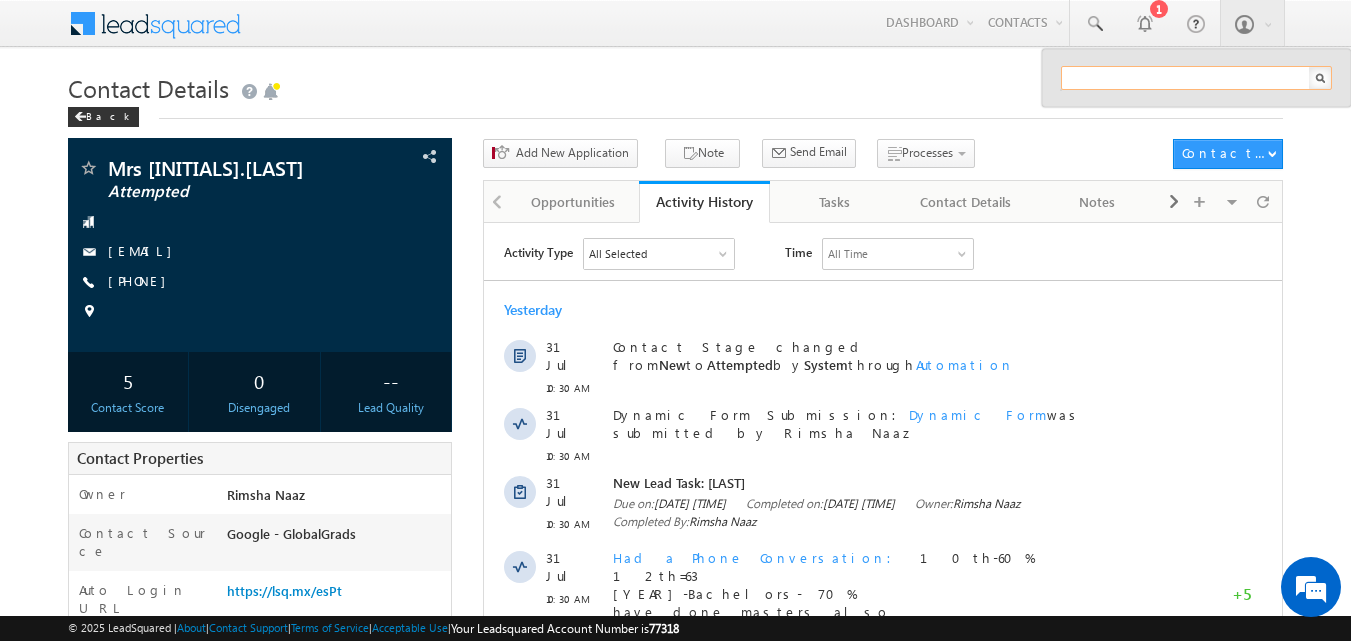 type on "v" 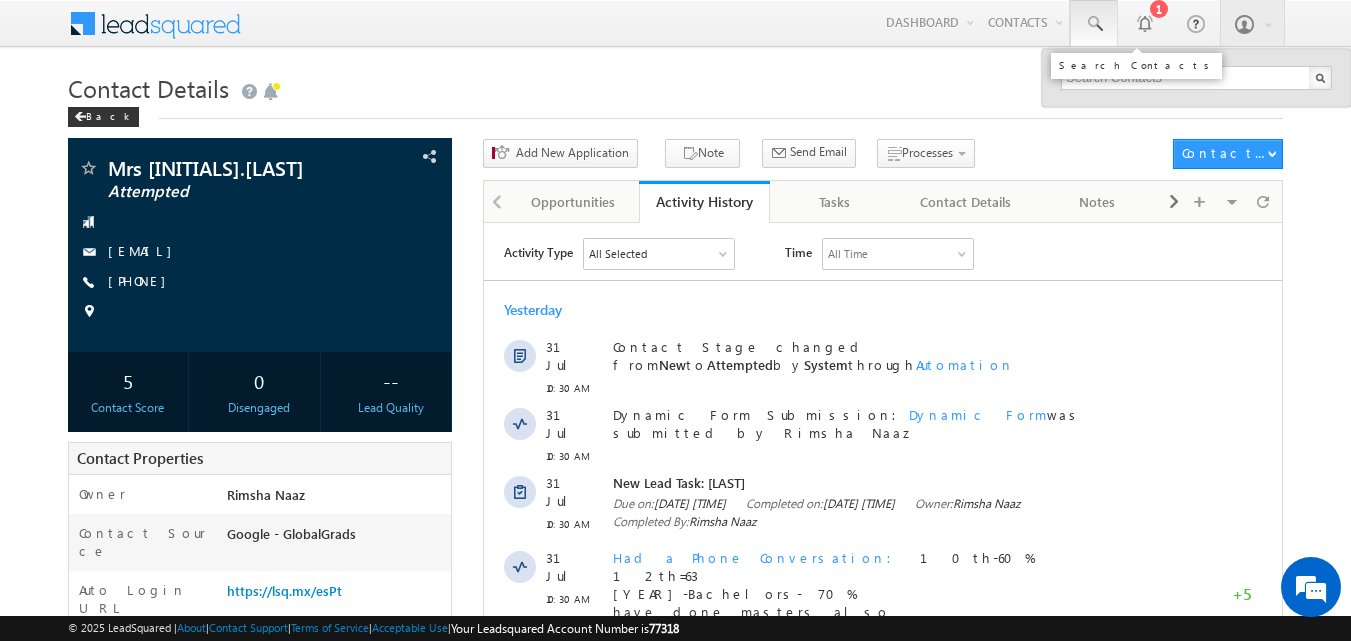click at bounding box center [1094, 24] 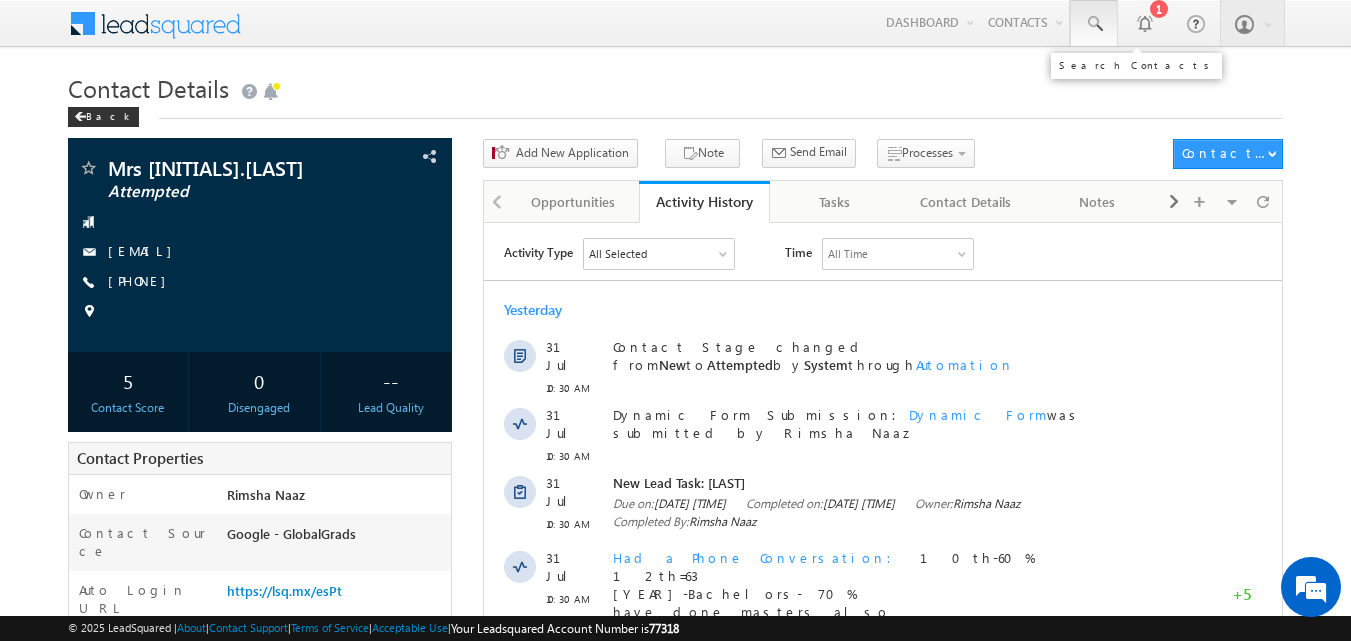 click at bounding box center [1094, 24] 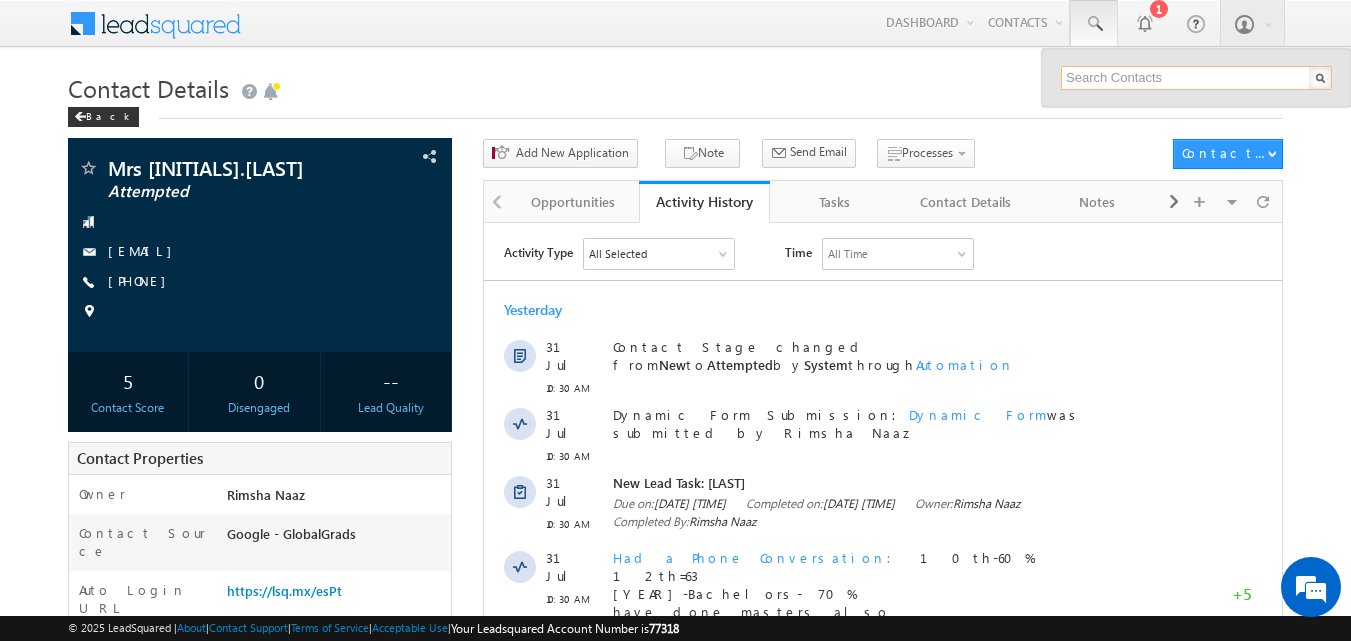 click at bounding box center [1196, 78] 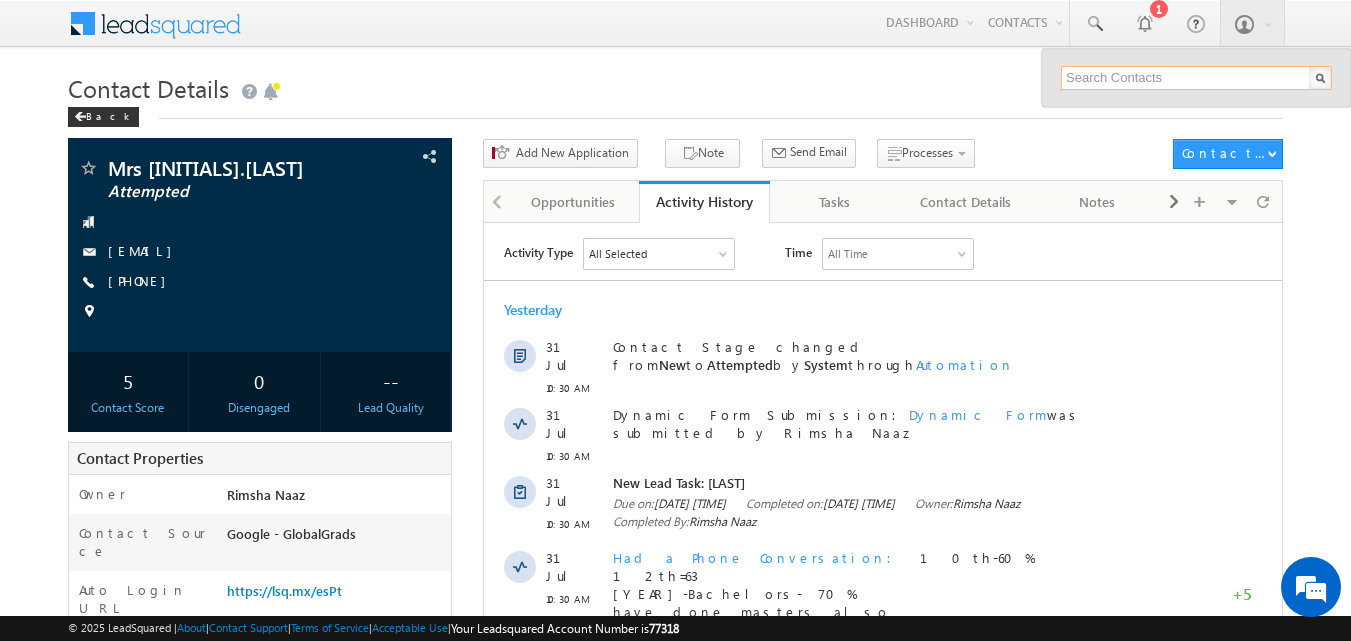paste on "95424 71873" 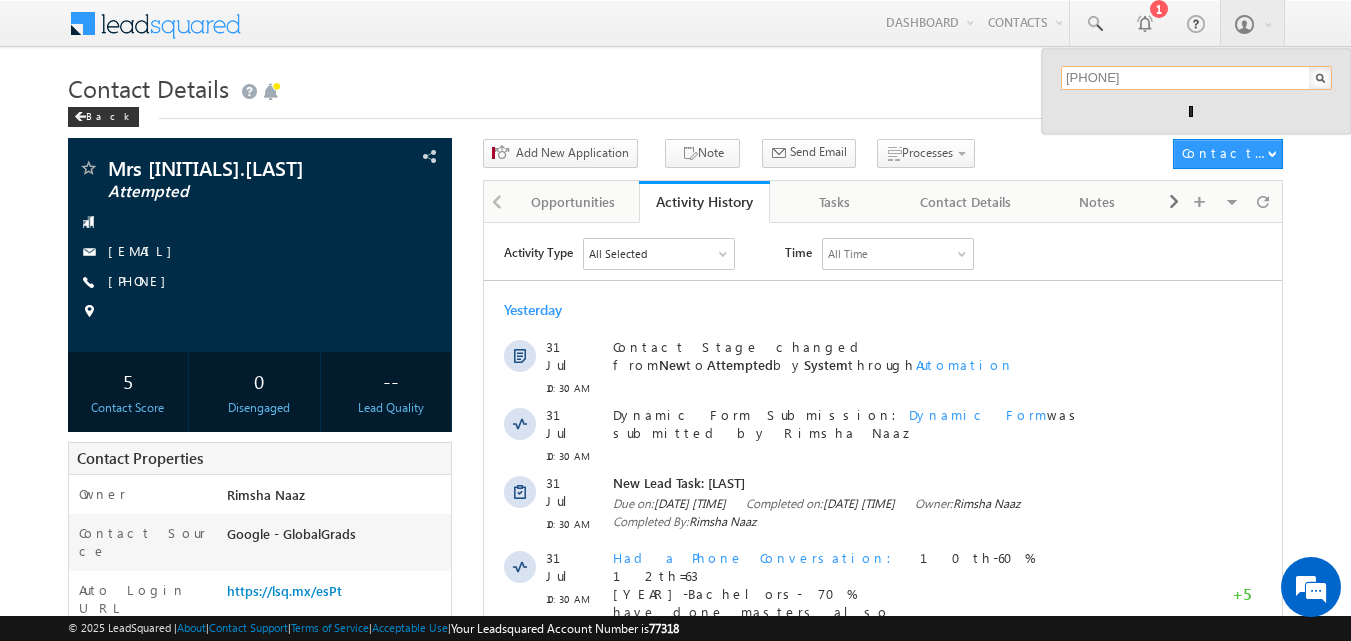click on "95424 71873" at bounding box center [1196, 78] 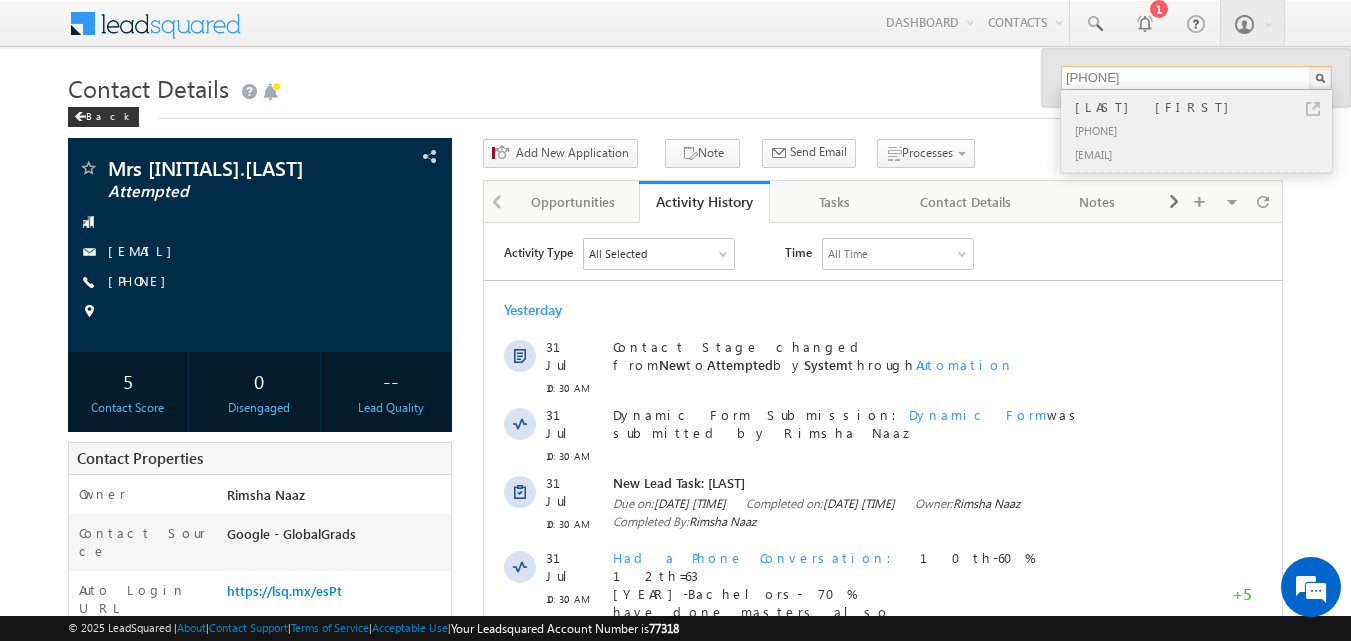 type on "9542471873" 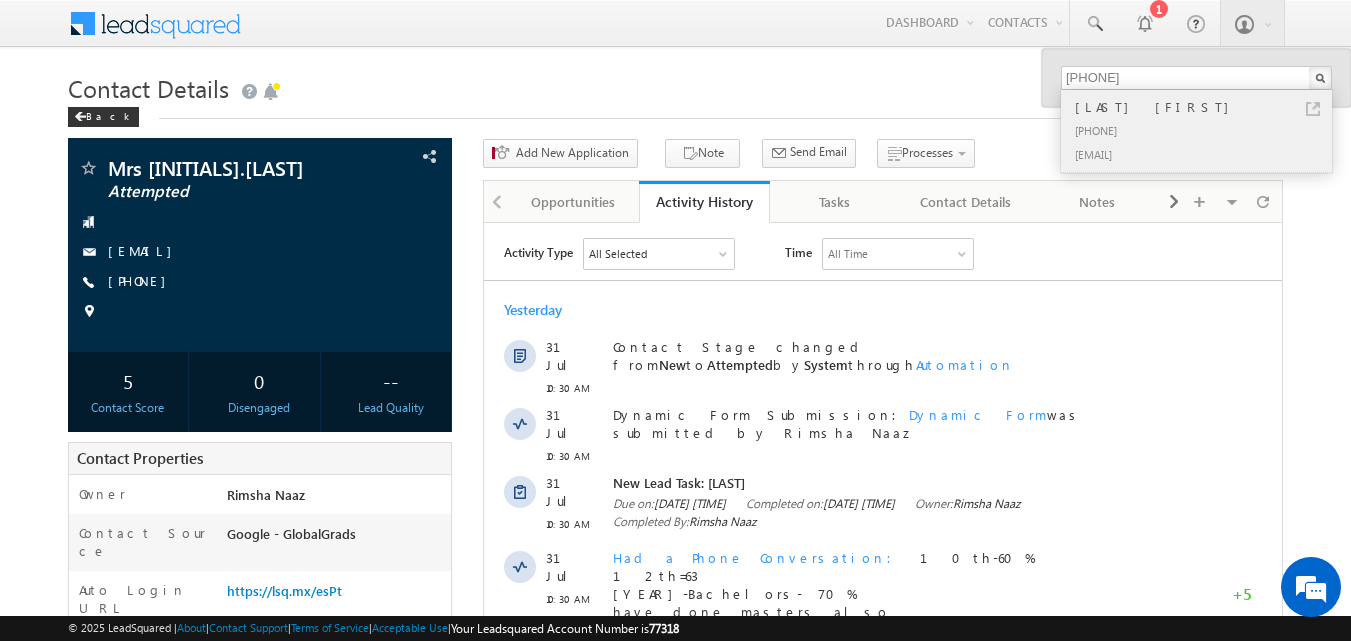 click on "+91-9542471873" at bounding box center (1205, 130) 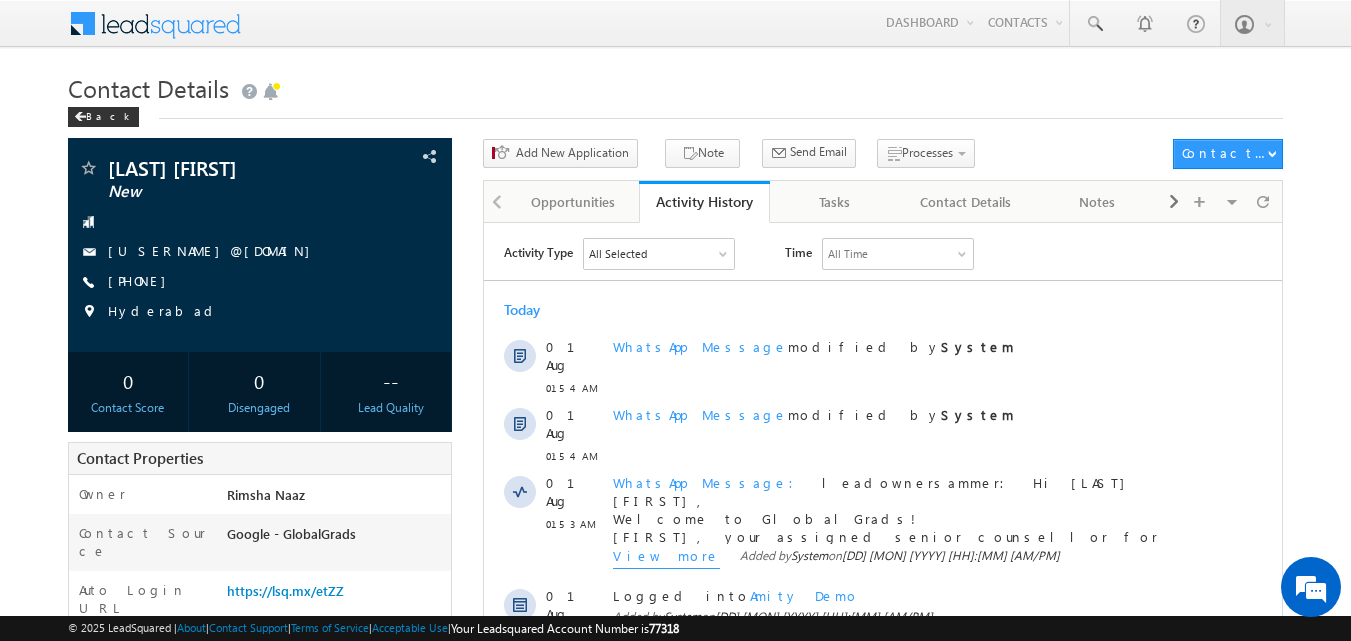 scroll, scrollTop: 0, scrollLeft: 0, axis: both 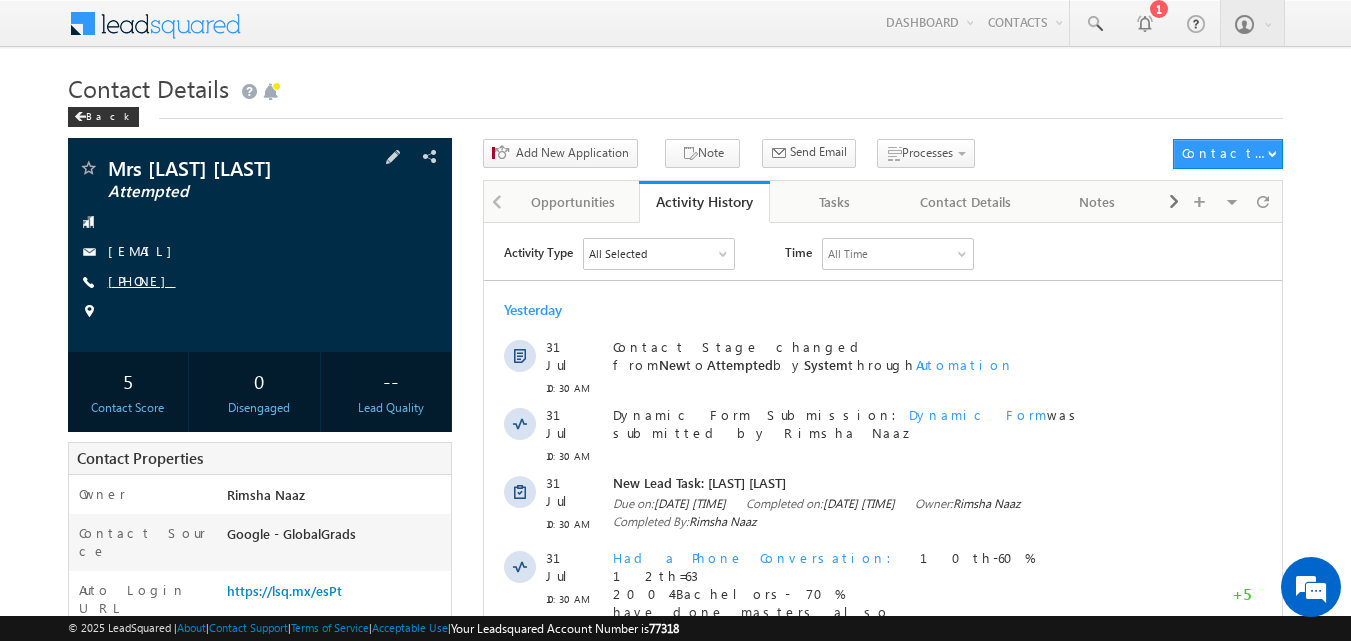 click on "+91-9884250682" at bounding box center (142, 280) 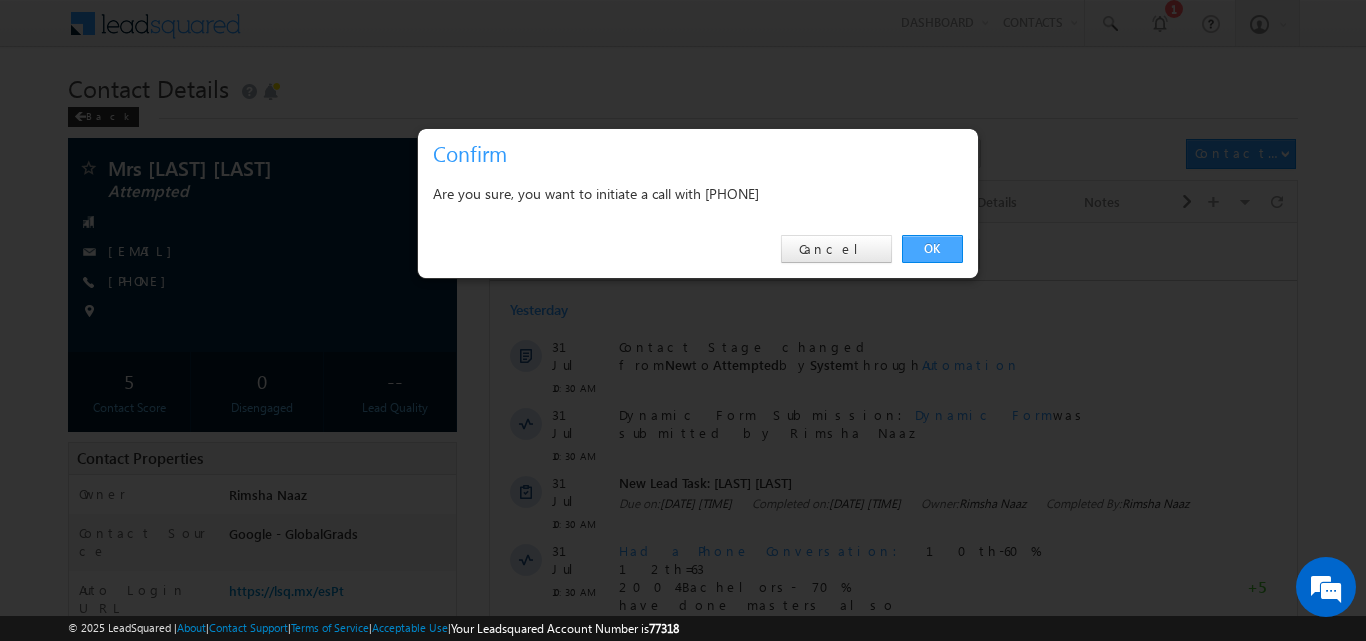 click on "OK" at bounding box center (932, 249) 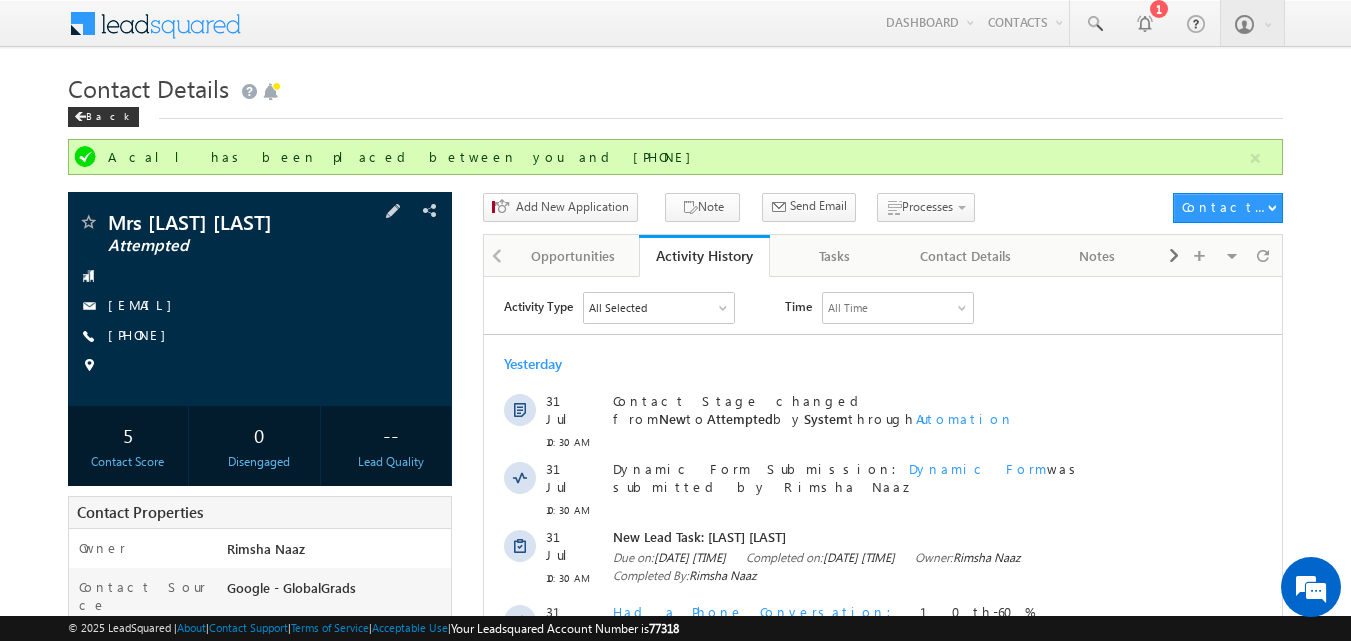 copy on "himnu.basfa@gmail.com" 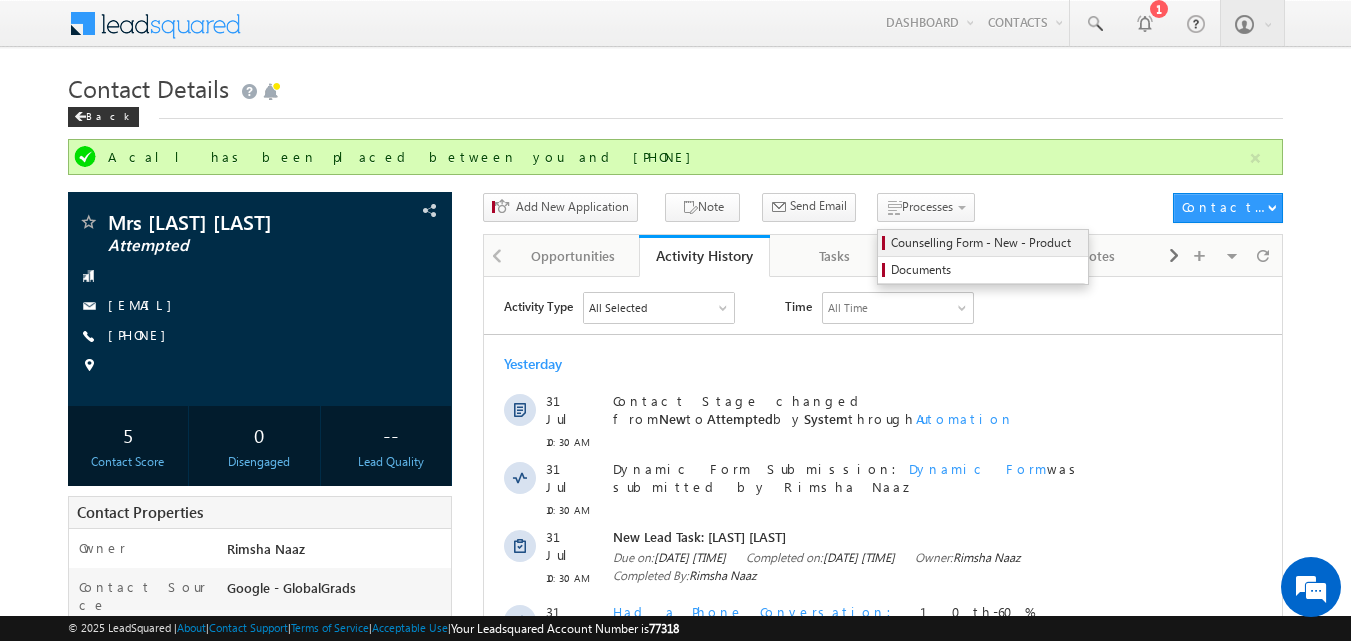 click on "Counselling Form - New - Product" at bounding box center (986, 243) 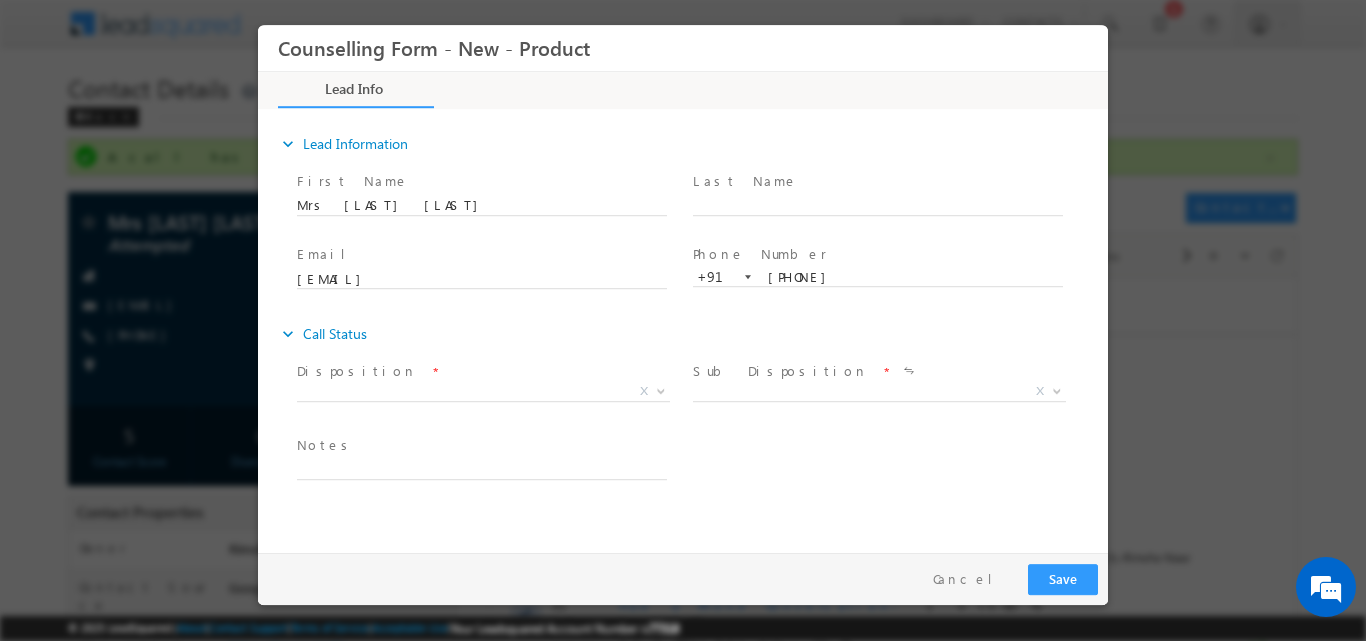 scroll, scrollTop: 0, scrollLeft: 0, axis: both 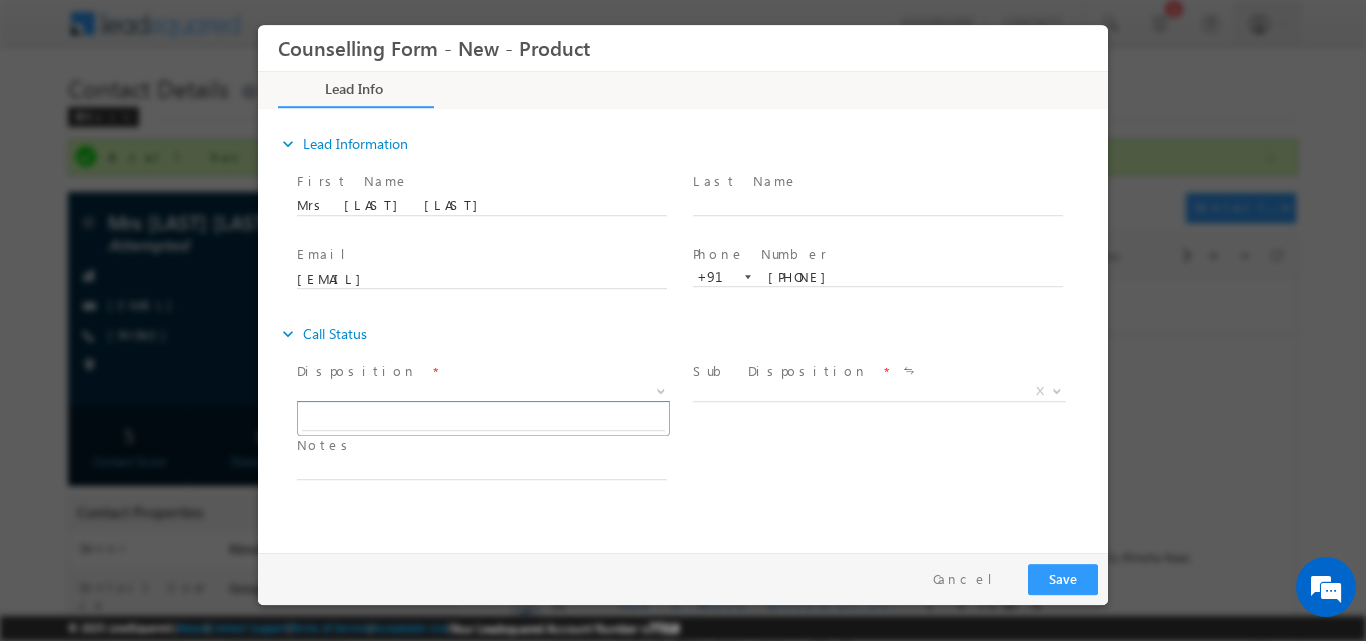 click at bounding box center (659, 390) 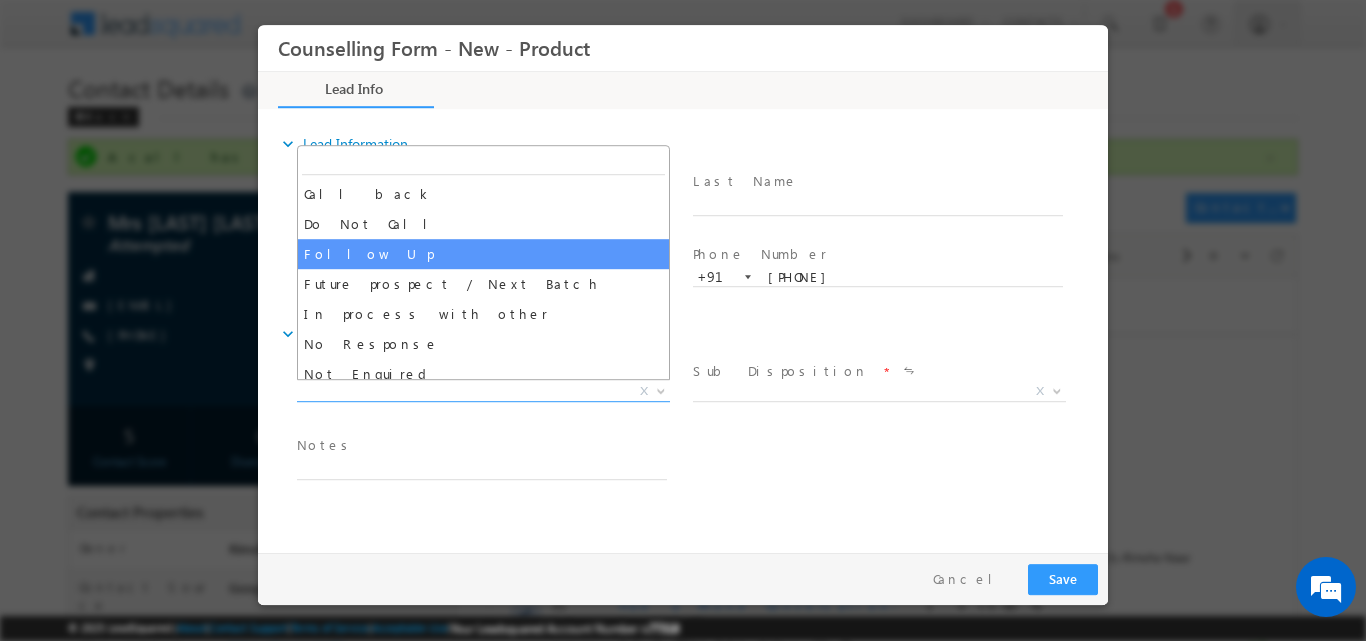 select on "Follow Up" 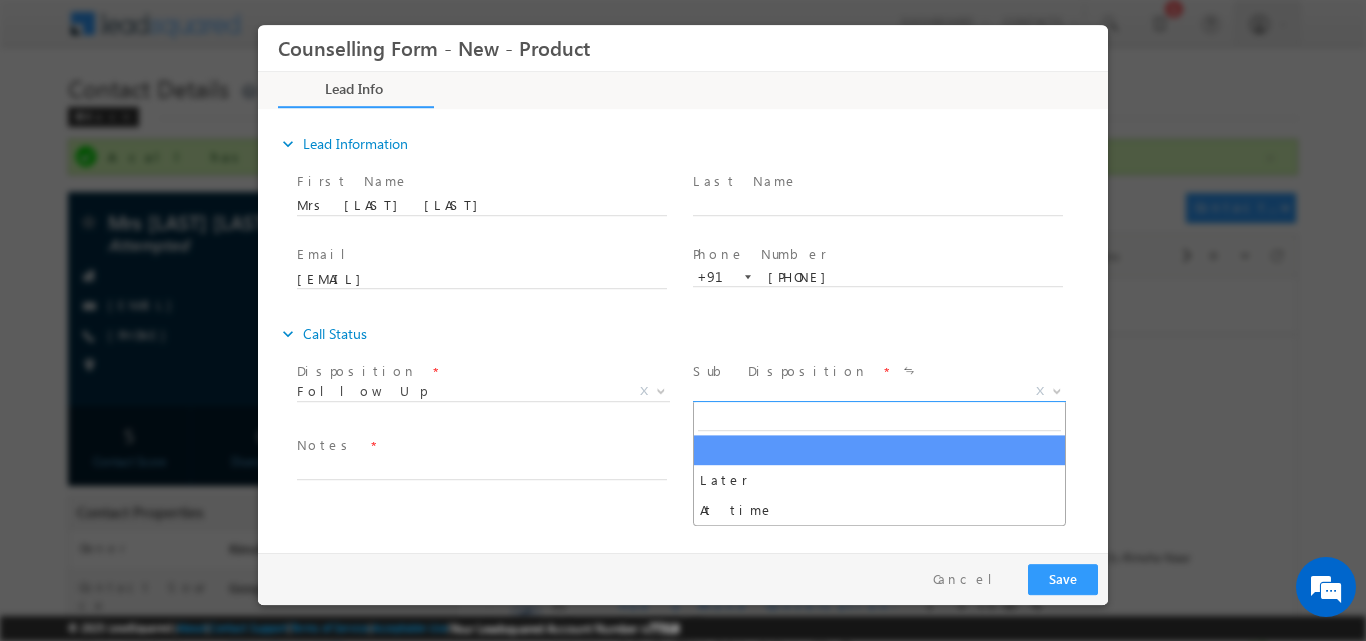 click at bounding box center [1057, 389] 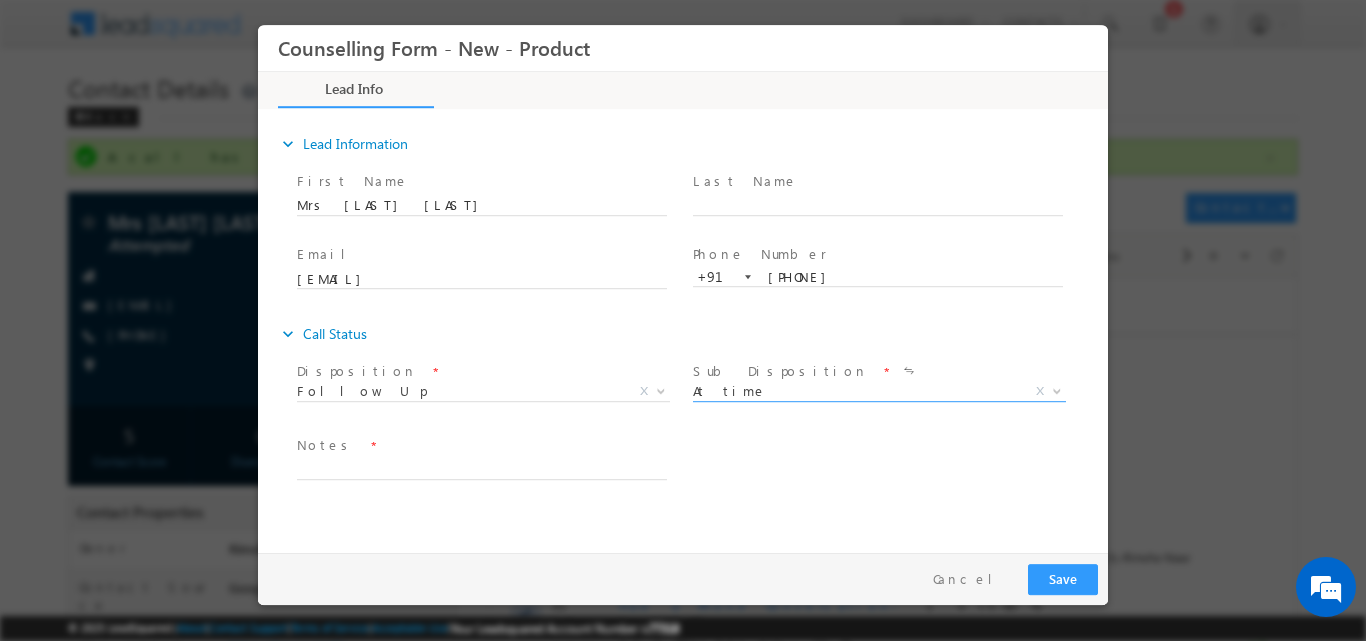 select on "At time" 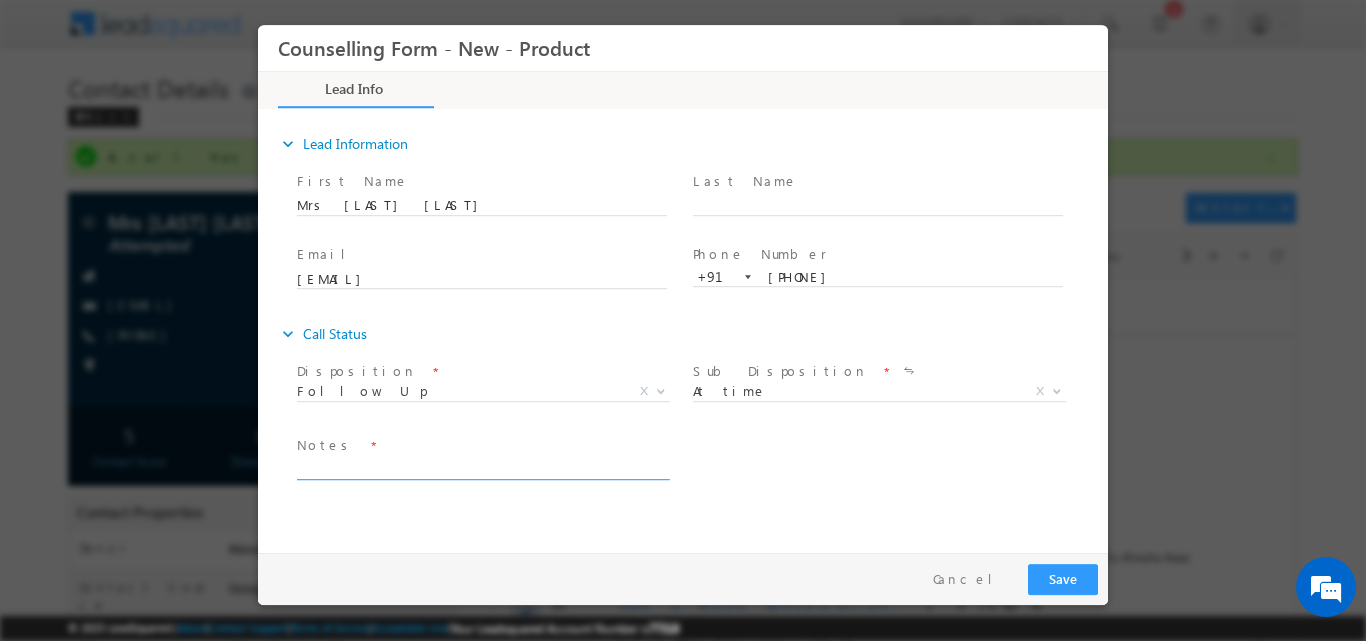 click at bounding box center [482, 467] 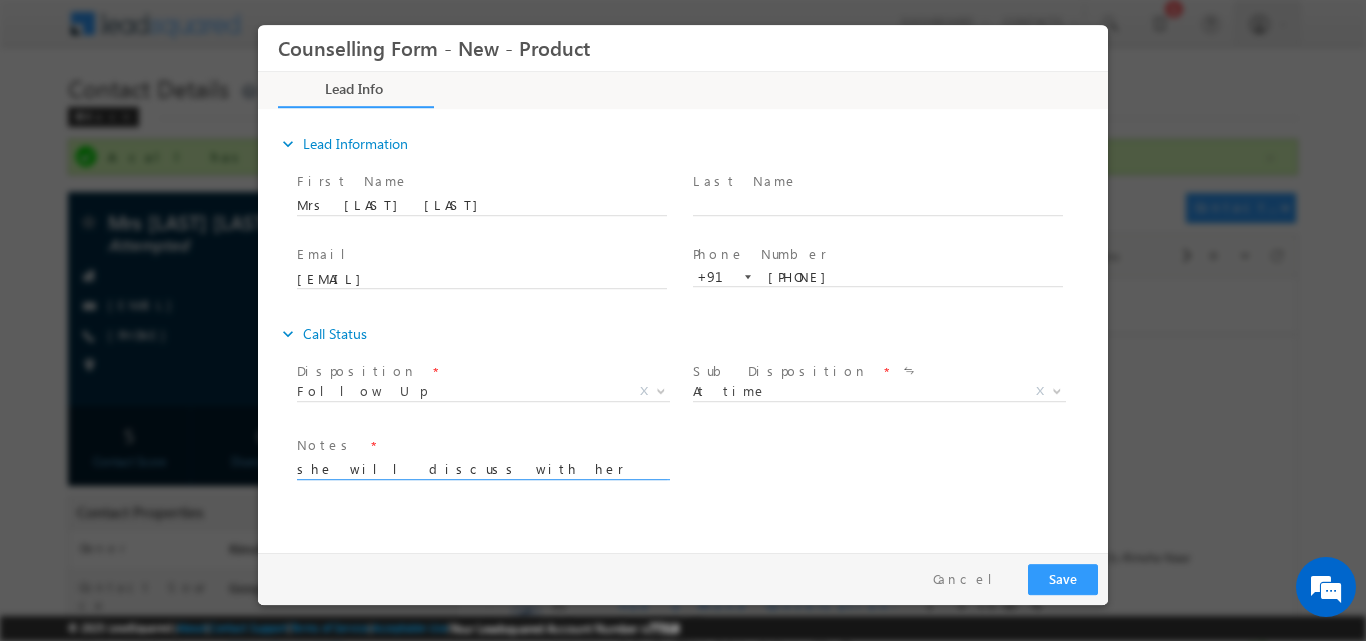 drag, startPoint x: 296, startPoint y: 468, endPoint x: 383, endPoint y: 468, distance: 87 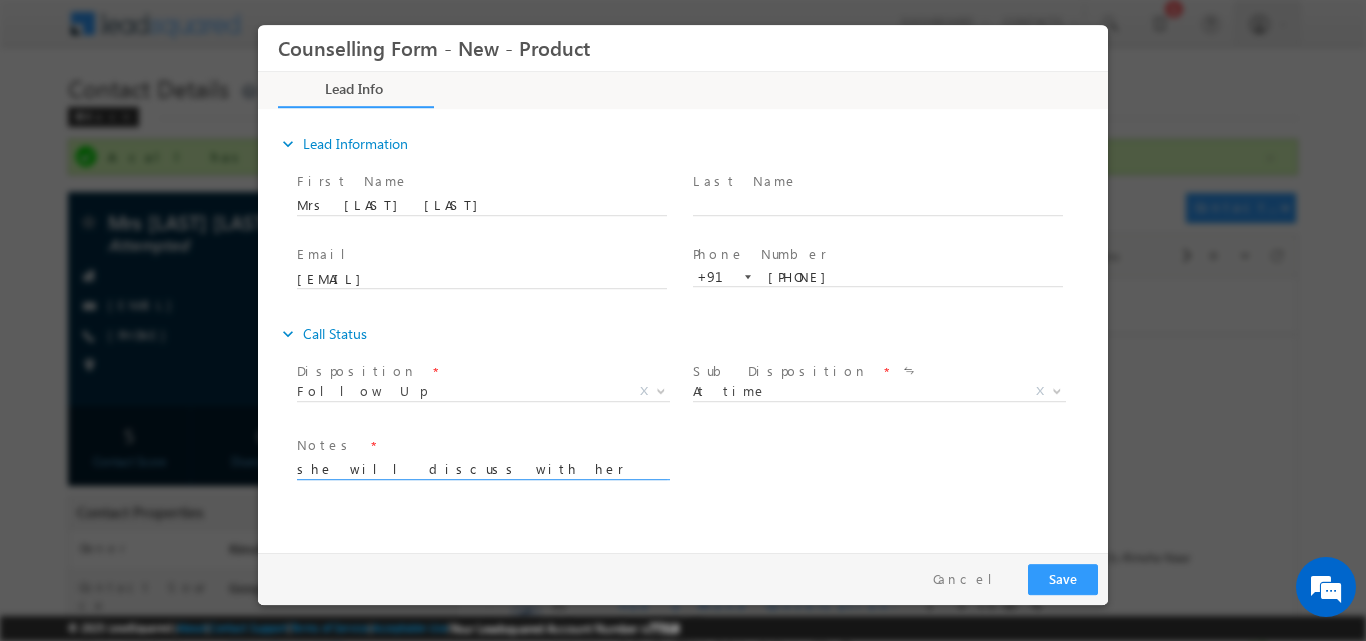 click on "expand_more Lead Information
First Name" at bounding box center [688, 327] 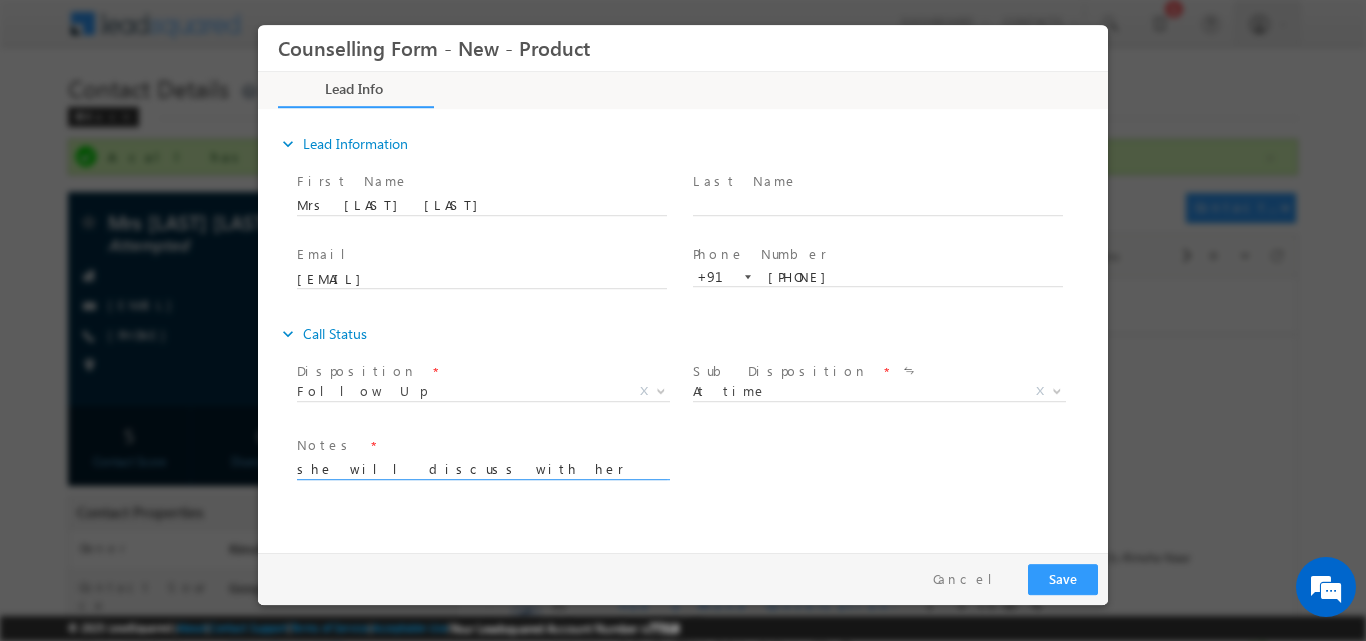 paste on "[EMAIL]" 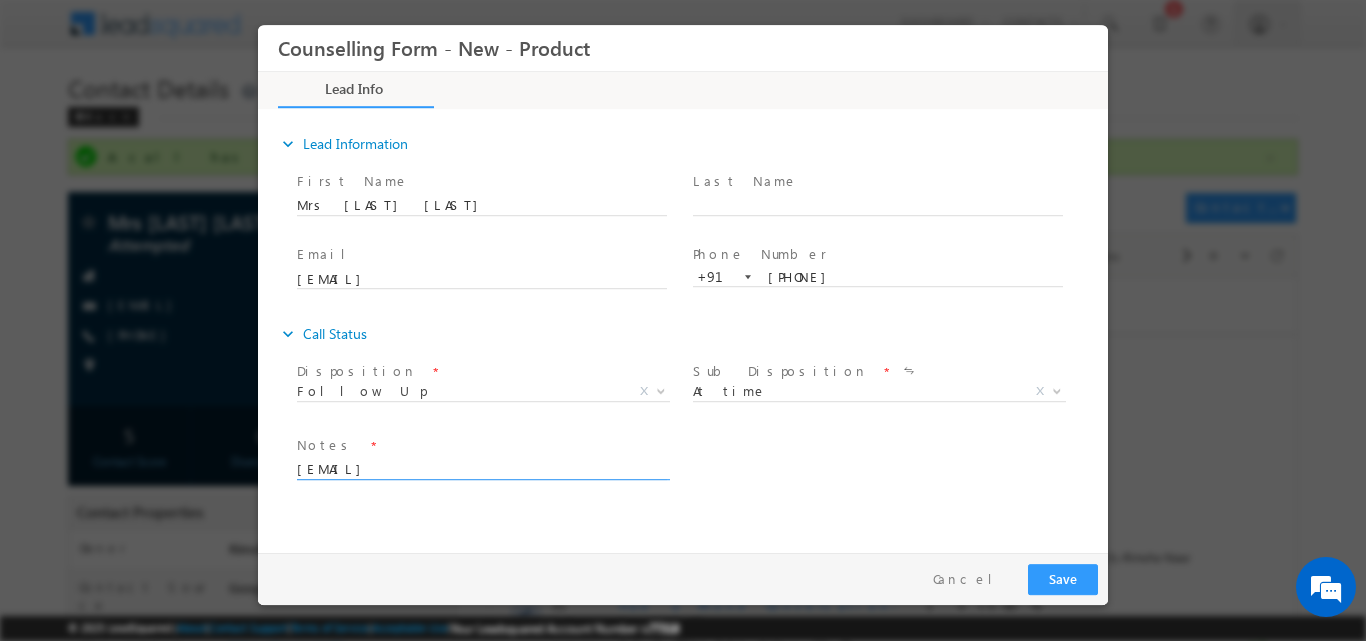 drag, startPoint x: 267, startPoint y: 487, endPoint x: 236, endPoint y: 492, distance: 31.400637 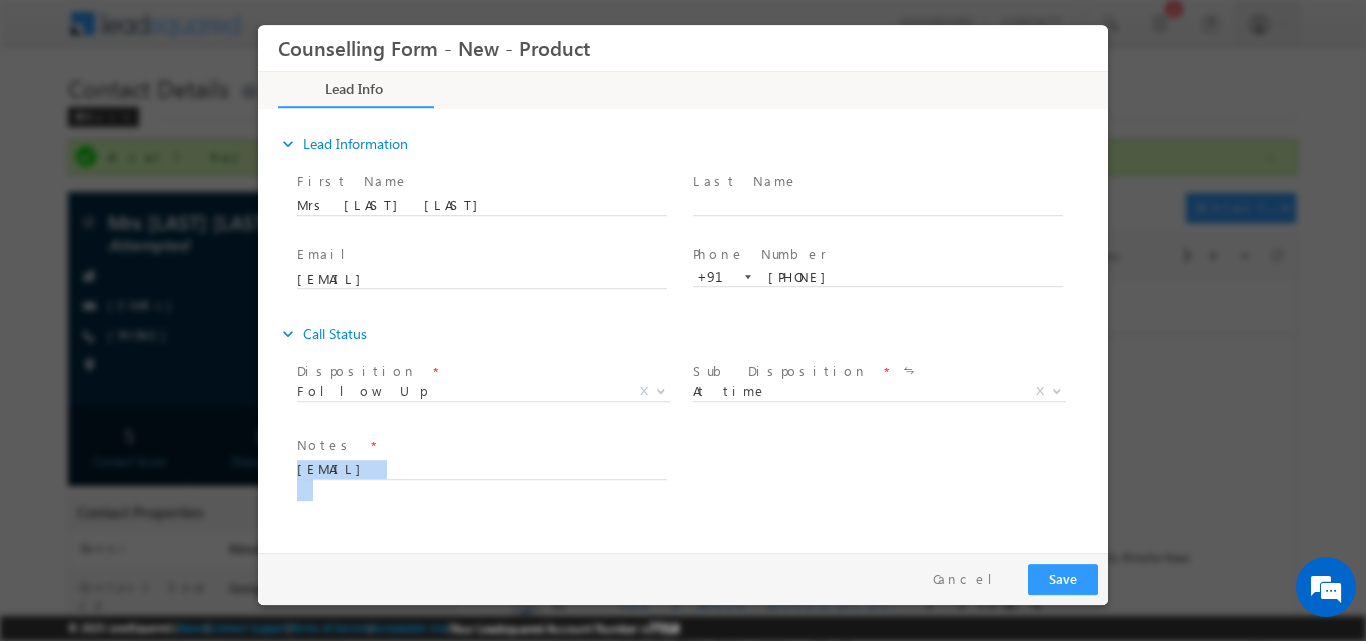 drag, startPoint x: 394, startPoint y: 492, endPoint x: 499, endPoint y: 461, distance: 109.48059 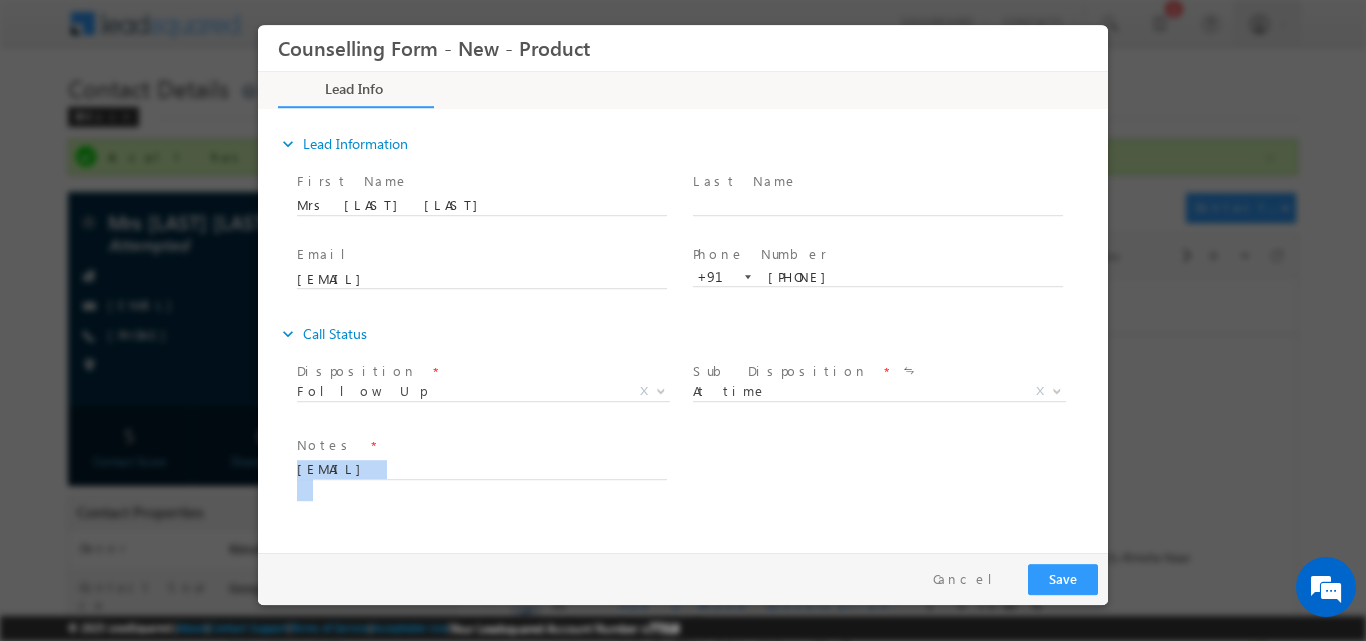 click on "[EMAIL]" at bounding box center (491, 468) 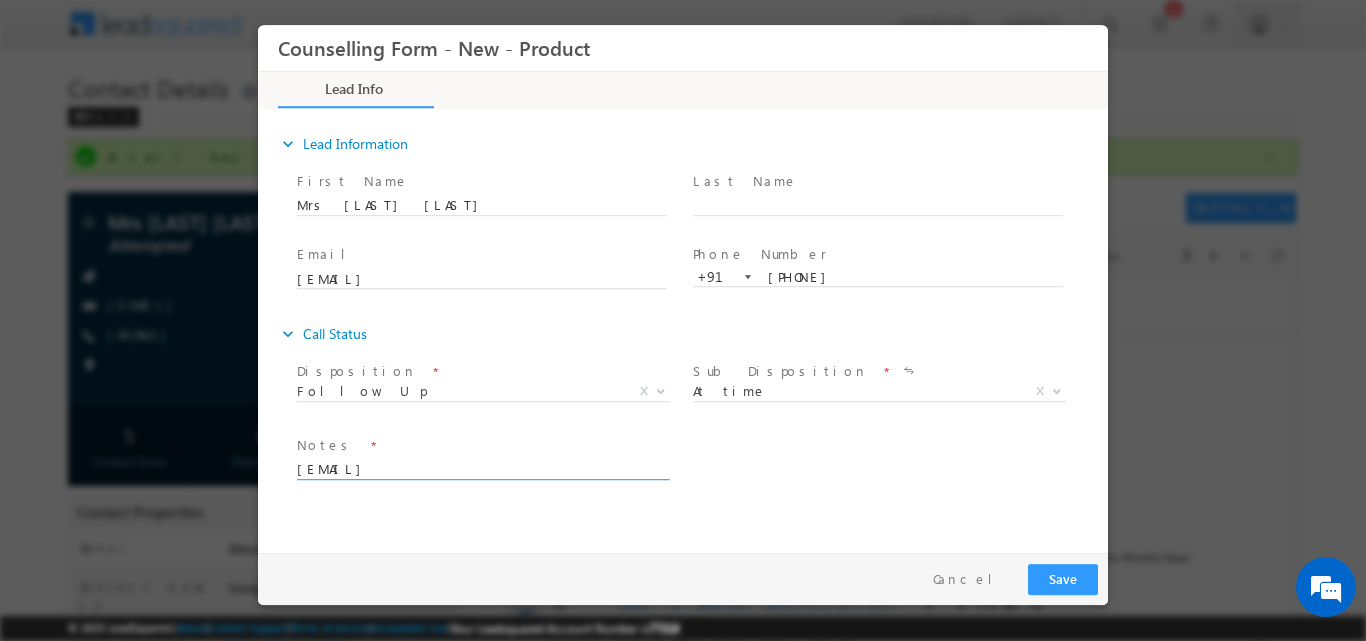 drag, startPoint x: 471, startPoint y: 470, endPoint x: 449, endPoint y: 480, distance: 24.166092 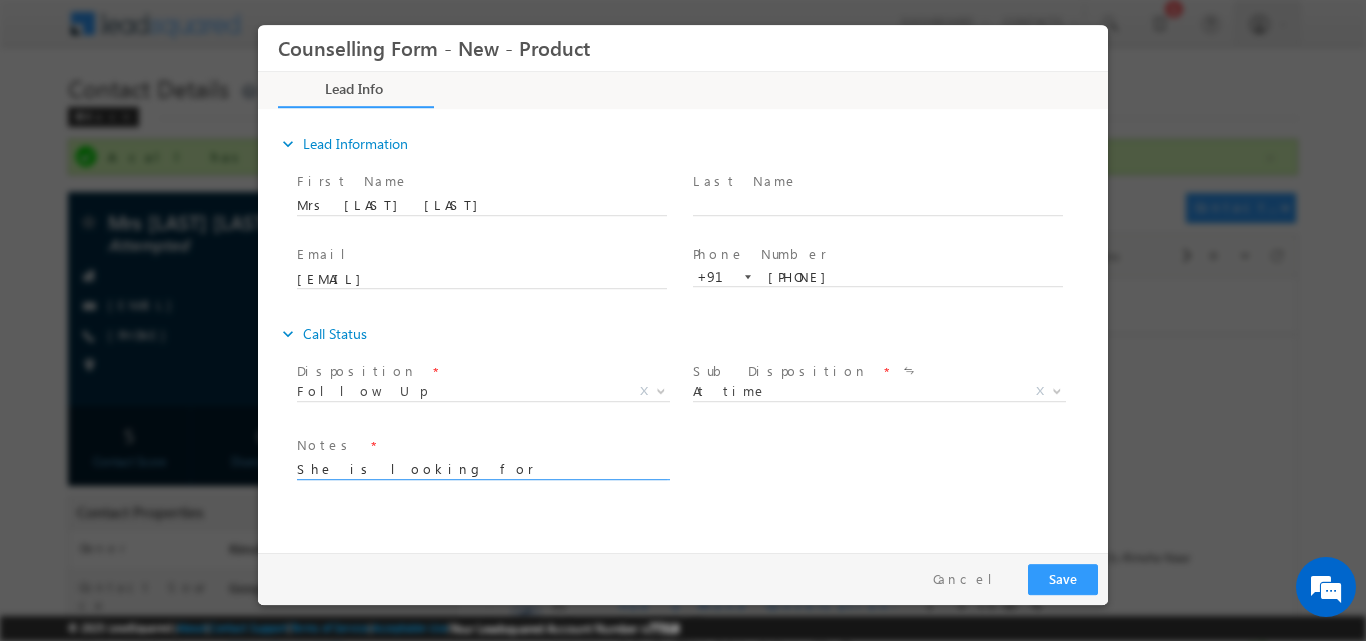 scroll, scrollTop: 4, scrollLeft: 0, axis: vertical 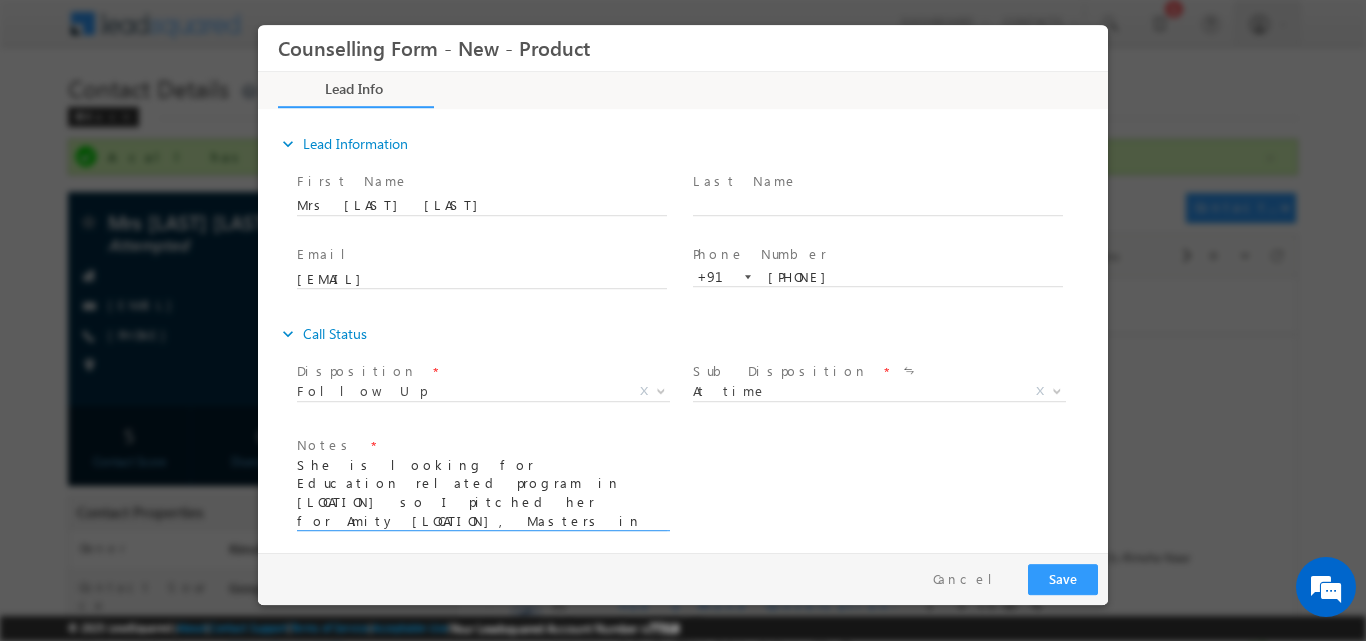 type on "She is looking for Education related program in Dubai so I pitched her for Amity Dubai, Masters in Education, she will discuss with her family then will let us know as the fee is higher than her budget" 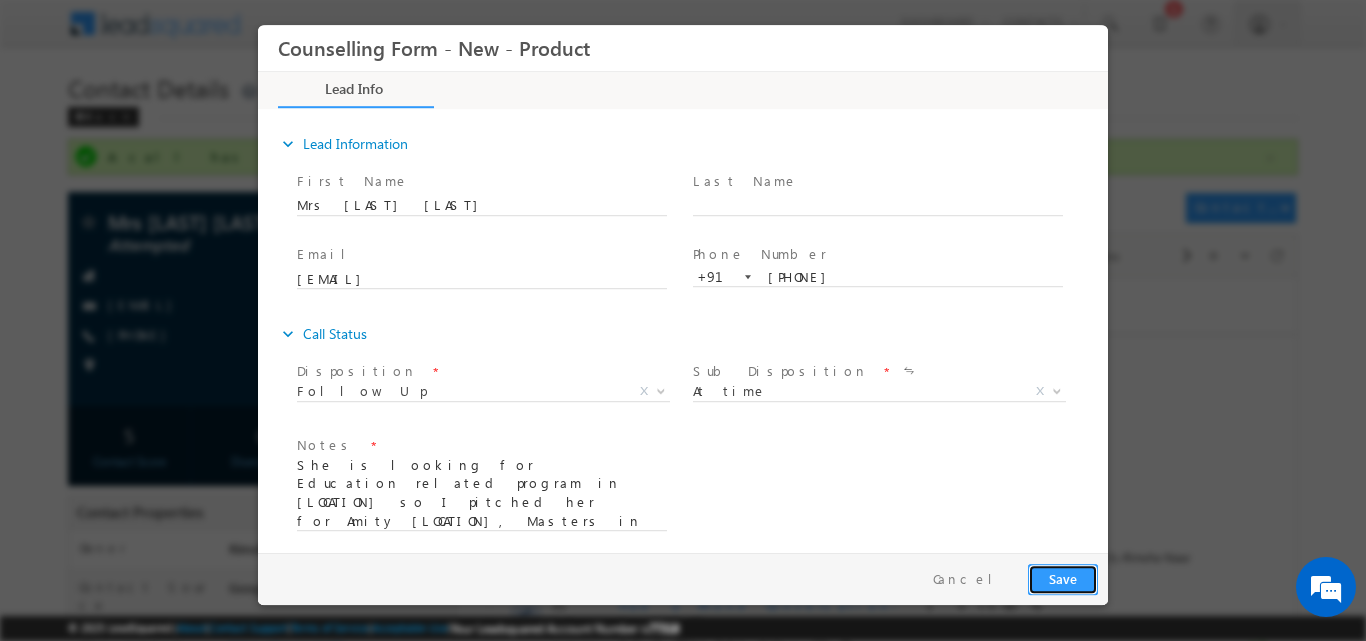 click on "Save" at bounding box center (1063, 578) 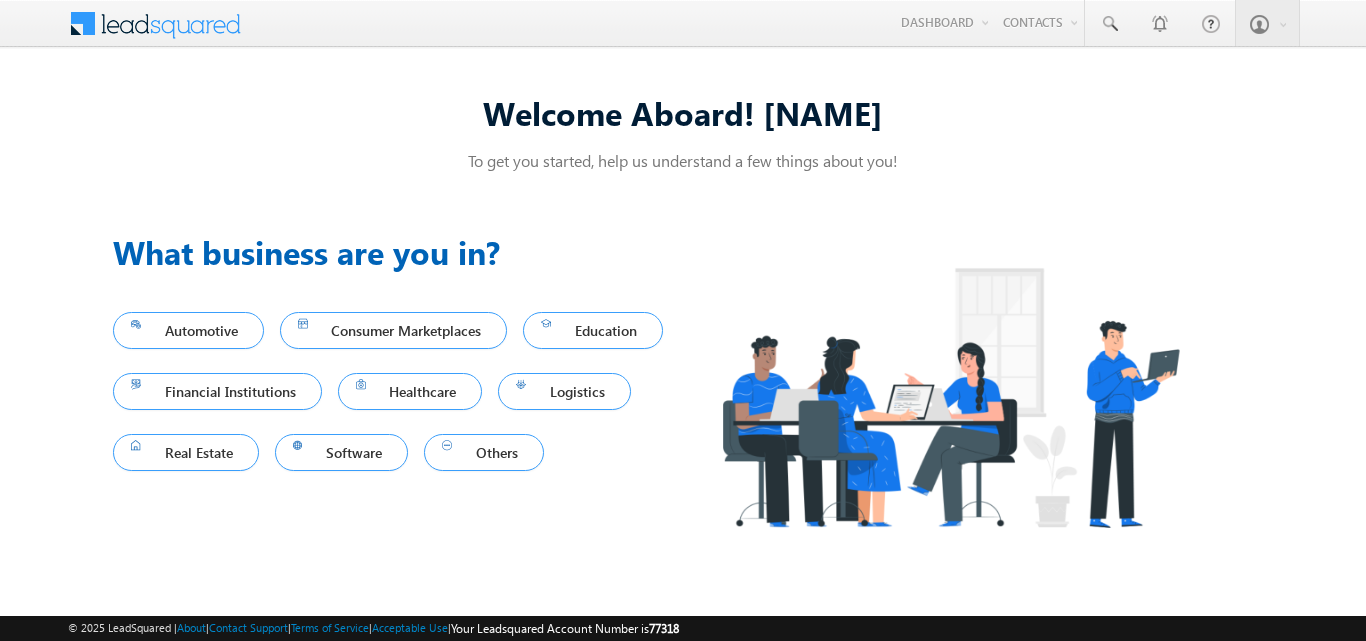 scroll, scrollTop: 0, scrollLeft: 0, axis: both 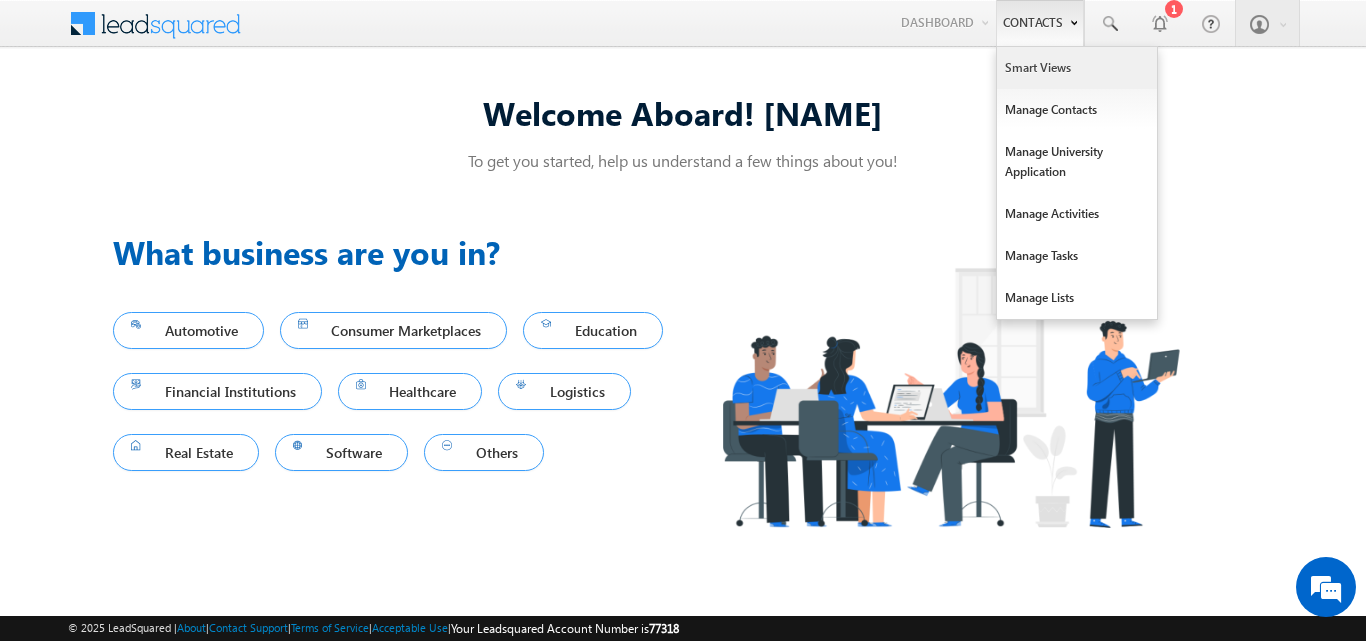 click on "Smart Views" at bounding box center [1077, 68] 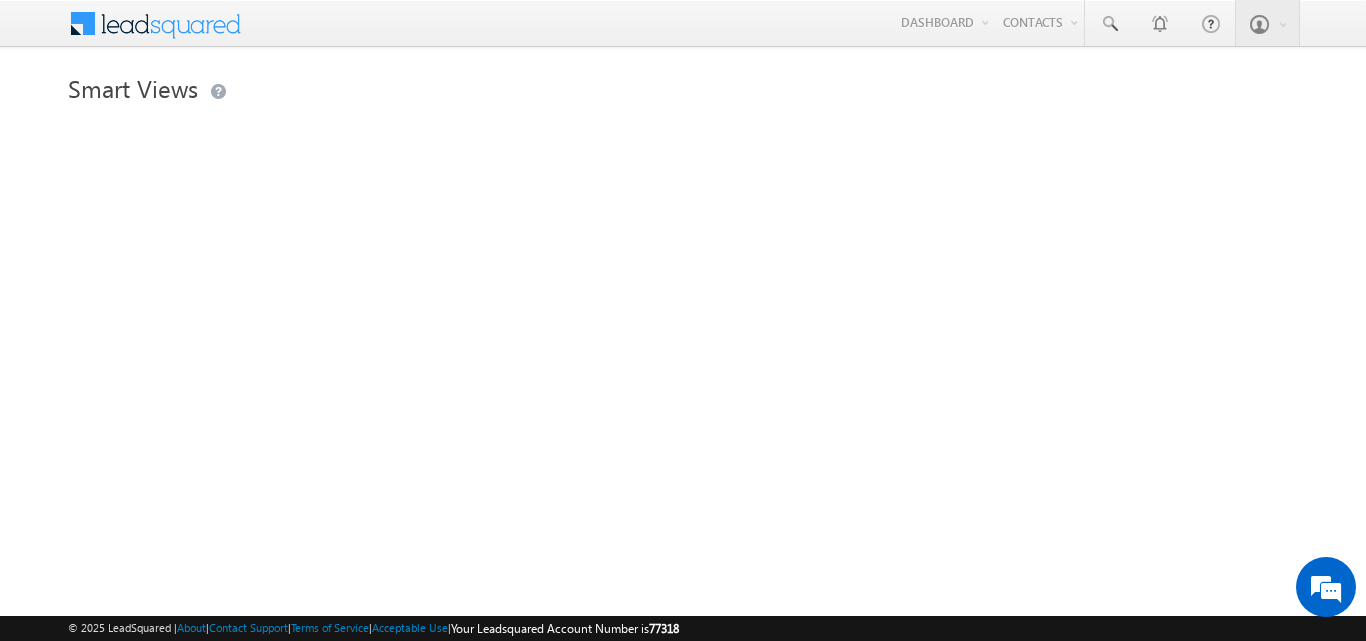 scroll, scrollTop: 0, scrollLeft: 0, axis: both 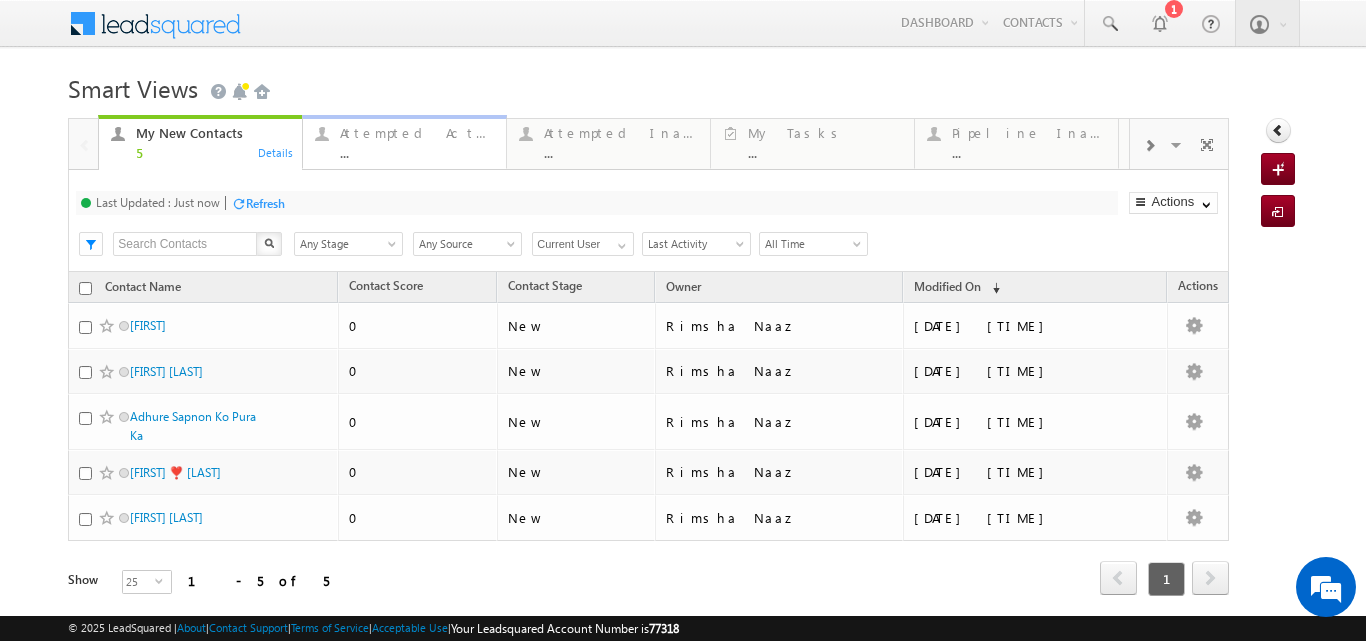 click on "..." at bounding box center [417, 152] 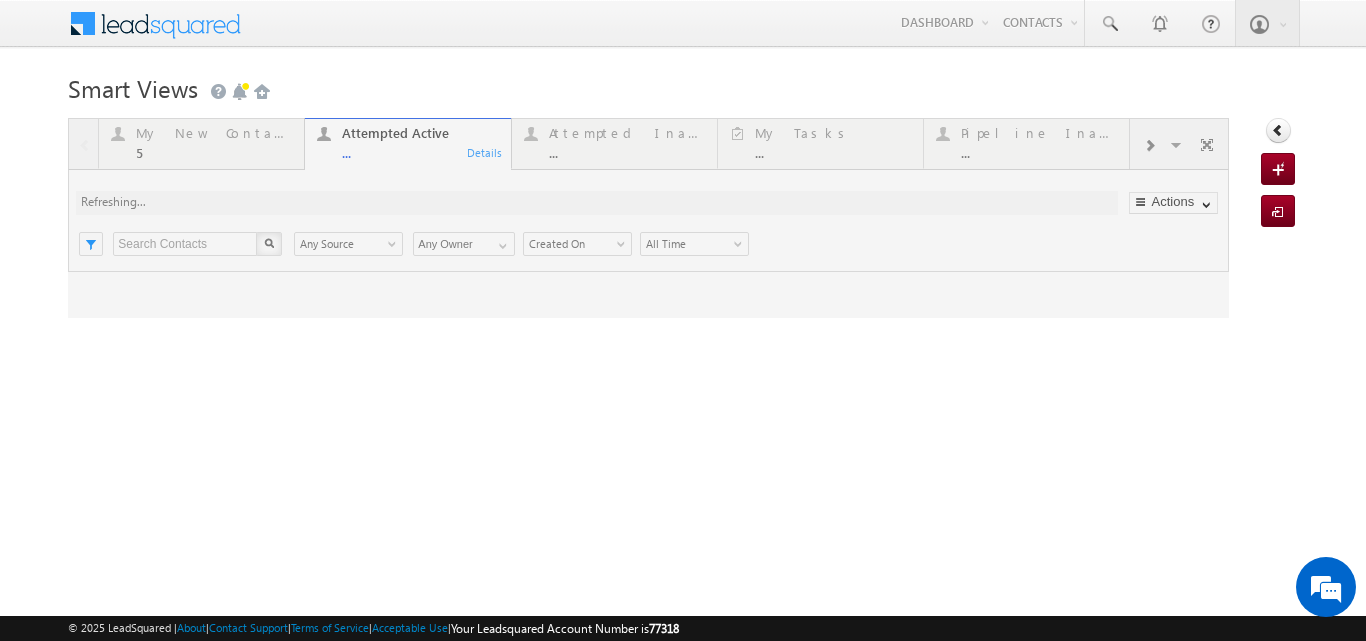 scroll, scrollTop: 0, scrollLeft: 0, axis: both 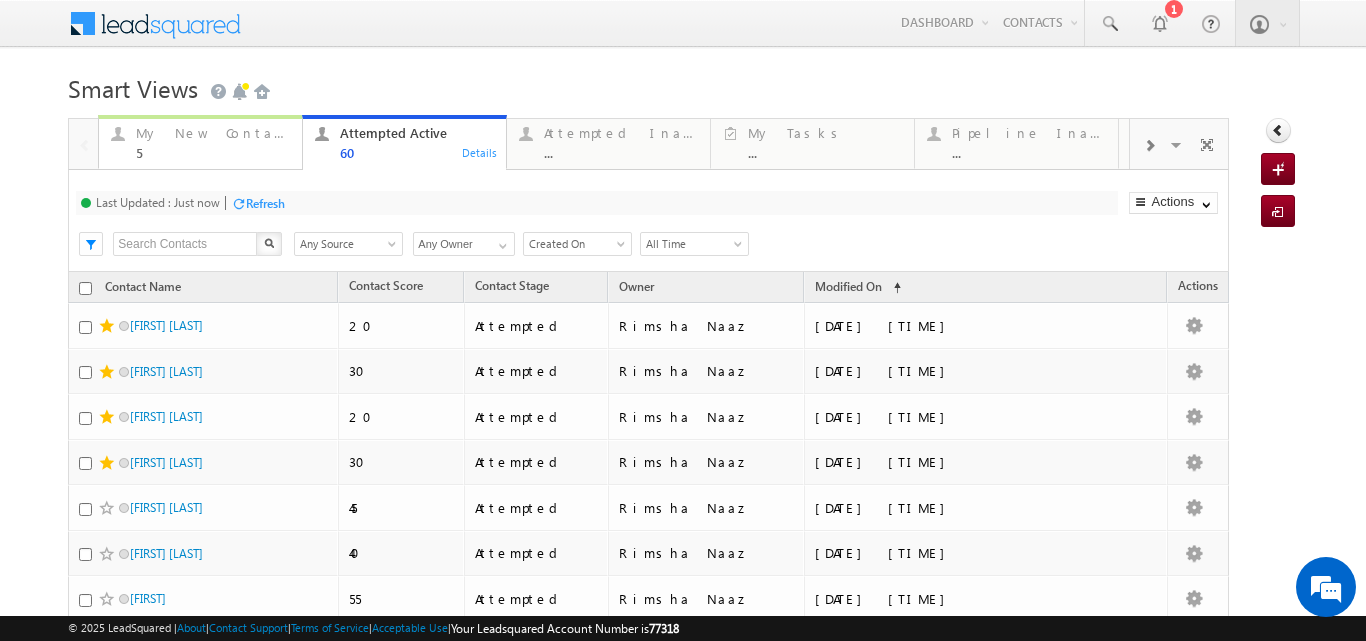 click on "My New Contact" at bounding box center [213, 133] 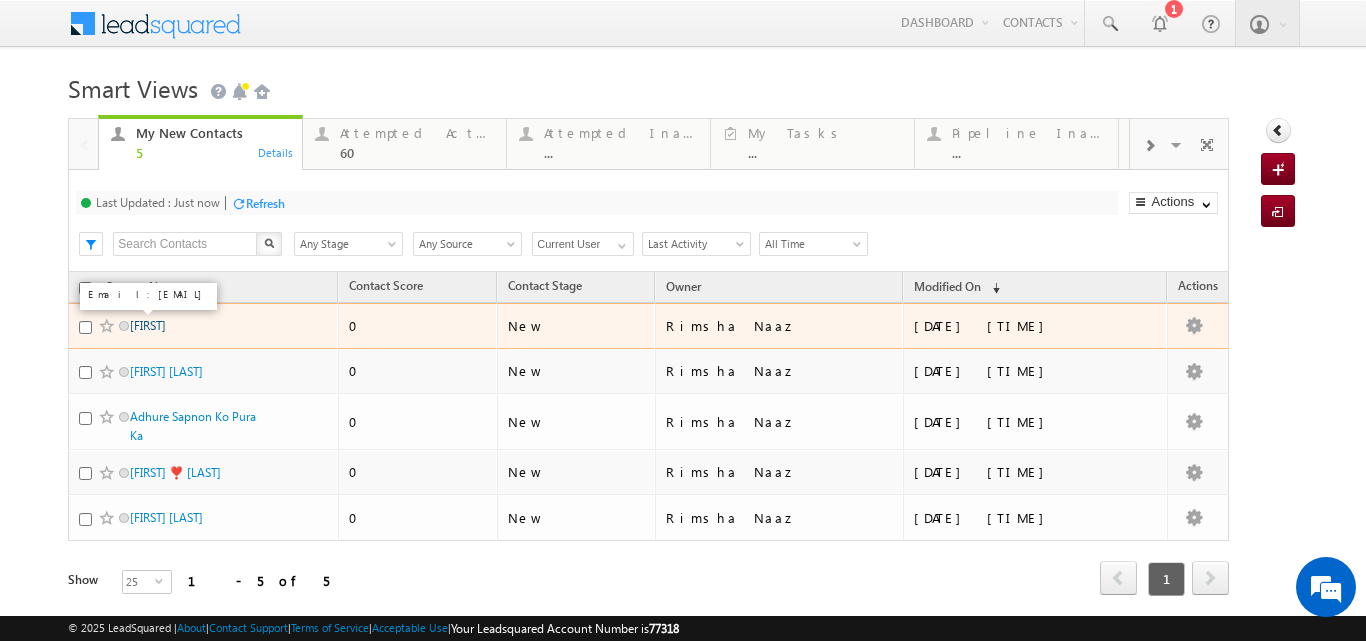 click on "[FIRST]" at bounding box center [148, 325] 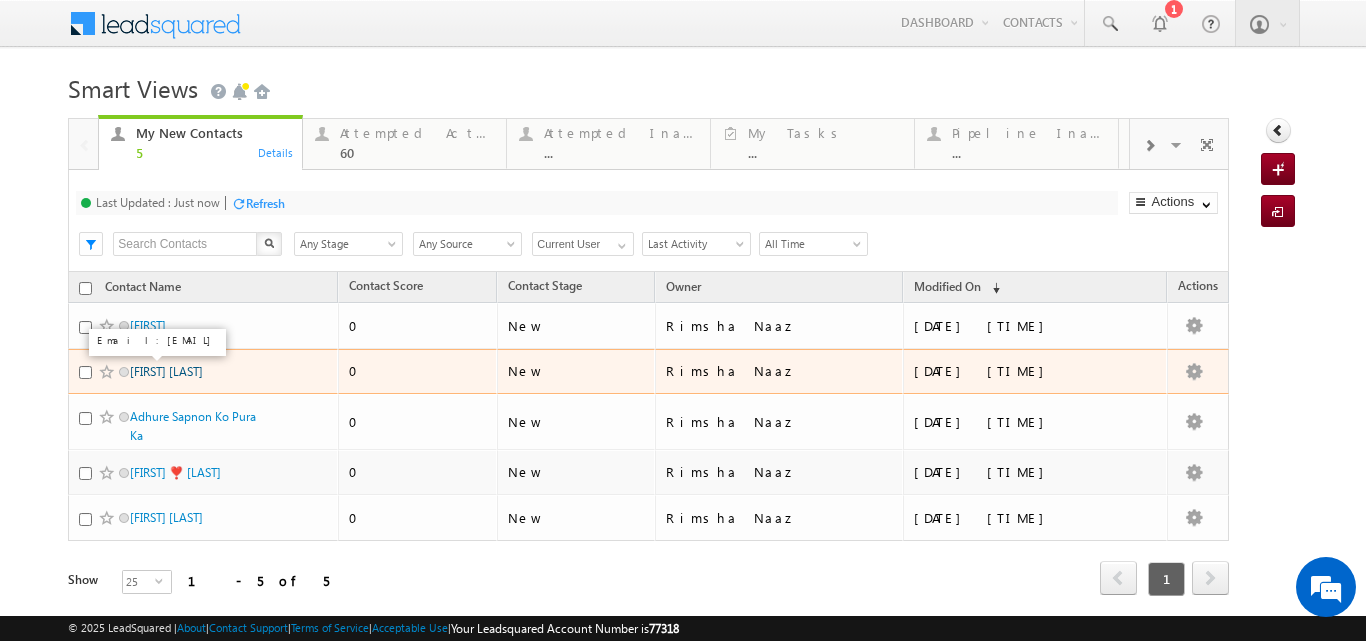 click on "[FIRST] [LAST]" at bounding box center (166, 371) 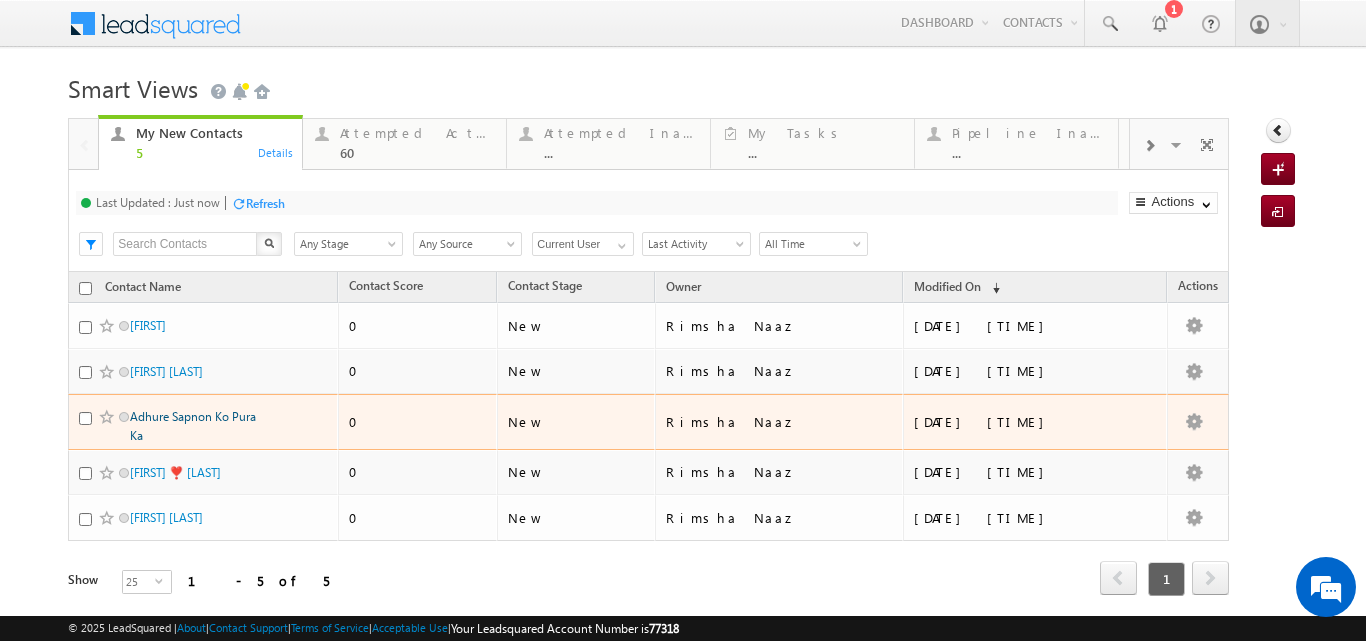 click on "Adhure Sapnon Ko Pura Ka" at bounding box center (193, 426) 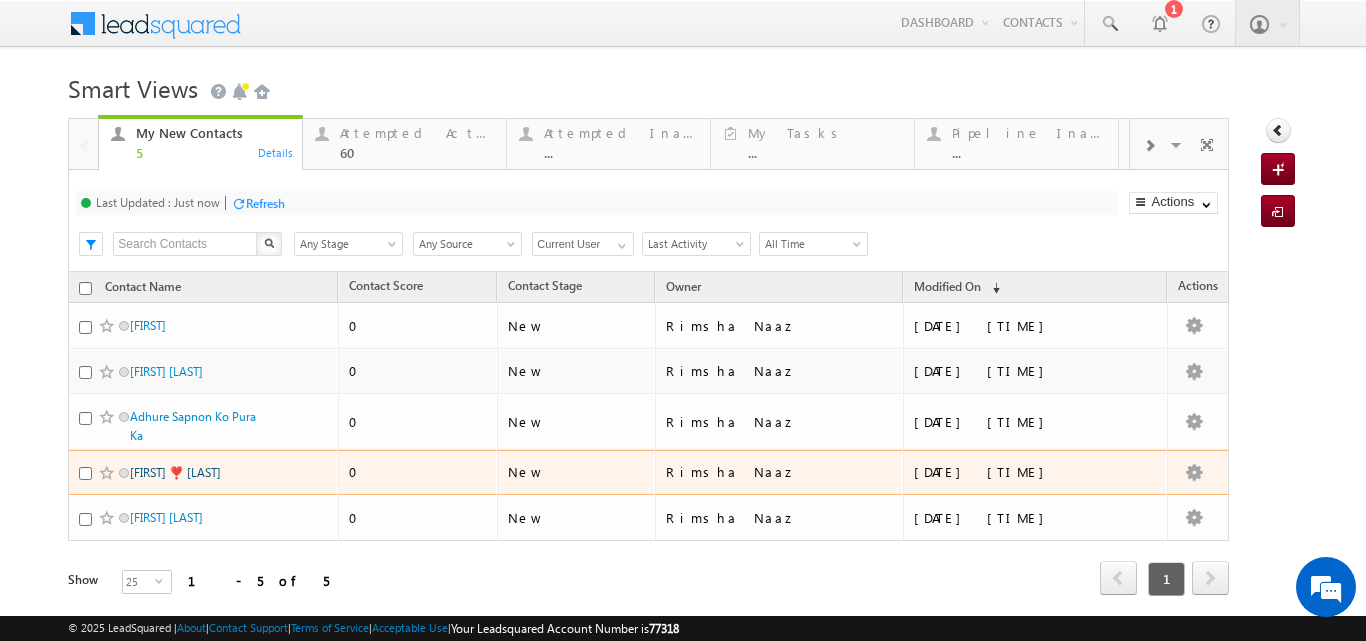 click on "[FIRST] [TITLE] [LAST]" at bounding box center [175, 472] 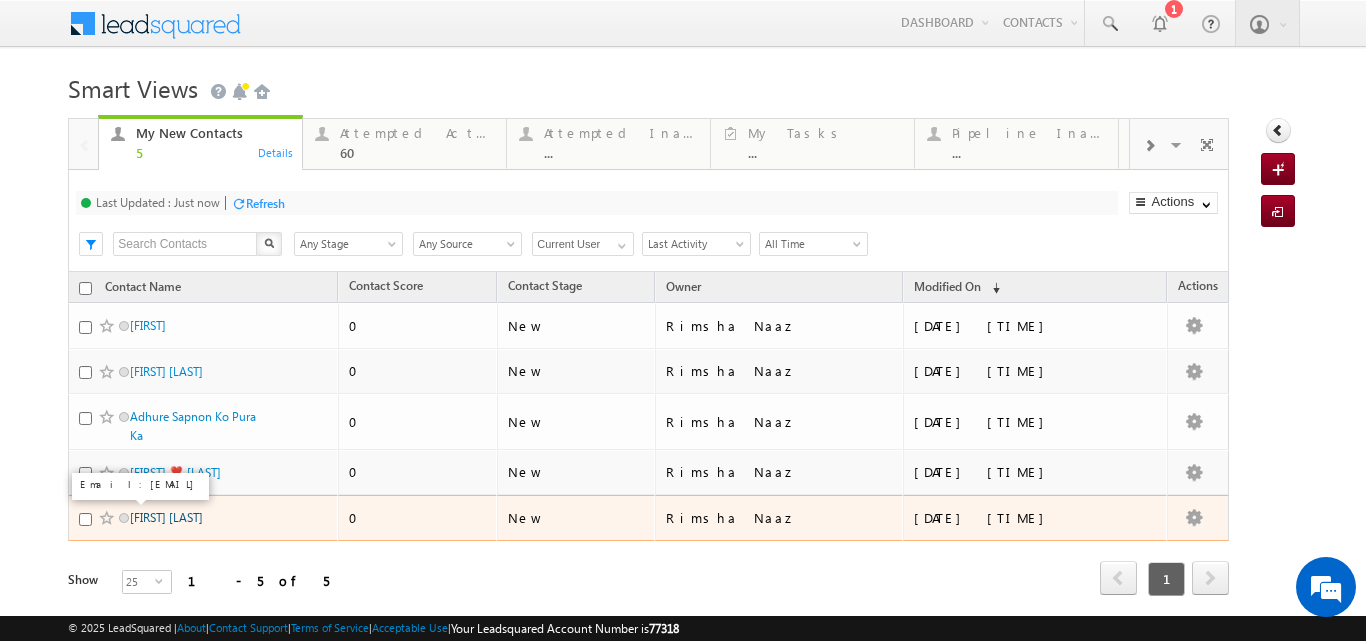 click on "[FIRST] [LAST]" at bounding box center (166, 517) 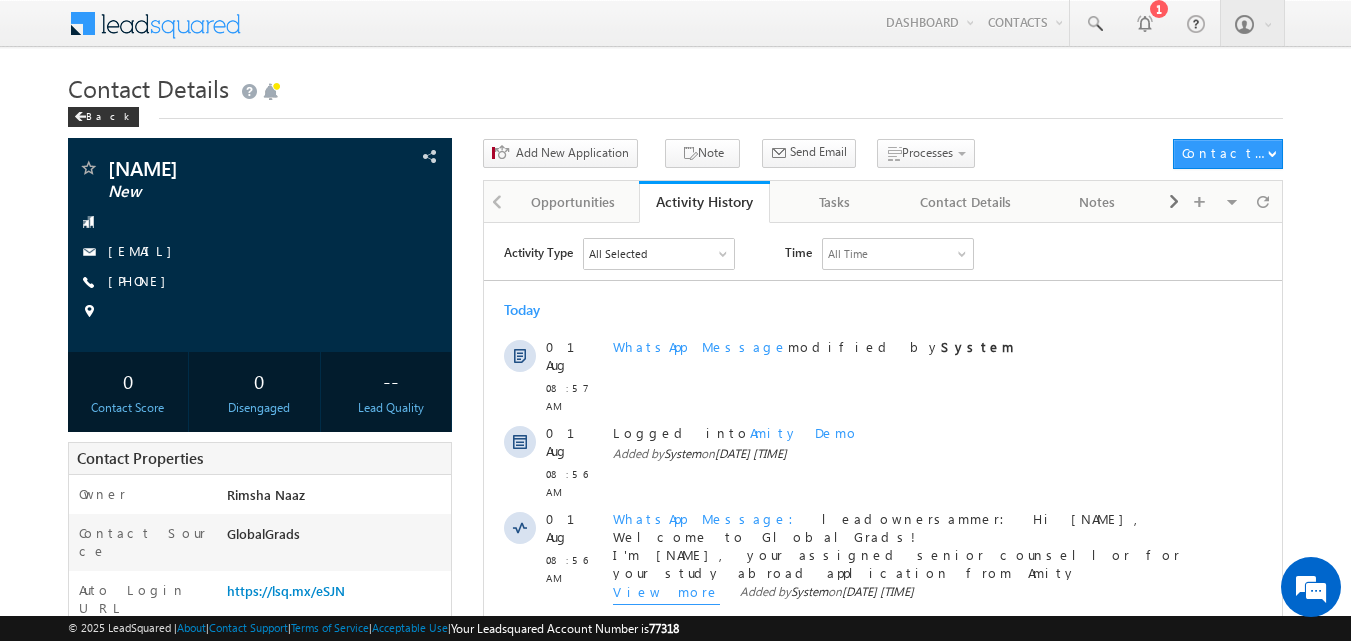 scroll, scrollTop: 0, scrollLeft: 0, axis: both 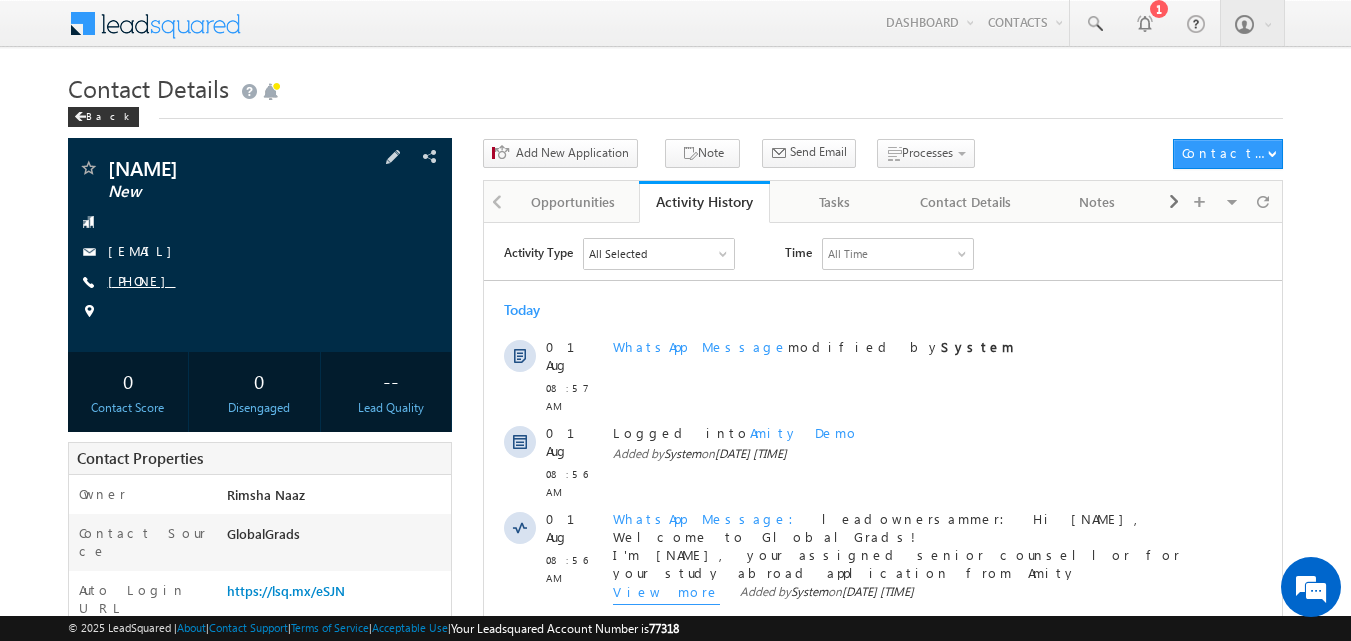 click on "+91-7680919935" at bounding box center (142, 280) 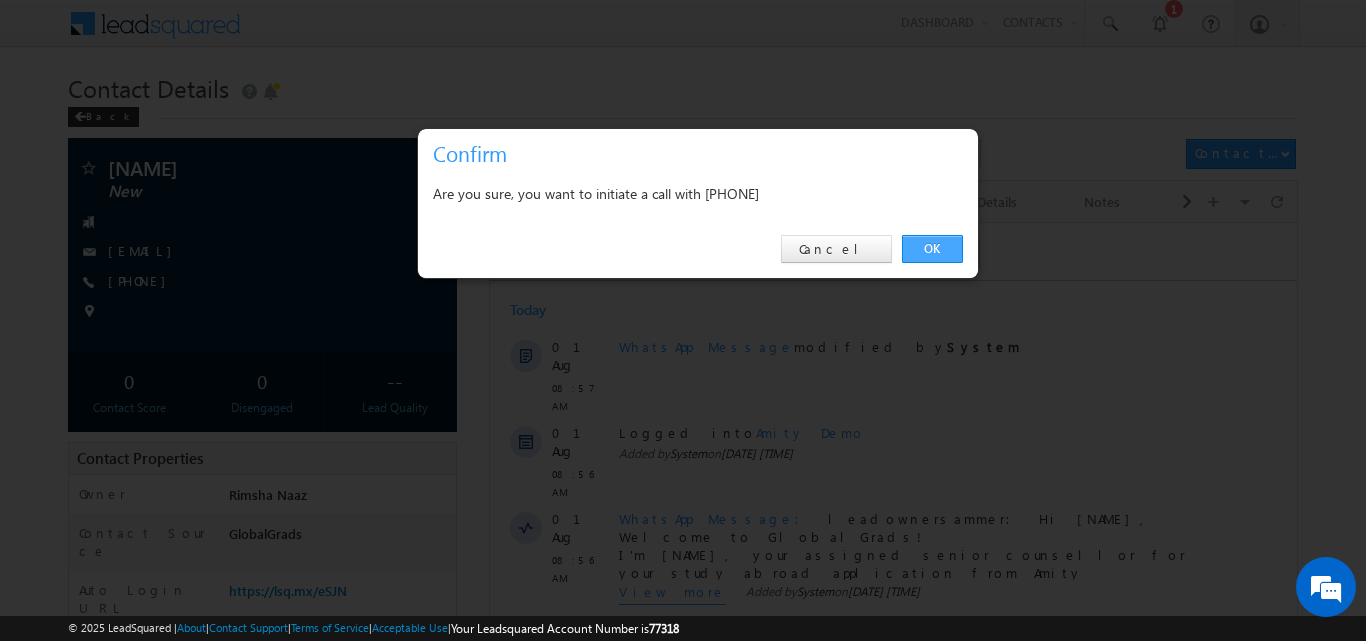 click on "OK" at bounding box center (932, 249) 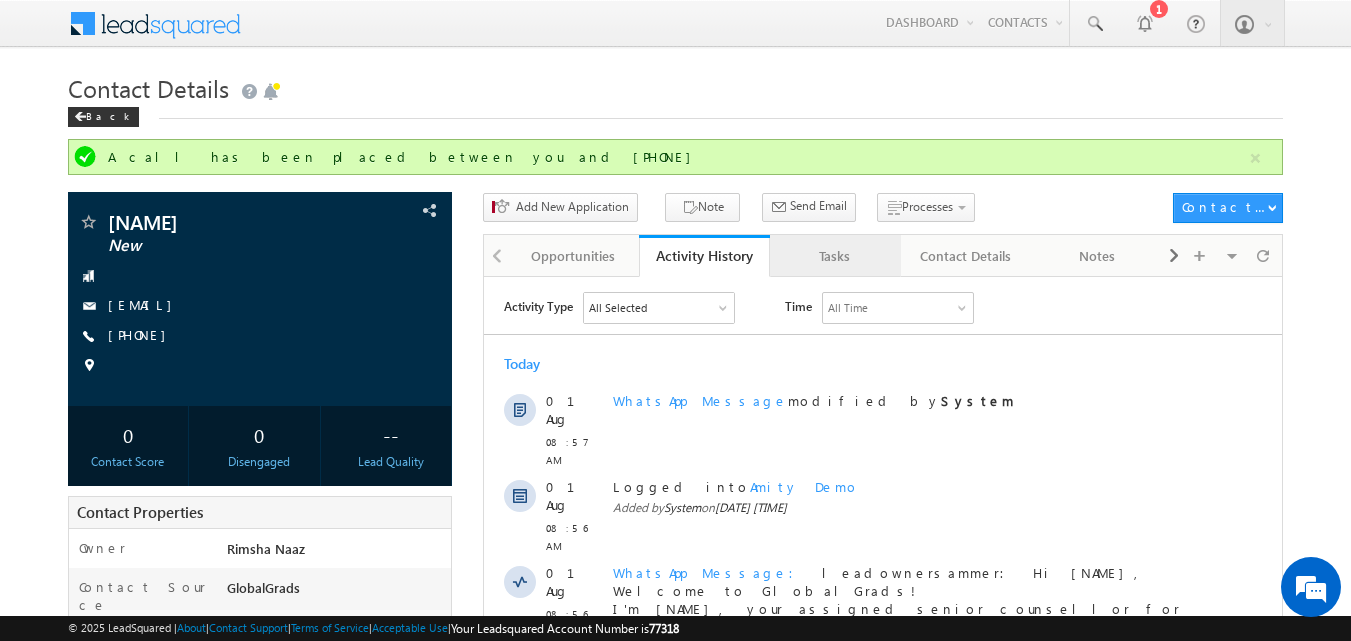 click on "Tasks" at bounding box center [834, 256] 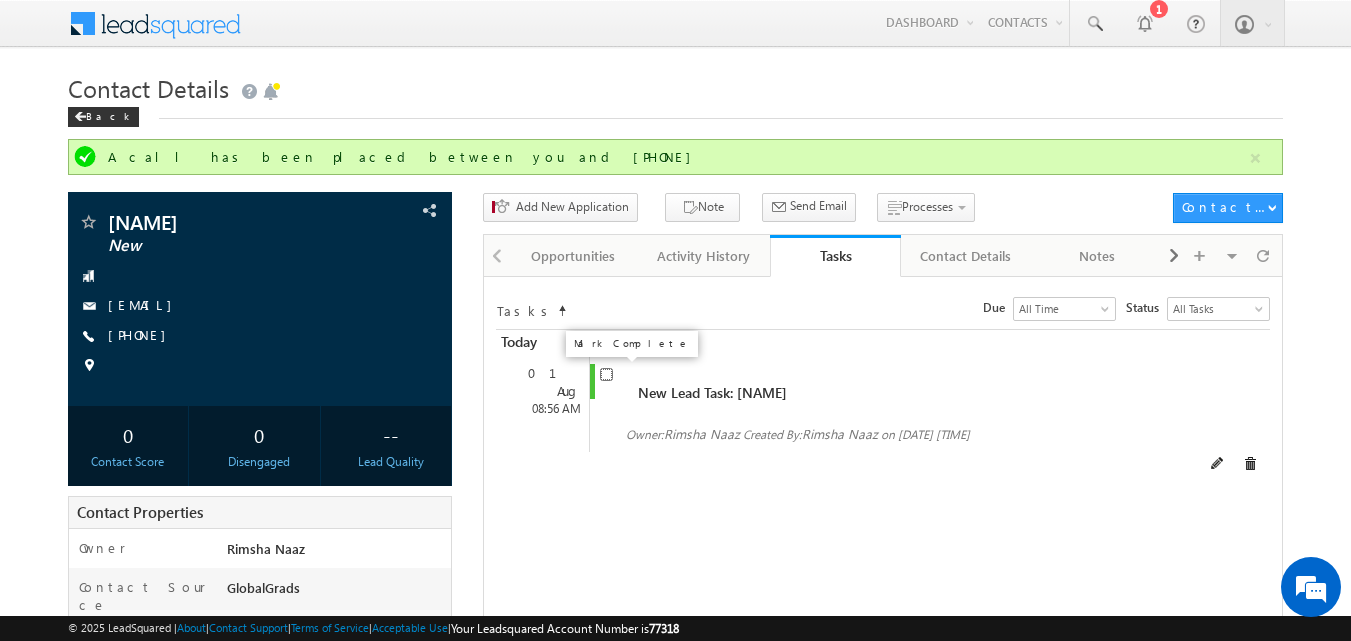 click at bounding box center (606, 374) 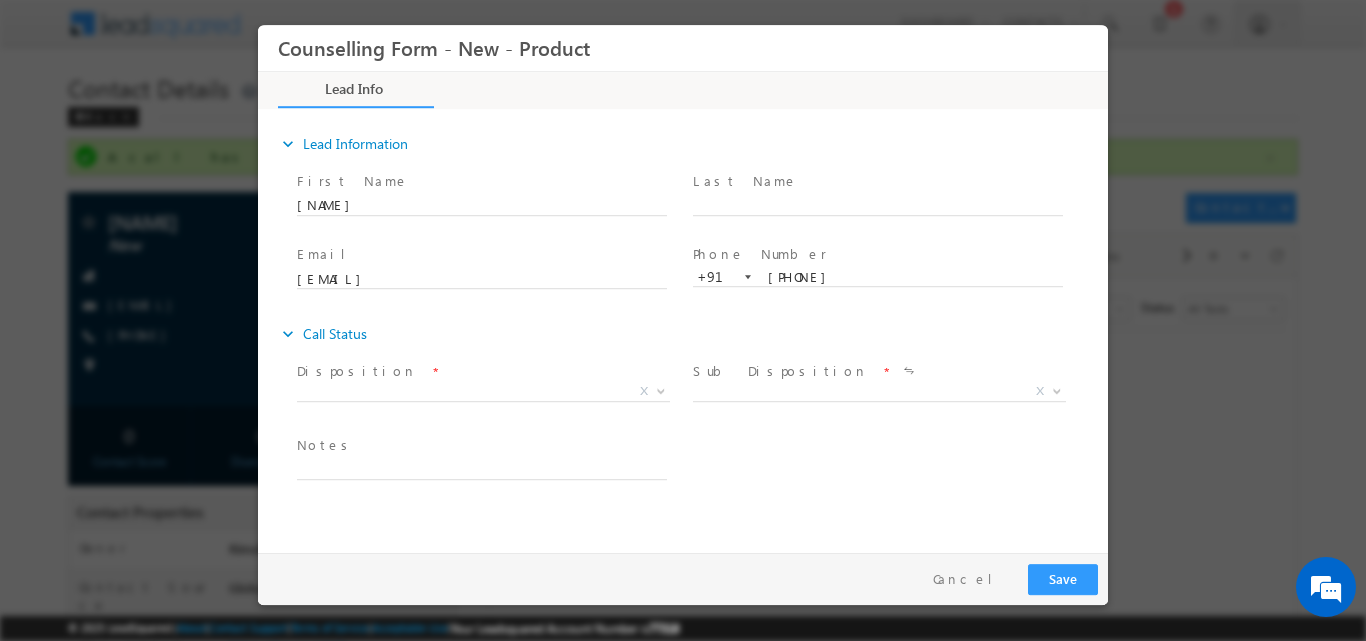 scroll, scrollTop: 0, scrollLeft: 0, axis: both 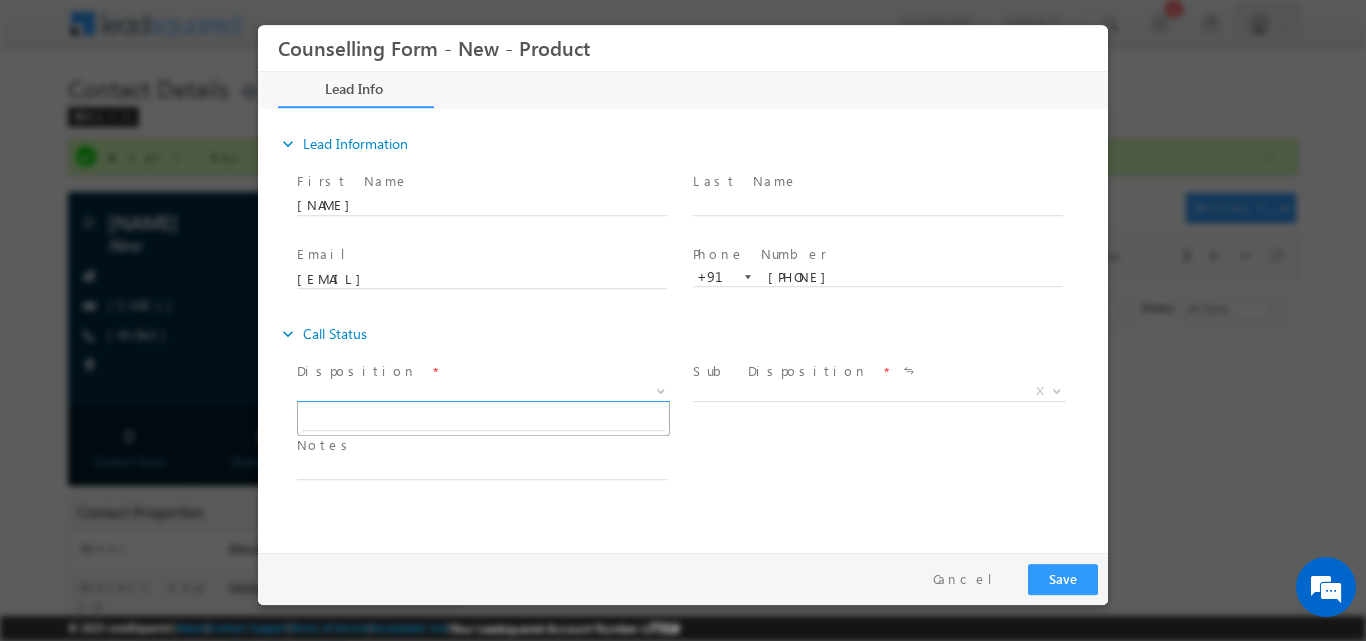 click at bounding box center (661, 389) 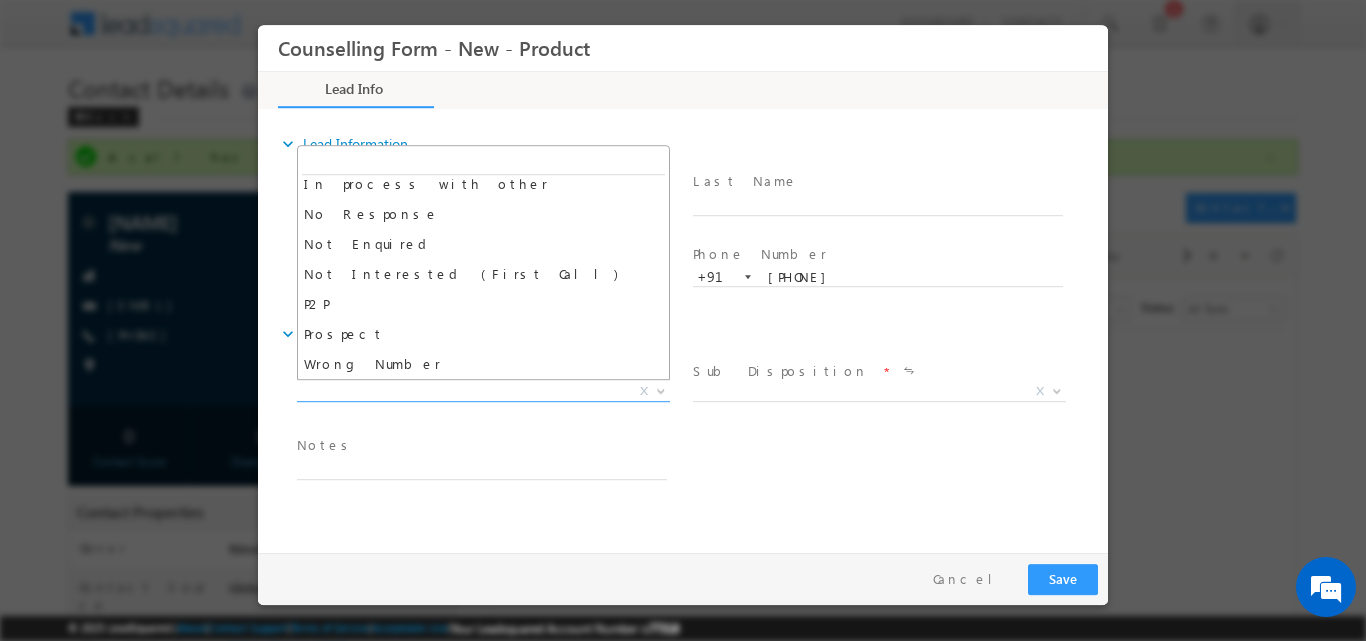scroll, scrollTop: 0, scrollLeft: 0, axis: both 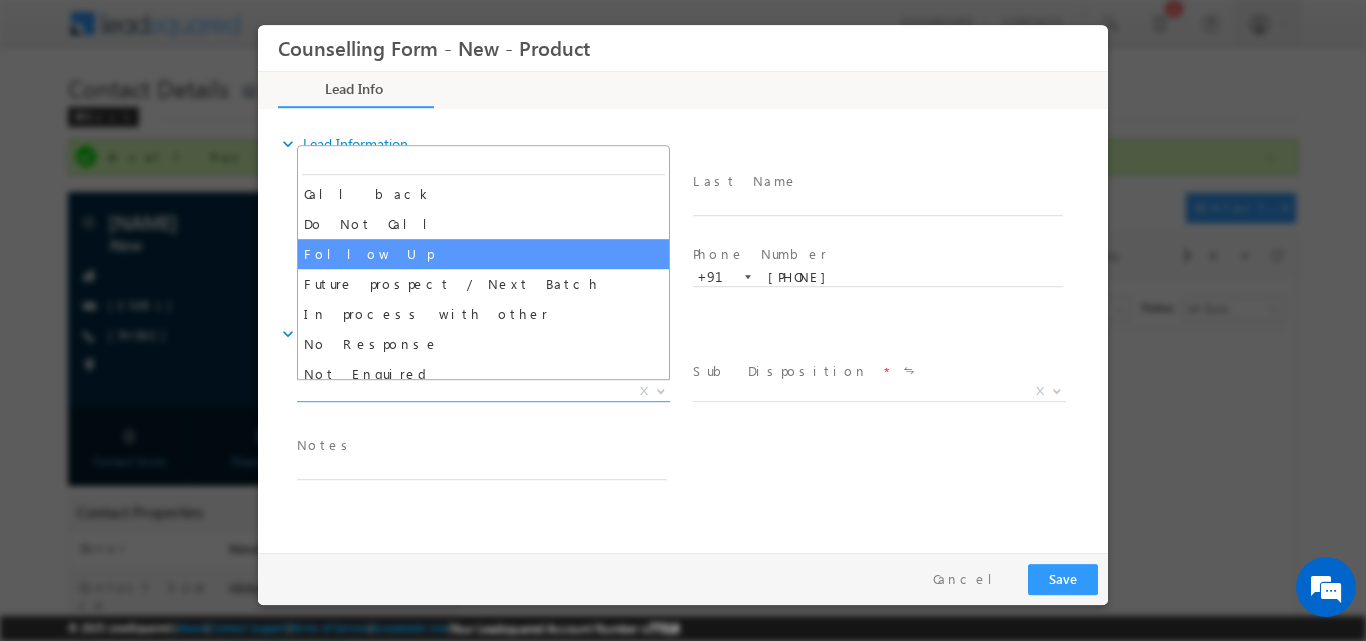 select on "Follow Up" 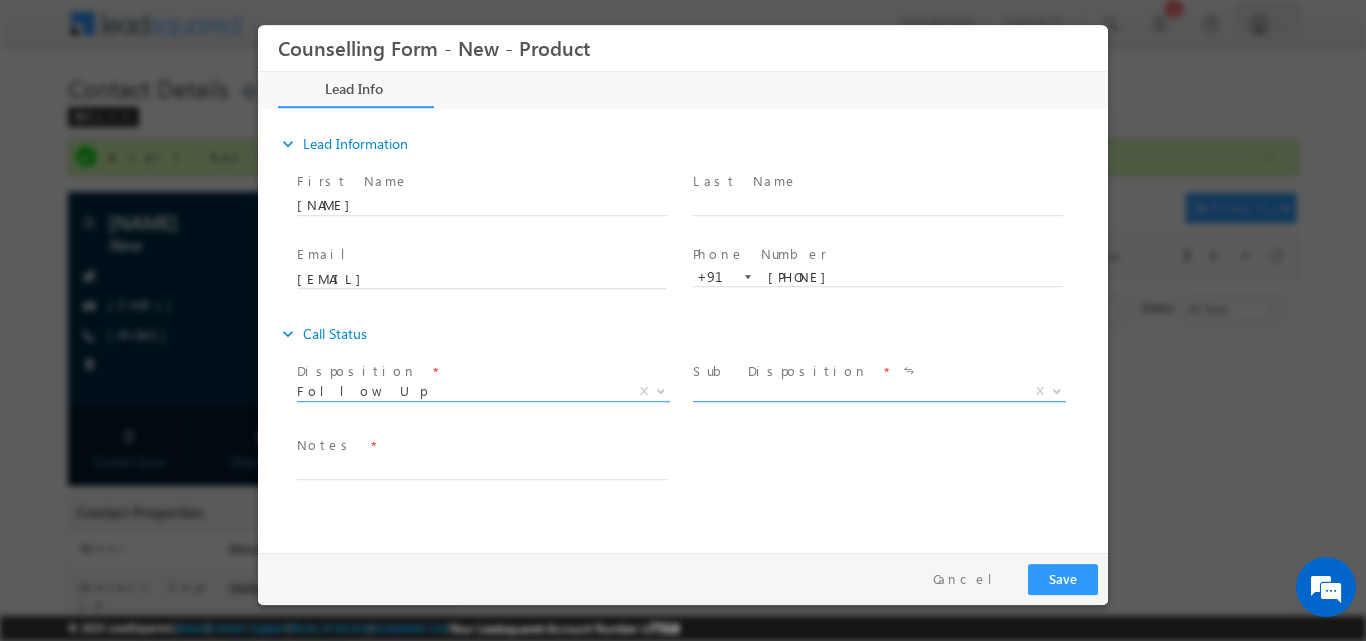 click at bounding box center (1057, 389) 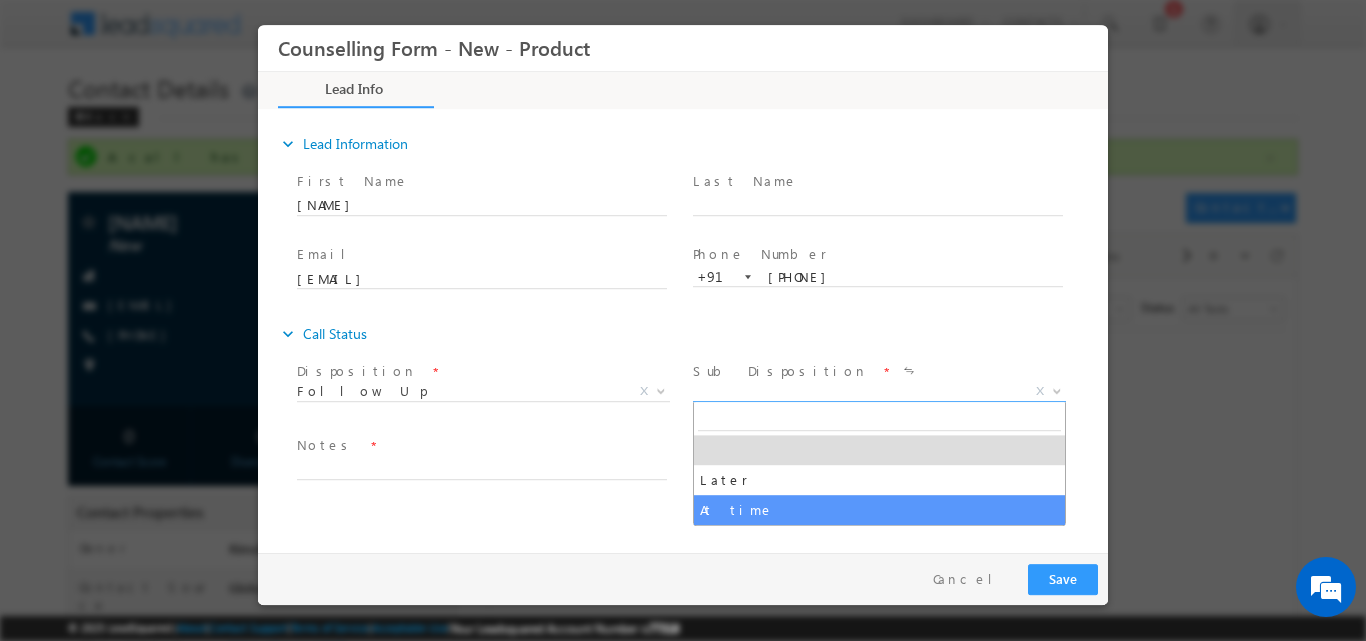 select on "At time" 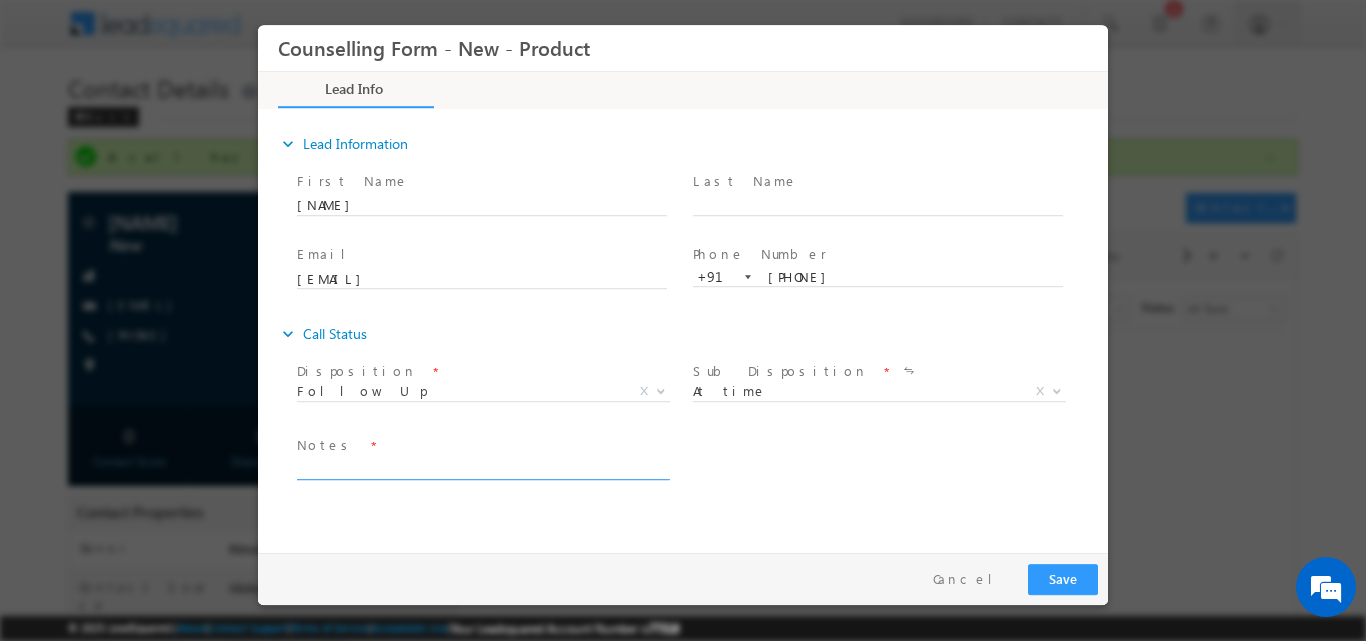 click at bounding box center [482, 467] 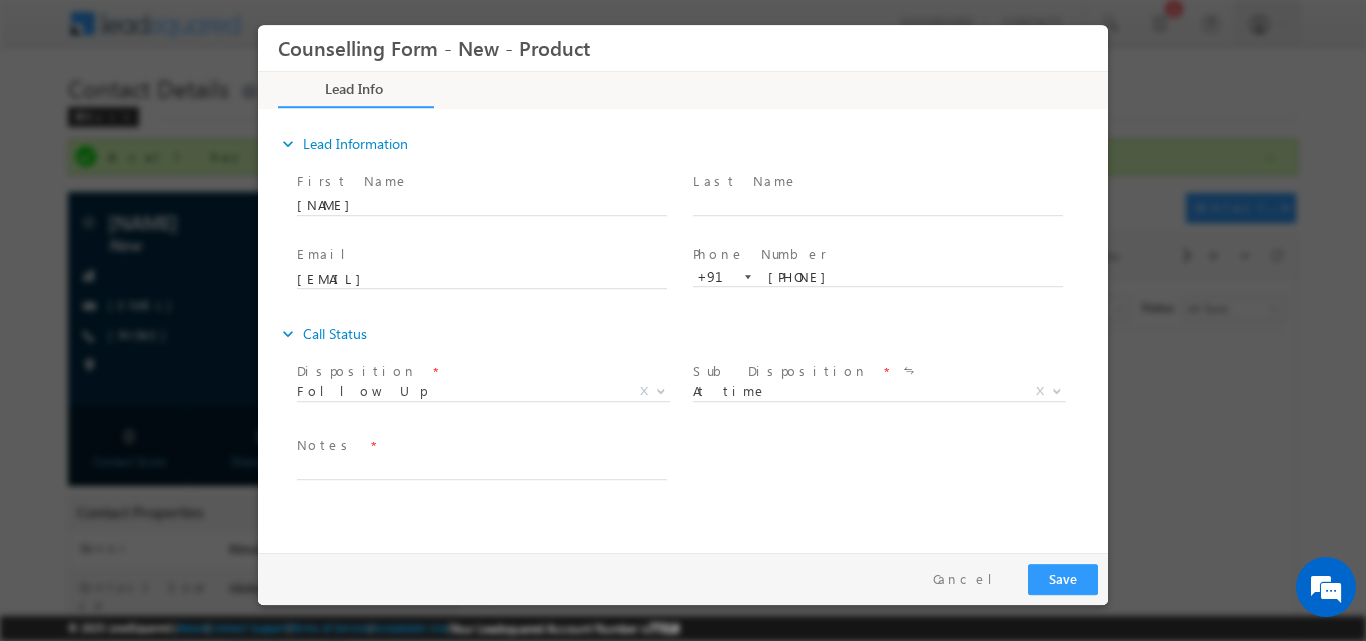 click on "Notes
*" at bounding box center [481, 445] 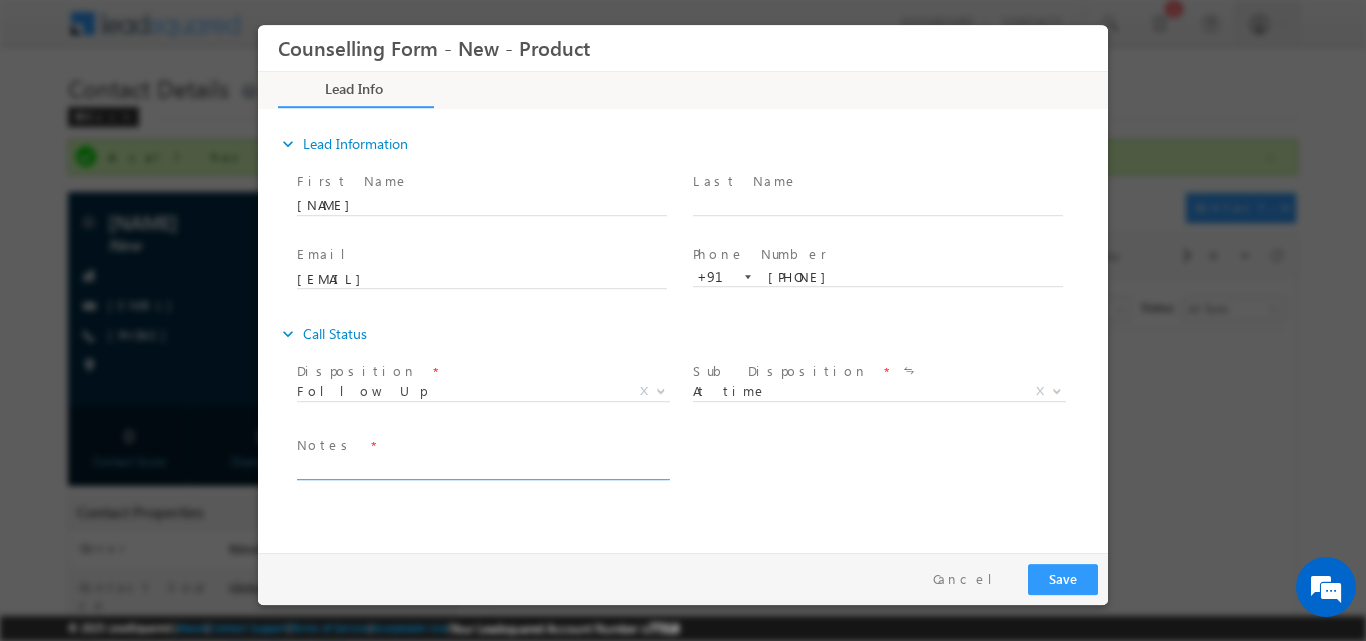 click at bounding box center (482, 467) 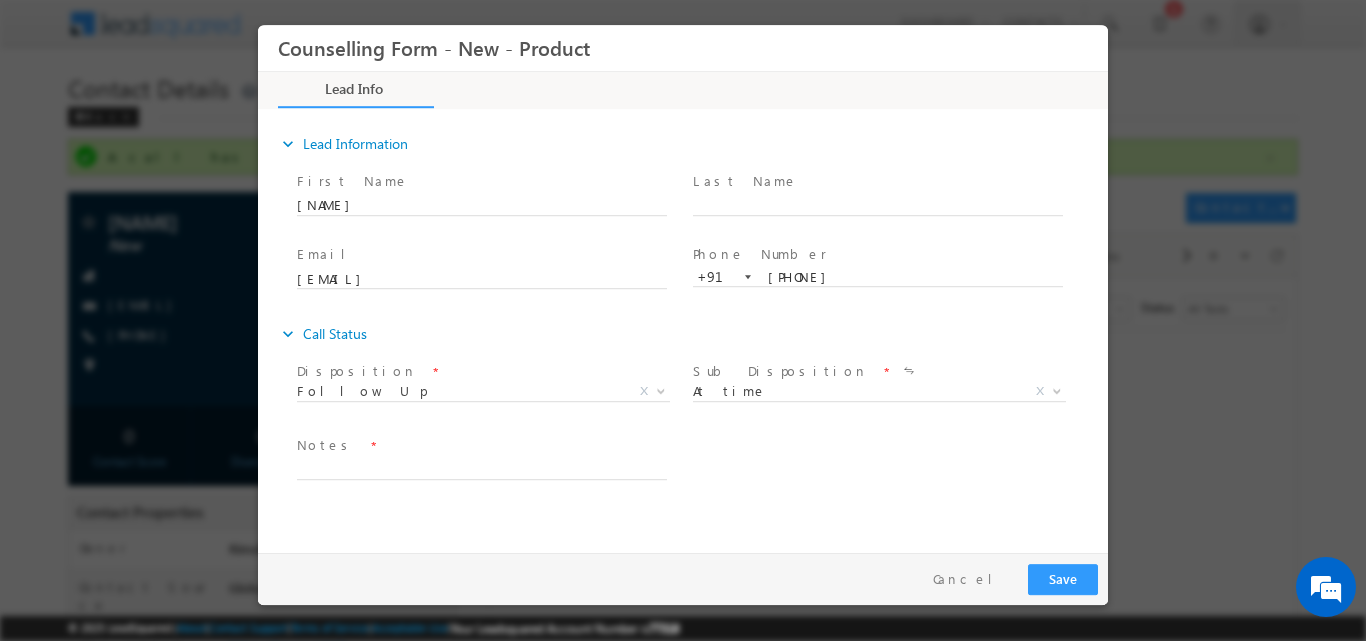click on "Notes
*" at bounding box center (481, 445) 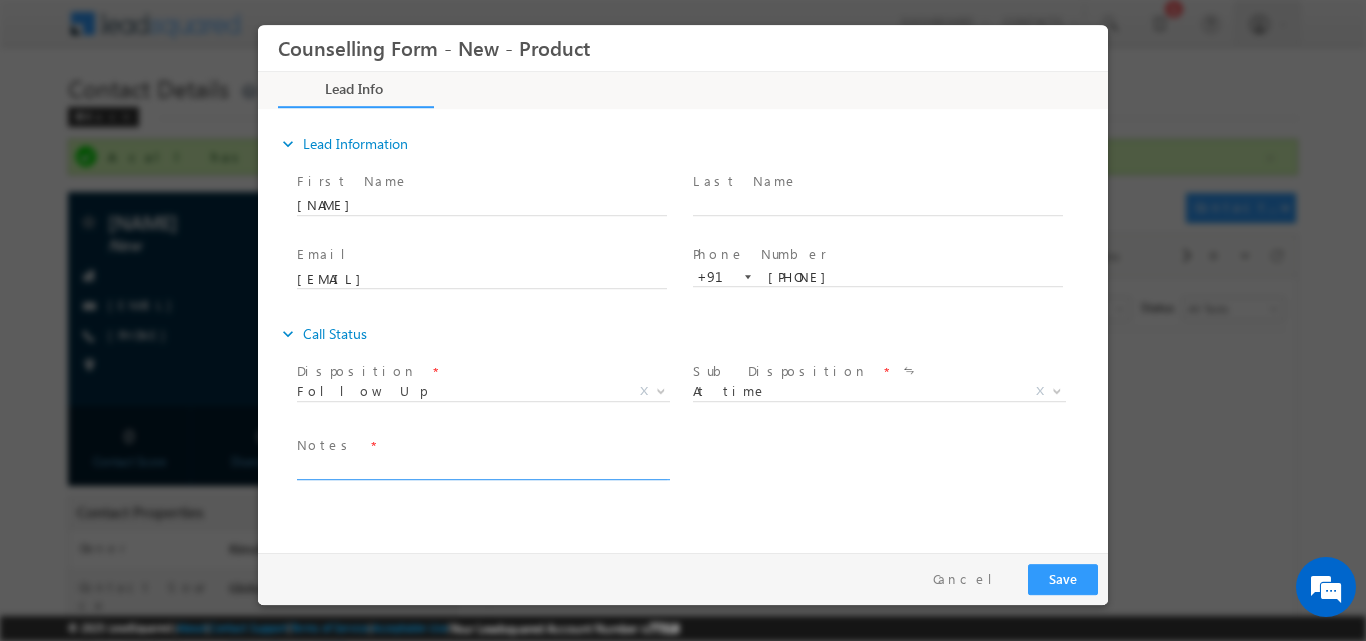 click on "Notes
*" at bounding box center [491, 457] 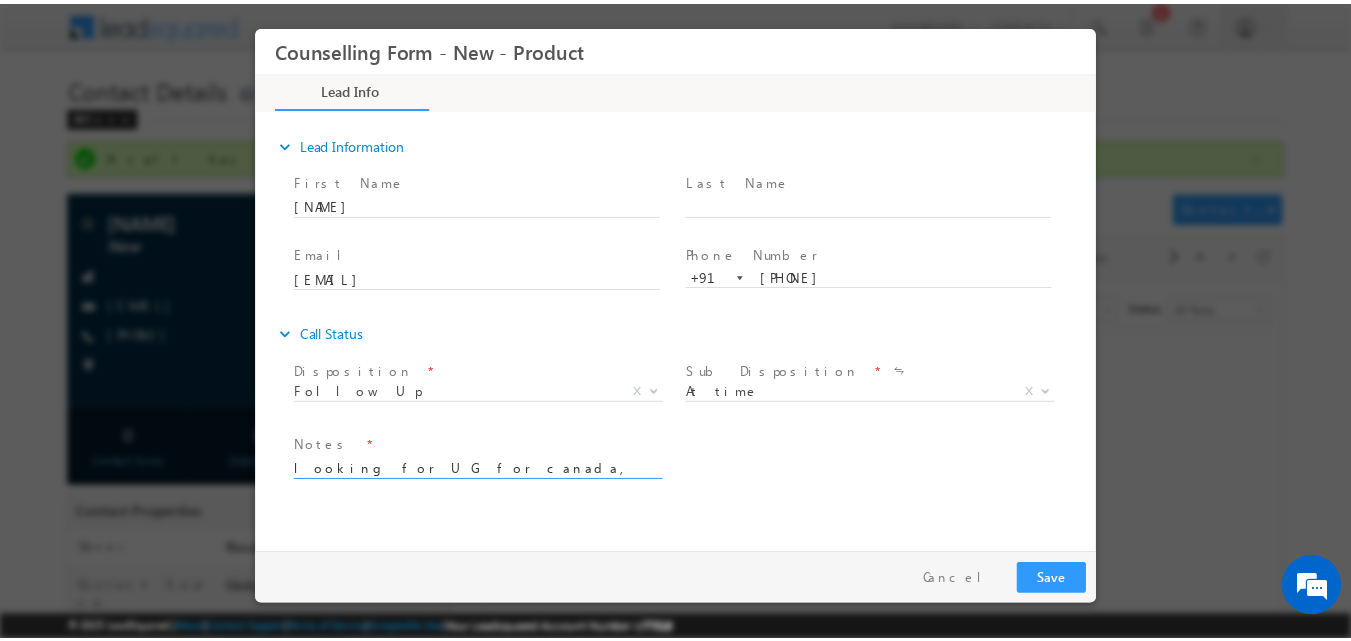scroll, scrollTop: 90, scrollLeft: 0, axis: vertical 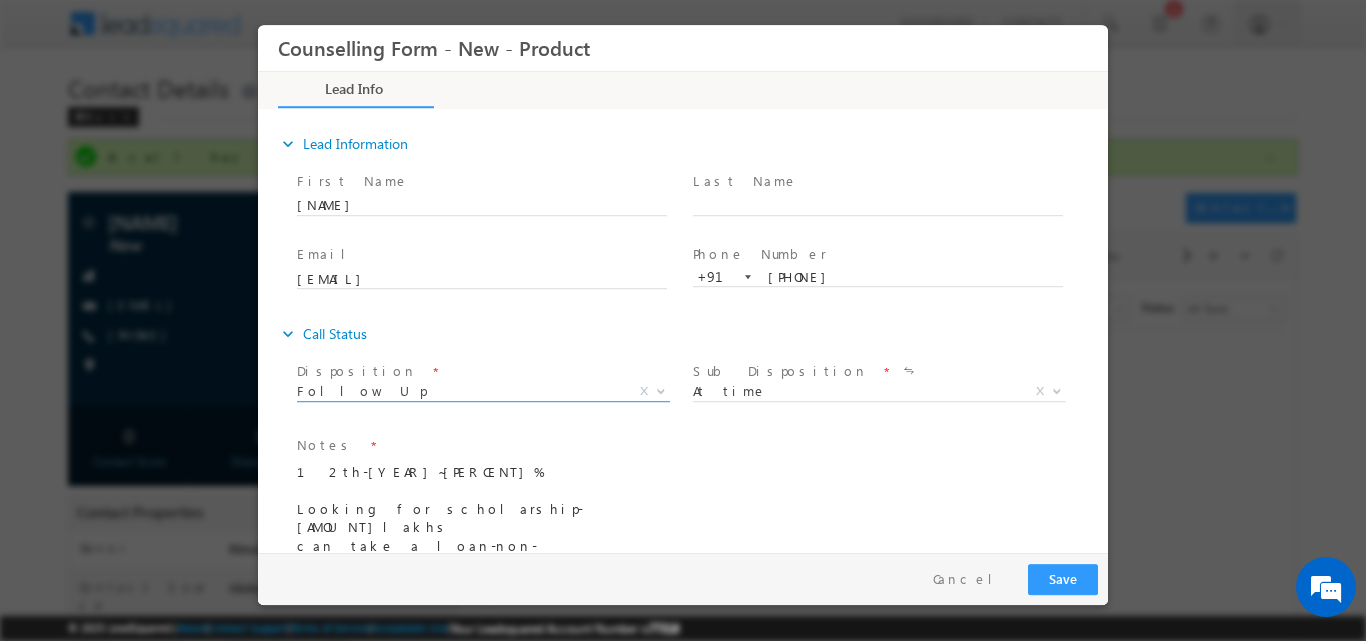 type on "looking for UG for canada, toronto, Btech in AI and also interested in CS
10th - 2023-93%
12th-2026~80-90%
Looking for scholarship- 10-15lakhs
can take a loan-non- collataral loan
father is economics teacher
Mother is English teacher" 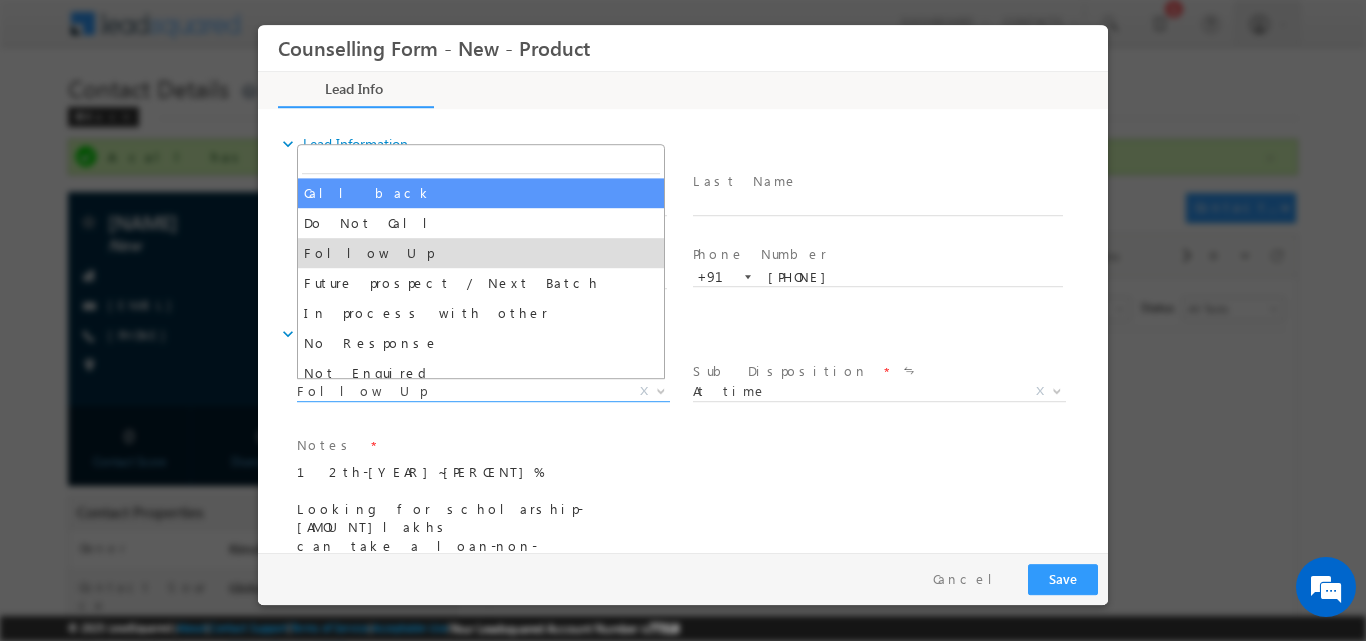 select on "Call back" 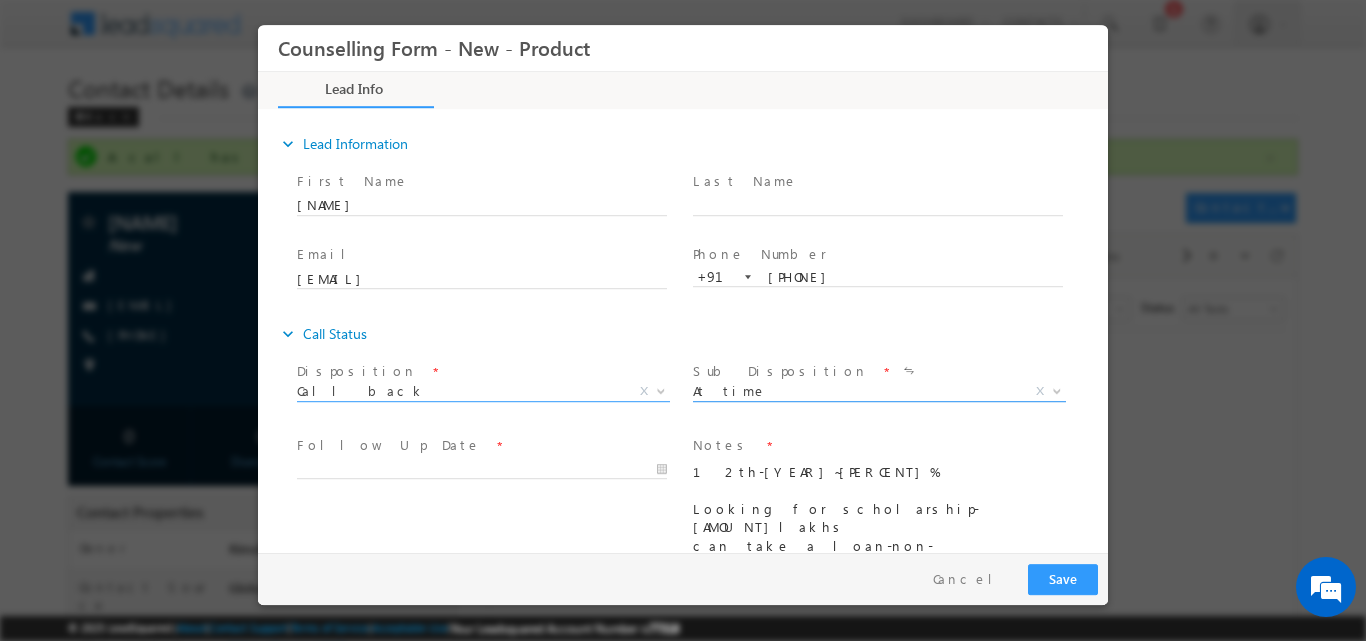 click at bounding box center (1057, 389) 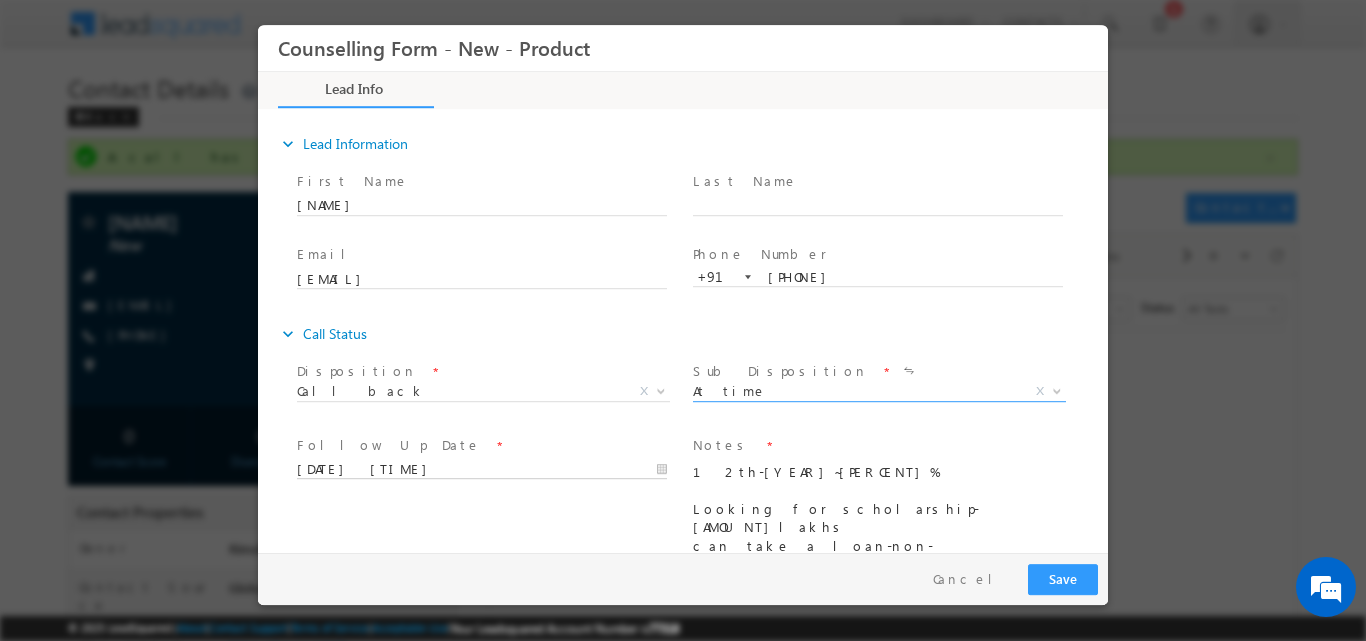 click on "01/08/2025 9:25 AM" at bounding box center [482, 469] 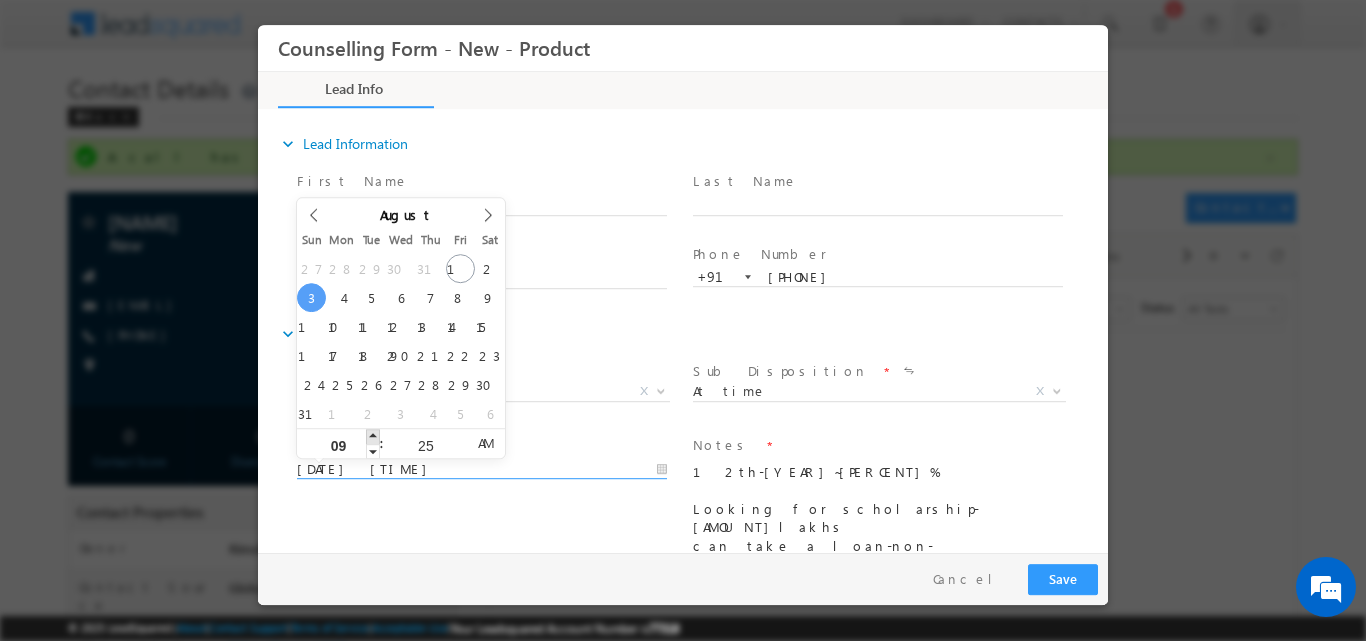 type on "03/08/2025 10:25 AM" 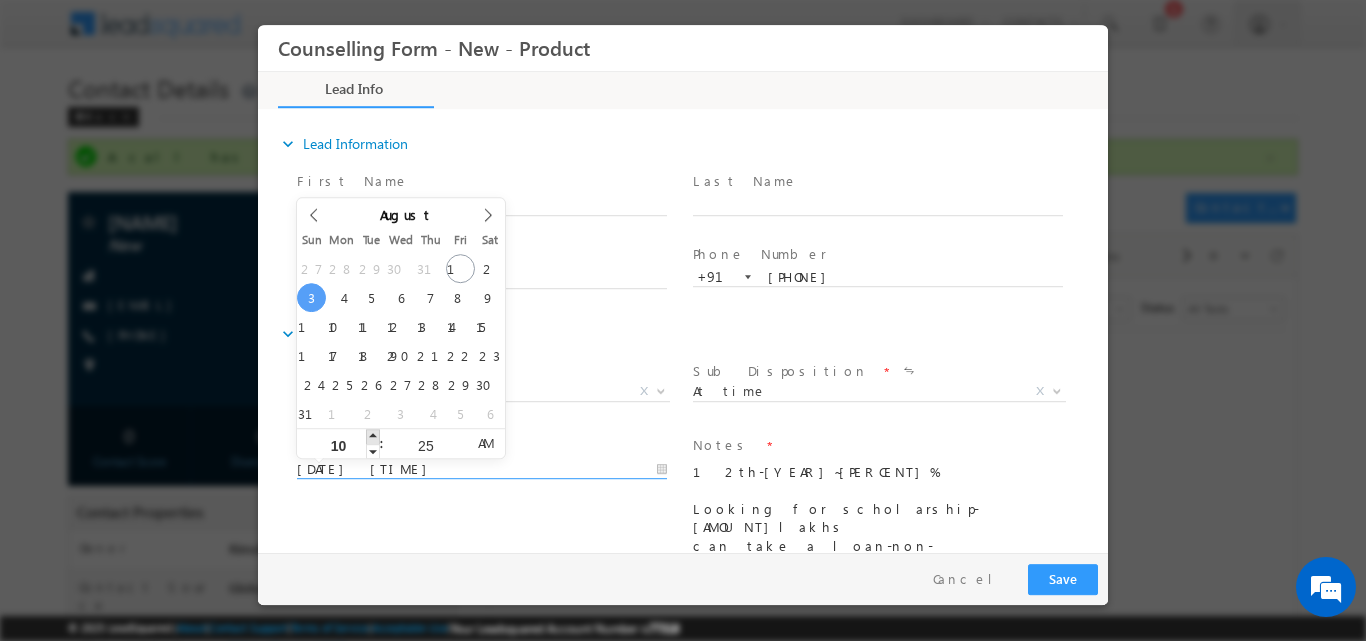 click at bounding box center (373, 435) 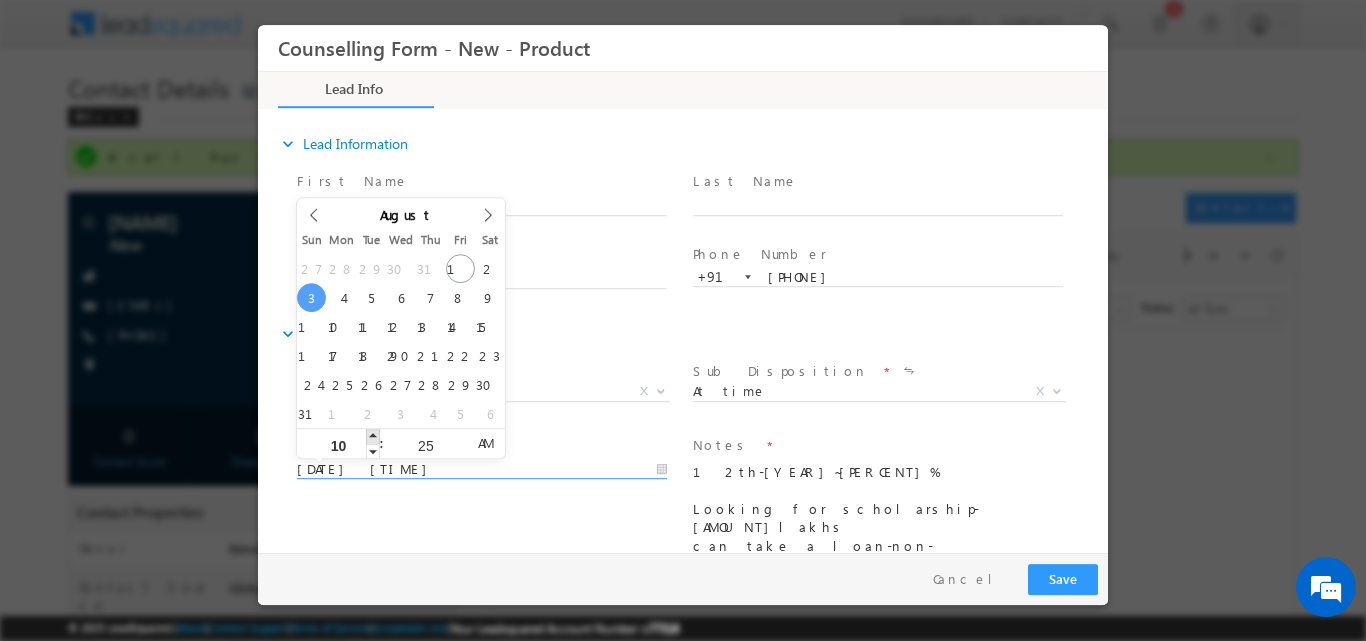 type on "03/08/2025 11:25 AM" 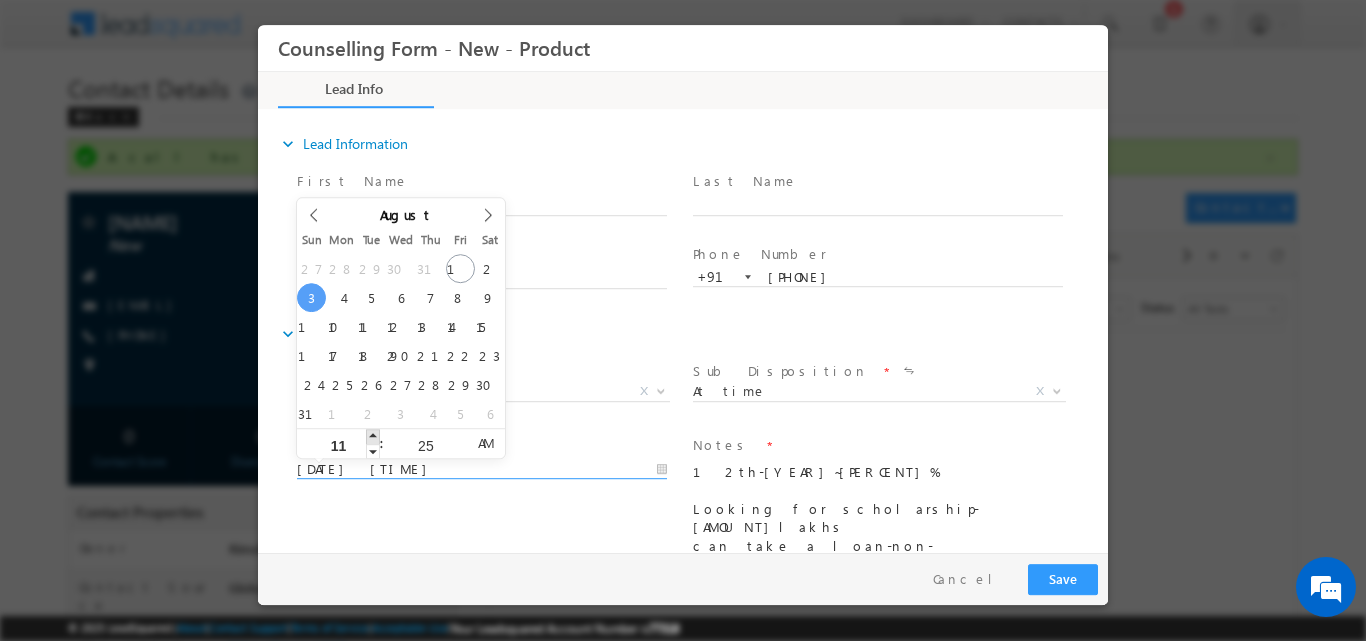 click at bounding box center [373, 435] 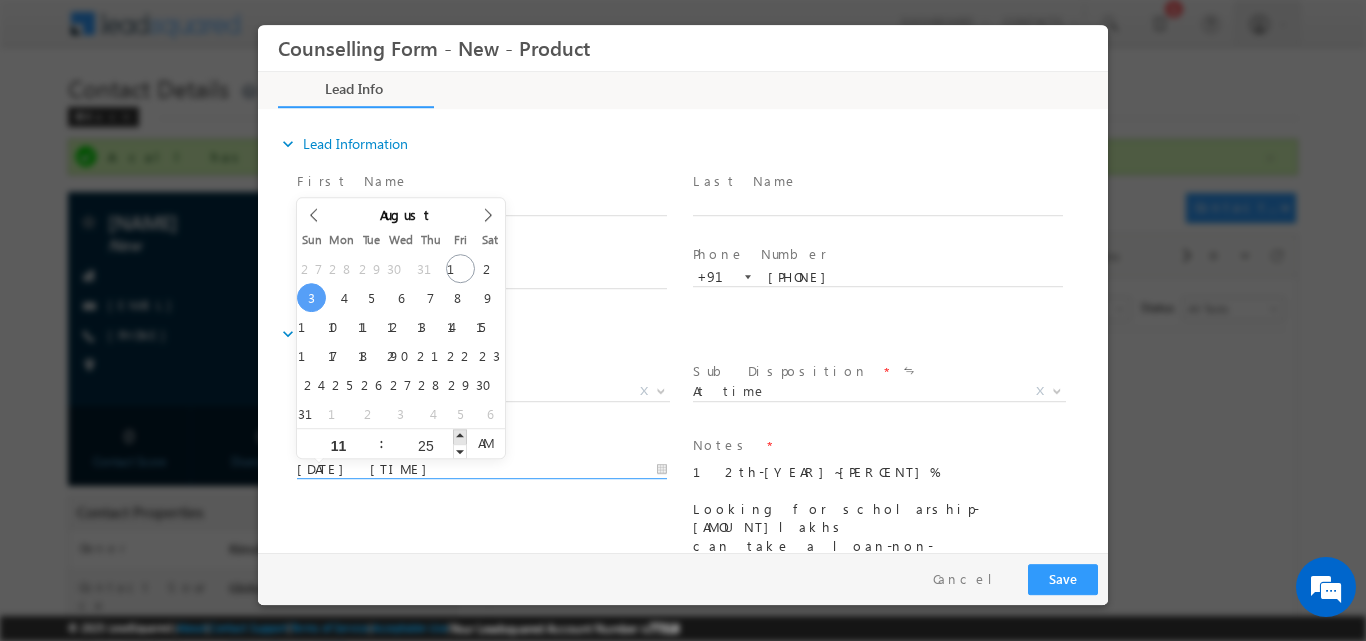 type on "03/08/2025 11:26 AM" 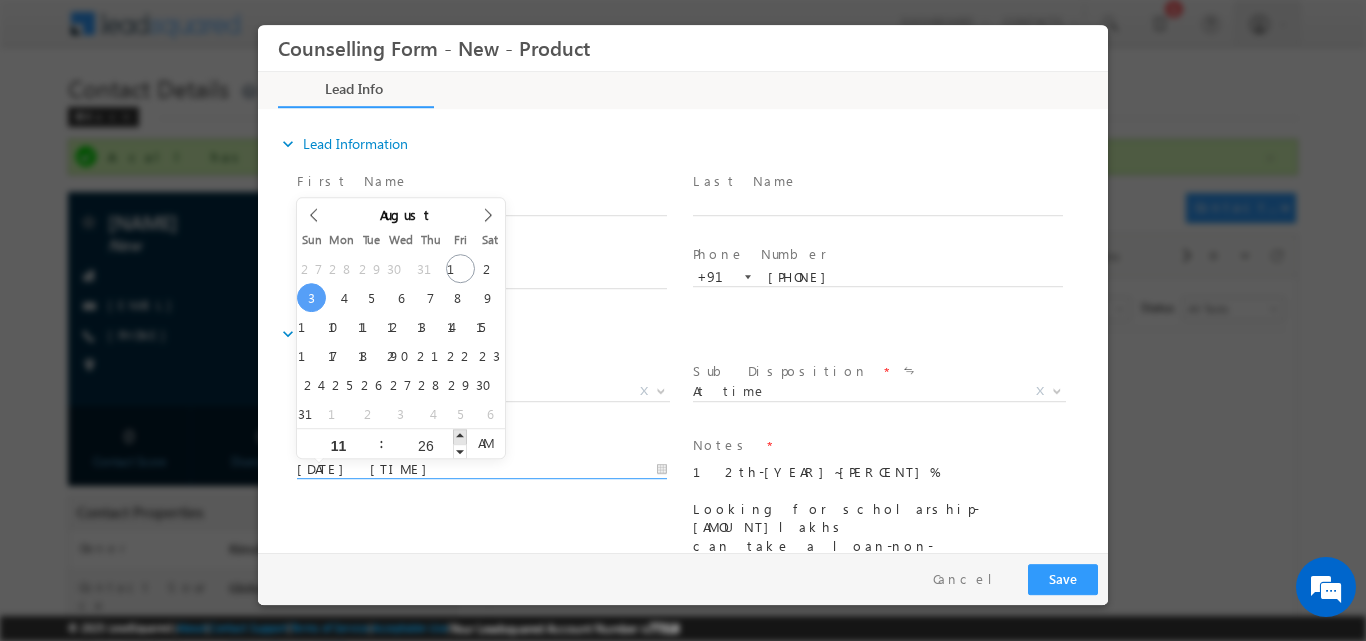 click at bounding box center (460, 435) 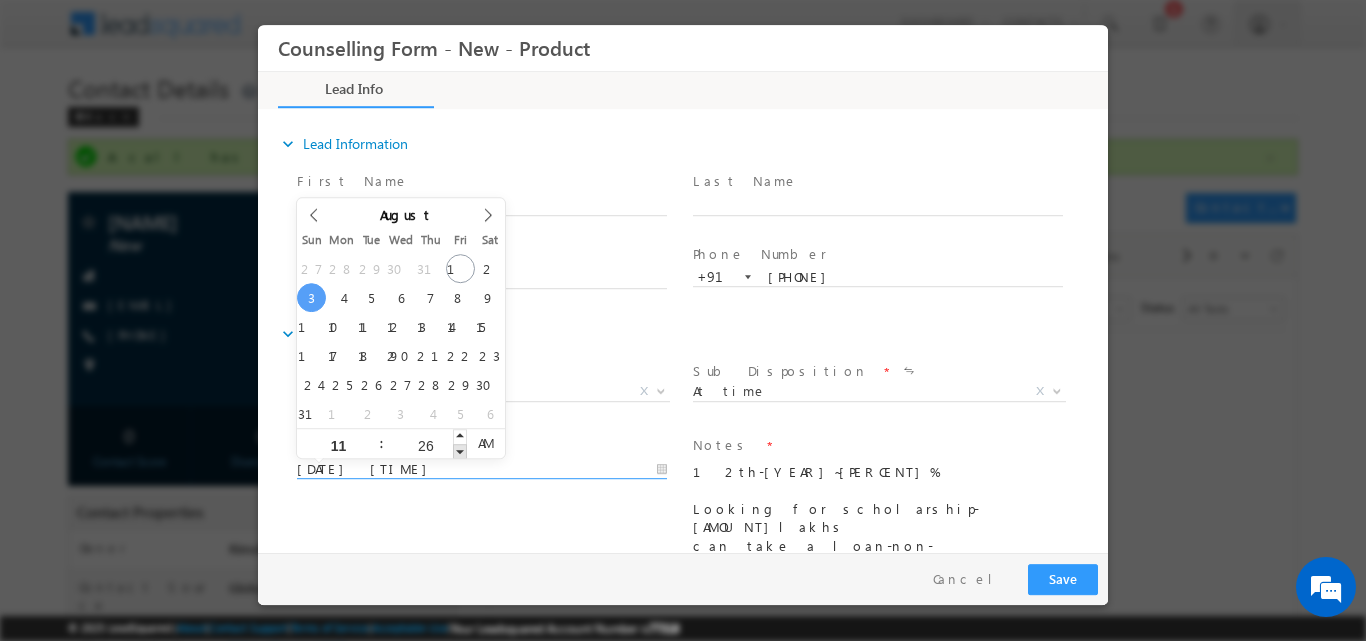 type on "03/08/2025 11:25 AM" 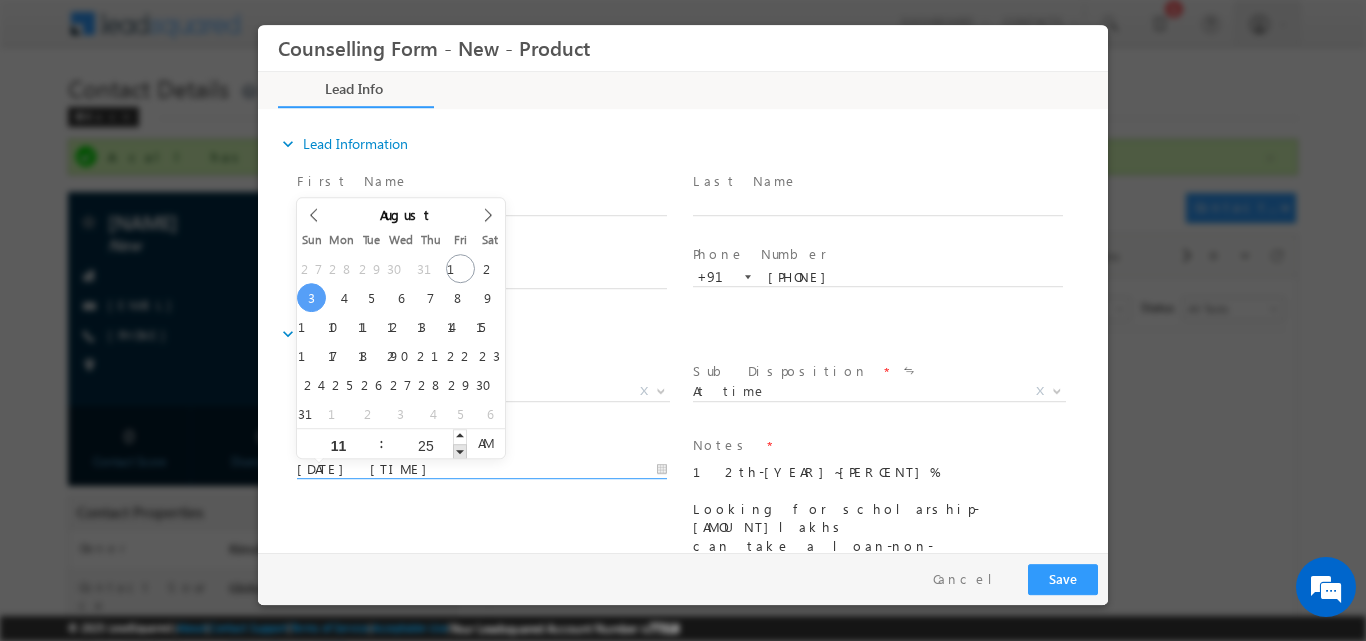 click at bounding box center [460, 450] 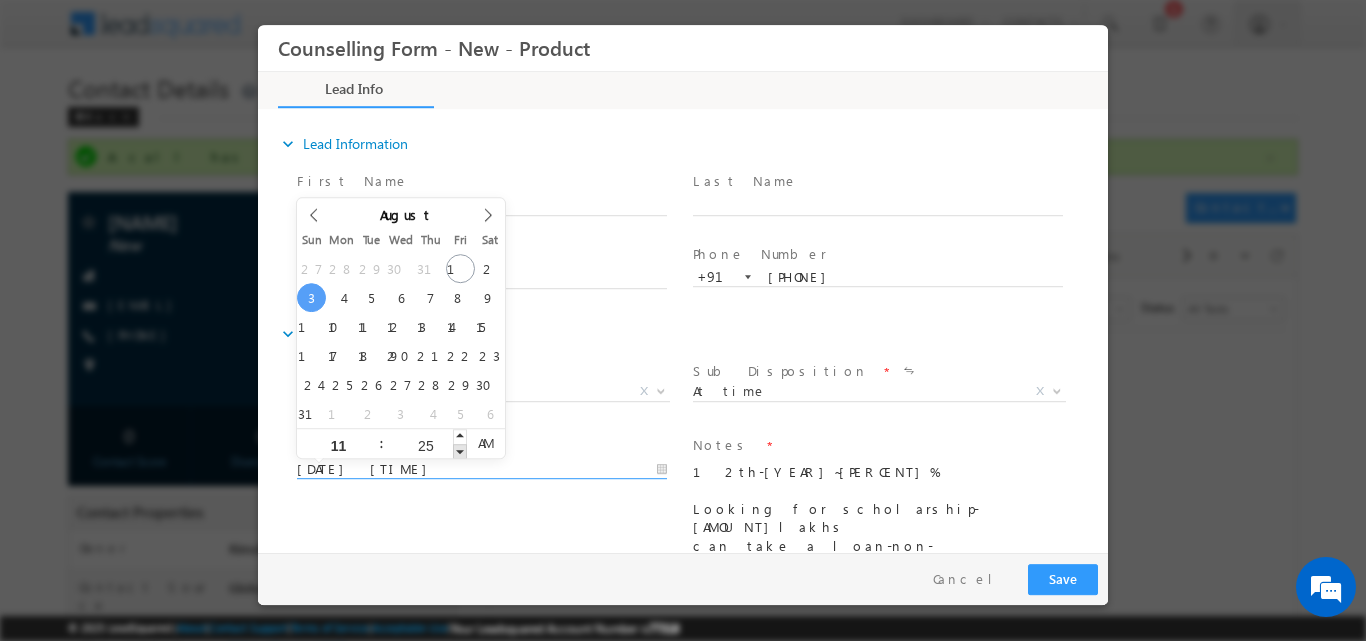 type on "03/08/2025 11:24 AM" 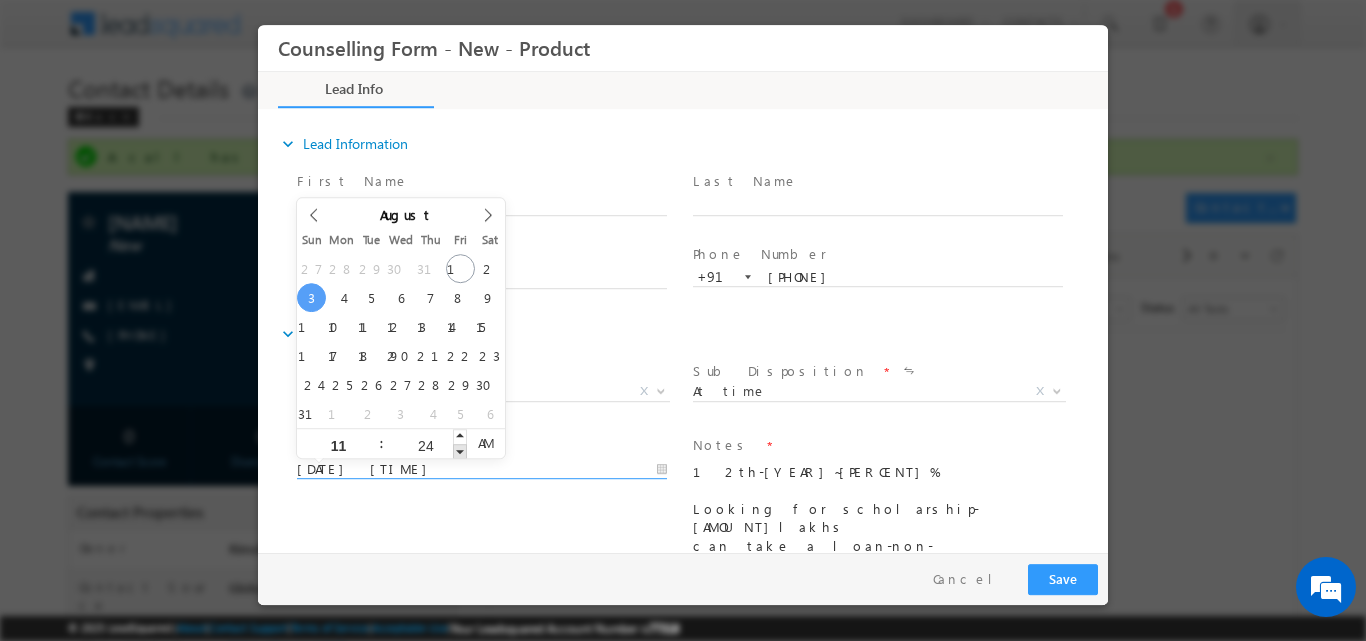 click at bounding box center (460, 450) 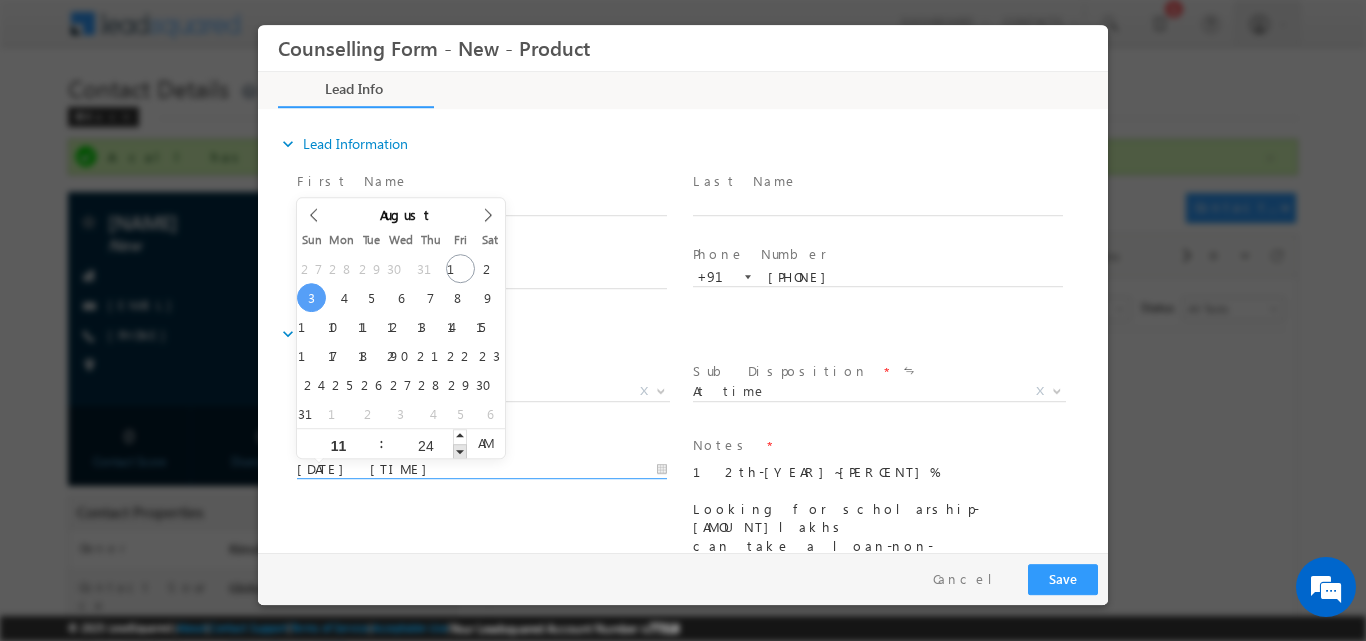 type on "03/08/2025 11:23 AM" 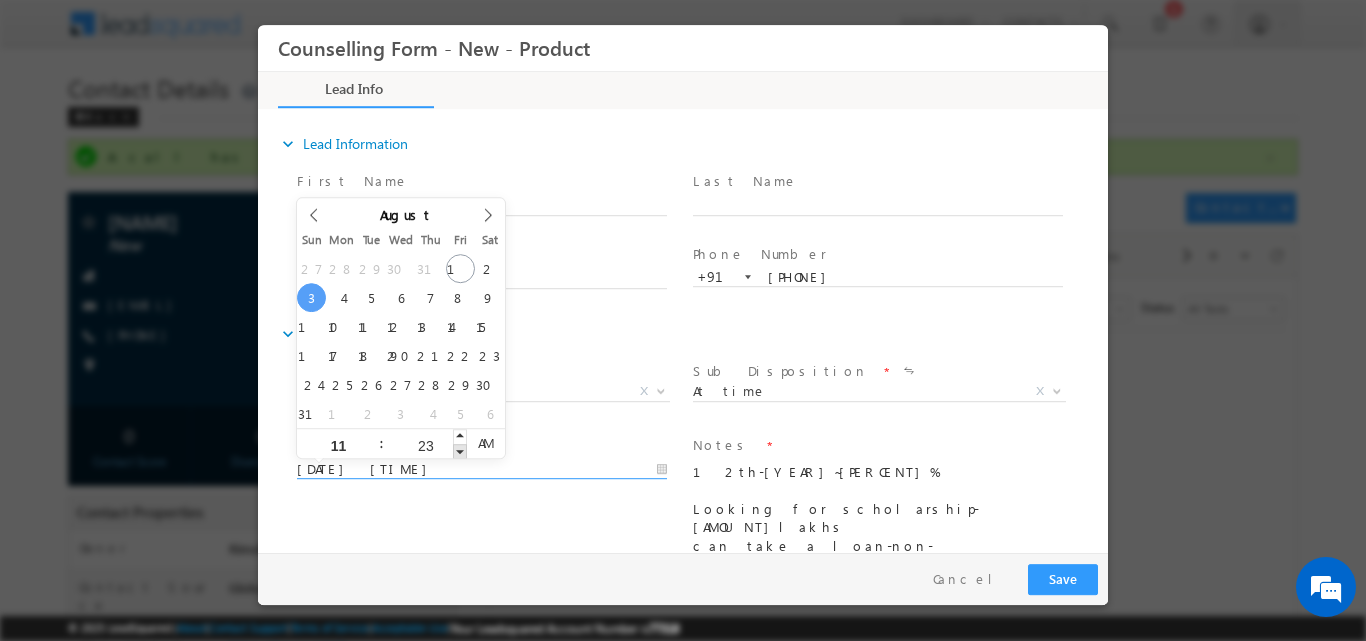 click at bounding box center [460, 450] 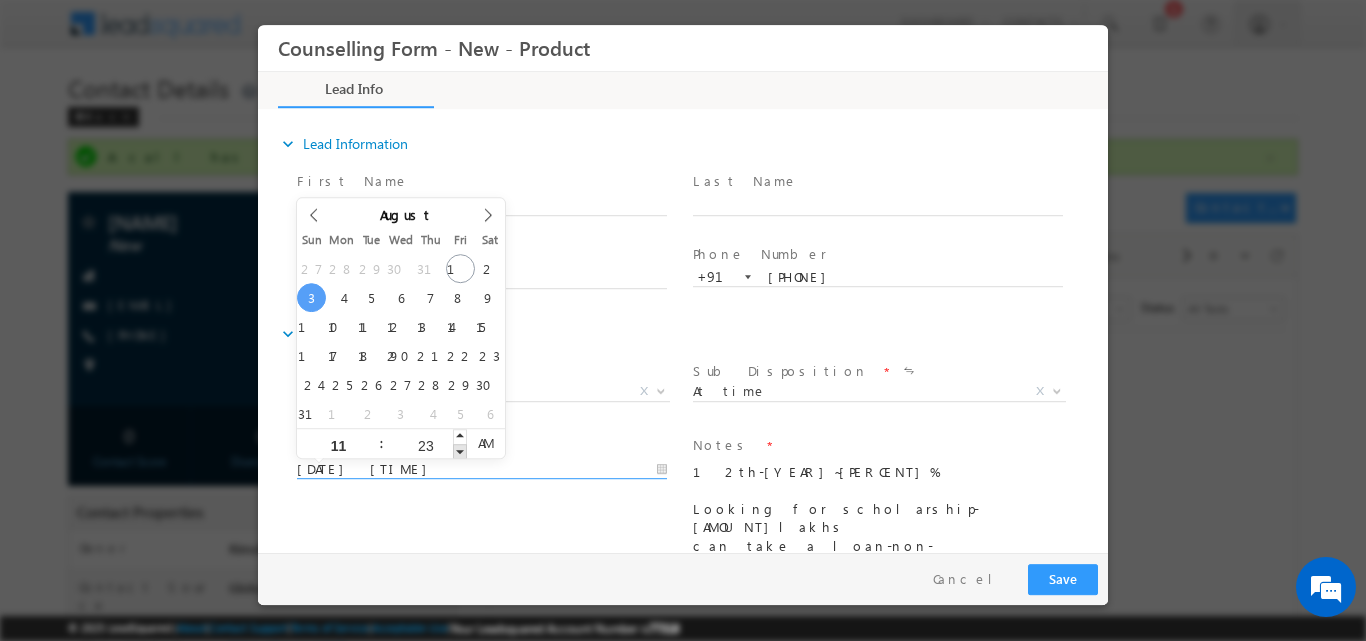 type on "03/08/2025 11:22 AM" 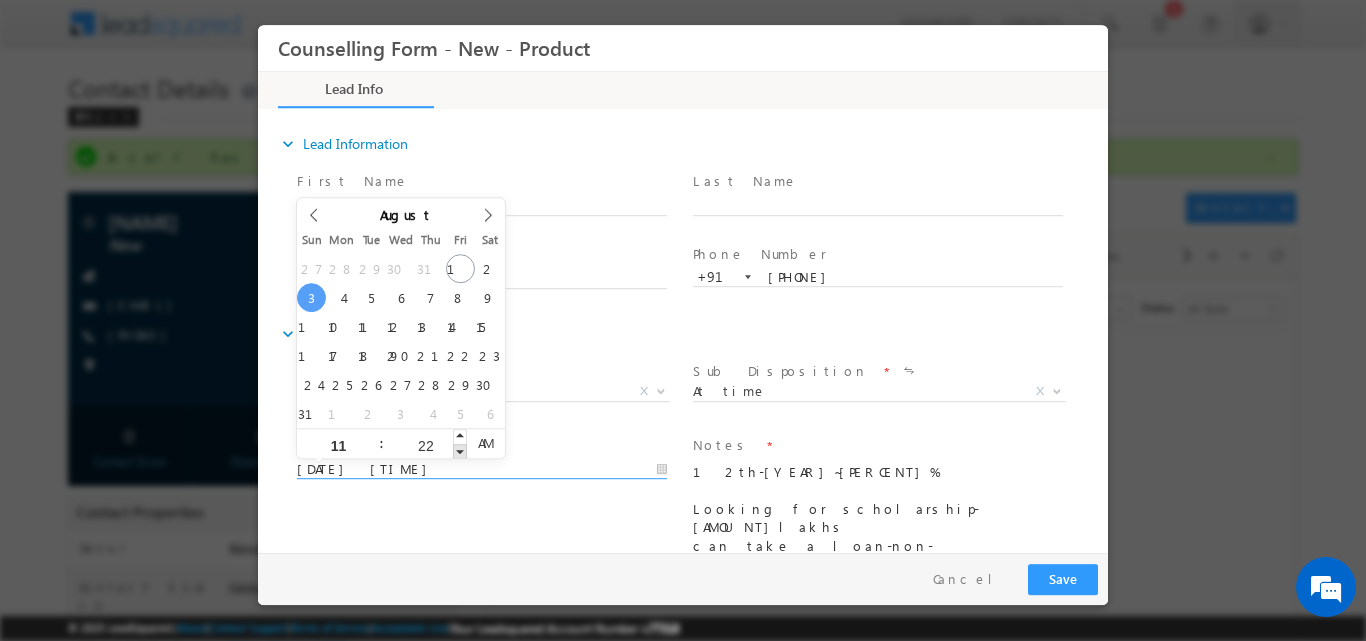 click at bounding box center (460, 450) 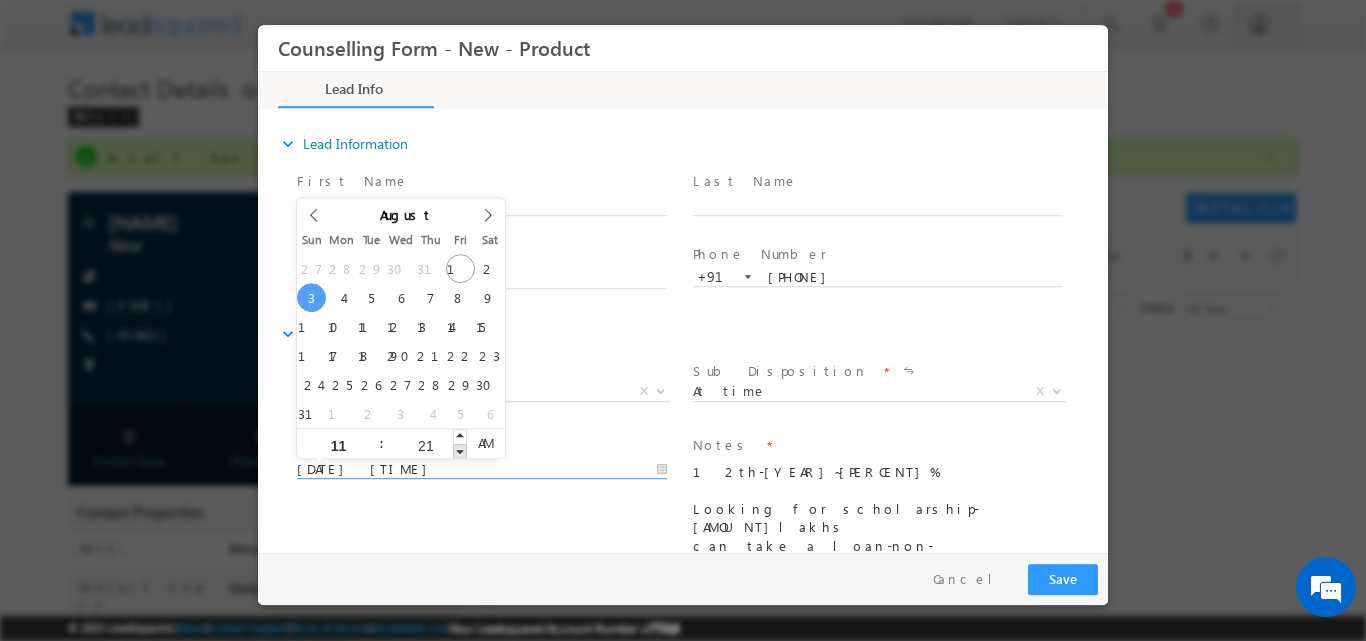 click at bounding box center [460, 450] 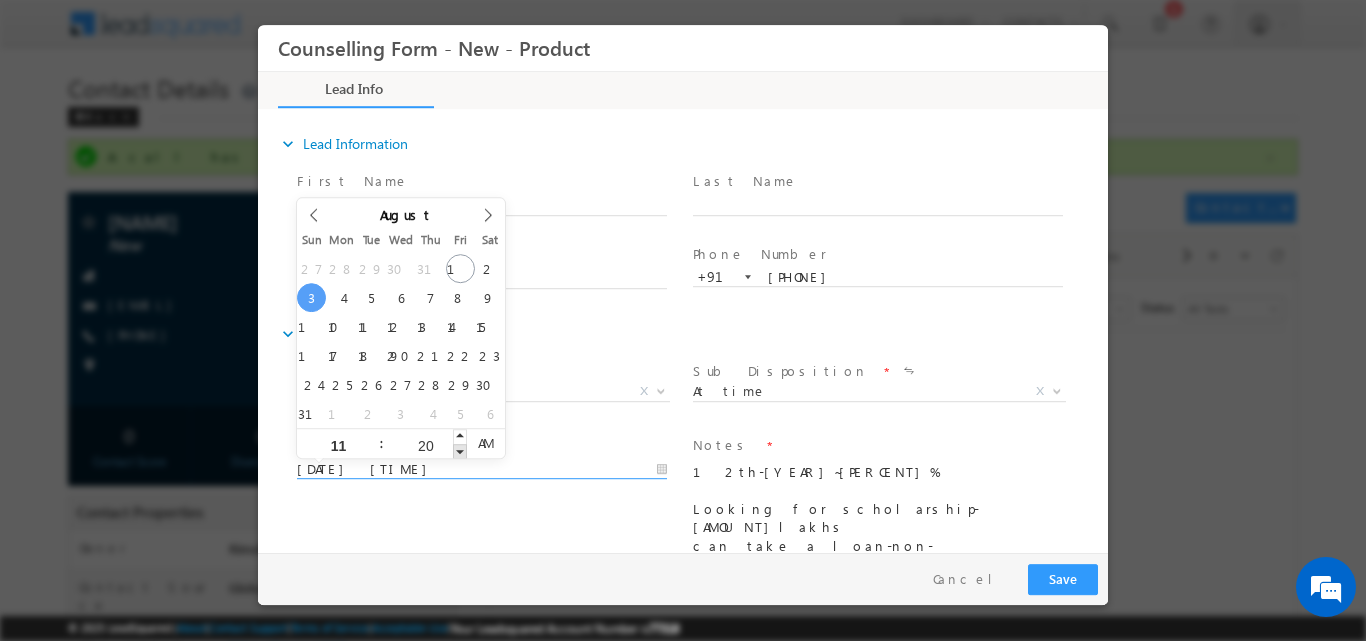 click at bounding box center (460, 450) 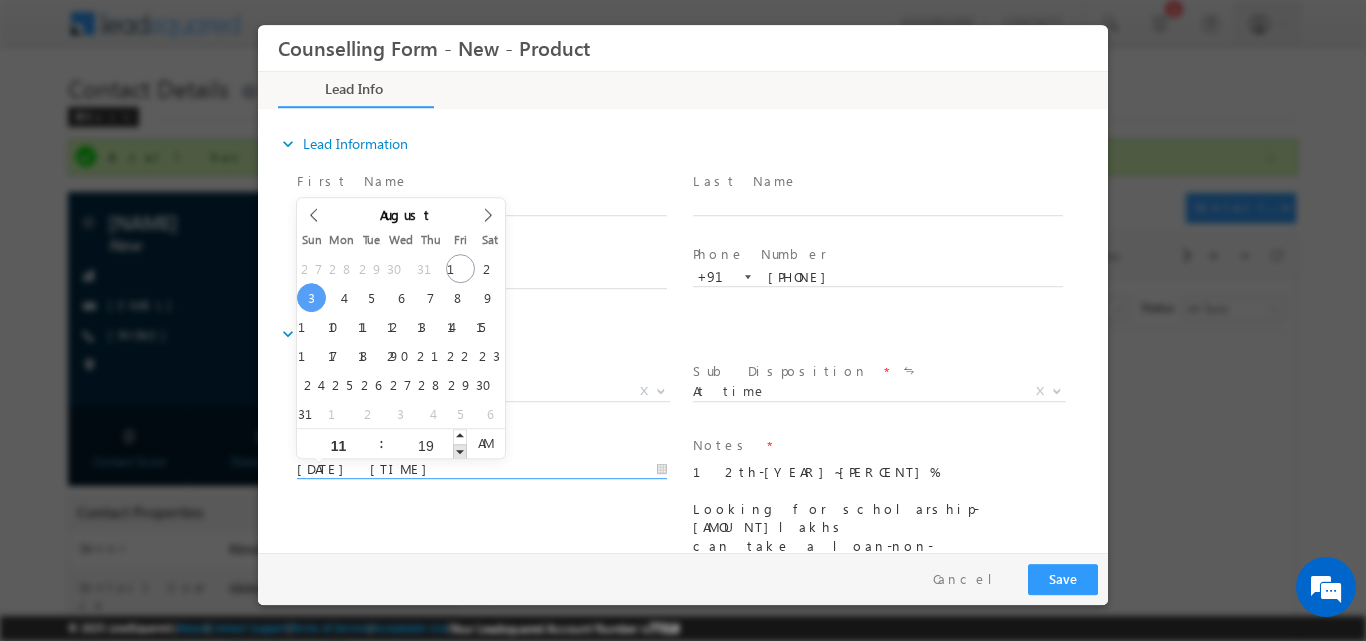 click at bounding box center [460, 450] 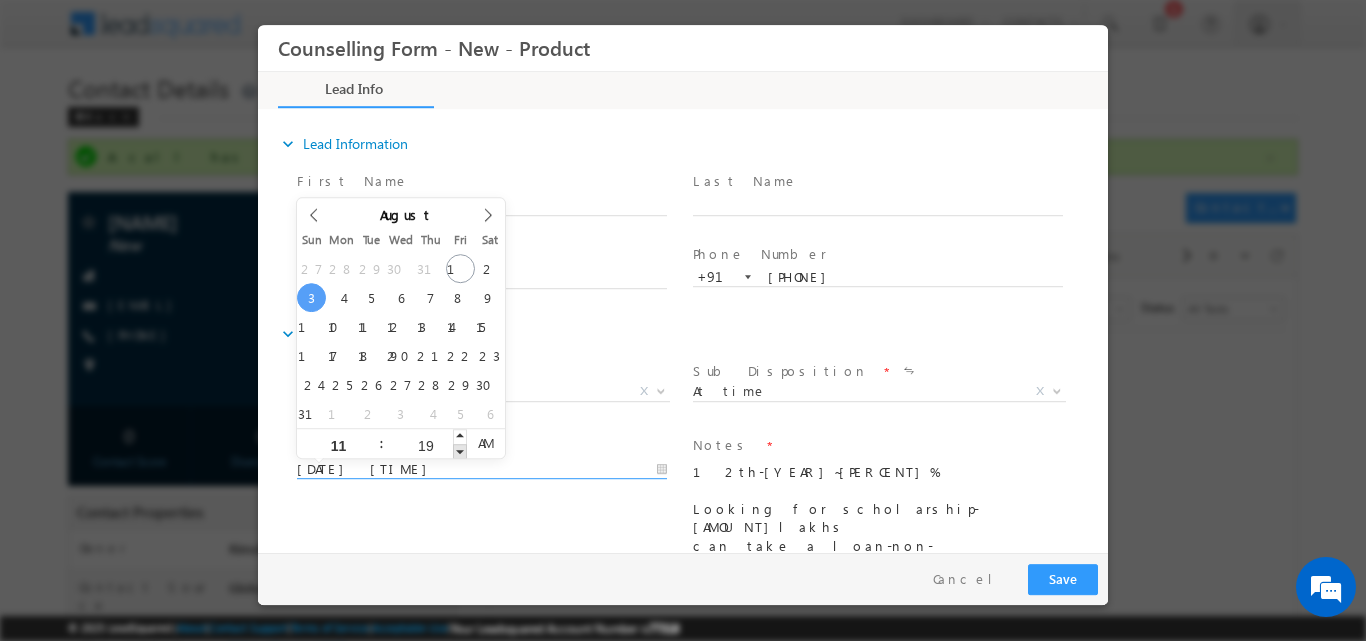 type on "03/08/2025 11:18 AM" 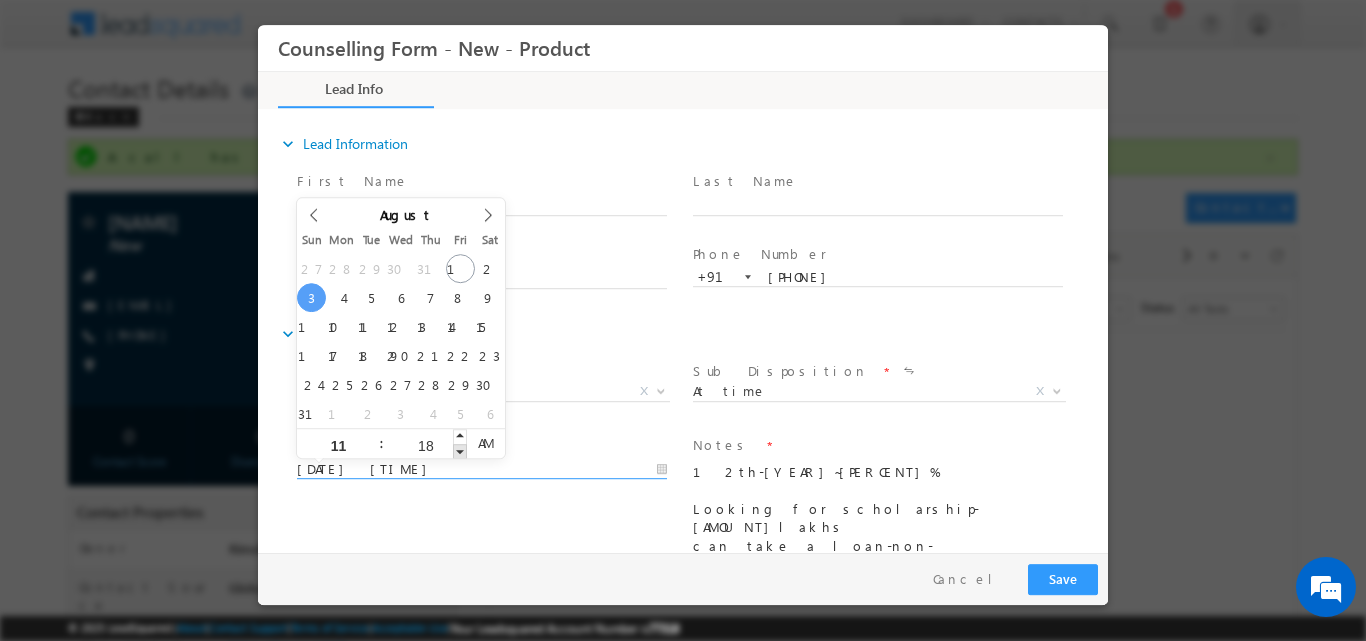 click at bounding box center [460, 450] 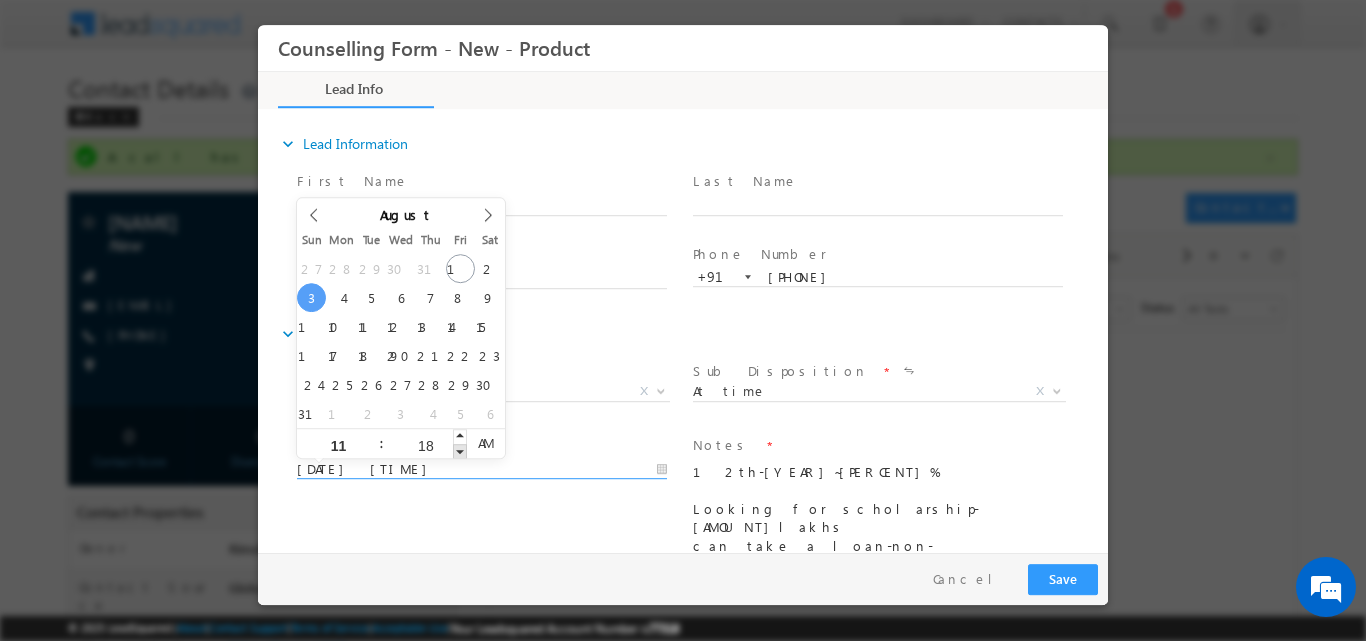 type on "03/08/2025 11:17 AM" 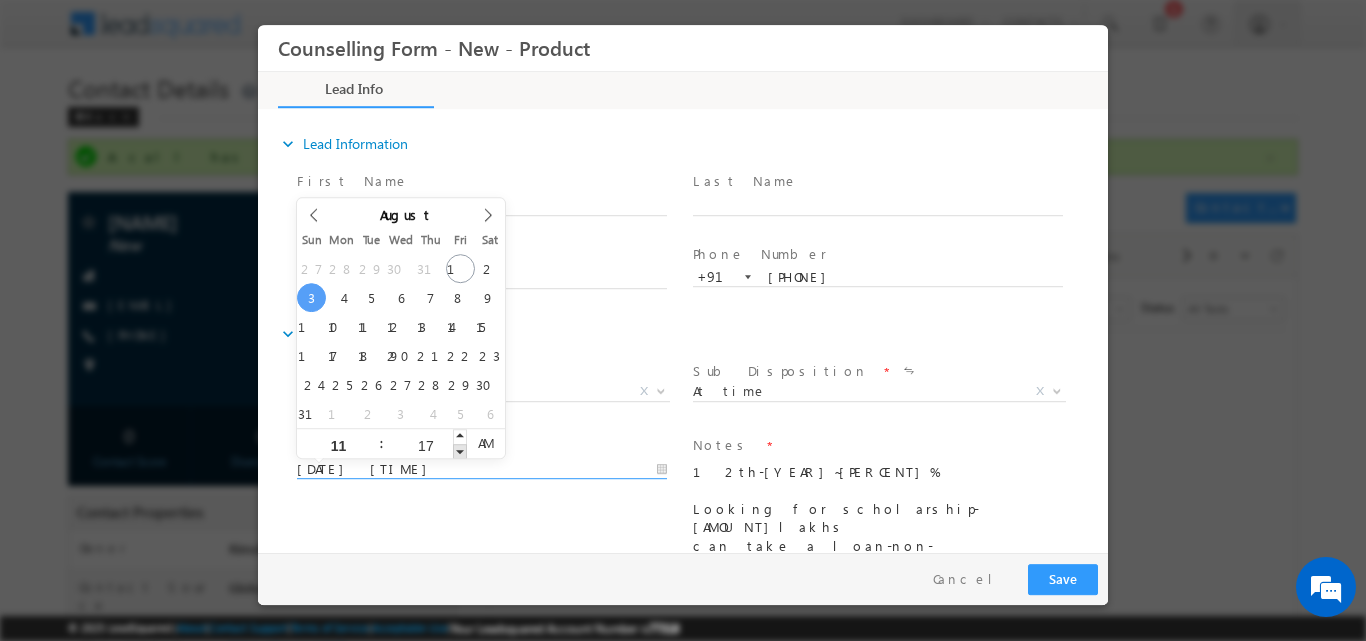 click at bounding box center [460, 450] 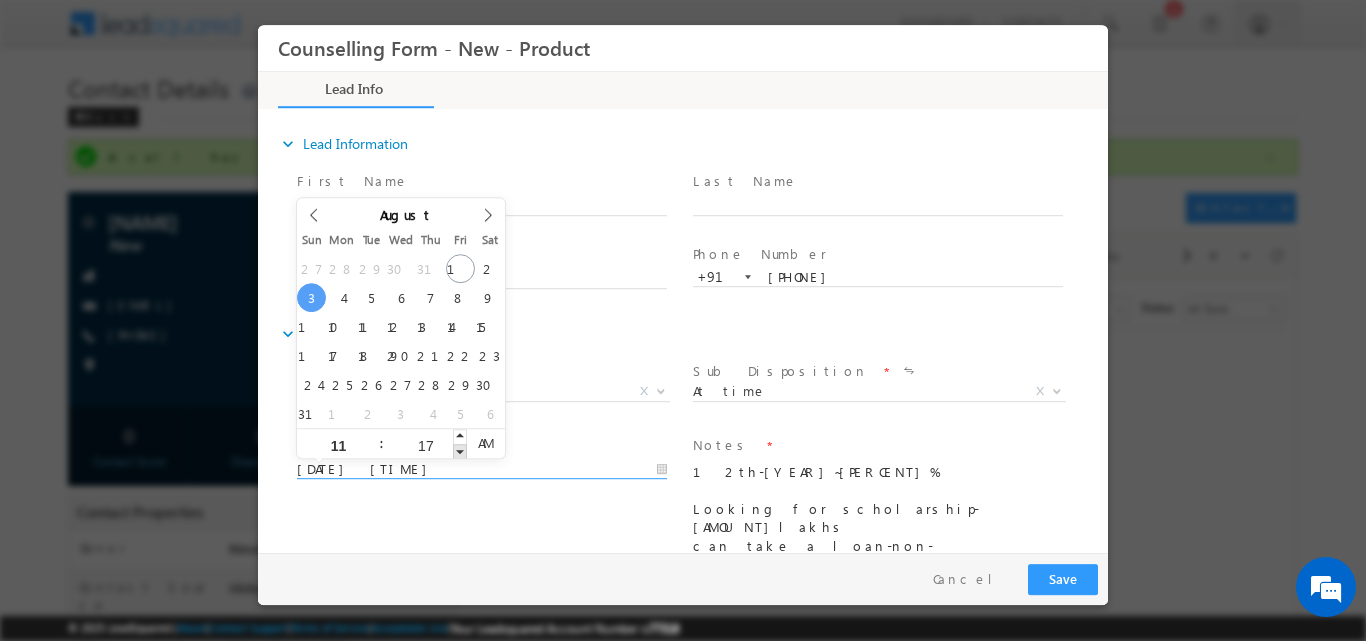 type on "03/08/2025 11:16 AM" 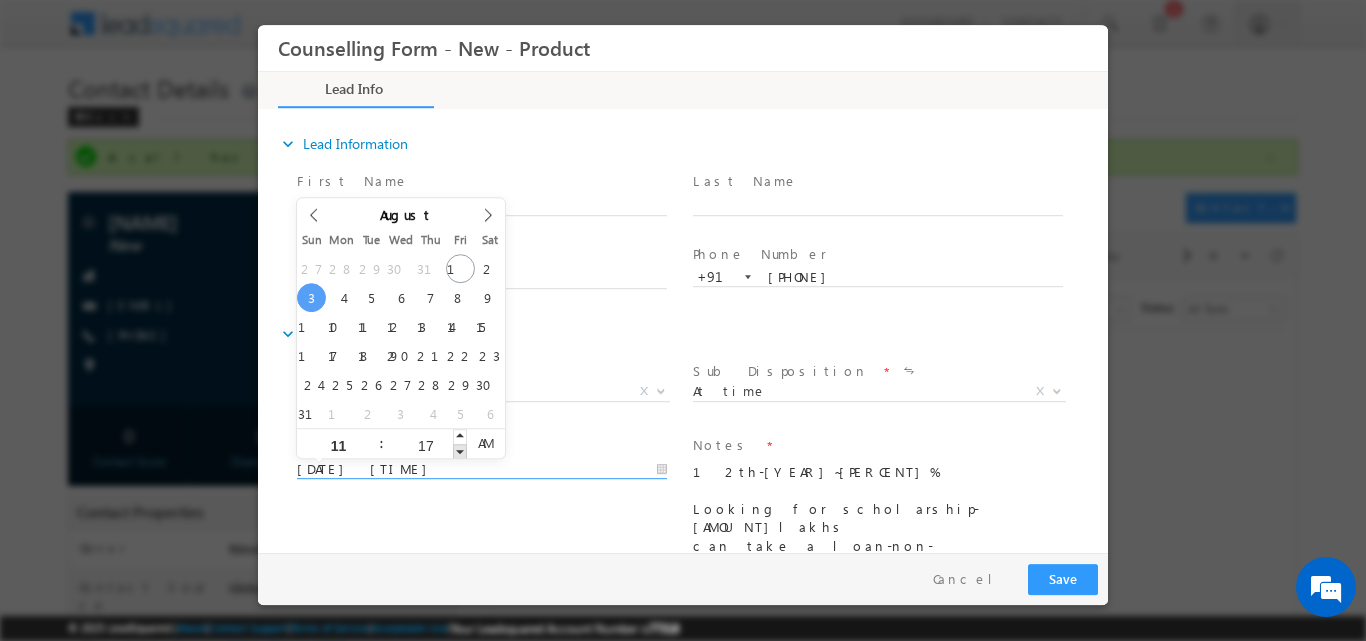 type on "16" 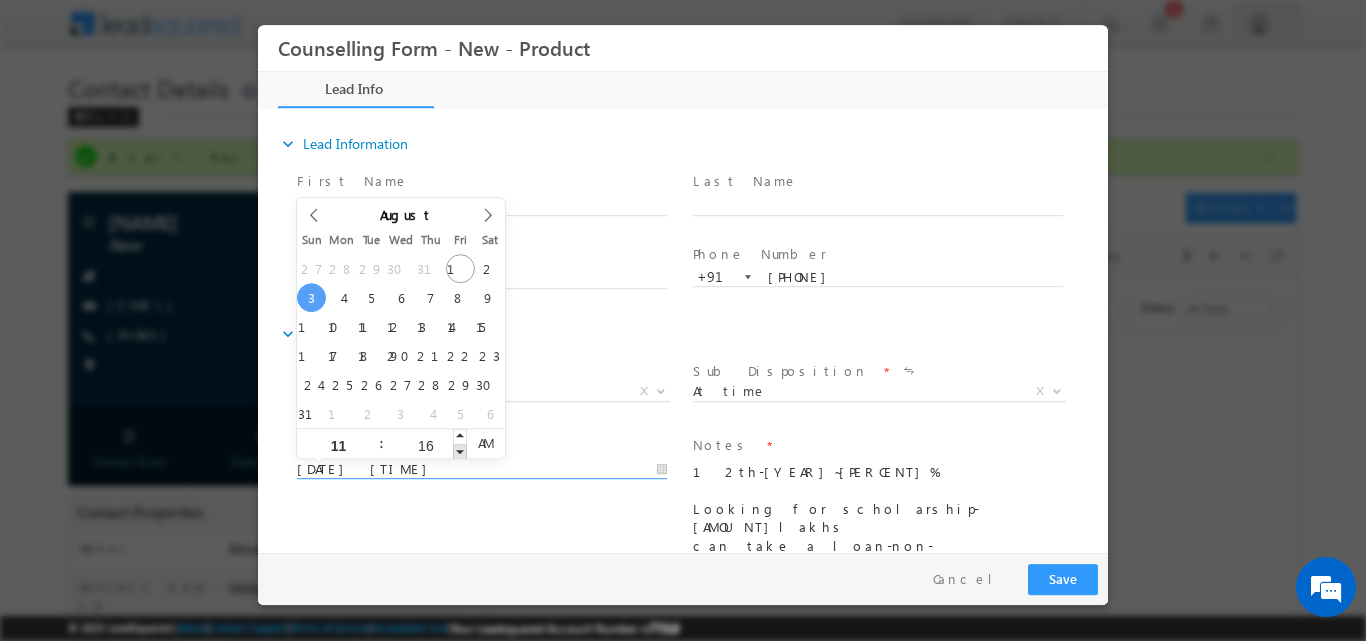 click at bounding box center (460, 450) 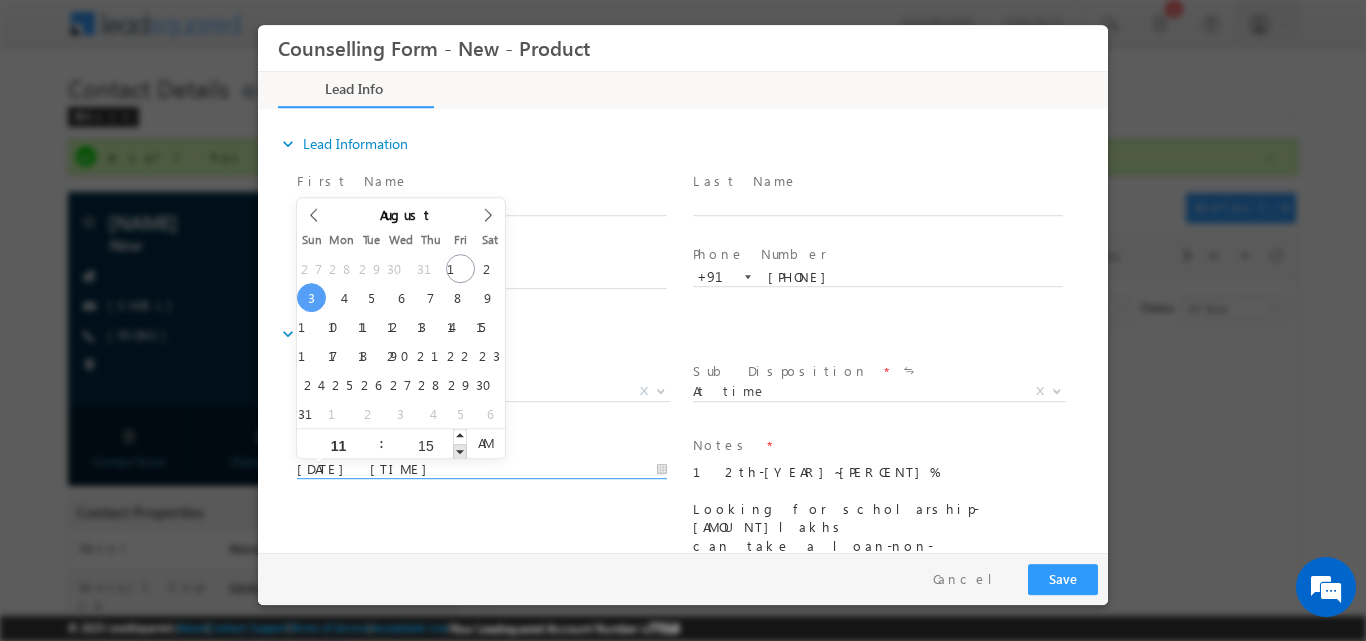 click at bounding box center (460, 450) 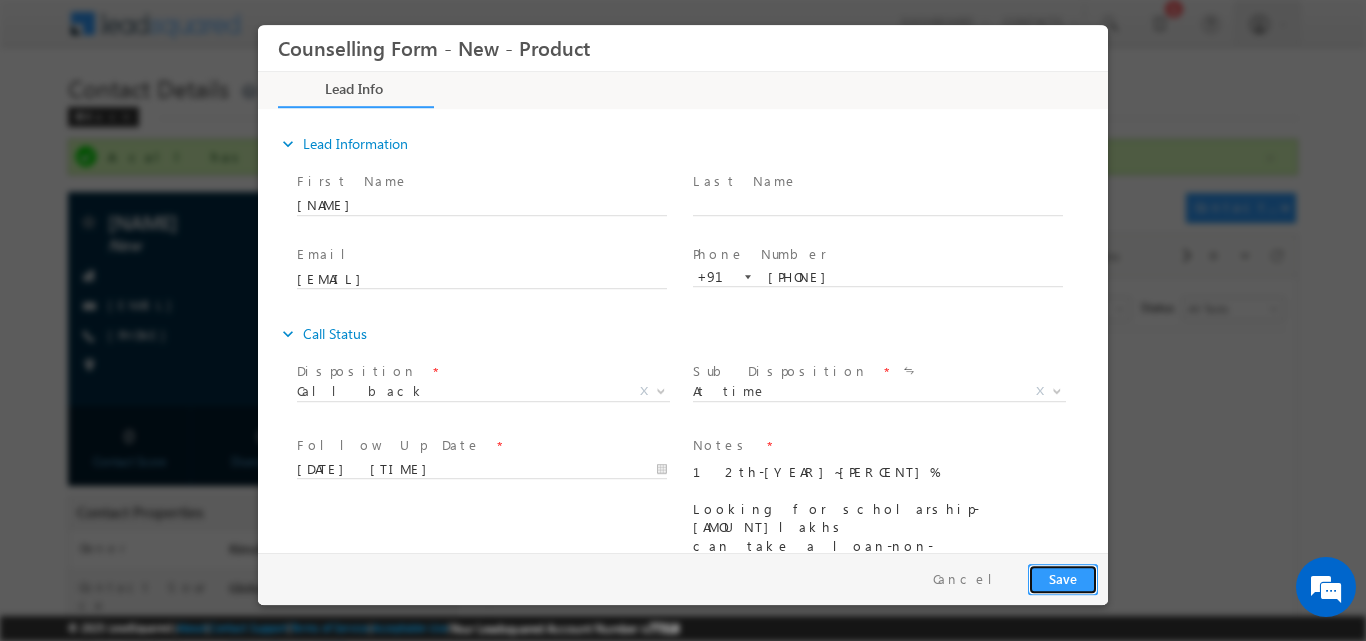 click on "Save" at bounding box center [1063, 578] 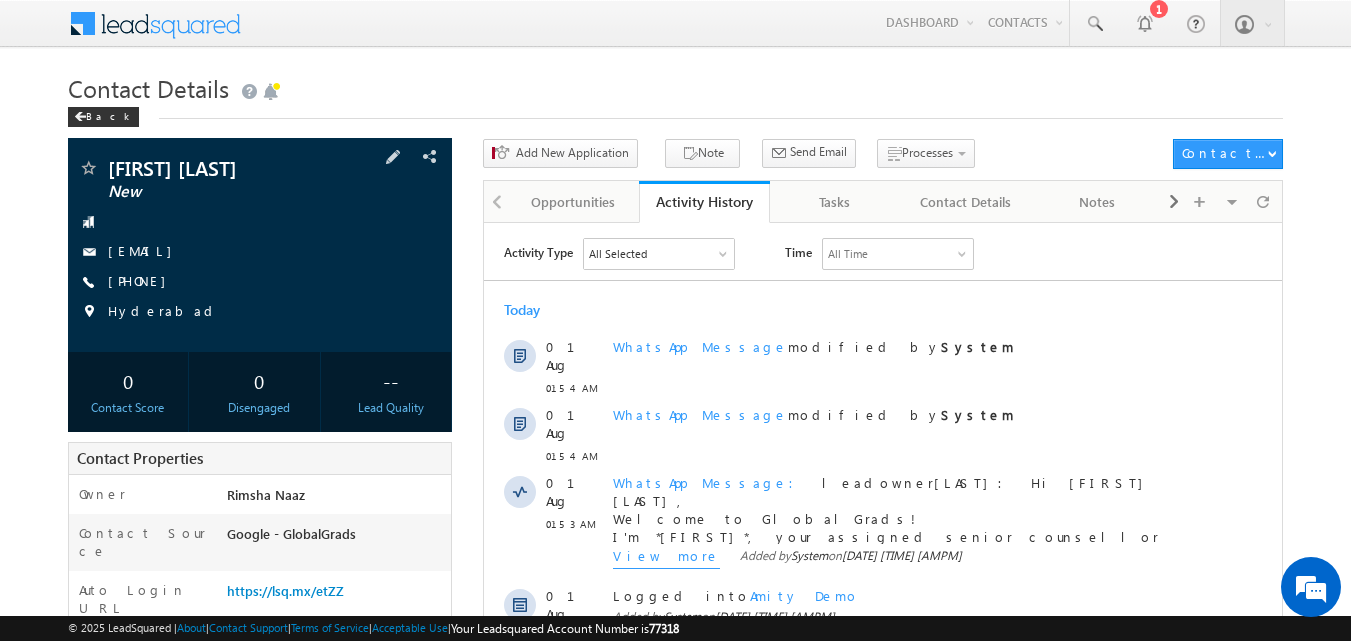 scroll, scrollTop: 0, scrollLeft: 0, axis: both 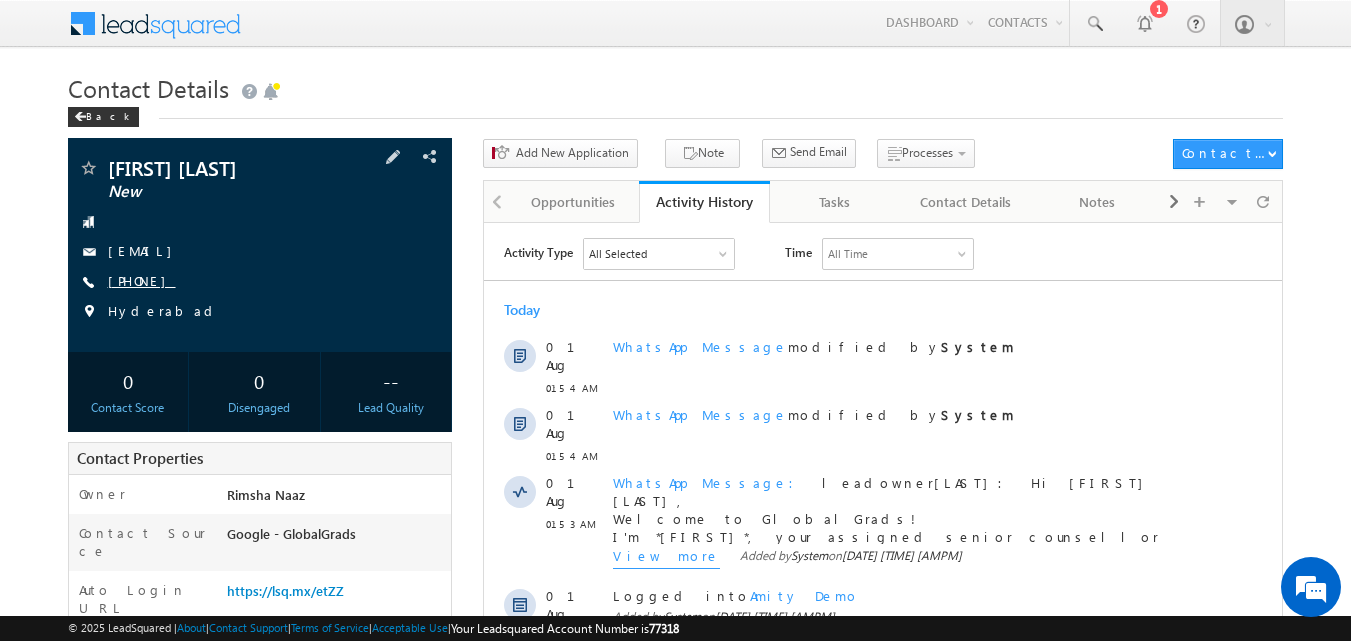 click on "[PHONE]" at bounding box center [142, 280] 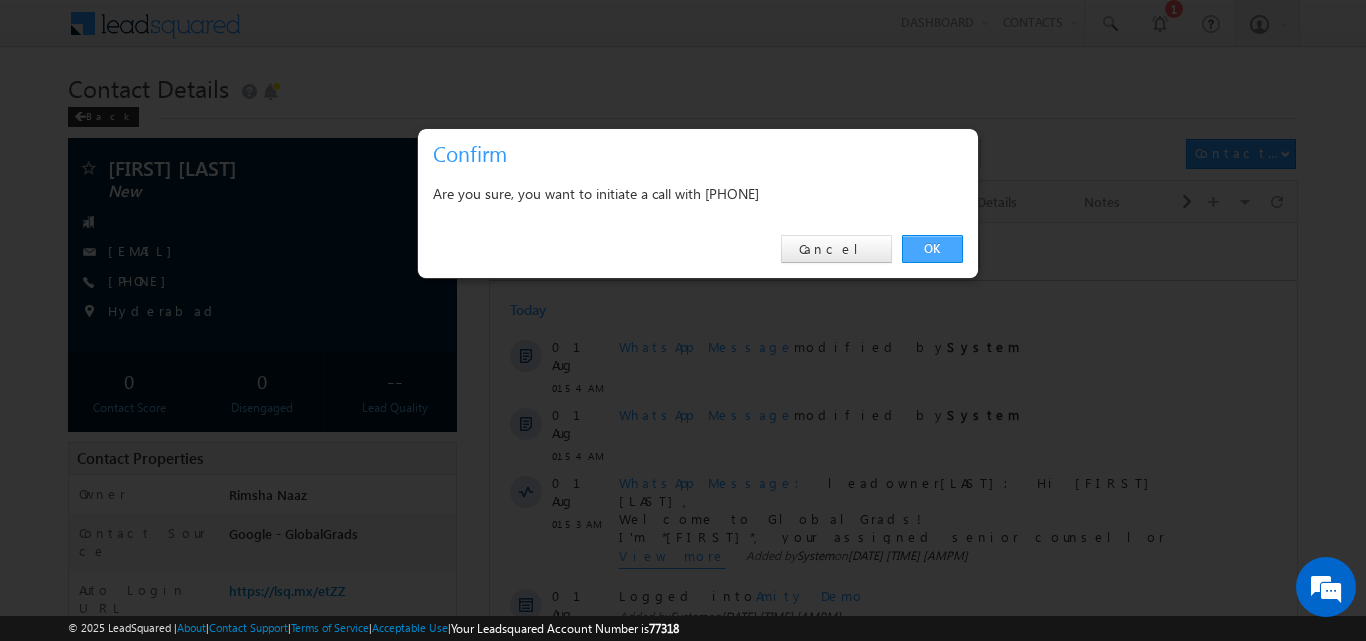 click on "OK" at bounding box center (932, 249) 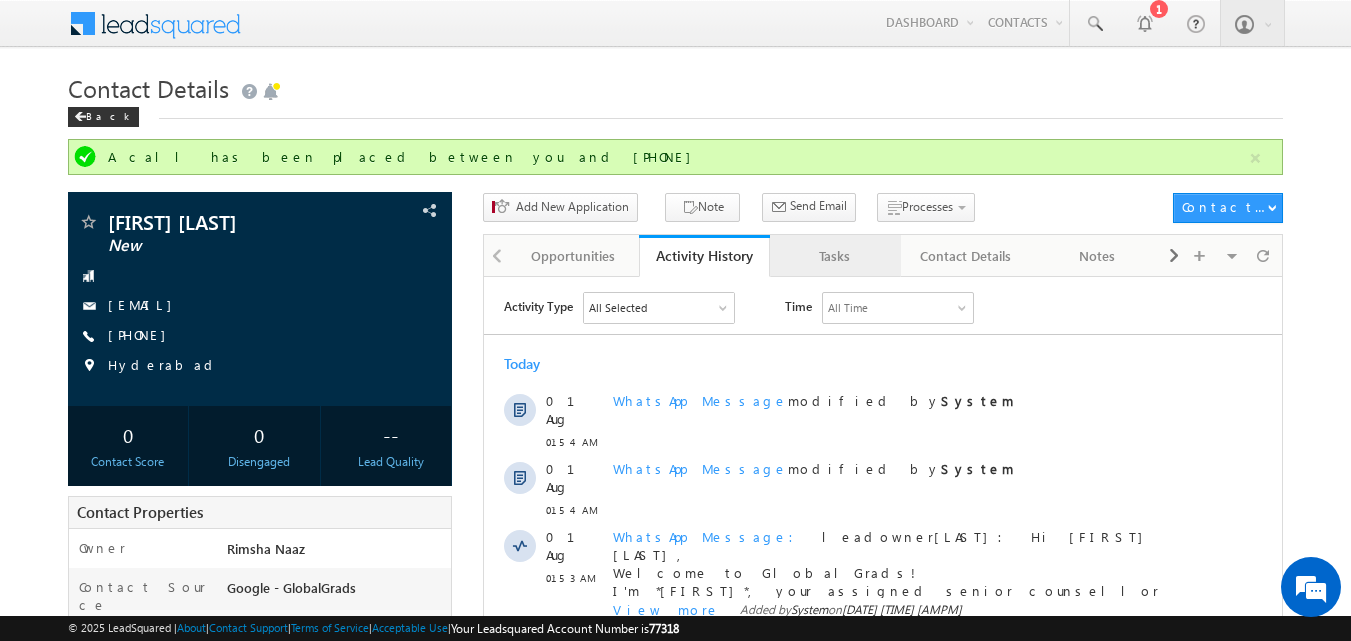 click on "Tasks" at bounding box center (834, 256) 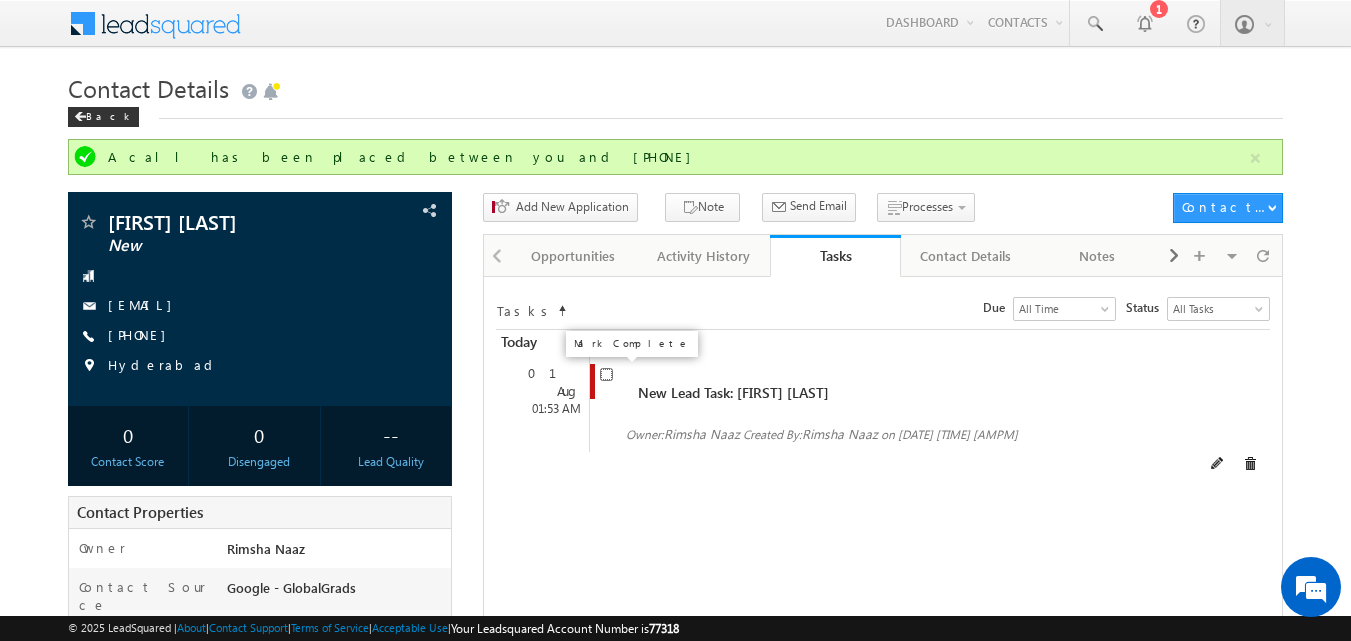 click at bounding box center [606, 374] 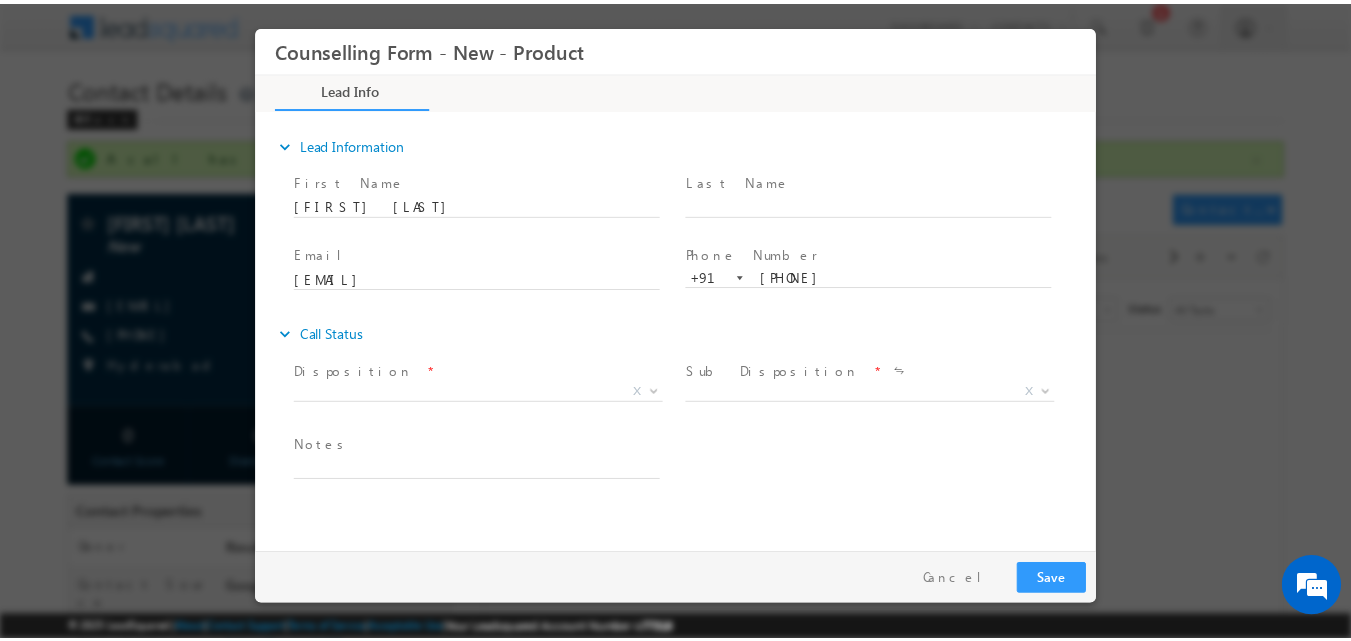 scroll, scrollTop: 0, scrollLeft: 0, axis: both 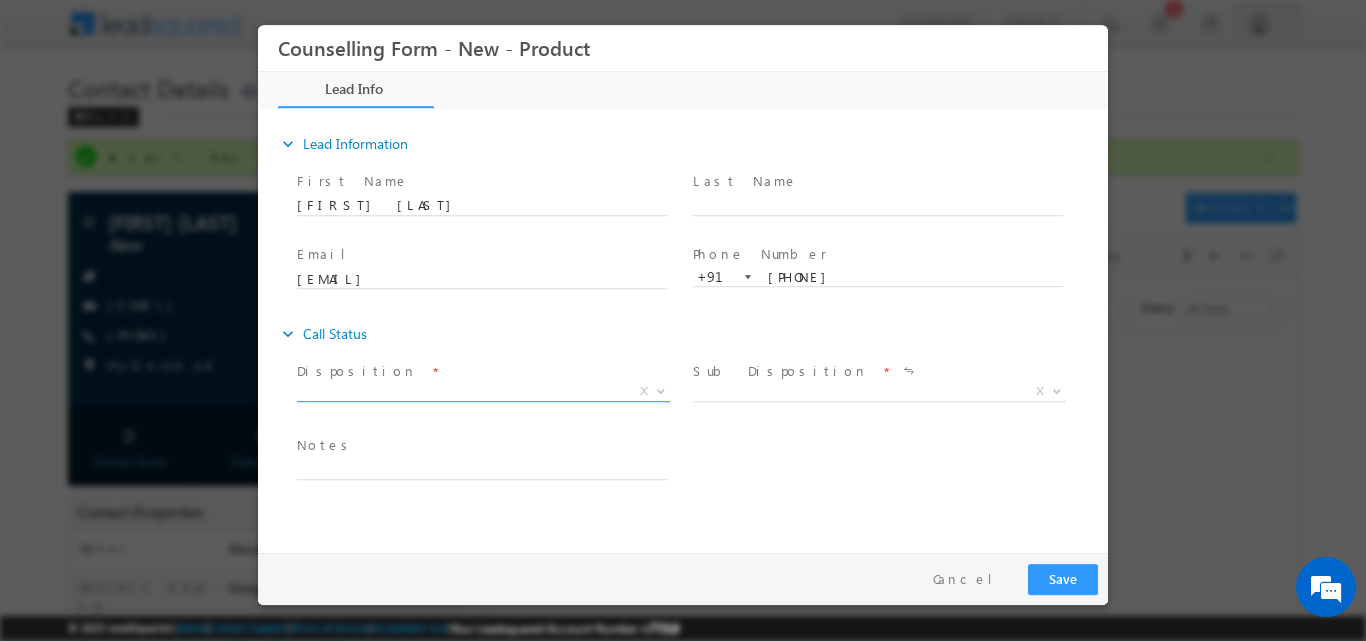 click at bounding box center [661, 389] 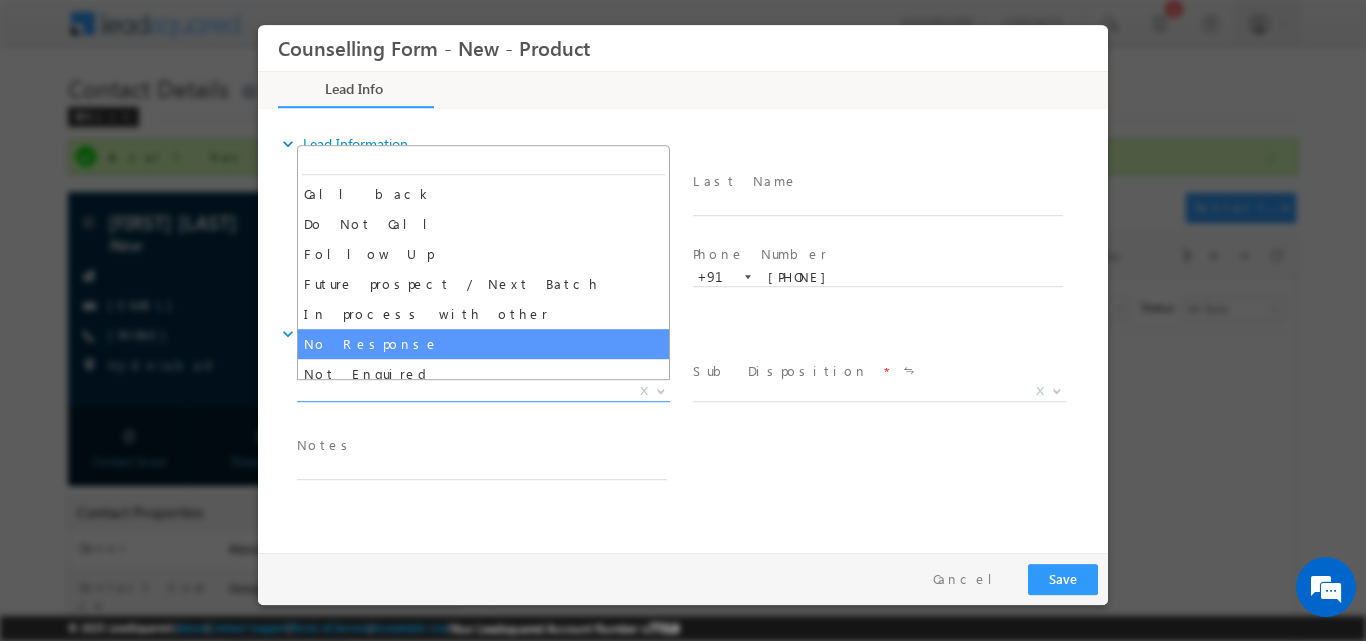 select on "No Response" 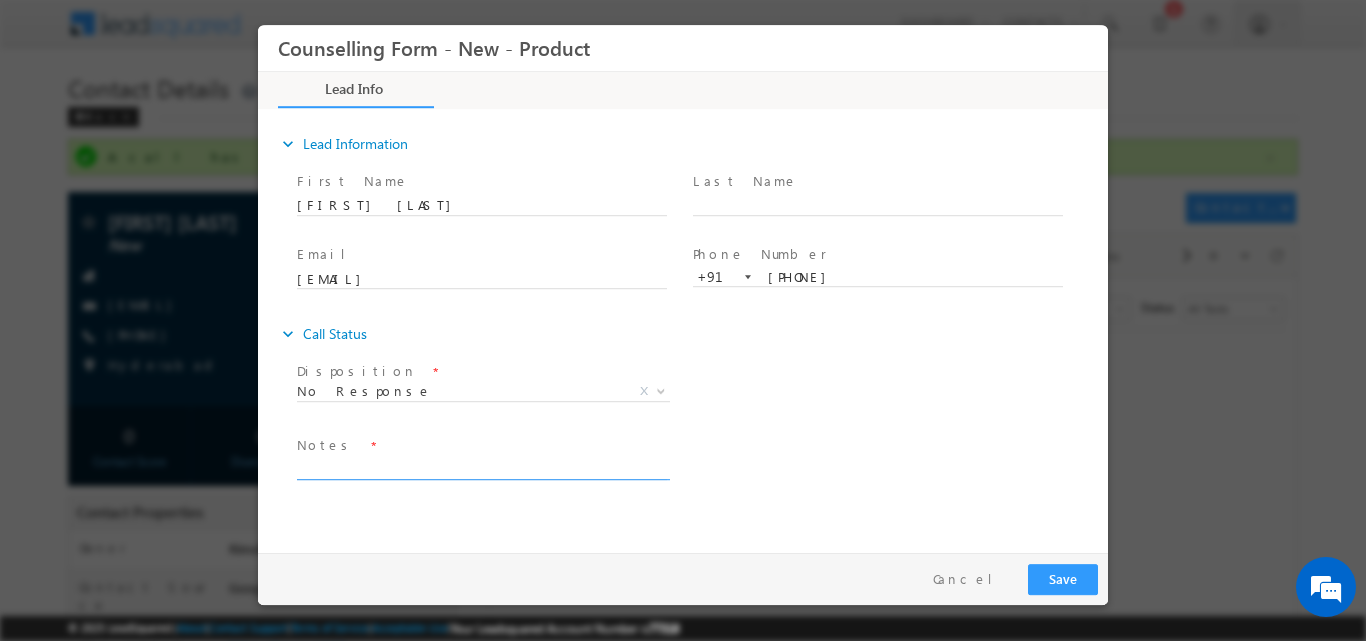 click at bounding box center [482, 467] 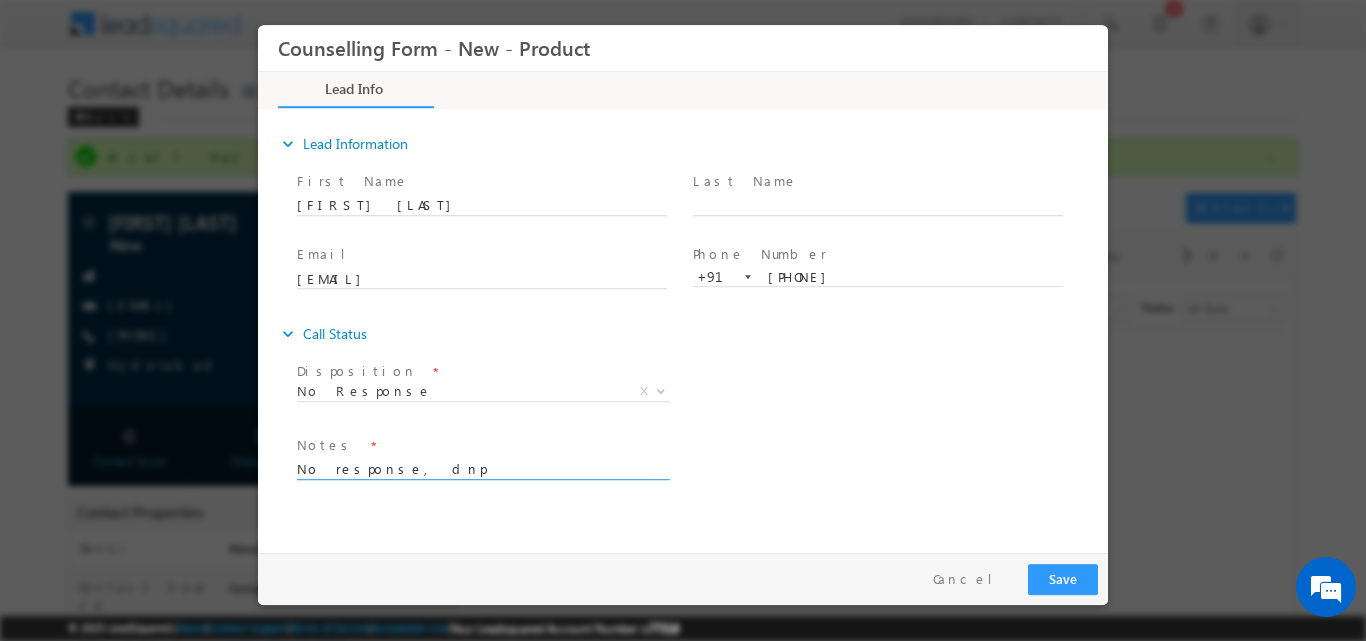 type on "No response, dnp" 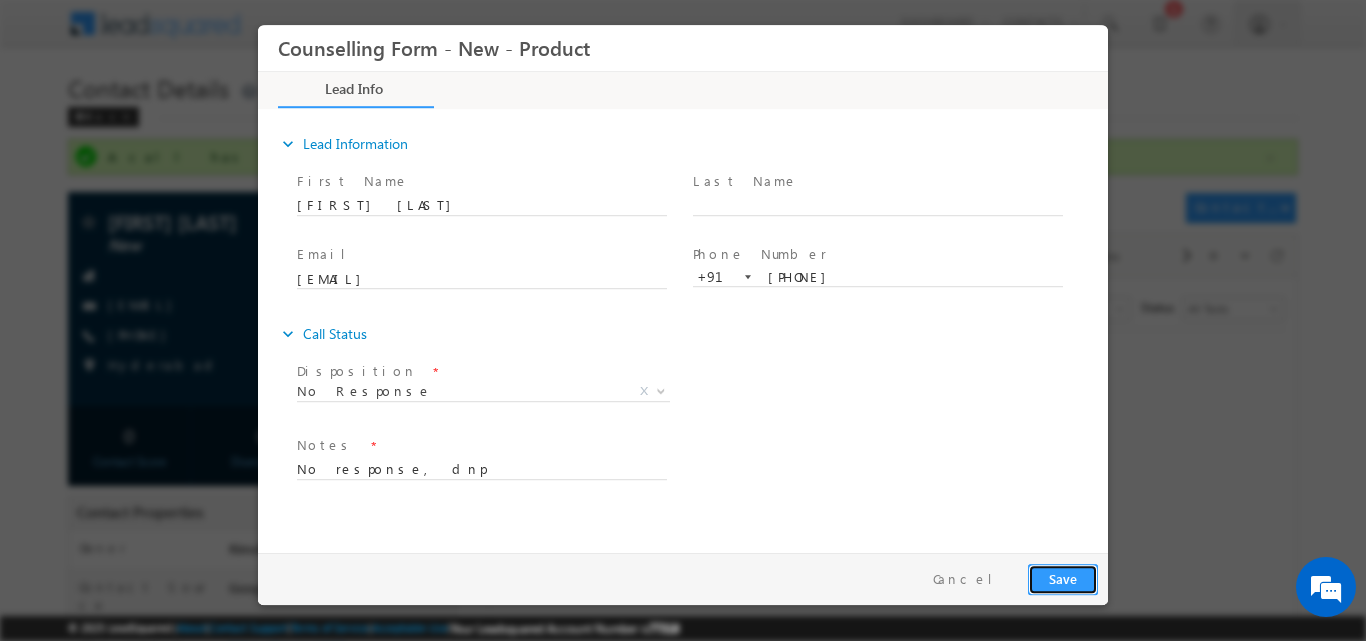 click on "Save" at bounding box center [1063, 578] 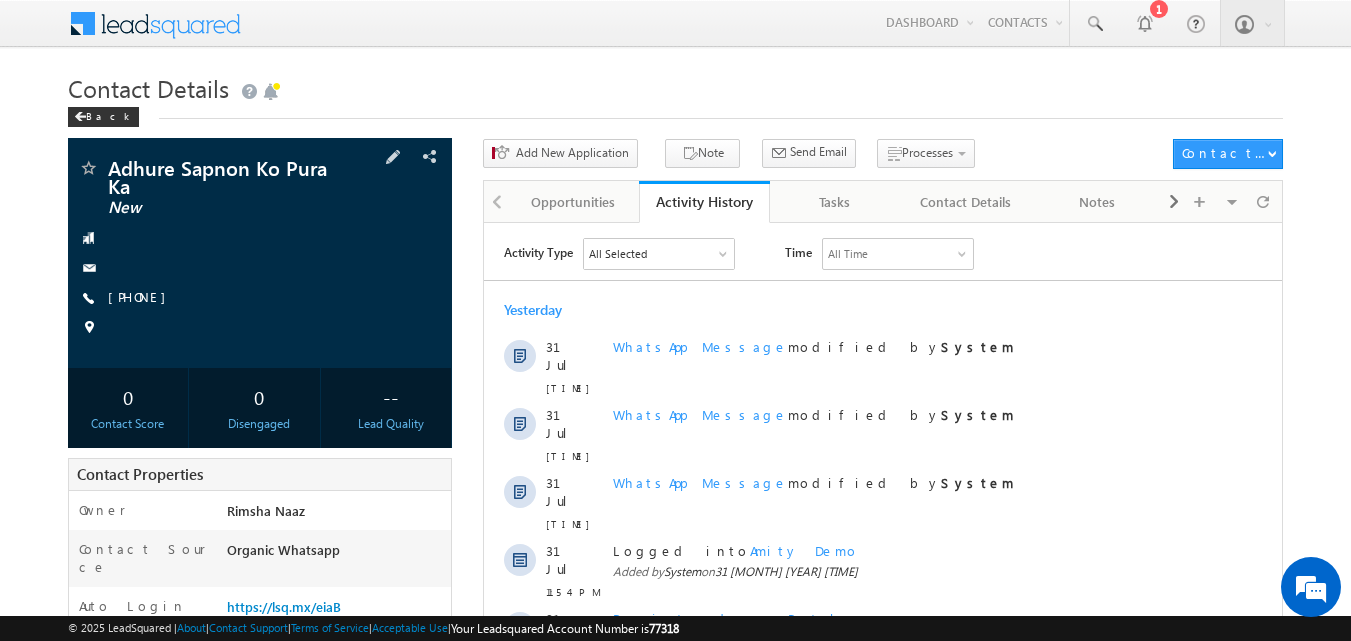 scroll, scrollTop: 0, scrollLeft: 0, axis: both 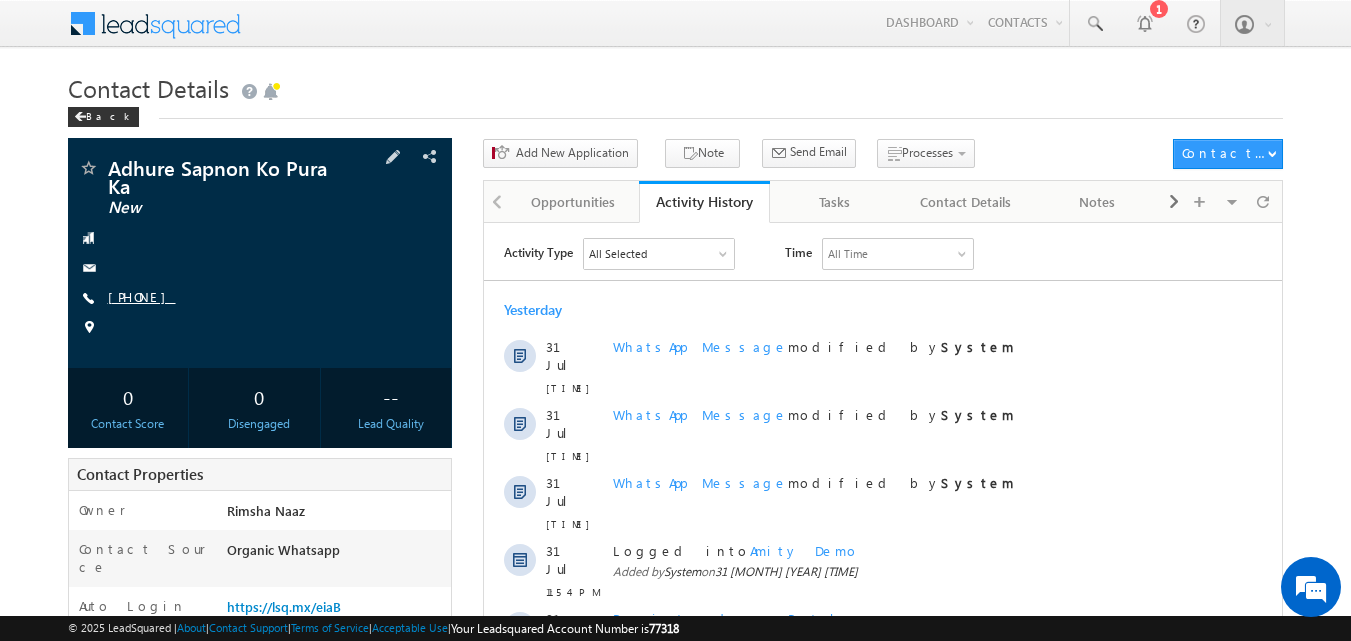 click on "[PHONE]" at bounding box center (142, 296) 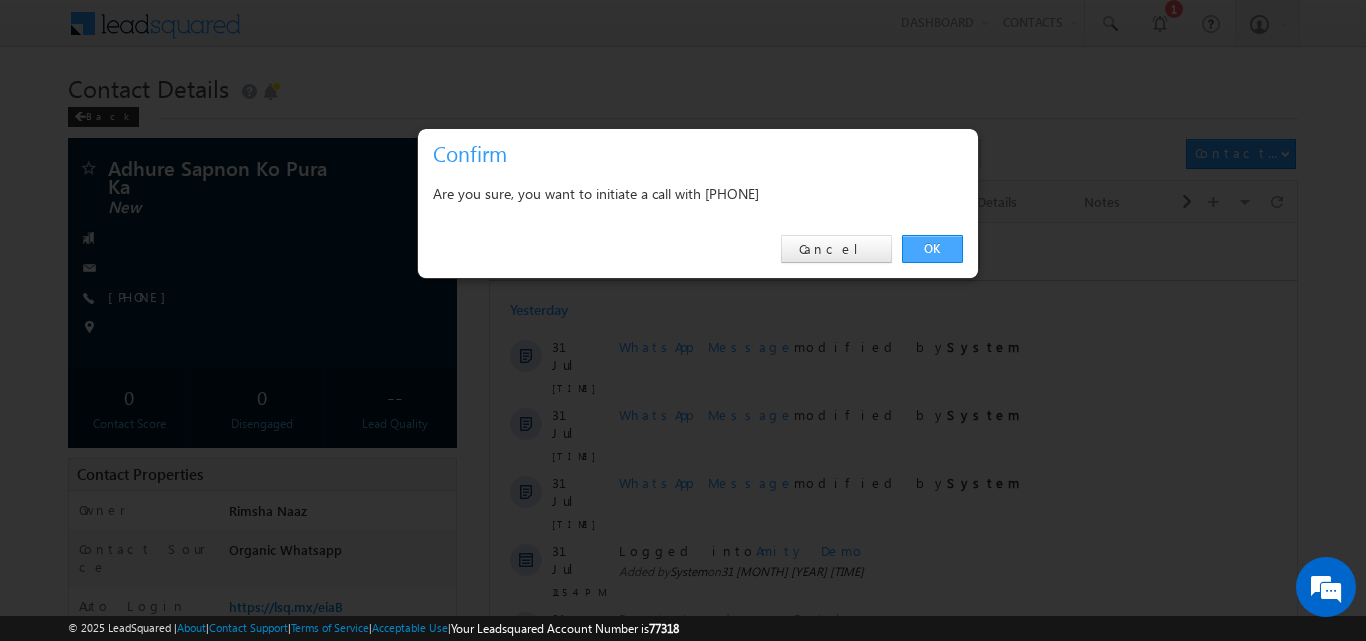 click on "OK" at bounding box center (932, 249) 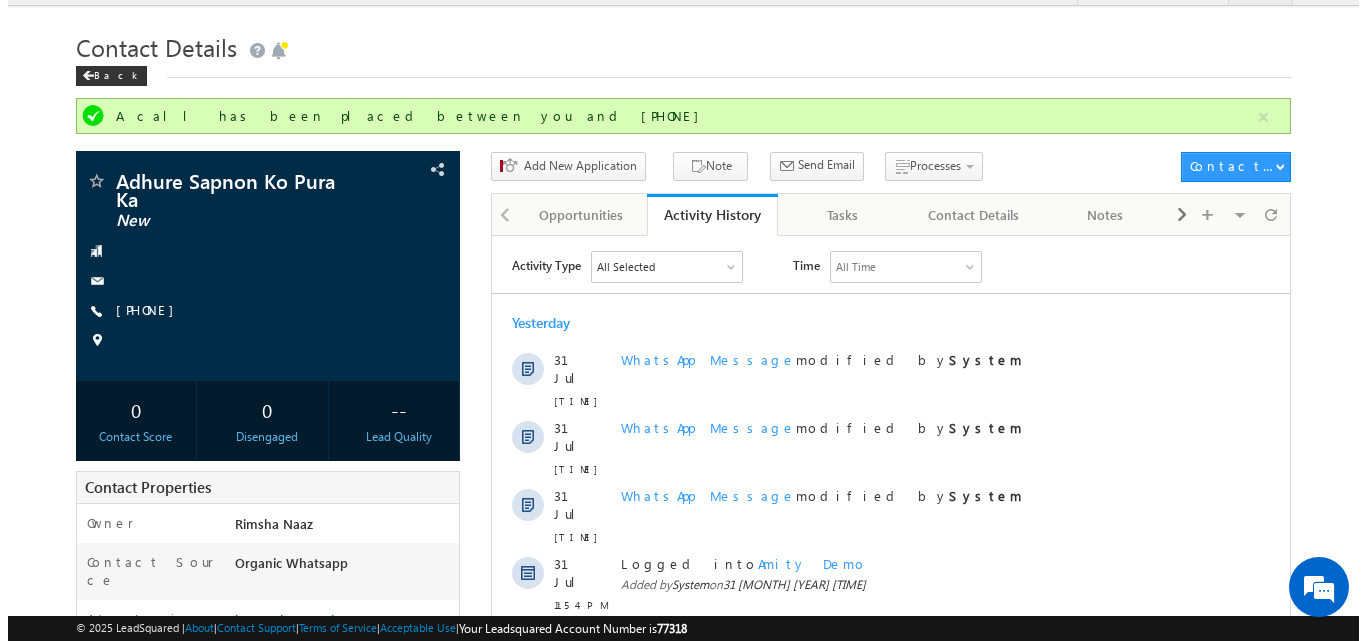 scroll, scrollTop: 0, scrollLeft: 0, axis: both 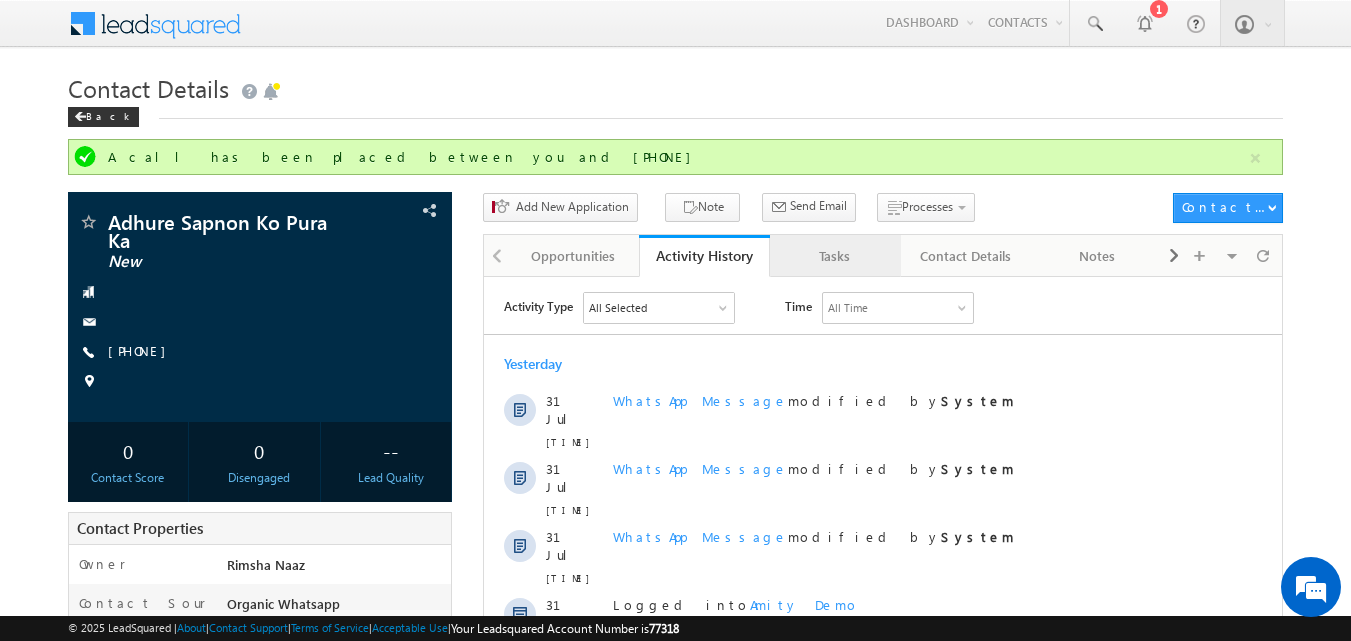 click on "Tasks" at bounding box center (834, 256) 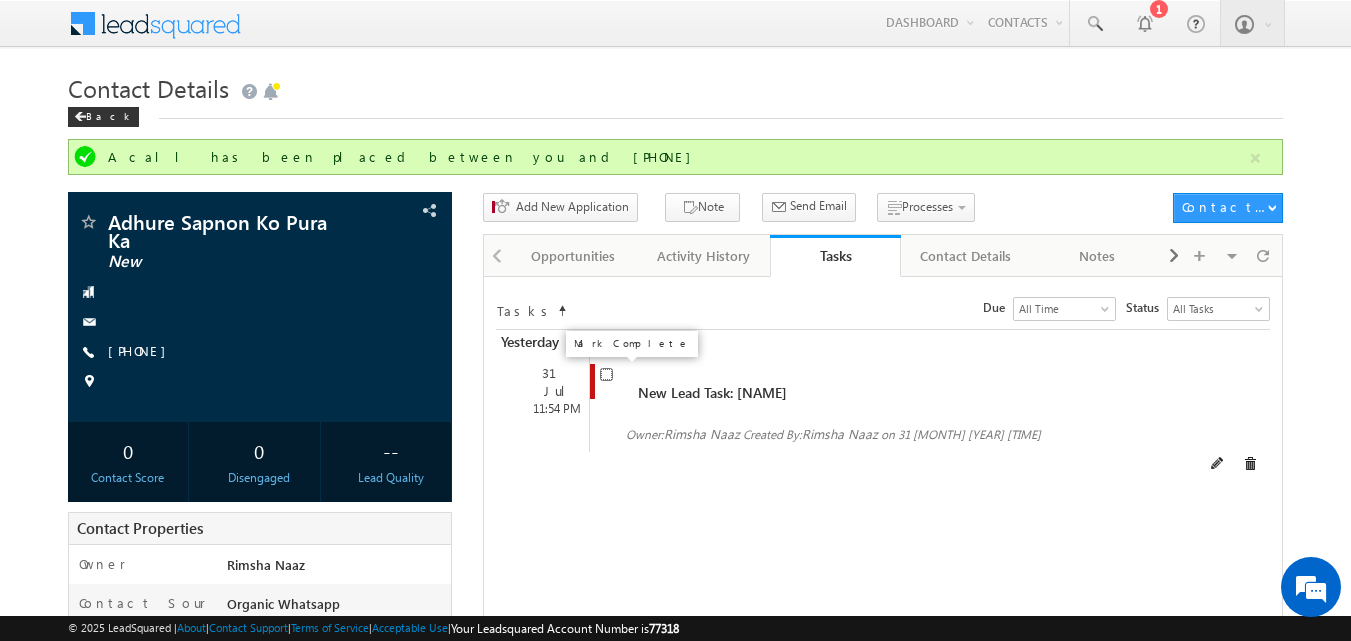 click at bounding box center [606, 374] 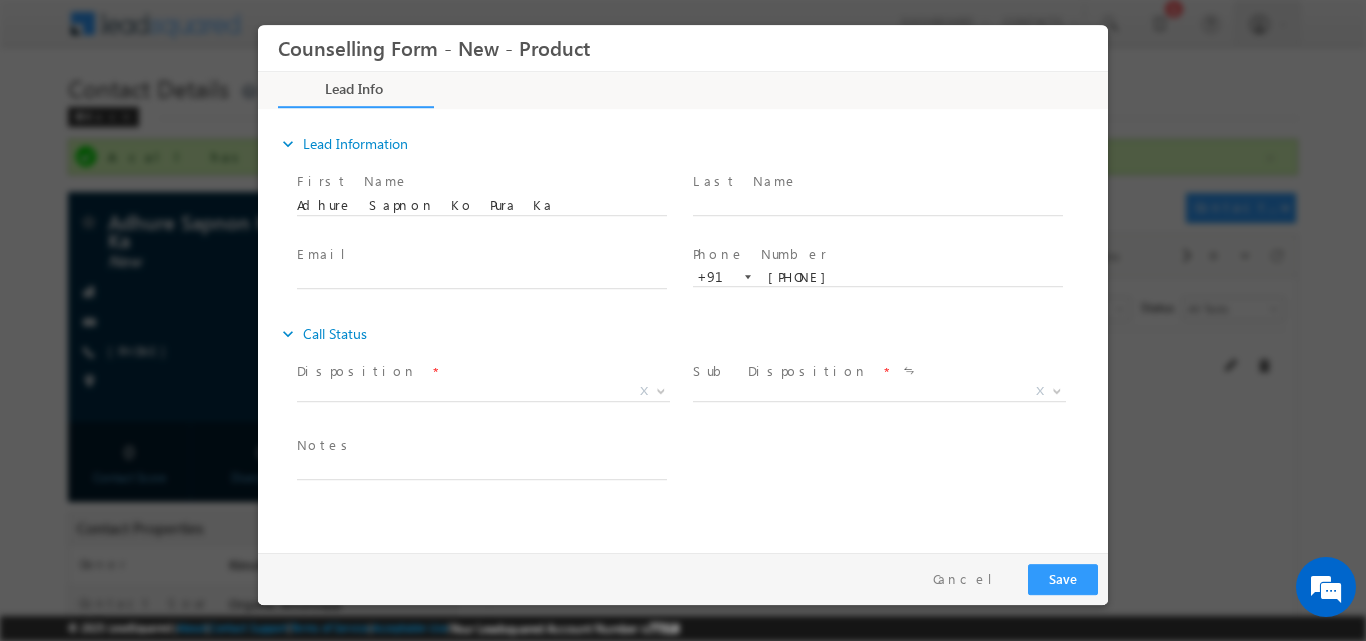 scroll, scrollTop: 0, scrollLeft: 0, axis: both 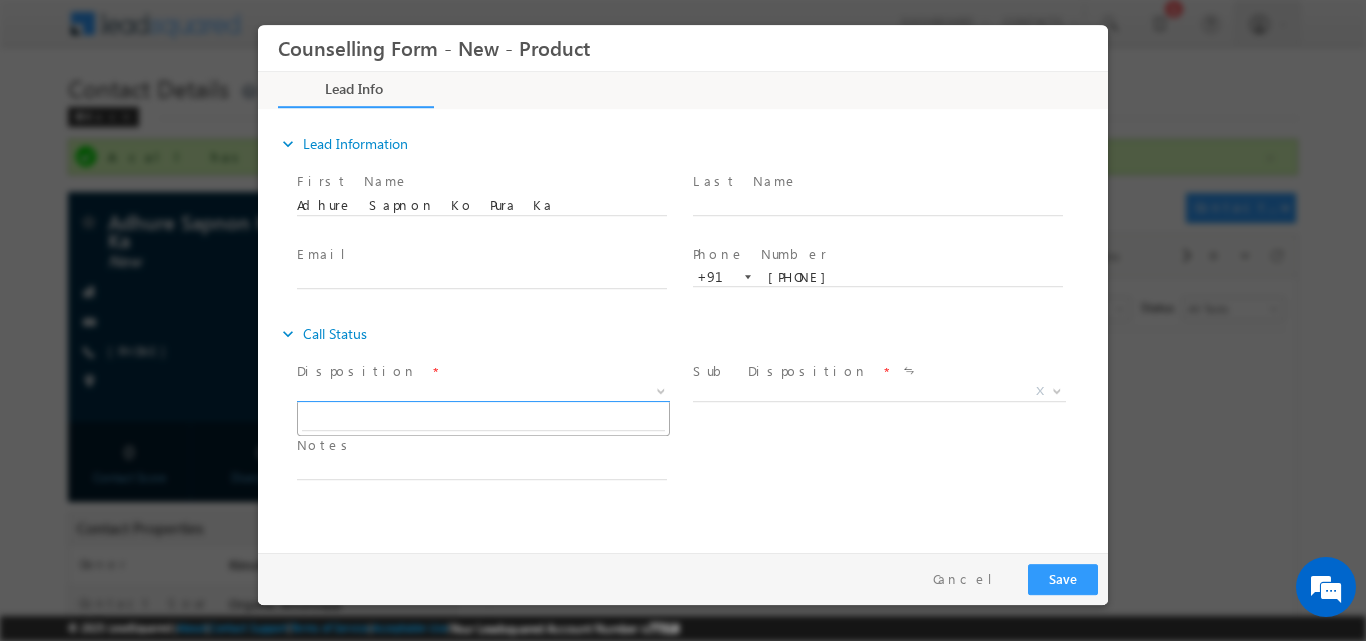 click on "X" at bounding box center (491, 394) 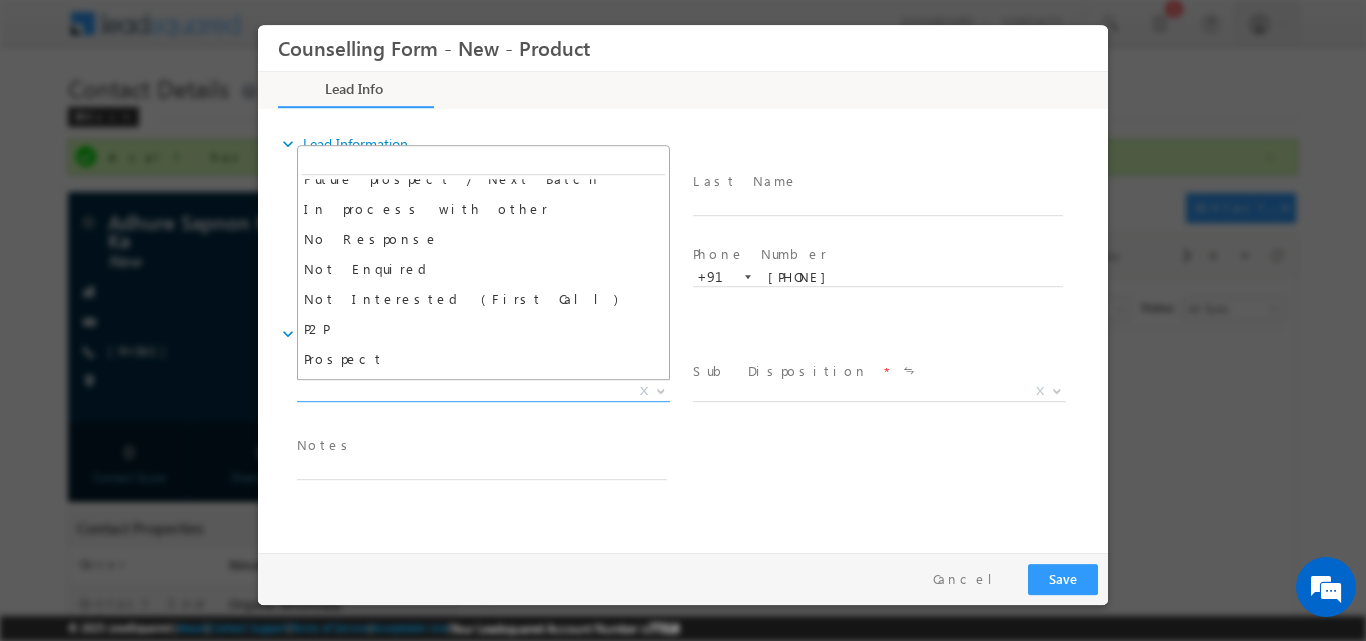 scroll, scrollTop: 128, scrollLeft: 0, axis: vertical 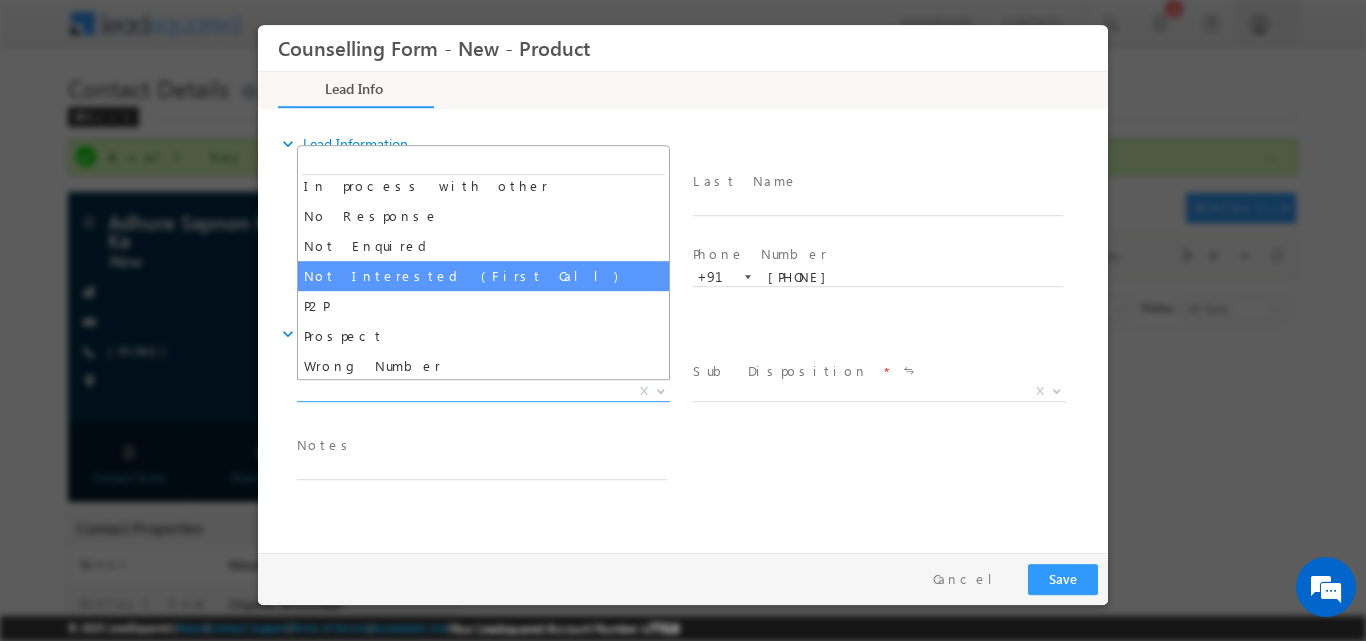 select on "Not Interested (First Call)" 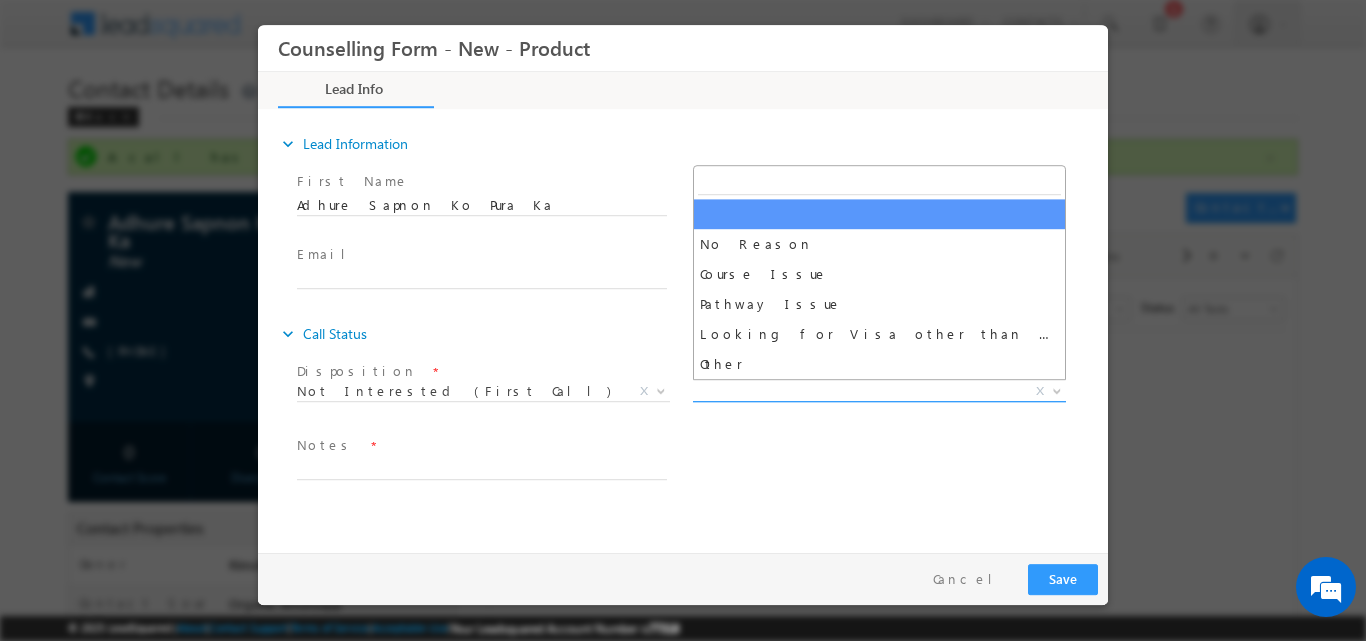 click at bounding box center (1057, 389) 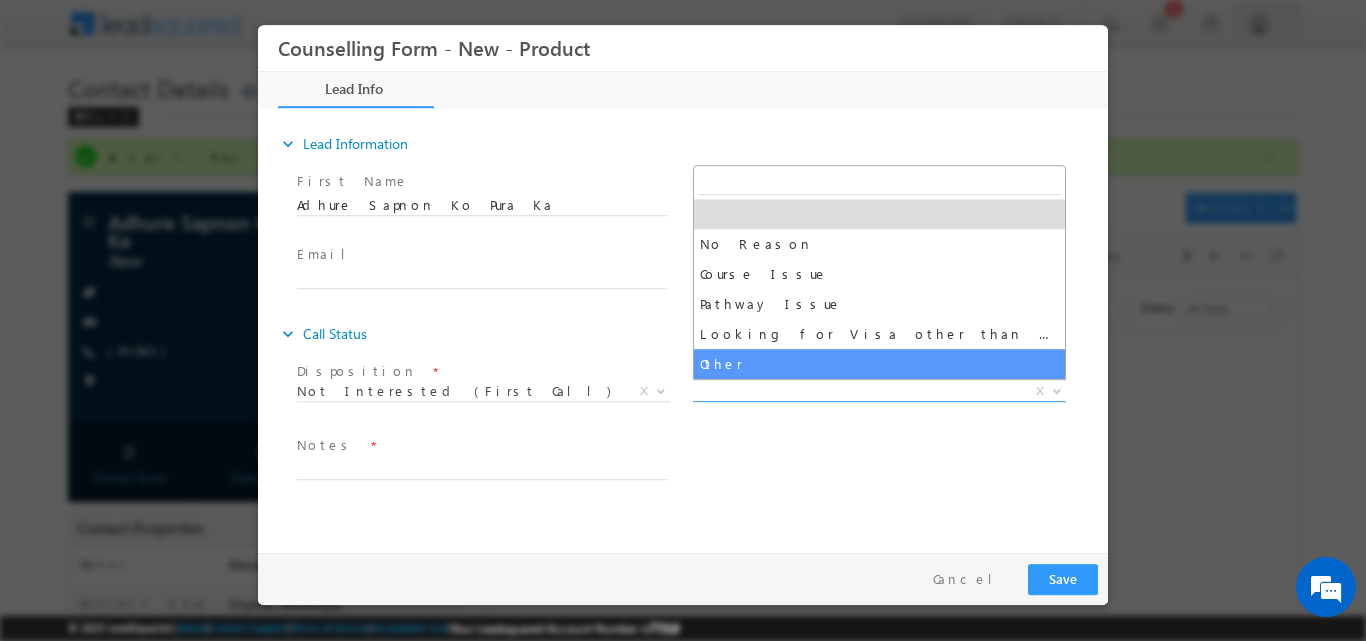 select on "Other" 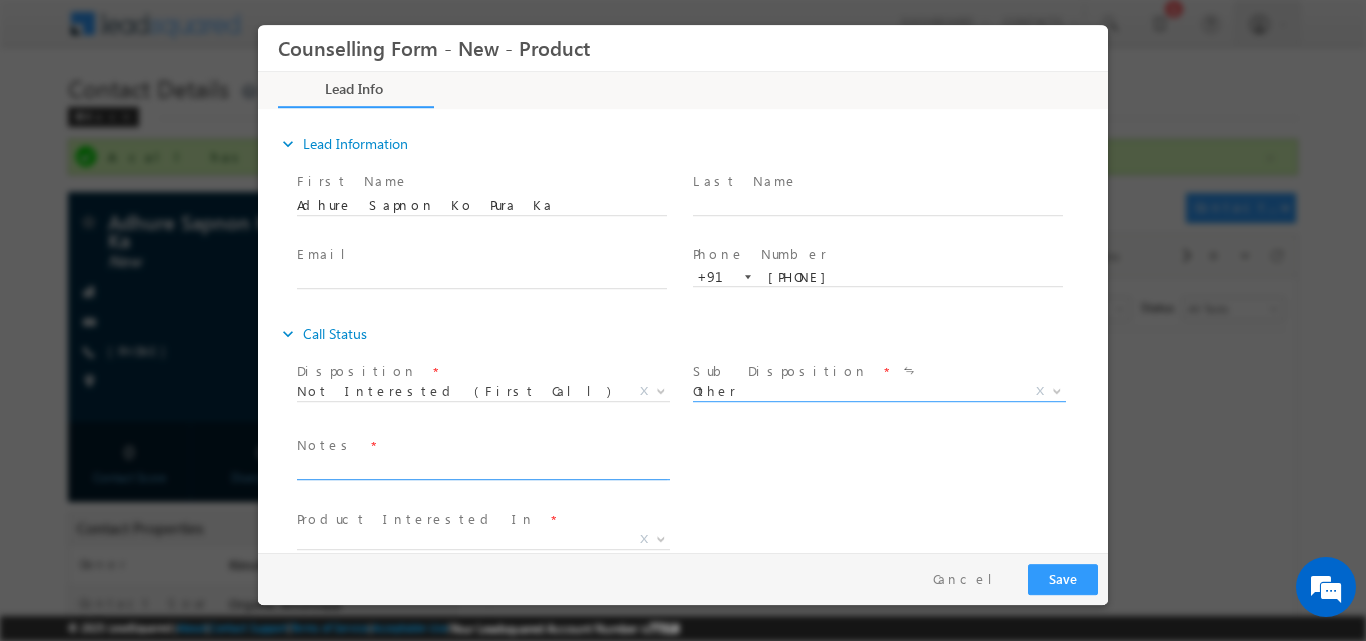 click at bounding box center [482, 467] 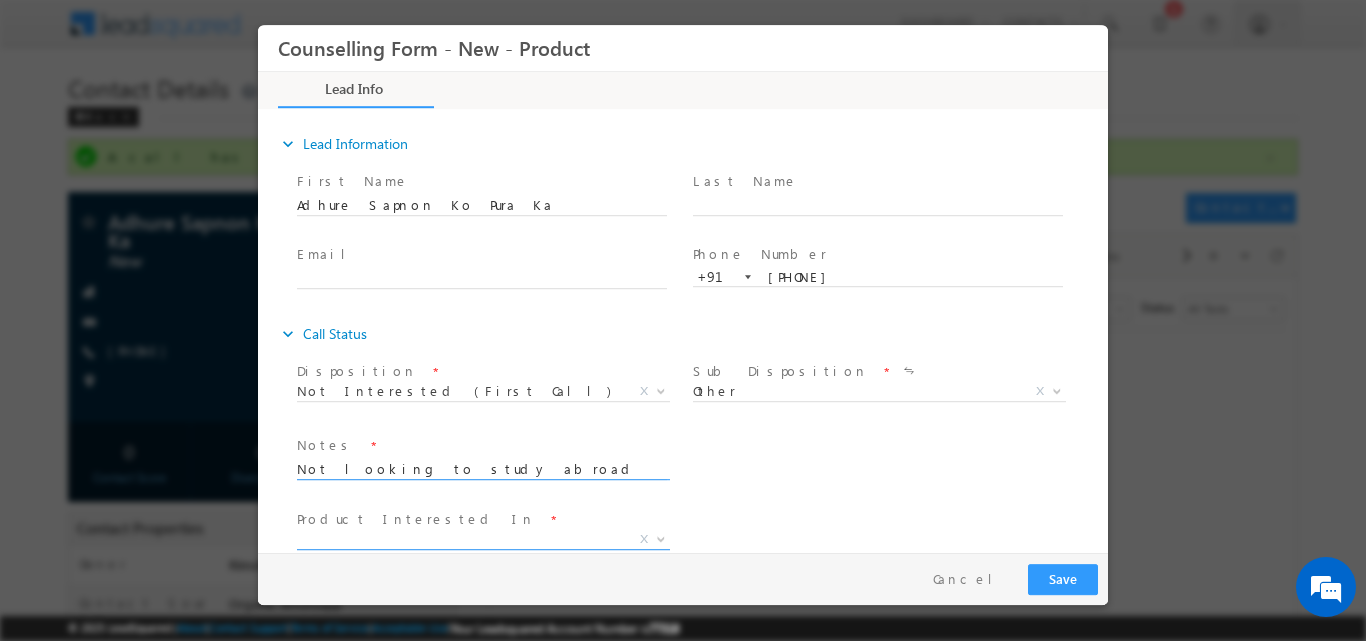 type on "Not looking to study abroad" 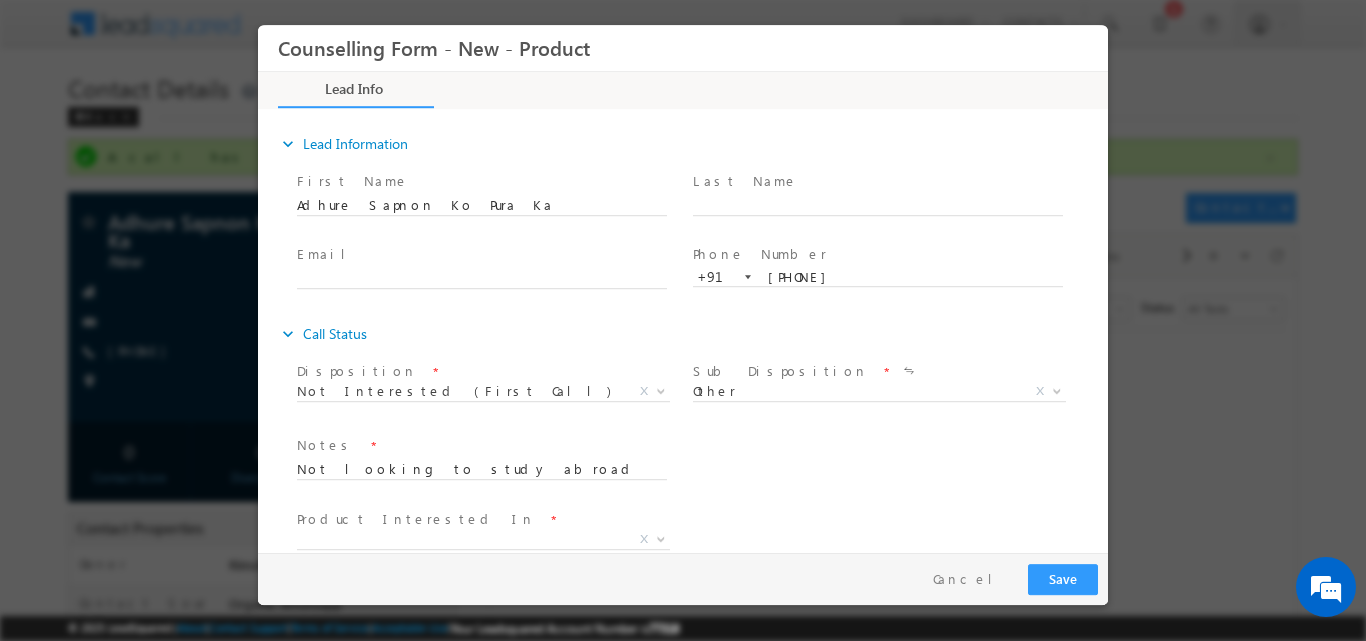 click on "Pathway
Direct
Dual Degree
Others
X" at bounding box center [491, 542] 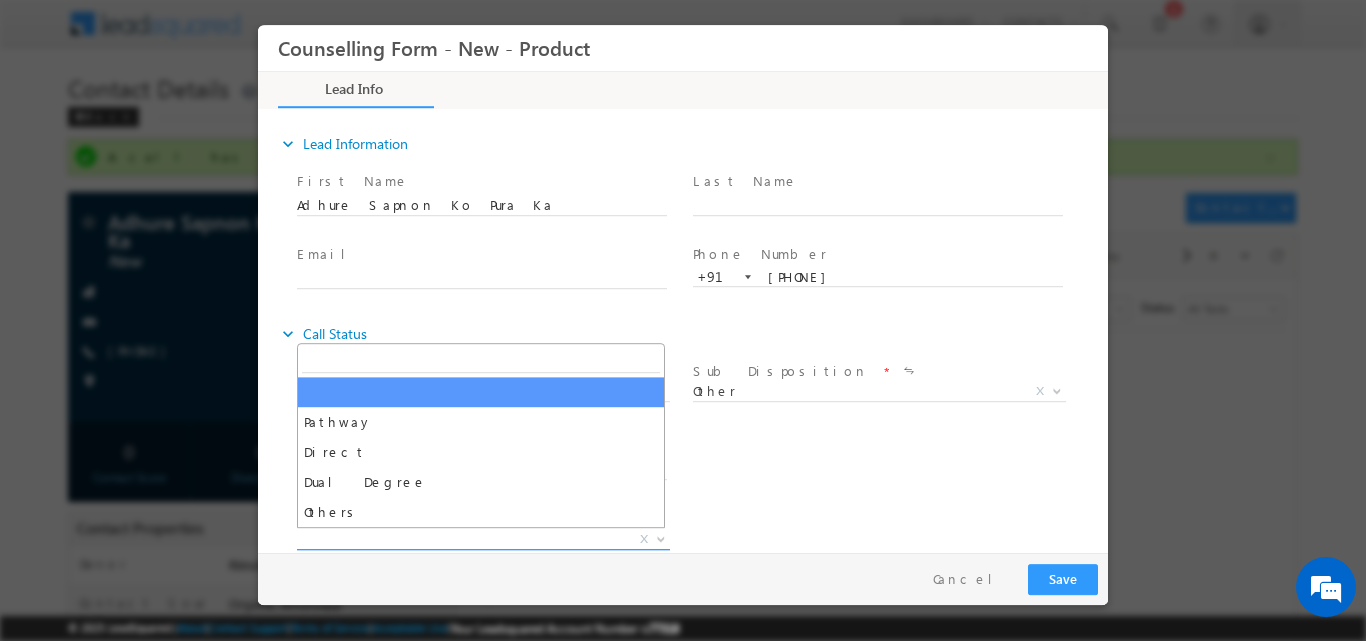 click at bounding box center [661, 537] 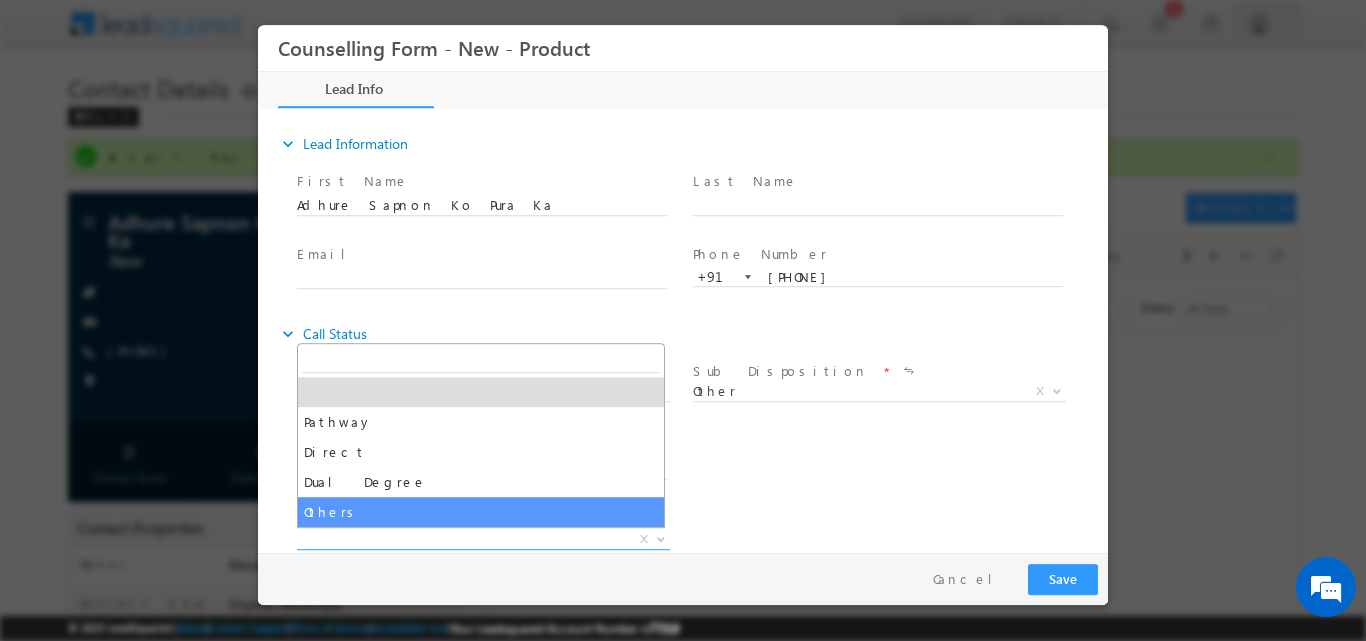 select on "Others" 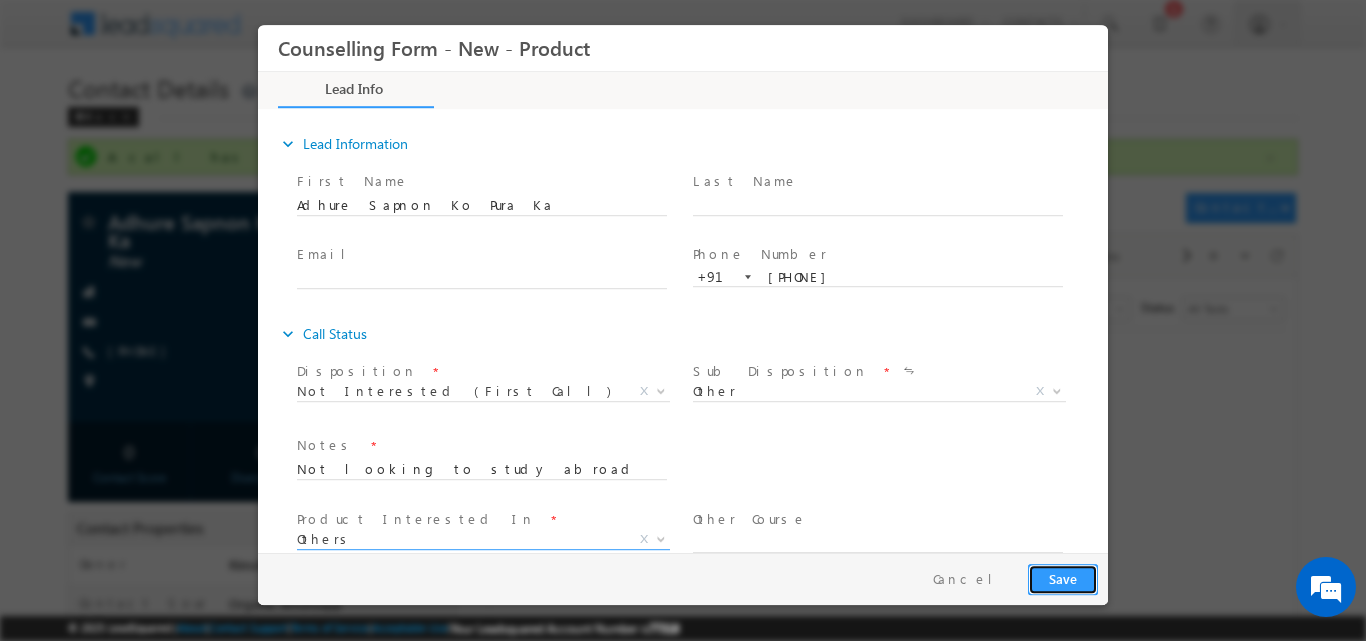 click on "Save" at bounding box center (1063, 578) 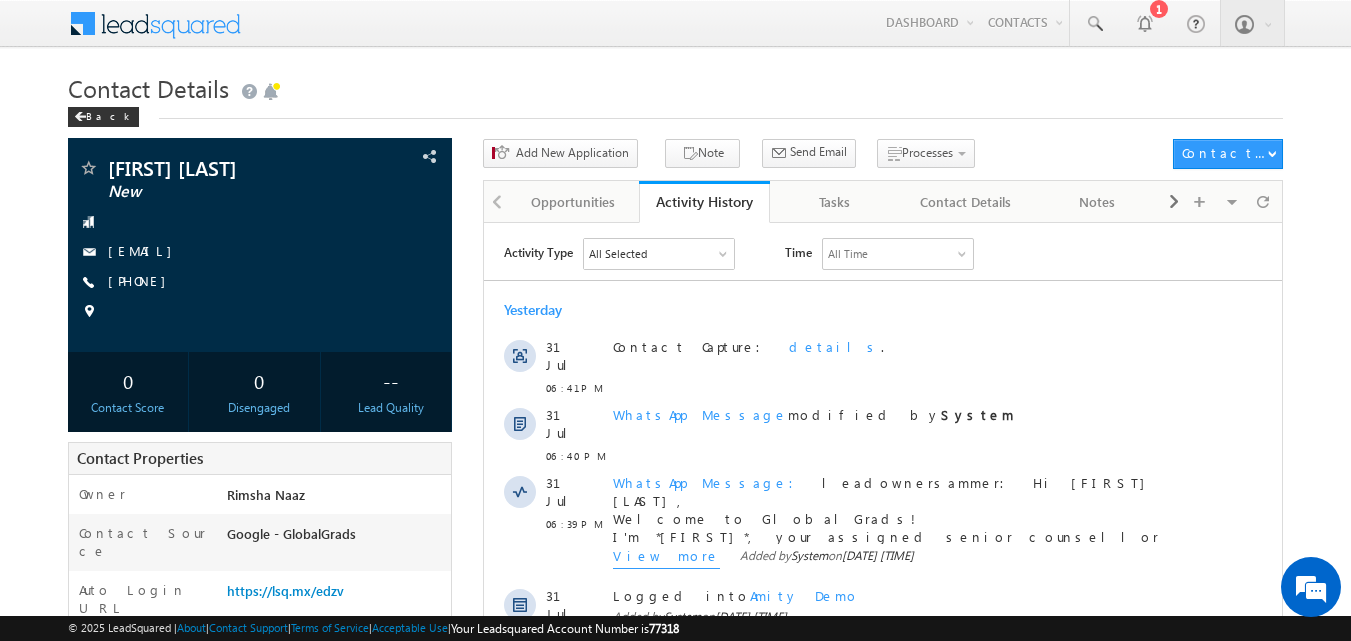 scroll, scrollTop: 0, scrollLeft: 0, axis: both 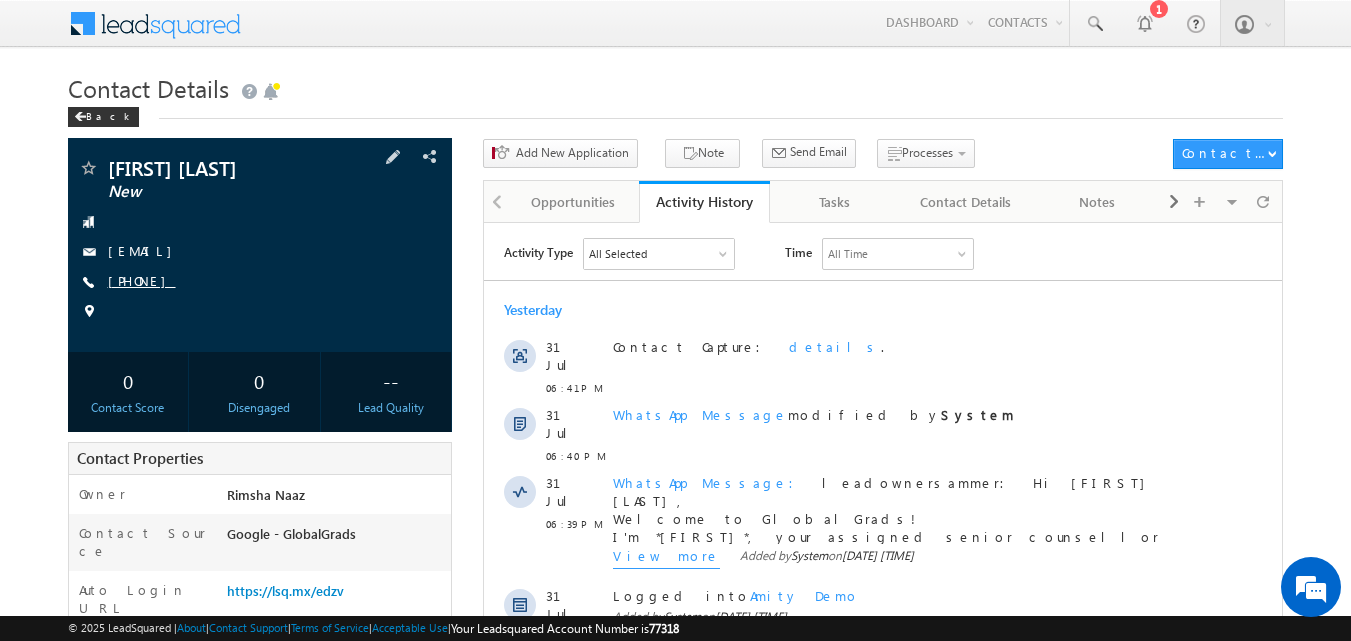 click on "[PHONE]" at bounding box center (142, 280) 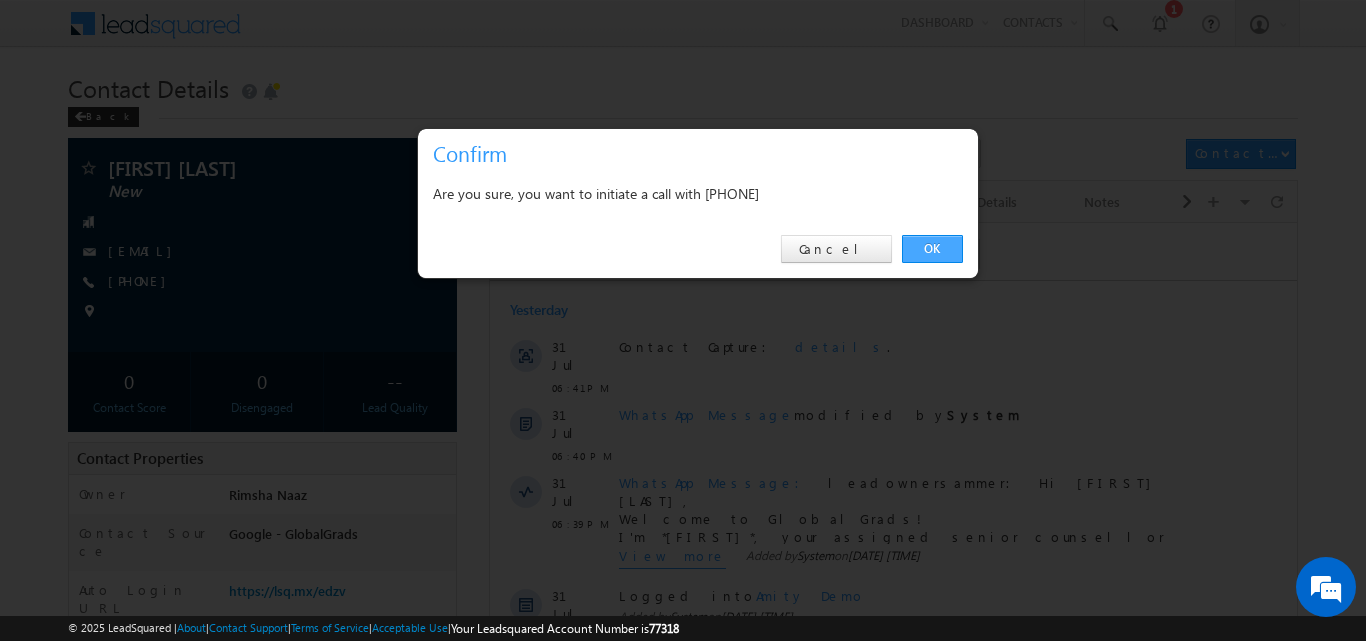 drag, startPoint x: 933, startPoint y: 256, endPoint x: 448, endPoint y: 8, distance: 544.7284 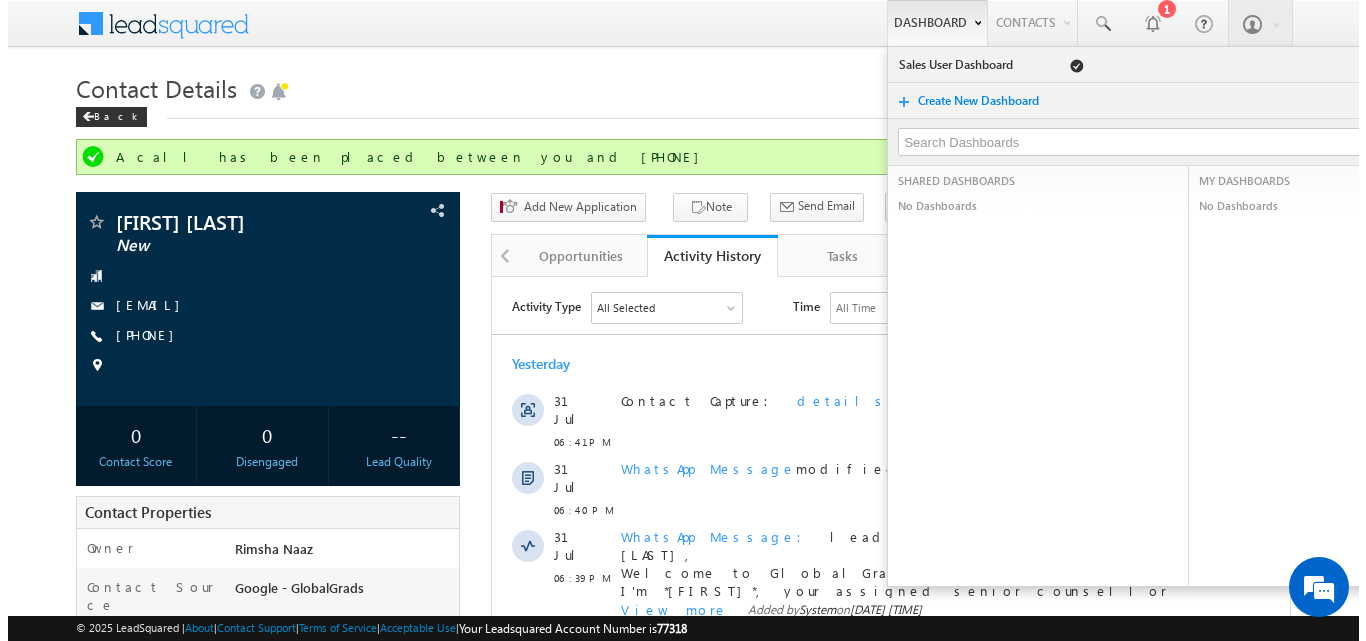 scroll, scrollTop: 0, scrollLeft: 0, axis: both 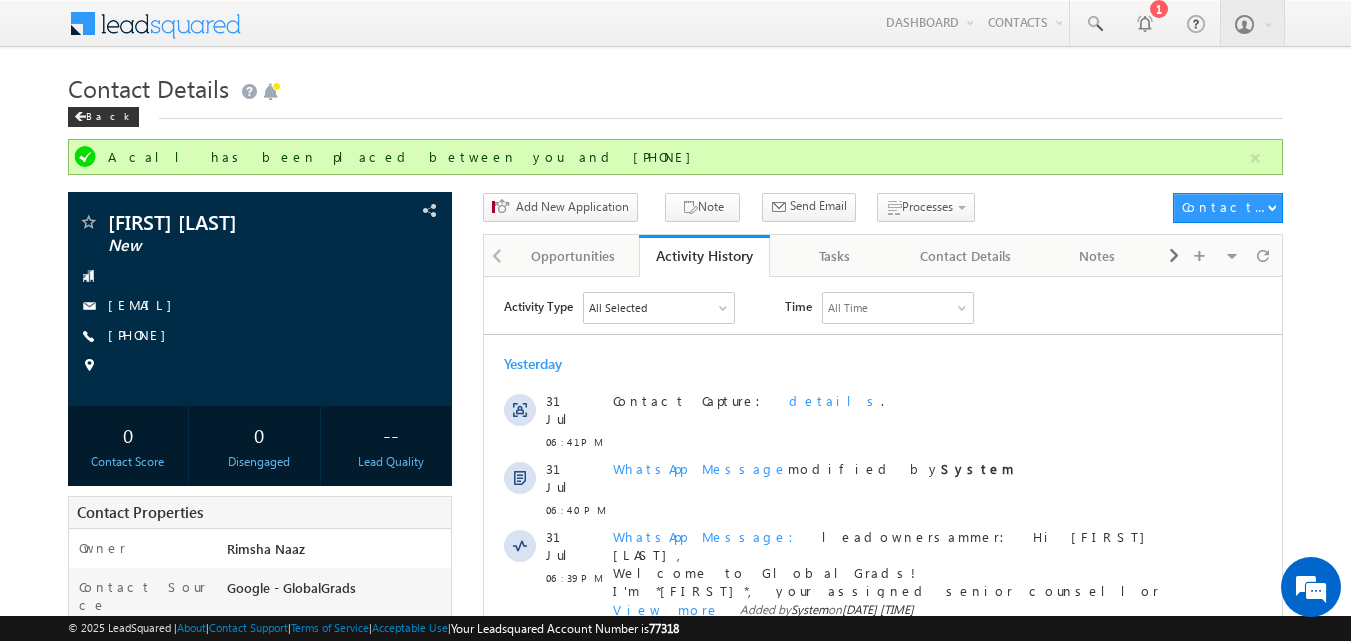 click on "Add New Application
Note
Send Email
Send Email    View Scheduled Emails
Processes Counselling Form - New - Product Documents" at bounding box center [883, 213] 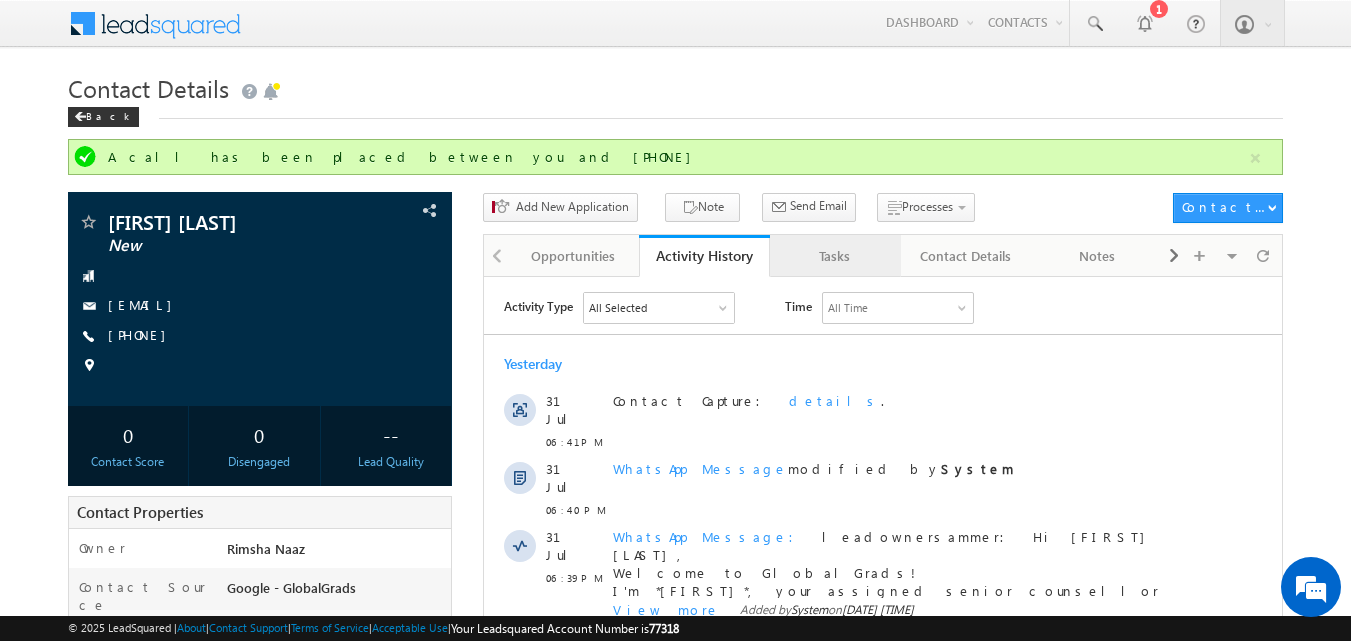 click on "Tasks" at bounding box center (834, 256) 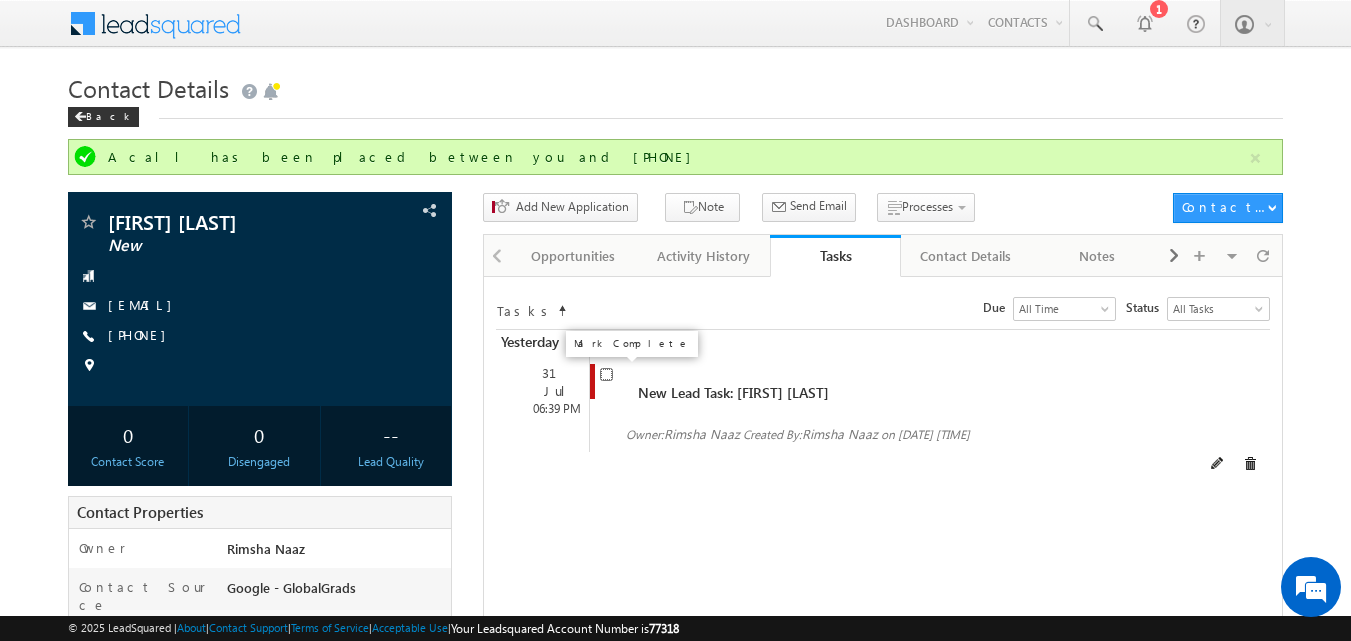 click at bounding box center [606, 374] 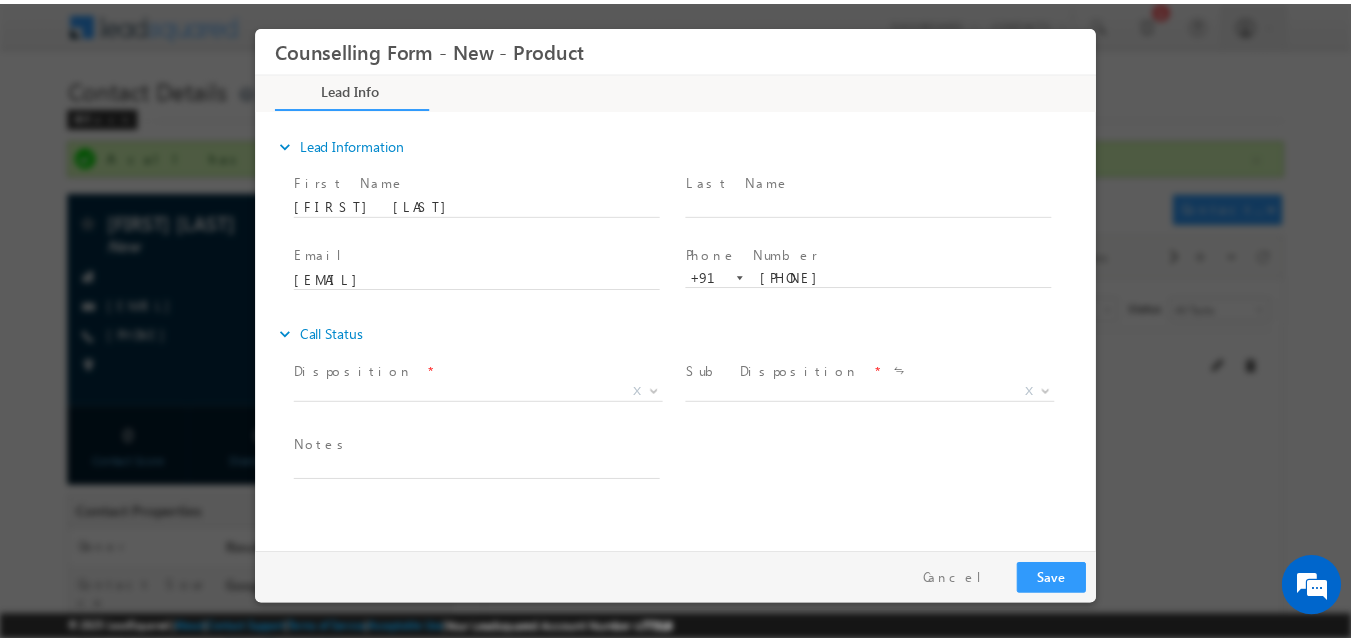 scroll, scrollTop: 0, scrollLeft: 0, axis: both 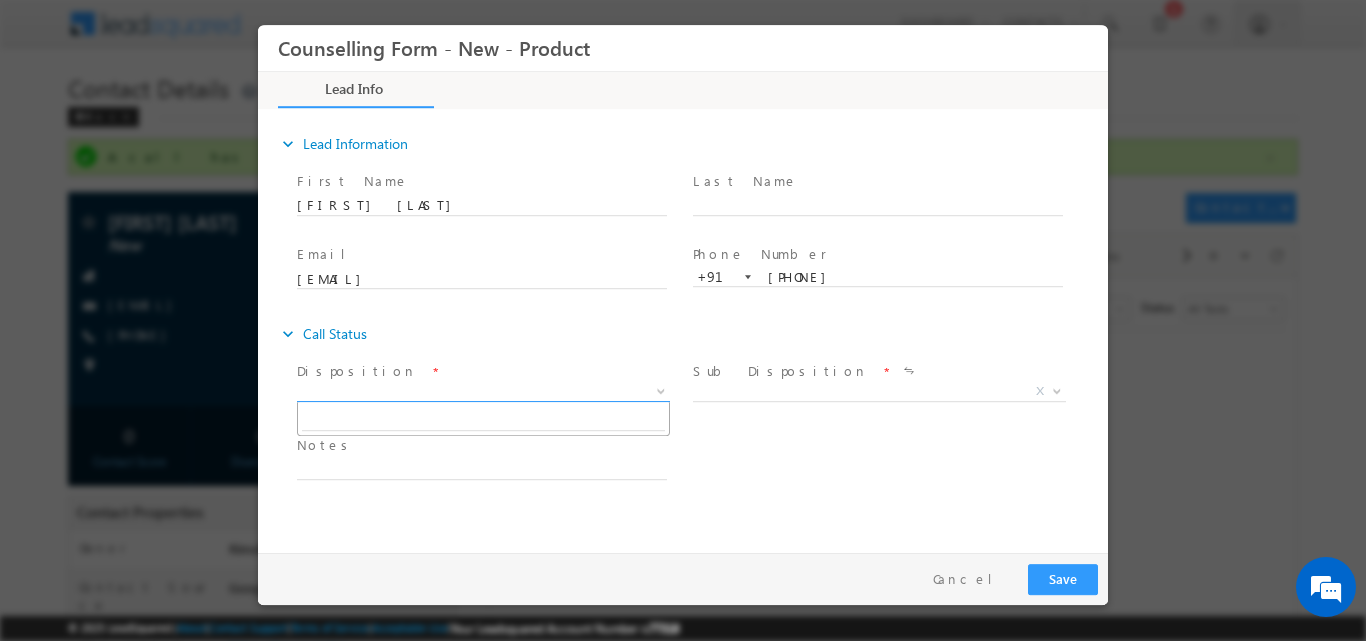 click at bounding box center (661, 389) 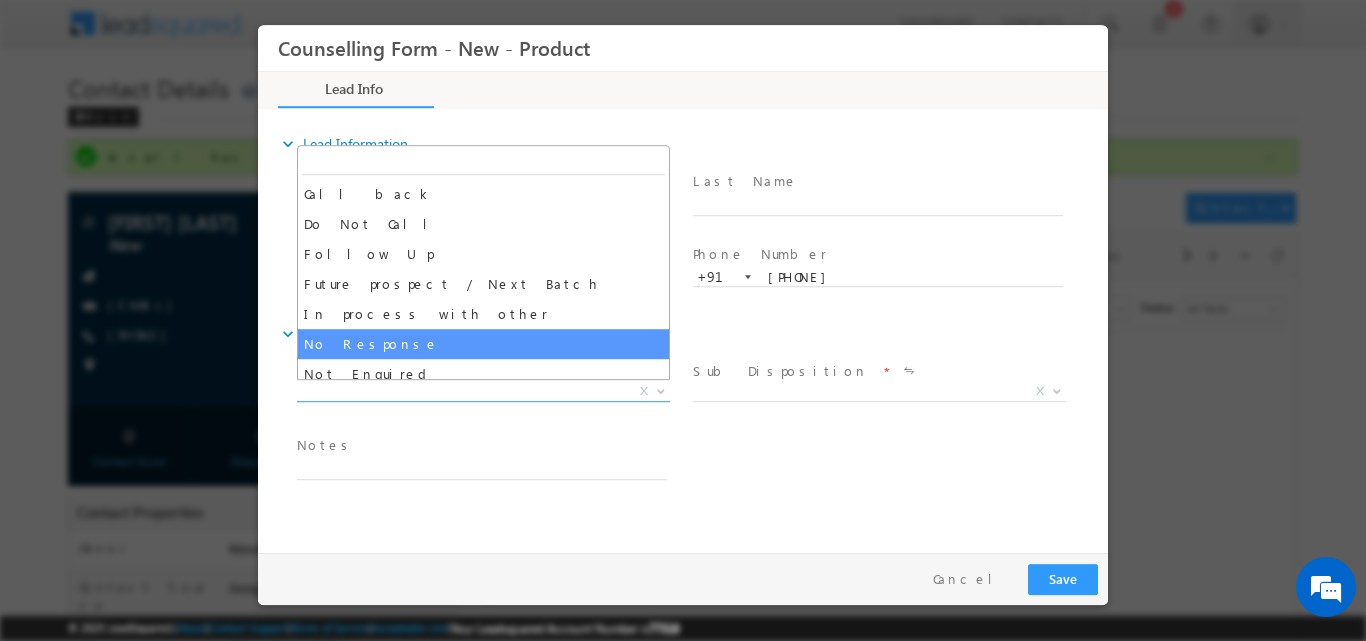 select on "No Response" 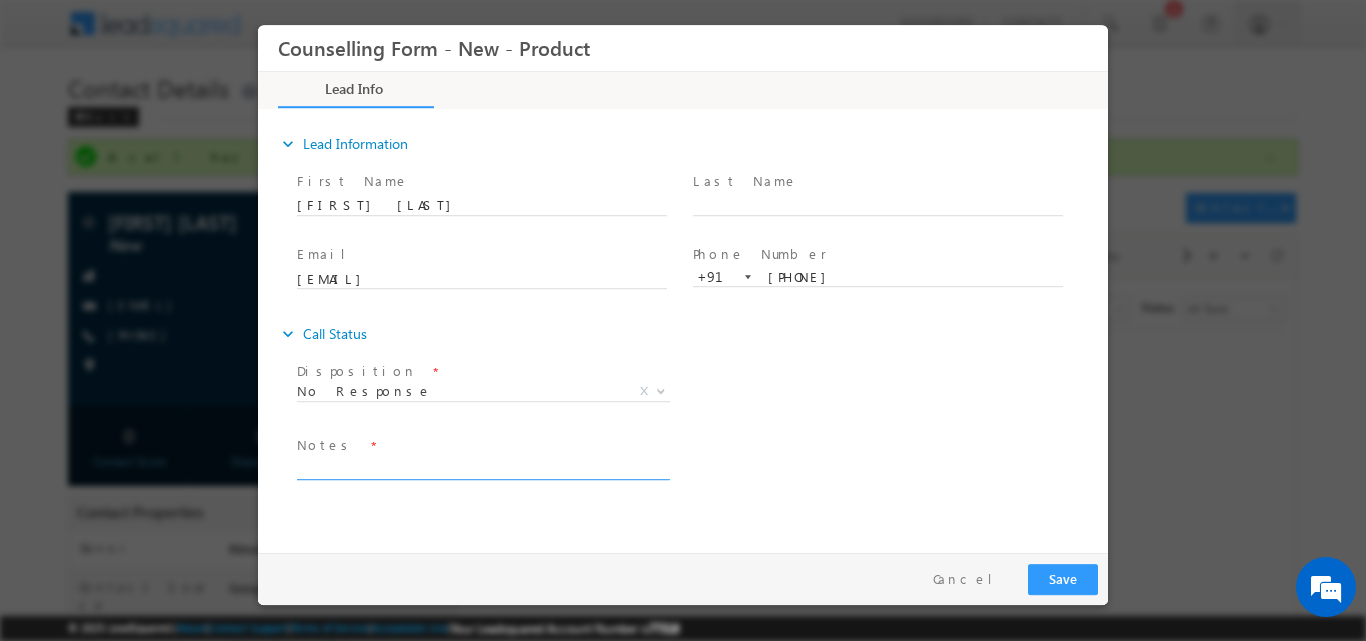 click at bounding box center (482, 467) 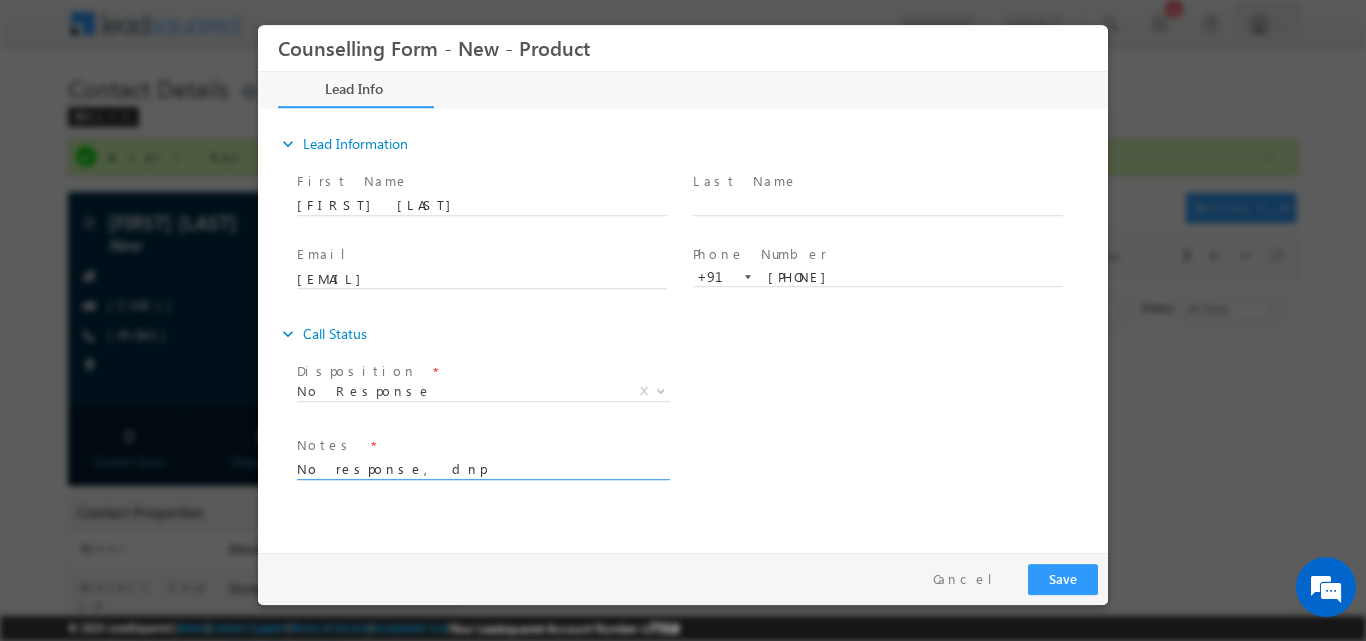 drag, startPoint x: 491, startPoint y: 462, endPoint x: 211, endPoint y: 442, distance: 280.71338 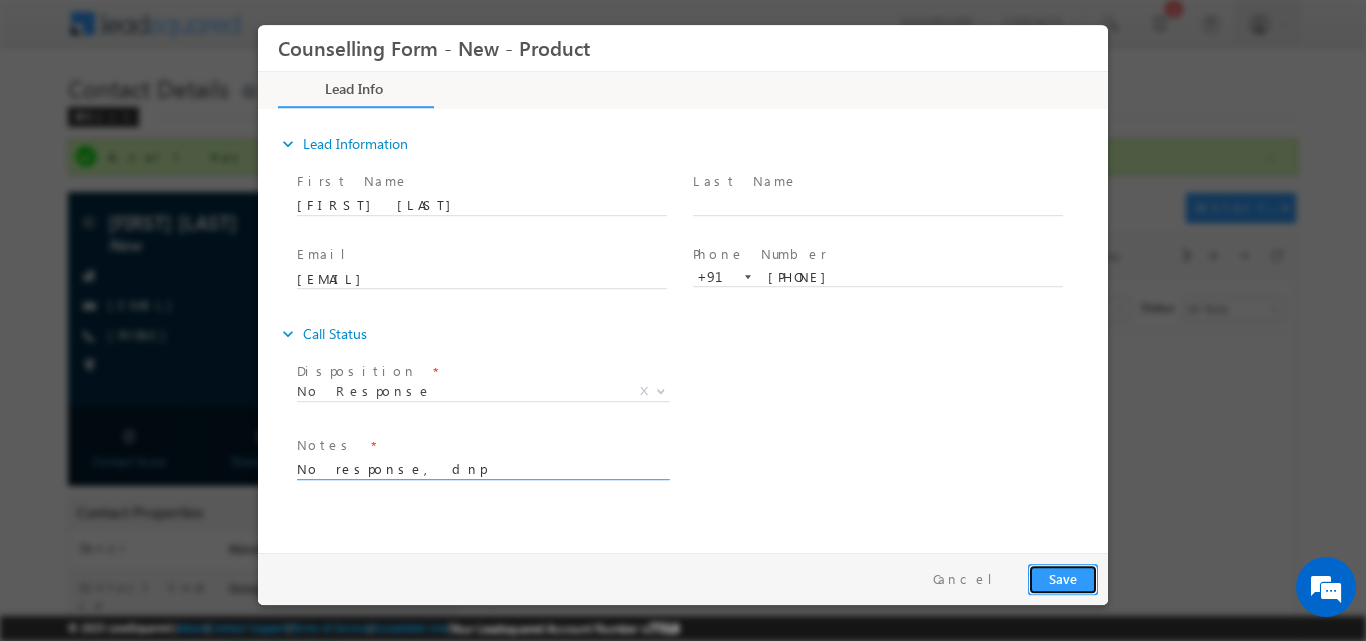 click on "Save" at bounding box center (1063, 578) 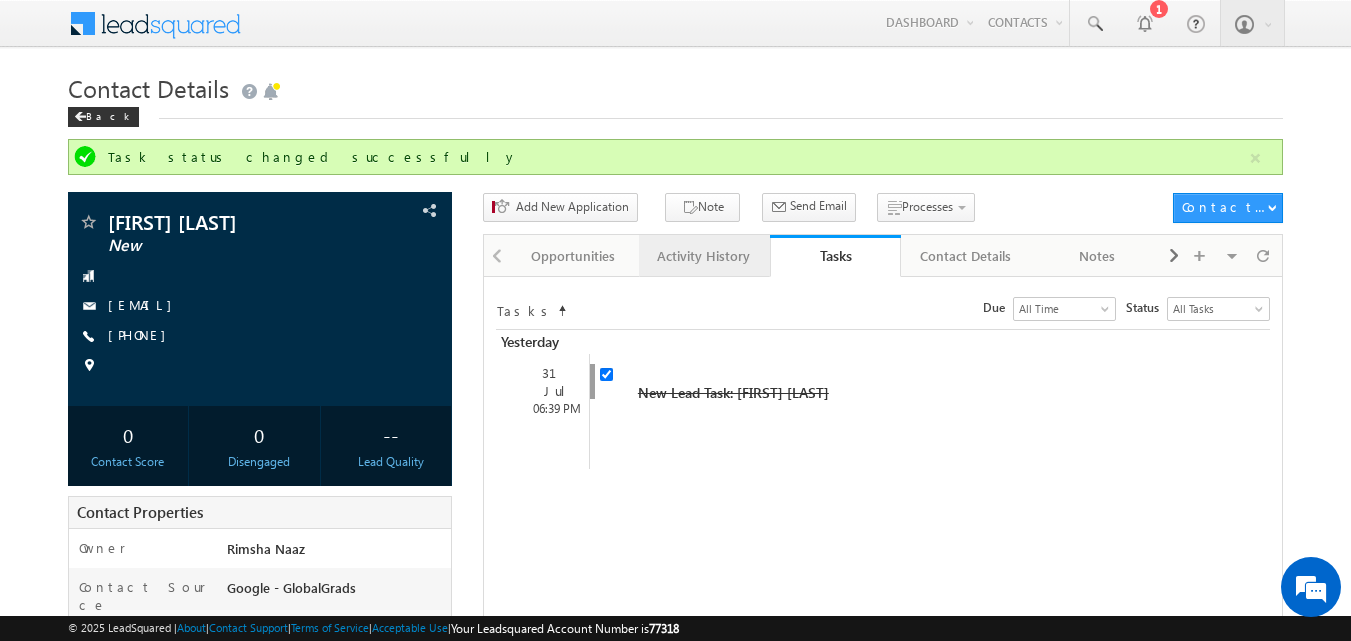 click on "Activity History" at bounding box center (703, 256) 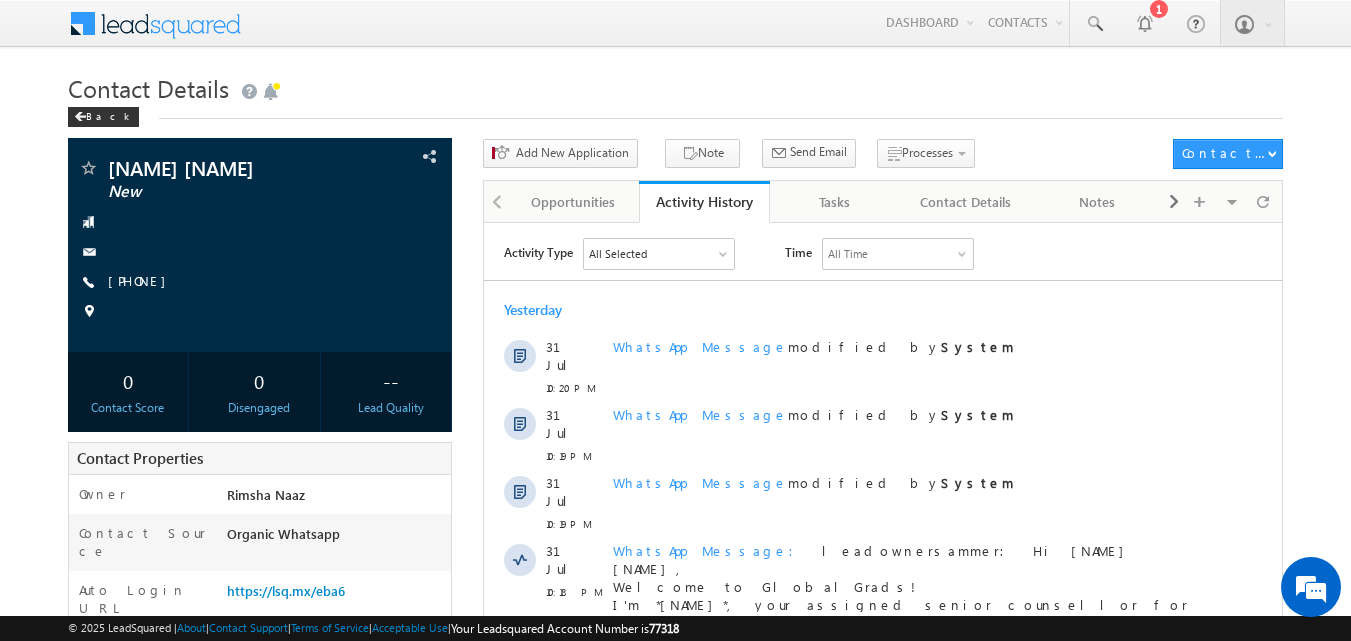 scroll, scrollTop: 0, scrollLeft: 0, axis: both 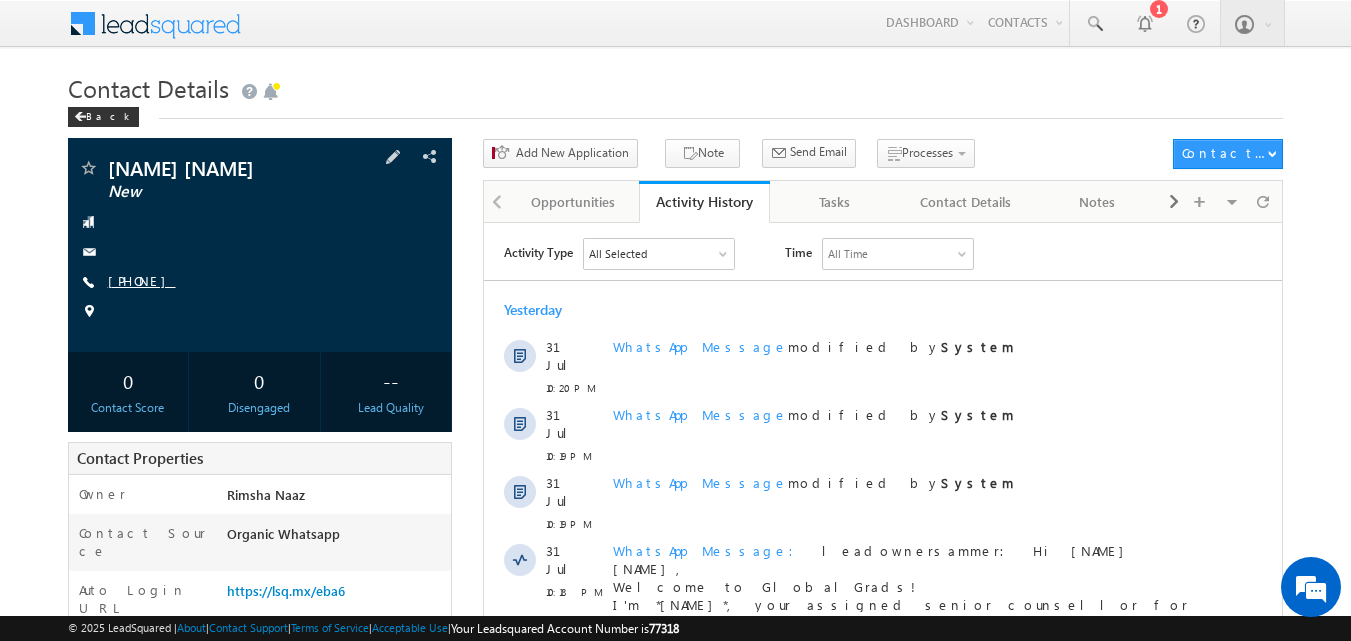 click on "+91-7364912283" at bounding box center [142, 280] 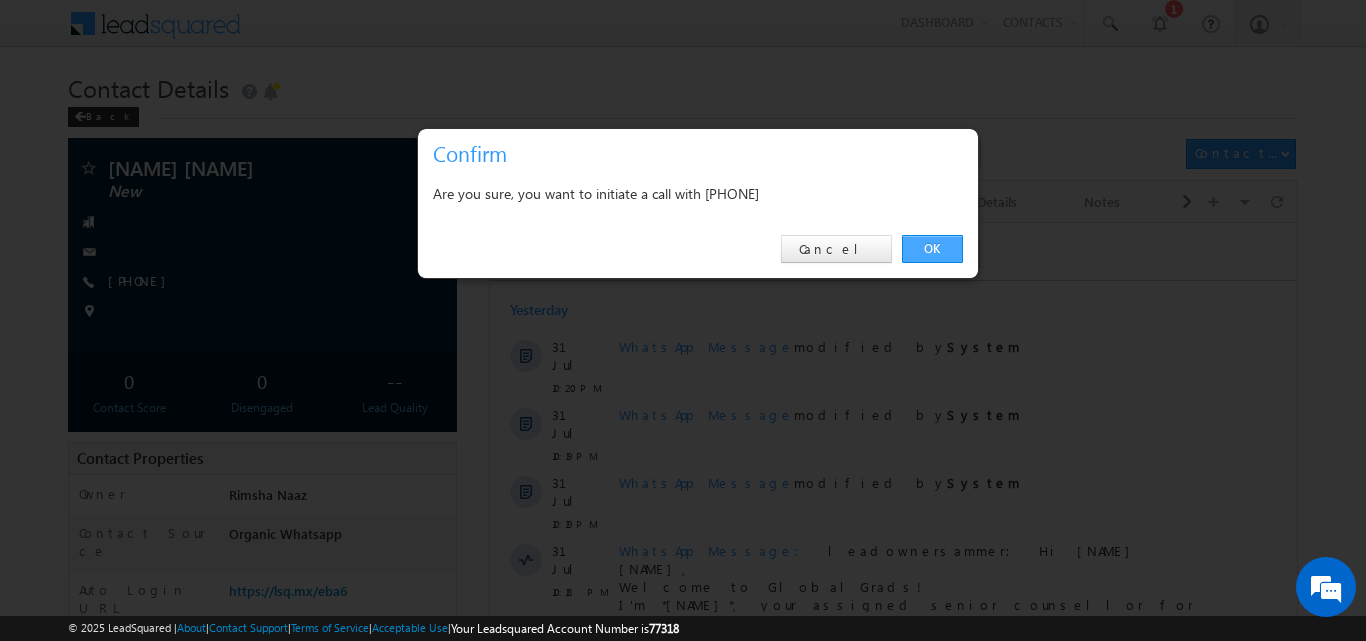 click on "OK" at bounding box center (932, 249) 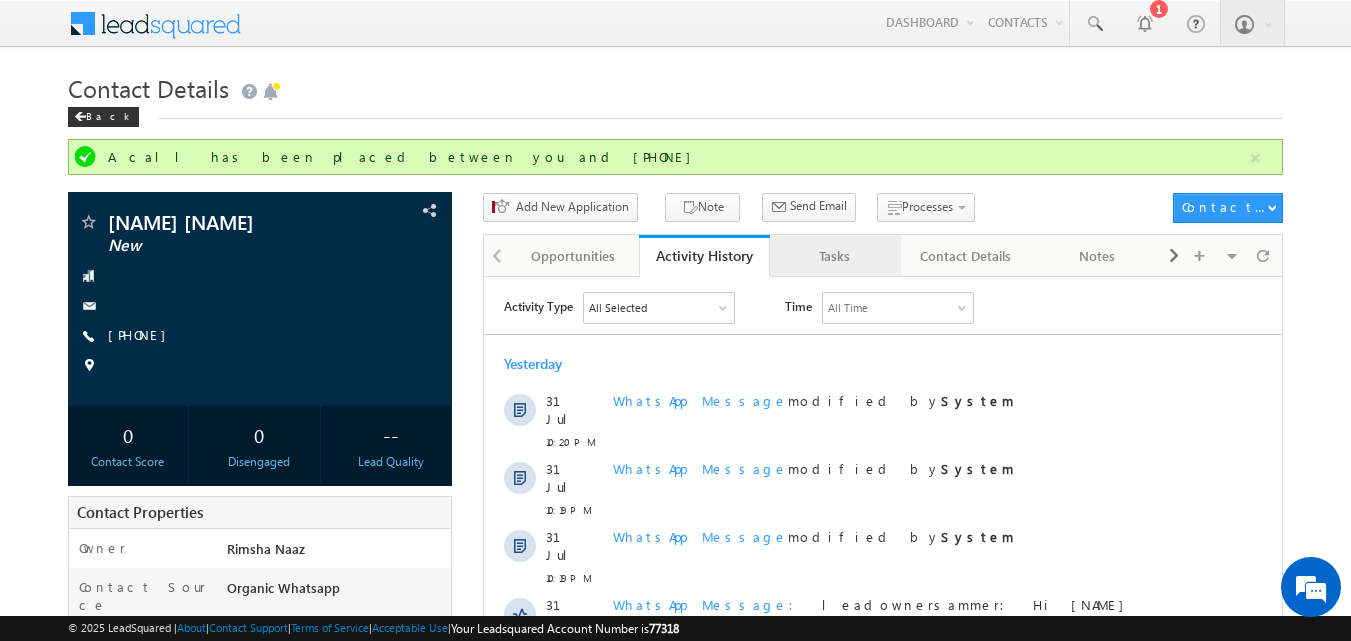 click on "Tasks" at bounding box center (834, 256) 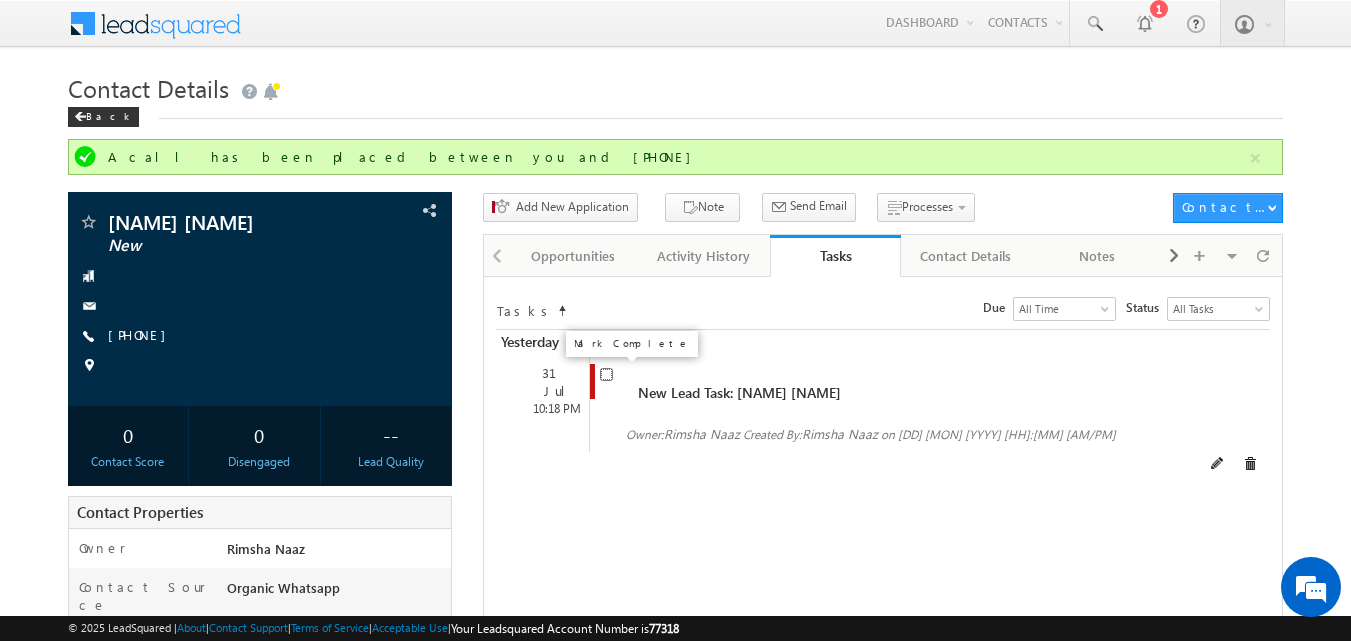 click at bounding box center [606, 374] 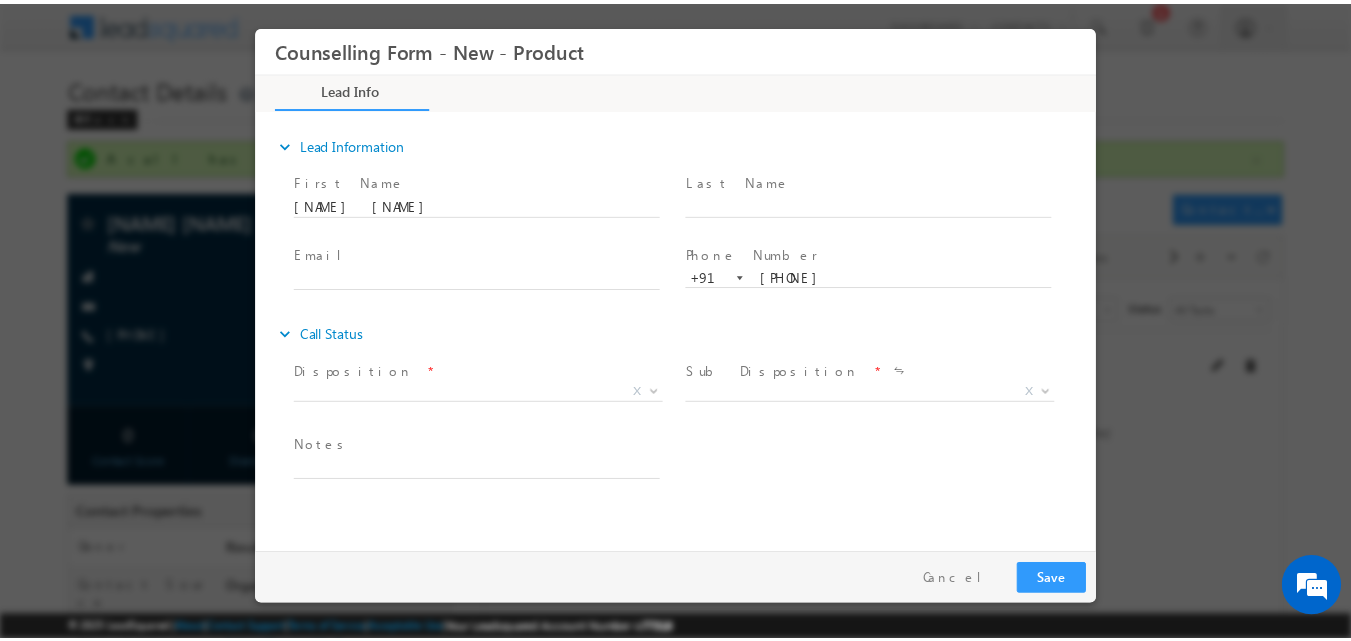 scroll, scrollTop: 0, scrollLeft: 0, axis: both 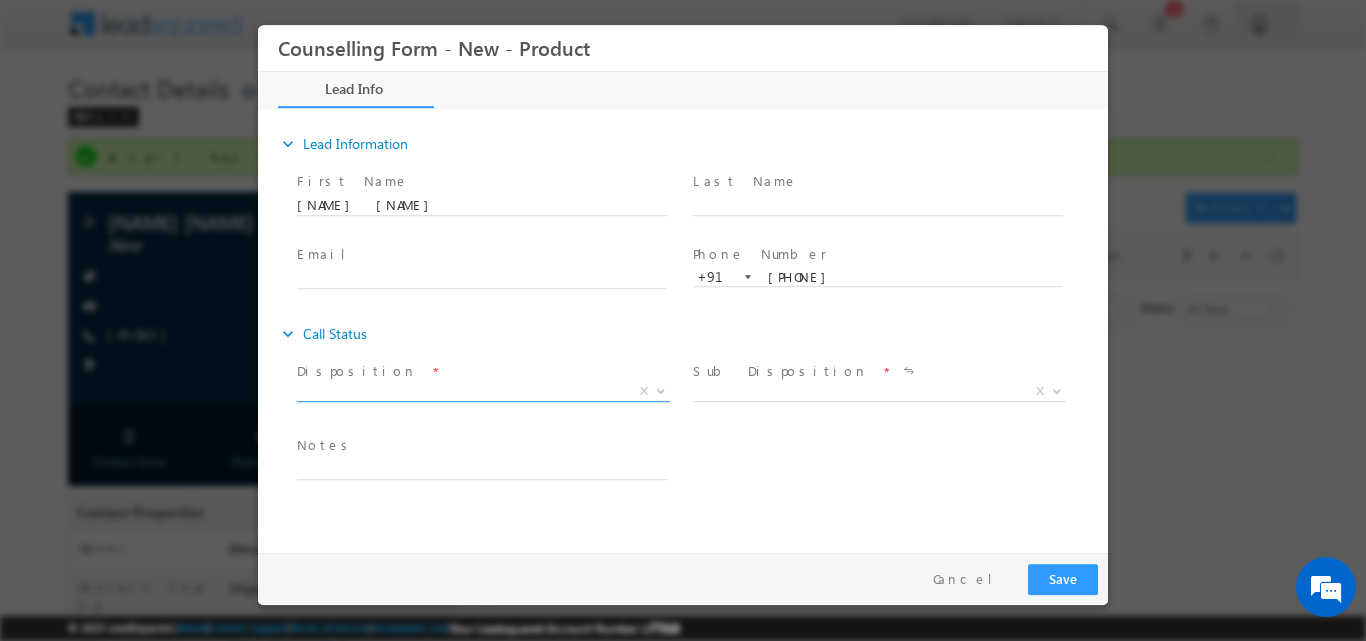 click at bounding box center [659, 390] 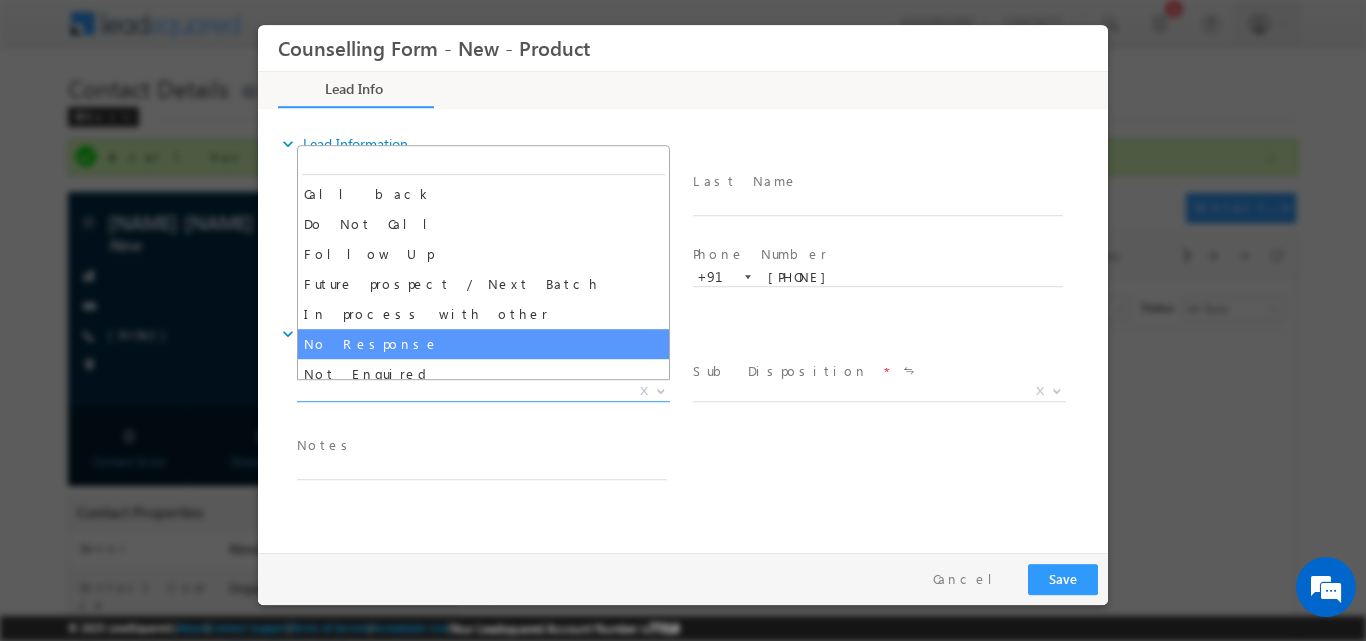 select on "No Response" 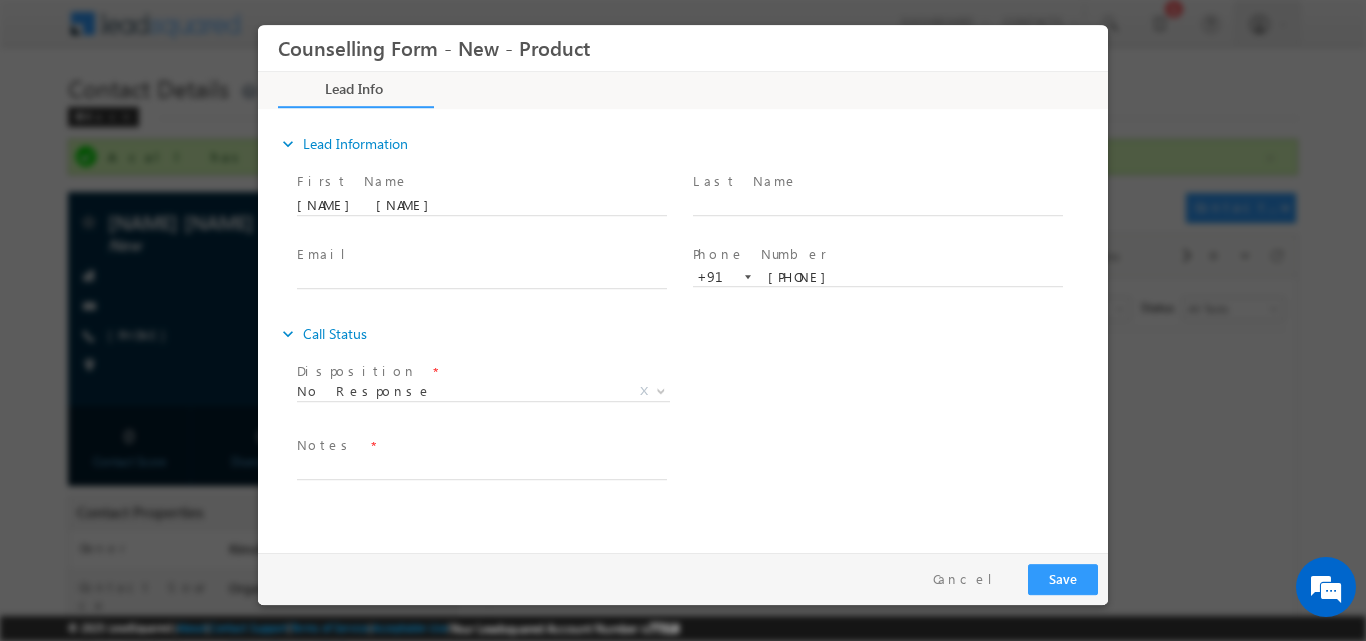 click on "Notes
*" at bounding box center [491, 457] 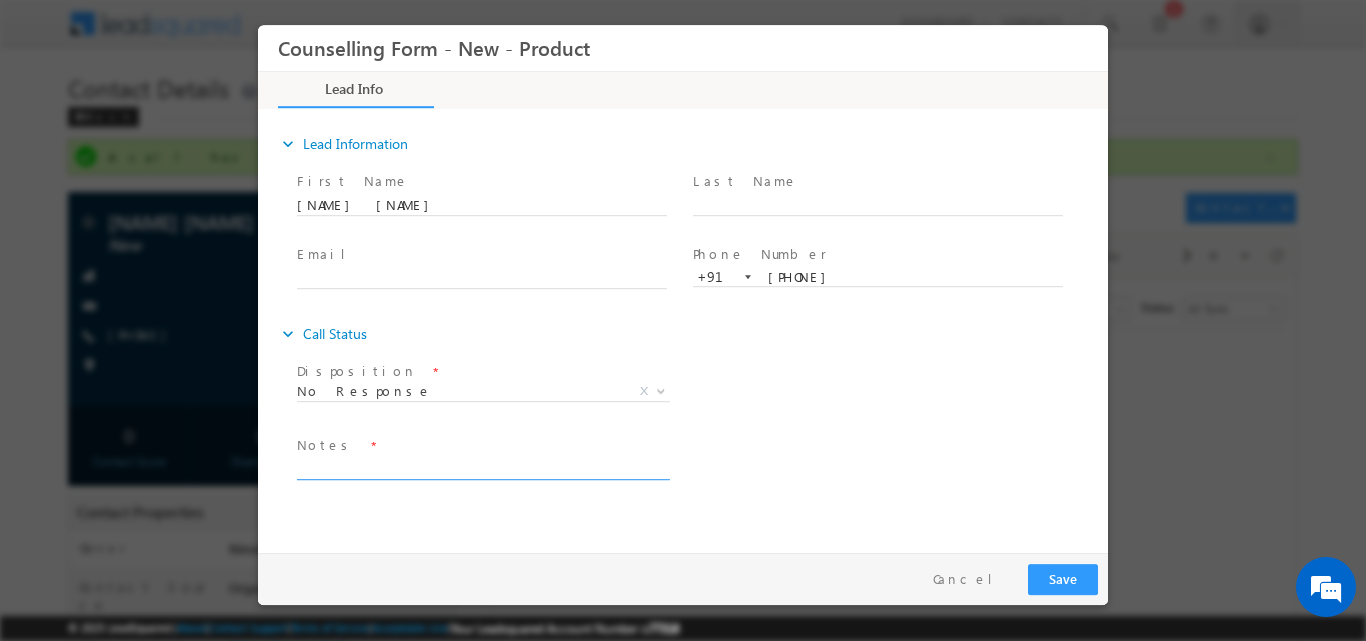 click at bounding box center (482, 467) 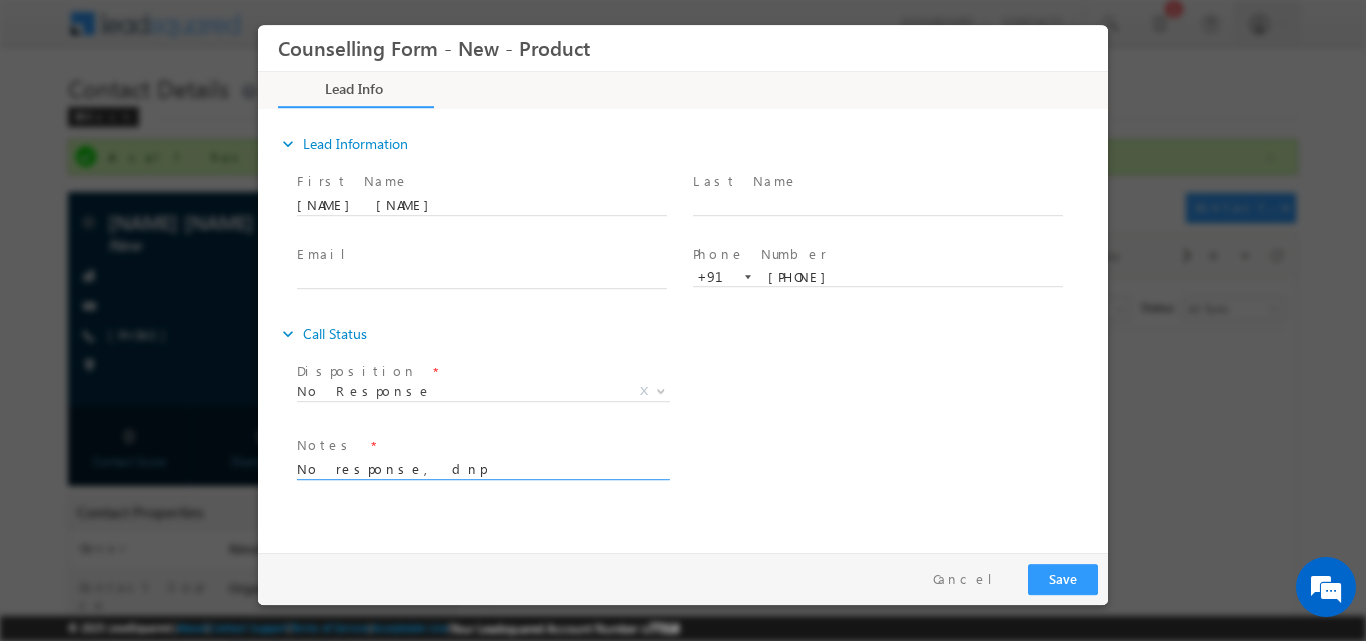 type on "No response, dnp" 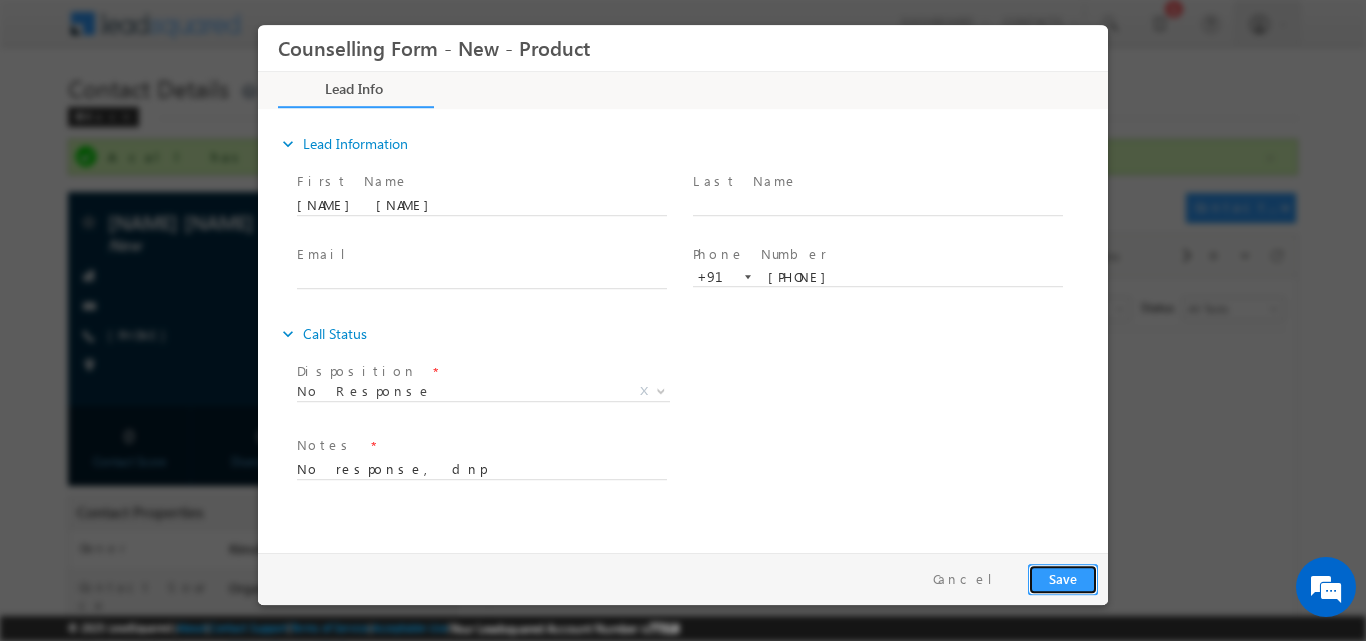 click on "Save" at bounding box center [1063, 578] 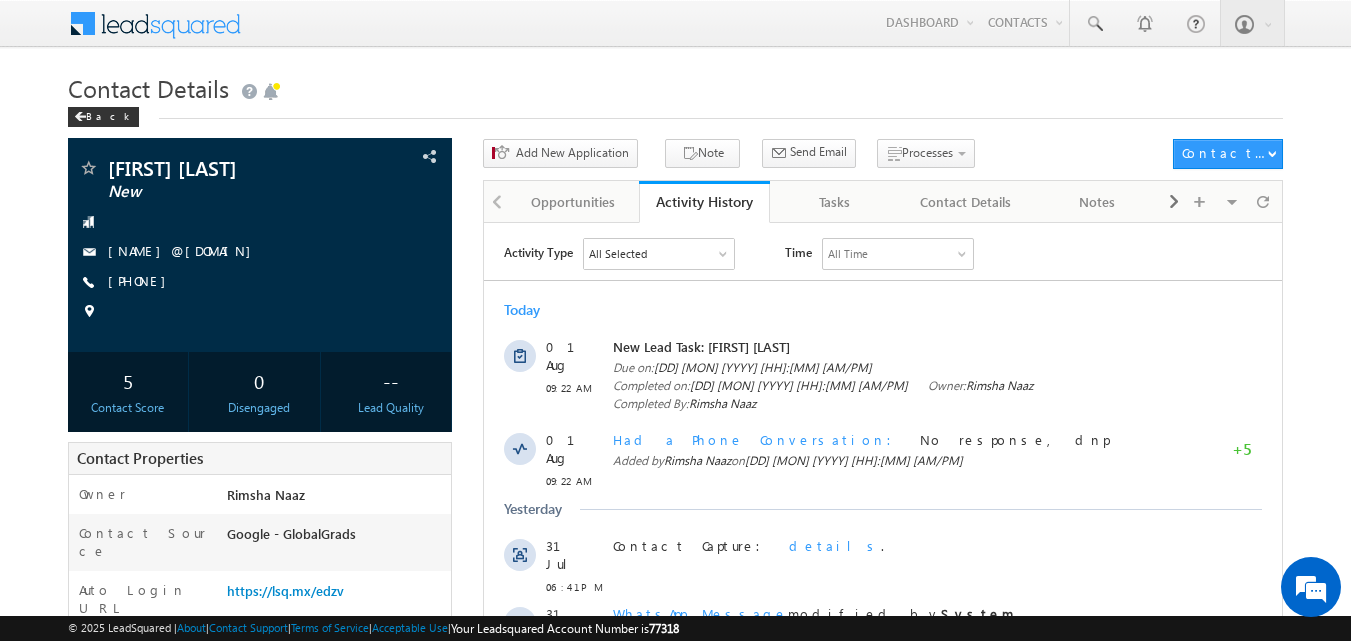 scroll, scrollTop: 0, scrollLeft: 0, axis: both 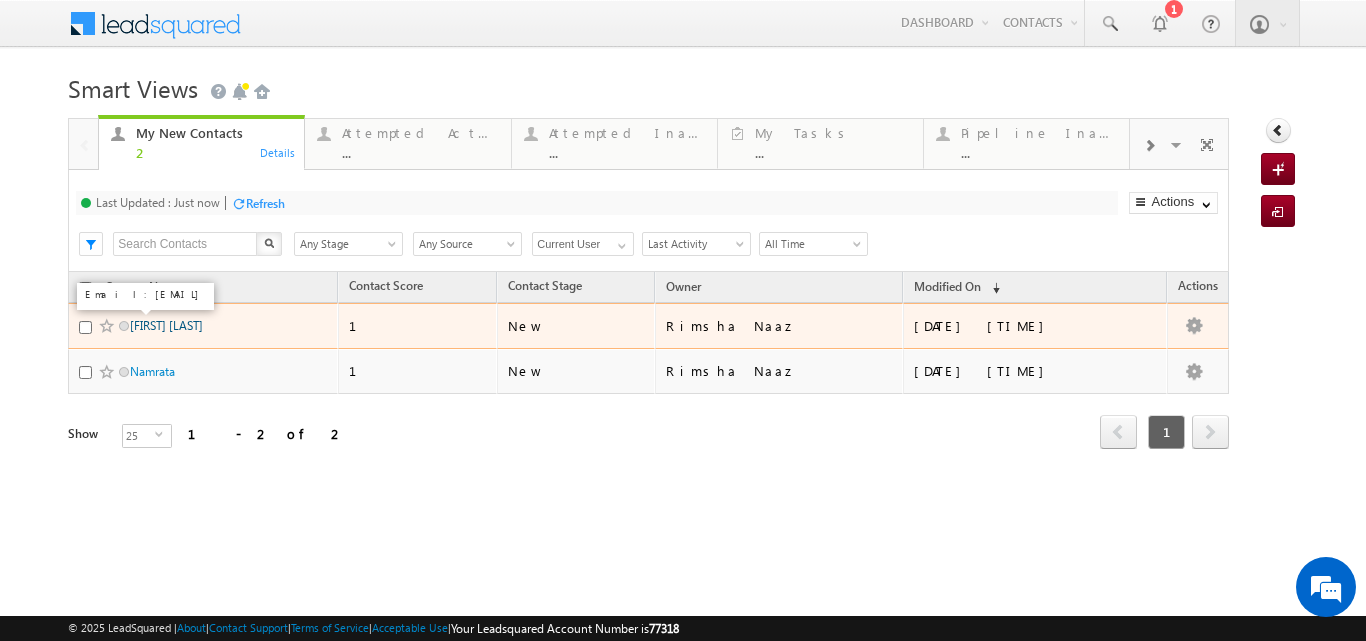click on "[FIRST] [LAST]" at bounding box center [166, 325] 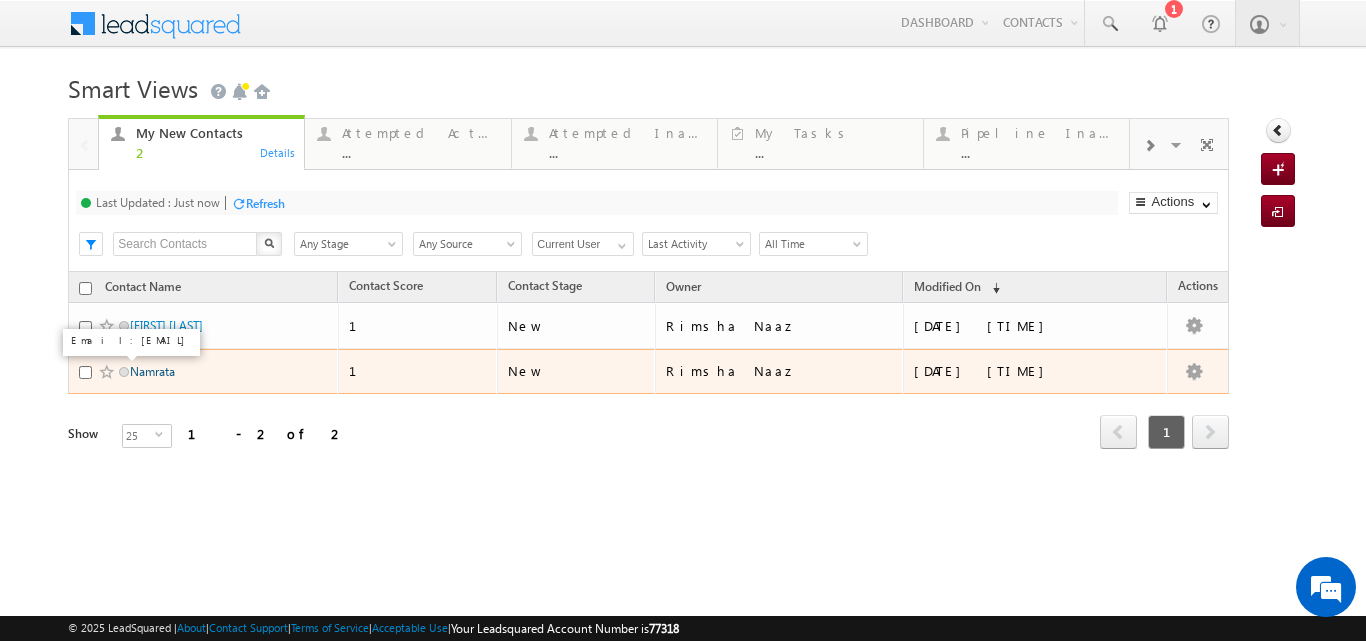 click on "Namrata" at bounding box center [152, 371] 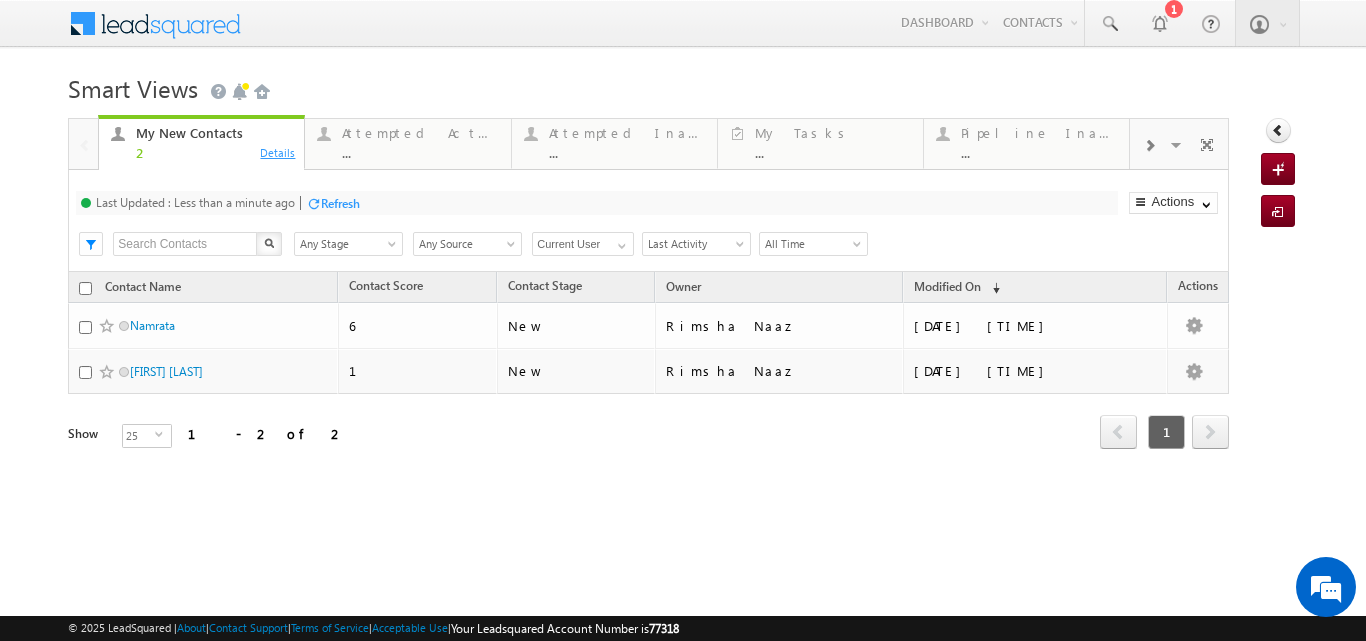 click on "Details" at bounding box center (278, 152) 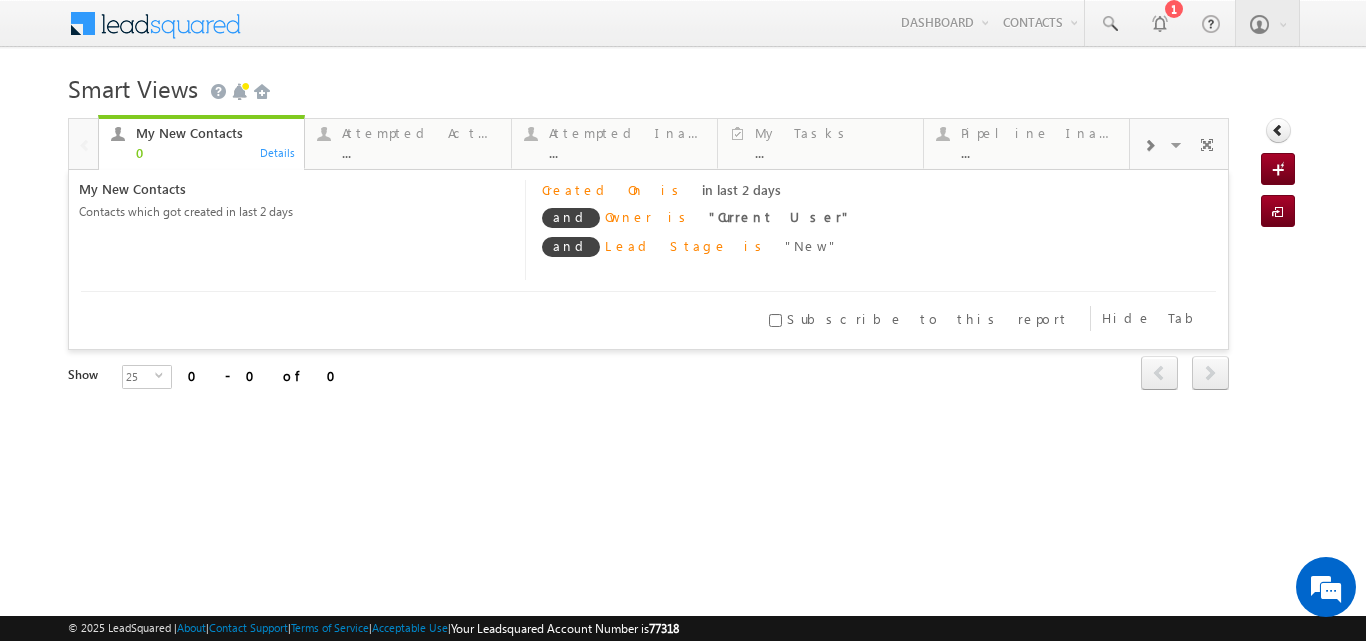 click on "Smart Views Getting Started" at bounding box center (682, 86) 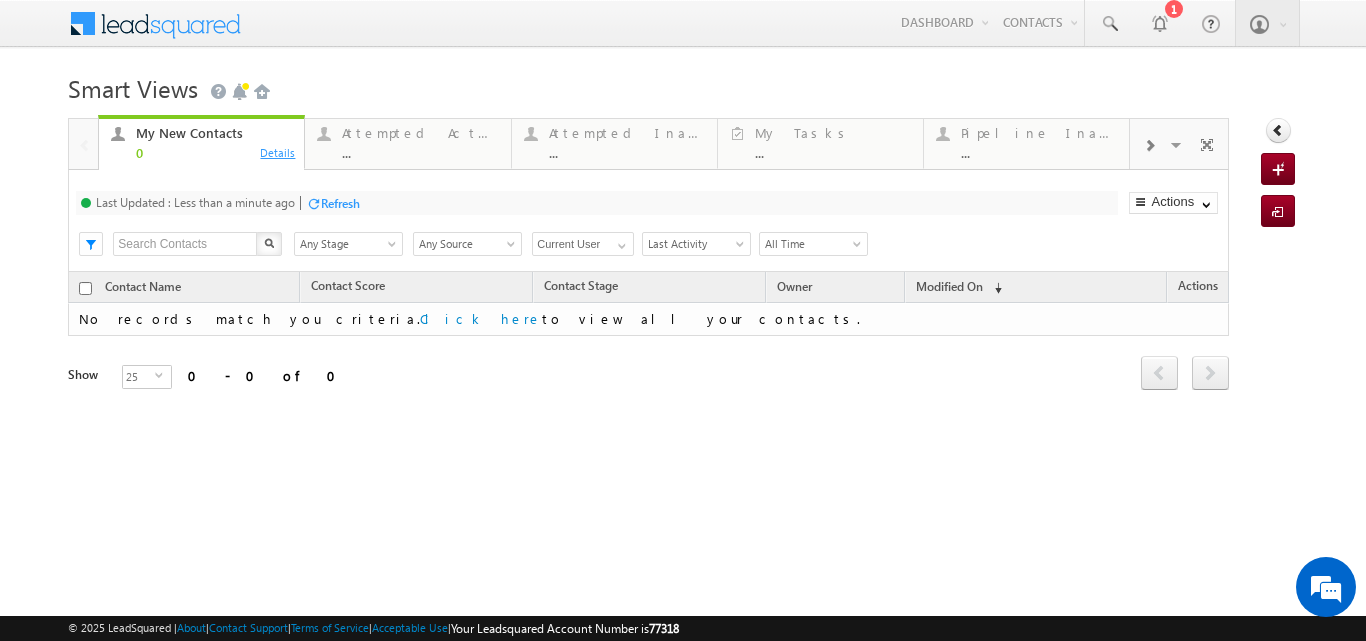 click on "Details" at bounding box center (278, 152) 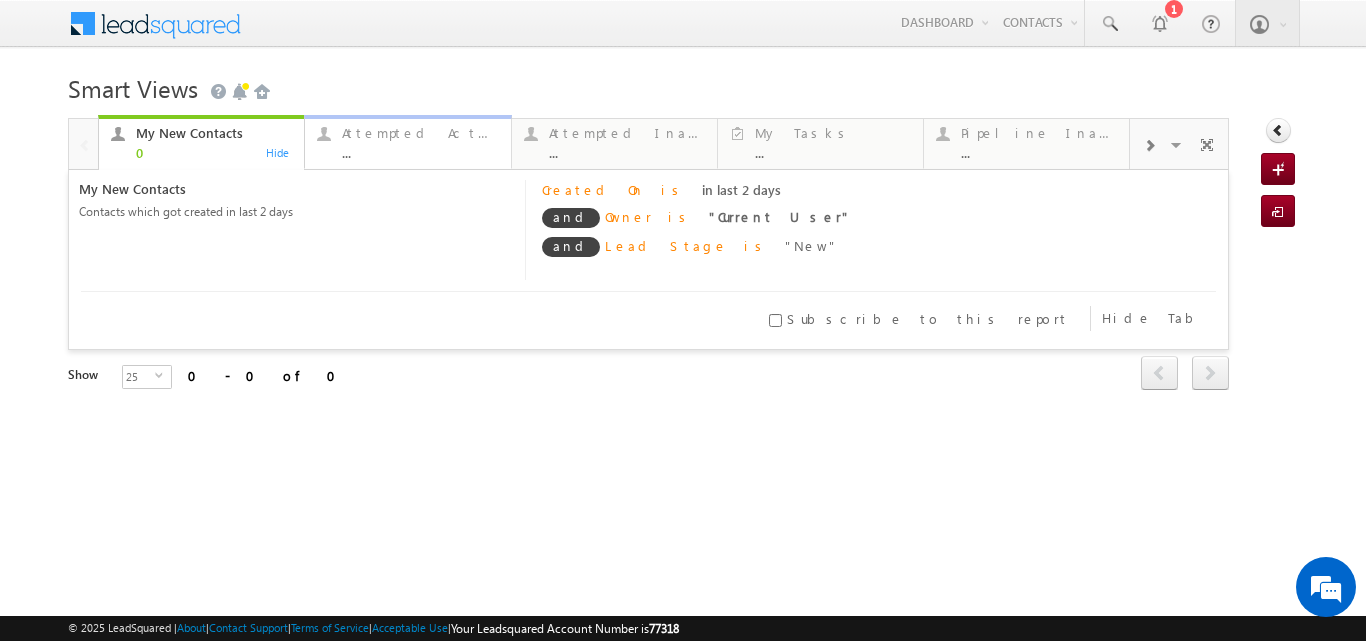 click on "Attempted Active" at bounding box center [420, 133] 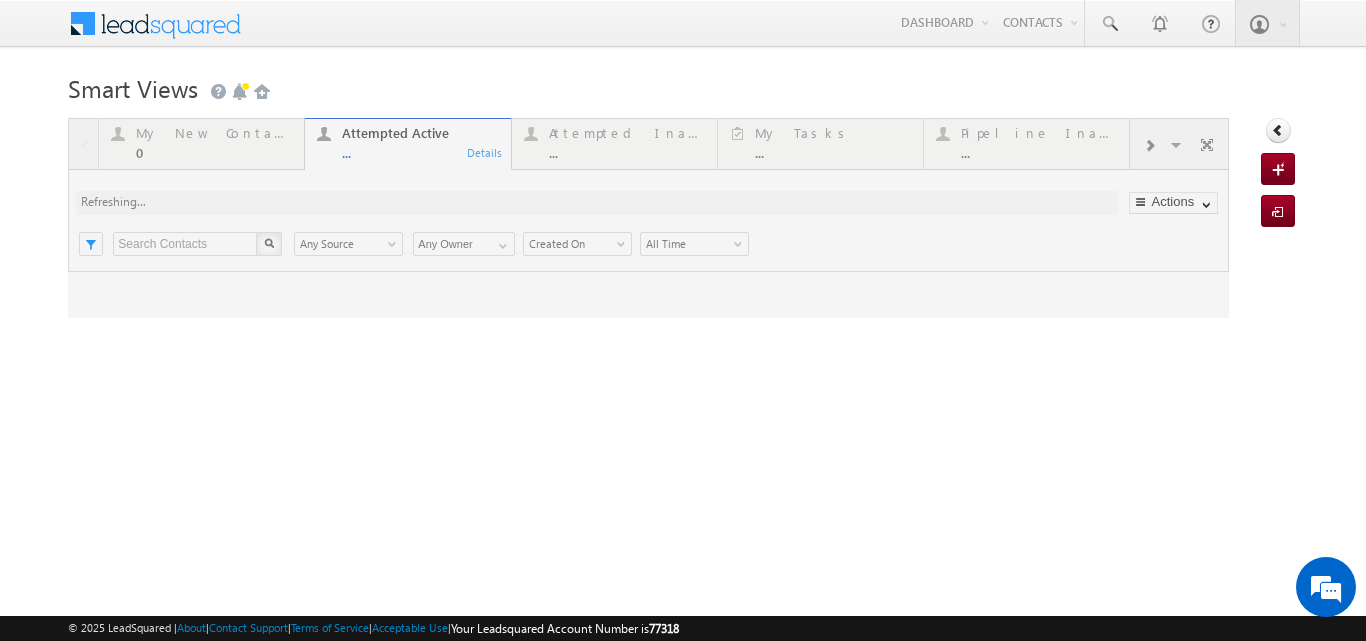 scroll, scrollTop: 0, scrollLeft: 0, axis: both 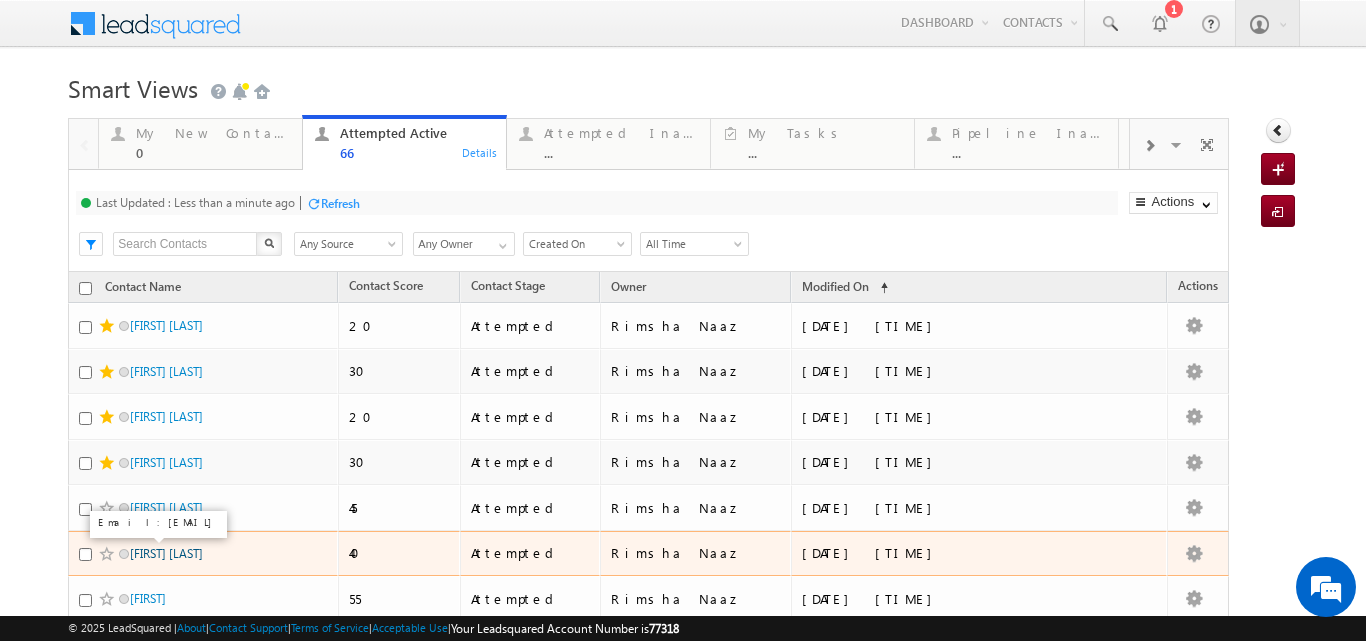 click on "prince kumar" at bounding box center [166, 553] 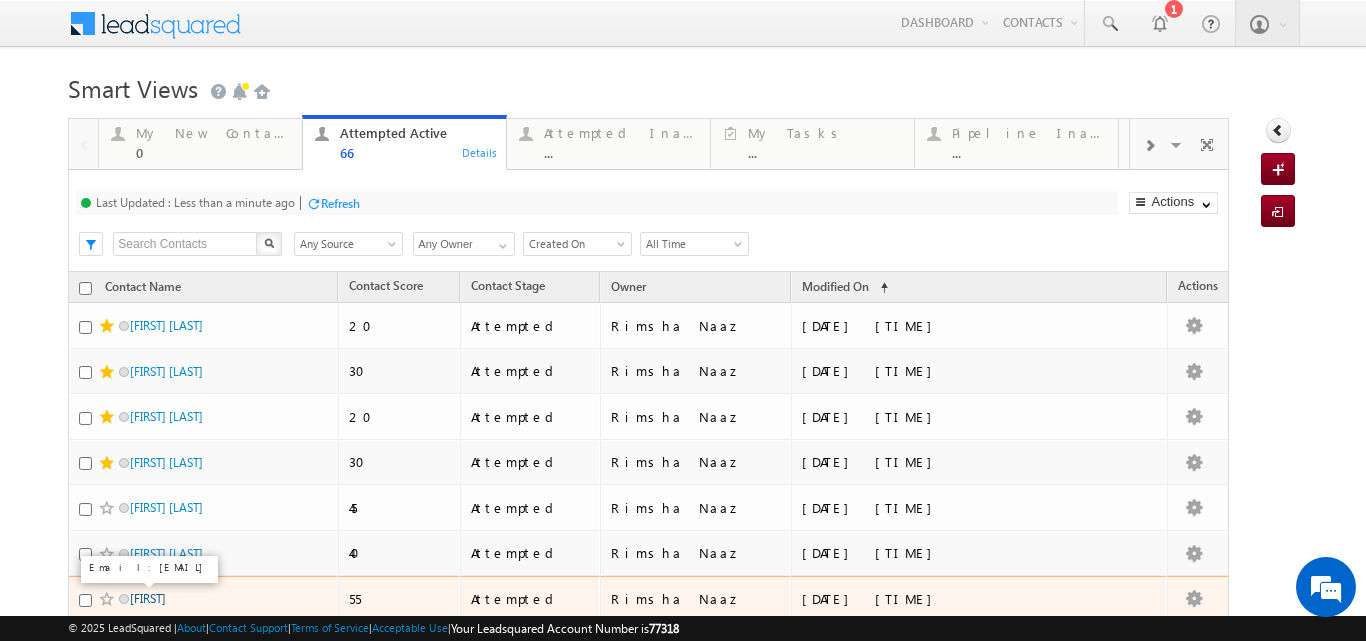 click on "Aarushi" at bounding box center (148, 598) 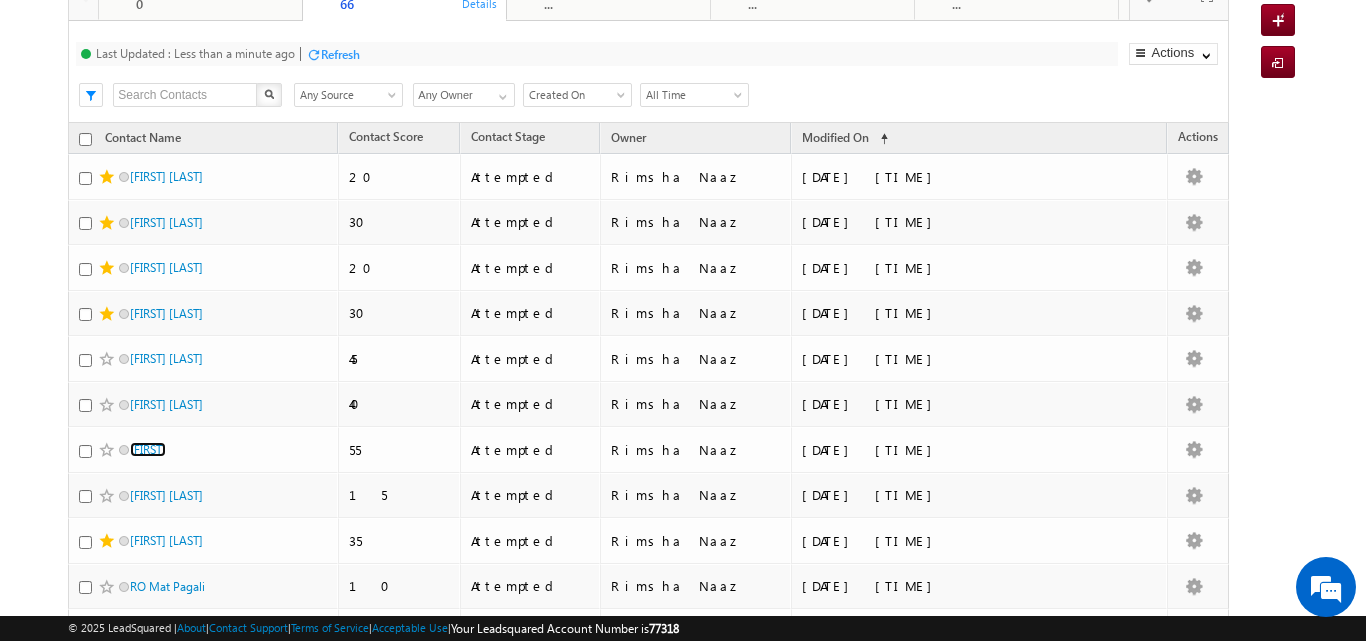 scroll, scrollTop: 287, scrollLeft: 0, axis: vertical 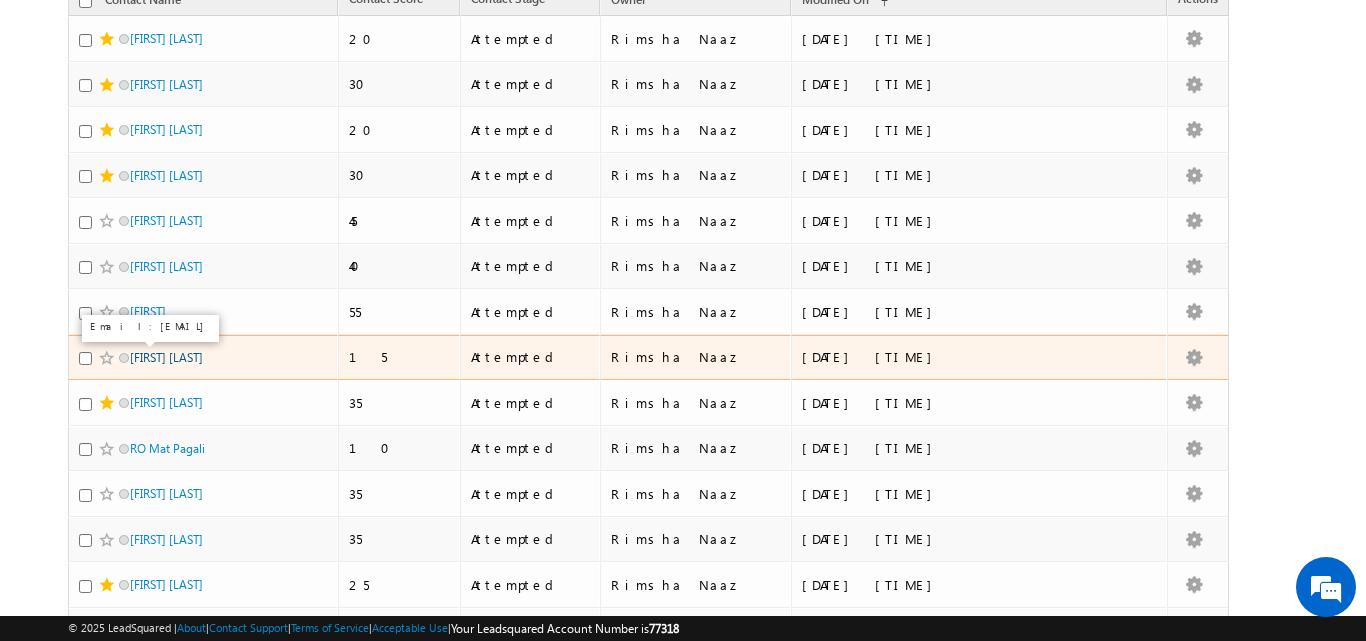 click on "Nisha Kulli" at bounding box center (166, 357) 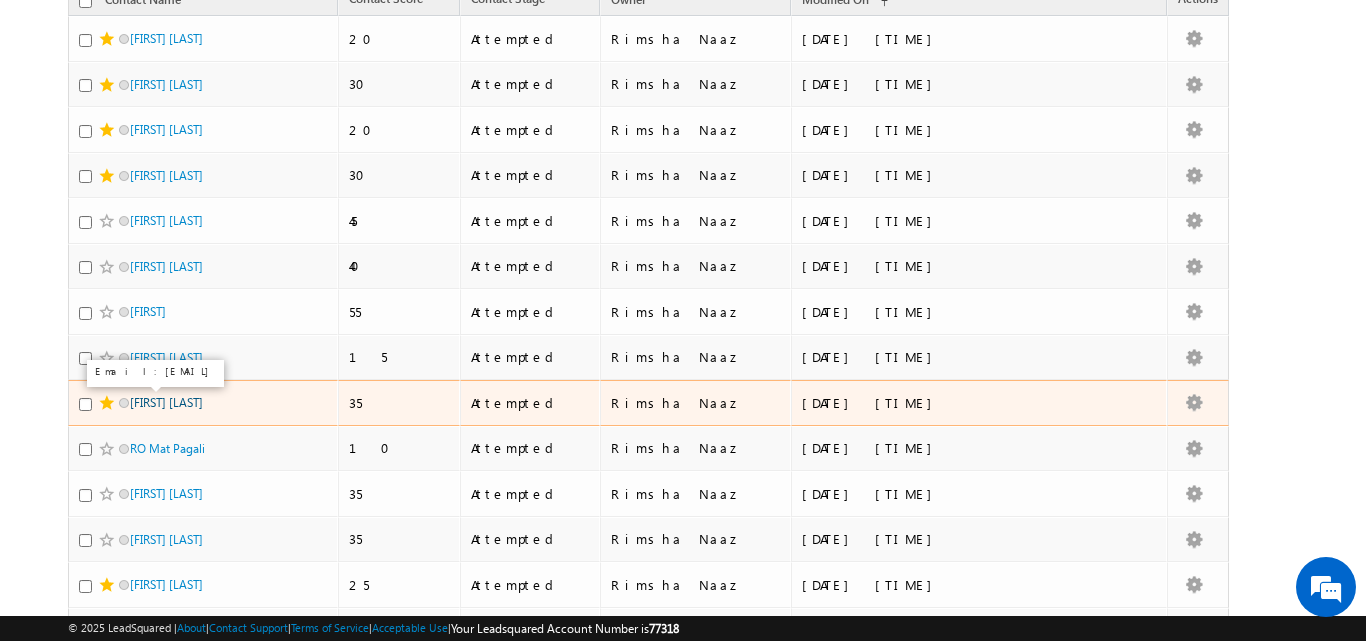 click on "Tanisha Singh" at bounding box center [166, 402] 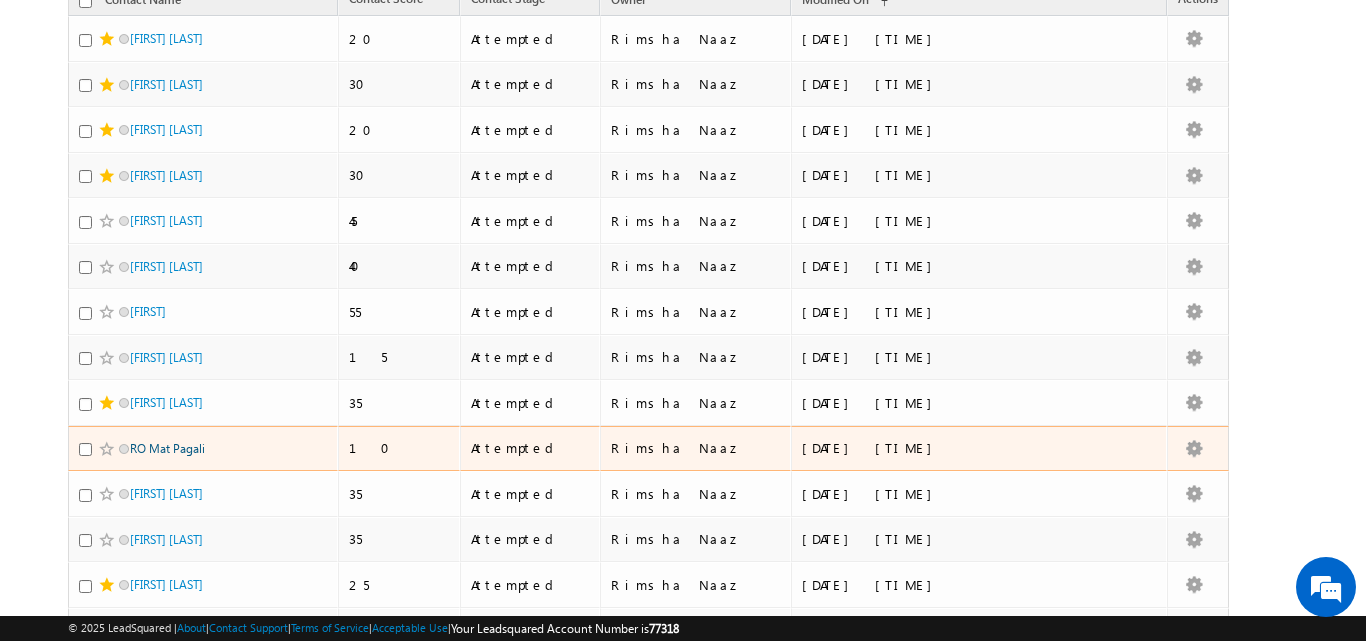 click on "RO Mat Pagali" at bounding box center (167, 448) 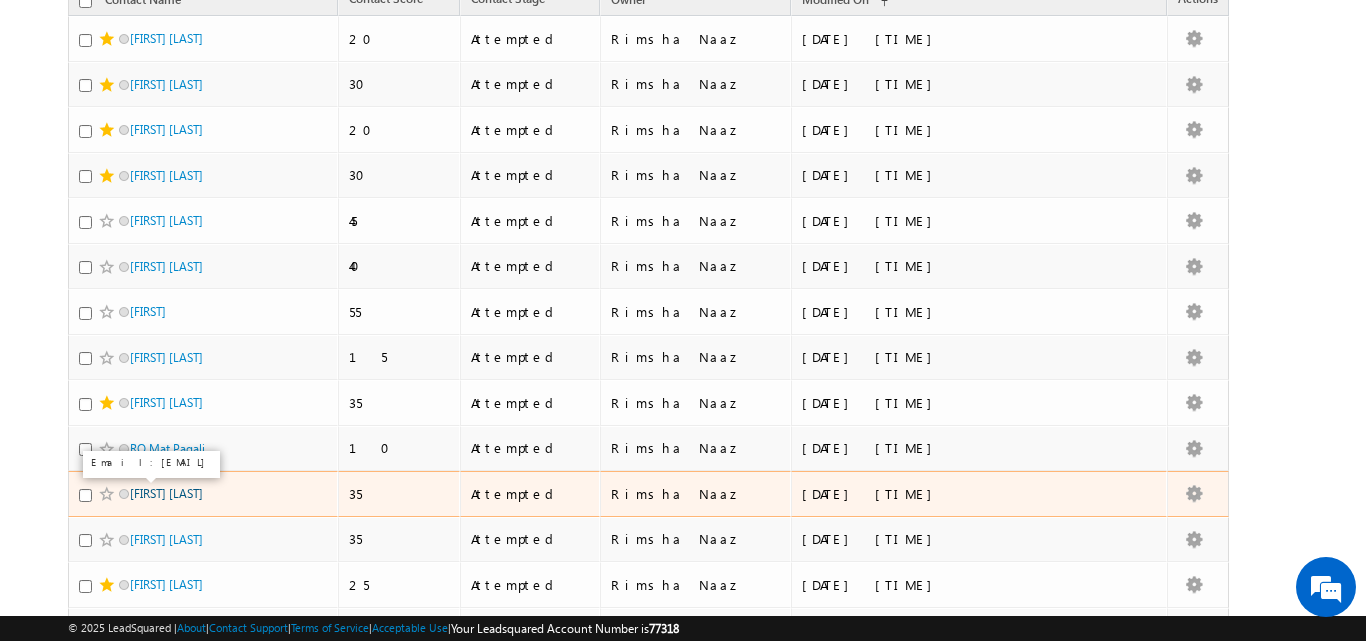 click on "BHAVYA JAIN" at bounding box center (166, 493) 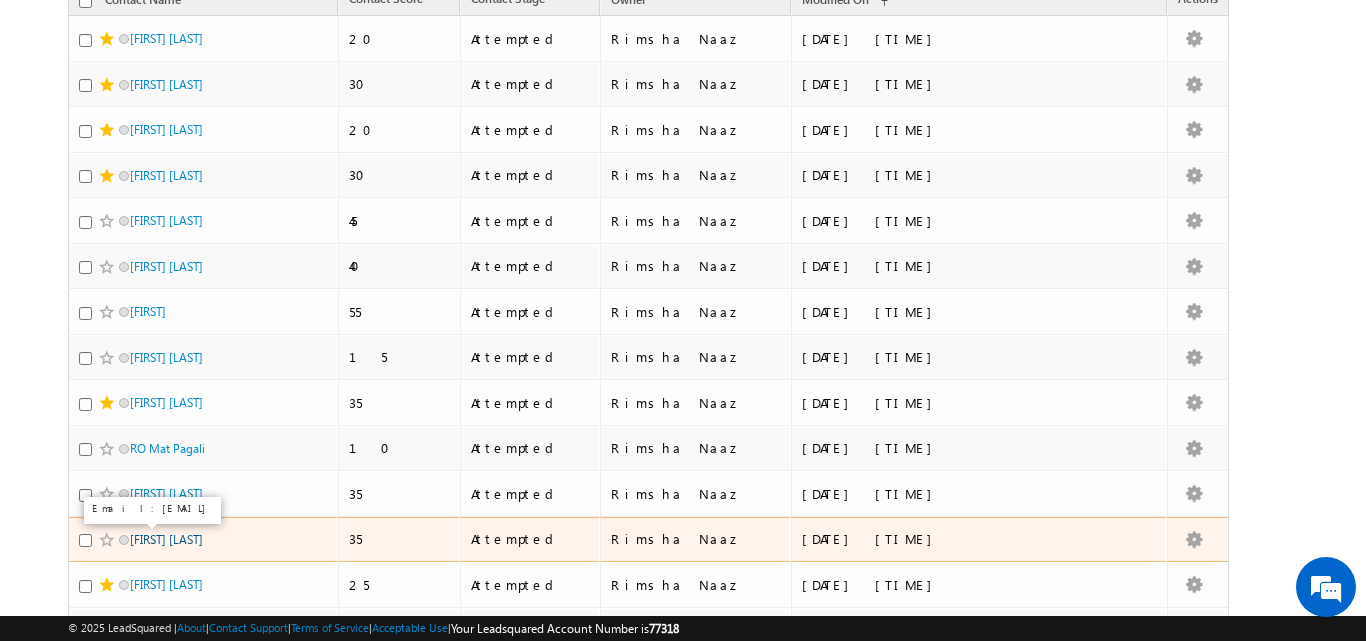 click on "Trupti Kolhe" at bounding box center (166, 539) 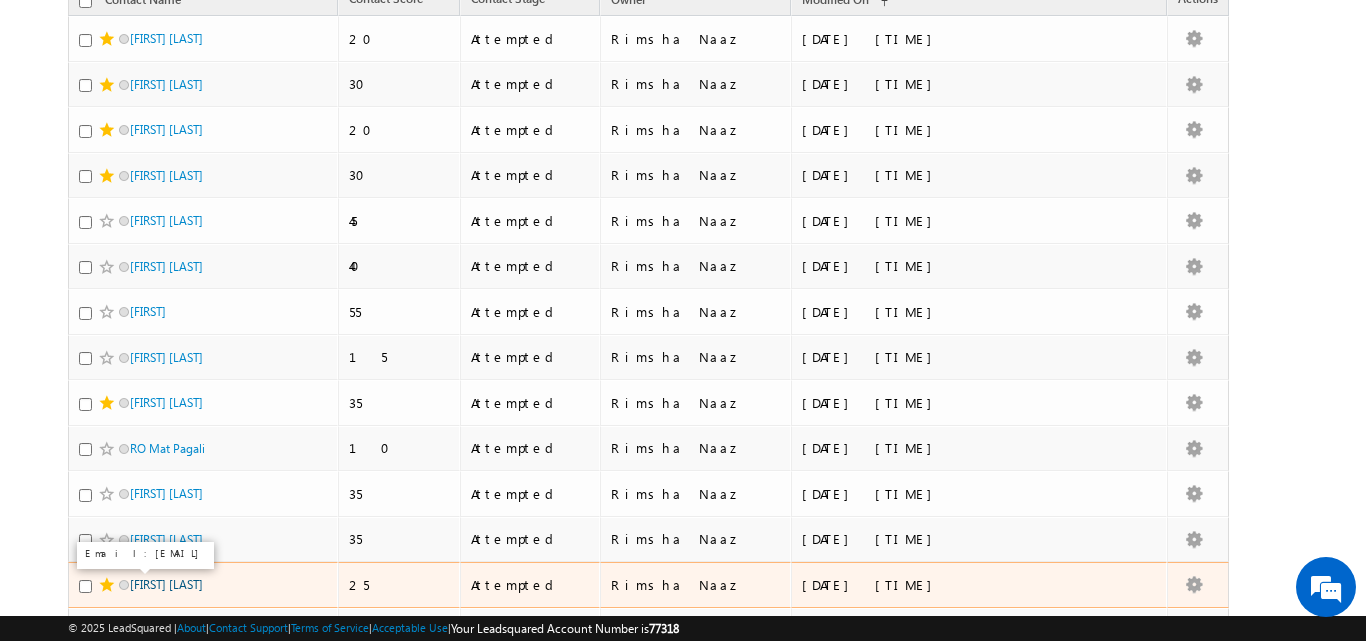 click on "Khushi Garg" at bounding box center [166, 584] 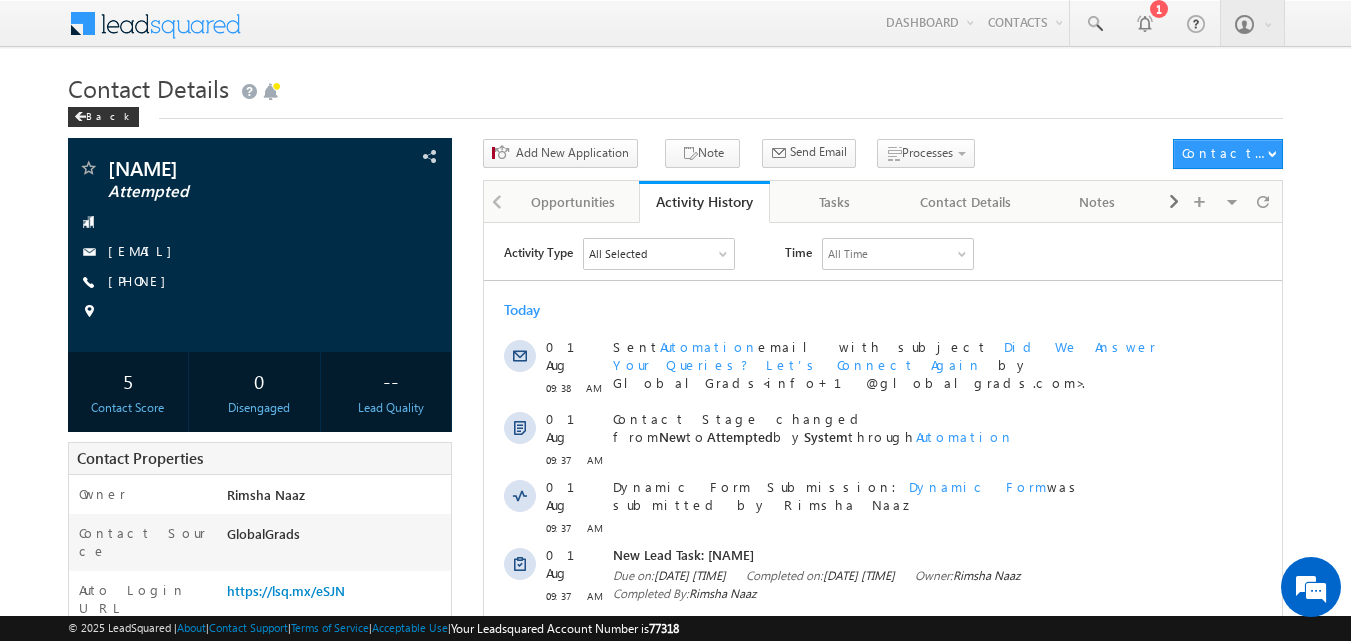scroll, scrollTop: 0, scrollLeft: 0, axis: both 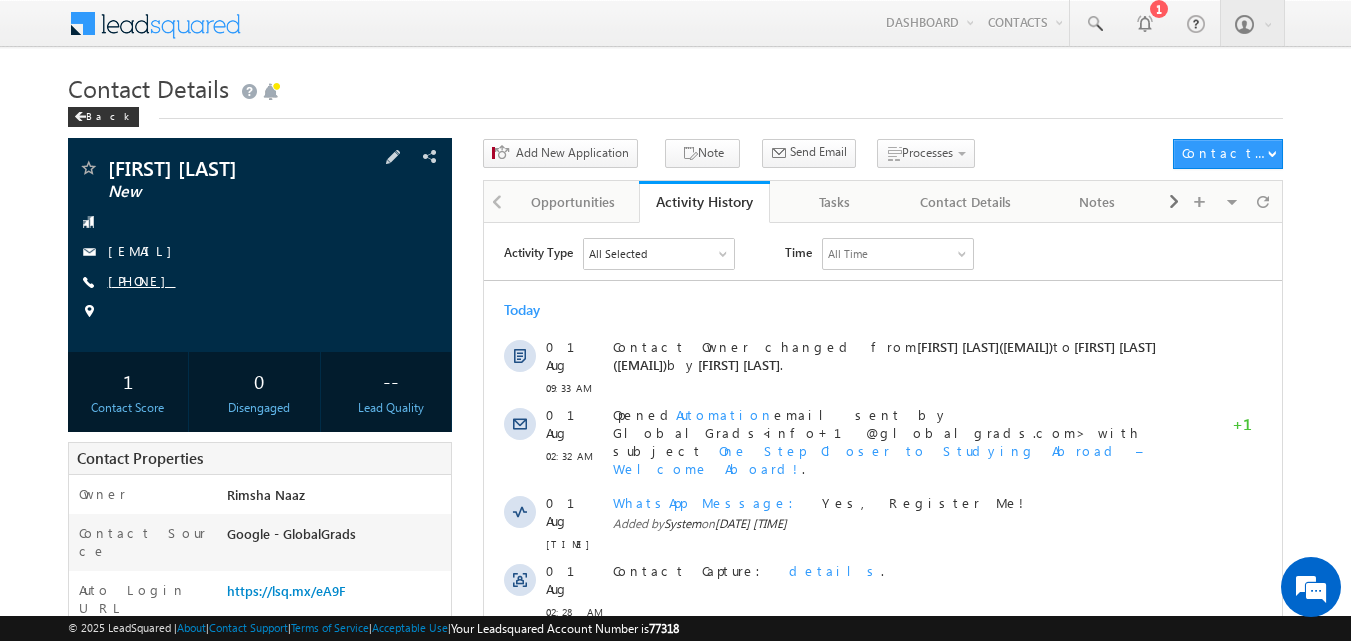 click on "[PHONE]" at bounding box center [142, 280] 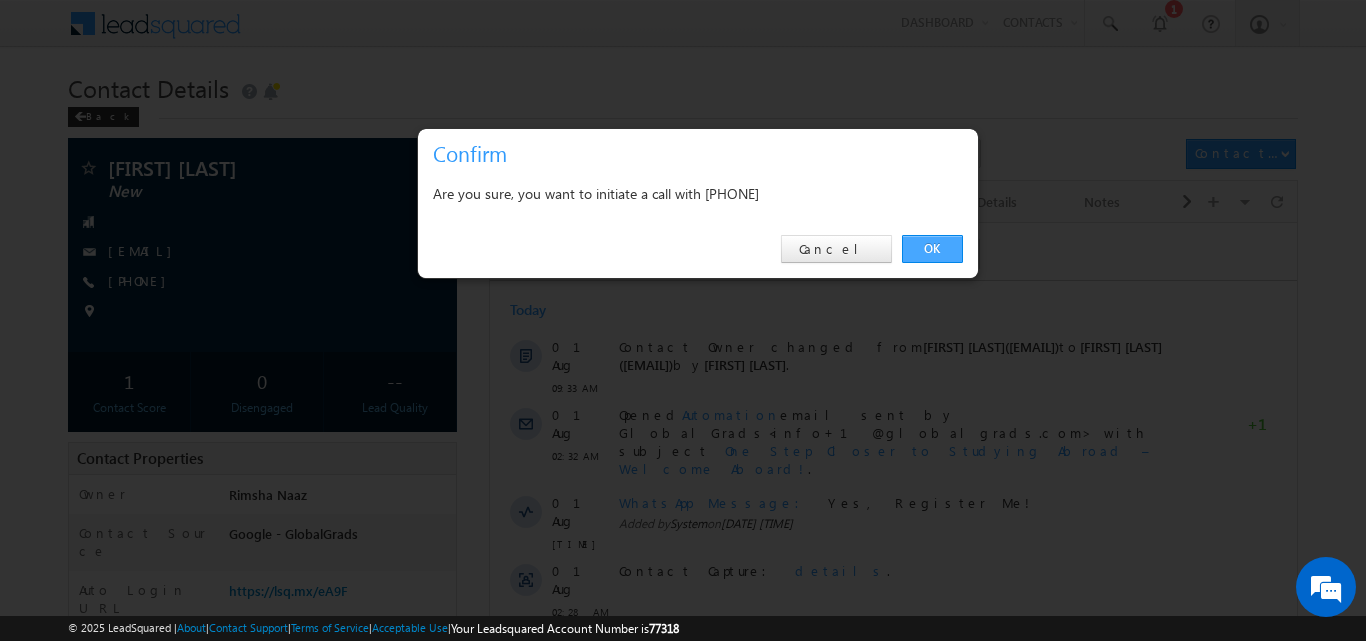 drag, startPoint x: 914, startPoint y: 250, endPoint x: 421, endPoint y: 3, distance: 551.41455 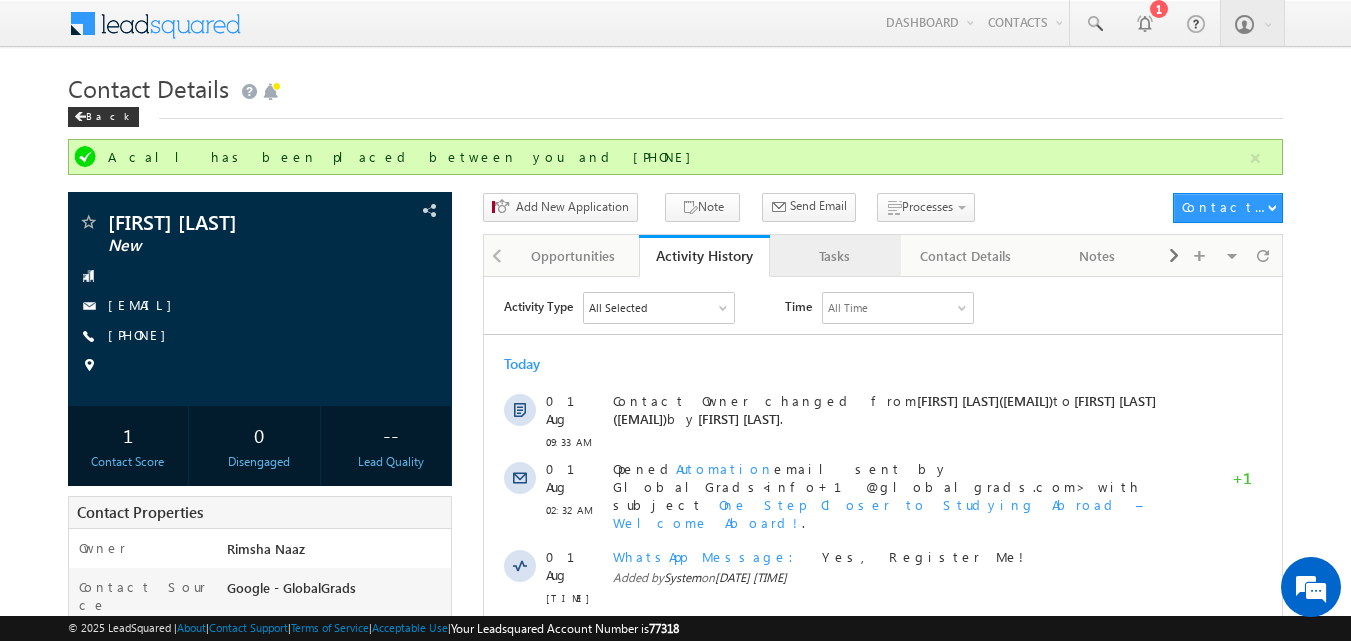 click on "Tasks" at bounding box center [834, 256] 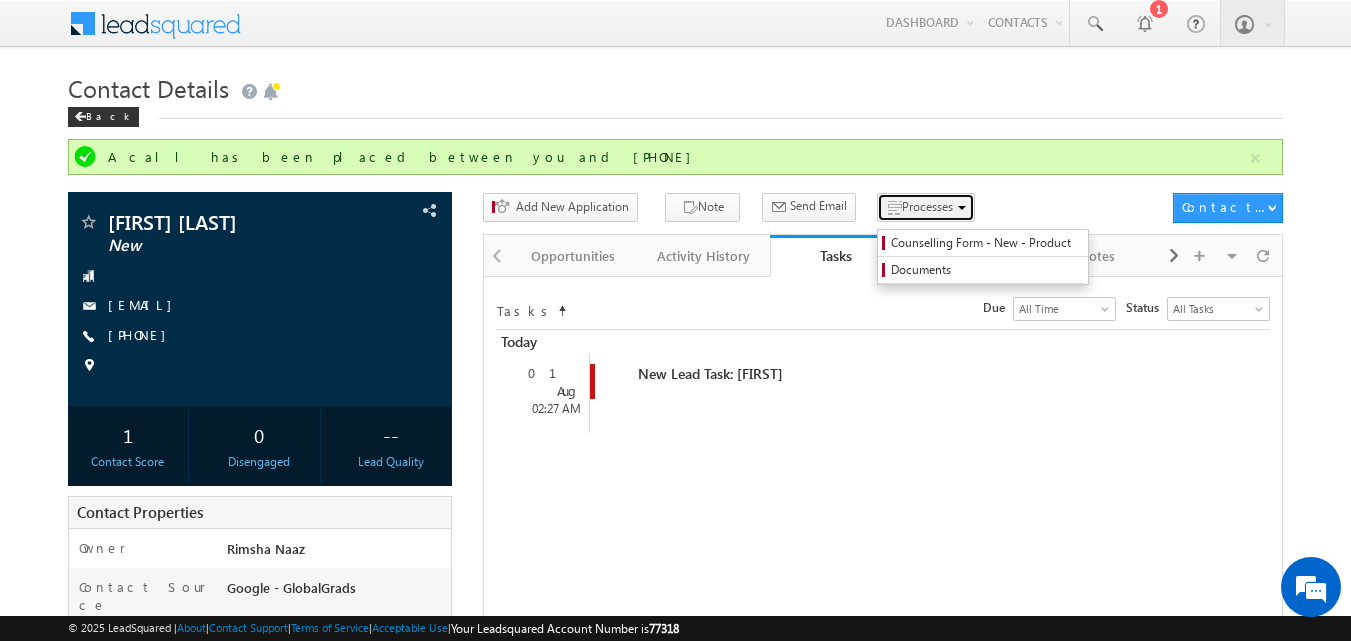 click on "Processes" at bounding box center (926, 207) 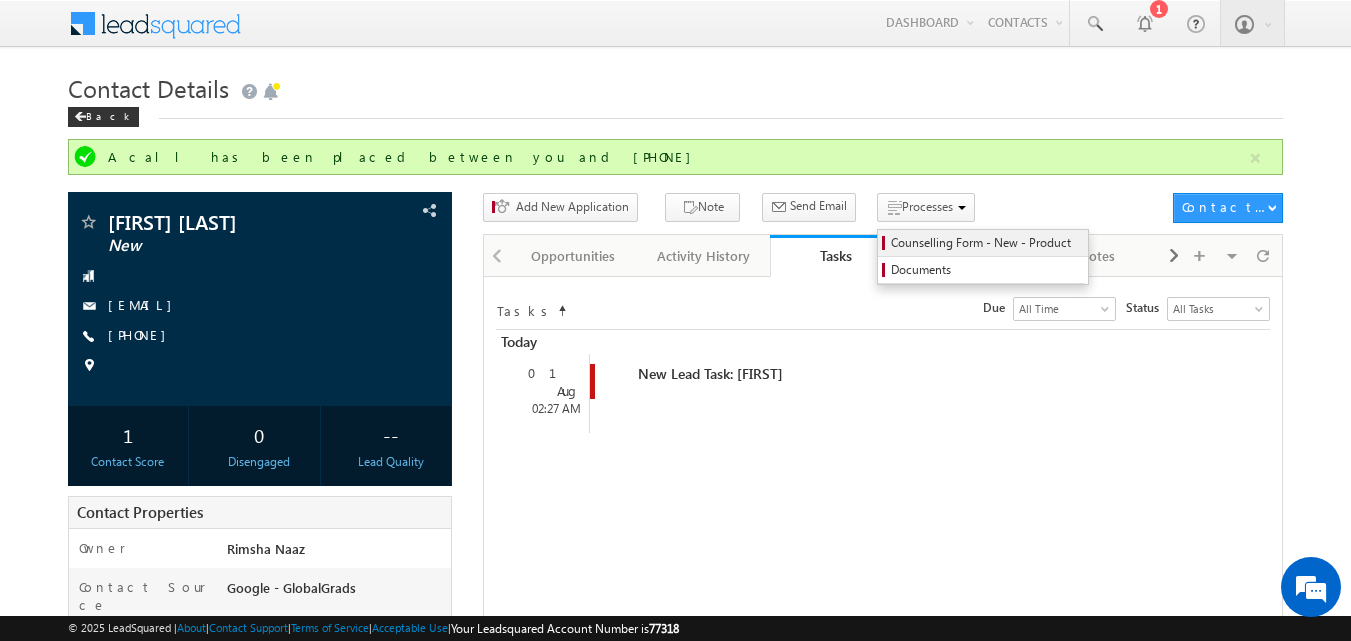 click on "Counselling Form - New - Product" at bounding box center [986, 243] 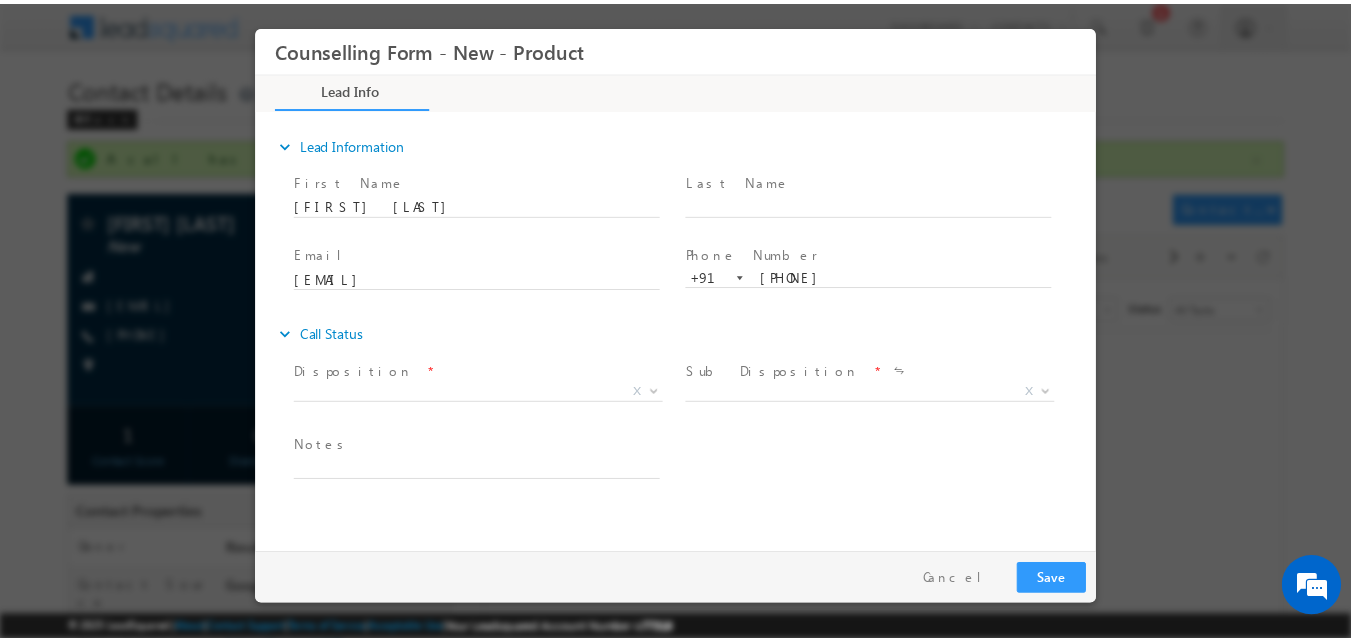scroll, scrollTop: 0, scrollLeft: 0, axis: both 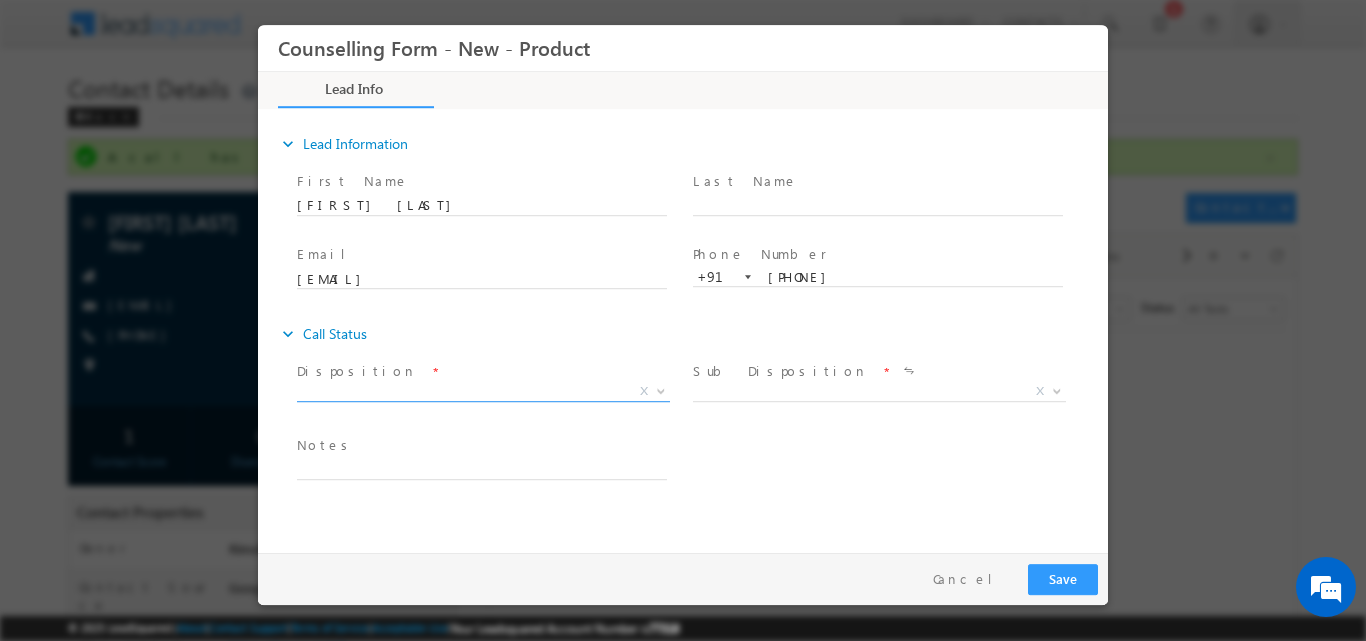 click at bounding box center (659, 390) 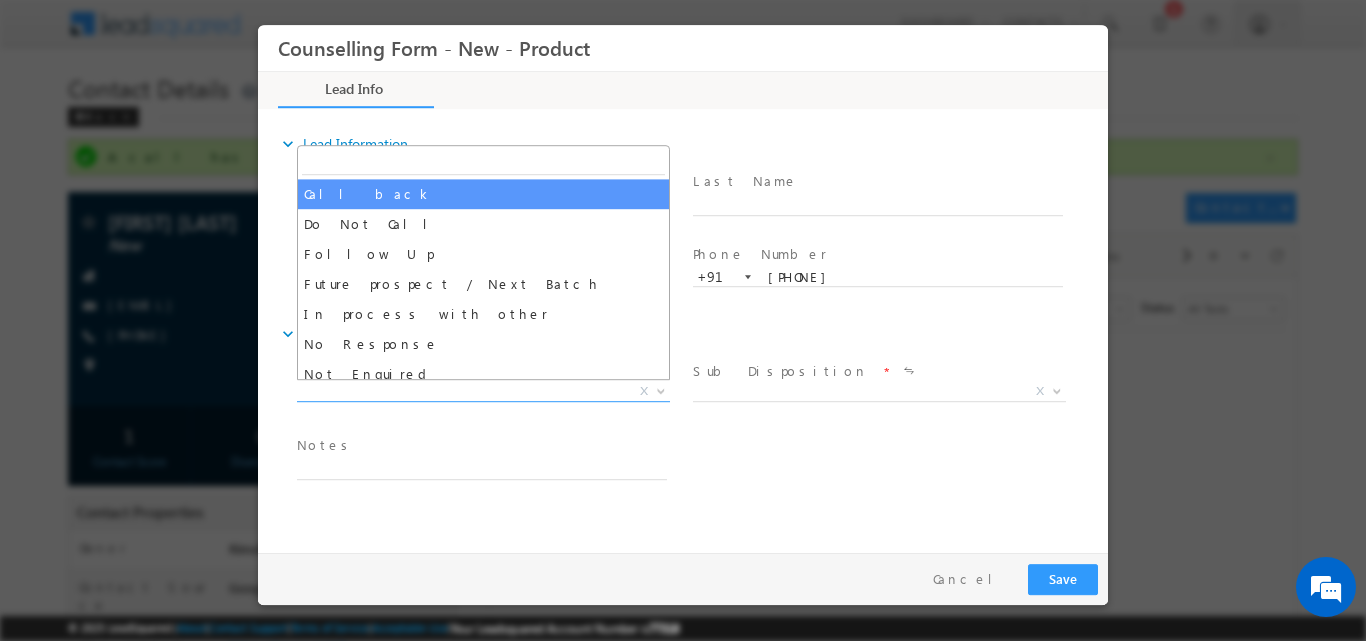 click at bounding box center [483, 161] 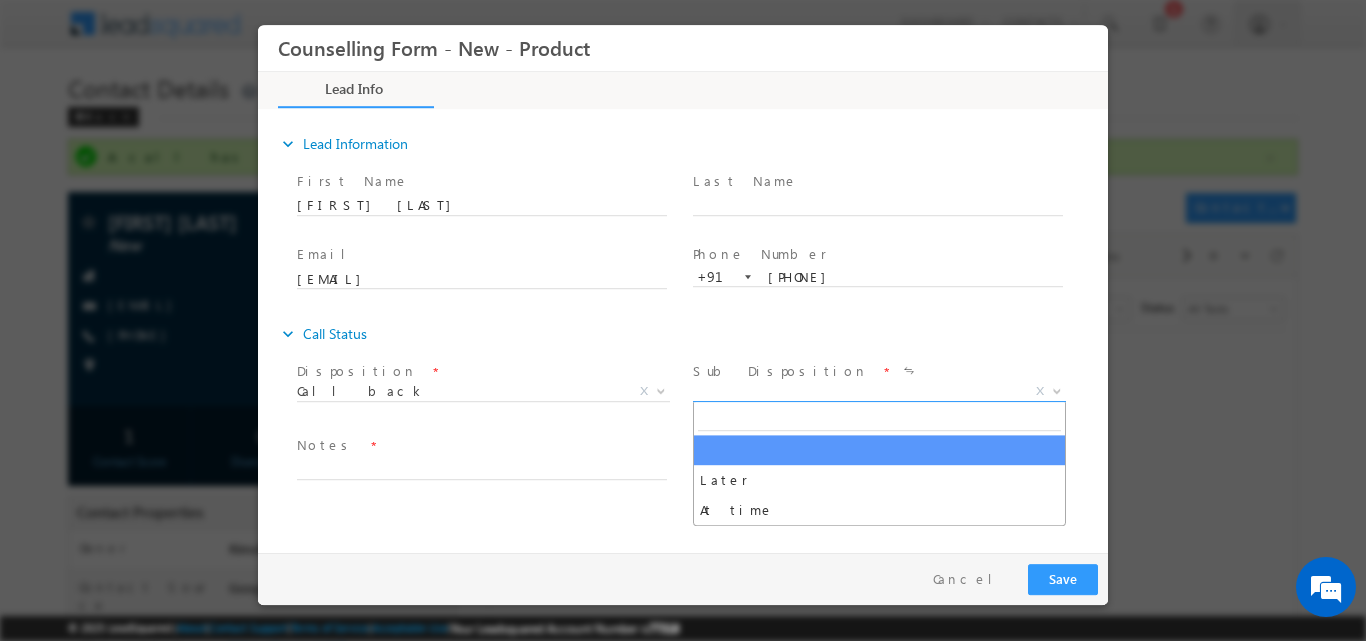 click at bounding box center [1055, 390] 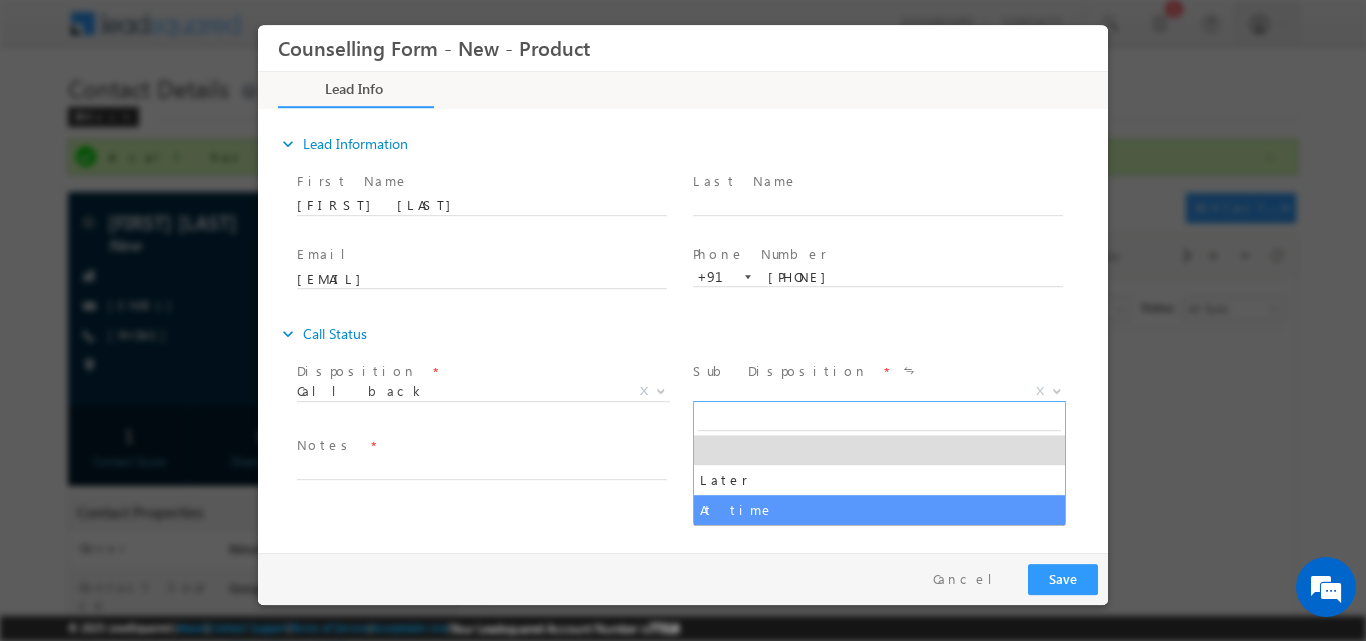 select on "At time" 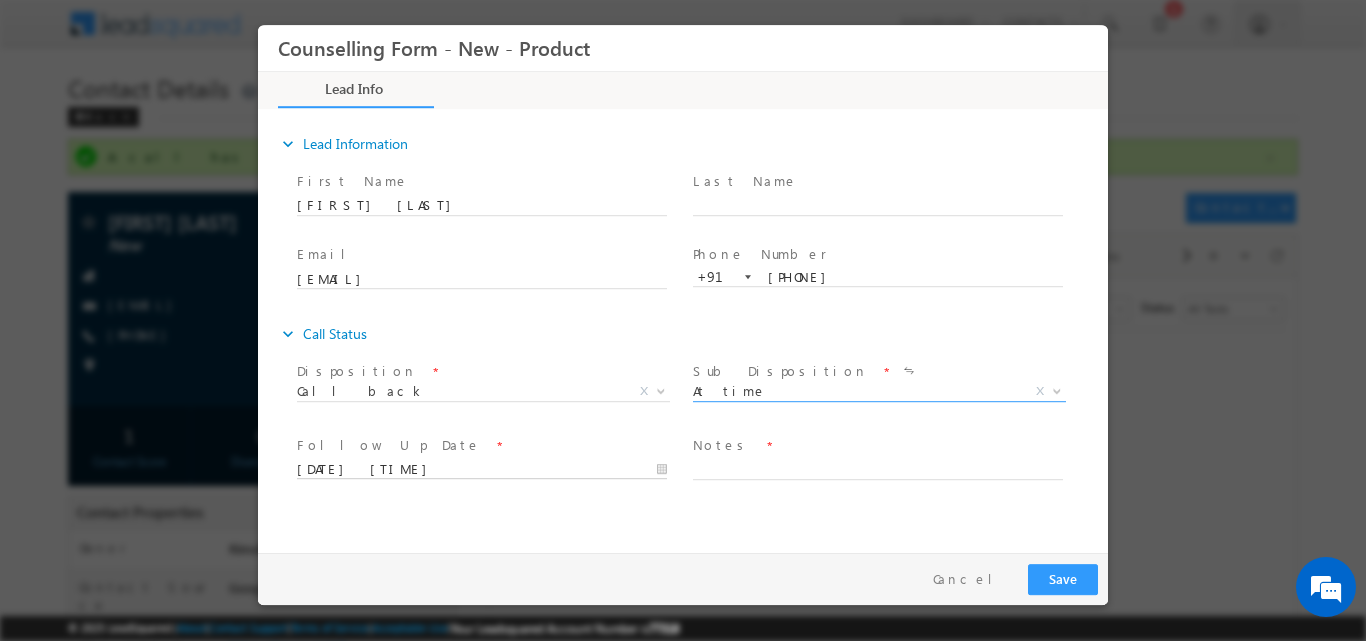 click on "01/08/2025 9:42 AM" at bounding box center [482, 469] 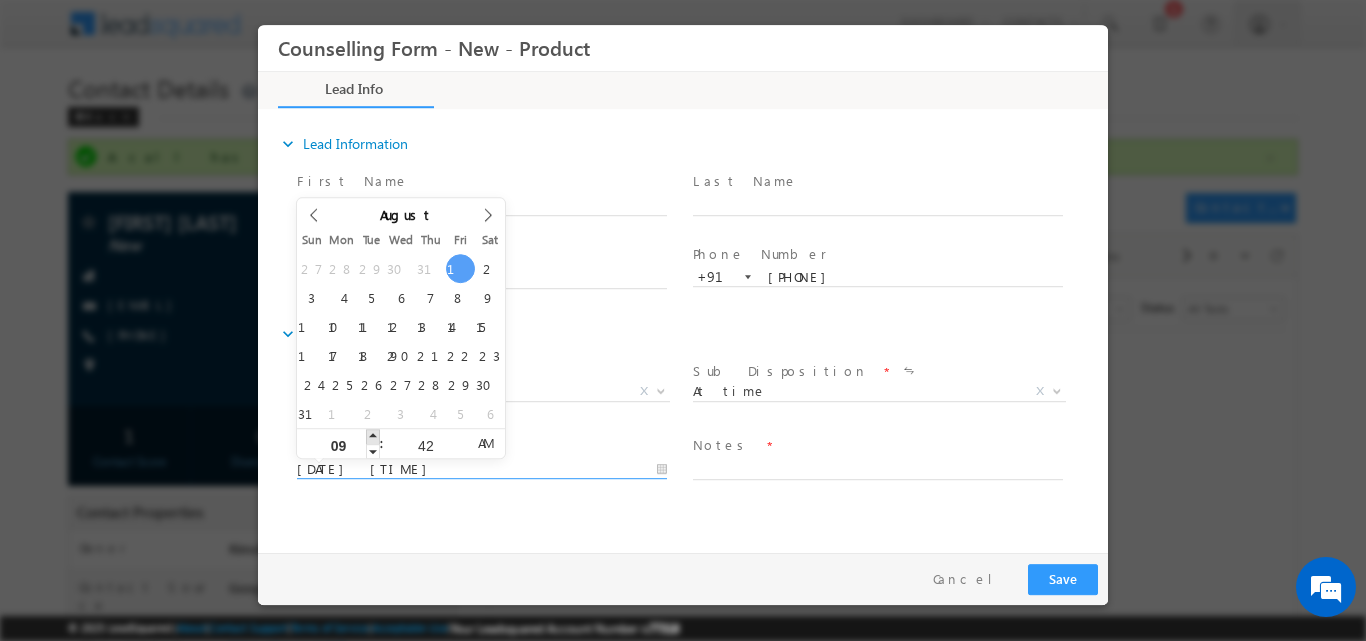 type on "01/08/2025 10:42 AM" 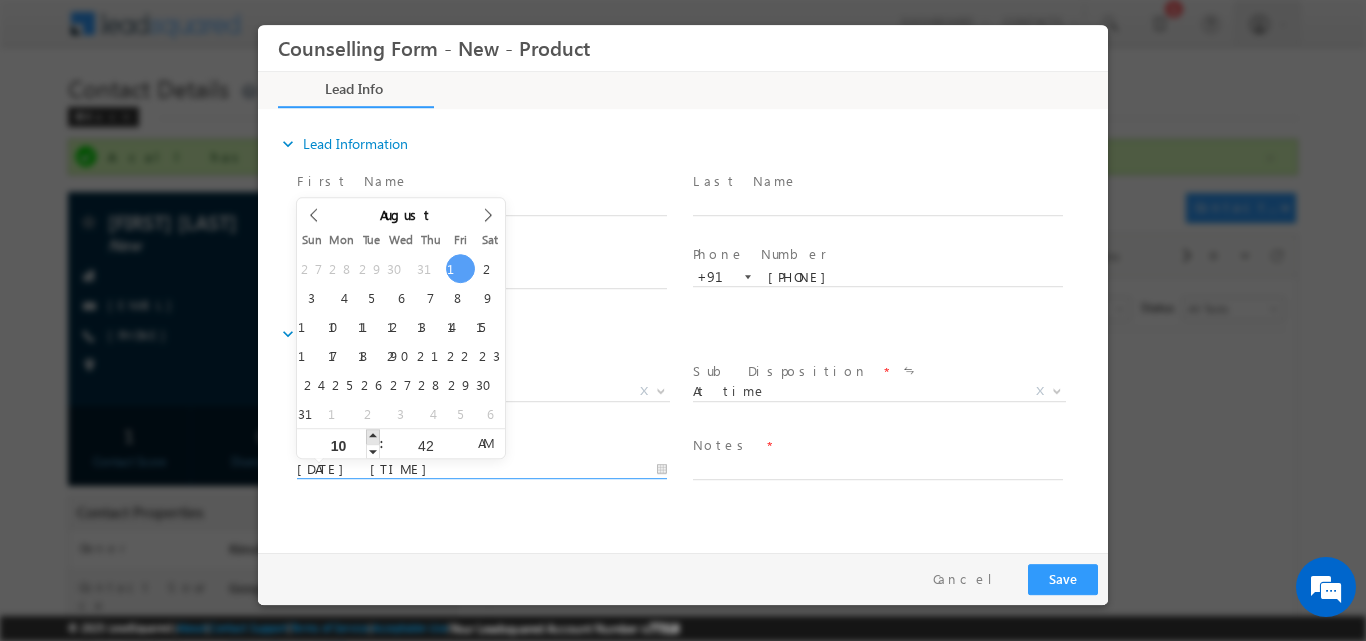 click at bounding box center (373, 435) 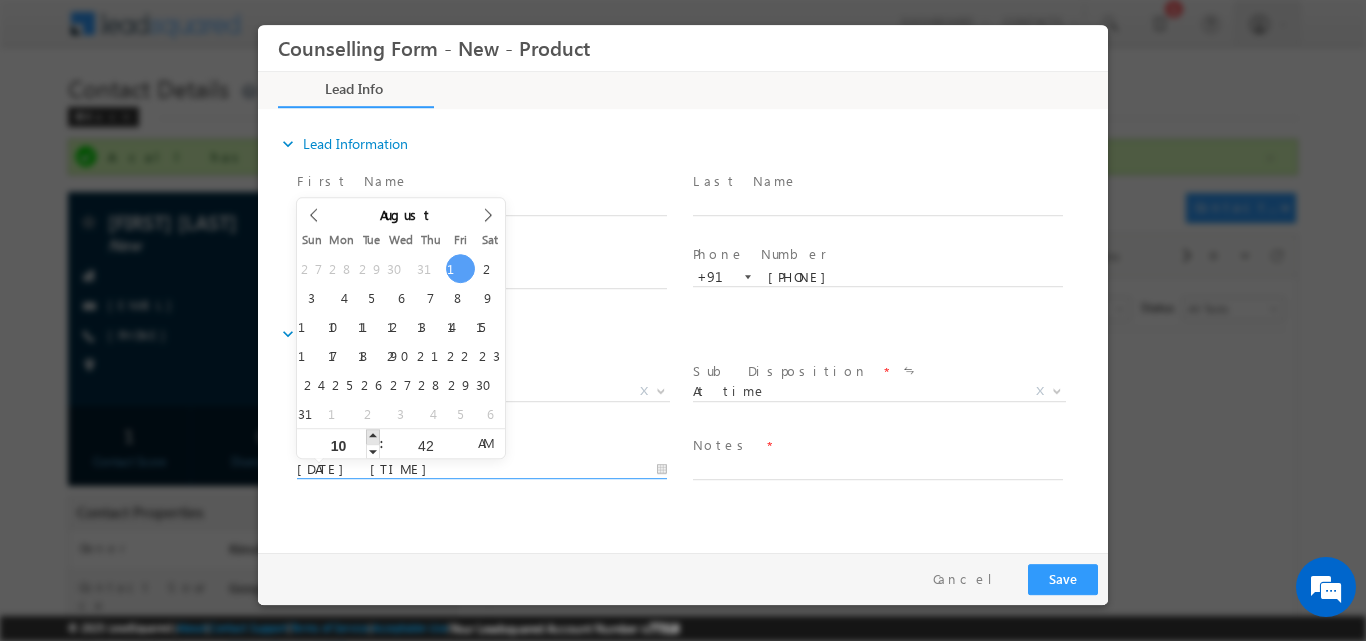 type on "11" 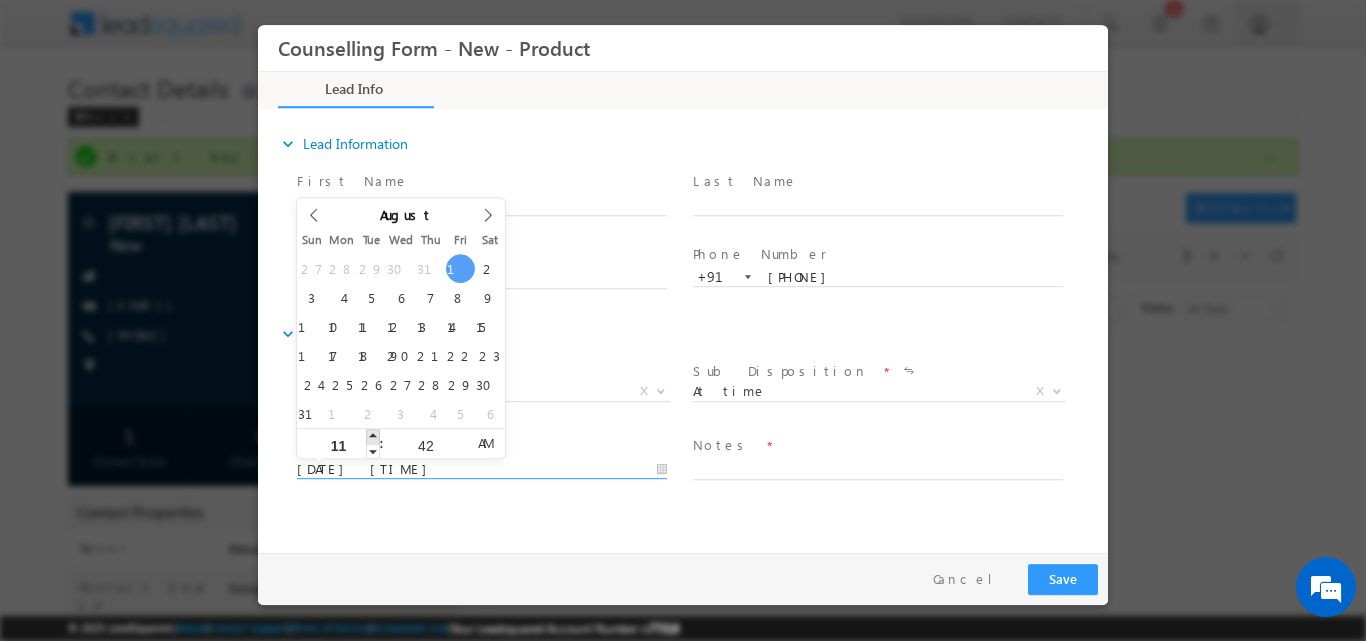 click at bounding box center (373, 435) 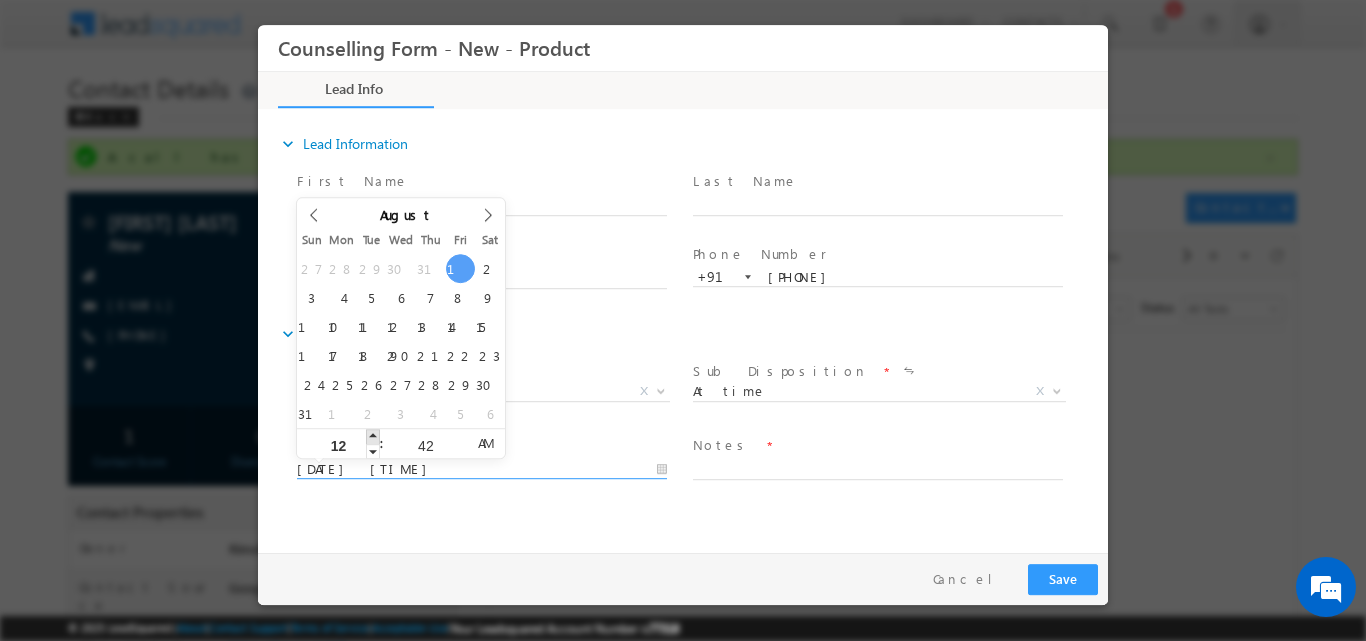 click at bounding box center (373, 435) 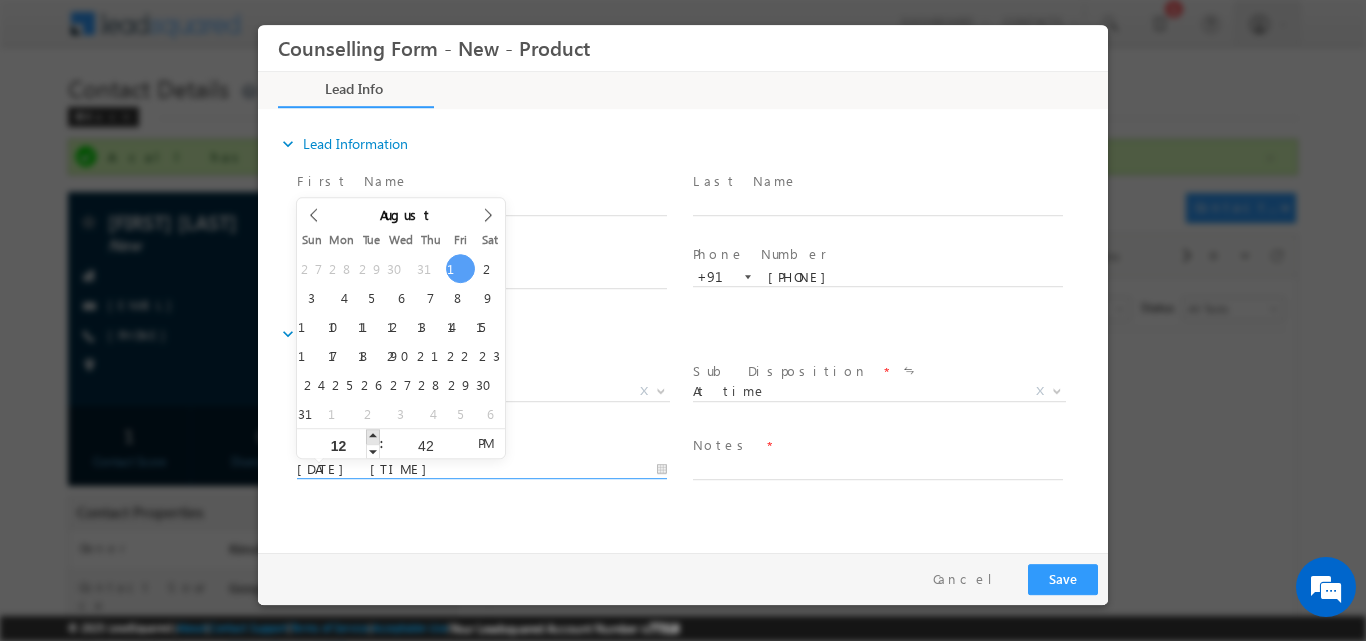 type on "01/08/2025 1:42 PM" 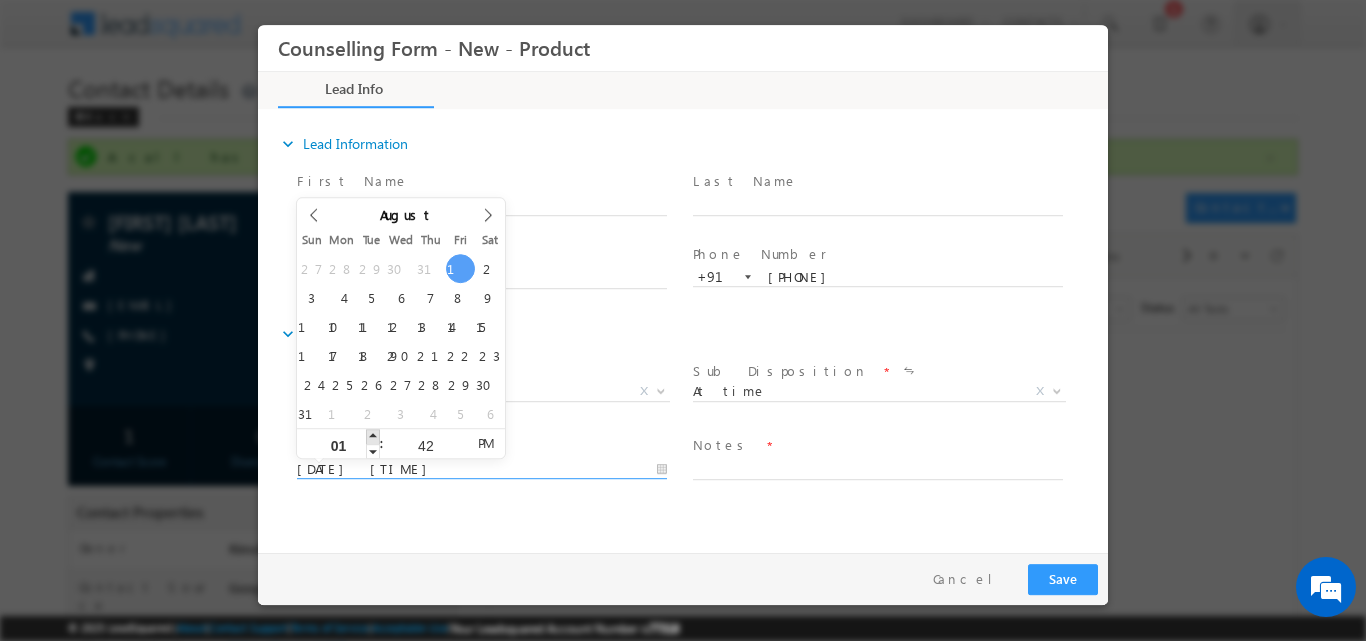 click at bounding box center (373, 435) 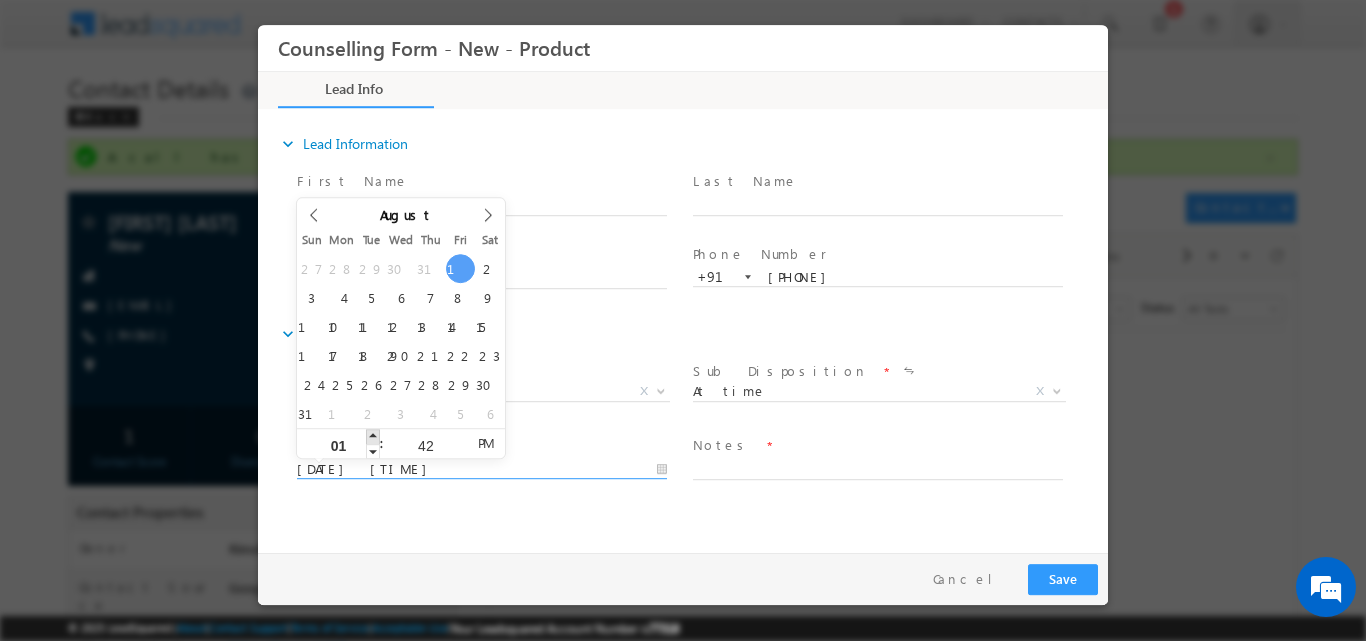type on "01/08/2025 2:42 PM" 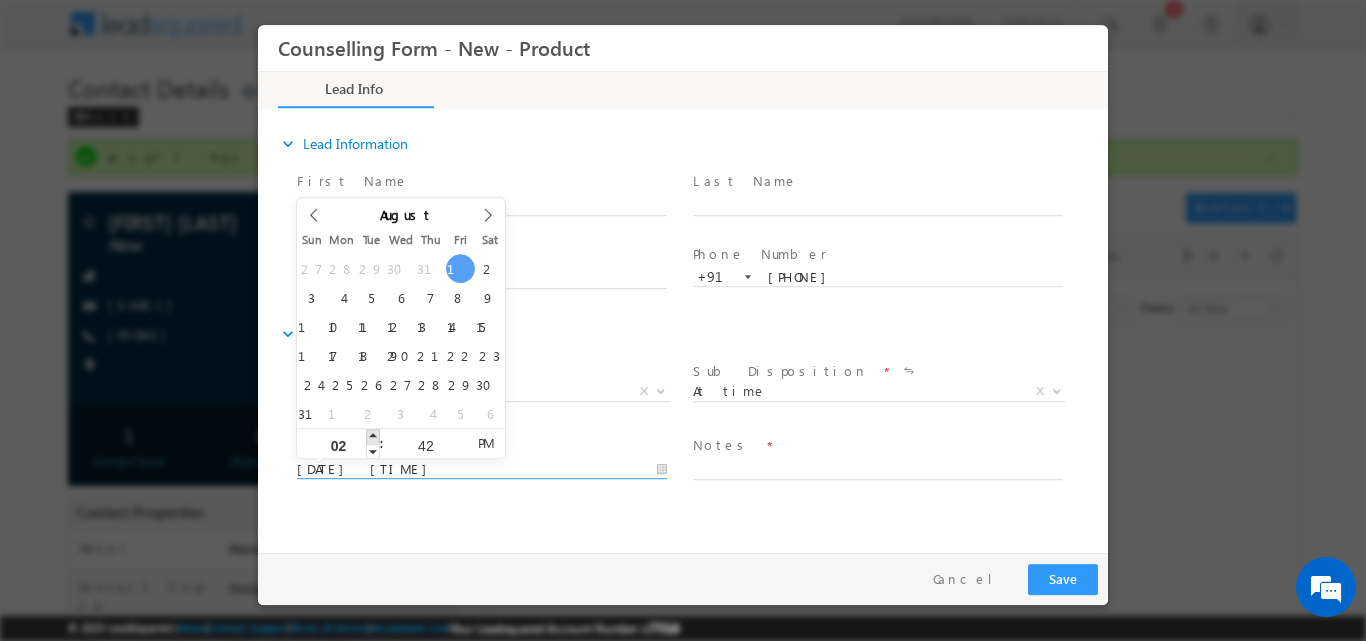 click at bounding box center (373, 435) 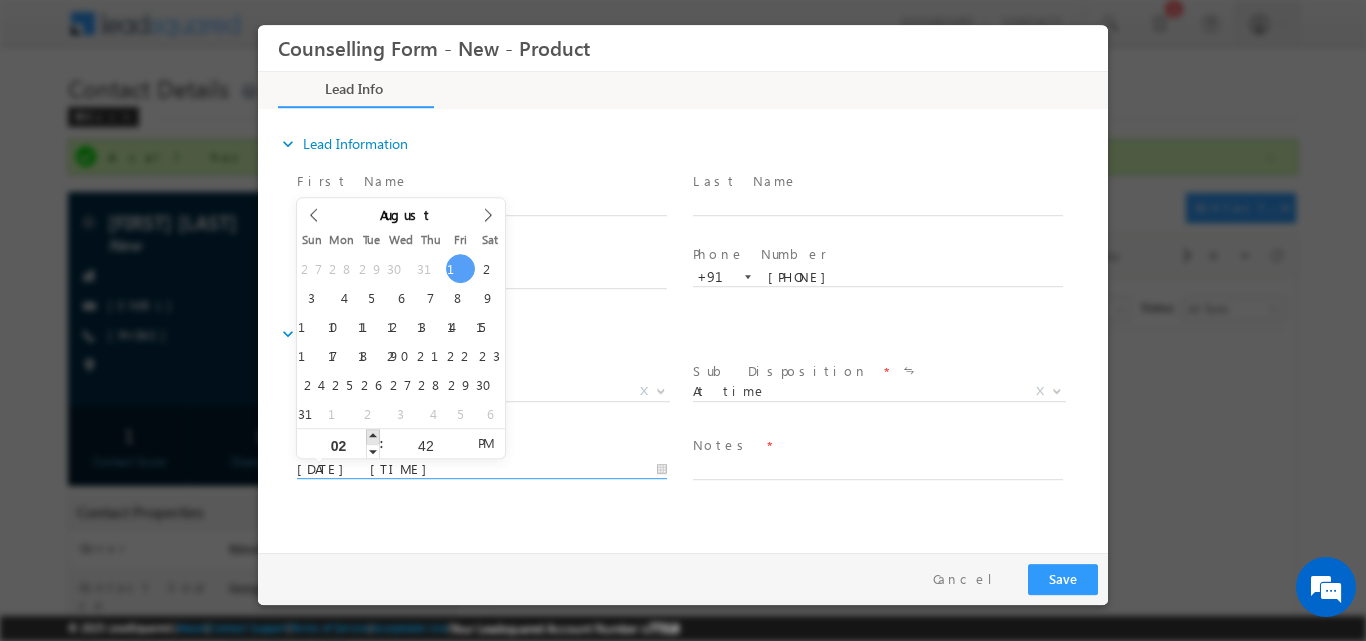 type on "01/08/2025 3:42 PM" 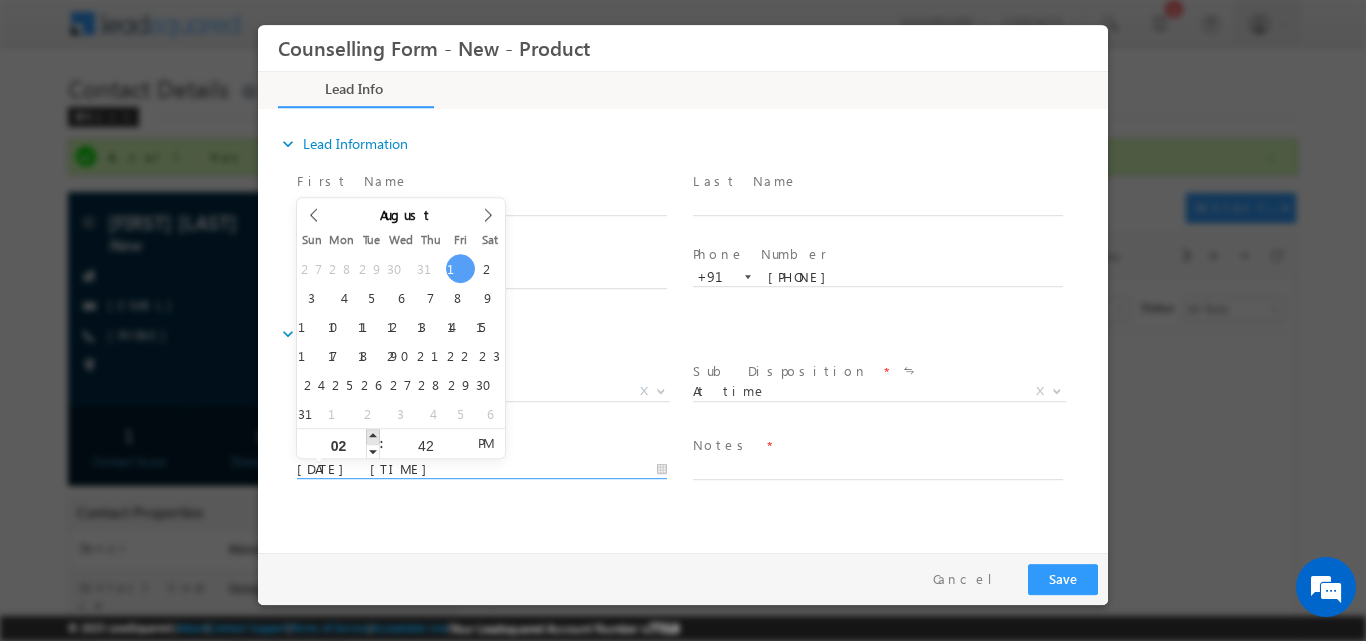 type on "03" 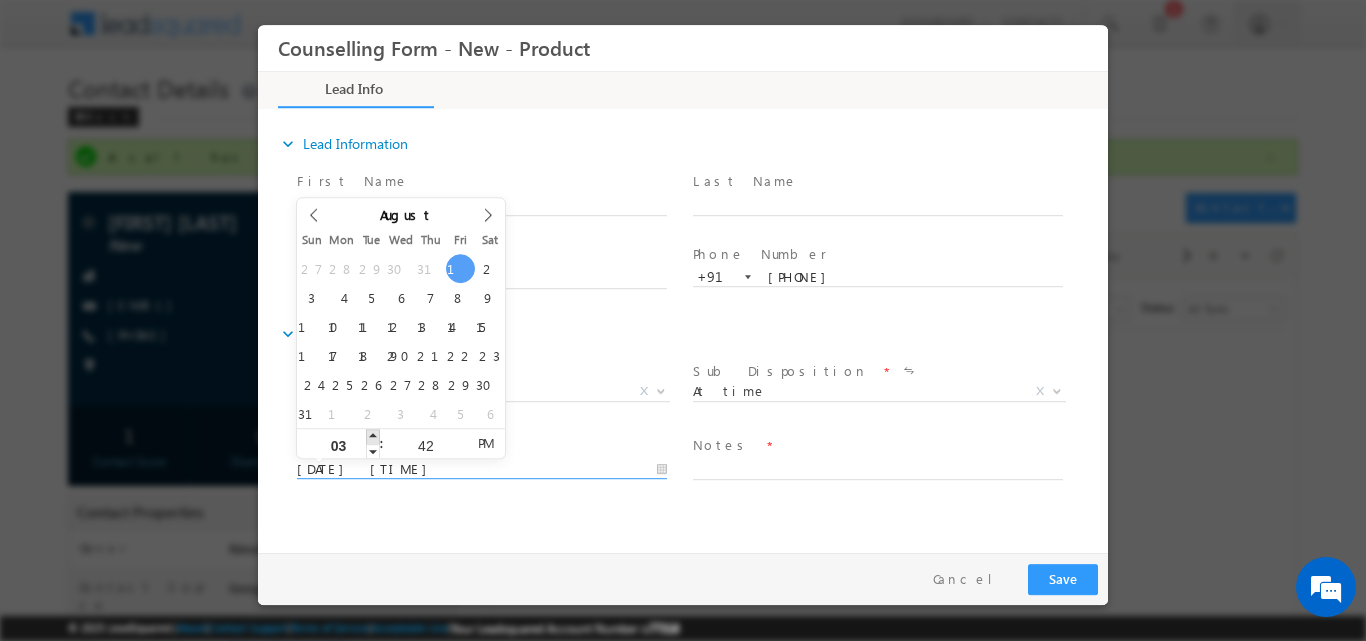 click at bounding box center [373, 435] 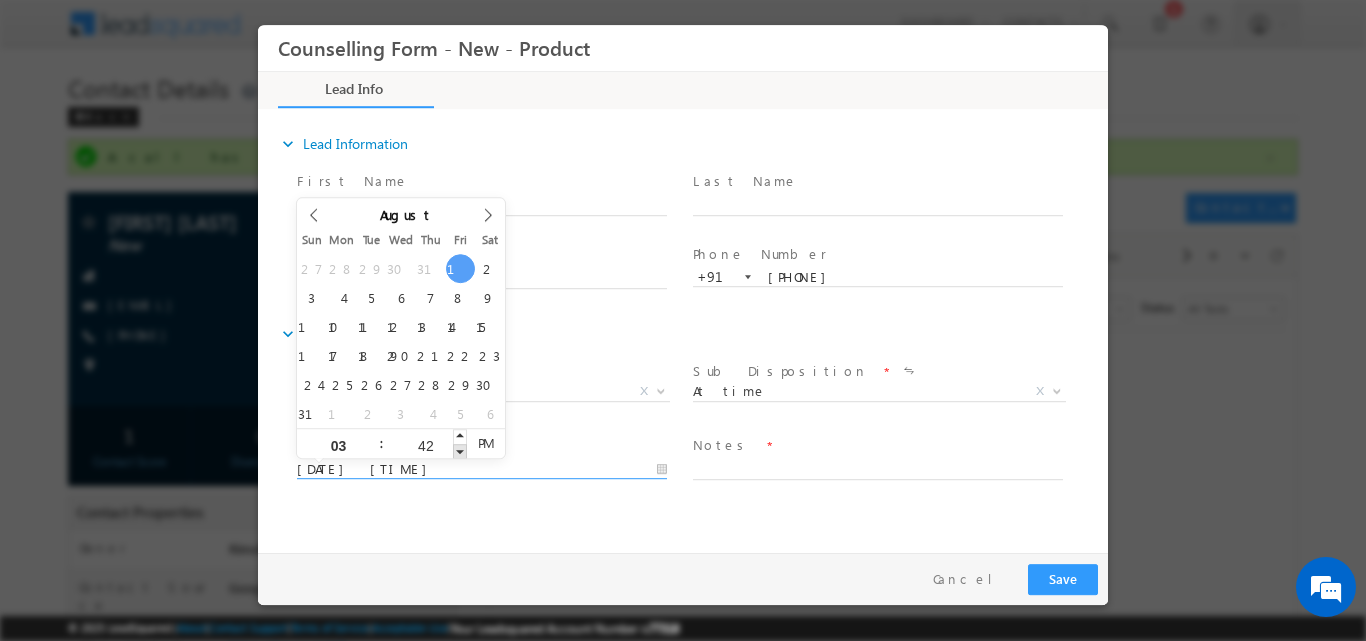 type on "01/08/2025 3:41 PM" 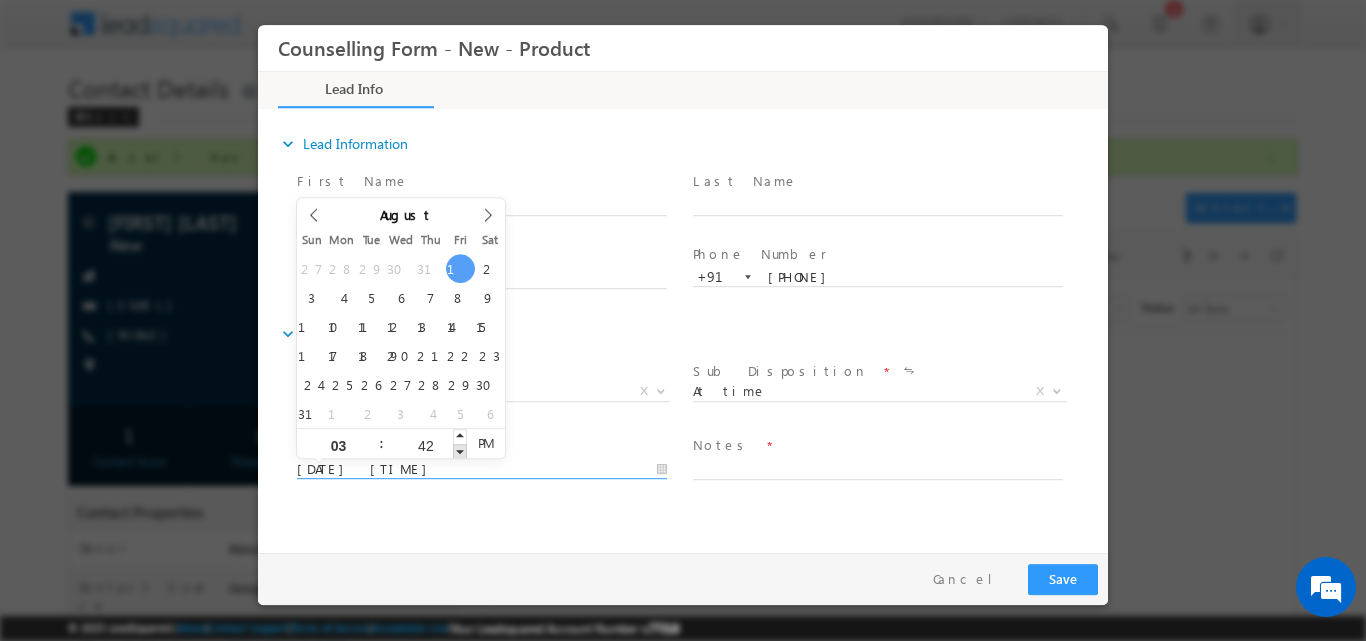 type on "41" 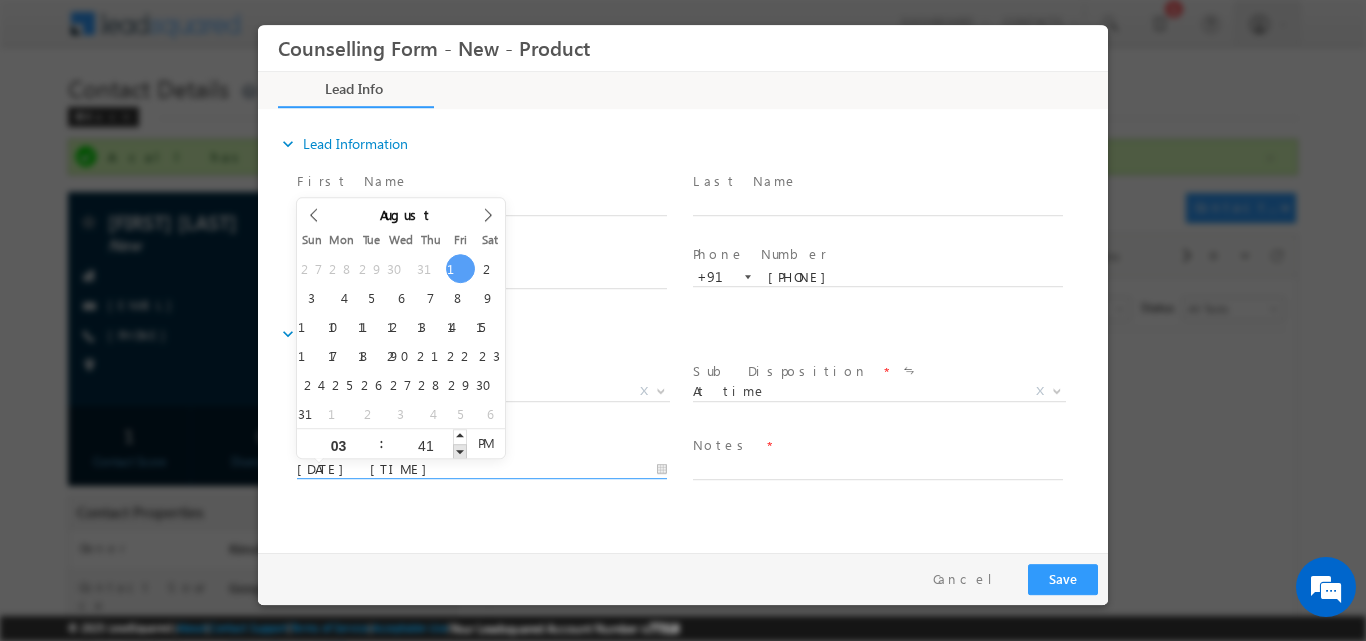 click at bounding box center [460, 450] 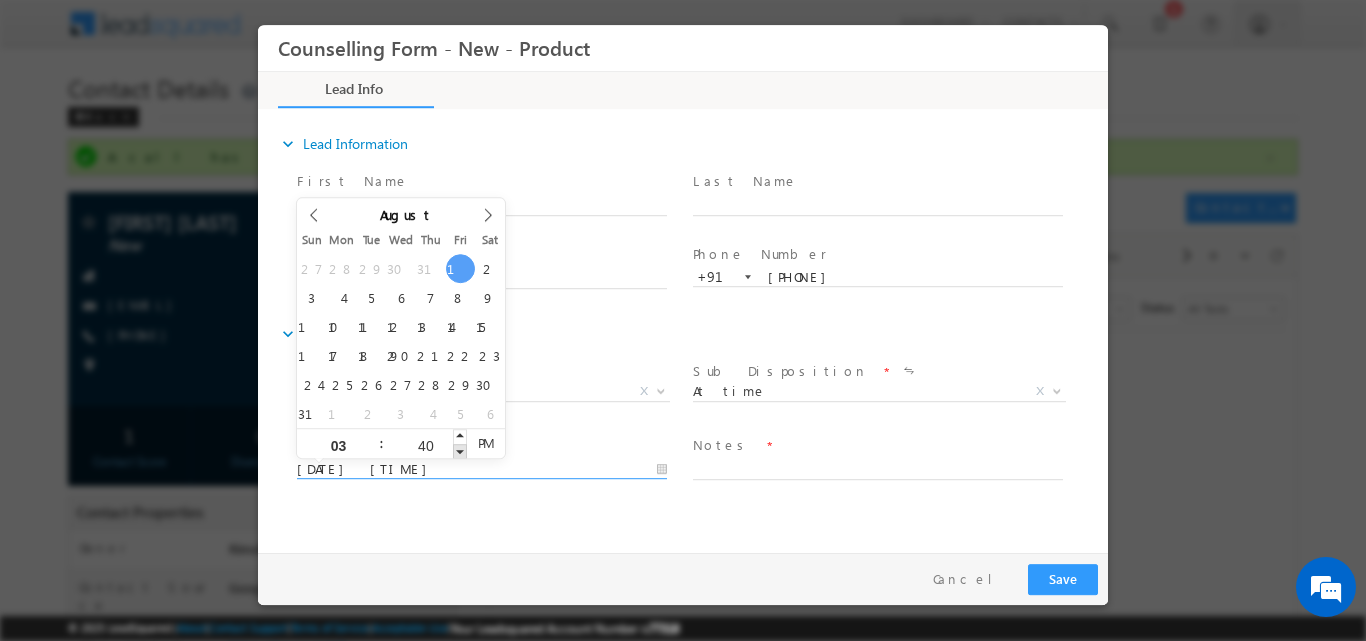 click at bounding box center (460, 450) 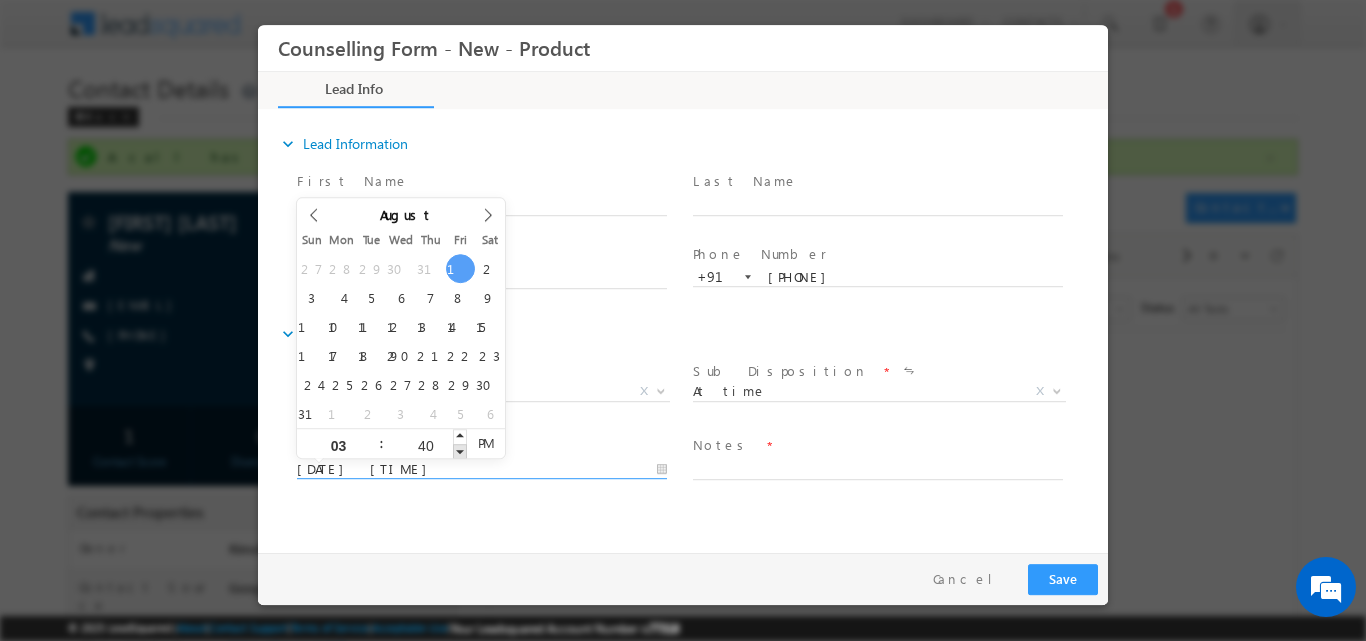 type on "01/08/2025 3:39 PM" 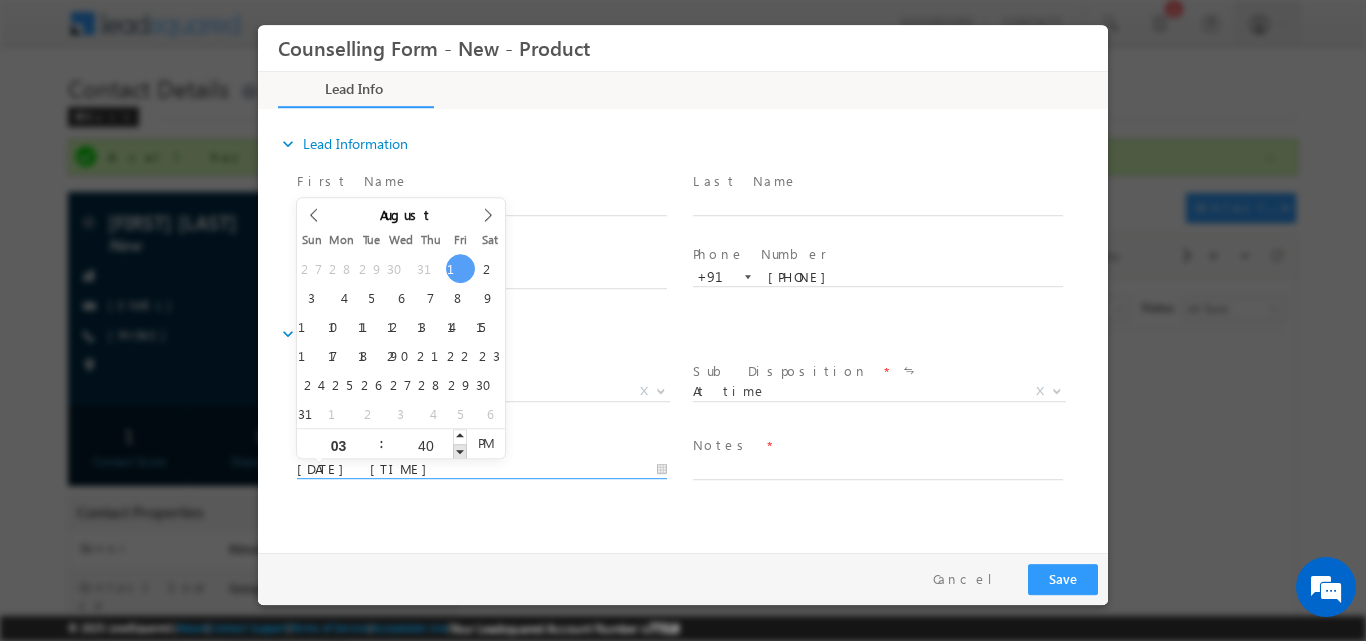 type on "39" 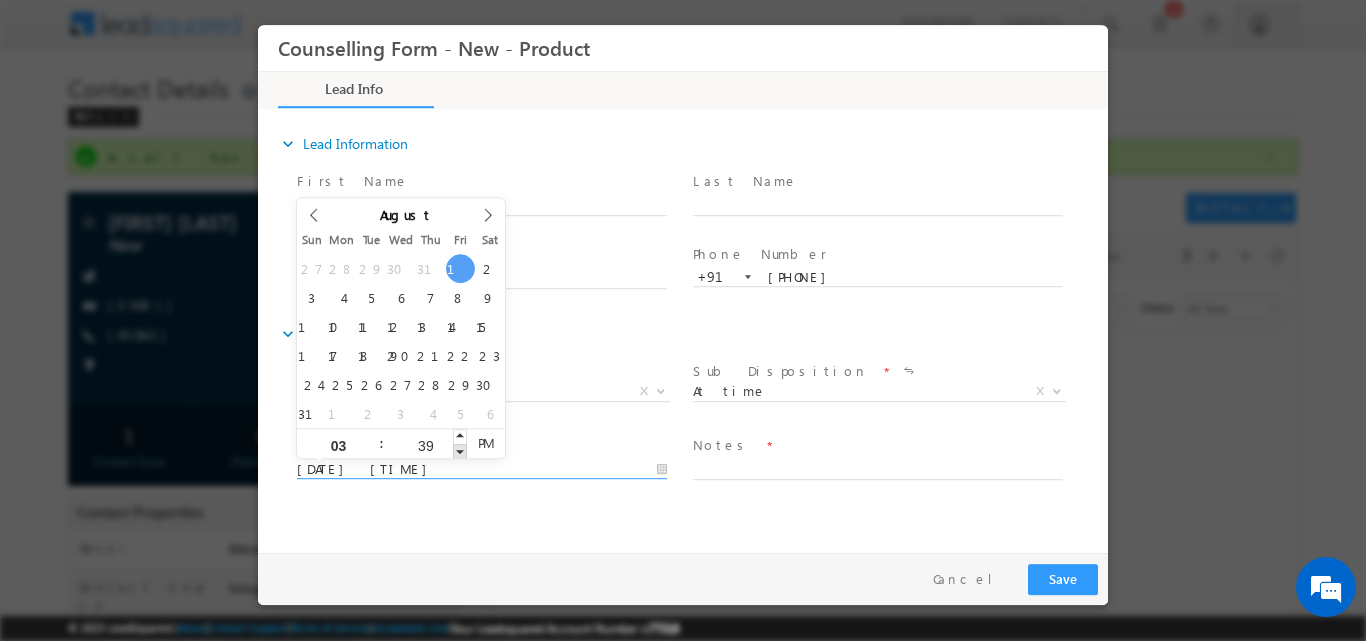 click at bounding box center (460, 450) 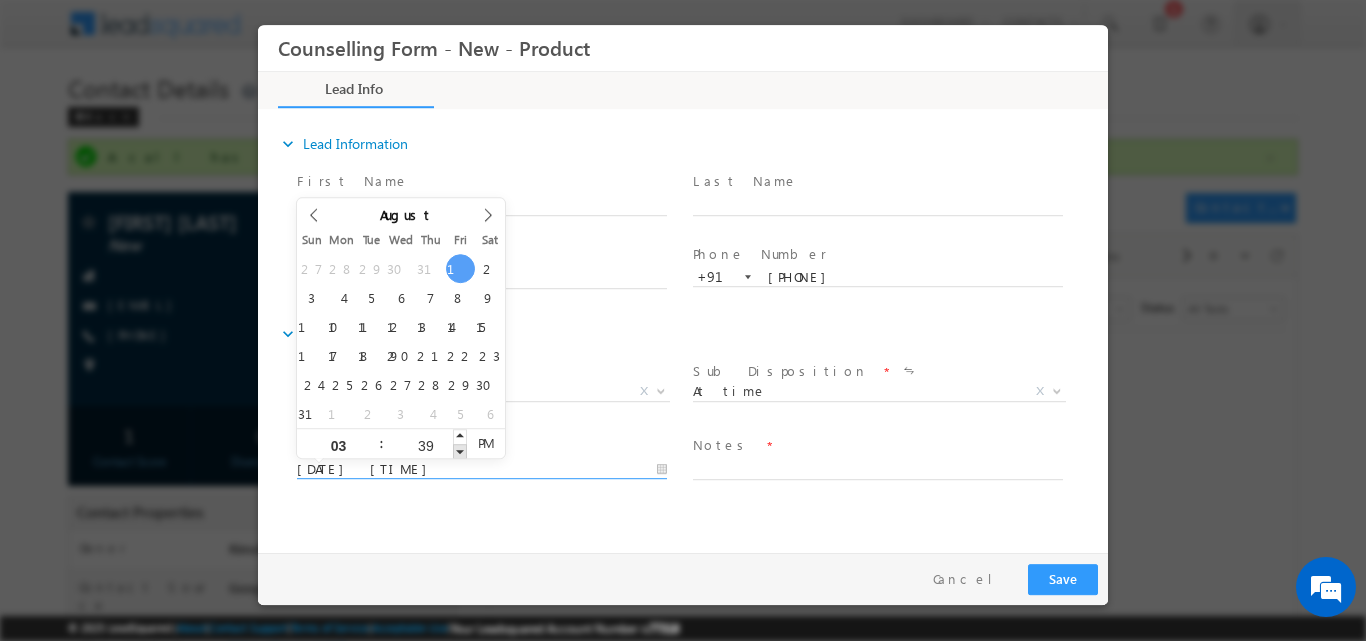 type on "01/08/2025 3:38 PM" 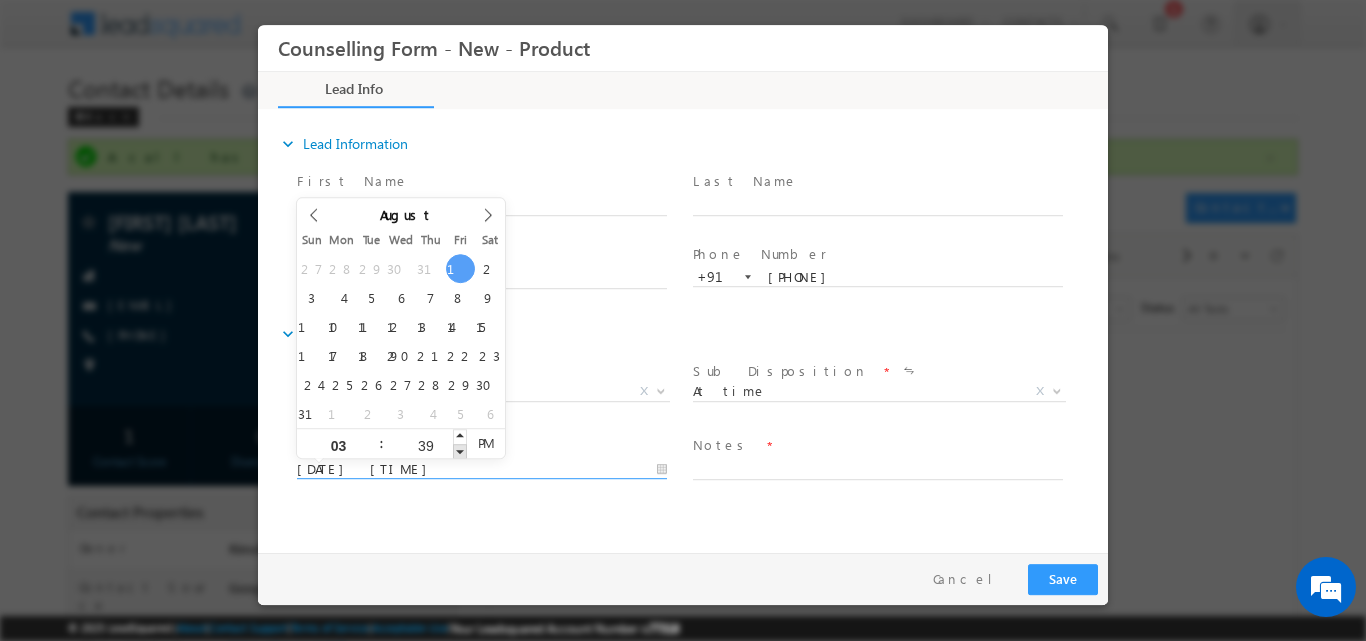 type on "38" 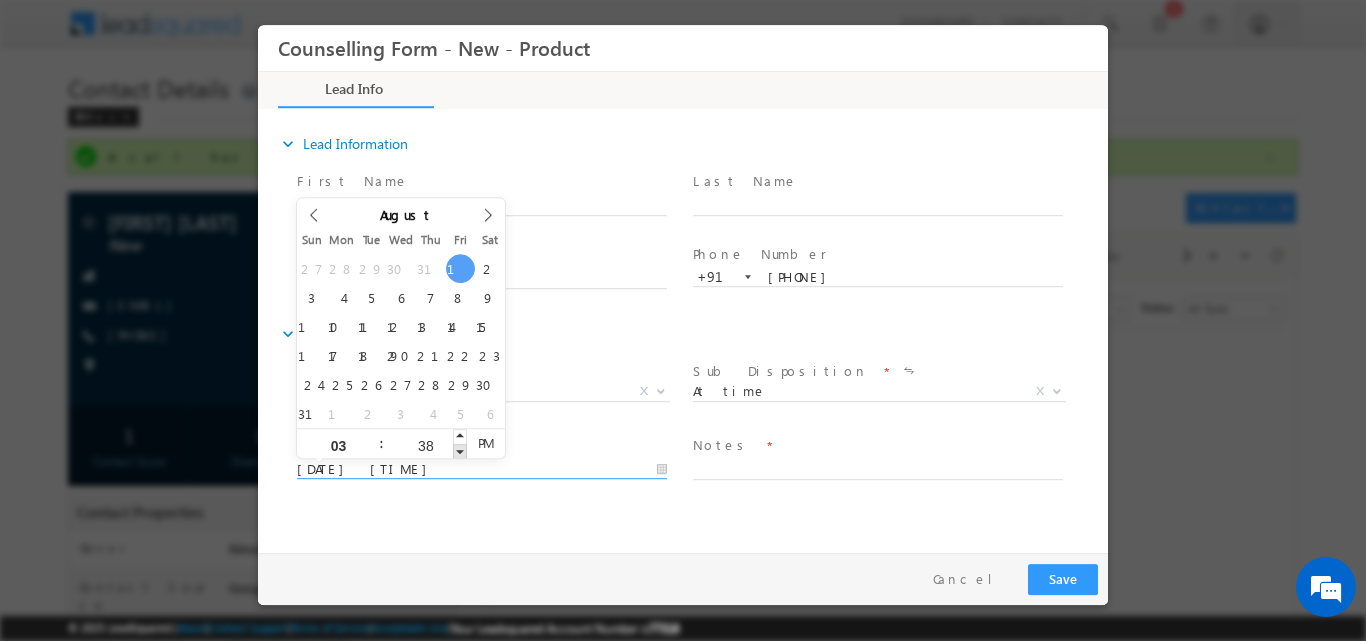 click at bounding box center [460, 450] 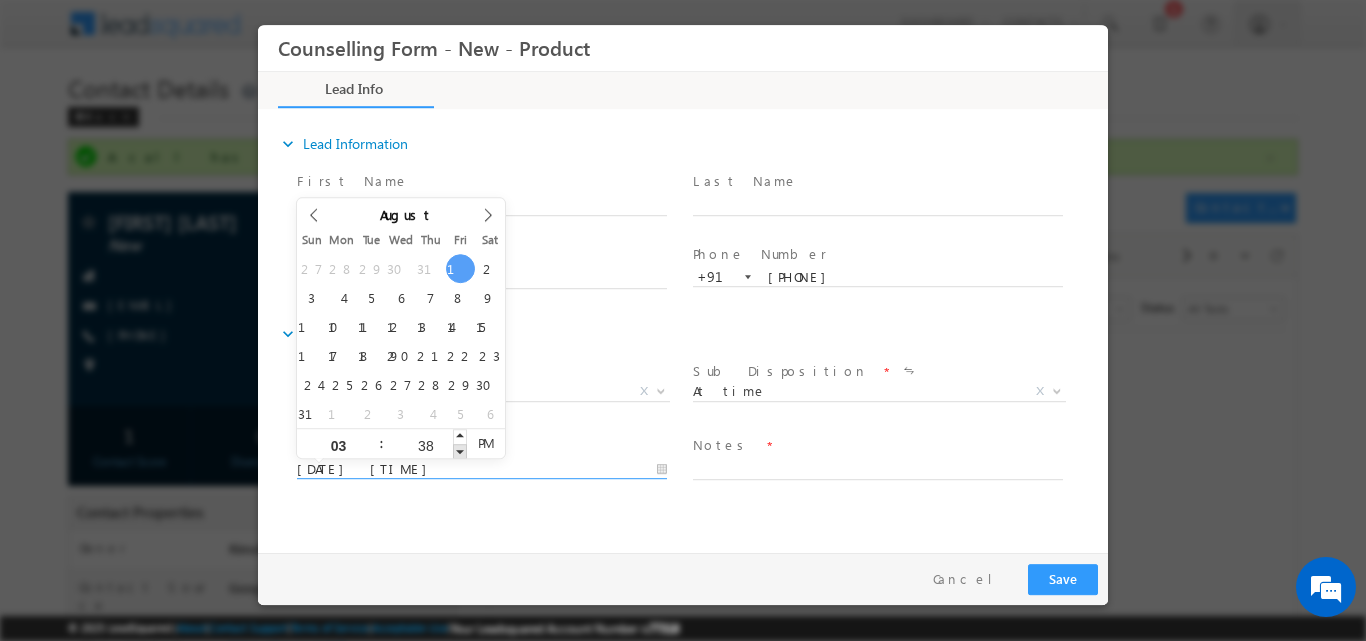 type on "37" 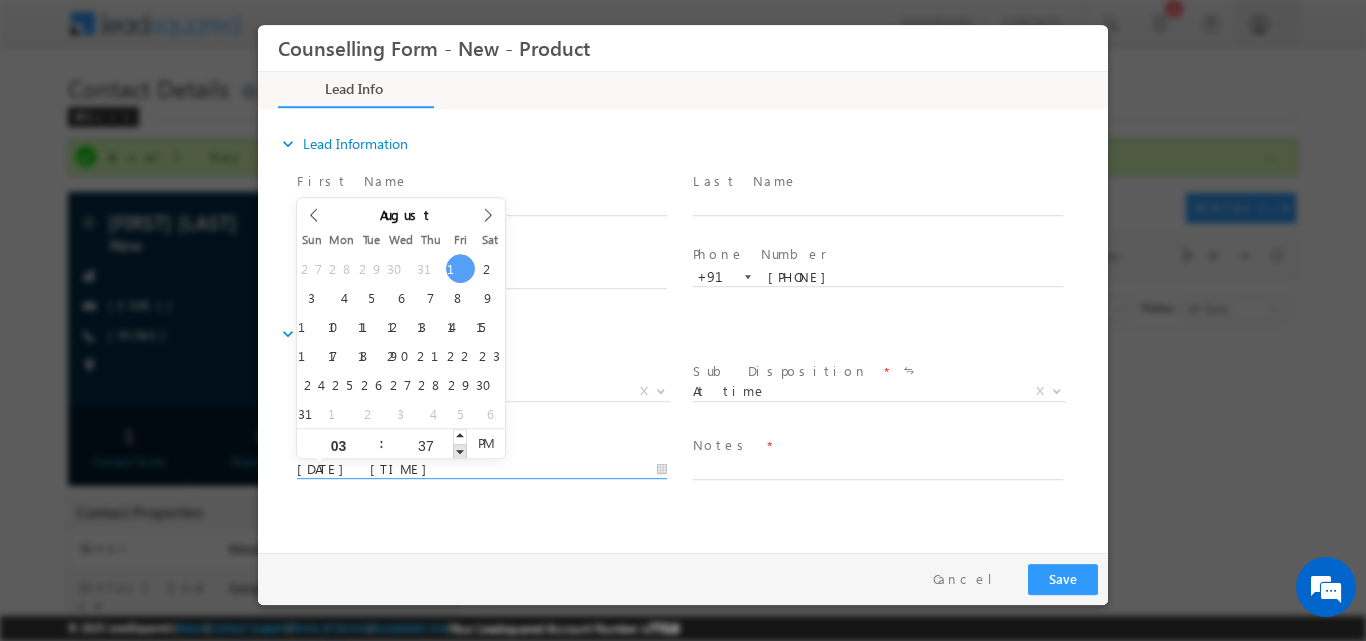 click at bounding box center [460, 450] 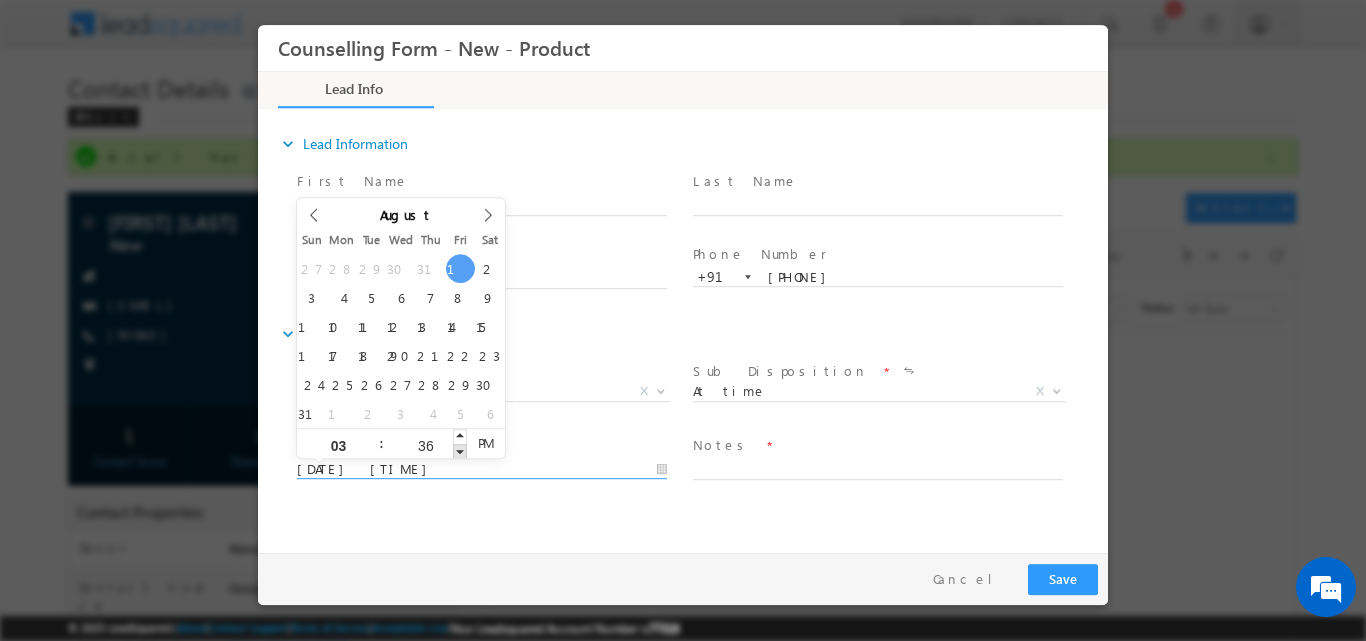 click at bounding box center [460, 450] 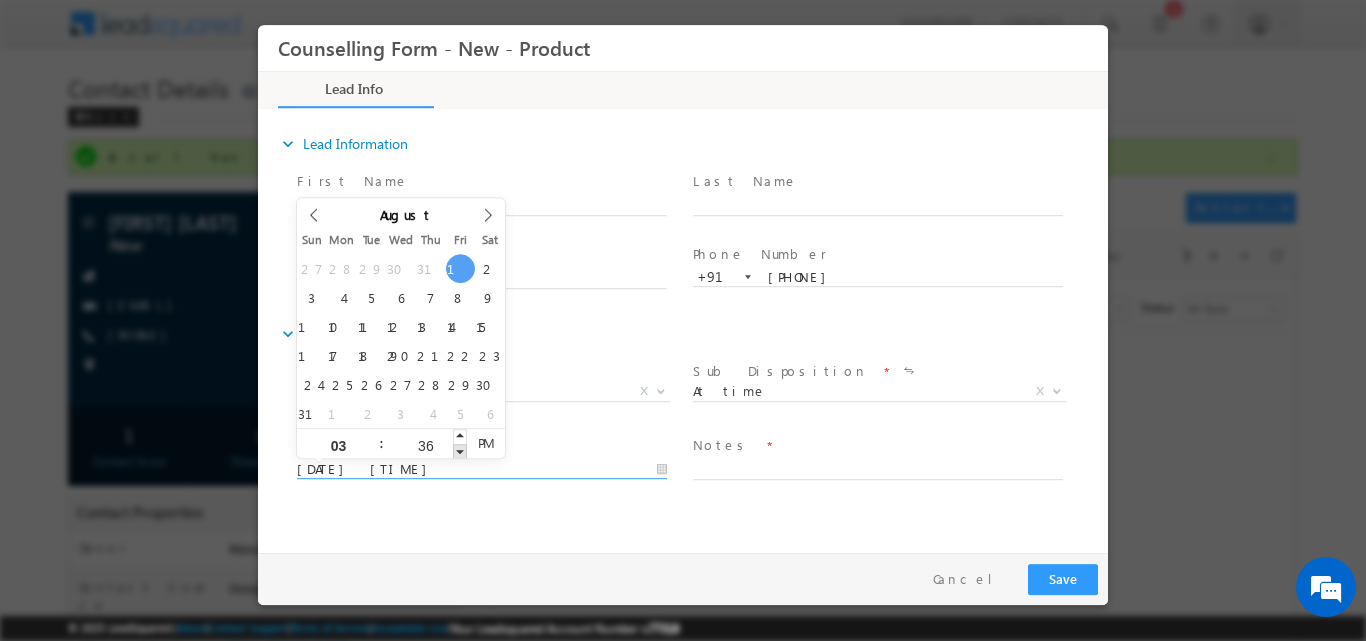 type on "35" 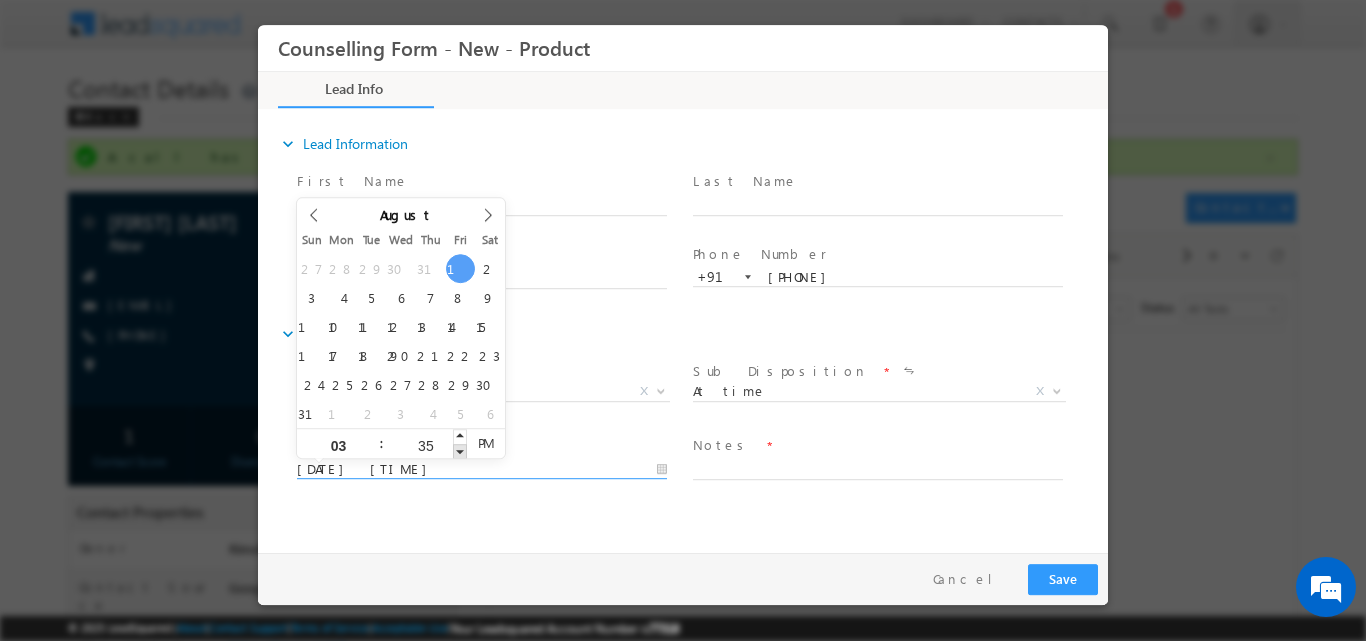click at bounding box center (460, 450) 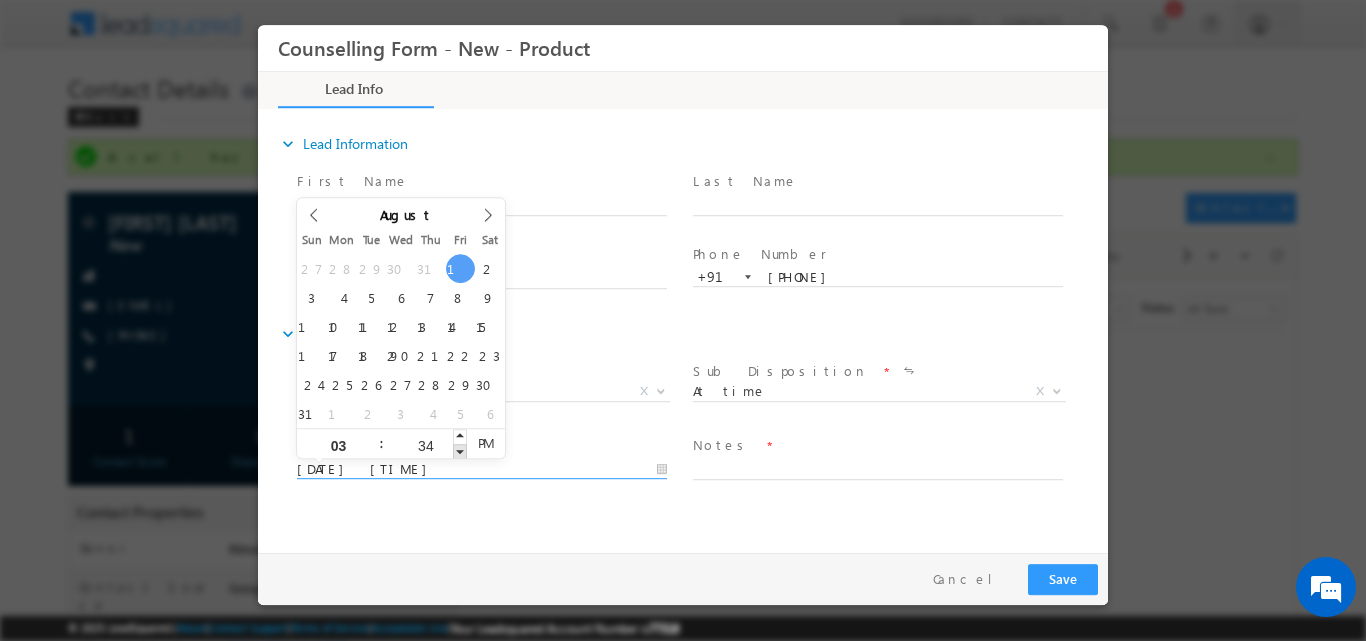 click at bounding box center [460, 450] 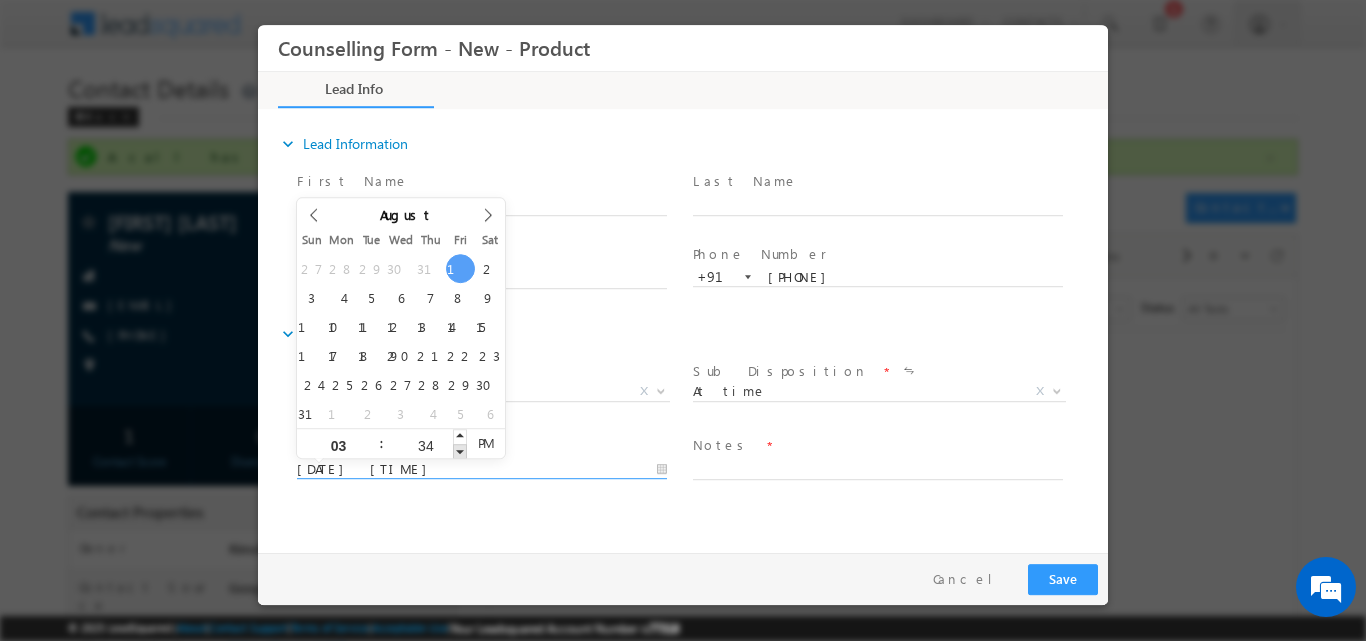 type on "01/08/2025 3:33 PM" 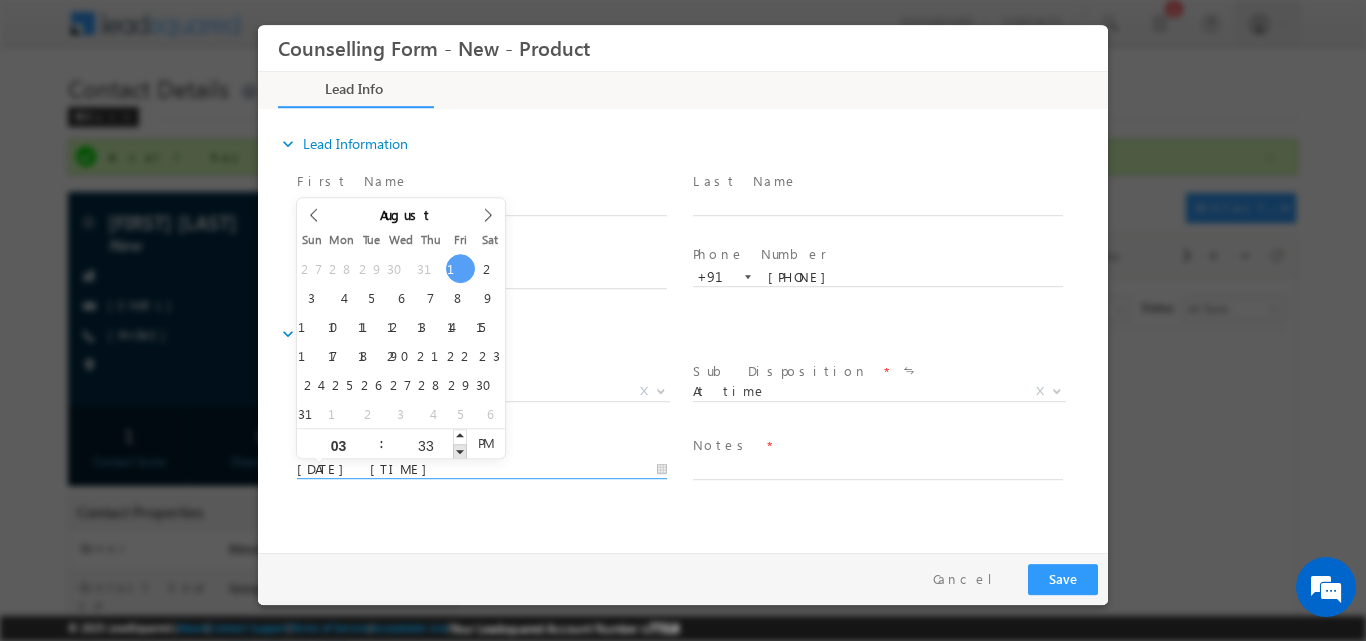 type on "01/08/2025 3:32 PM" 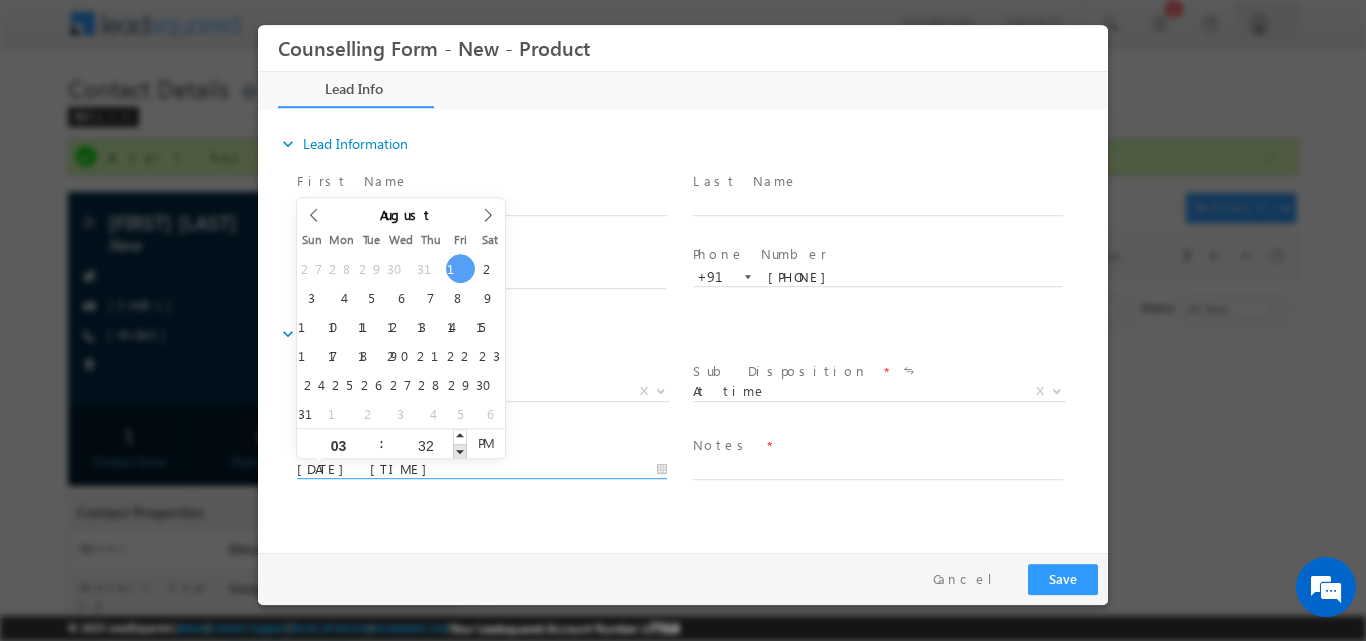 click at bounding box center (460, 450) 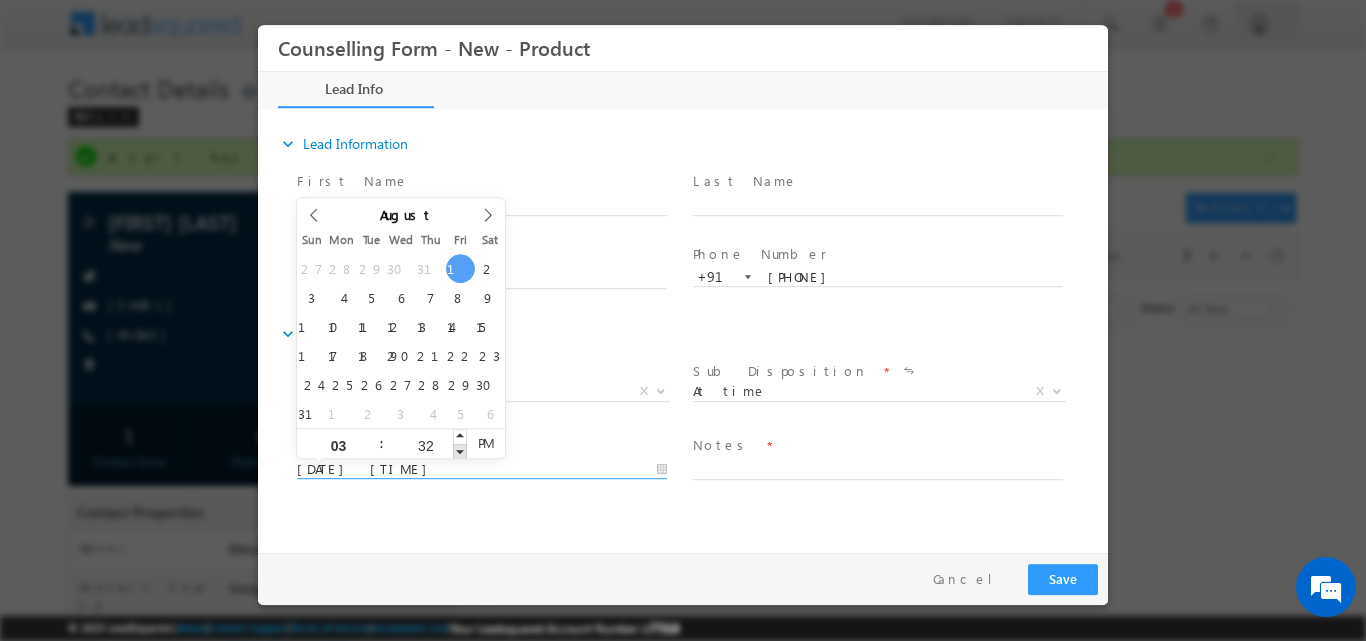 type on "01/08/2025 3:31 PM" 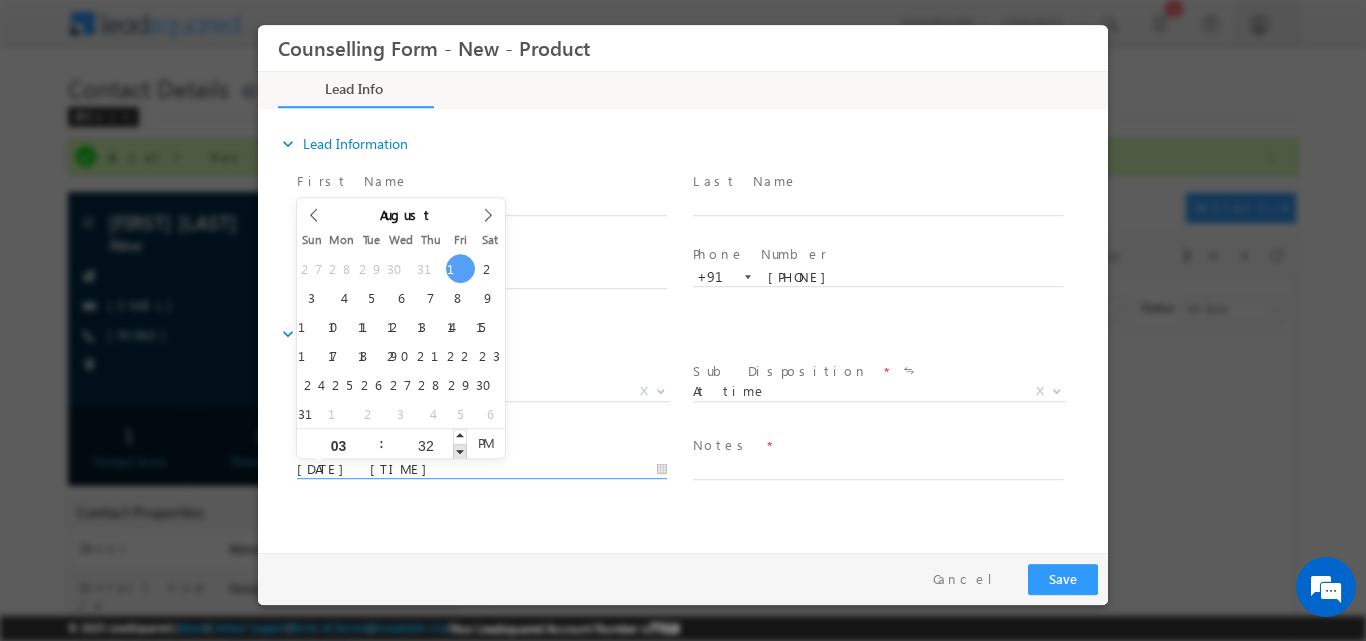 type on "31" 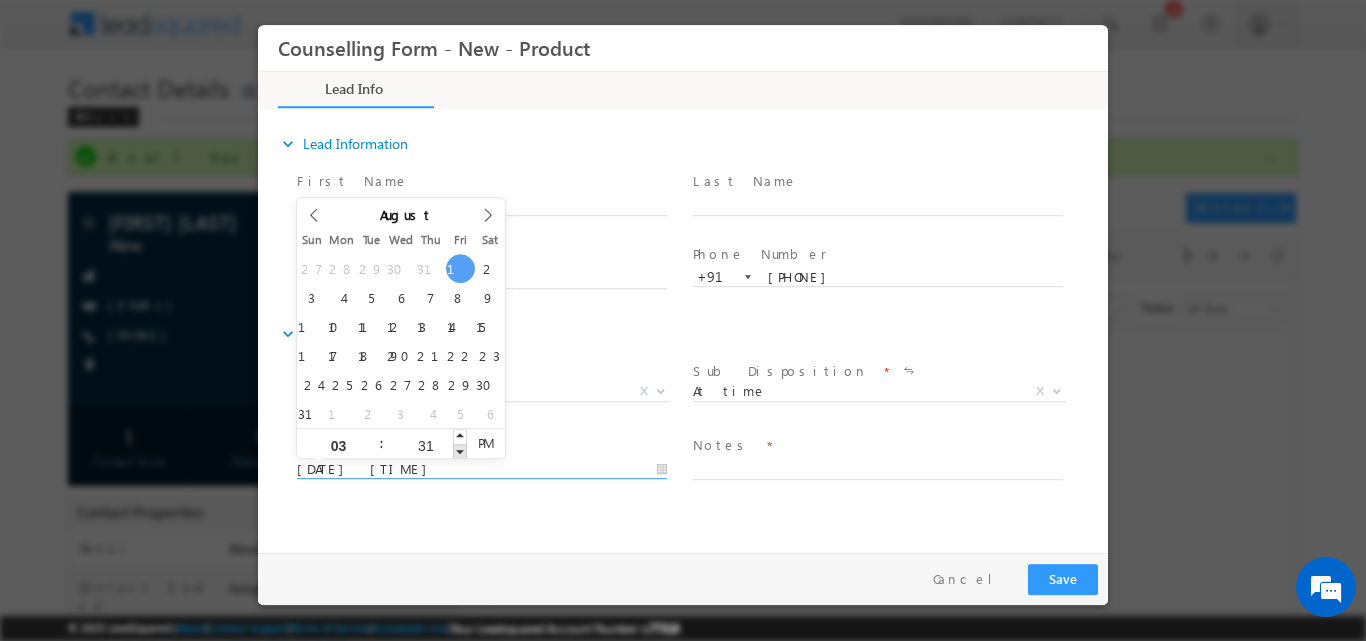 click at bounding box center [460, 450] 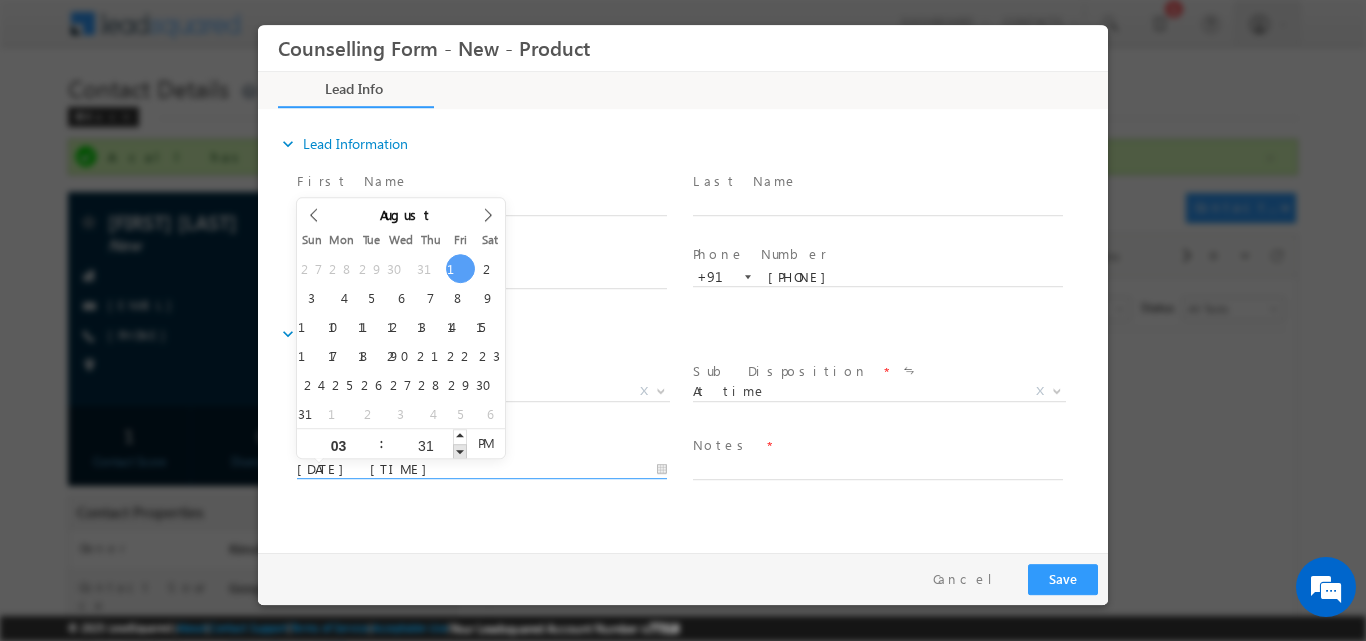 type on "01/08/2025 3:30 PM" 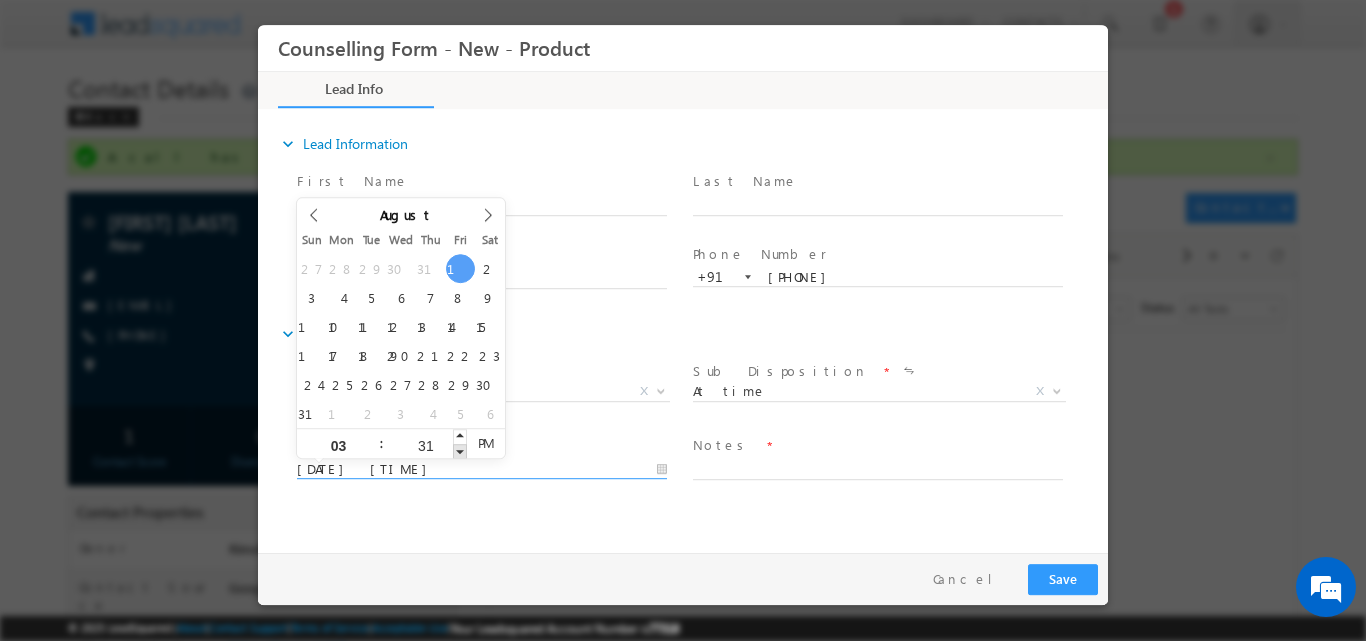 type on "30" 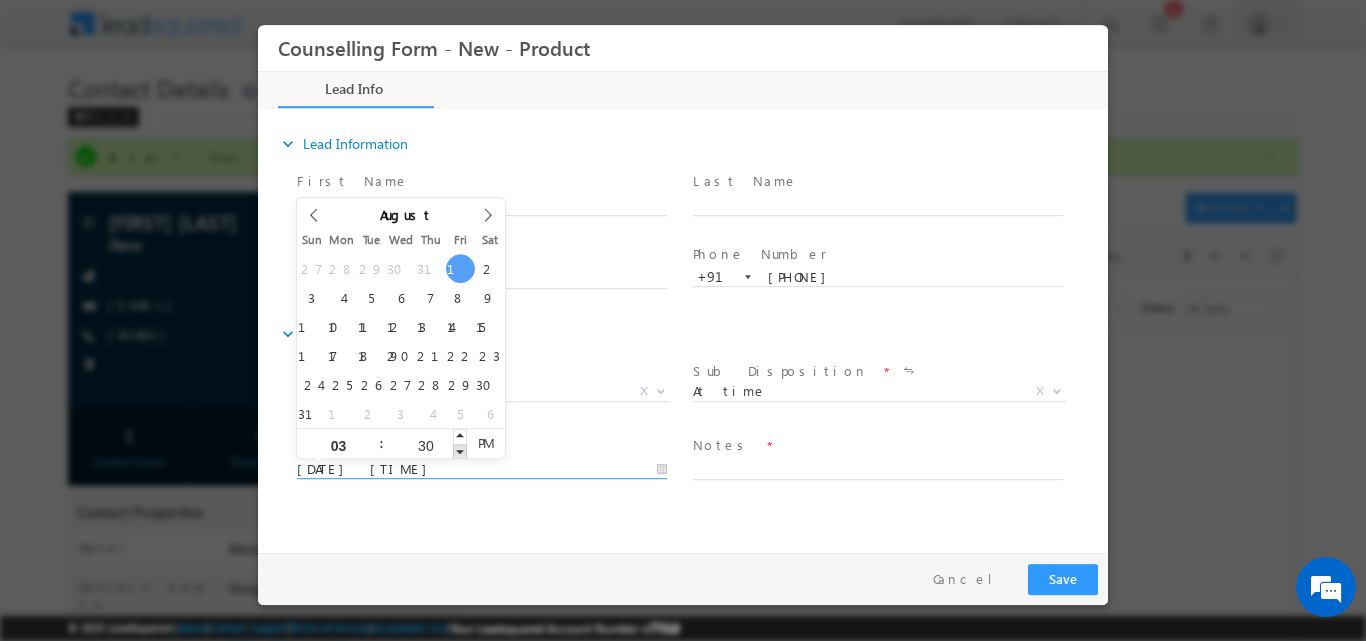 type on "01/08/2025 3:29 PM" 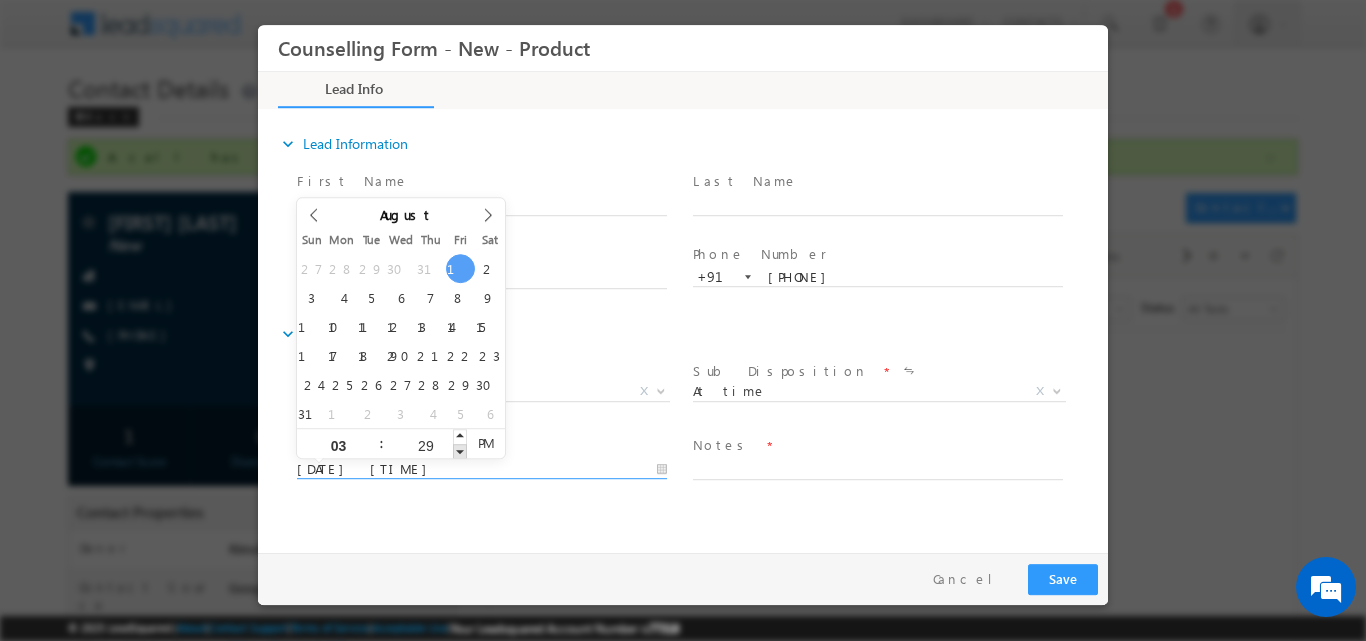 click at bounding box center (460, 450) 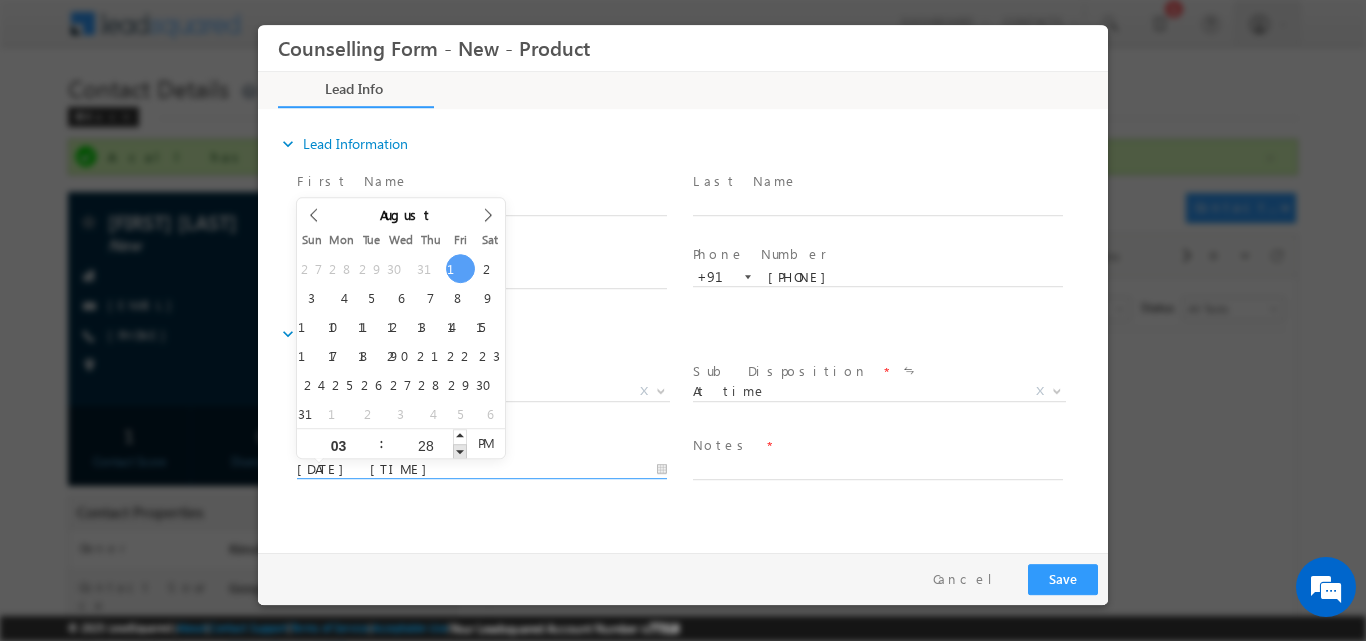 click at bounding box center [460, 450] 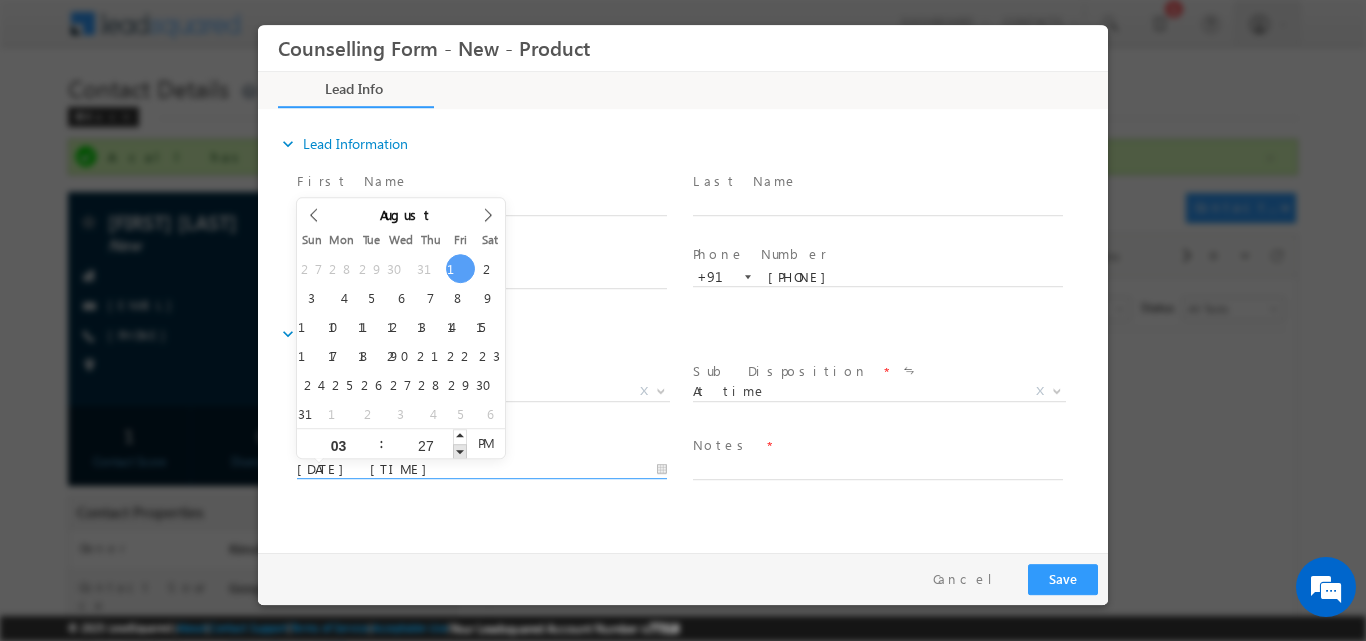 click at bounding box center [460, 450] 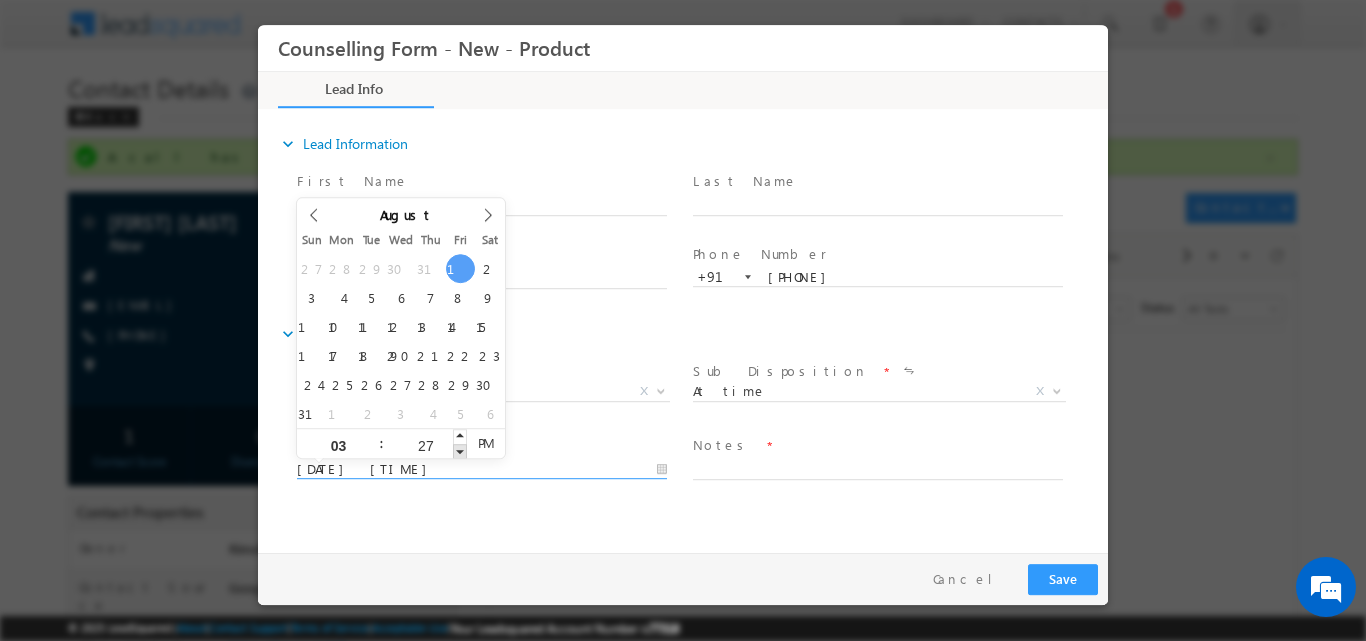 type on "26" 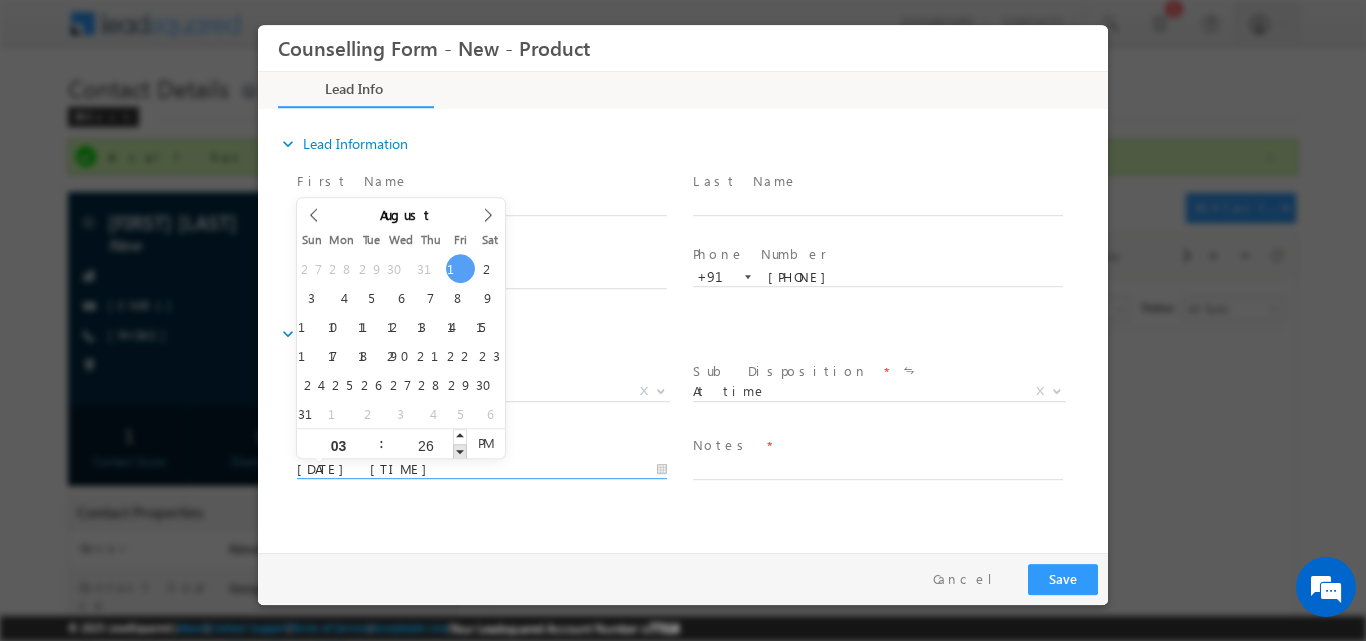 type on "01/08/2025 3:25 PM" 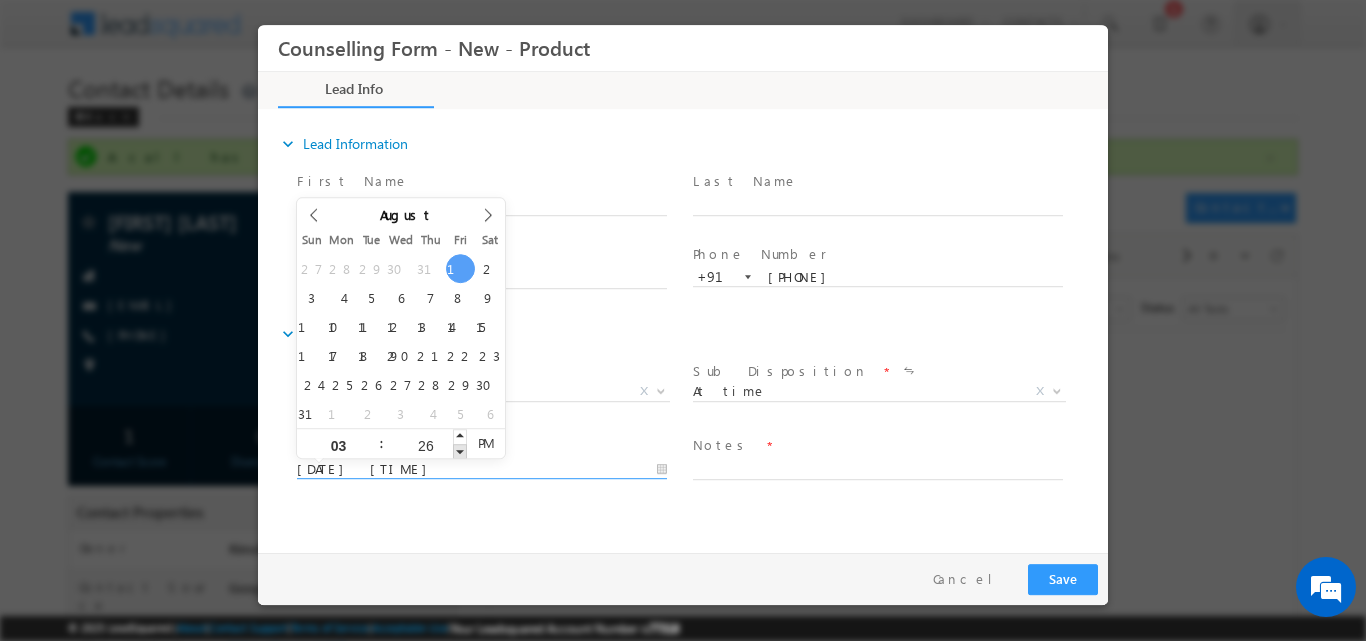 type on "25" 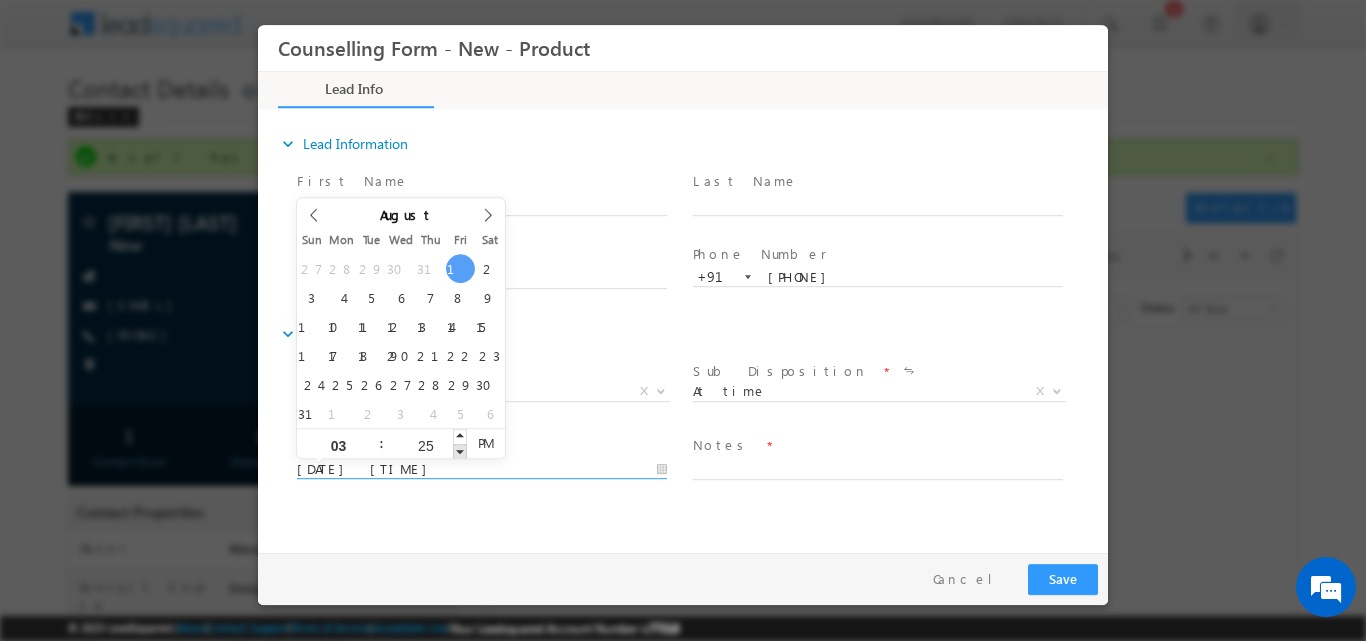 click at bounding box center (460, 450) 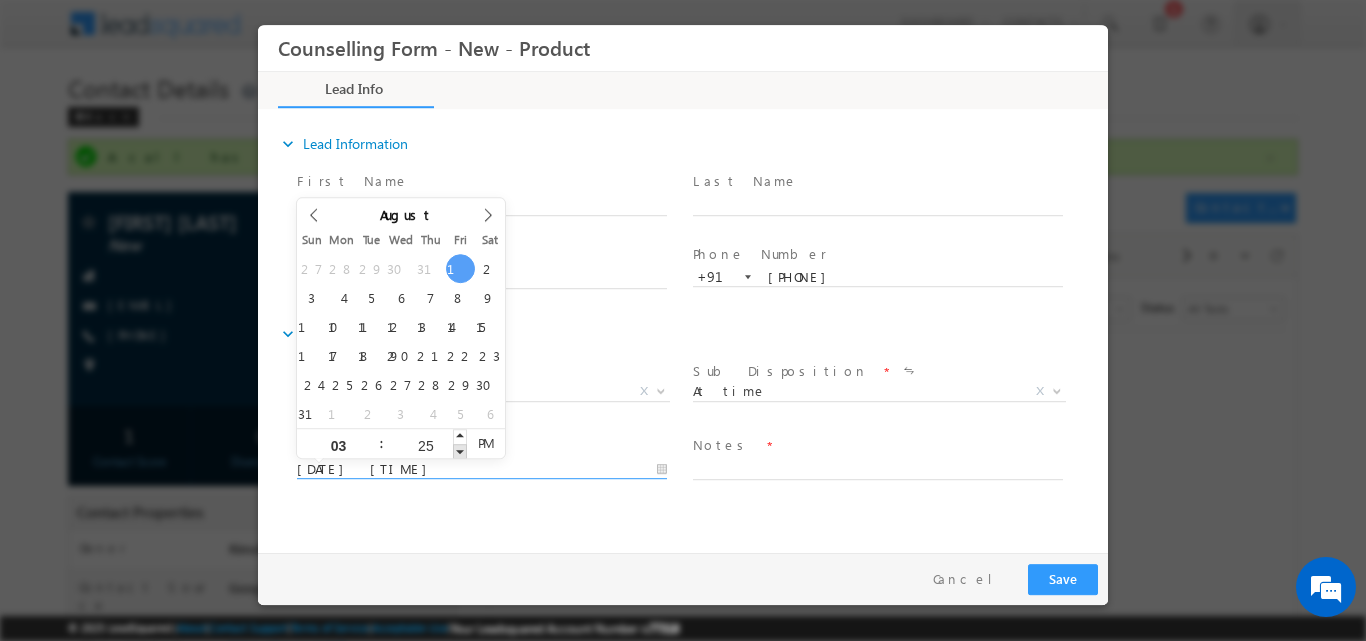 type on "01/08/2025 3:24 PM" 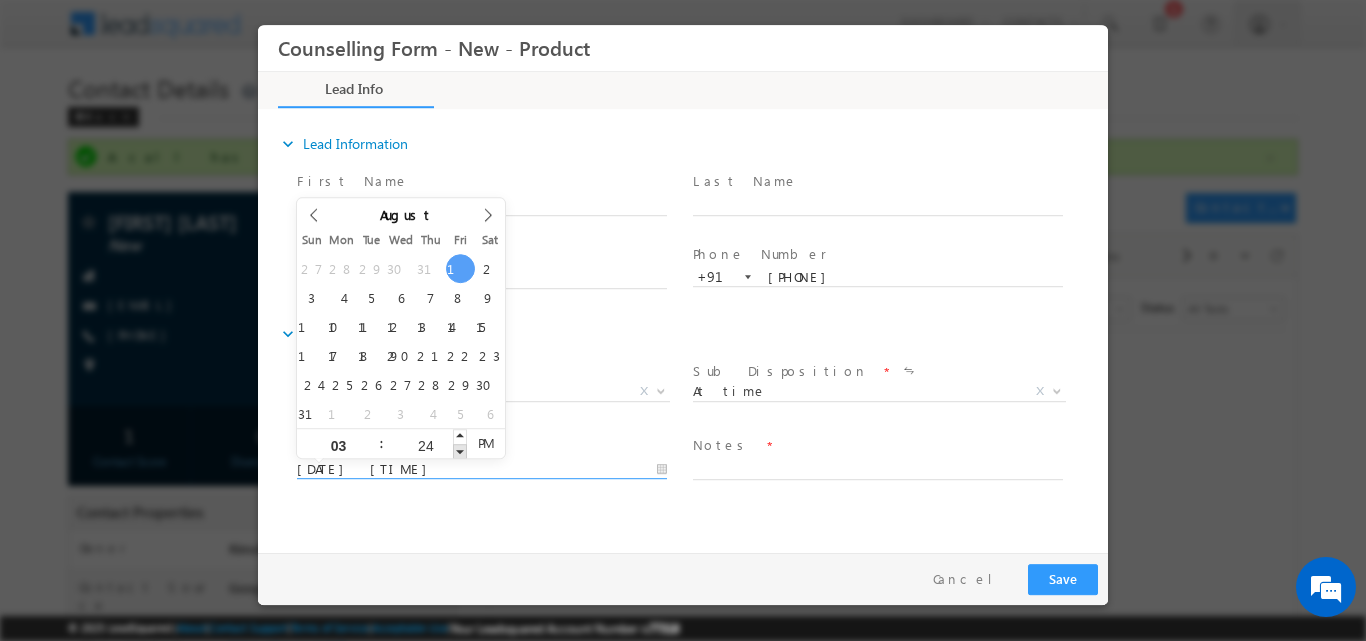 click at bounding box center (460, 450) 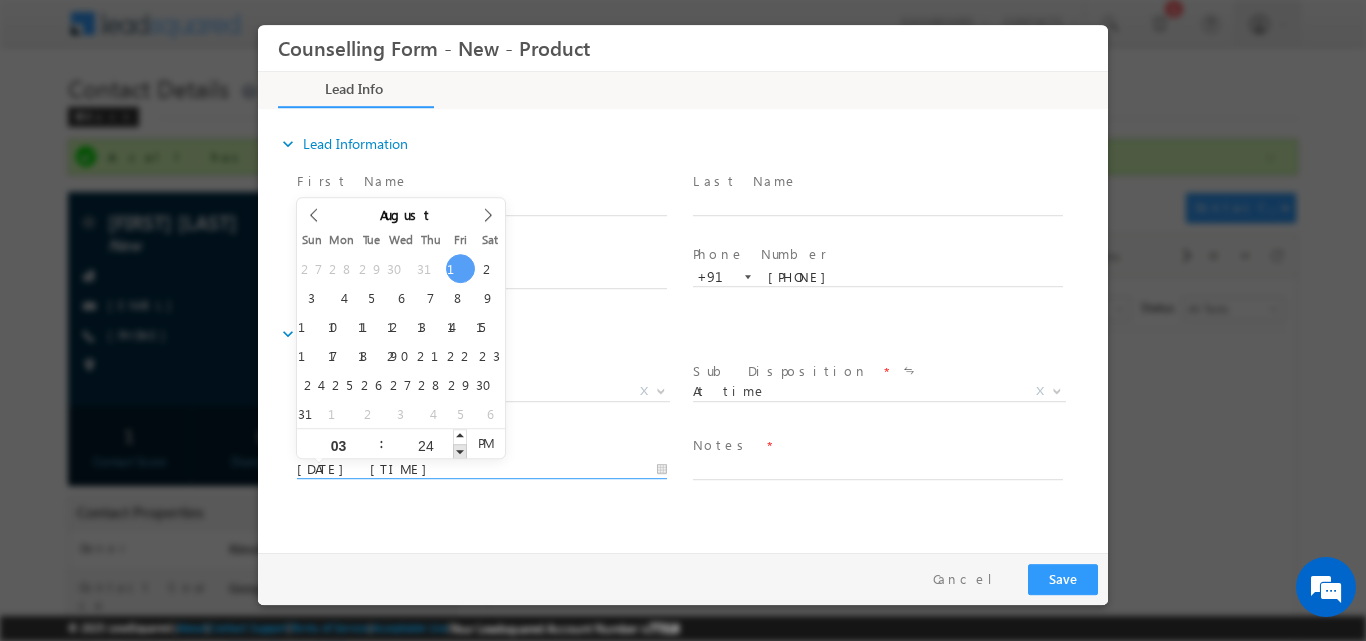type on "23" 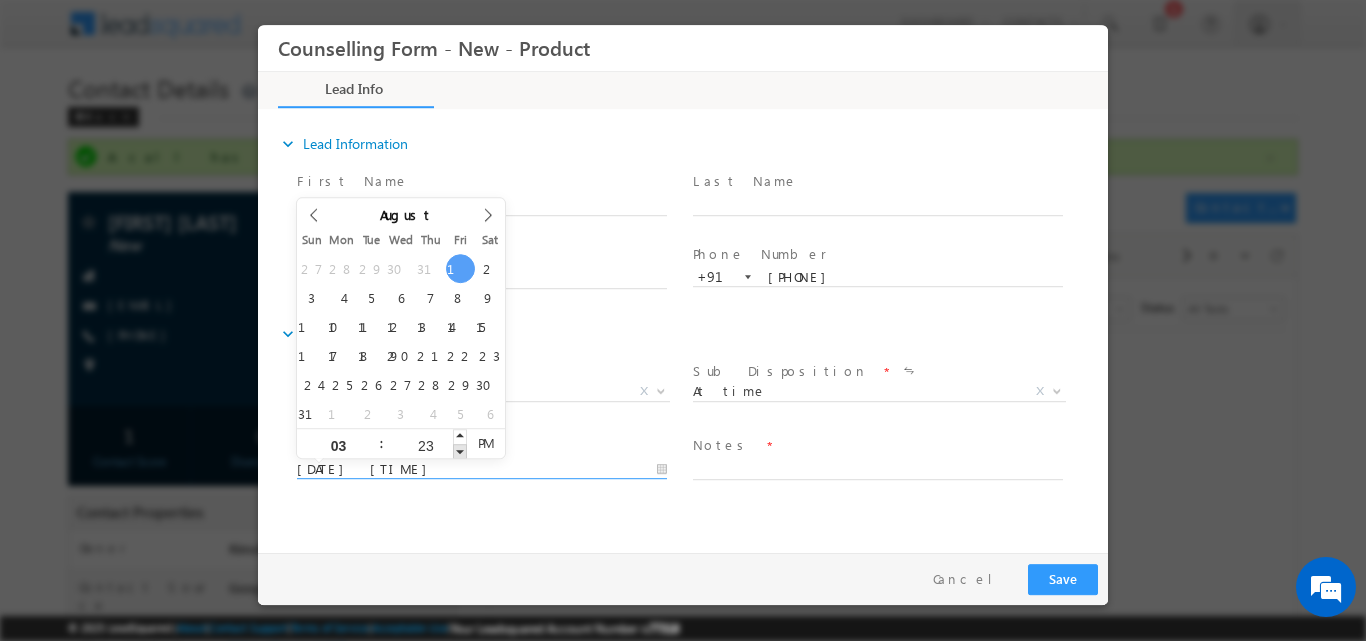 click at bounding box center [460, 450] 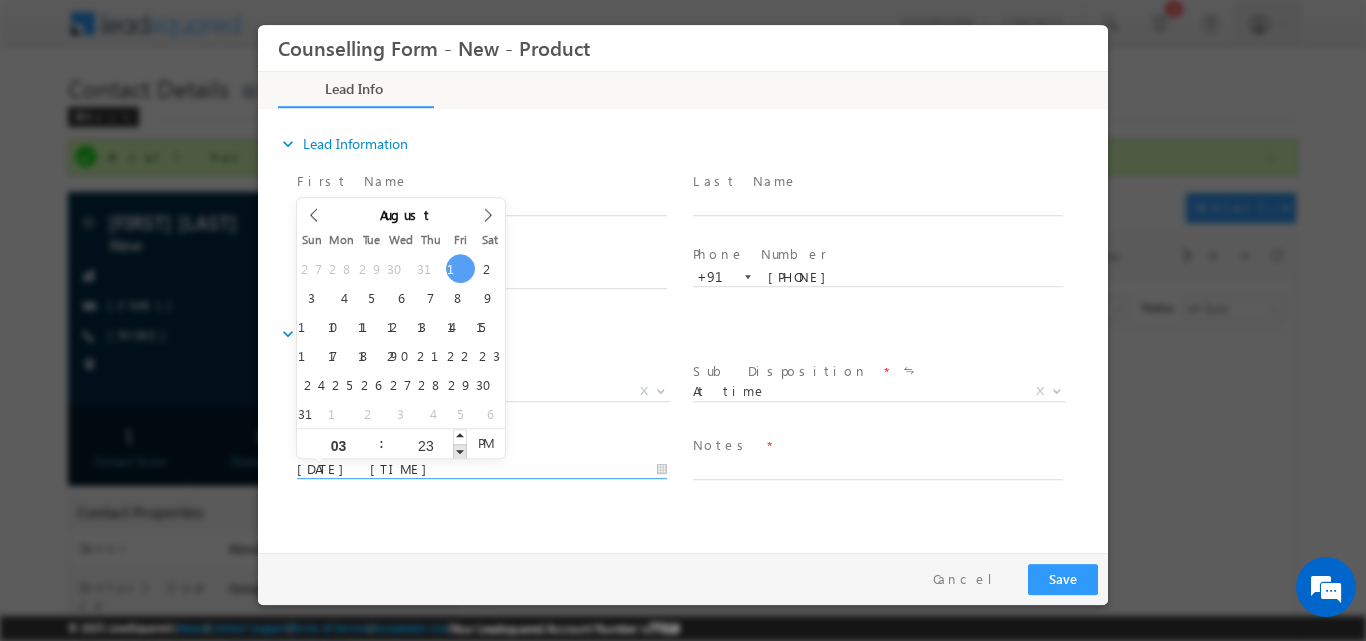 type on "22" 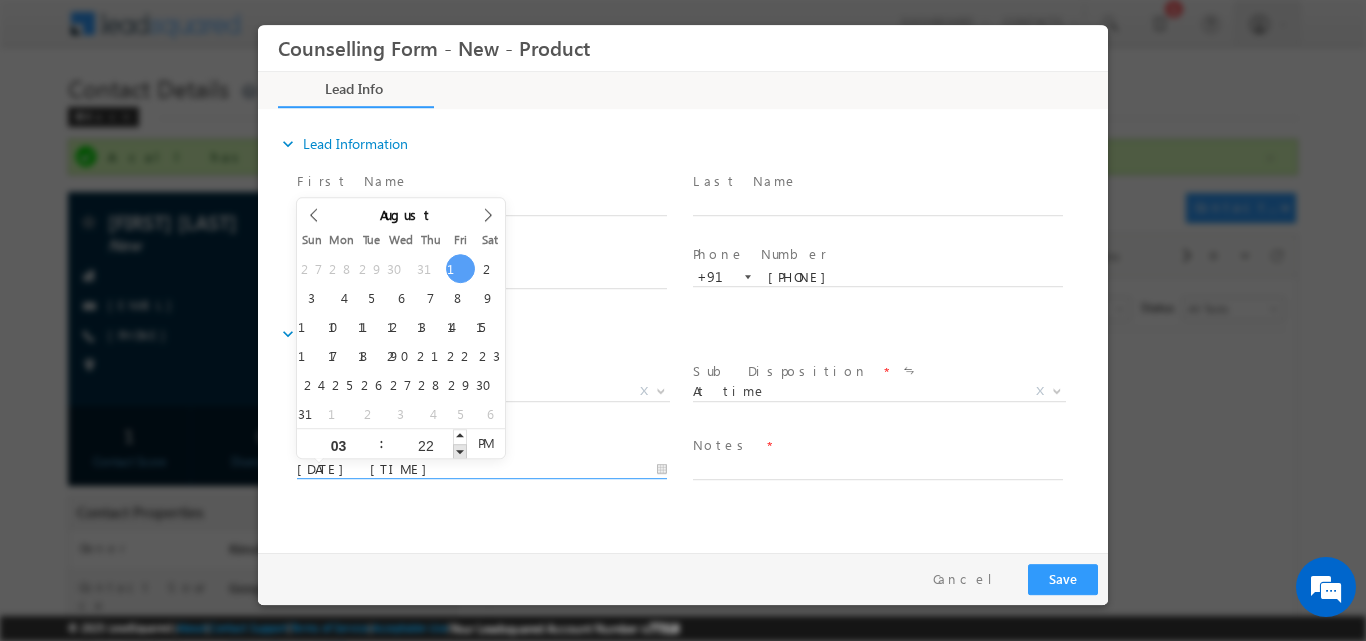 click at bounding box center (460, 450) 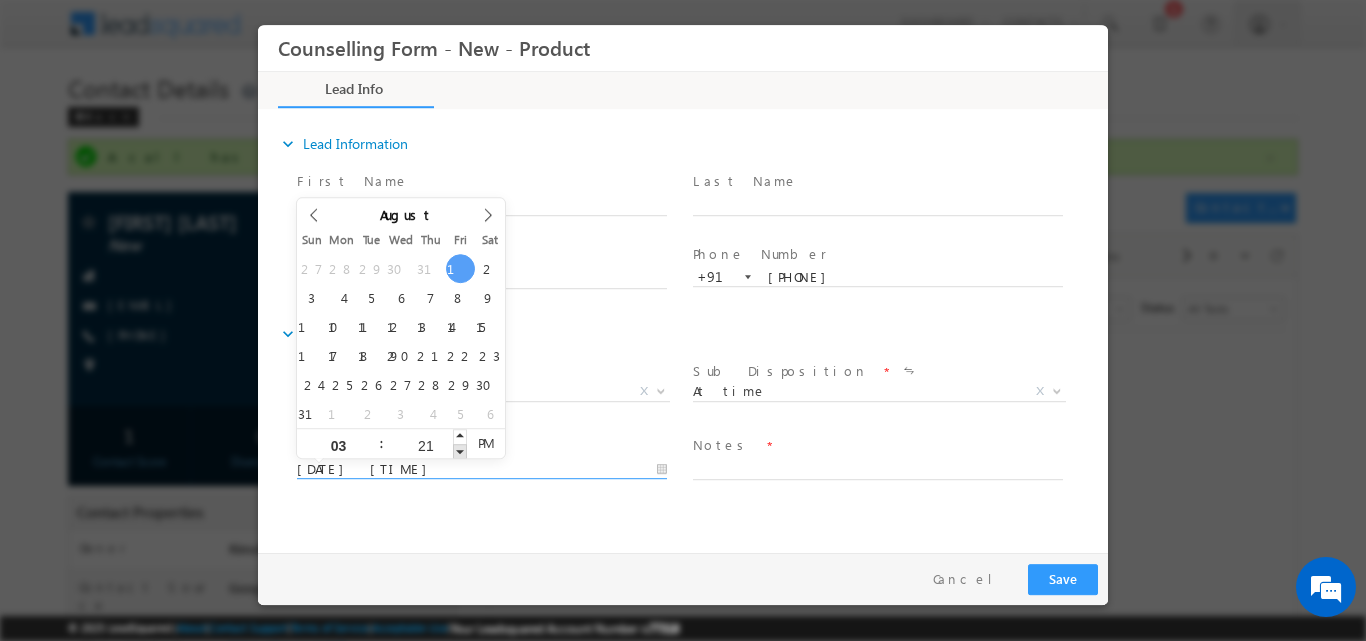 click at bounding box center (460, 450) 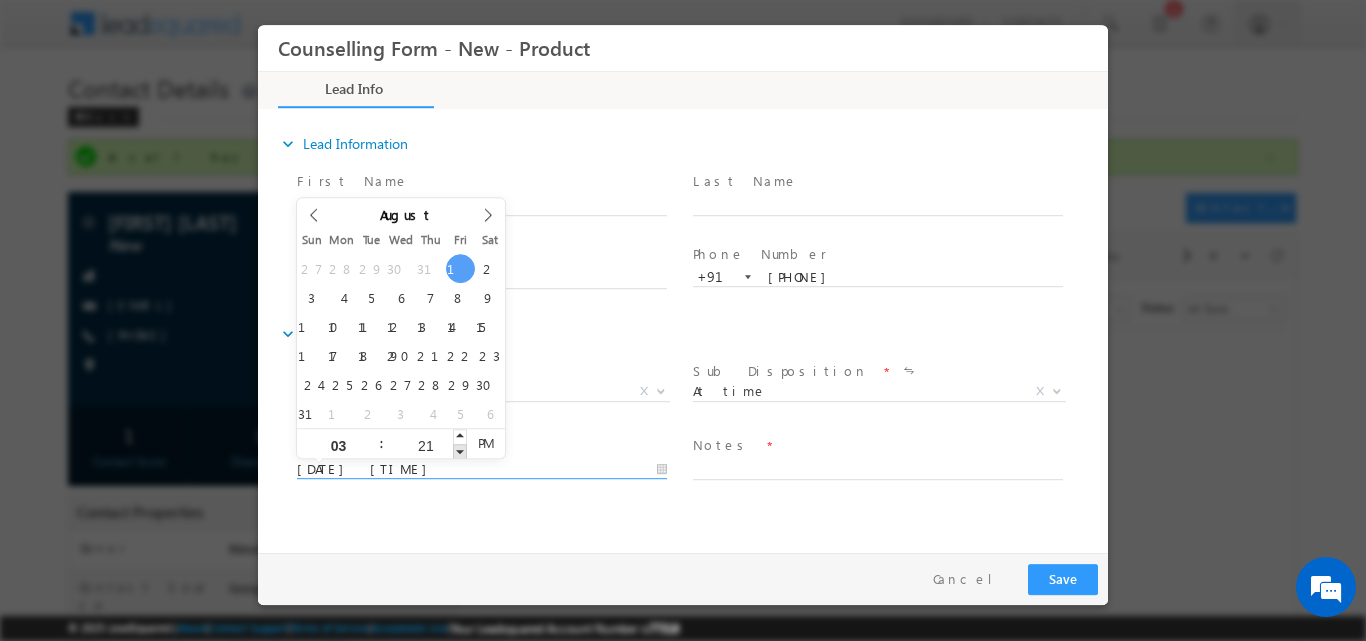 type on "01/08/2025 3:20 PM" 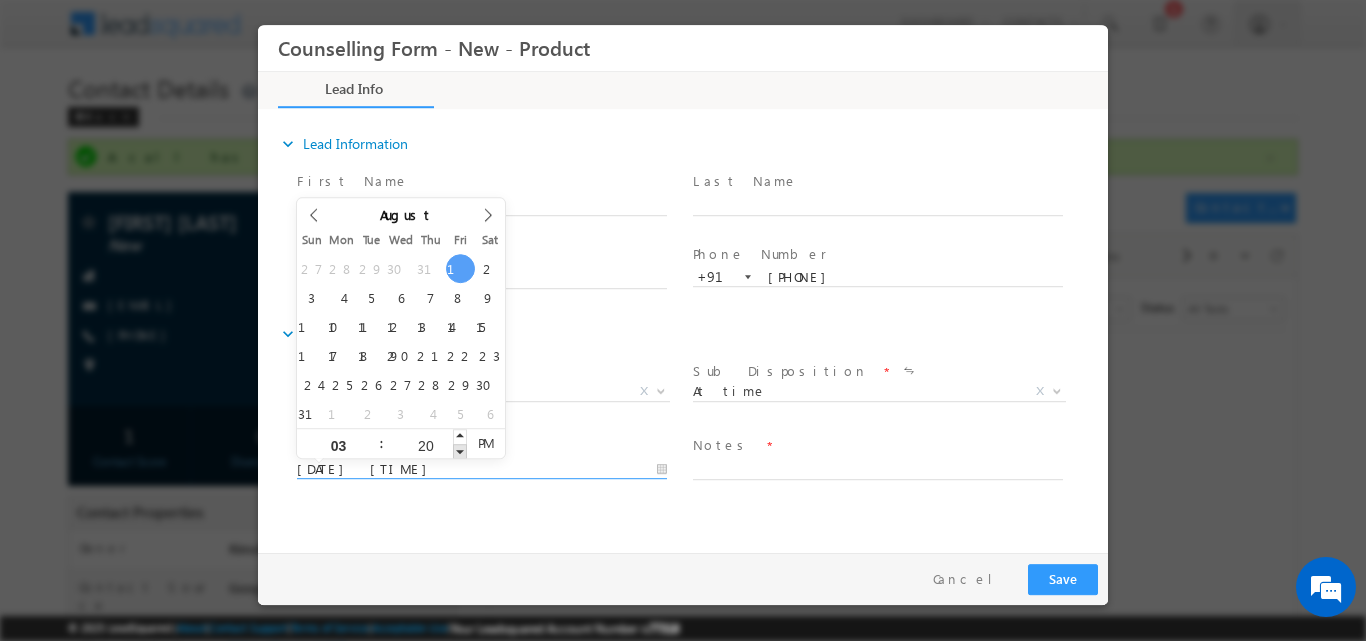 click at bounding box center (460, 450) 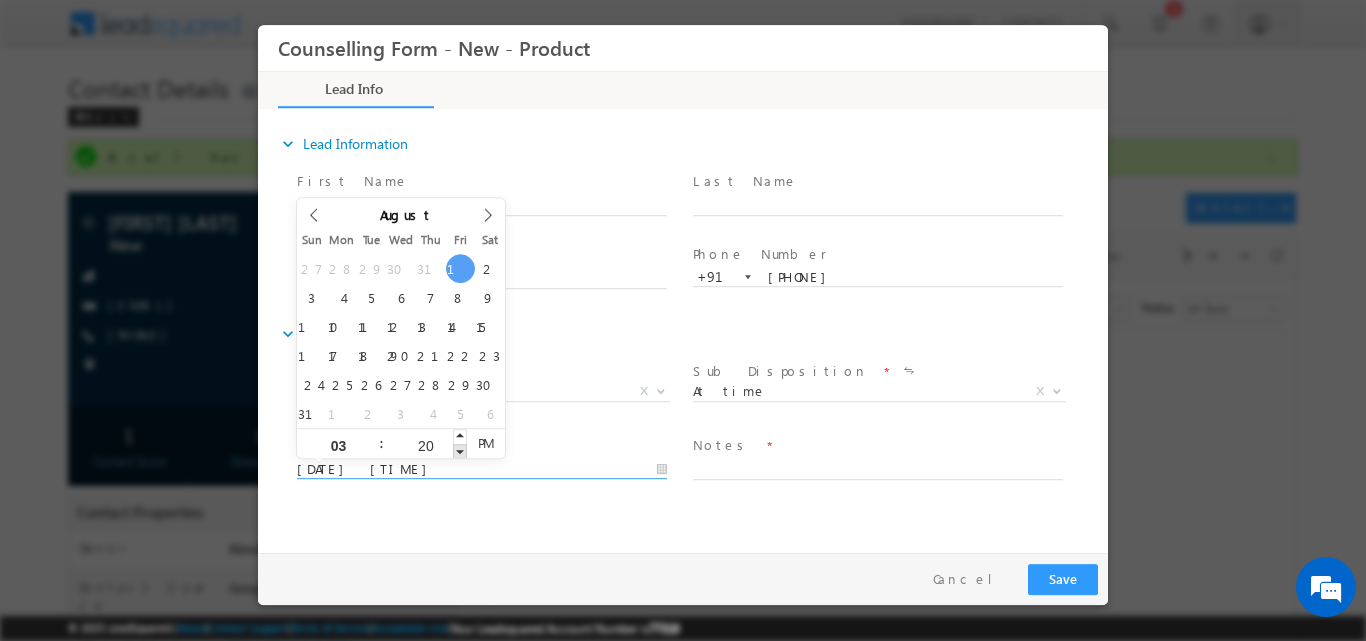 type on "19" 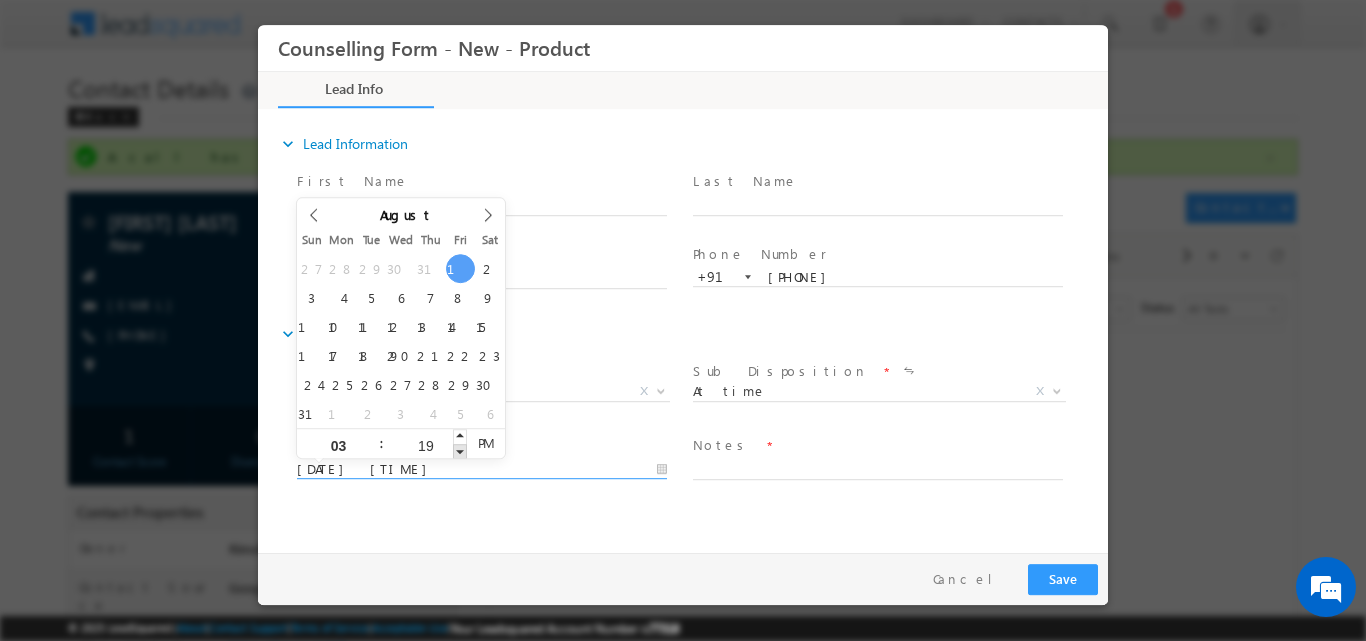 click at bounding box center (460, 450) 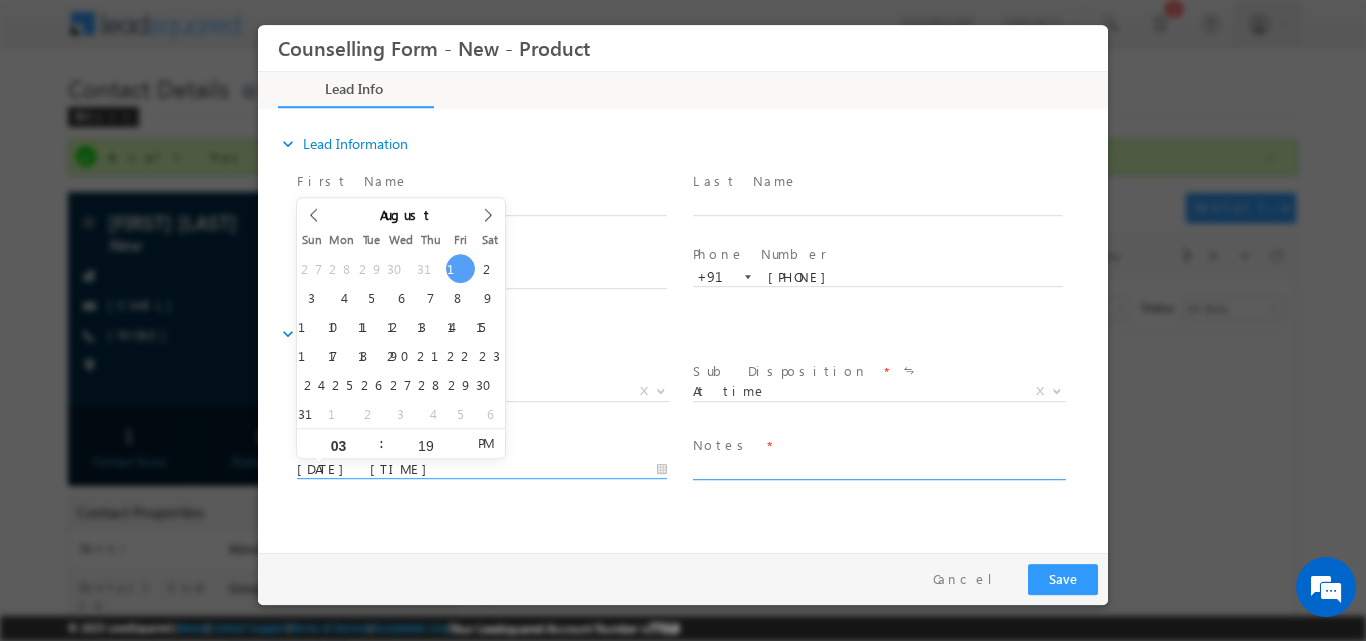 click at bounding box center [878, 467] 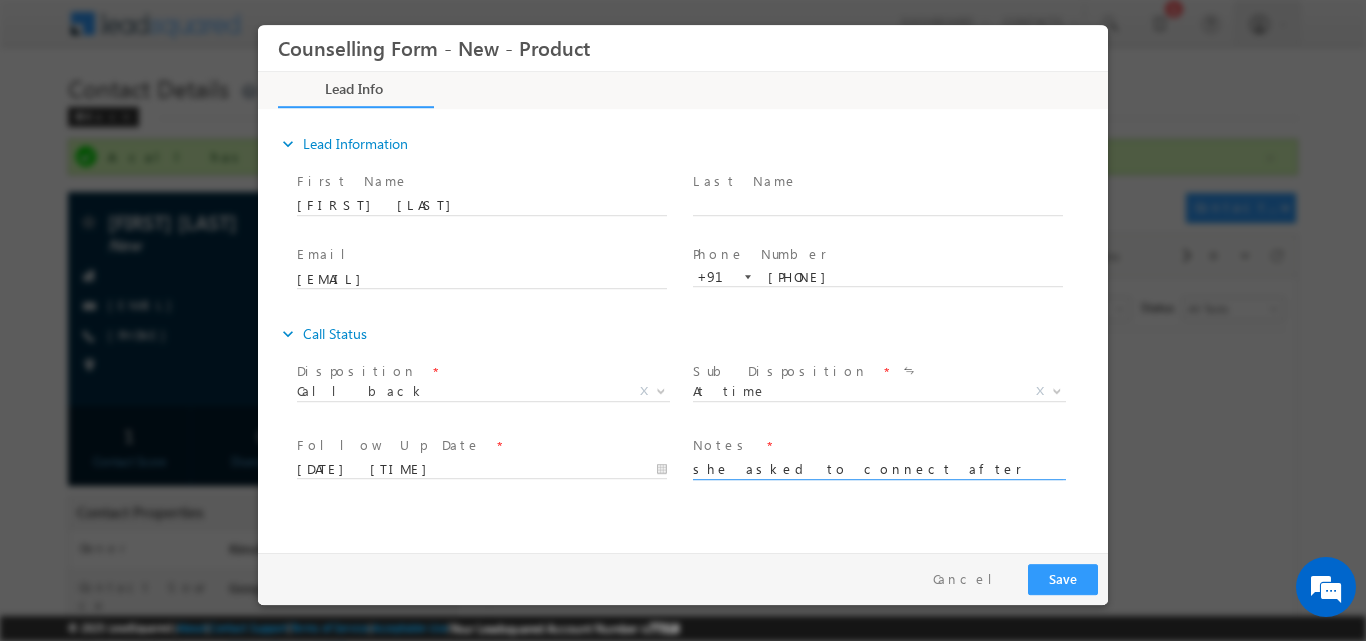 type on "she asked to connect after 3 PM" 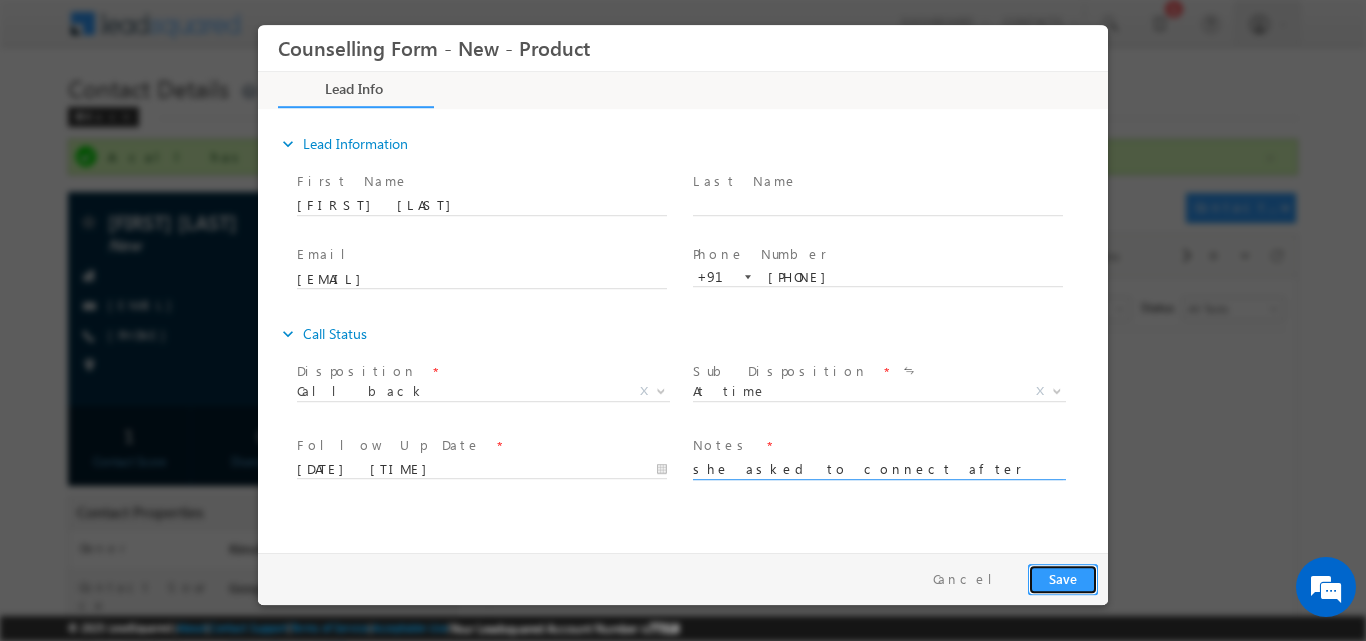 click on "Save" at bounding box center (1063, 578) 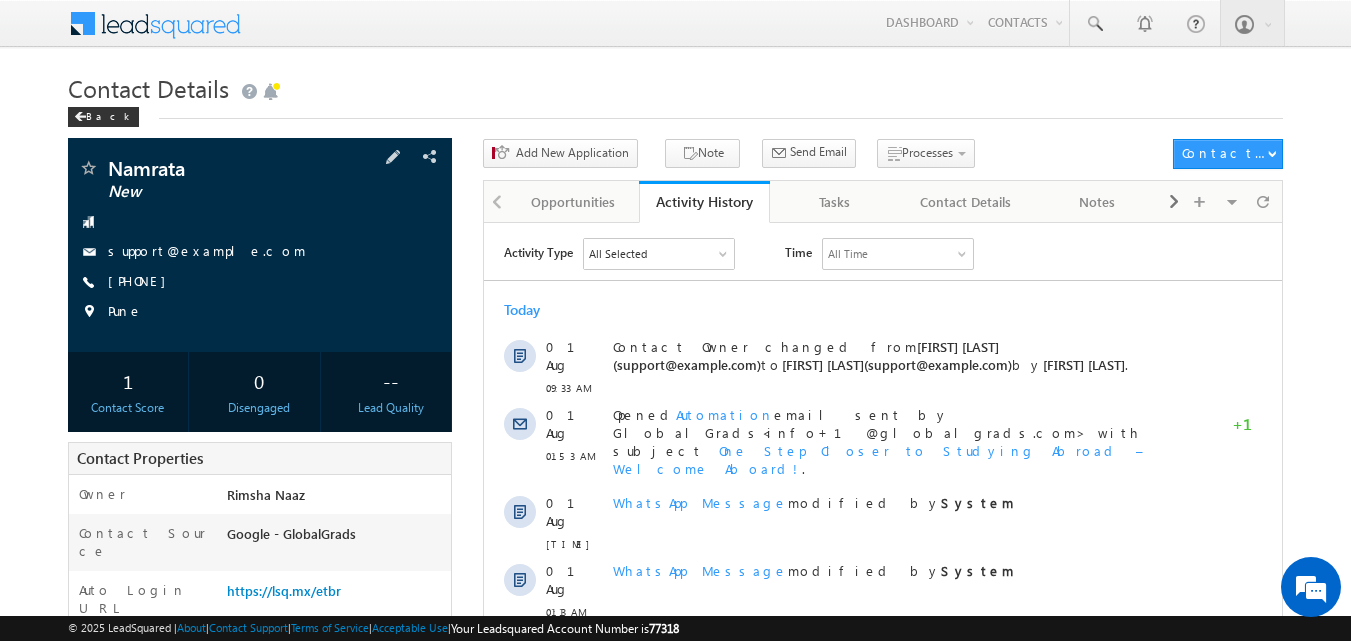 scroll, scrollTop: 0, scrollLeft: 0, axis: both 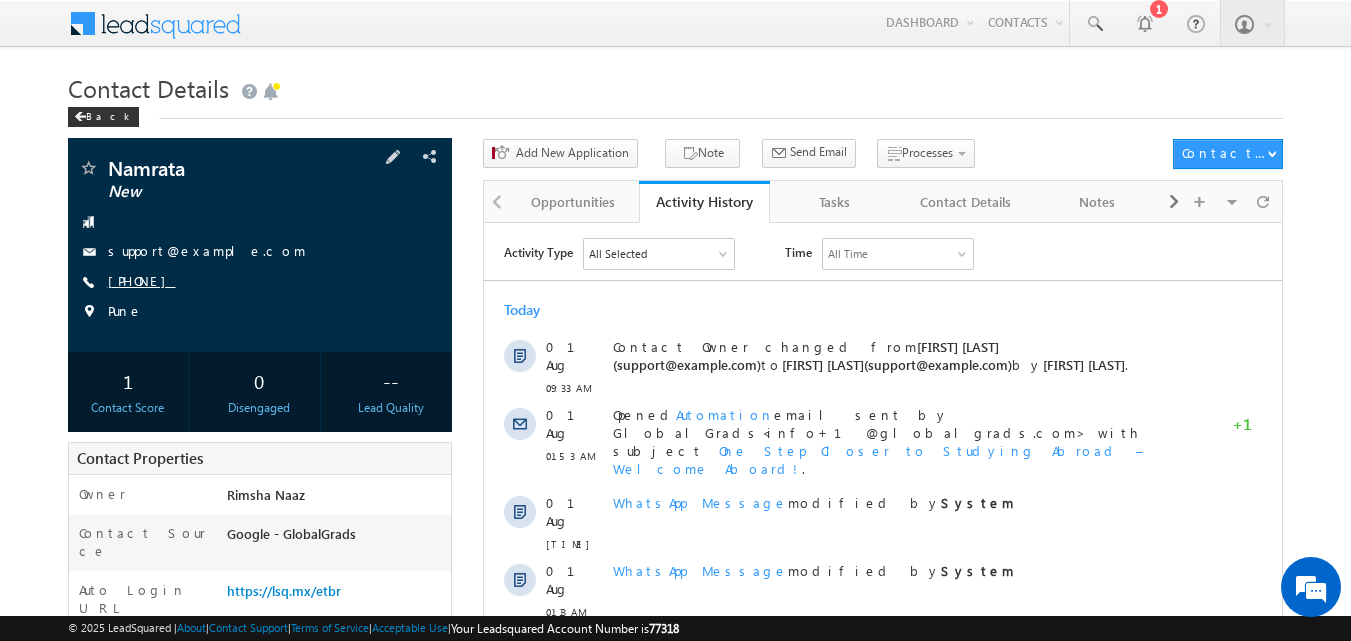 click on "[PHONE]" at bounding box center (142, 280) 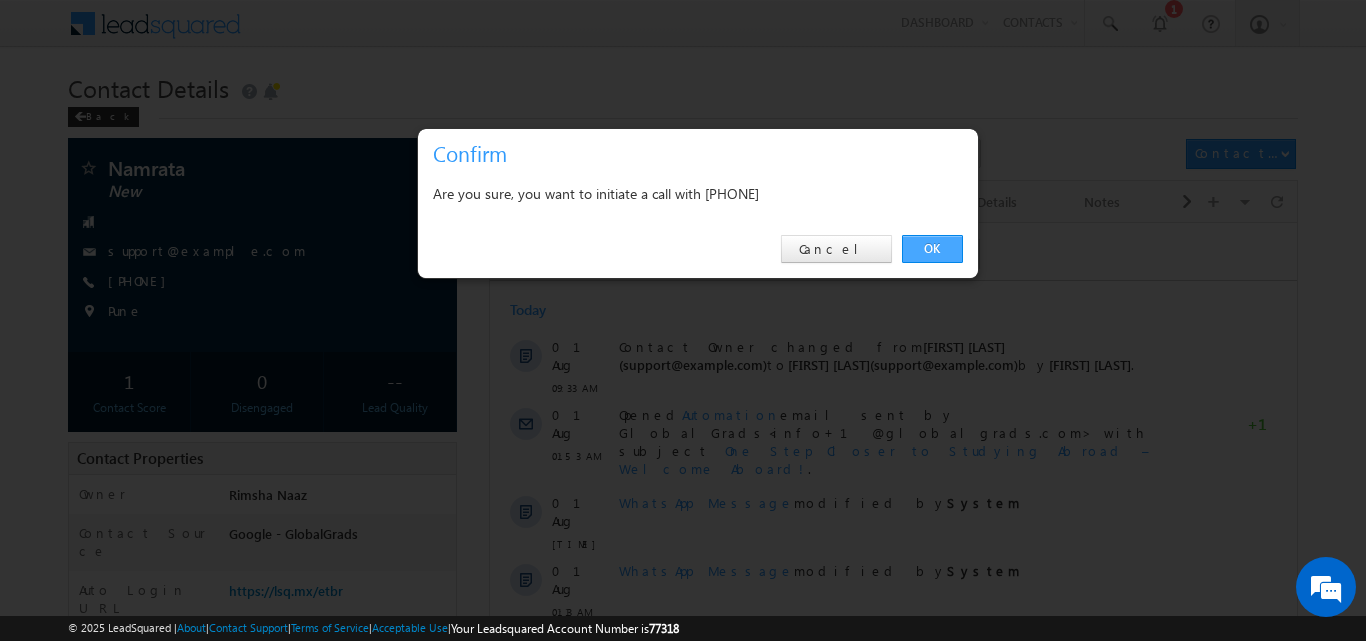 drag, startPoint x: 927, startPoint y: 247, endPoint x: 438, endPoint y: 9, distance: 543.84283 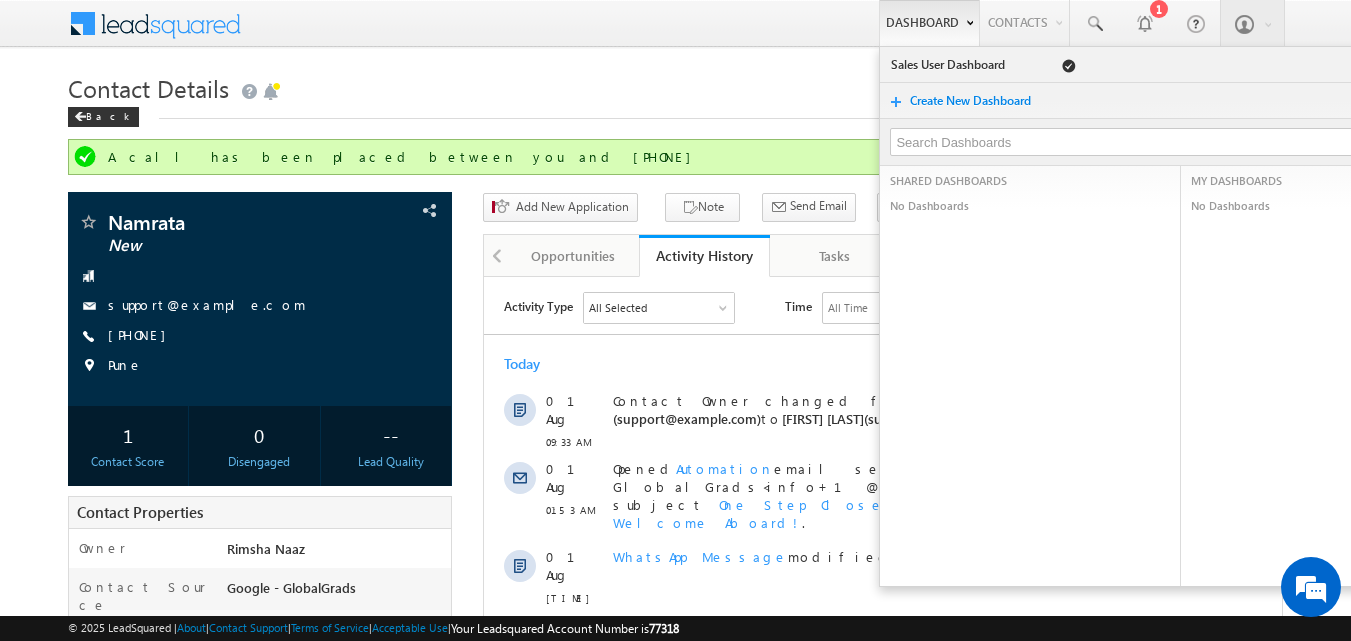 scroll, scrollTop: 0, scrollLeft: 0, axis: both 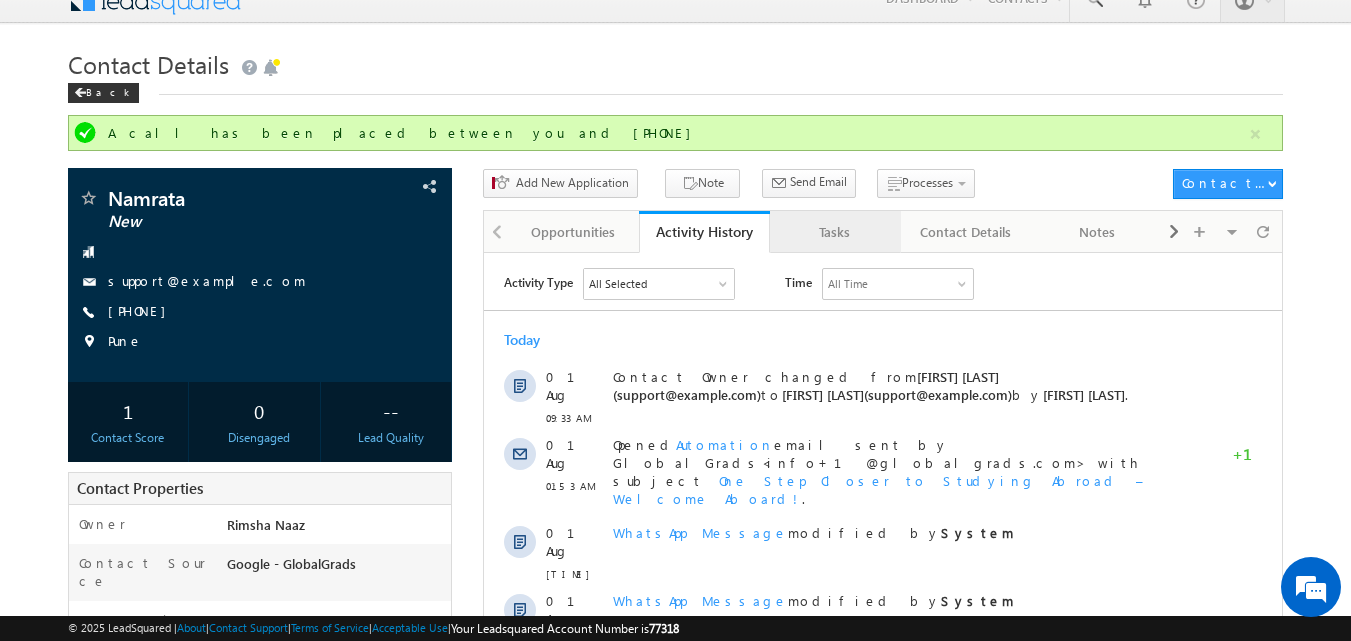 click on "Tasks" at bounding box center (834, 232) 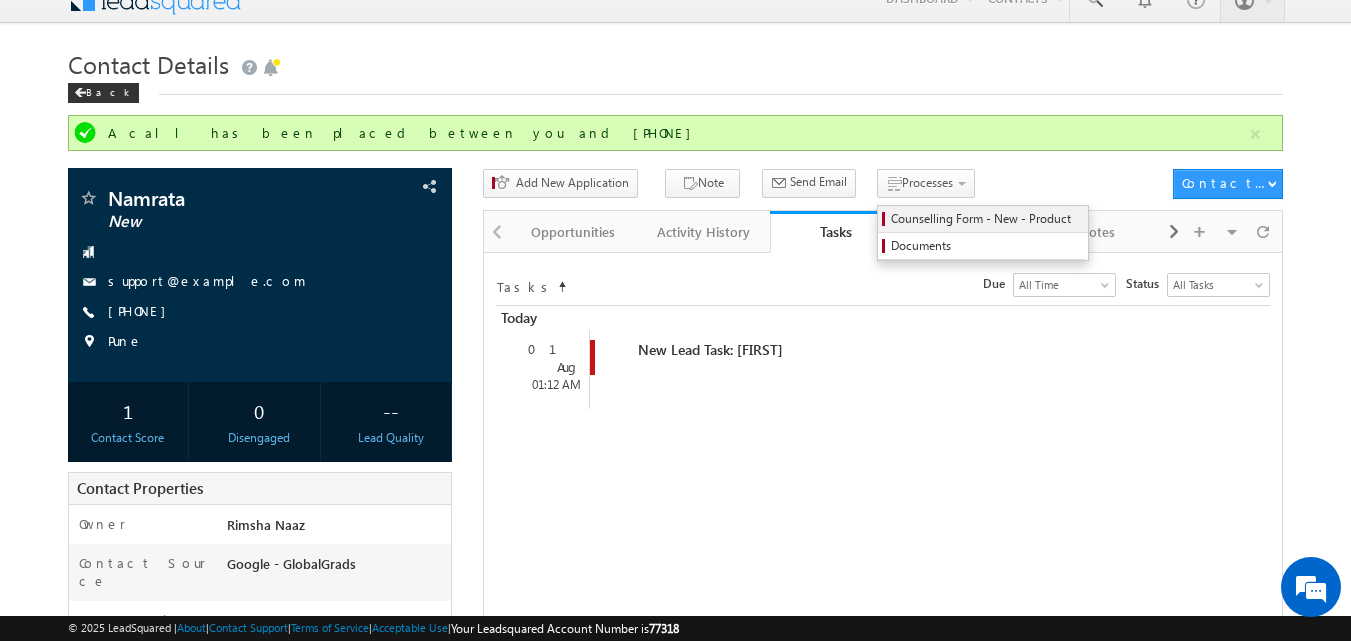 click on "Counselling Form - New - Product" at bounding box center (986, 219) 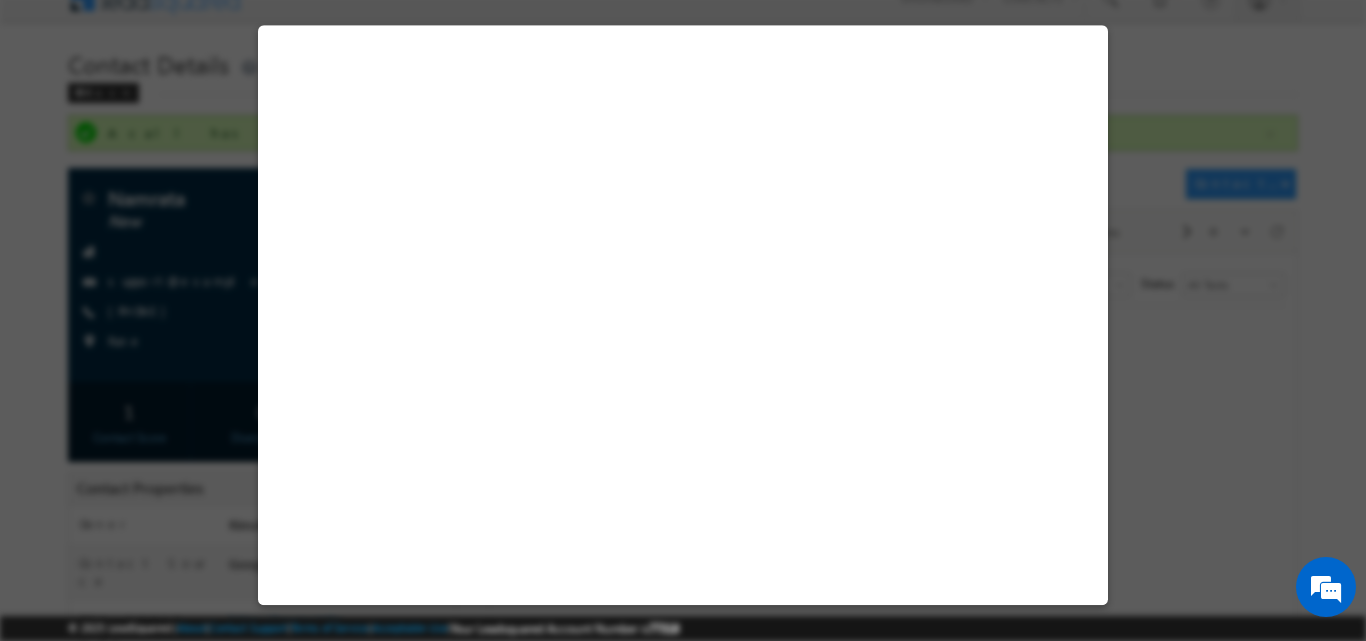 select on "New" 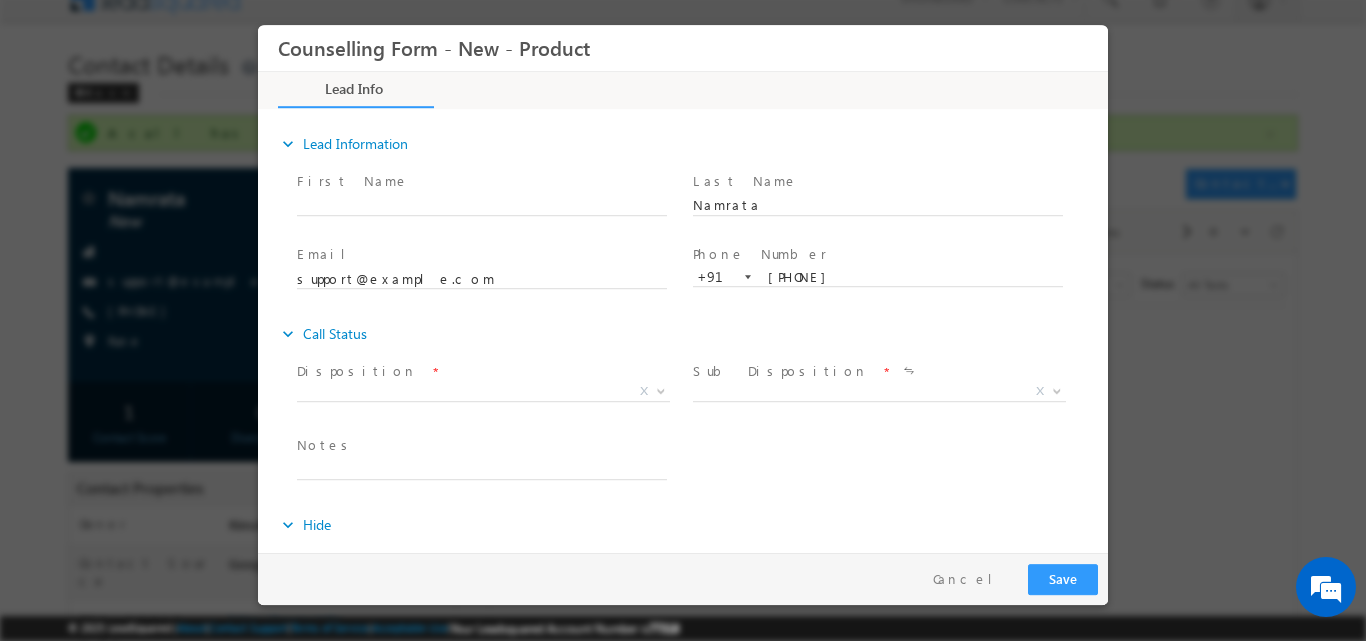 scroll, scrollTop: 0, scrollLeft: 0, axis: both 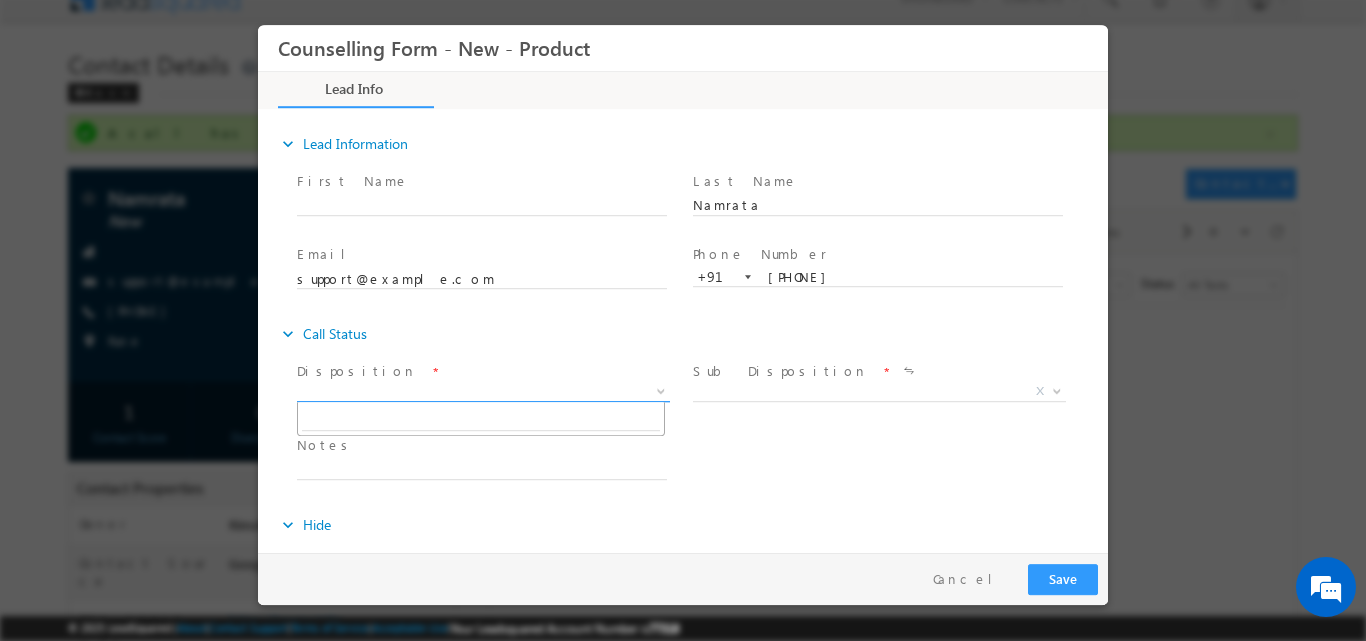 click at bounding box center (659, 390) 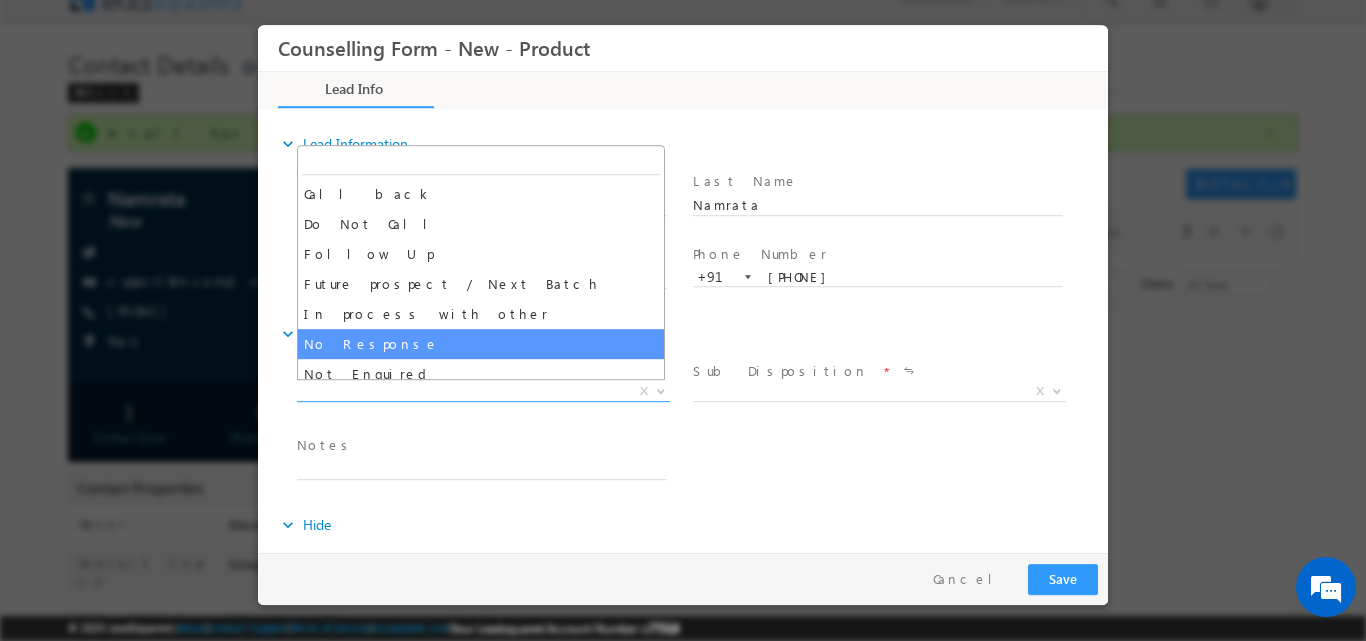 select on "No Response" 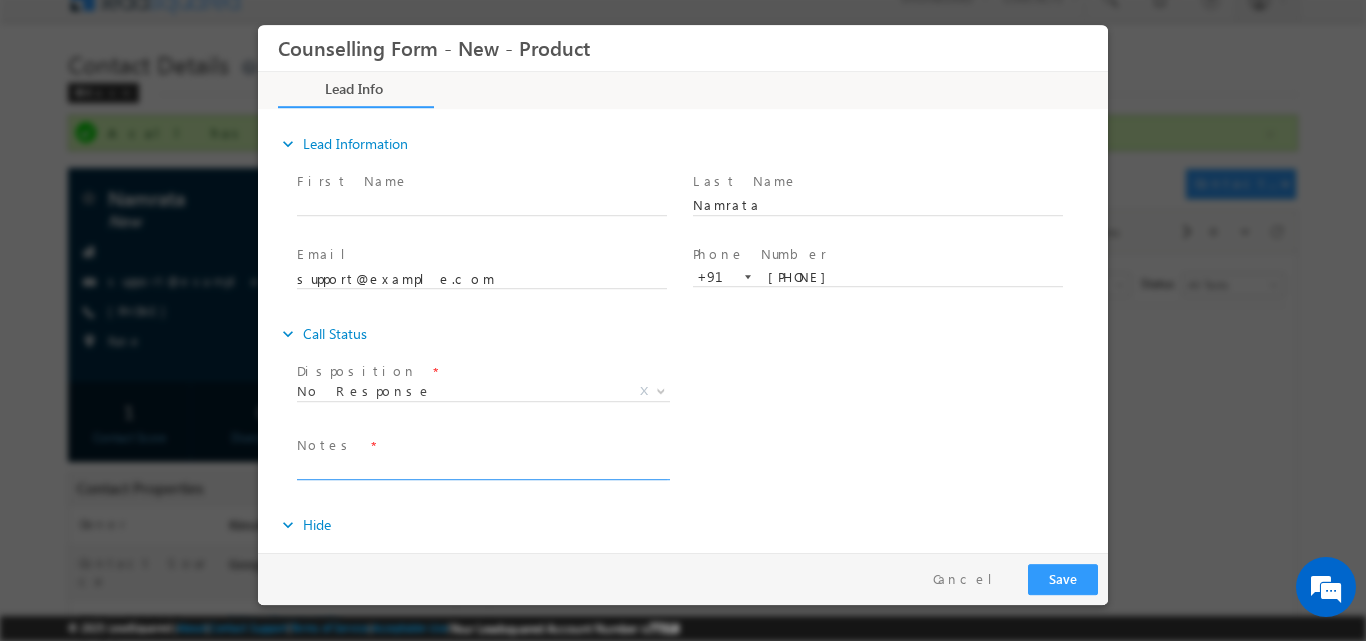 click at bounding box center (482, 467) 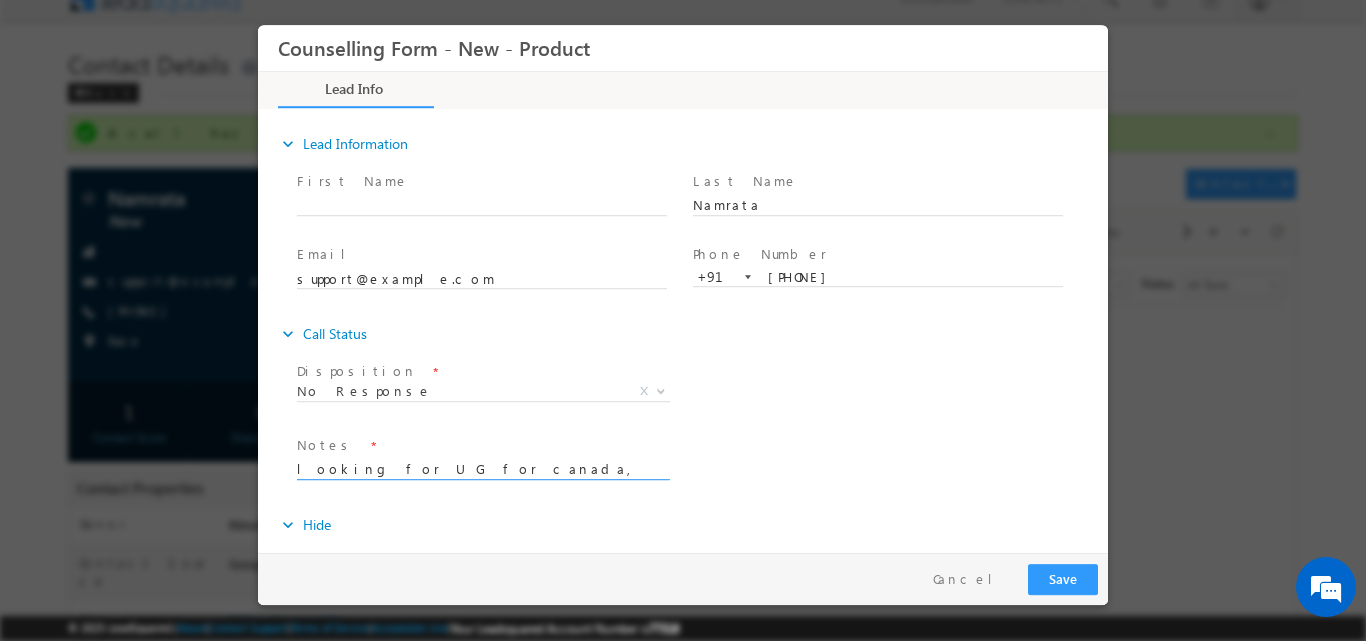 scroll, scrollTop: 90, scrollLeft: 0, axis: vertical 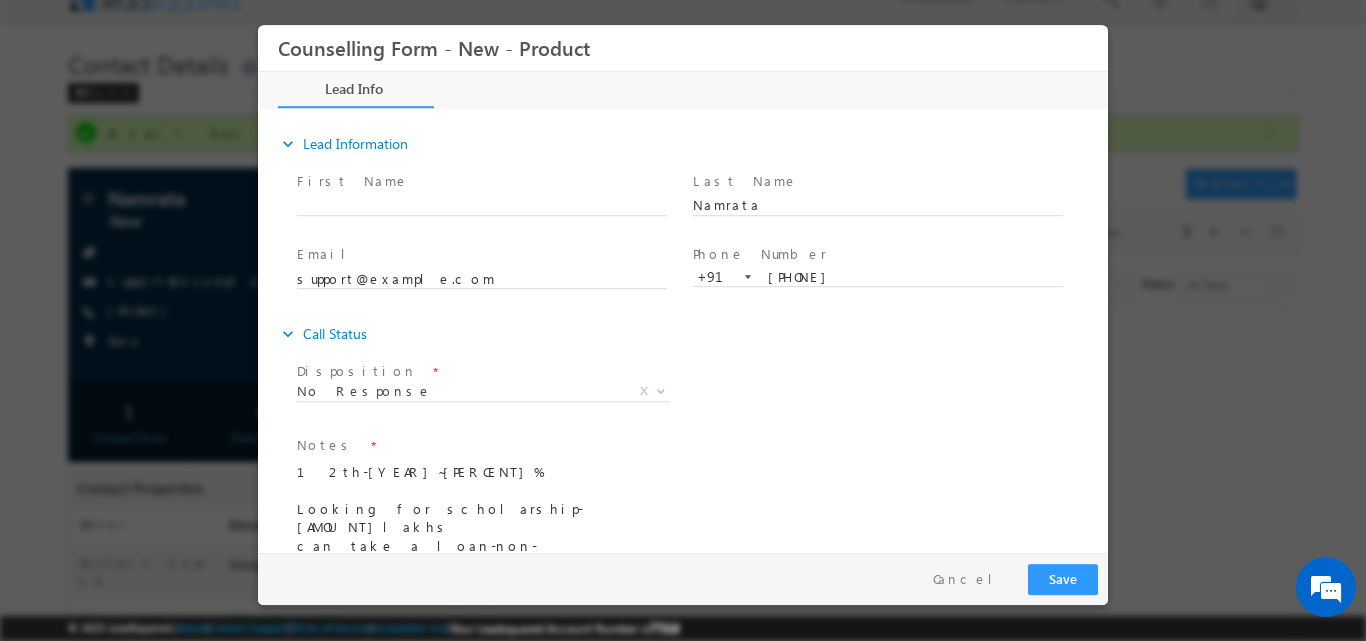 click on "looking for UG for canada, toronto, Btech in AI and also interested in CS
10th - [YEAR]-[PERCENT]%
12th-[YEAR]~[PERCENT]%
Looking for scholarship- [AMOUNT]lakhs
can take a loan-non- collataral loan
father is economics teacher
Mother is English teacher" at bounding box center [482, 506] 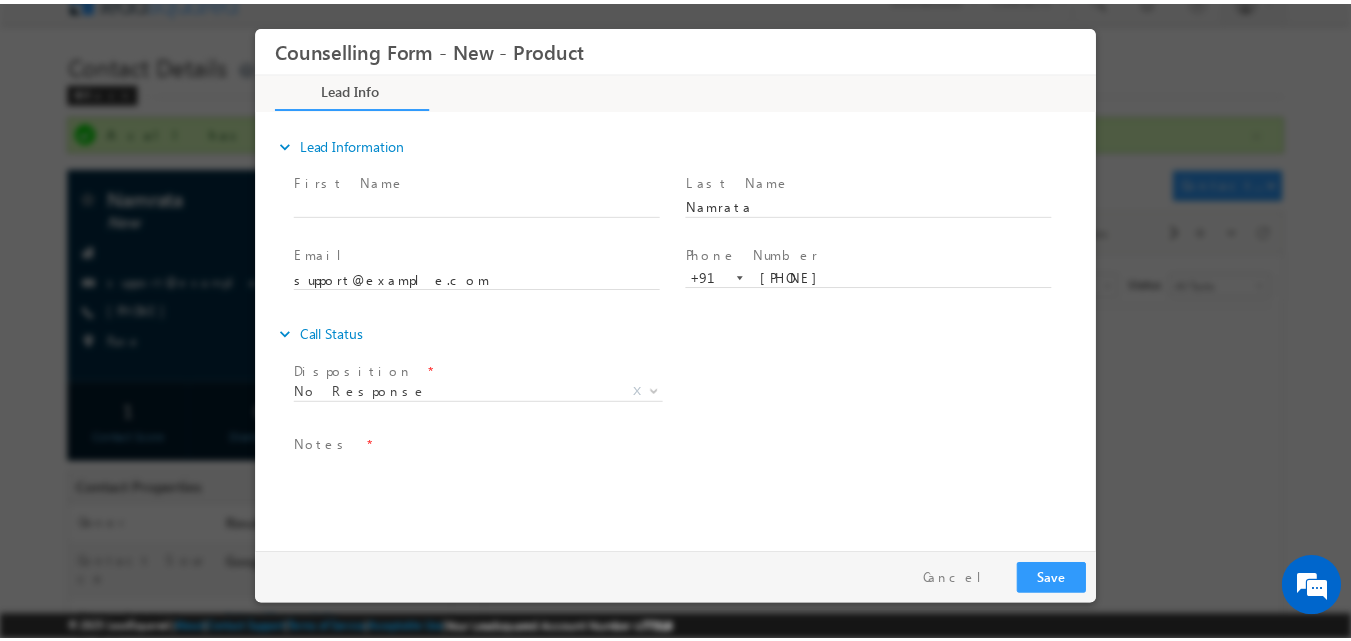 scroll, scrollTop: 0, scrollLeft: 0, axis: both 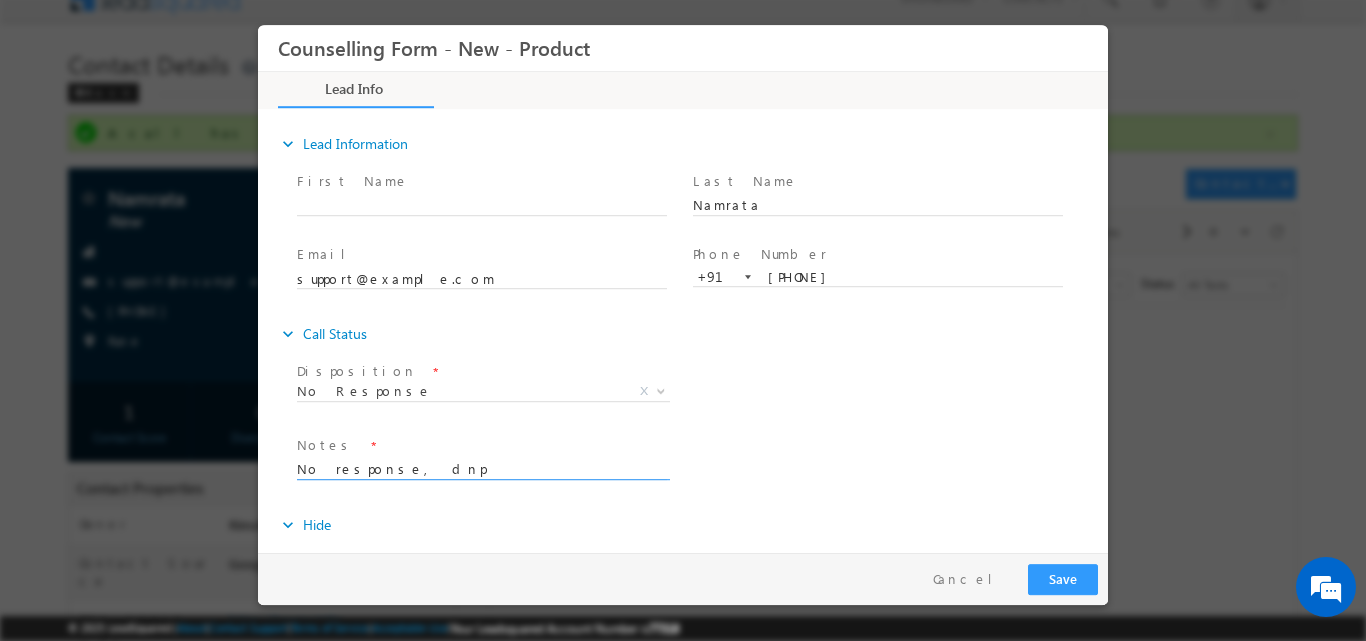 drag, startPoint x: 235, startPoint y: 449, endPoint x: 493, endPoint y: 480, distance: 259.85574 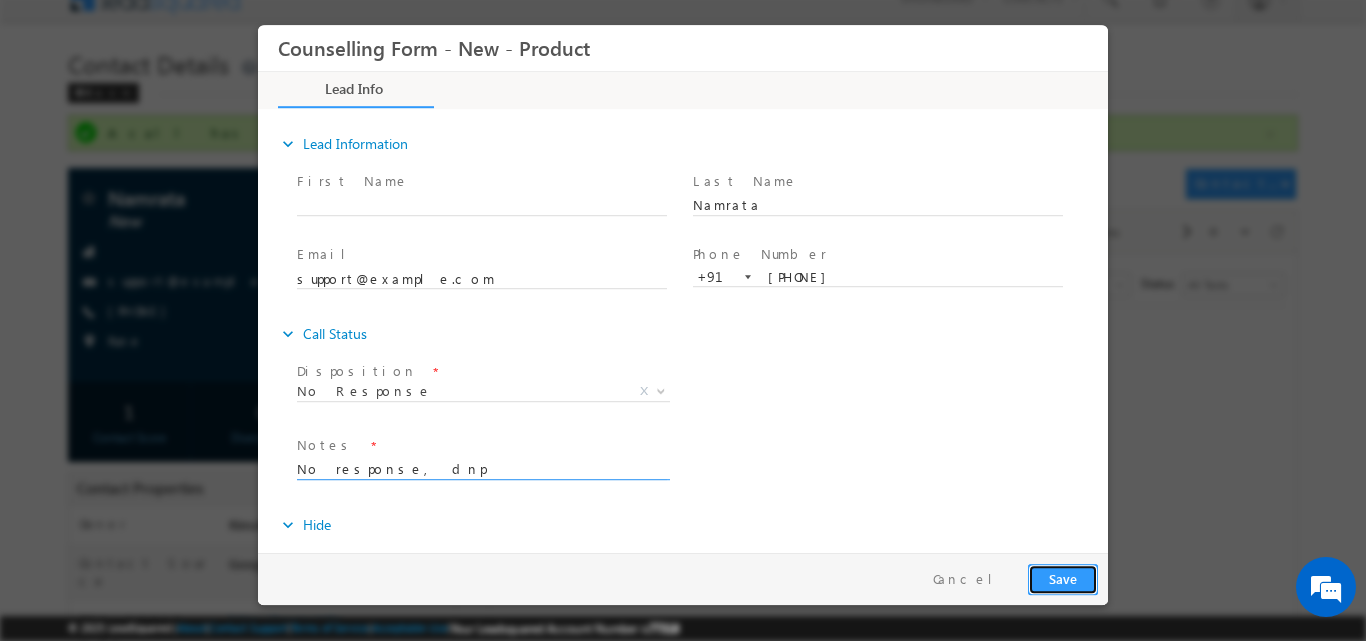 click on "Save" at bounding box center (1063, 578) 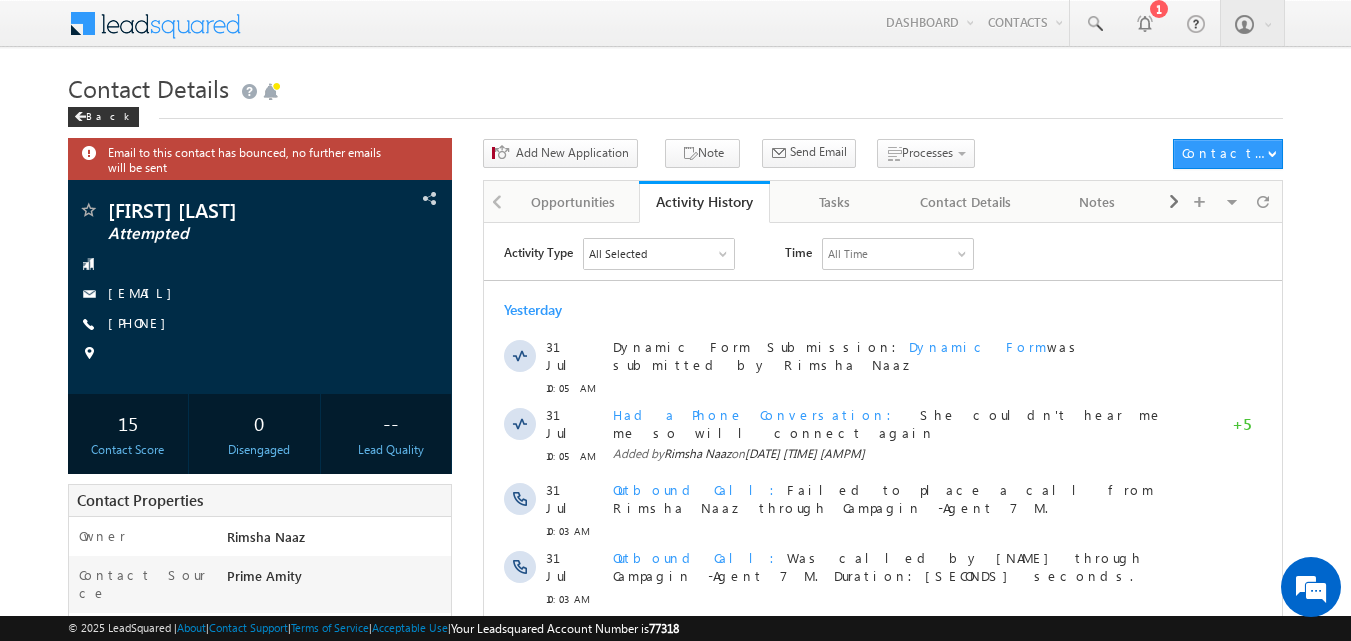 scroll, scrollTop: 0, scrollLeft: 0, axis: both 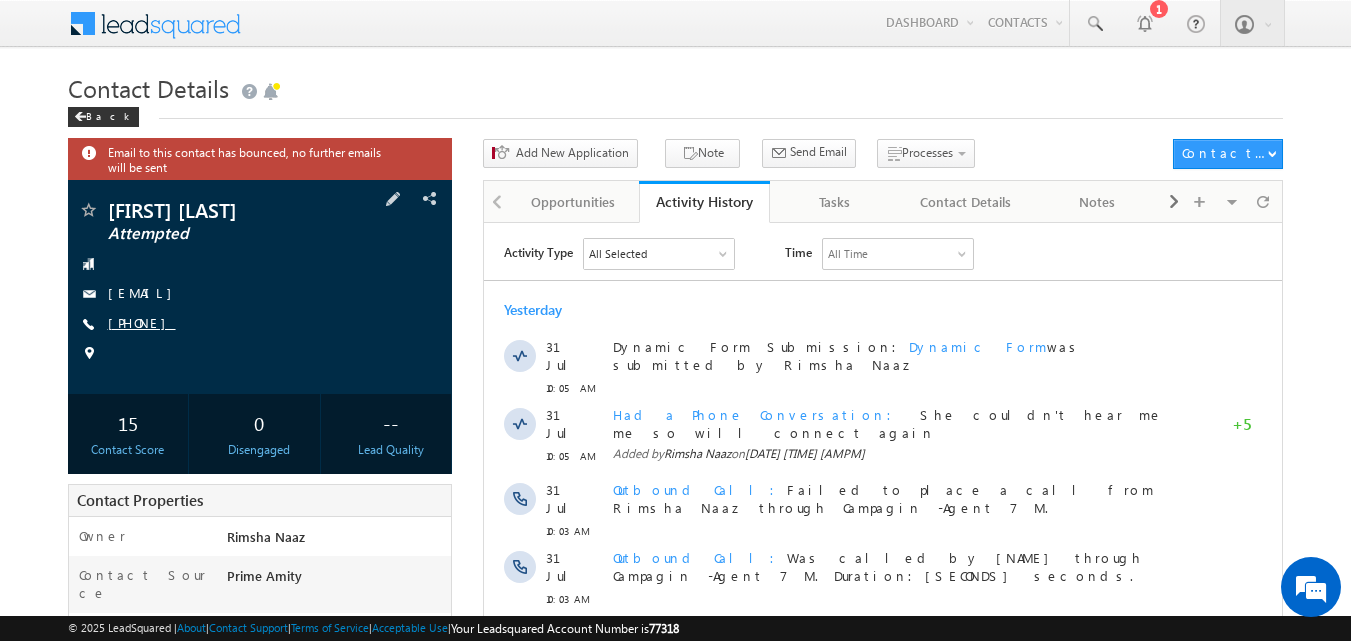 click on "[PHONE]" at bounding box center (142, 322) 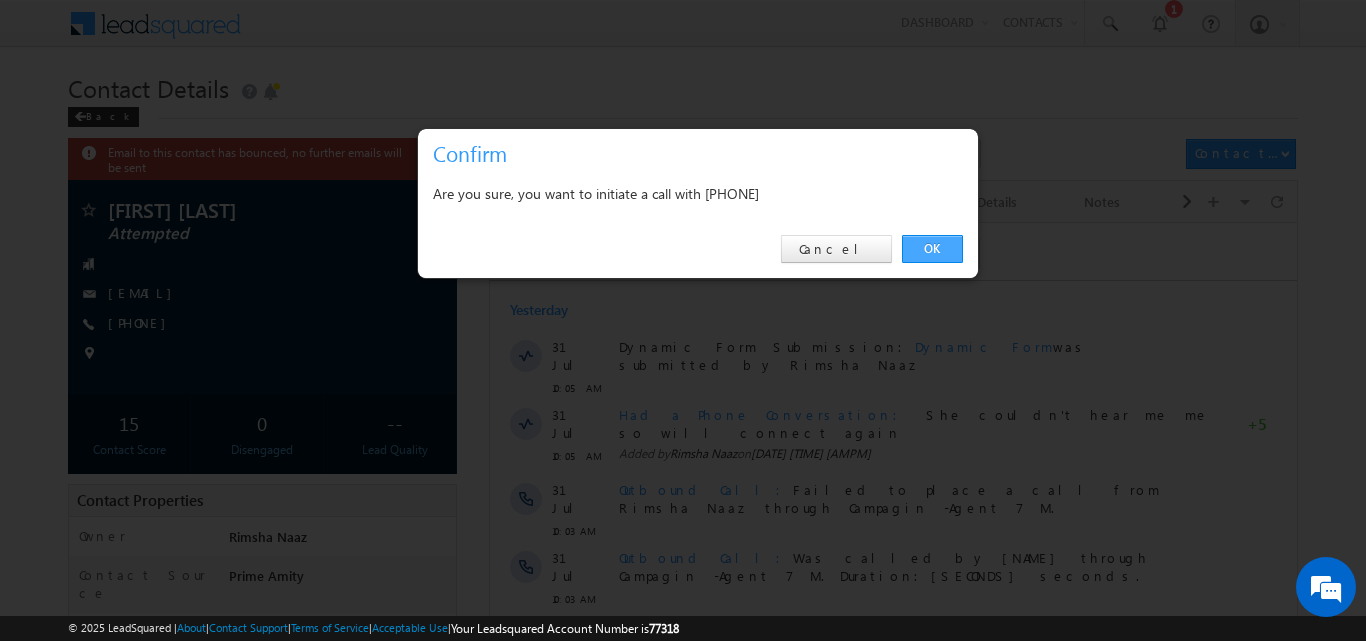 click on "OK" at bounding box center (932, 249) 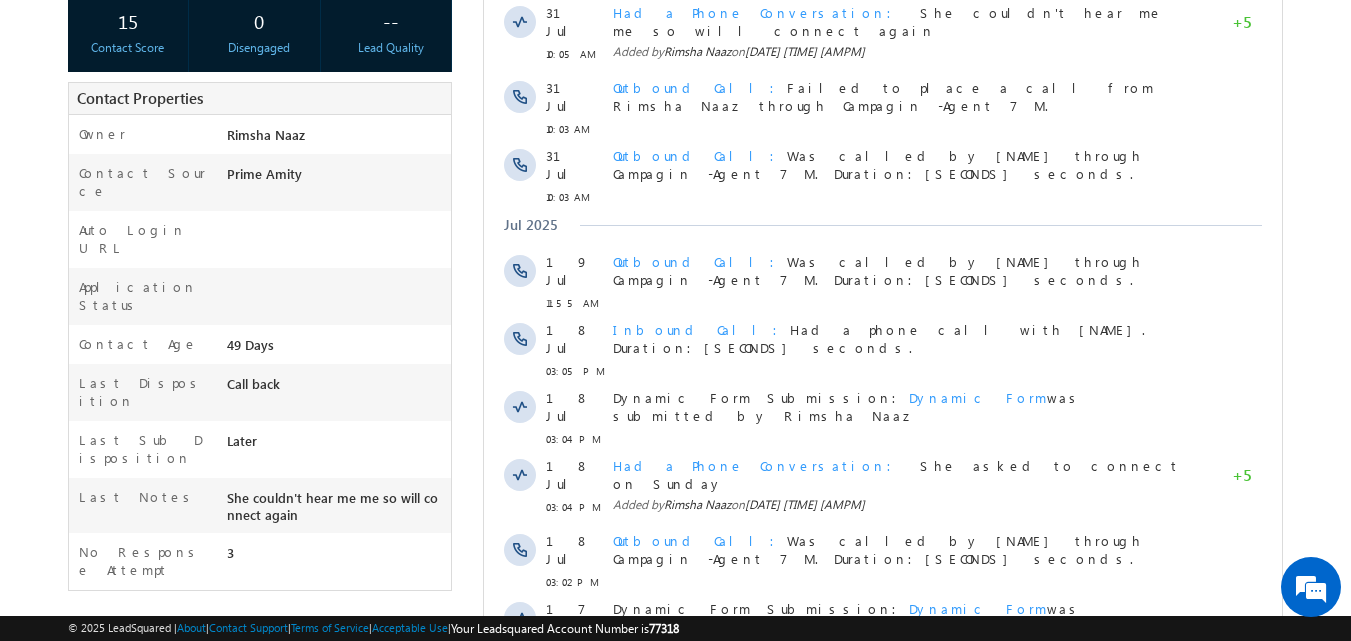 scroll, scrollTop: 0, scrollLeft: 0, axis: both 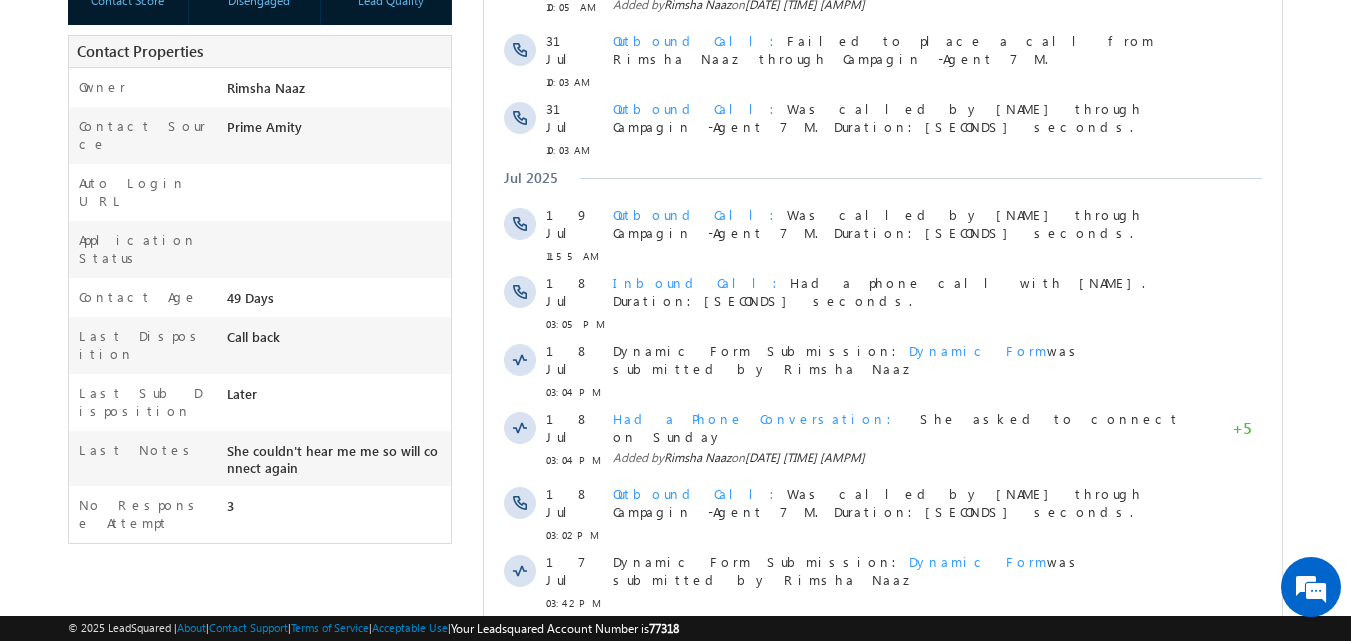 drag, startPoint x: 1358, startPoint y: 147, endPoint x: 472, endPoint y: 688, distance: 1038.1122 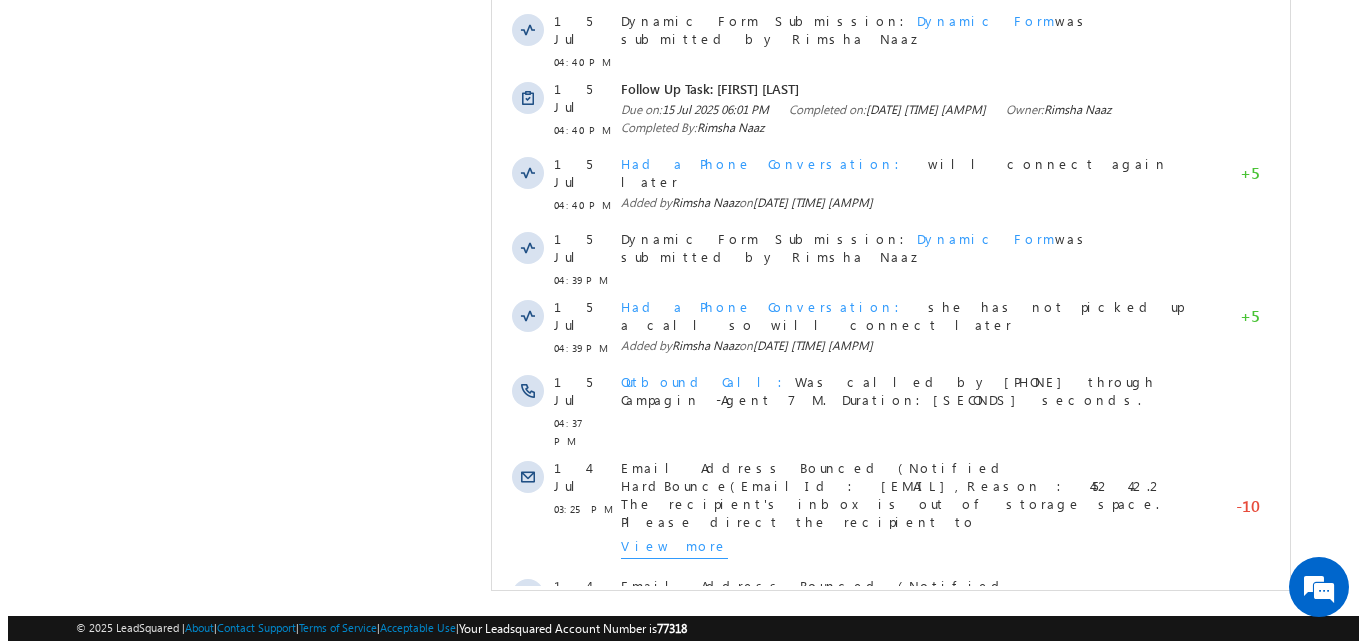 scroll, scrollTop: 106, scrollLeft: 0, axis: vertical 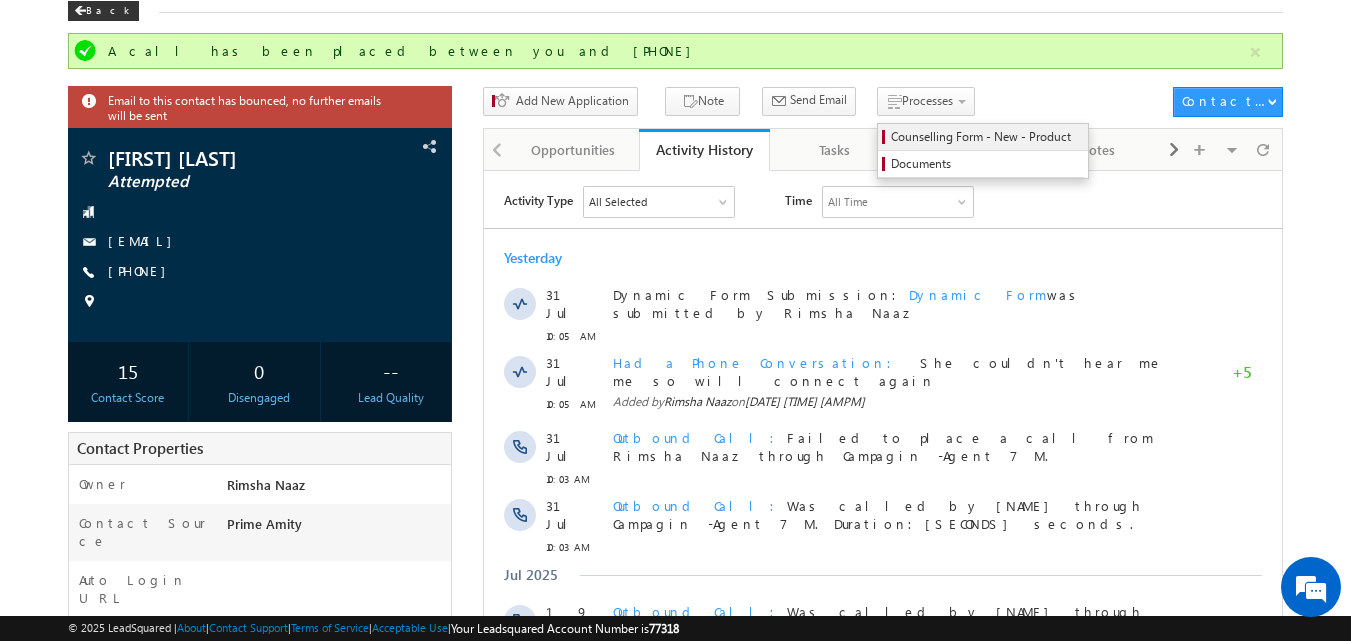 click on "Counselling Form - New - Product" at bounding box center [986, 137] 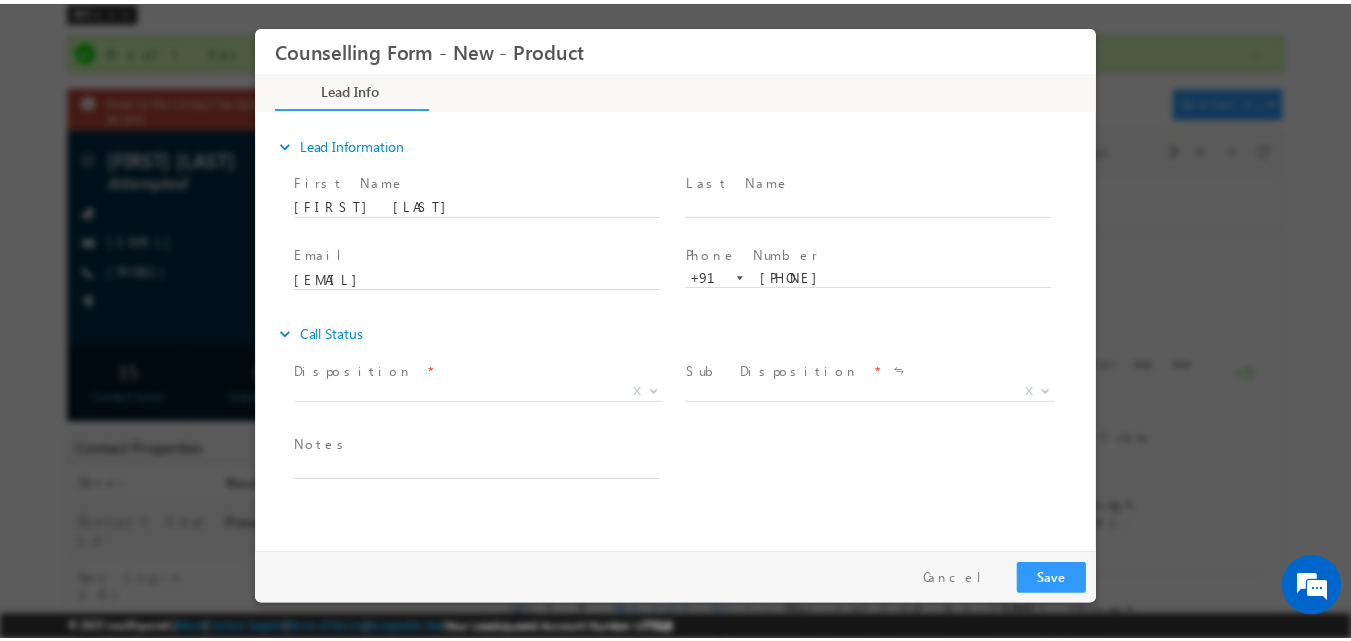 scroll, scrollTop: 0, scrollLeft: 0, axis: both 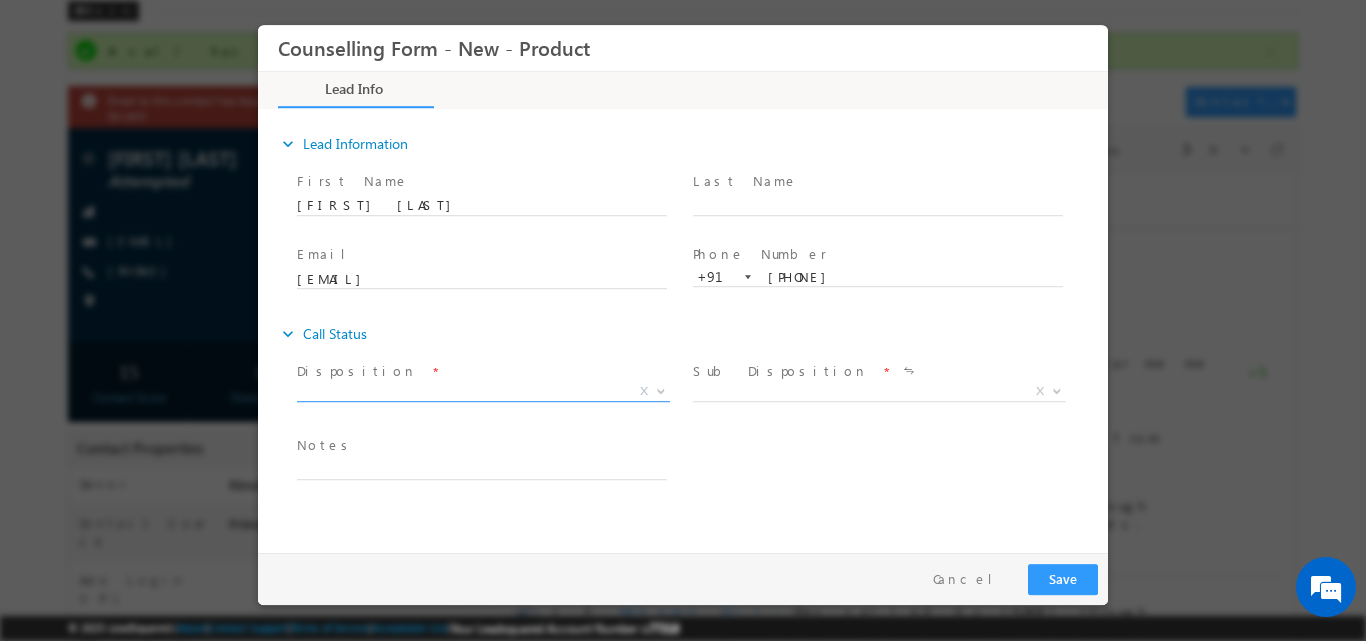 click at bounding box center [659, 390] 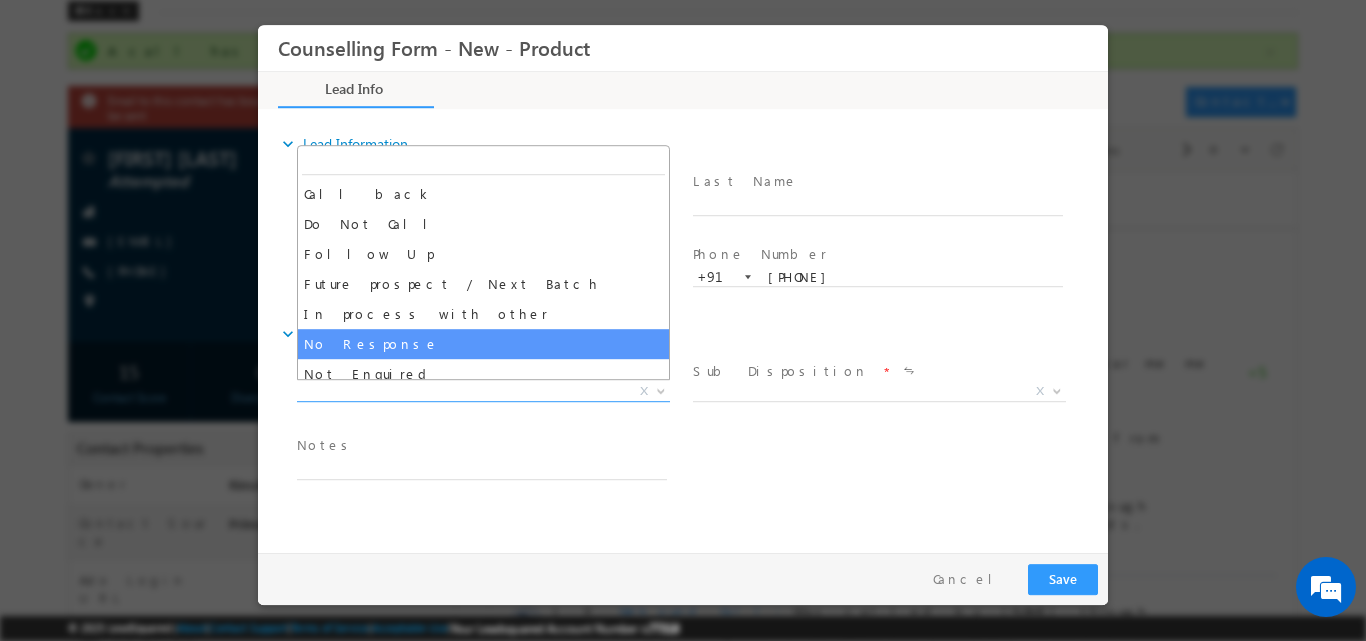 select on "No Response" 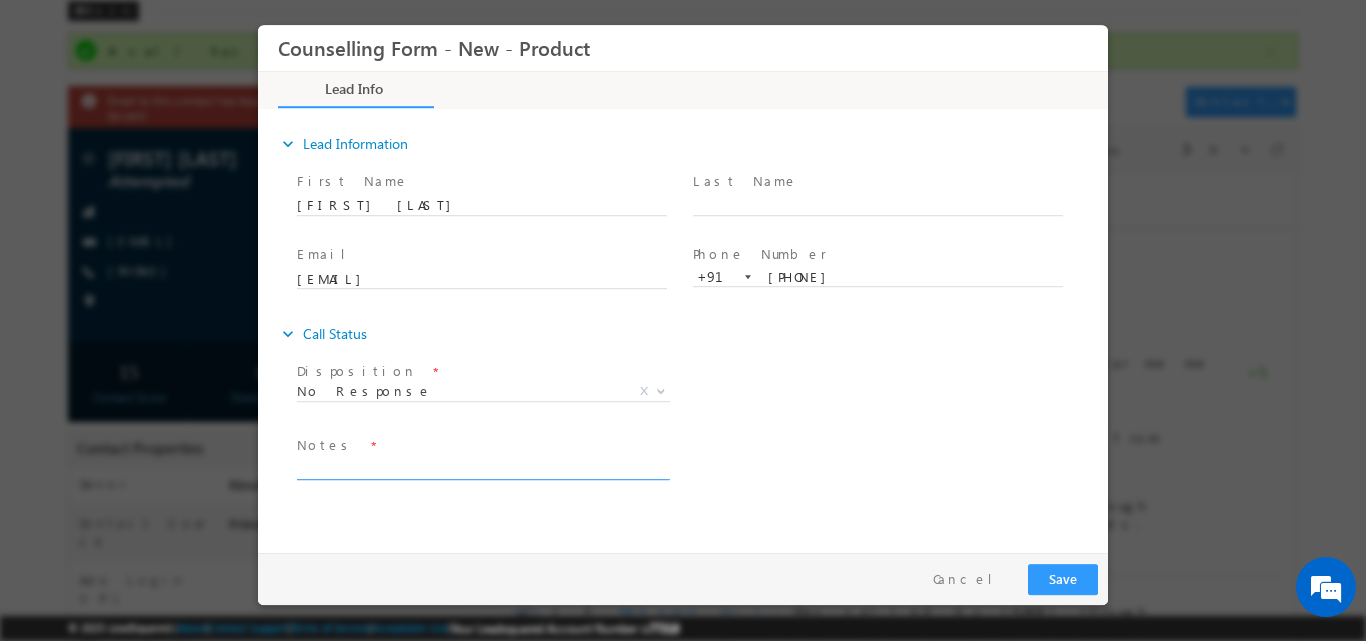 click at bounding box center (482, 467) 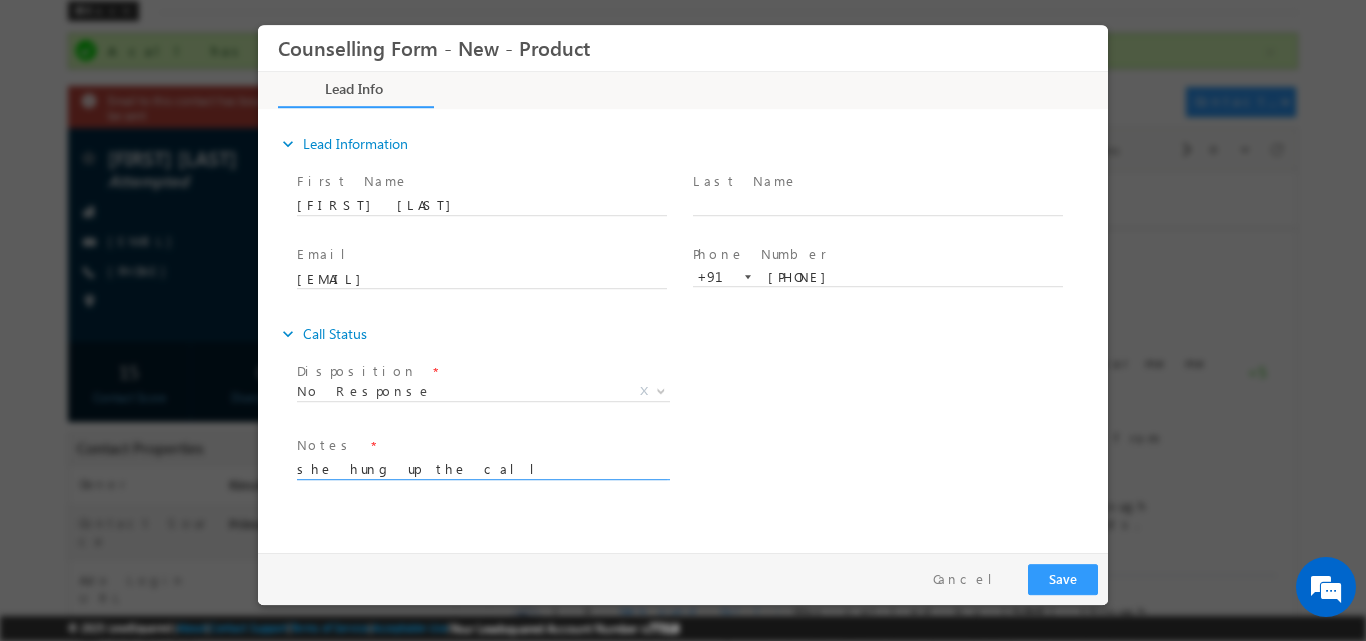 type on "she hung up the call" 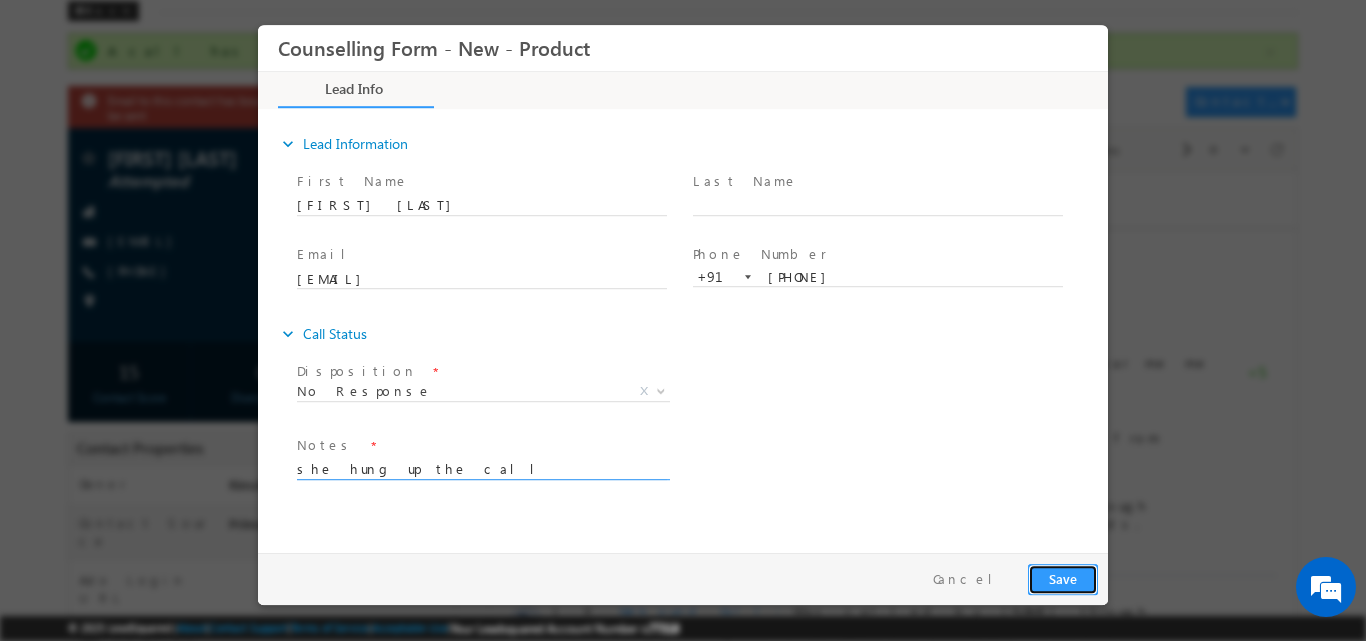 click on "Save" at bounding box center (1063, 578) 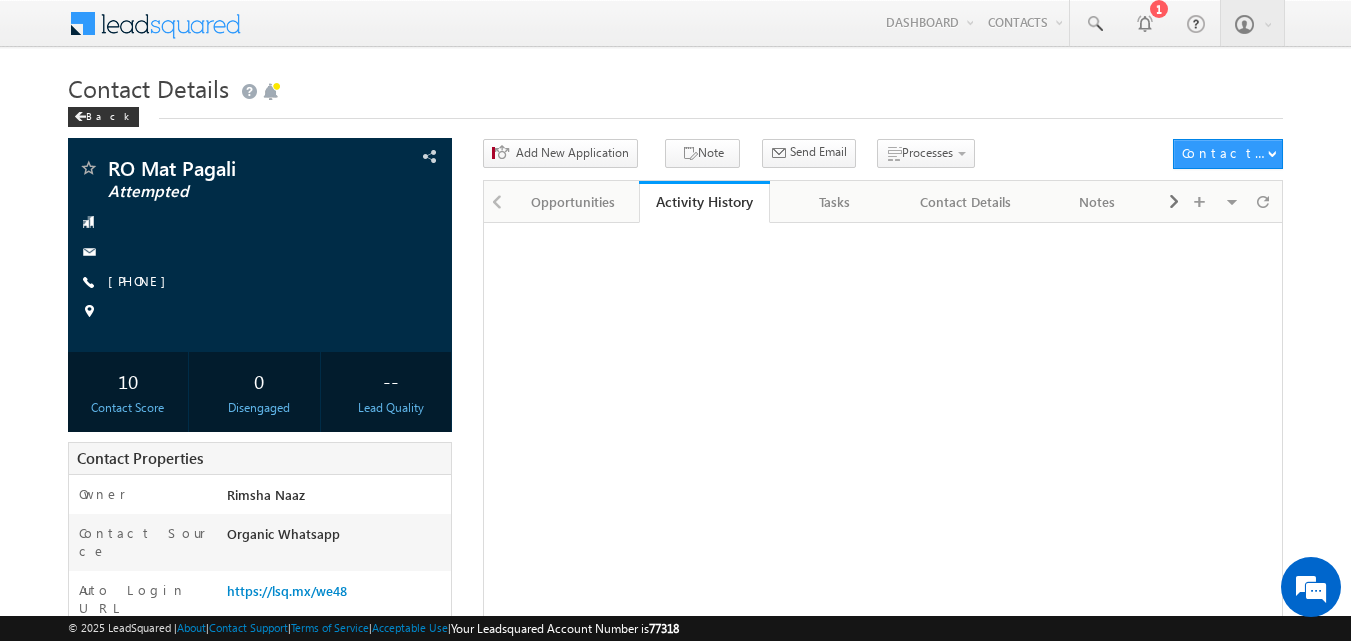 scroll, scrollTop: 0, scrollLeft: 0, axis: both 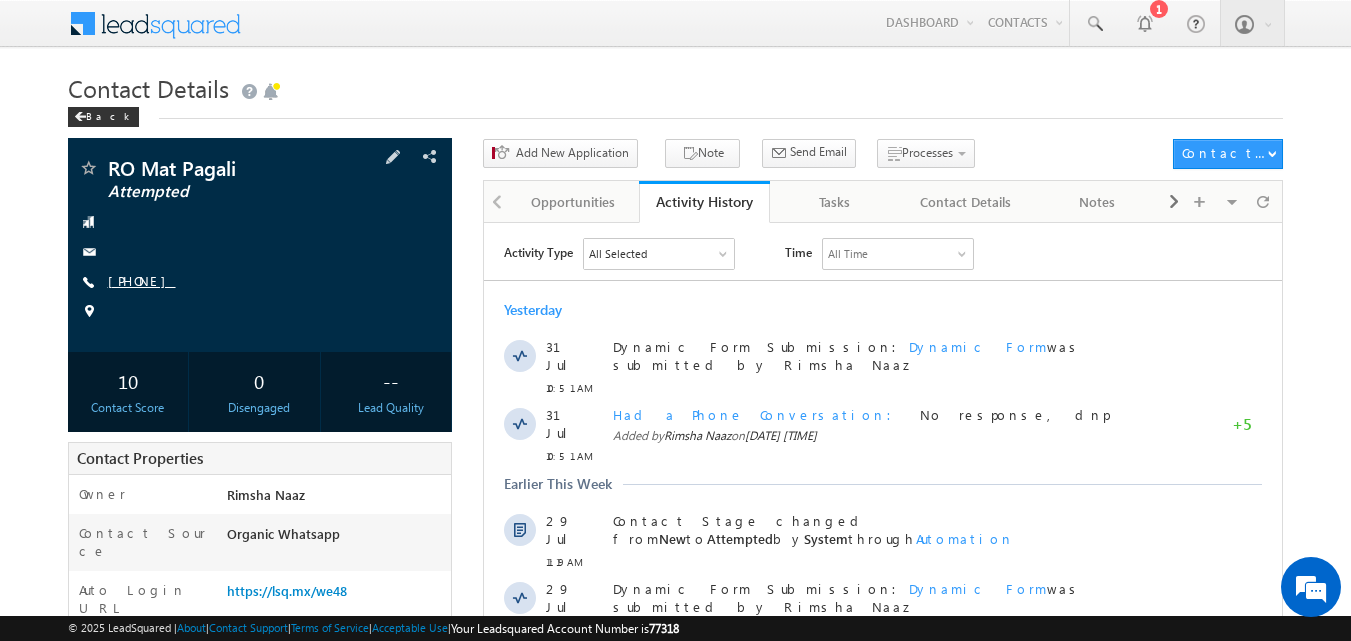 click on "[PHONE]" at bounding box center [142, 280] 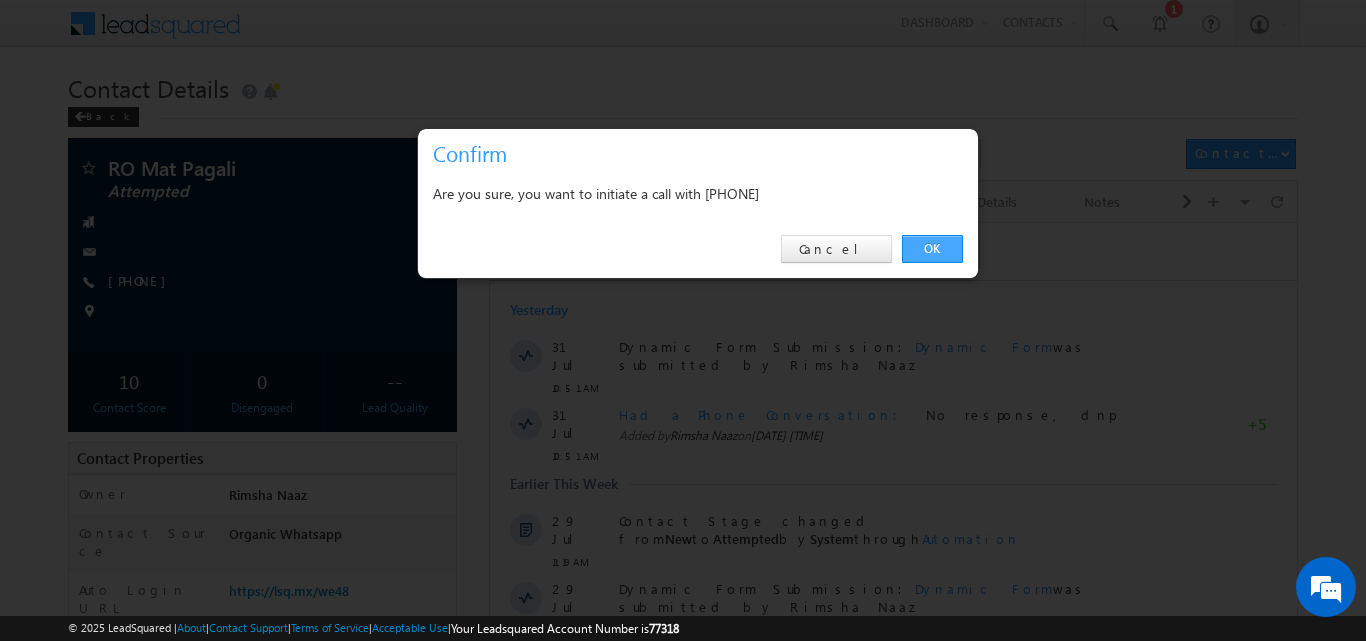 click on "OK" at bounding box center [932, 249] 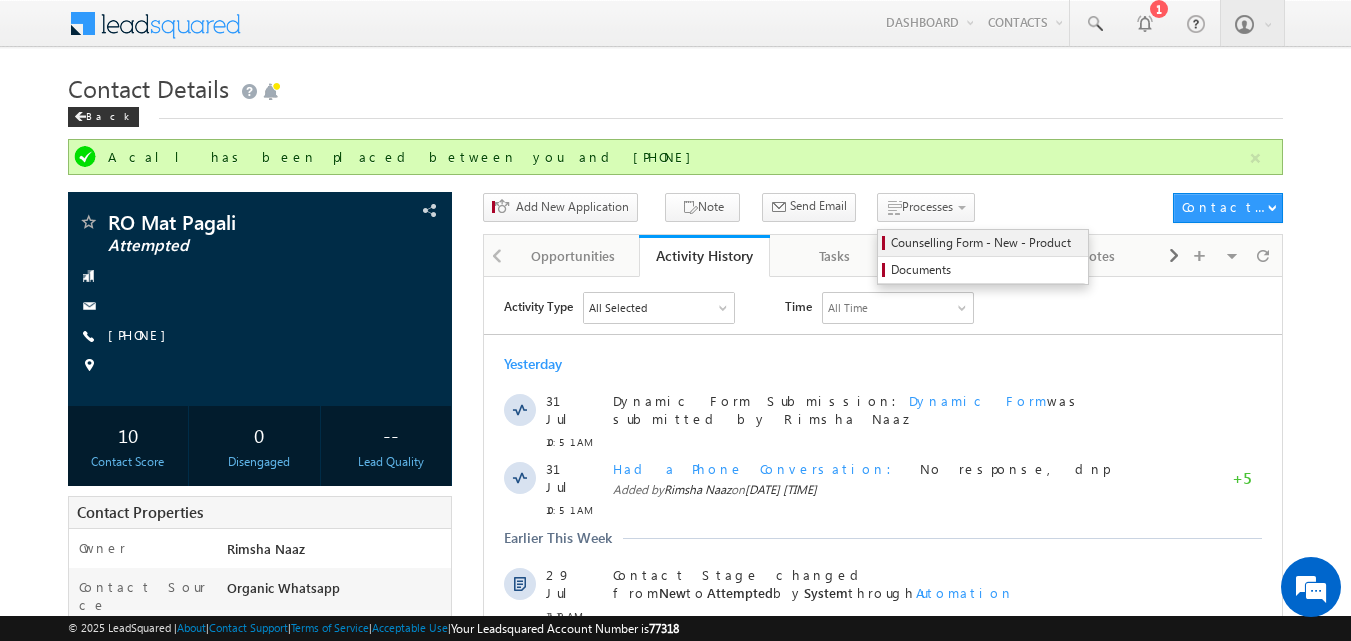 click on "Counselling Form - New - Product" at bounding box center [986, 243] 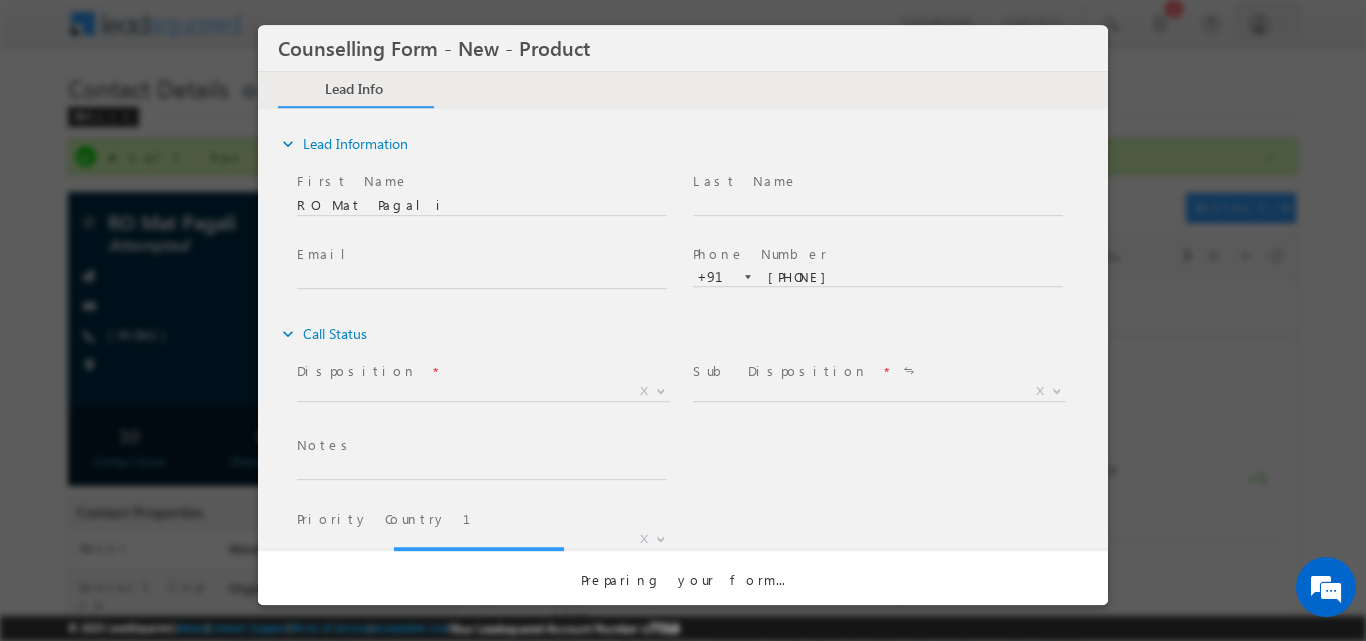 scroll, scrollTop: 0, scrollLeft: 0, axis: both 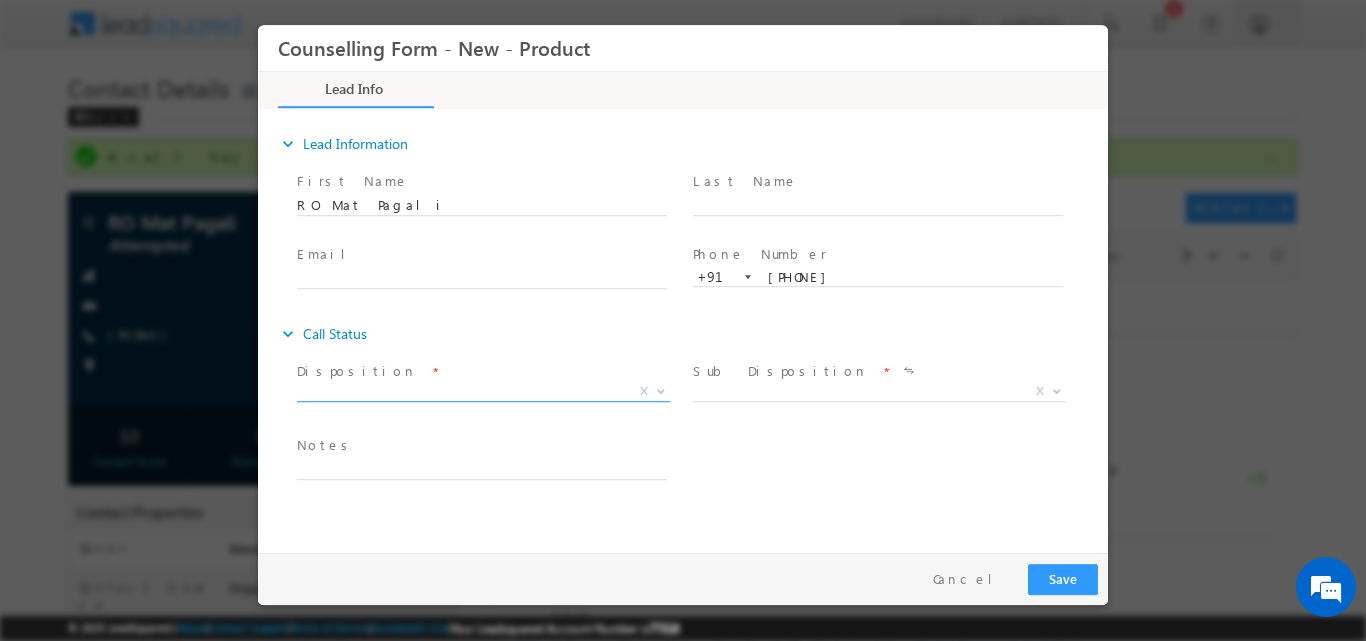 click at bounding box center [661, 389] 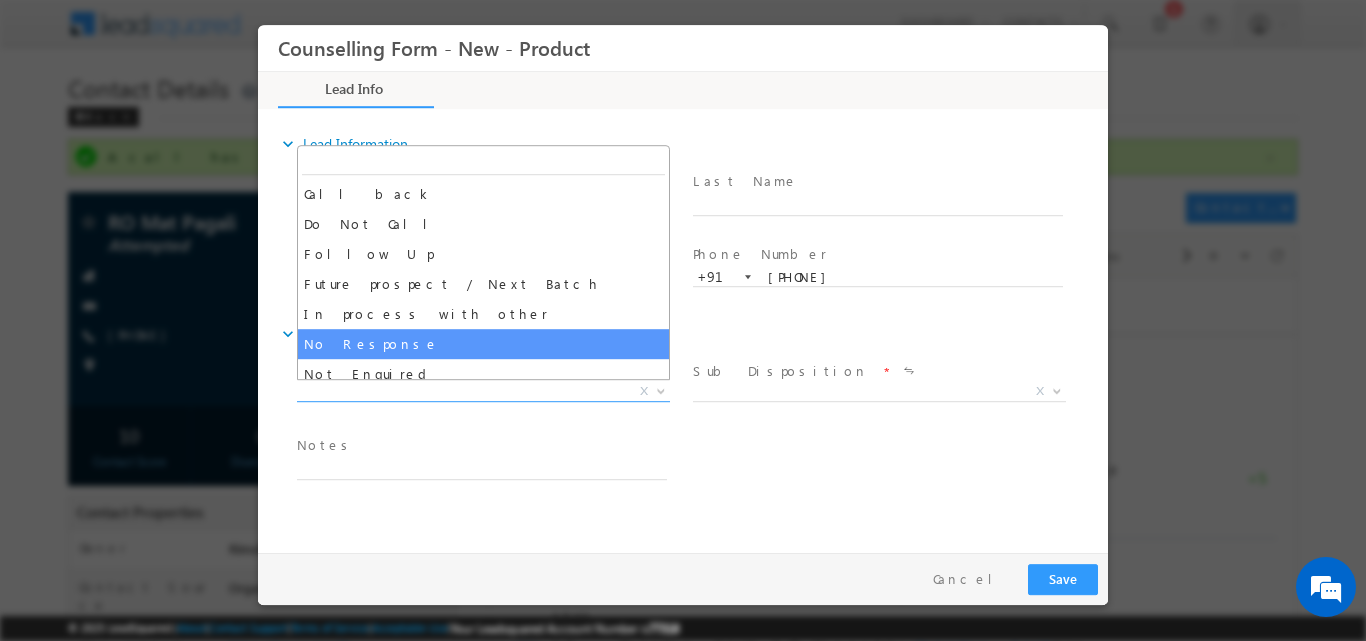 select on "No Response" 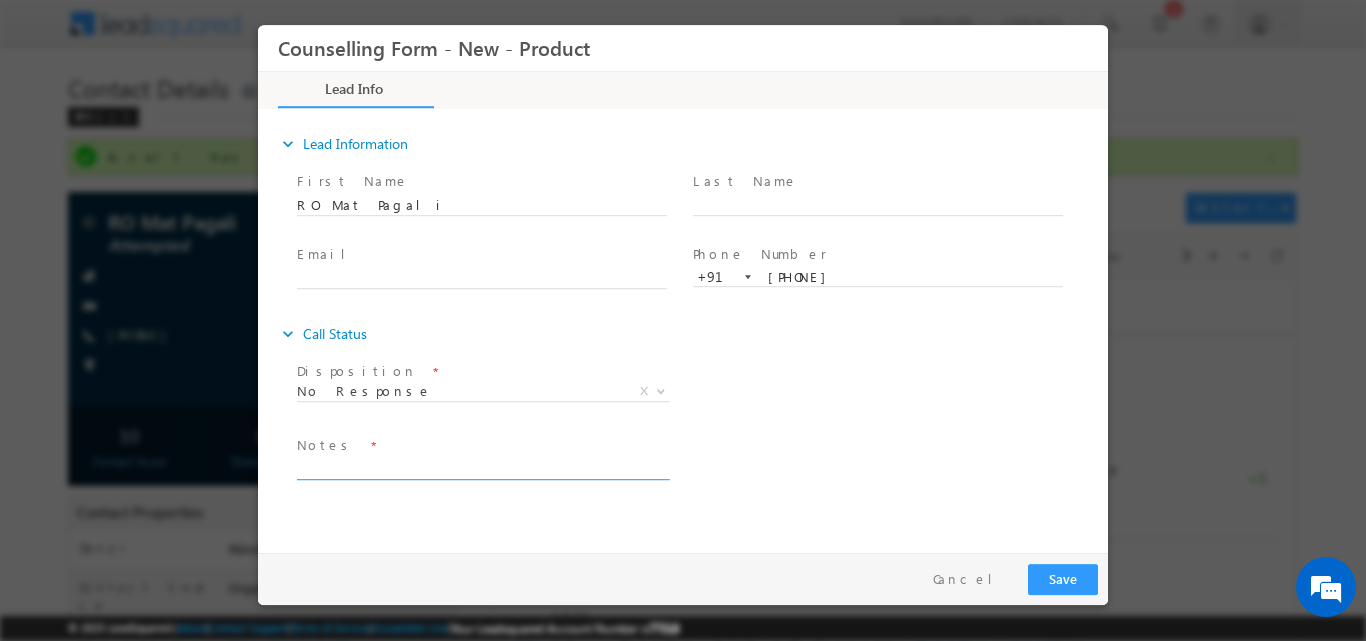 click at bounding box center [482, 467] 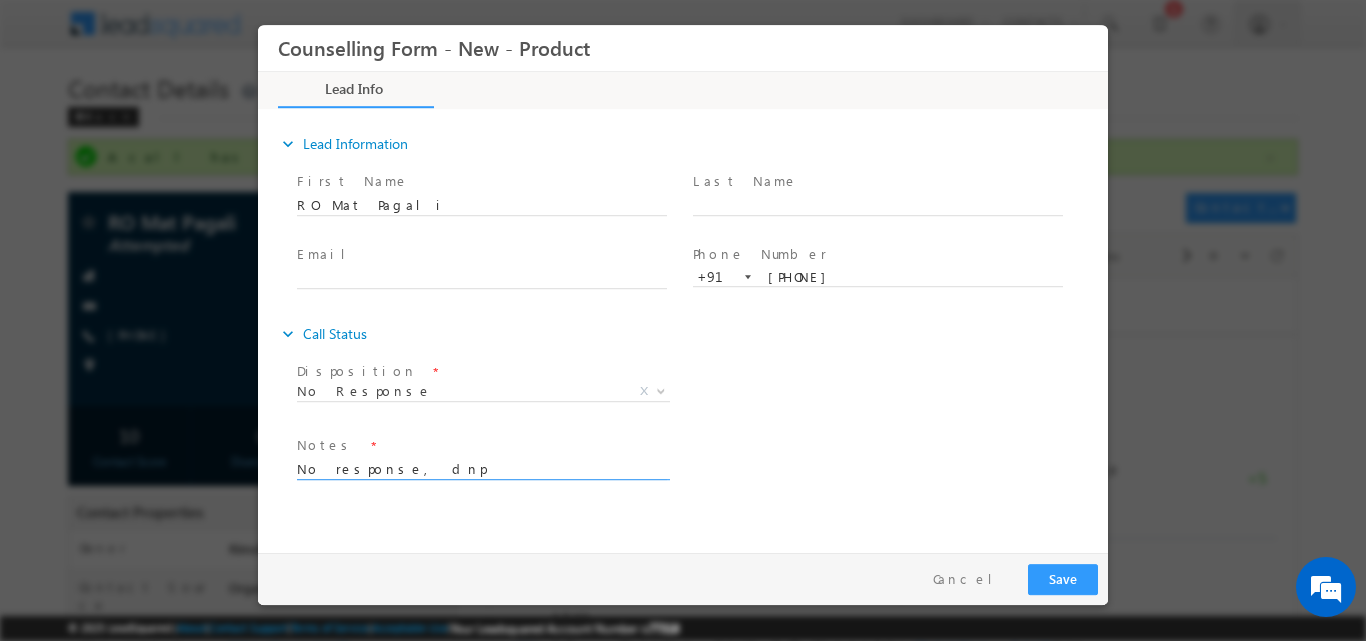 type on "No response, dnp" 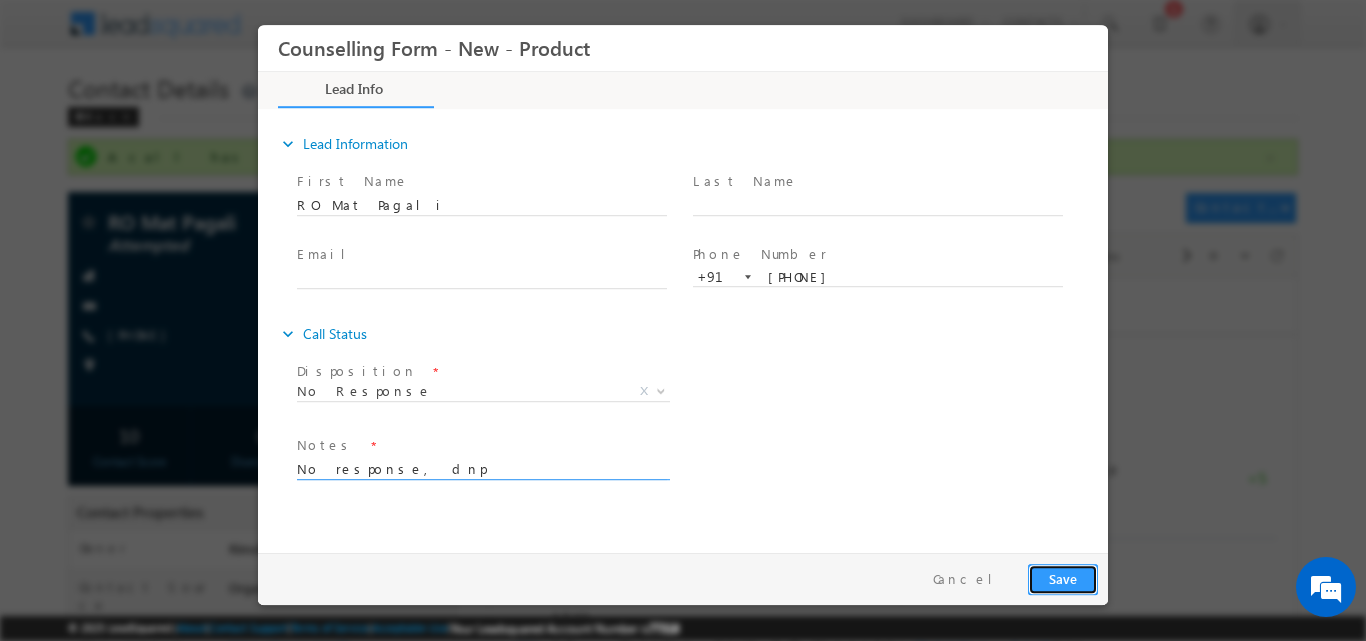 click on "Save" at bounding box center (1063, 578) 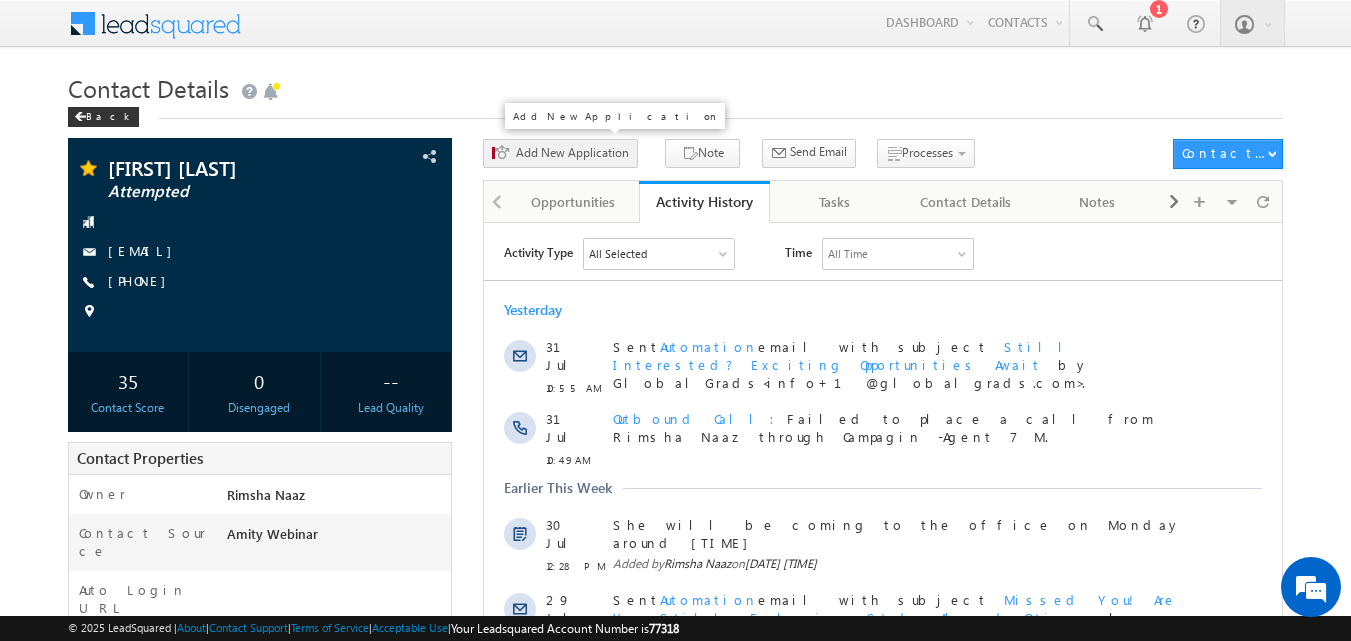 scroll, scrollTop: 0, scrollLeft: 0, axis: both 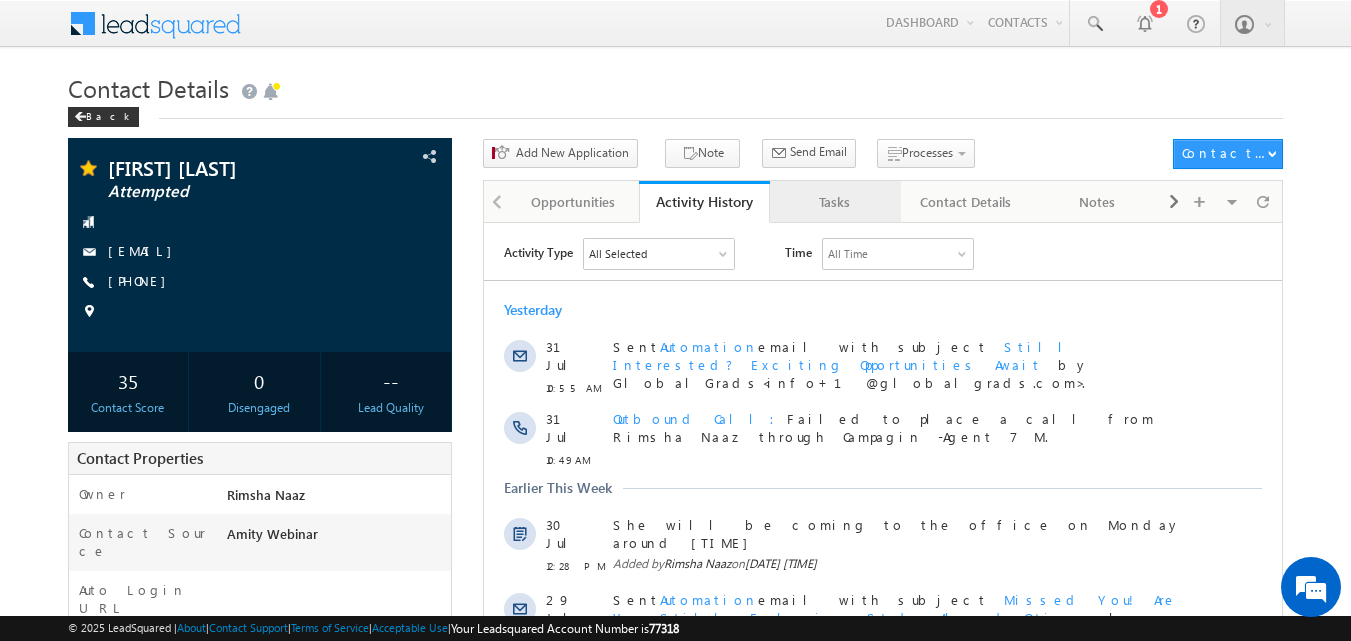 click on "Tasks" at bounding box center (834, 202) 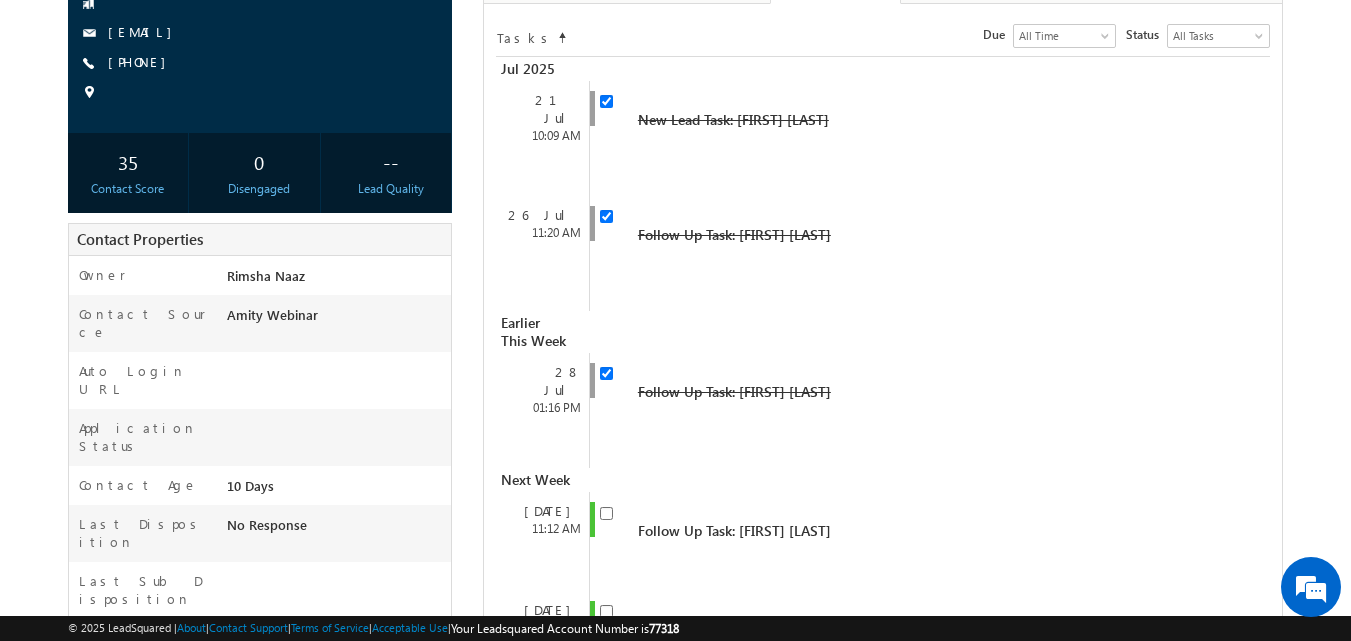 scroll, scrollTop: 233, scrollLeft: 0, axis: vertical 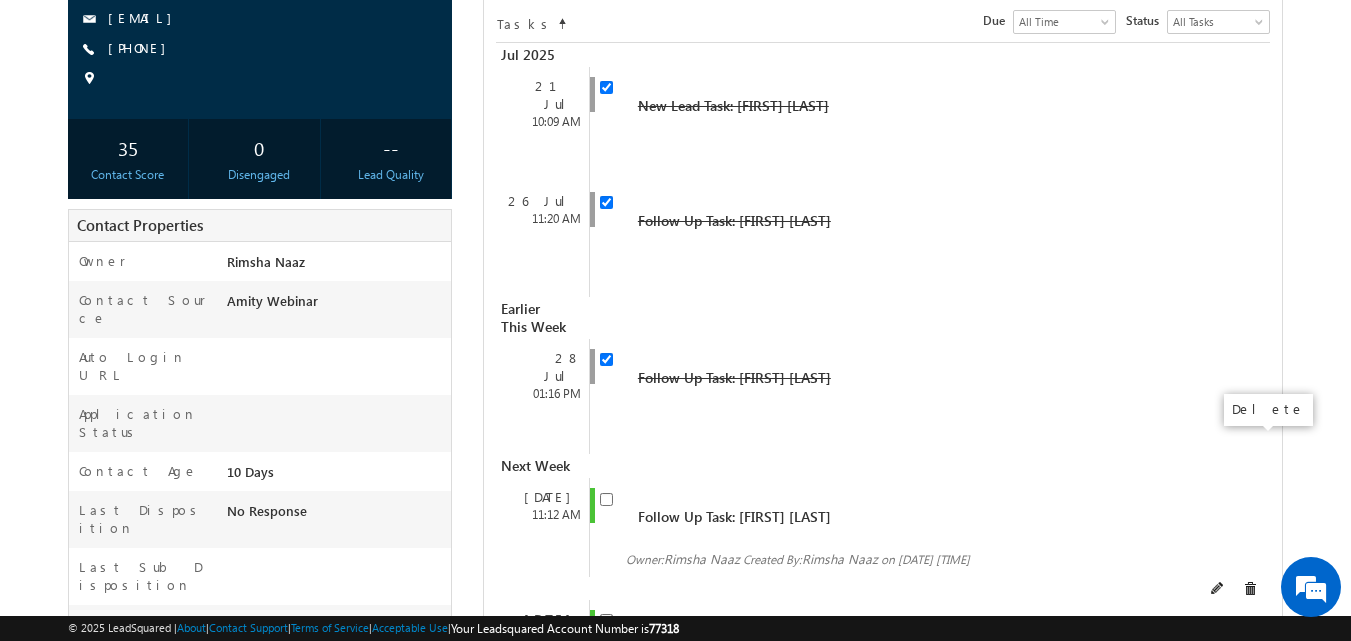 click at bounding box center (1250, 589) 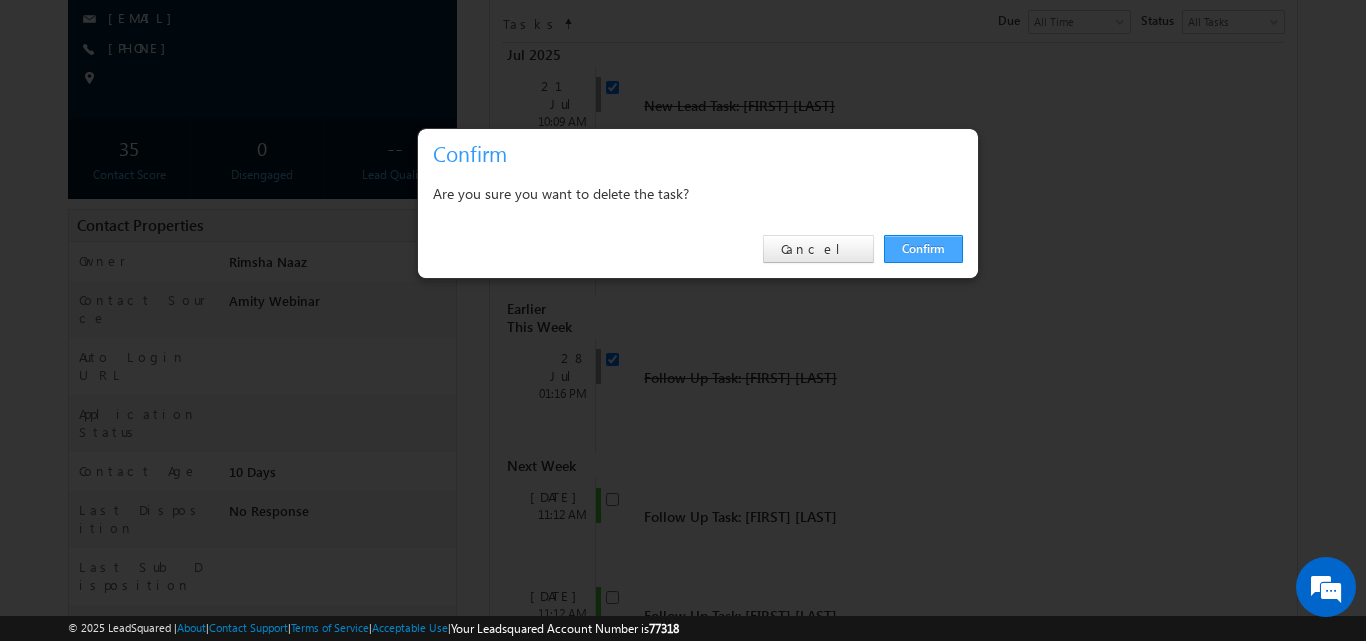 click on "Confirm" at bounding box center (923, 249) 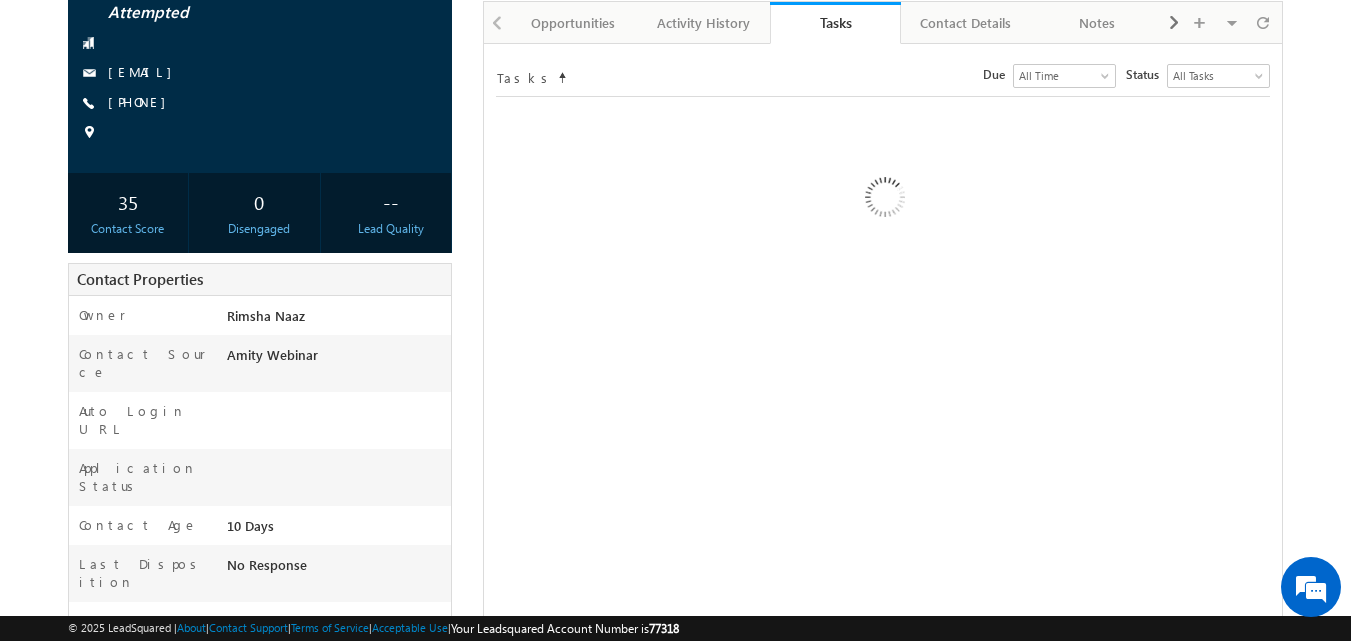 scroll, scrollTop: 287, scrollLeft: 0, axis: vertical 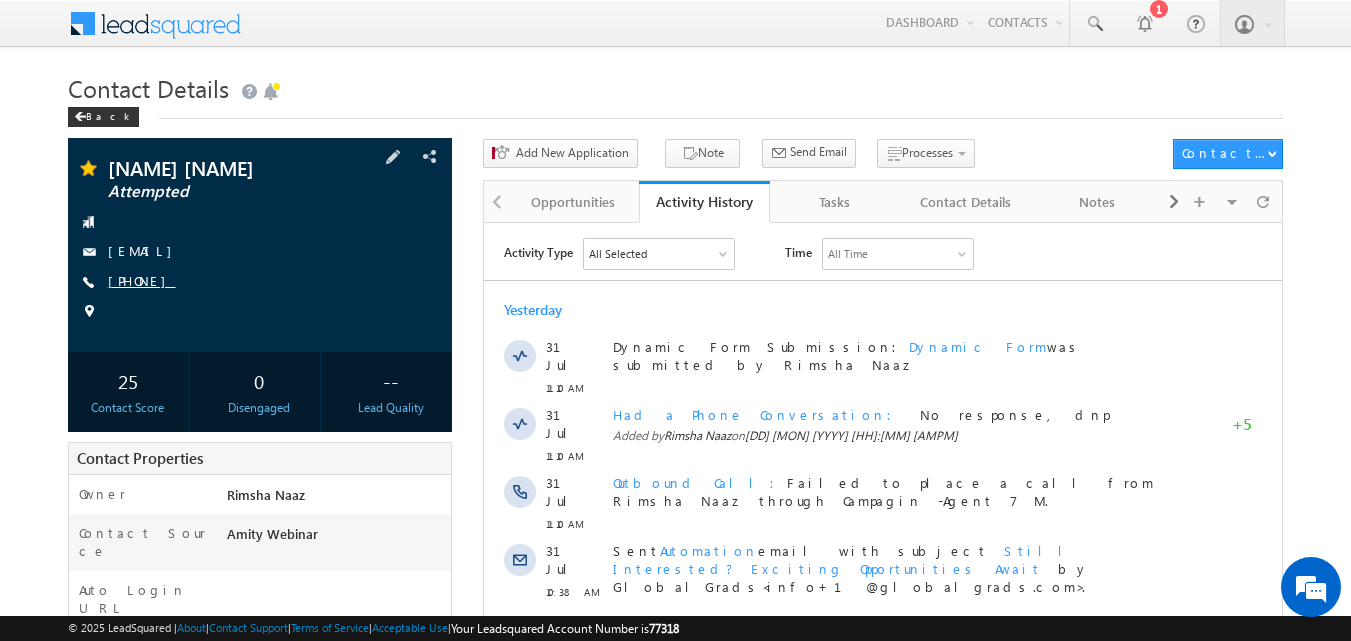 click on "[PHONE]" at bounding box center [142, 280] 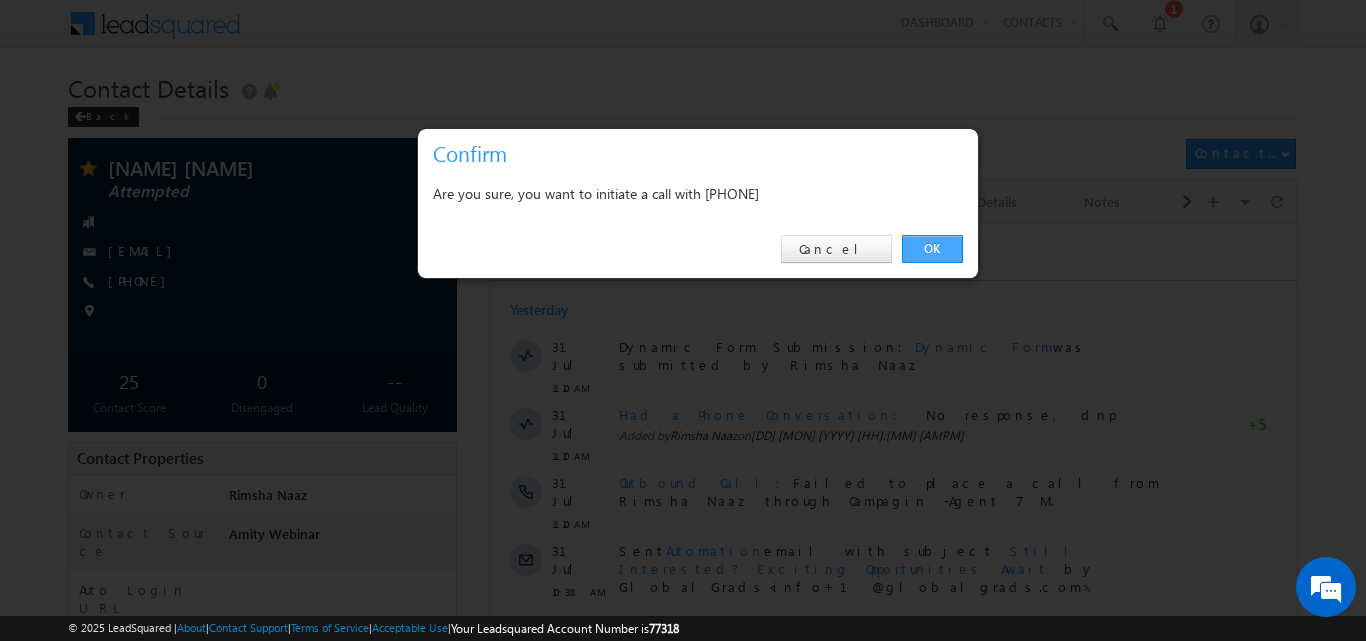 click on "OK" at bounding box center (932, 249) 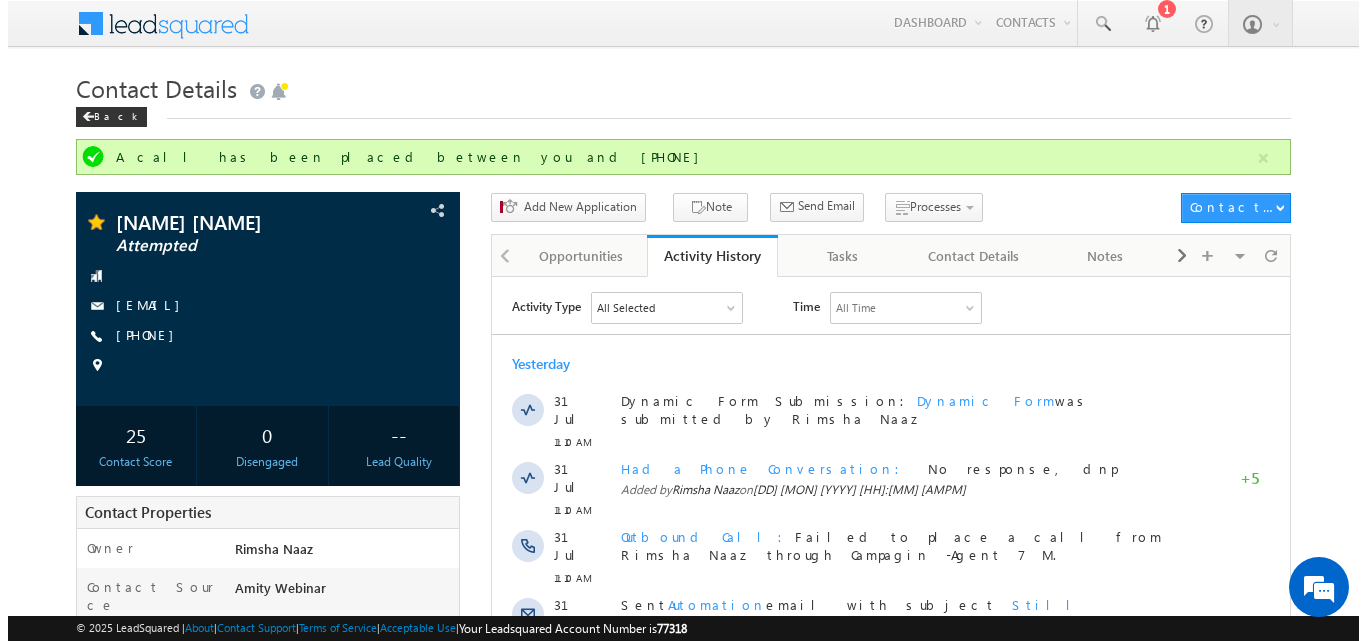 scroll, scrollTop: 0, scrollLeft: 0, axis: both 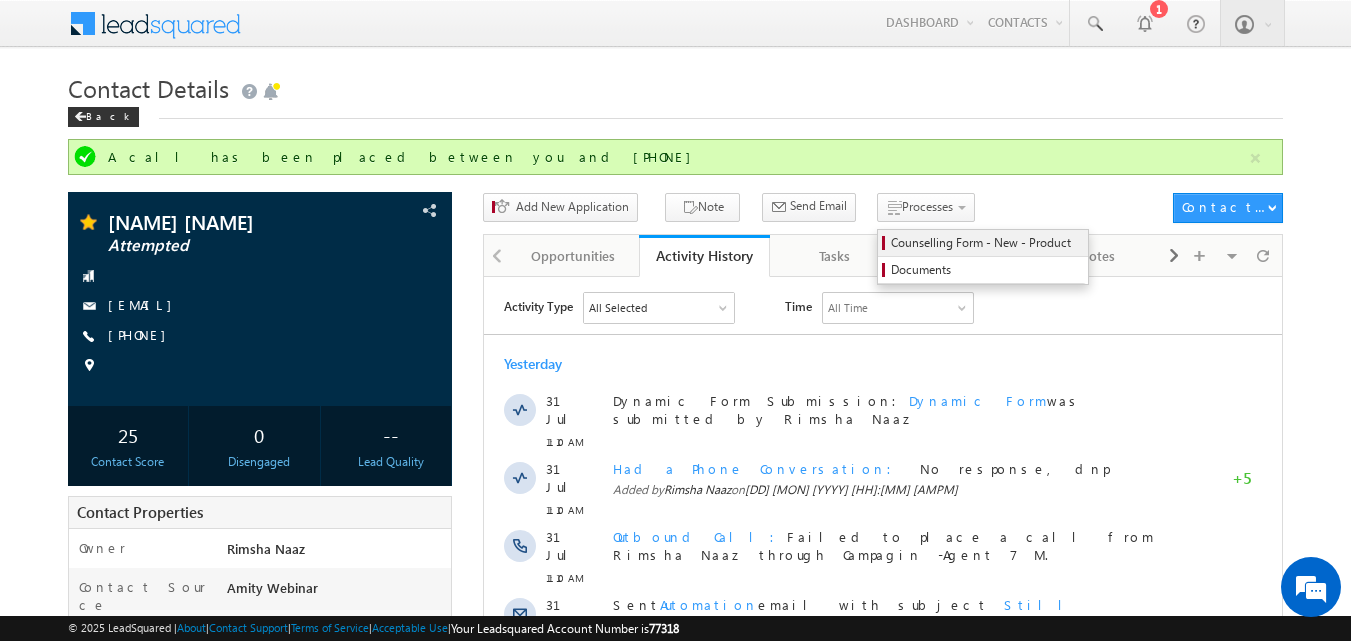 click on "Counselling Form - New - Product" at bounding box center [986, 243] 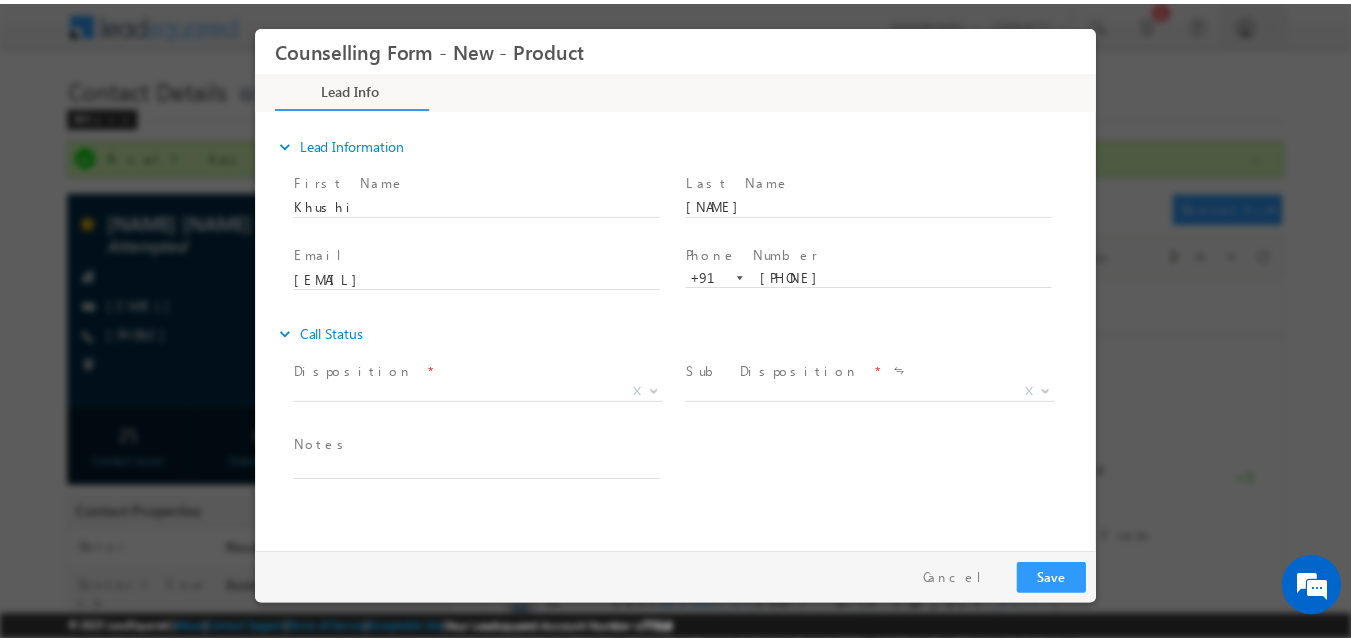 scroll, scrollTop: 0, scrollLeft: 0, axis: both 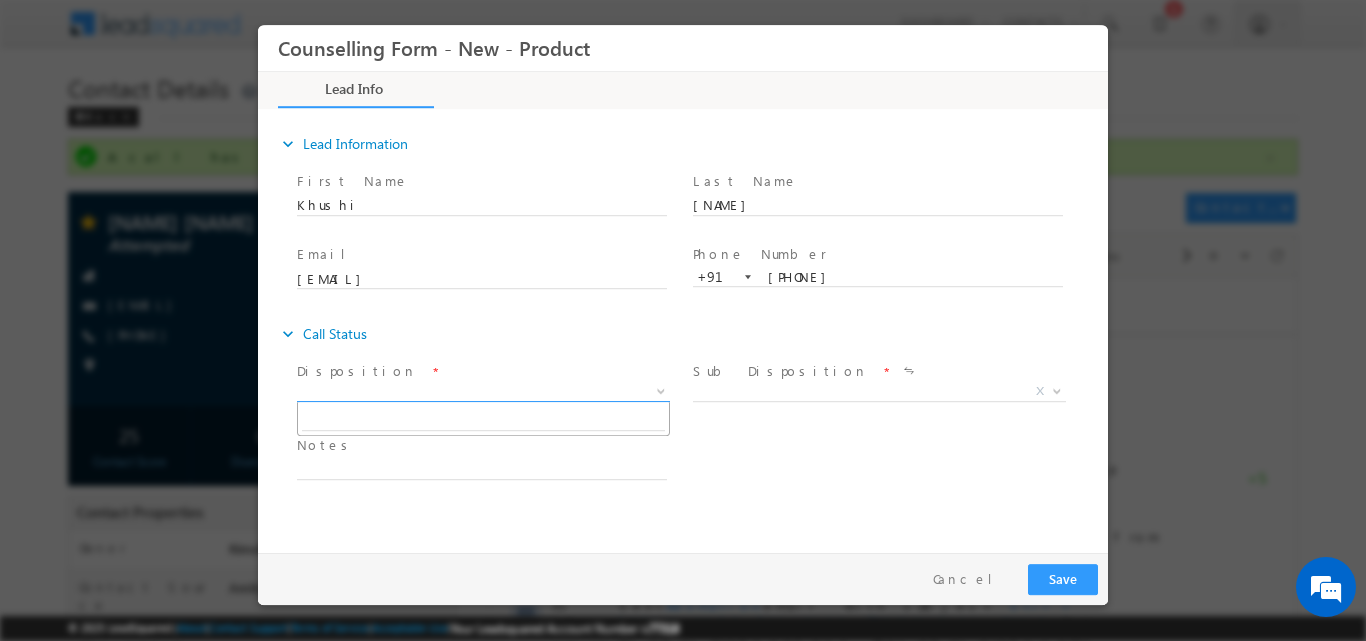 click at bounding box center (661, 389) 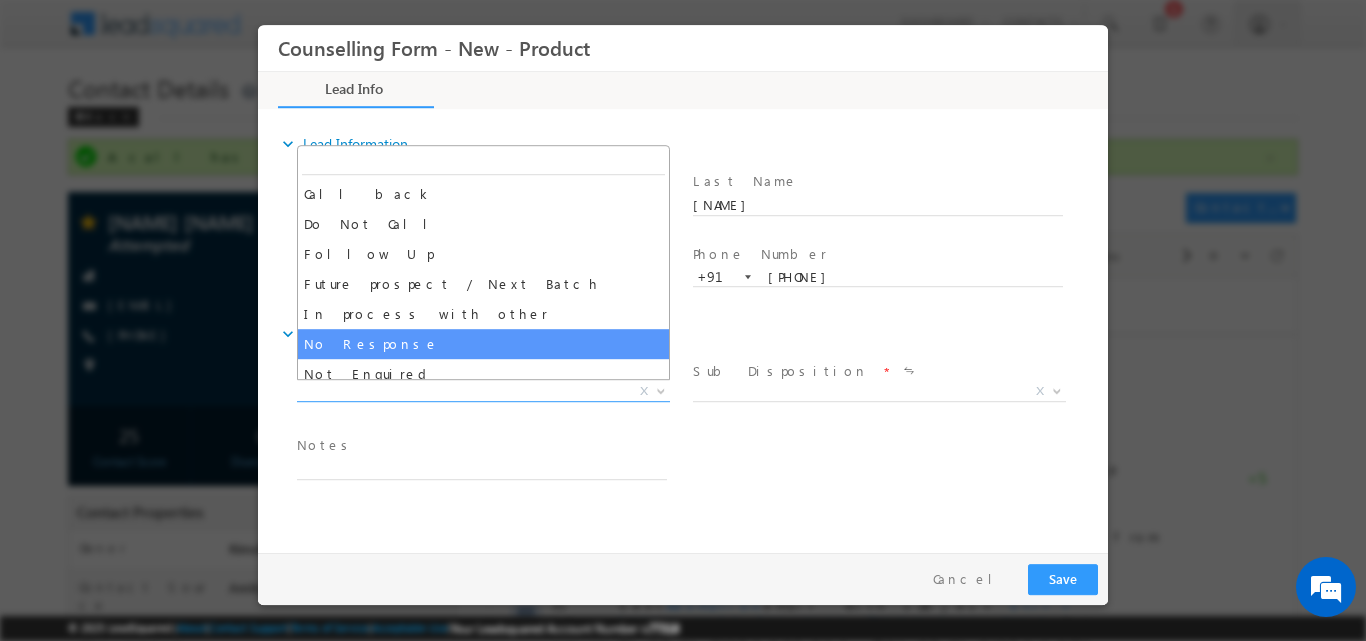 select on "No Response" 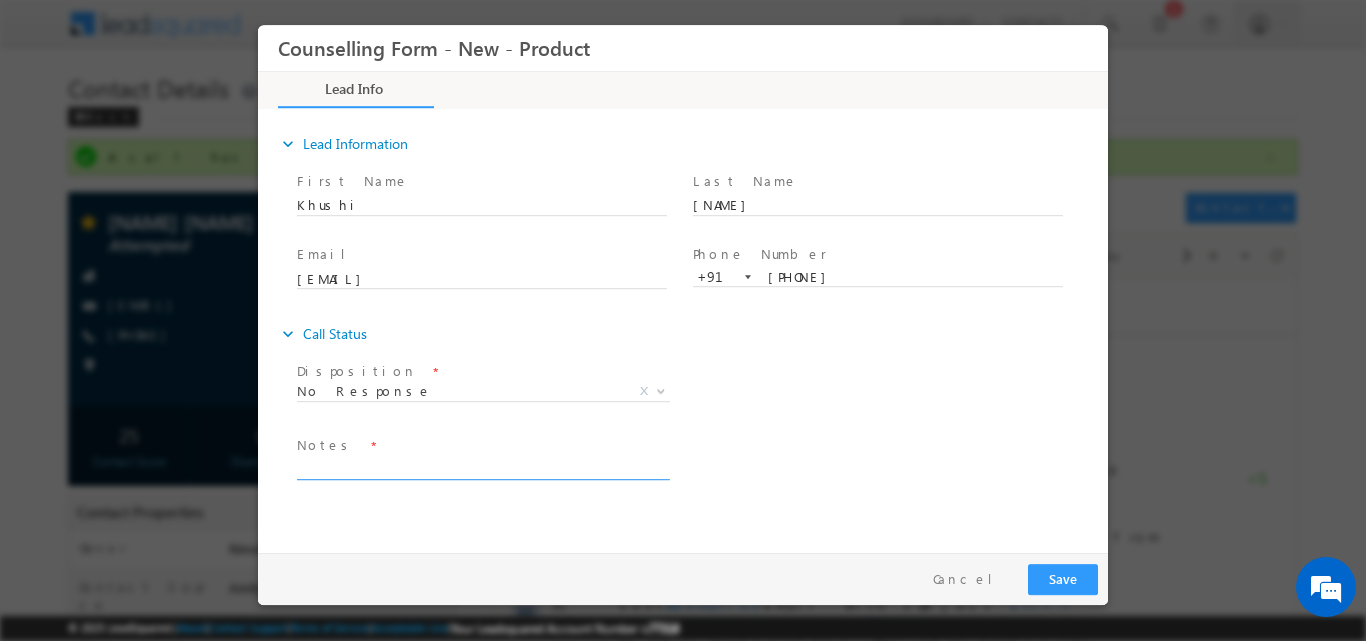 click at bounding box center [482, 467] 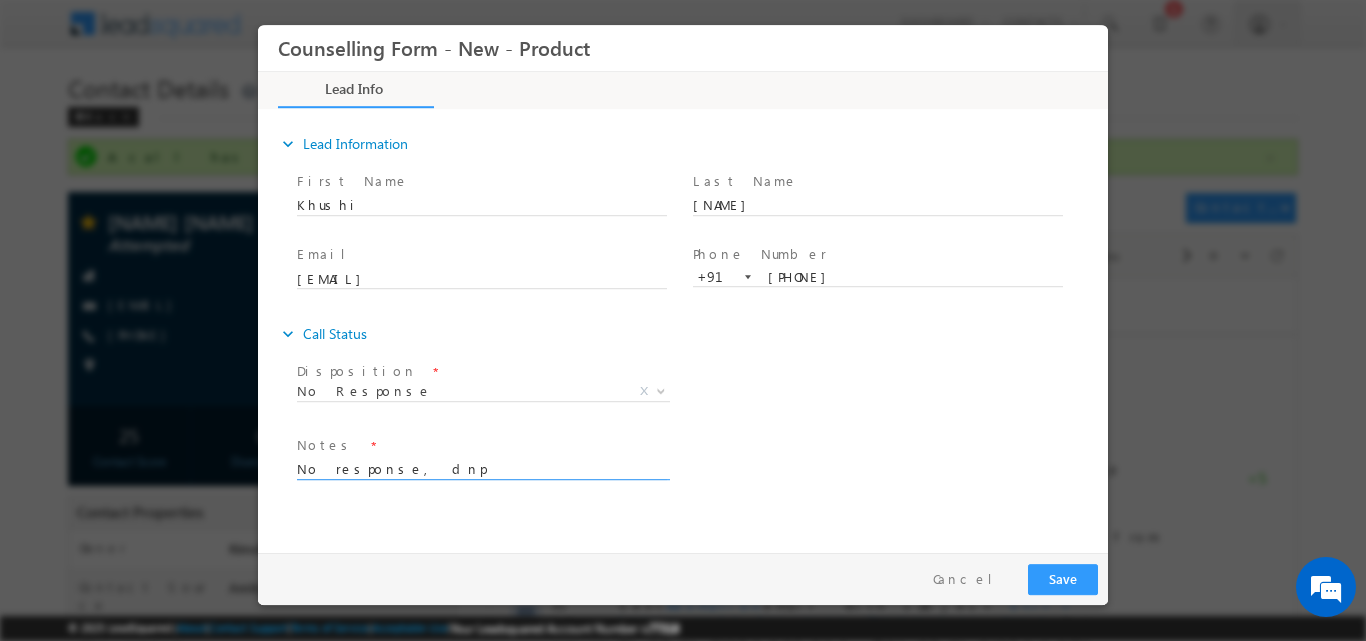 type on "No response, dnp" 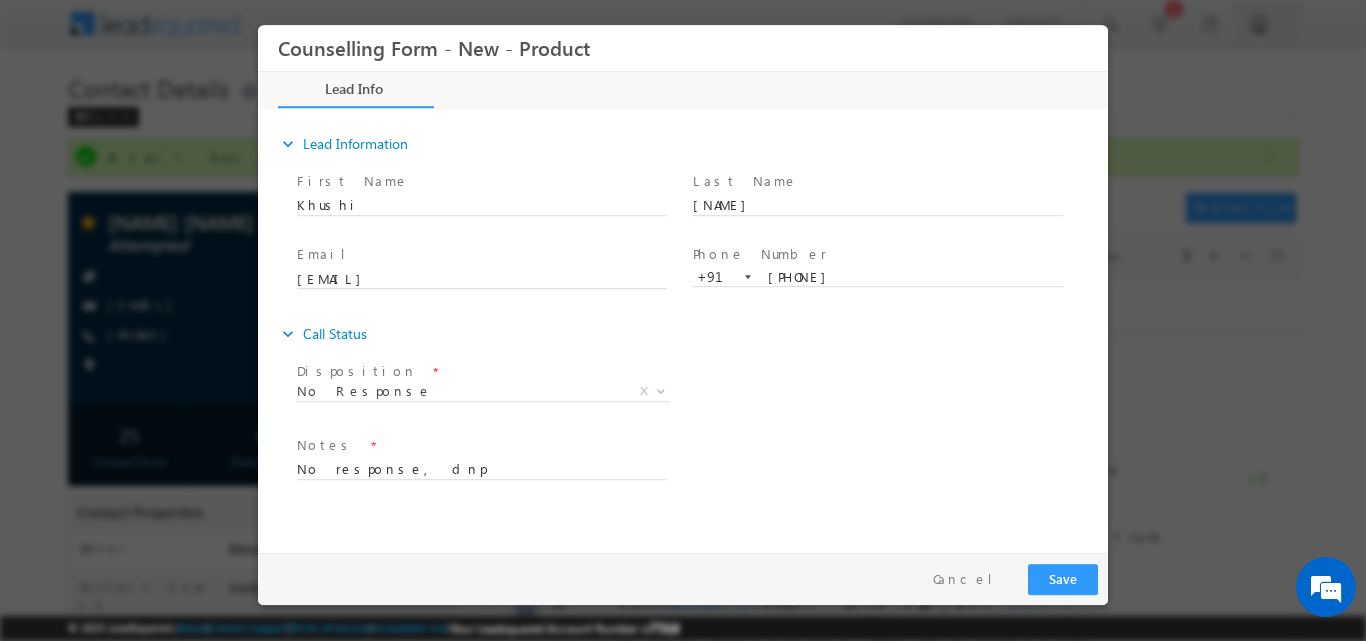 click on "Notes
*
No response, dnp" at bounding box center [491, 457] 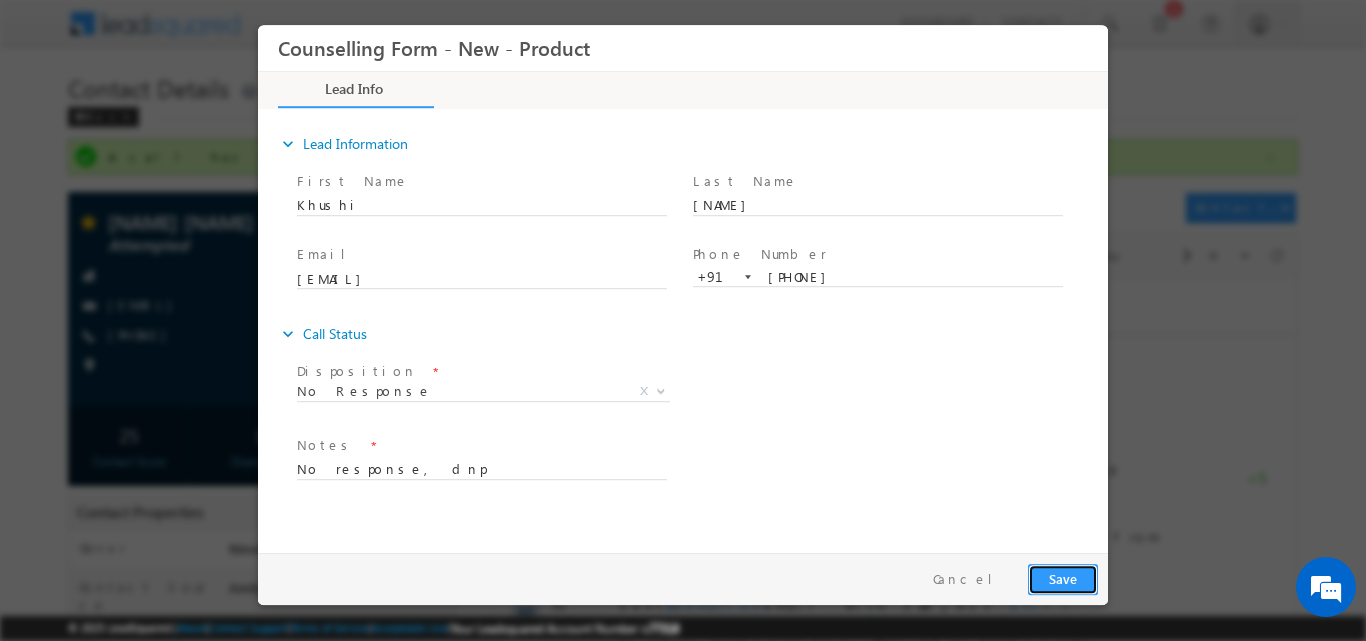 click on "Save" at bounding box center (1063, 578) 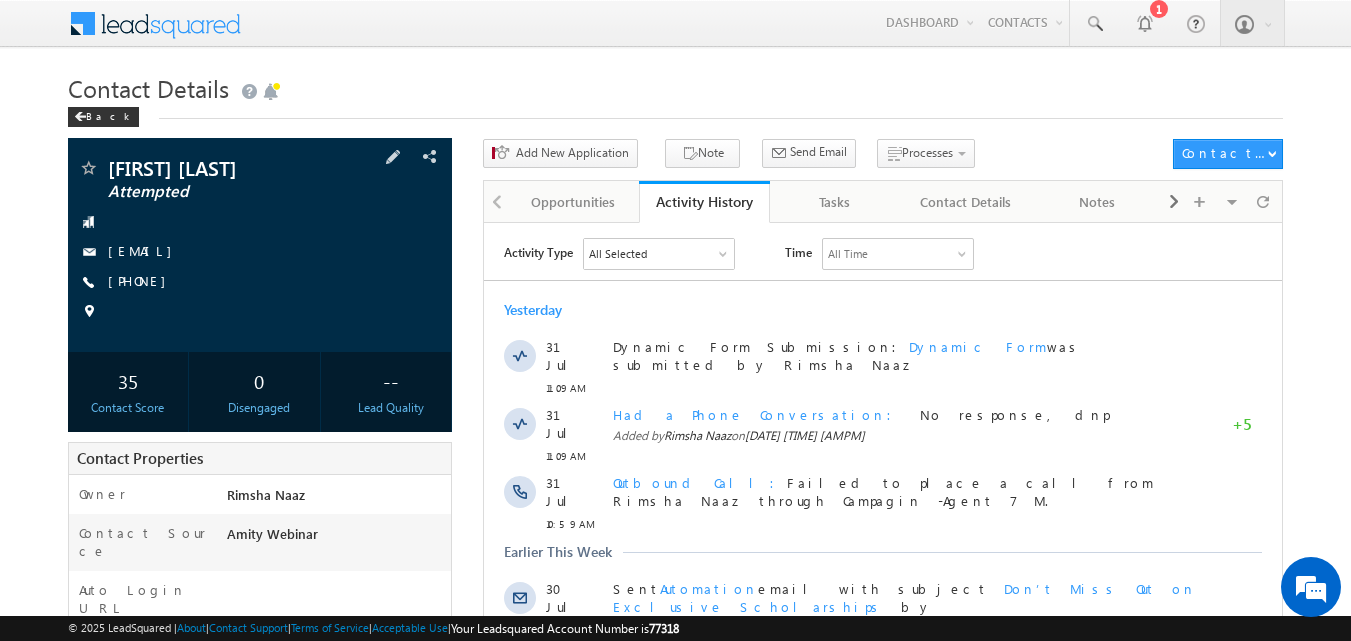 scroll, scrollTop: 0, scrollLeft: 0, axis: both 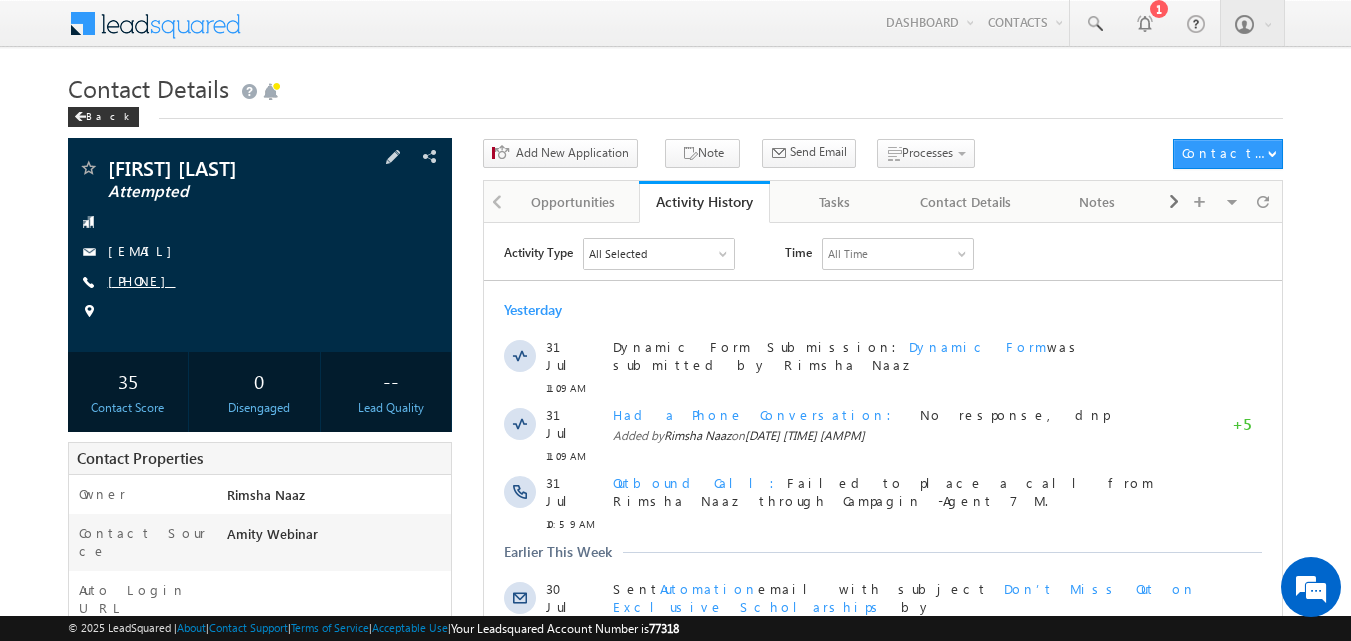 click on "[PHONE]" at bounding box center (142, 280) 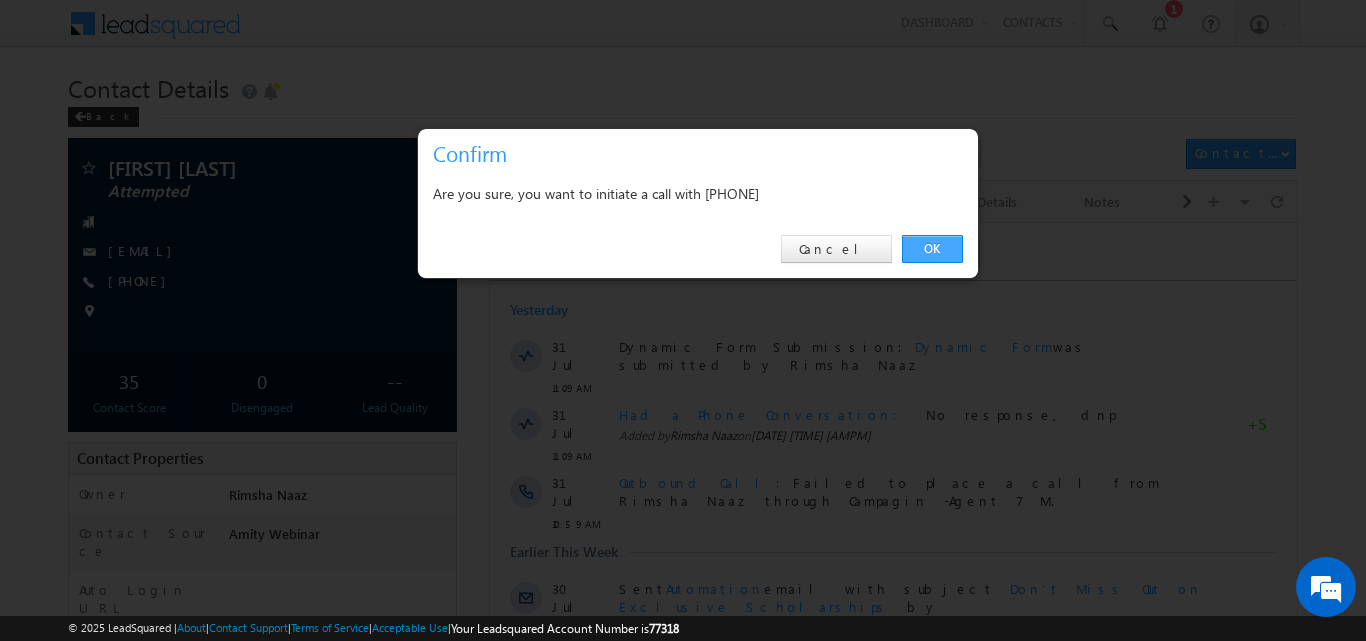 click on "OK" at bounding box center (932, 249) 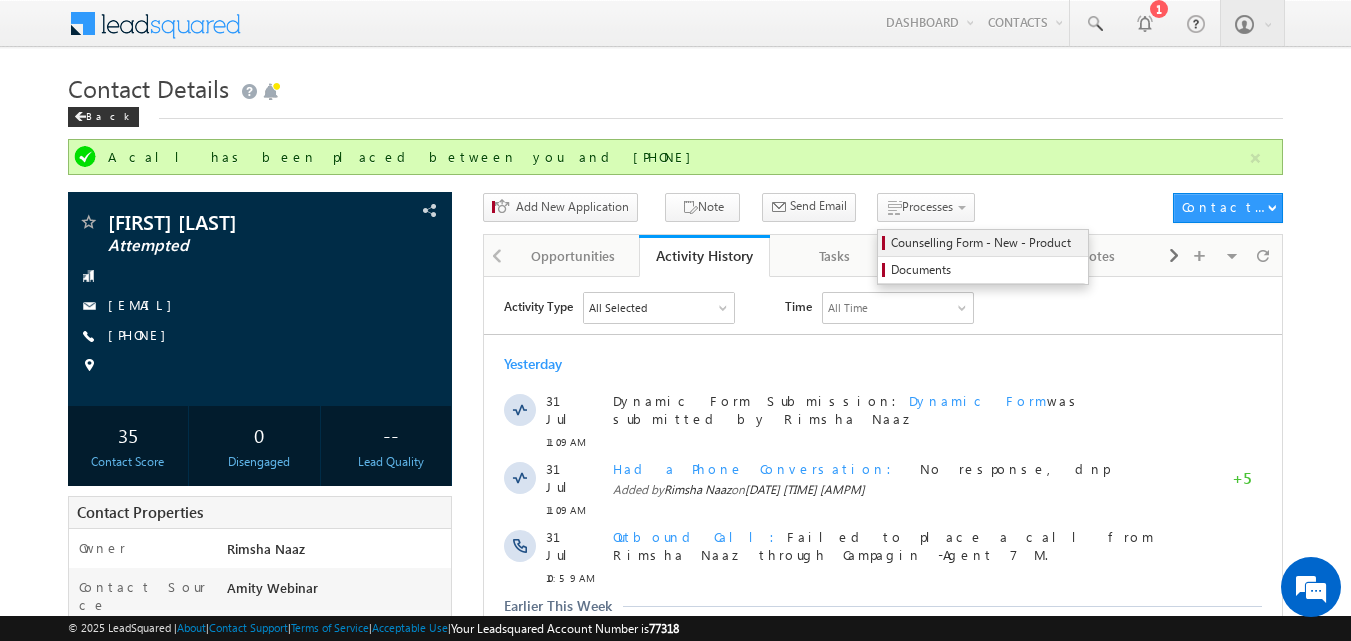 click on "Counselling Form - New - Product" at bounding box center [986, 243] 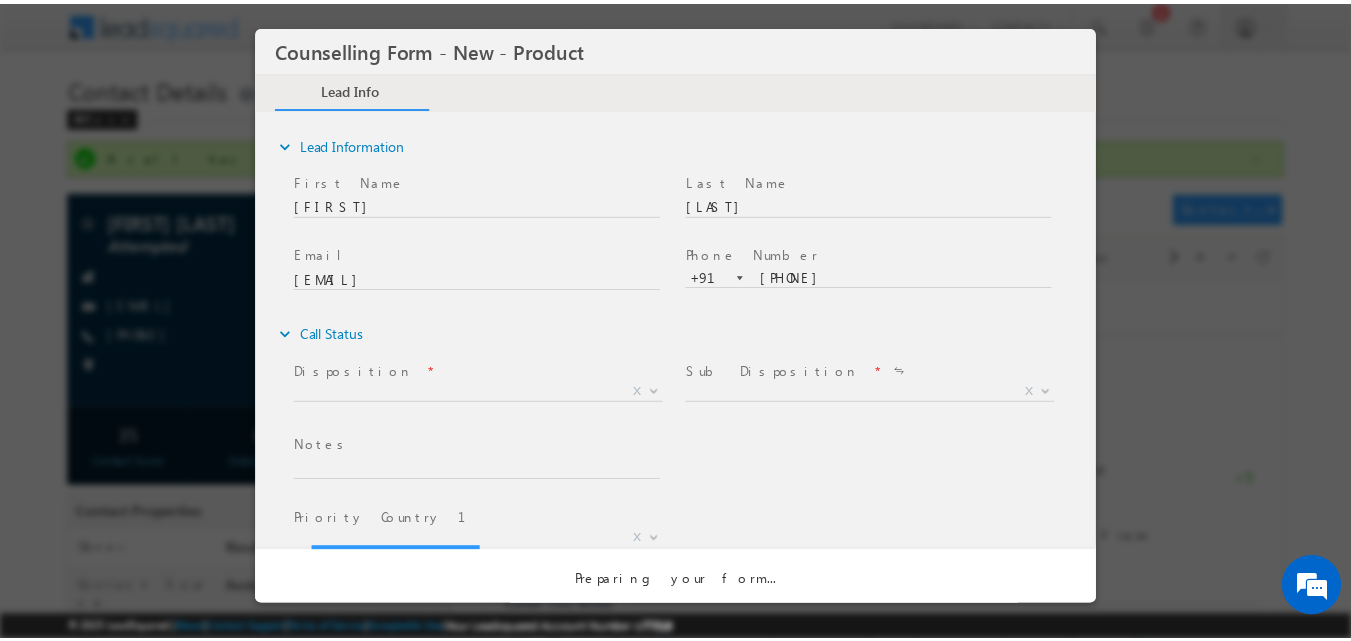 scroll, scrollTop: 0, scrollLeft: 0, axis: both 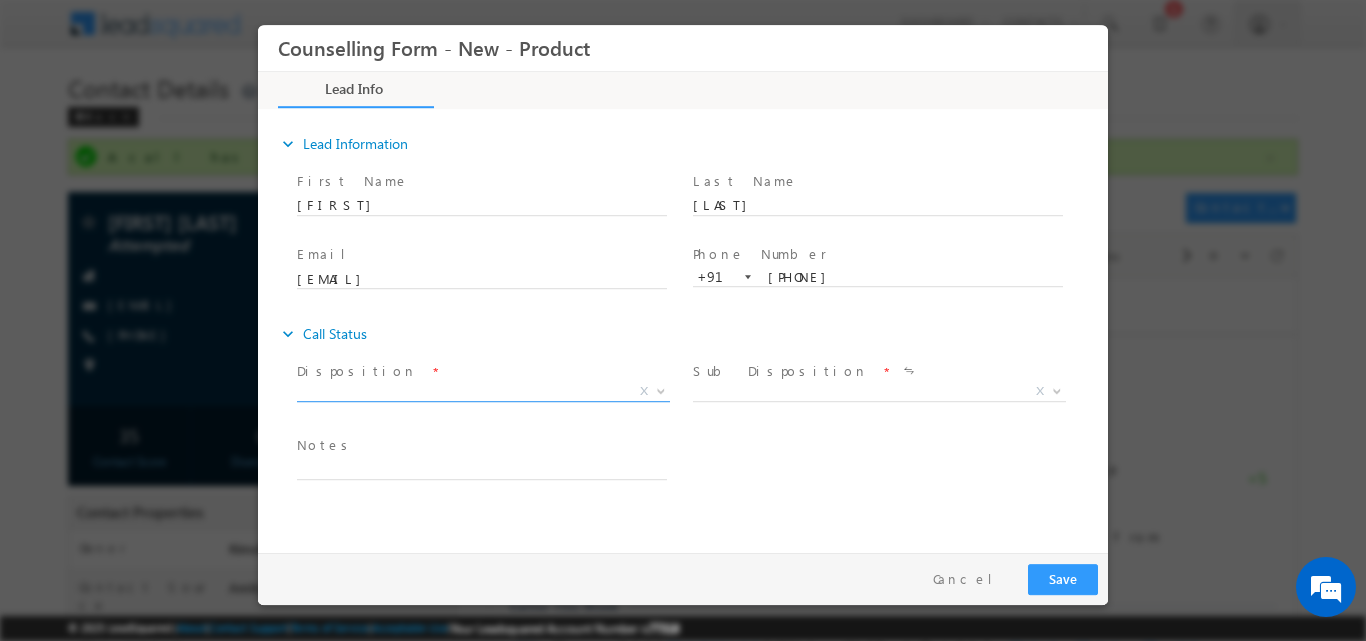 click at bounding box center (661, 389) 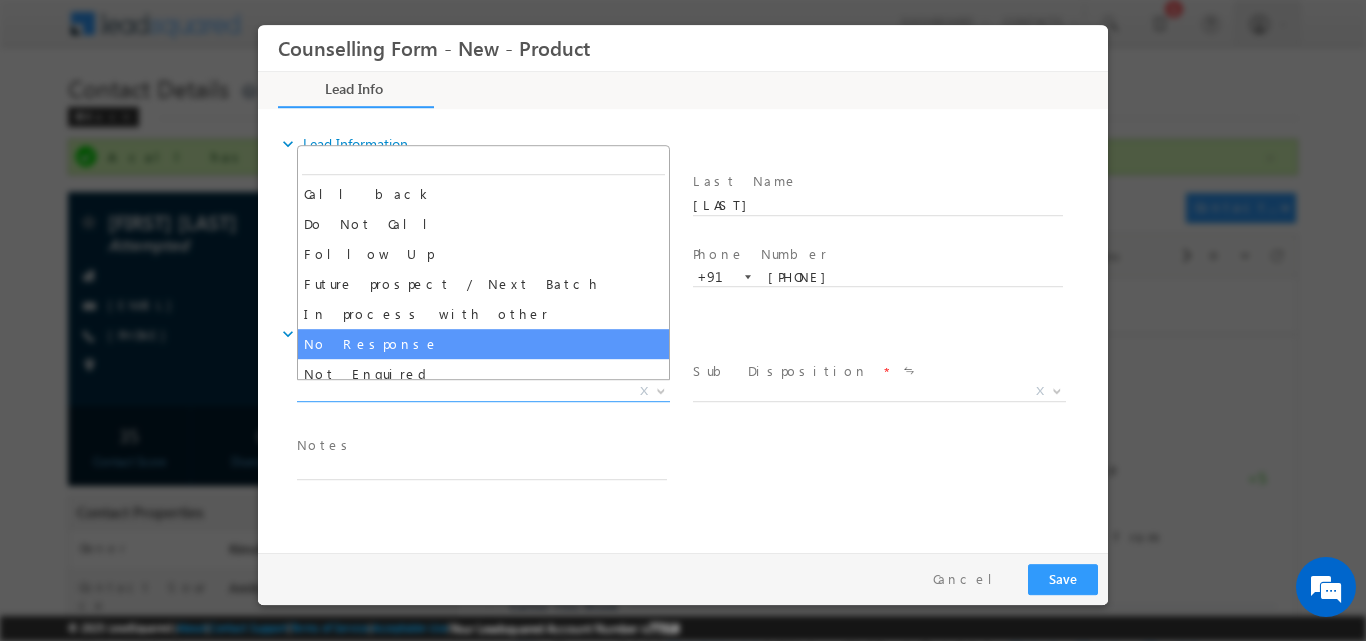 select on "No Response" 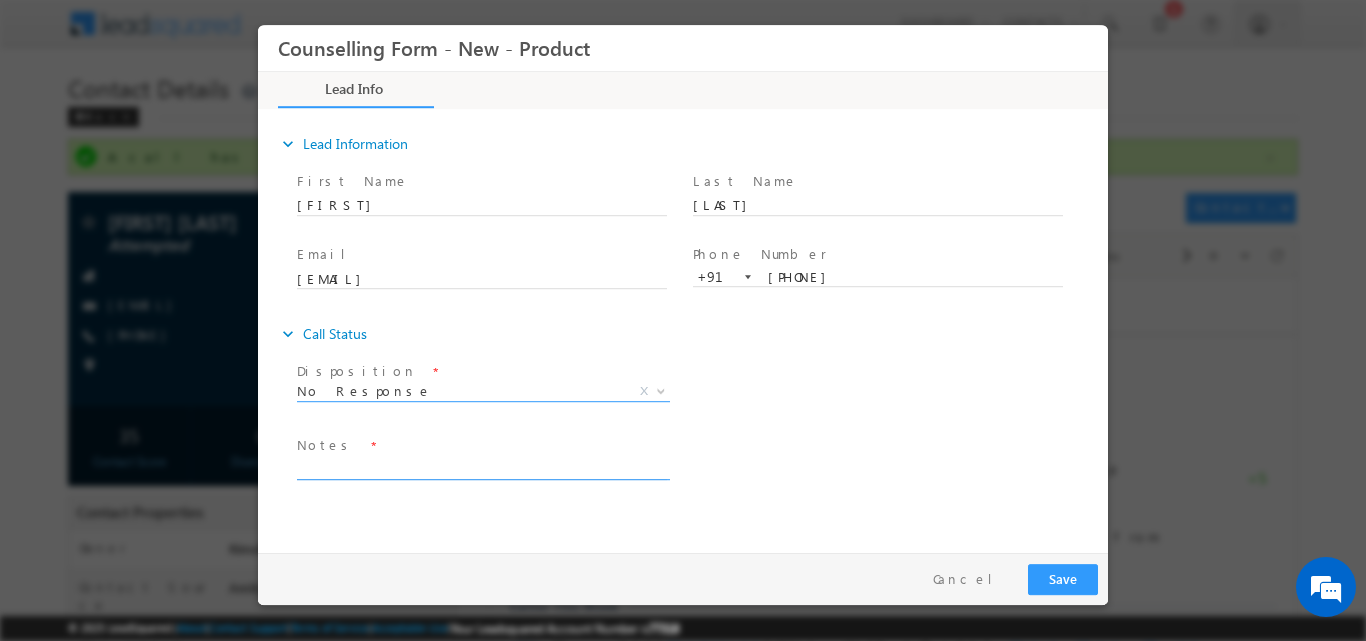 click at bounding box center [482, 467] 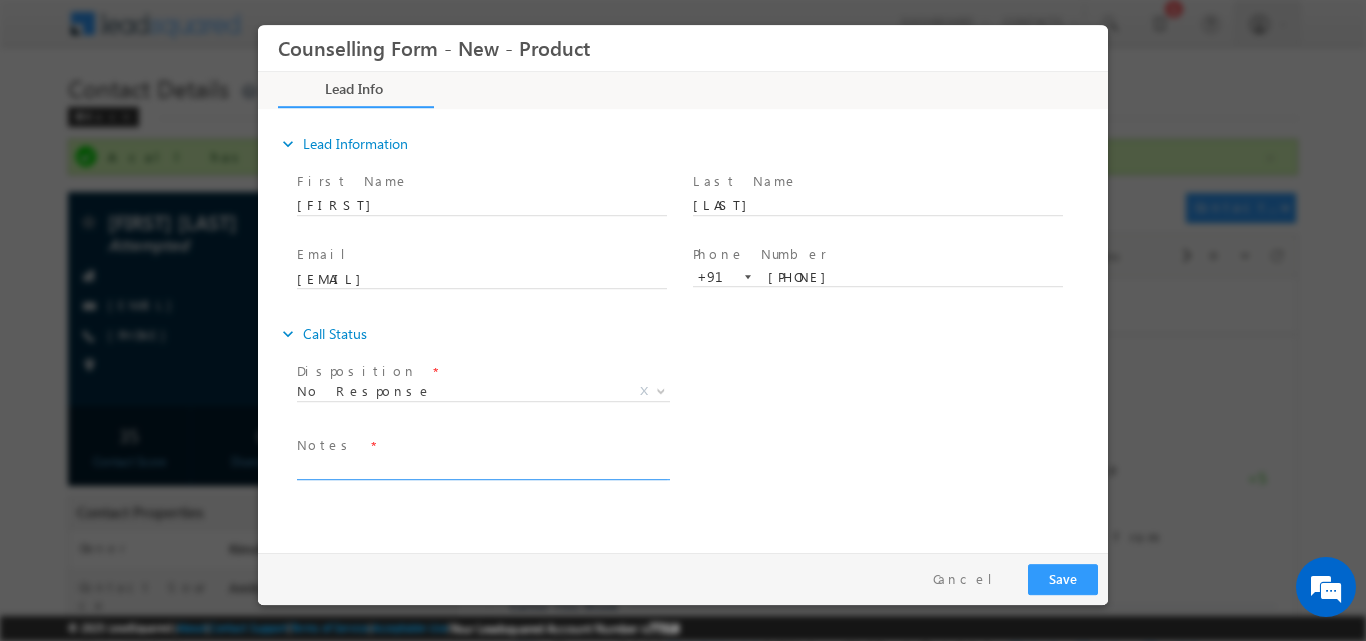 paste on "No response, dnp" 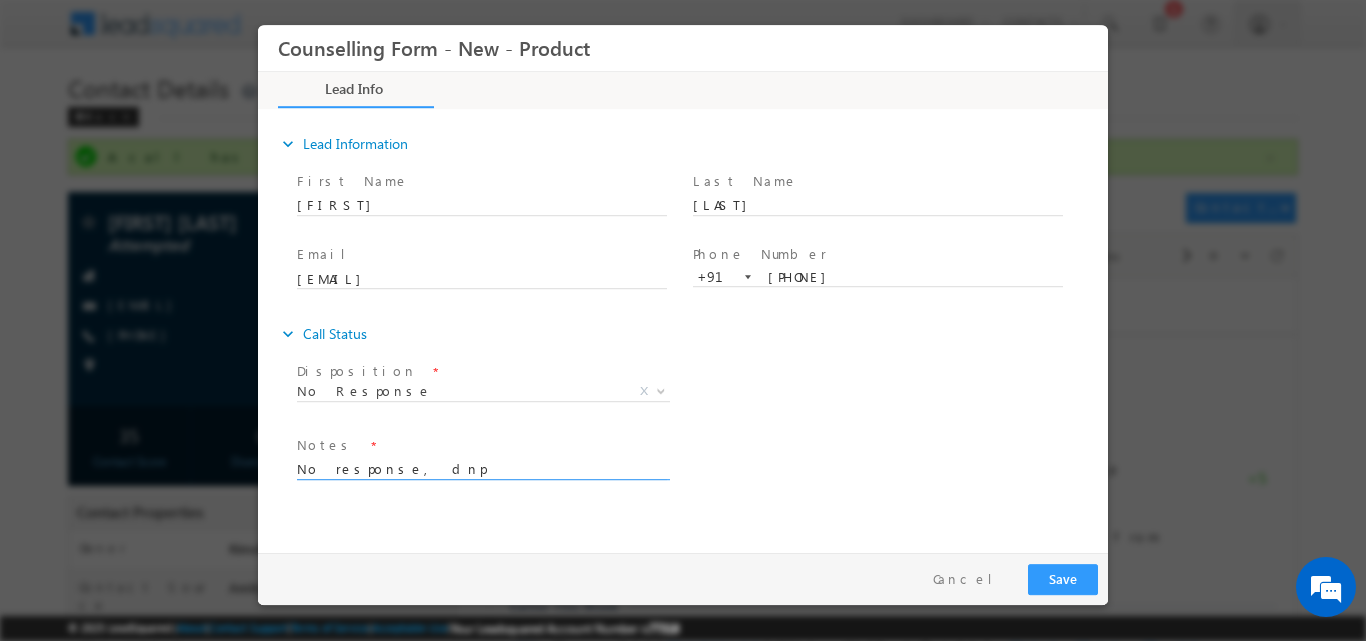 type on "No response, dnp" 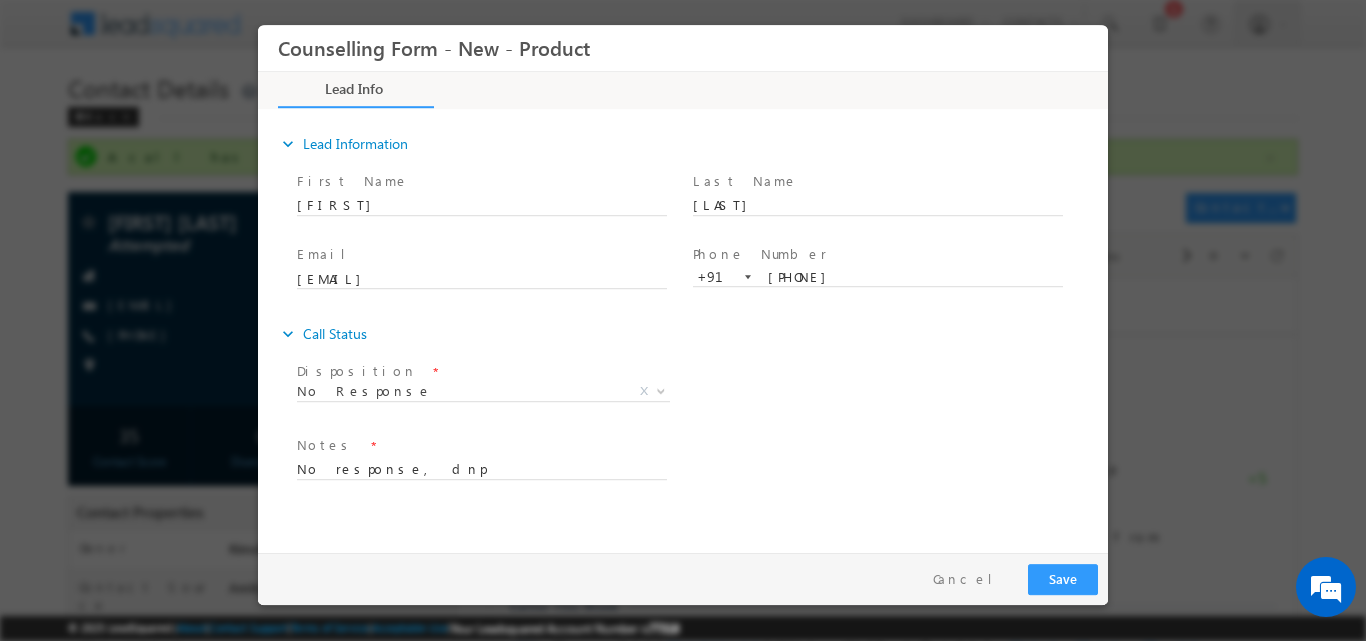 click on "Follow Up Date
*
Notes
*
No response, dnp" at bounding box center [700, 467] 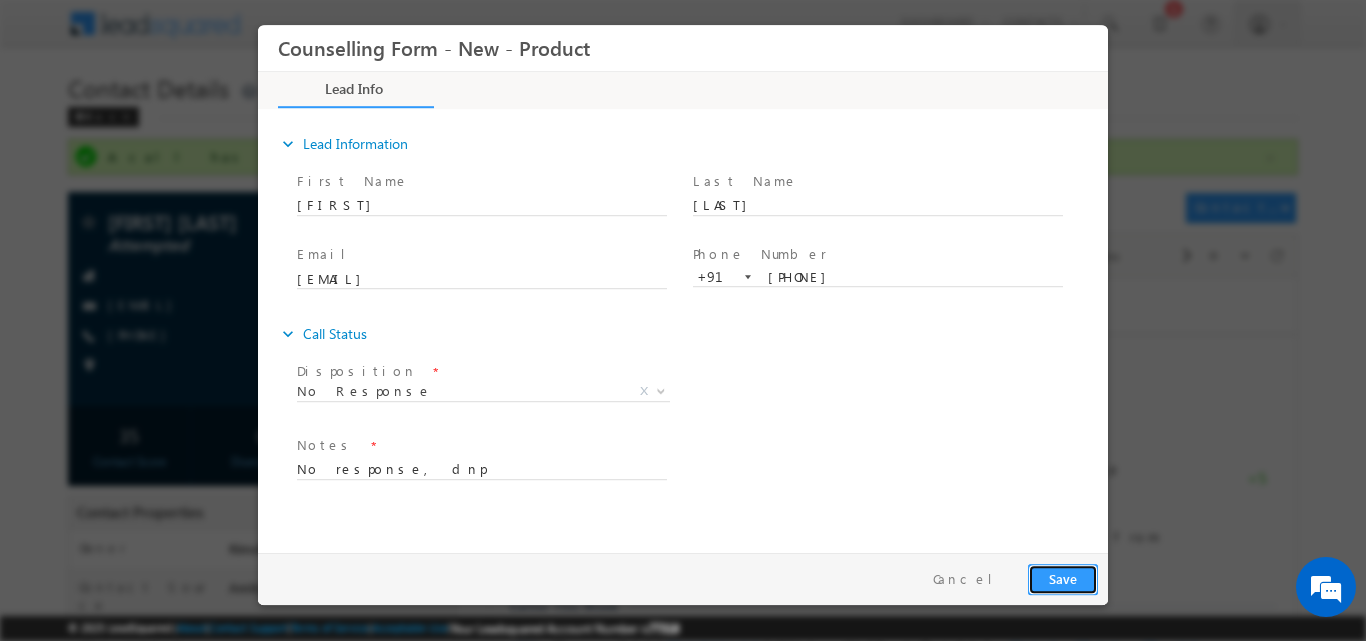 click on "Save" at bounding box center (1063, 578) 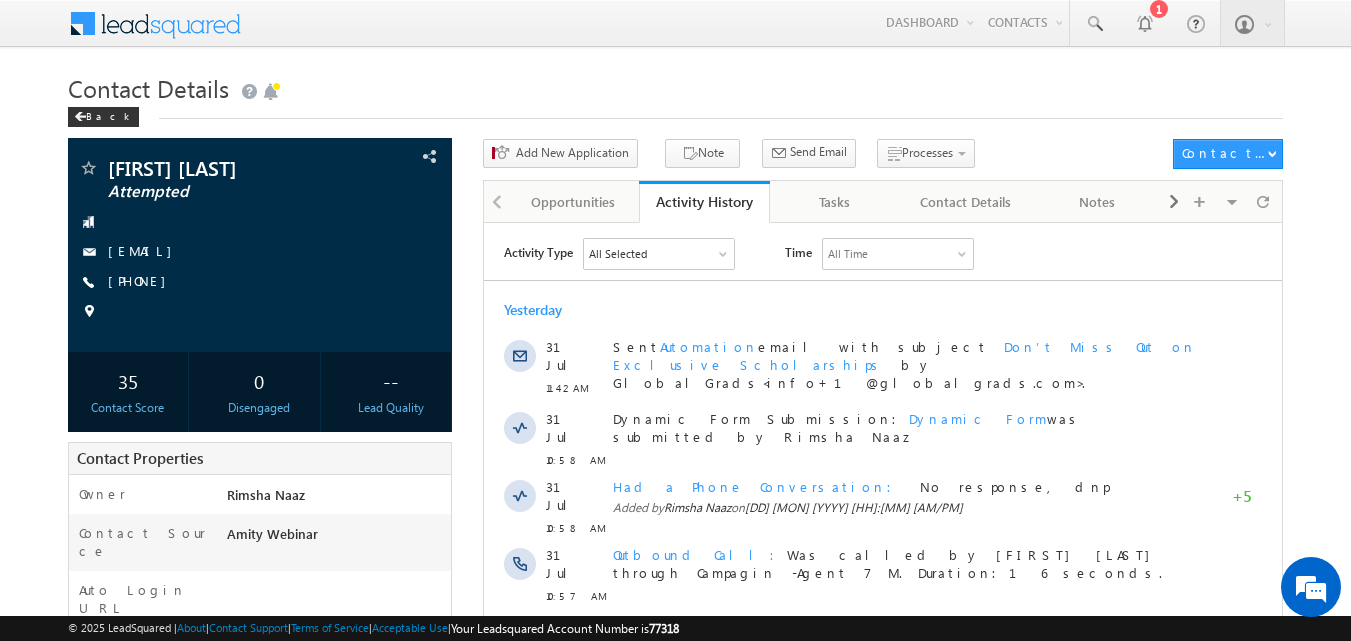 scroll, scrollTop: 0, scrollLeft: 0, axis: both 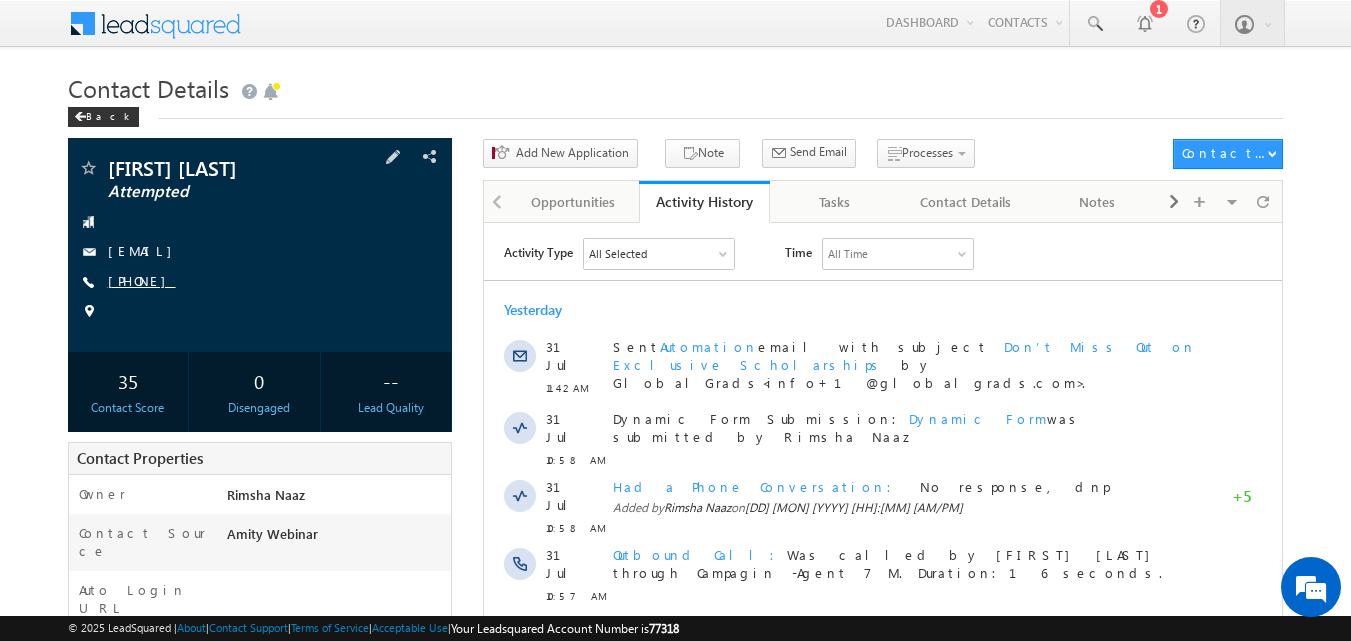 click on "[PHONE]" at bounding box center (142, 280) 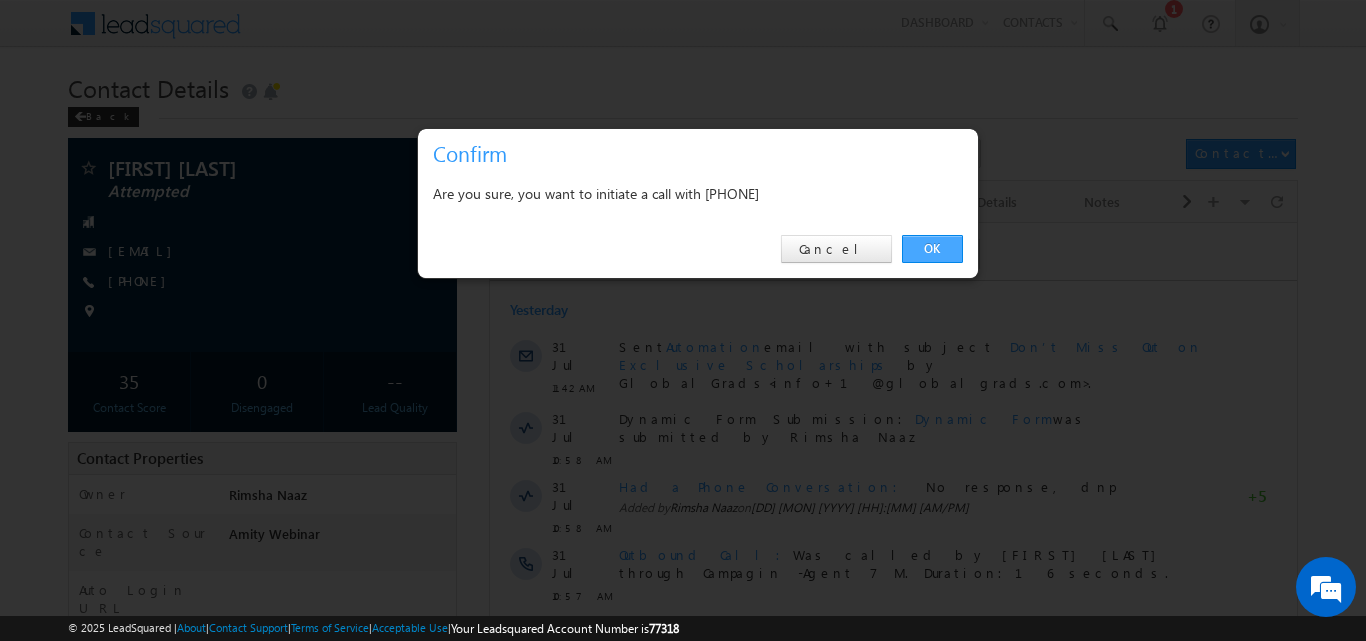 click on "OK" at bounding box center [932, 249] 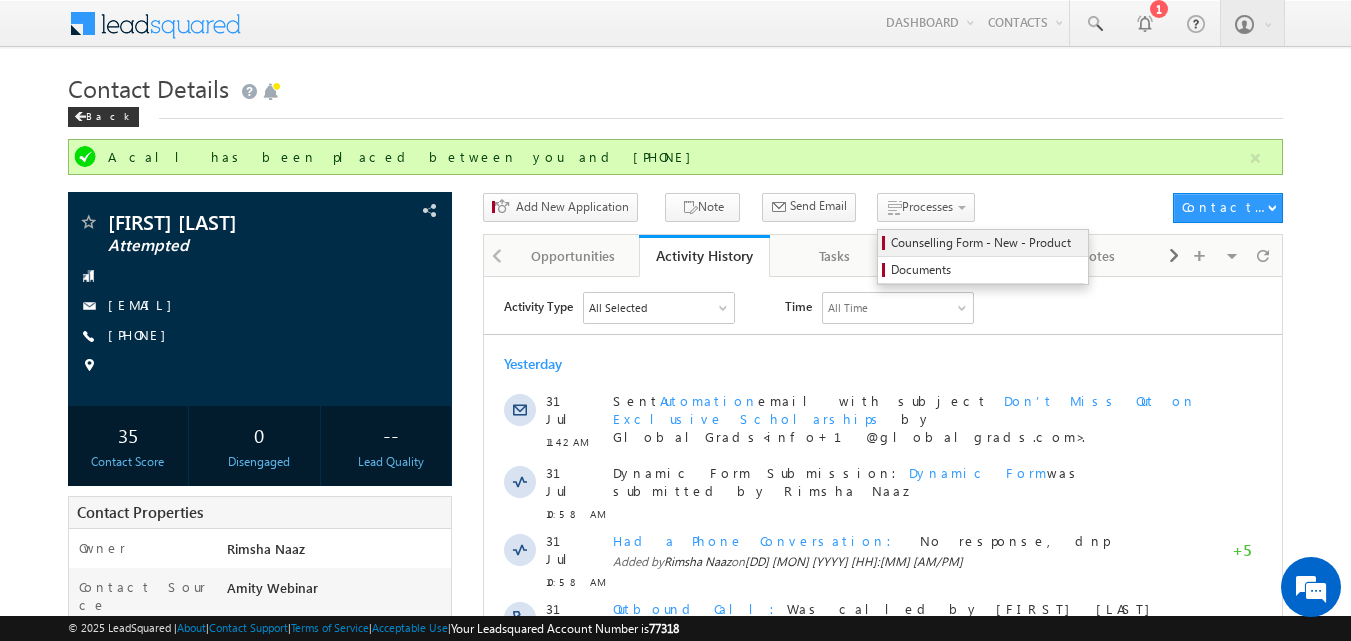 click on "Counselling Form - New - Product" at bounding box center [986, 243] 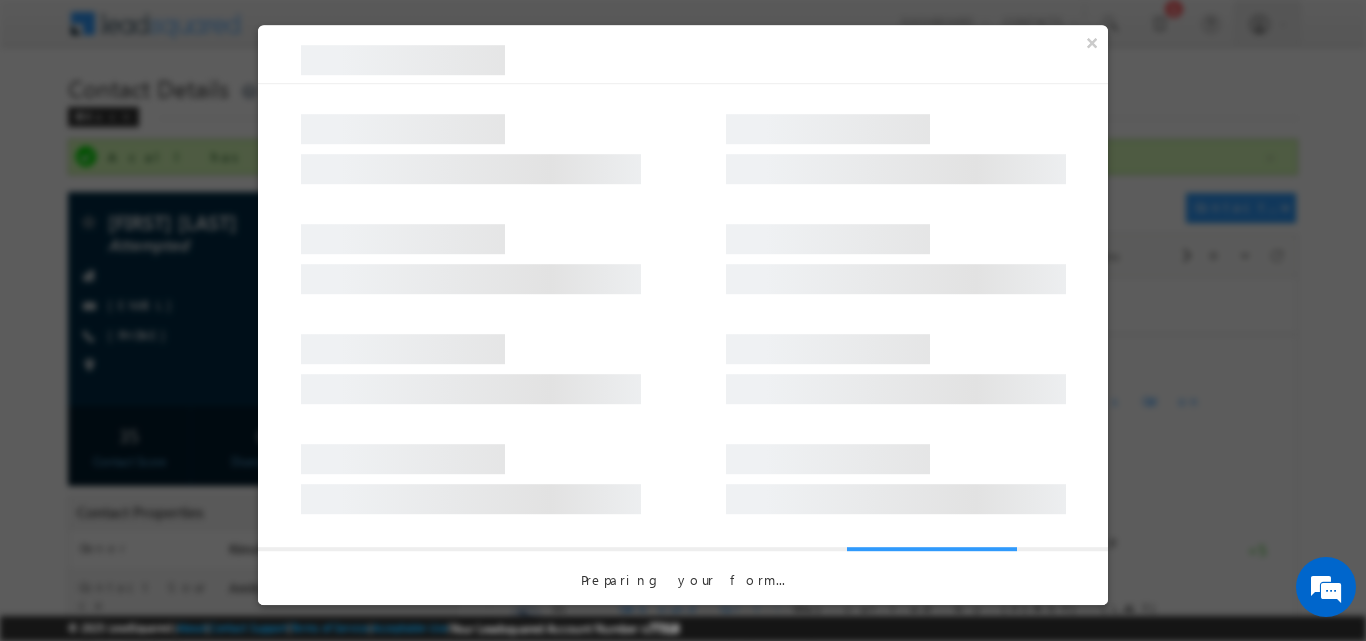 click at bounding box center (828, 239) 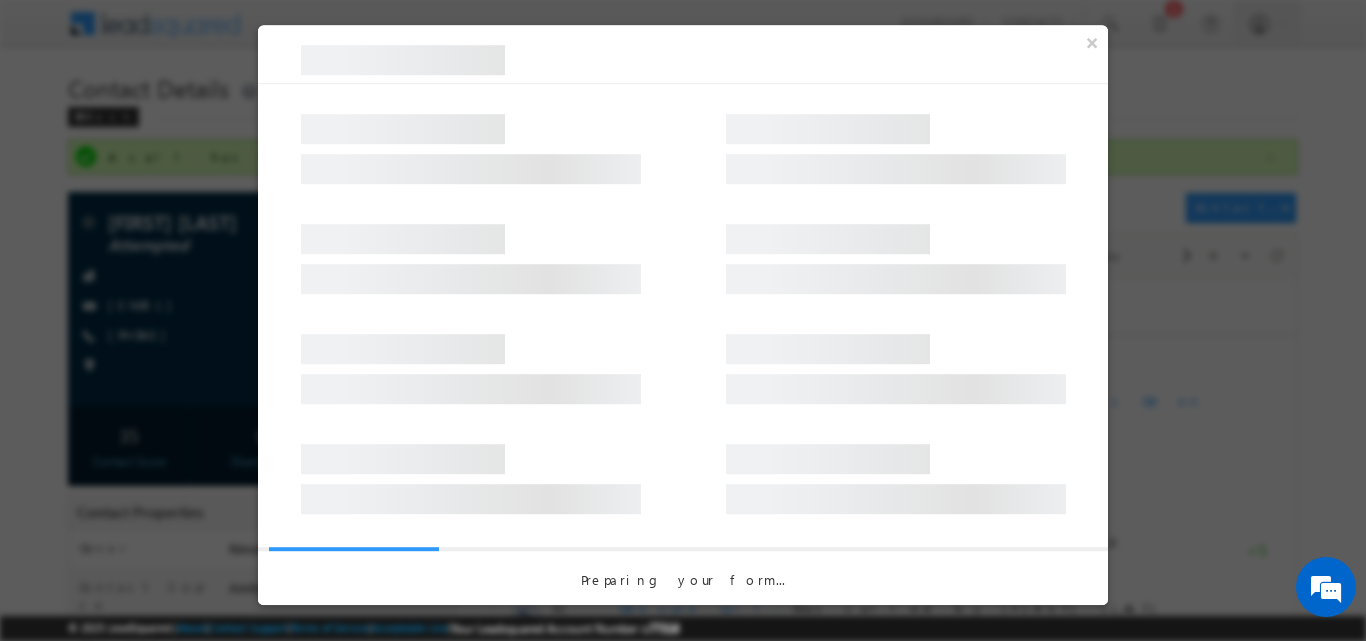 click at bounding box center (683, 139) 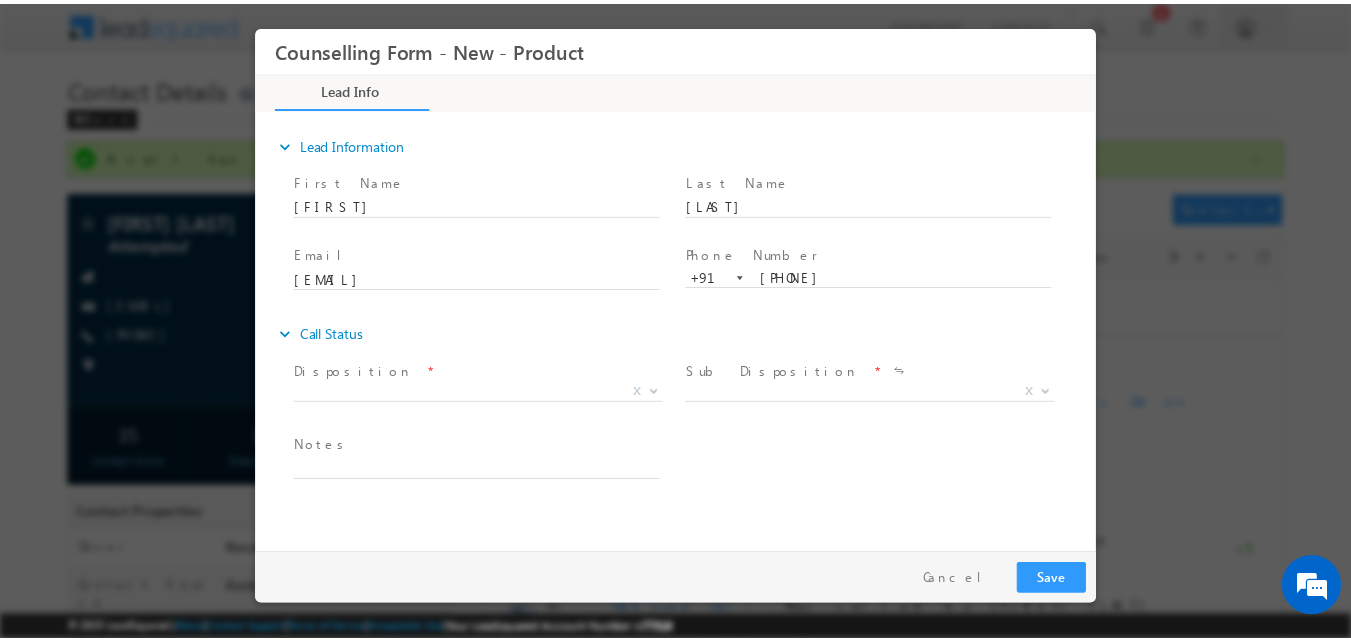 scroll, scrollTop: 0, scrollLeft: 0, axis: both 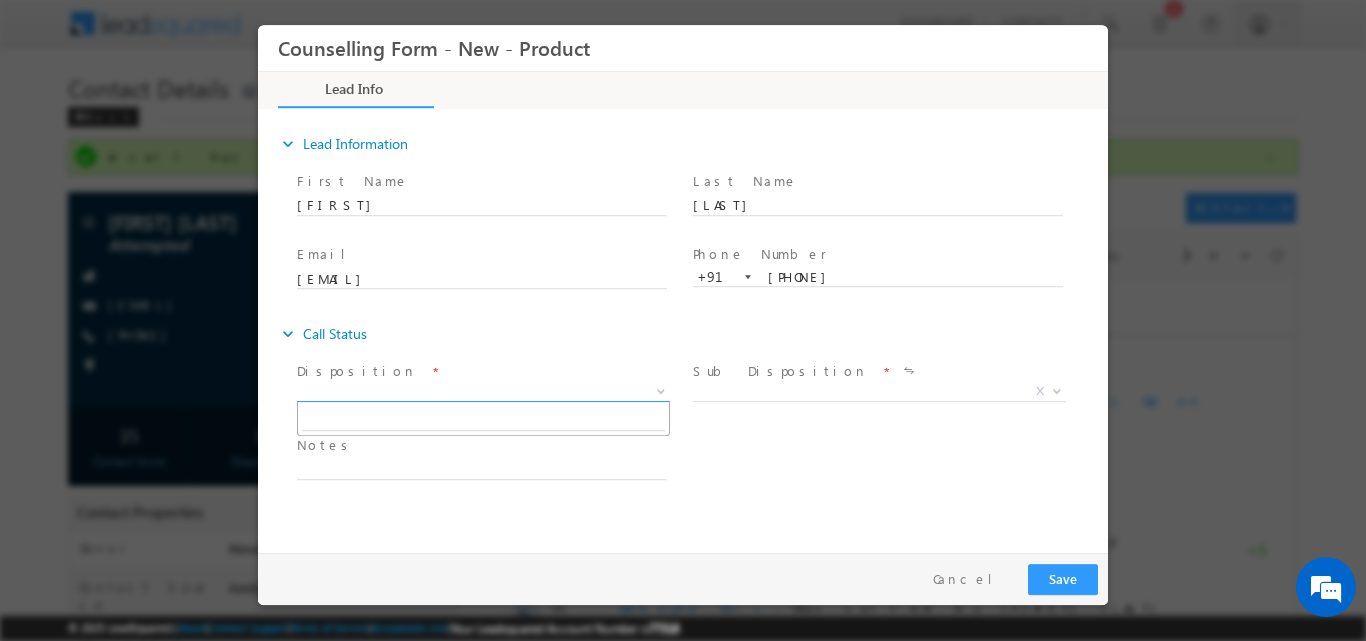 click at bounding box center [661, 389] 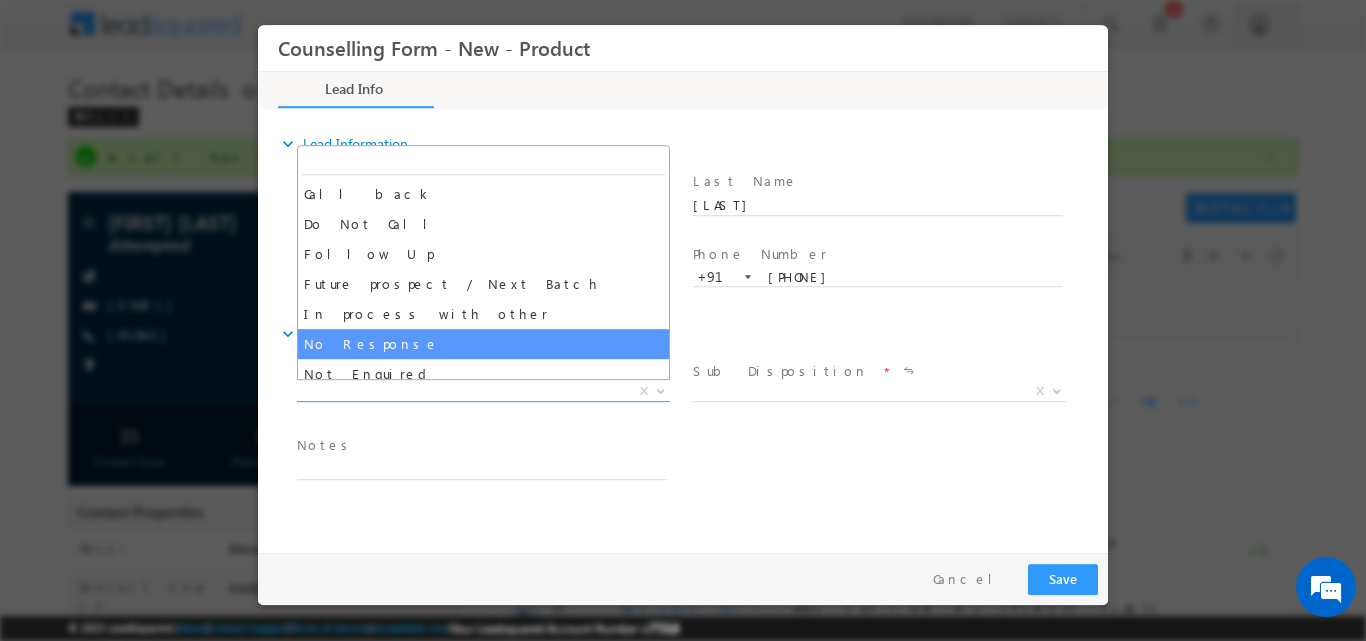 select on "No Response" 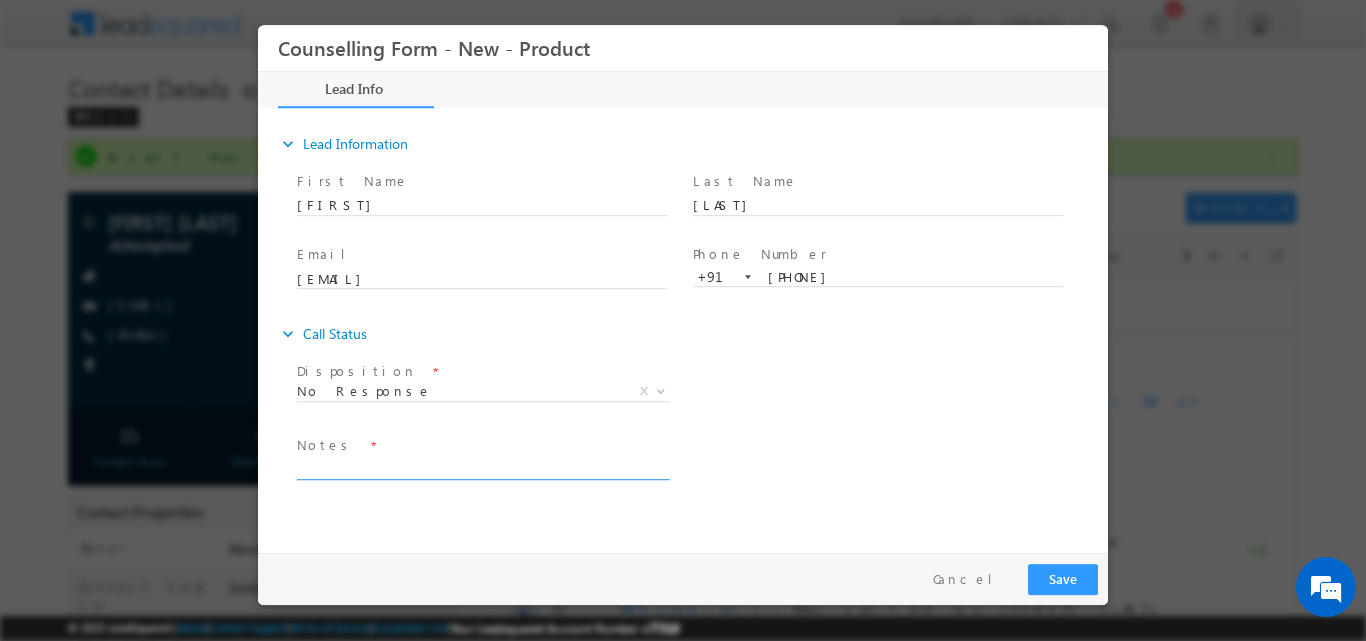 click at bounding box center (482, 467) 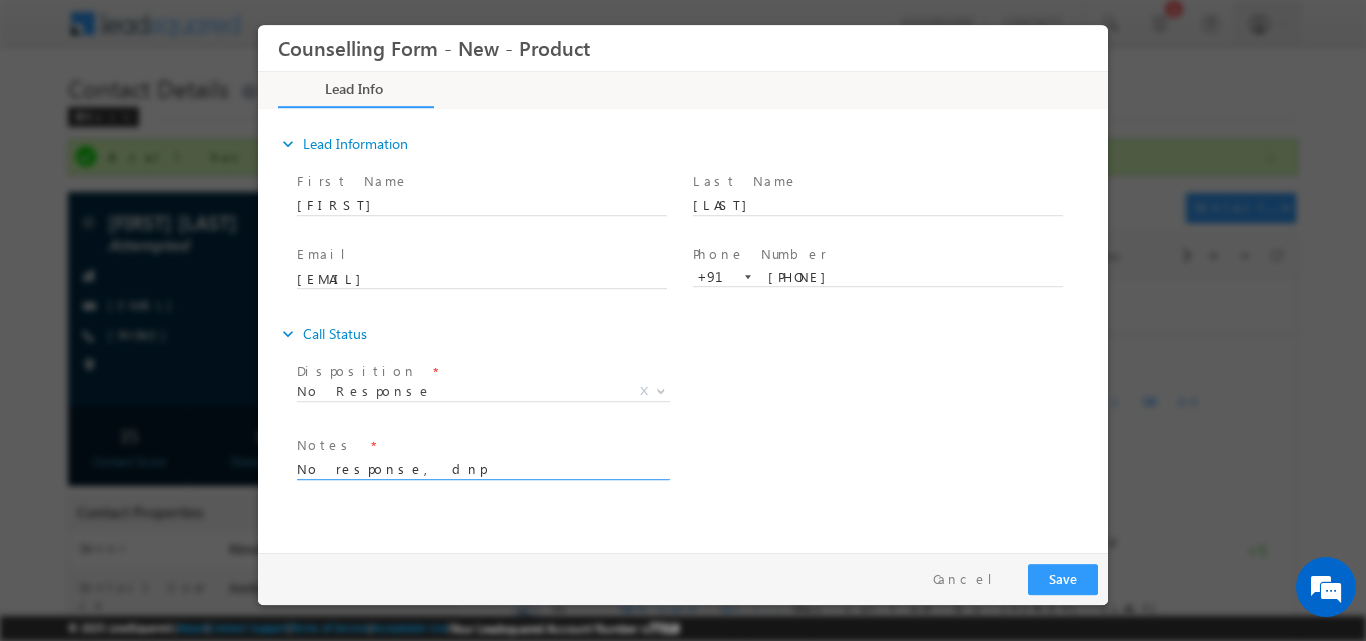 type on "No response, dnp" 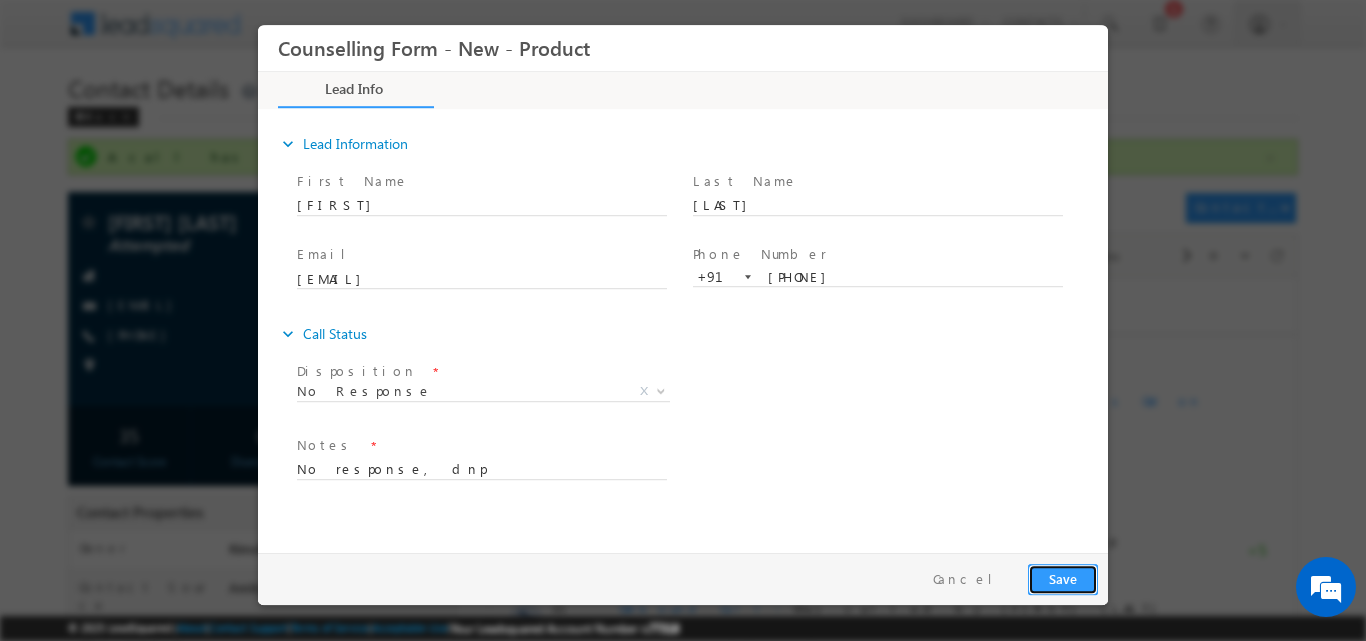 click on "Save" at bounding box center [1063, 578] 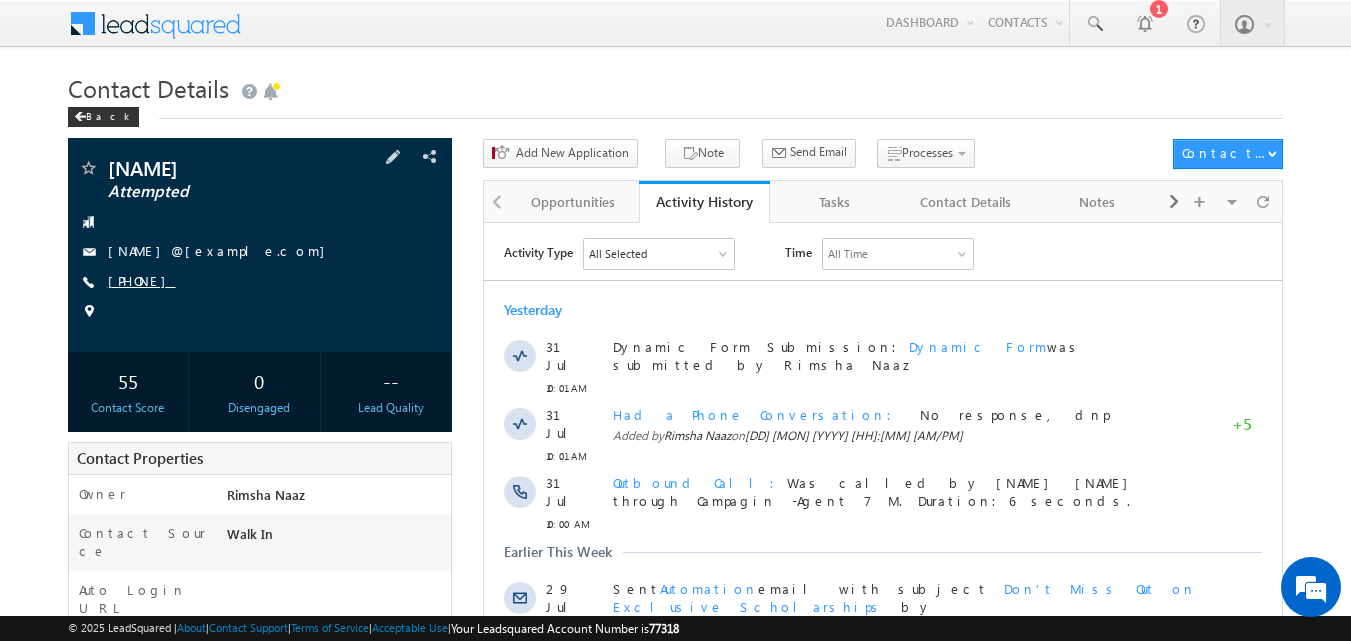 scroll, scrollTop: 0, scrollLeft: 0, axis: both 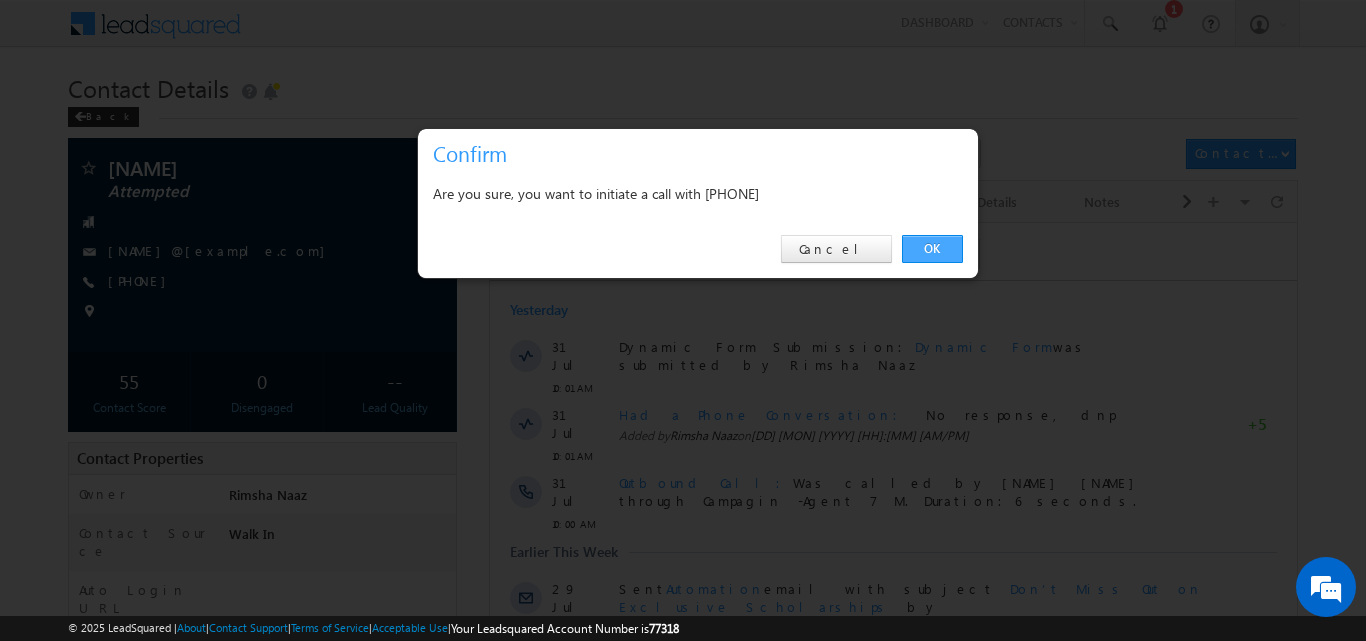 click on "OK" at bounding box center [932, 249] 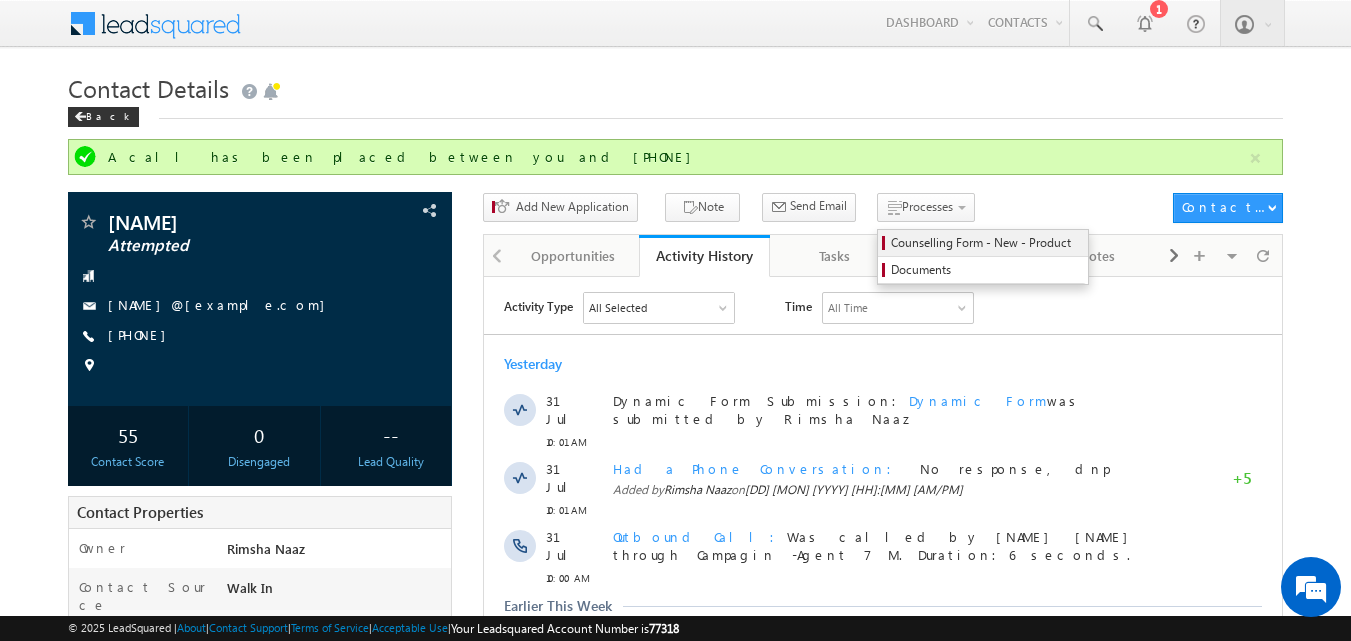 click on "Counselling Form - New - Product" at bounding box center [986, 243] 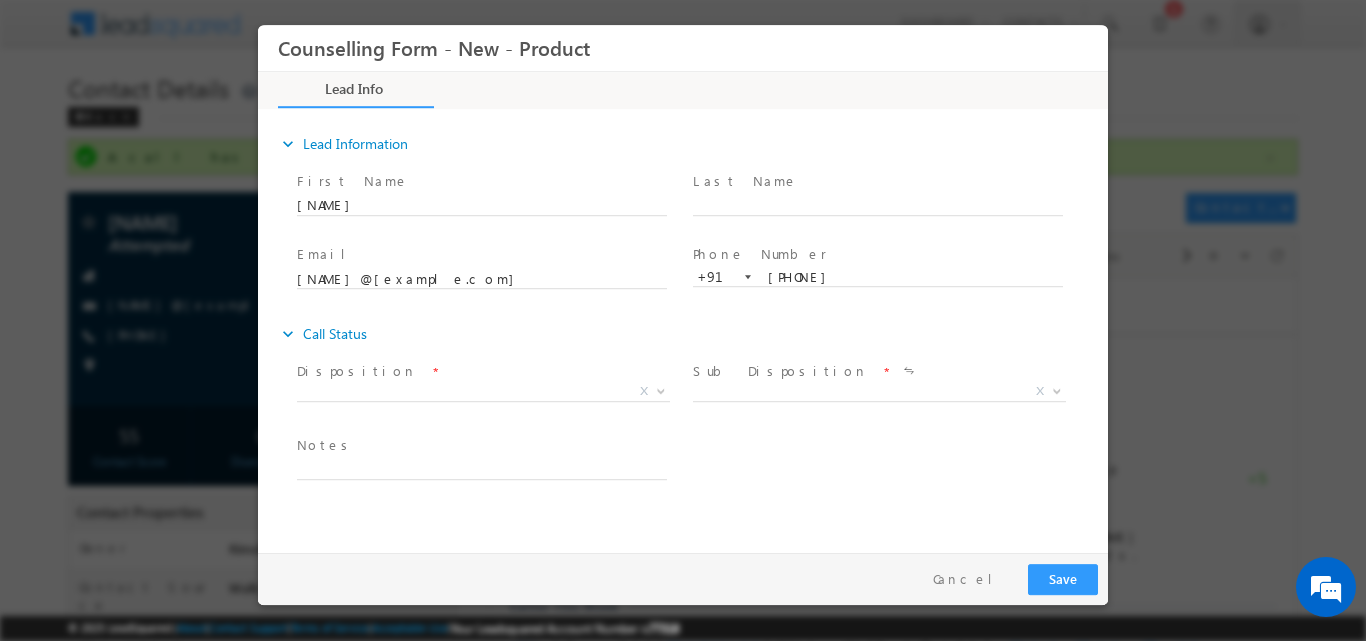 scroll, scrollTop: 0, scrollLeft: 0, axis: both 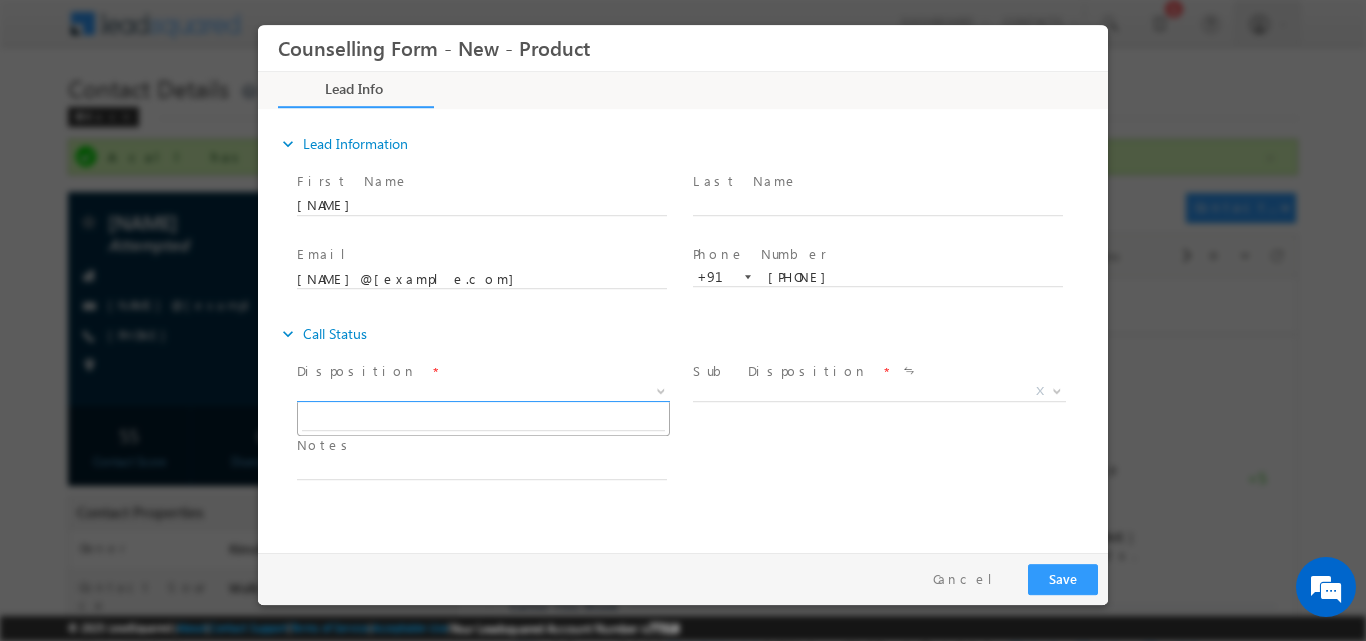 click at bounding box center (661, 389) 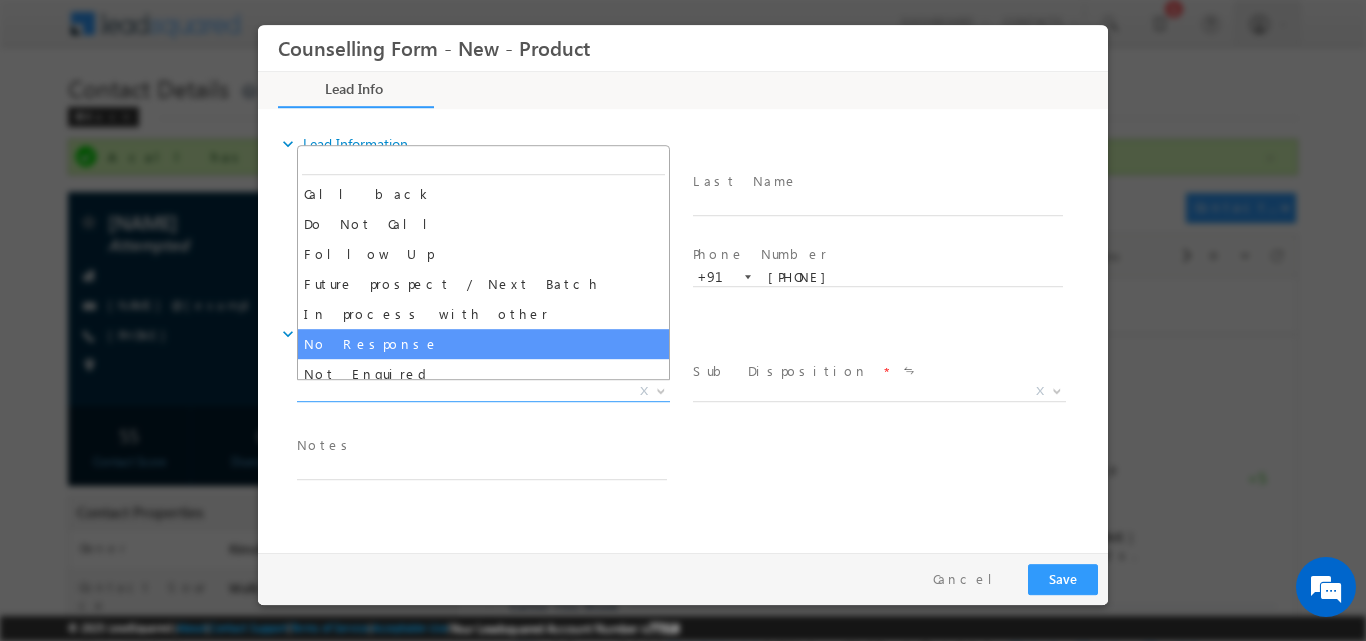 select on "No Response" 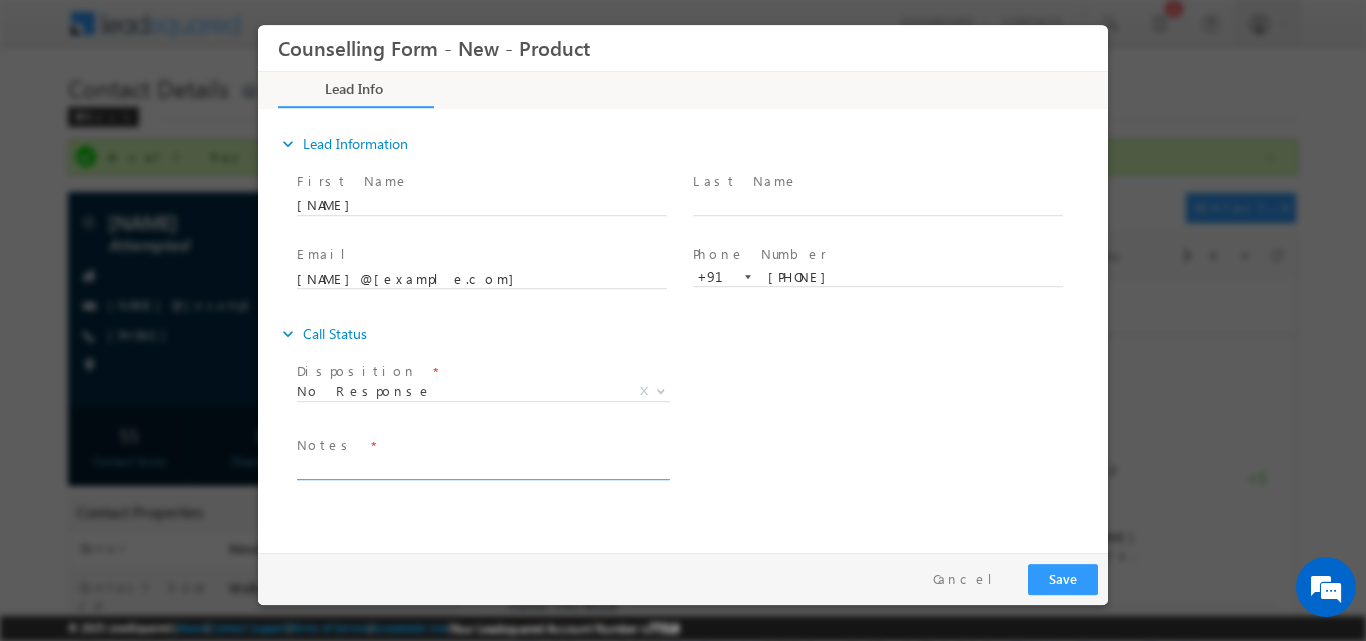 click at bounding box center [482, 467] 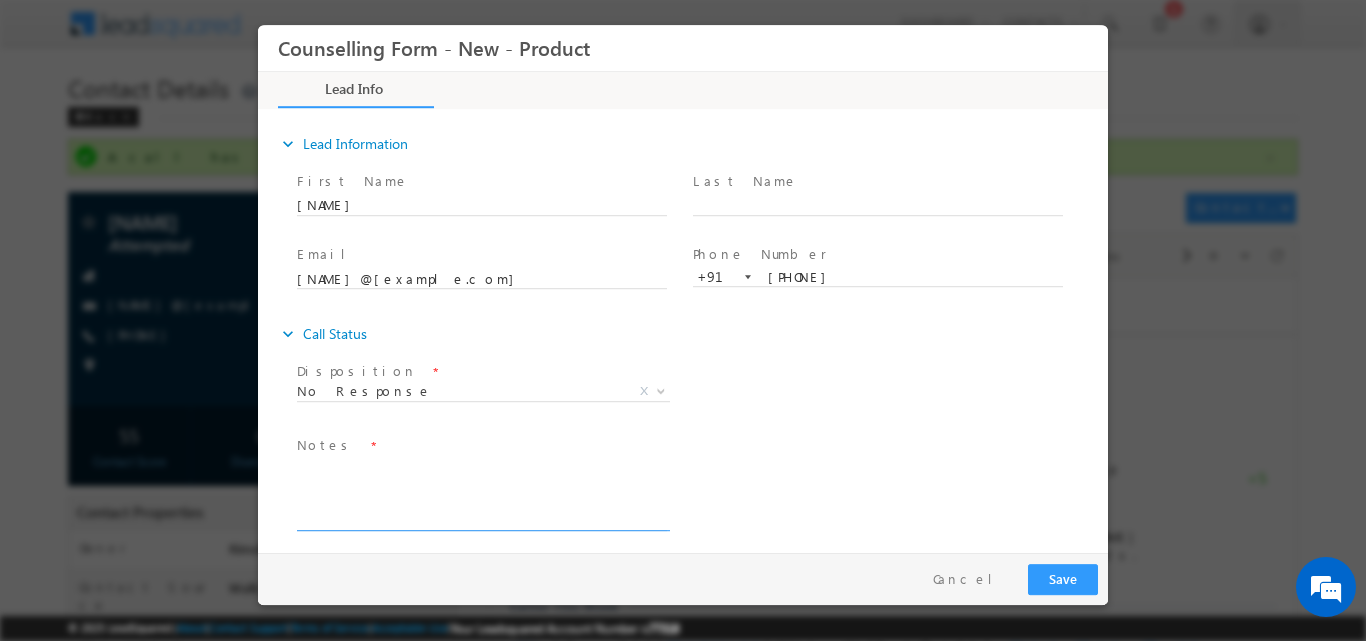 scroll, scrollTop: 0, scrollLeft: 0, axis: both 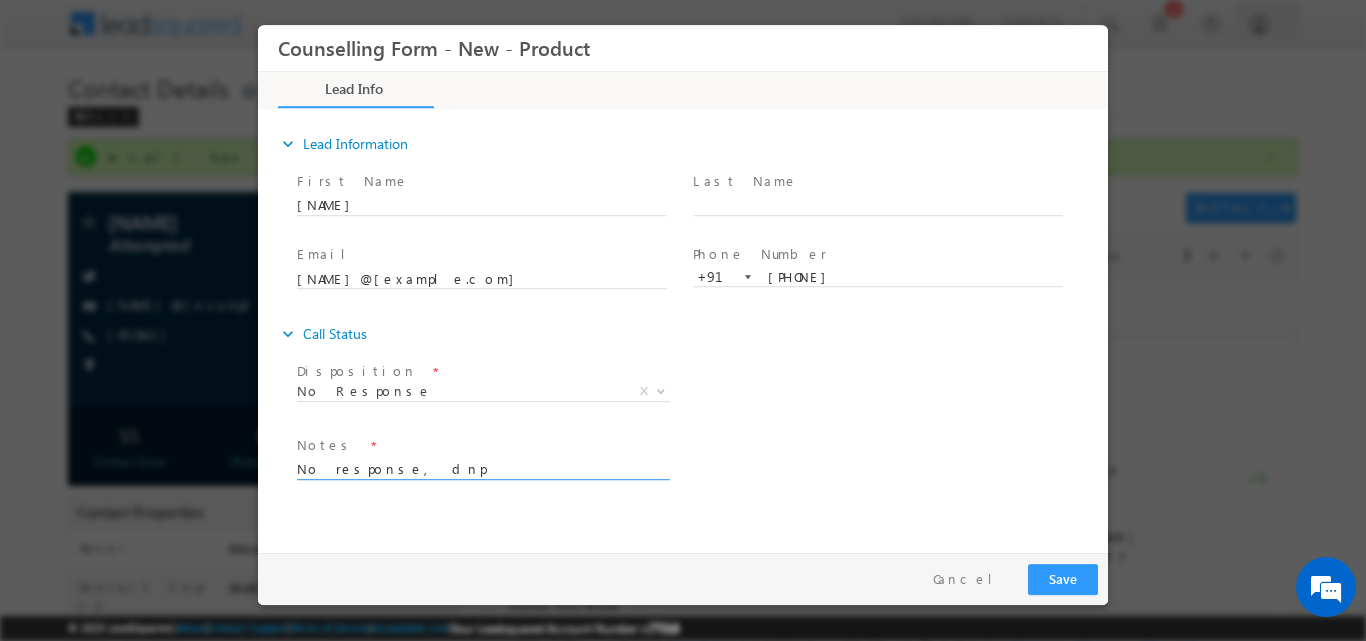 drag, startPoint x: 444, startPoint y: 471, endPoint x: 495, endPoint y: 478, distance: 51.47815 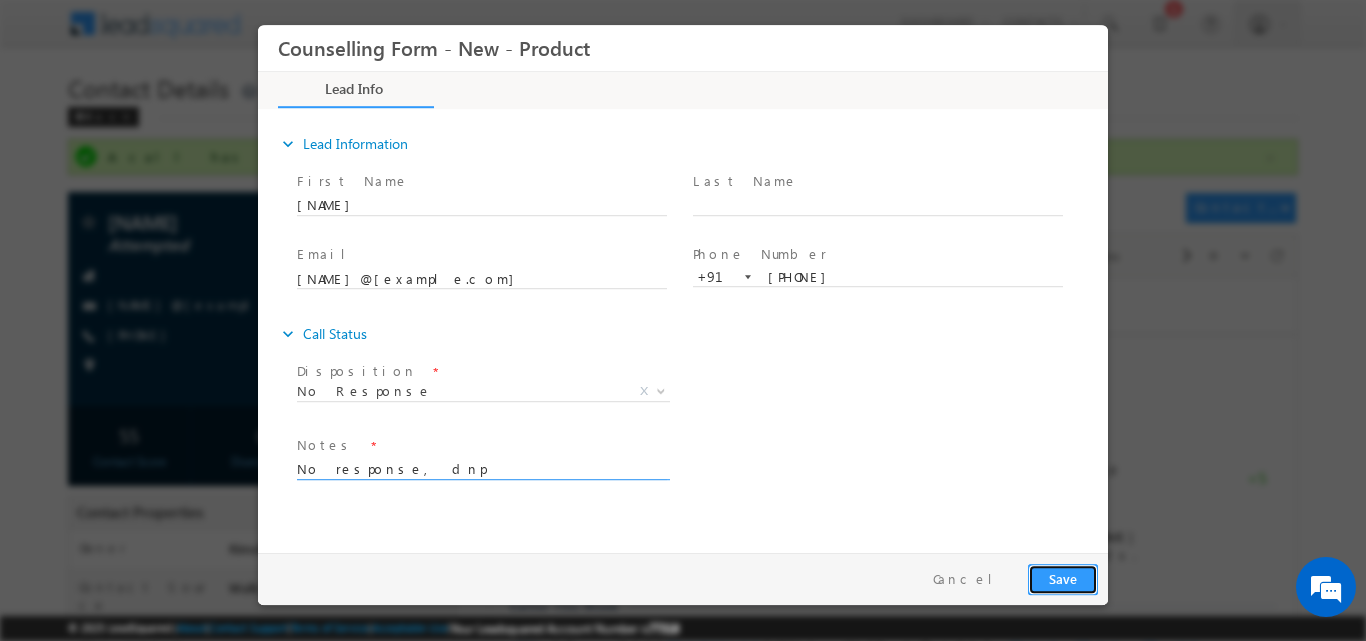 click on "Save" at bounding box center (1063, 578) 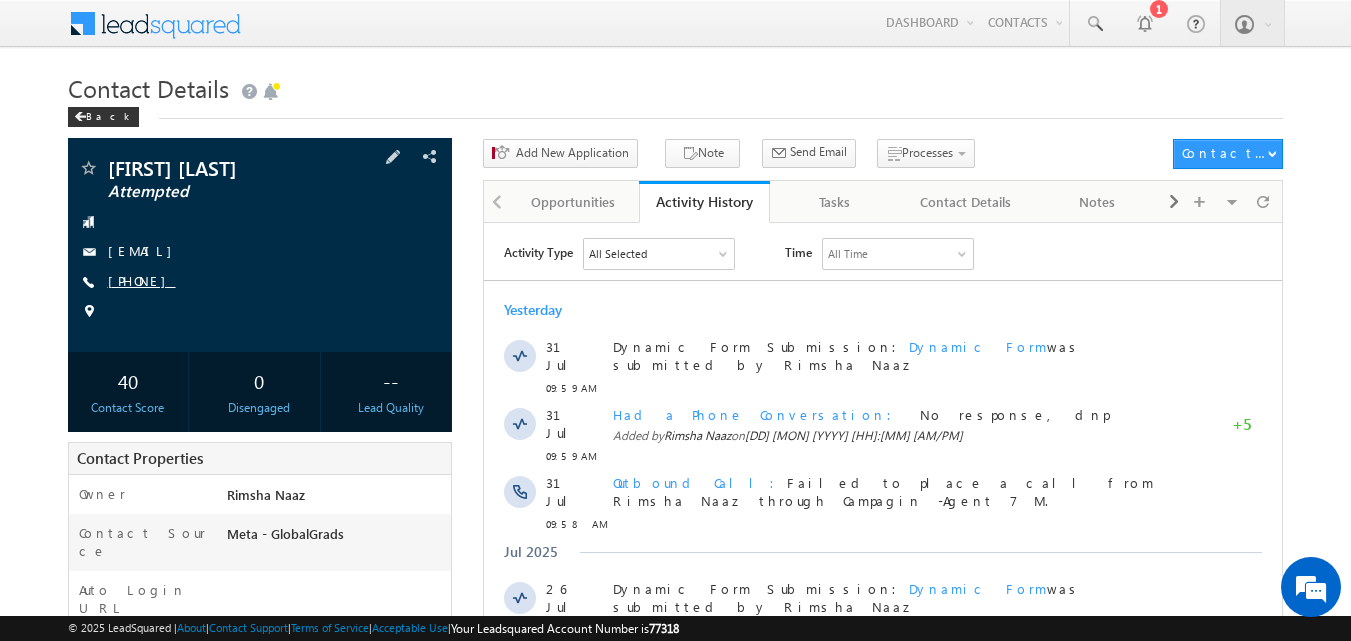 scroll, scrollTop: 0, scrollLeft: 0, axis: both 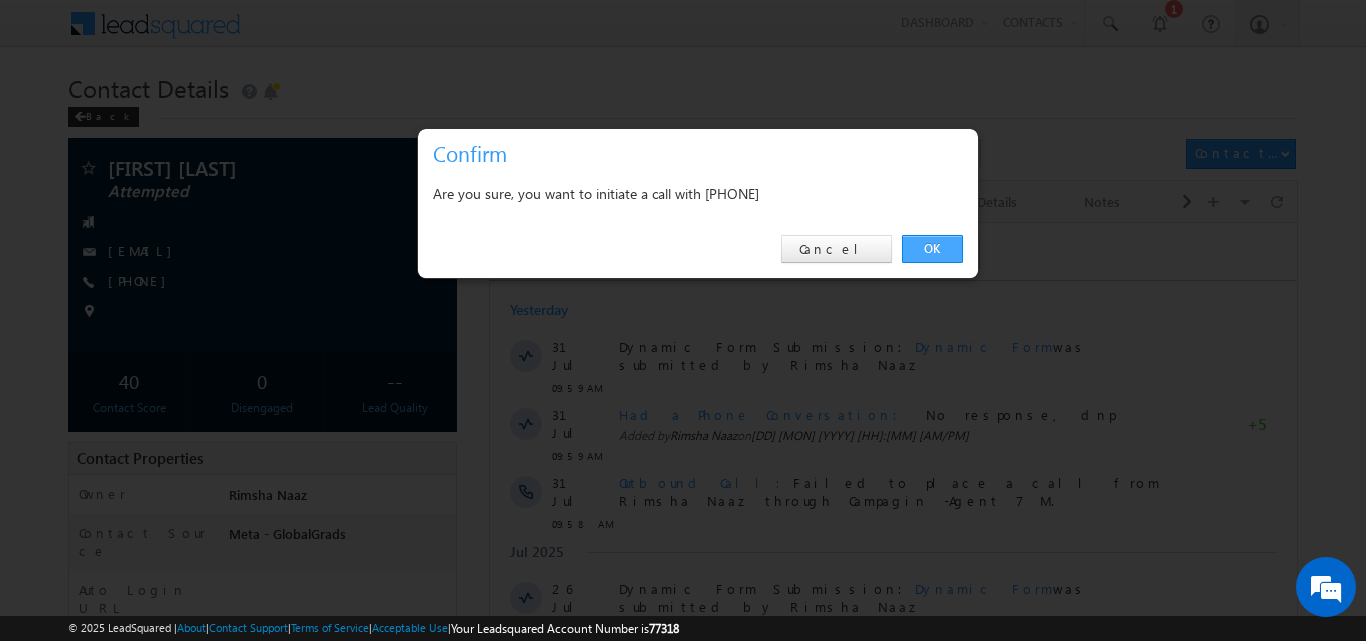 click on "OK" at bounding box center [932, 249] 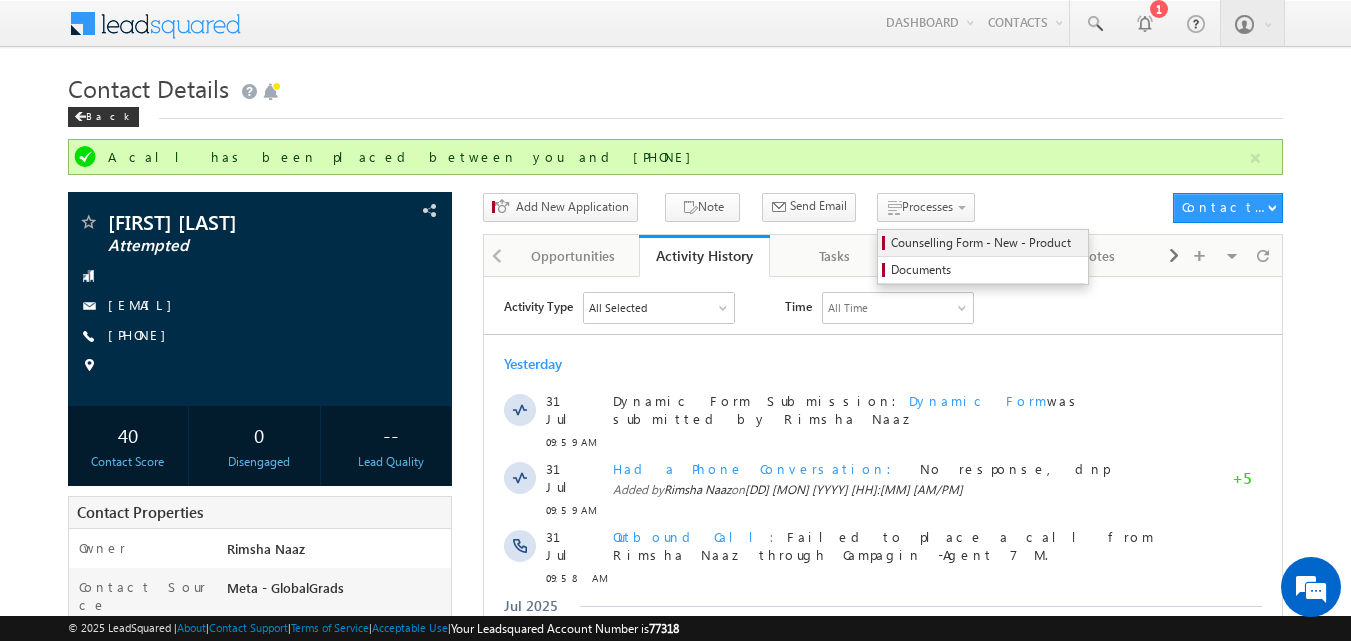 click on "Counselling Form - New - Product" at bounding box center [986, 243] 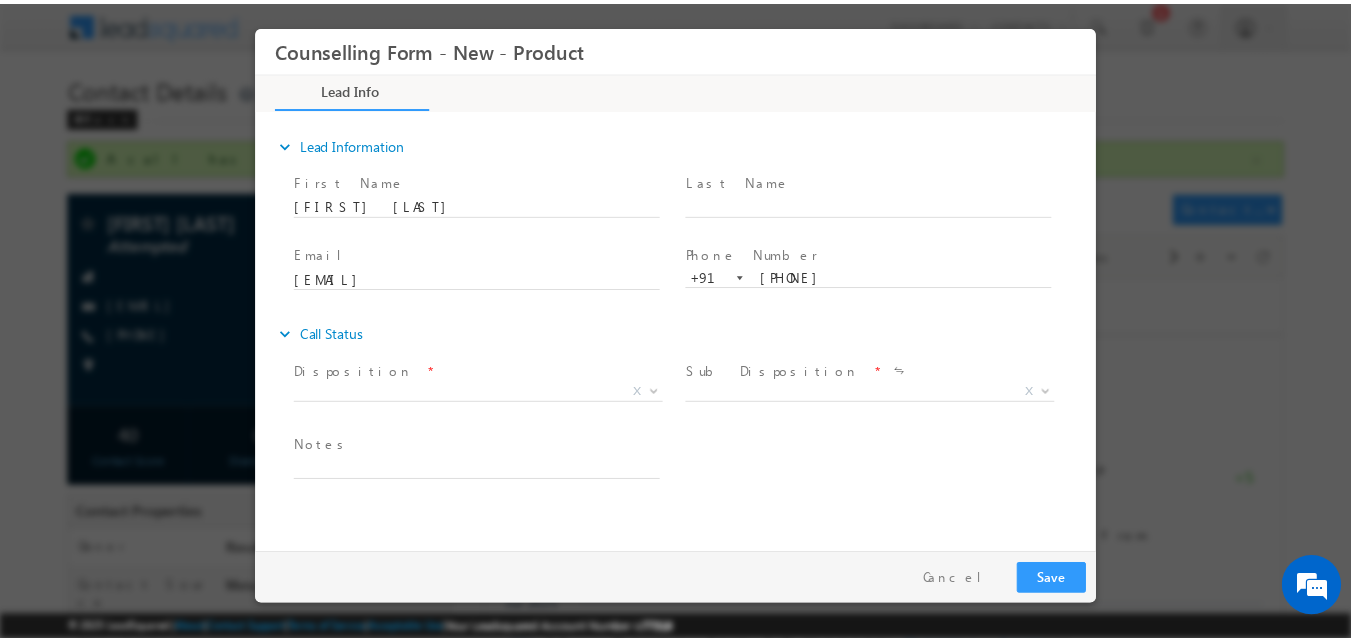 scroll, scrollTop: 0, scrollLeft: 0, axis: both 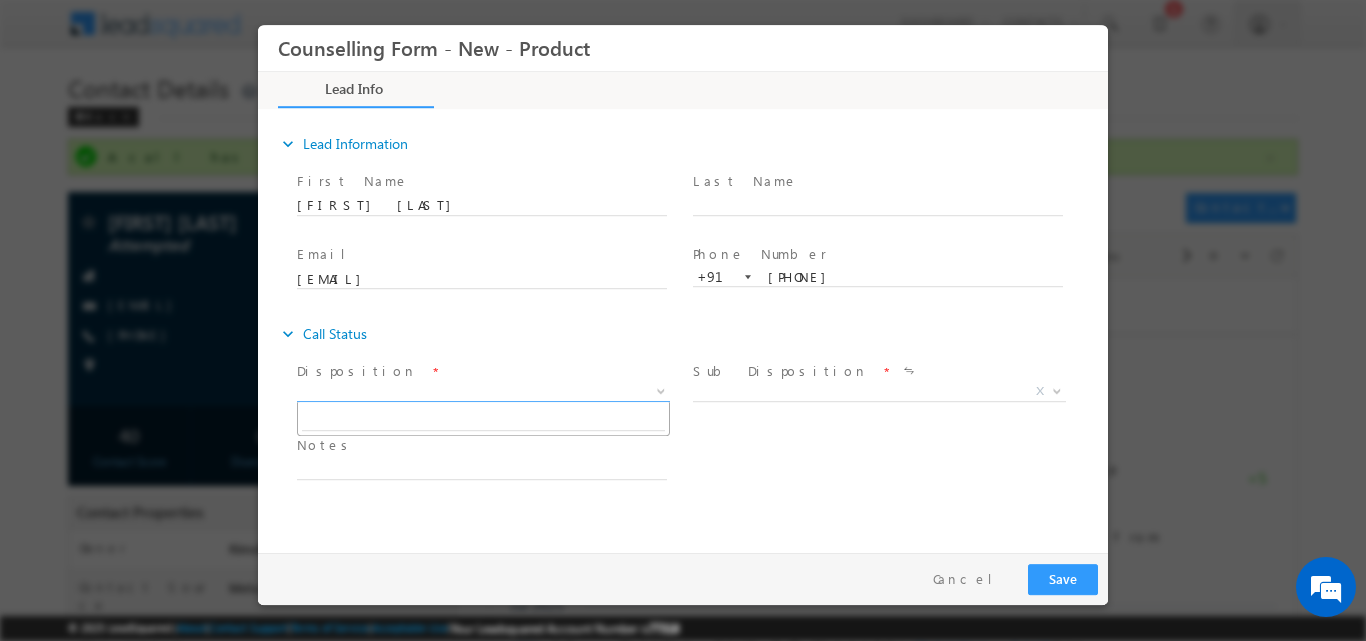 click at bounding box center [659, 390] 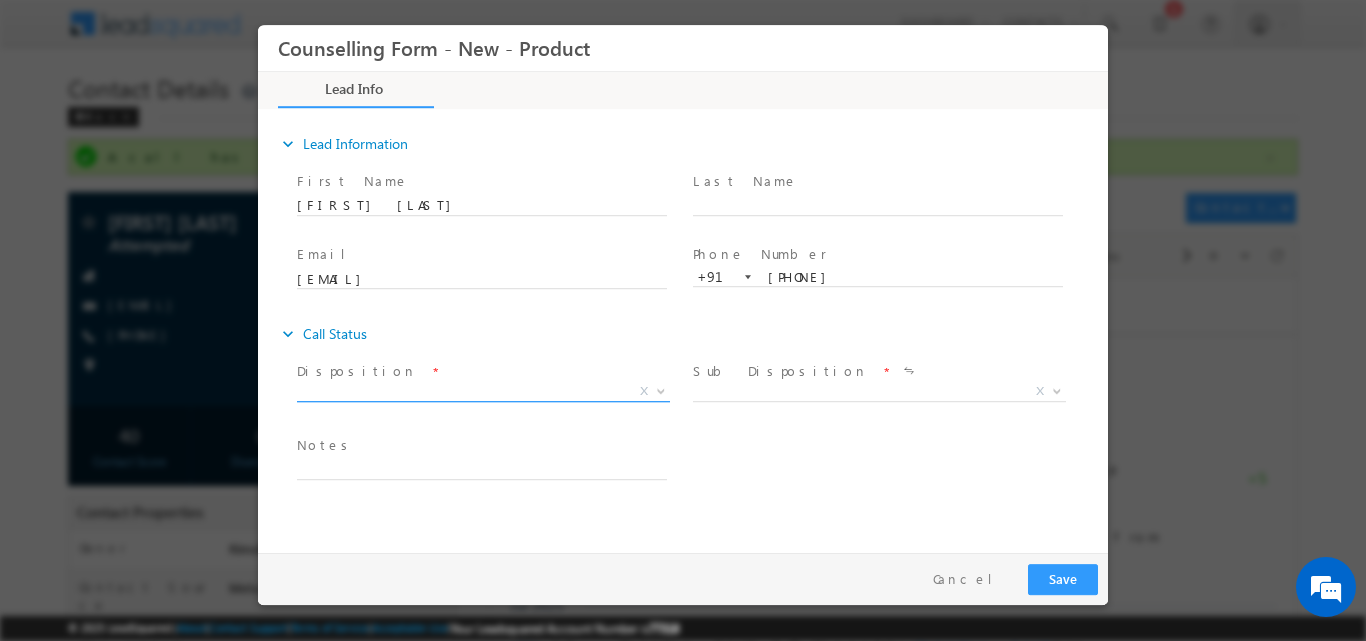 click at bounding box center [659, 390] 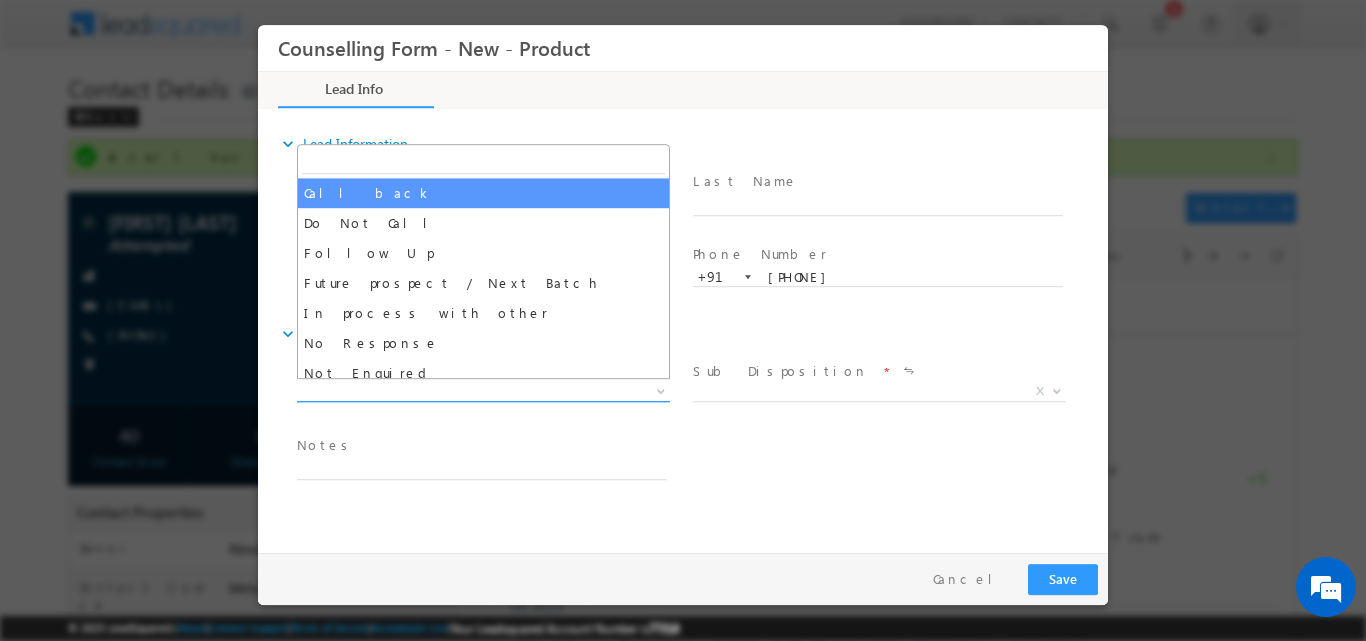click at bounding box center (659, 390) 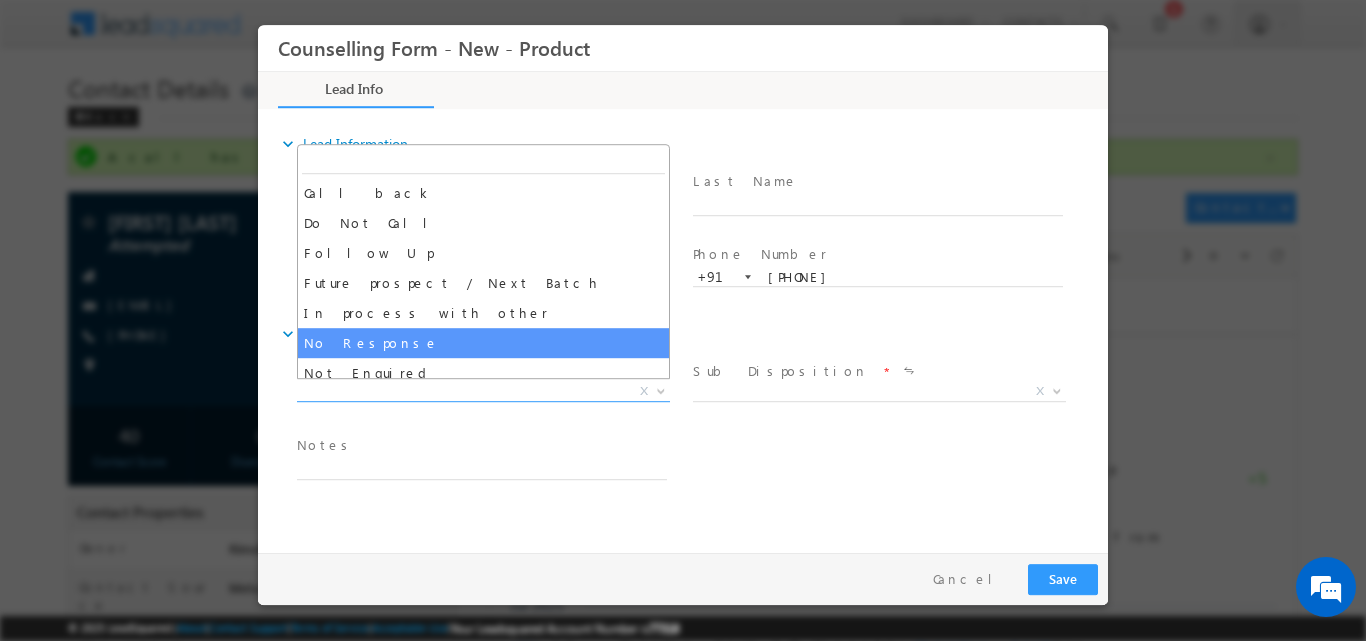 select on "No Response" 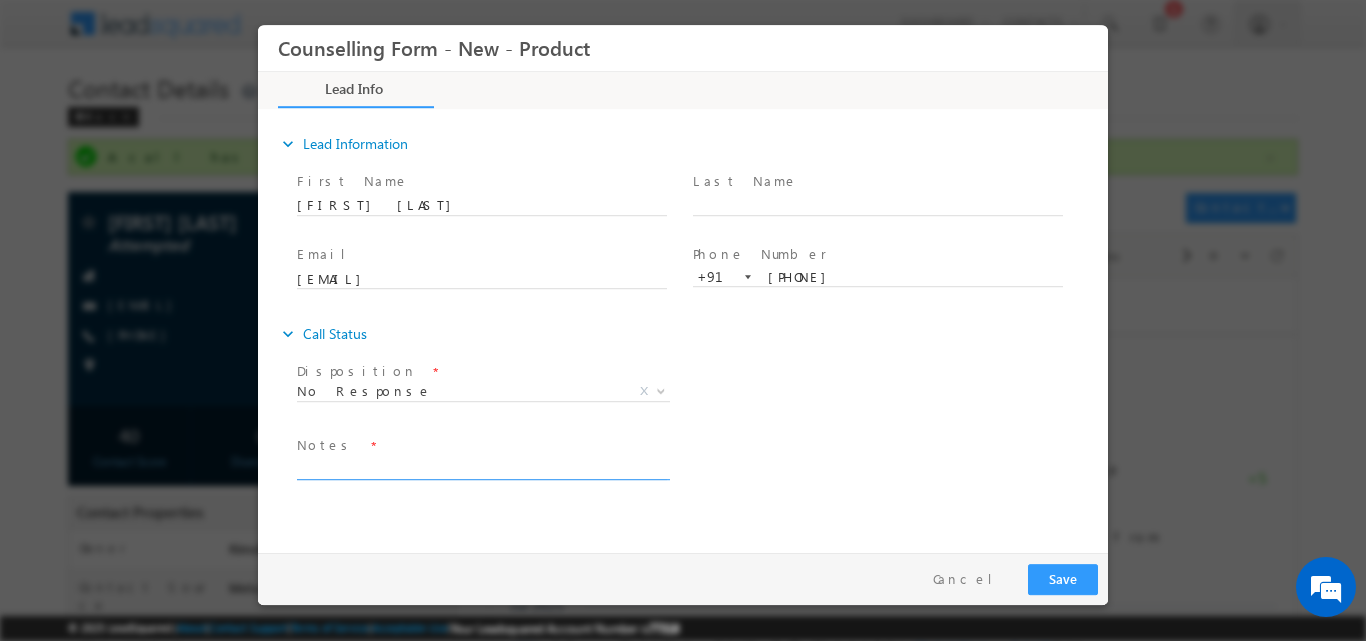 click at bounding box center [482, 467] 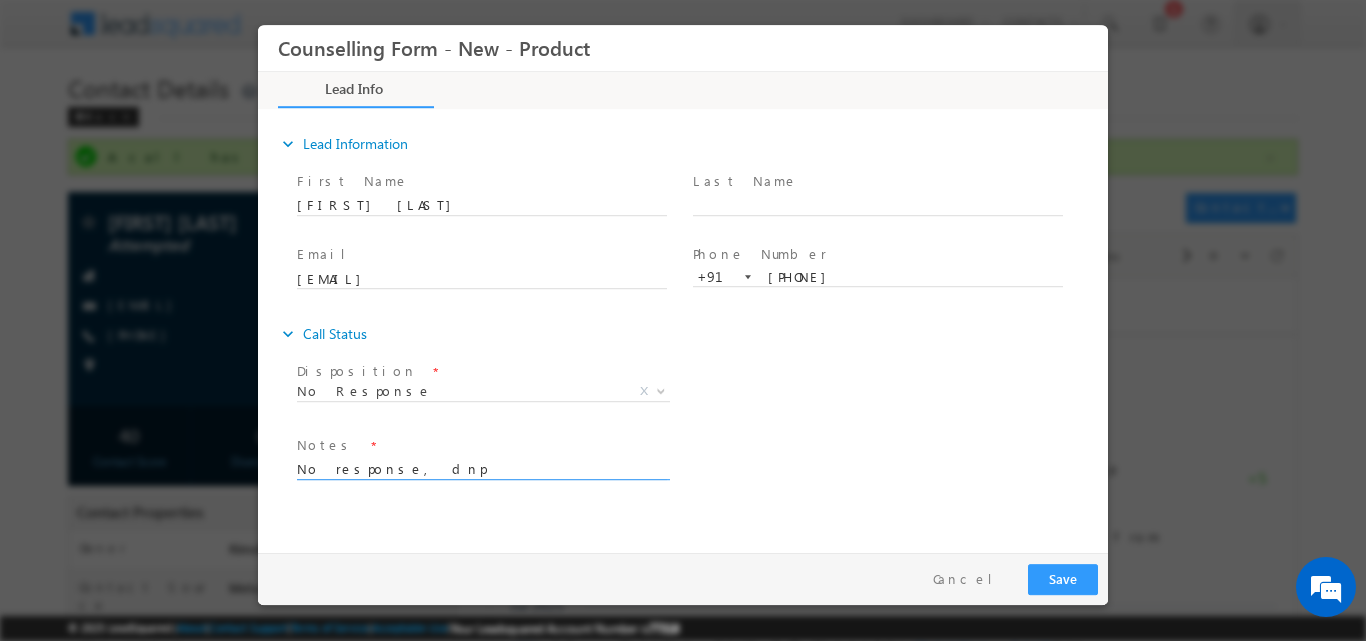 type on "No response, dnp" 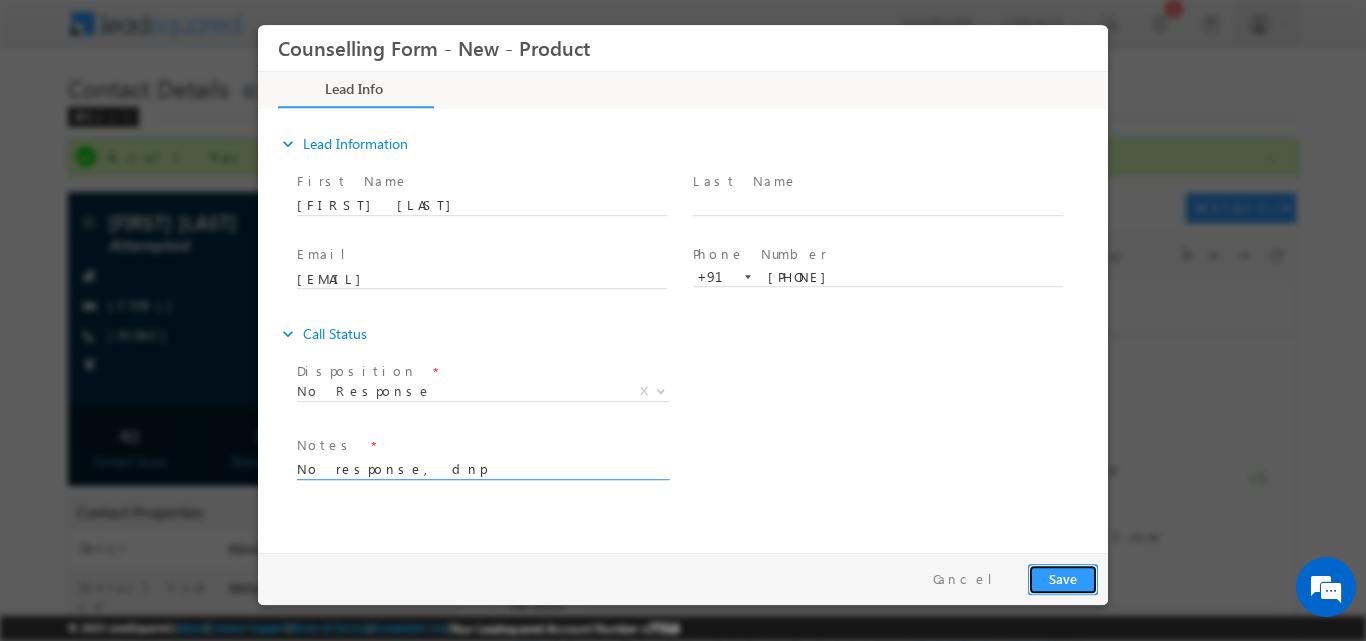 click on "Save" at bounding box center (1063, 578) 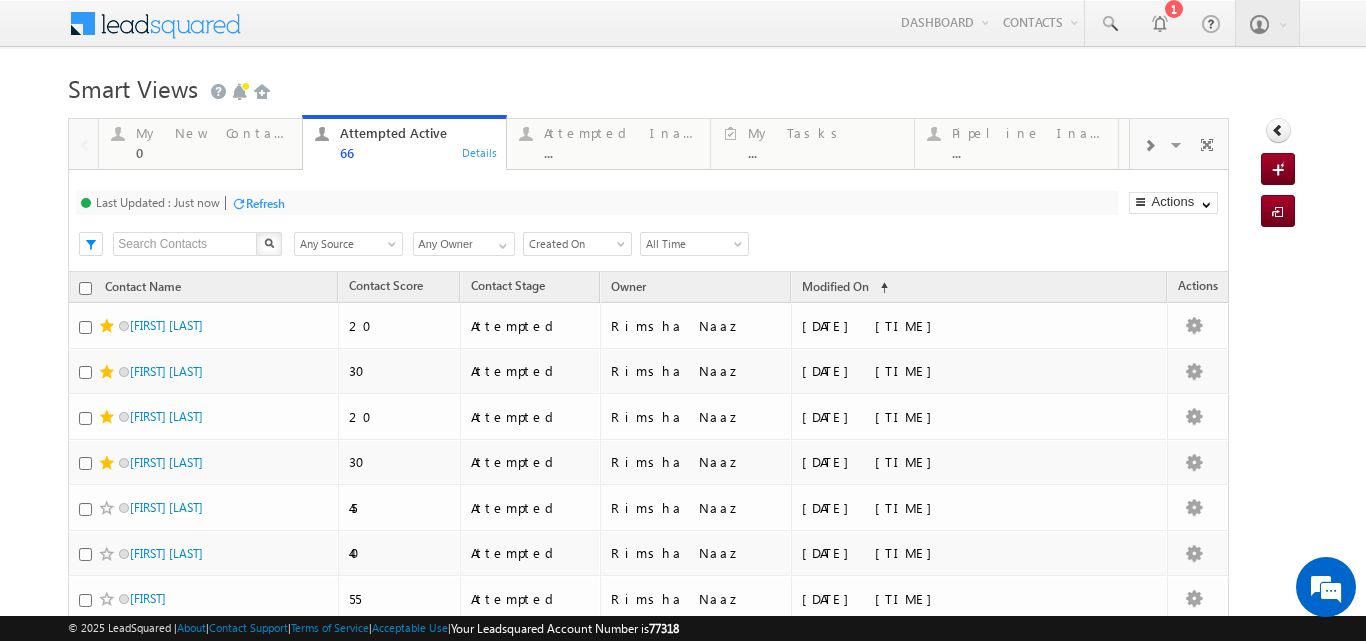 scroll, scrollTop: 287, scrollLeft: 0, axis: vertical 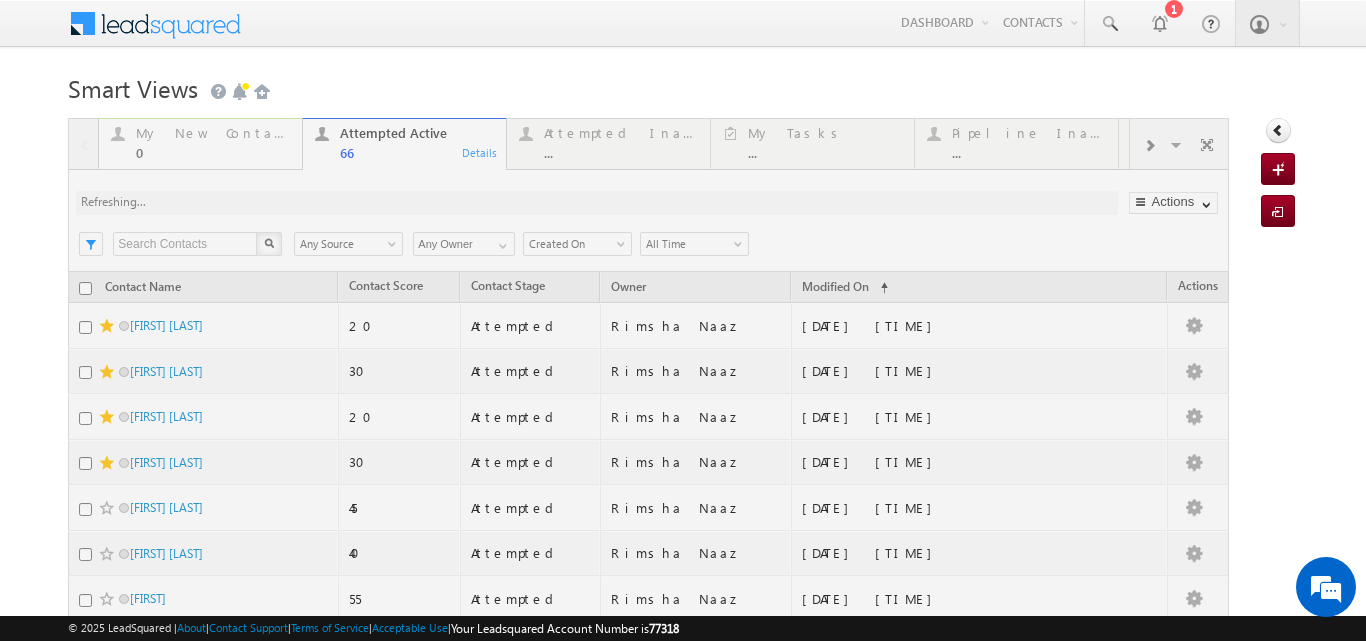 click on "My New Contact" at bounding box center (213, 133) 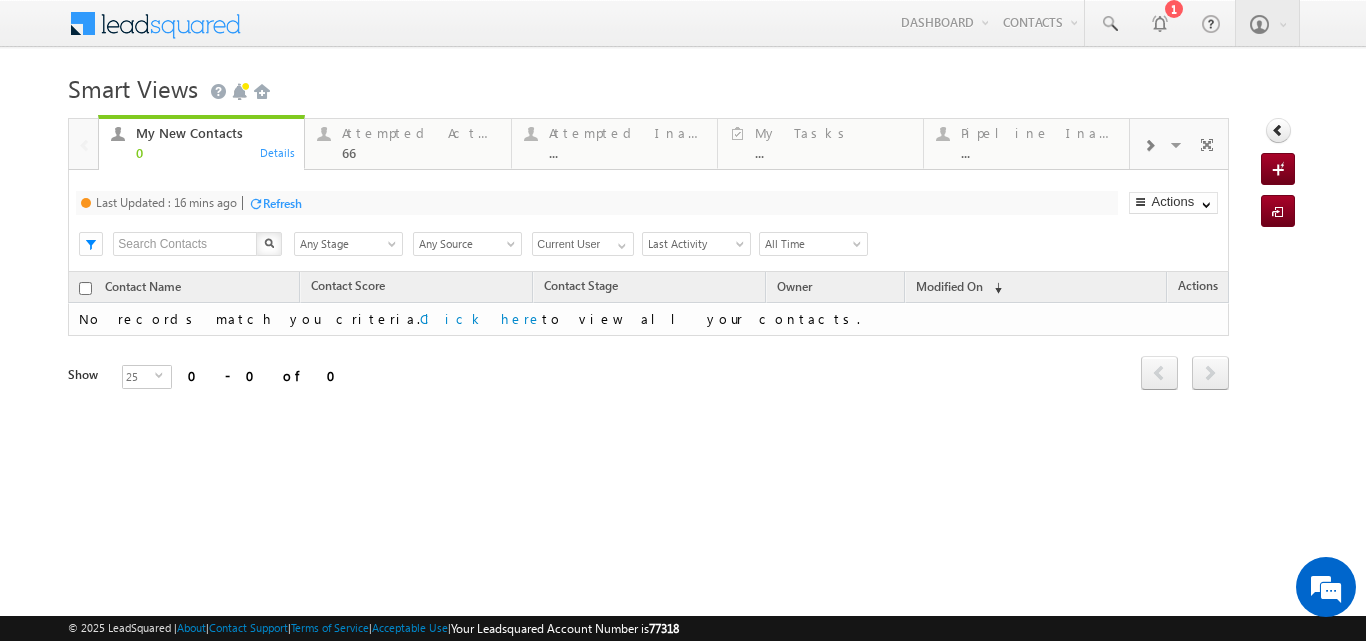 click at bounding box center (255, 203) 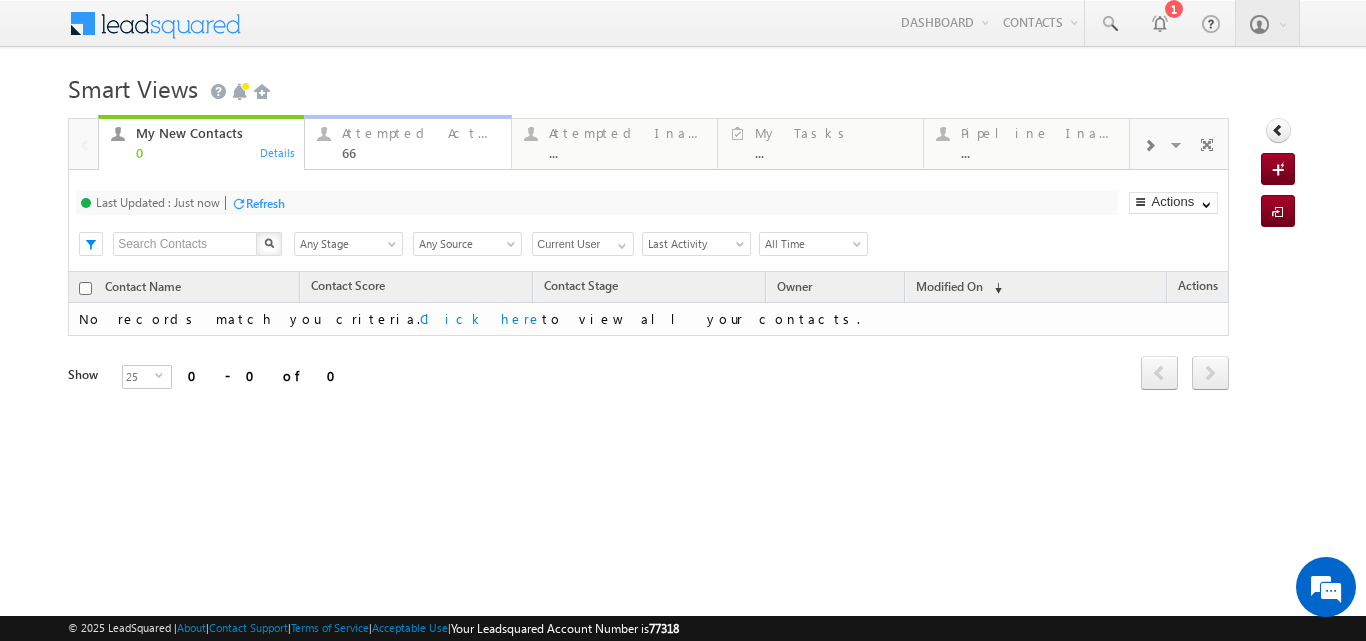 click on "Attempted Active 66" at bounding box center (420, 140) 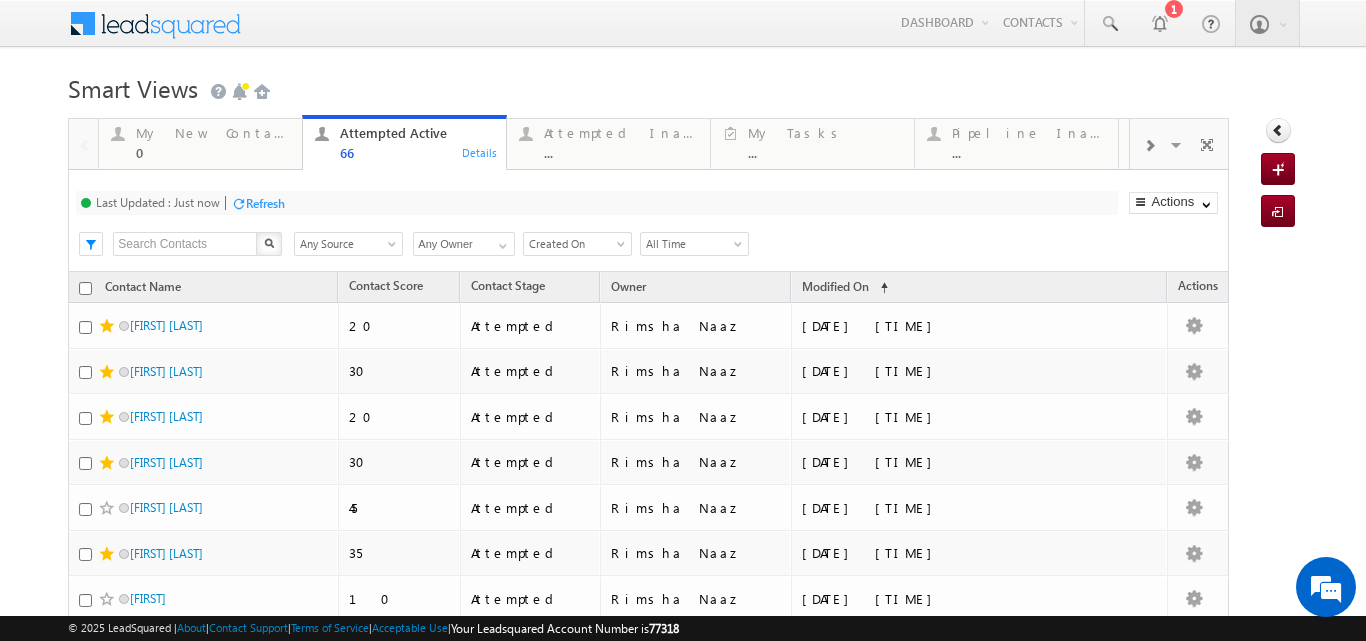 click on "Refresh" at bounding box center (265, 203) 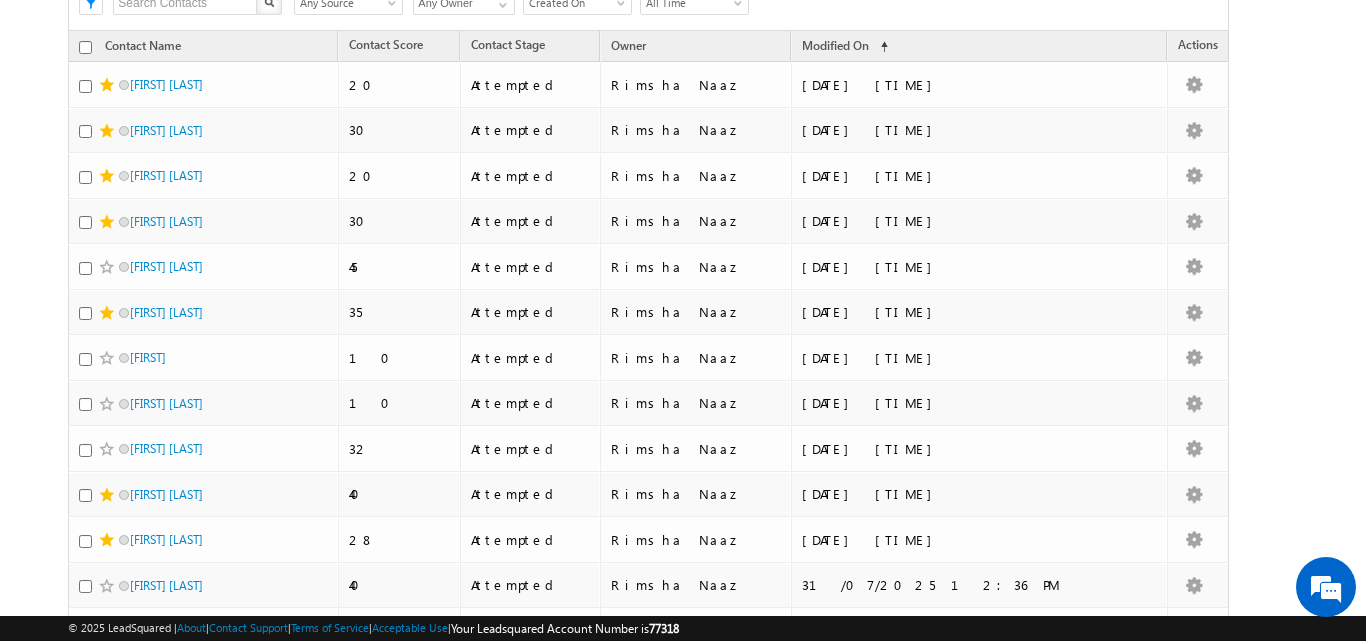 scroll, scrollTop: 276, scrollLeft: 0, axis: vertical 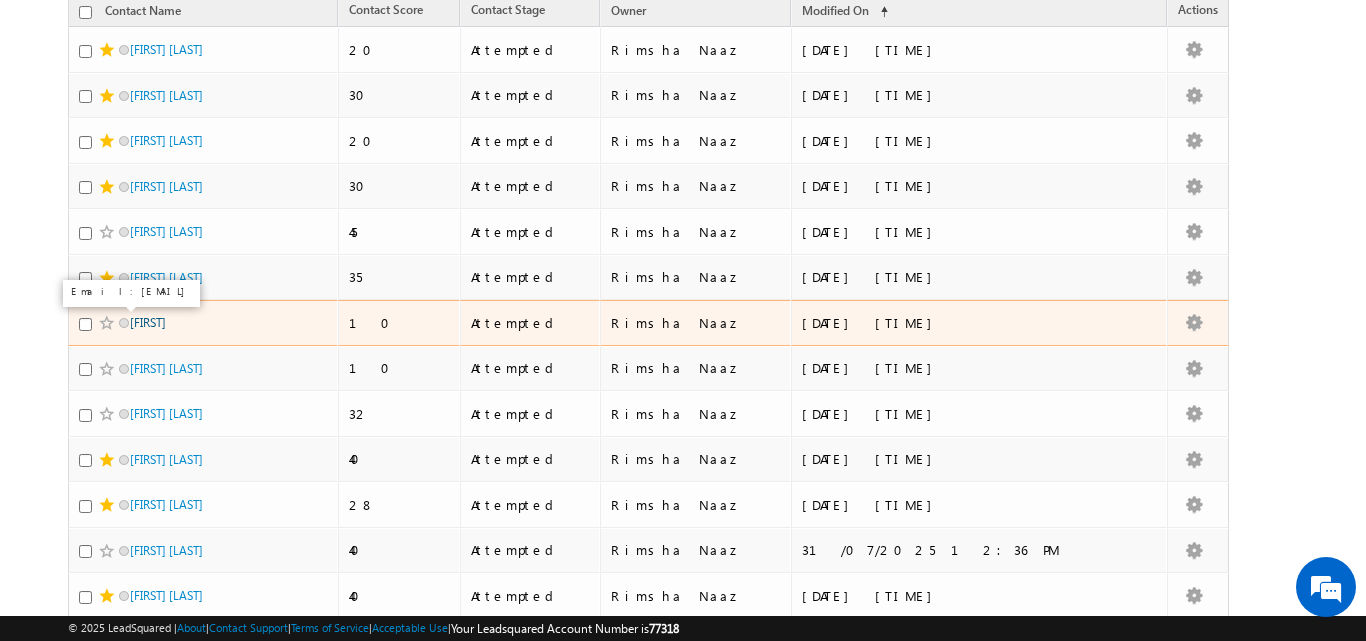 click on "Shivam" at bounding box center (148, 322) 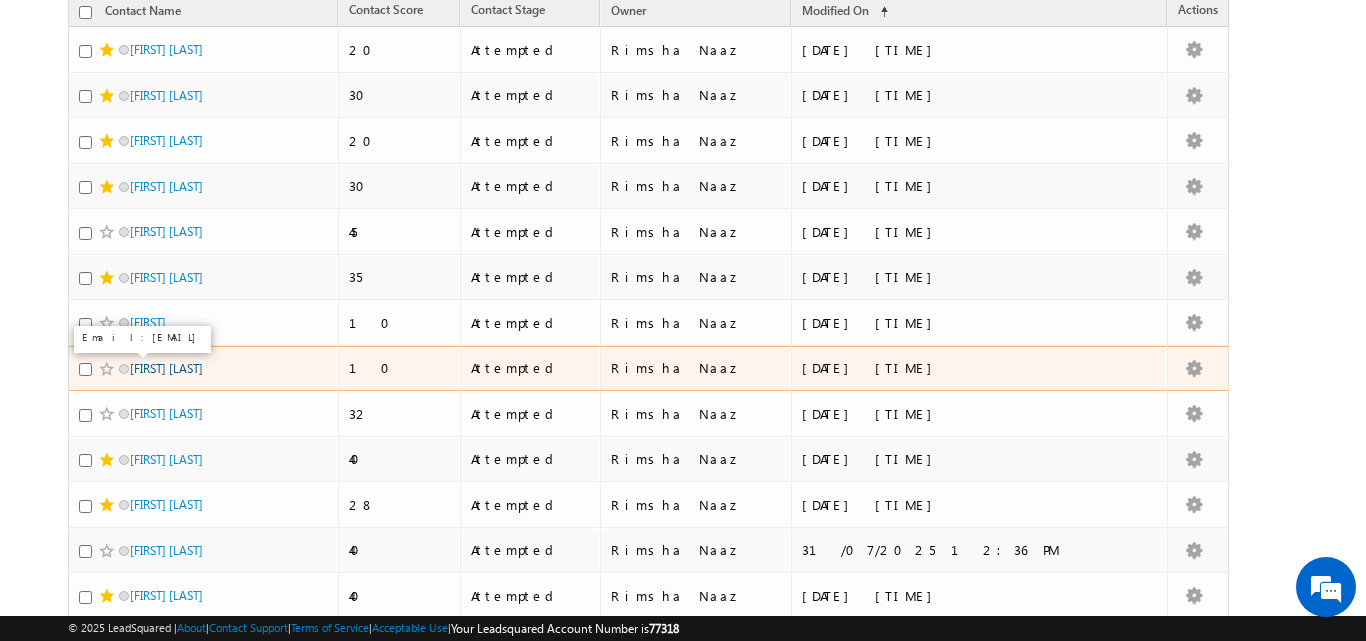 click on "Mithun  kumar" at bounding box center (166, 368) 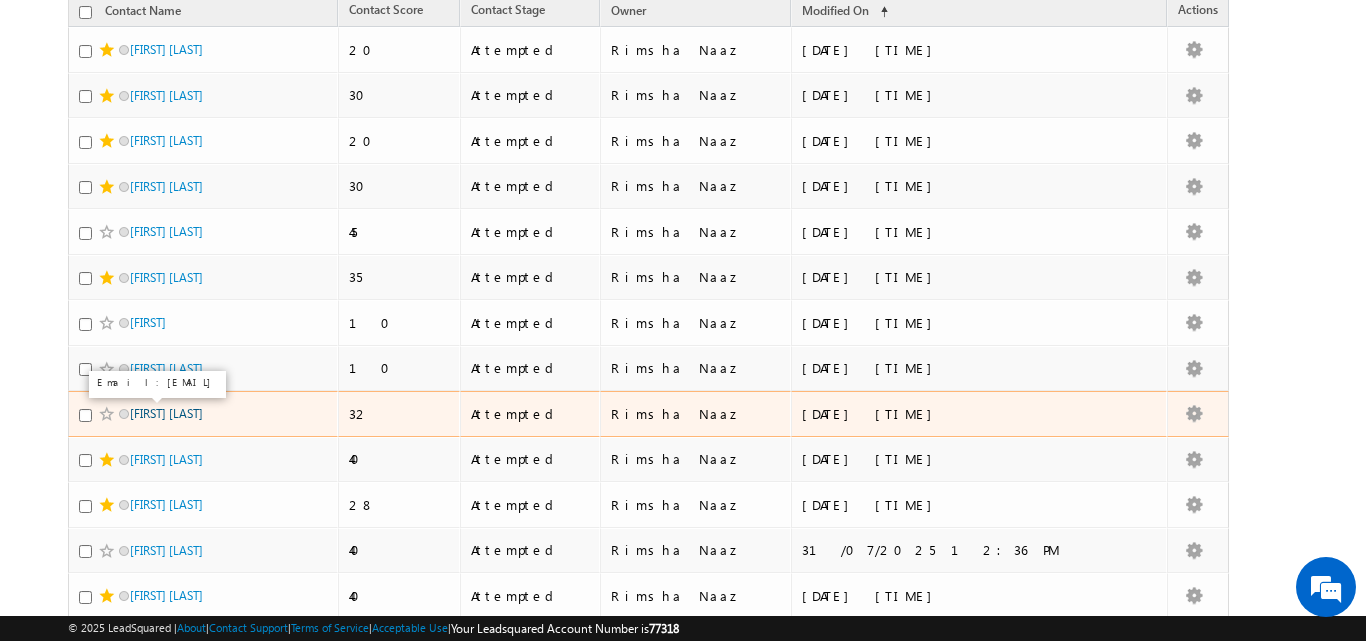 click on "sheeba Deepak" at bounding box center (166, 413) 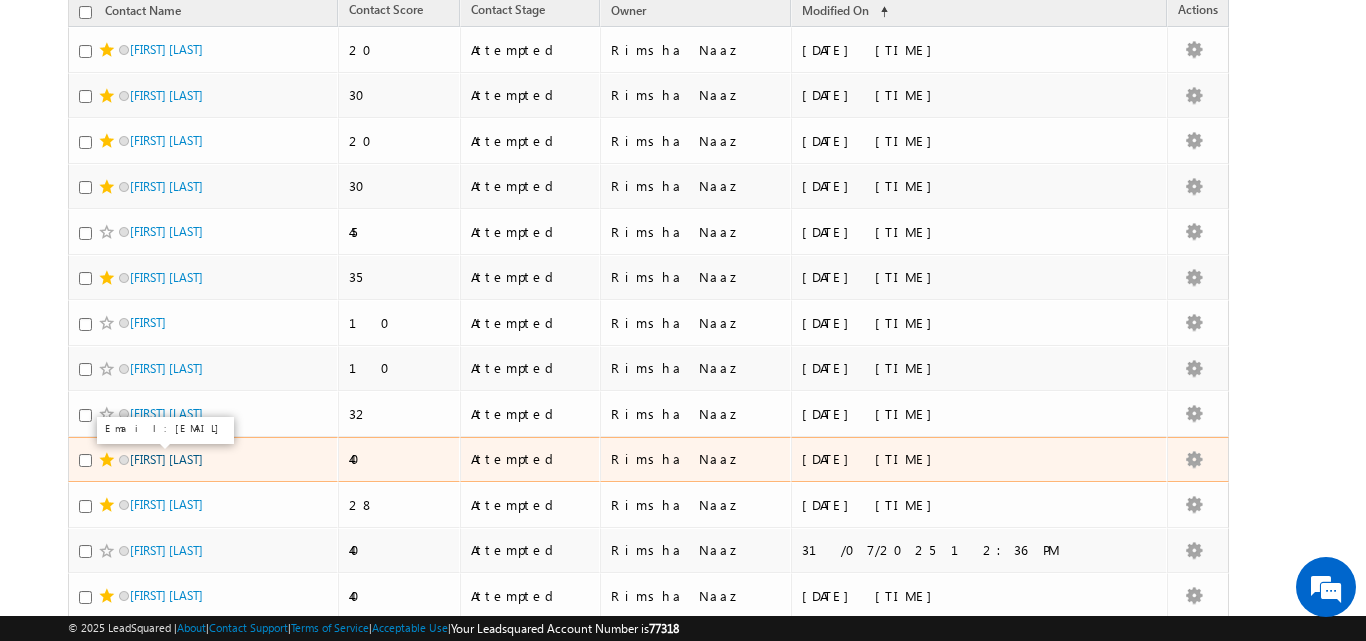 click on "Pratyush Pratyush" at bounding box center [166, 459] 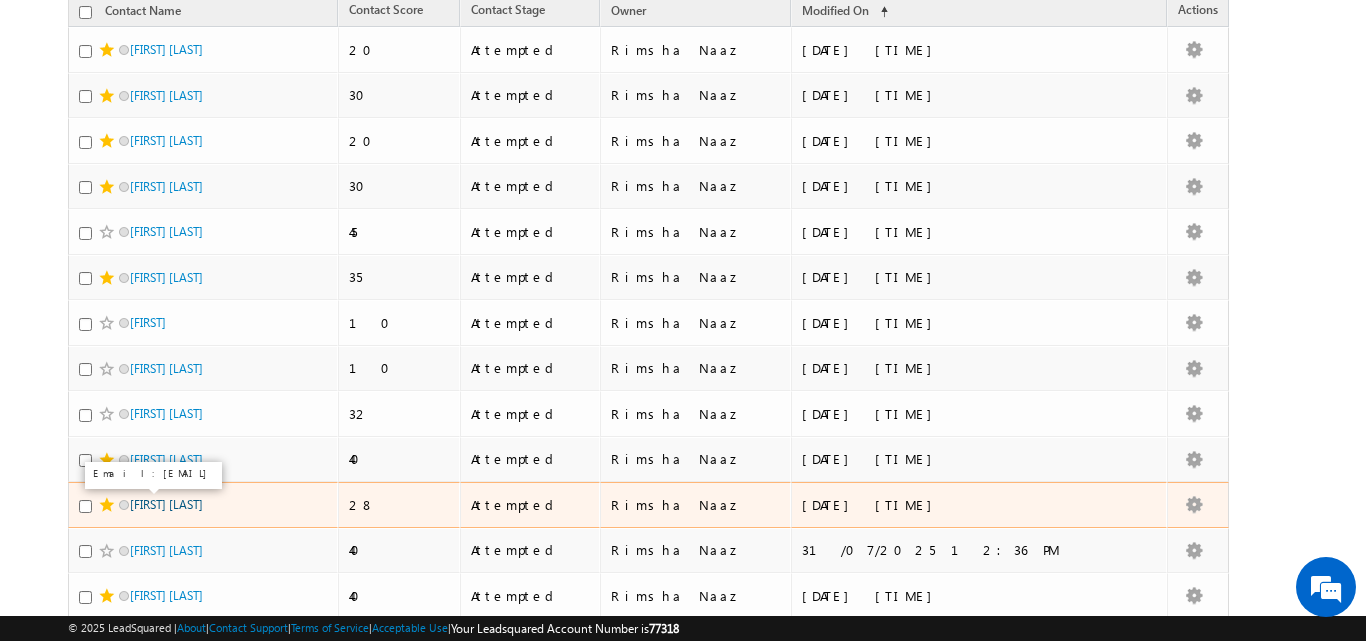 click on "[NAME] [LAST]" at bounding box center [166, 504] 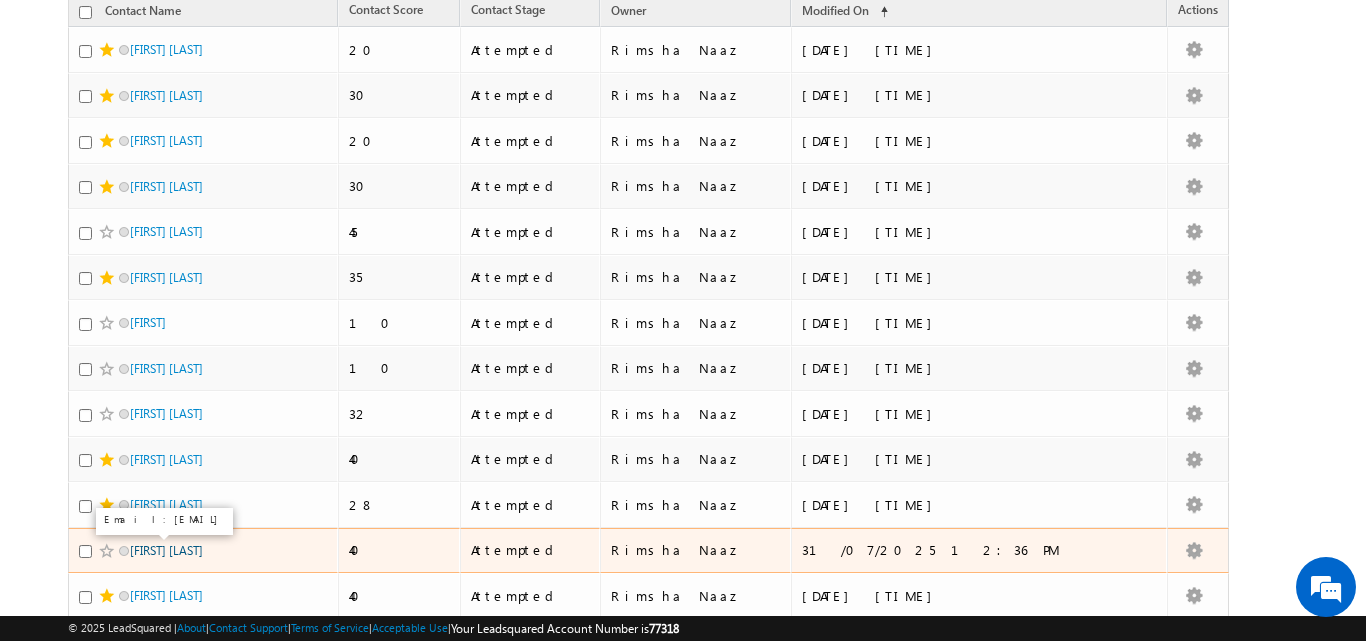 click on "Ramjas Sharma" at bounding box center (166, 550) 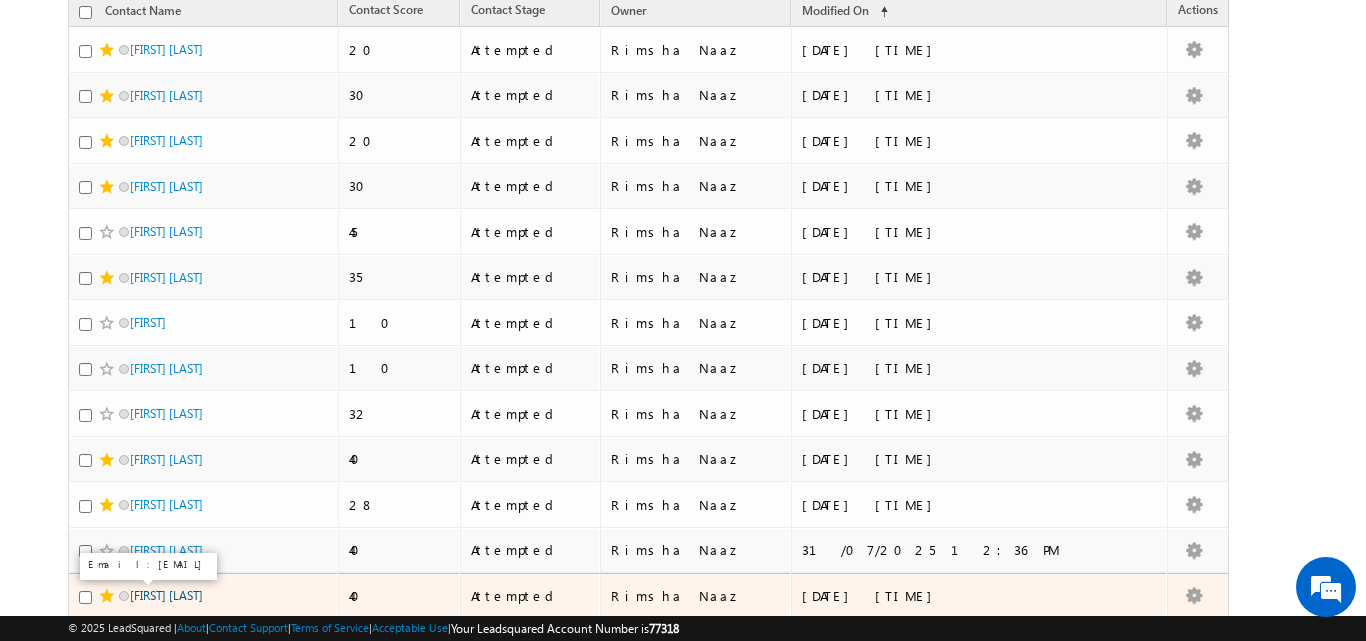 click on "Rohan Soni" at bounding box center (166, 595) 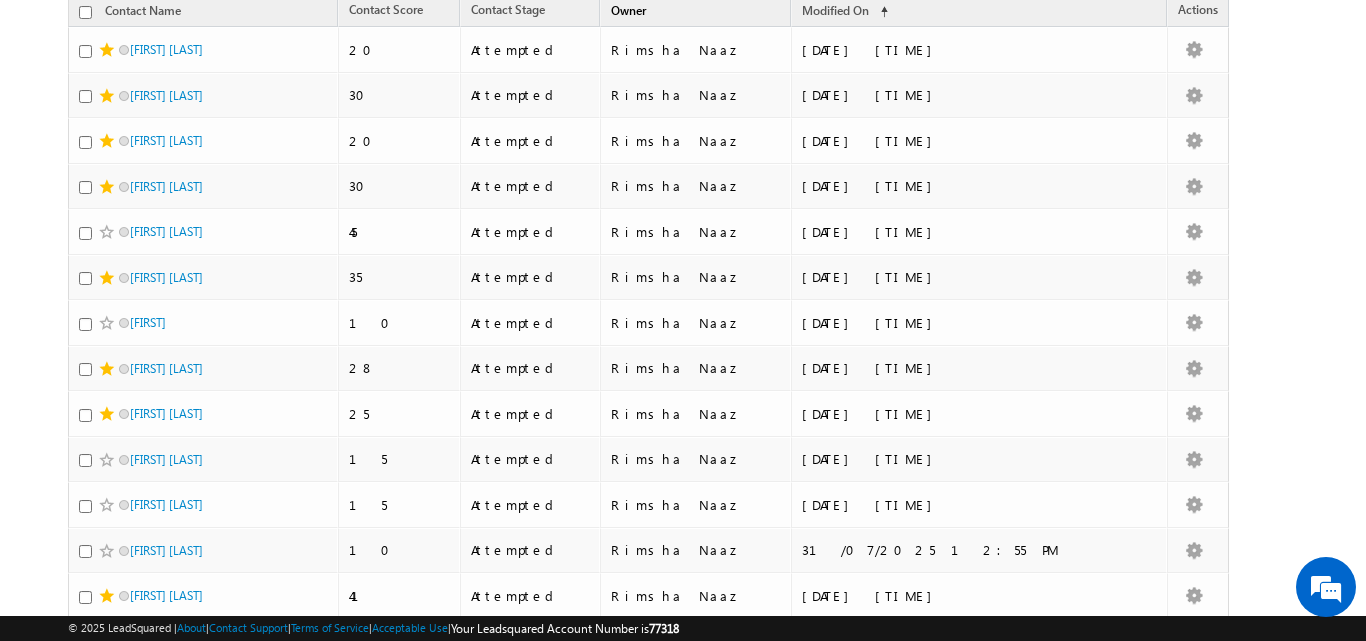 scroll, scrollTop: 0, scrollLeft: 0, axis: both 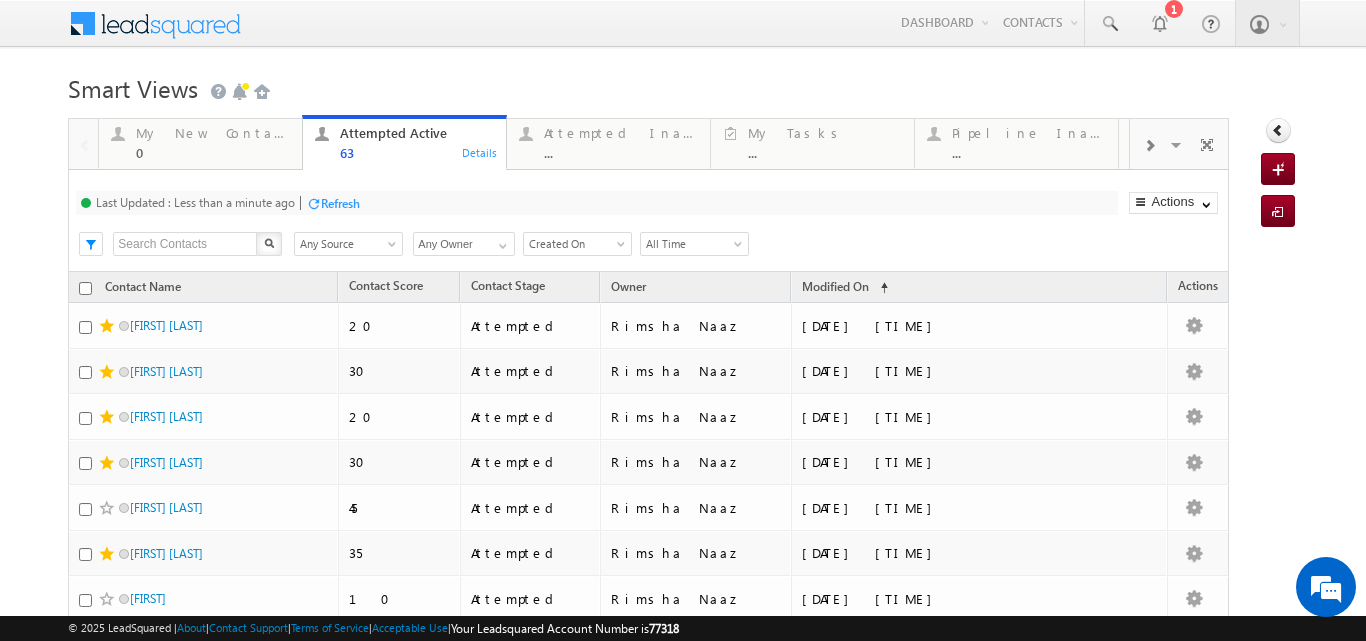 click on "Refresh" at bounding box center [340, 203] 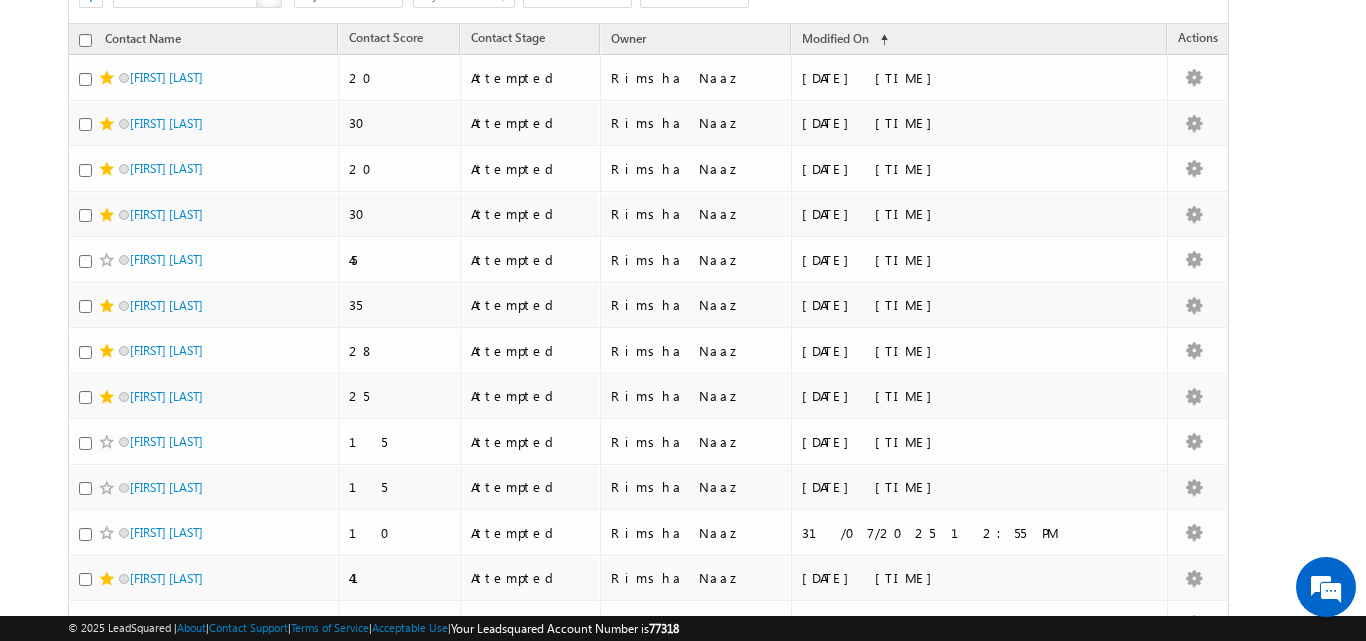 scroll, scrollTop: 270, scrollLeft: 0, axis: vertical 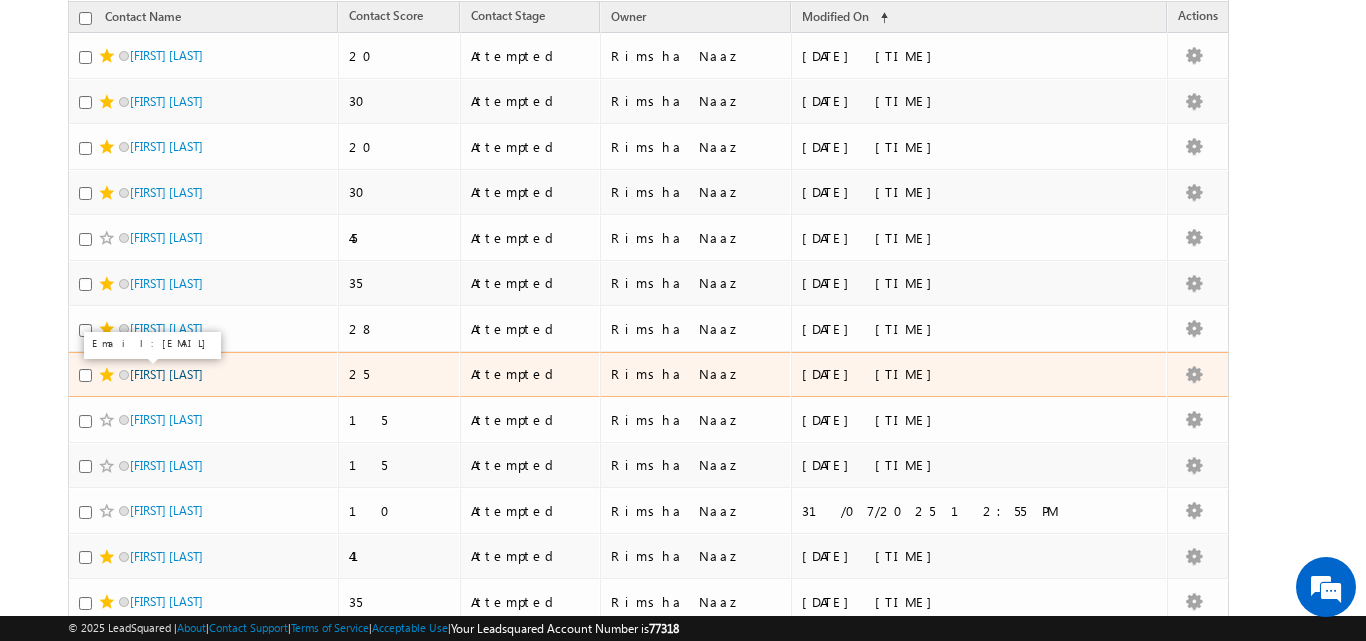 click on "Shaila Sood" at bounding box center [166, 374] 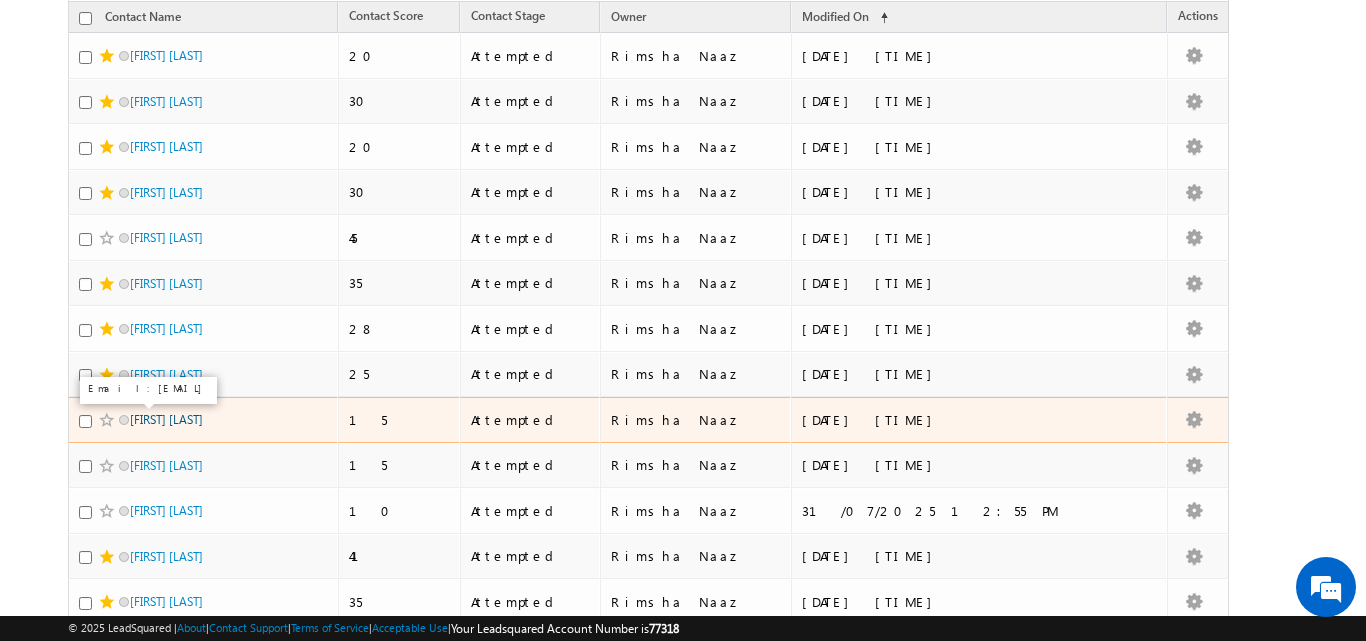 click on "Swathy Suresh" at bounding box center (166, 419) 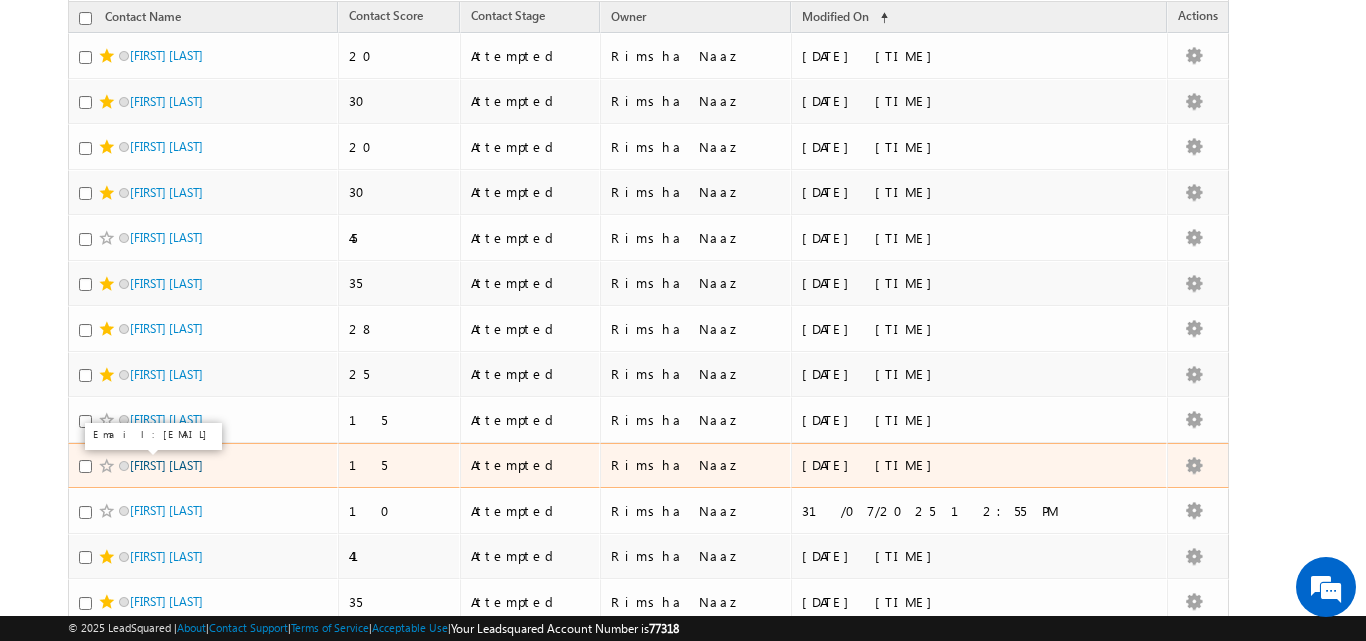 click on "Sourabh Khanchi" at bounding box center [166, 465] 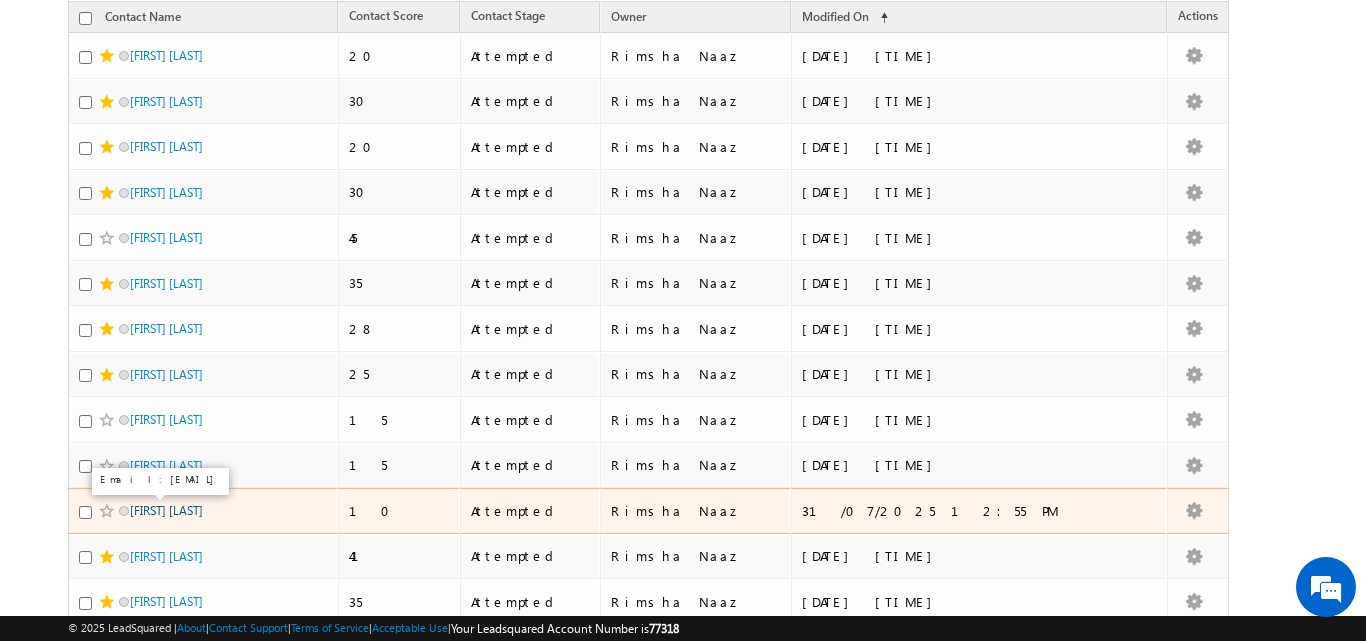 click on "Manjunatha N" at bounding box center (166, 510) 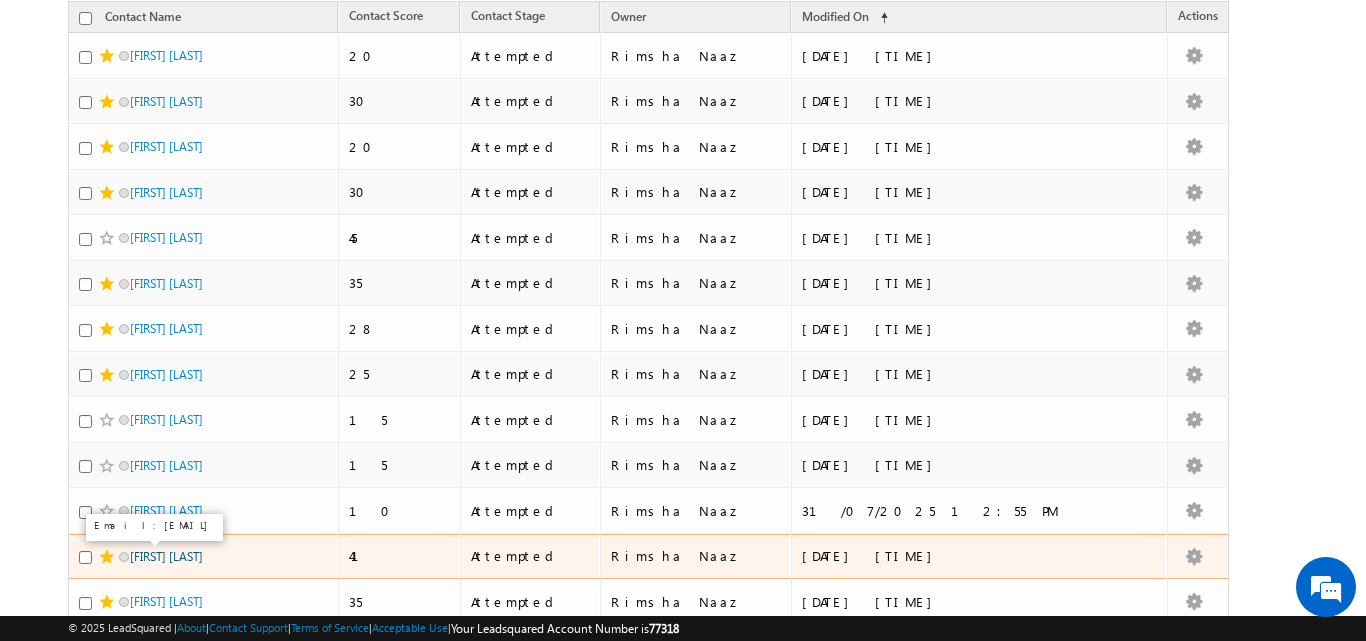 click on "Sunita Dutta" at bounding box center [166, 556] 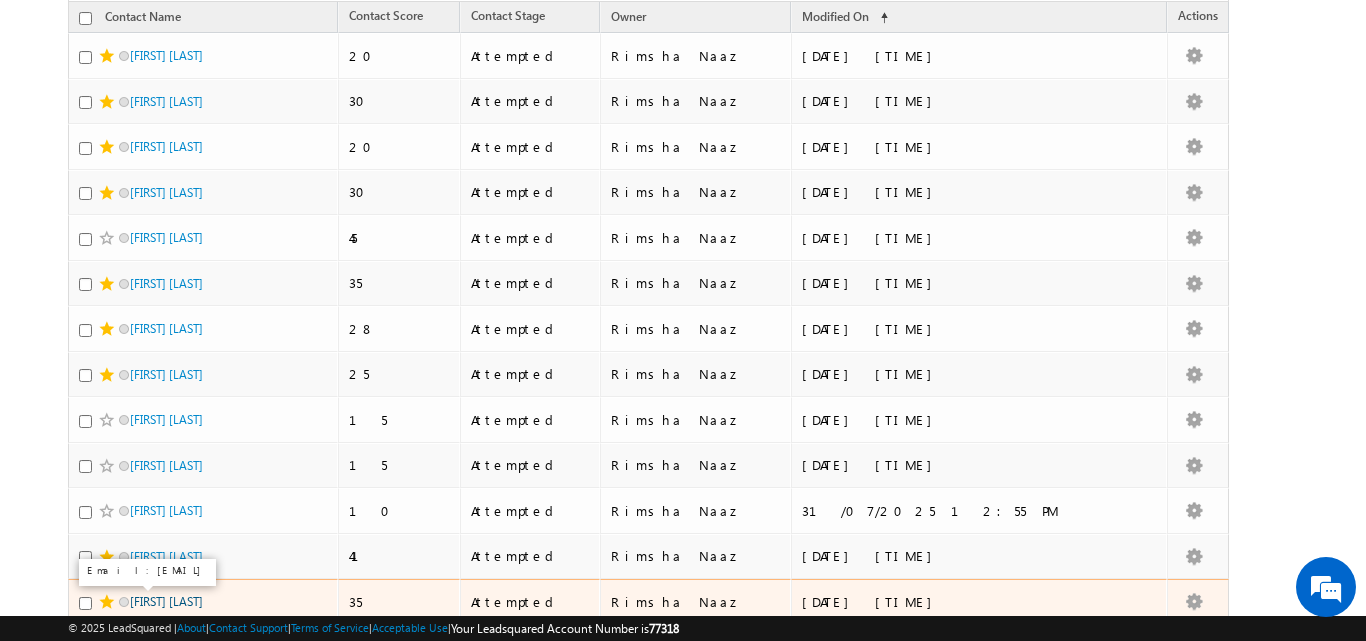 click on "Shivam Rathore" at bounding box center [166, 601] 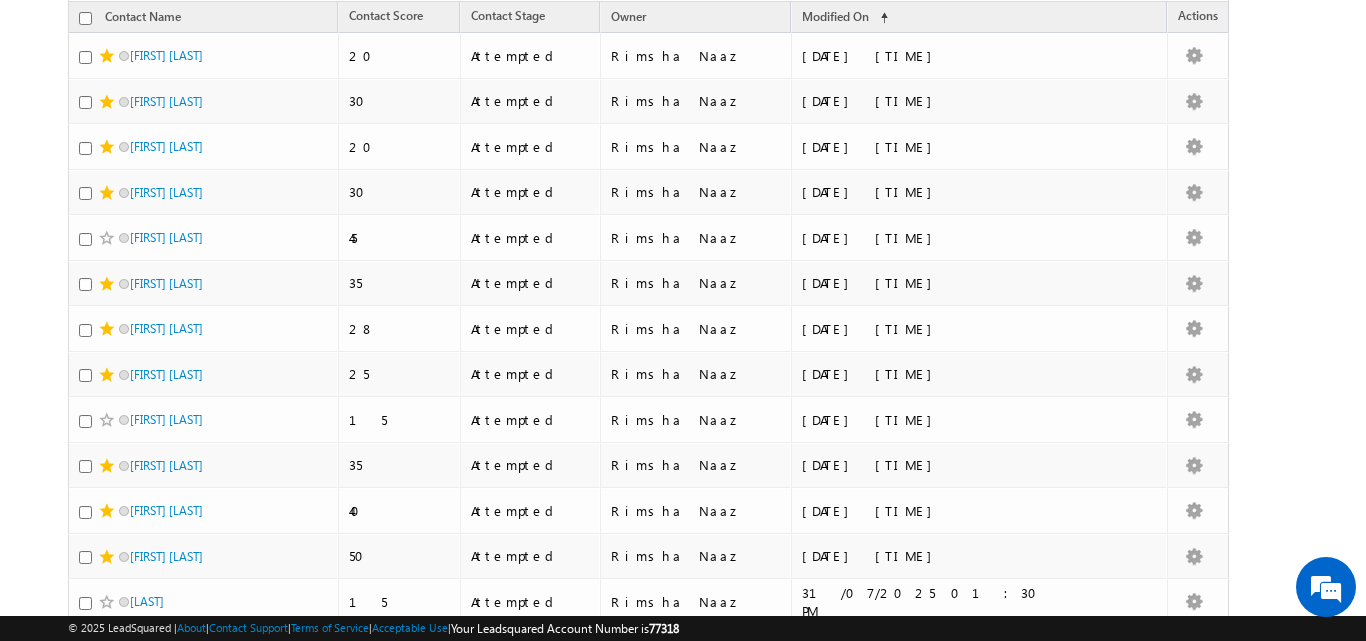 scroll, scrollTop: 0, scrollLeft: 0, axis: both 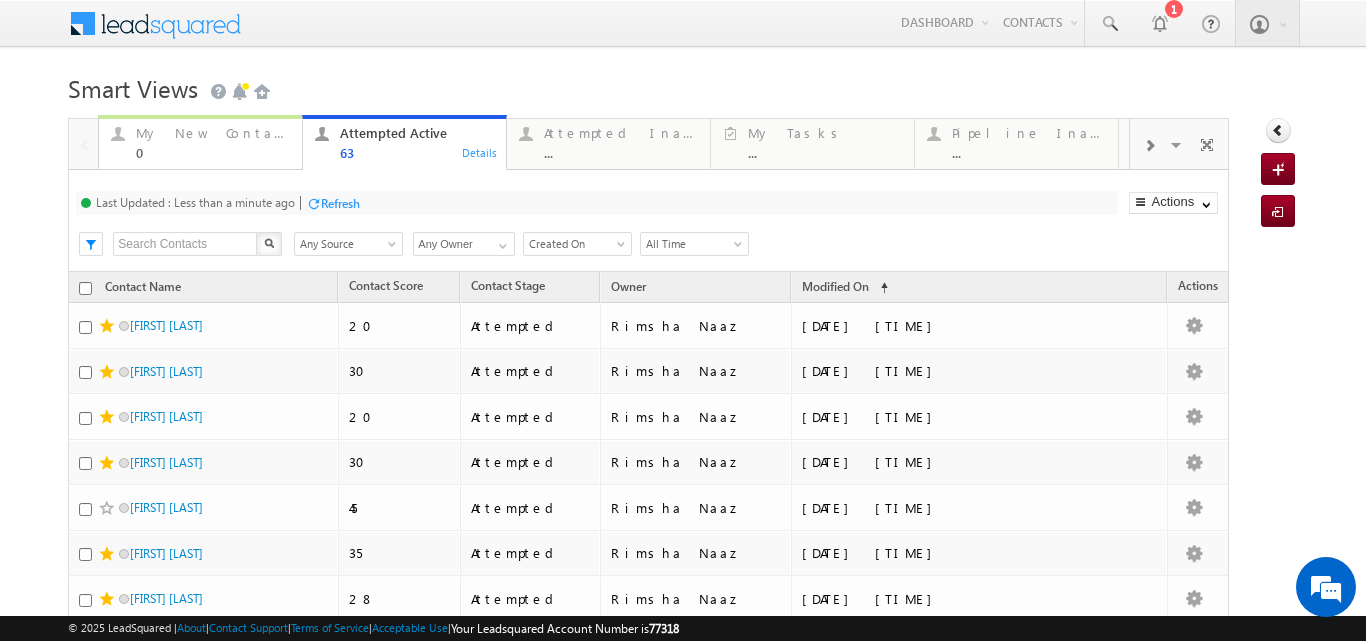 drag, startPoint x: 208, startPoint y: 136, endPoint x: 239, endPoint y: 222, distance: 91.416626 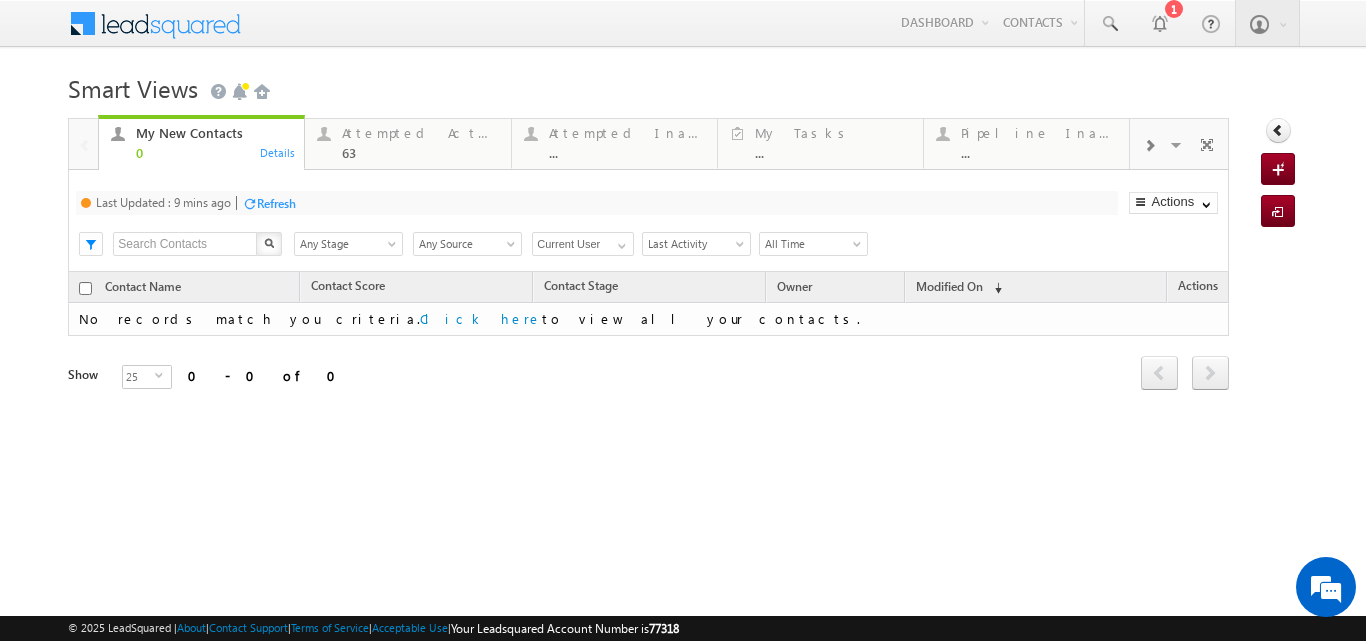 click on "Refresh" at bounding box center [276, 203] 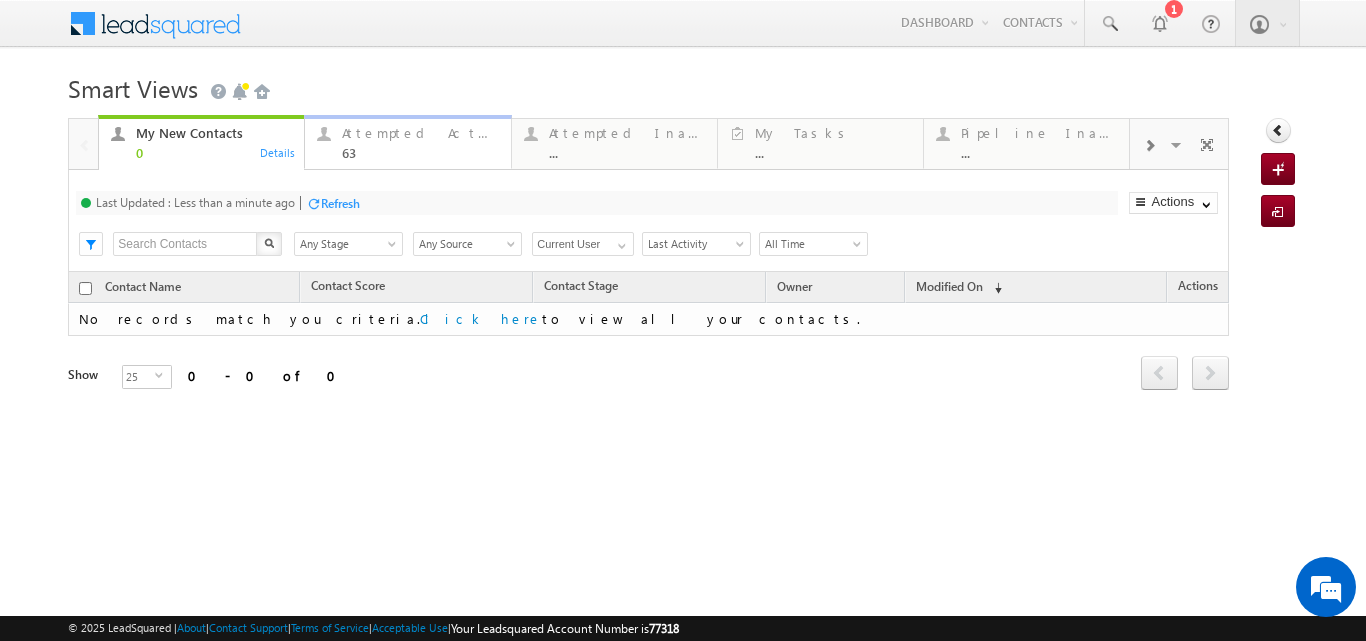 click on "Attempted Active 63" at bounding box center (420, 140) 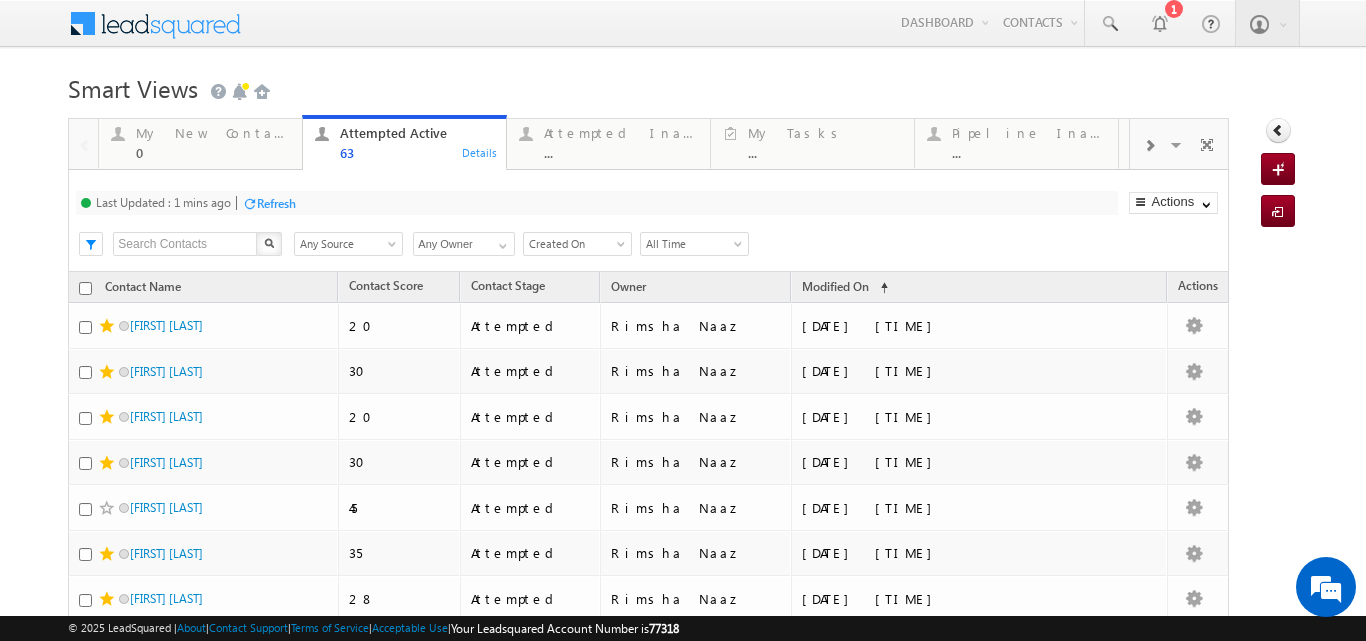 click on "Refresh" at bounding box center [276, 203] 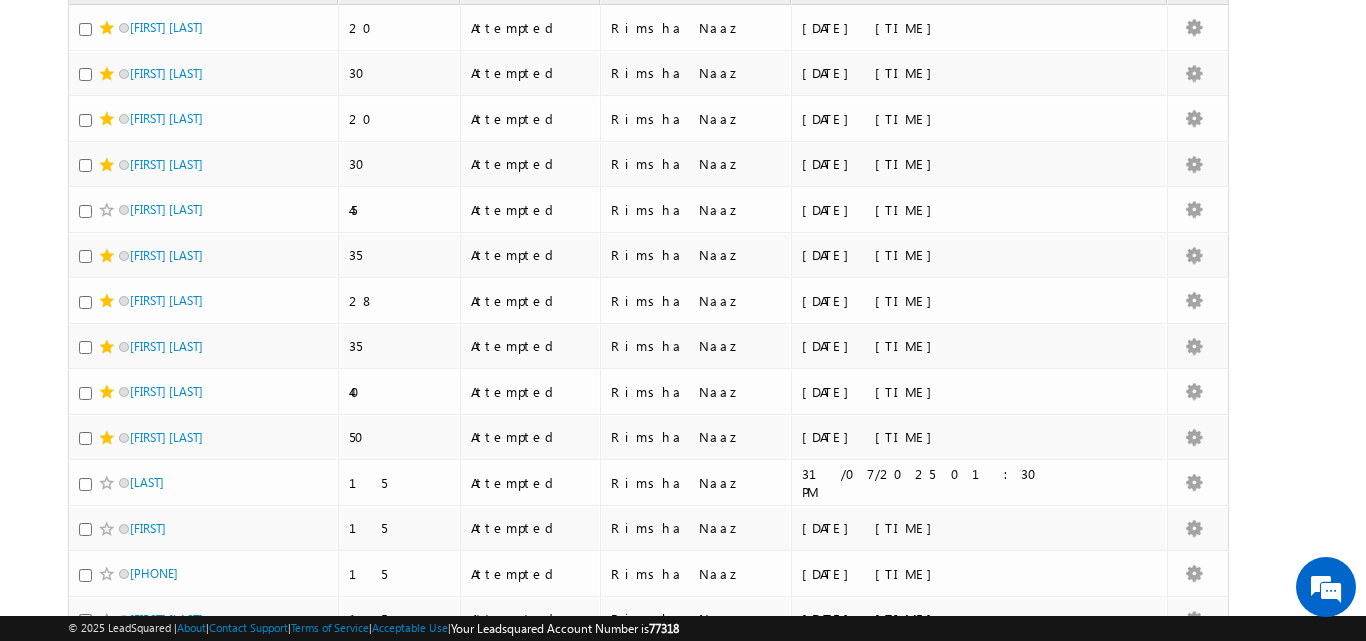 scroll, scrollTop: 397, scrollLeft: 0, axis: vertical 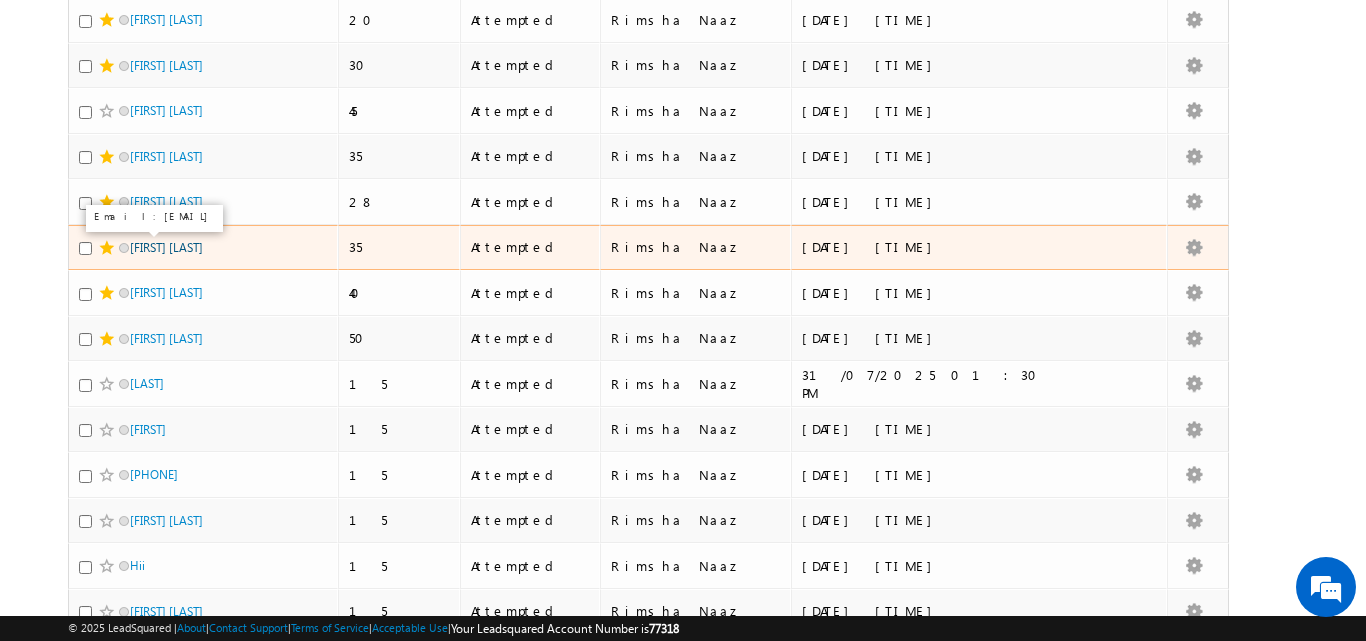 click on "Sabatini Saha" at bounding box center (166, 247) 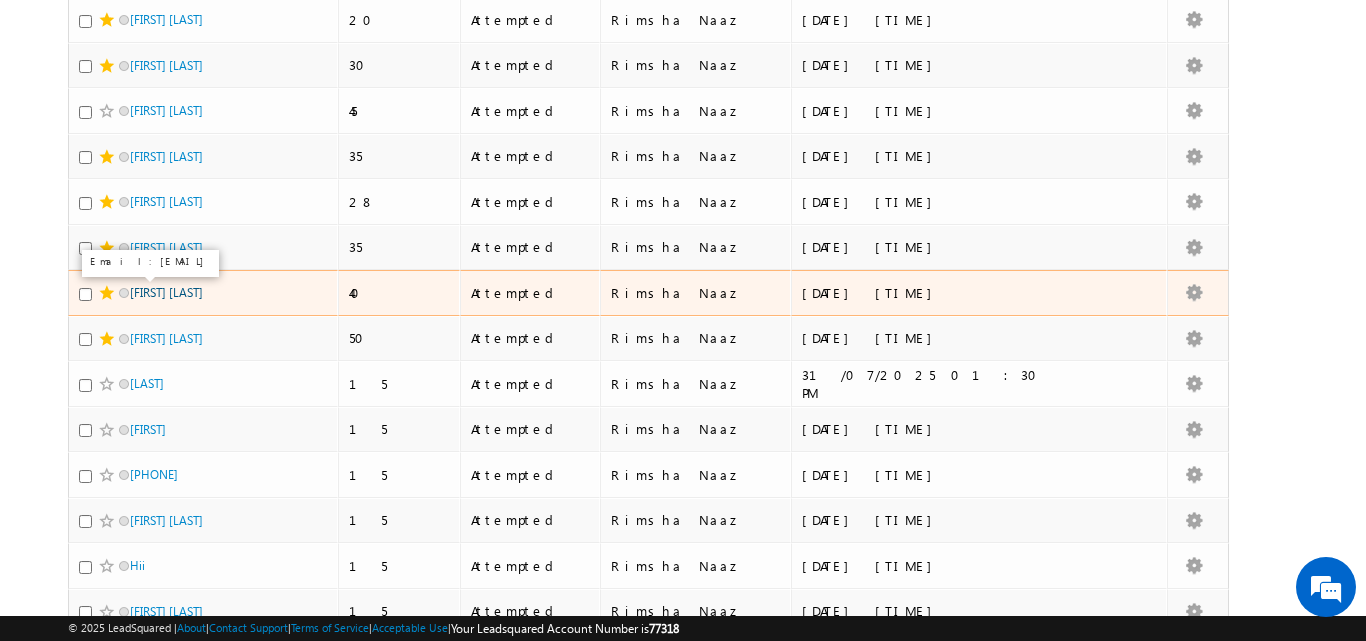 click on "Ishaan Garg" at bounding box center [166, 292] 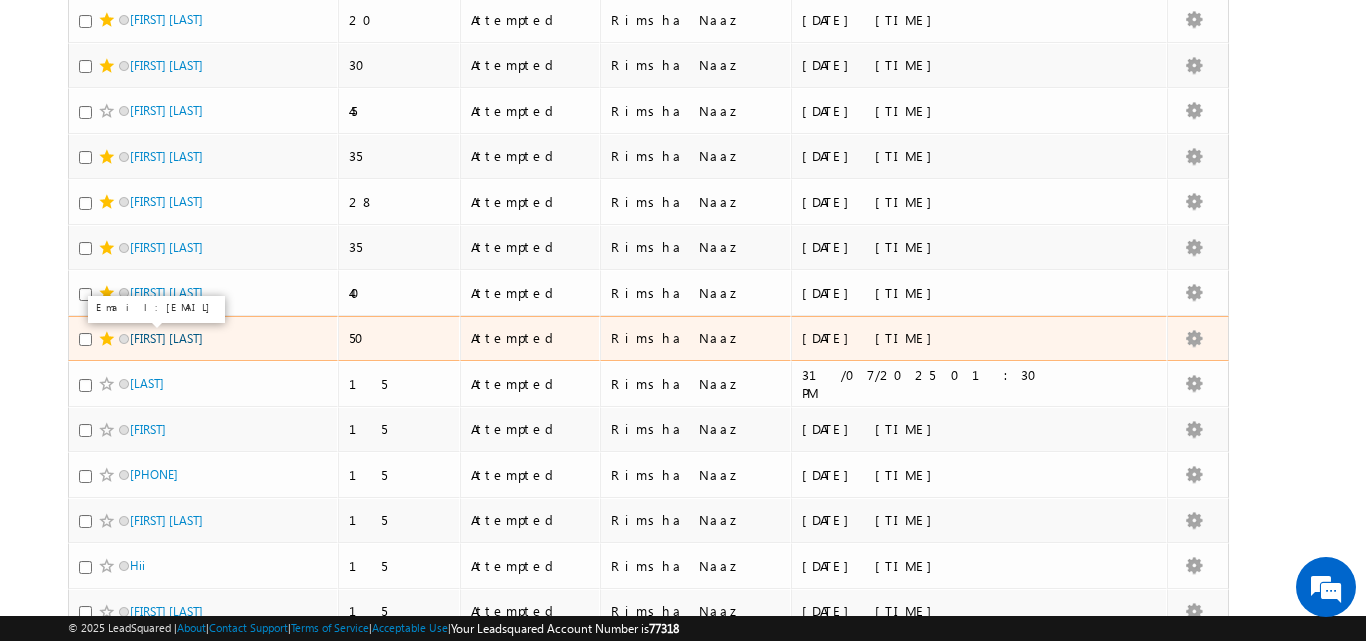 click on "Chrisann Lobo" at bounding box center (166, 338) 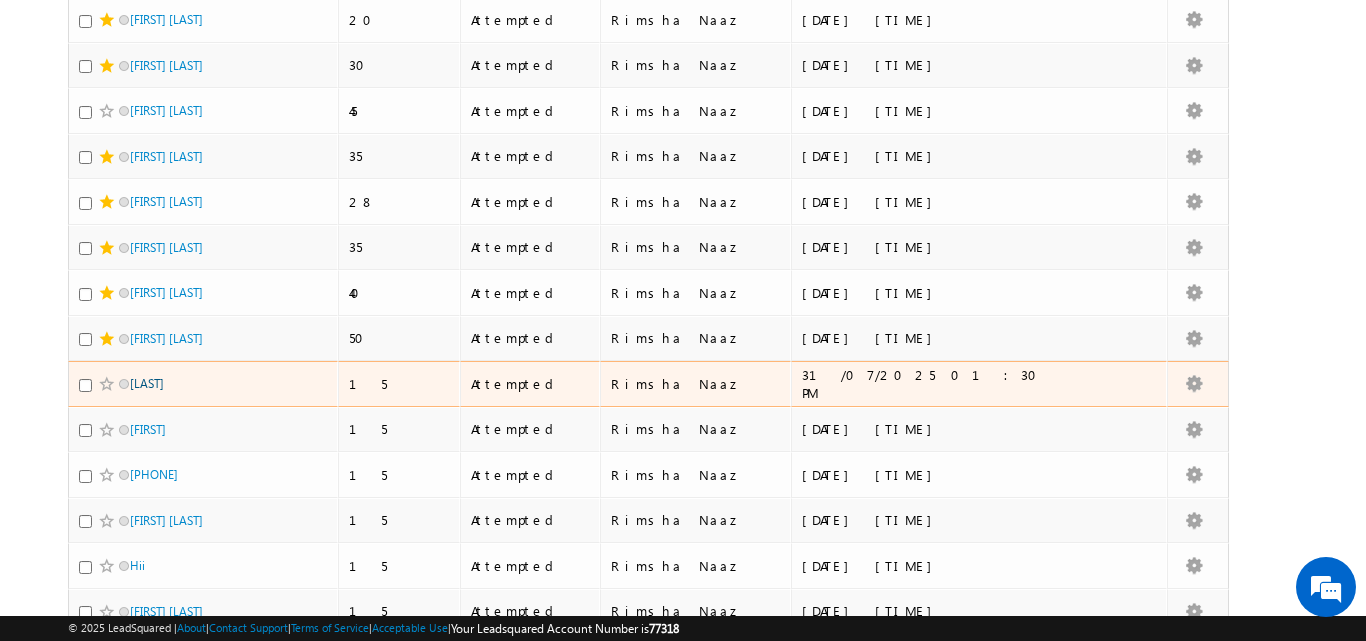 click on "malik" at bounding box center [147, 383] 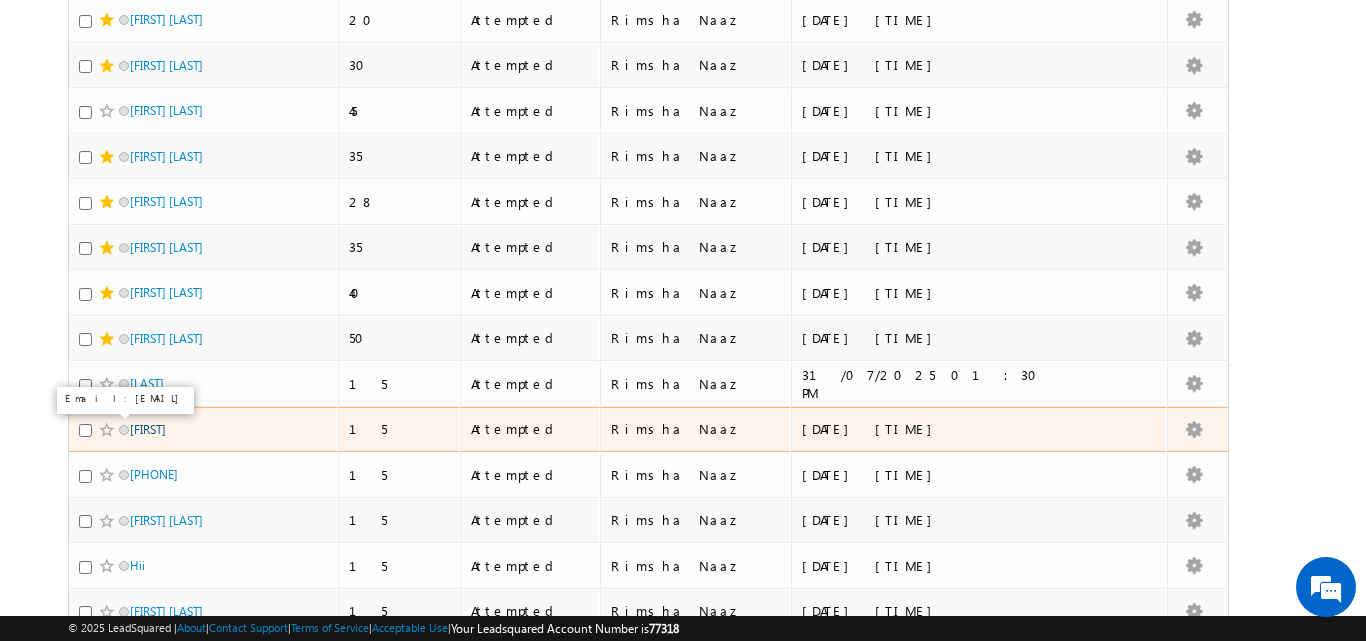 click on "Ritik" at bounding box center (148, 429) 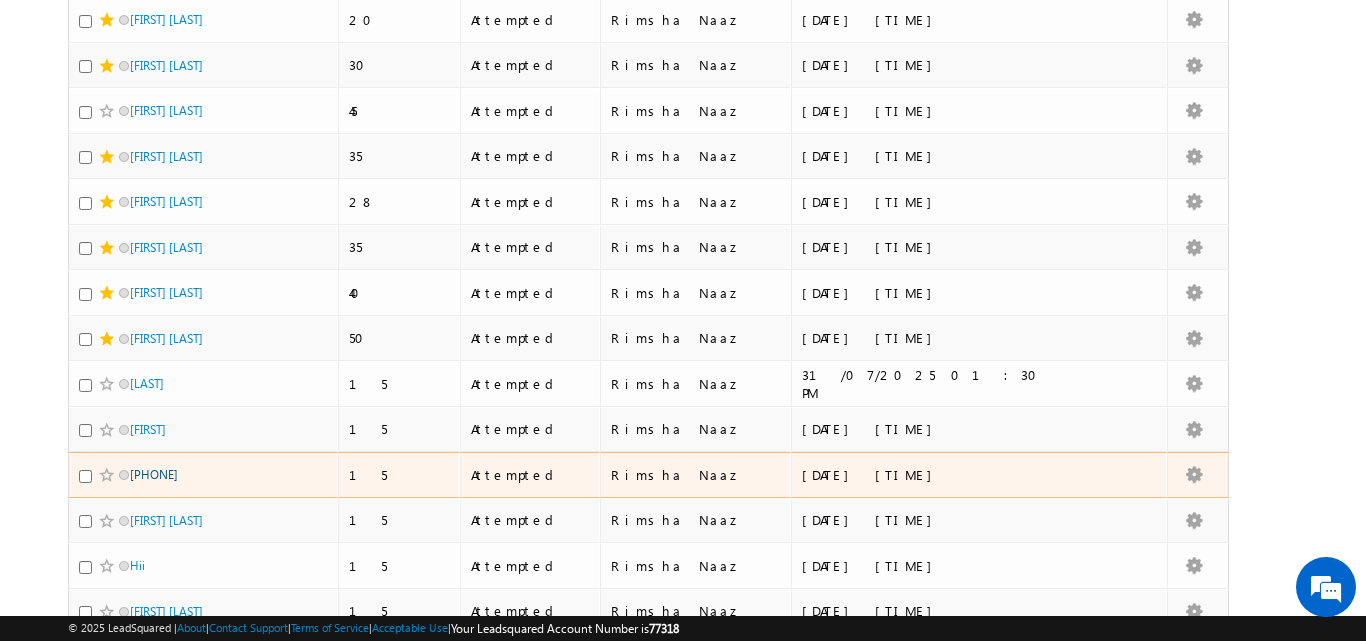 click on "+91-7226928377" at bounding box center [154, 474] 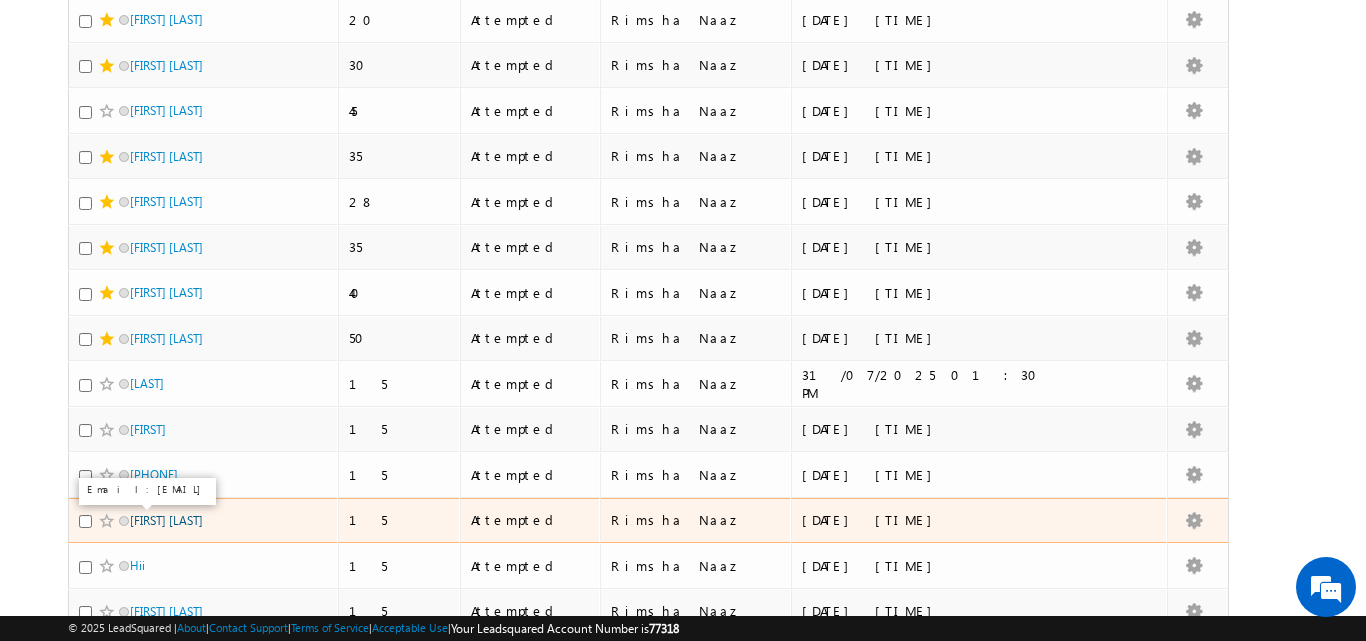 click on "Shreya Nangare" at bounding box center (166, 520) 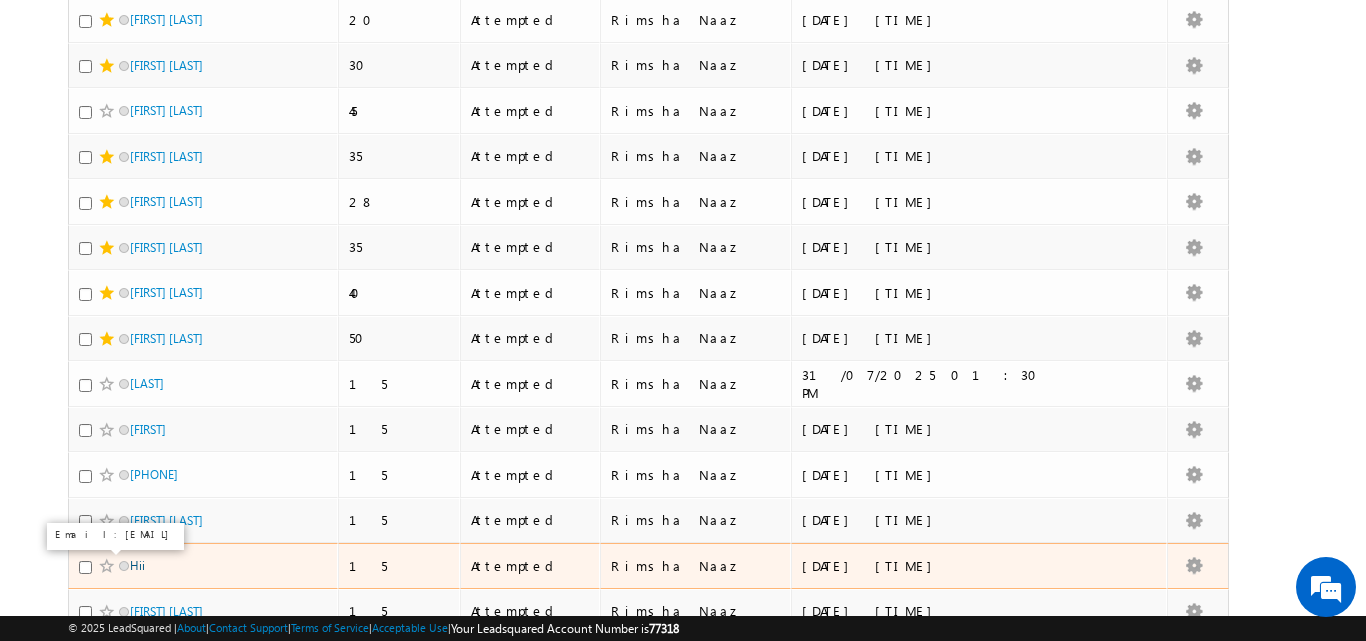 click on "Hii" at bounding box center [137, 565] 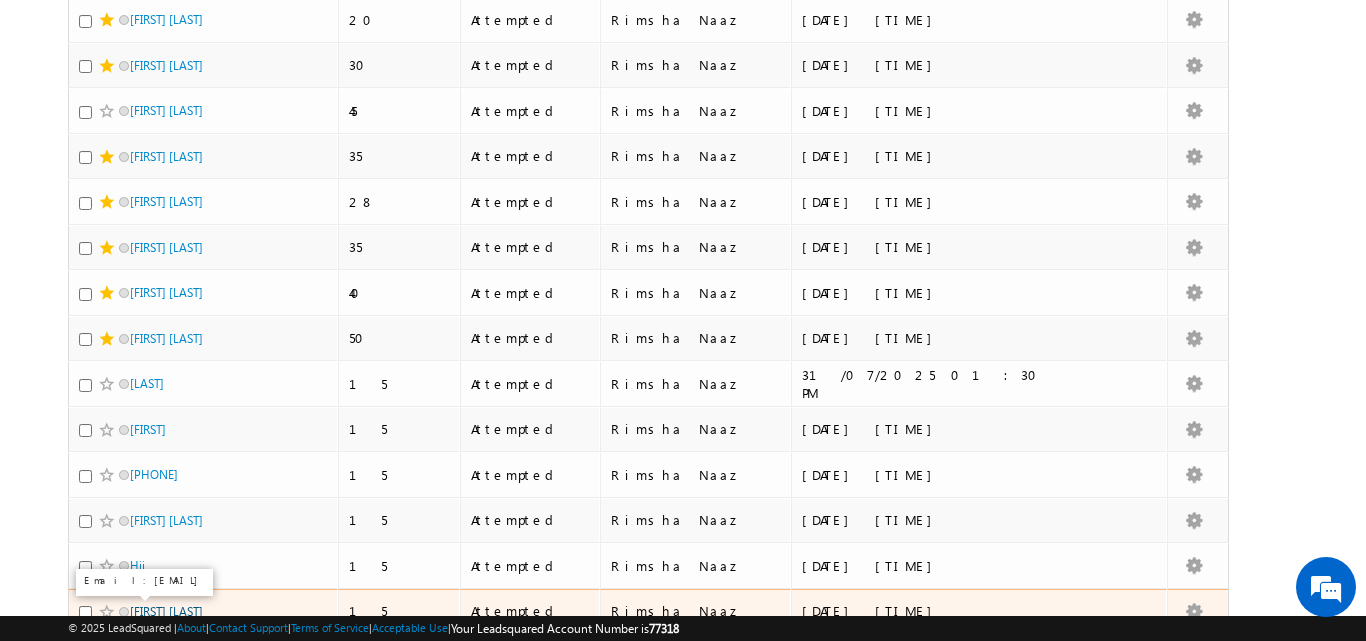 click on "Gargi pande" at bounding box center [166, 611] 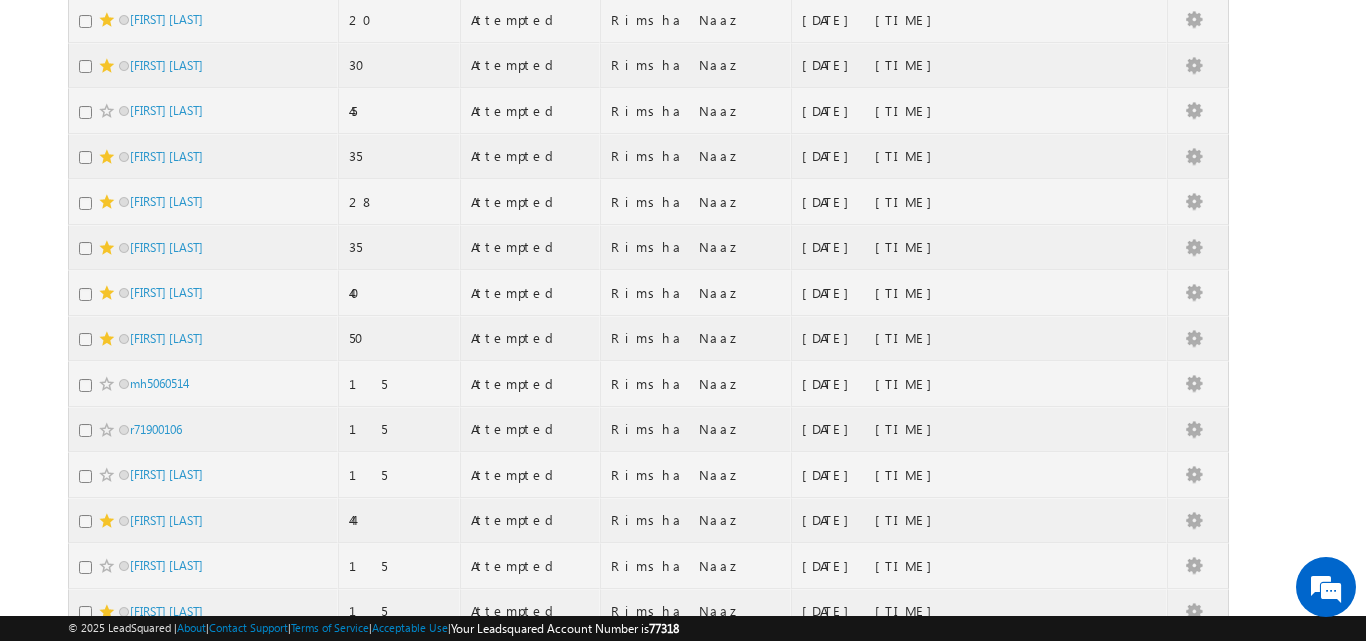 scroll, scrollTop: 0, scrollLeft: 0, axis: both 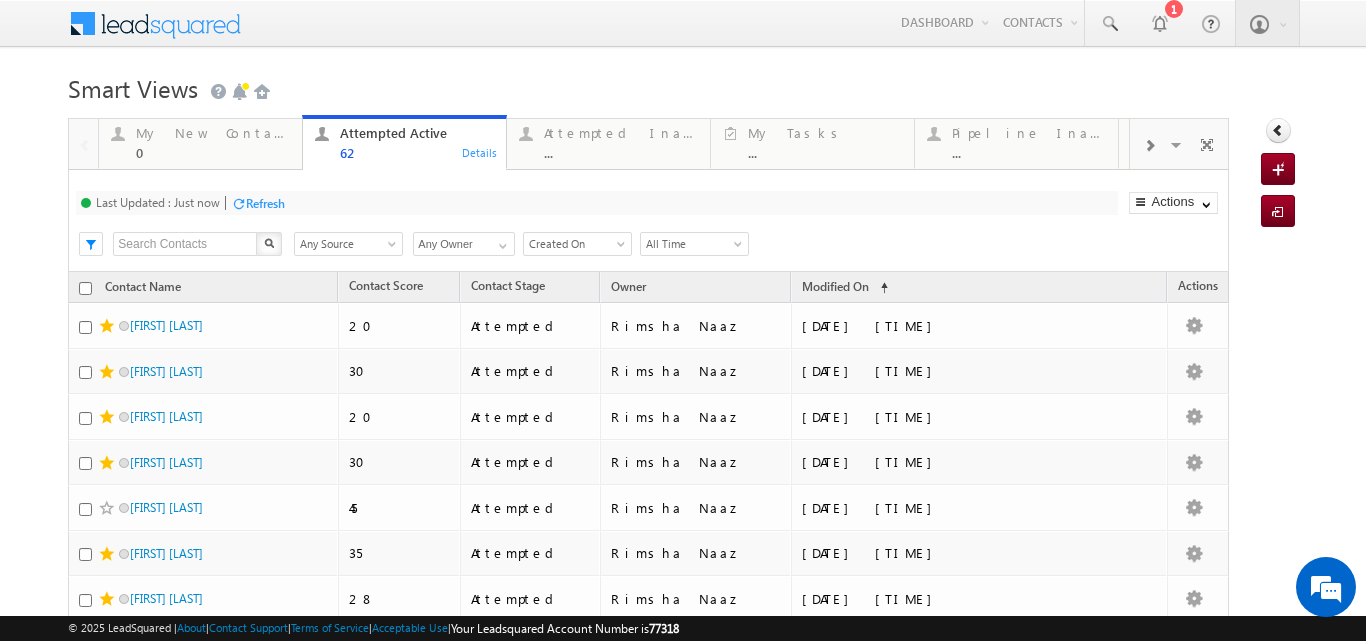 click on "Refresh" at bounding box center (265, 203) 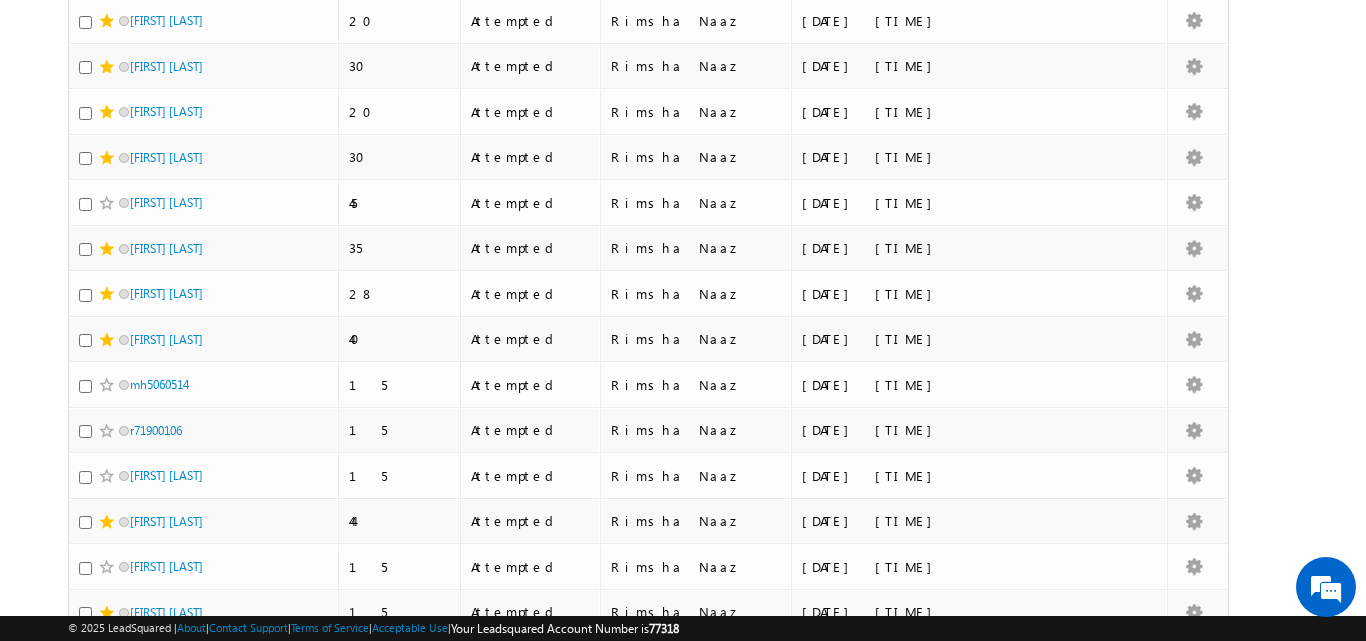 scroll, scrollTop: 322, scrollLeft: 0, axis: vertical 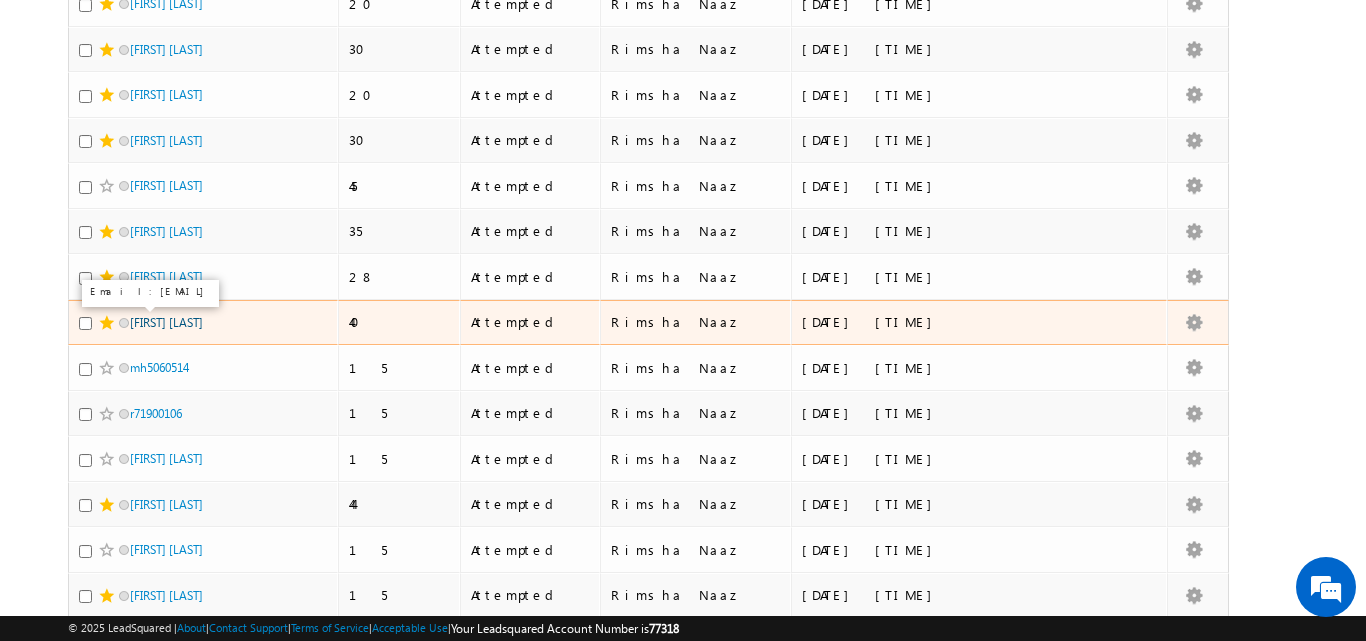 click on "Ishaan Garg" at bounding box center (166, 322) 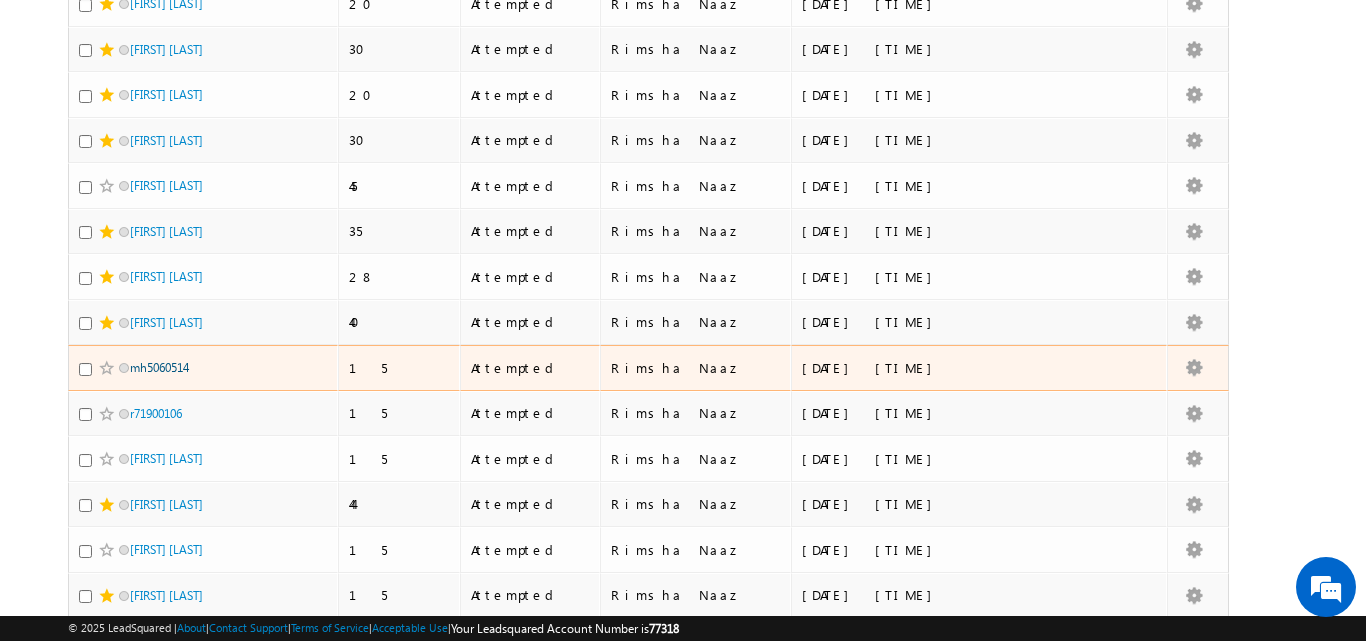 click on "mh5060514" at bounding box center (159, 367) 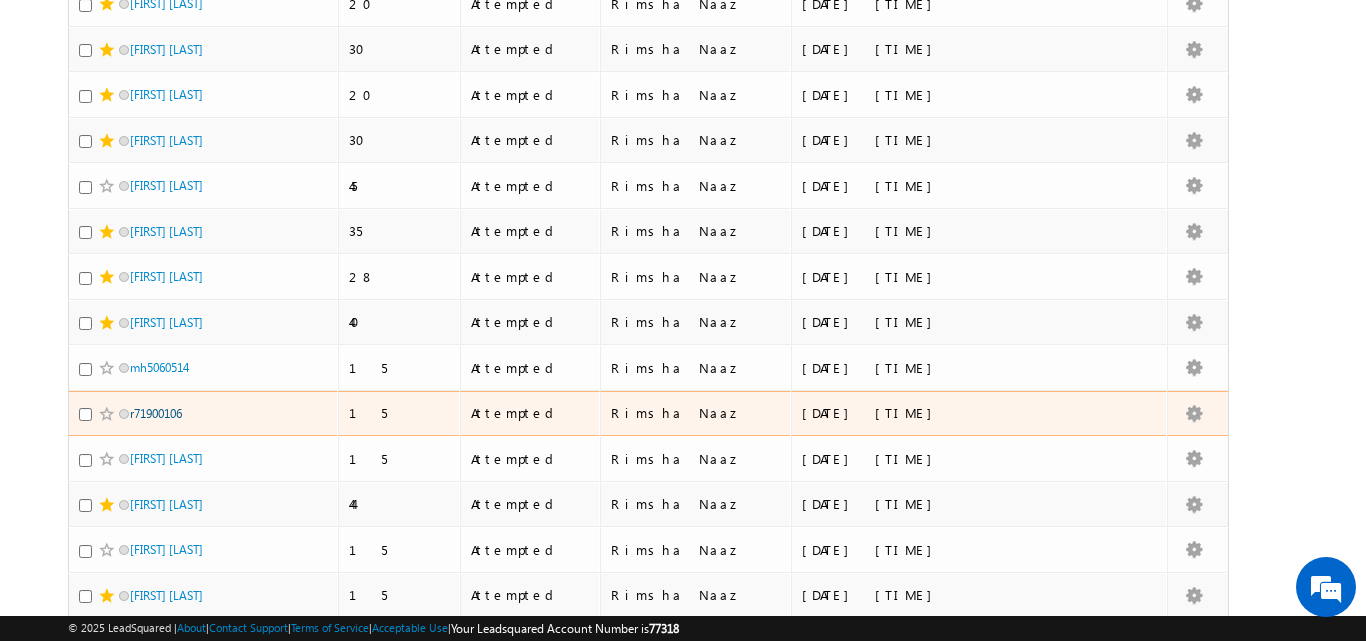 click on "r71900106" at bounding box center (156, 413) 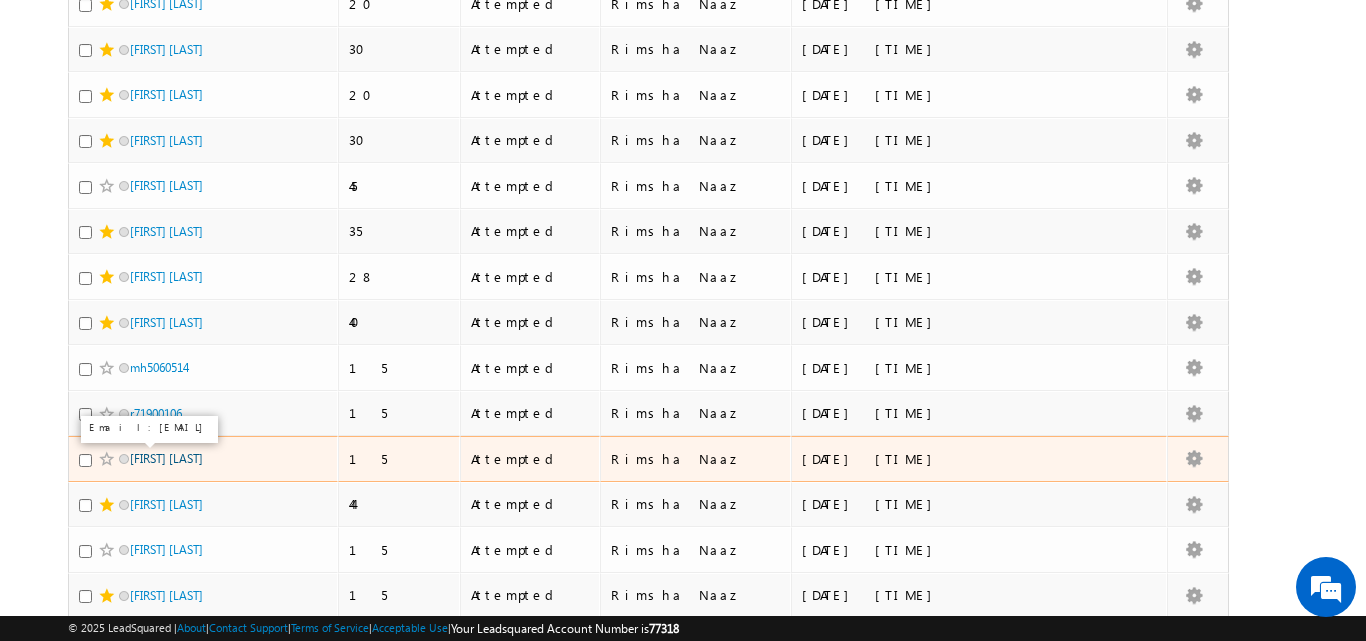 click on "Aishik Dutta" at bounding box center (166, 458) 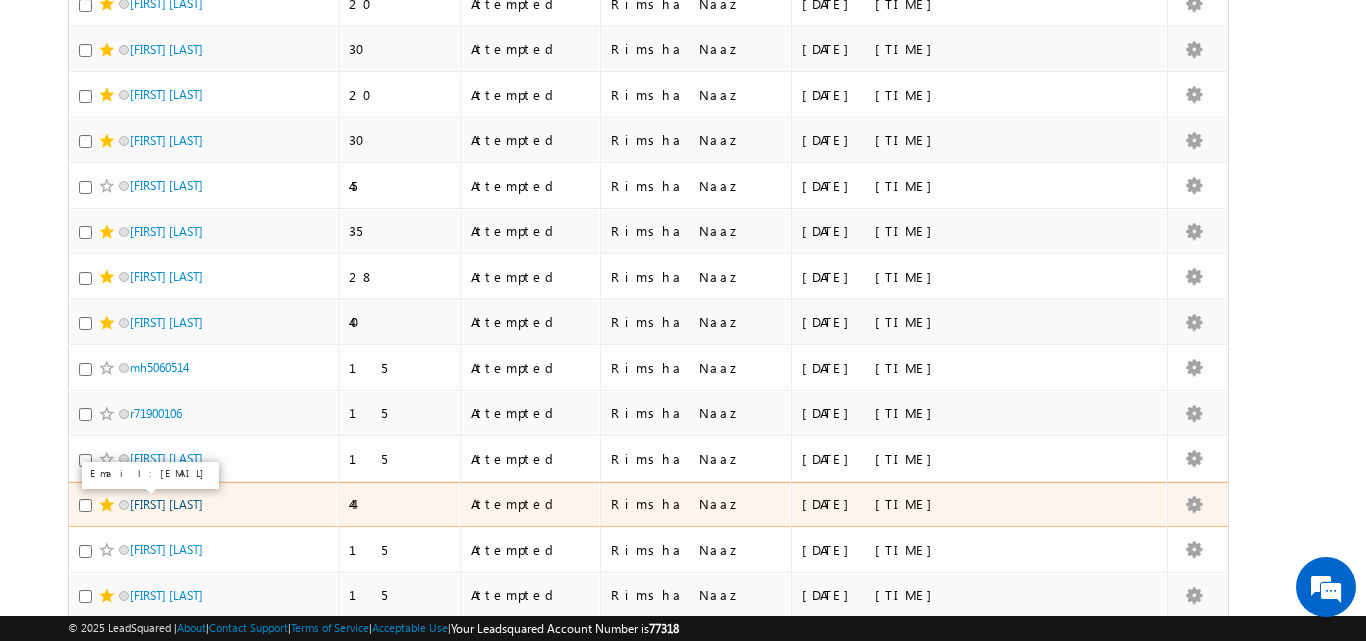 click on "Shubhi Mittal" at bounding box center (166, 504) 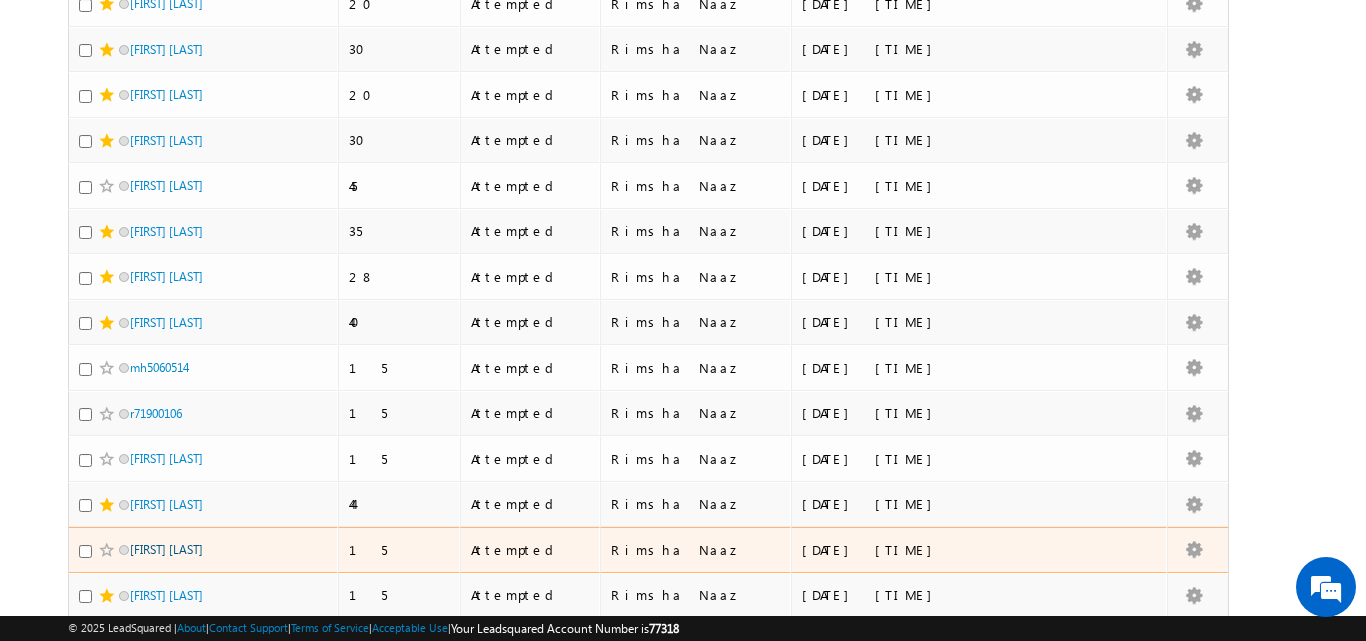 click on "Ritik Rana" at bounding box center (166, 549) 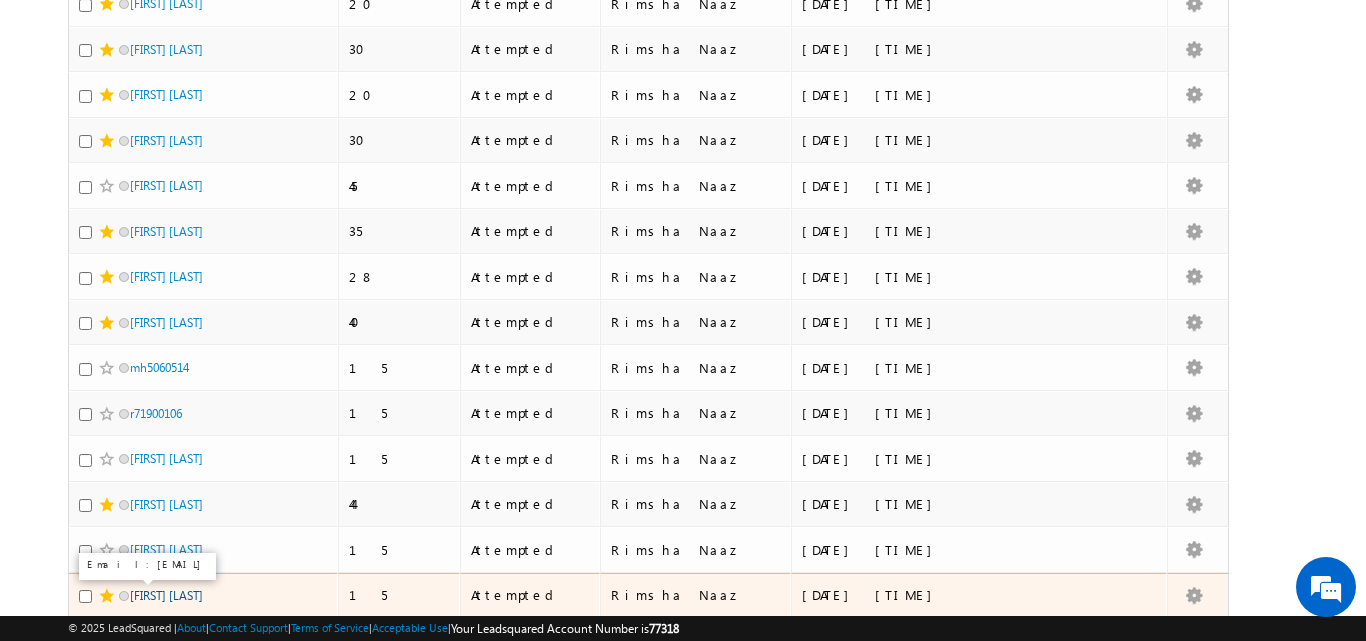 click on "Sejal Mishra" at bounding box center [166, 595] 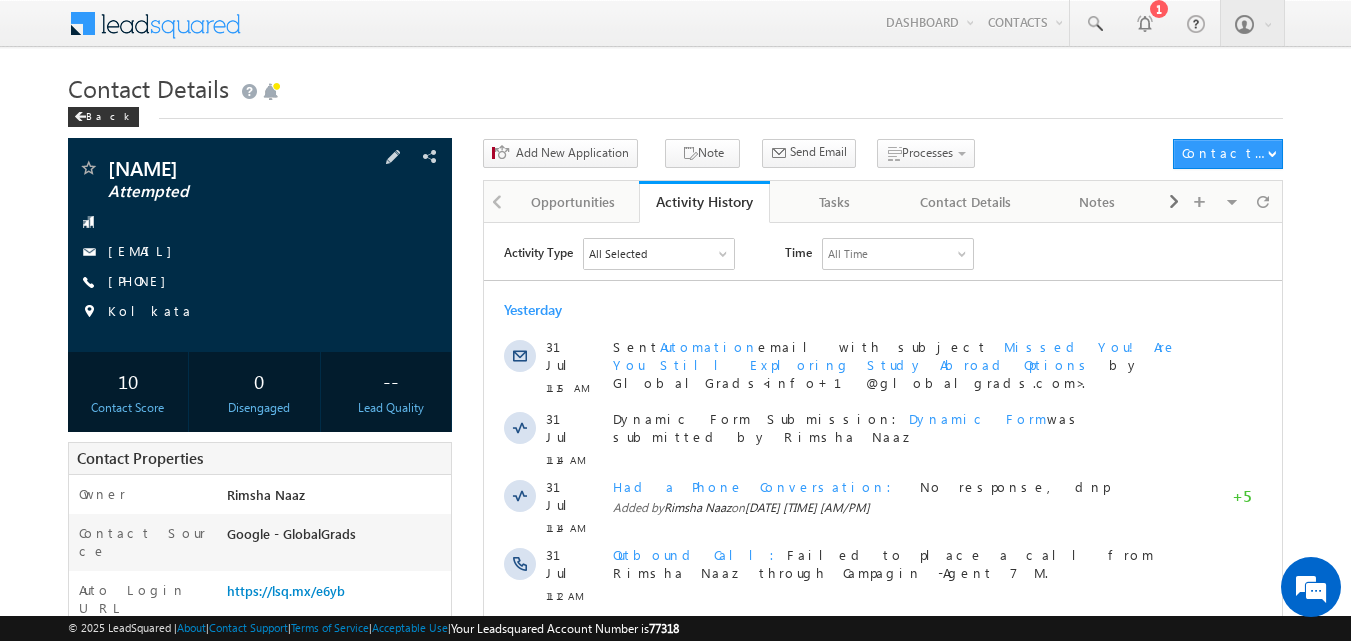 scroll, scrollTop: 0, scrollLeft: 0, axis: both 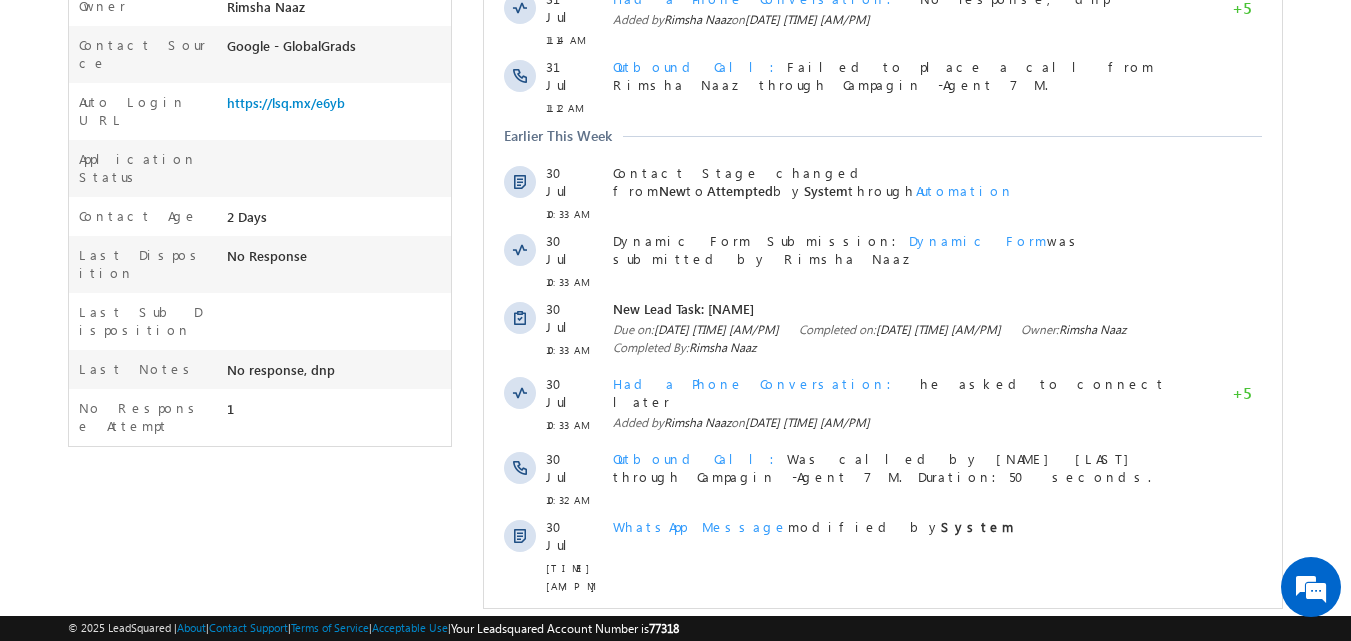 click on "Show More" at bounding box center [883, 630] 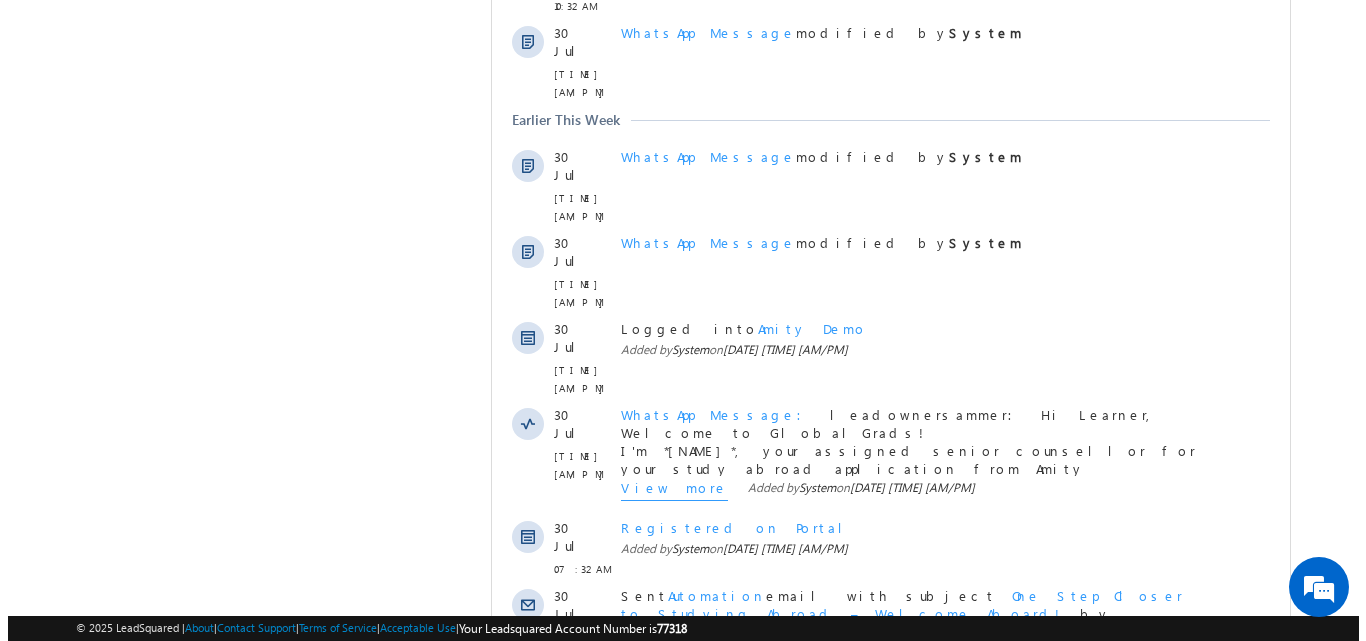 scroll, scrollTop: 0, scrollLeft: 0, axis: both 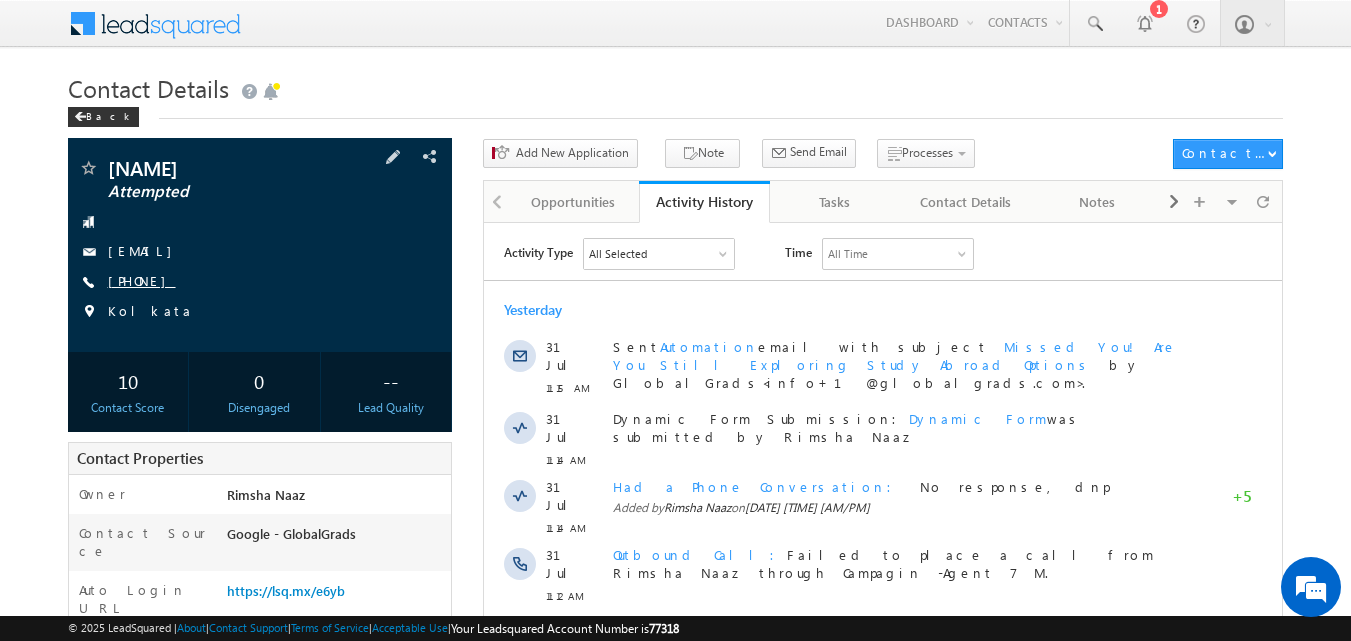 click on "[PHONE]" at bounding box center (142, 280) 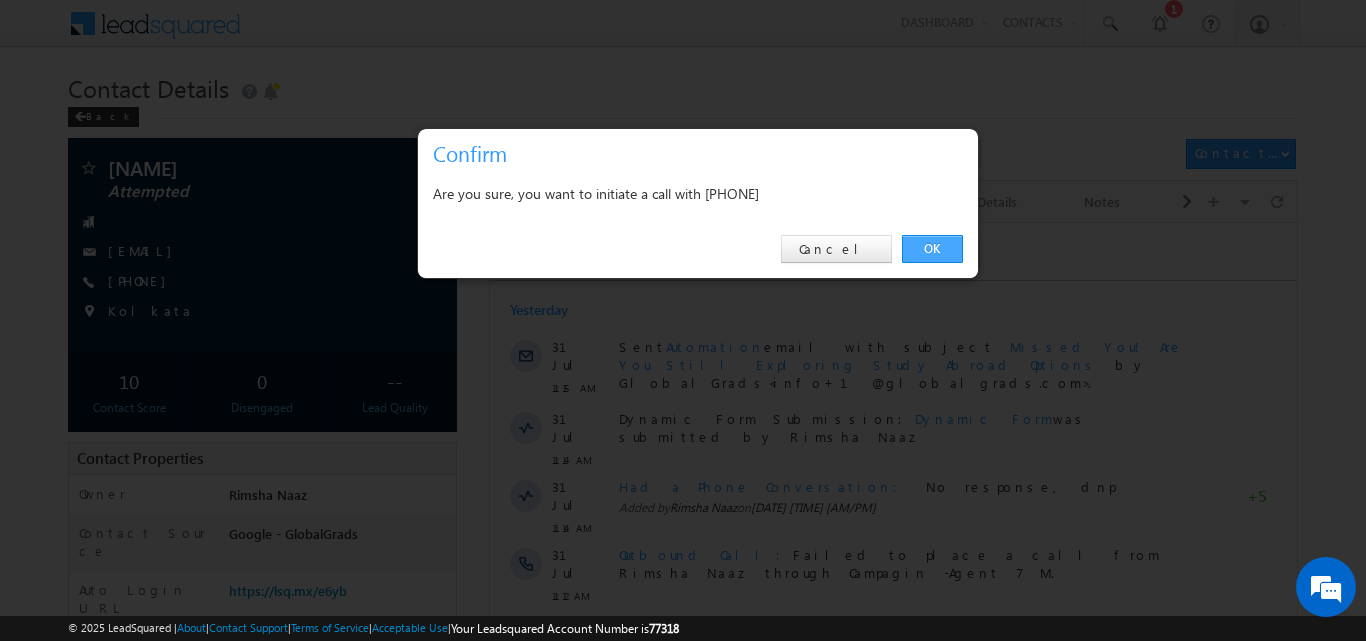 click on "OK" at bounding box center (932, 249) 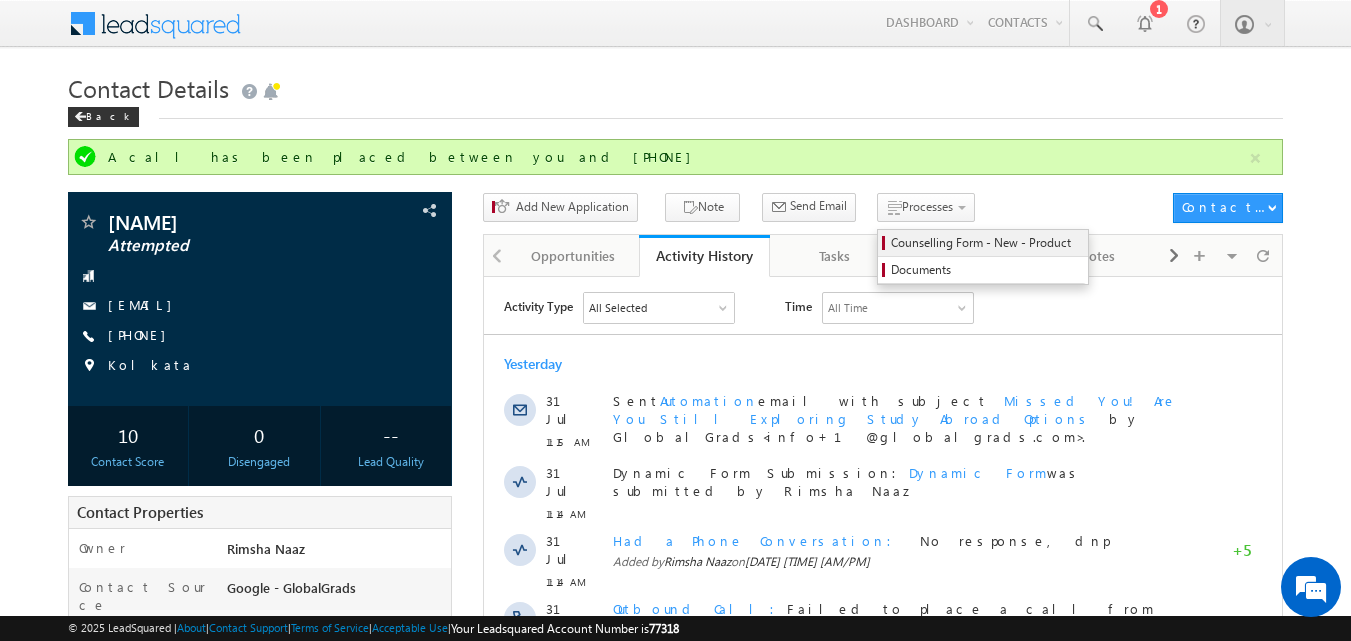 click on "Counselling Form - New - Product" at bounding box center (986, 243) 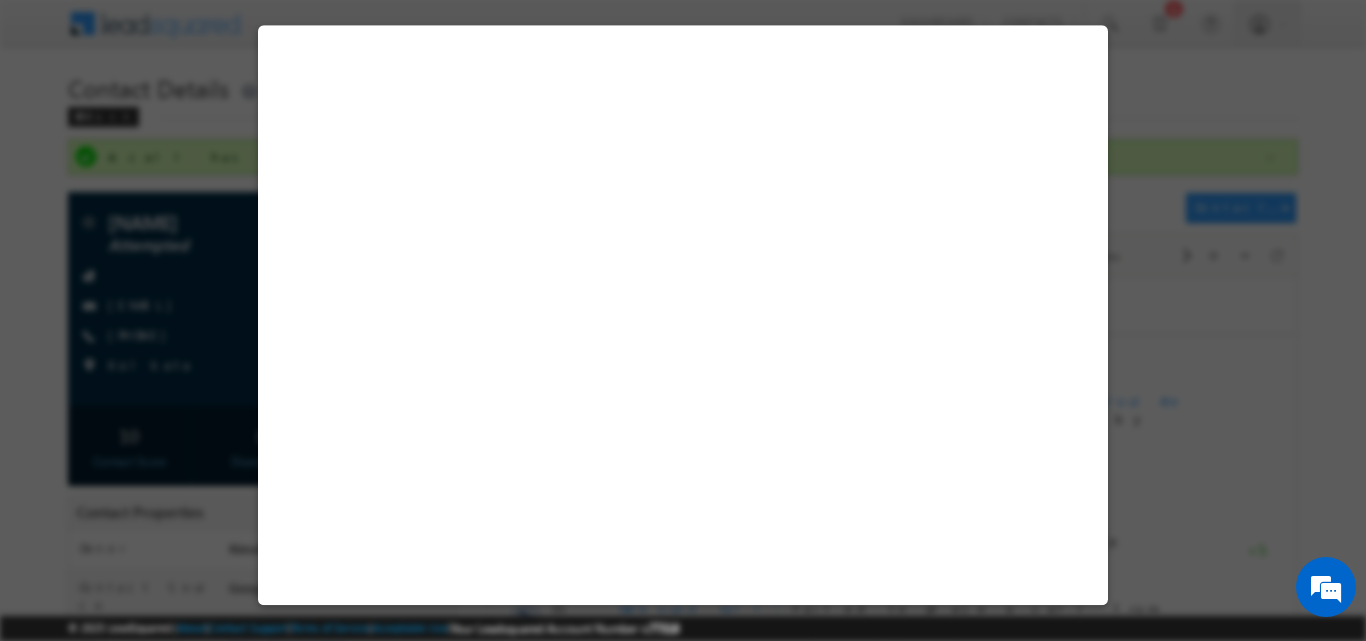 select on "Attempted" 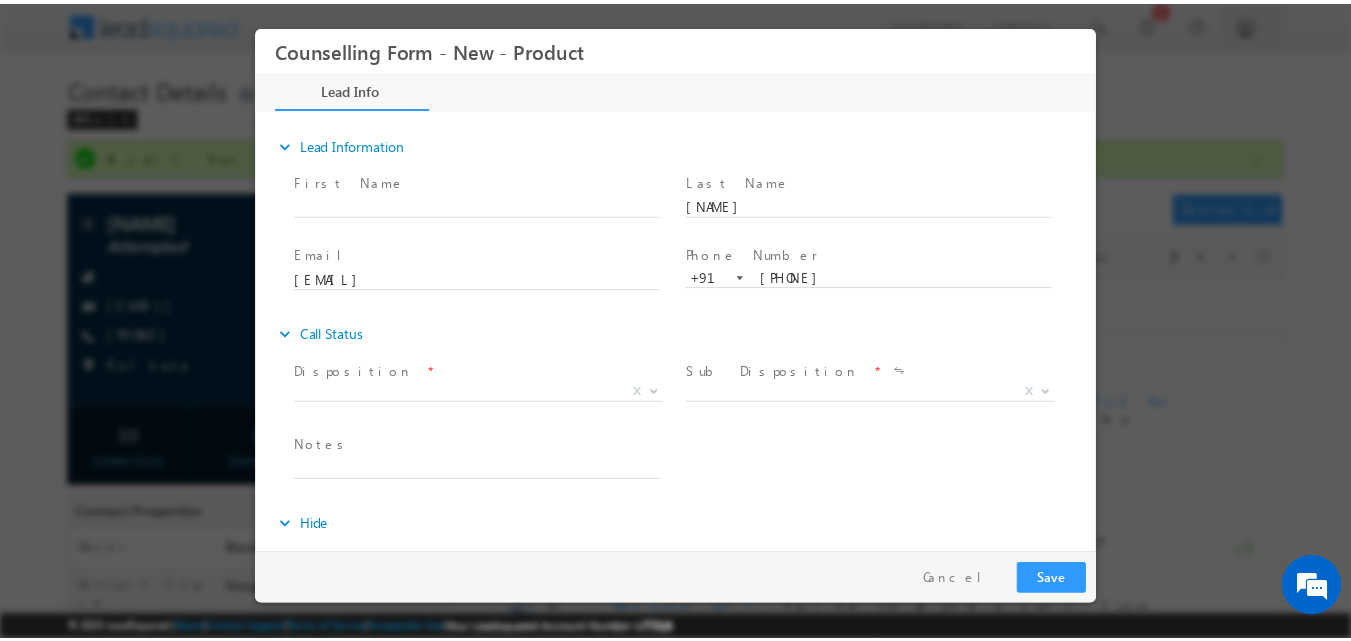 scroll, scrollTop: 0, scrollLeft: 0, axis: both 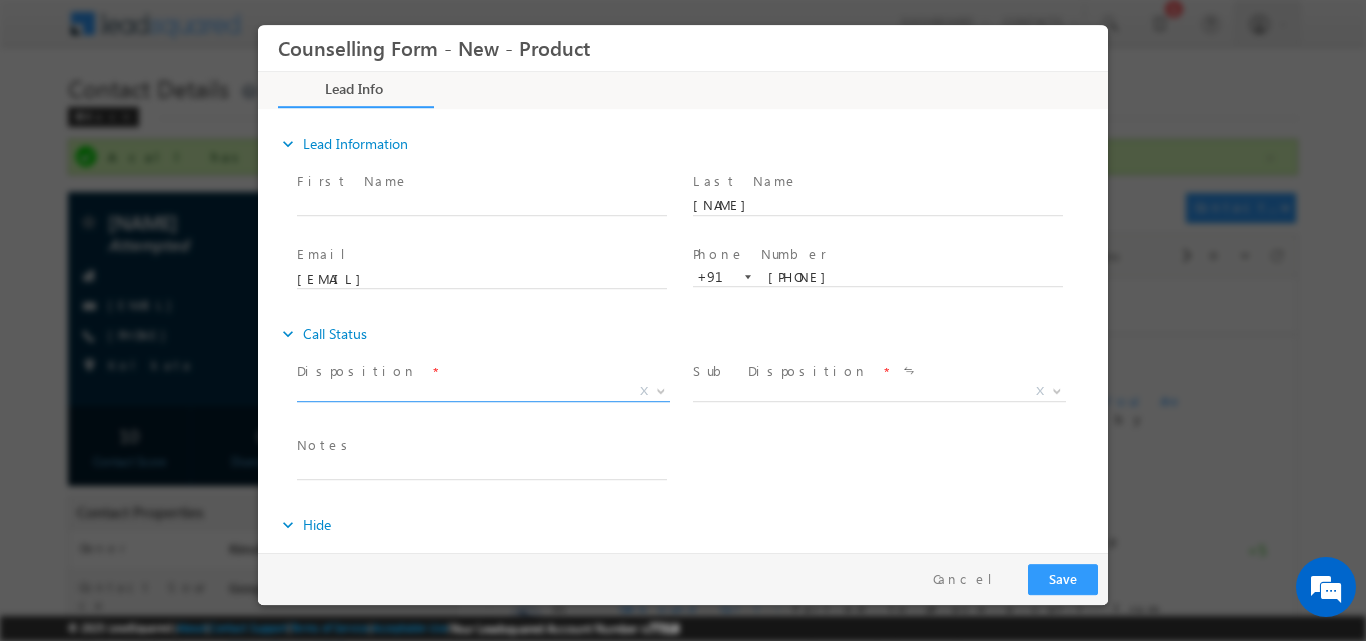 click at bounding box center [661, 389] 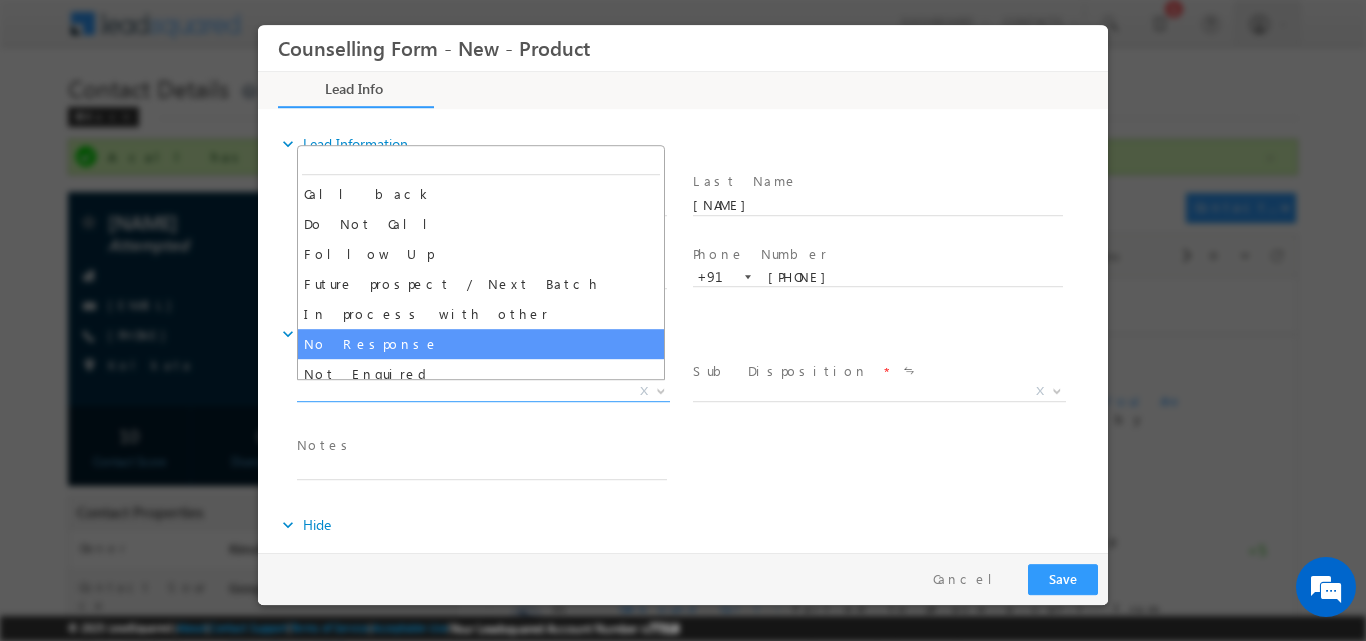 select on "No Response" 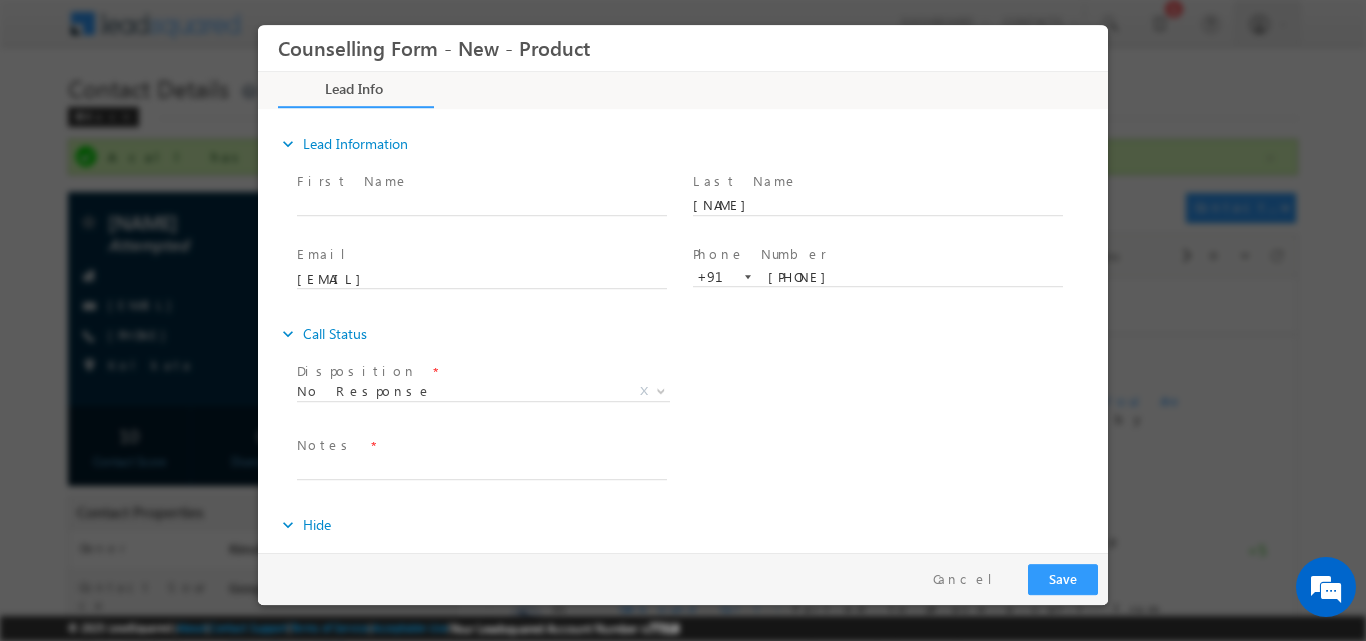 click on "Notes
*" at bounding box center [481, 445] 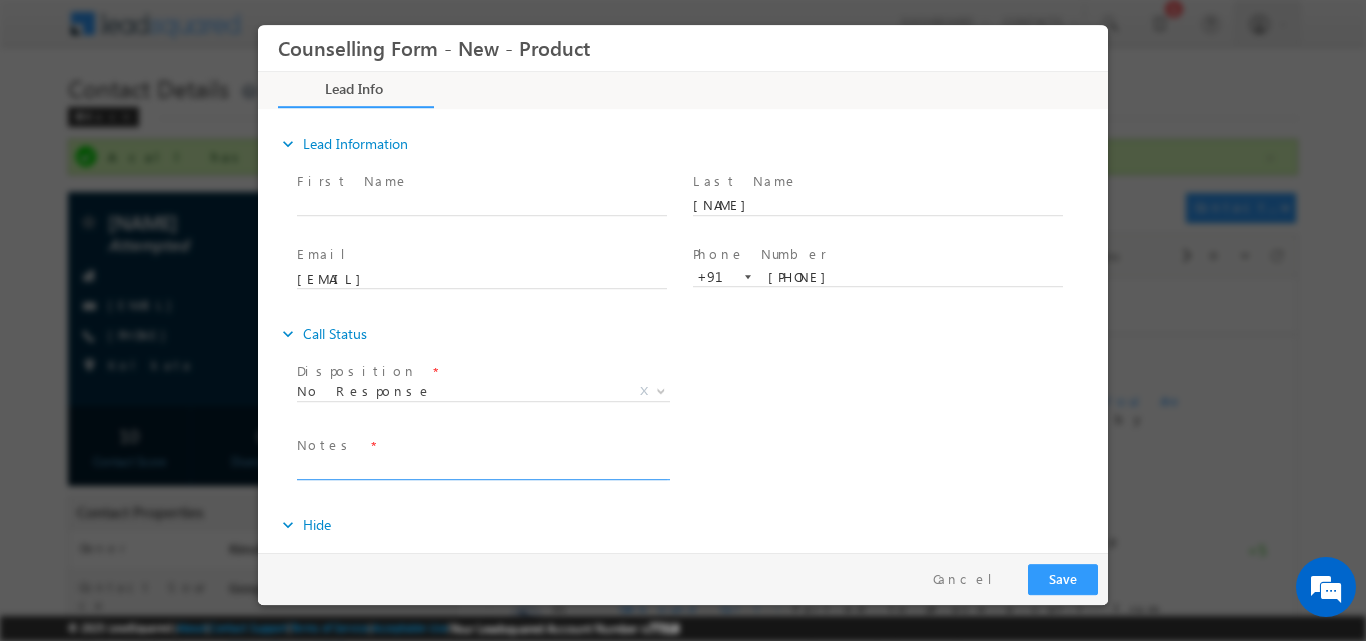click at bounding box center [482, 467] 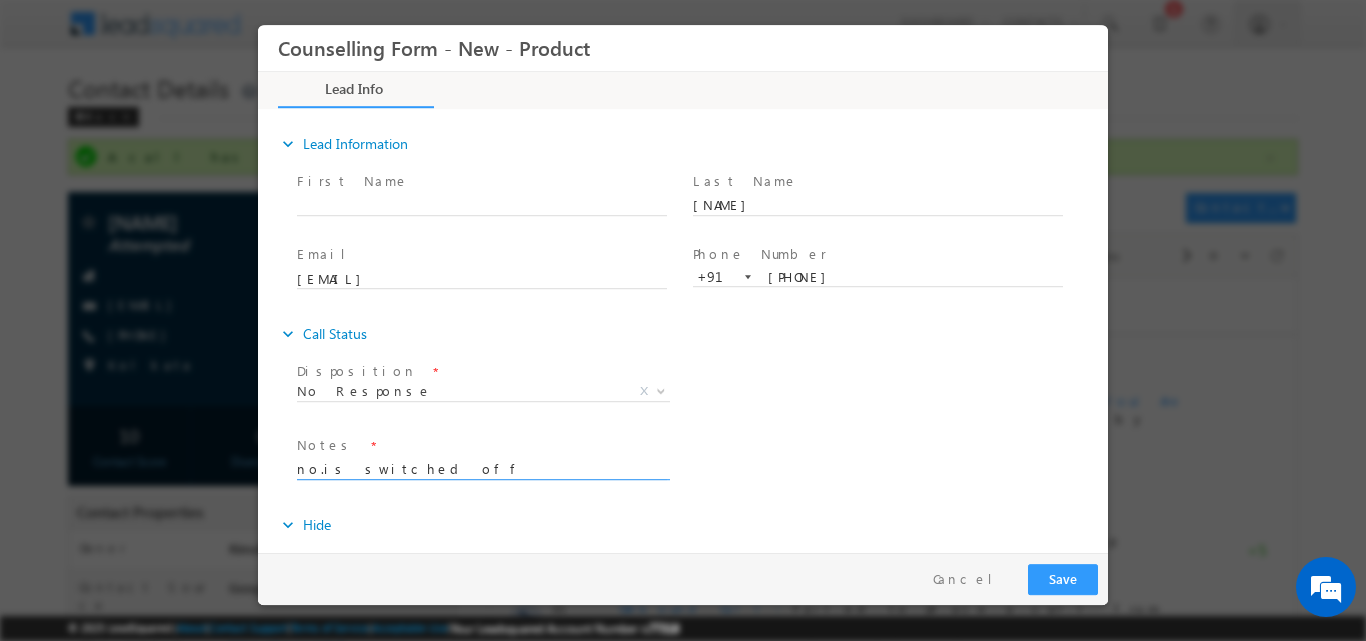 type on "no.is switched off" 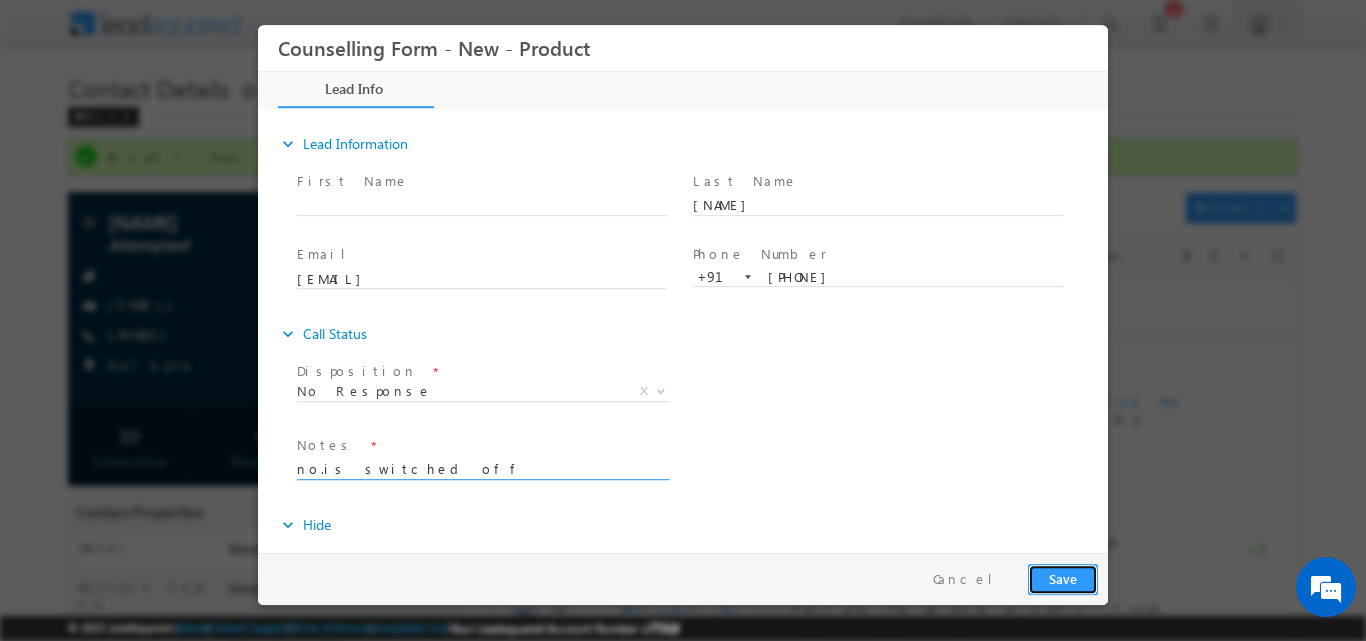 click on "Save" at bounding box center [1063, 578] 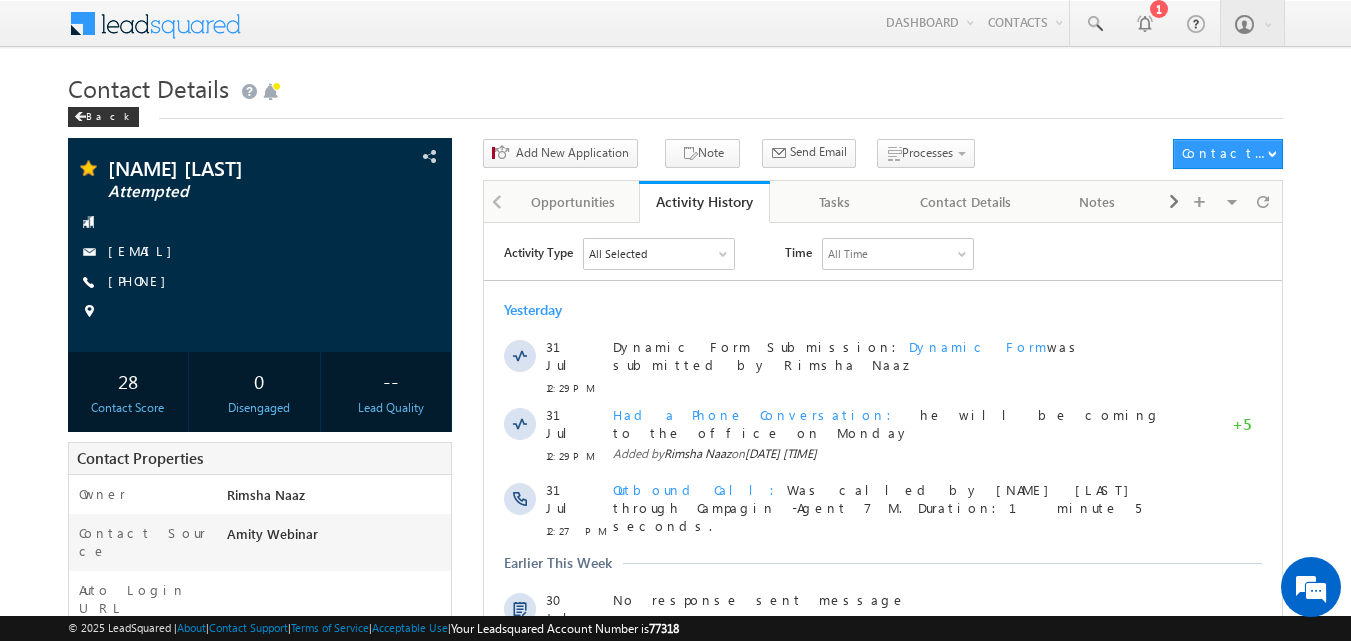 scroll, scrollTop: 0, scrollLeft: 0, axis: both 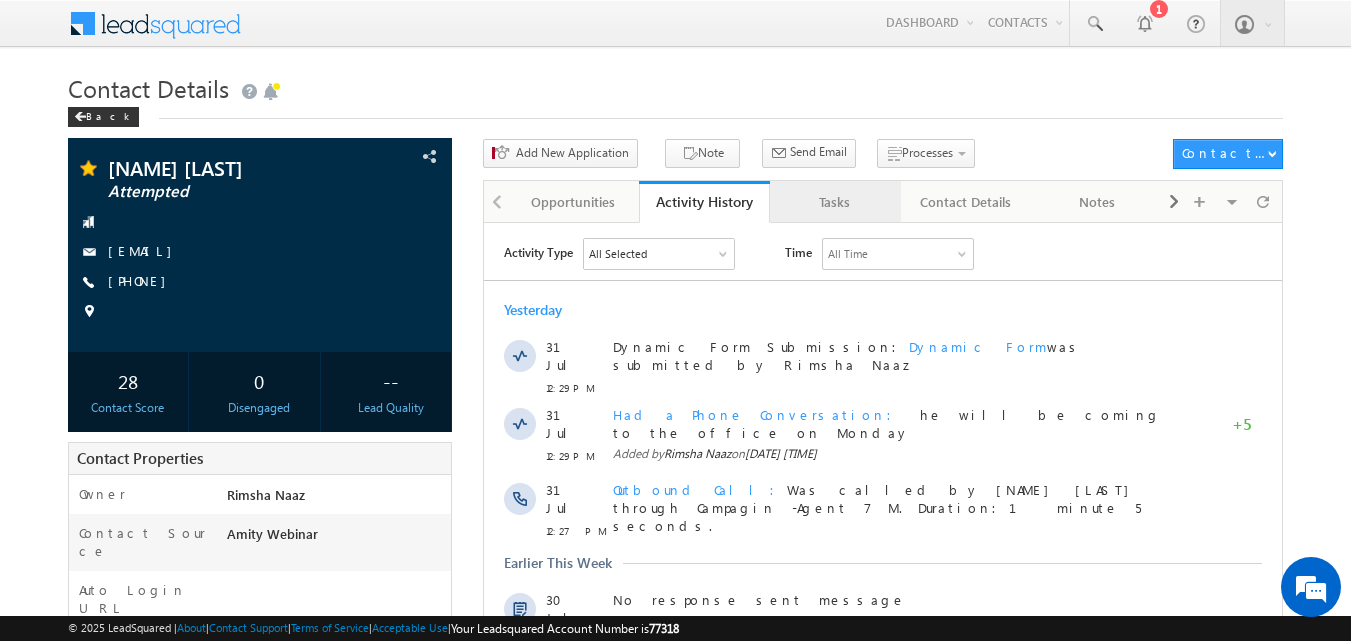 click on "Tasks" at bounding box center (834, 202) 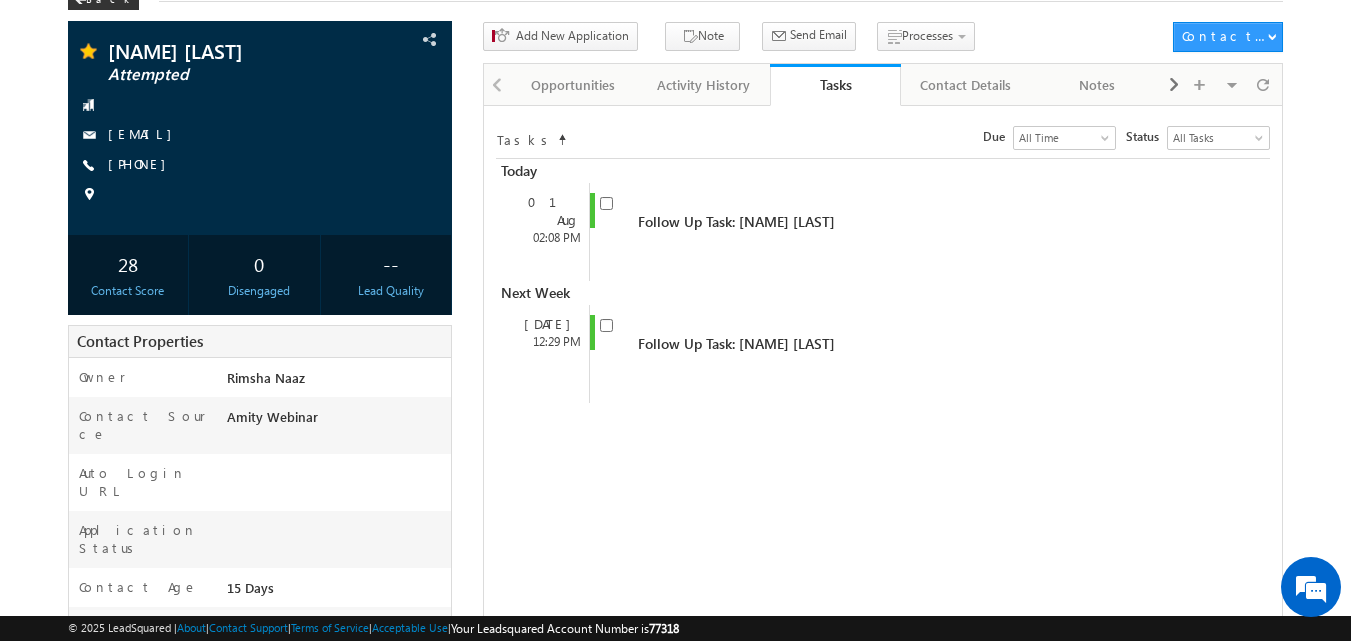 scroll, scrollTop: 118, scrollLeft: 0, axis: vertical 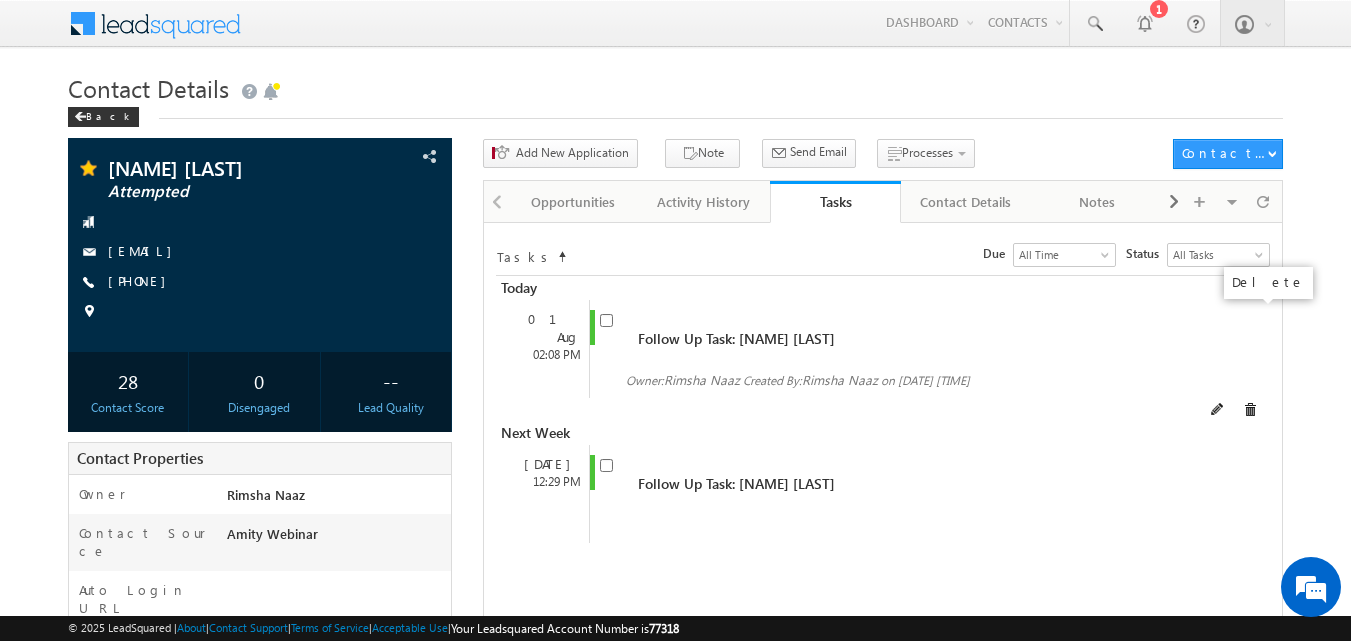 click at bounding box center [1250, 410] 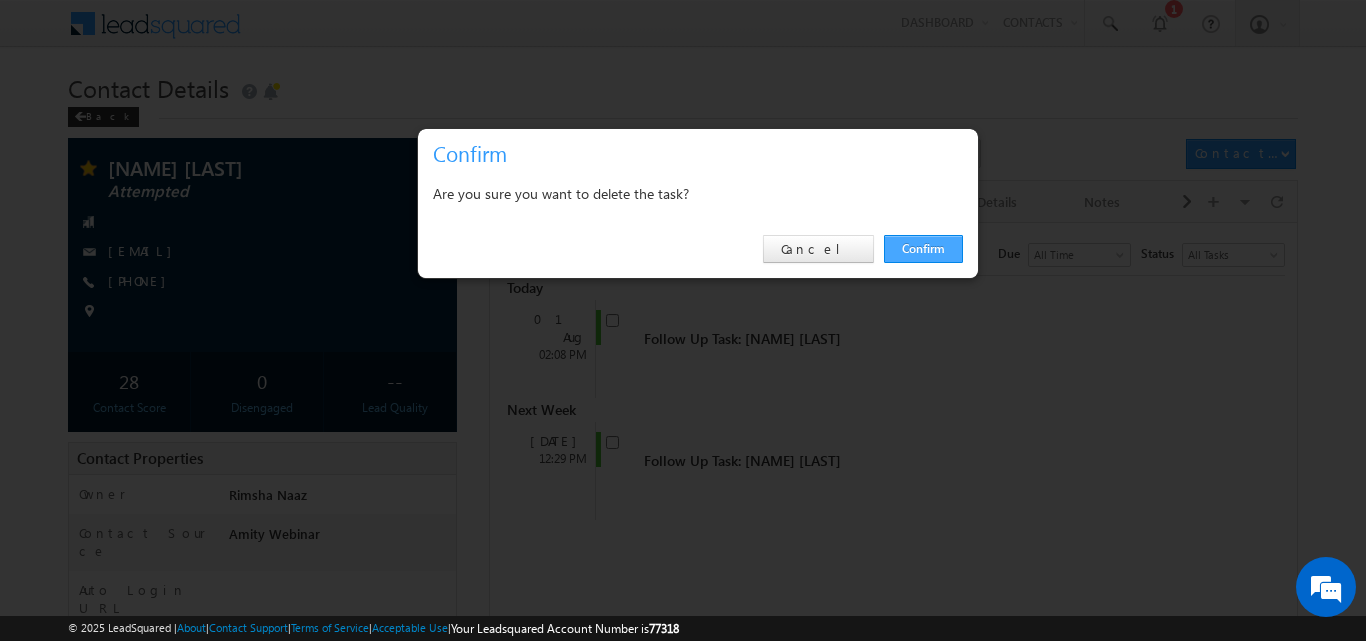 click on "Confirm" at bounding box center (923, 249) 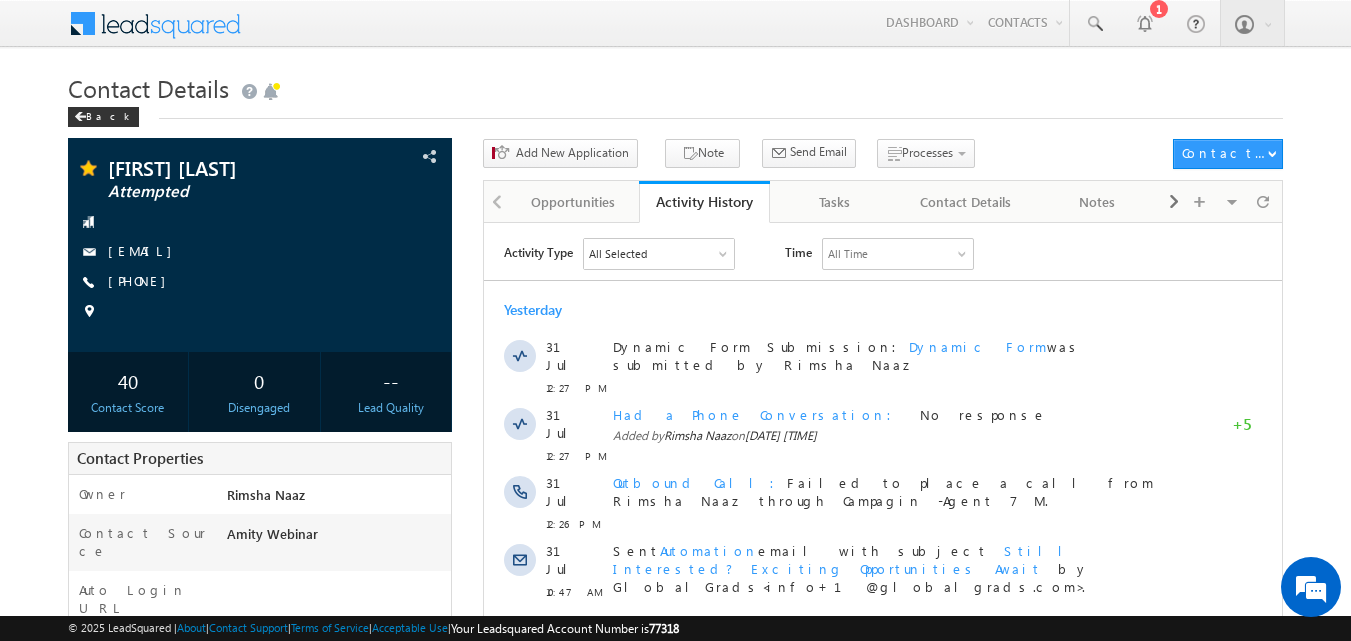 scroll, scrollTop: 0, scrollLeft: 0, axis: both 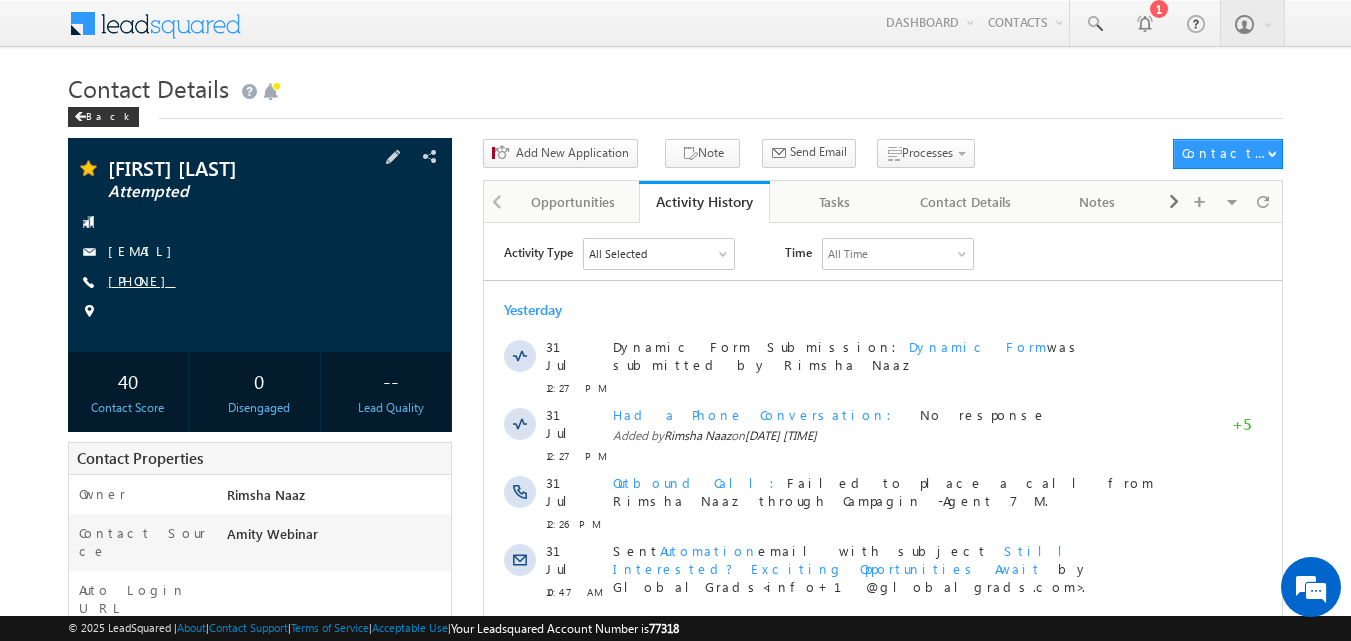 click on "[PHONE]" at bounding box center [142, 280] 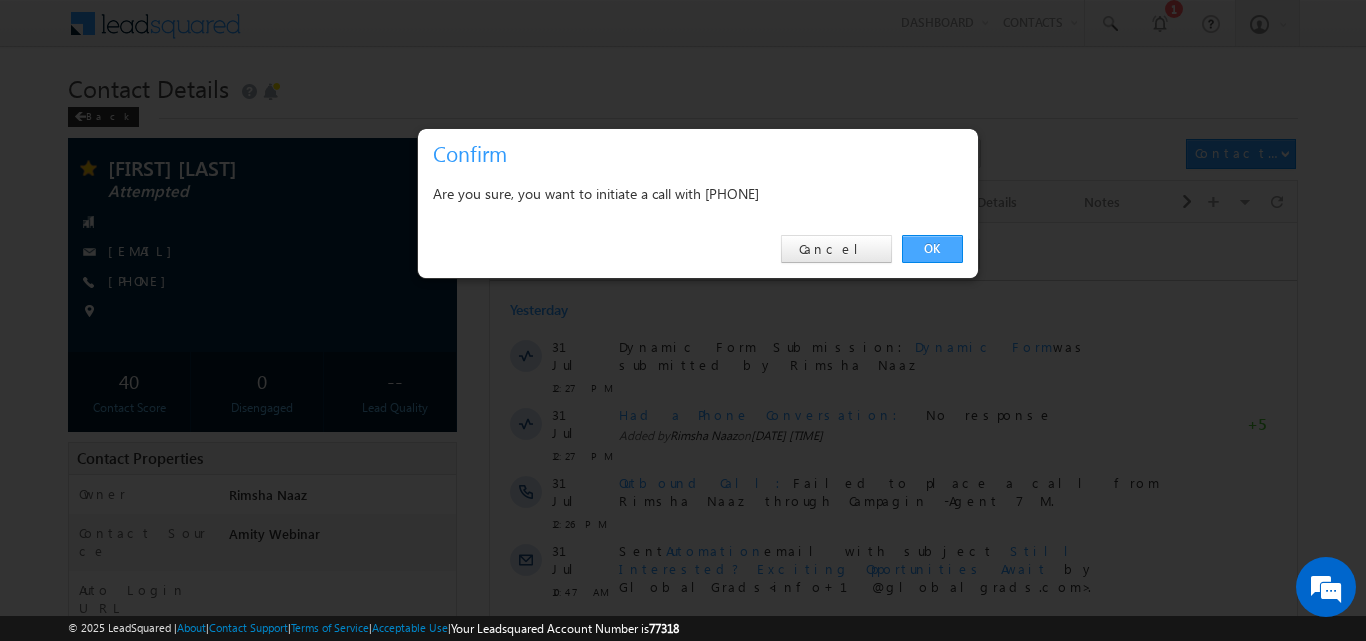 click on "OK" at bounding box center (932, 249) 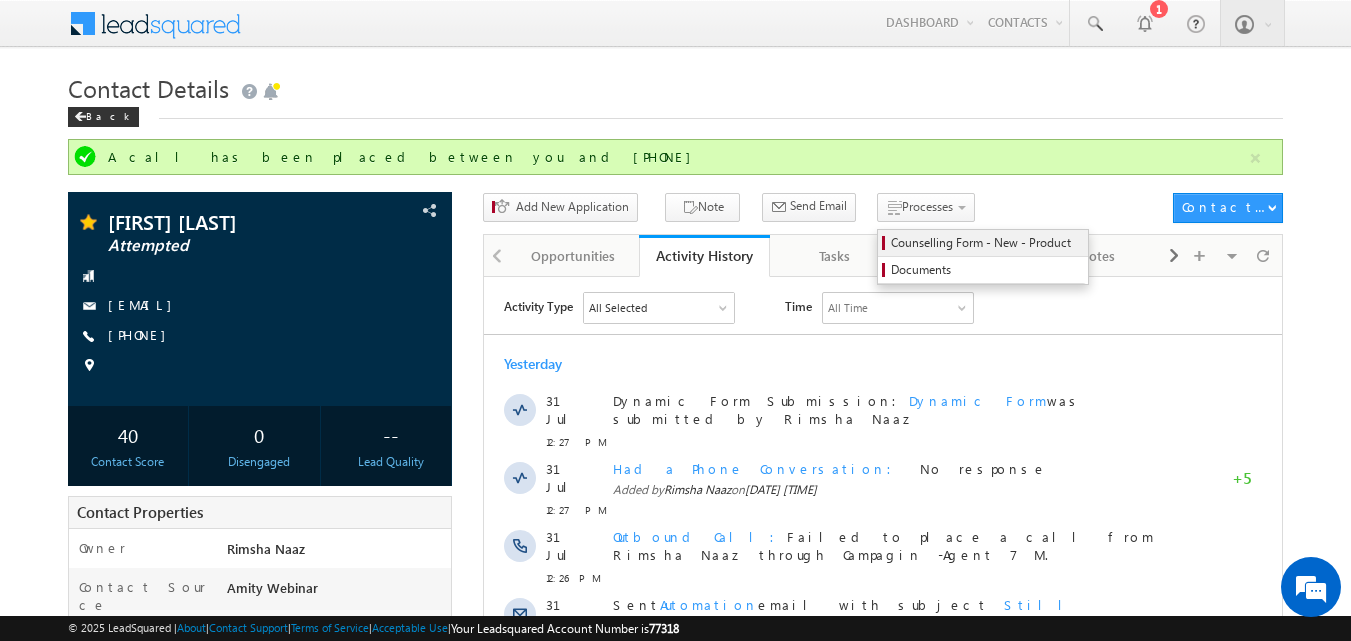 click on "Counselling Form - New - Product" at bounding box center (986, 243) 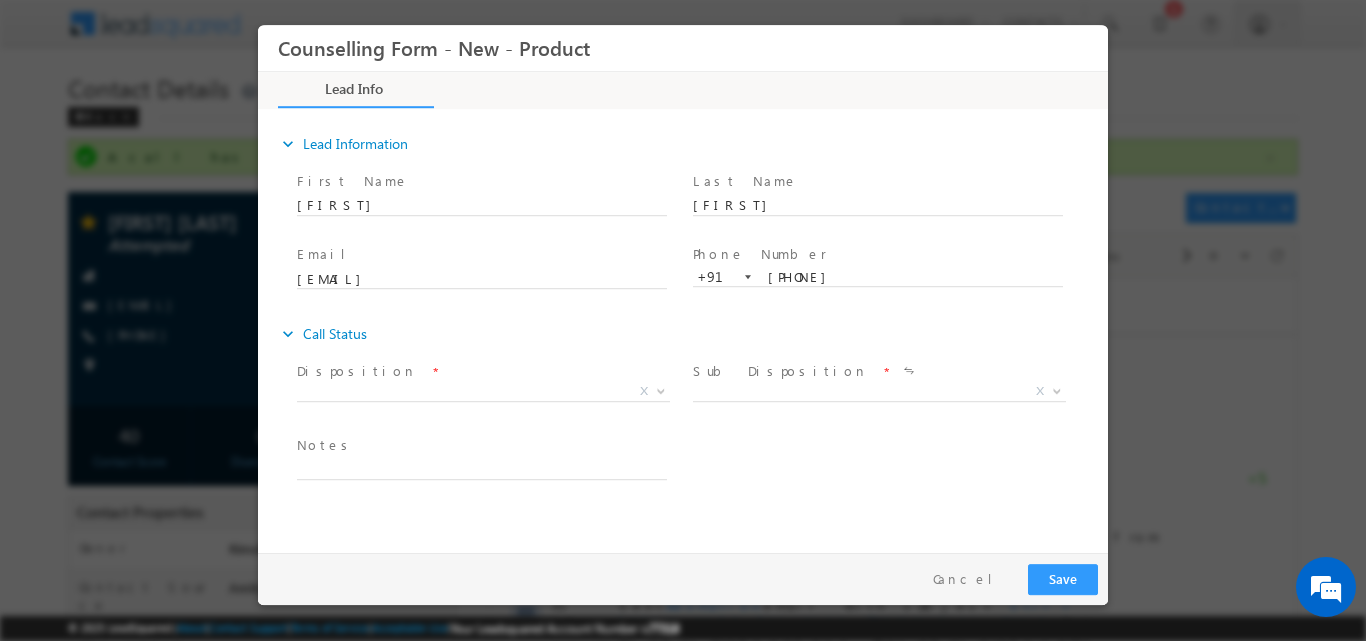 scroll, scrollTop: 0, scrollLeft: 0, axis: both 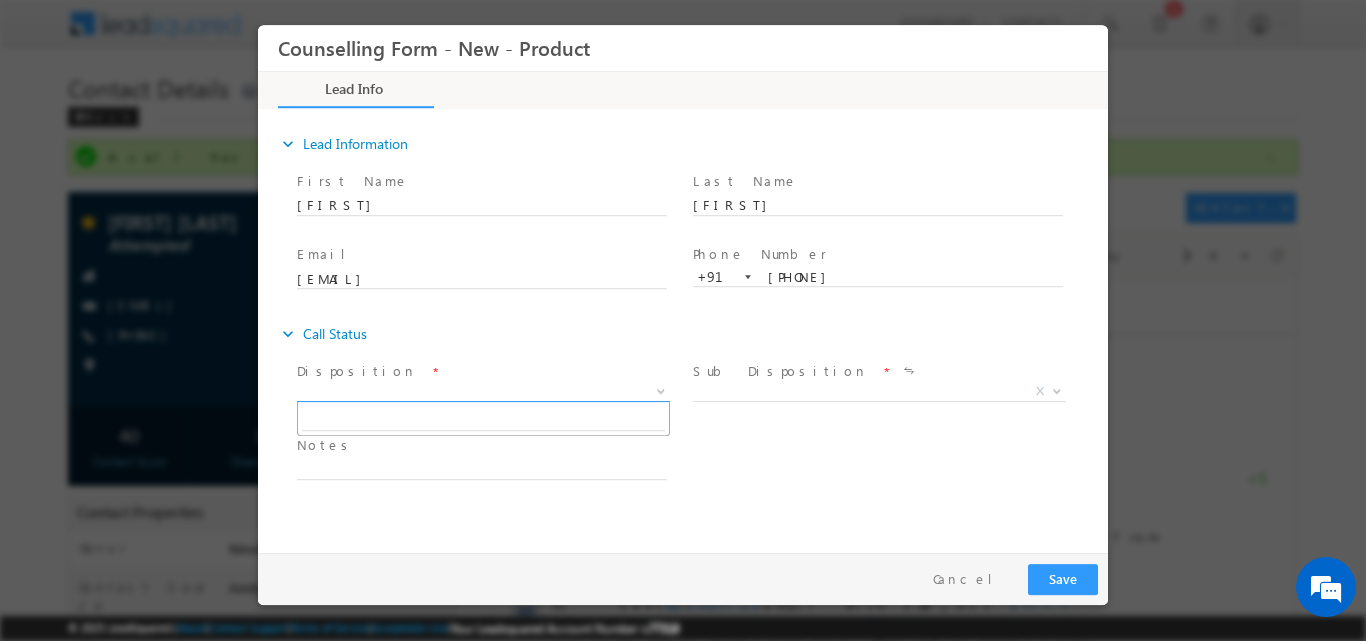click at bounding box center (661, 389) 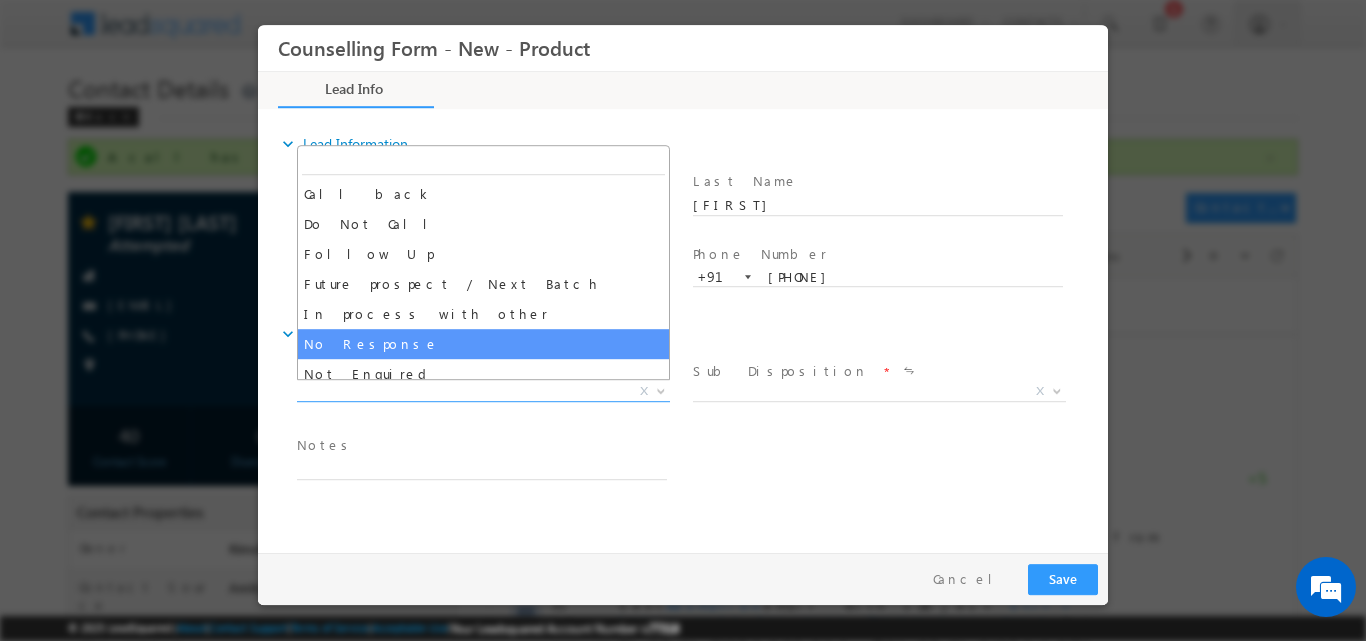 select on "No Response" 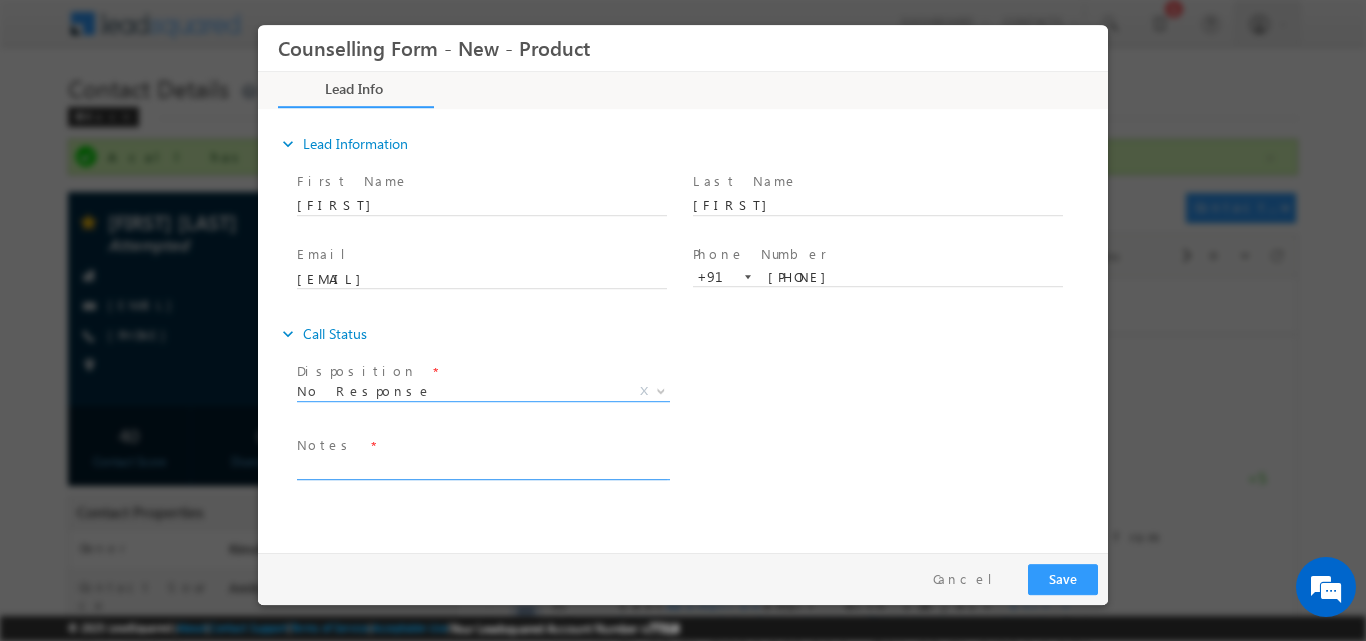 click at bounding box center [482, 467] 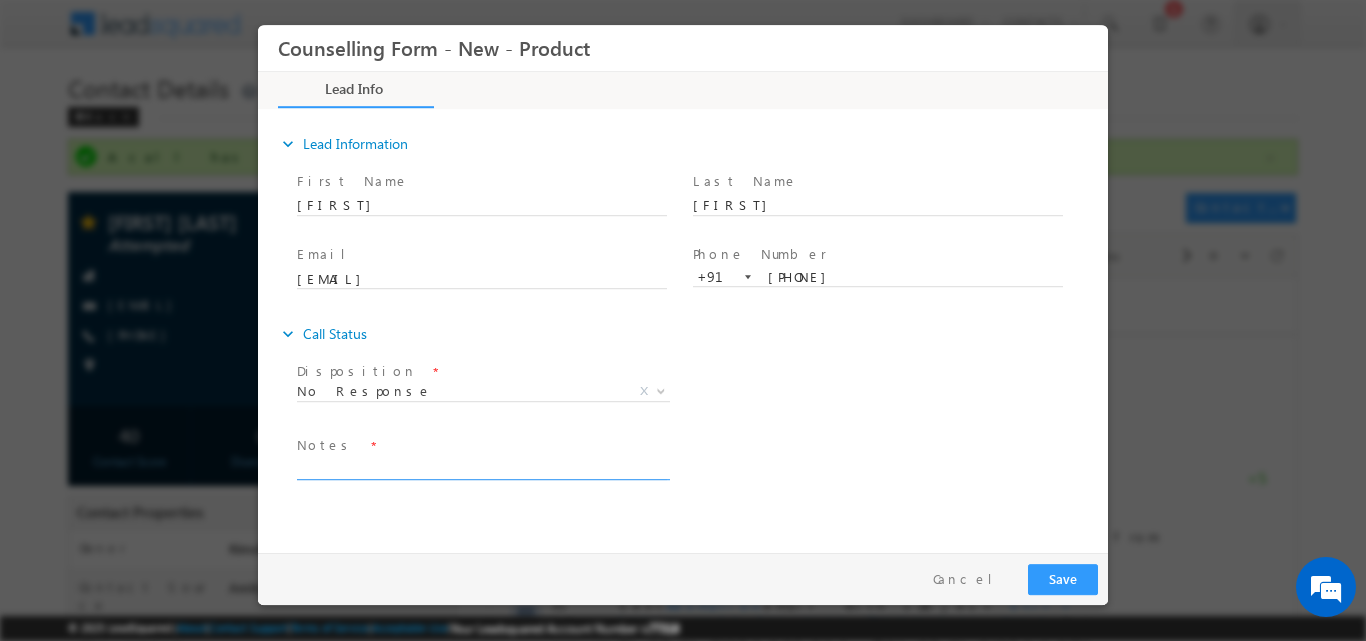 paste on "No response, dnp" 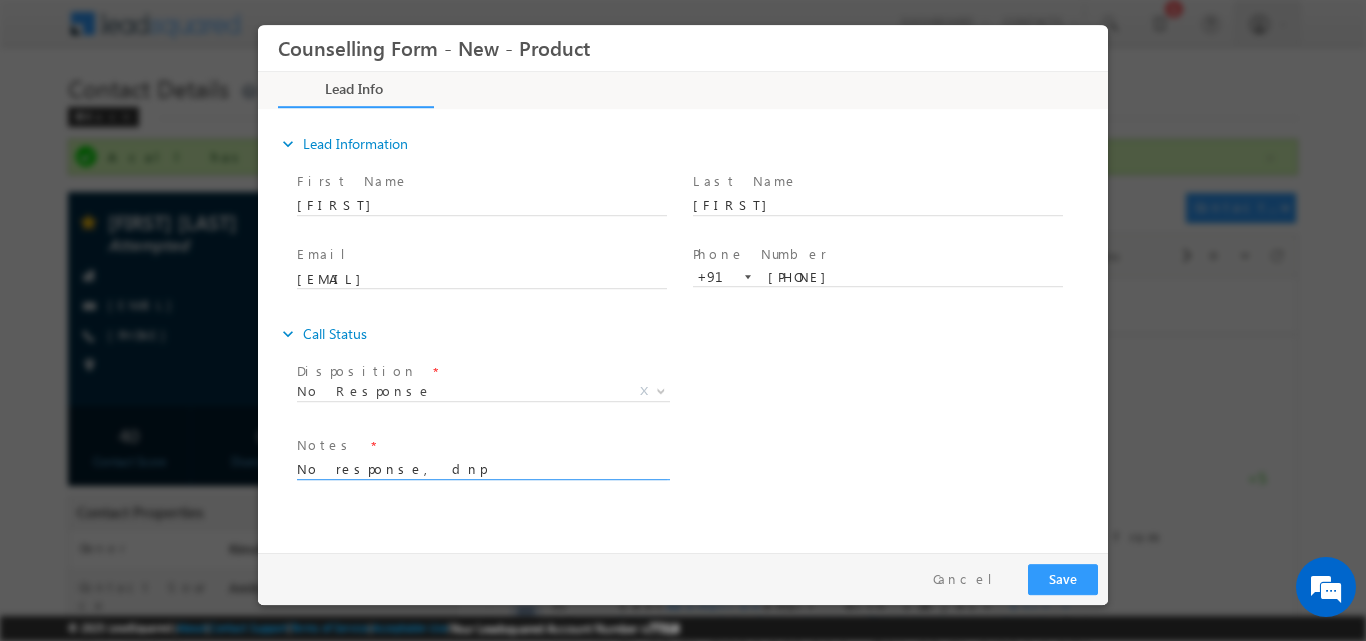 type on "No response, dnp" 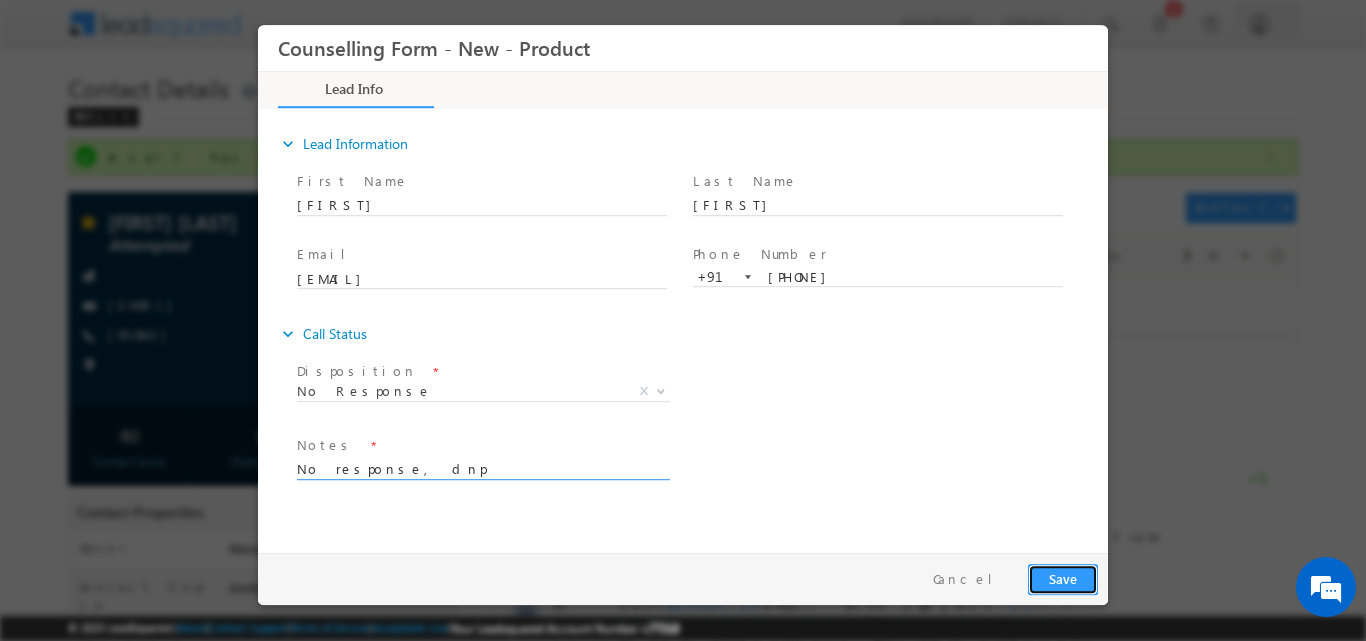 click on "Save" at bounding box center [1063, 578] 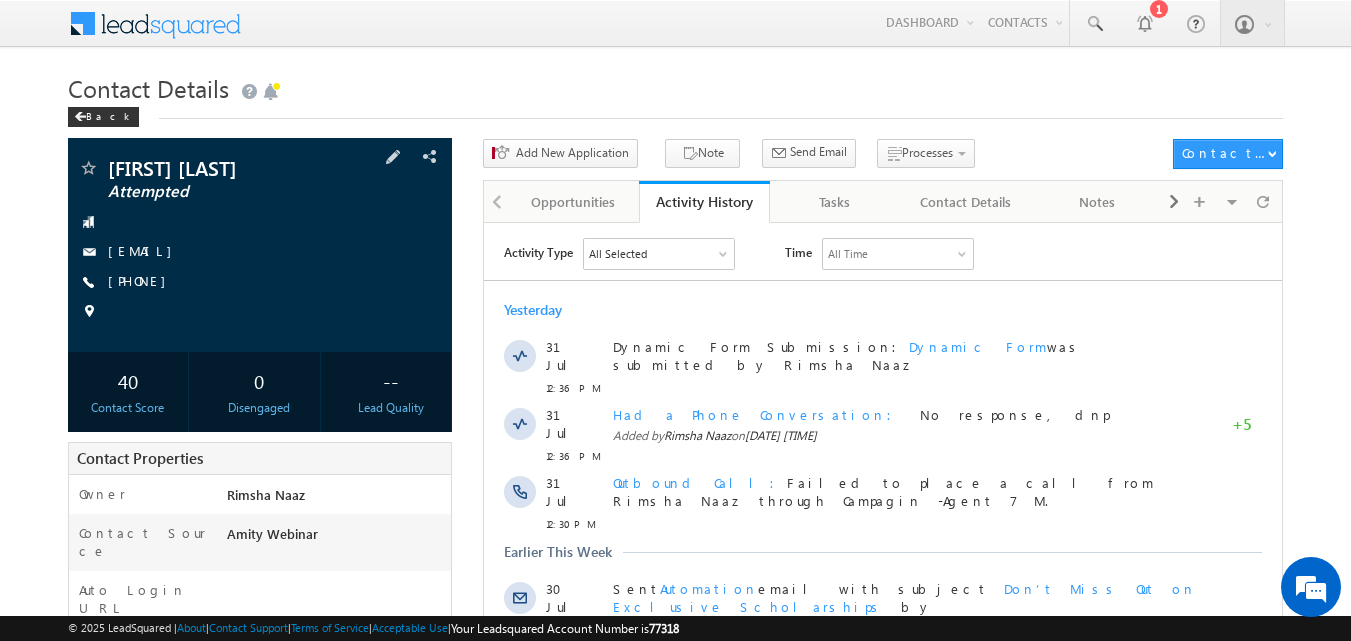 scroll, scrollTop: 0, scrollLeft: 0, axis: both 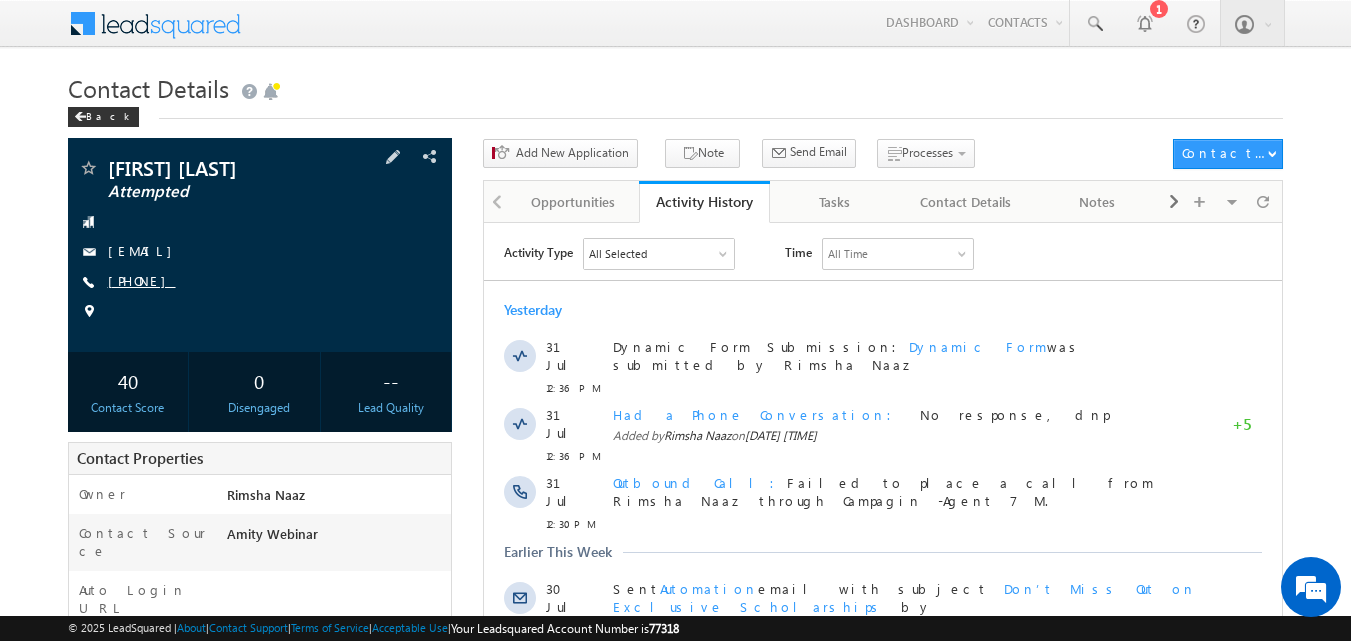 click on "+91-9671988594" at bounding box center [142, 280] 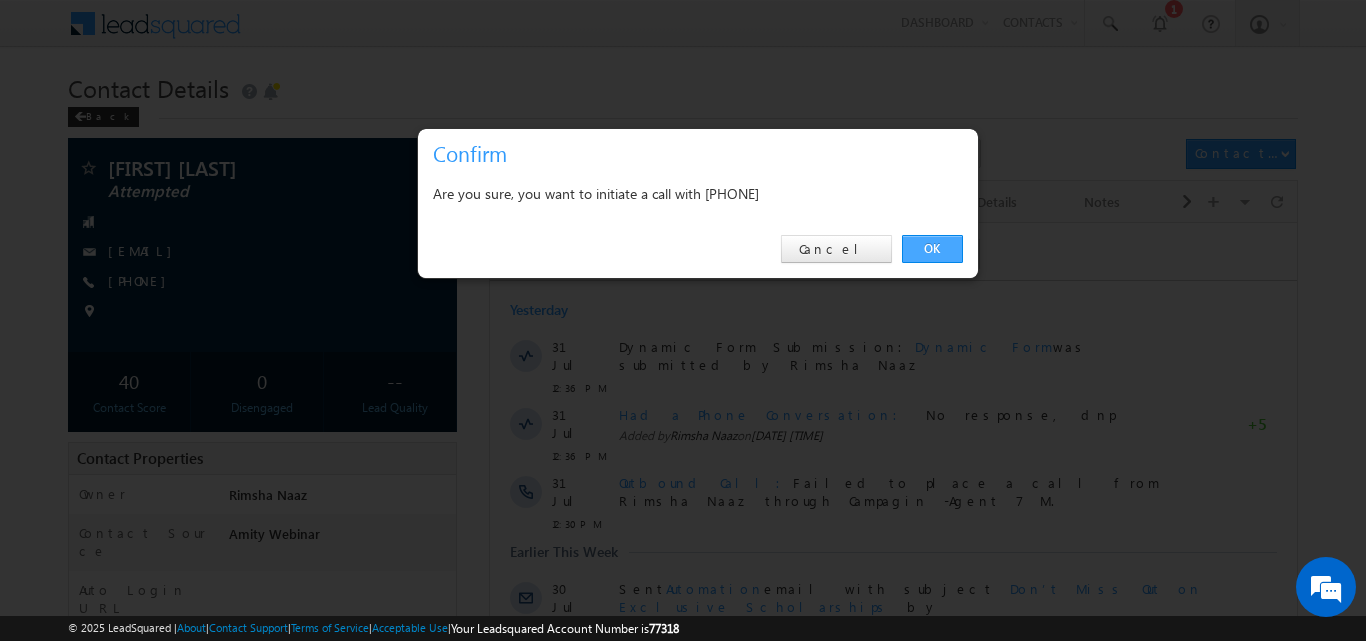 click on "OK" at bounding box center (932, 249) 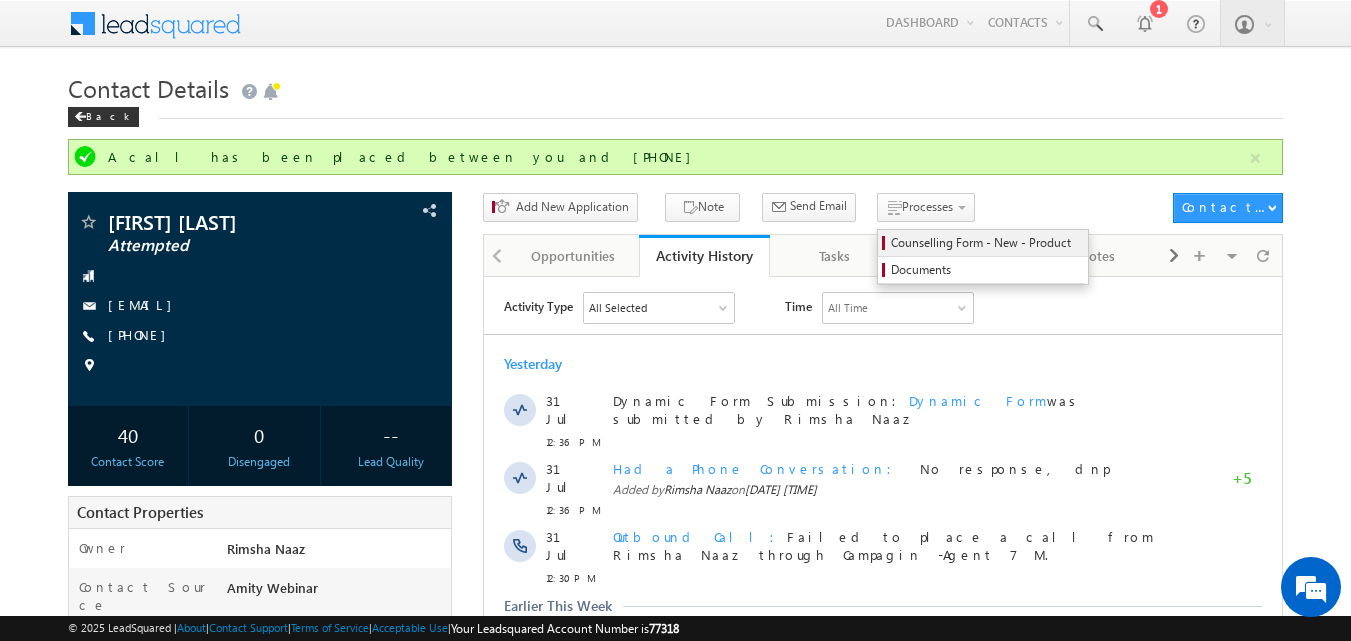 click on "Counselling Form - New - Product" at bounding box center [986, 243] 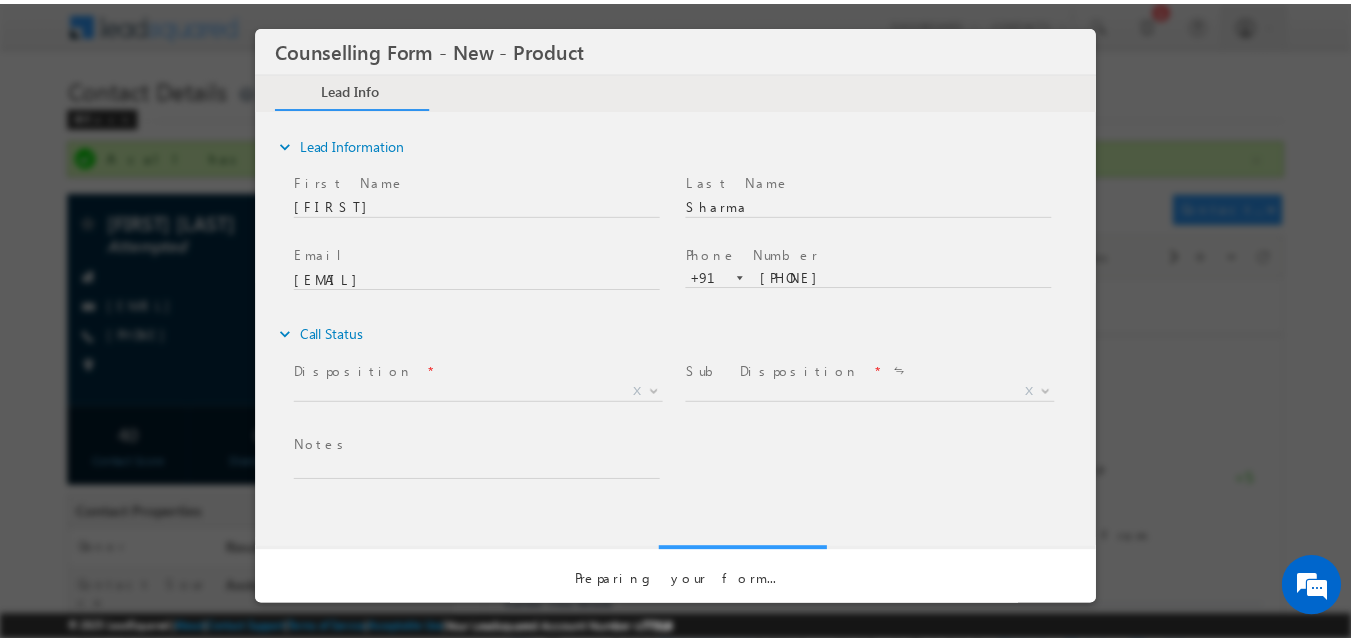scroll, scrollTop: 0, scrollLeft: 0, axis: both 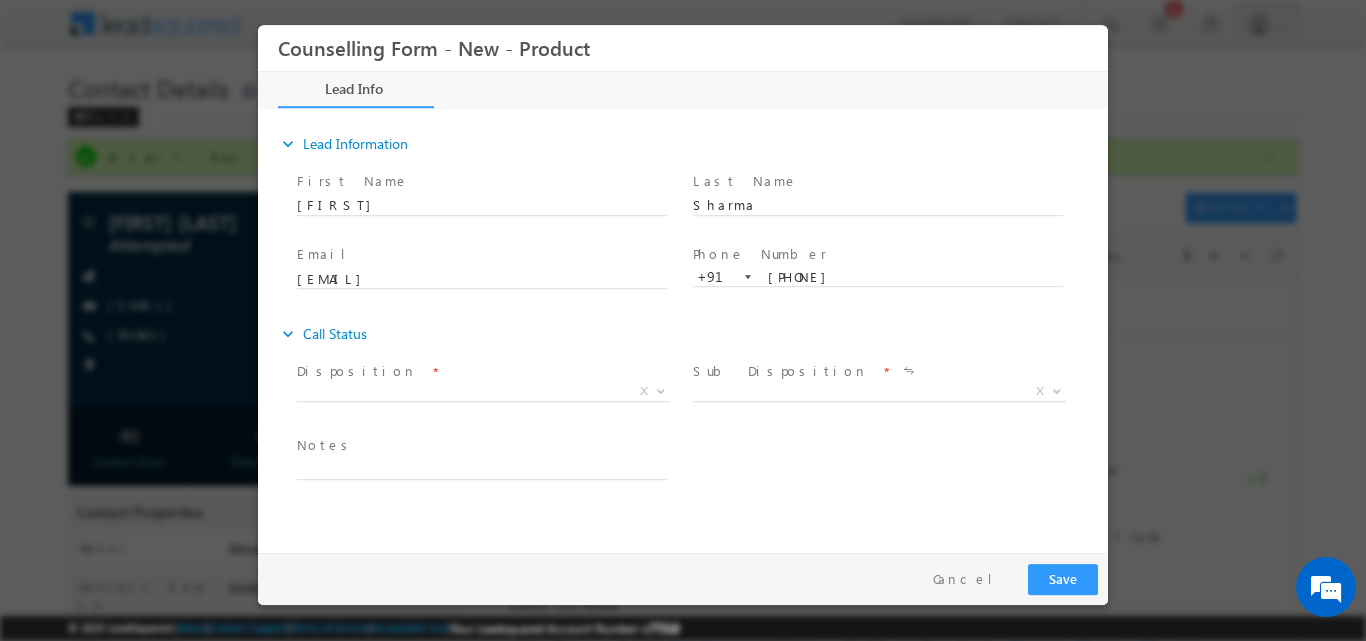 click on "X" at bounding box center [491, 394] 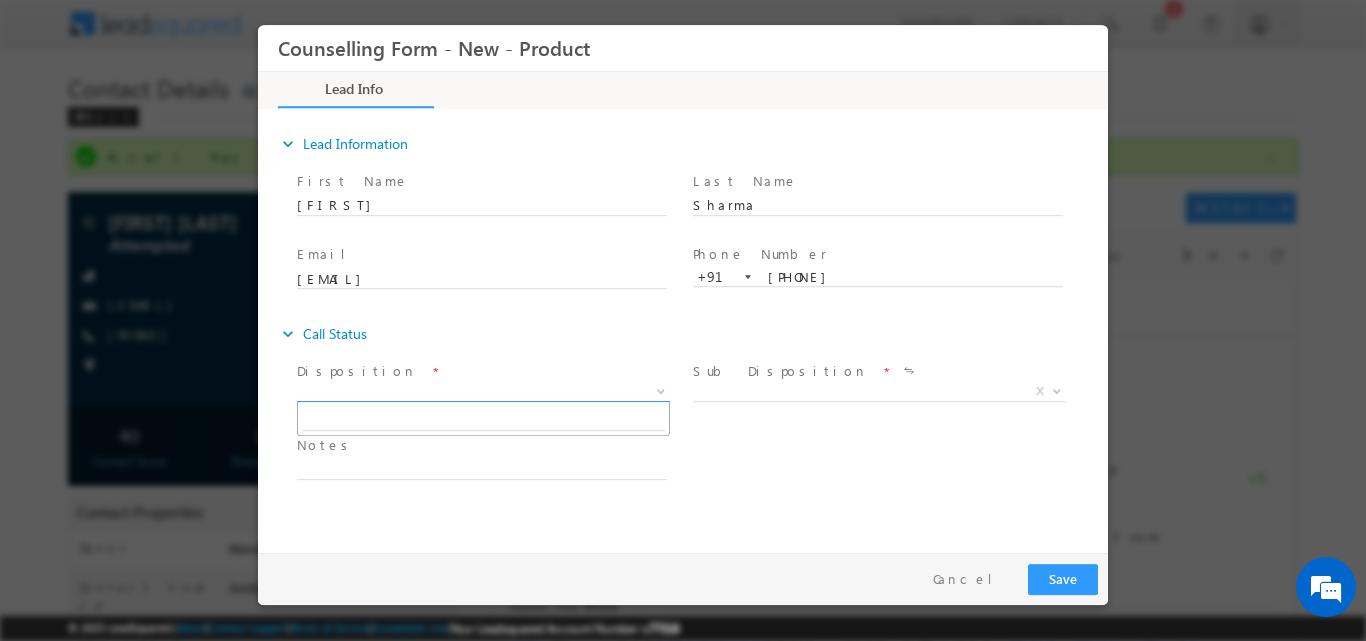 click at bounding box center (661, 389) 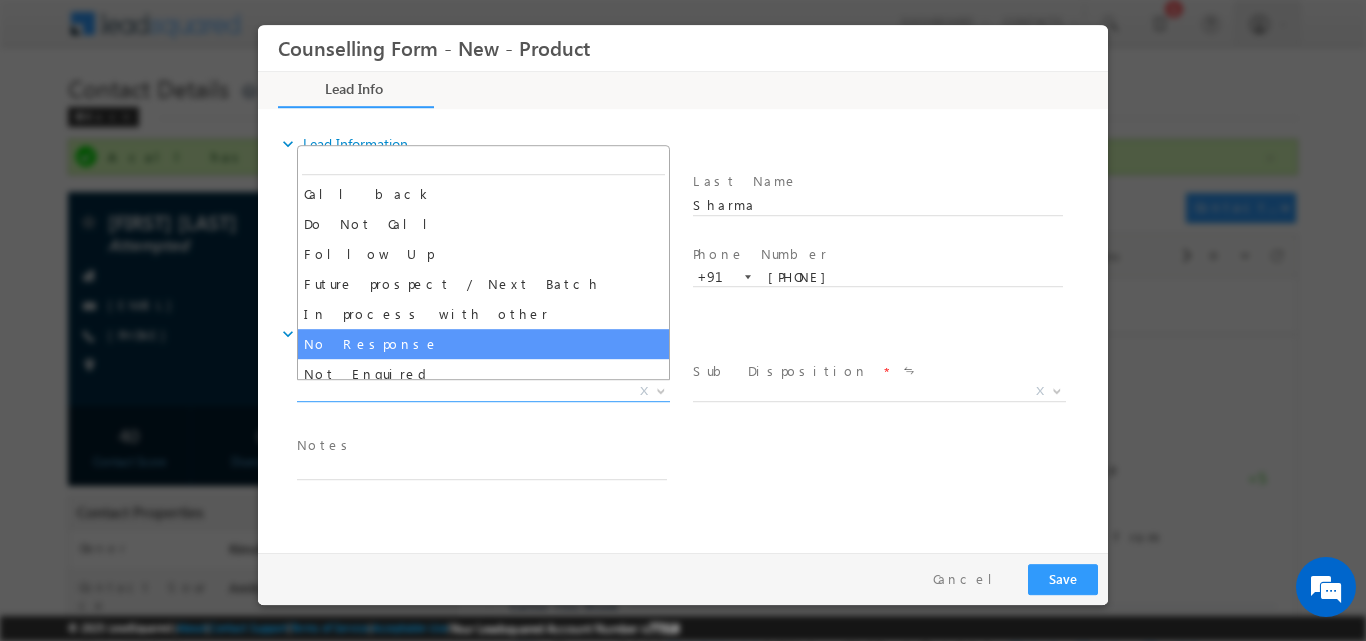select on "No Response" 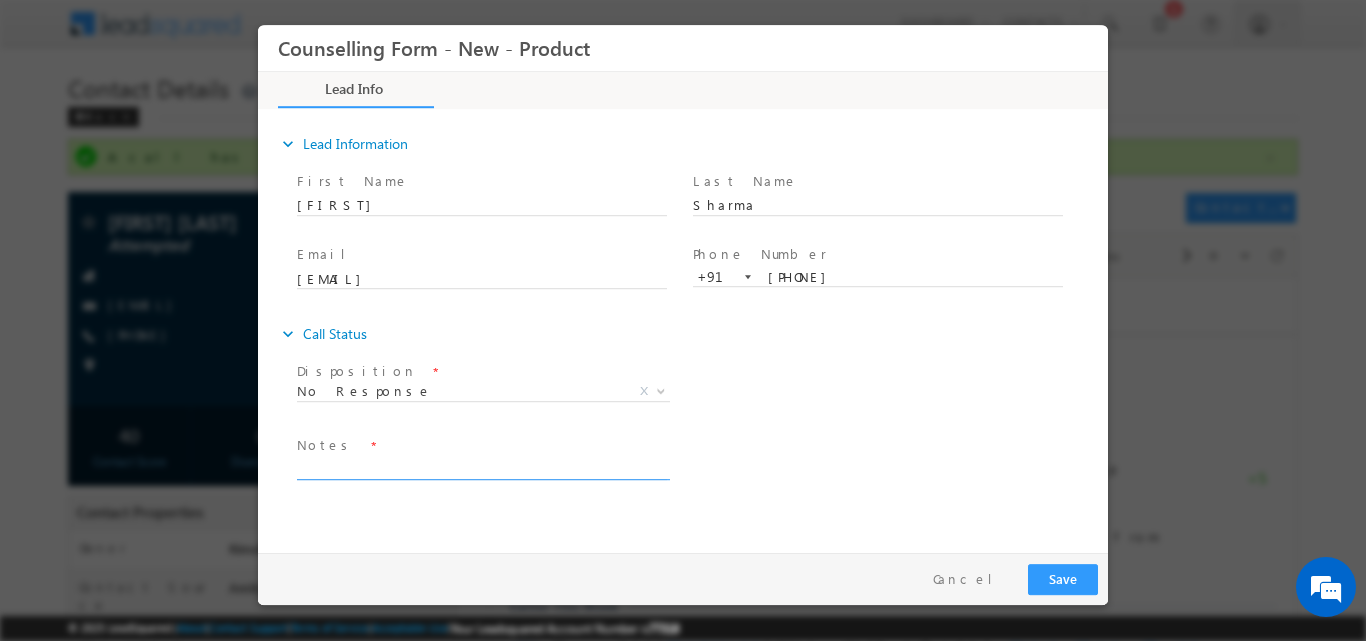 click at bounding box center [482, 467] 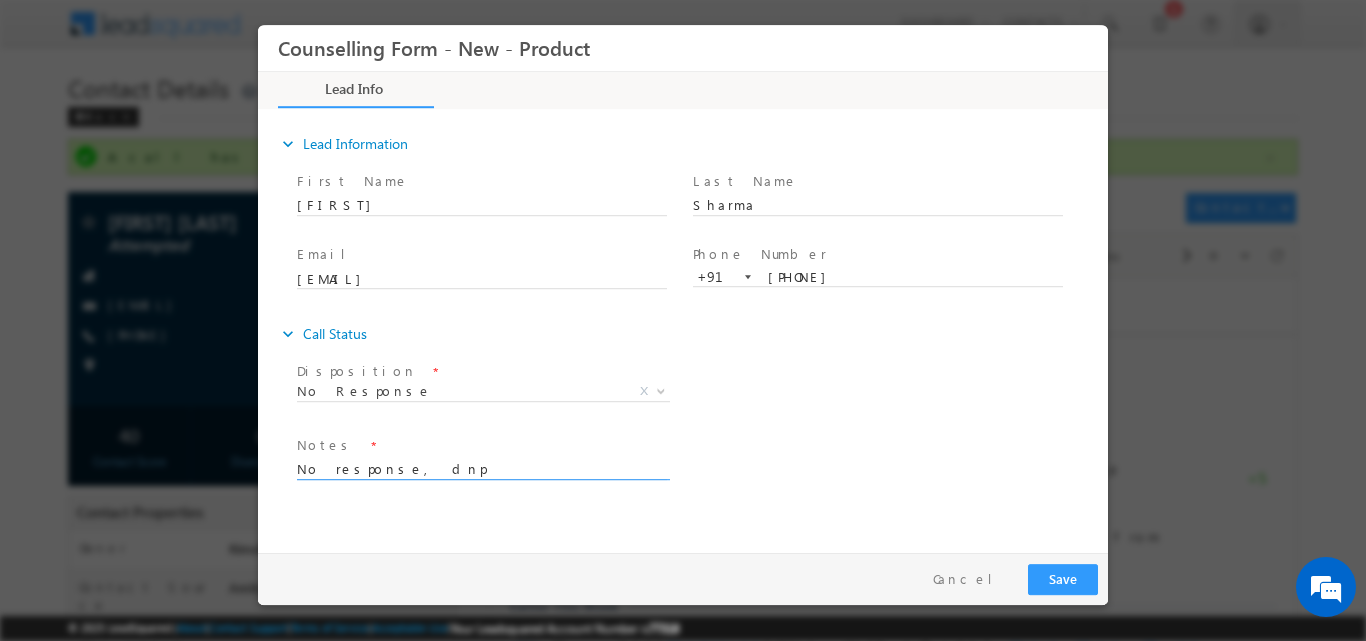 type on "No response, dnp" 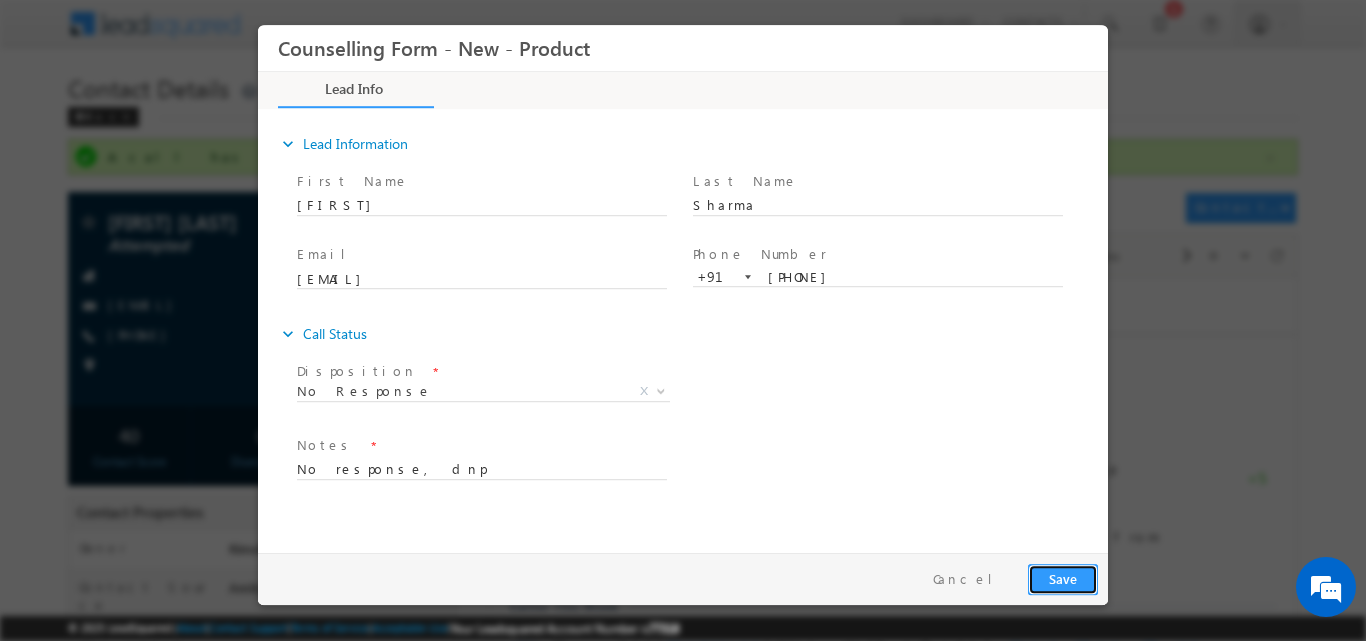 click on "Save" at bounding box center (1063, 578) 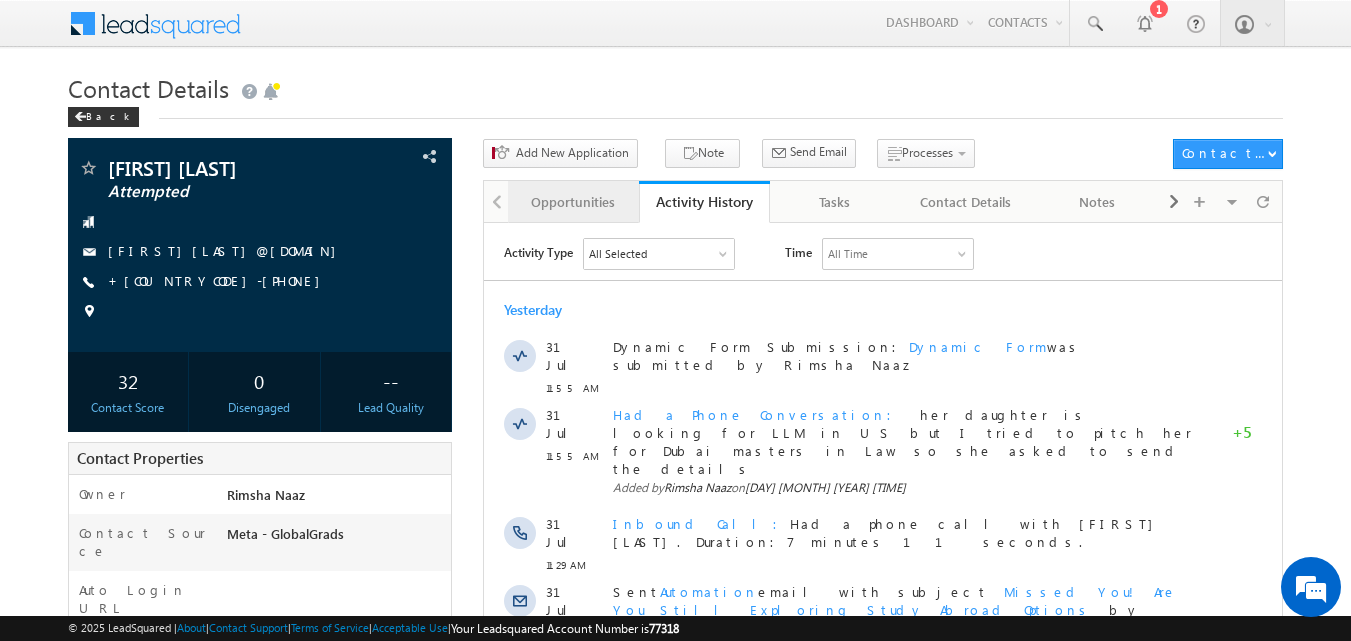 scroll, scrollTop: 0, scrollLeft: 0, axis: both 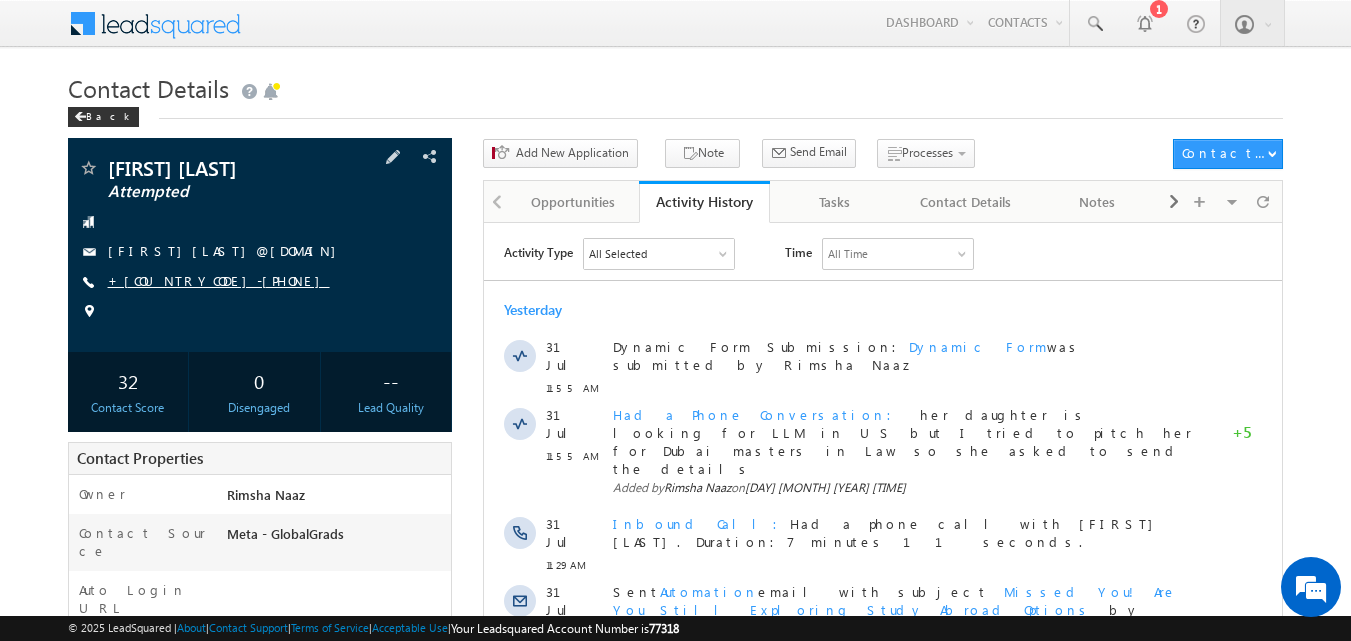 copy on "[PHONE]" 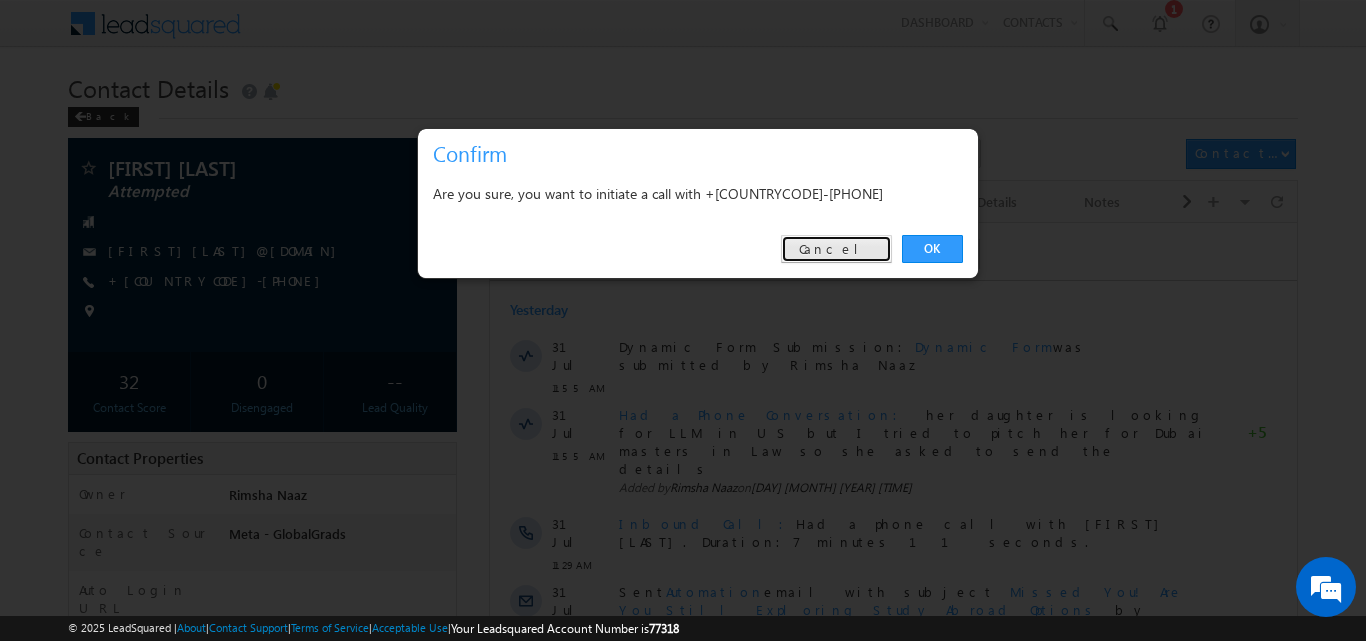 click on "Cancel" at bounding box center [836, 249] 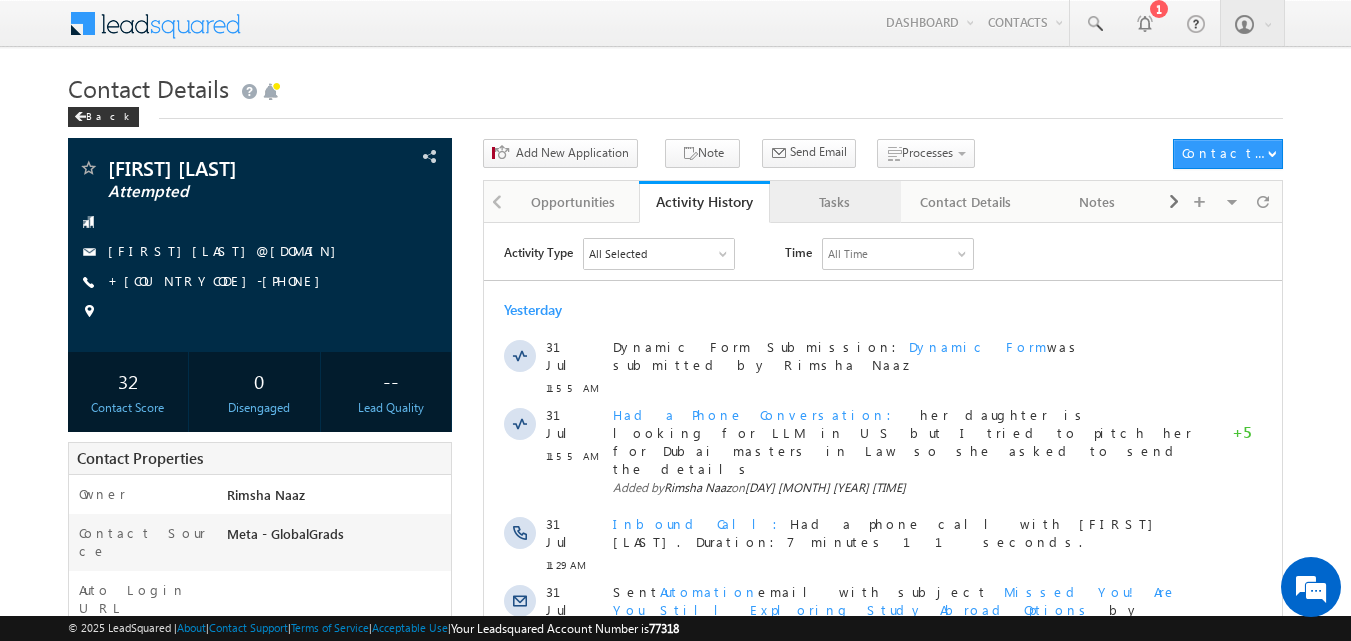 click on "Tasks" at bounding box center [834, 202] 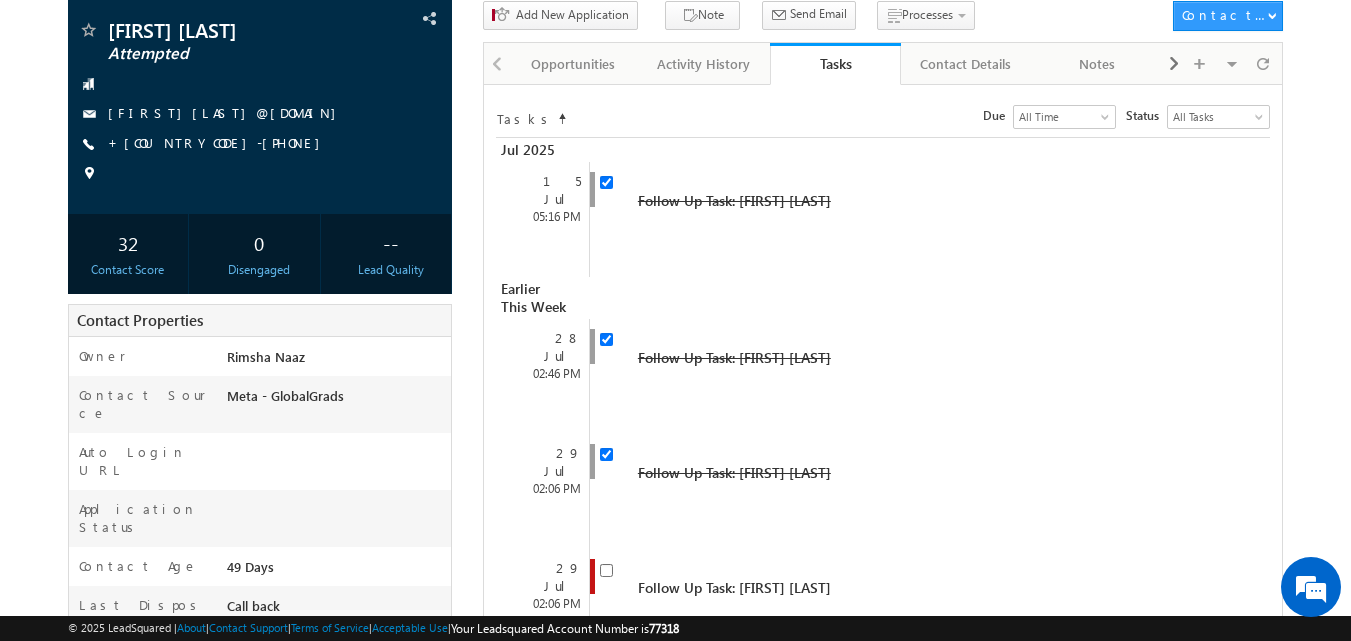 scroll, scrollTop: 404, scrollLeft: 0, axis: vertical 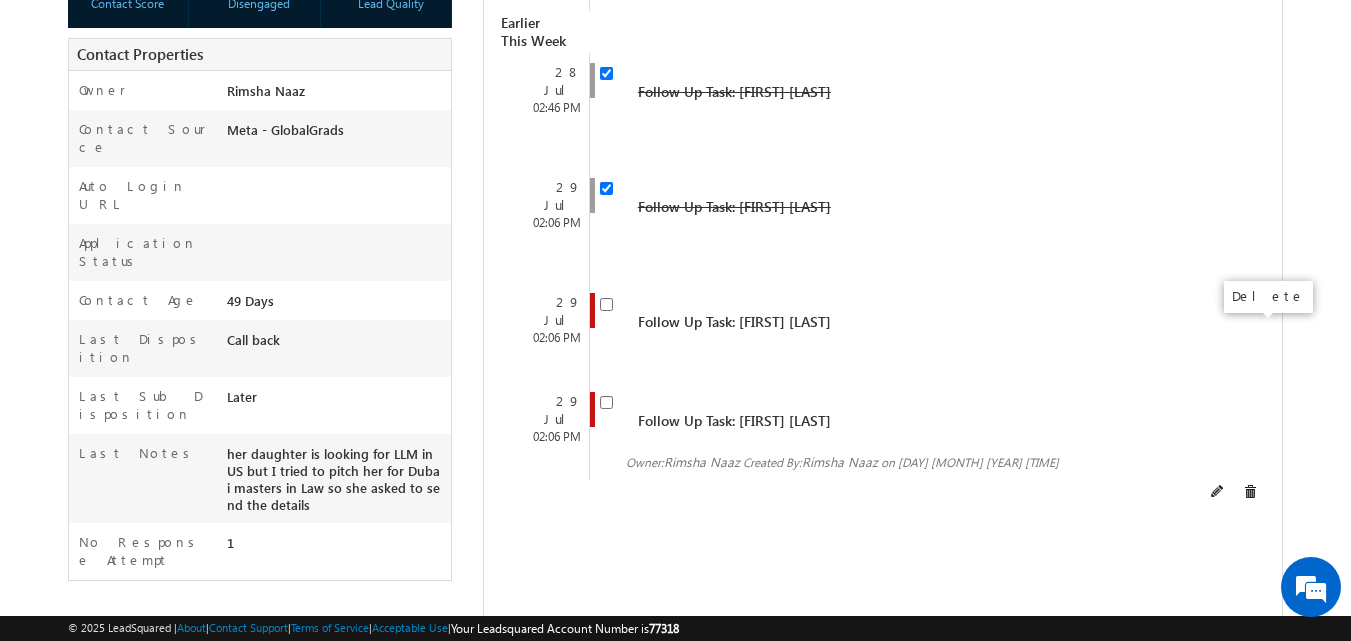 click at bounding box center (1250, 492) 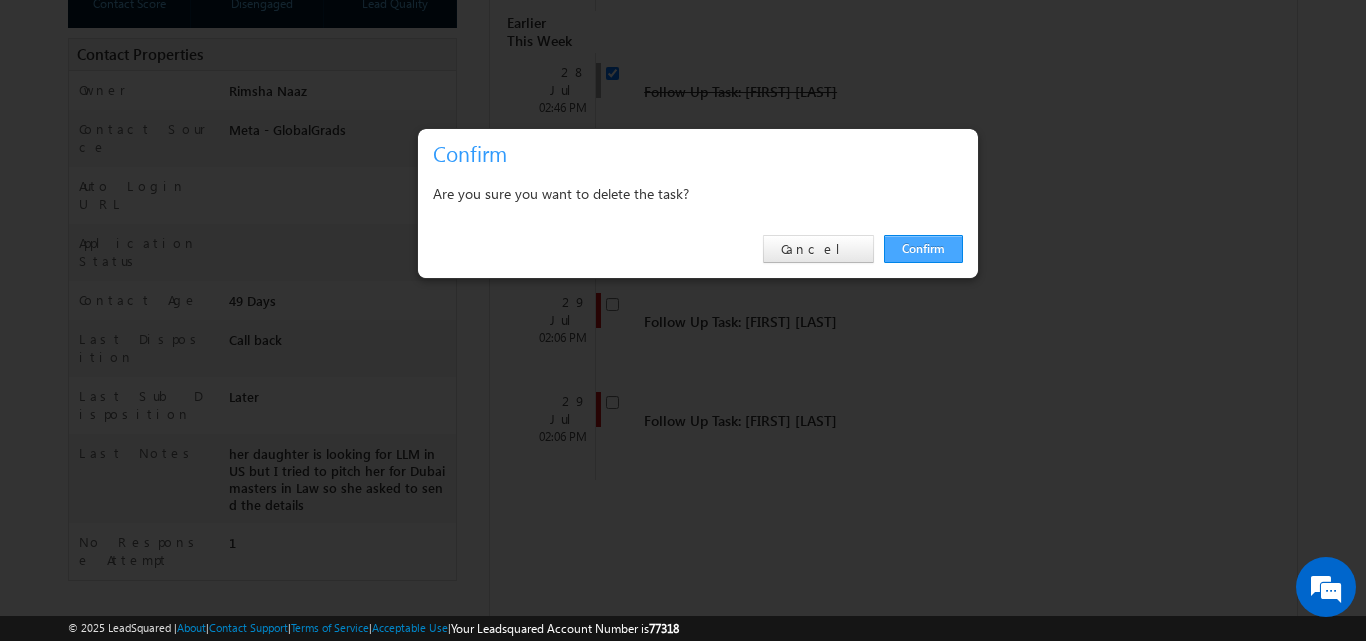 click on "Confirm" at bounding box center [923, 249] 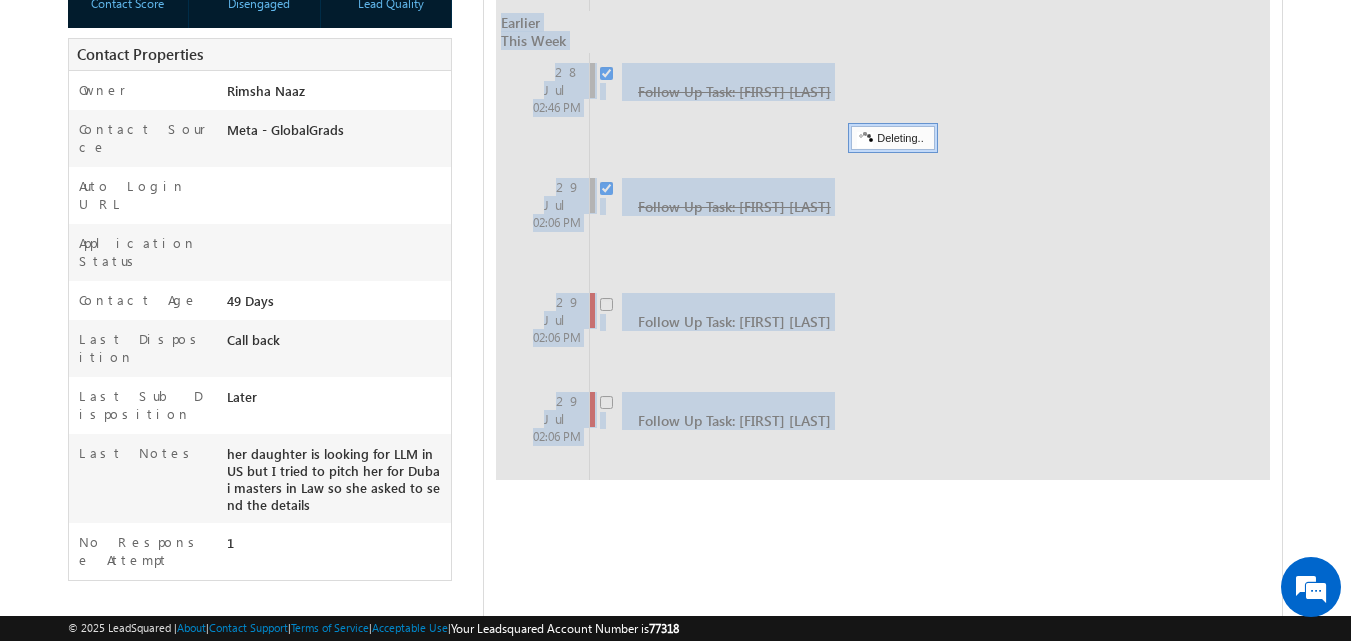 click at bounding box center [883, 176] 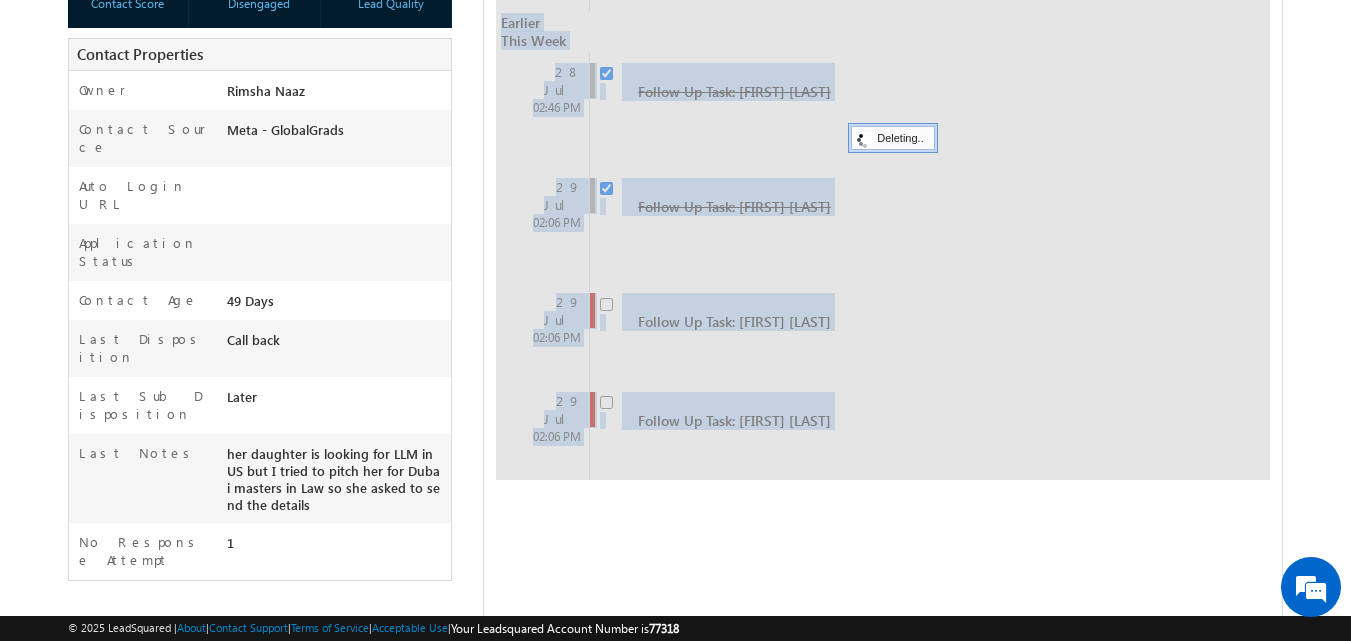 scroll, scrollTop: 458, scrollLeft: 0, axis: vertical 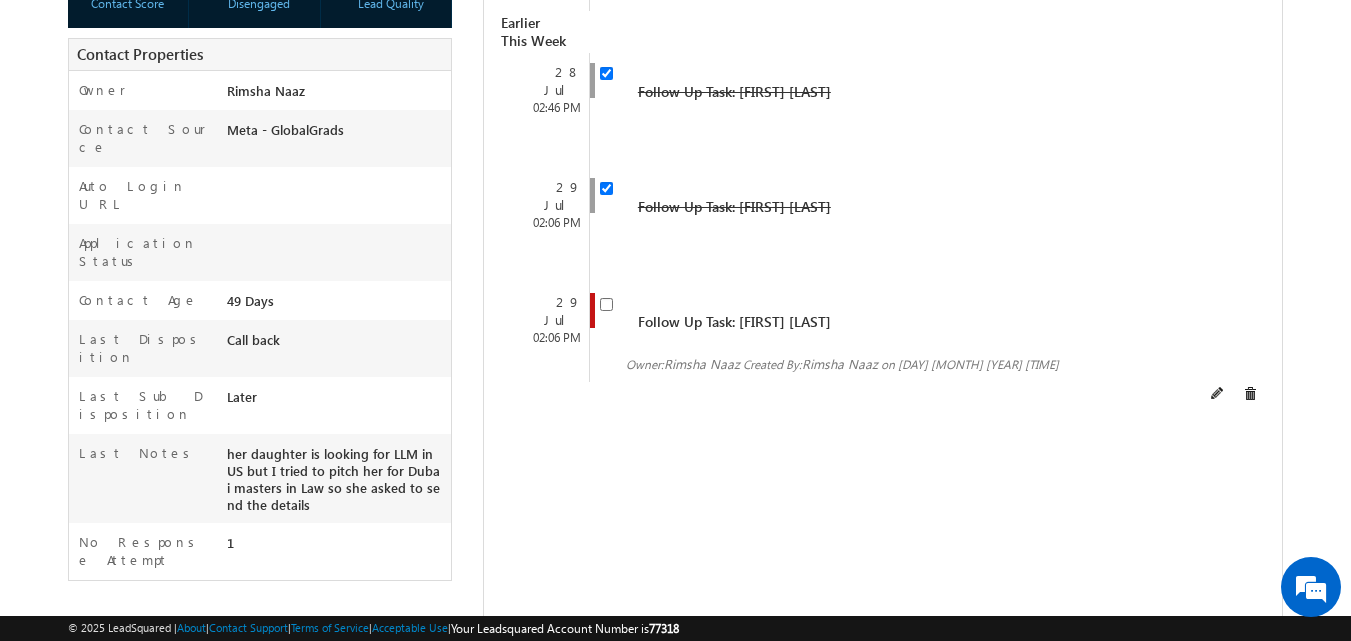 click at bounding box center (1234, 393) 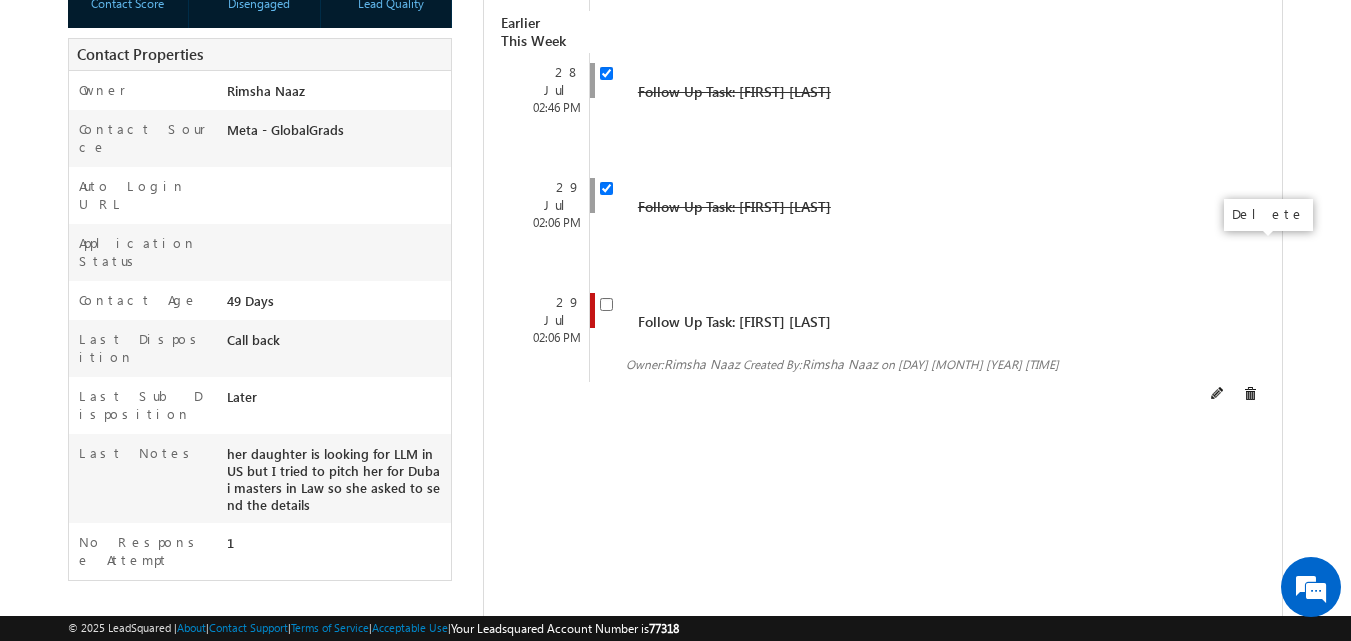 click at bounding box center (1250, 394) 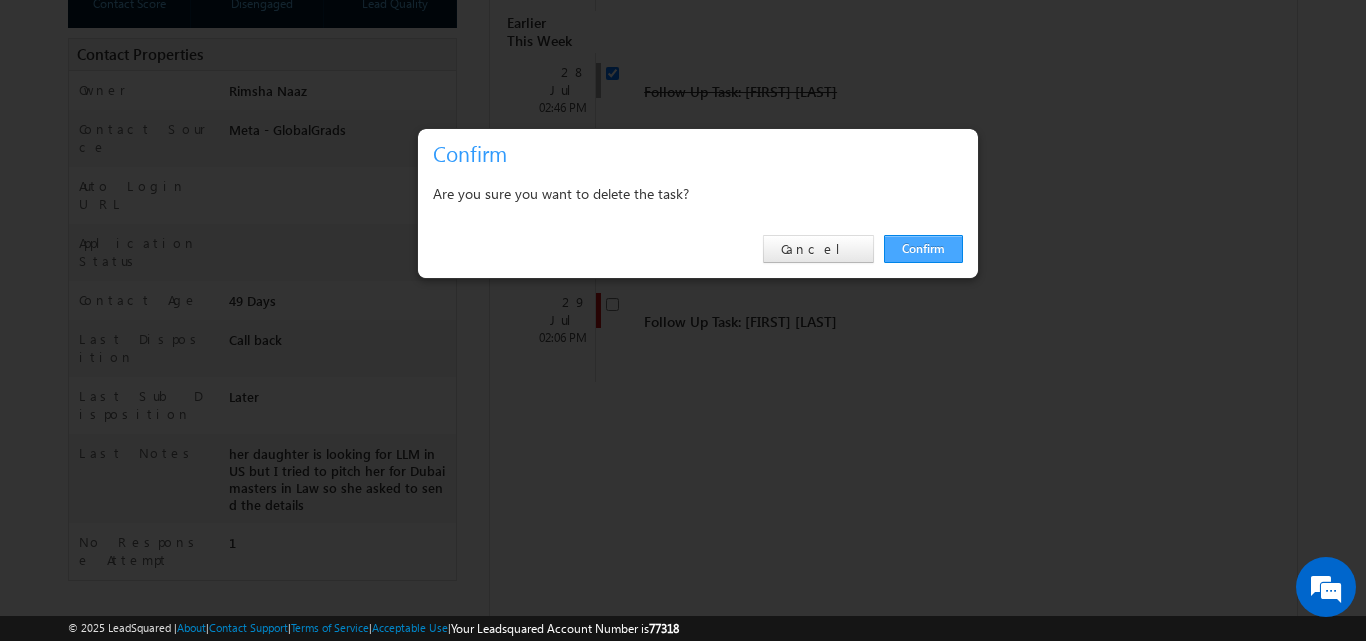 click on "Confirm" at bounding box center (923, 249) 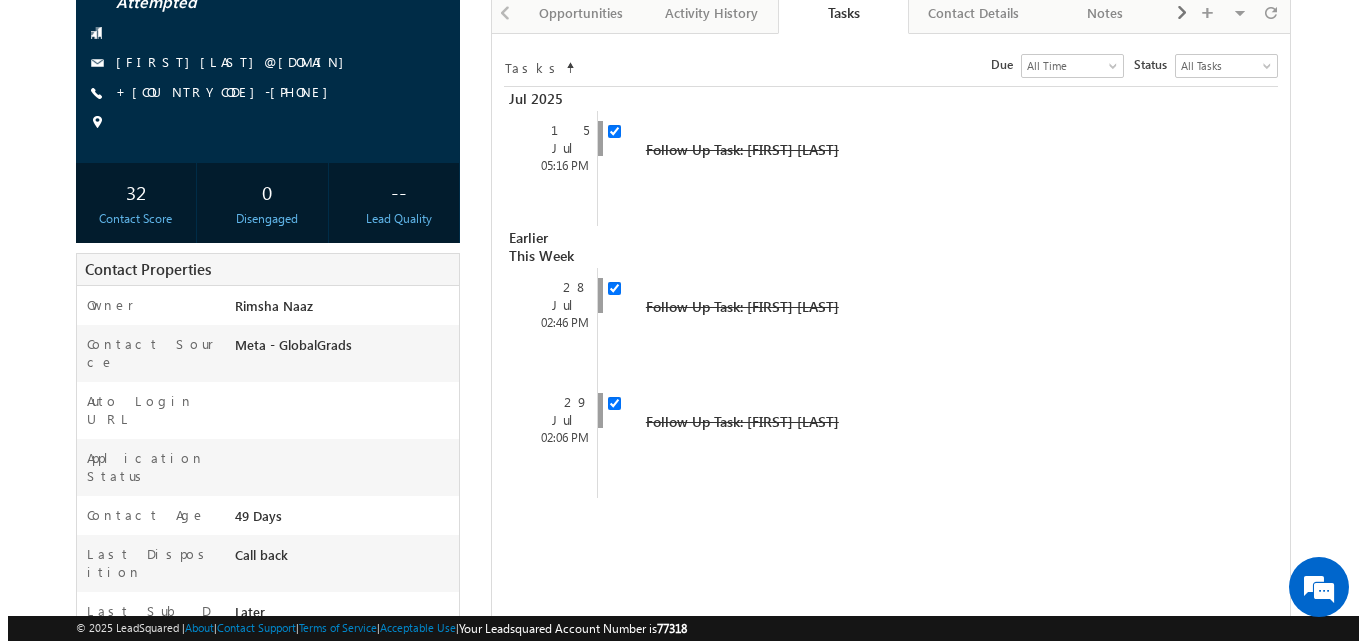 scroll, scrollTop: 0, scrollLeft: 0, axis: both 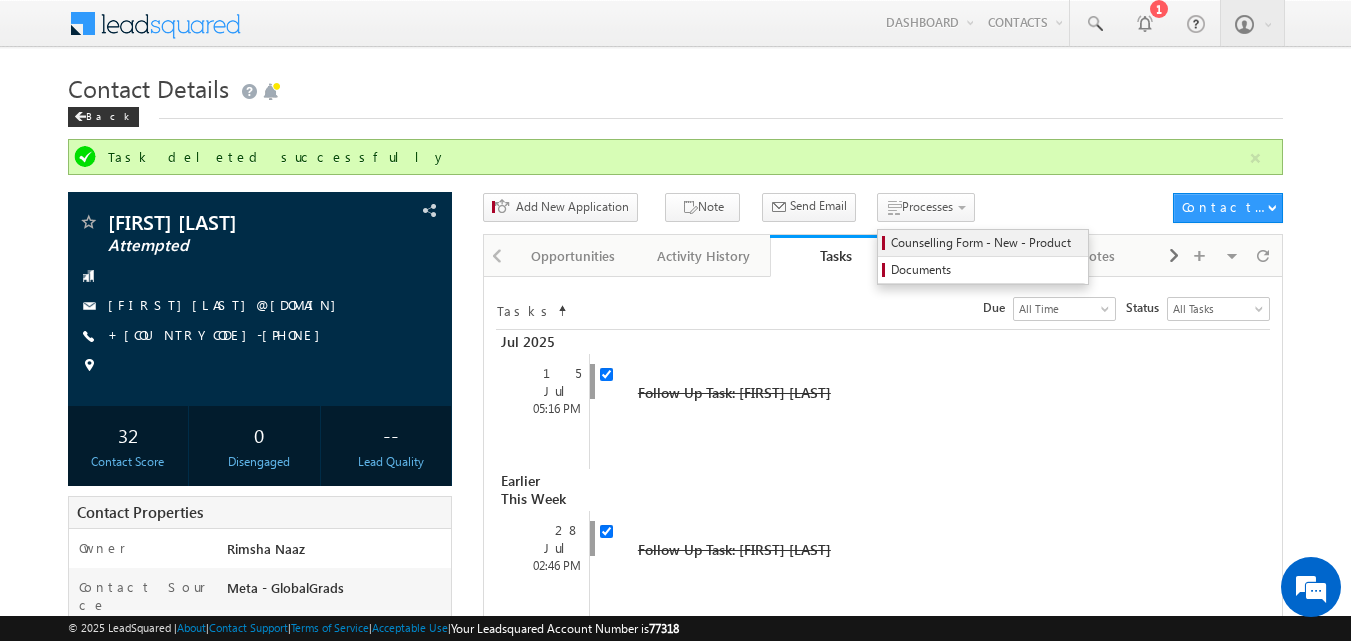 click on "Counselling Form - New - Product" at bounding box center [986, 243] 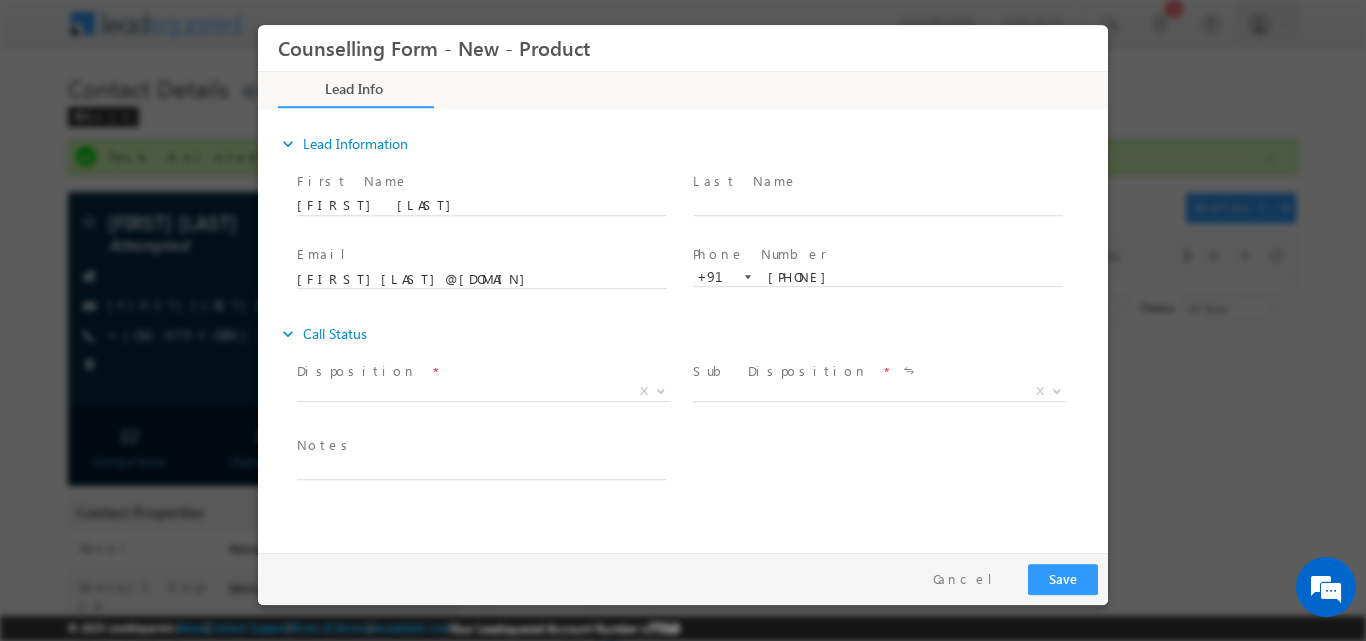 scroll, scrollTop: 0, scrollLeft: 0, axis: both 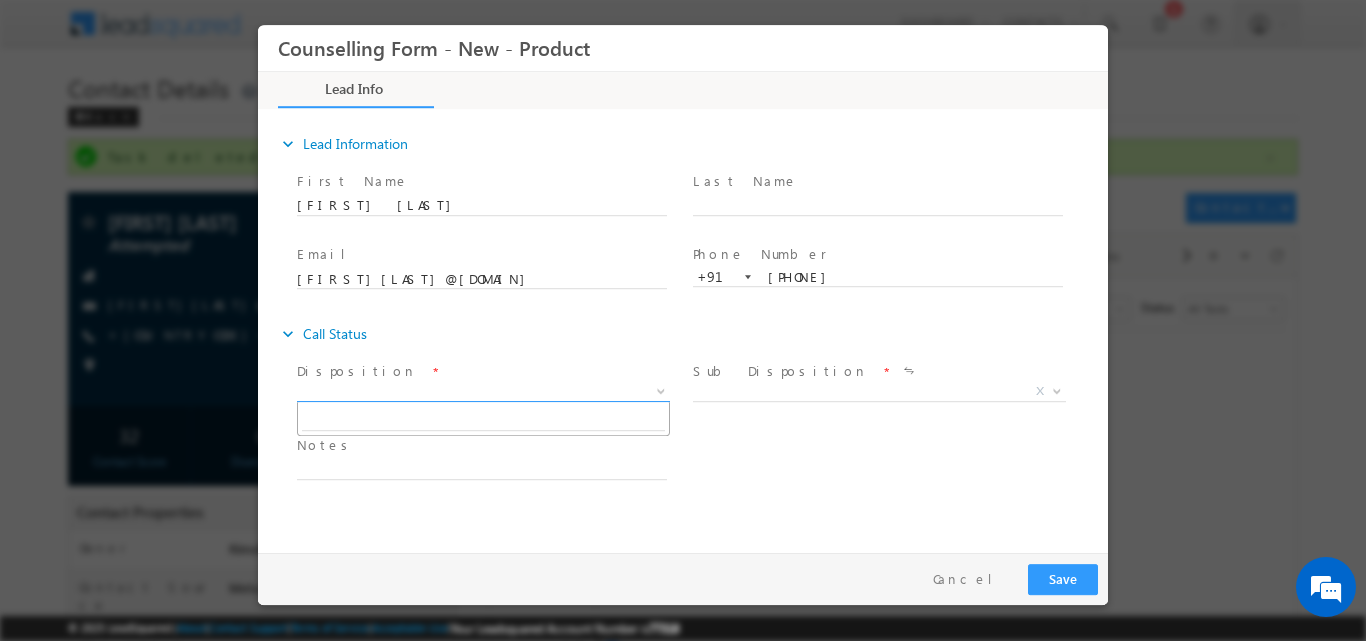 click at bounding box center [659, 390] 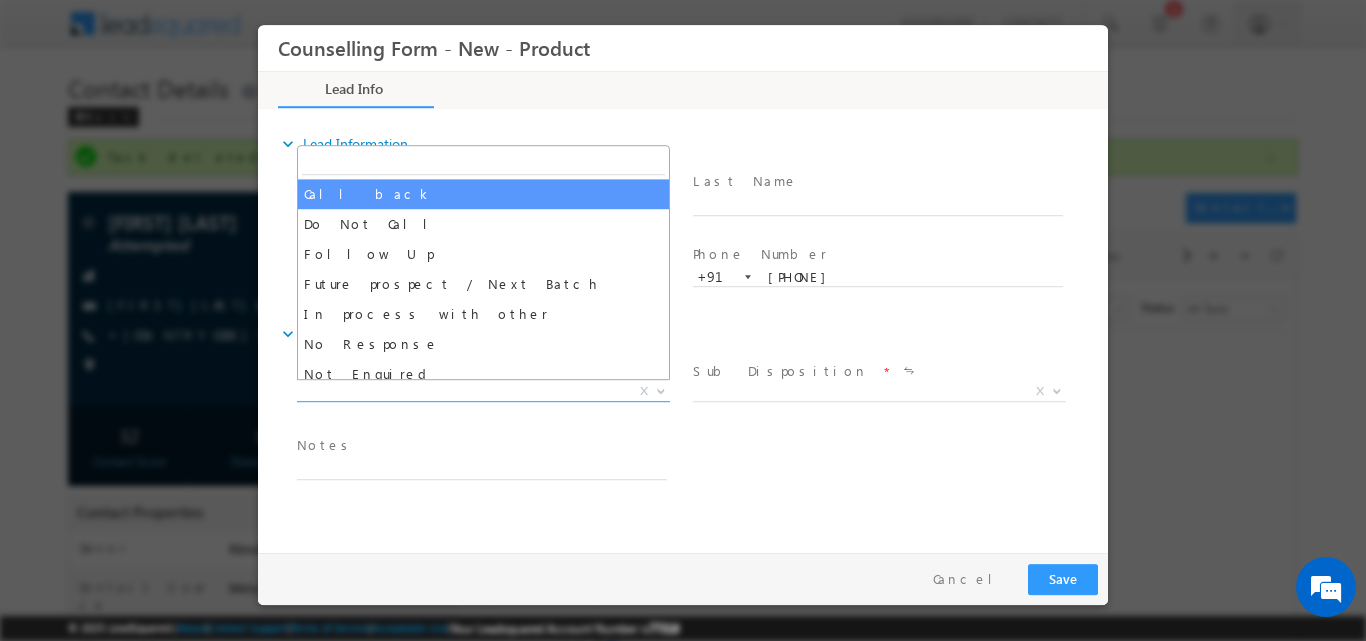 drag, startPoint x: 528, startPoint y: 185, endPoint x: 846, endPoint y: 318, distance: 344.69263 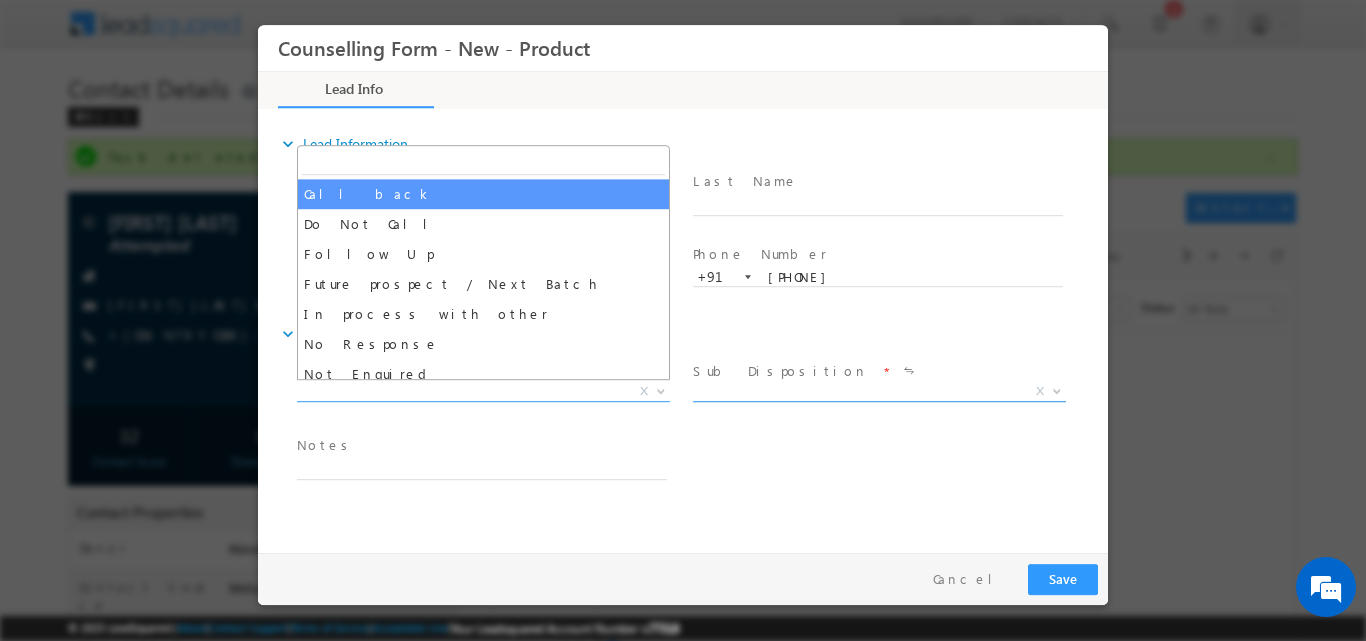 click at bounding box center (1057, 389) 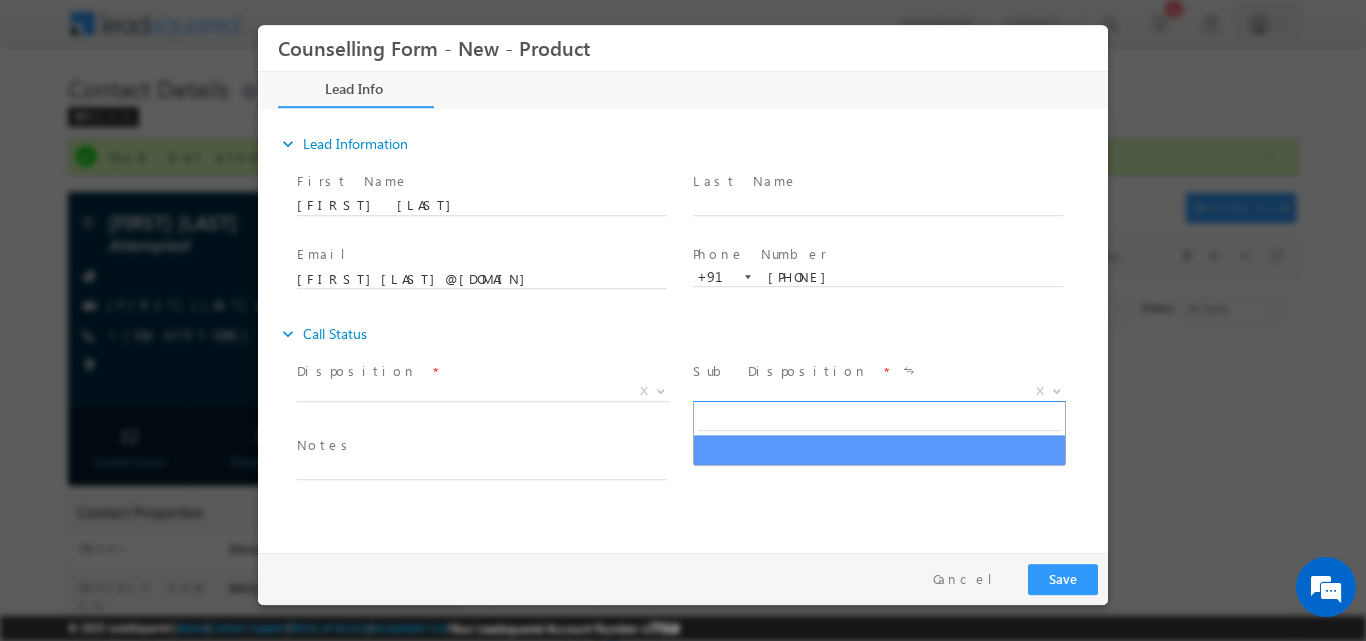 click at bounding box center (1057, 389) 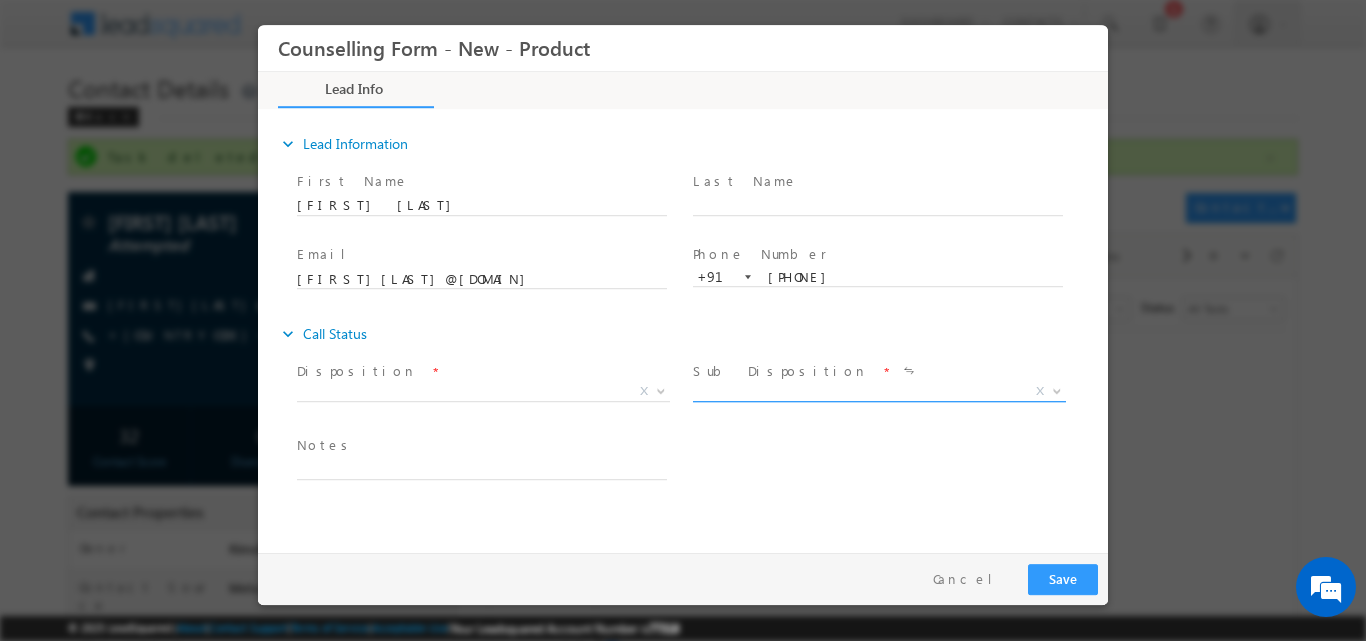 click at bounding box center [1057, 389] 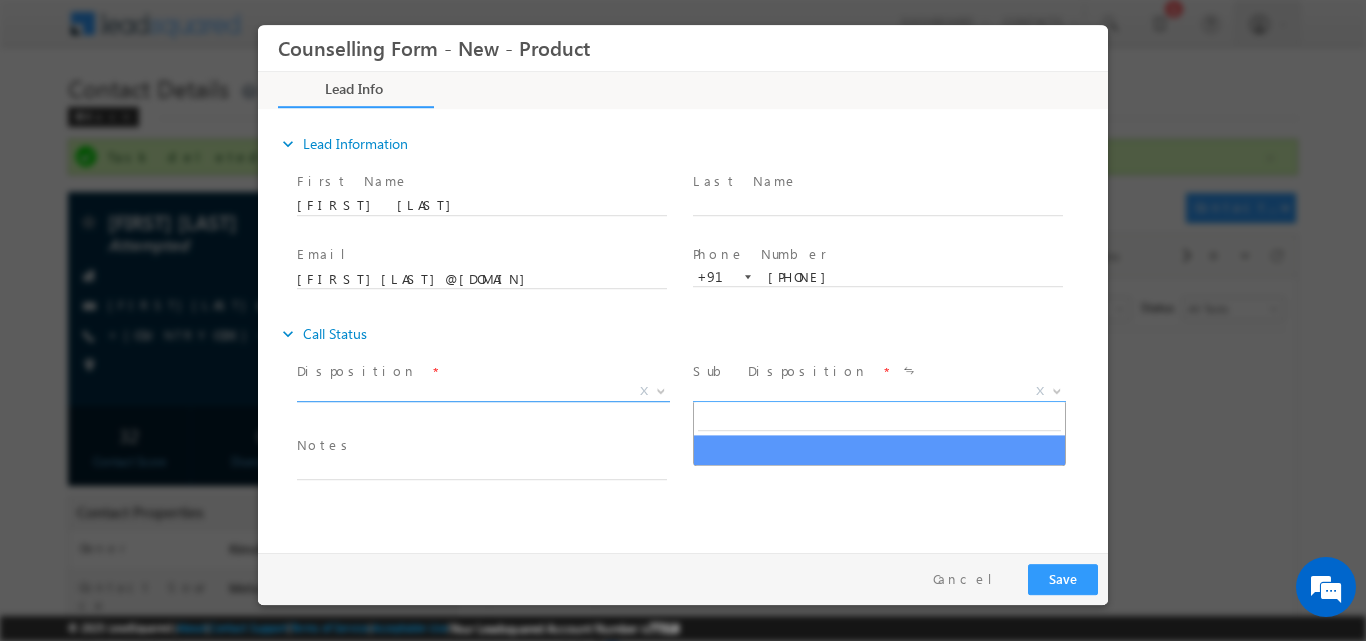click at bounding box center [661, 389] 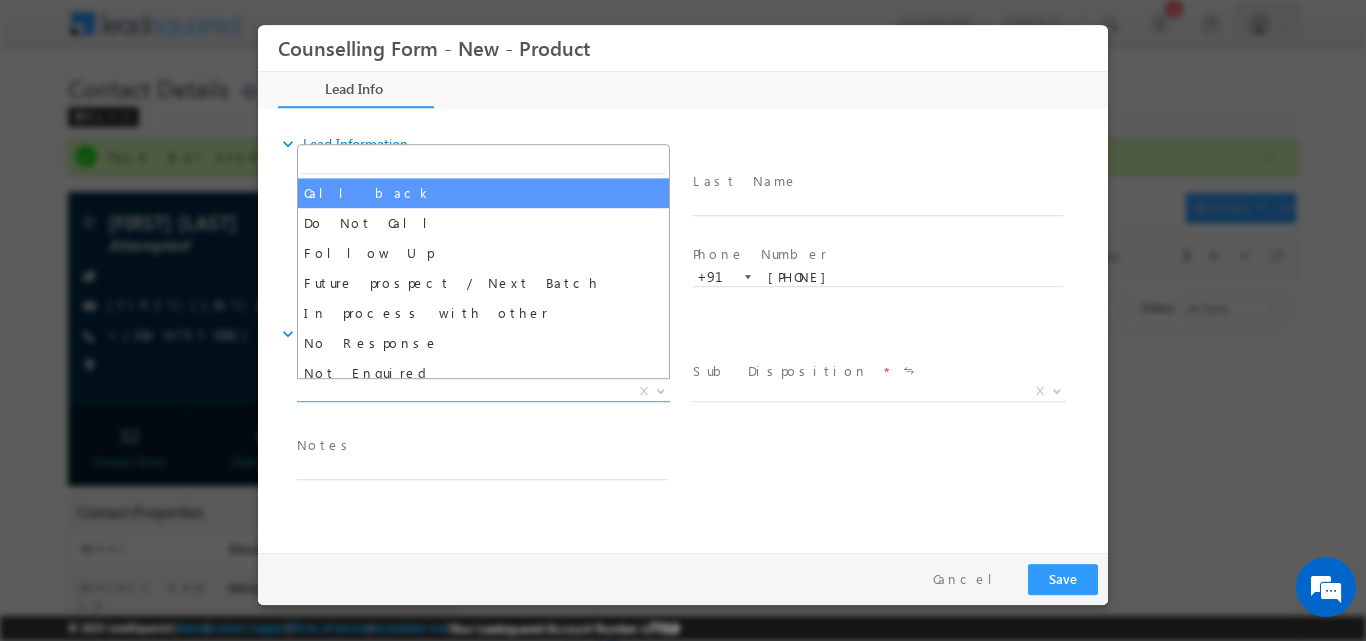drag, startPoint x: 508, startPoint y: 208, endPoint x: 520, endPoint y: 189, distance: 22.472204 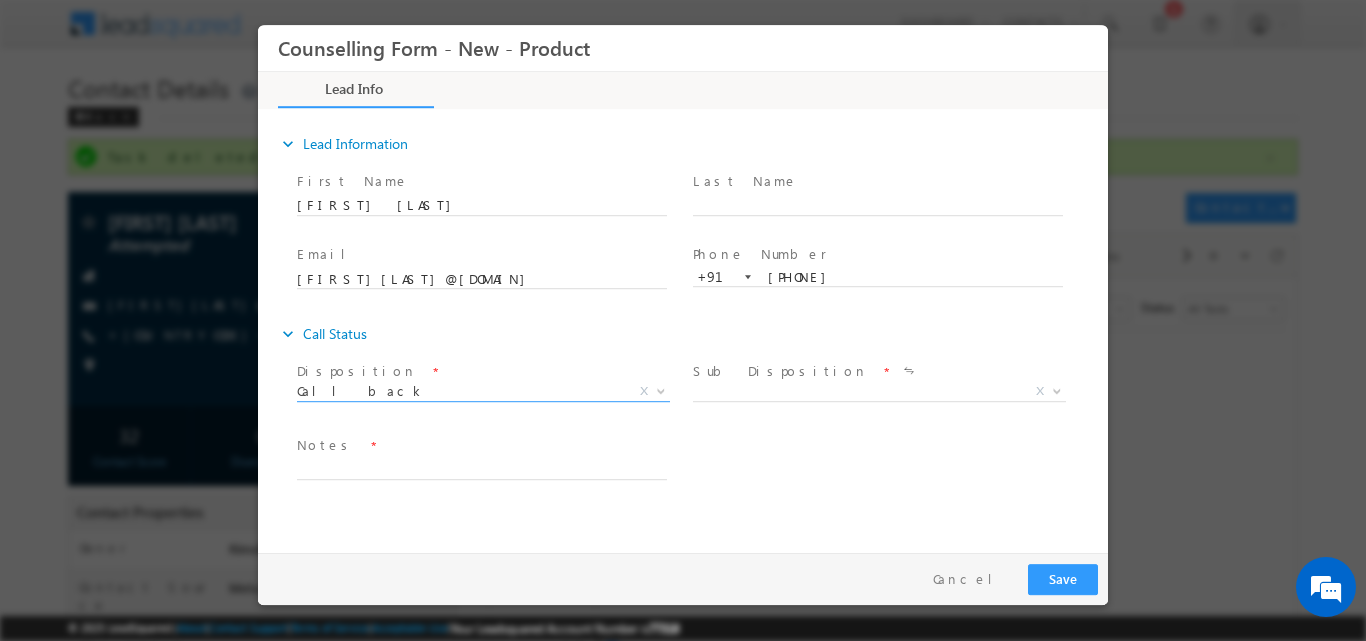 click on "First Name
*" at bounding box center [481, 181] 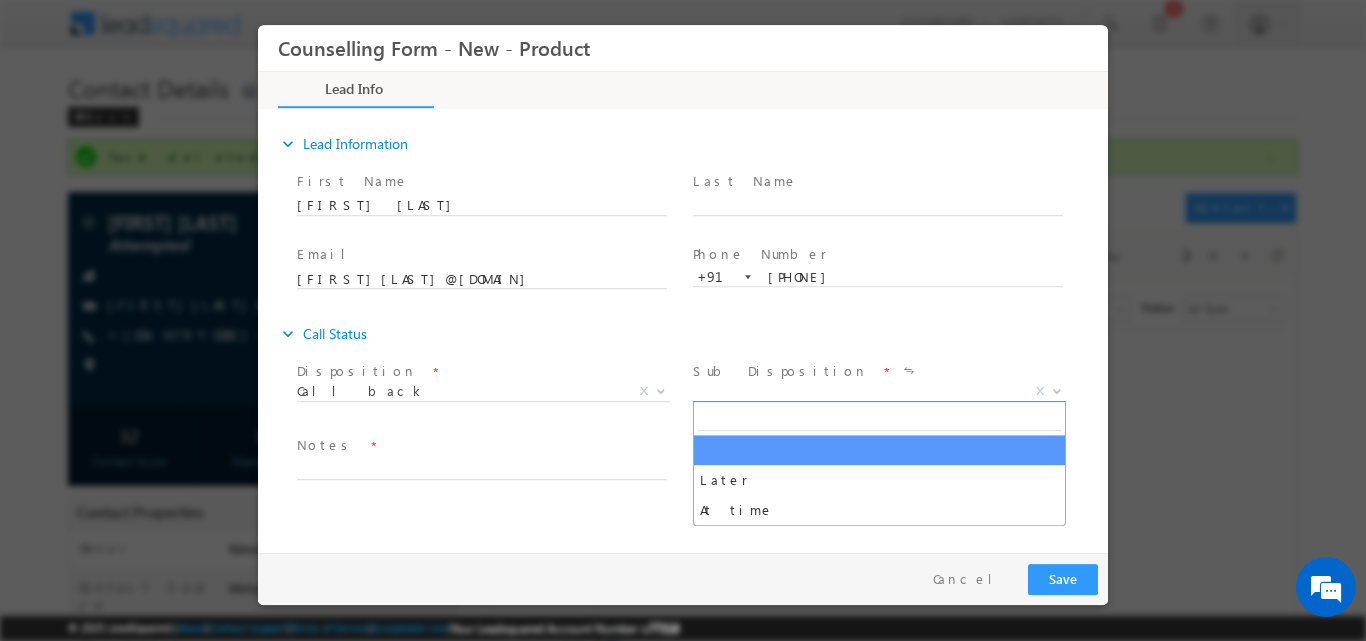 click at bounding box center (1057, 389) 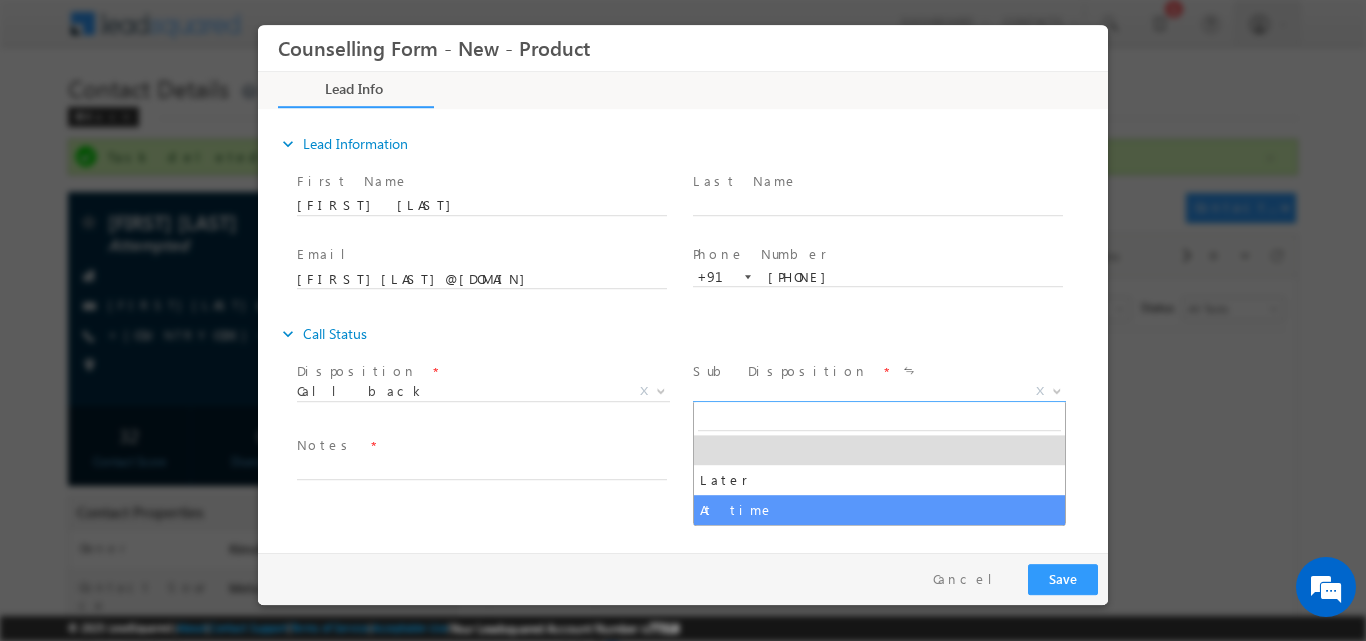 select on "At time" 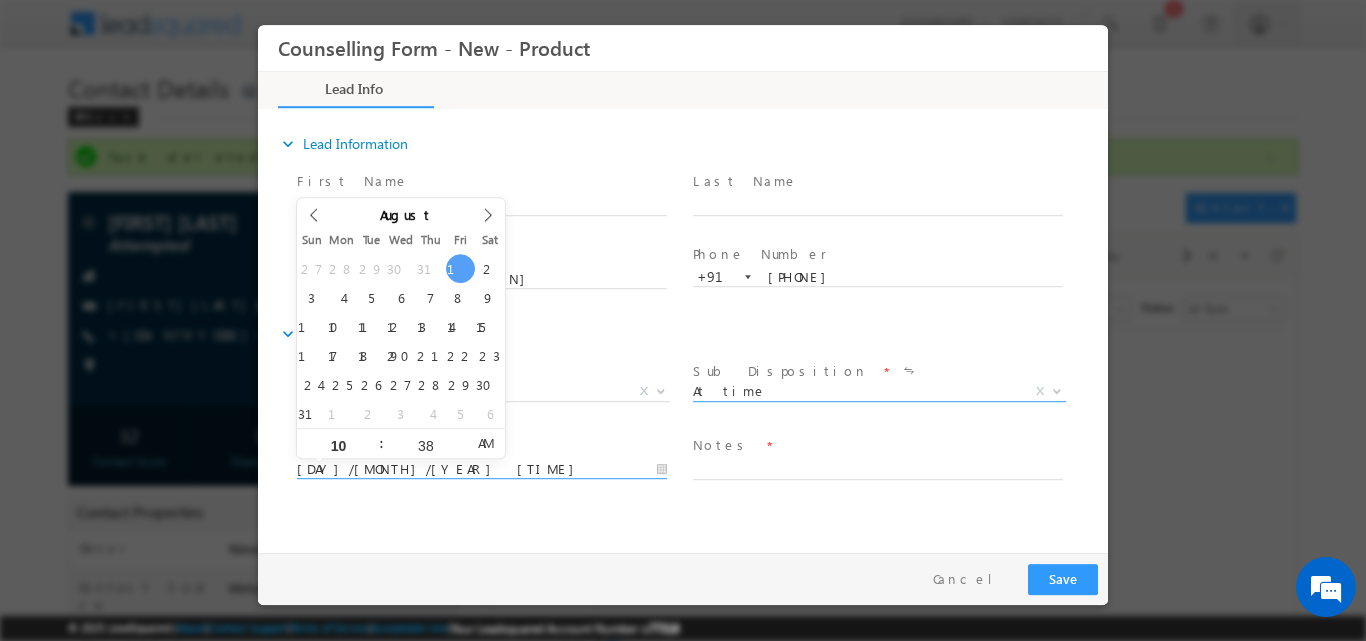 click on "[DAY]/[MONTH]/[YEAR] [TIME]" at bounding box center [482, 469] 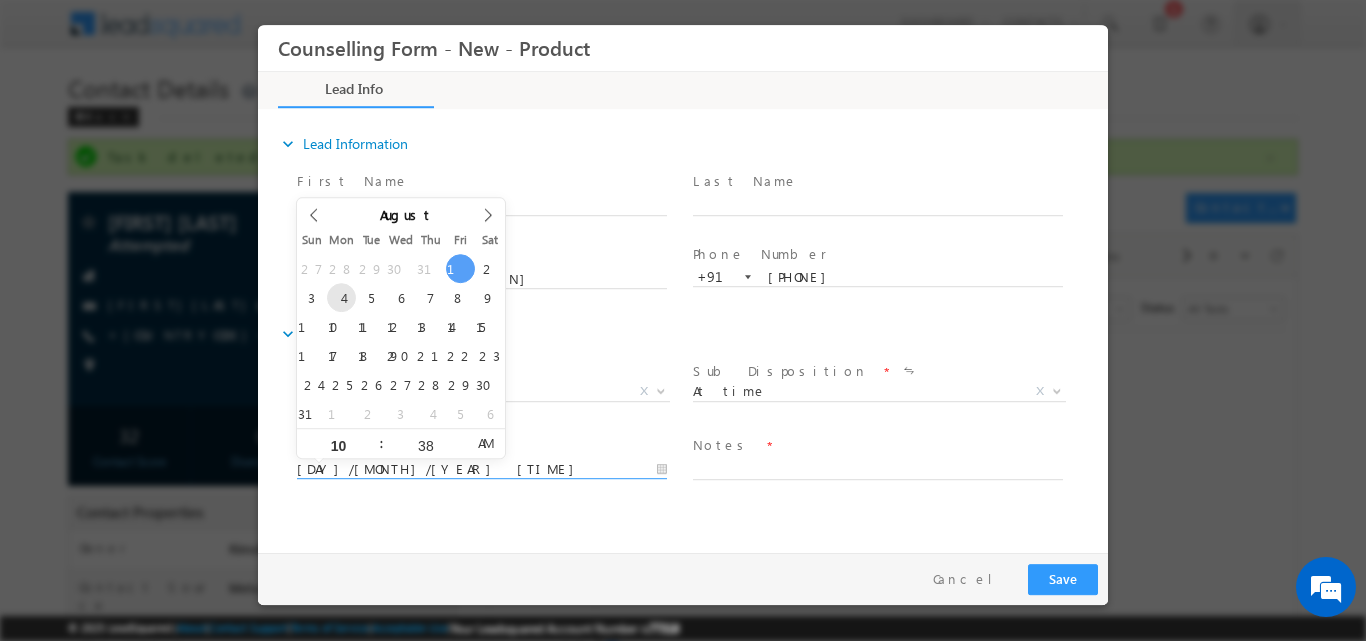type on "[DAY]/[MONTH]/[YEAR] [TIME]" 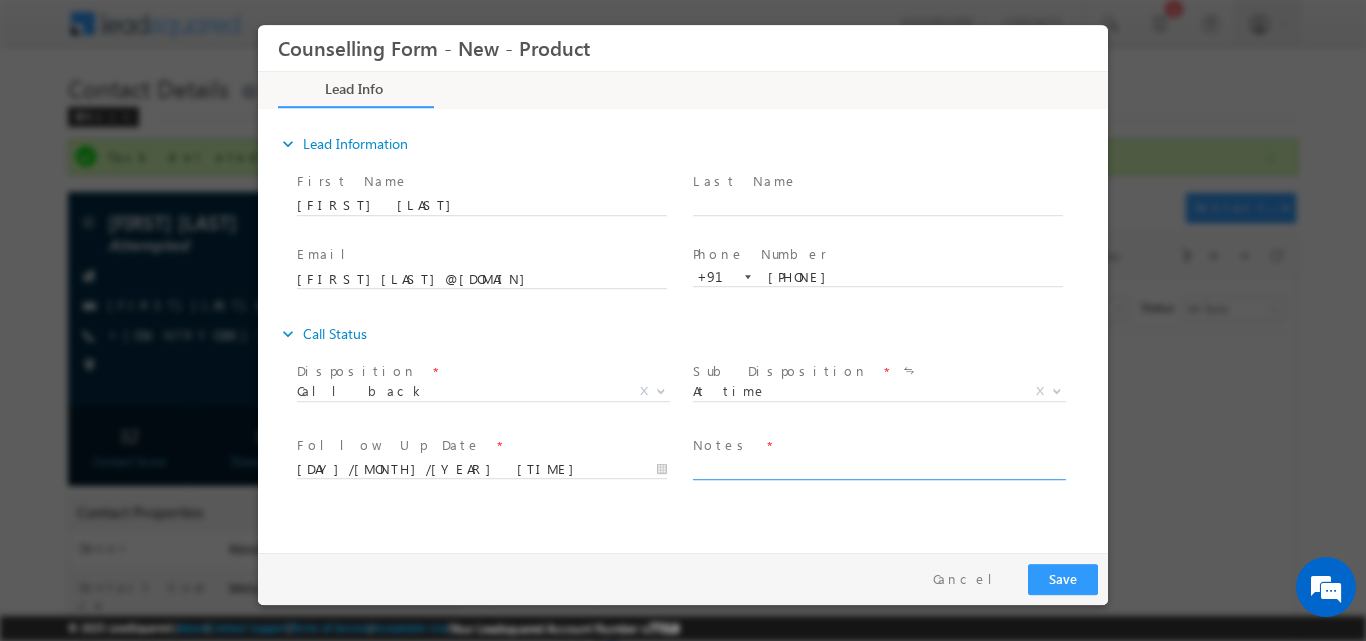 click at bounding box center [878, 467] 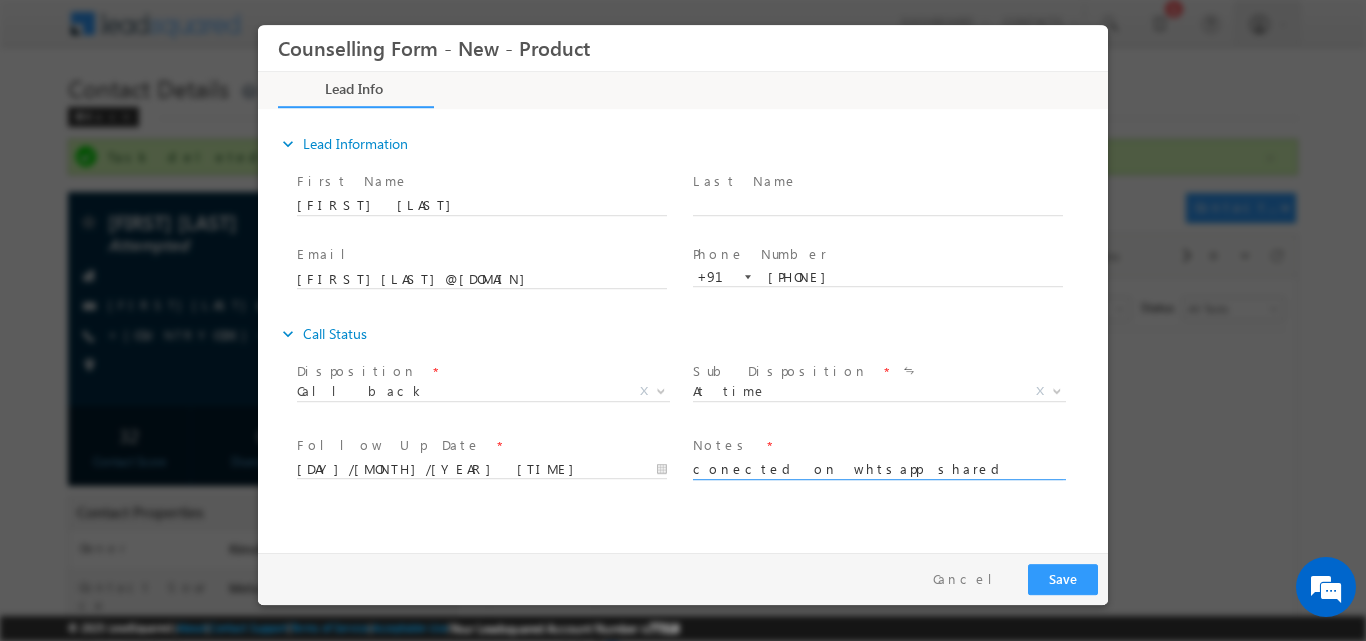 click on "conected on whtsapp shared" at bounding box center [878, 467] 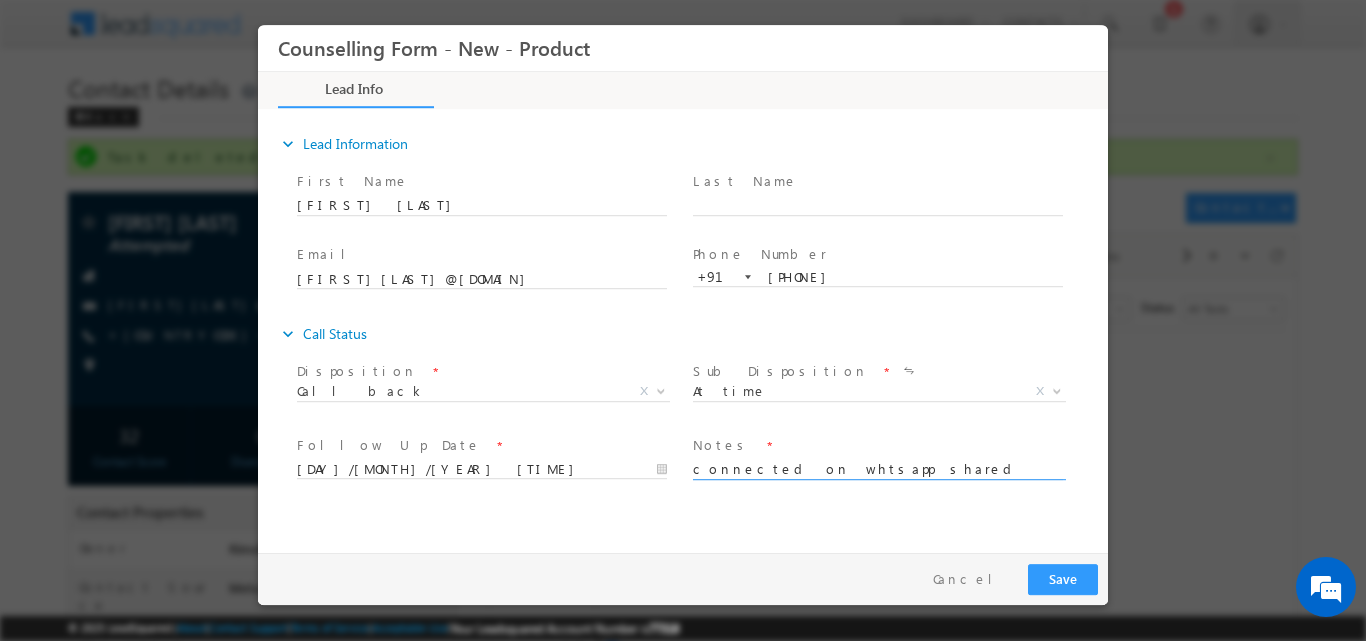 click on "connected on whtsapp shared" at bounding box center (878, 467) 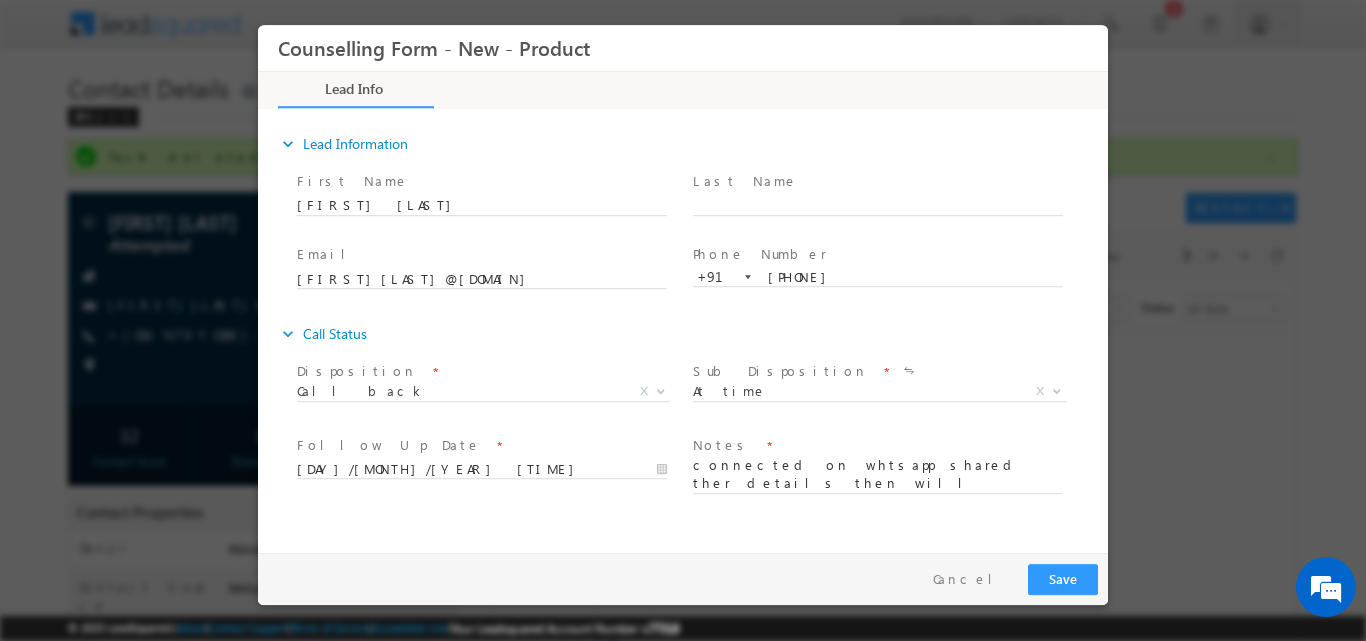 click on "Lead Info 88% Completed Documents" at bounding box center (2258, 89) 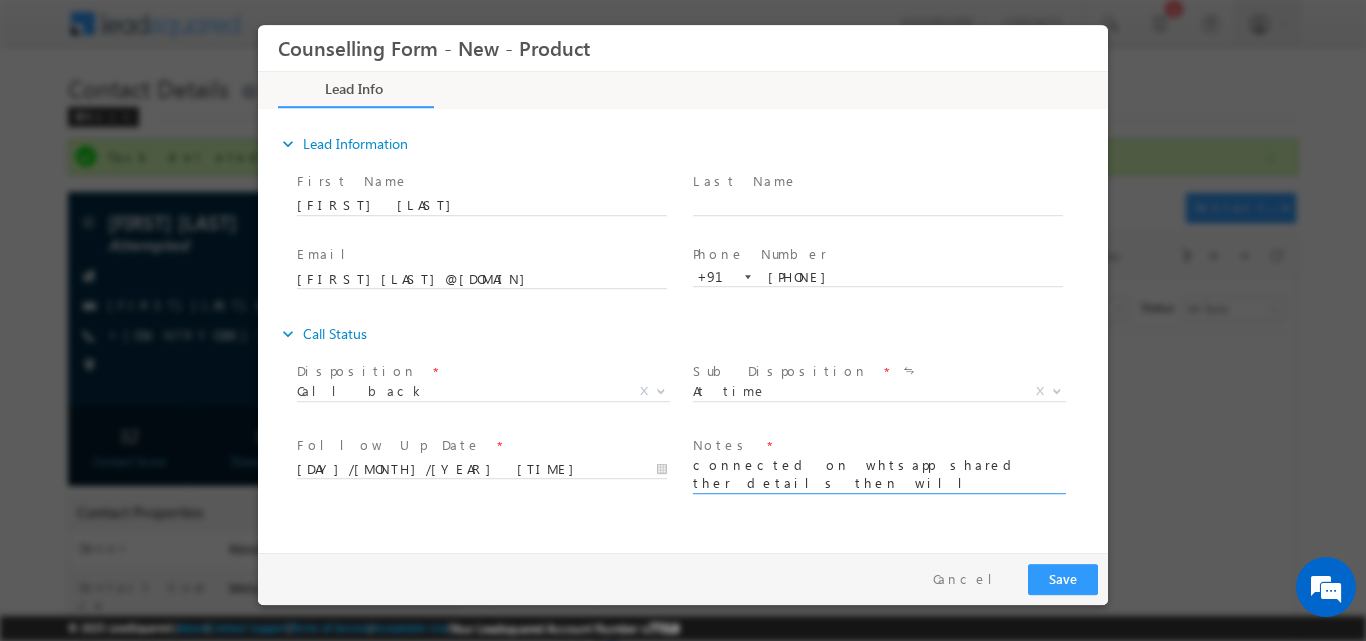 click on "connected on whtsapp shared ther details then will connect on" at bounding box center [878, 474] 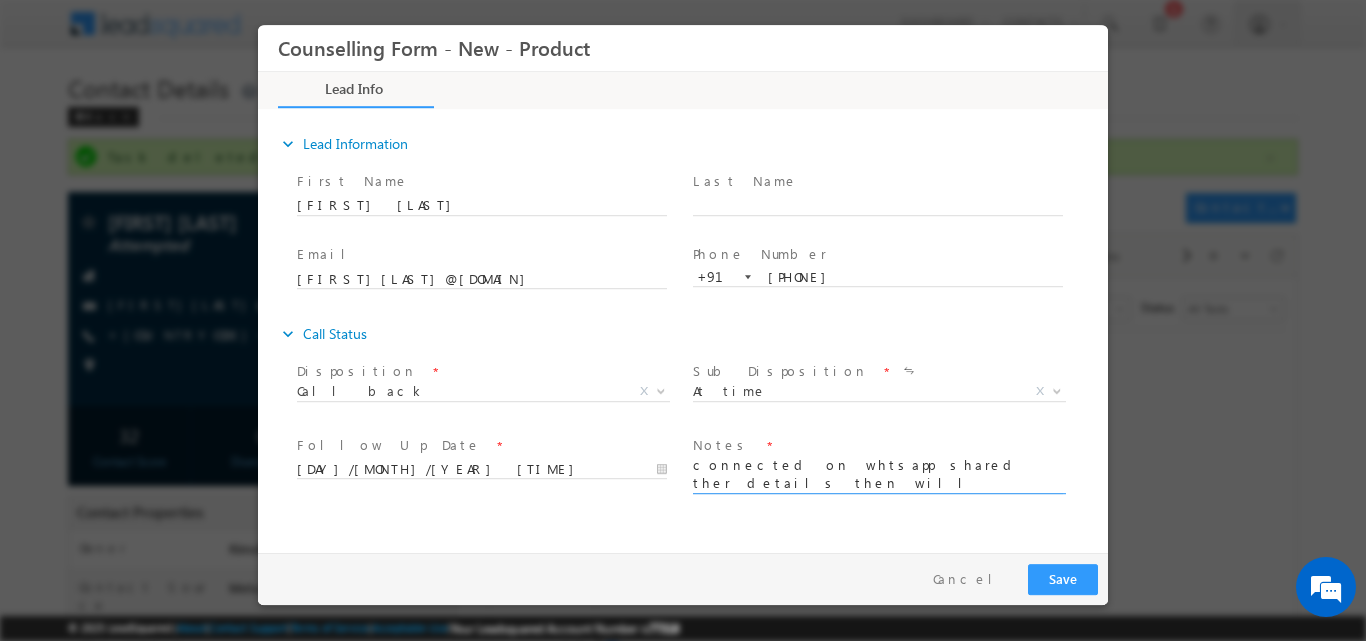type on "connected on whtsapp shared ther details then will connect on Monday" 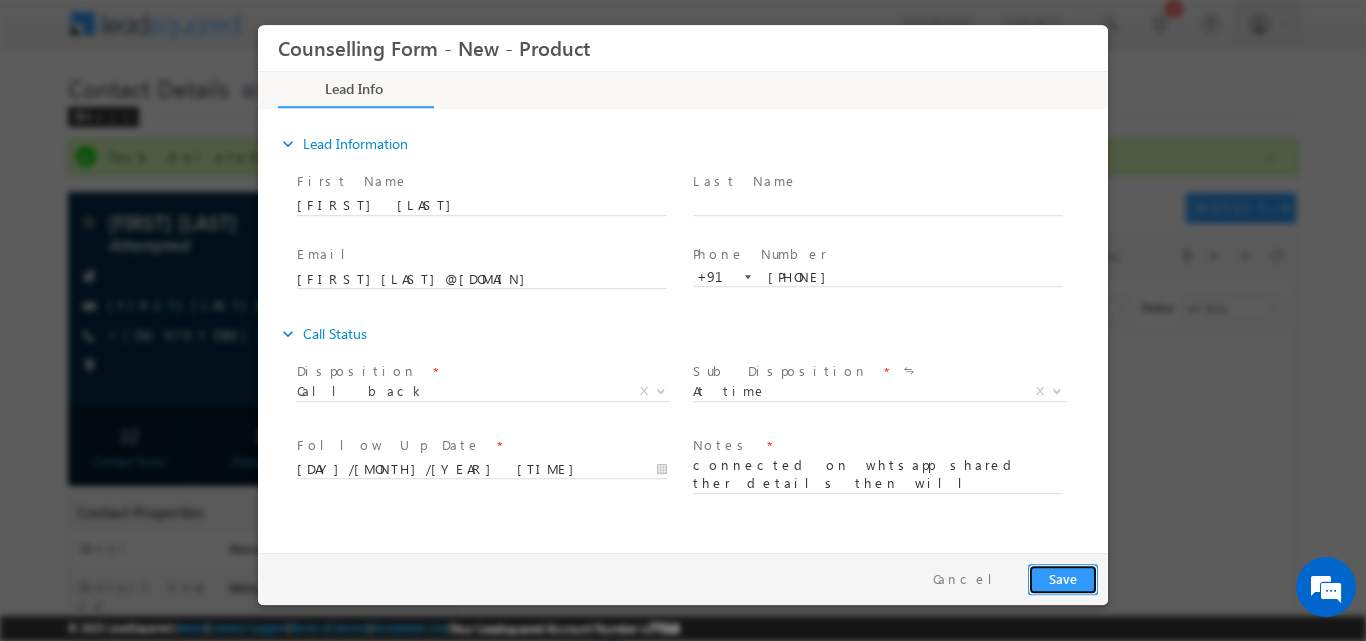 click on "Save" at bounding box center [1063, 578] 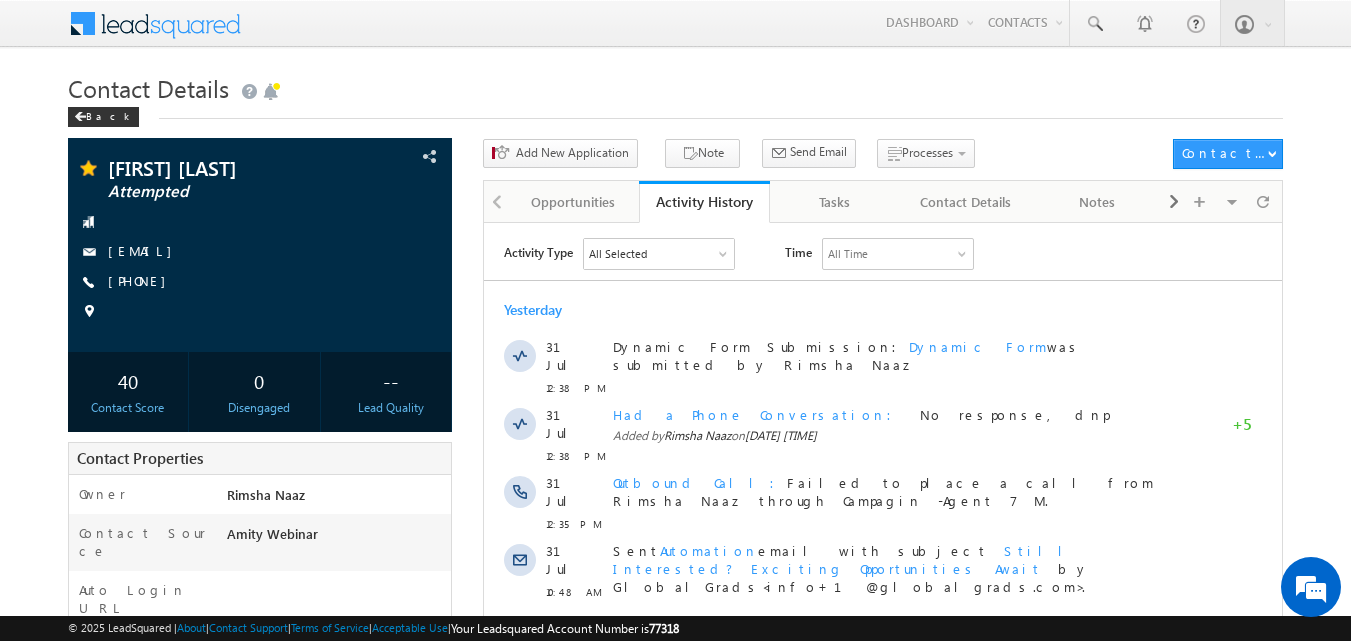 scroll, scrollTop: 0, scrollLeft: 0, axis: both 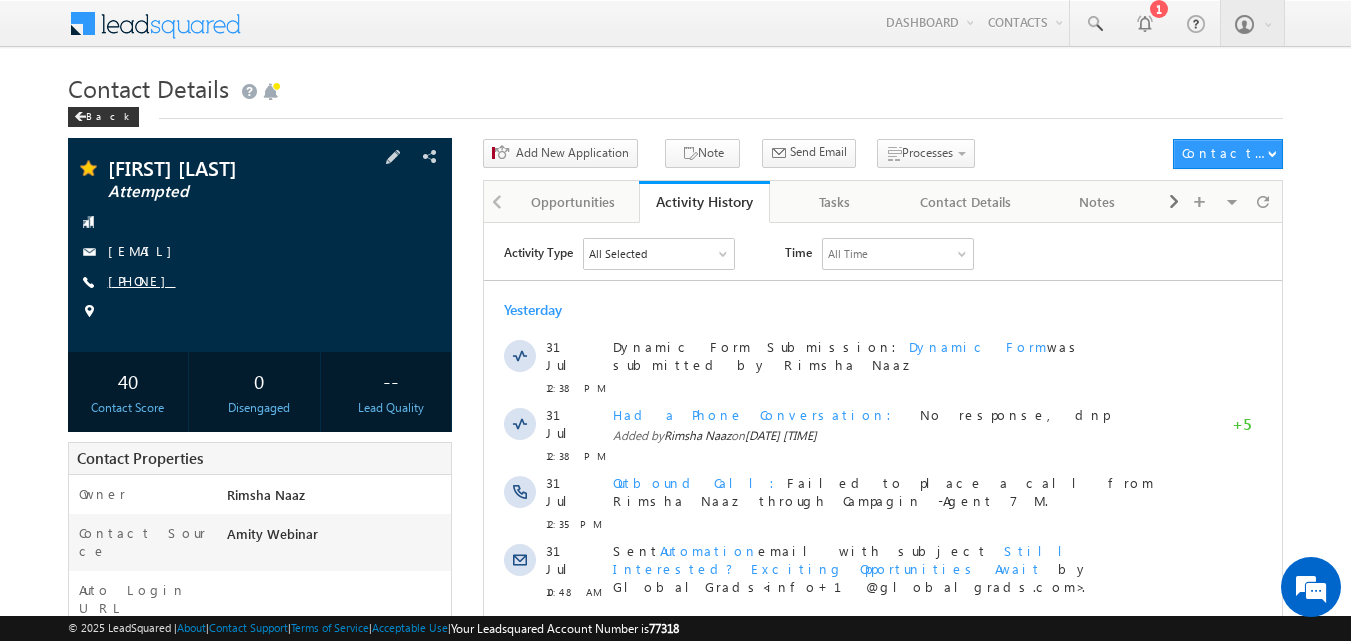 click on "[PHONE]" at bounding box center [142, 280] 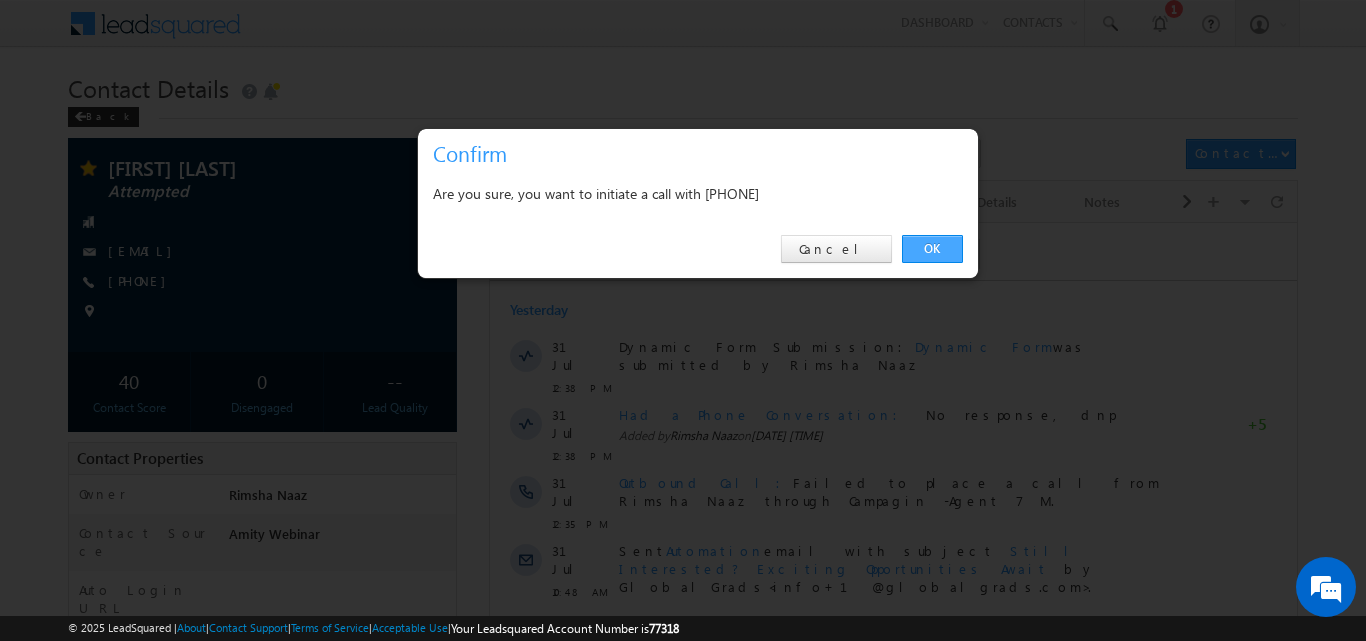 click on "OK" at bounding box center (932, 249) 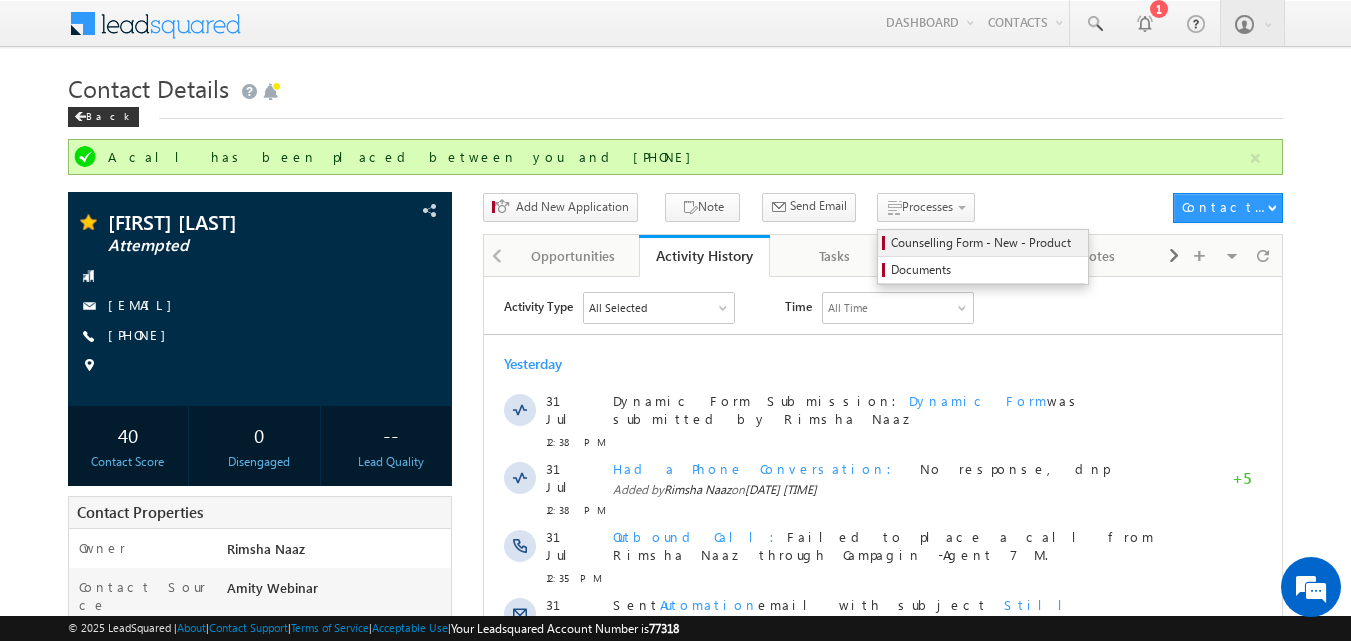 click on "Counselling Form - New - Product" at bounding box center [986, 243] 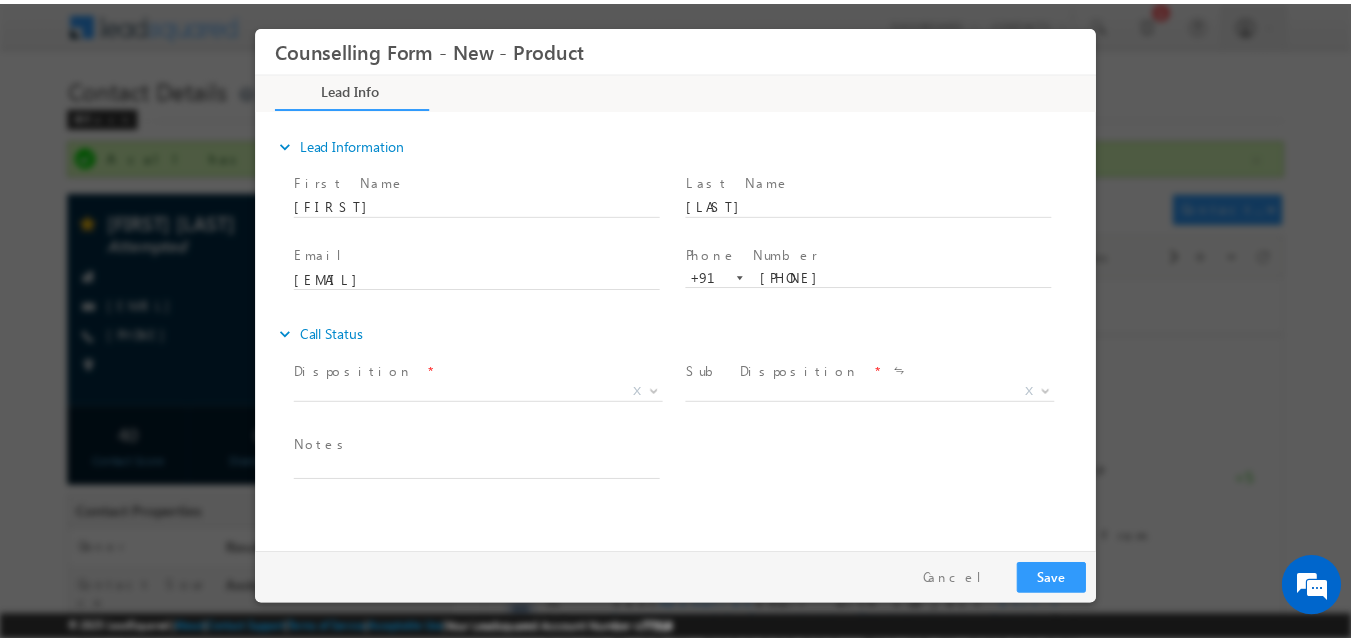 scroll, scrollTop: 0, scrollLeft: 0, axis: both 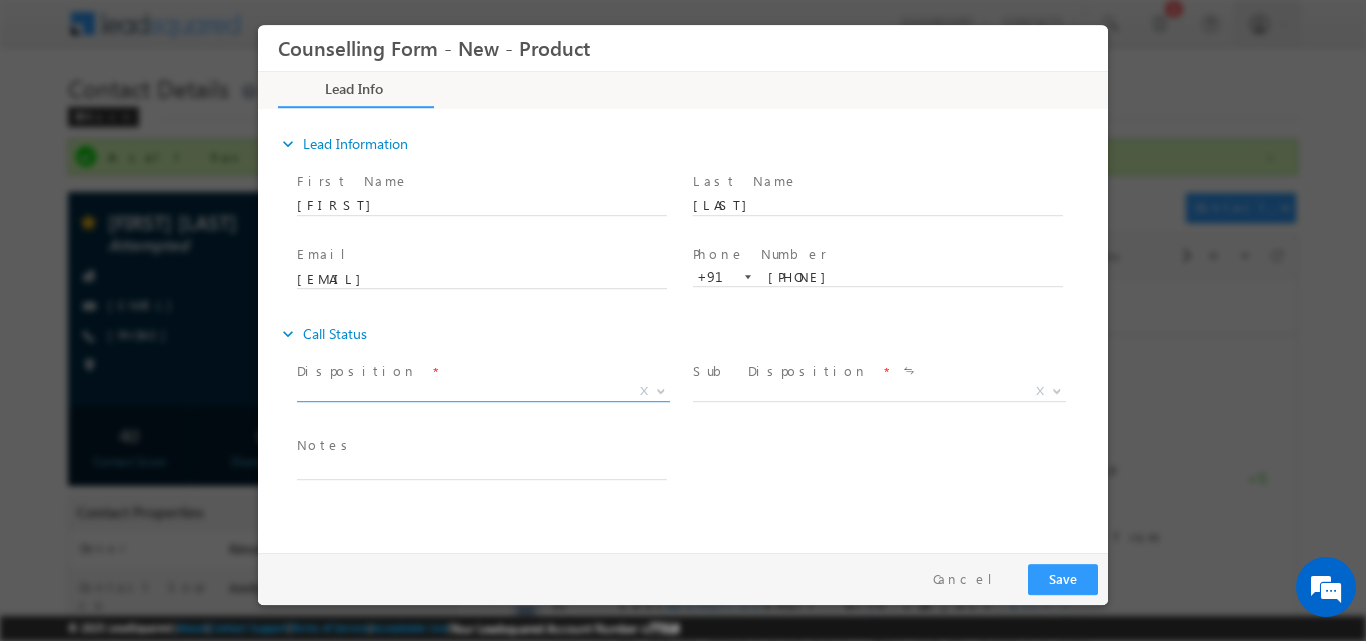 click at bounding box center [659, 390] 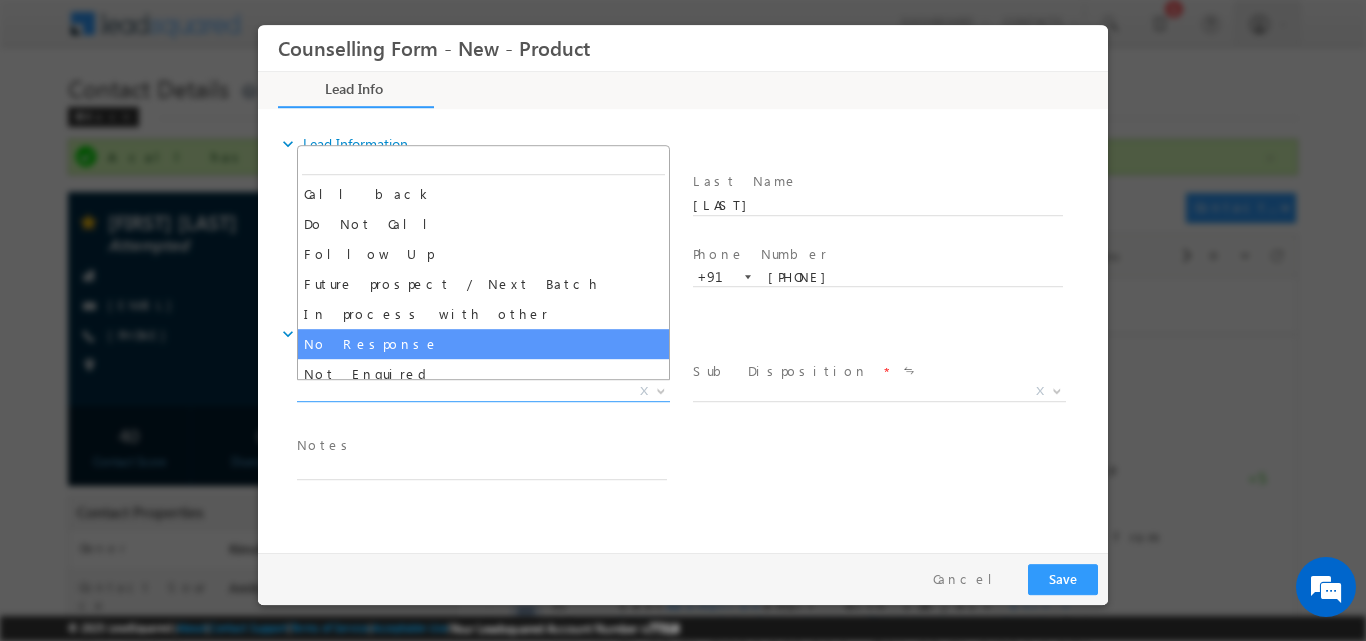 select on "No Response" 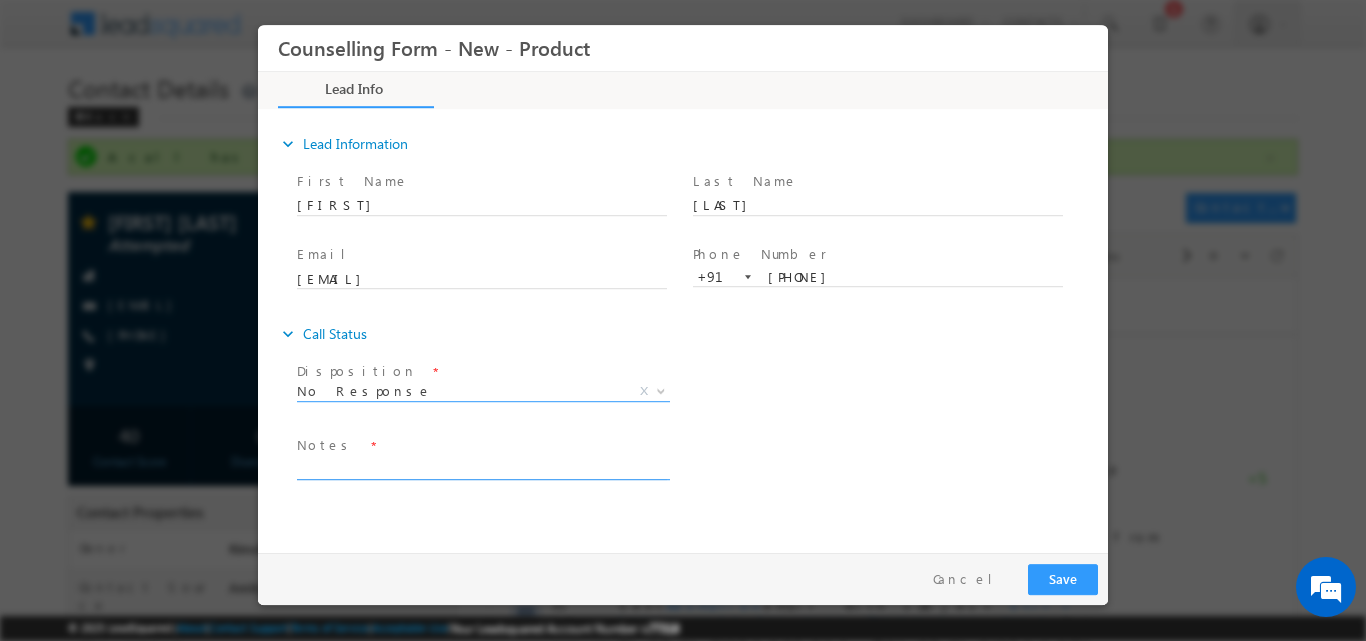 click at bounding box center [482, 467] 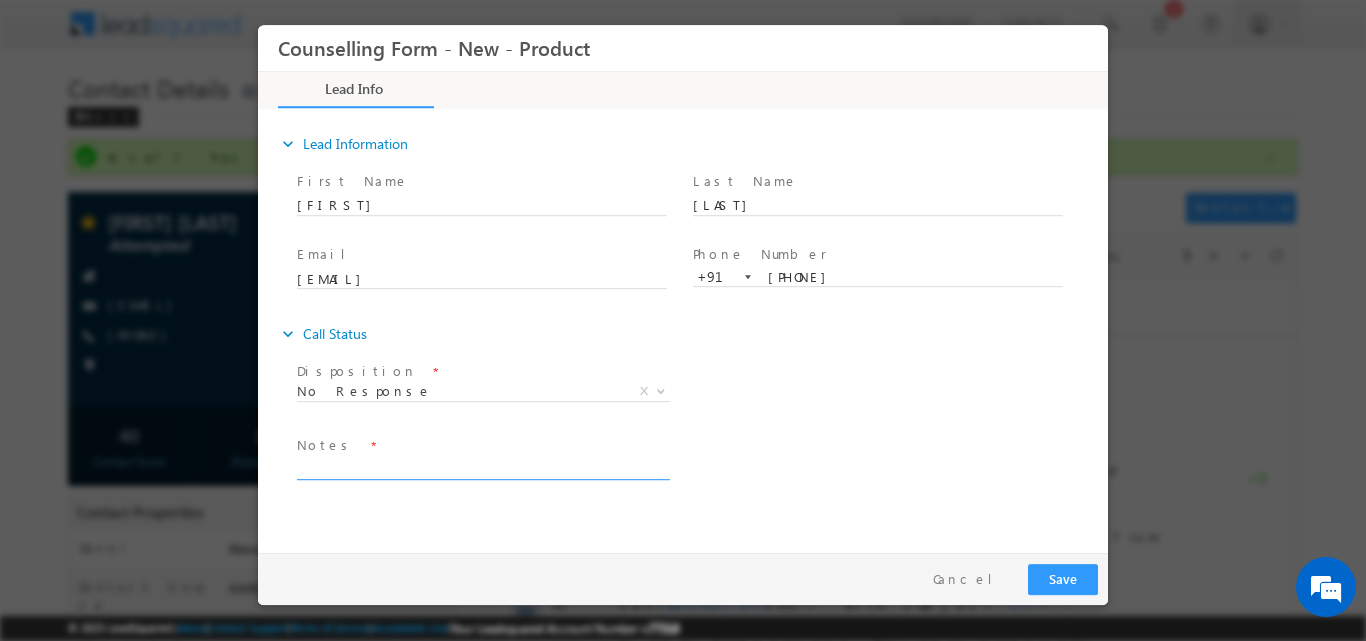 paste on "9447741487" 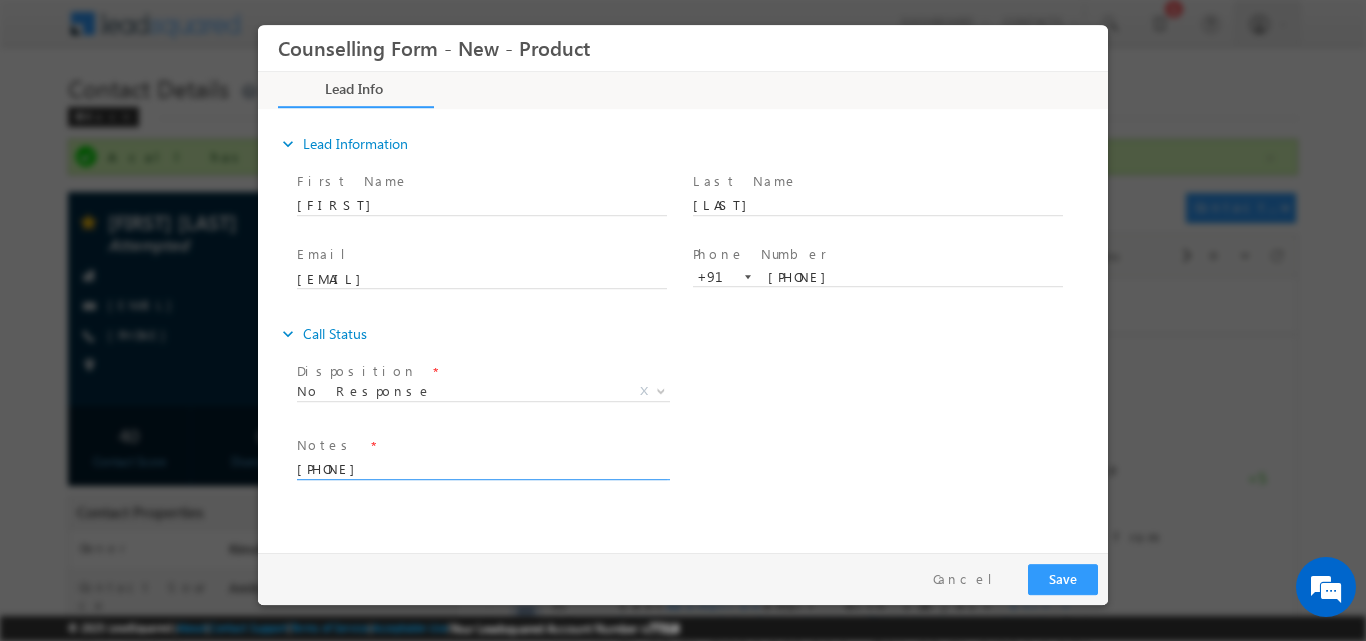 drag, startPoint x: 410, startPoint y: 467, endPoint x: 79, endPoint y: 475, distance: 331.09665 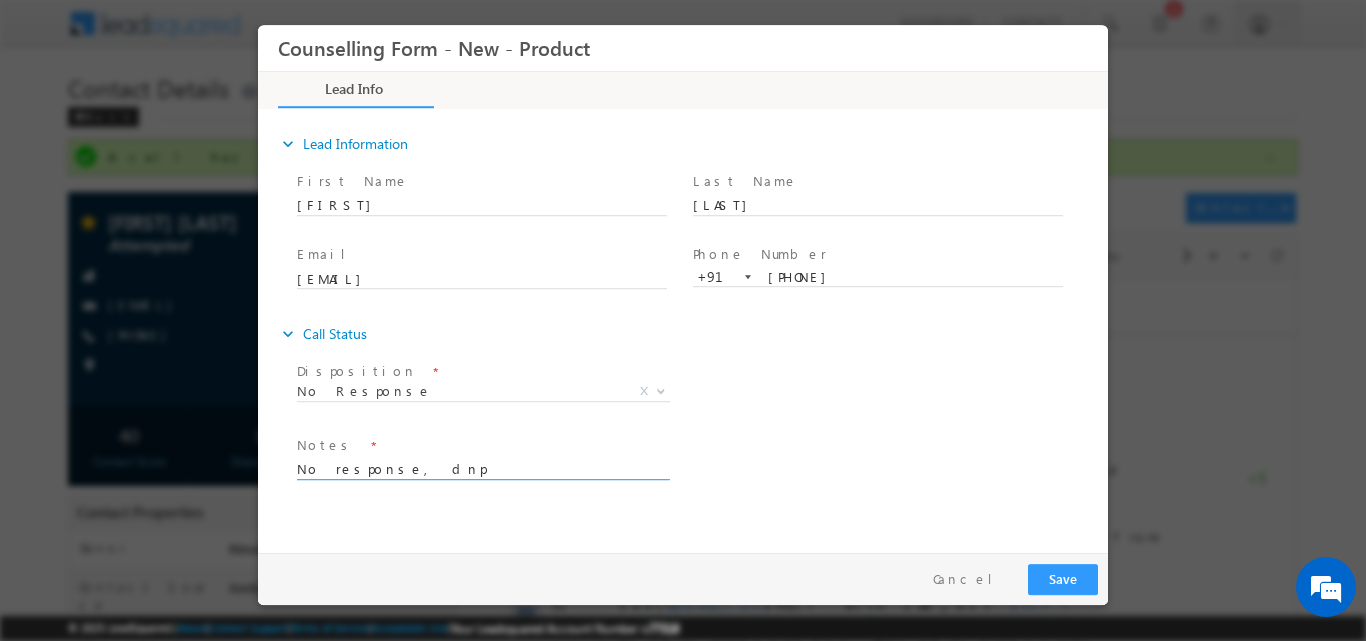 drag, startPoint x: 440, startPoint y: 473, endPoint x: 277, endPoint y: 480, distance: 163.15024 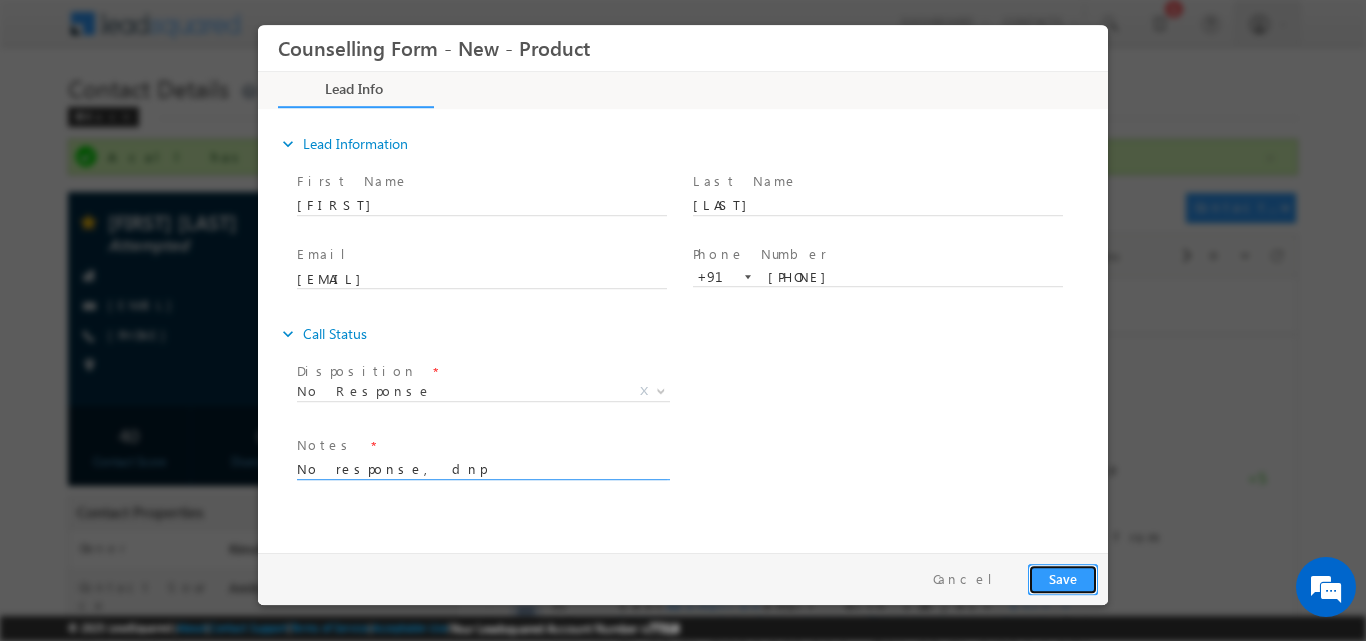 click on "Save" at bounding box center (1063, 578) 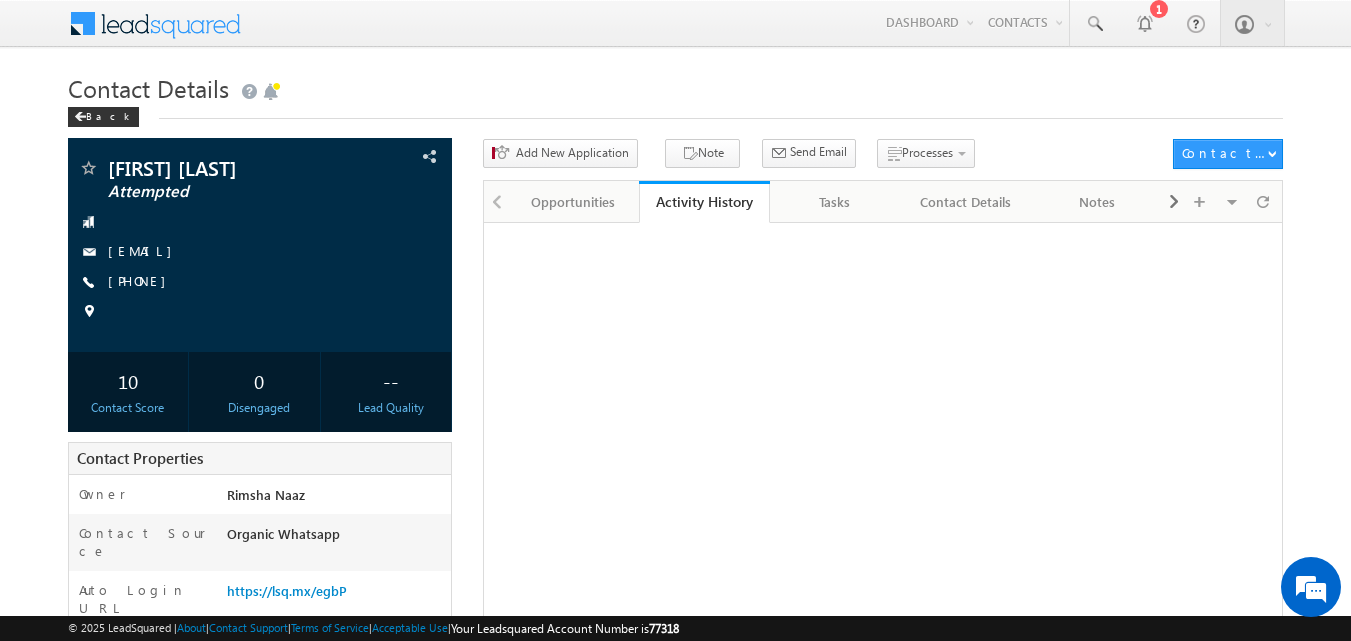 scroll, scrollTop: 0, scrollLeft: 0, axis: both 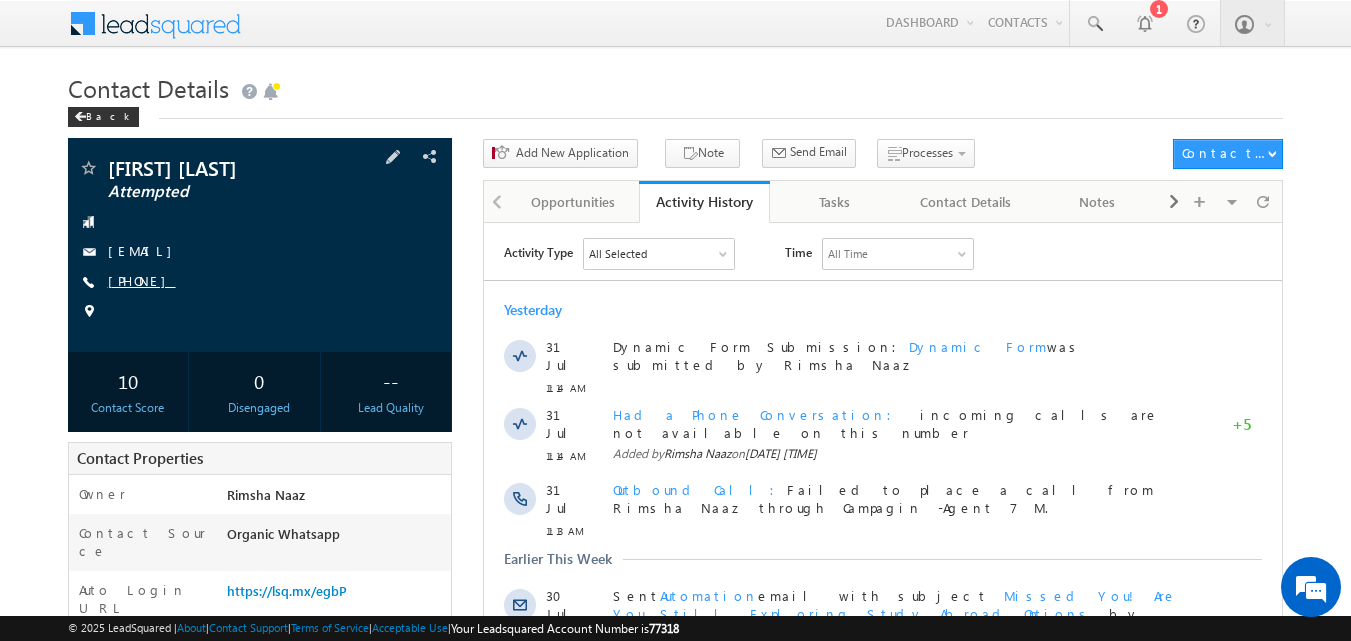 click on "[PHONE]" at bounding box center (142, 280) 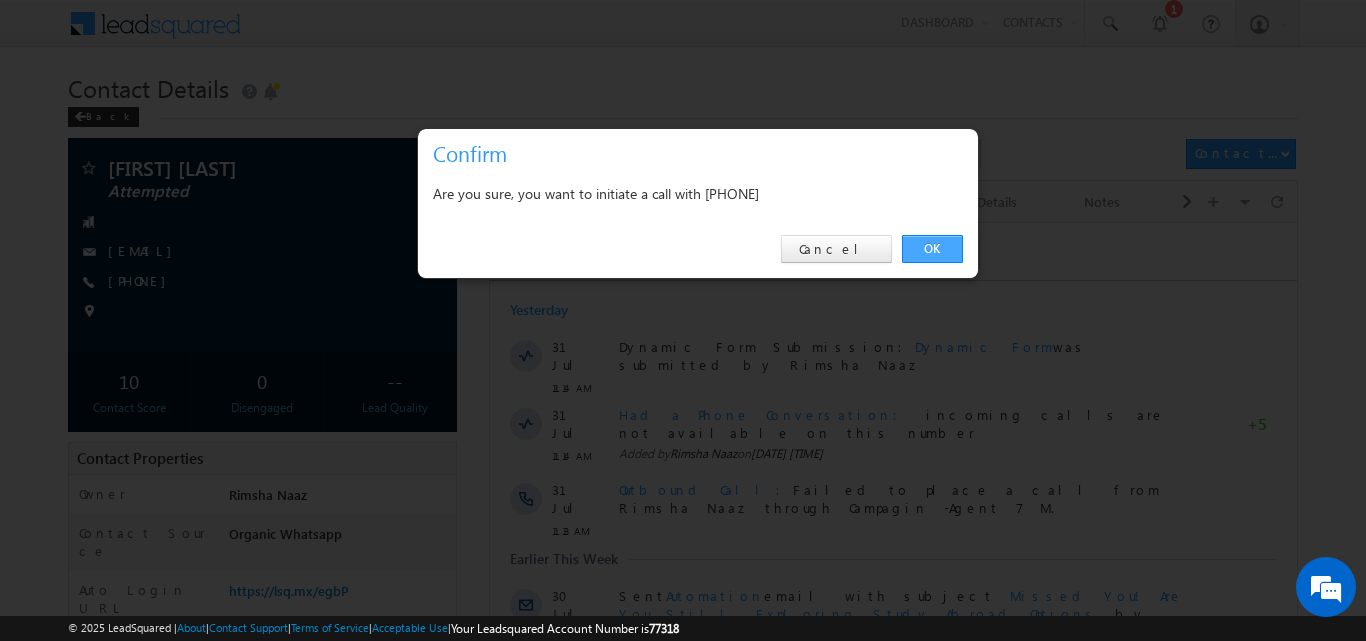 click on "OK" at bounding box center [932, 249] 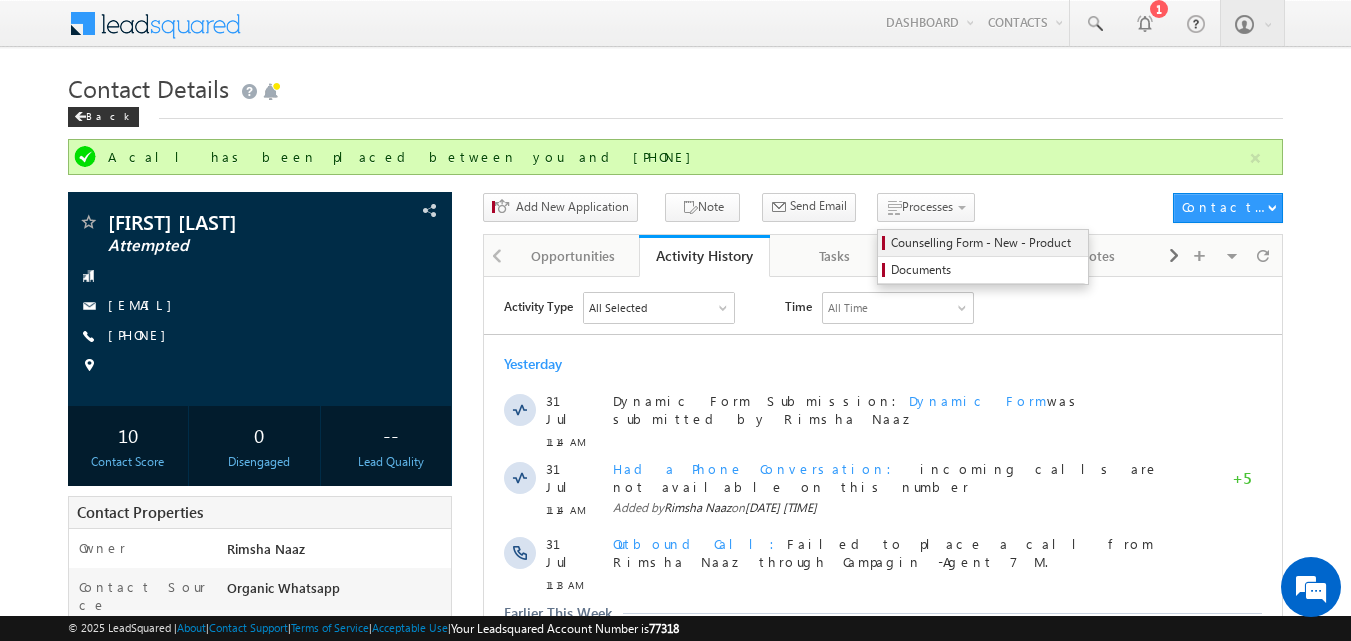 click on "Counselling Form - New - Product" at bounding box center (983, 243) 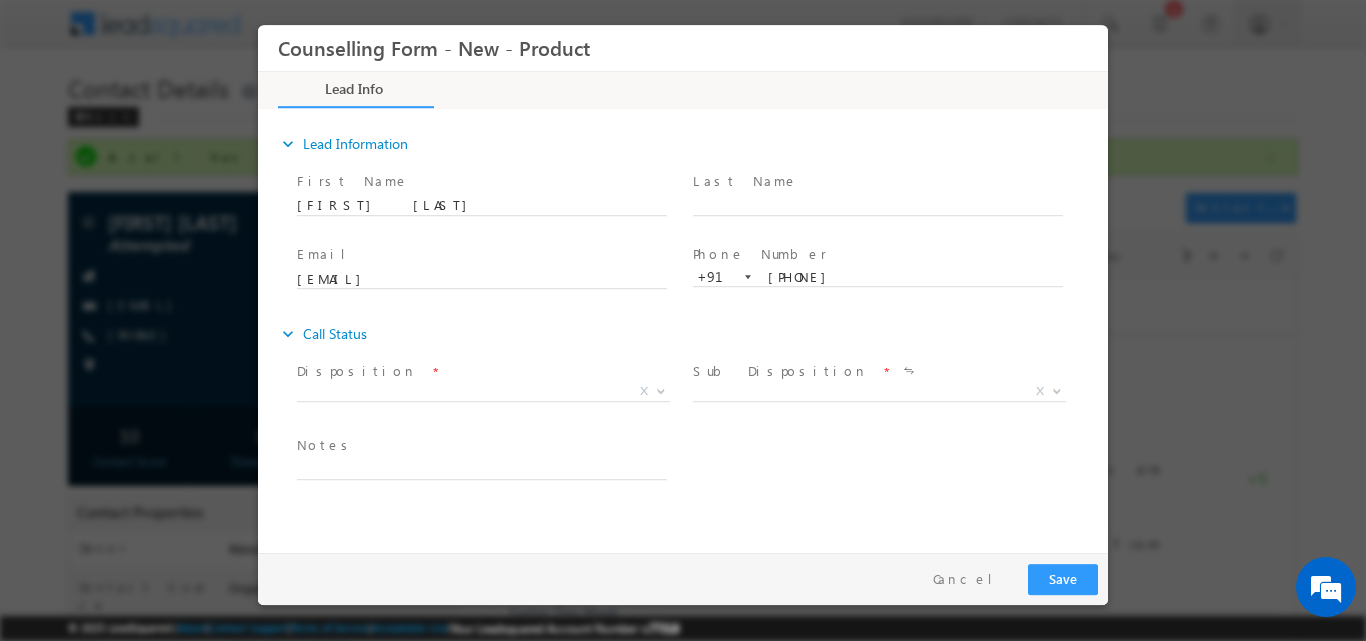 scroll, scrollTop: 0, scrollLeft: 0, axis: both 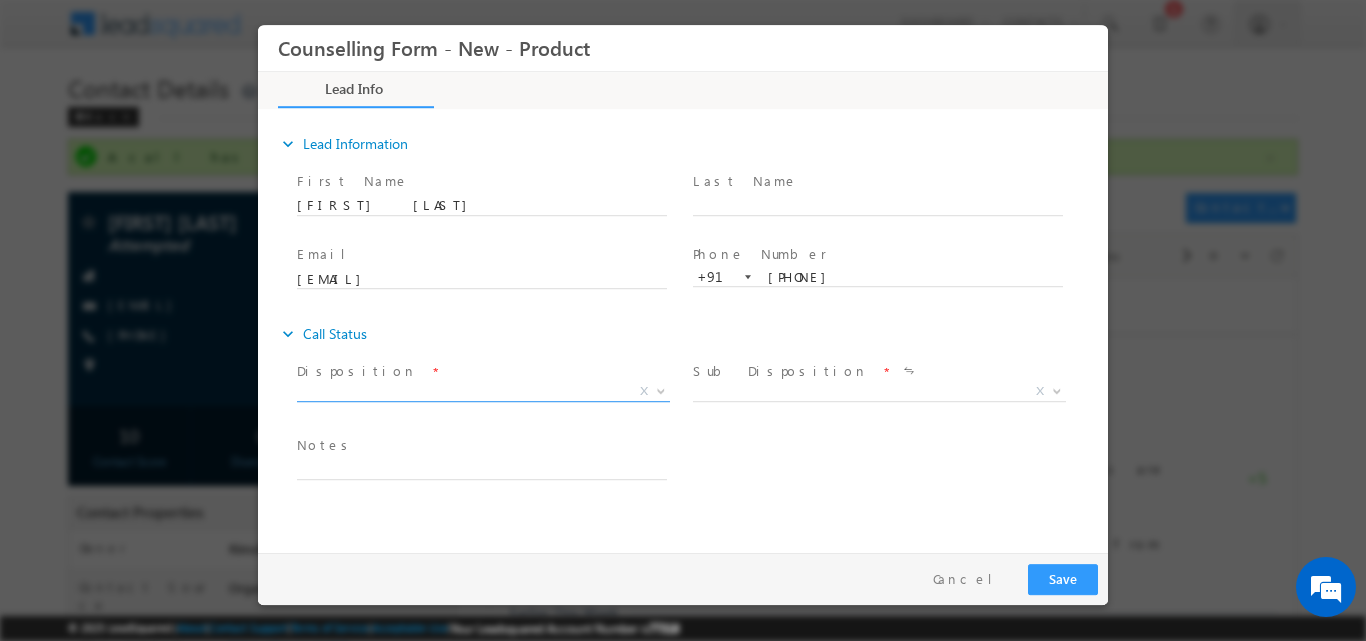 click at bounding box center (659, 390) 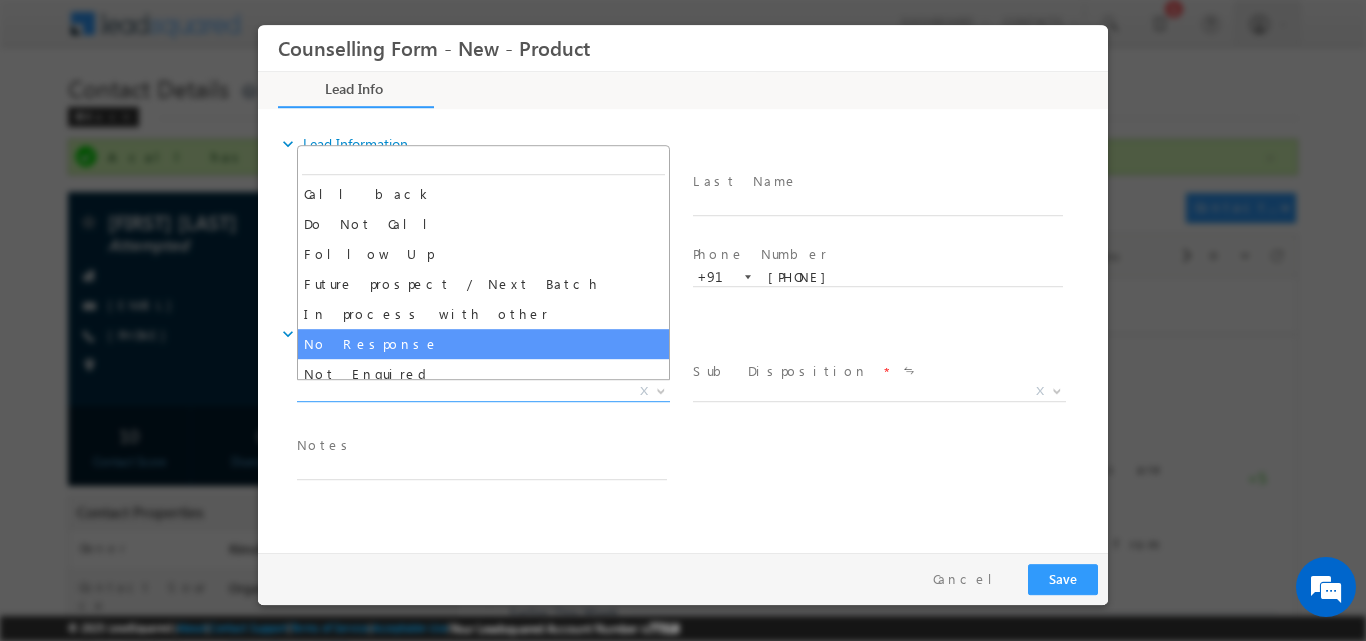 select on "No Response" 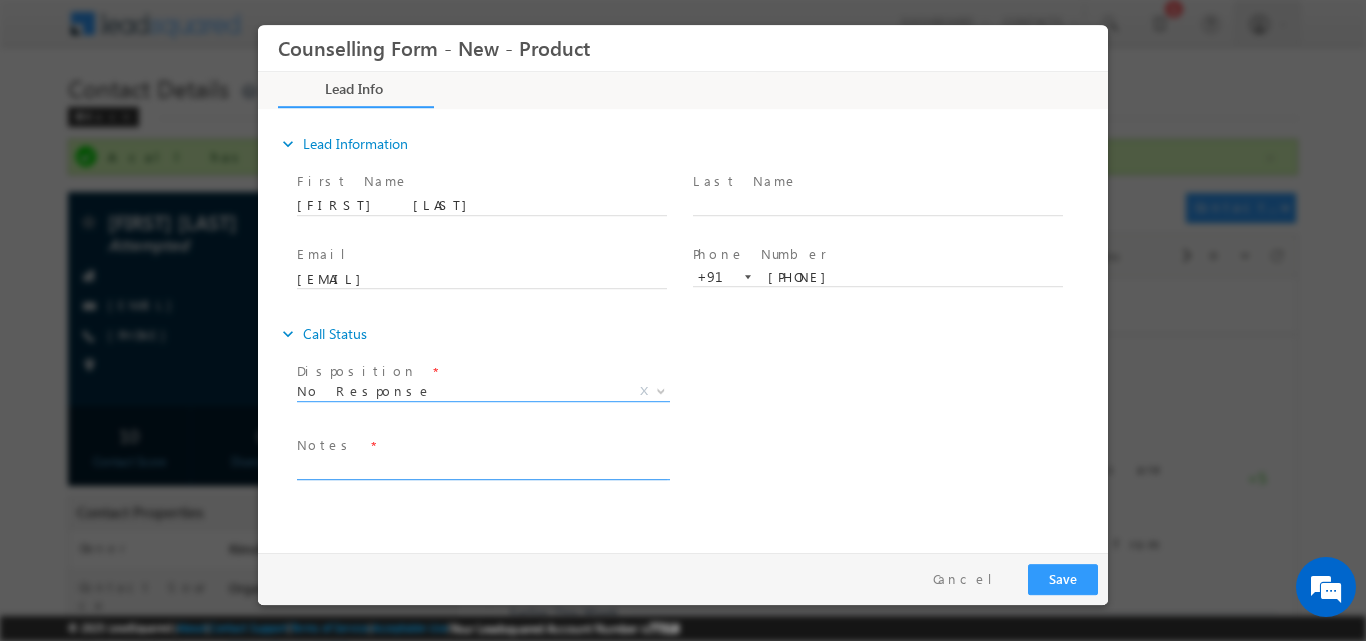 click at bounding box center [482, 467] 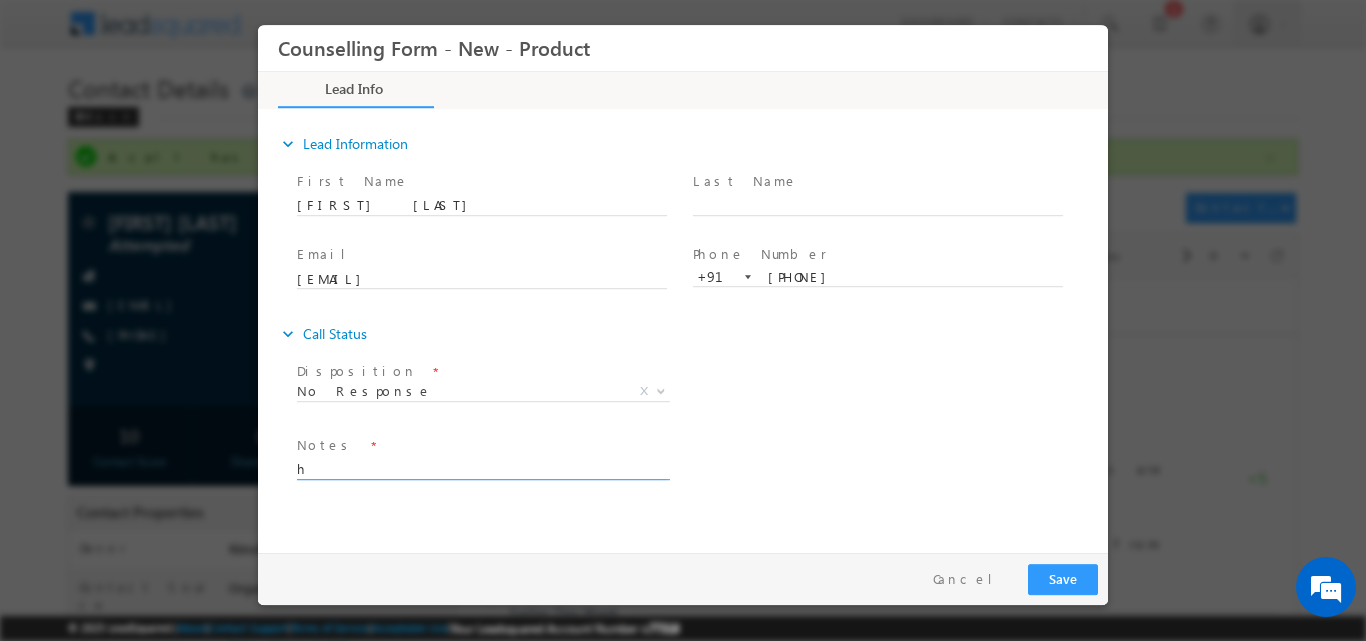 click on "h" at bounding box center [482, 467] 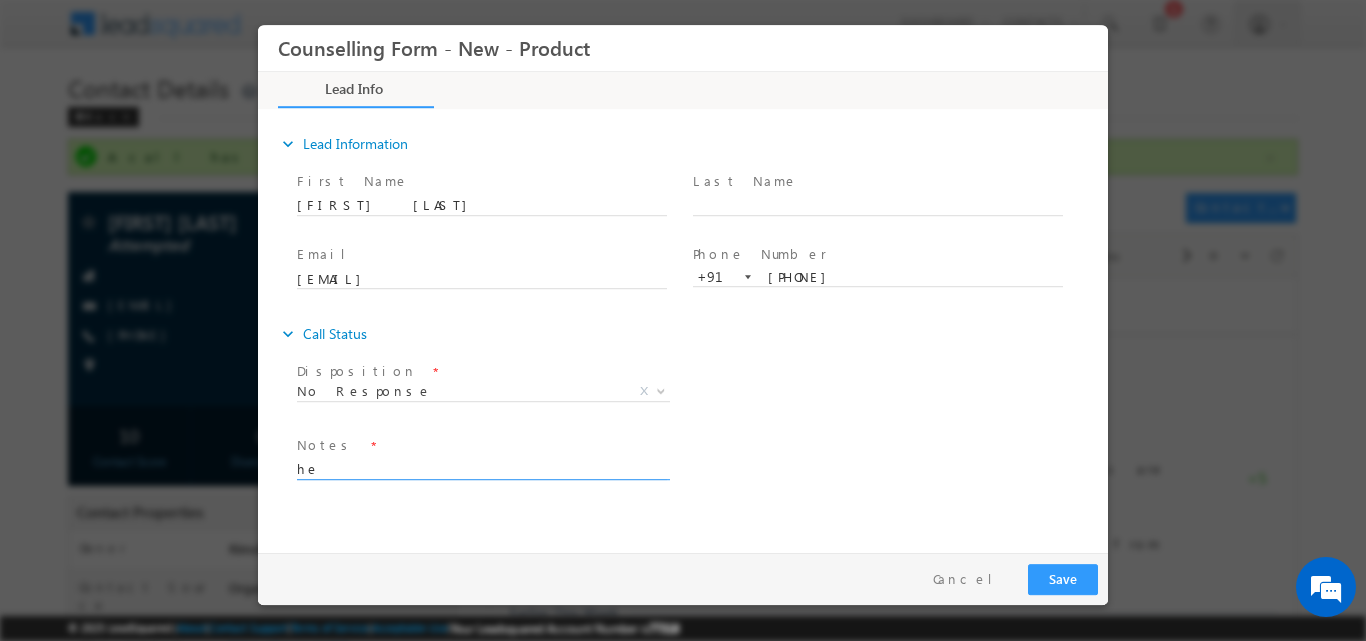 type on "h" 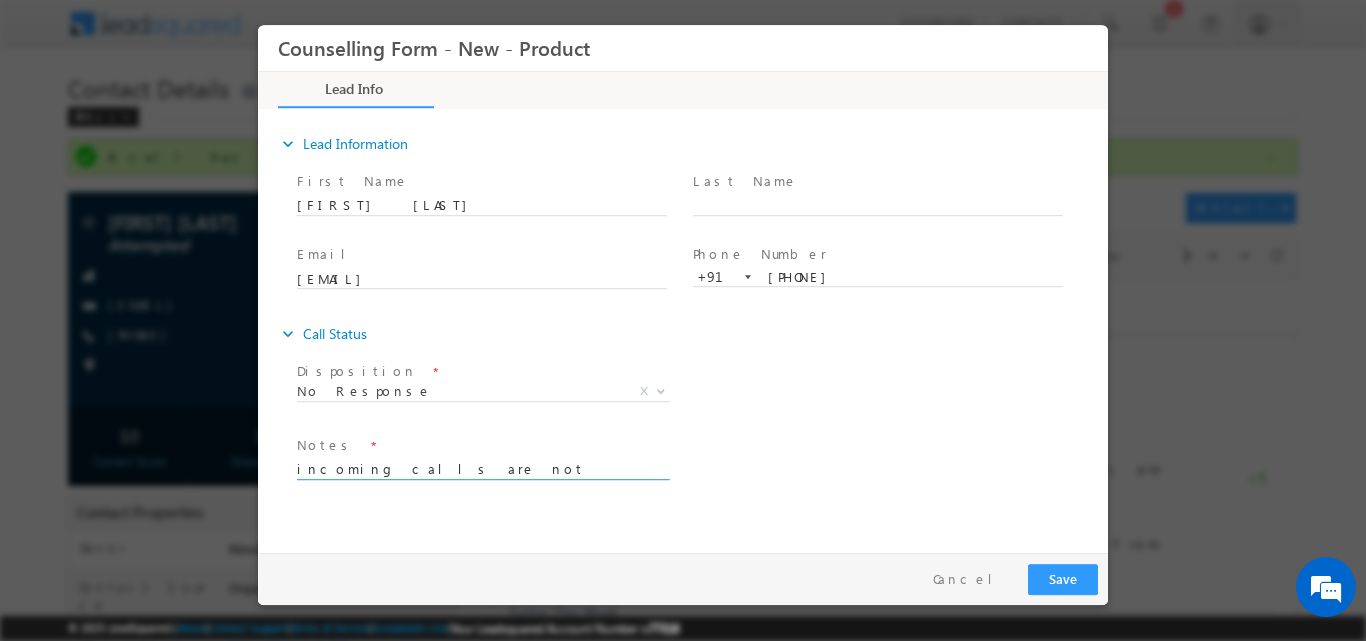 type on "incoming calls are not available on this number" 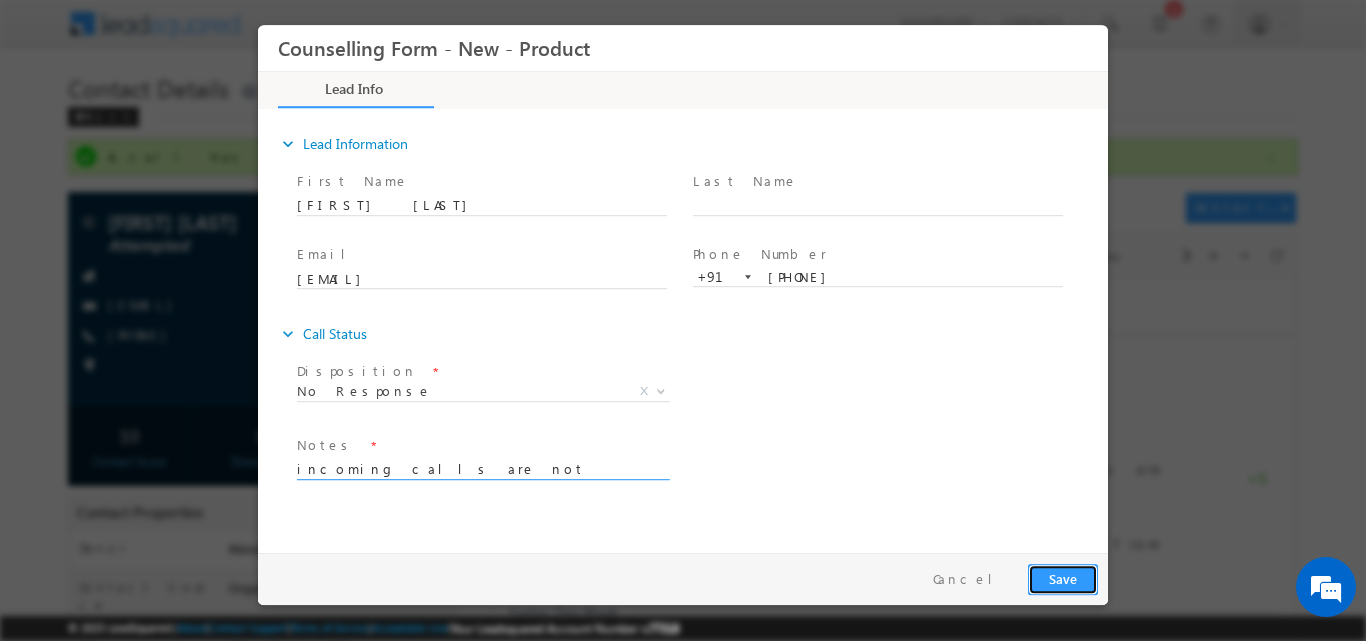 click on "Save" at bounding box center (1063, 578) 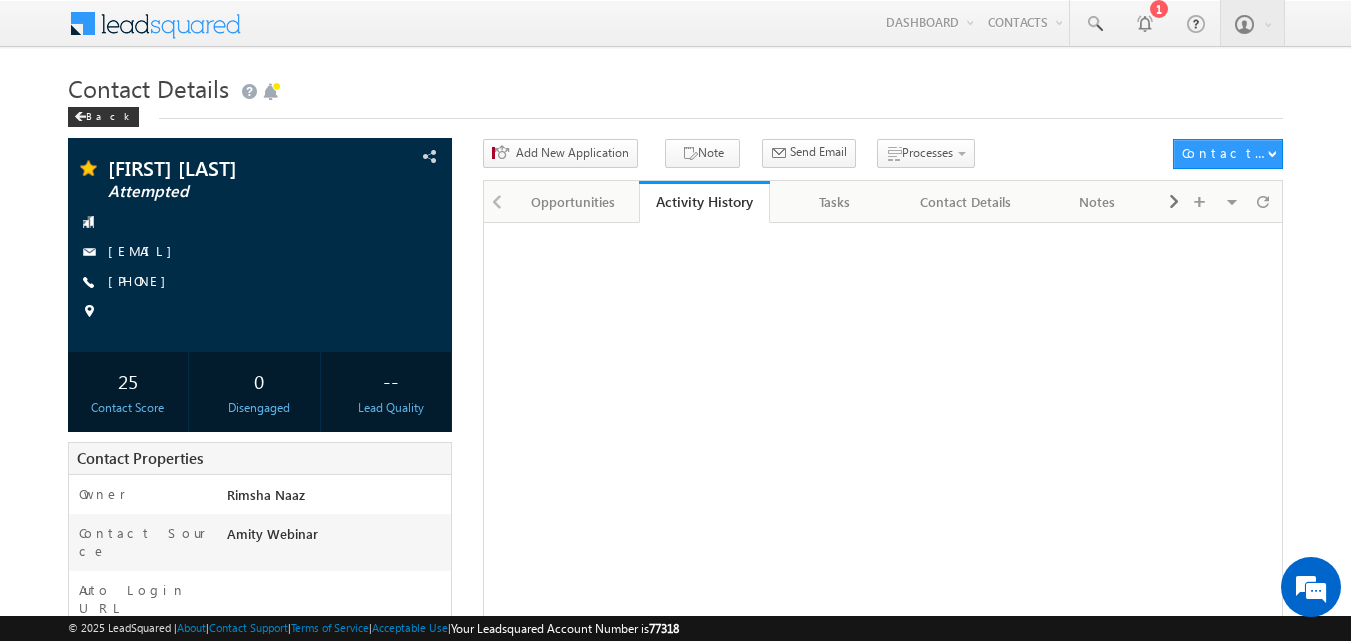 scroll, scrollTop: 0, scrollLeft: 0, axis: both 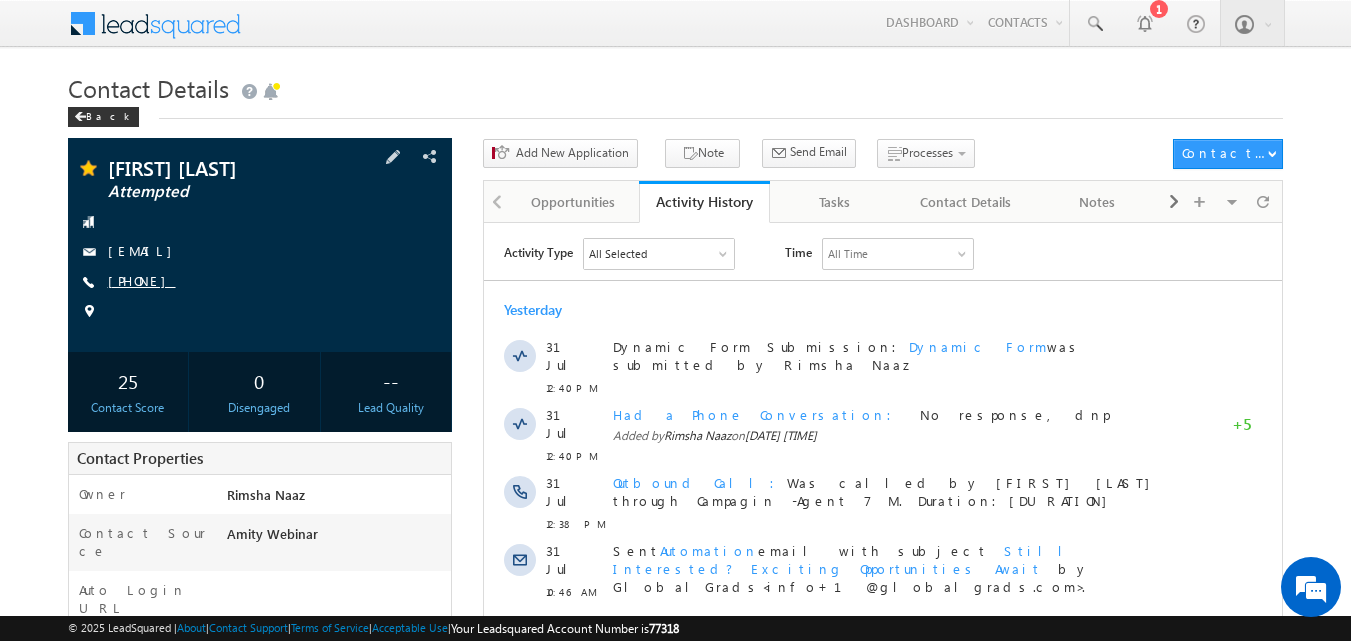 click on "[PHONE]" at bounding box center [142, 280] 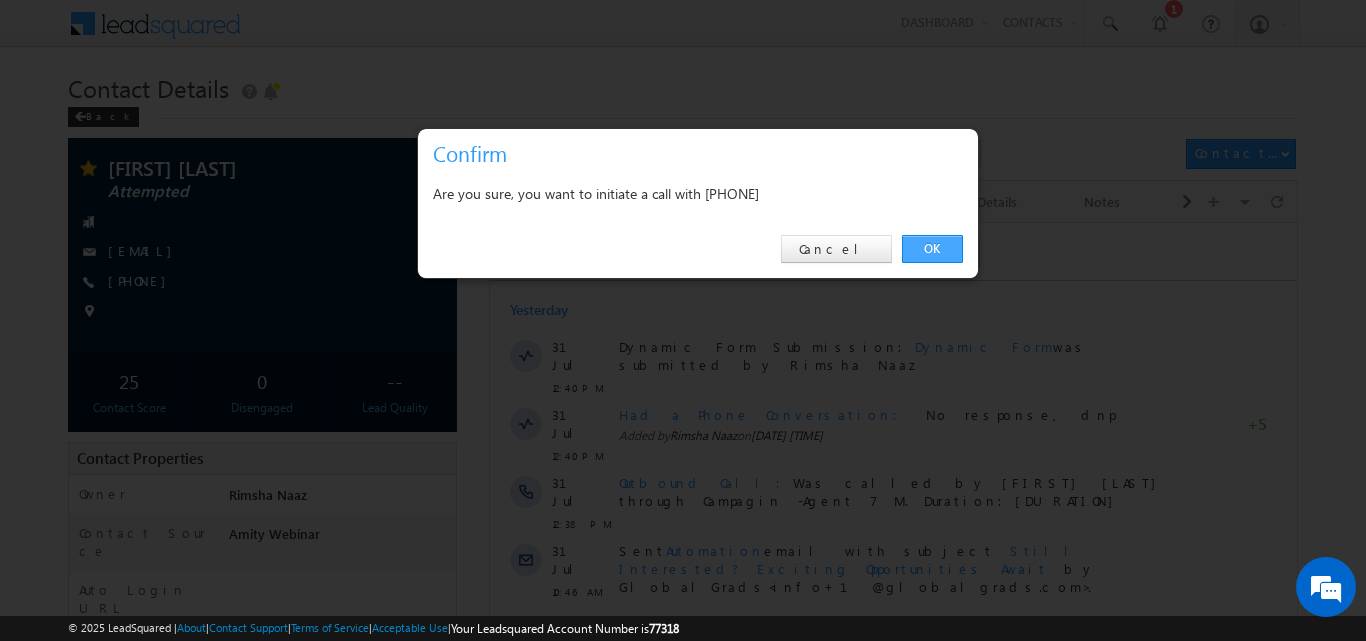 click on "OK" at bounding box center (932, 249) 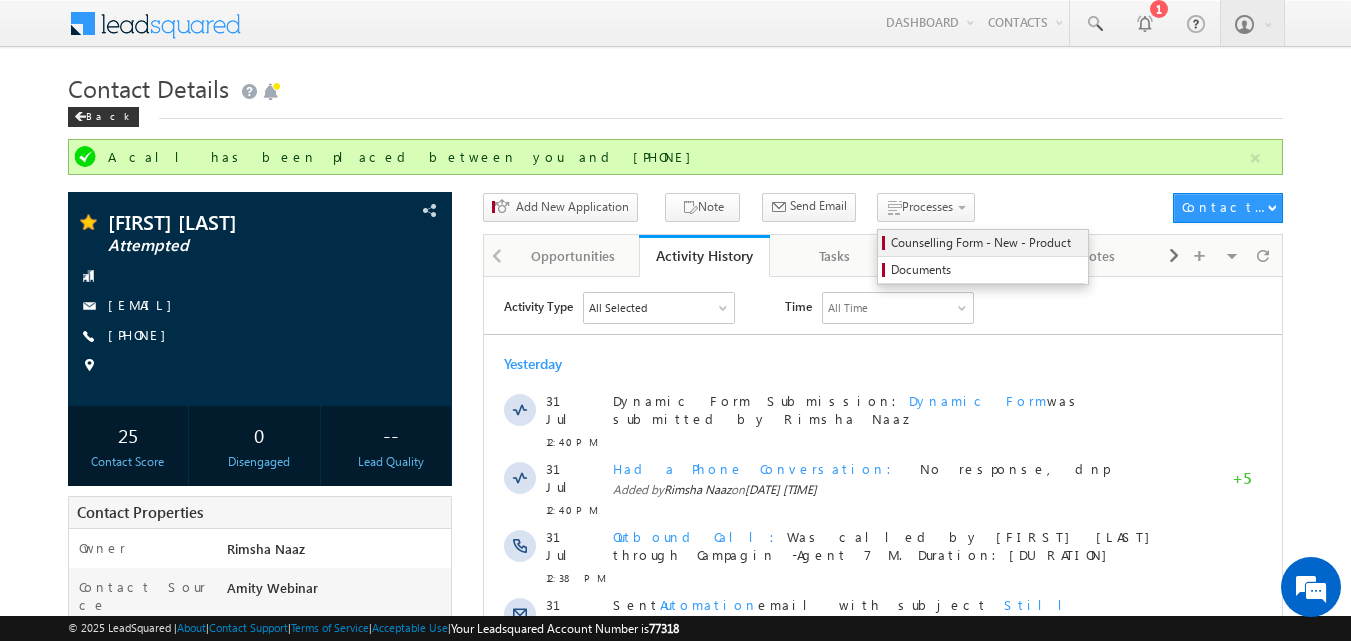 click on "Counselling Form - New - Product" at bounding box center [986, 243] 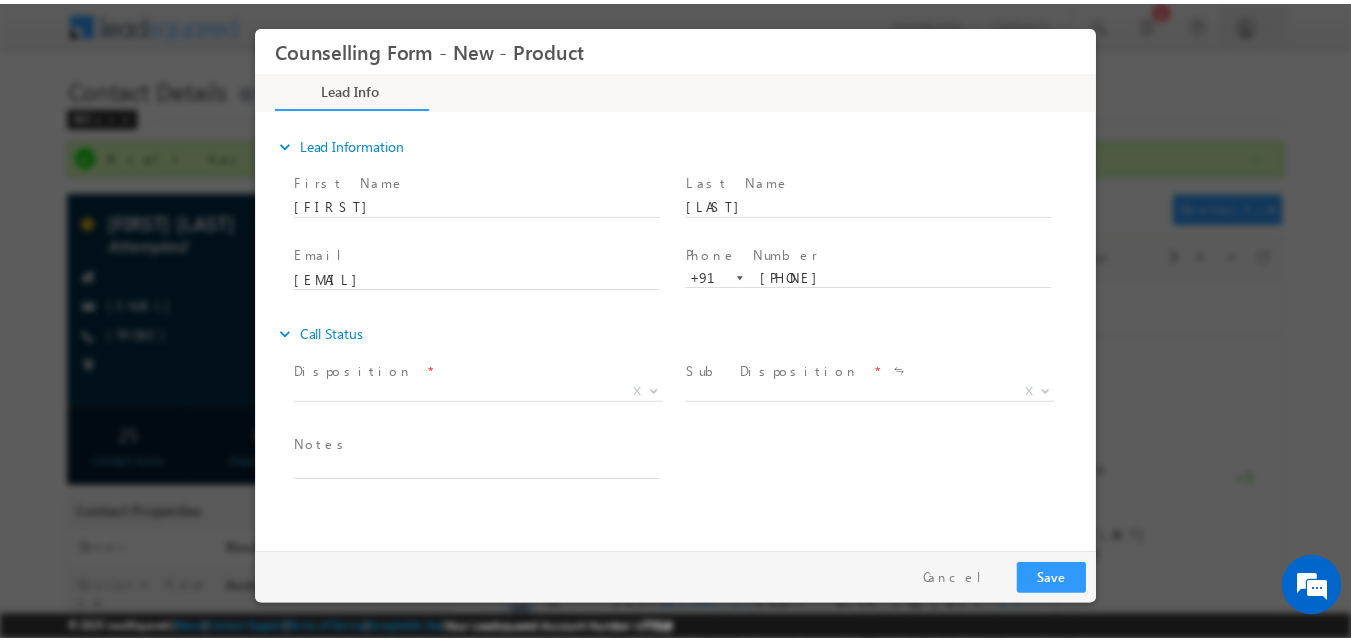 scroll, scrollTop: 0, scrollLeft: 0, axis: both 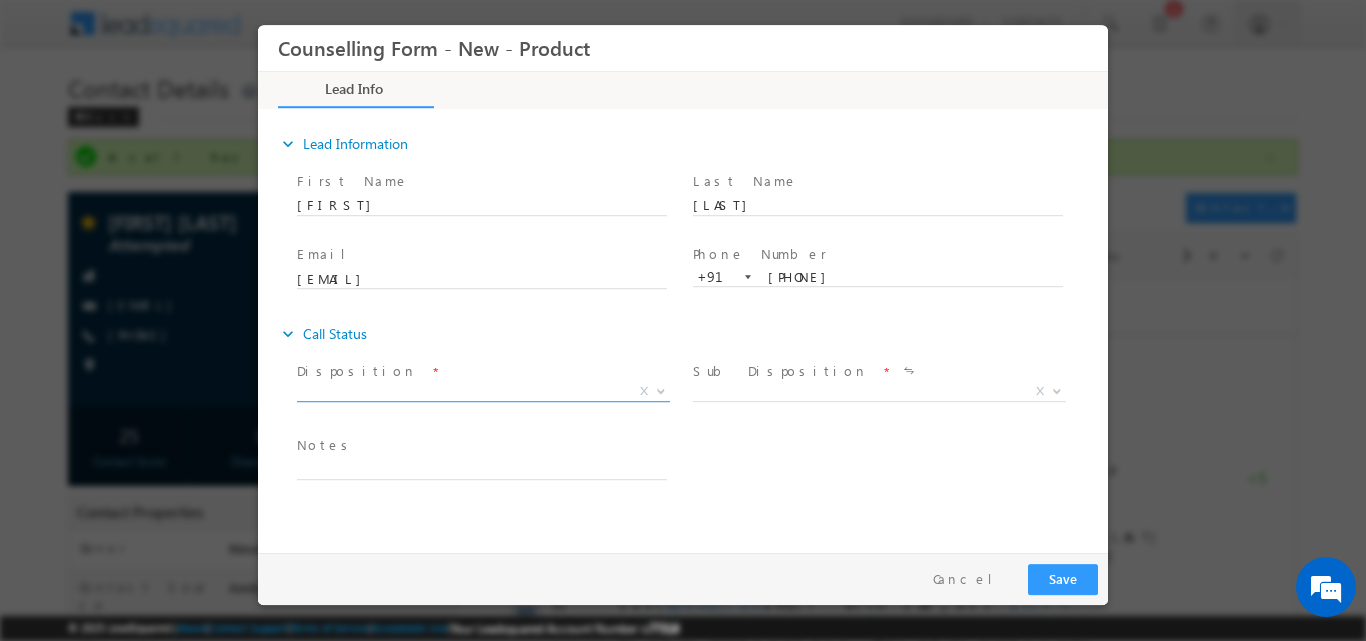 click at bounding box center [661, 389] 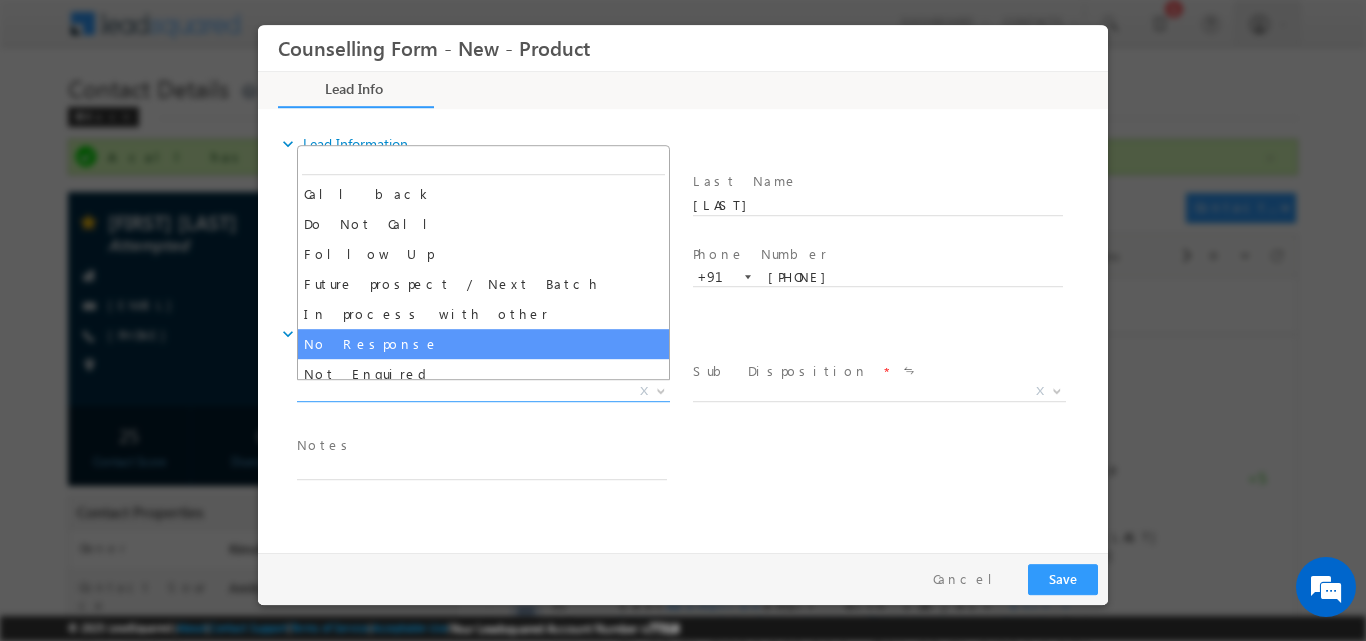 select on "No Response" 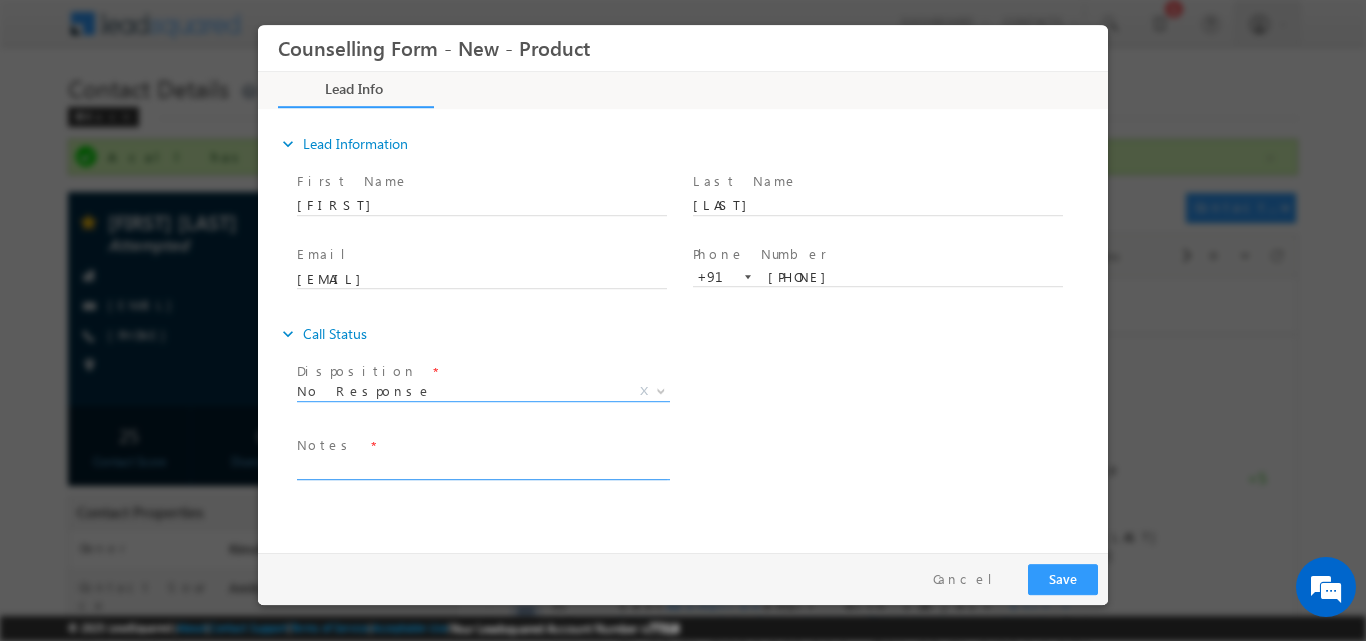 click at bounding box center (482, 467) 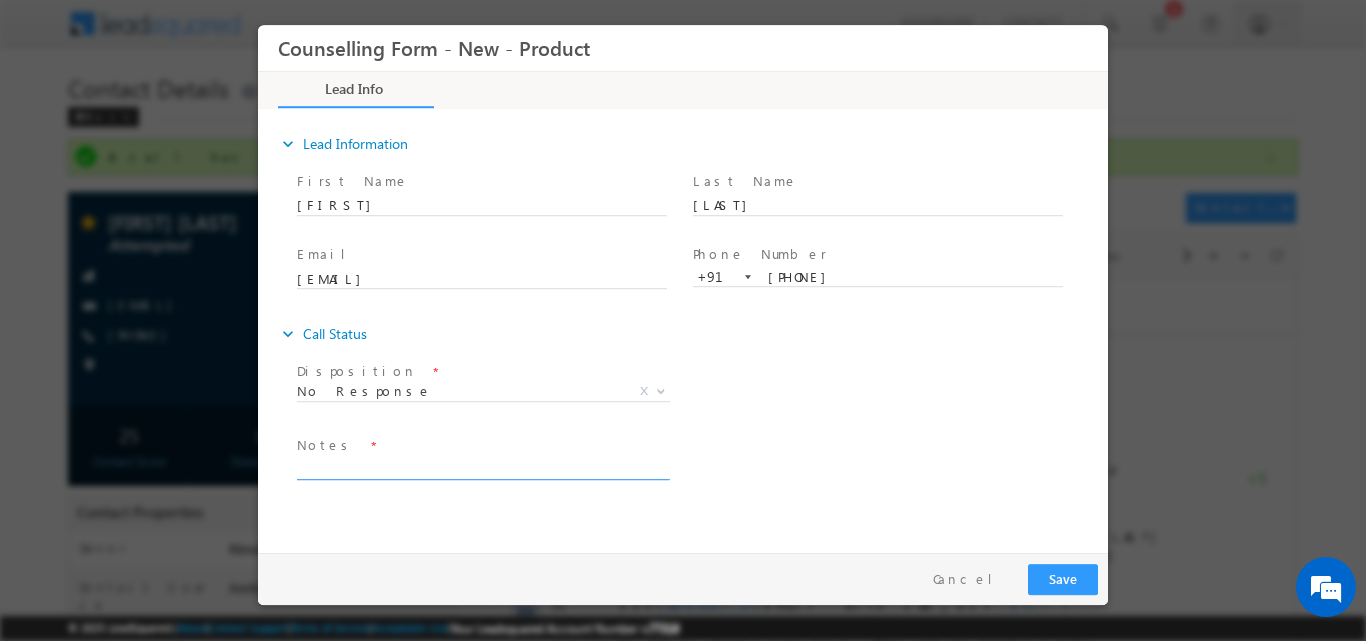 paste on "No response, dnp" 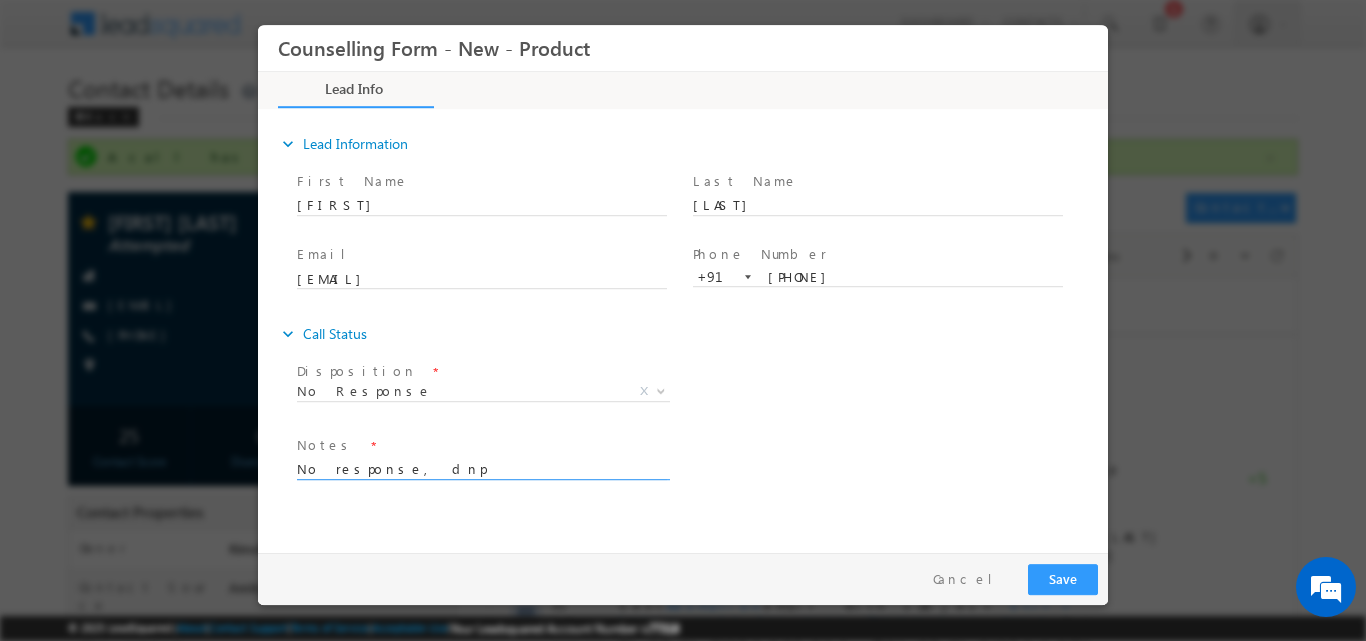type on "No response, dnp" 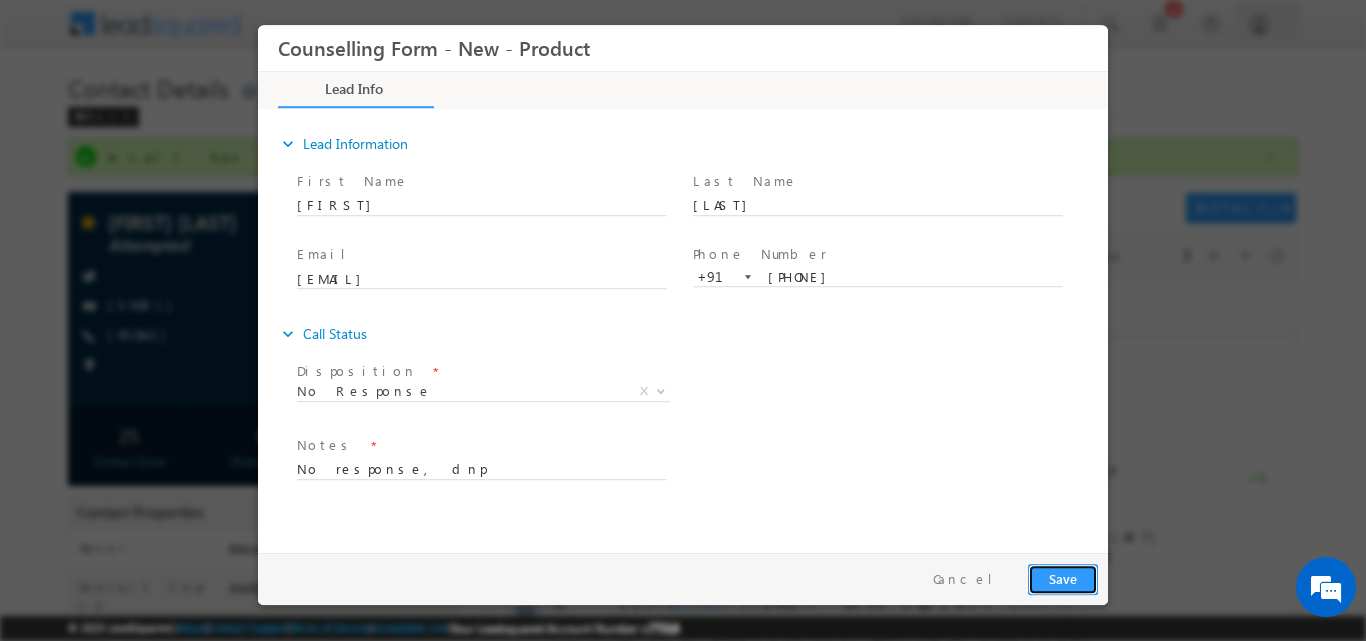 click on "Save" at bounding box center [1063, 578] 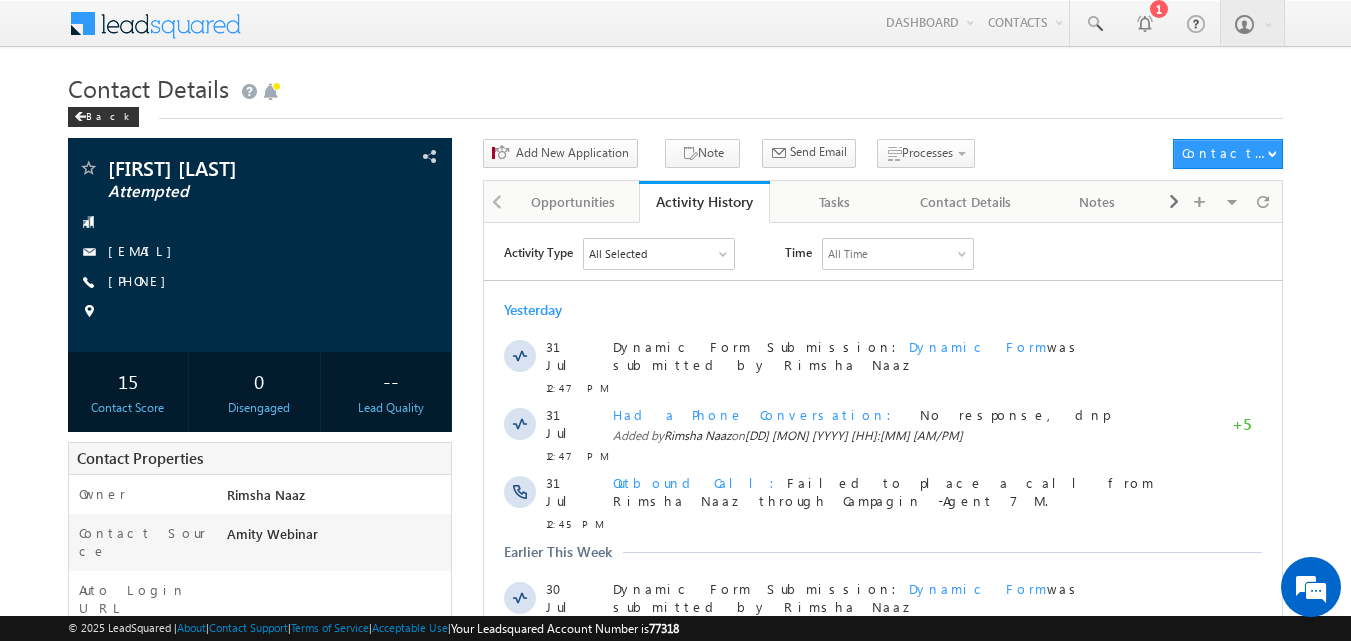 scroll, scrollTop: 0, scrollLeft: 0, axis: both 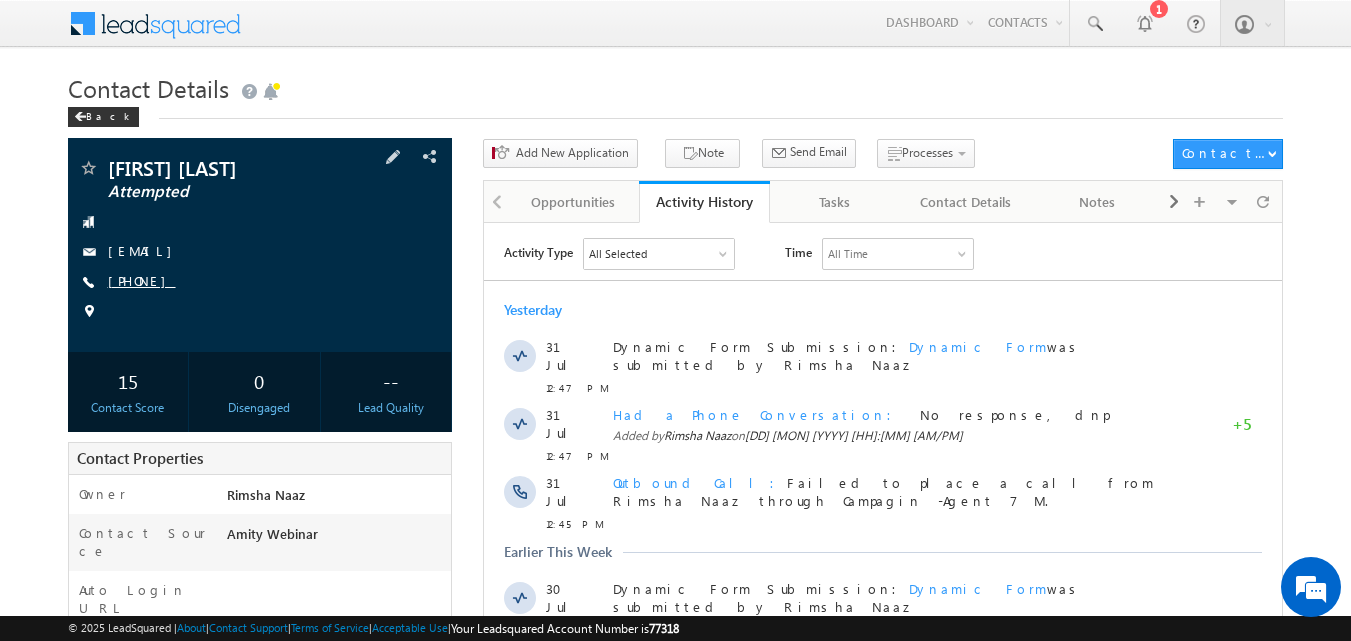 click on "[PHONE]" at bounding box center (142, 280) 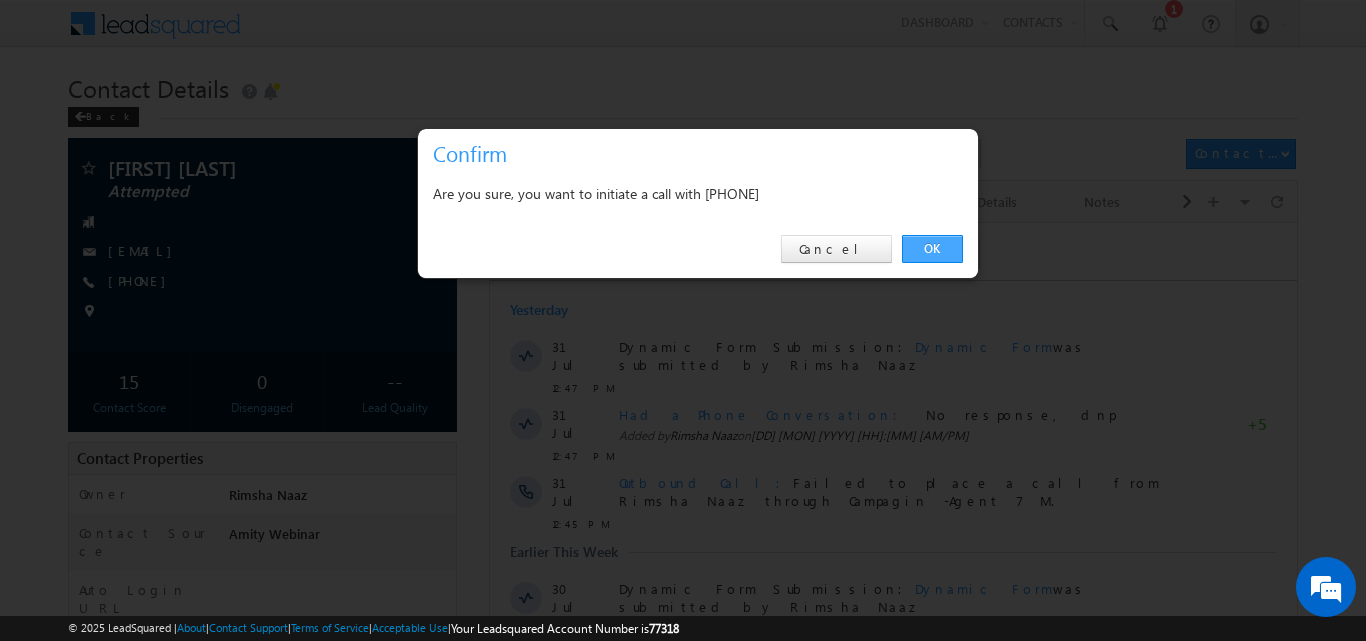 click on "OK" at bounding box center (932, 249) 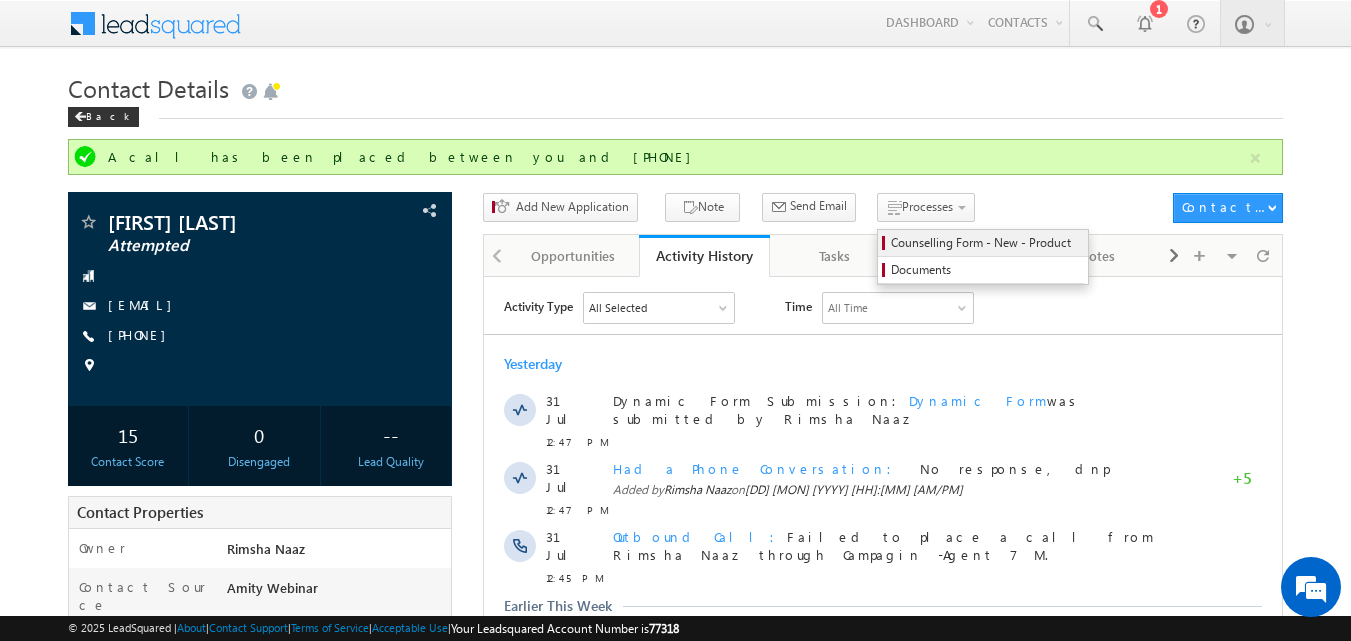 click on "Counselling Form - New - Product" at bounding box center (986, 243) 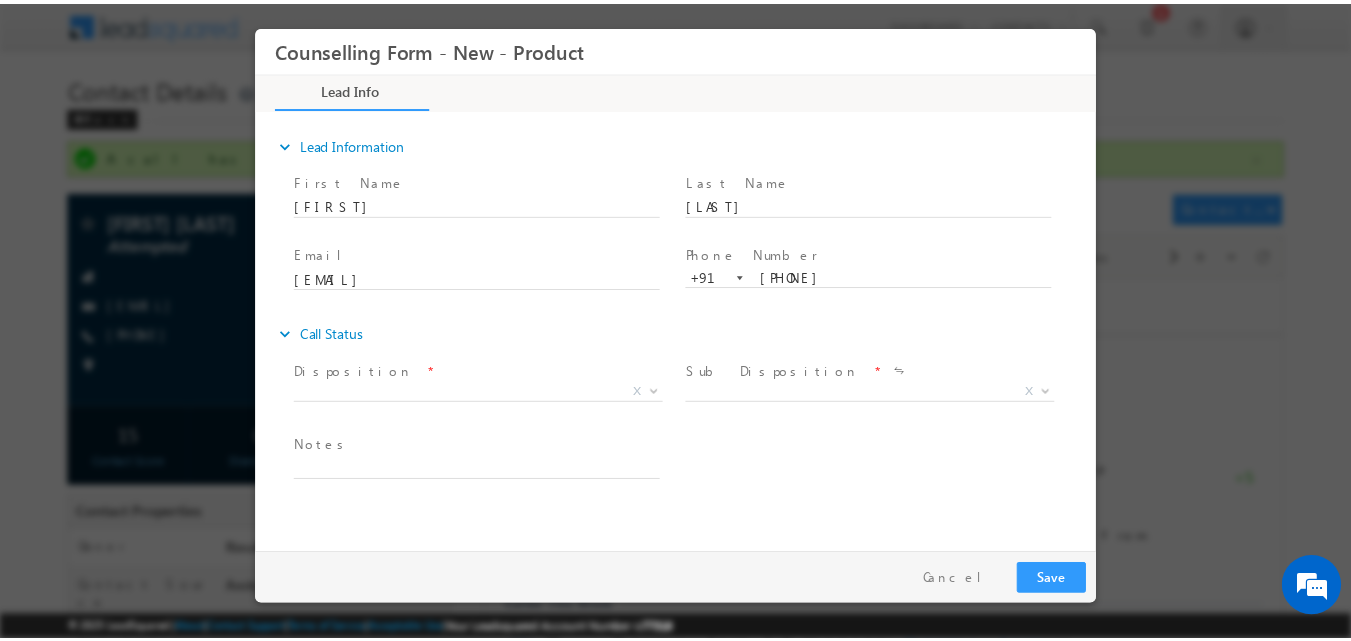 scroll, scrollTop: 0, scrollLeft: 0, axis: both 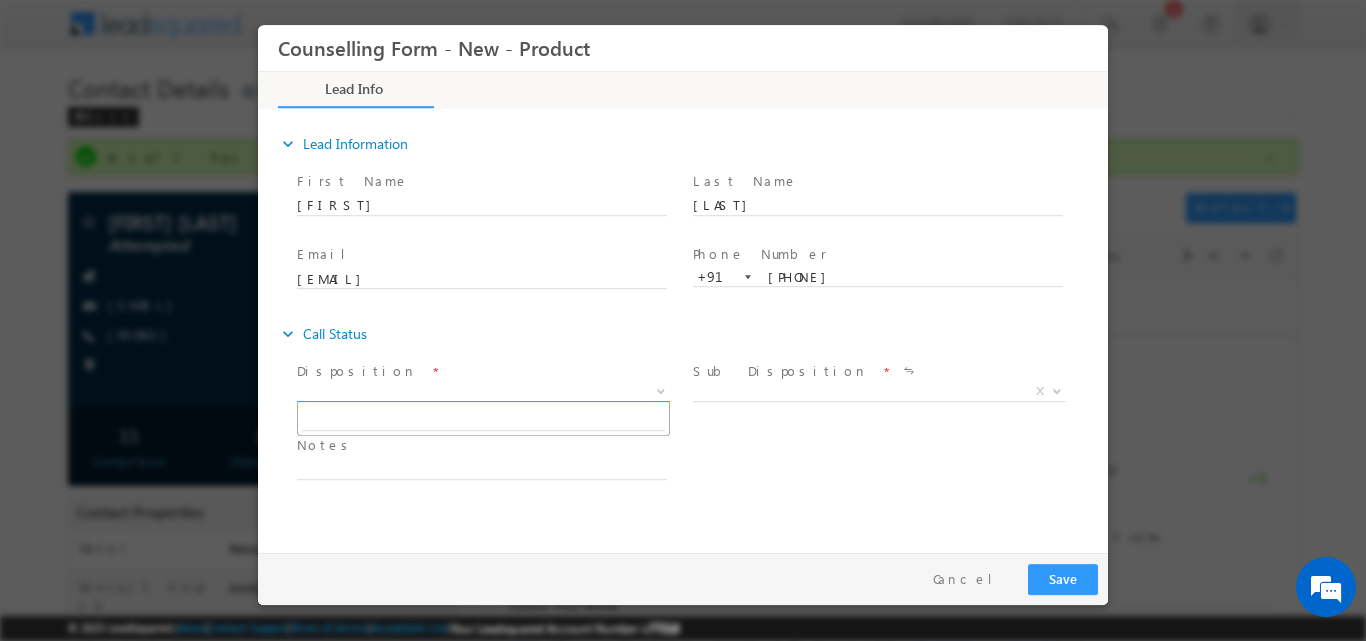 click at bounding box center [659, 390] 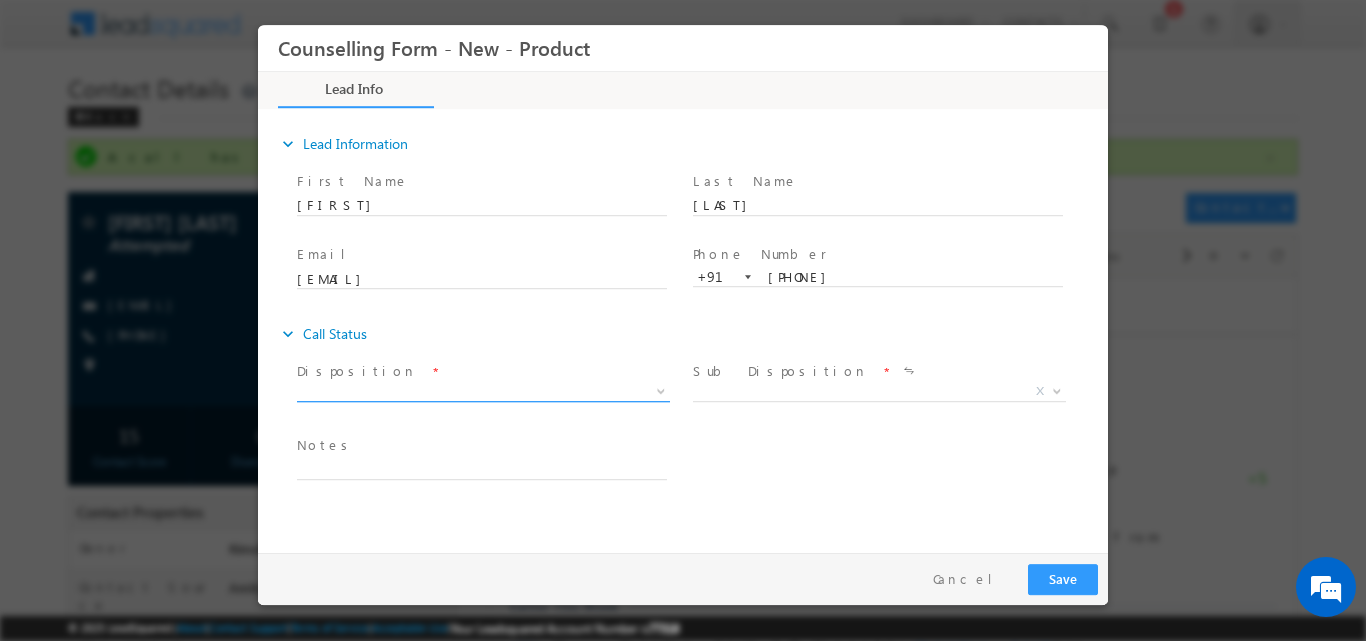 click at bounding box center (659, 390) 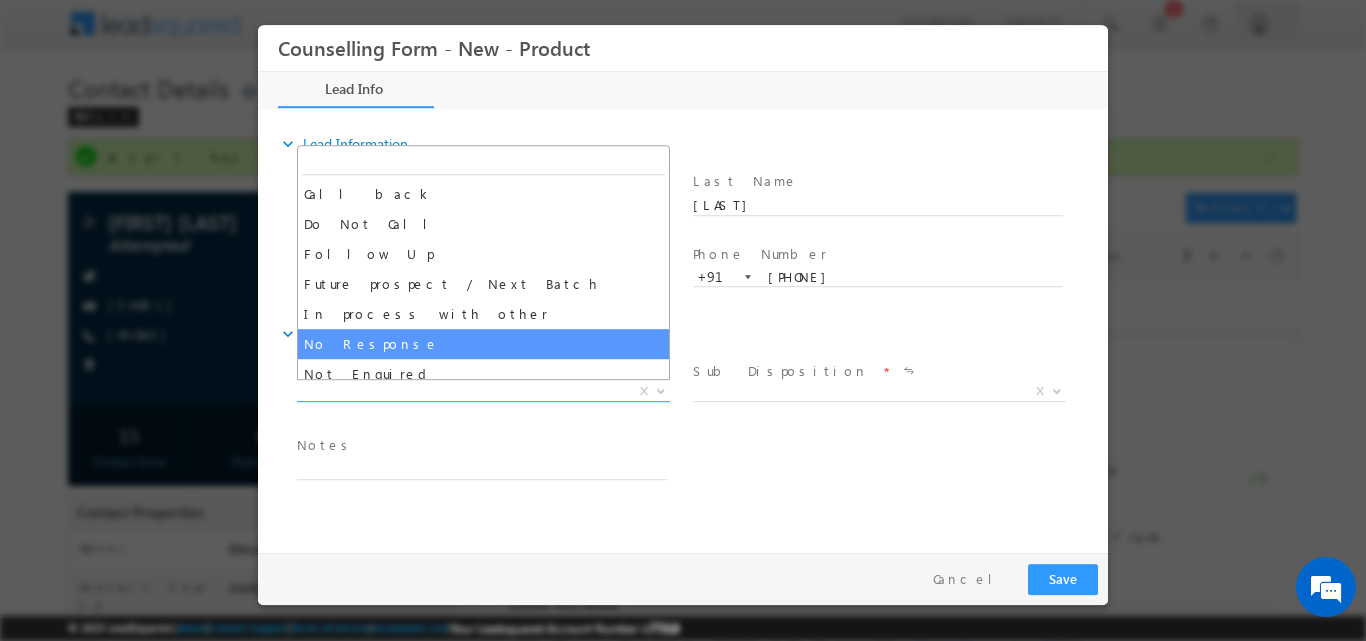 select on "No Response" 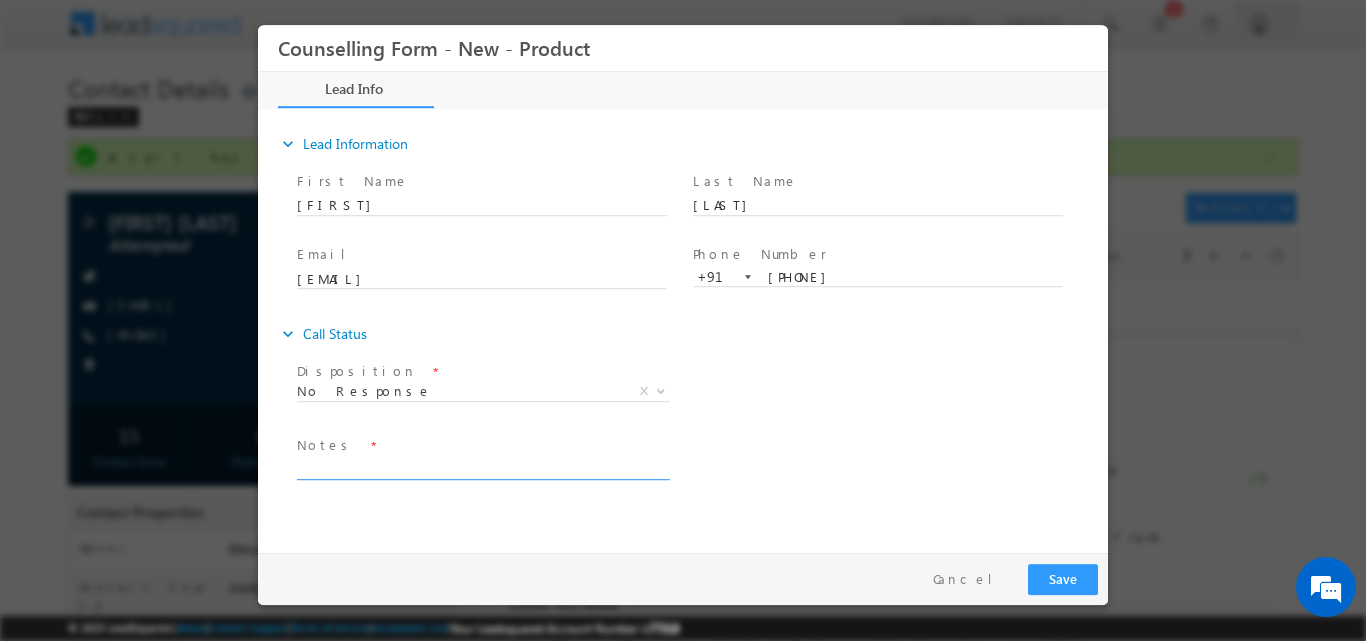 click at bounding box center (482, 467) 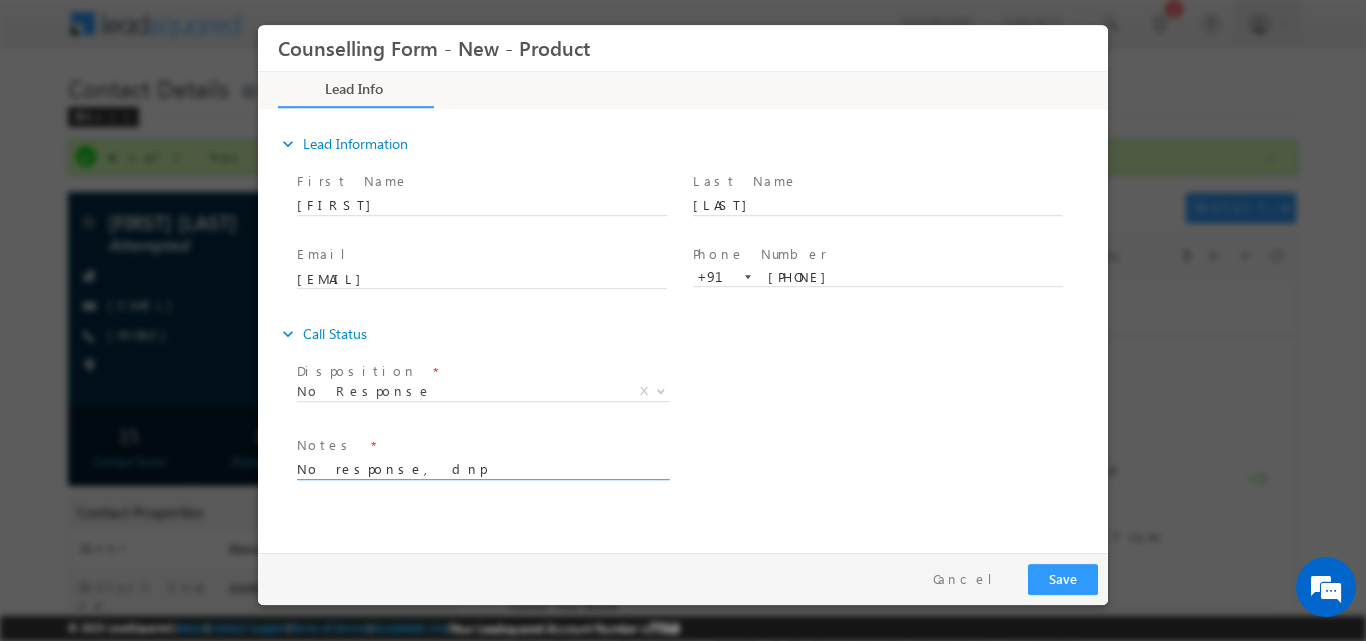 type on "No response, dnp" 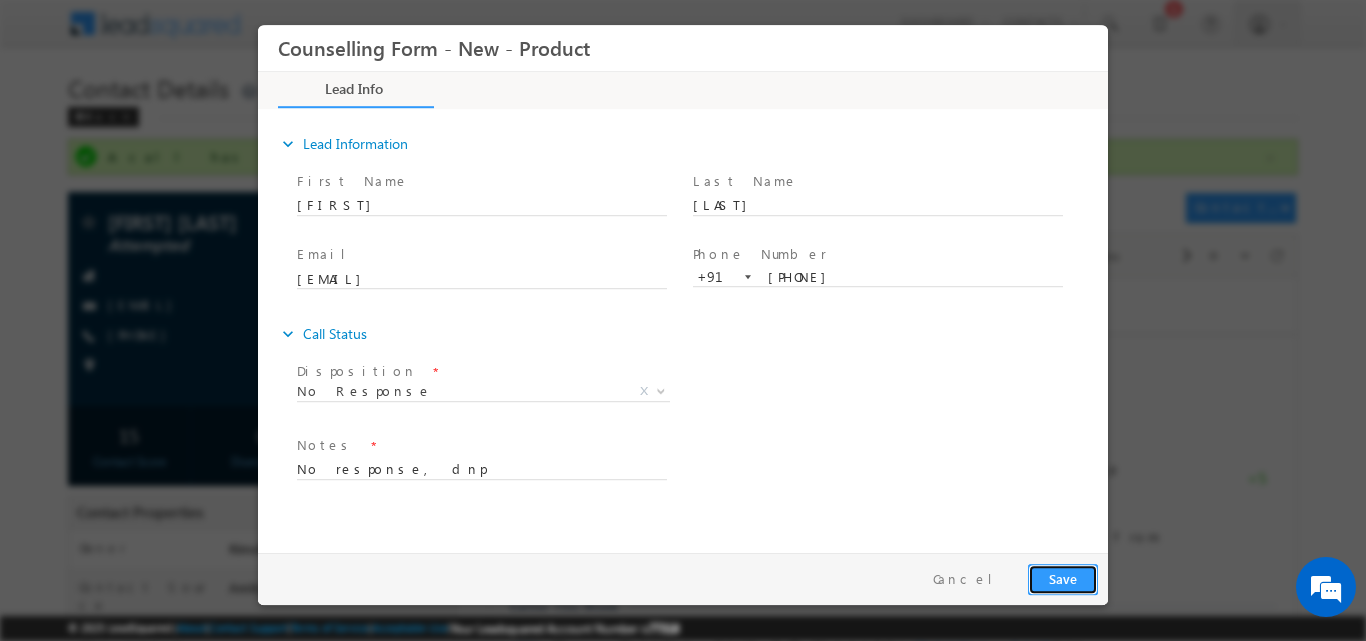 click on "Save" at bounding box center (1063, 578) 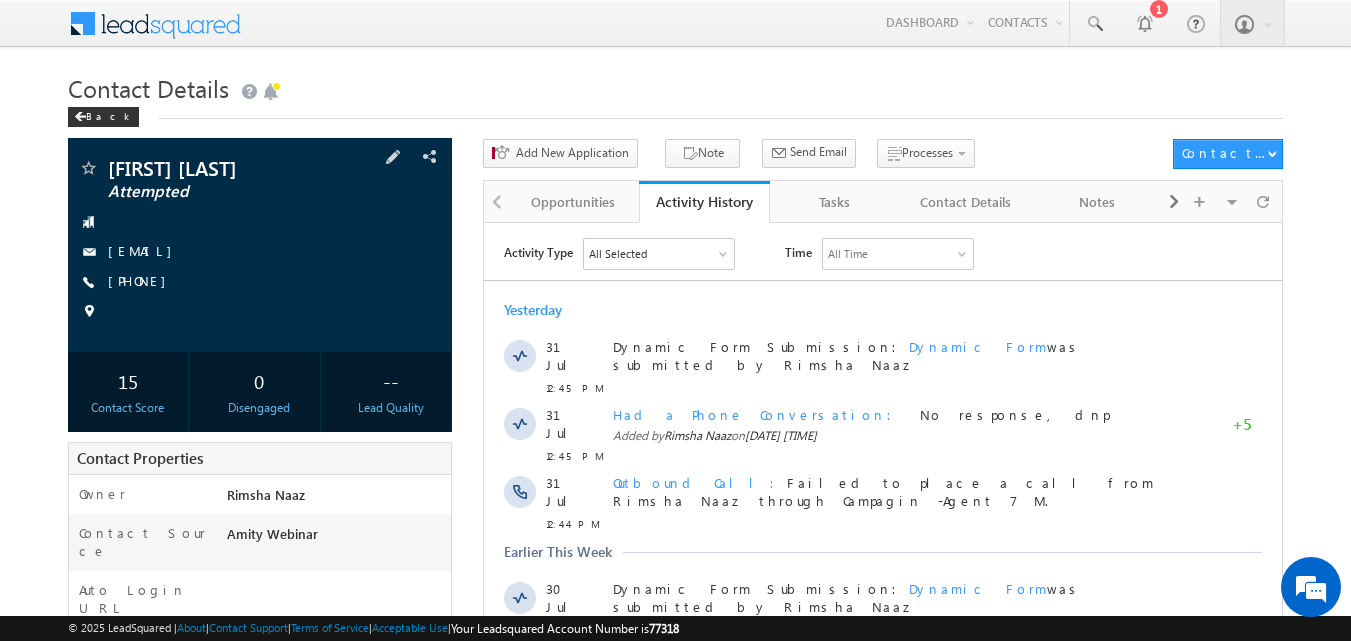 scroll, scrollTop: 0, scrollLeft: 0, axis: both 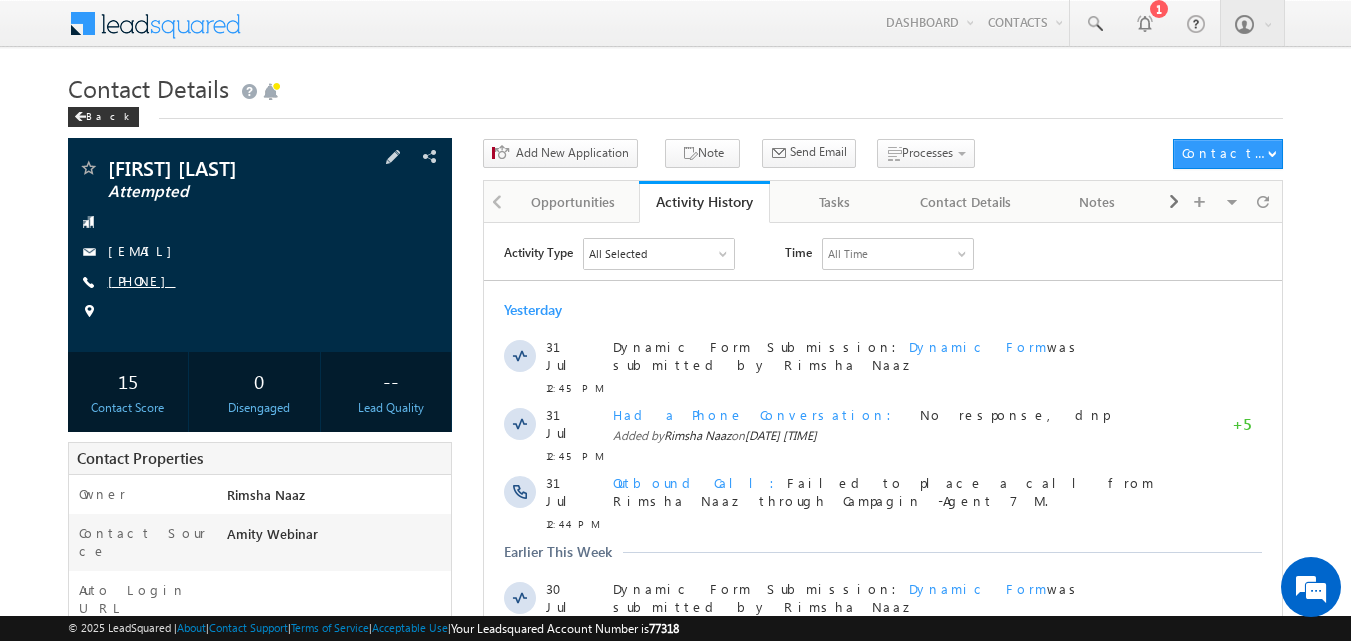 click on "[PHONE]" at bounding box center [142, 280] 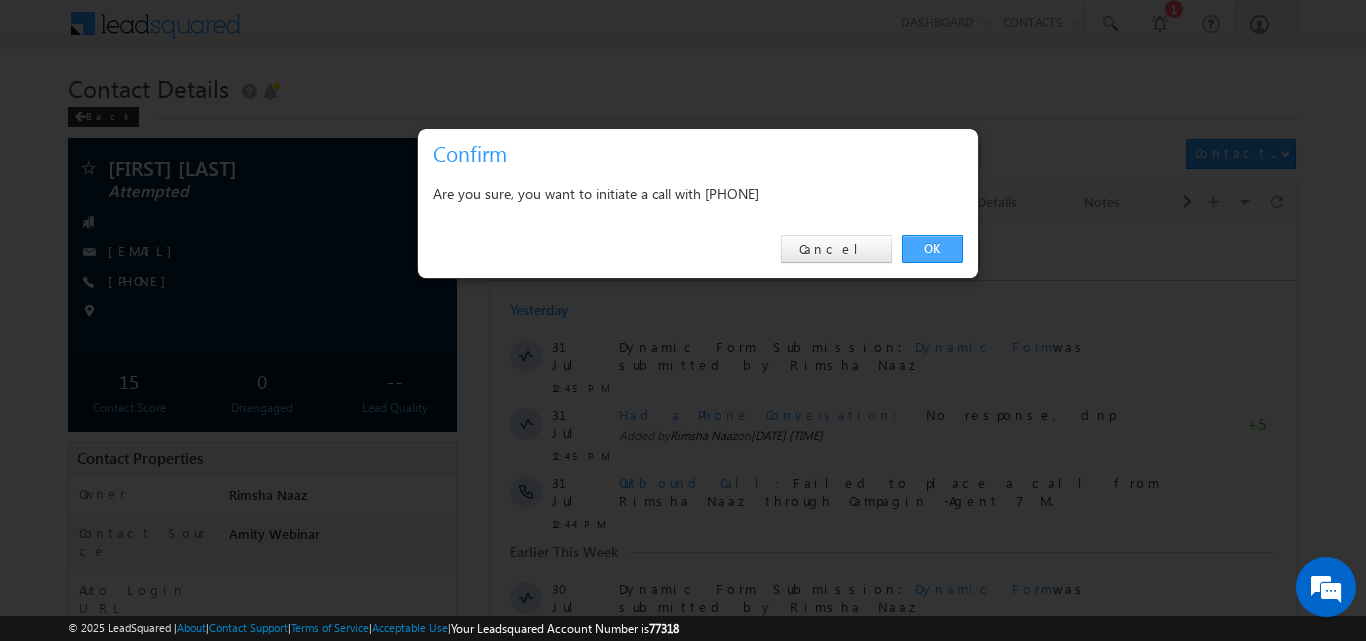 click on "OK" at bounding box center [932, 249] 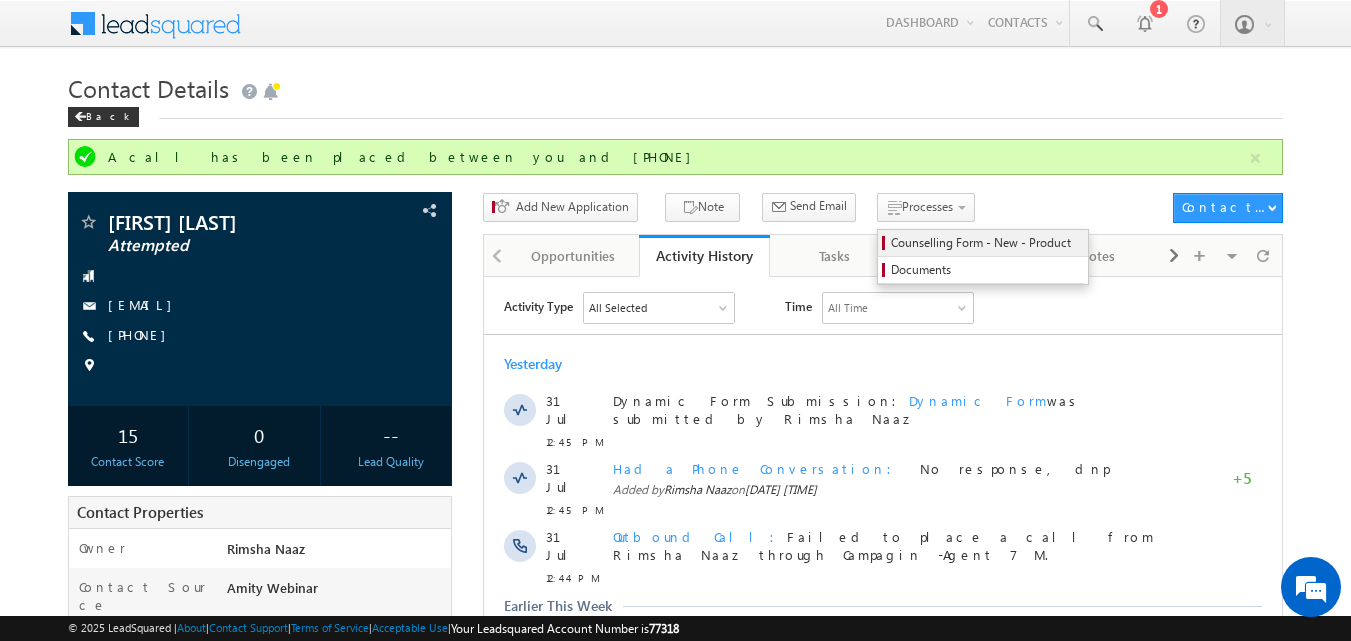 click on "Counselling Form - New - Product" at bounding box center [986, 243] 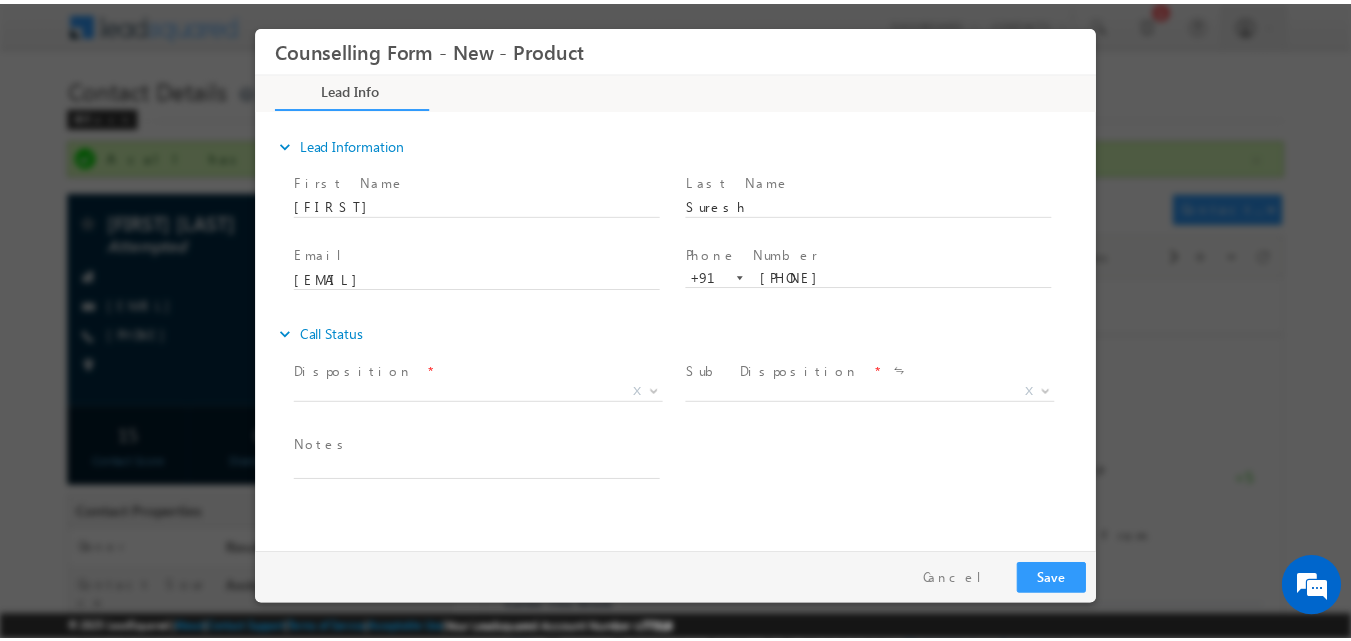 scroll, scrollTop: 0, scrollLeft: 0, axis: both 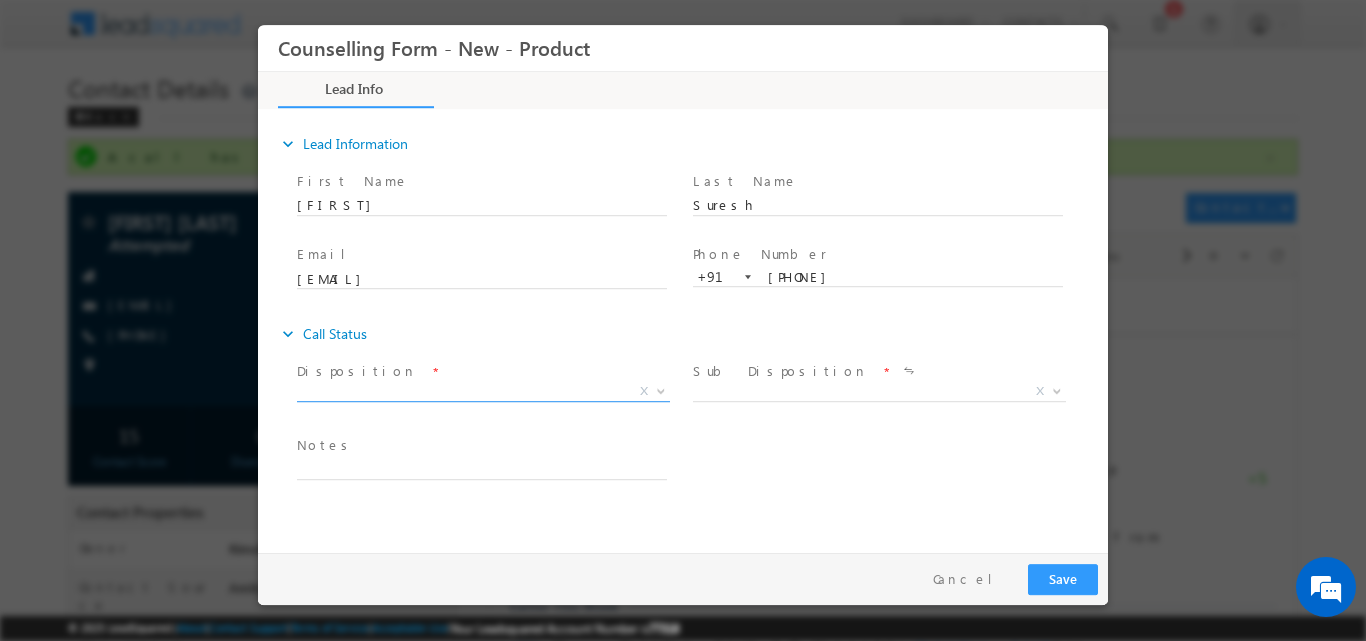 click at bounding box center [659, 390] 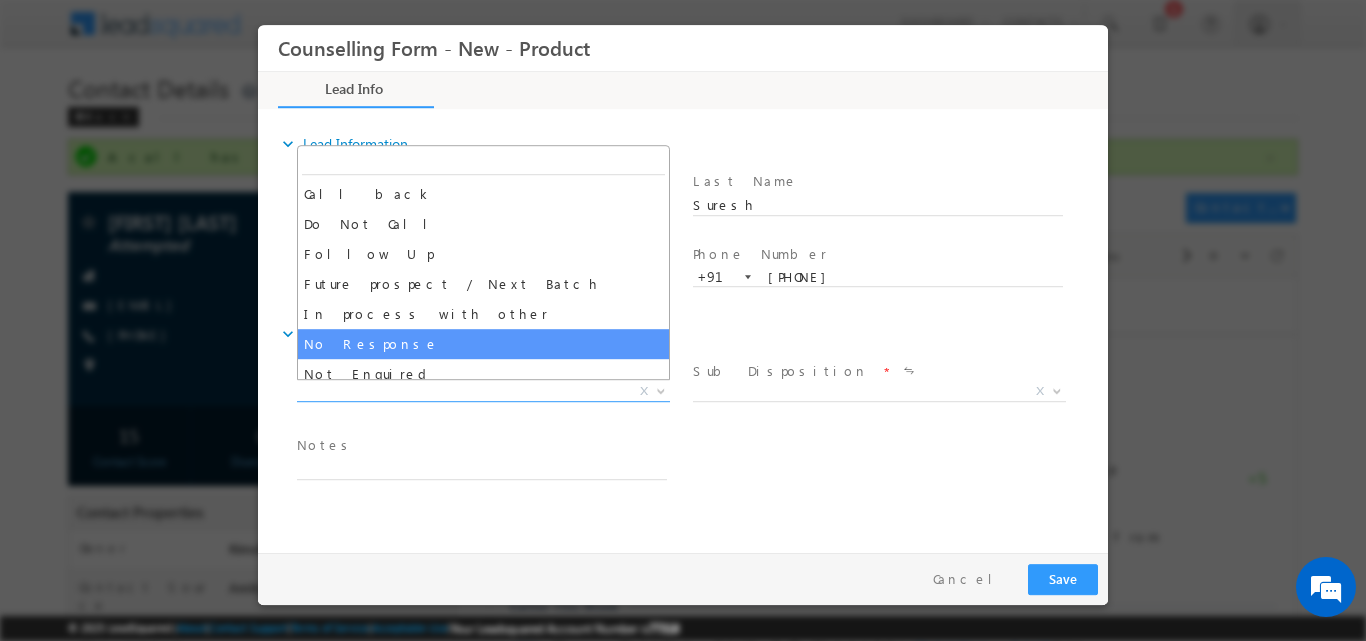 select on "No Response" 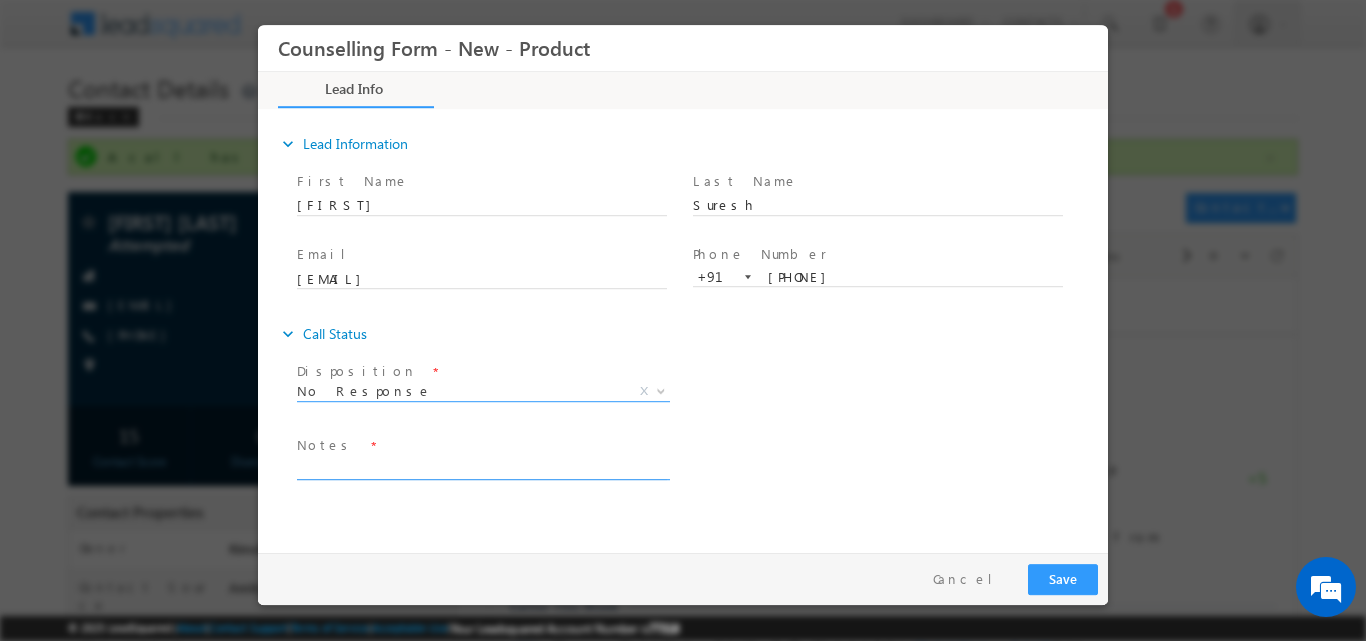 click at bounding box center (482, 467) 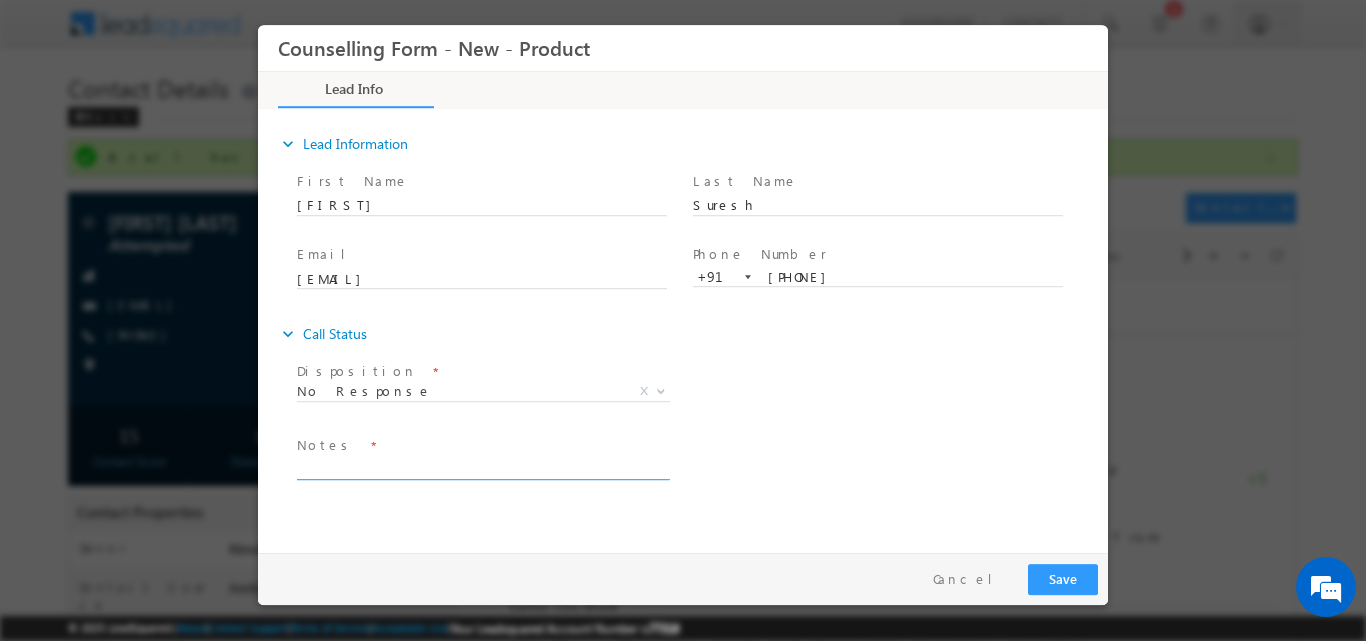 paste on "No response, dnp" 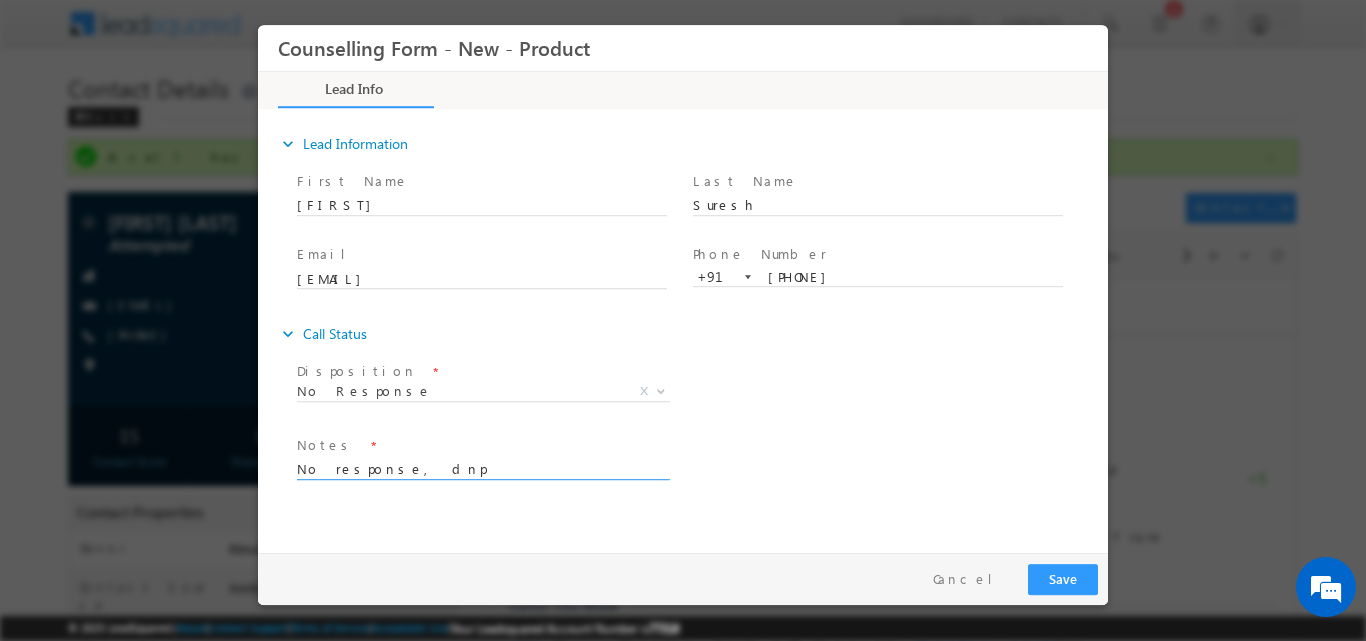 type on "No response, dnp" 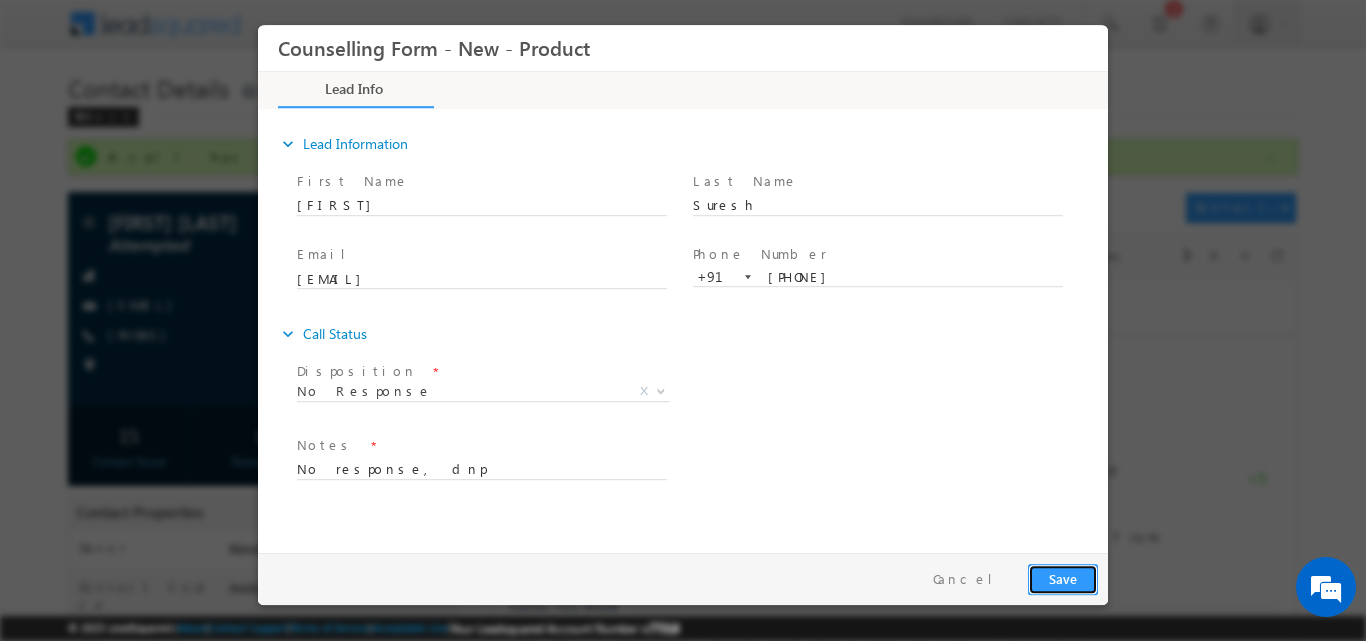 click on "Save" at bounding box center (1063, 578) 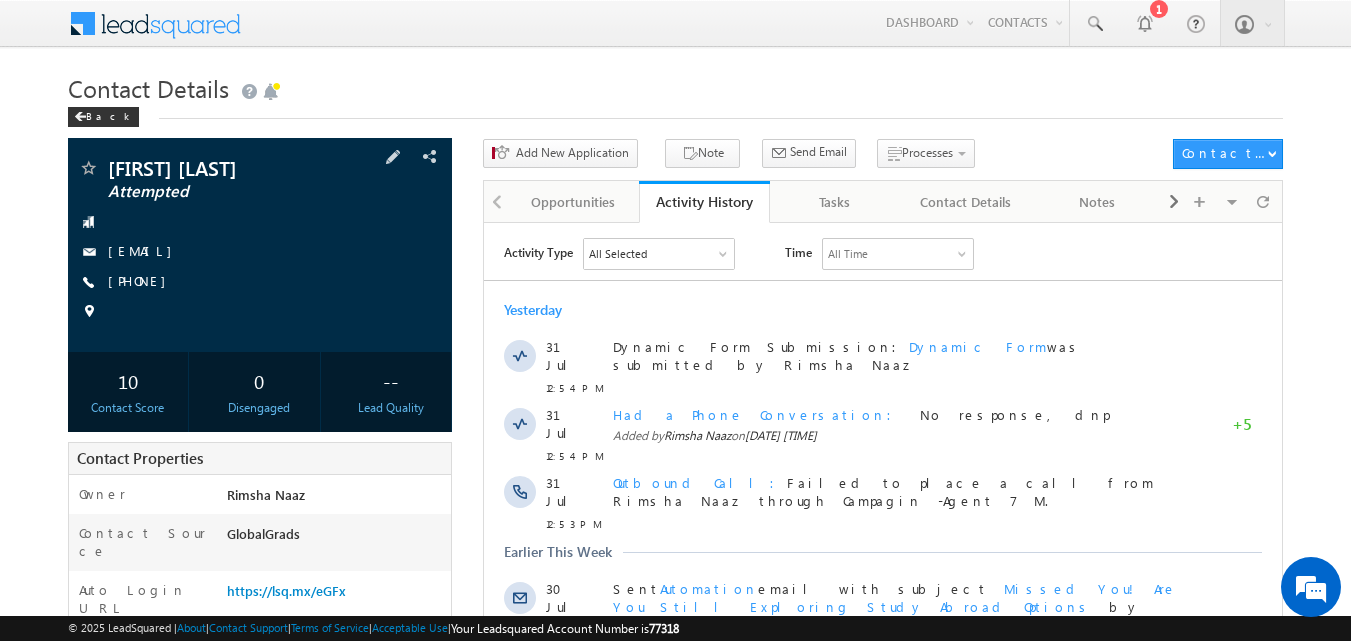 scroll, scrollTop: 0, scrollLeft: 0, axis: both 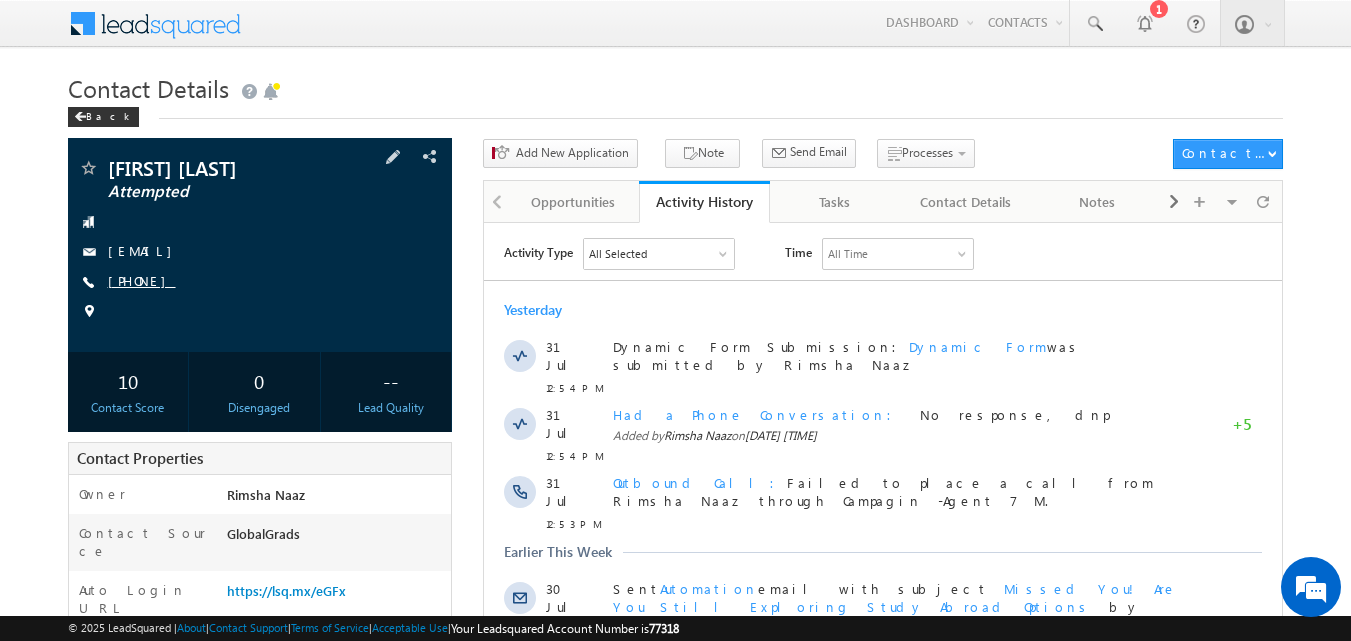 click on "[PHONE]" at bounding box center (142, 280) 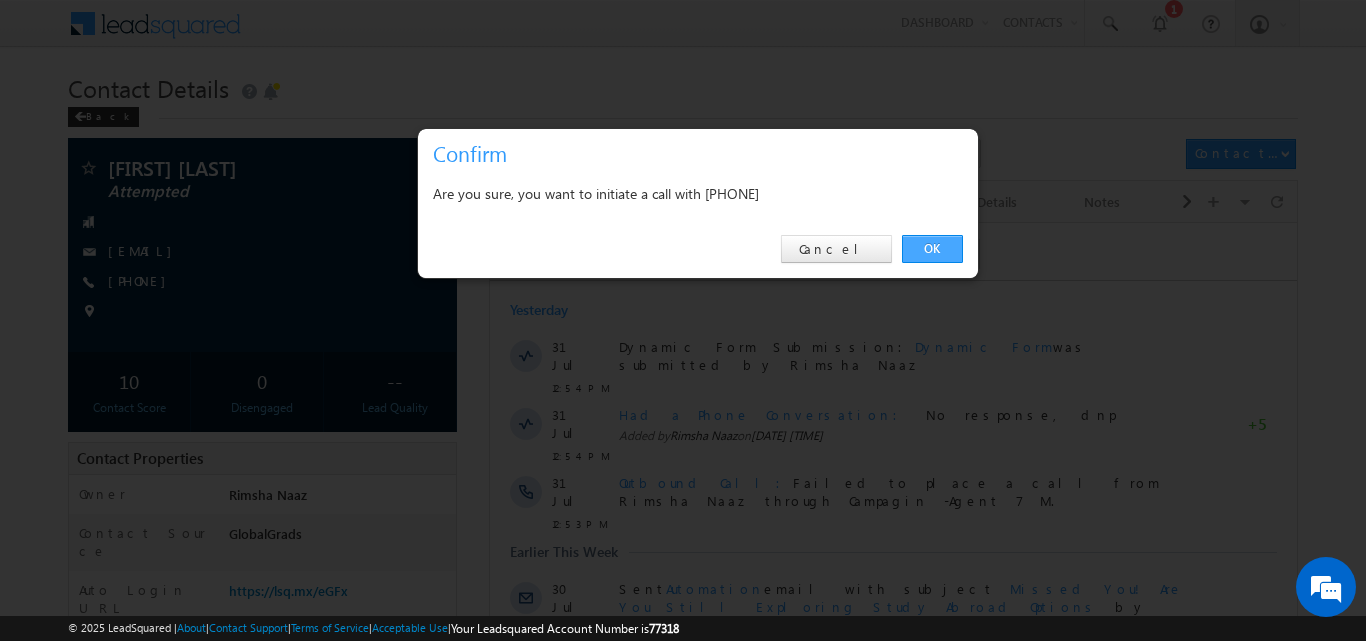 click on "OK" at bounding box center [932, 249] 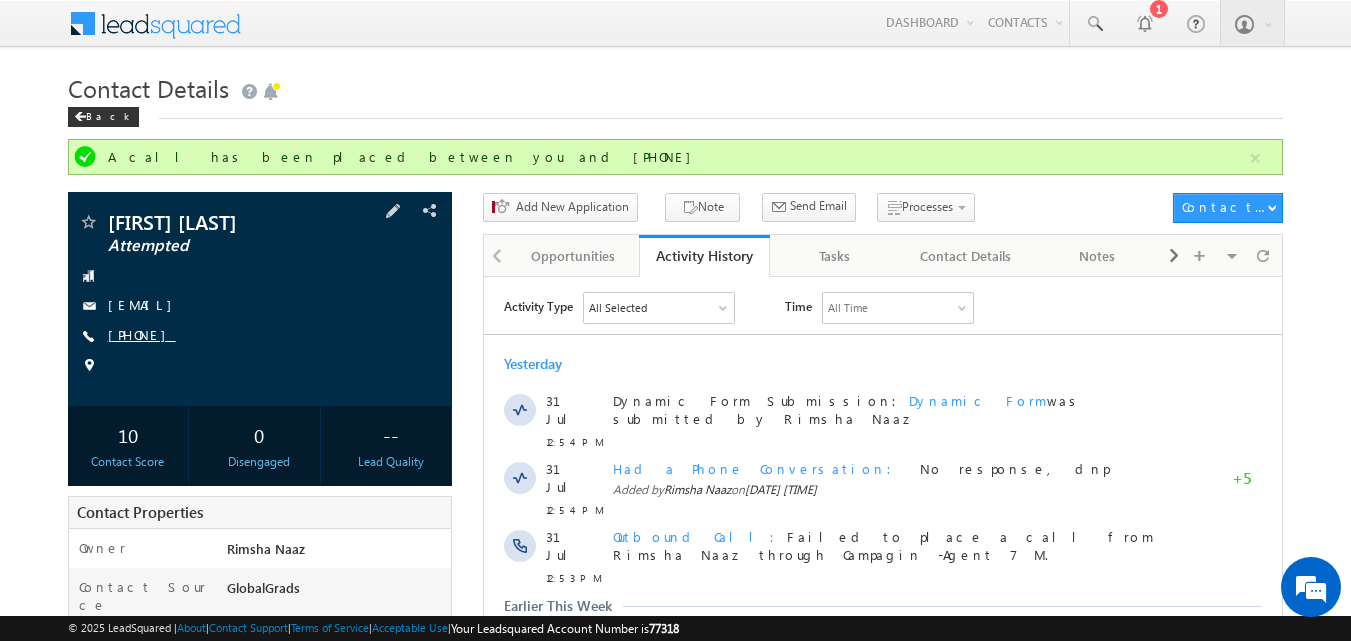 click on "[PHONE]" at bounding box center [142, 334] 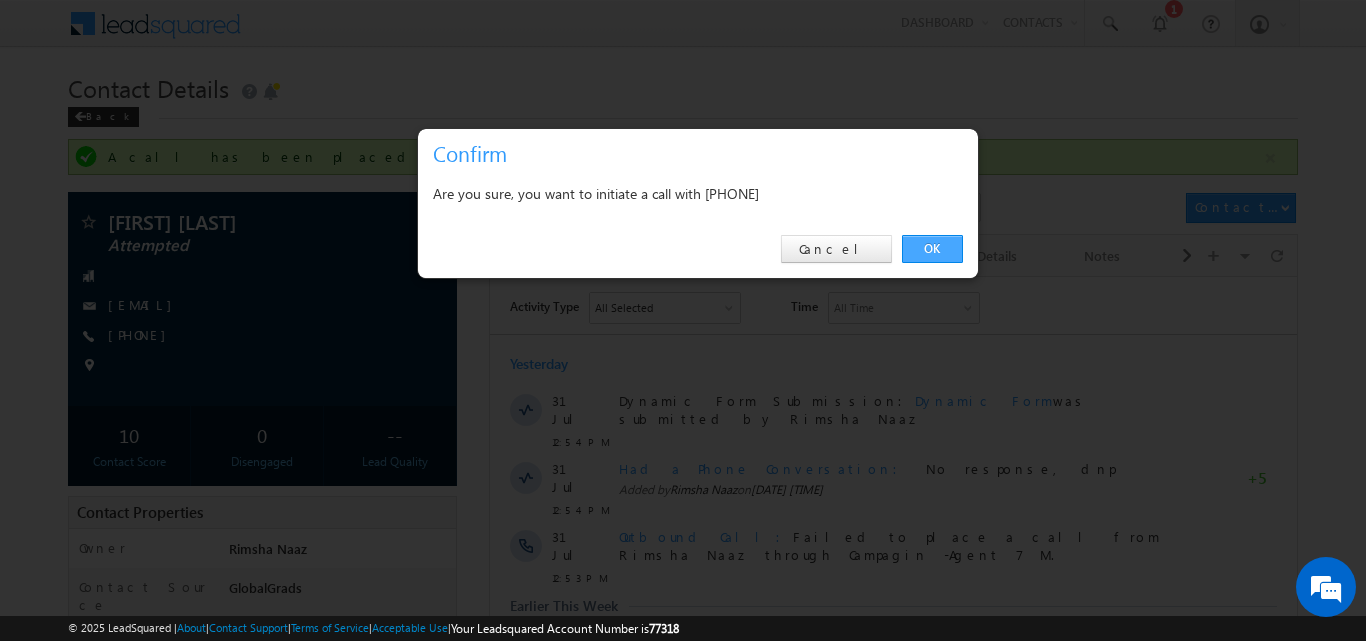 click on "OK" at bounding box center (932, 249) 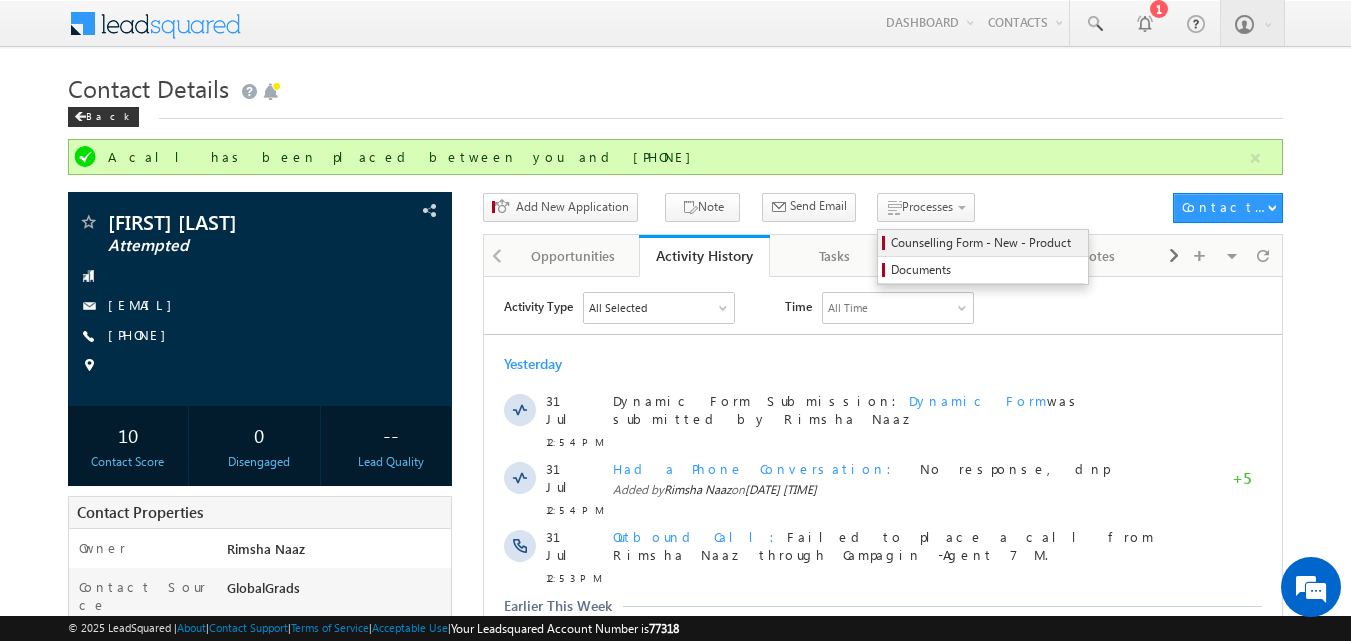 click on "Counselling Form - New - Product" at bounding box center (986, 243) 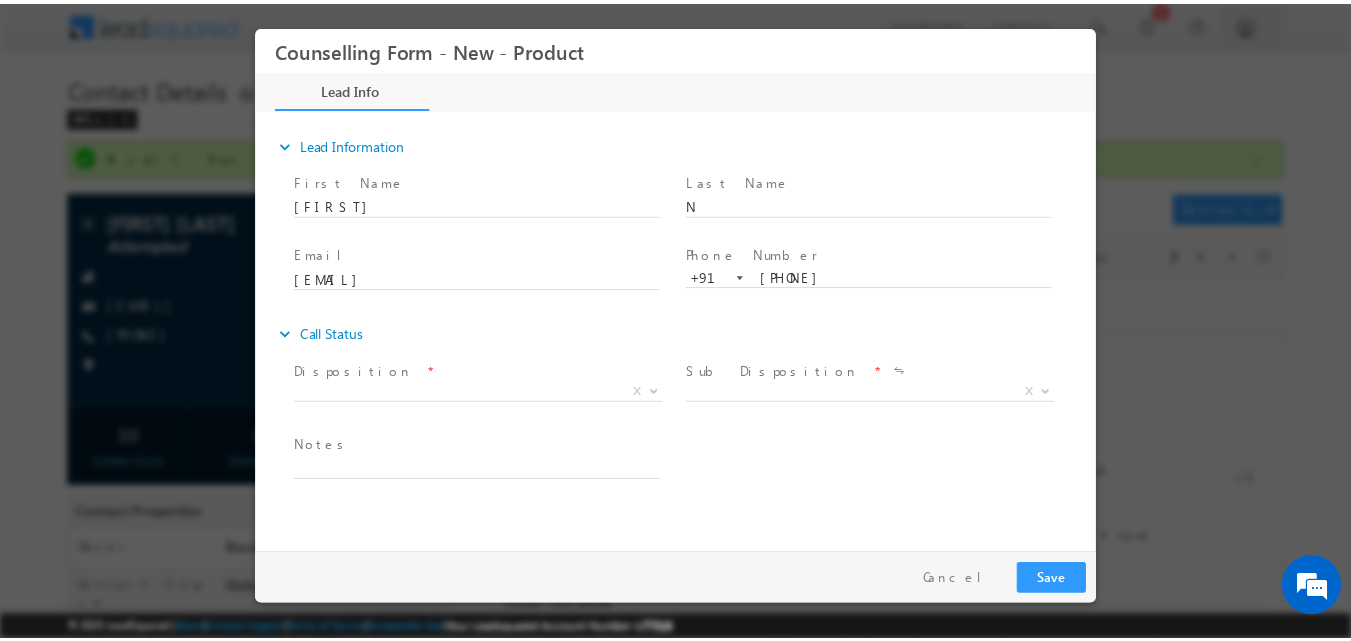 scroll, scrollTop: 0, scrollLeft: 0, axis: both 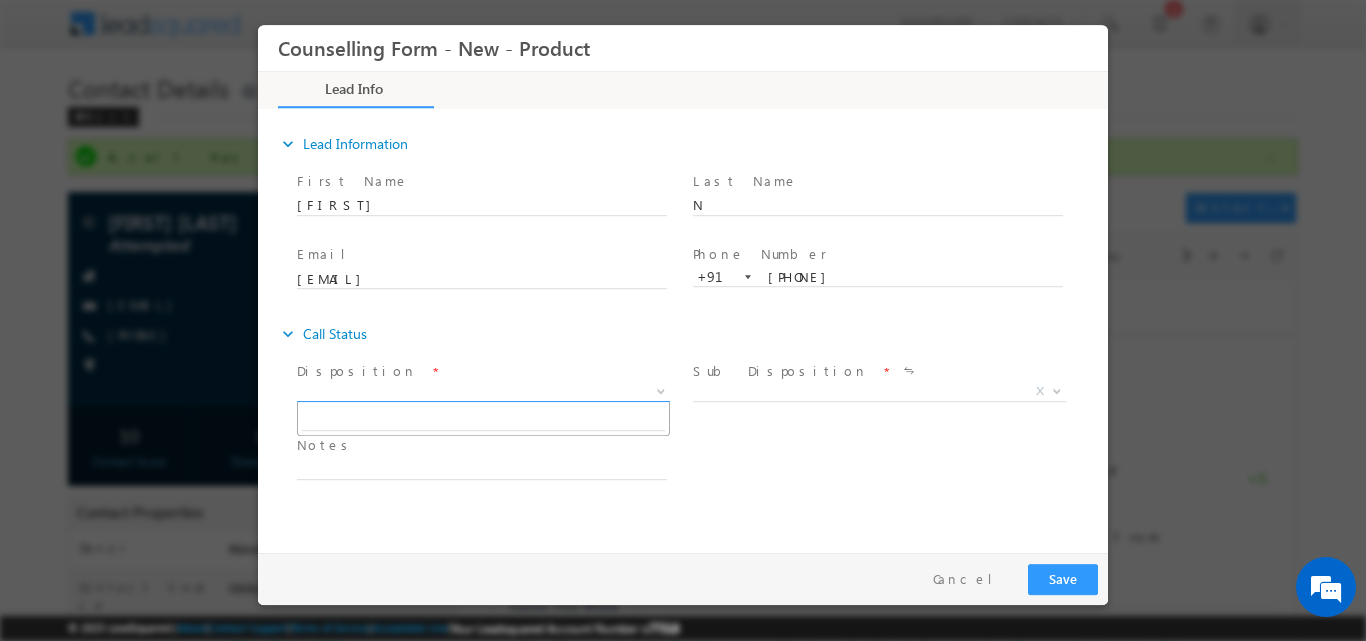click at bounding box center (661, 389) 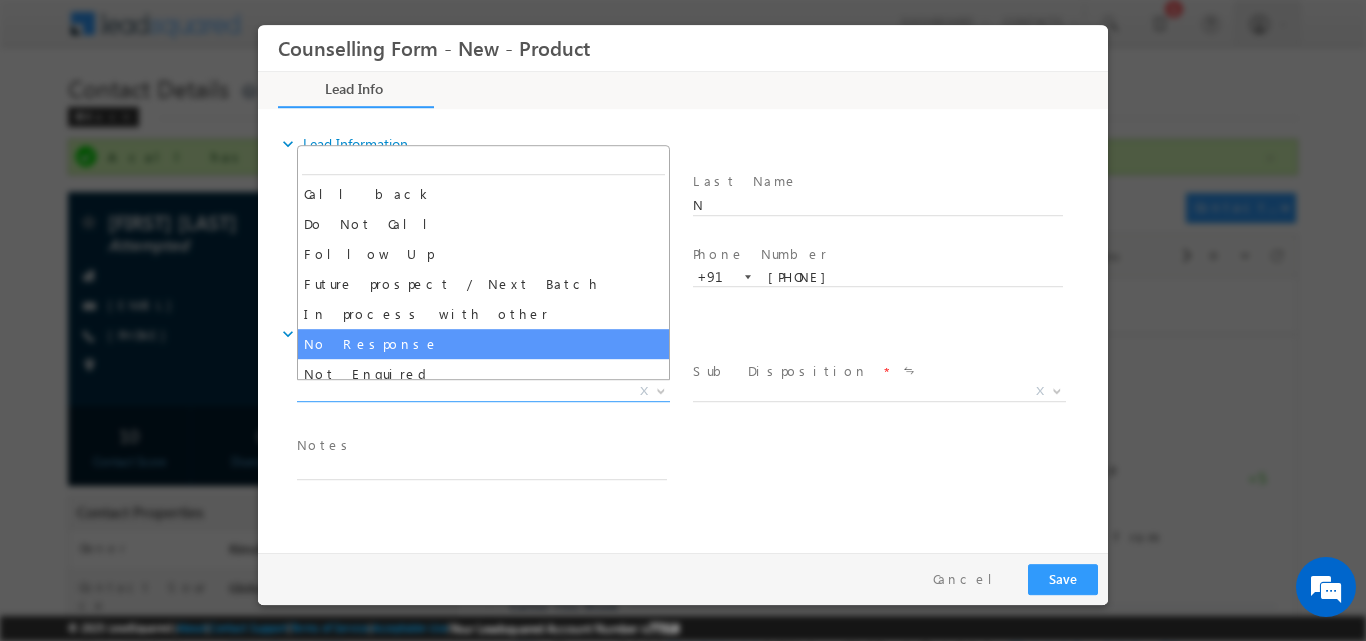 select on "No Response" 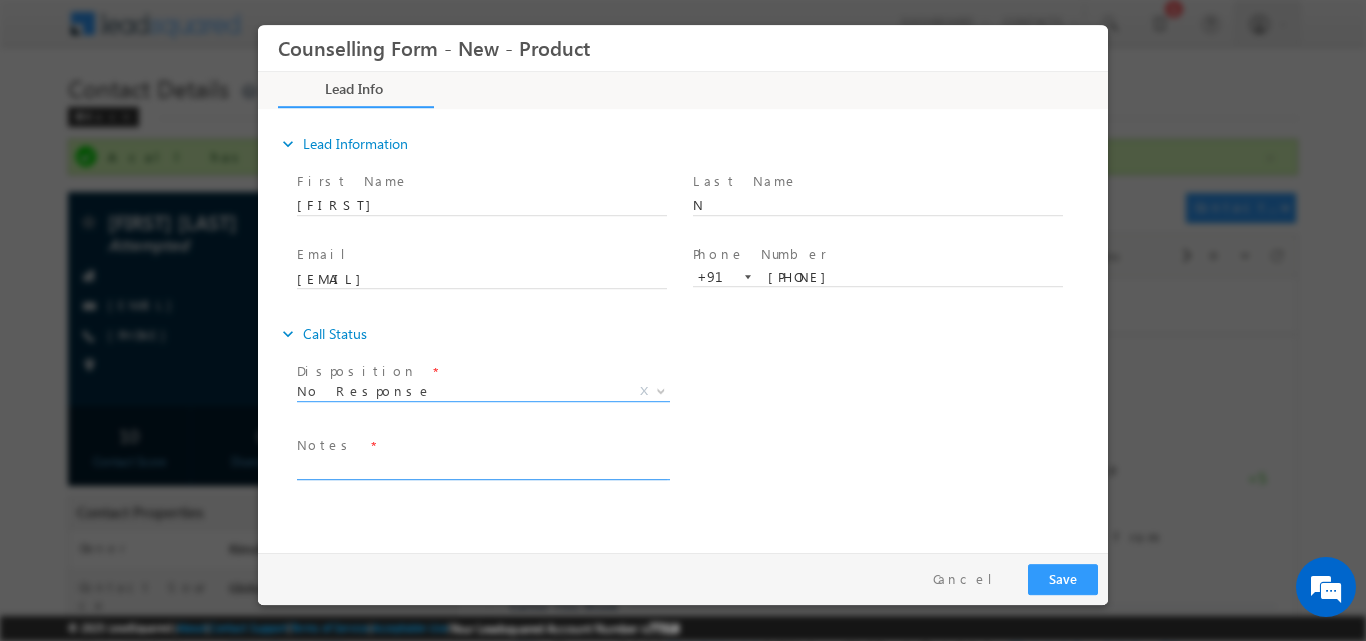 click at bounding box center (482, 467) 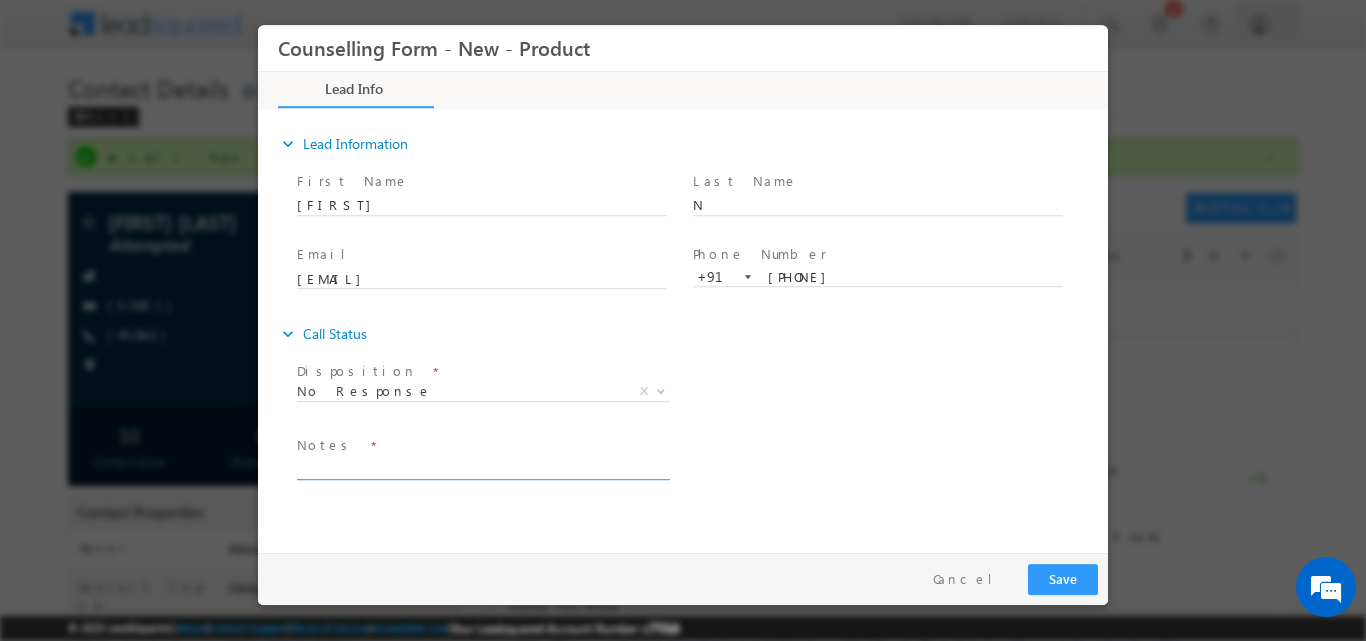 paste on "No response, dnp" 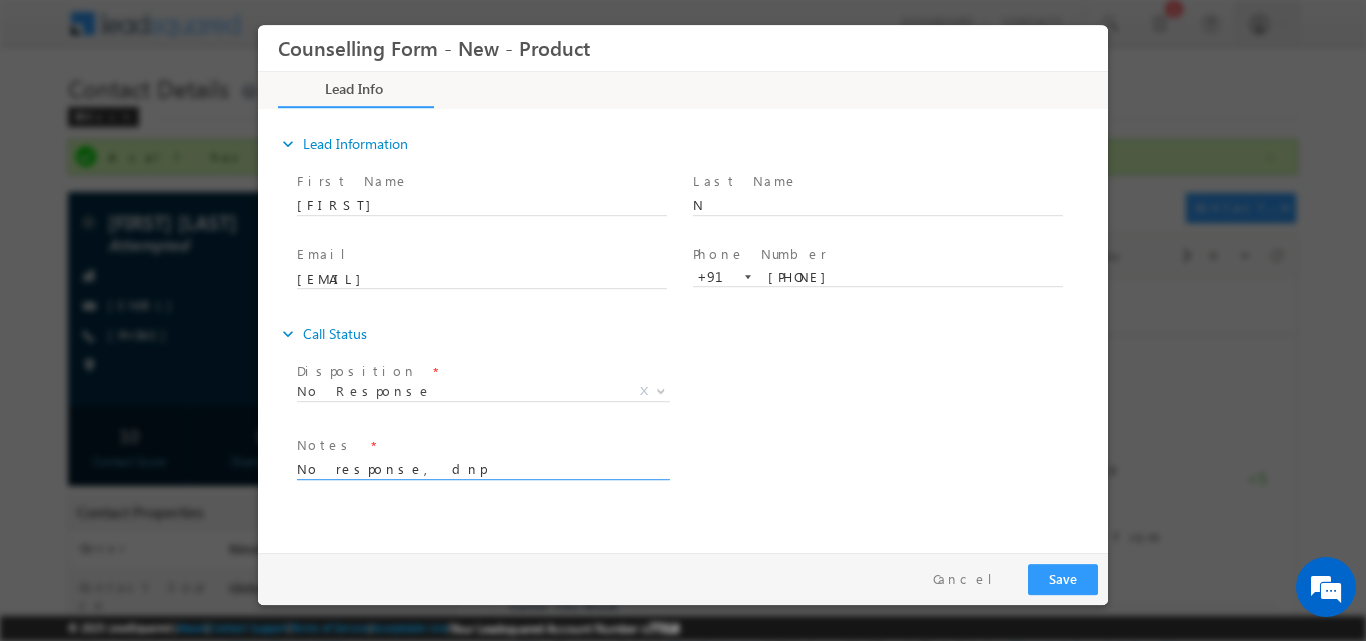 type on "No response, dnp" 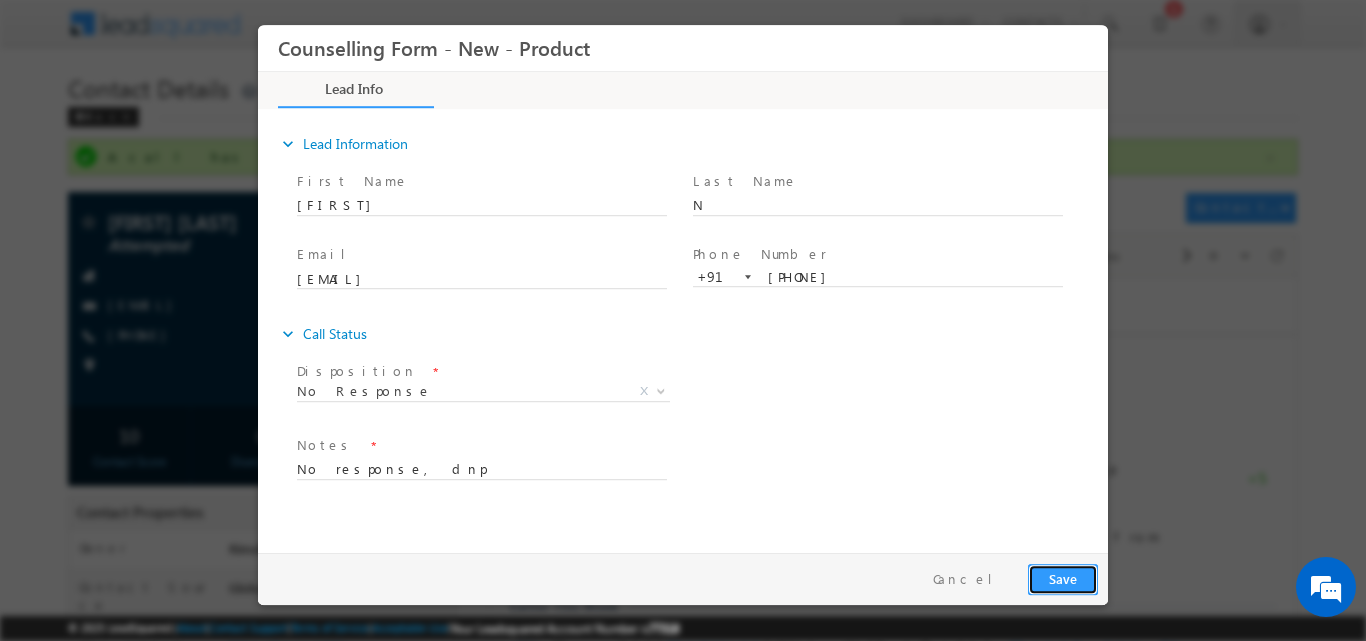 click on "Save" at bounding box center (1063, 578) 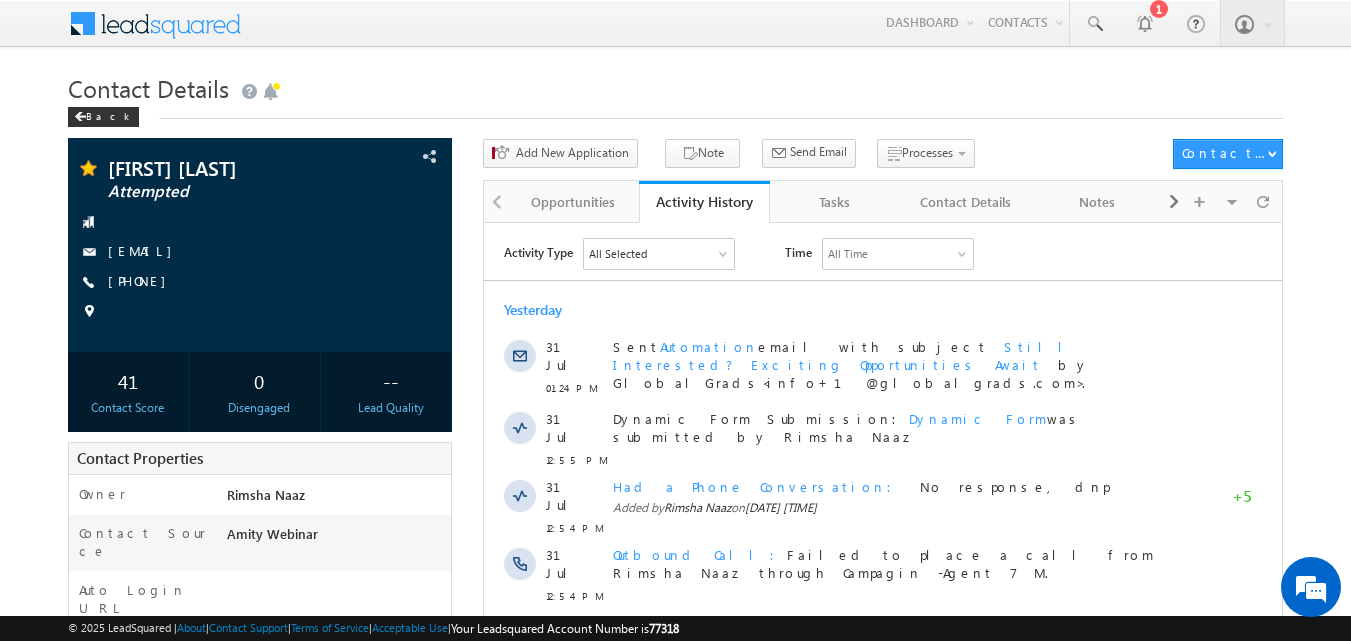 scroll, scrollTop: 0, scrollLeft: 0, axis: both 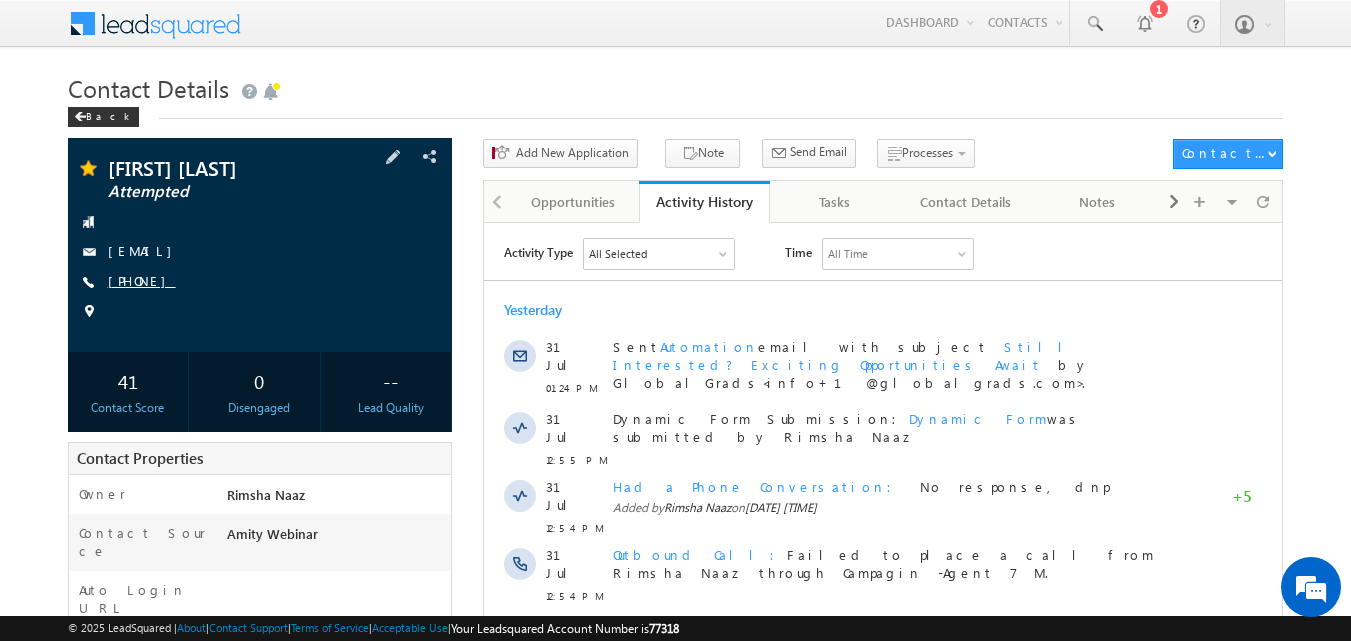 click on "[PHONE]" at bounding box center [142, 280] 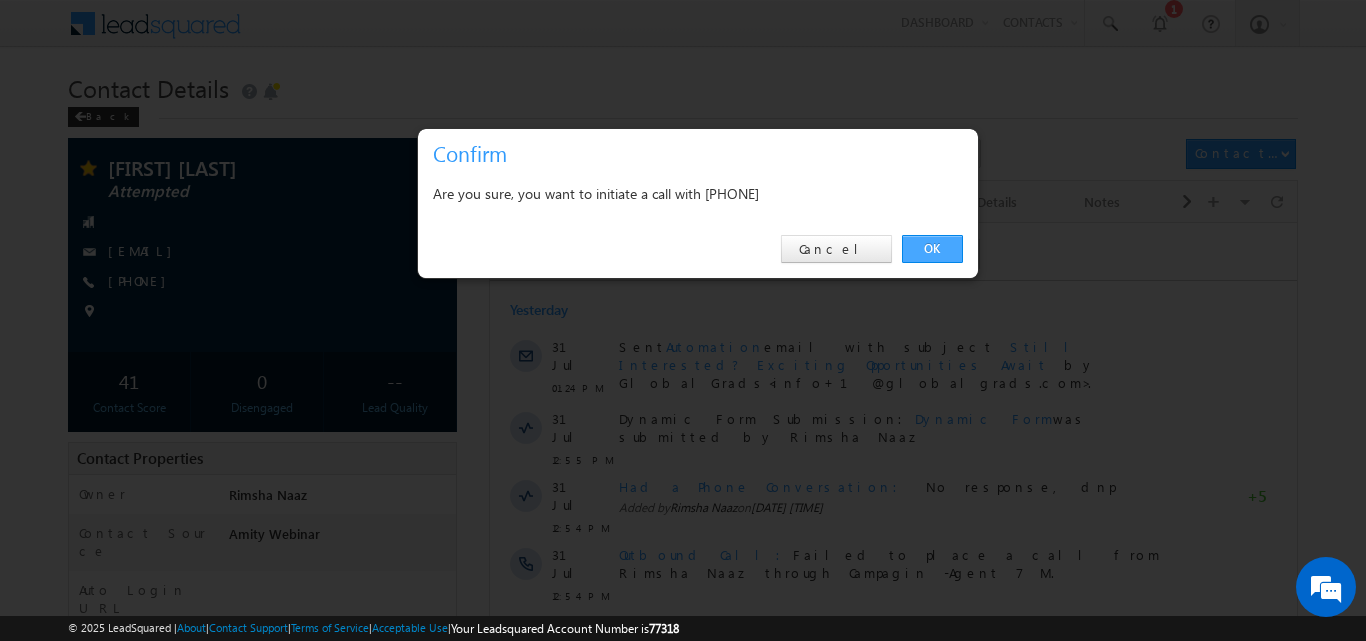 drag, startPoint x: 924, startPoint y: 252, endPoint x: 439, endPoint y: 20, distance: 537.63275 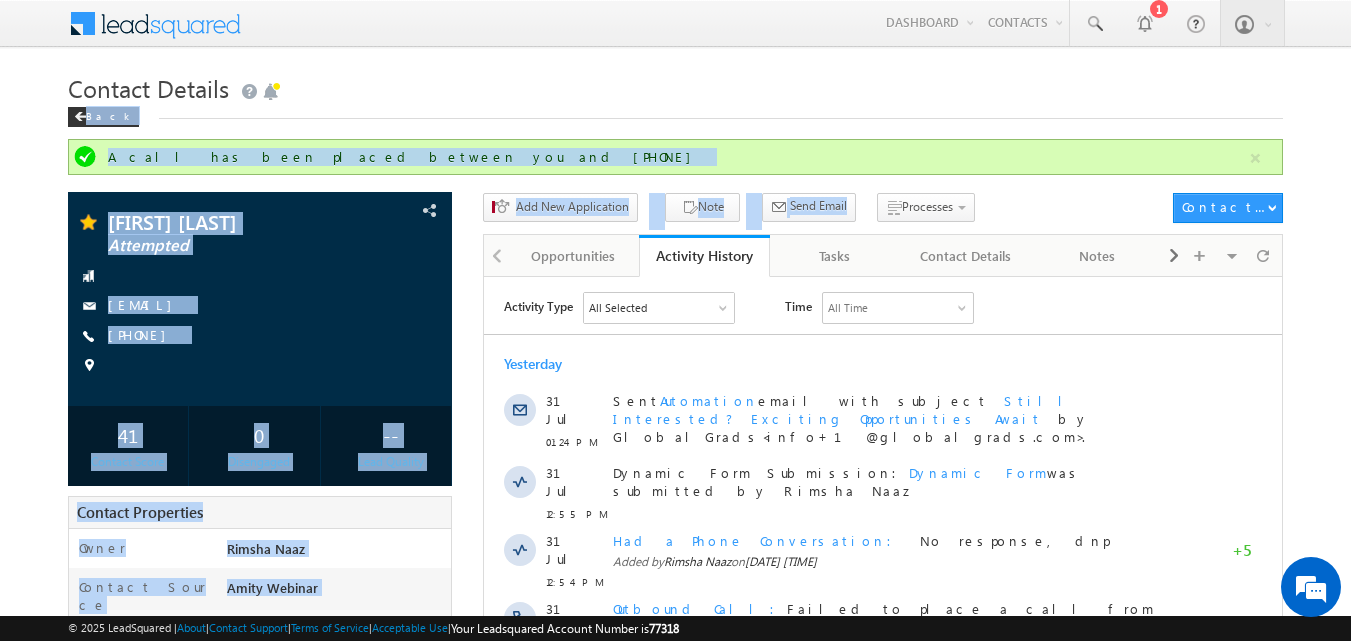 drag, startPoint x: 566, startPoint y: 99, endPoint x: 815, endPoint y: 245, distance: 288.64685 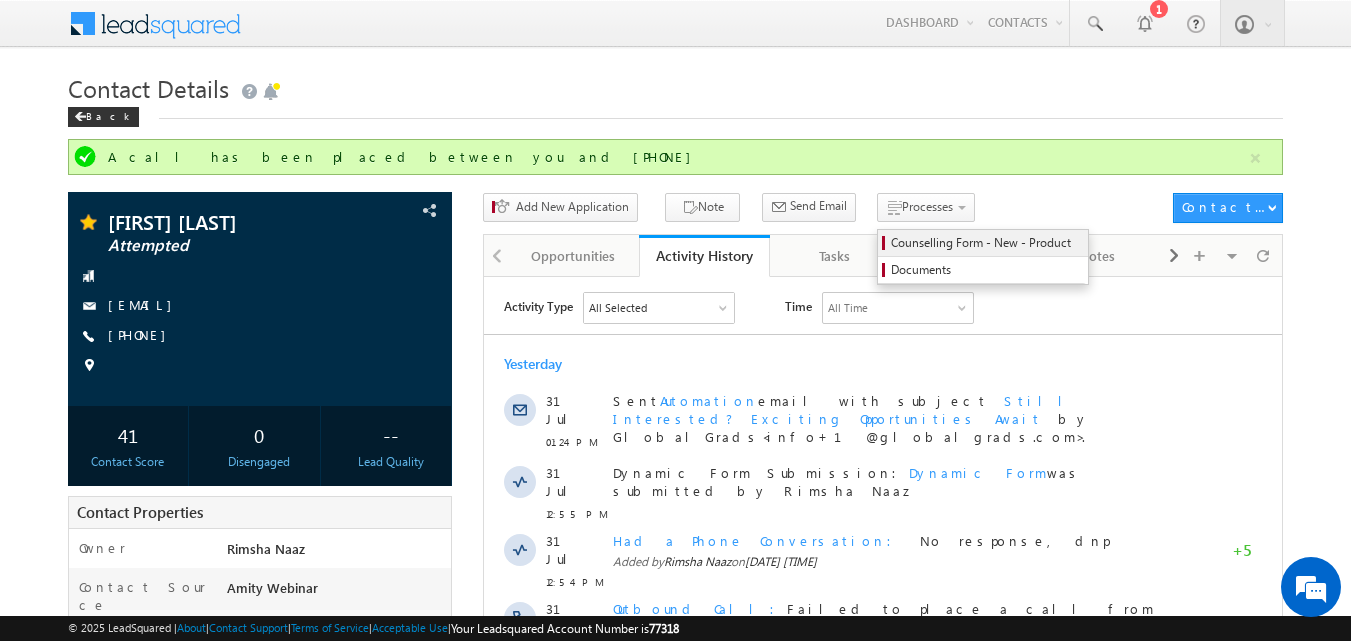 click on "Counselling Form - New - Product" at bounding box center [986, 243] 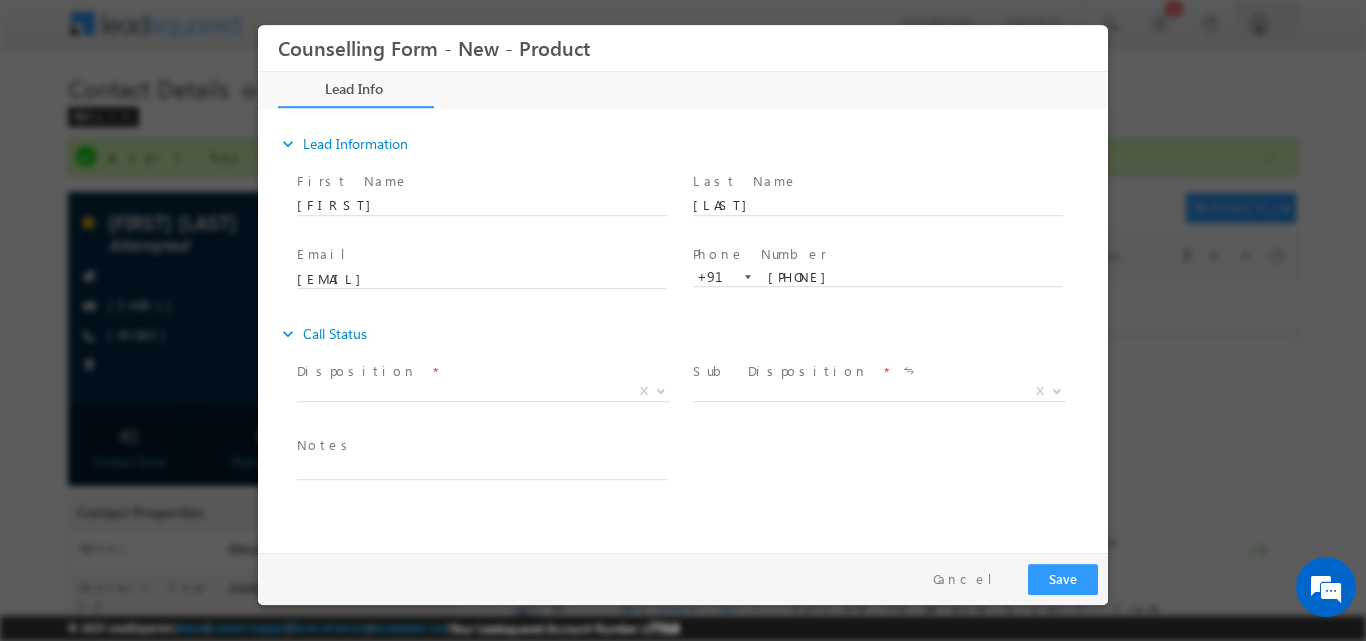 scroll, scrollTop: 0, scrollLeft: 0, axis: both 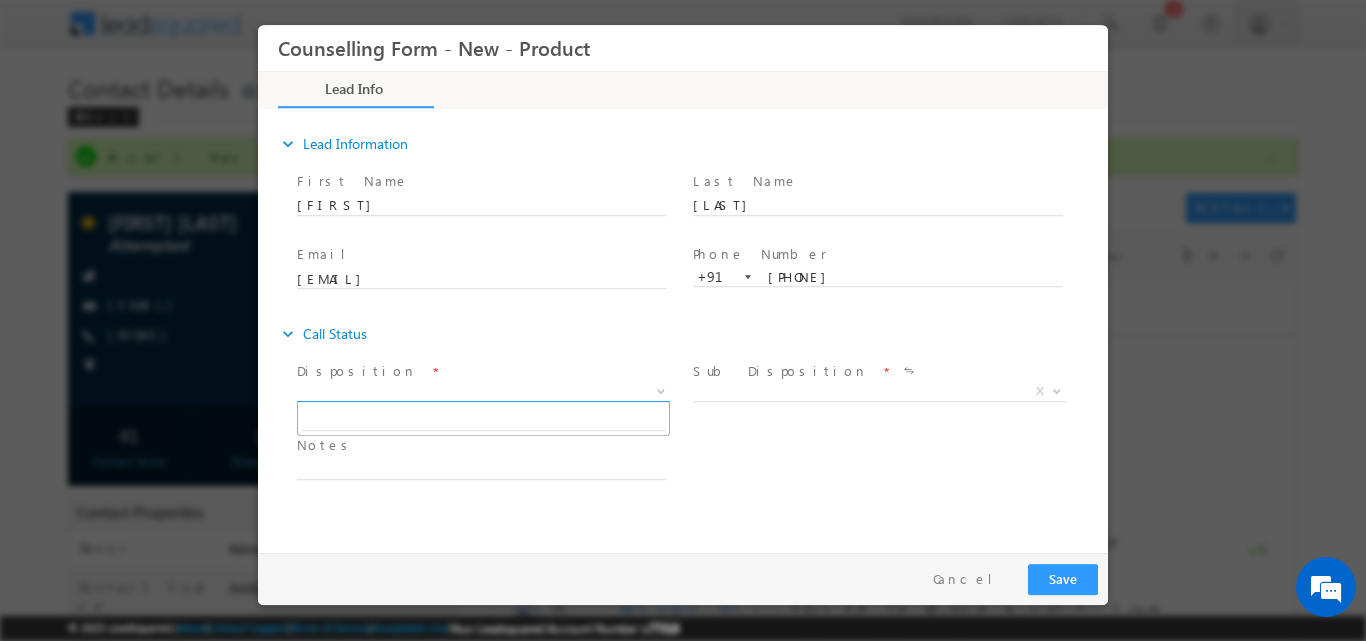 click at bounding box center [661, 389] 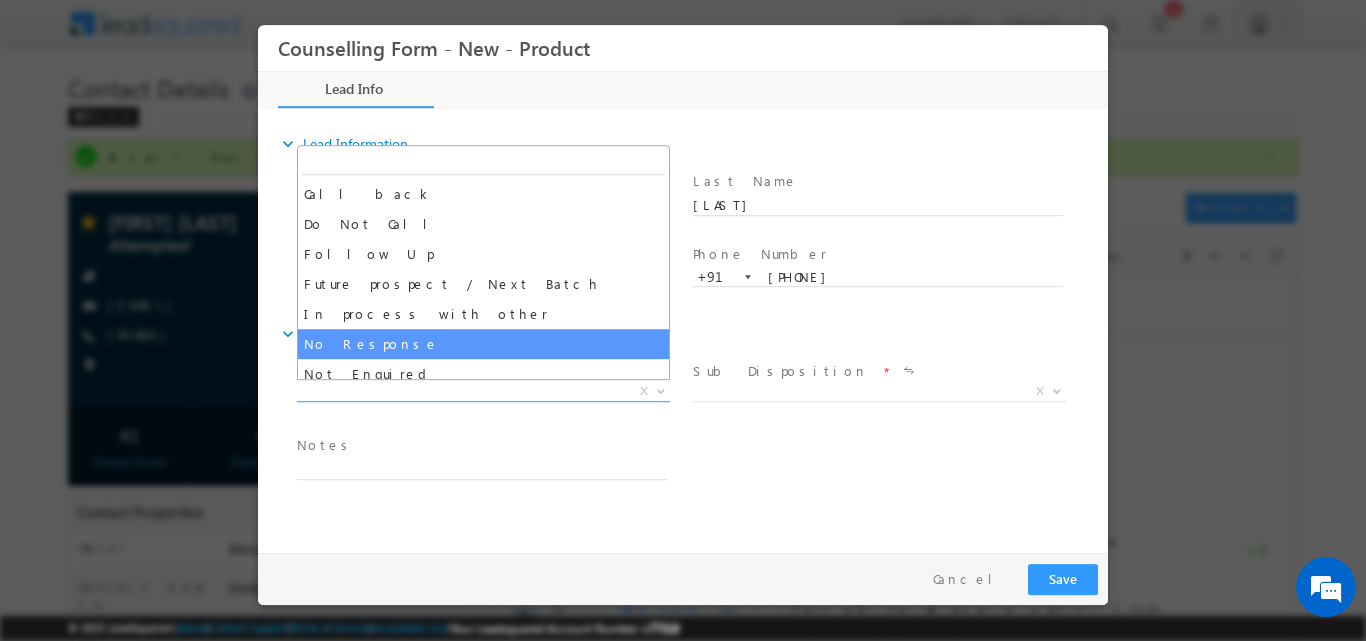 select on "No Response" 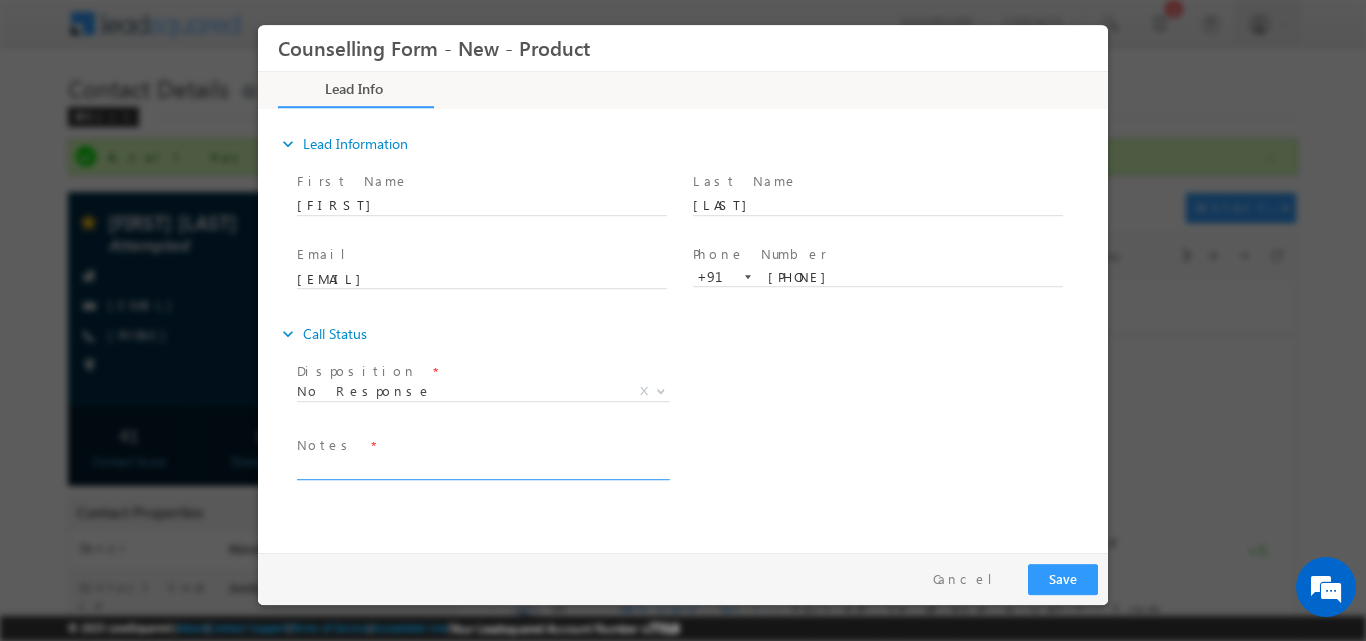 click at bounding box center (482, 467) 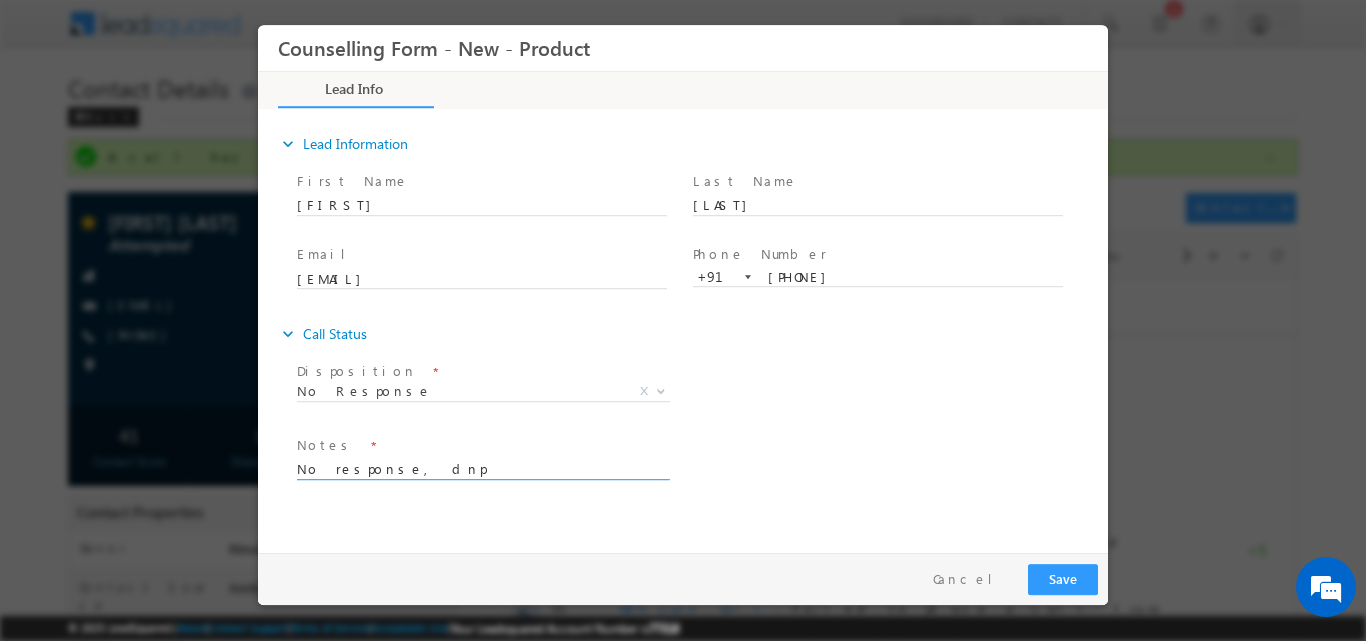 click on "No response, dnp" at bounding box center [482, 467] 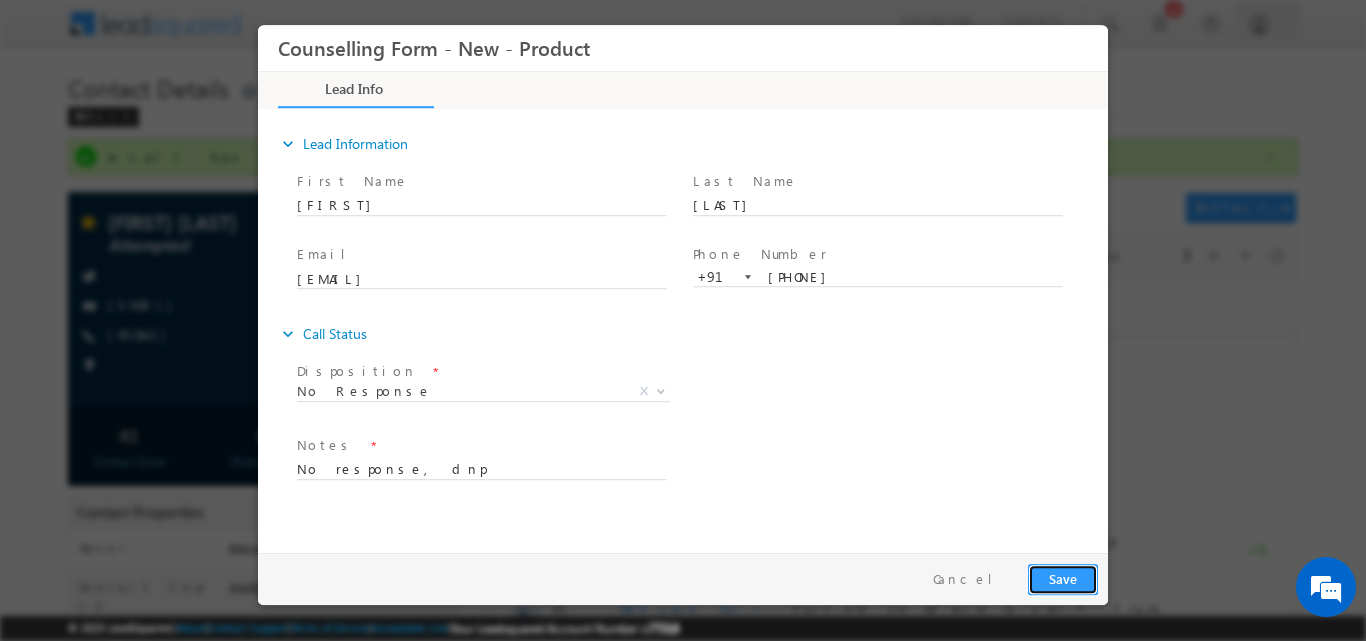 click on "Save" at bounding box center (1063, 578) 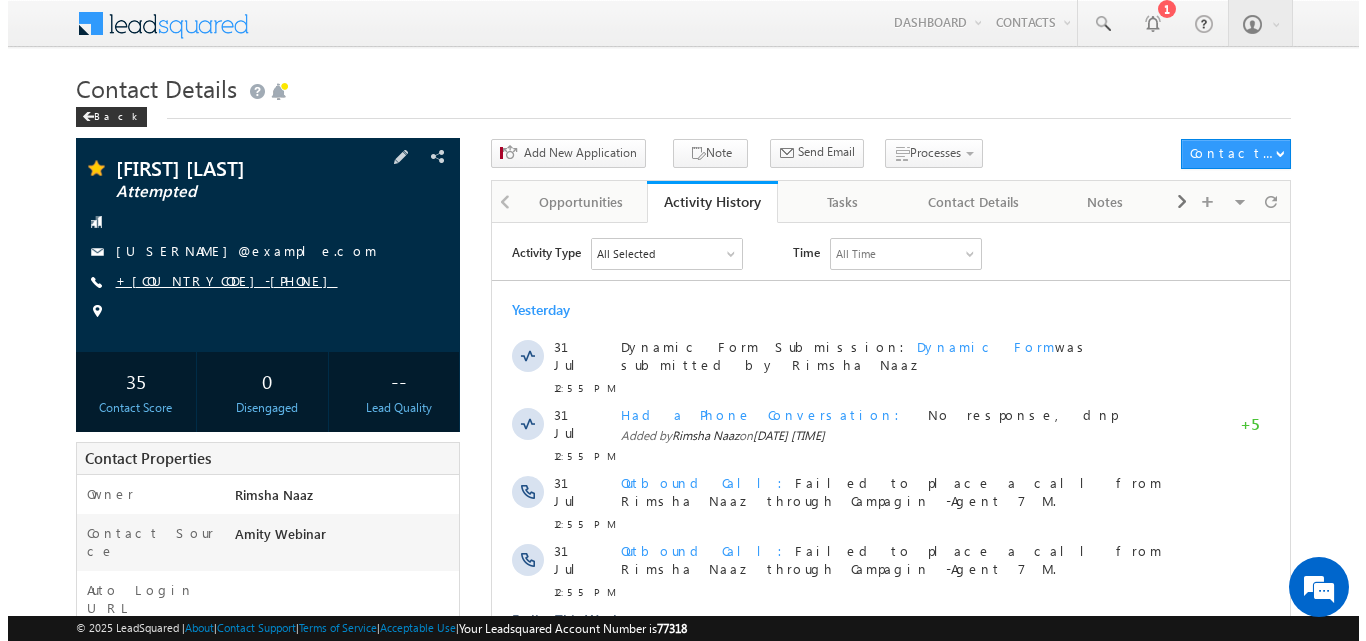 scroll, scrollTop: 0, scrollLeft: 0, axis: both 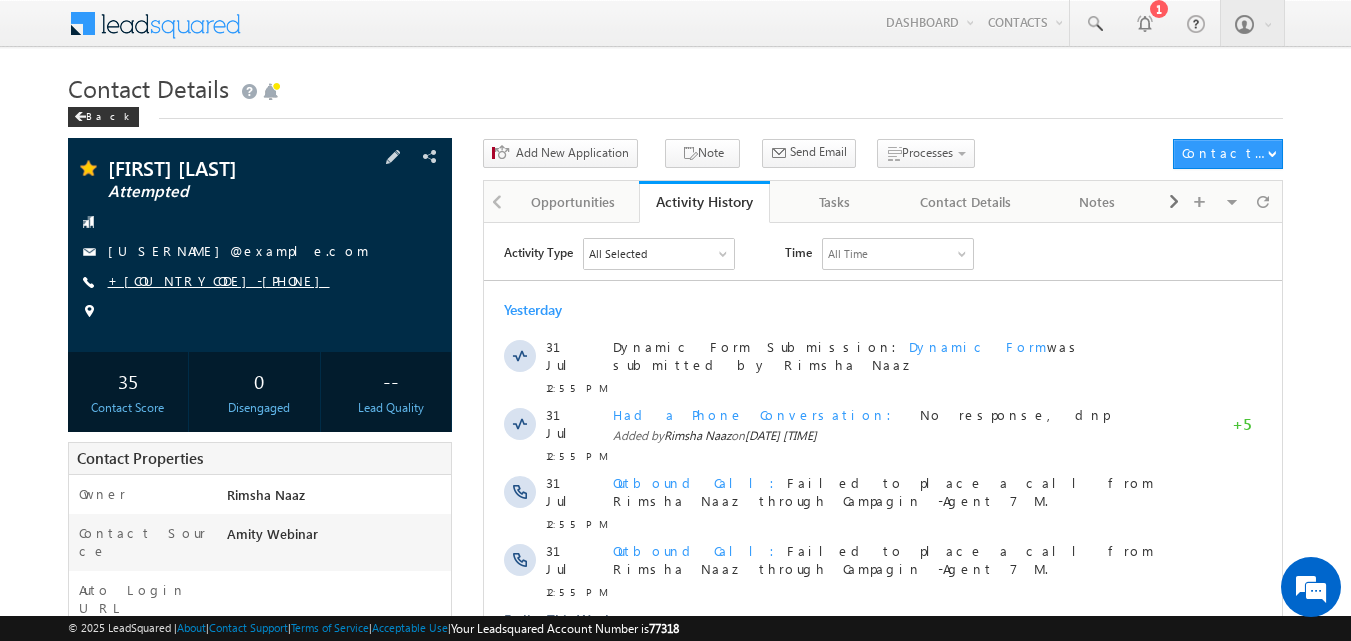 click on "+[COUNTRYCODE]-[PHONE]" at bounding box center [219, 280] 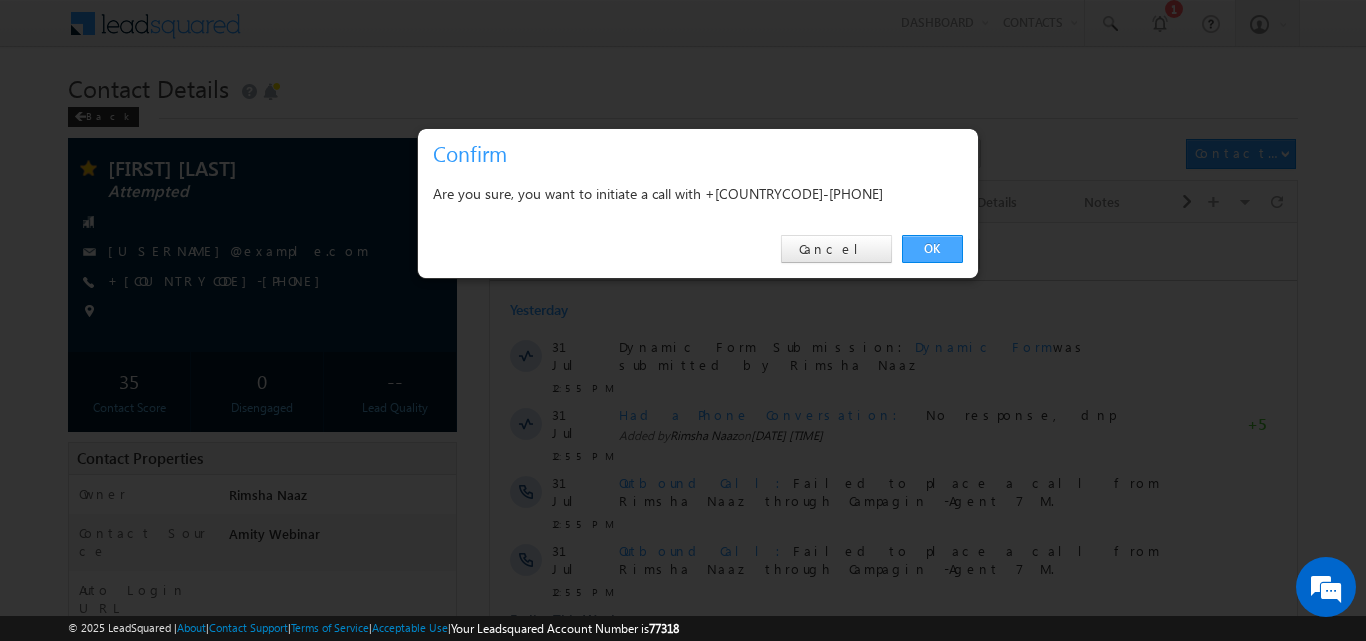 drag, startPoint x: 943, startPoint y: 240, endPoint x: 457, endPoint y: 14, distance: 535.9776 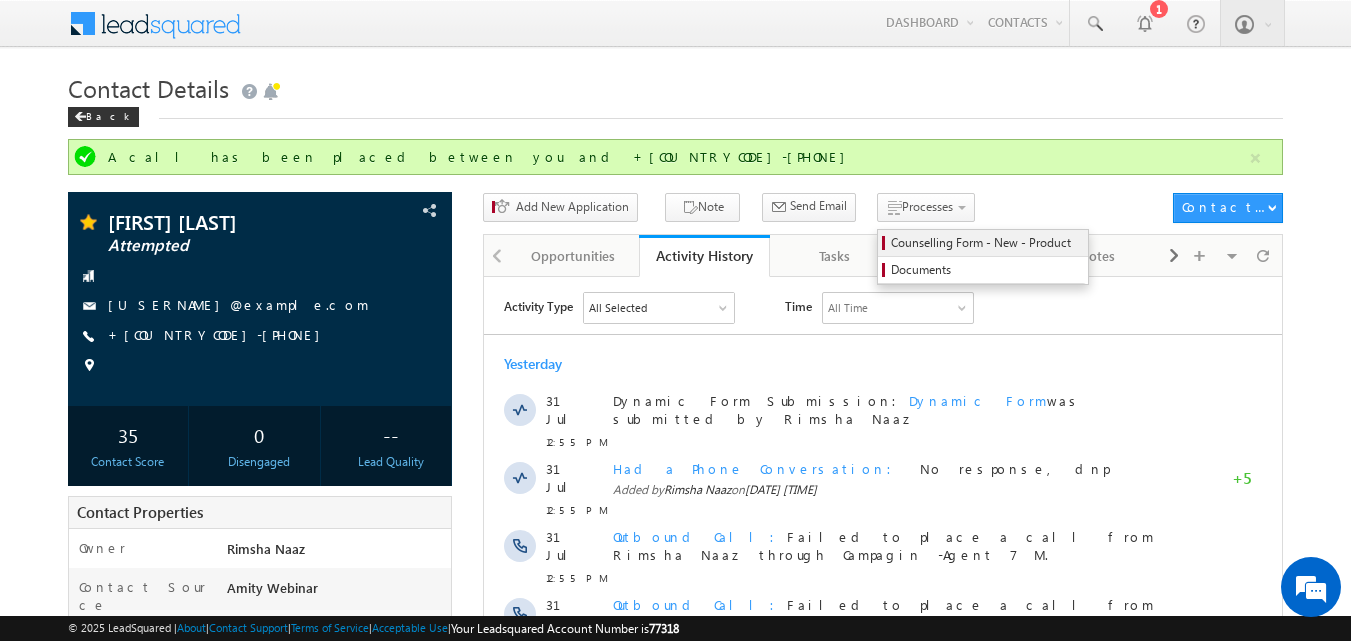 click on "Counselling Form - New - Product" at bounding box center (986, 243) 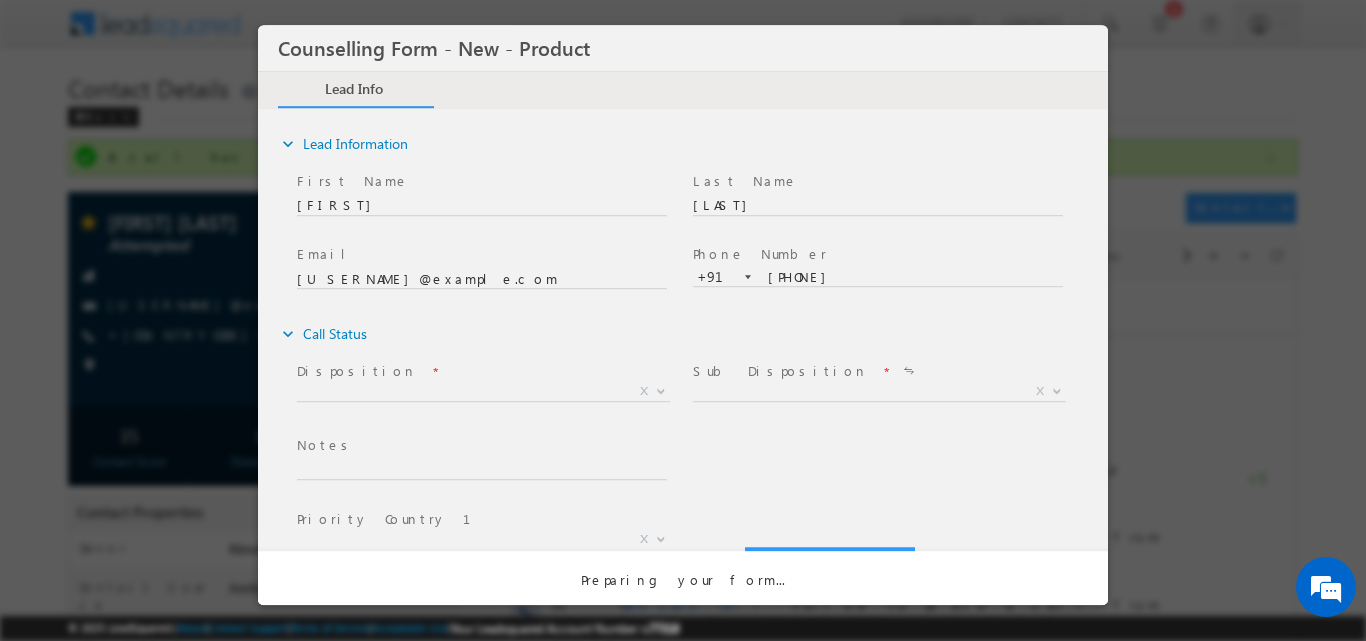 scroll, scrollTop: 0, scrollLeft: 0, axis: both 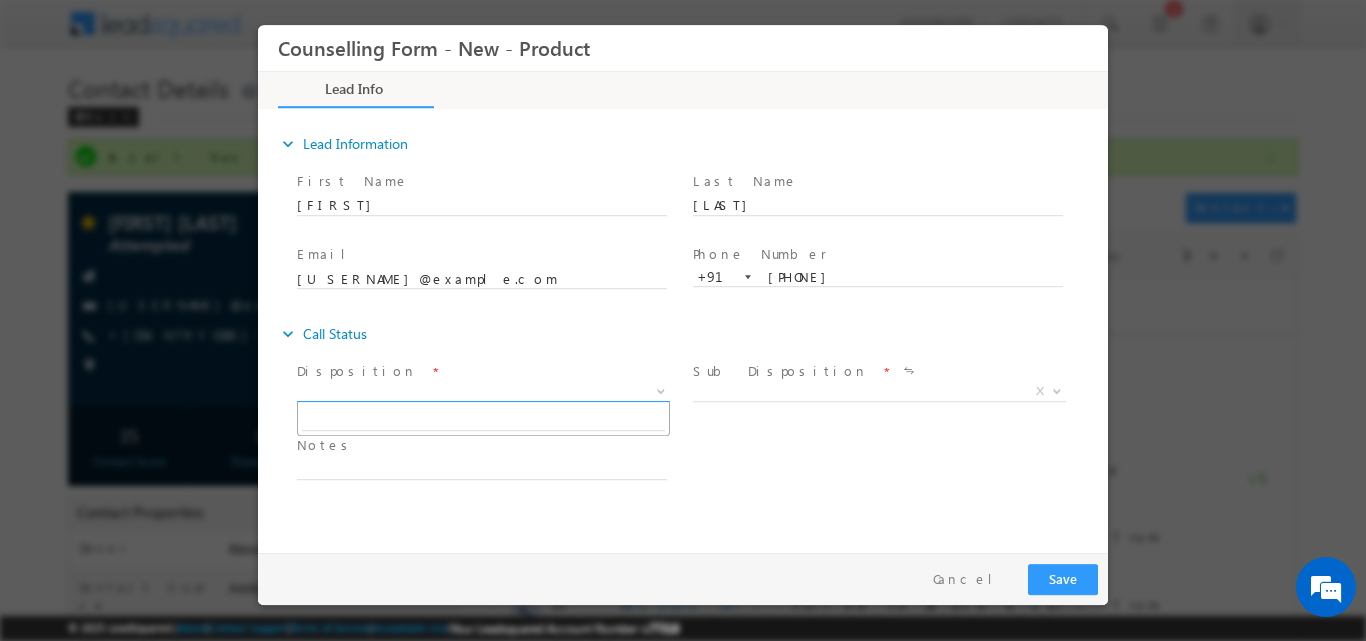 click at bounding box center (661, 389) 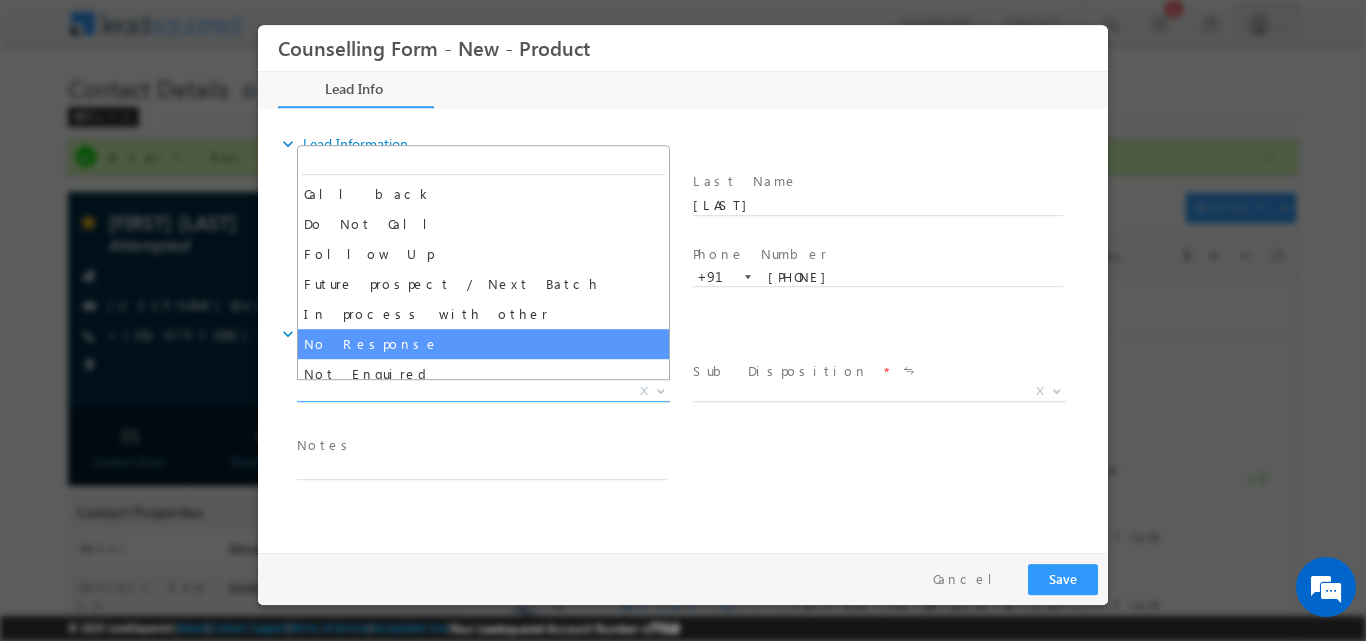 select on "No Response" 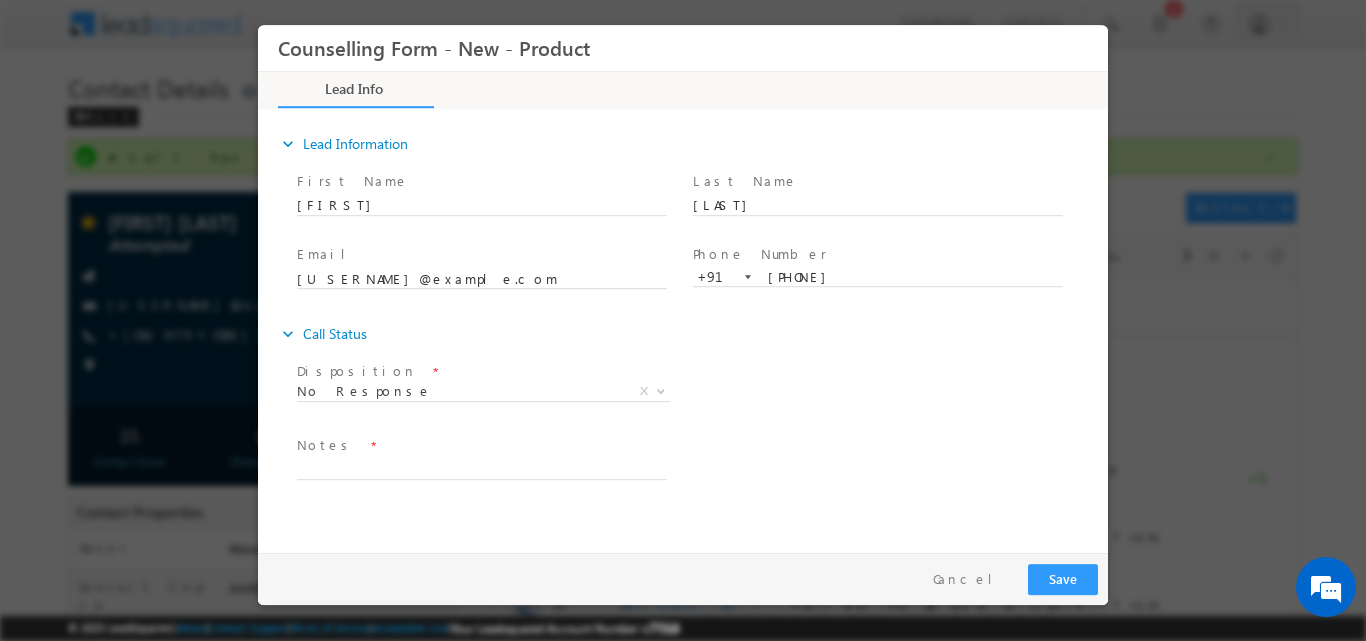 drag, startPoint x: 555, startPoint y: 453, endPoint x: 563, endPoint y: 472, distance: 20.615528 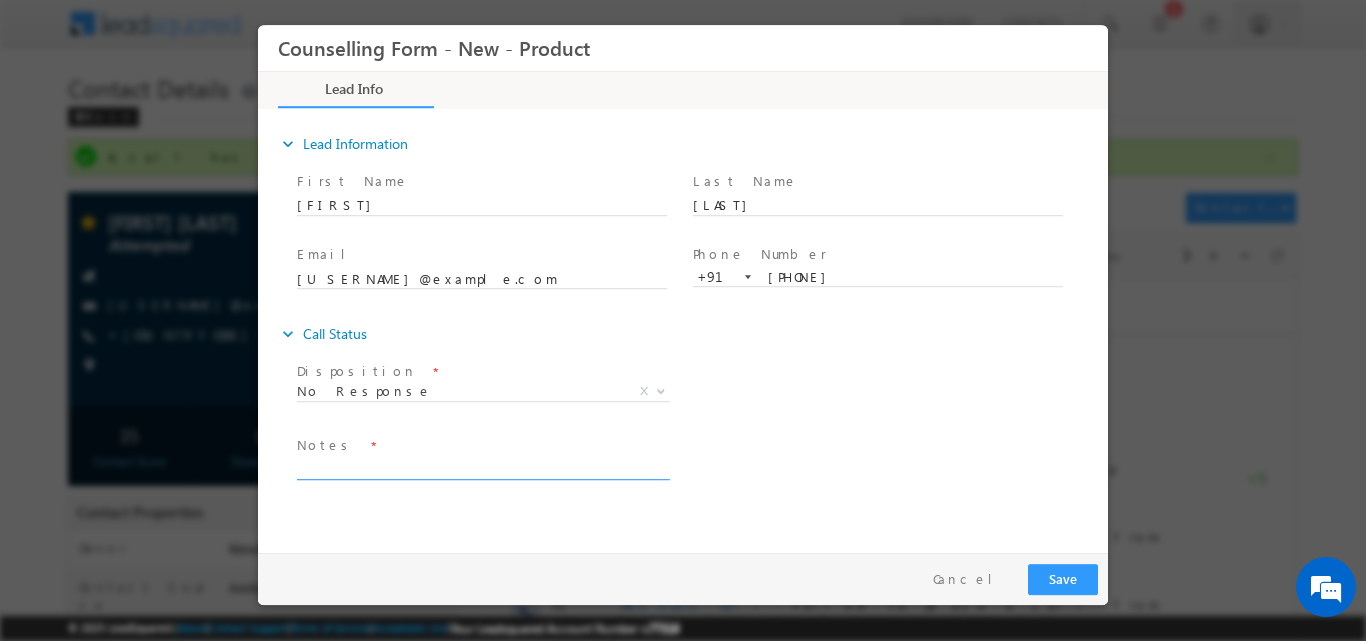 click at bounding box center (482, 467) 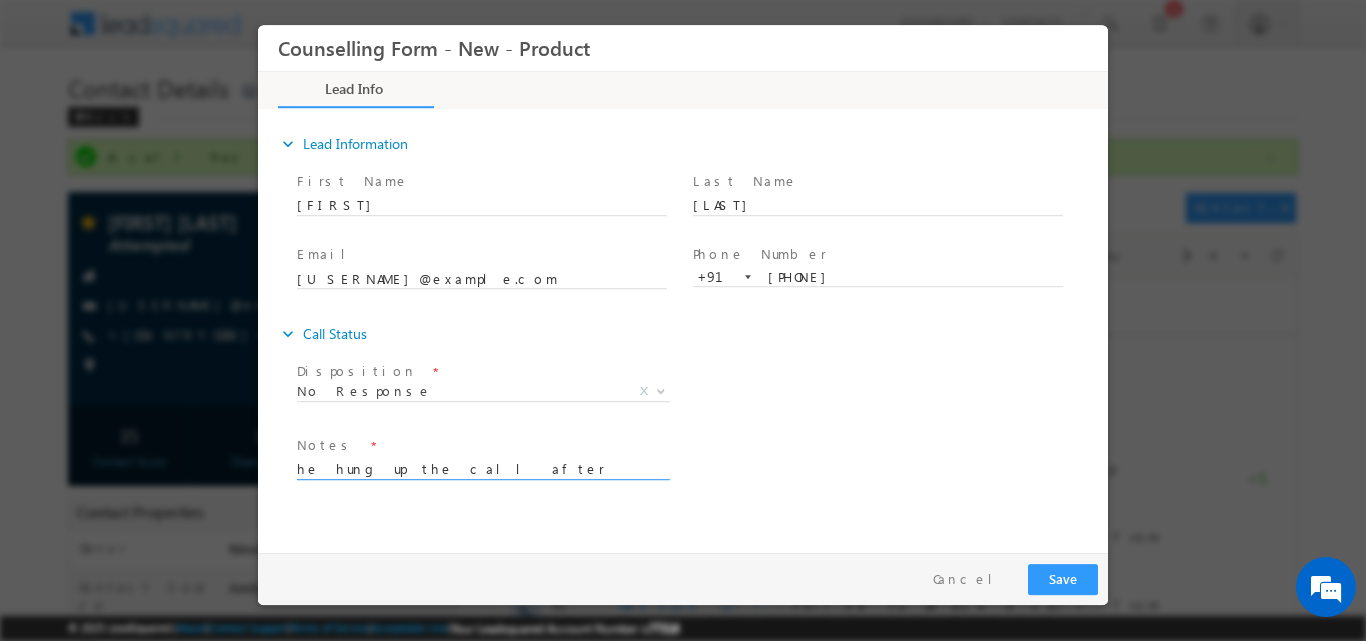 type on "he hung up the call after some time" 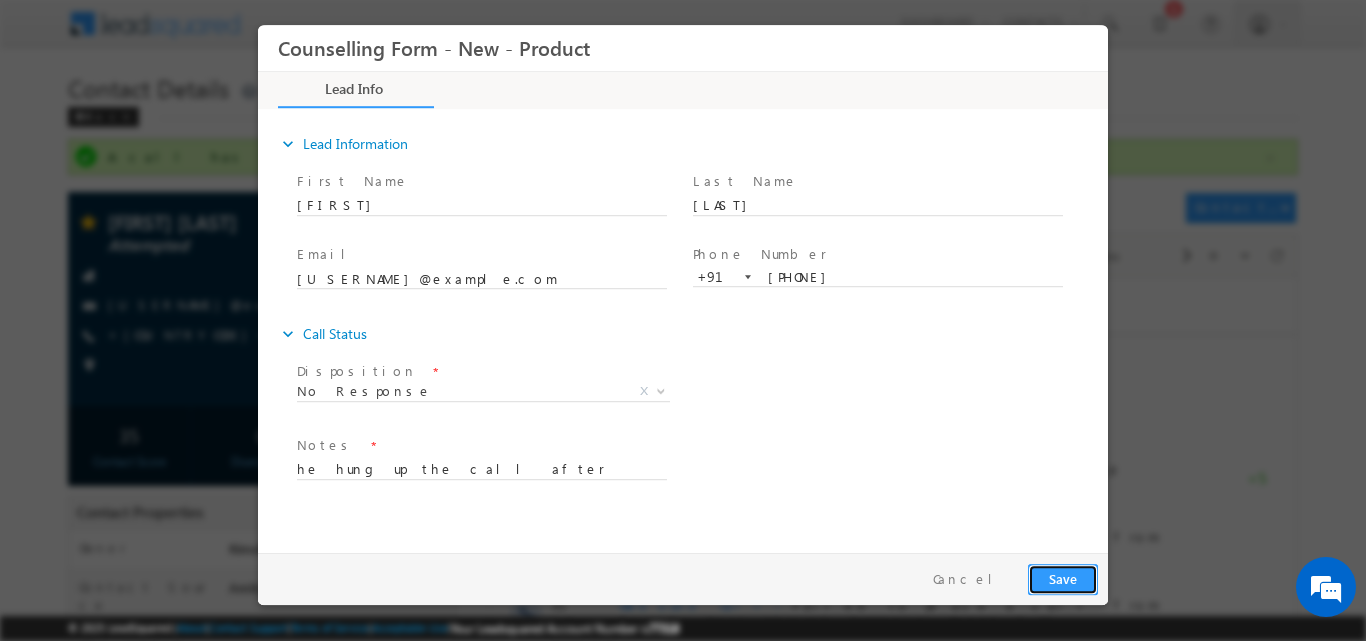 click on "Save" at bounding box center (1063, 578) 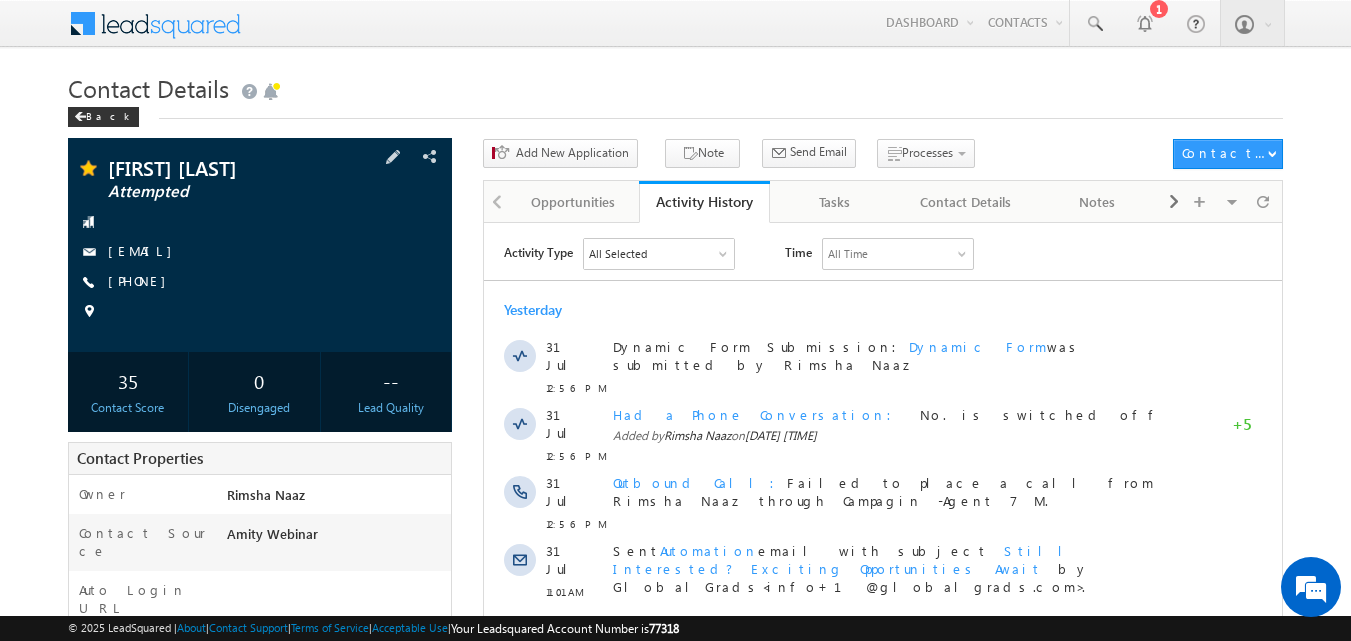 scroll, scrollTop: 0, scrollLeft: 0, axis: both 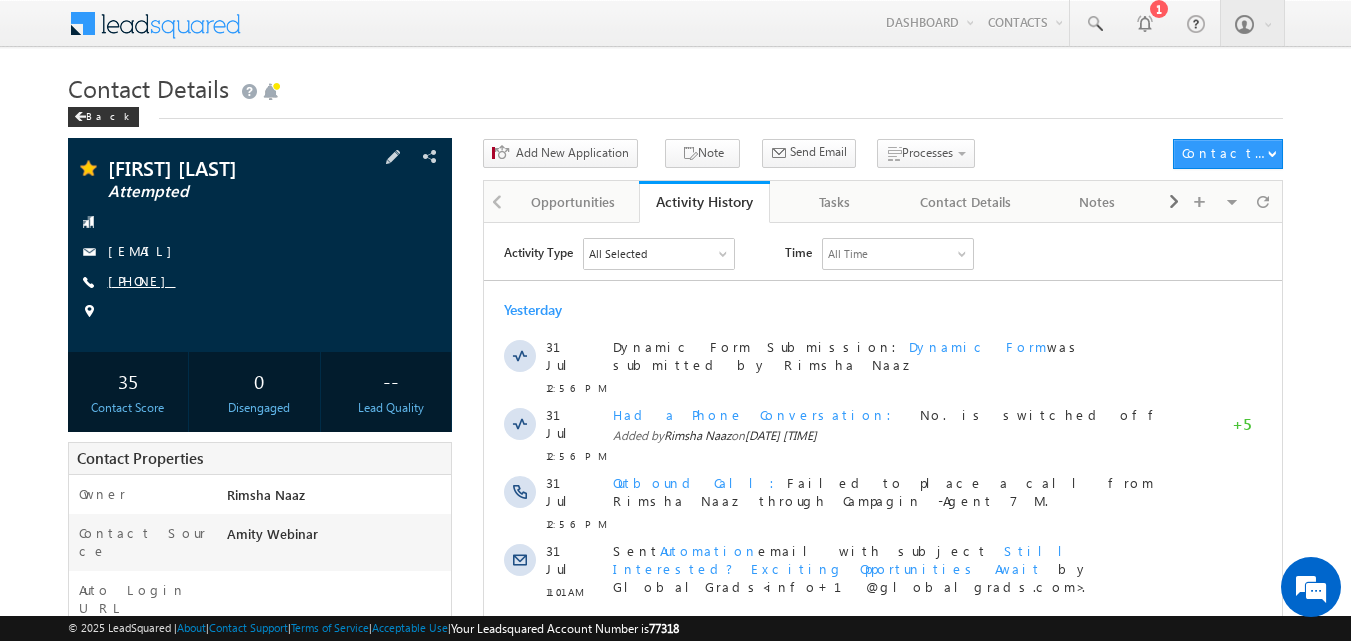 click on "+91-8837352259" at bounding box center (142, 280) 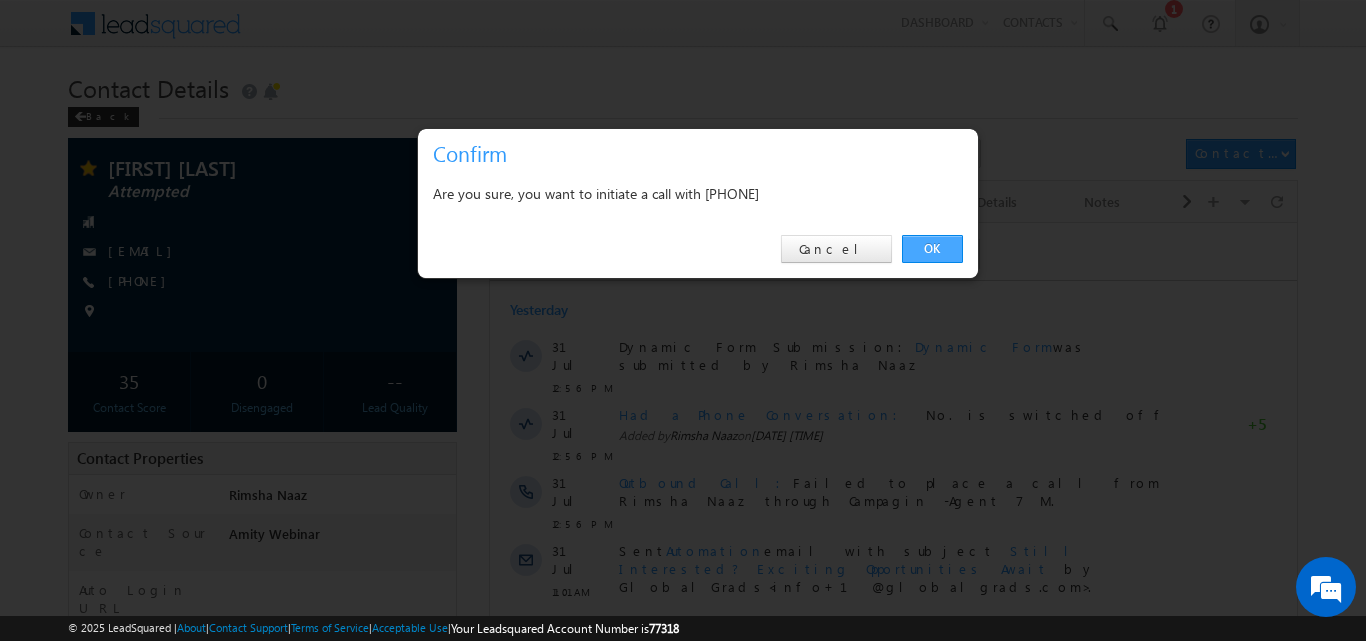 click on "OK" at bounding box center (932, 249) 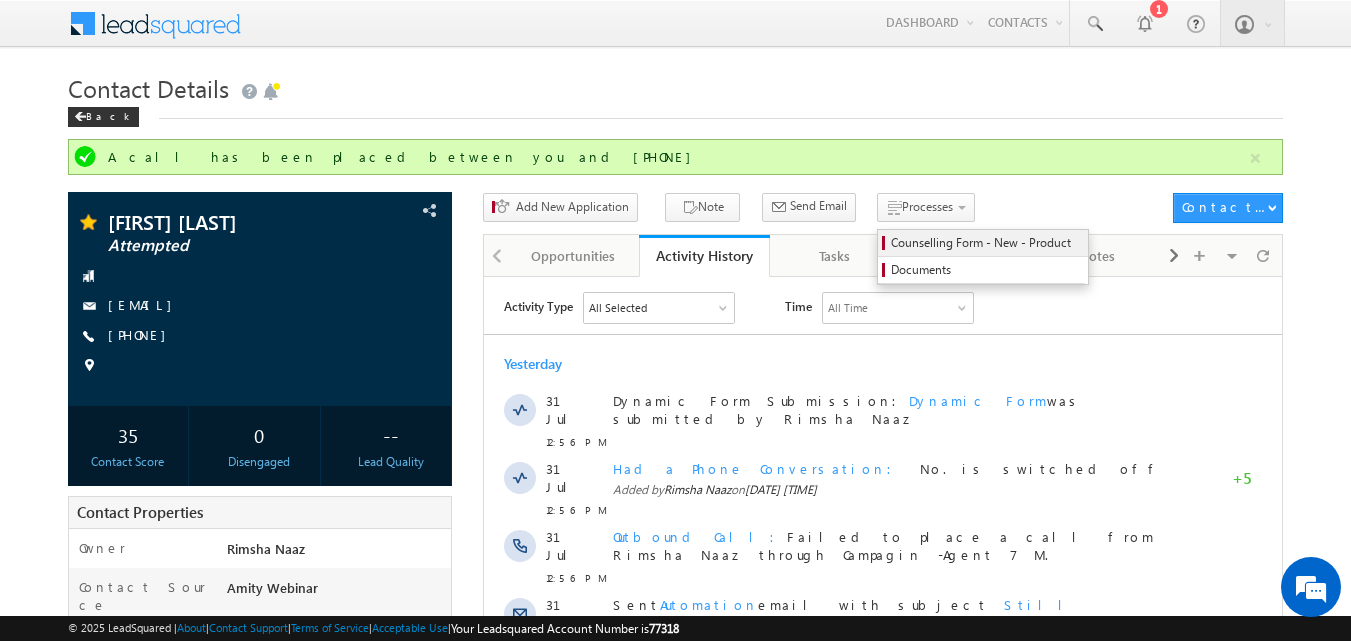 click on "Counselling Form - New - Product" at bounding box center [983, 243] 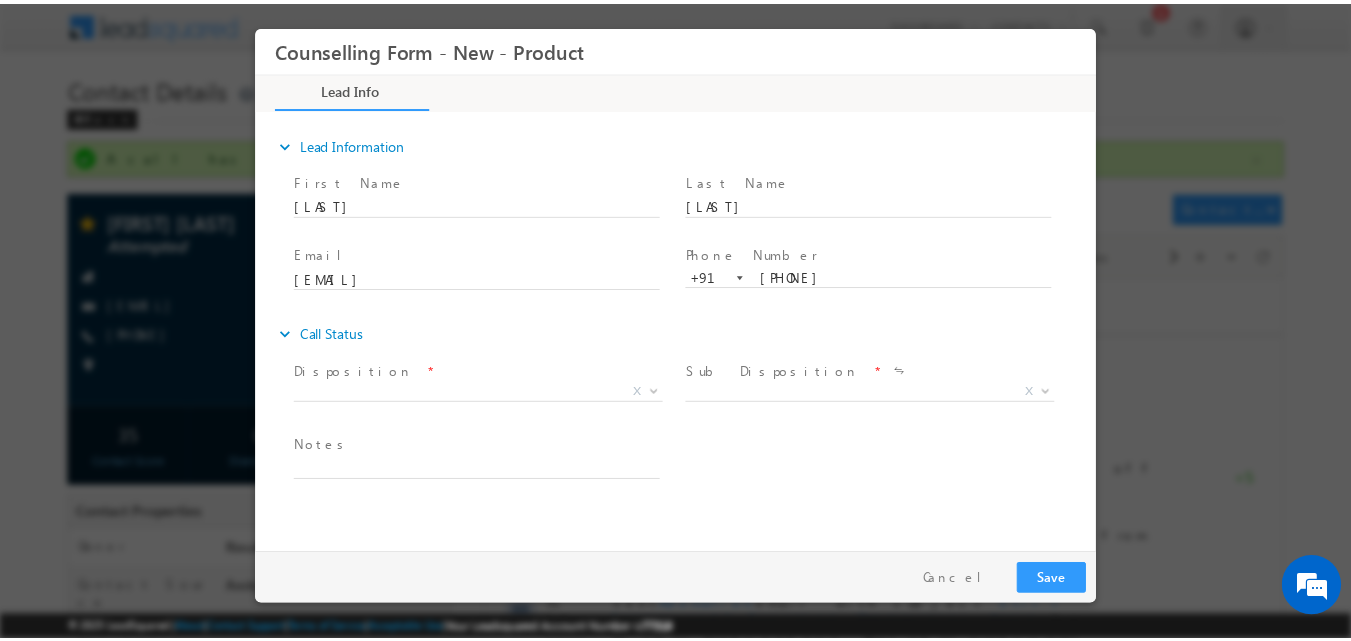 scroll, scrollTop: 0, scrollLeft: 0, axis: both 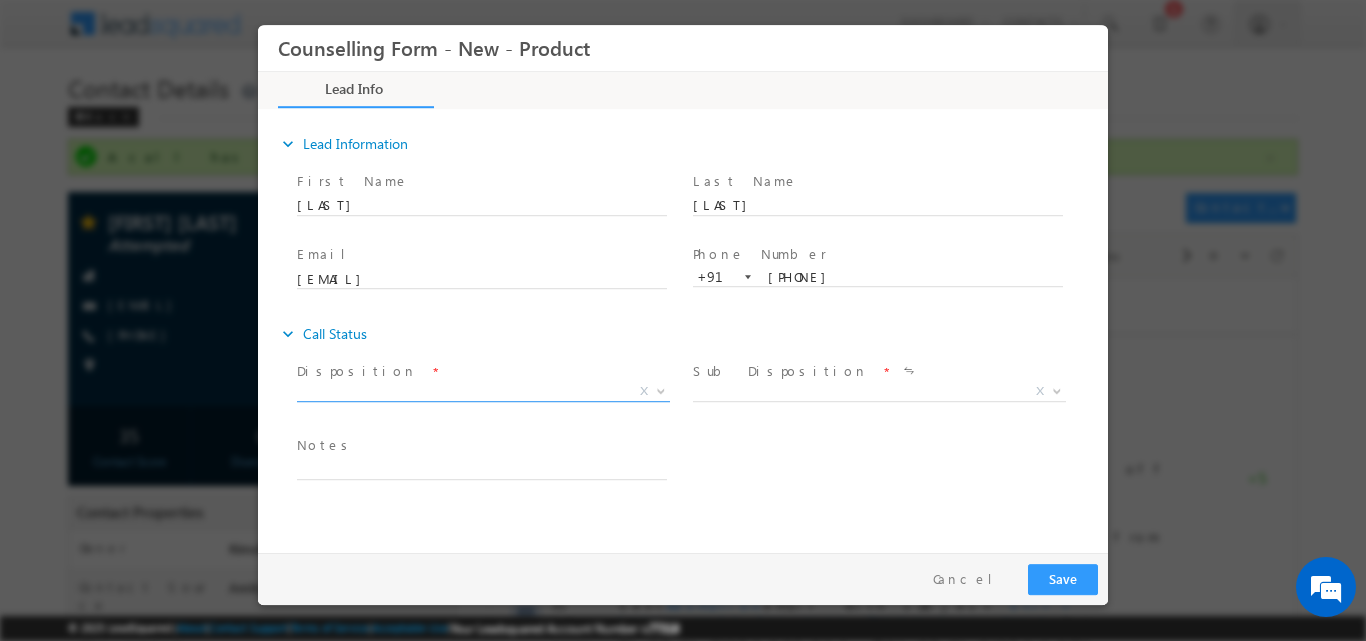 click at bounding box center (659, 390) 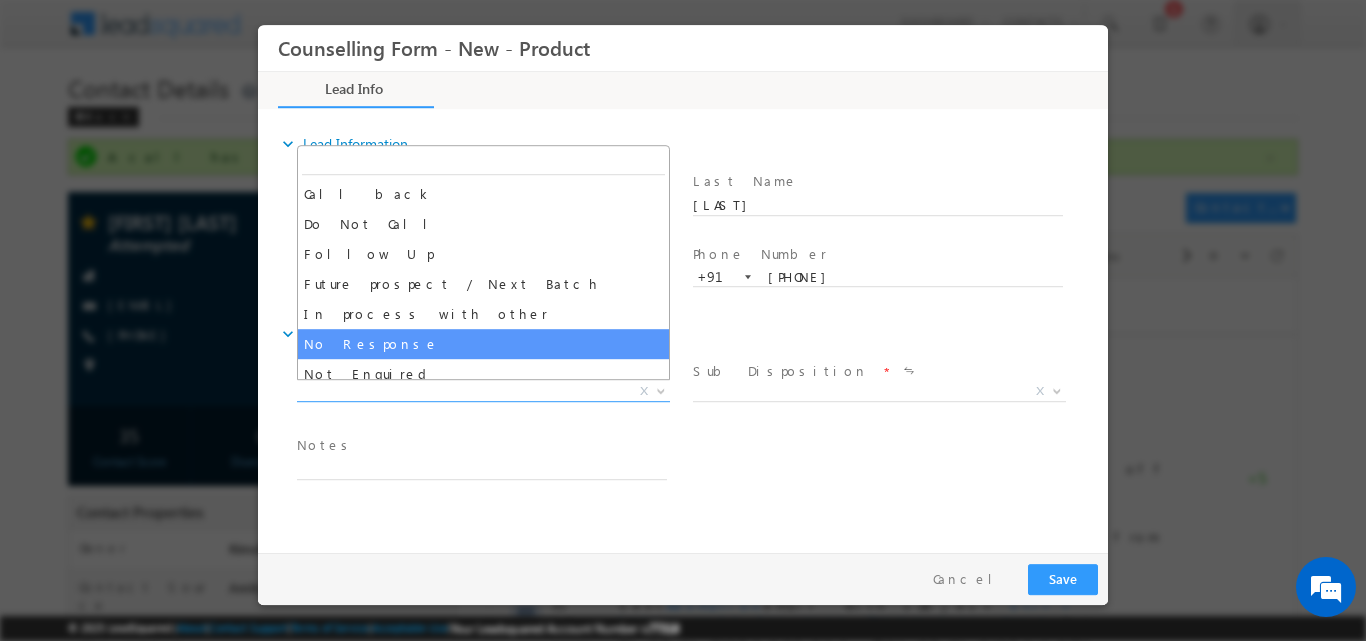 select on "No Response" 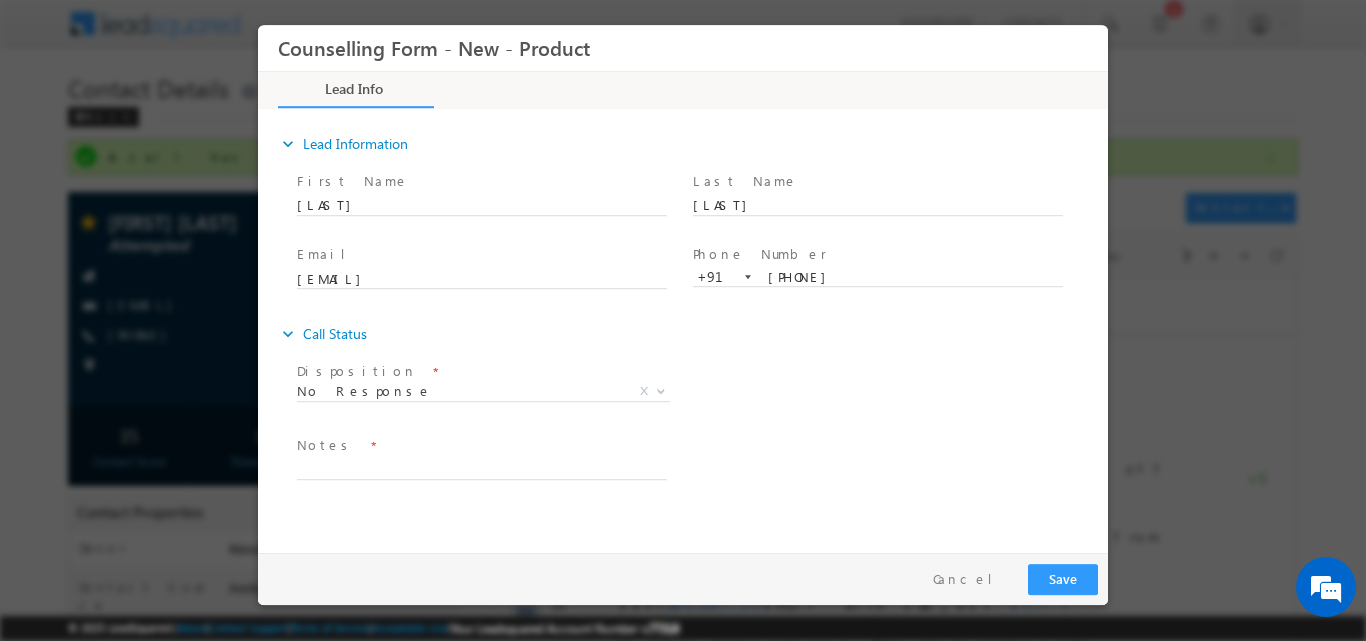 click on "Notes
*" at bounding box center (481, 445) 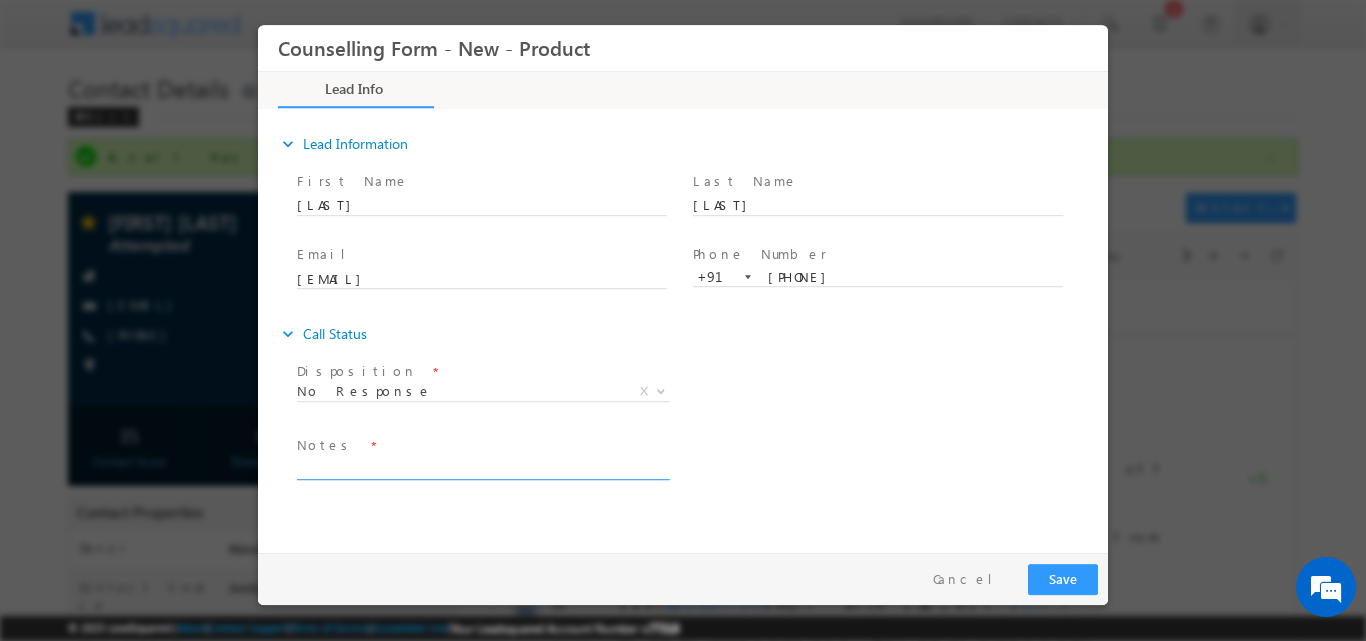 click at bounding box center (482, 467) 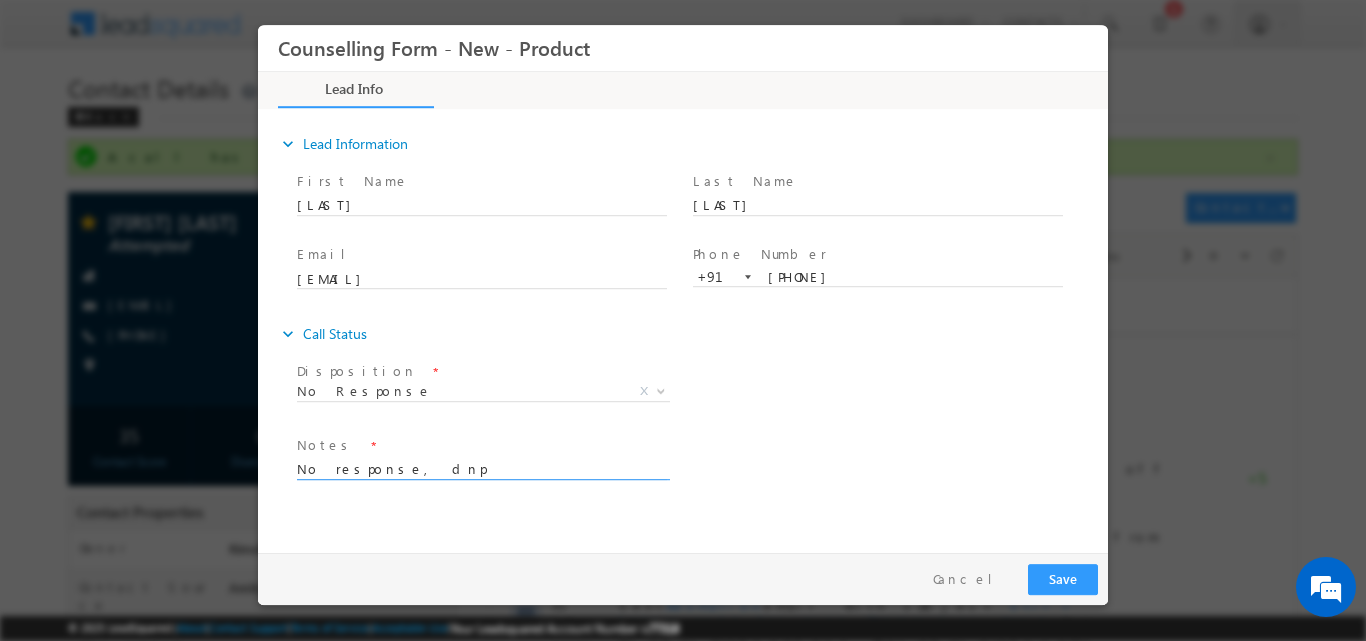 type on "No response, dnp" 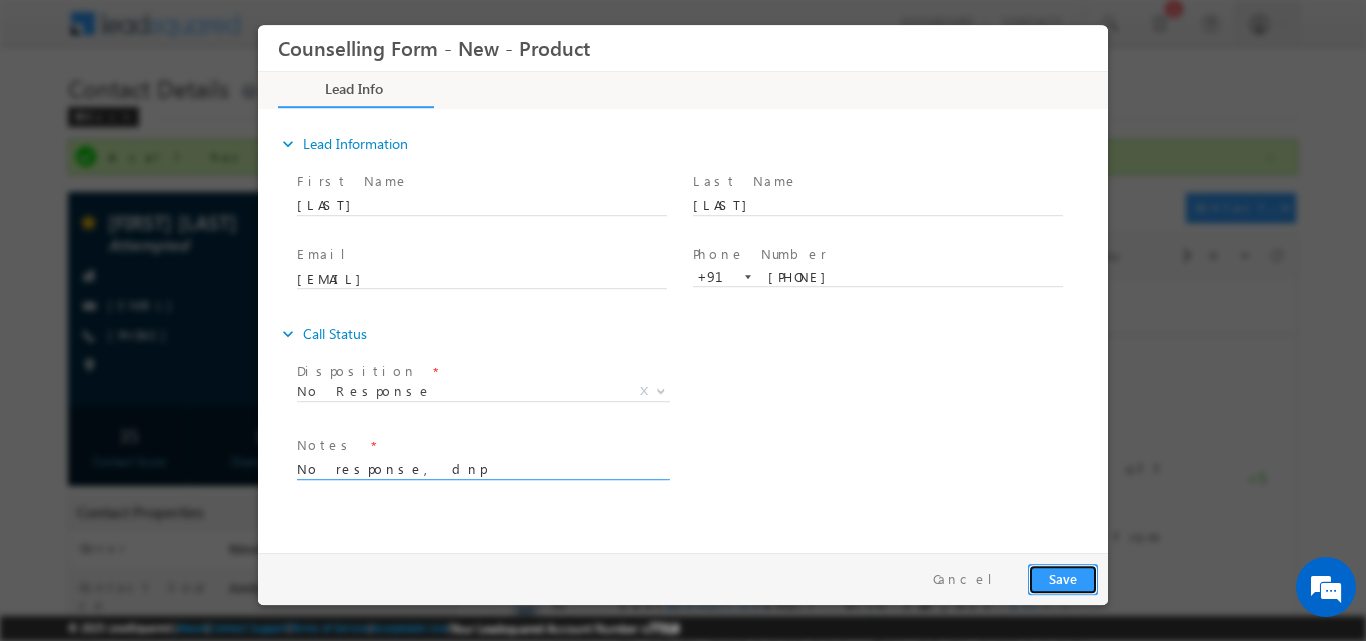 click on "Save" at bounding box center (1063, 578) 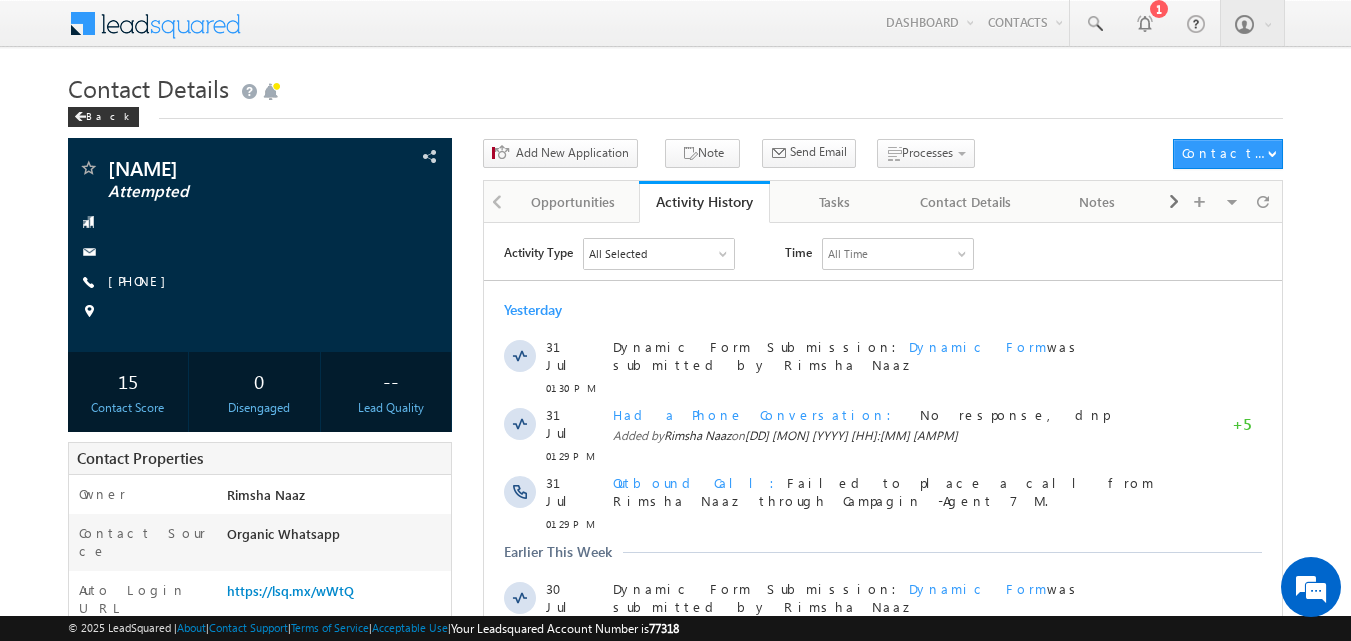 scroll, scrollTop: 0, scrollLeft: 0, axis: both 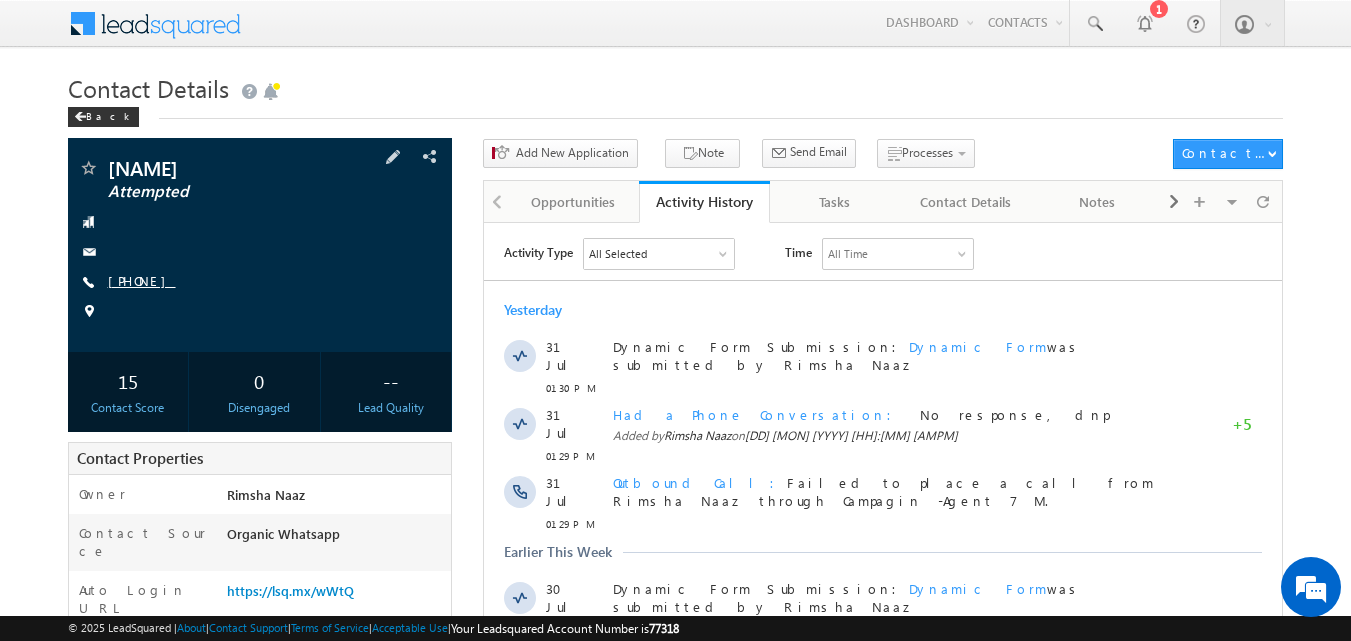 click on "[PHONE]" at bounding box center [142, 280] 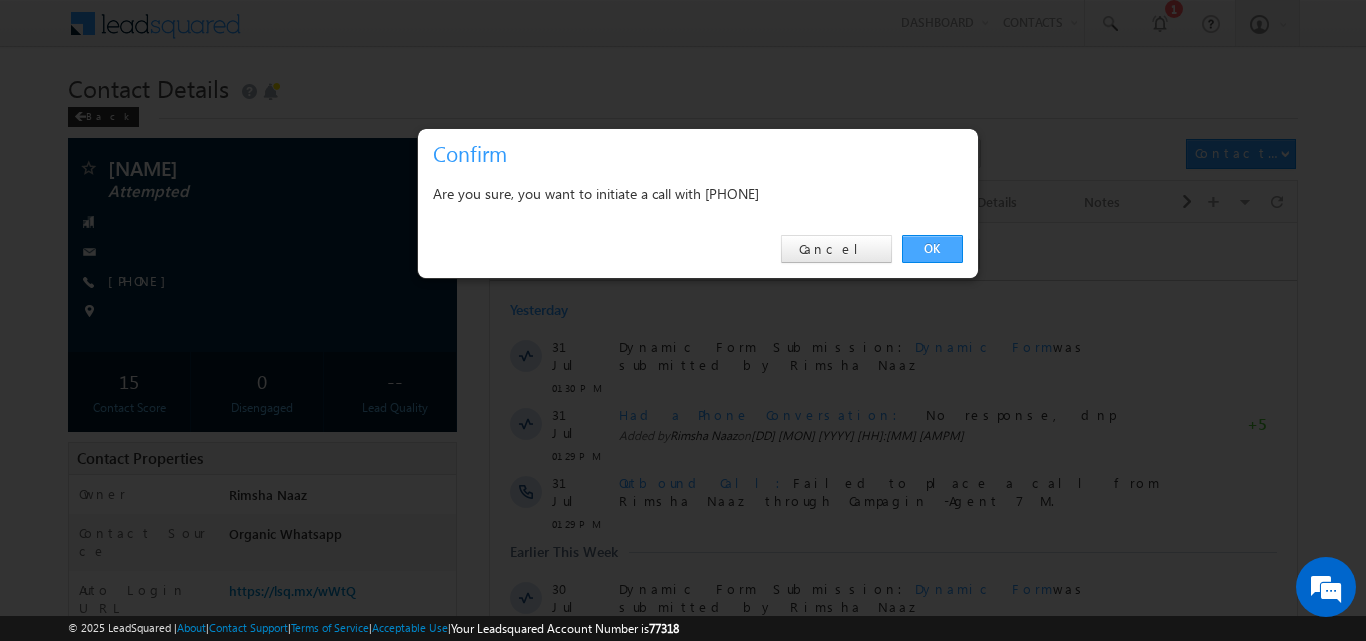 drag, startPoint x: 916, startPoint y: 250, endPoint x: 429, endPoint y: 20, distance: 538.58057 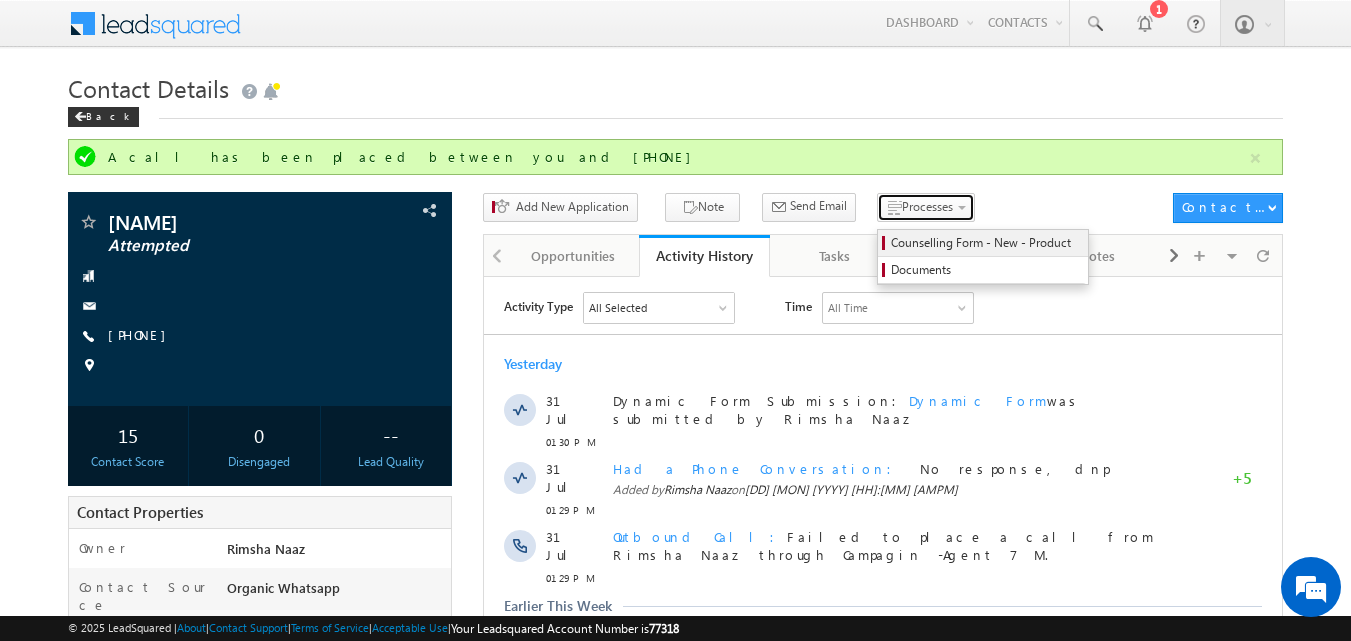 drag, startPoint x: 885, startPoint y: 201, endPoint x: 884, endPoint y: 243, distance: 42.0119 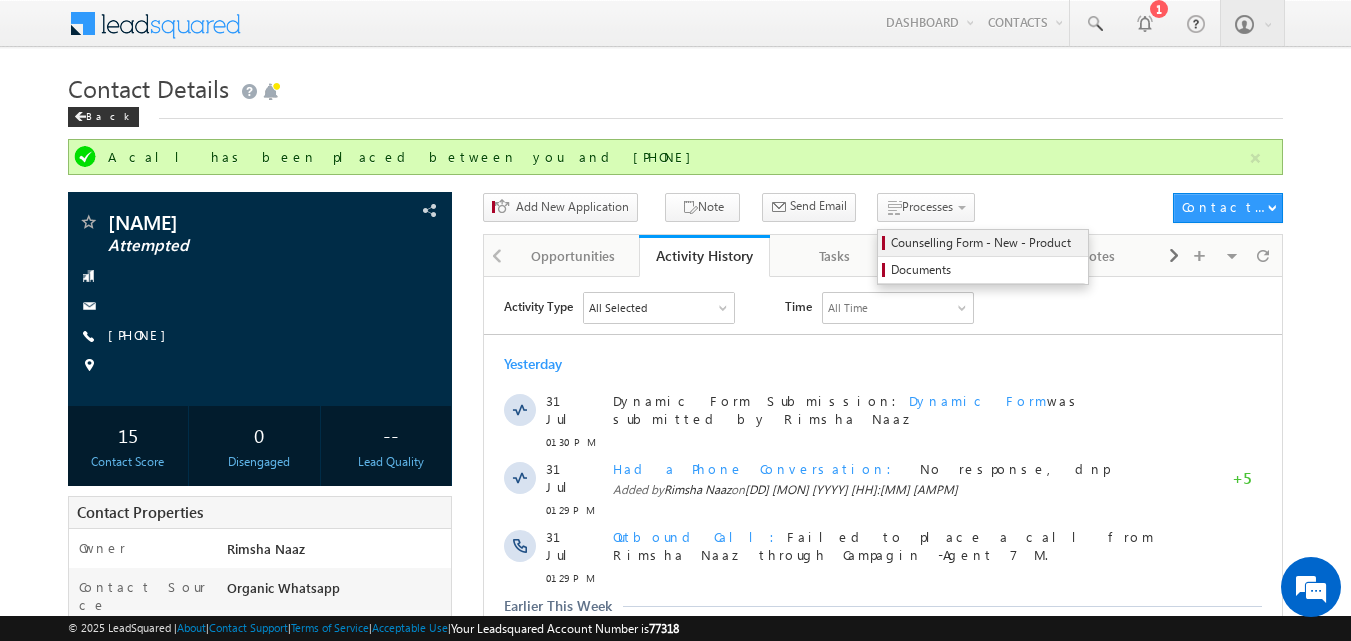 click on "Counselling Form - New - Product" at bounding box center (986, 243) 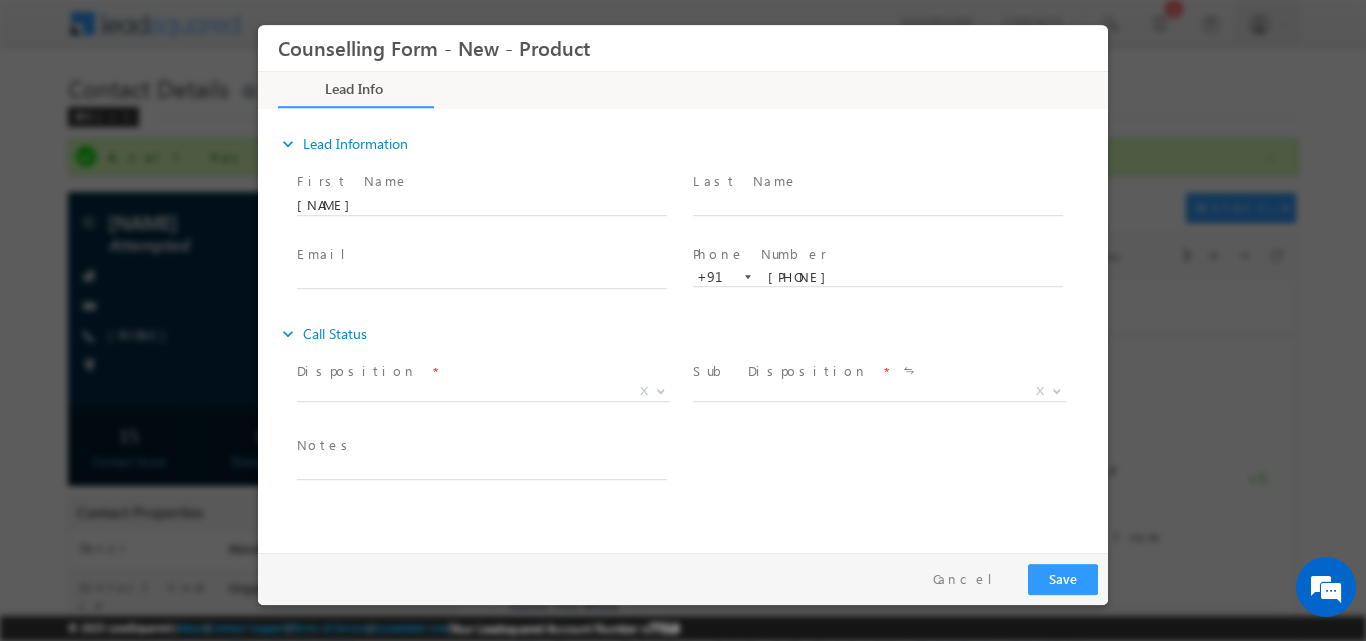 scroll, scrollTop: 0, scrollLeft: 0, axis: both 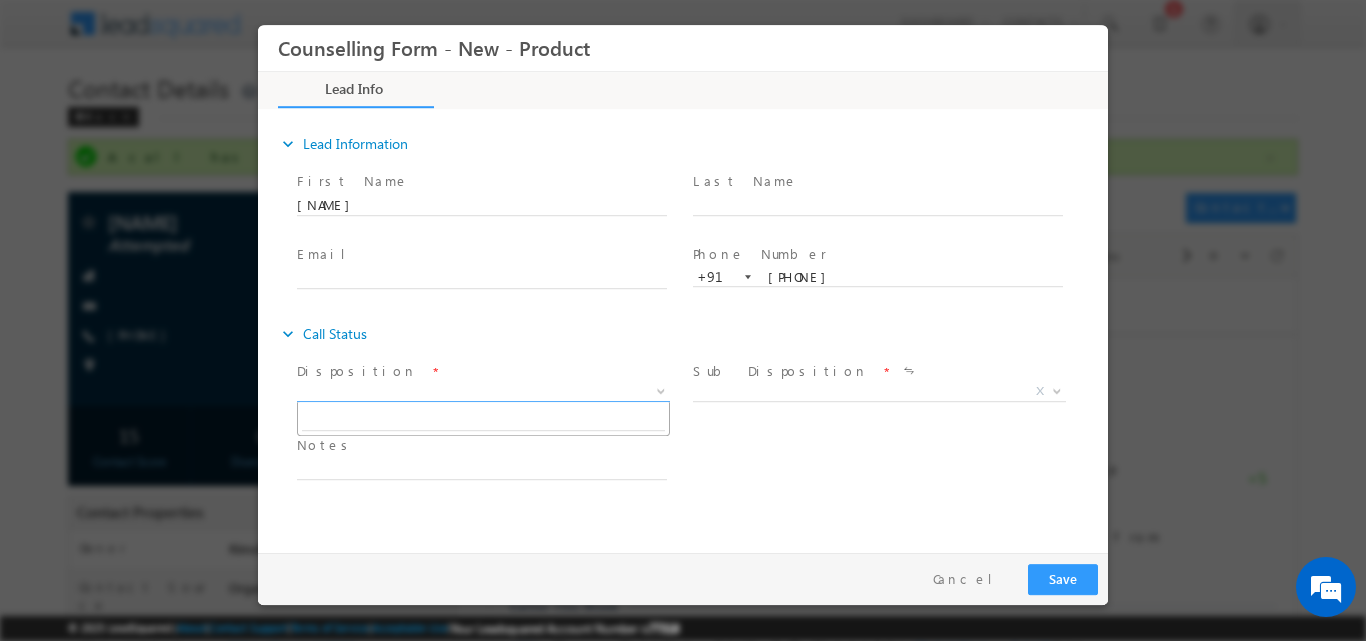 click on "Counselling Form - New - Product
Lead Info Documents *" at bounding box center [683, 283] 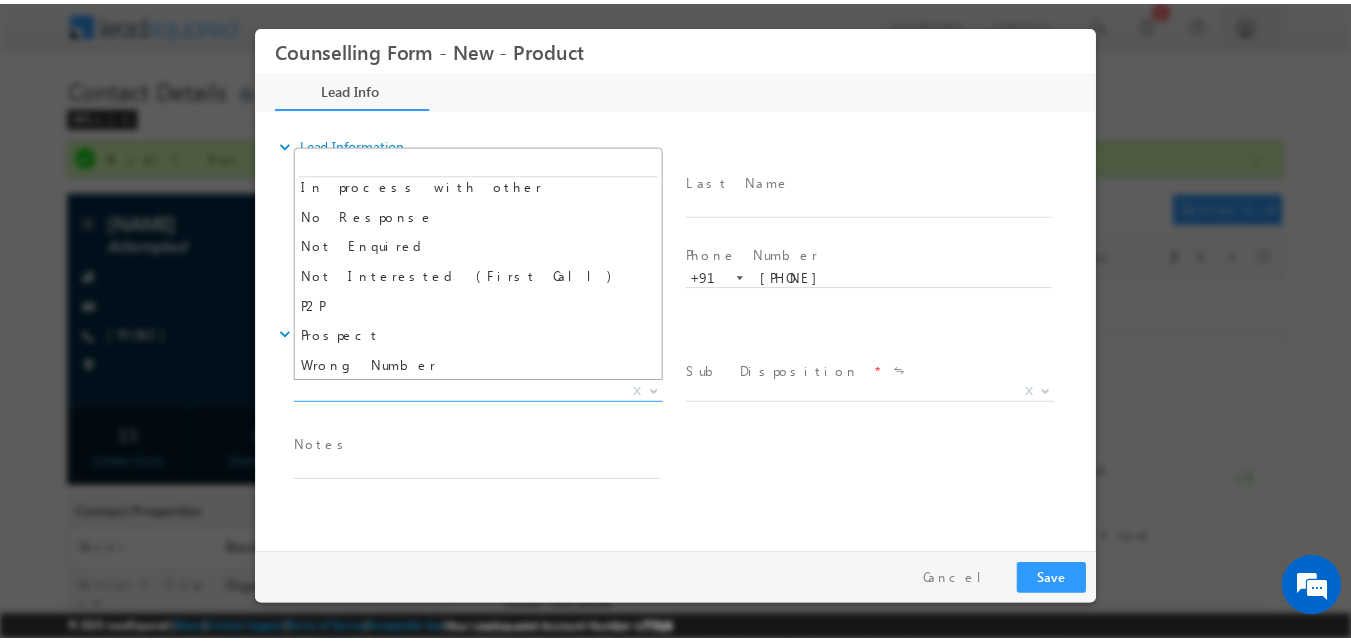 scroll, scrollTop: 130, scrollLeft: 0, axis: vertical 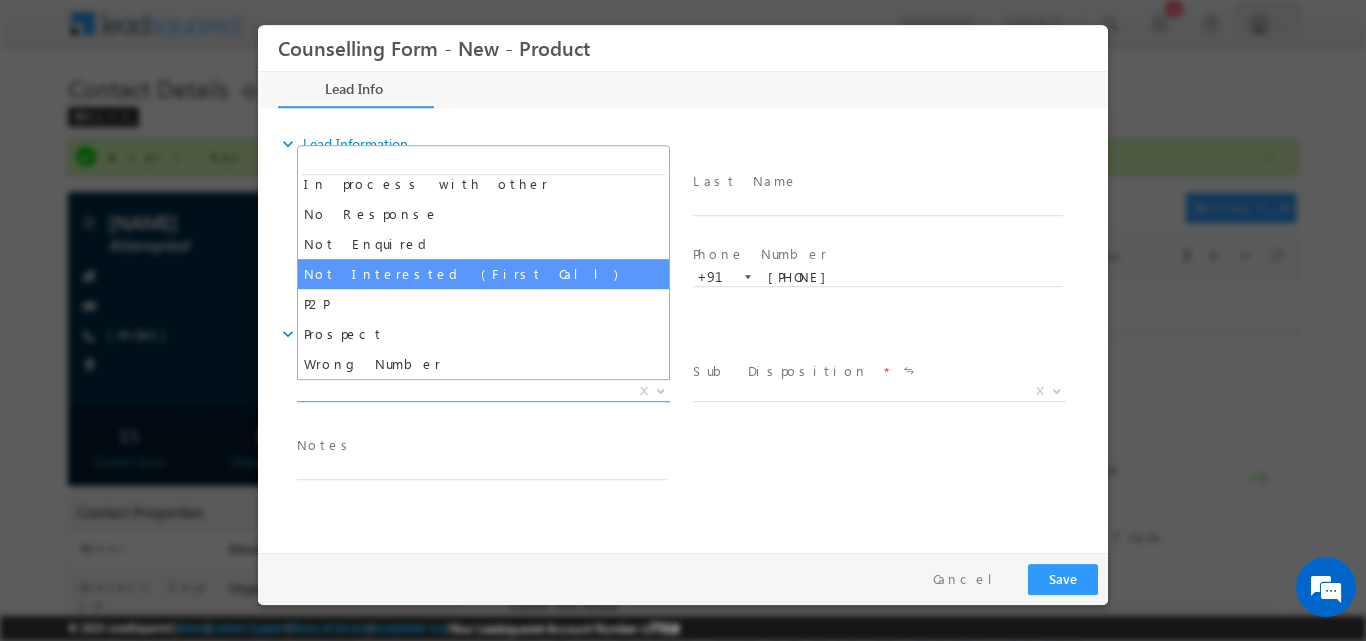 select on "Not Interested (First Call)" 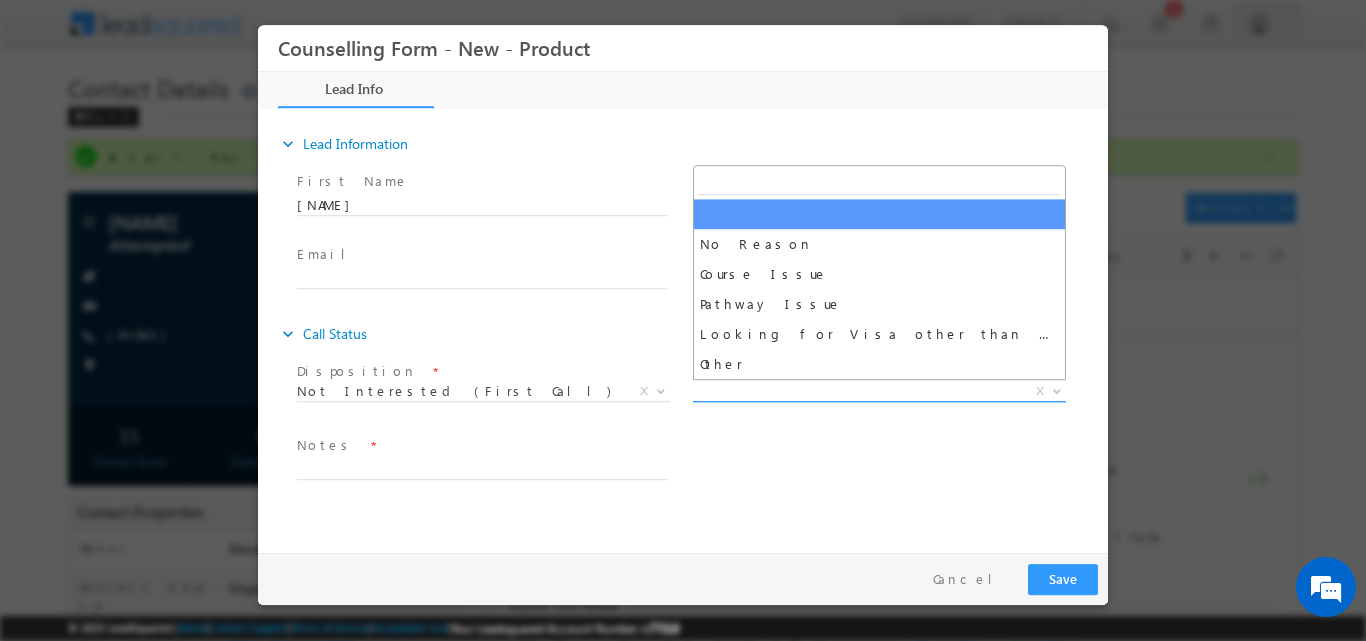 click at bounding box center [1057, 389] 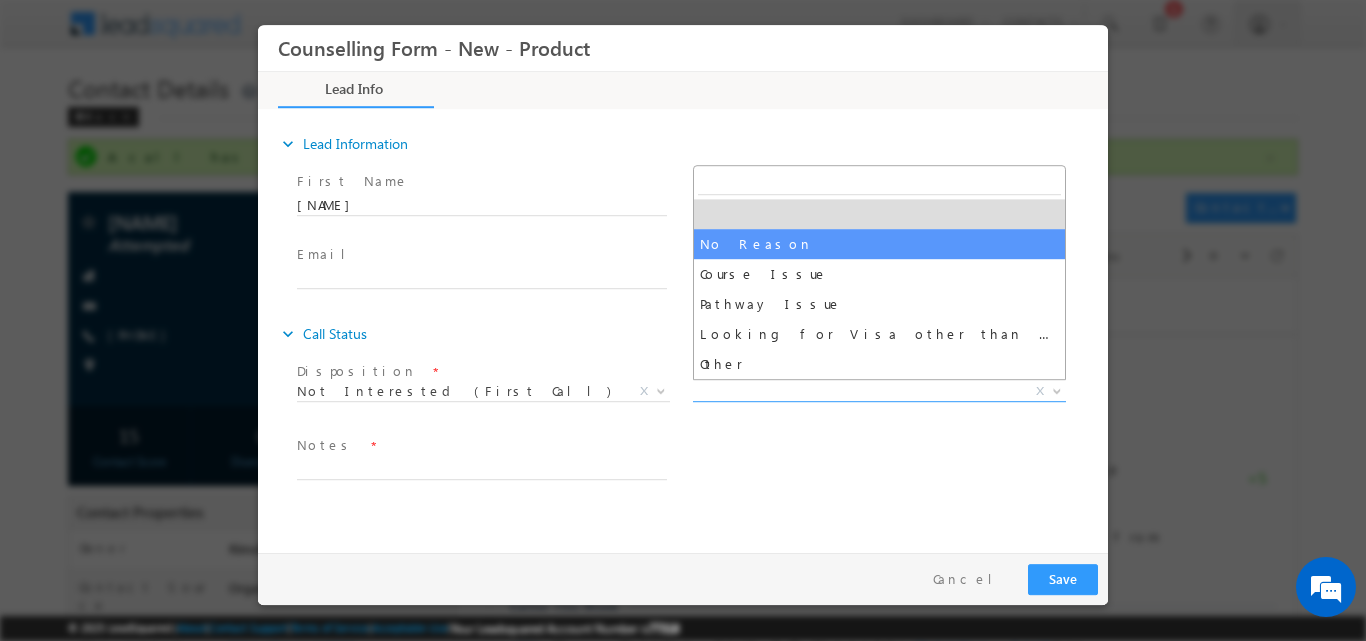 select on "No Reason" 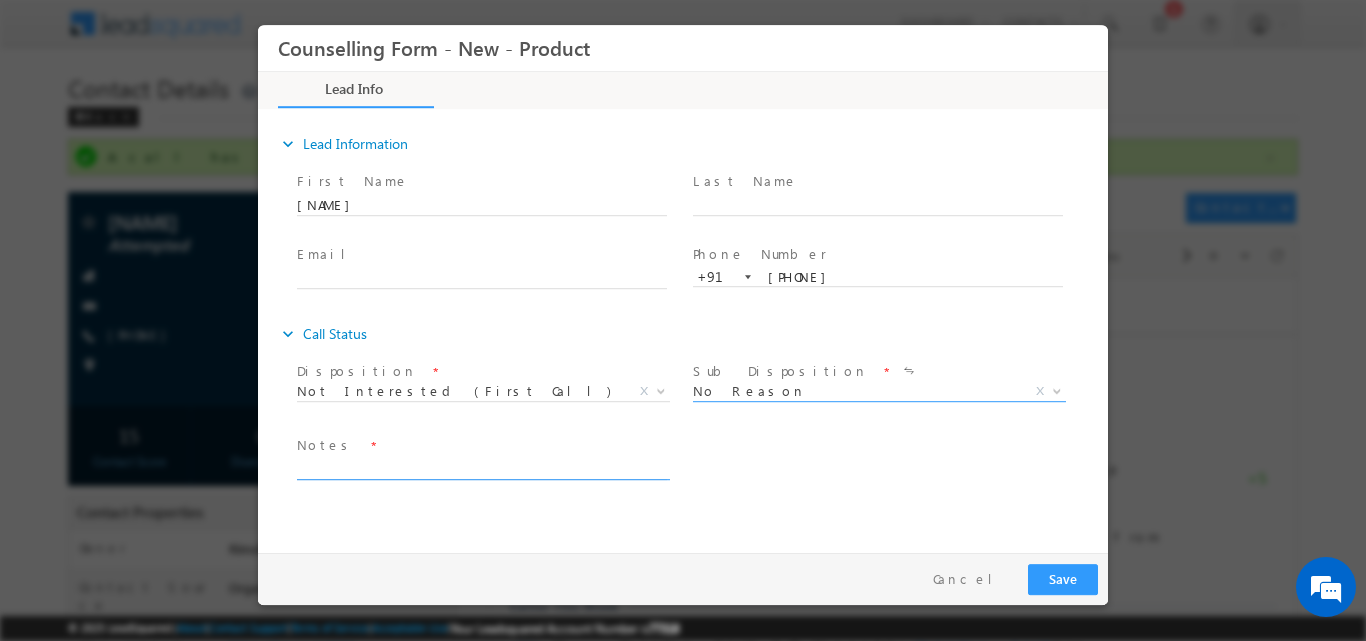 click at bounding box center (482, 467) 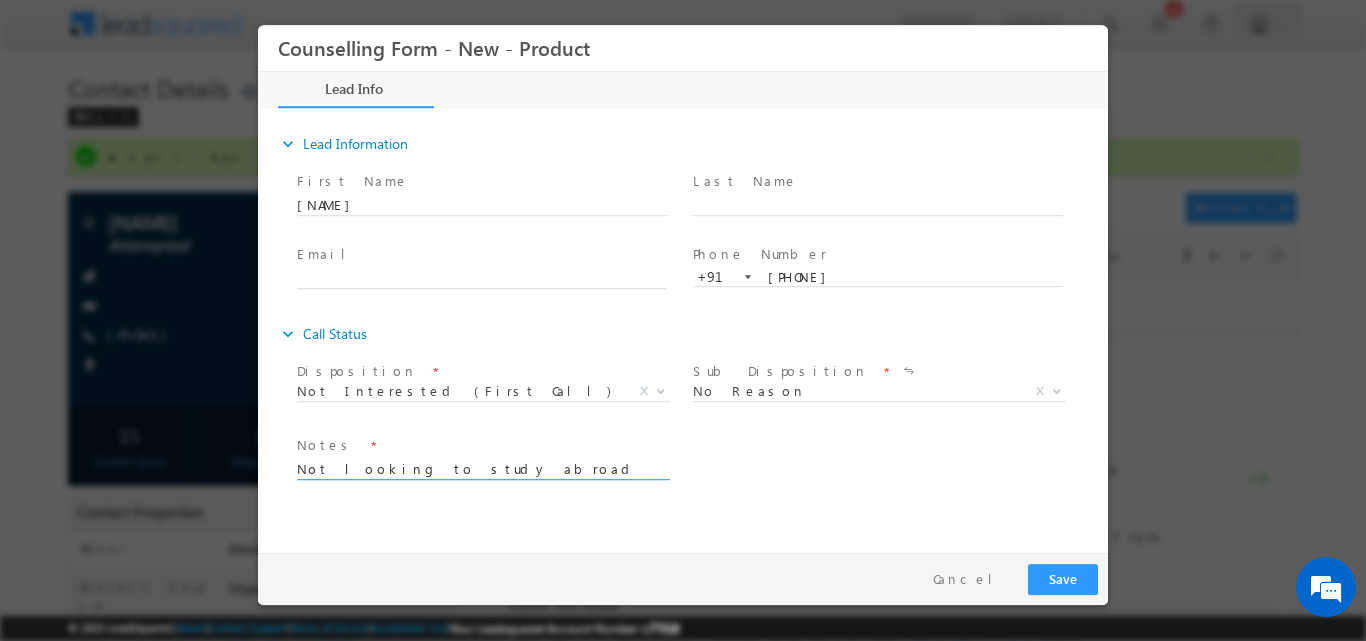 type on "Not looking to study abroad" 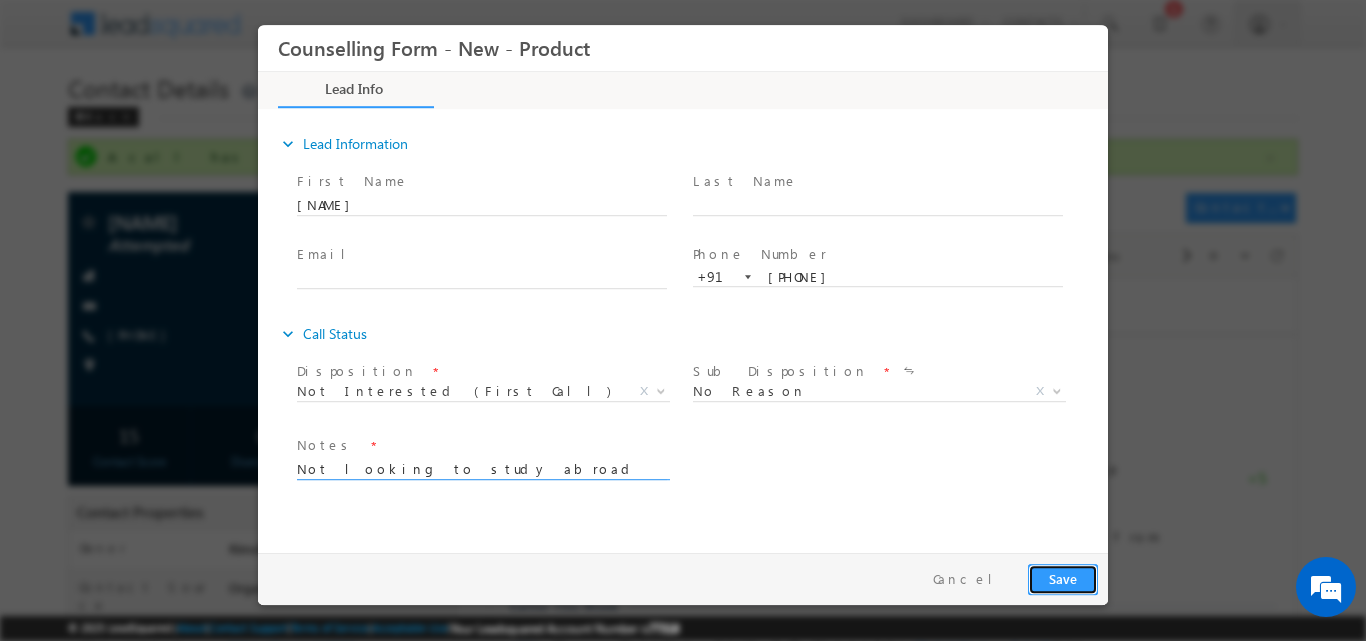 click on "Save" at bounding box center [1063, 578] 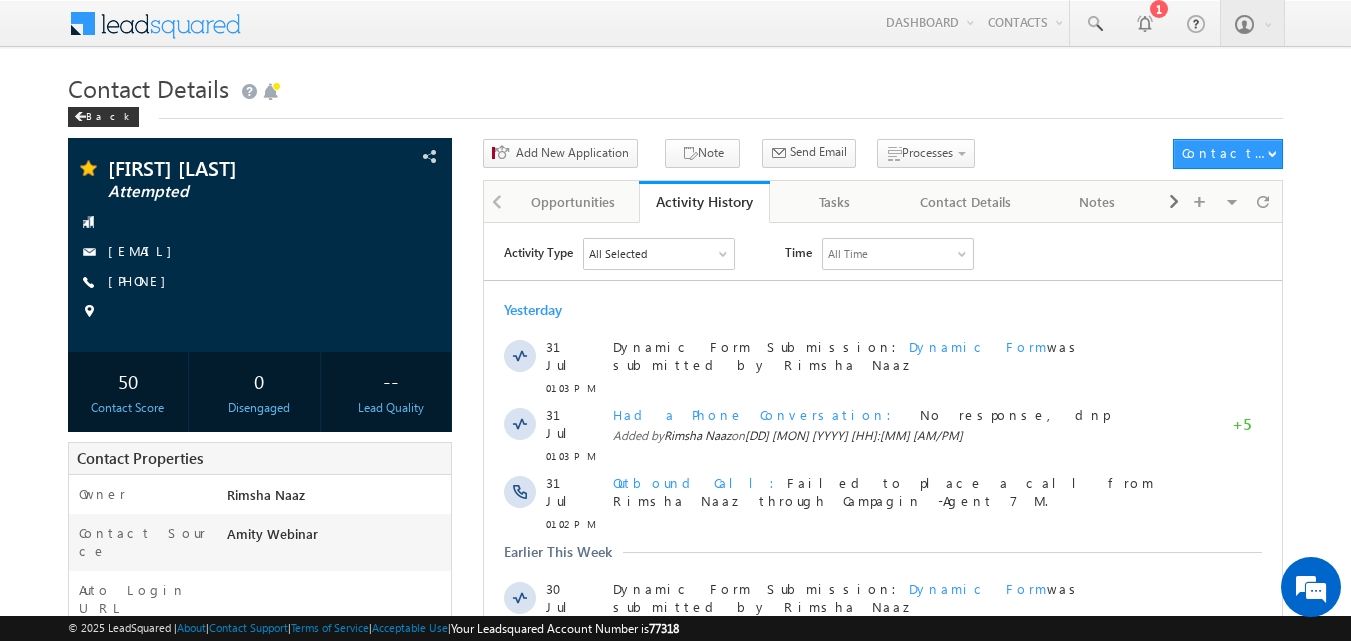 scroll, scrollTop: 0, scrollLeft: 0, axis: both 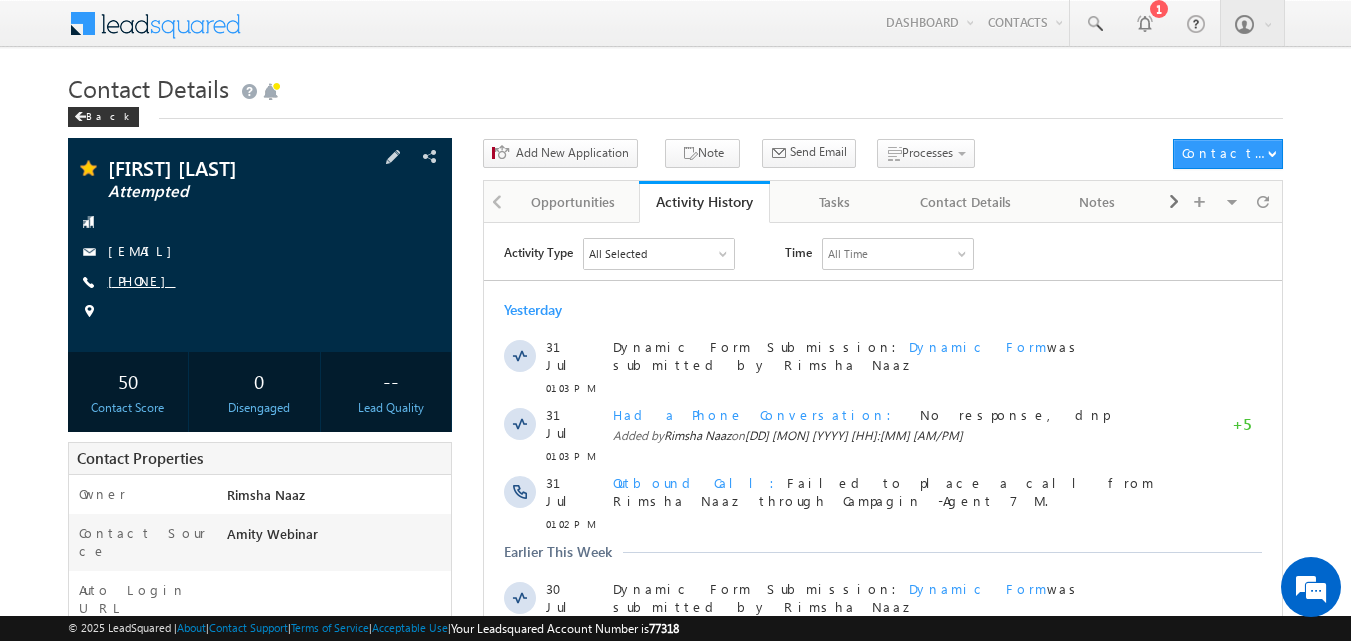 click on "[PHONE]" at bounding box center (142, 280) 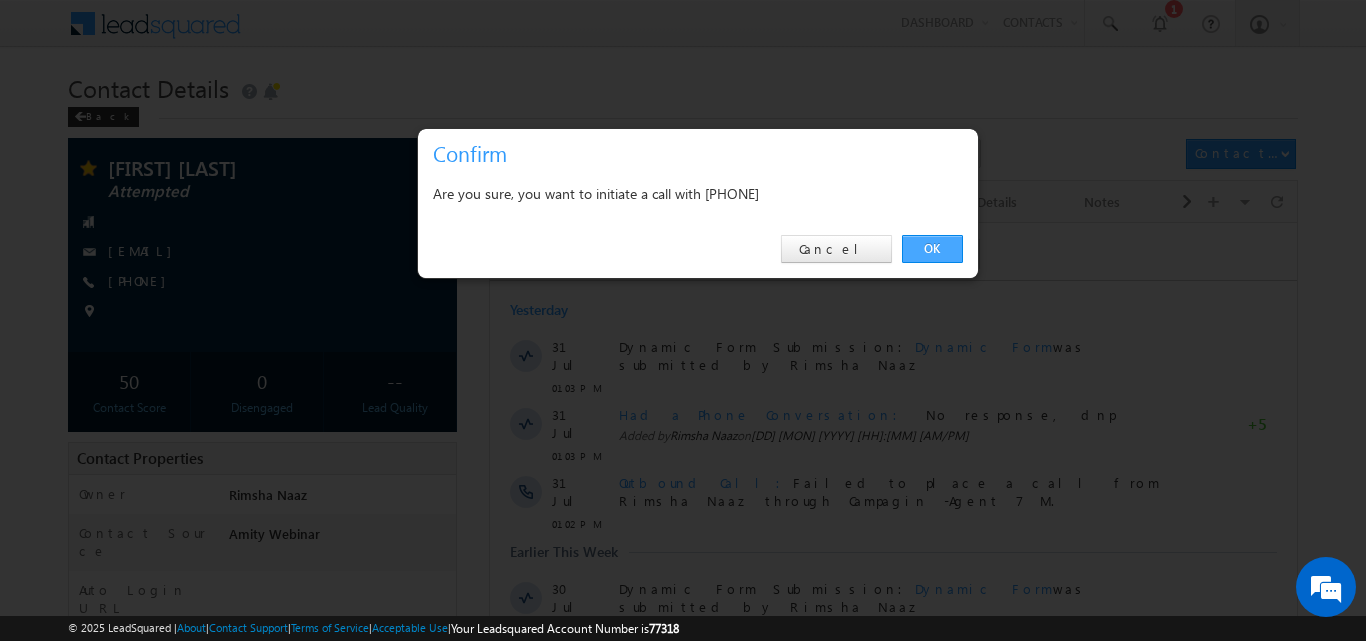 click on "OK" at bounding box center [932, 249] 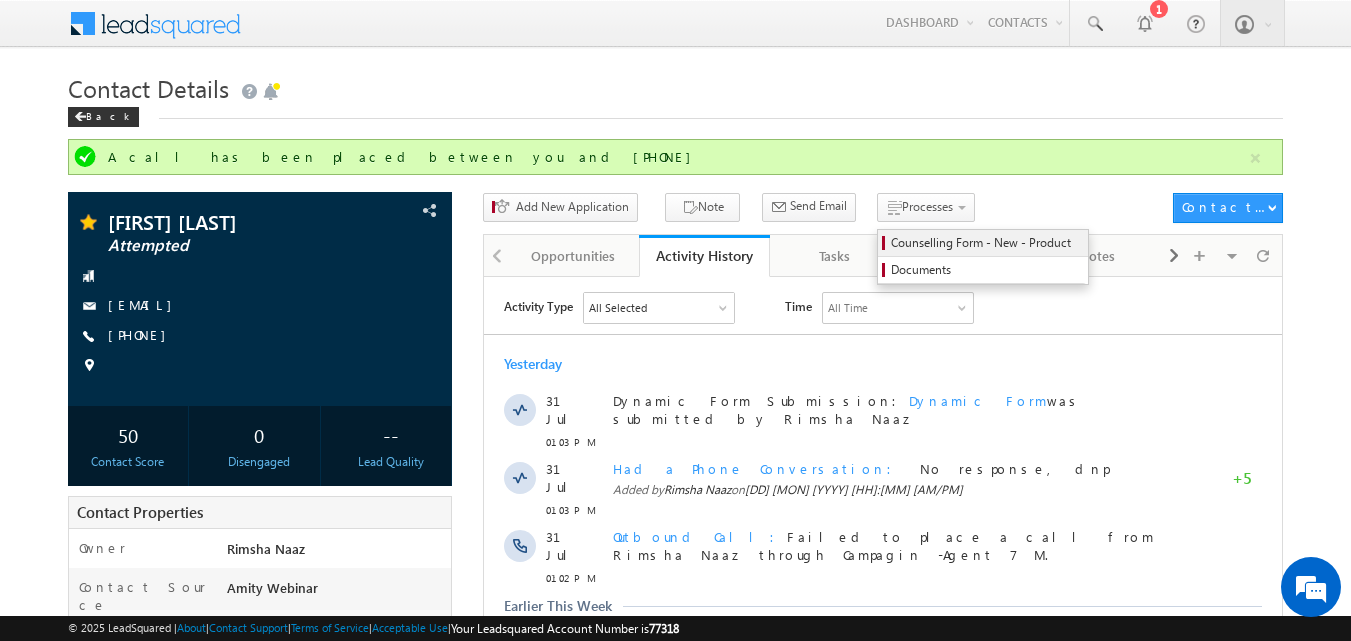click on "Counselling Form - New - Product" at bounding box center (986, 243) 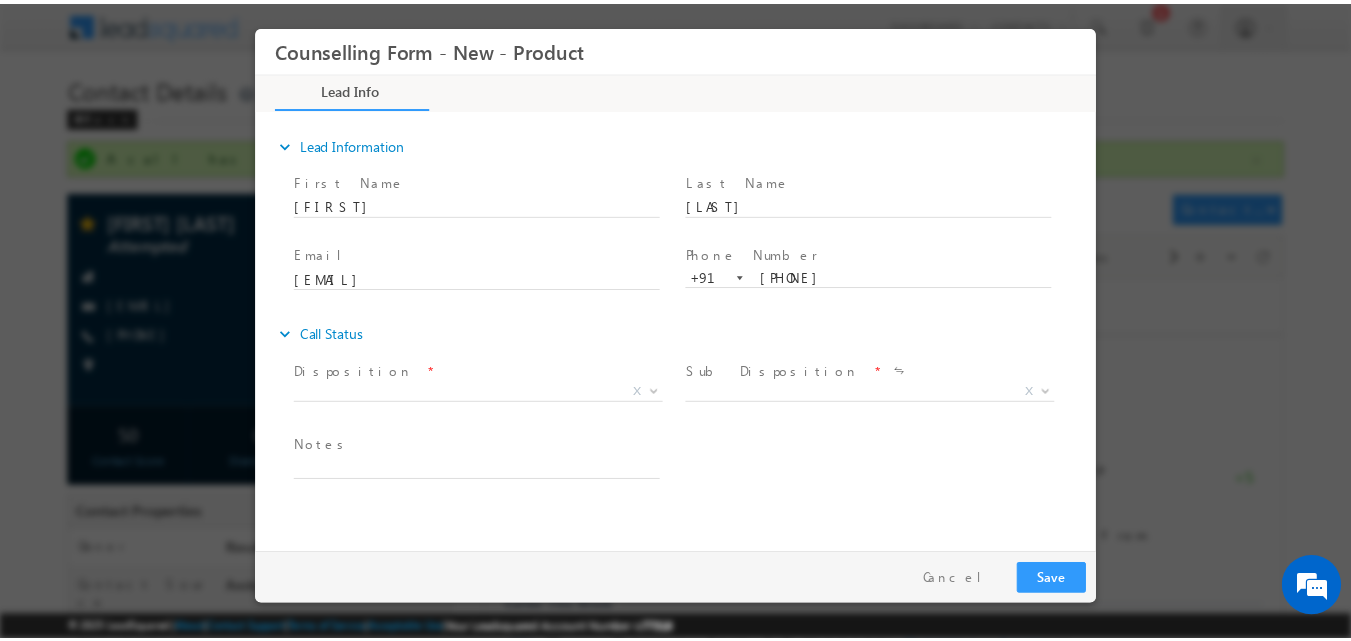 scroll, scrollTop: 0, scrollLeft: 0, axis: both 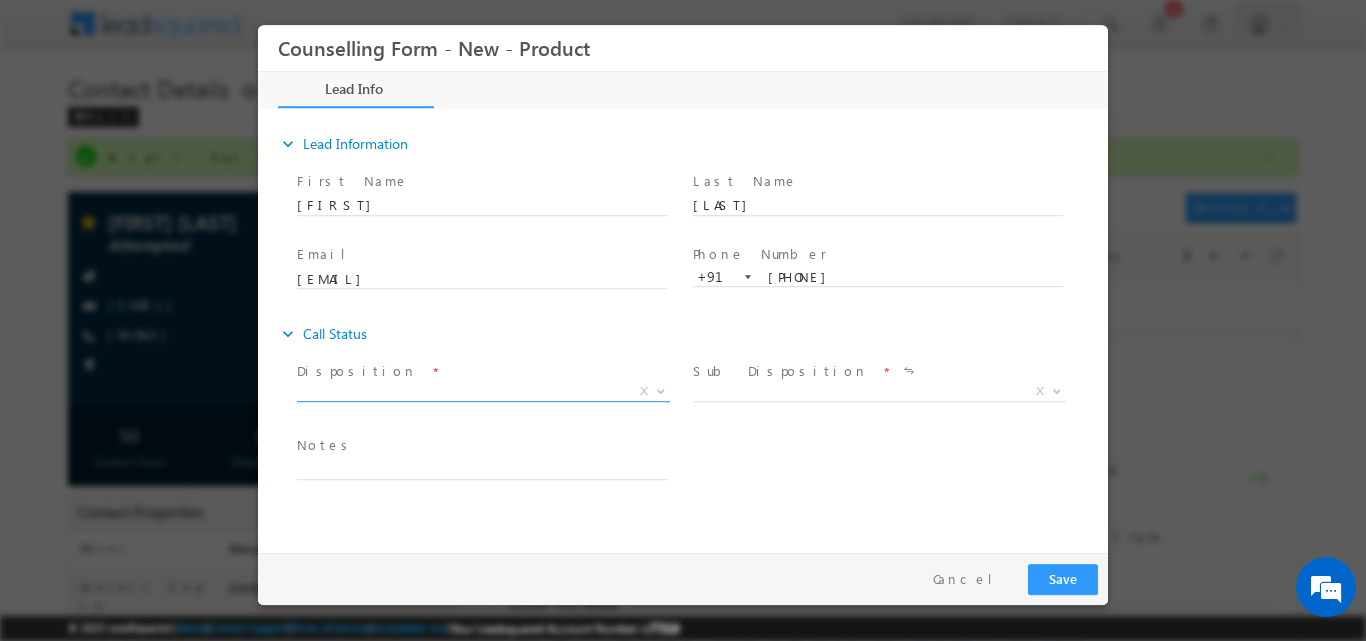 click at bounding box center [659, 390] 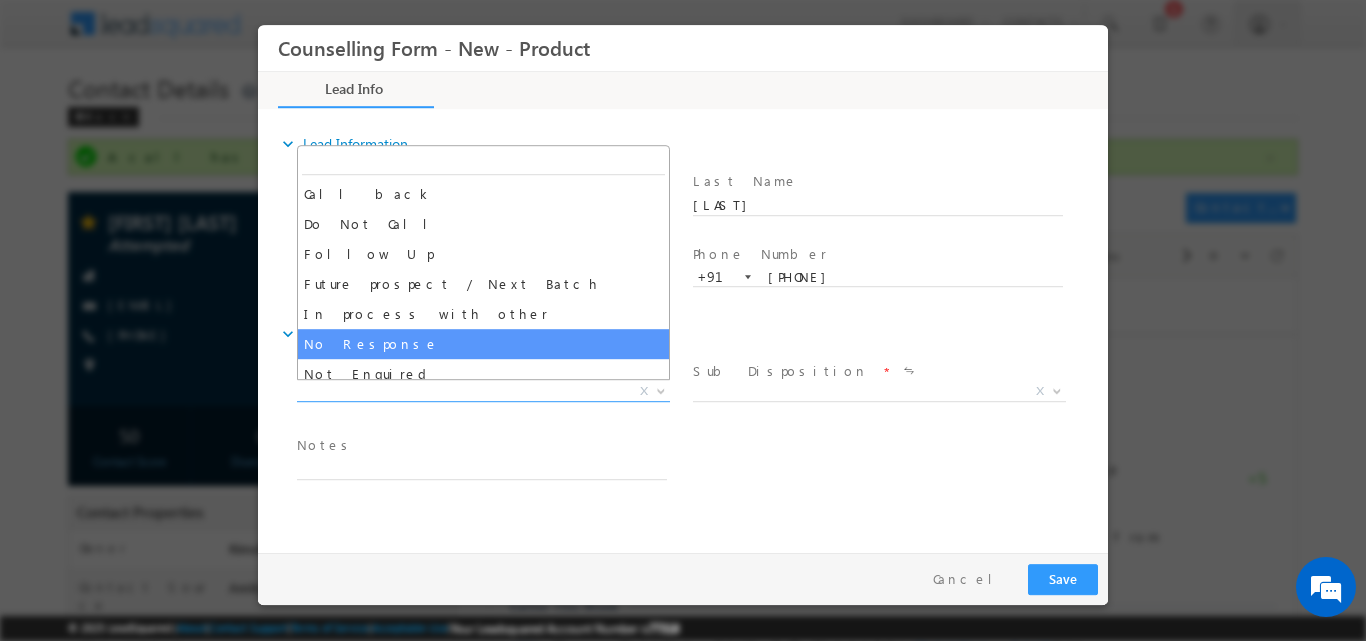 select on "No Response" 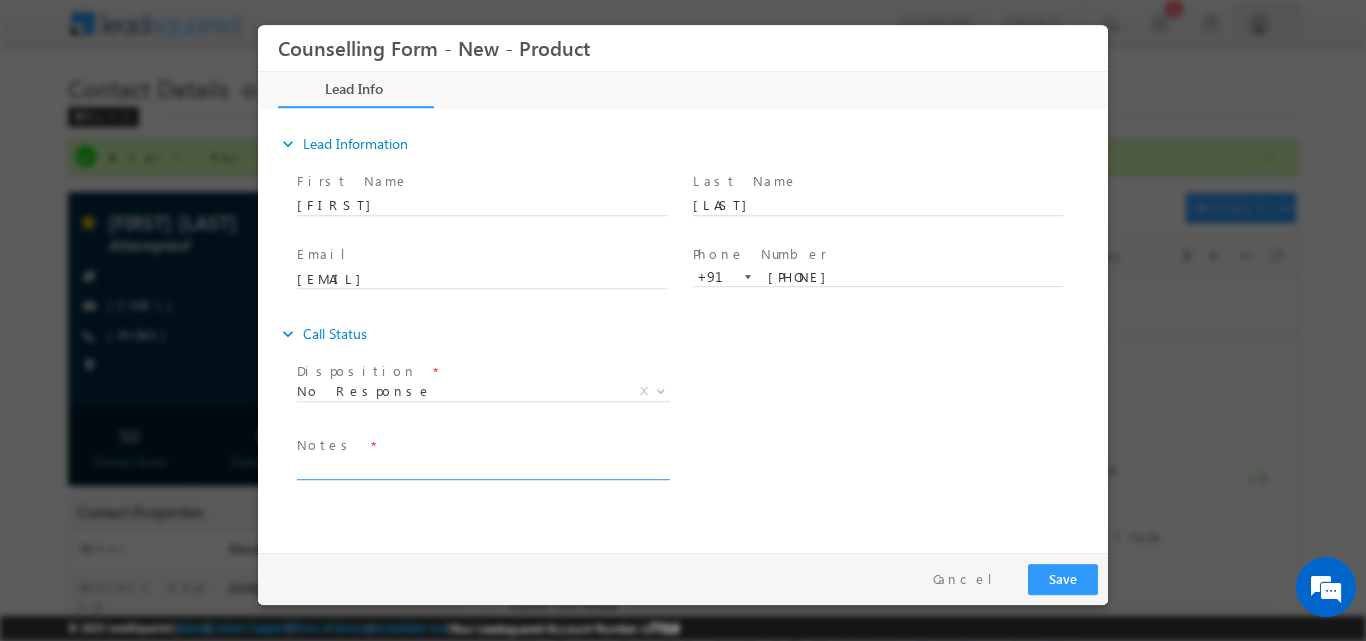 click at bounding box center (482, 467) 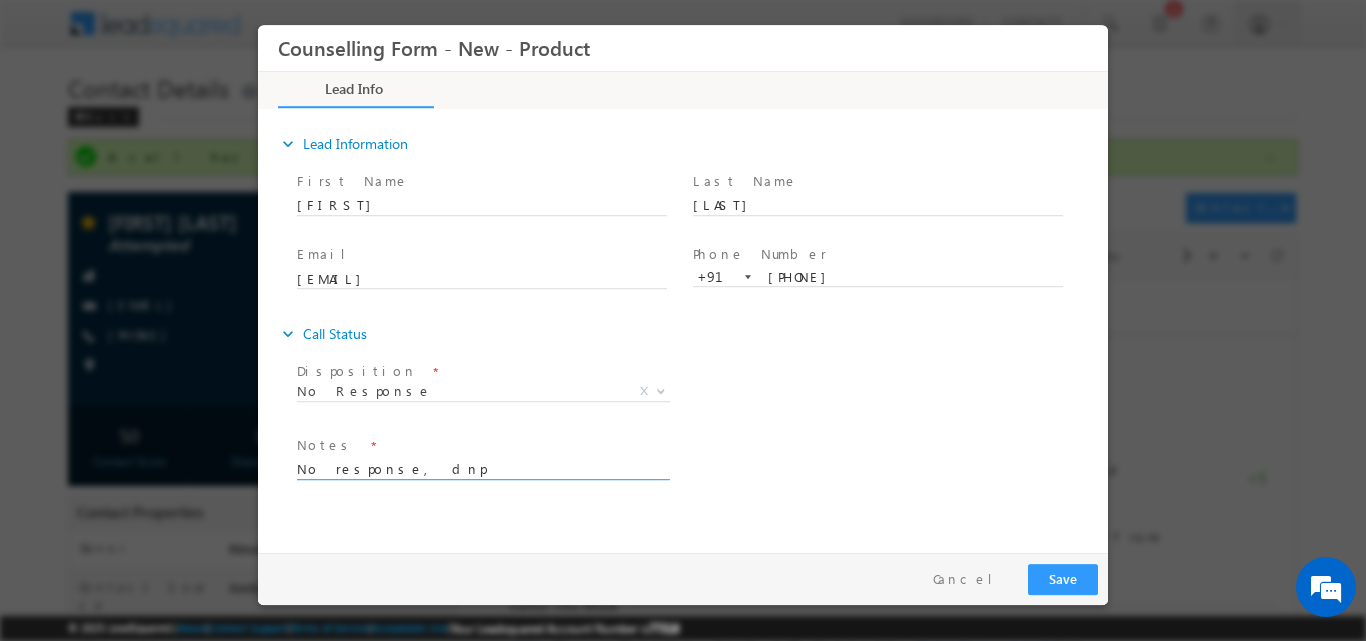 type on "No response, dnp" 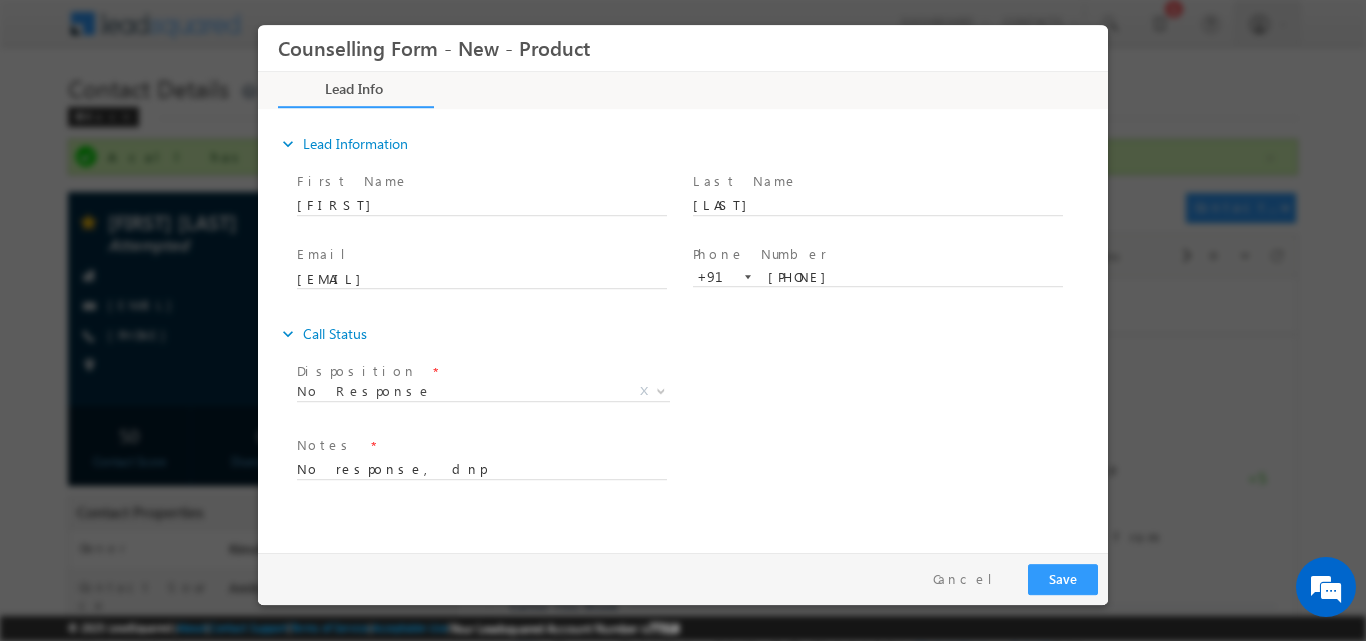 click on "Notes
*
No response, dnp" at bounding box center (491, 457) 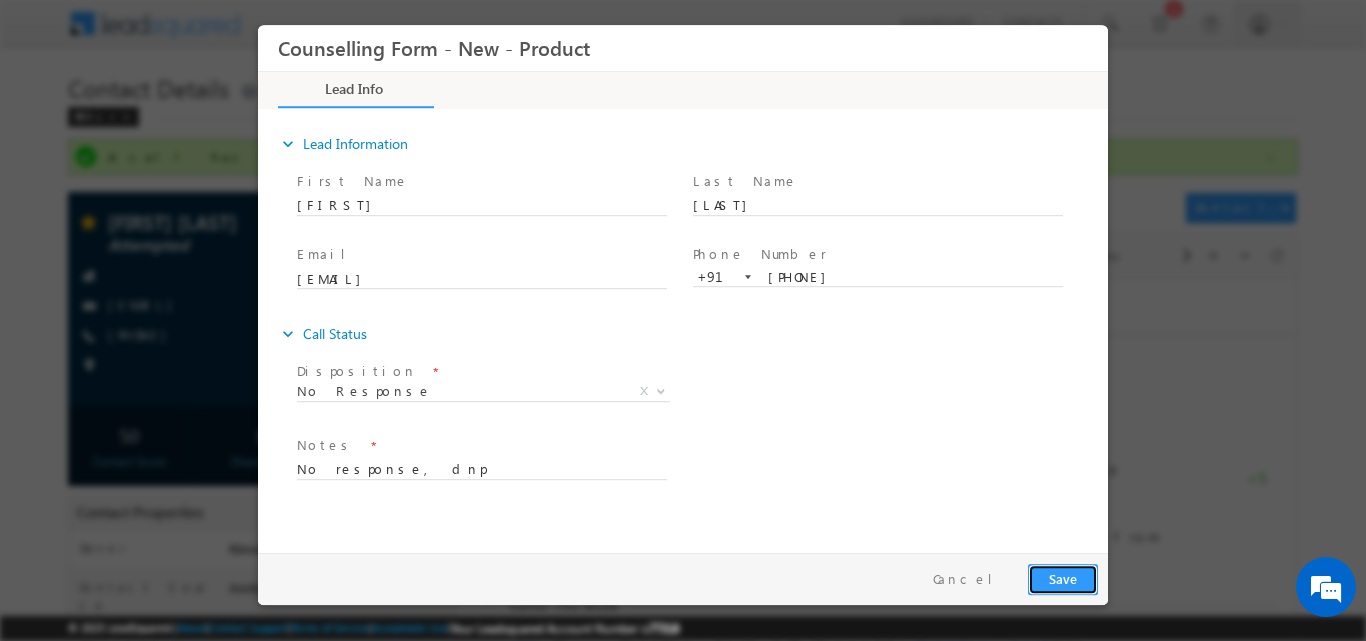 click on "Save" at bounding box center (1063, 578) 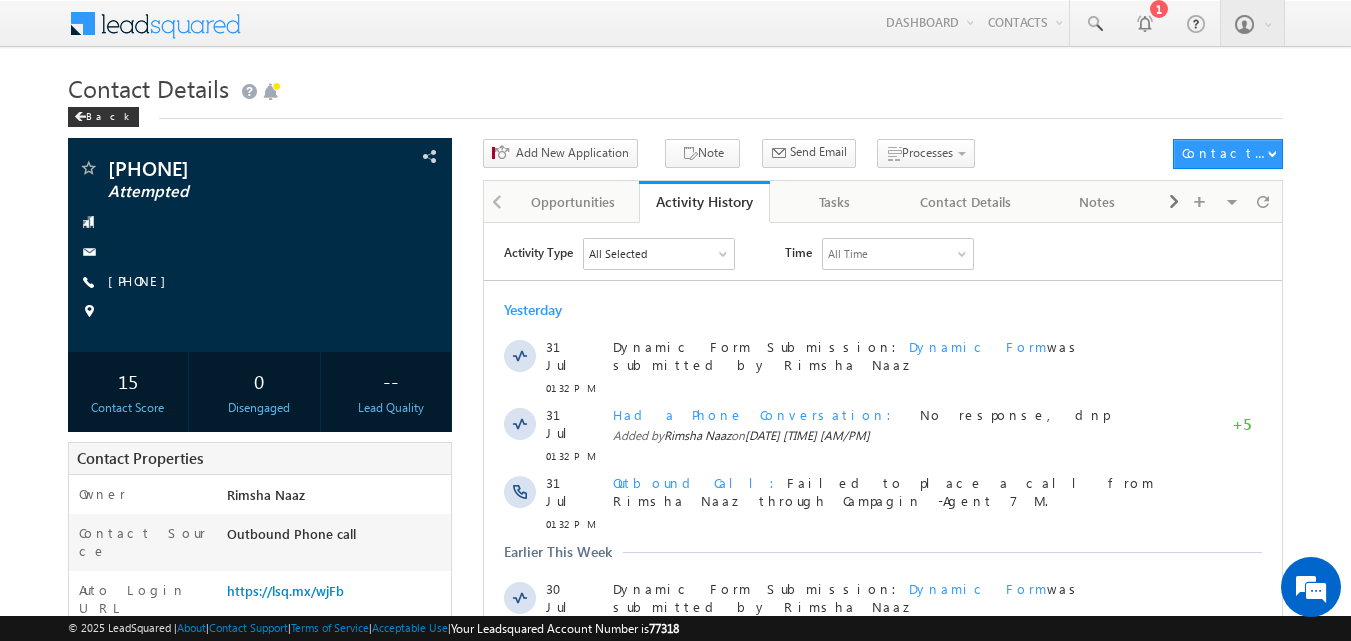 scroll, scrollTop: 0, scrollLeft: 0, axis: both 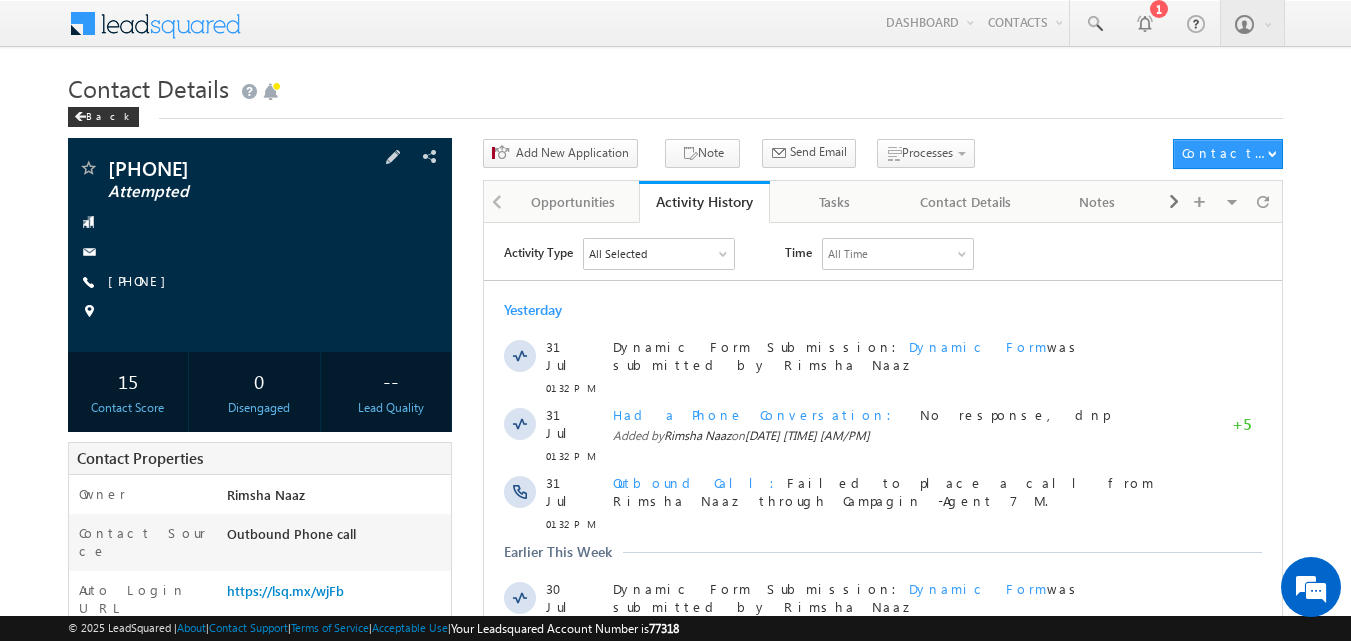 click on "[PHONE]
Attempted
[PHONE]" at bounding box center [260, 245] 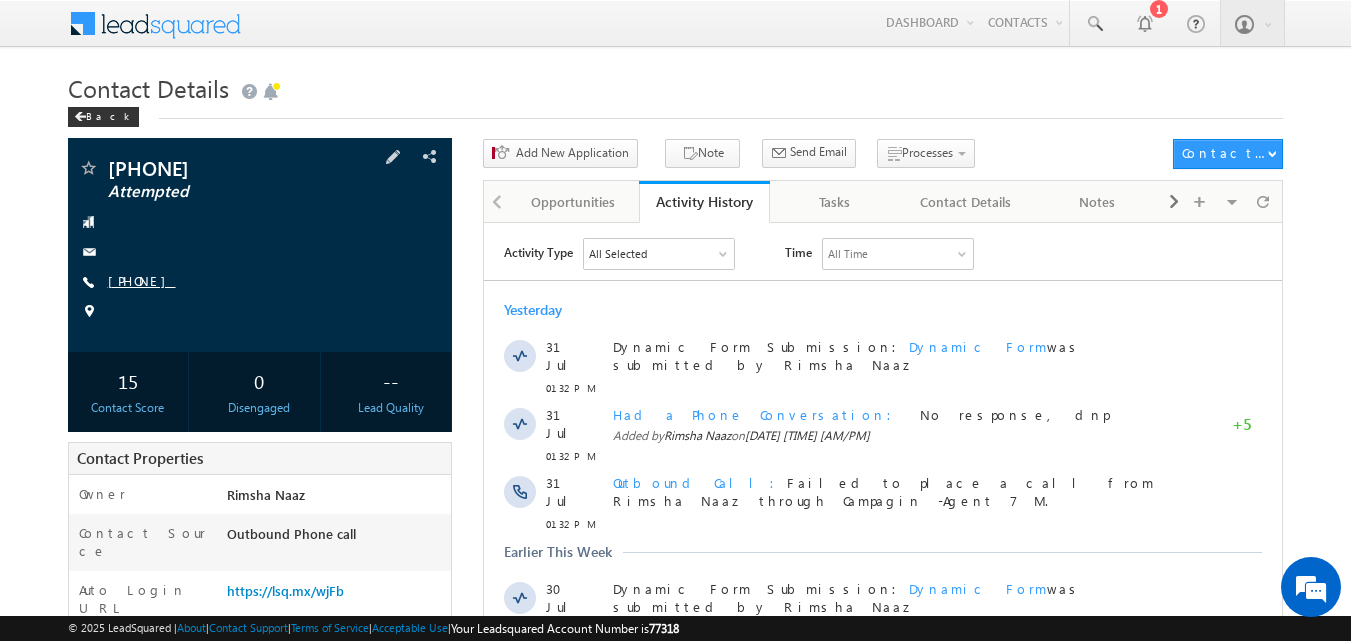 click on "[PHONE]" at bounding box center (142, 280) 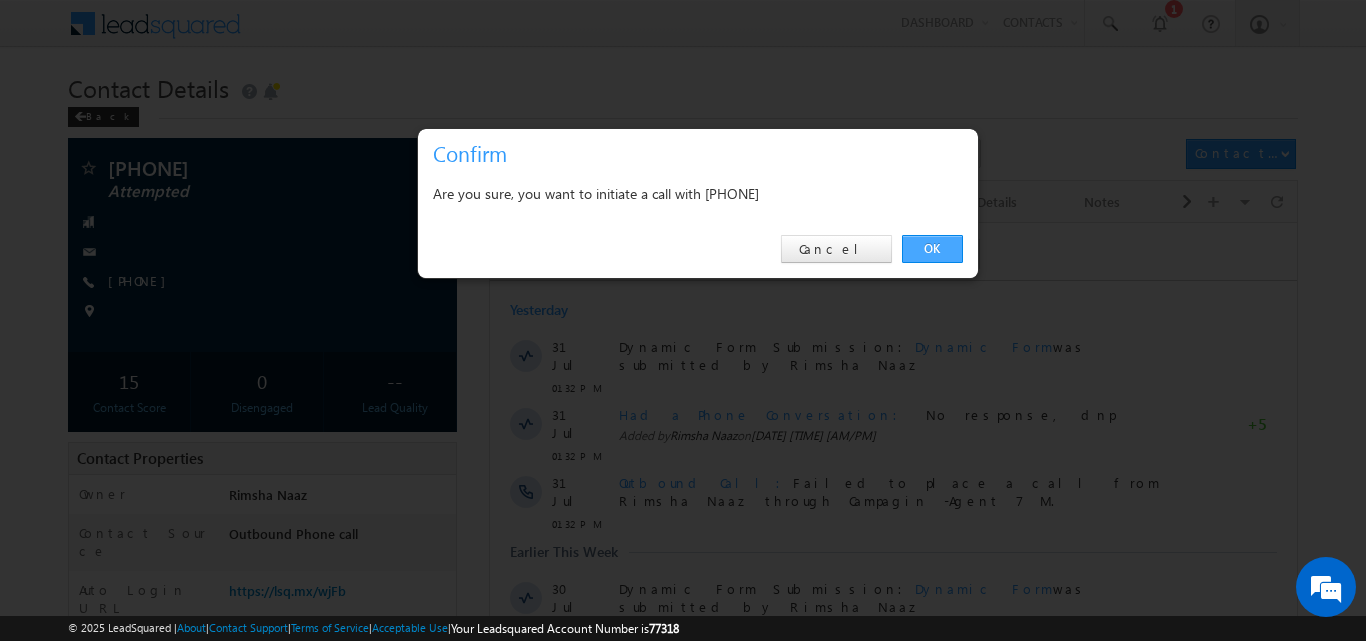 click on "OK" at bounding box center (932, 249) 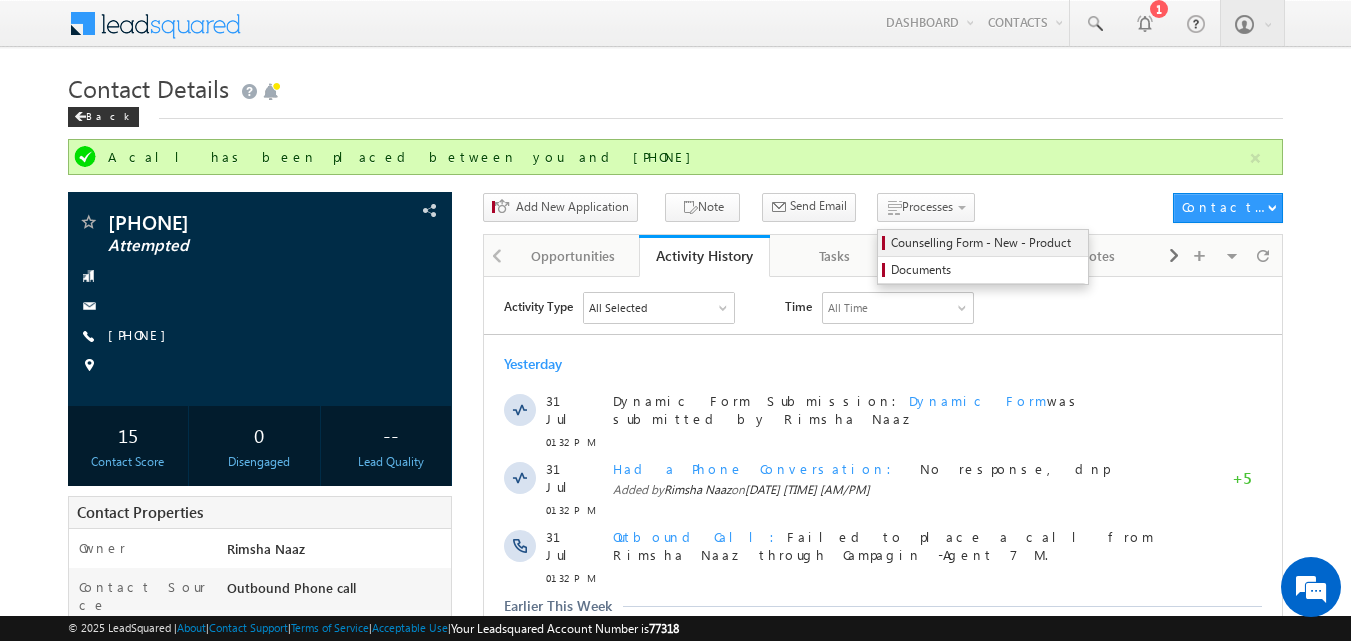 click on "Counselling Form - New - Product" at bounding box center [986, 243] 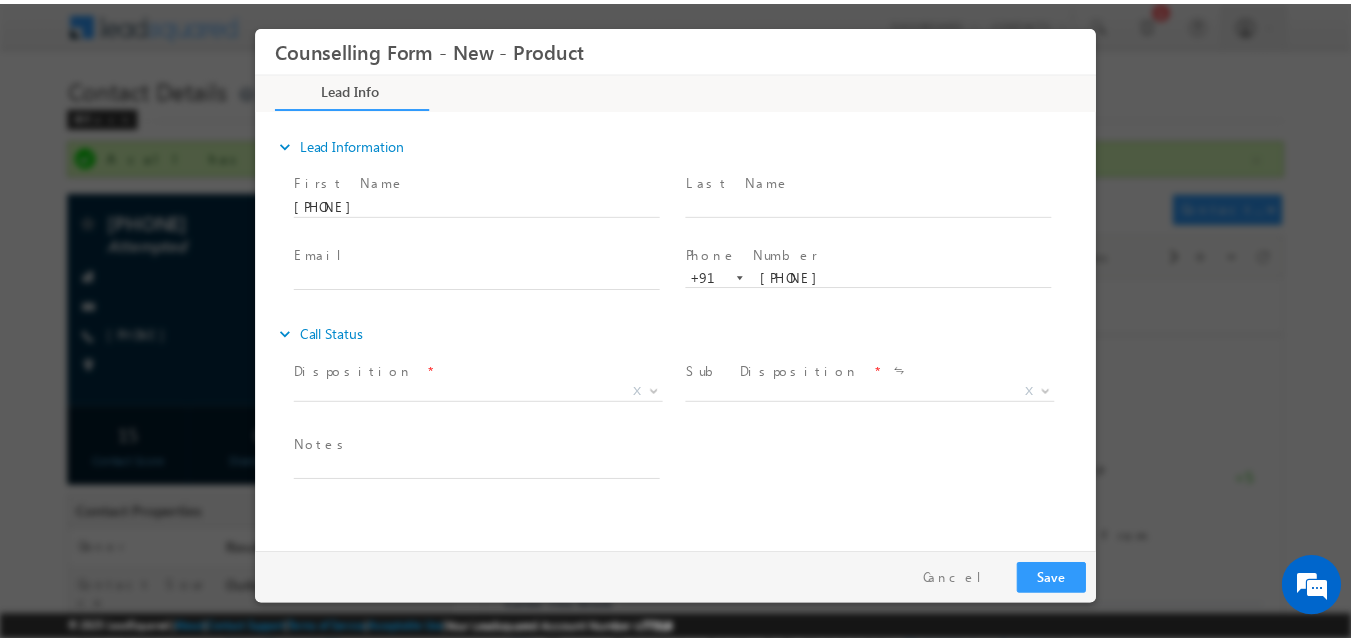 scroll, scrollTop: 0, scrollLeft: 0, axis: both 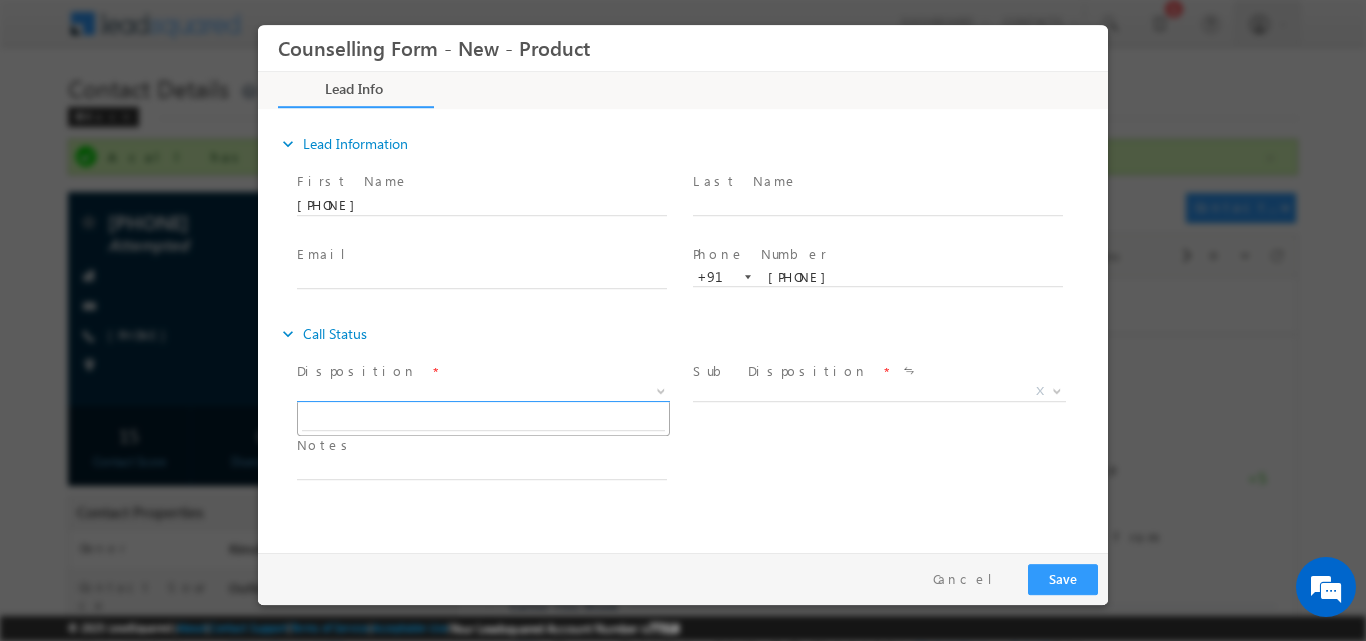 click at bounding box center (659, 390) 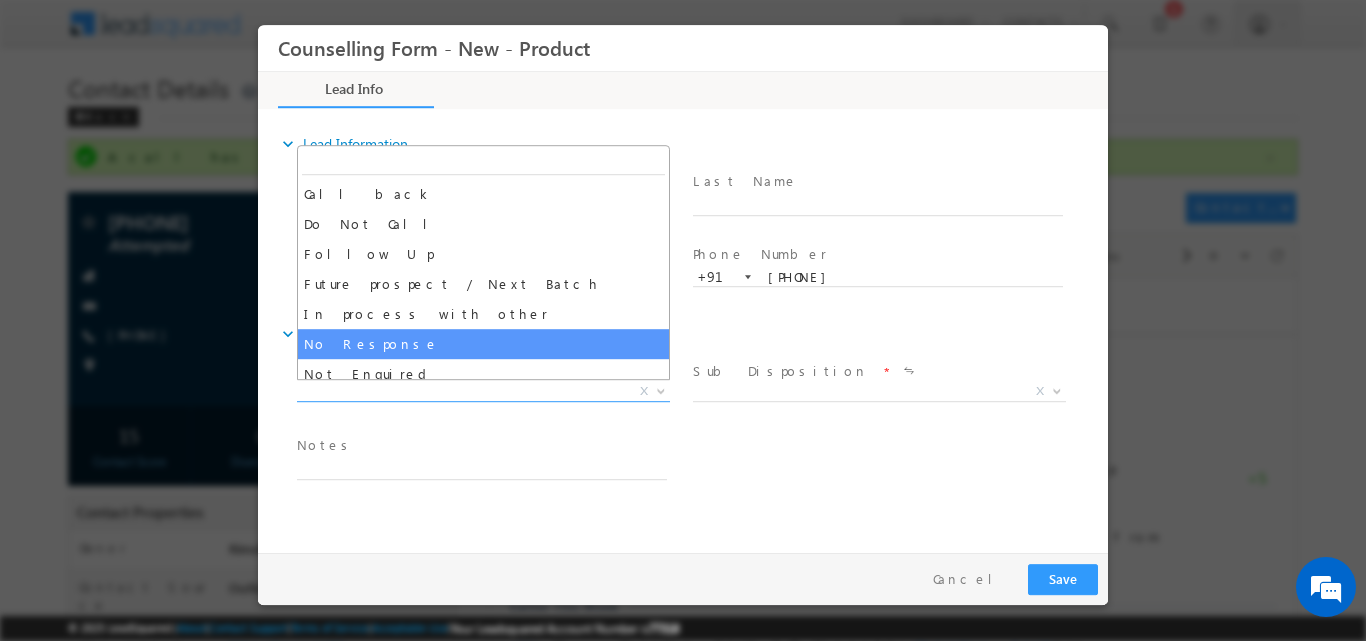 select on "No Response" 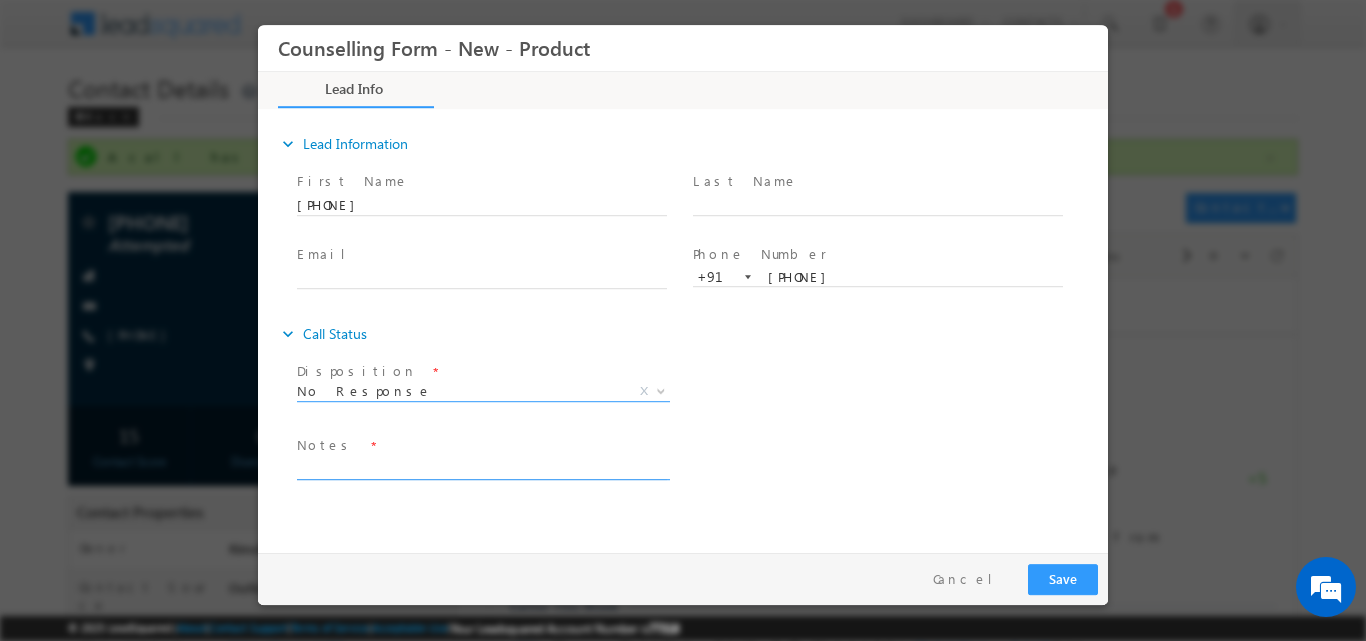 click at bounding box center (482, 467) 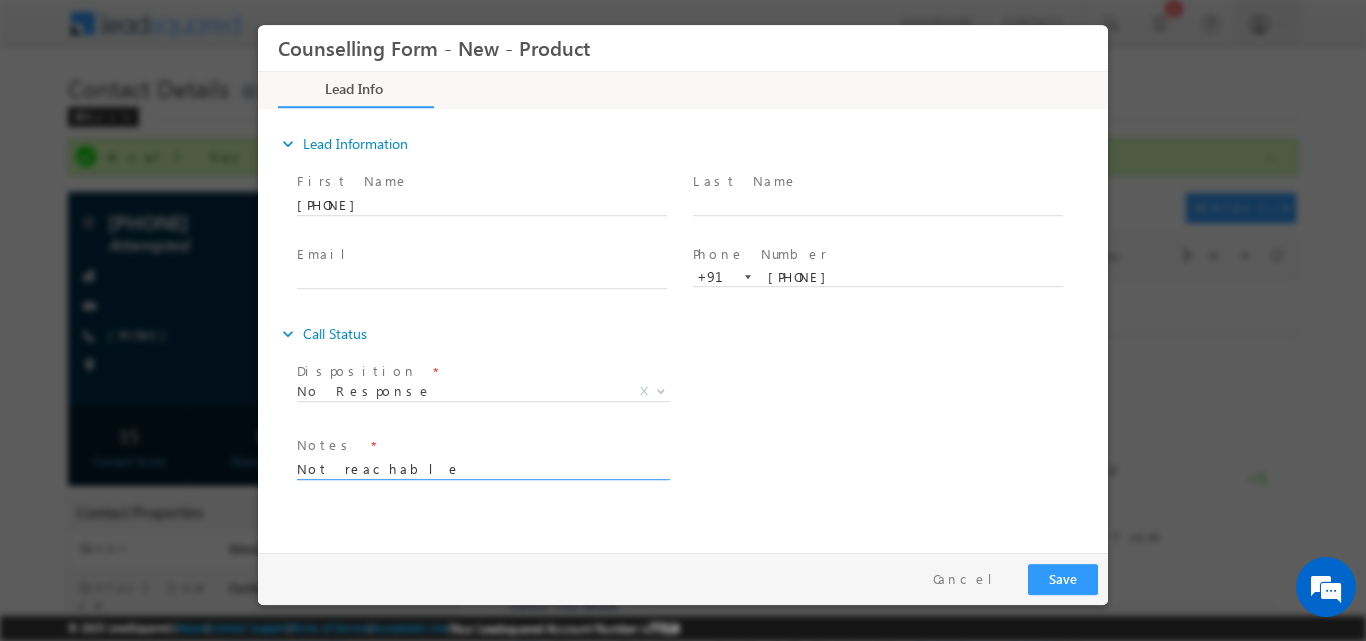 type on "Not reachable" 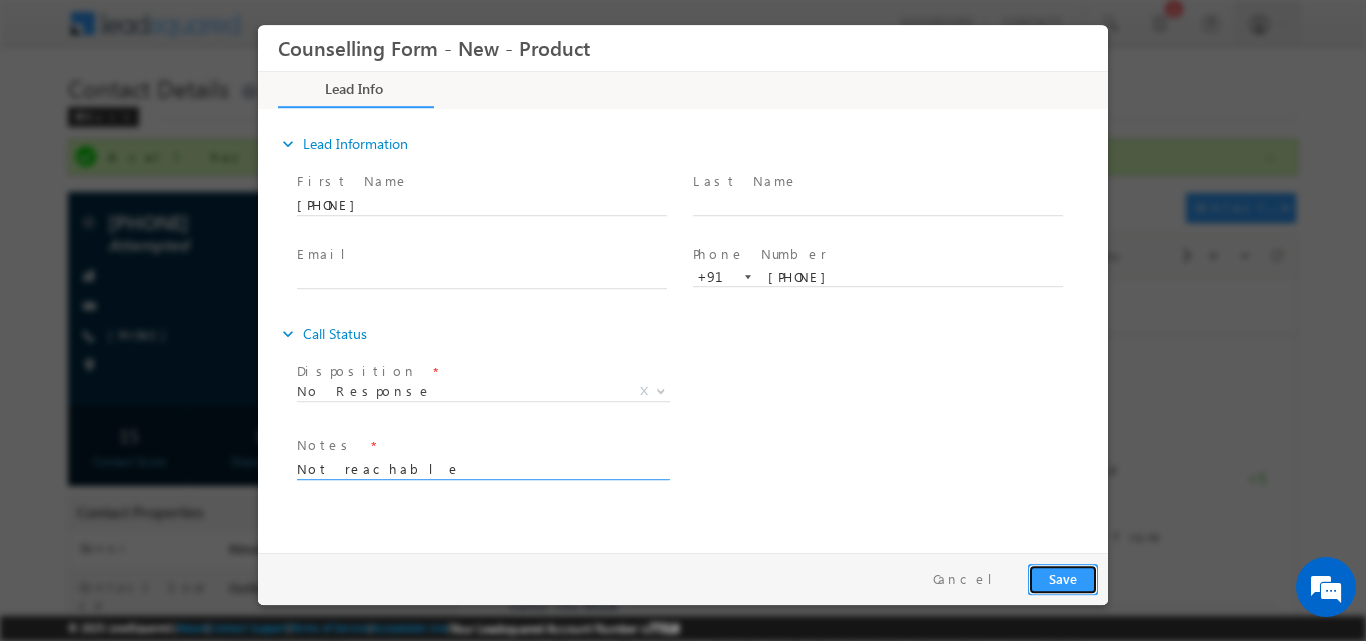 click on "Save" at bounding box center (1063, 578) 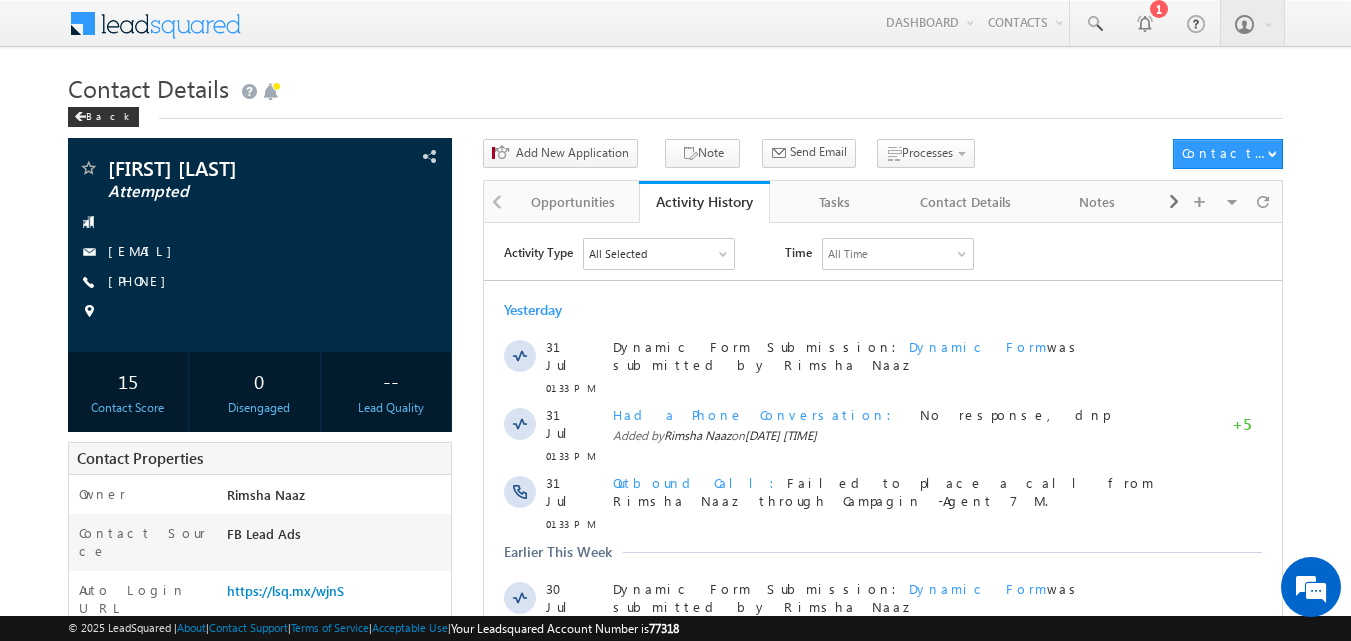 scroll, scrollTop: 0, scrollLeft: 0, axis: both 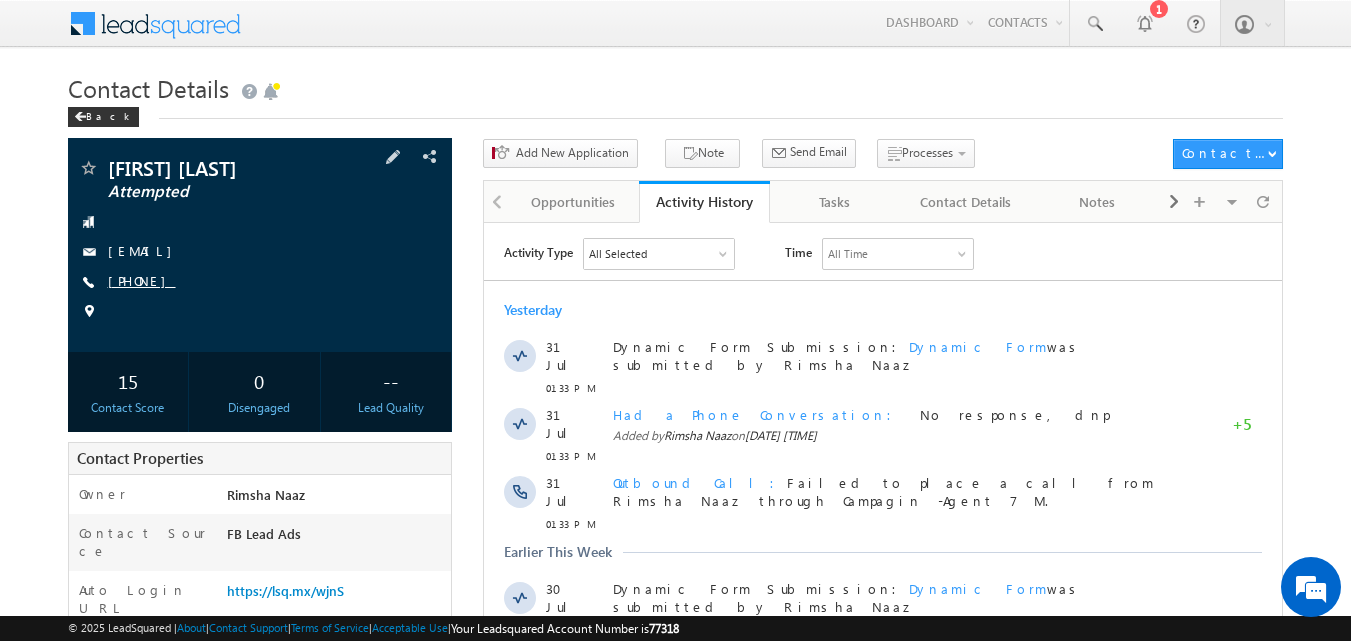 click on "[PHONE]" at bounding box center (142, 280) 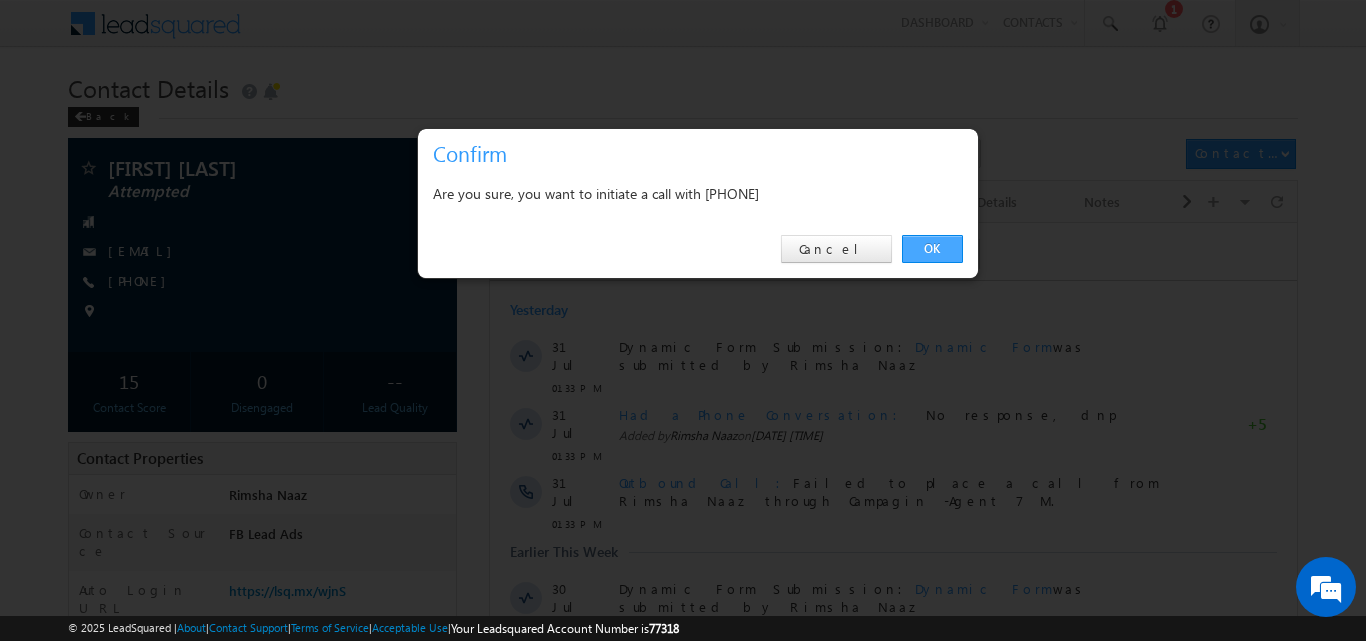 click on "OK" at bounding box center (932, 249) 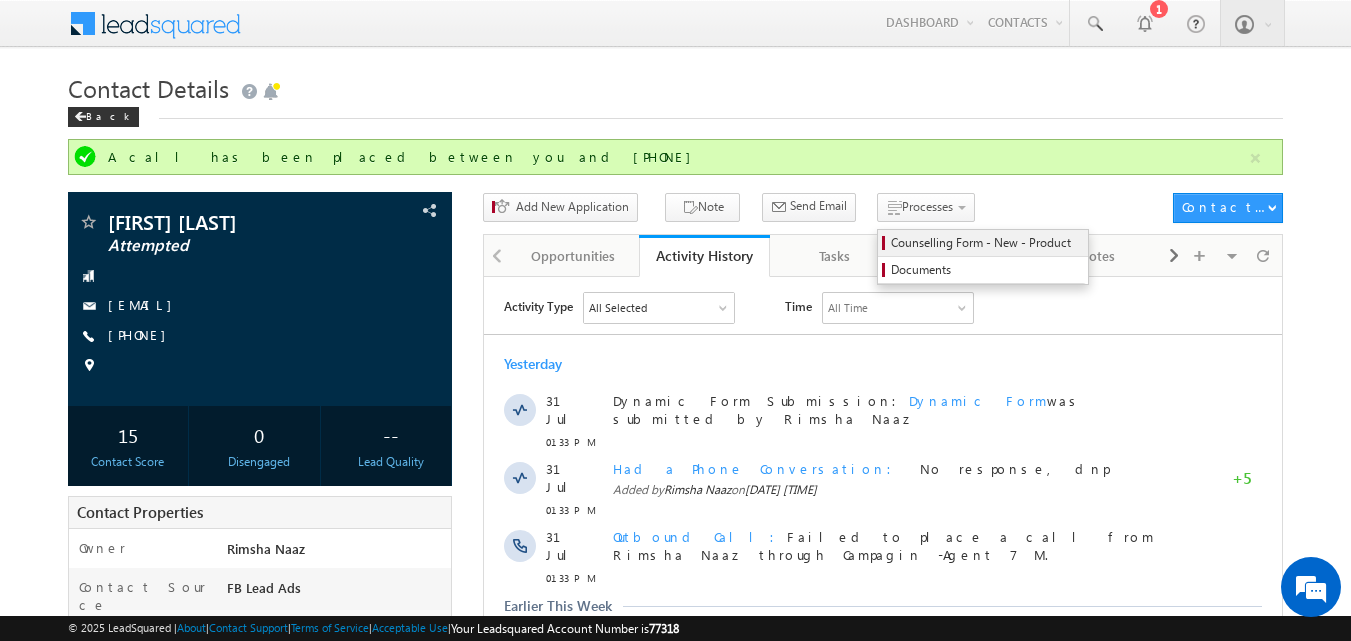click on "Counselling Form - New - Product" at bounding box center (983, 243) 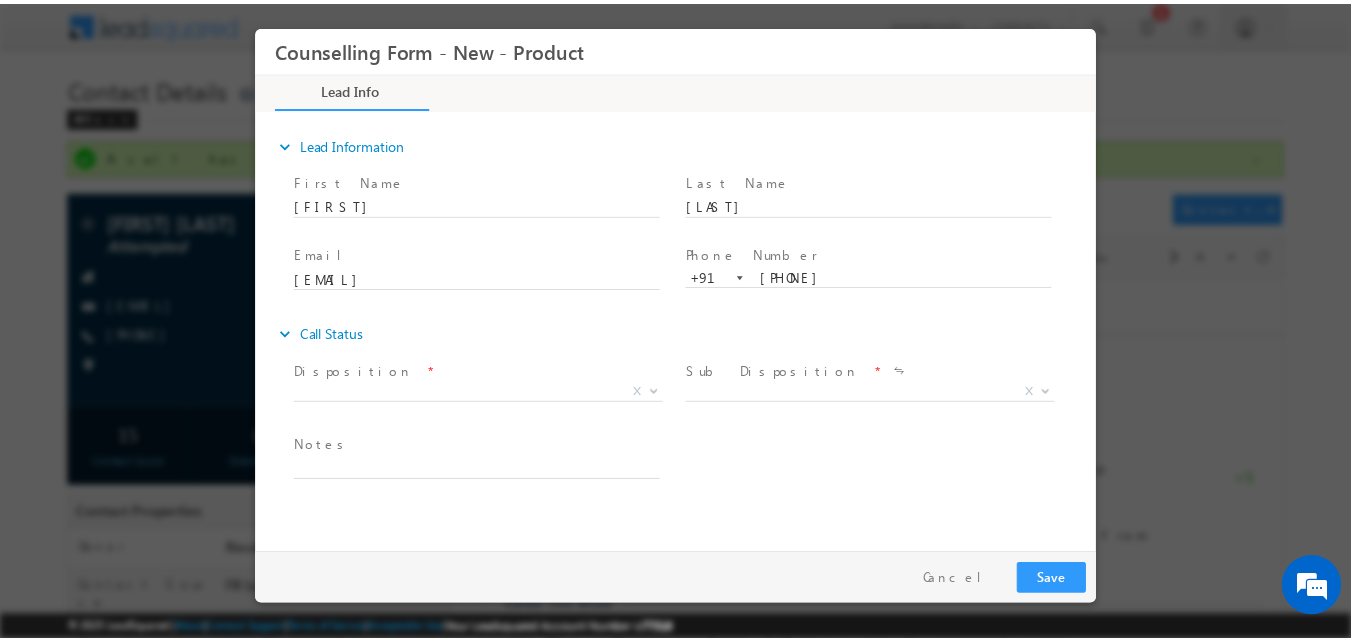 scroll, scrollTop: 0, scrollLeft: 0, axis: both 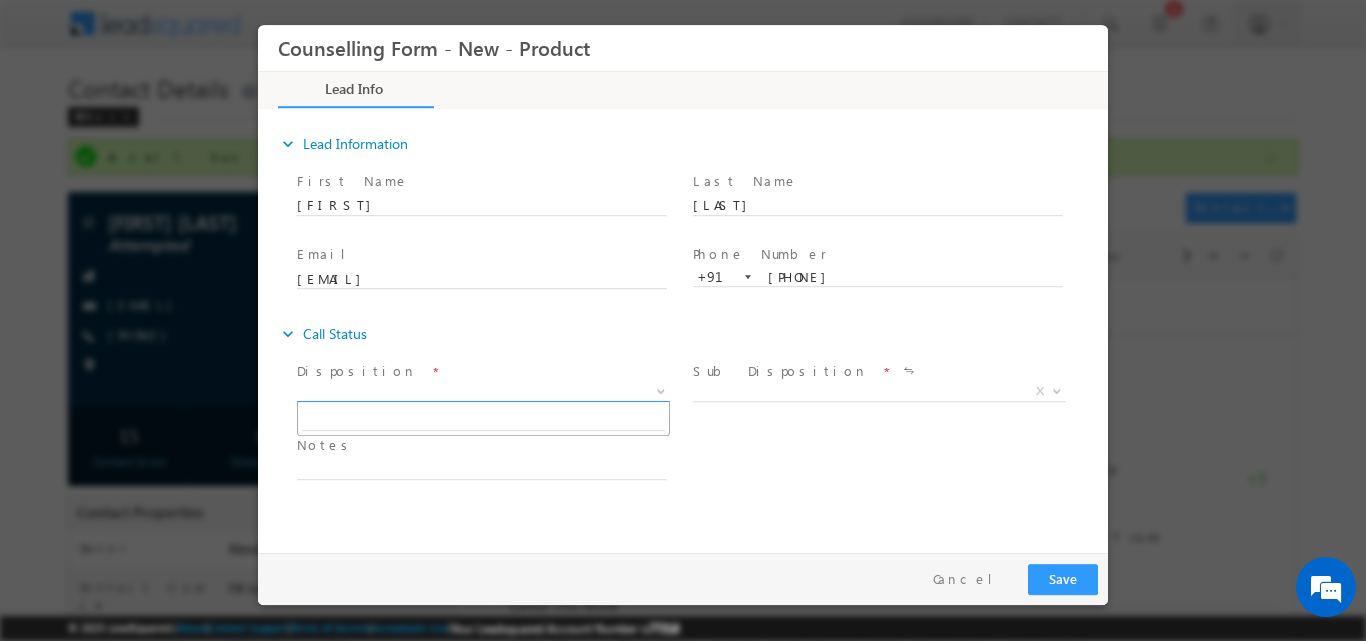 click at bounding box center [661, 389] 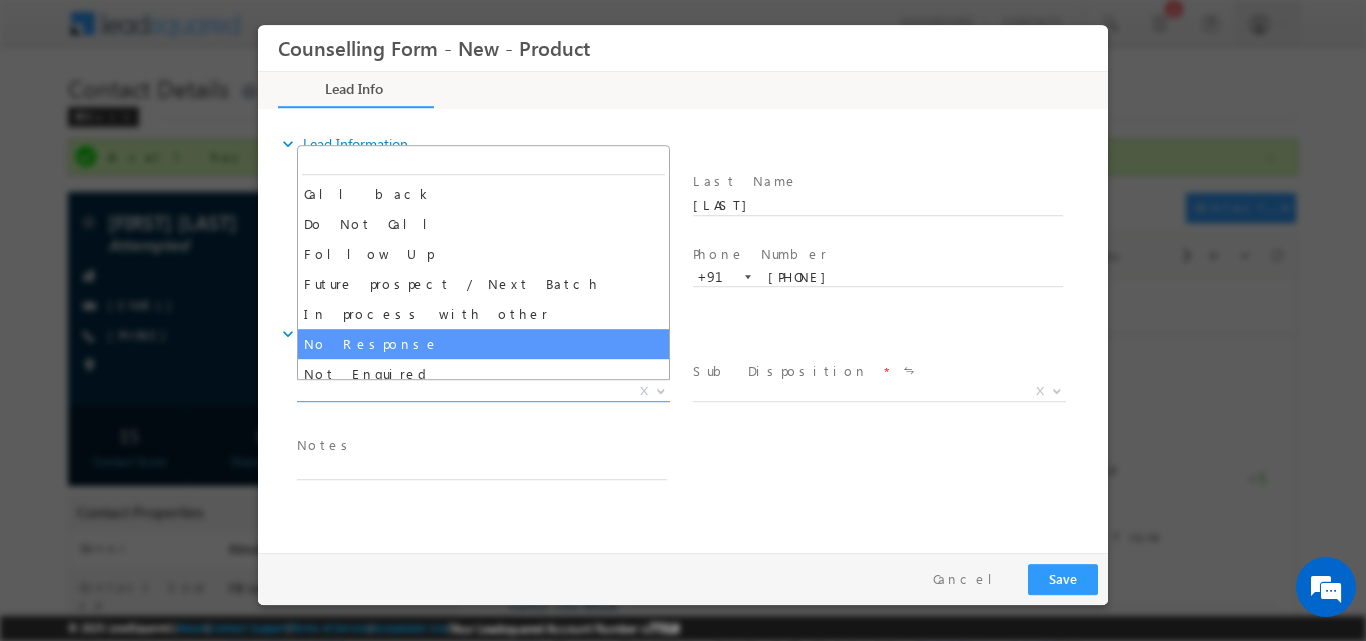 select on "No Response" 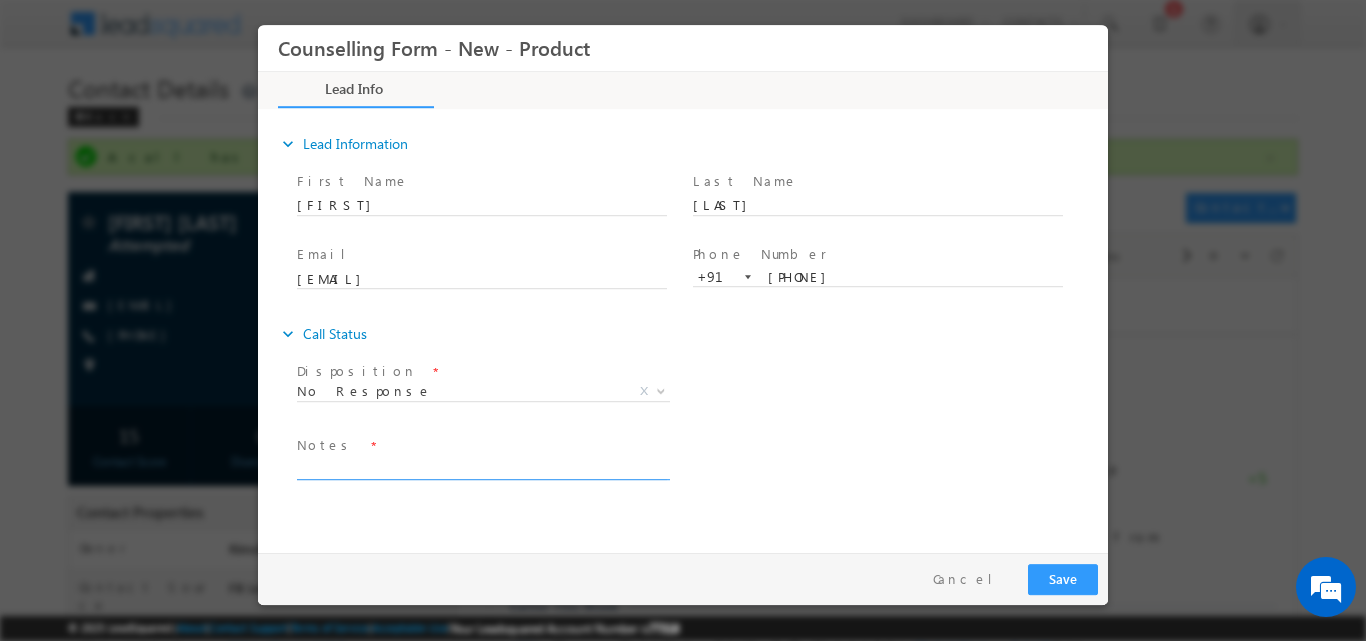 click at bounding box center [482, 467] 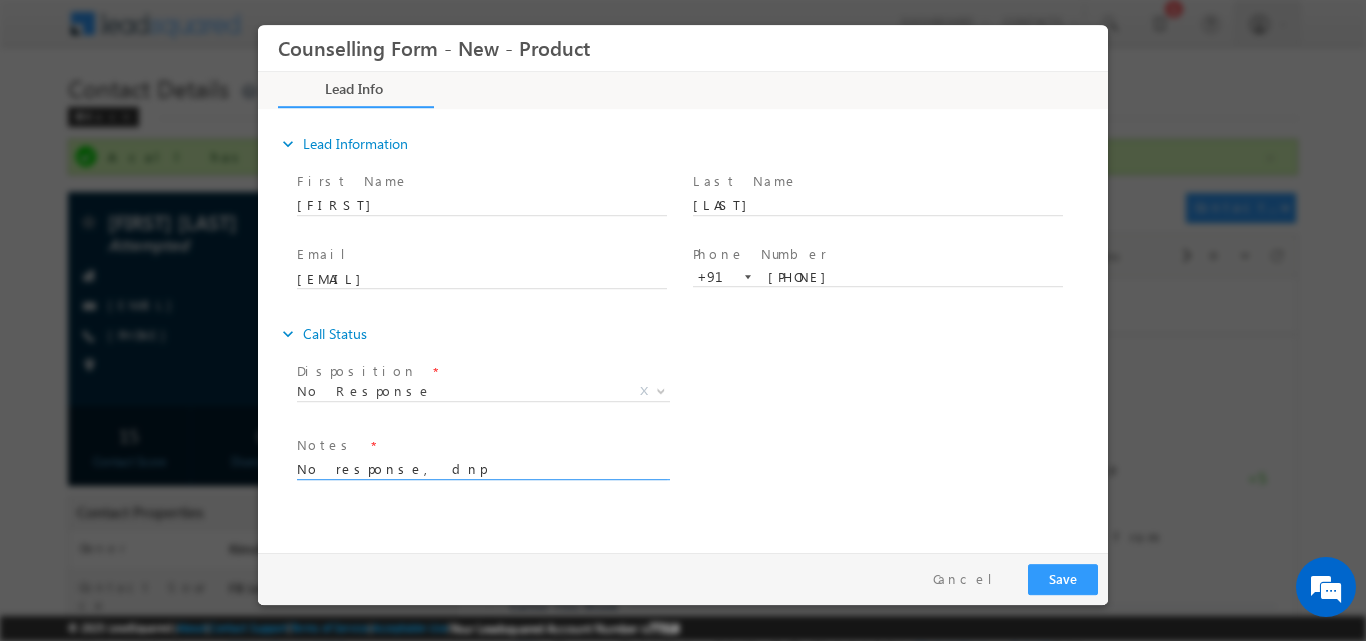 type on "No response, dnp" 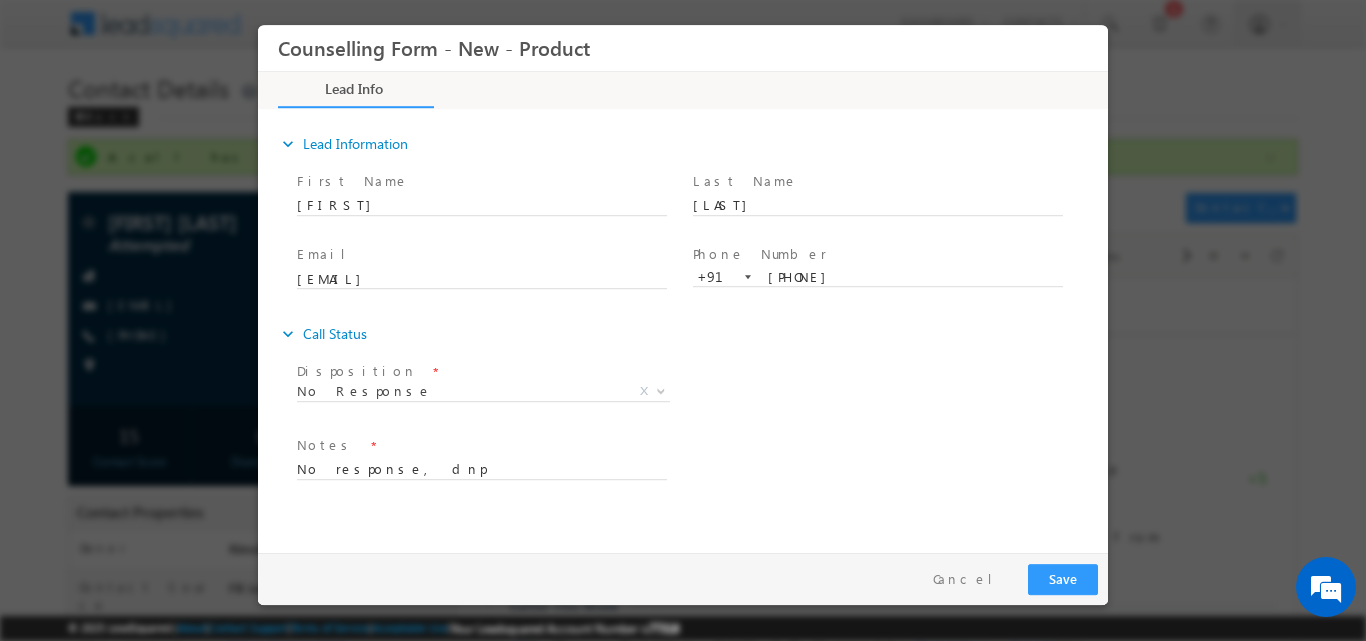 drag, startPoint x: 702, startPoint y: 43, endPoint x: 635, endPoint y: 55, distance: 68.06615 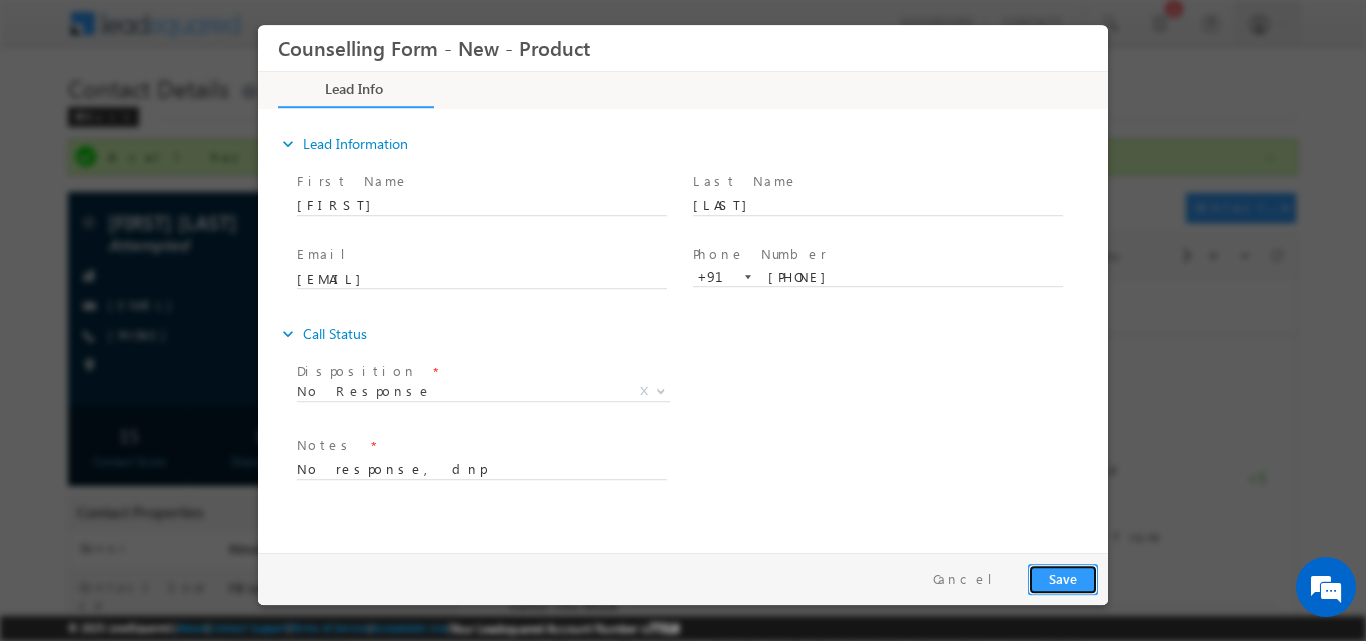 click on "Save" at bounding box center [1063, 578] 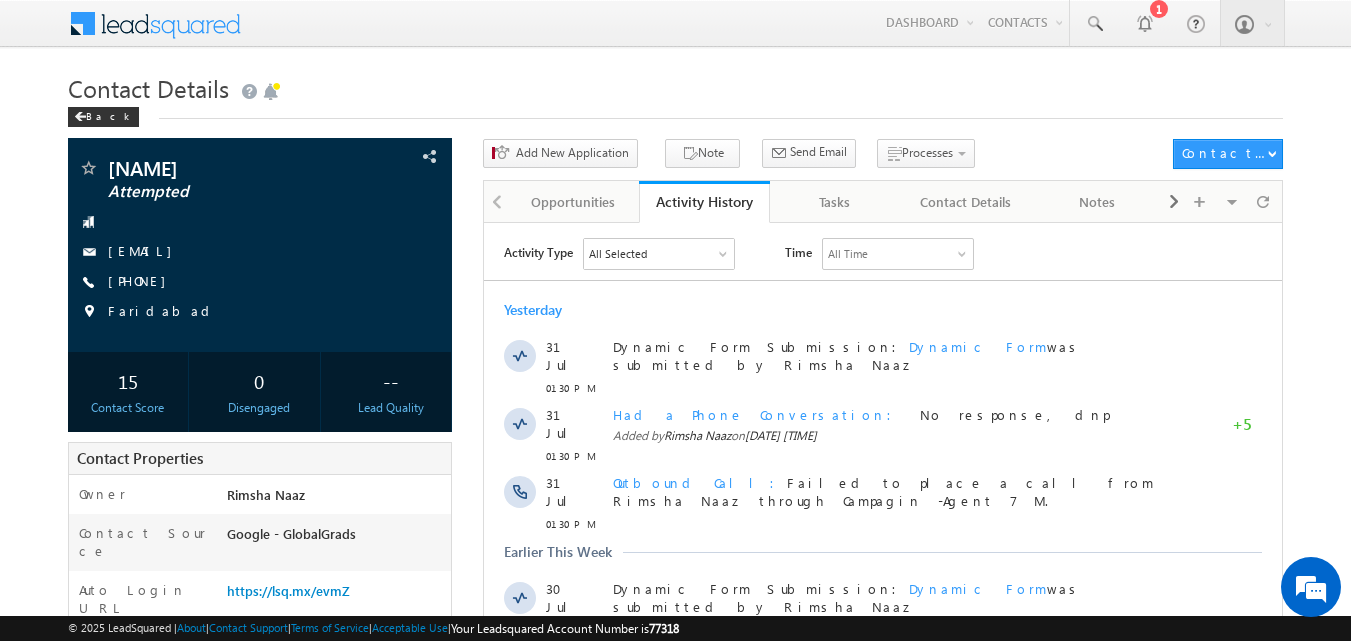 scroll, scrollTop: 0, scrollLeft: 0, axis: both 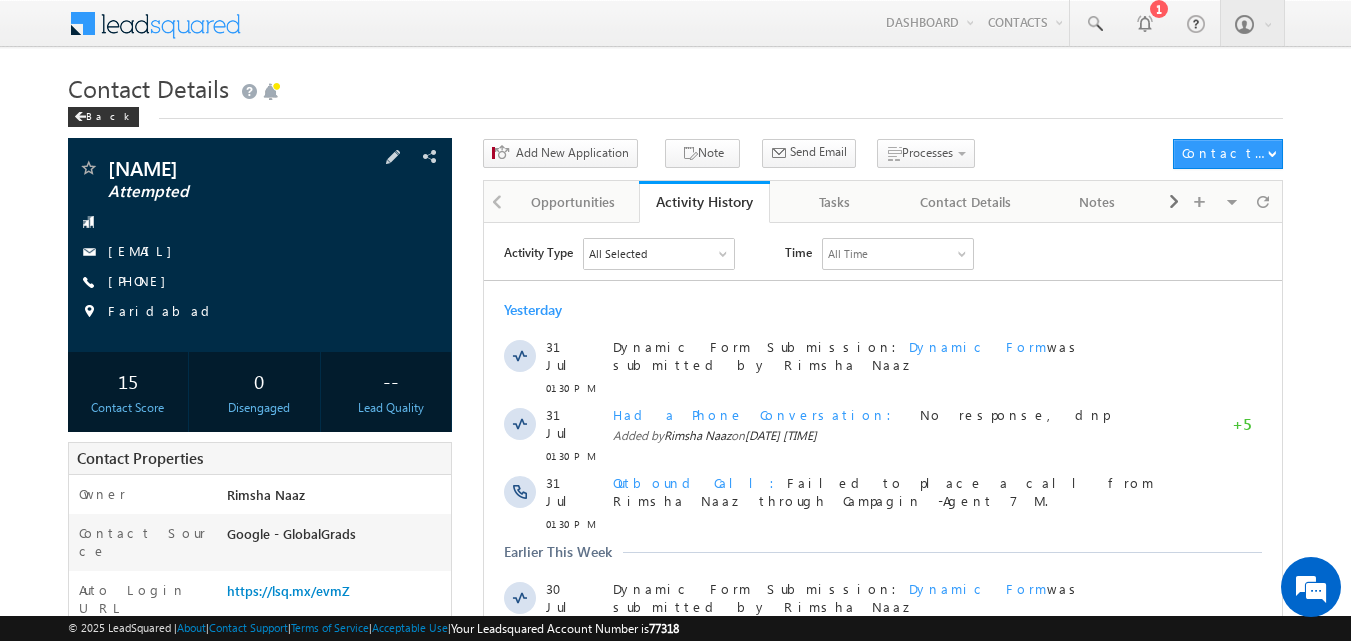 click on "[PHONE]" at bounding box center (142, 282) 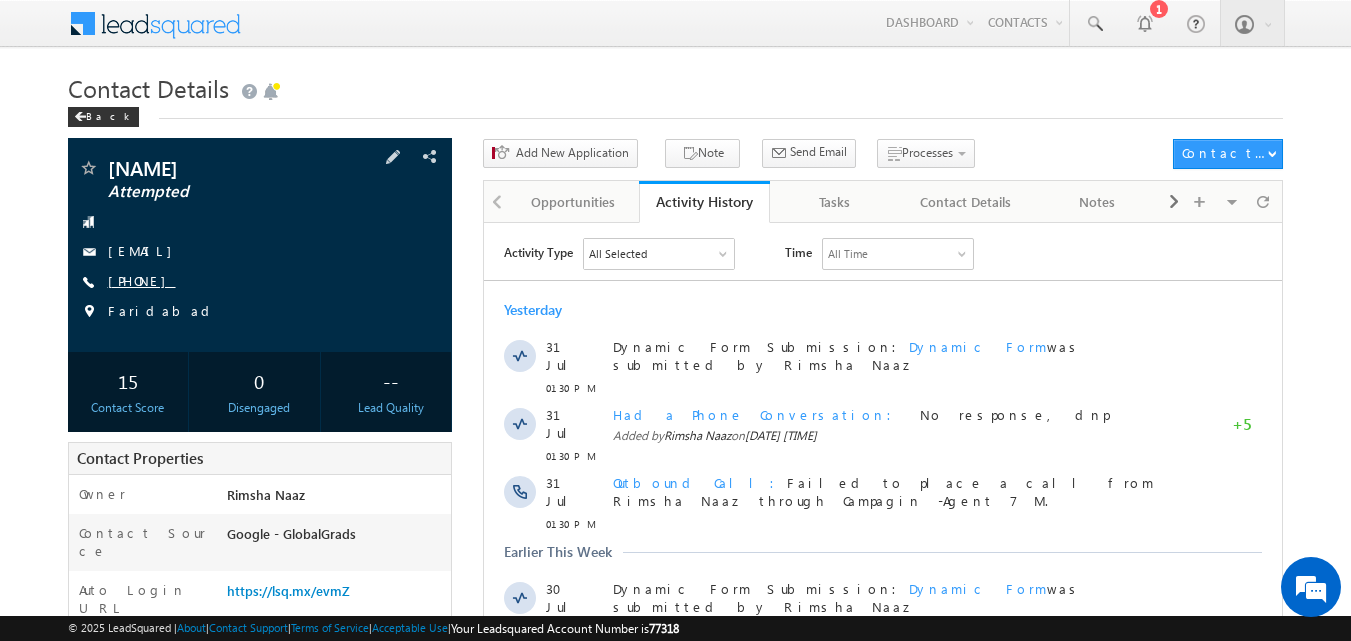 click on "+91-7290048399" at bounding box center (142, 280) 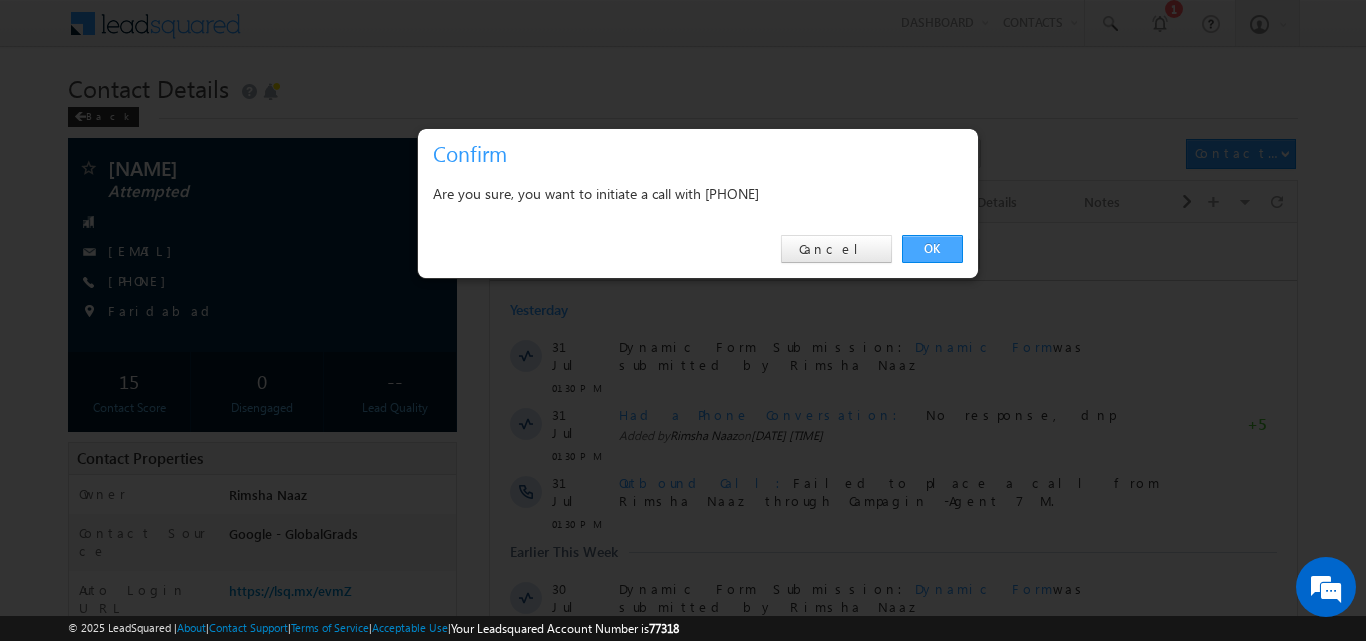 click on "OK" at bounding box center (932, 249) 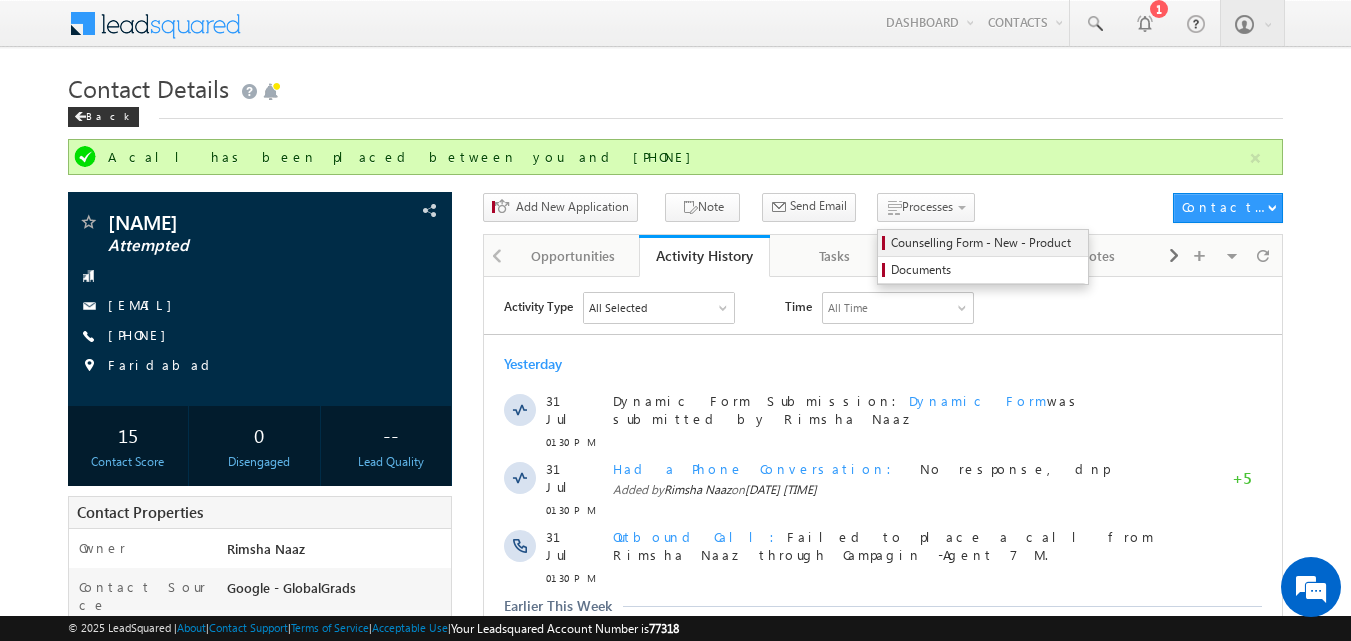 click on "Counselling Form - New - Product" at bounding box center [986, 243] 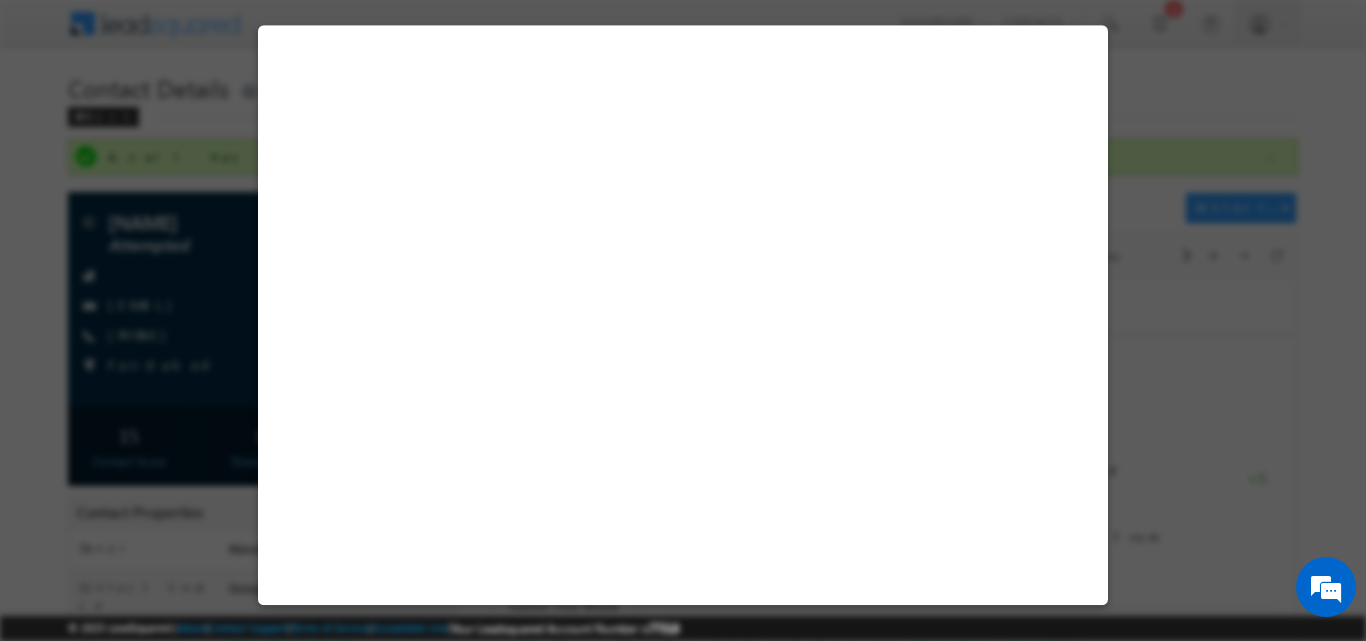 select on "Attempted" 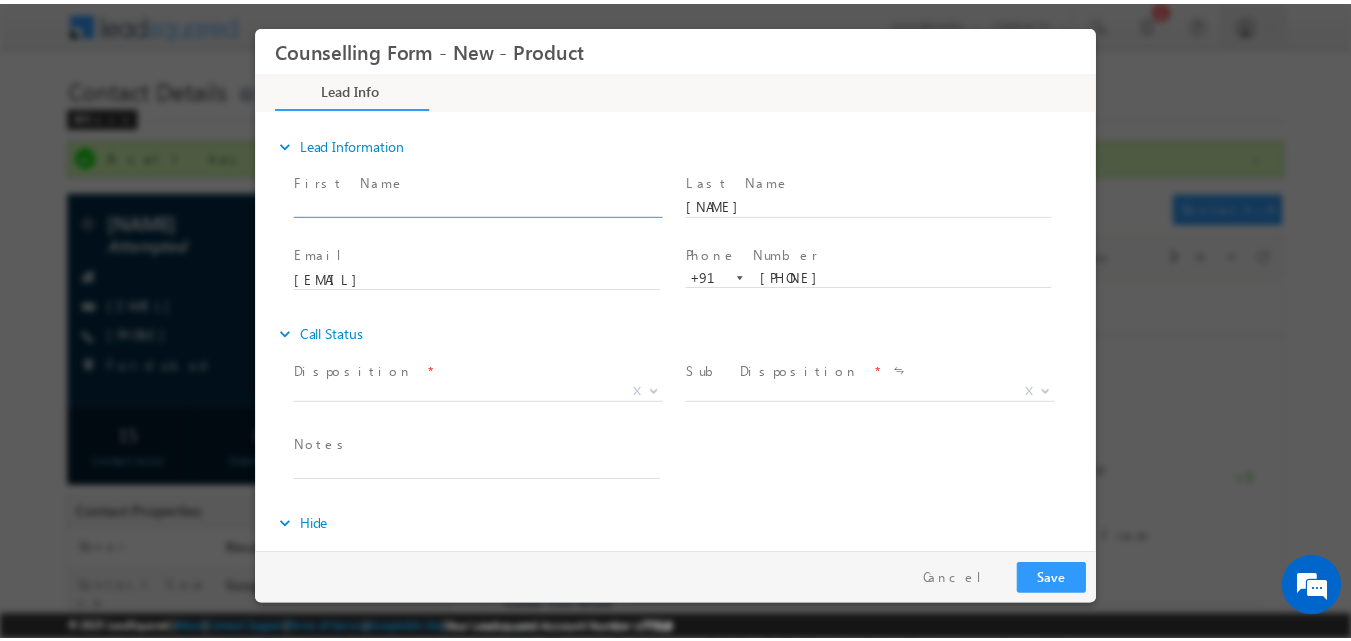 scroll, scrollTop: 0, scrollLeft: 0, axis: both 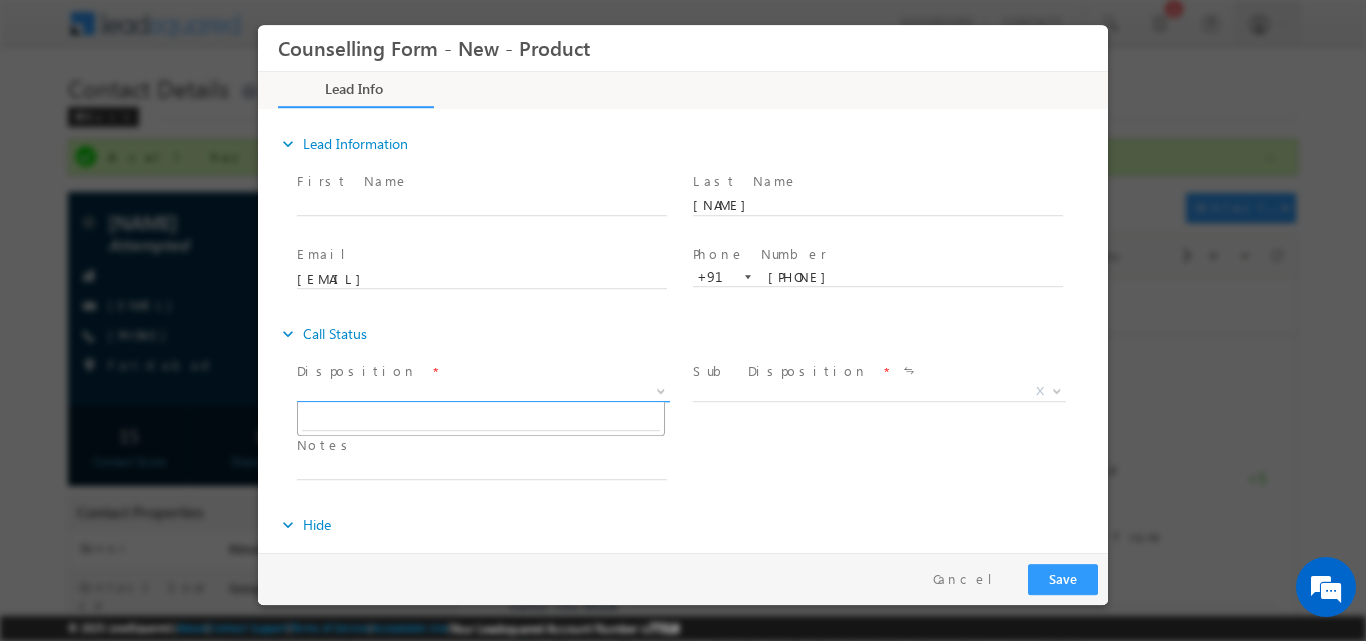click at bounding box center (661, 389) 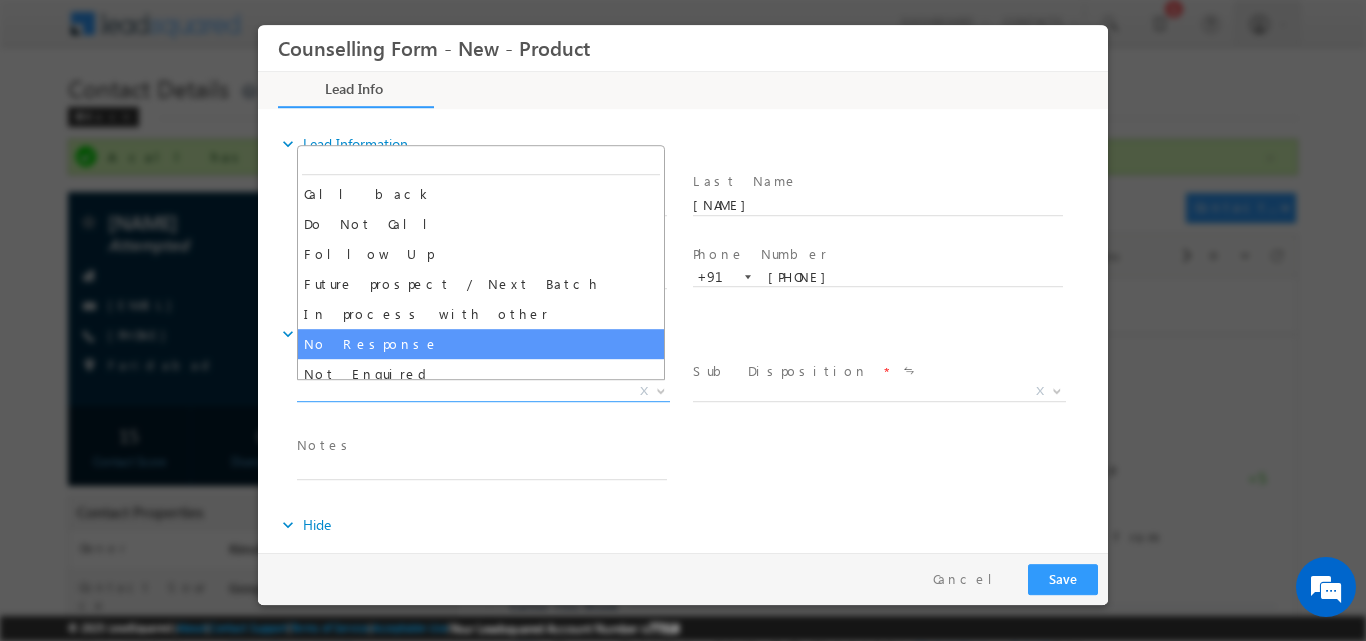 select on "No Response" 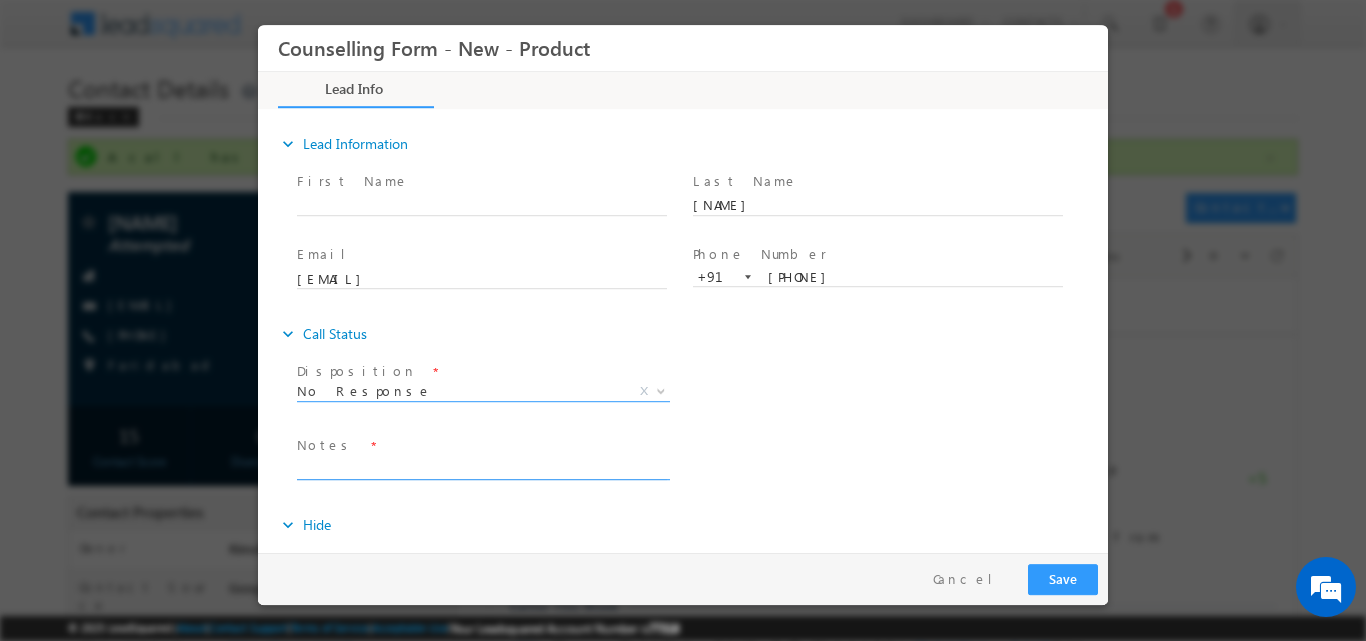 click at bounding box center (482, 467) 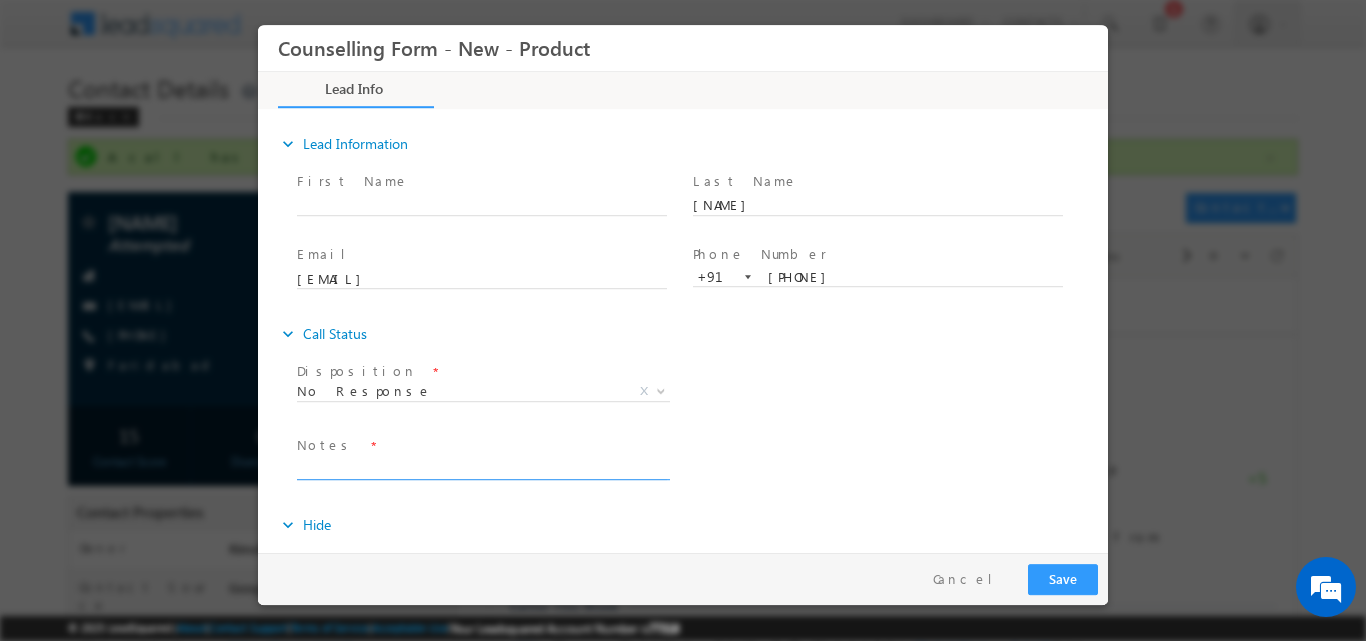 paste on "No response, dnp" 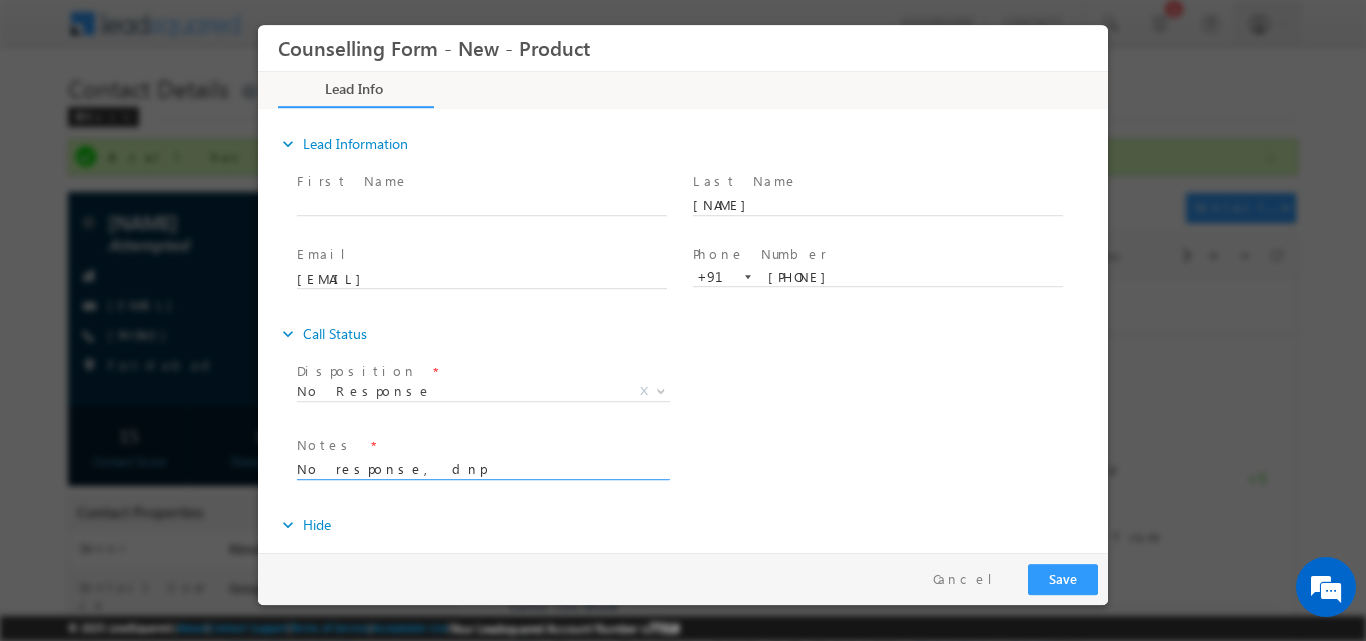 type on "No response, dnp" 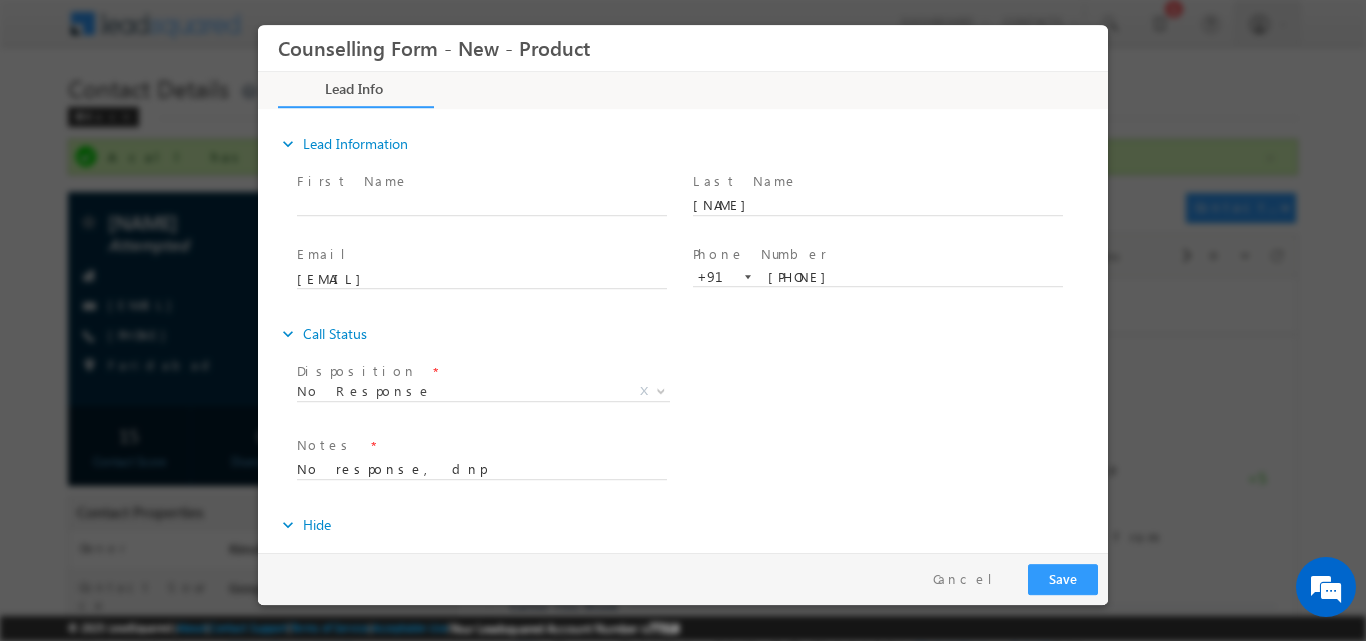 click on "Follow Up Date
*
Notes
*
No response, dnp" at bounding box center [700, 467] 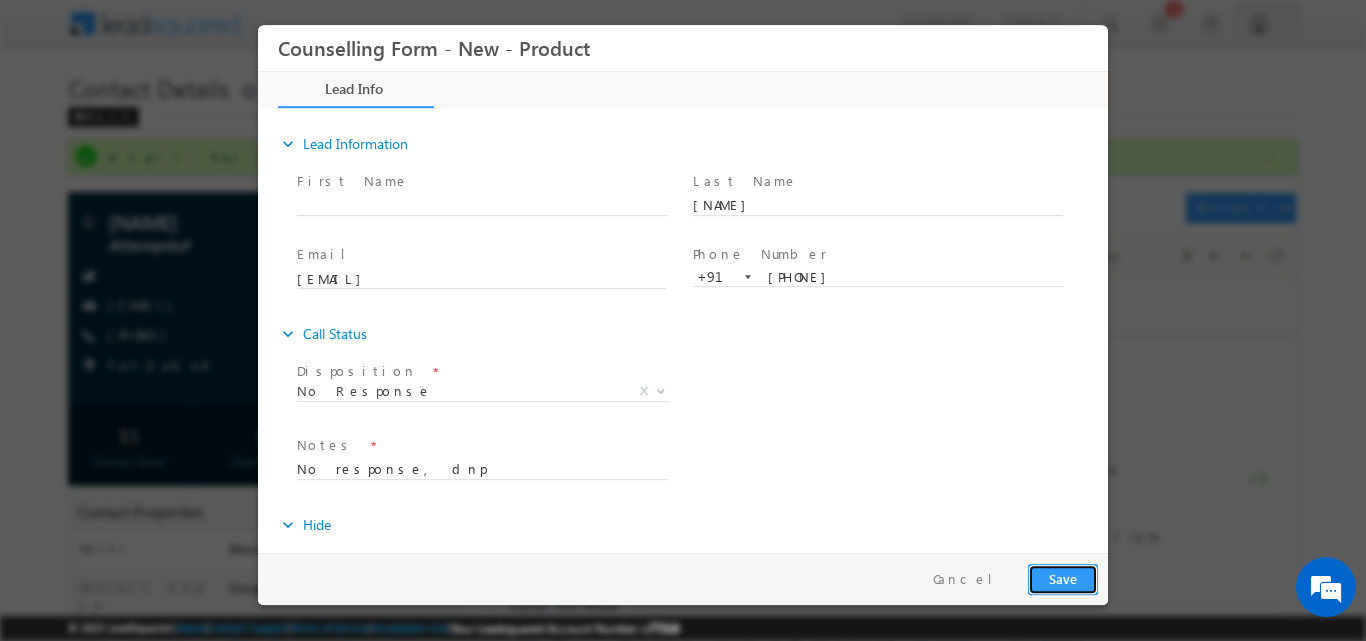 click on "Save" at bounding box center [1063, 578] 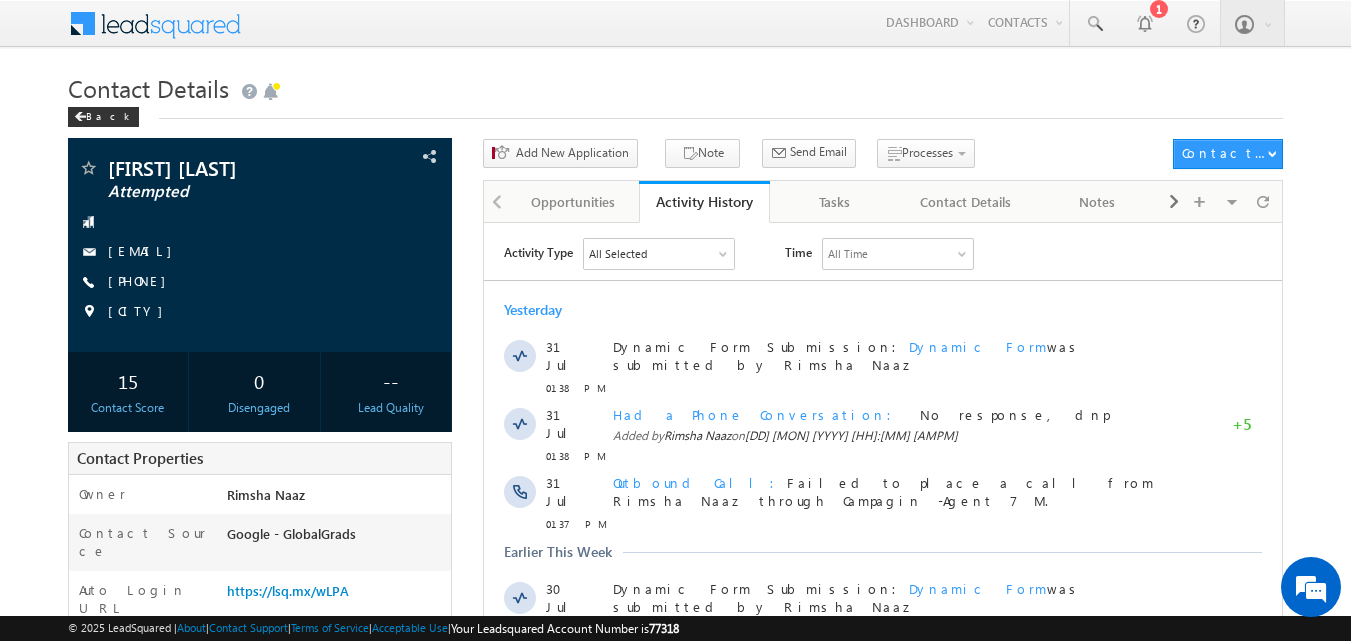 scroll, scrollTop: 0, scrollLeft: 0, axis: both 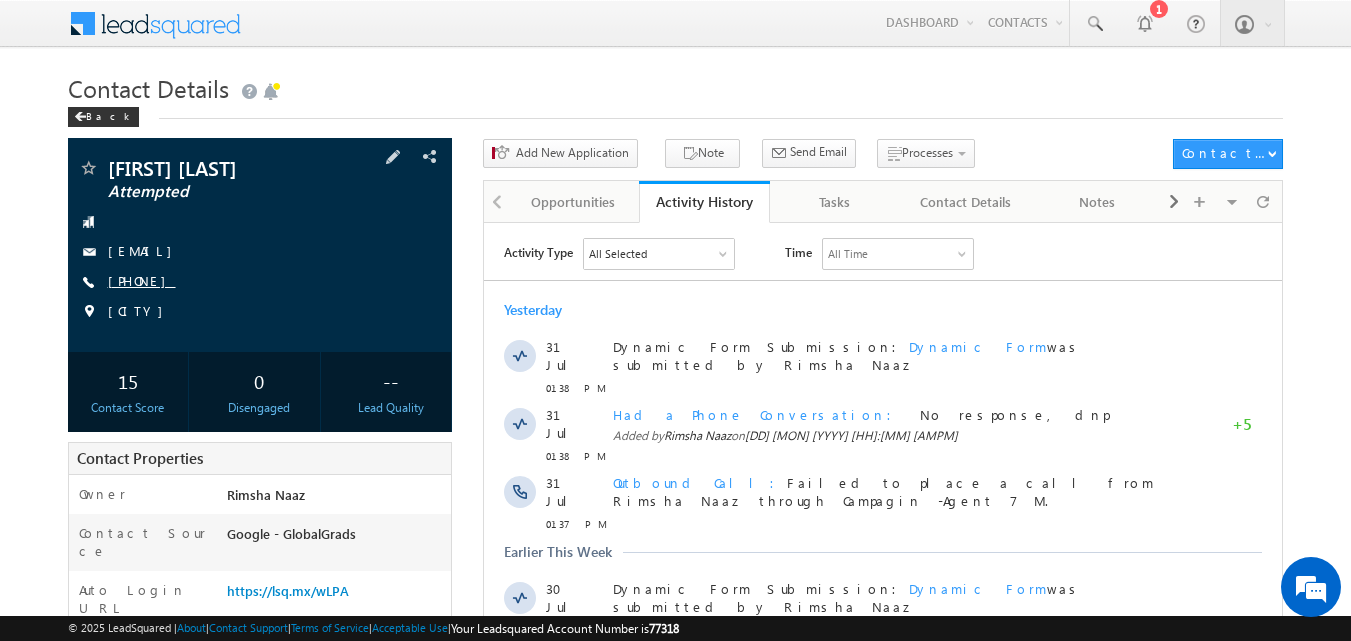 click on "[PHONE]" at bounding box center [142, 280] 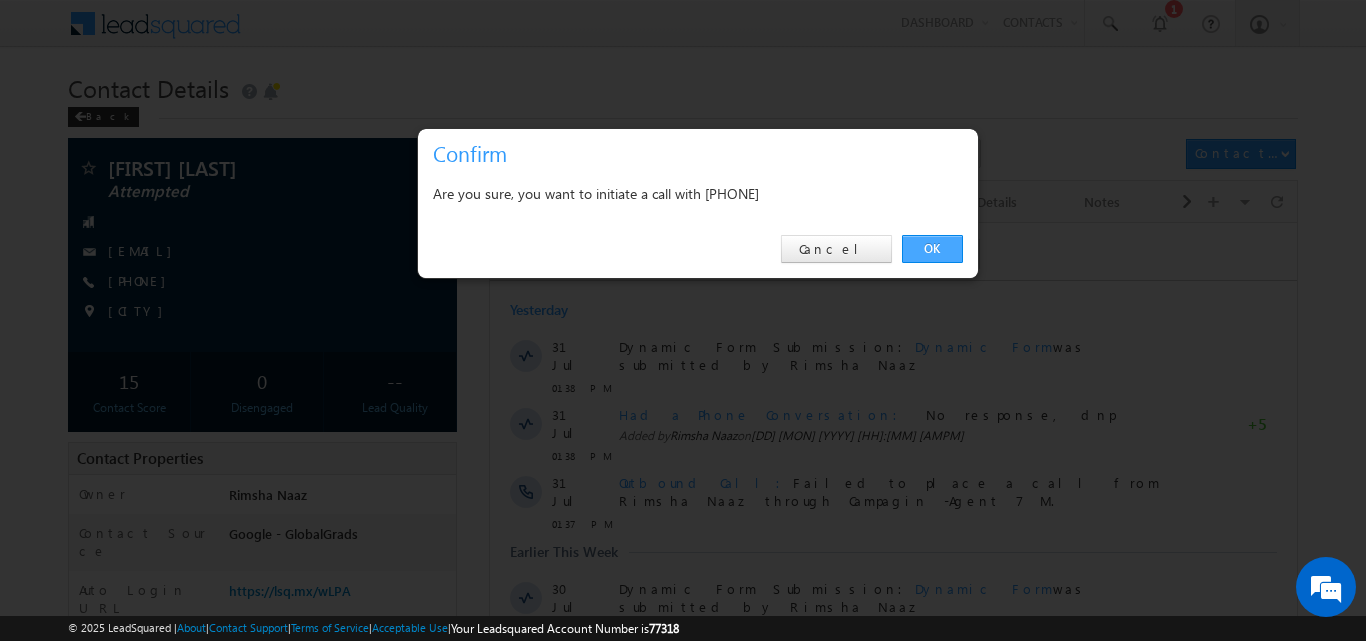 click on "OK" at bounding box center (932, 249) 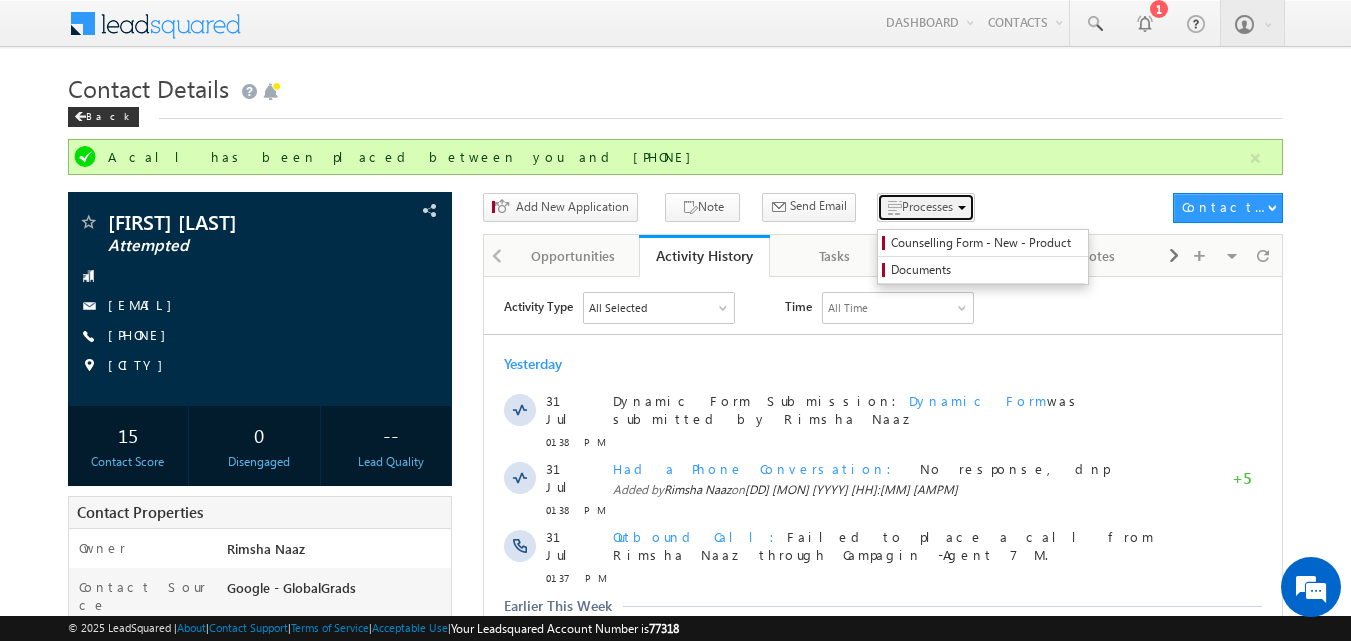 click on "Processes" at bounding box center (927, 206) 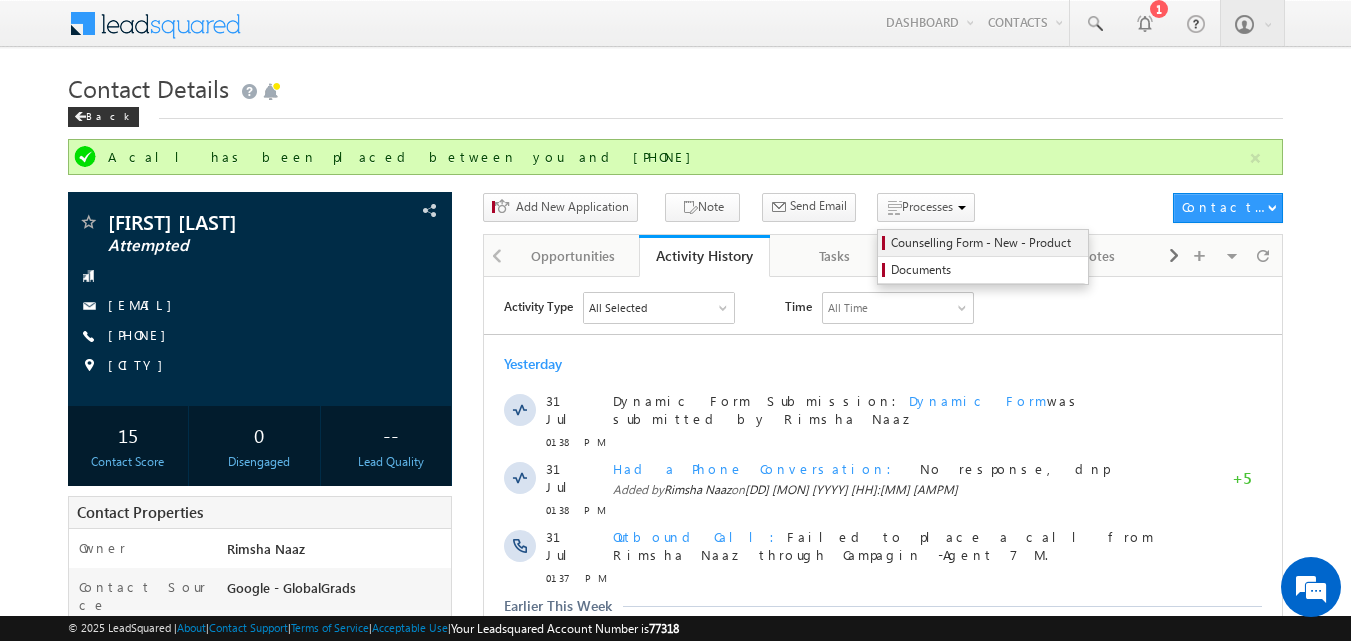 click on "Counselling Form - New - Product" at bounding box center (983, 243) 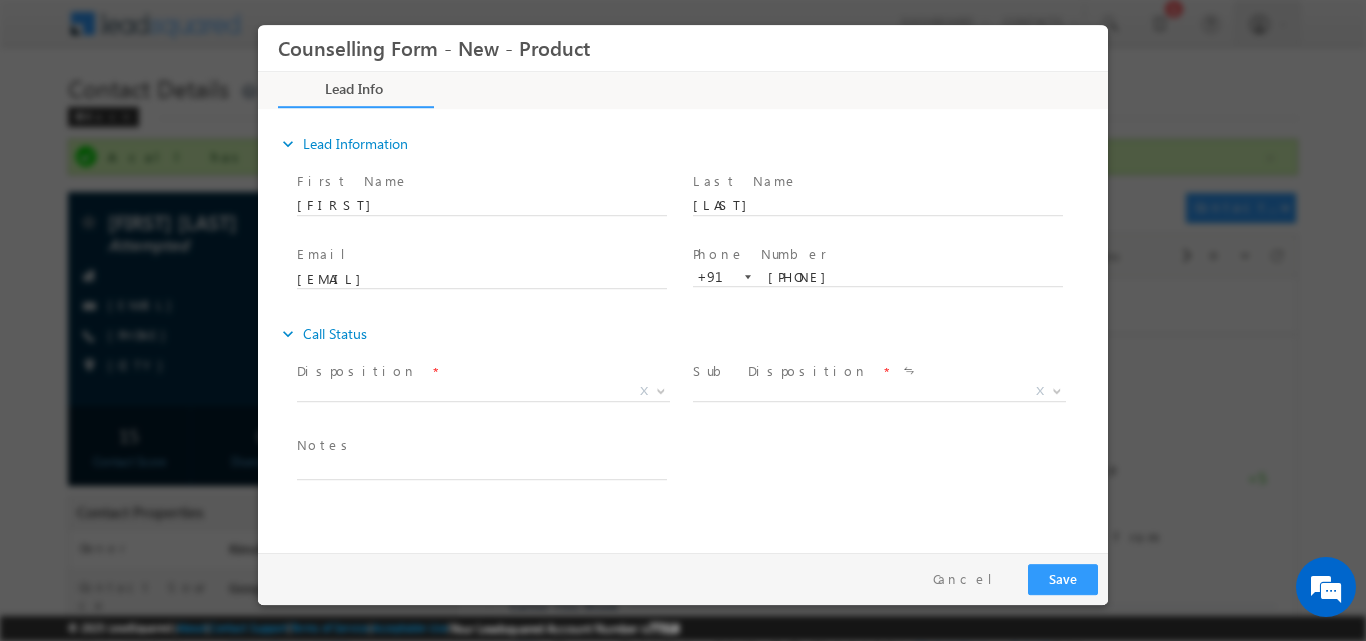 scroll, scrollTop: 0, scrollLeft: 0, axis: both 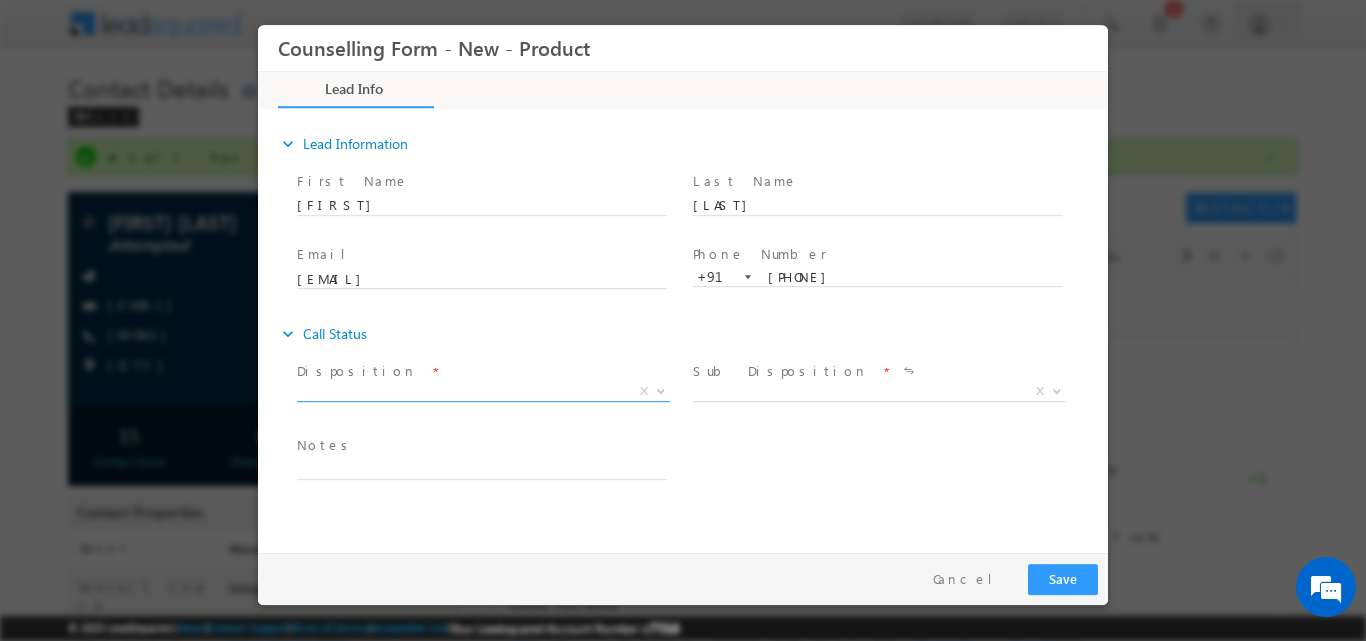 click at bounding box center [661, 389] 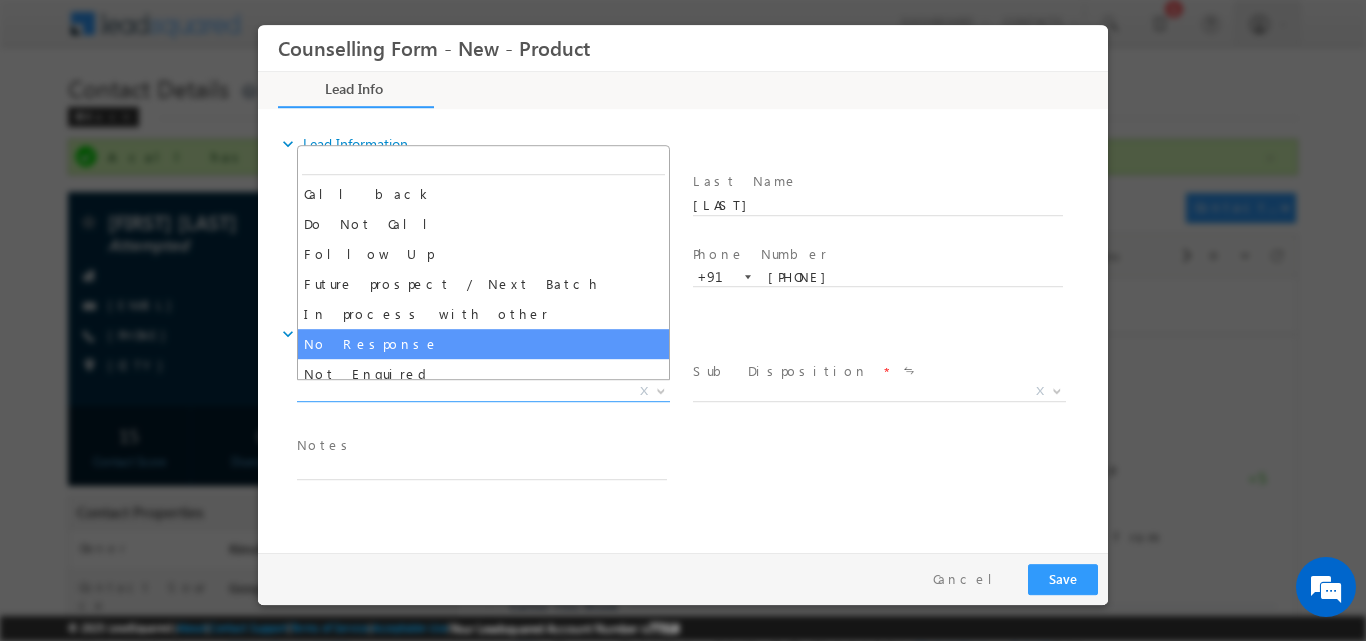 select on "No Response" 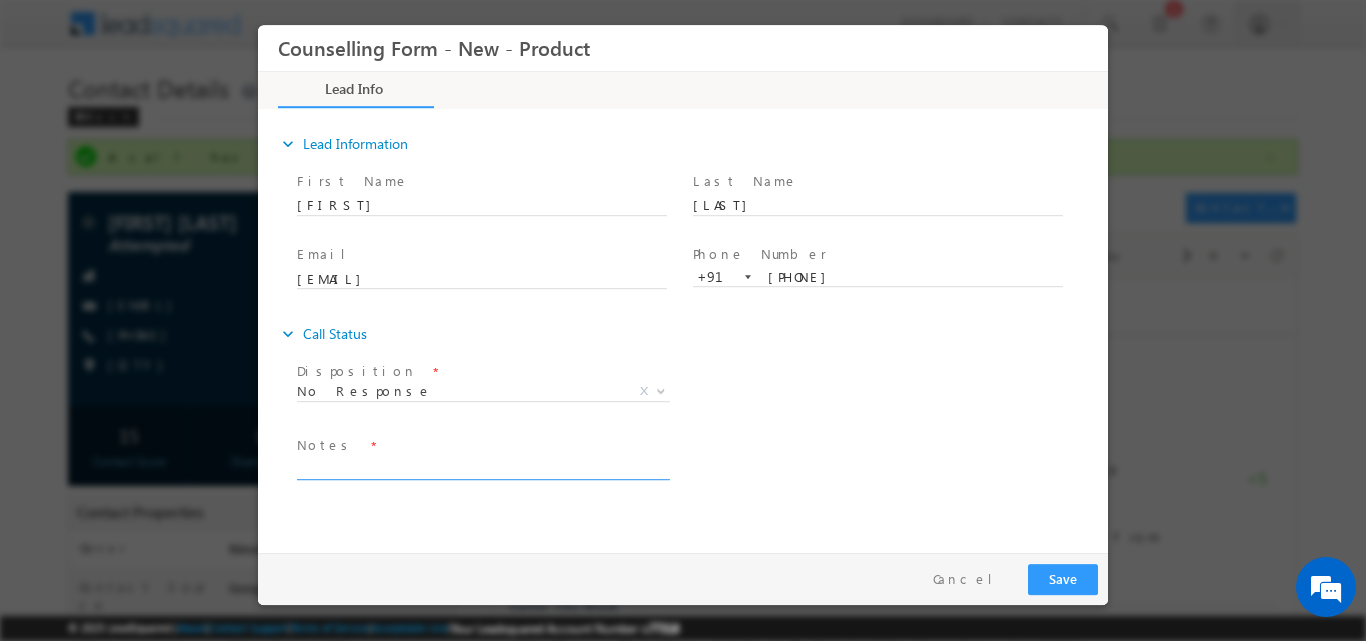 click at bounding box center (482, 467) 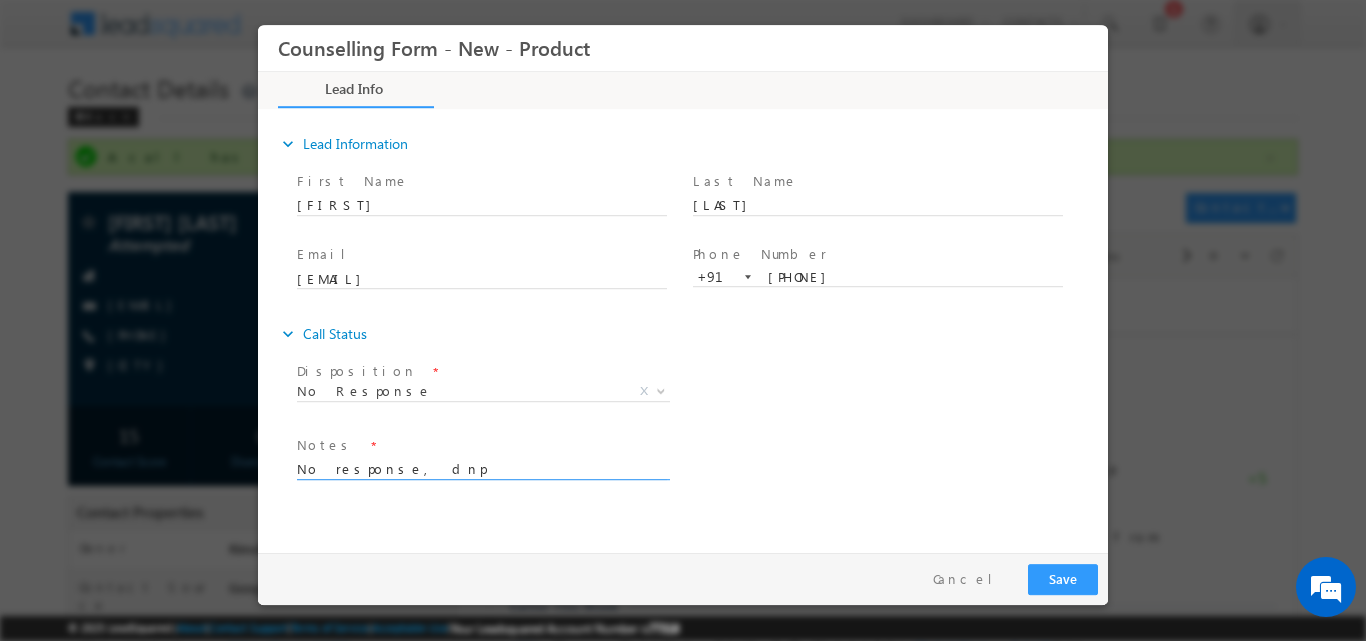 type on "No response, dnp" 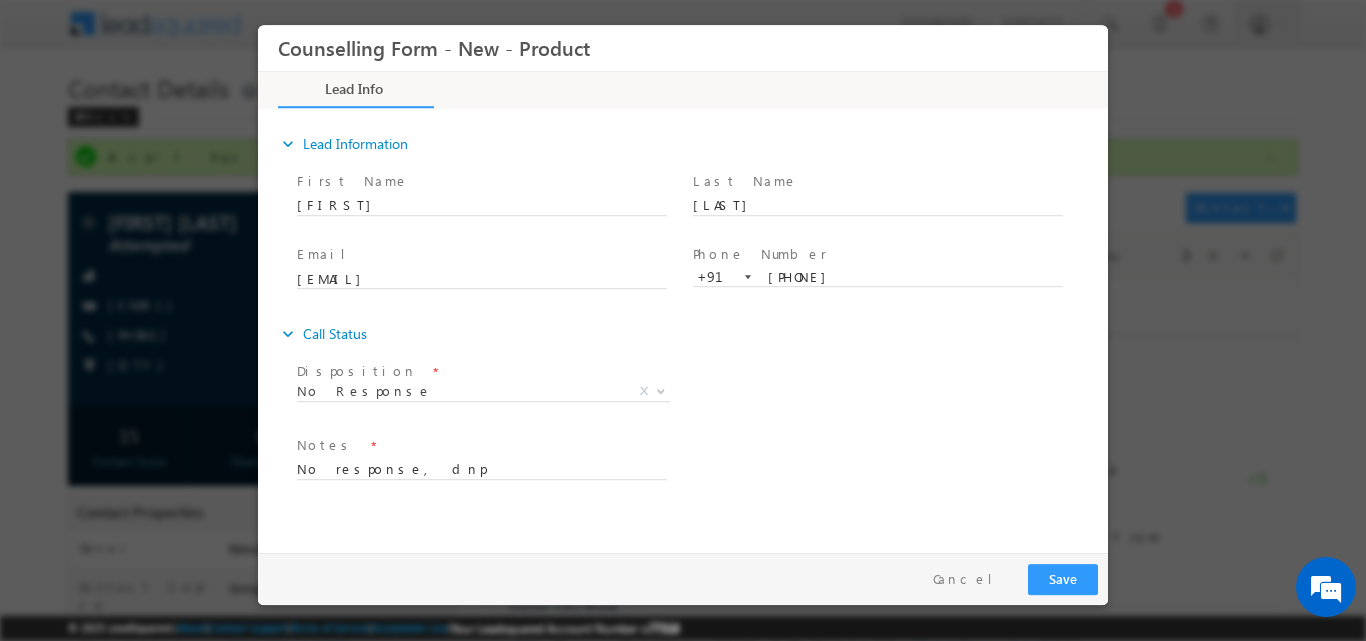 click on "Disposition
*
No Response No Response X
Sub Disposition
*
Attempts 1-9 X" at bounding box center (700, 393) 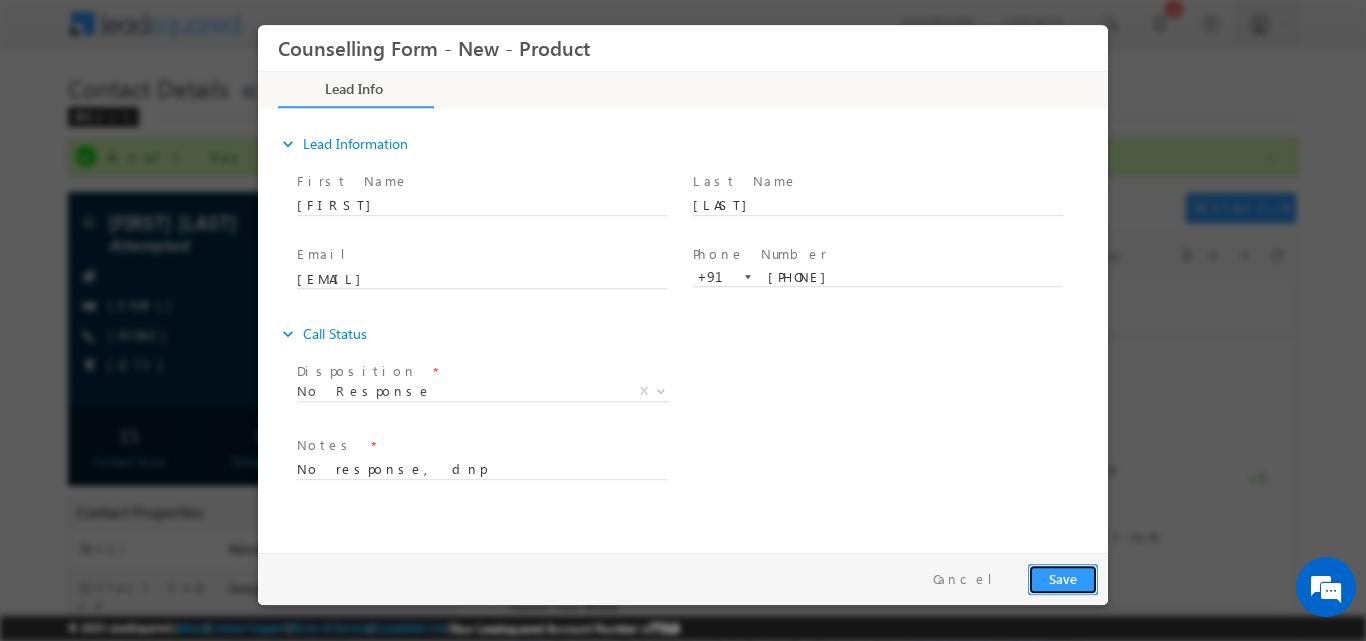 click on "Save" at bounding box center (1063, 578) 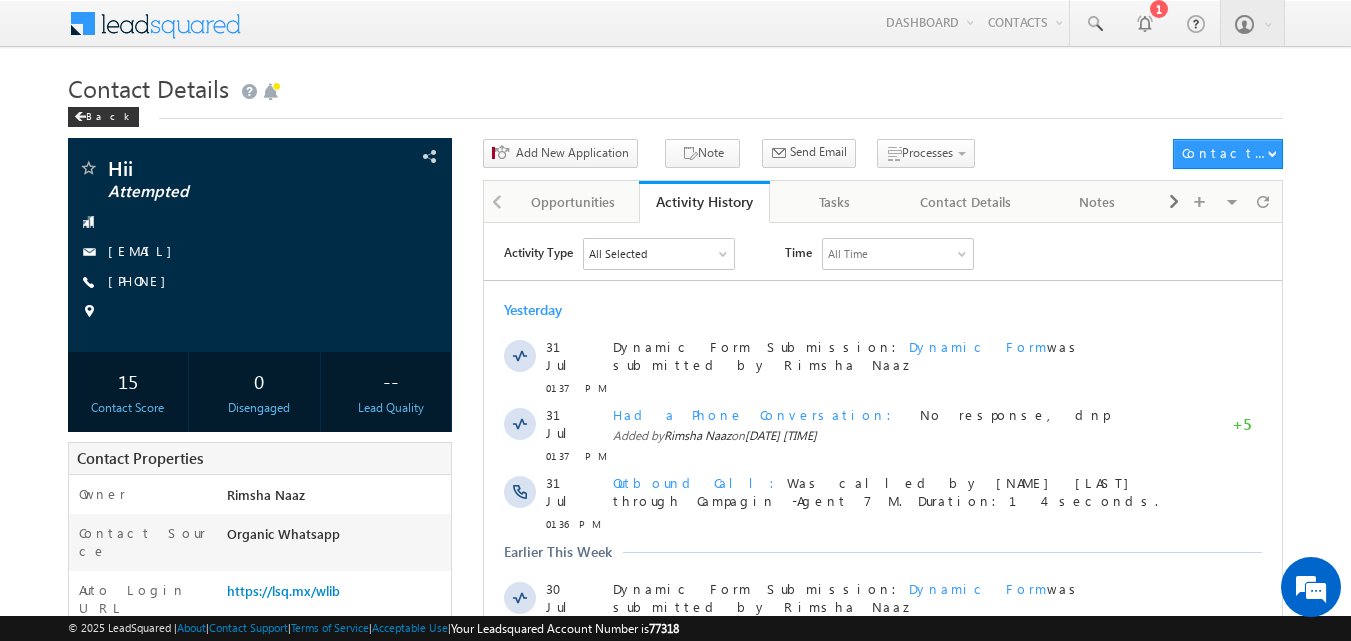 scroll, scrollTop: 0, scrollLeft: 0, axis: both 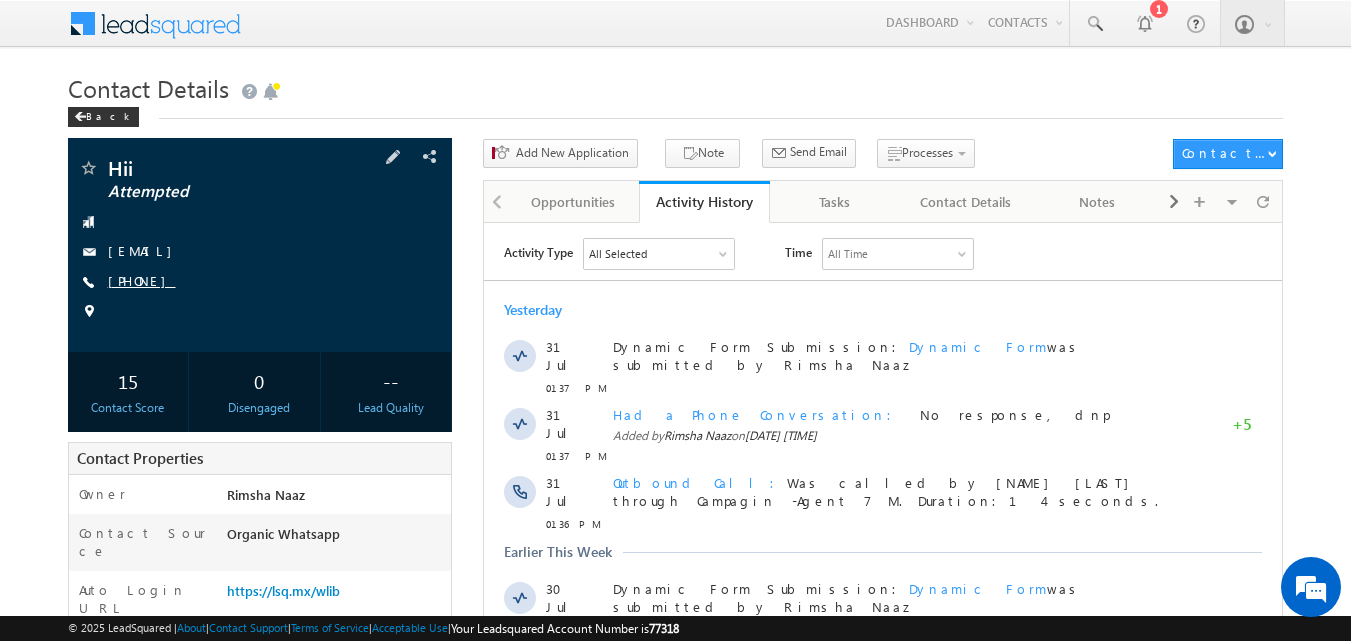 click on "[PHONE]" at bounding box center [142, 280] 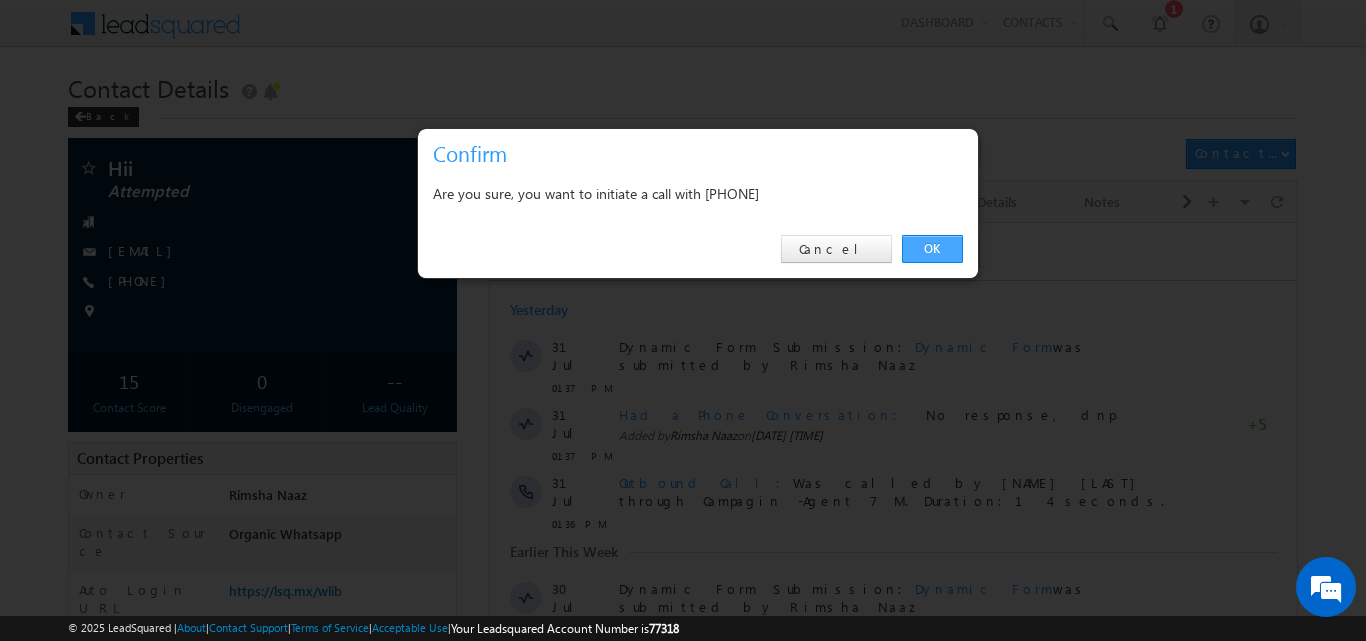 click on "OK" at bounding box center [932, 249] 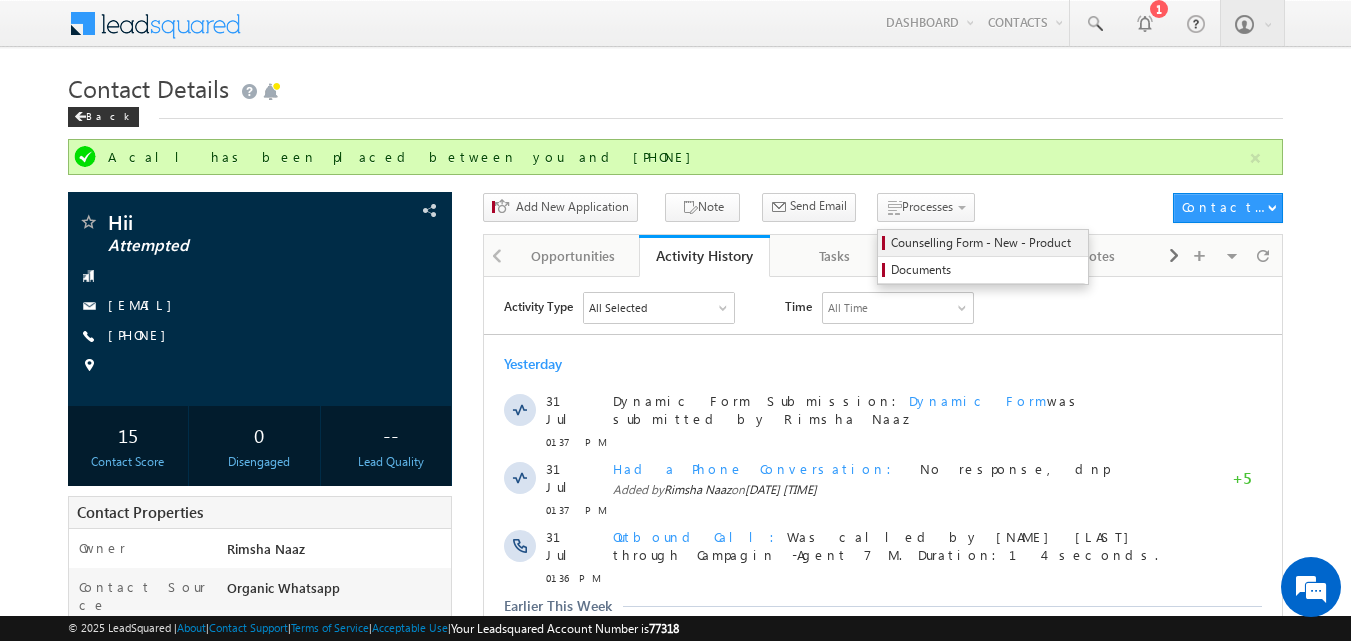 click on "Counselling Form - New - Product" at bounding box center (986, 243) 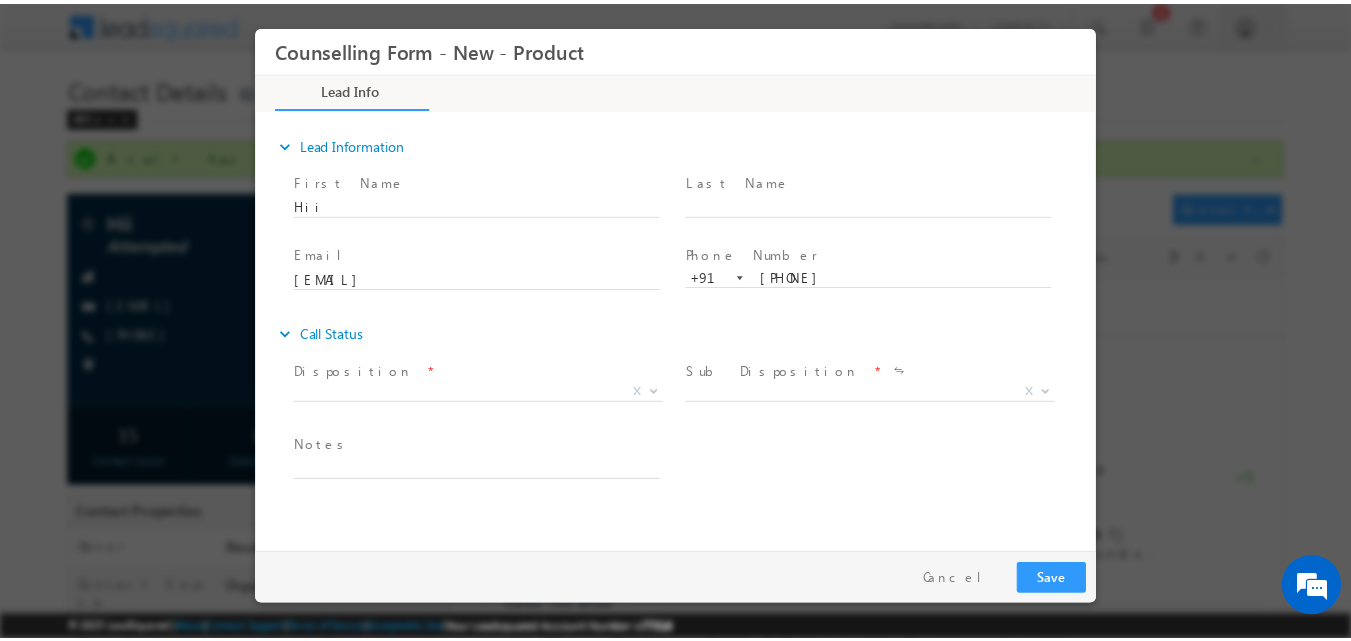 scroll, scrollTop: 0, scrollLeft: 0, axis: both 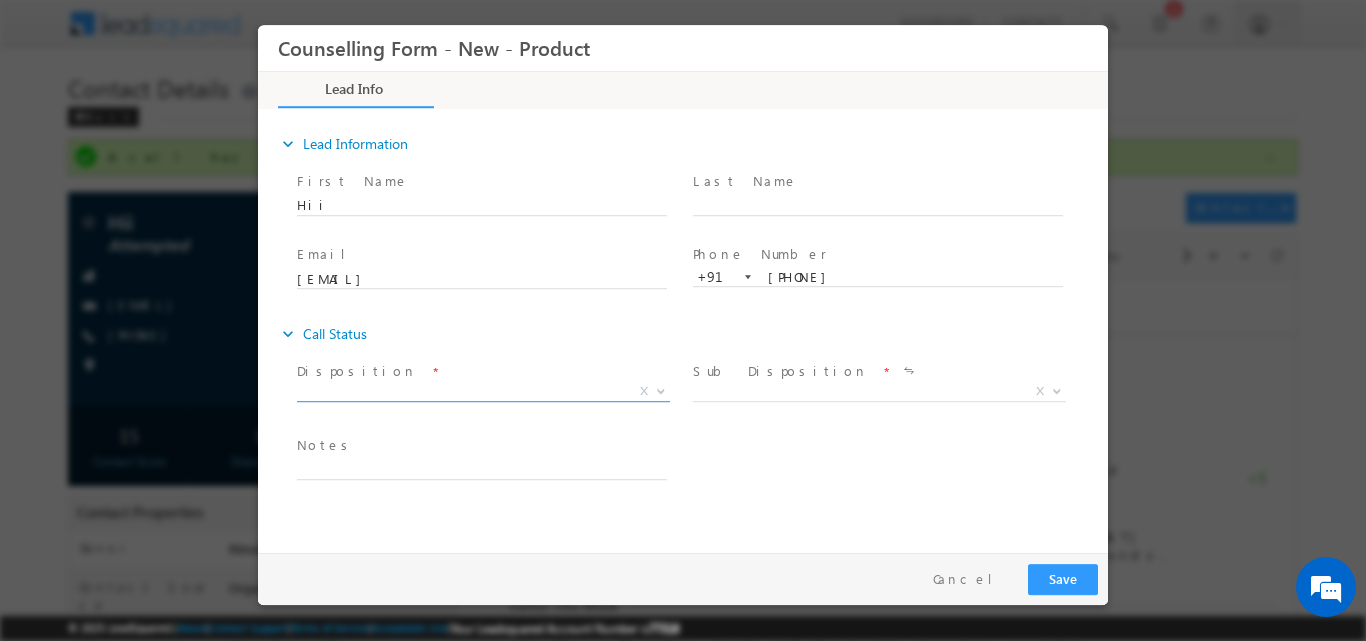 click at bounding box center (659, 390) 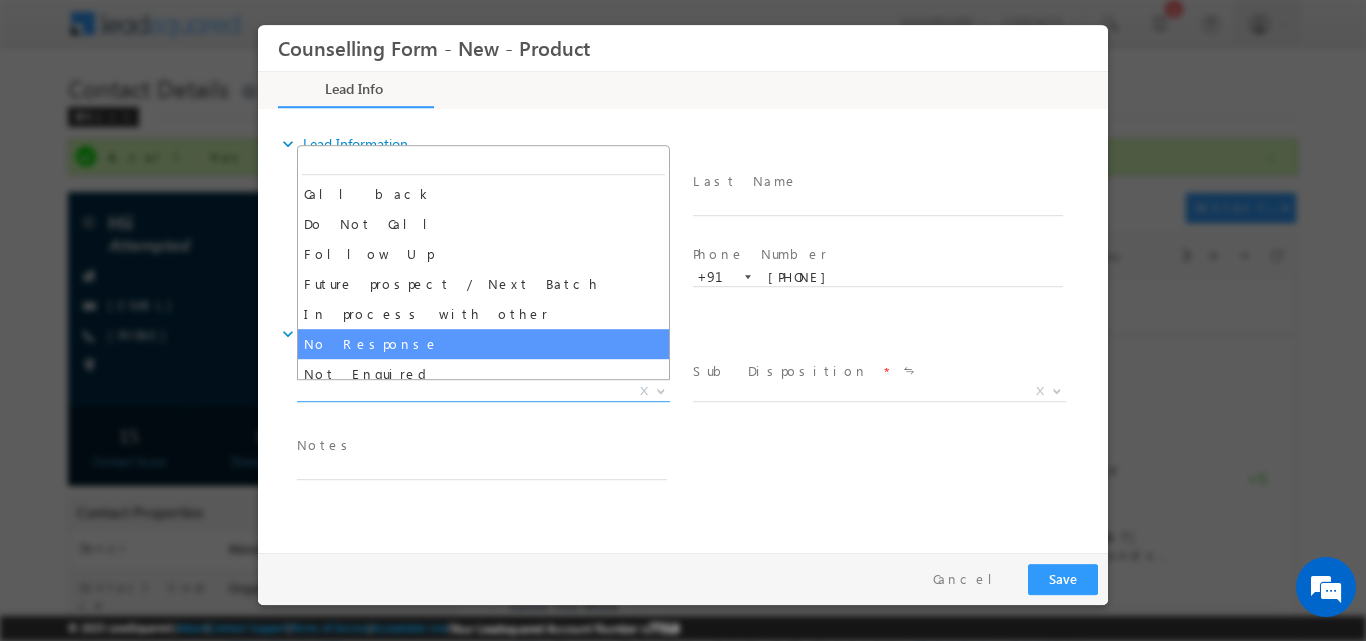 drag, startPoint x: 591, startPoint y: 324, endPoint x: 591, endPoint y: 335, distance: 11 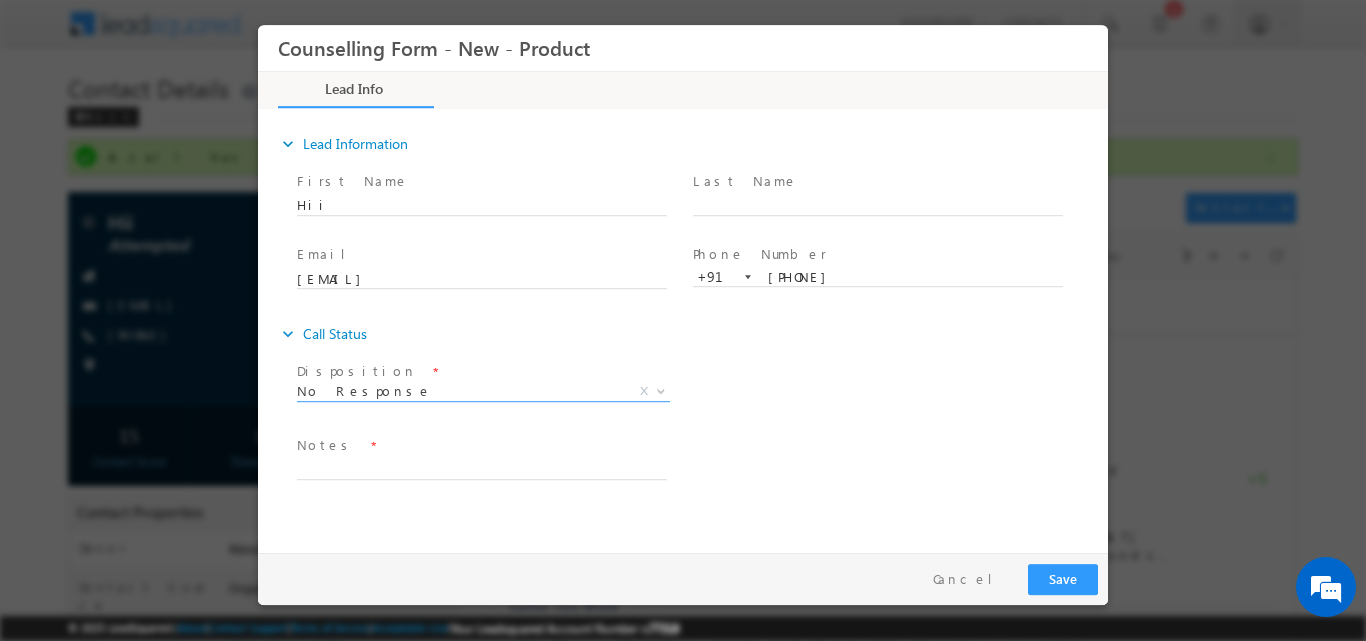 click on "expand_more Call Status" at bounding box center (693, 333) 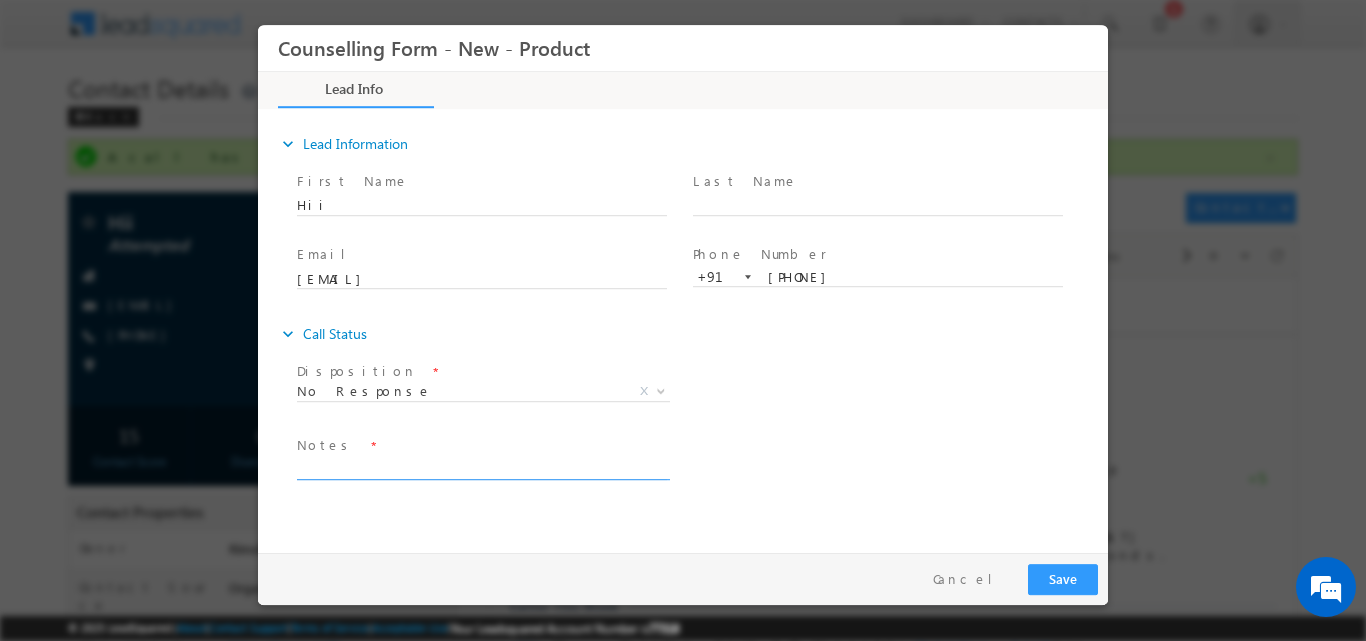 click at bounding box center (482, 467) 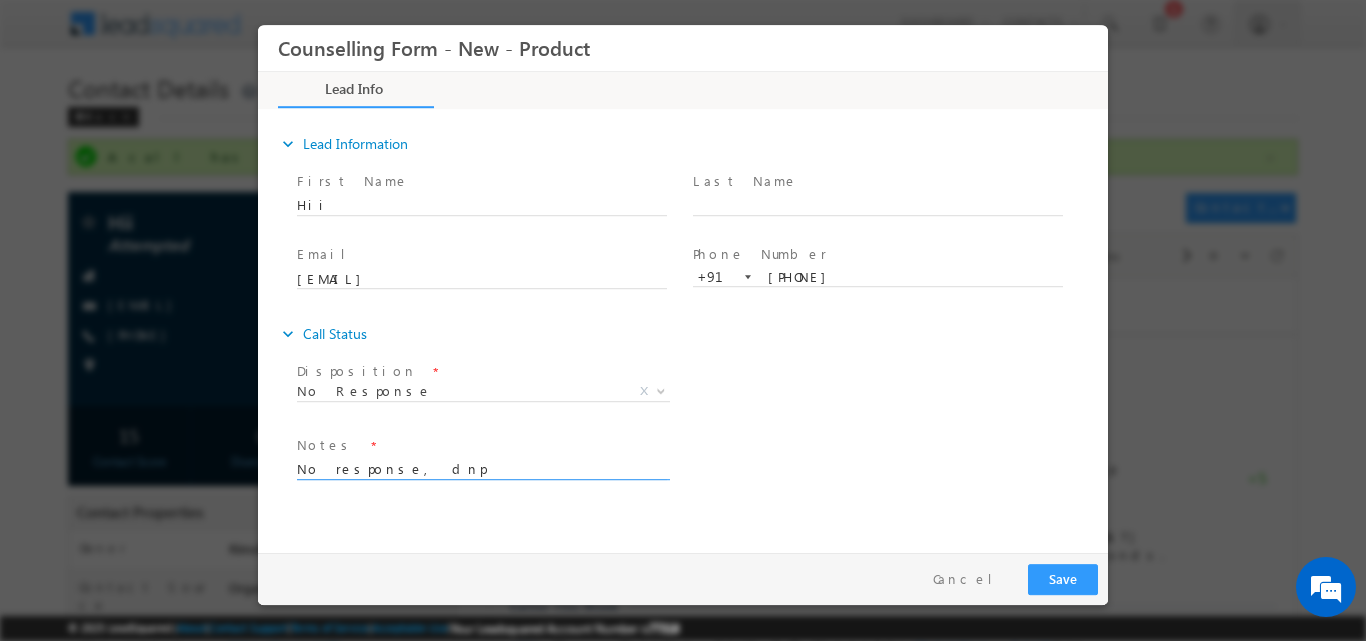 type on "No response, dnp" 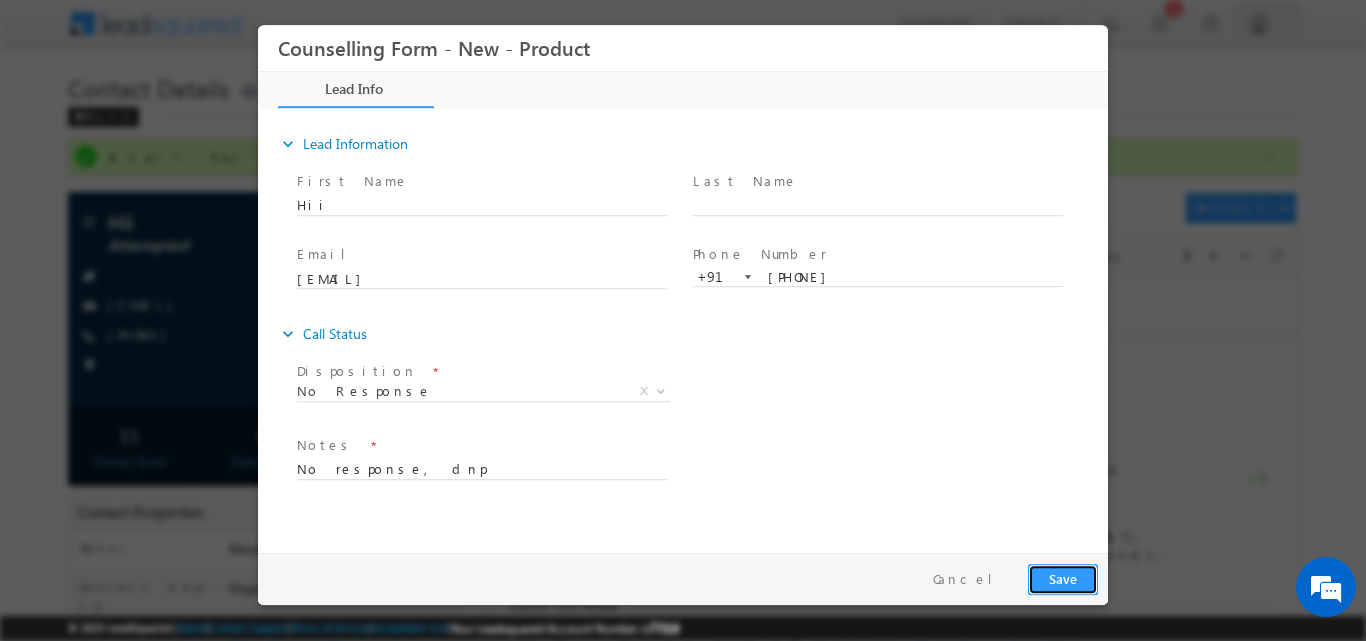 click on "Save" at bounding box center [1063, 578] 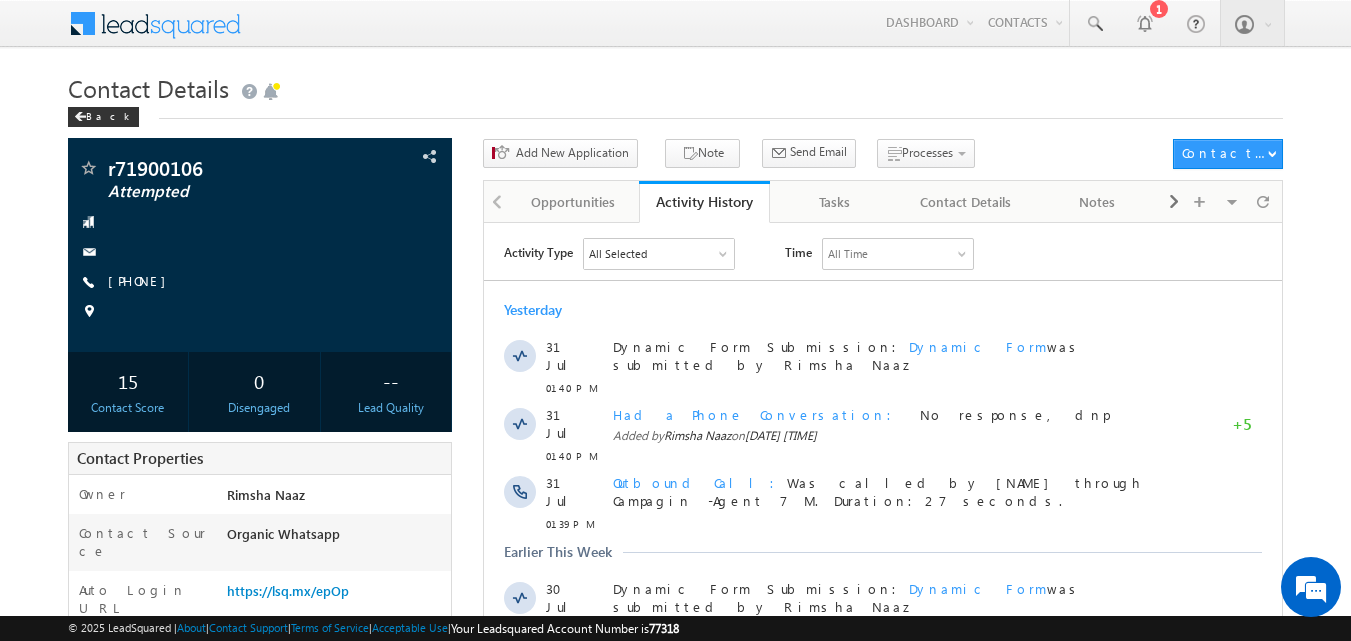 scroll, scrollTop: 0, scrollLeft: 0, axis: both 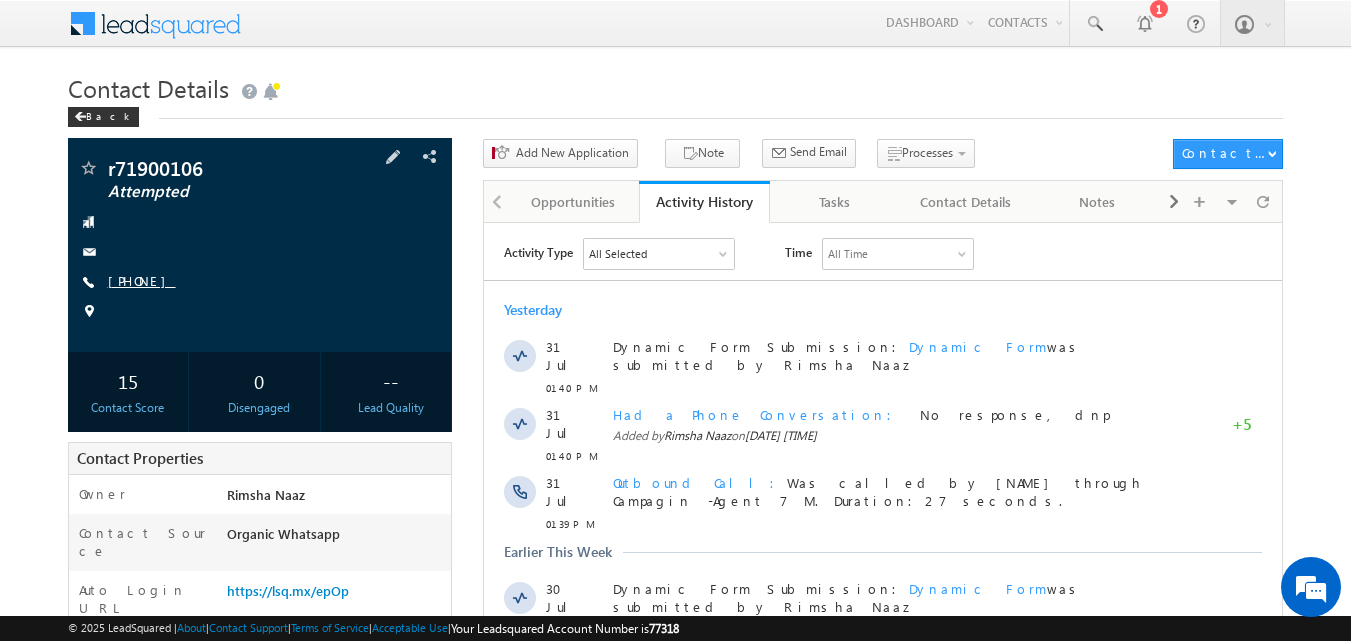 click on "[PHONE]" at bounding box center [142, 280] 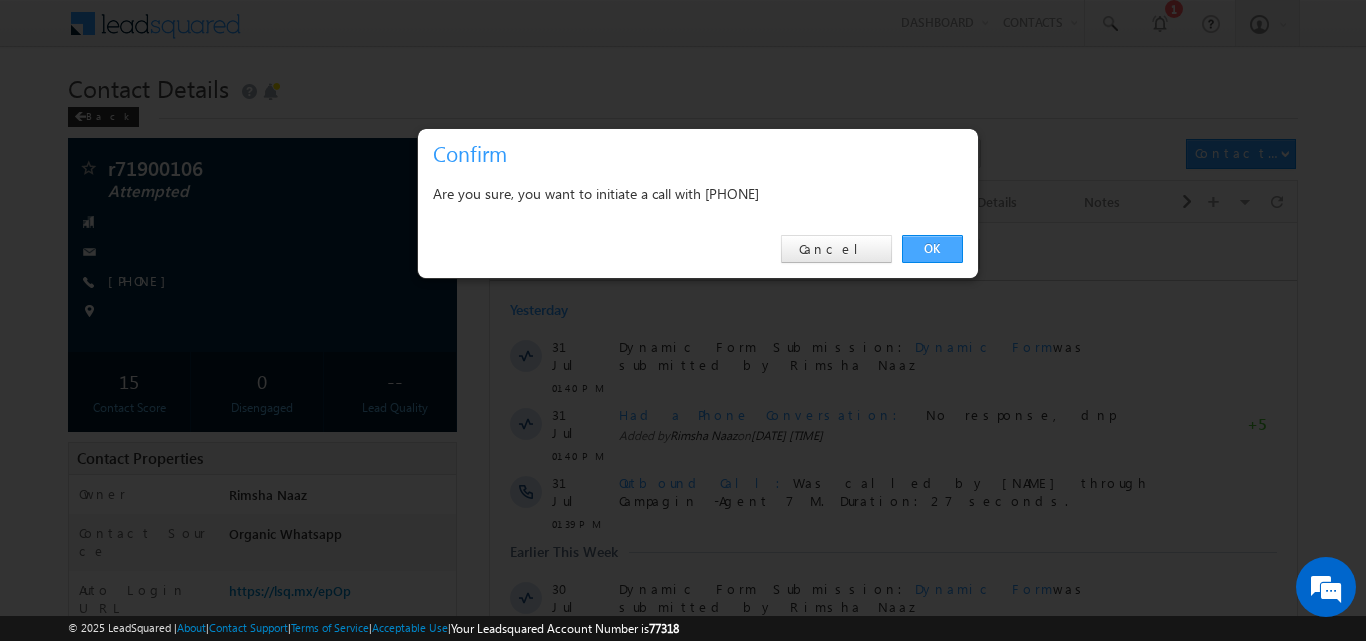 click on "OK" at bounding box center [932, 249] 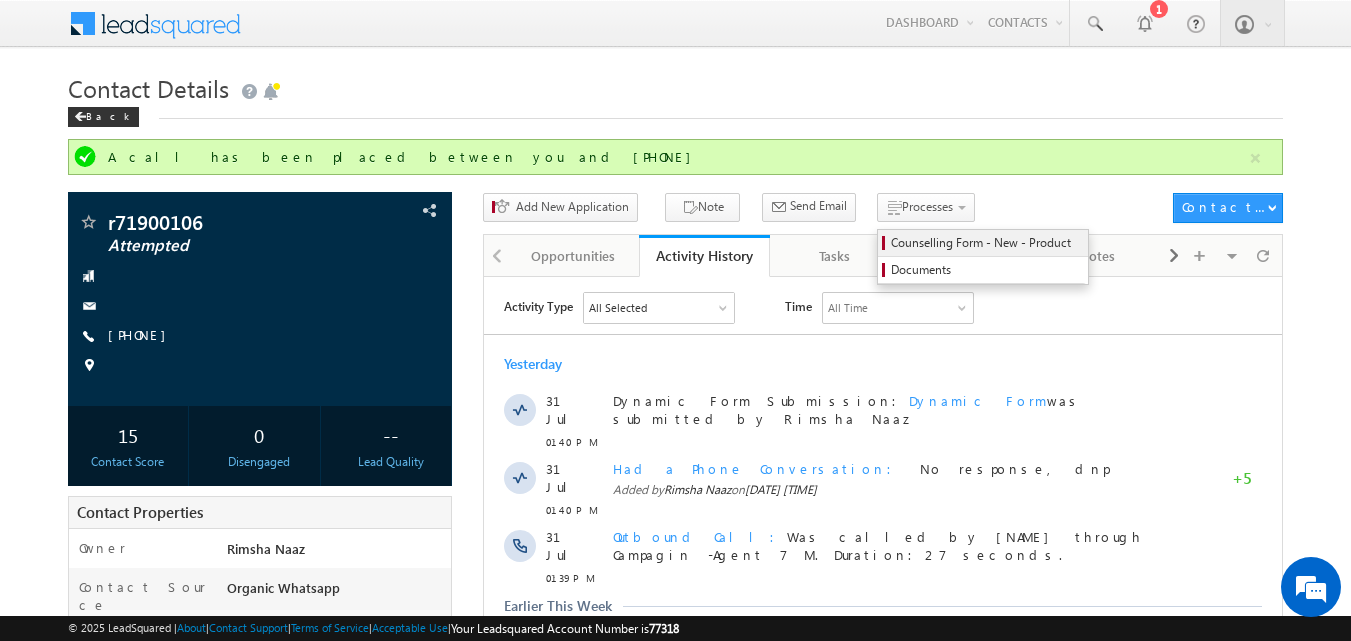 click on "Counselling Form - New - Product" at bounding box center (986, 243) 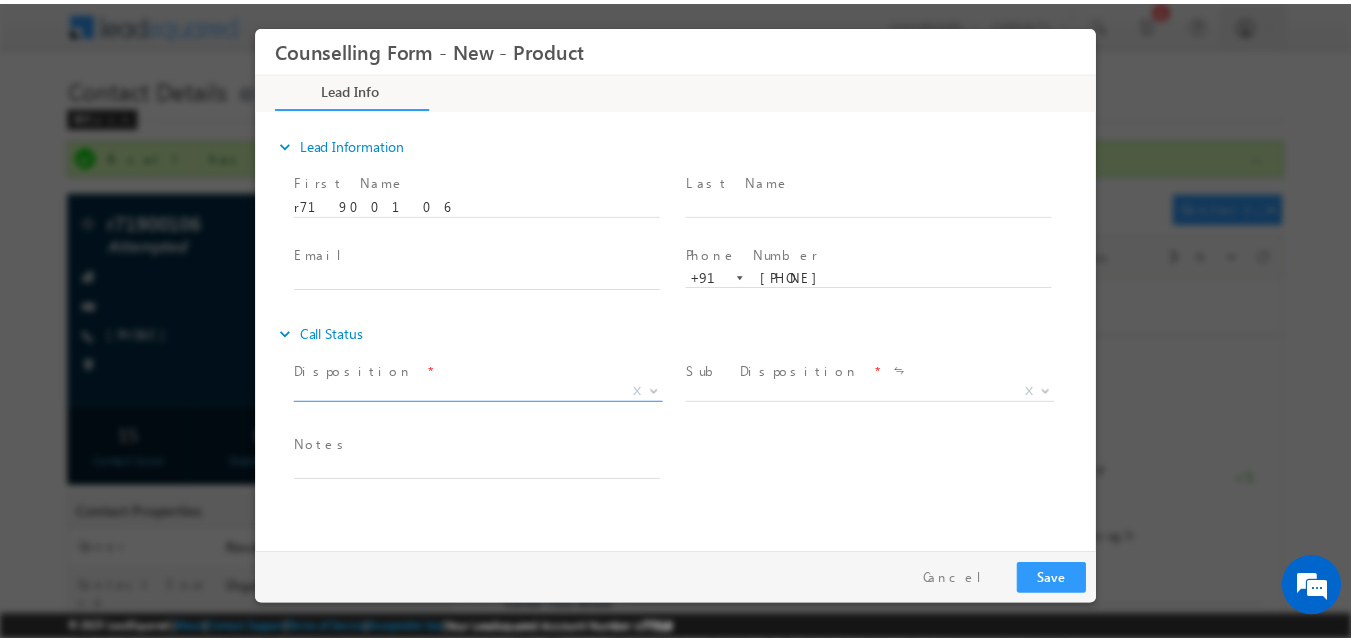 scroll, scrollTop: 0, scrollLeft: 0, axis: both 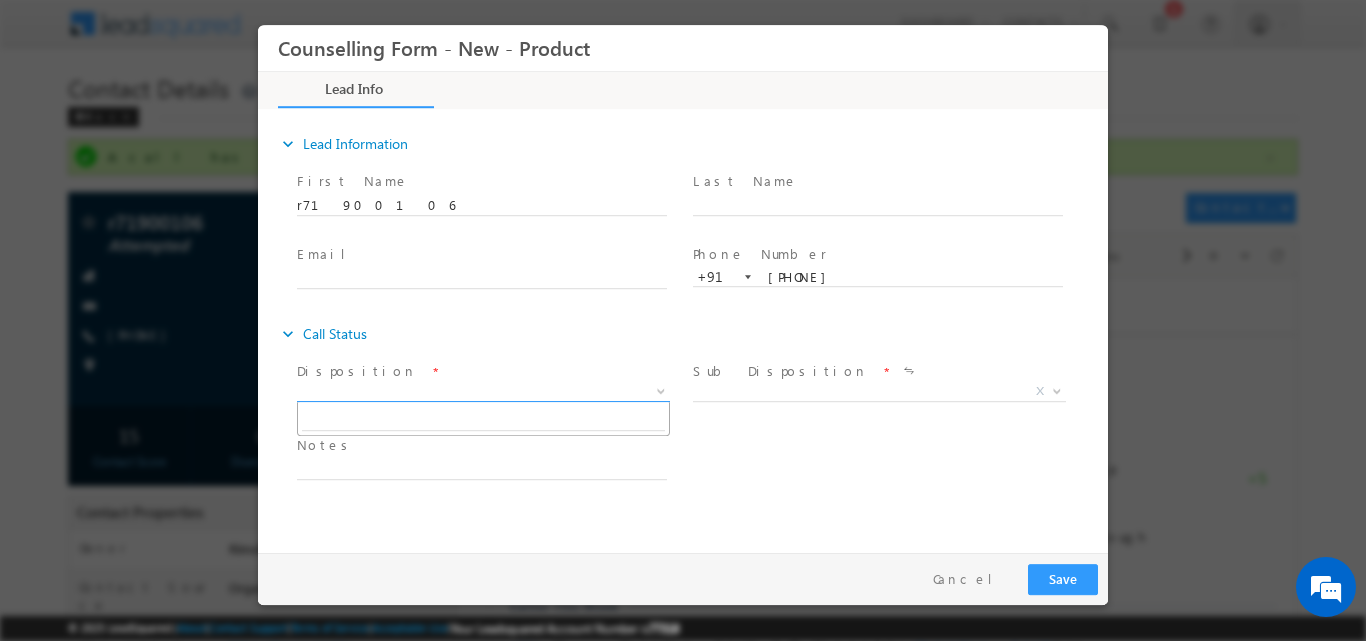 click at bounding box center [661, 389] 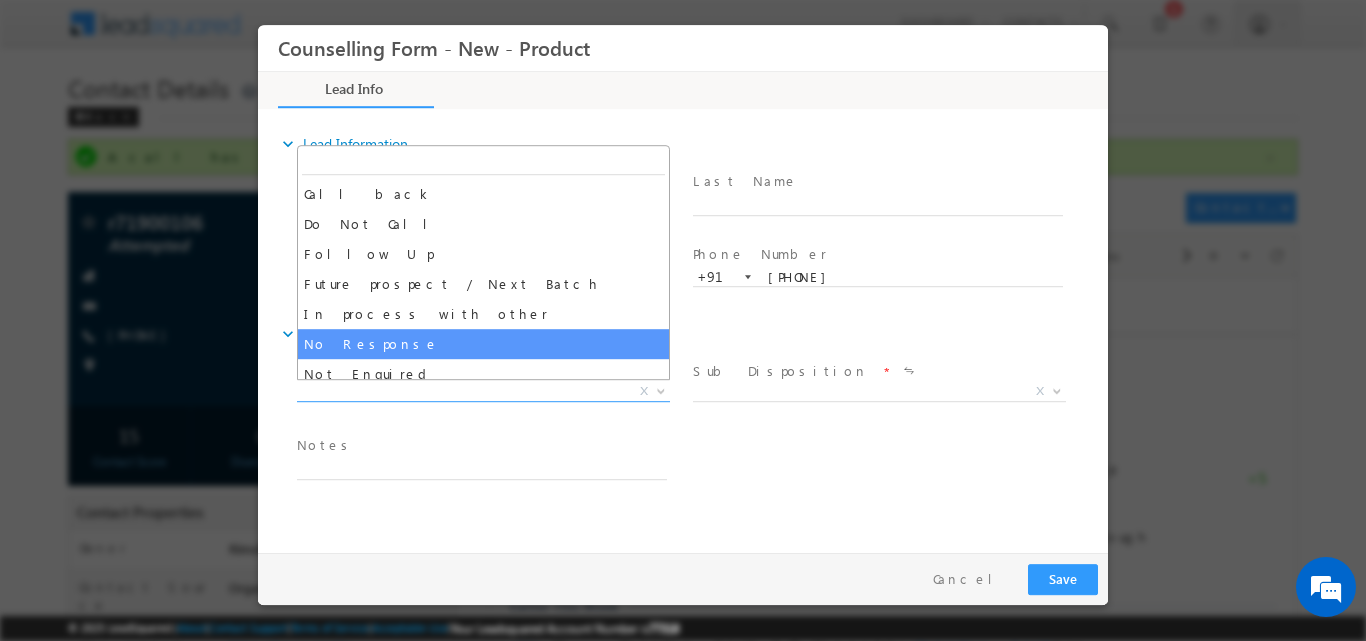 select on "No Response" 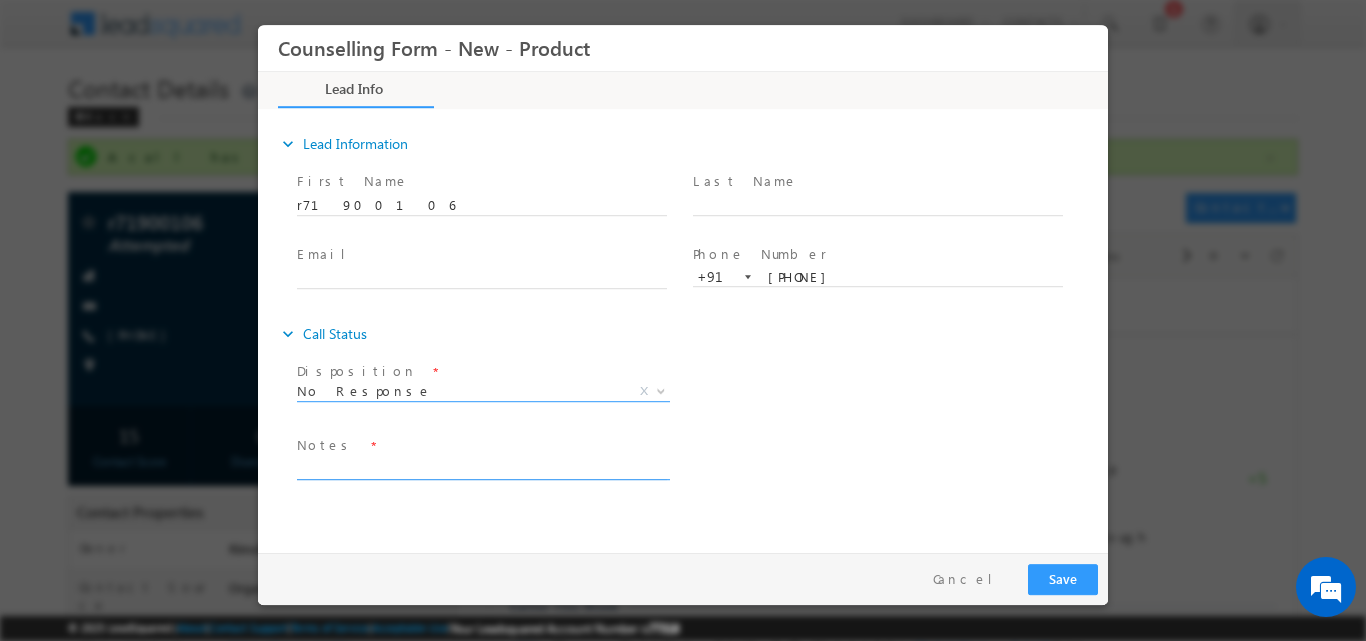 click at bounding box center (482, 467) 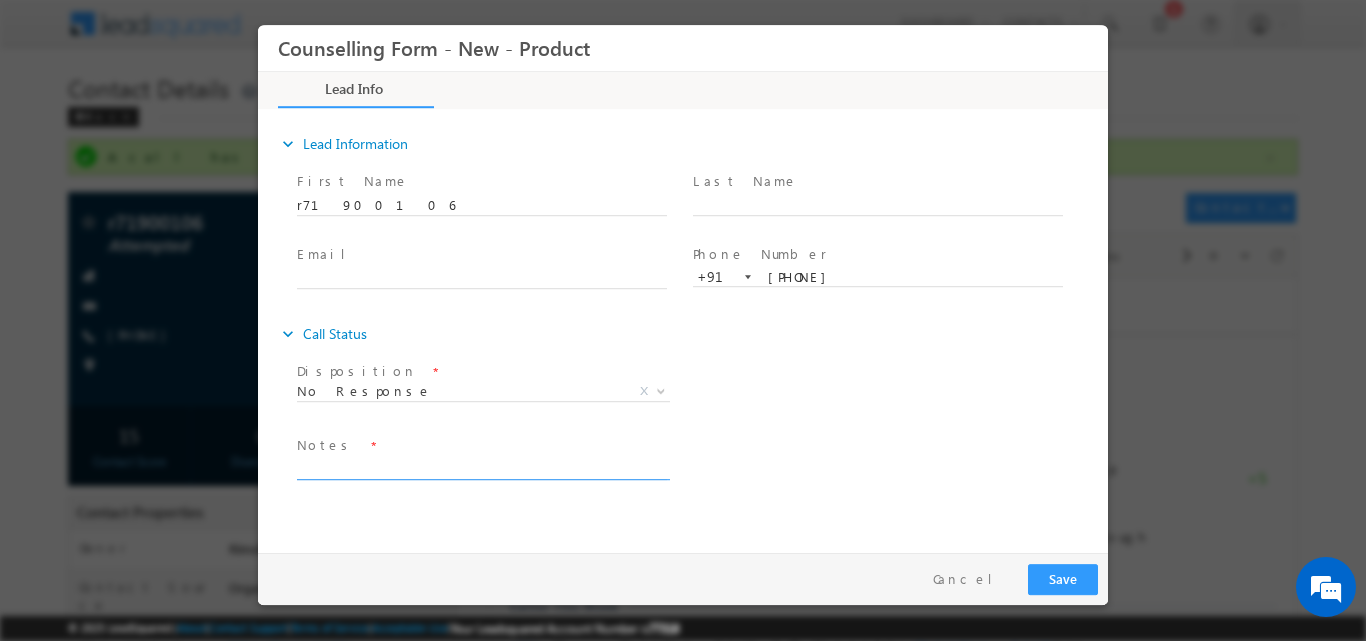 paste on "No response, dnp" 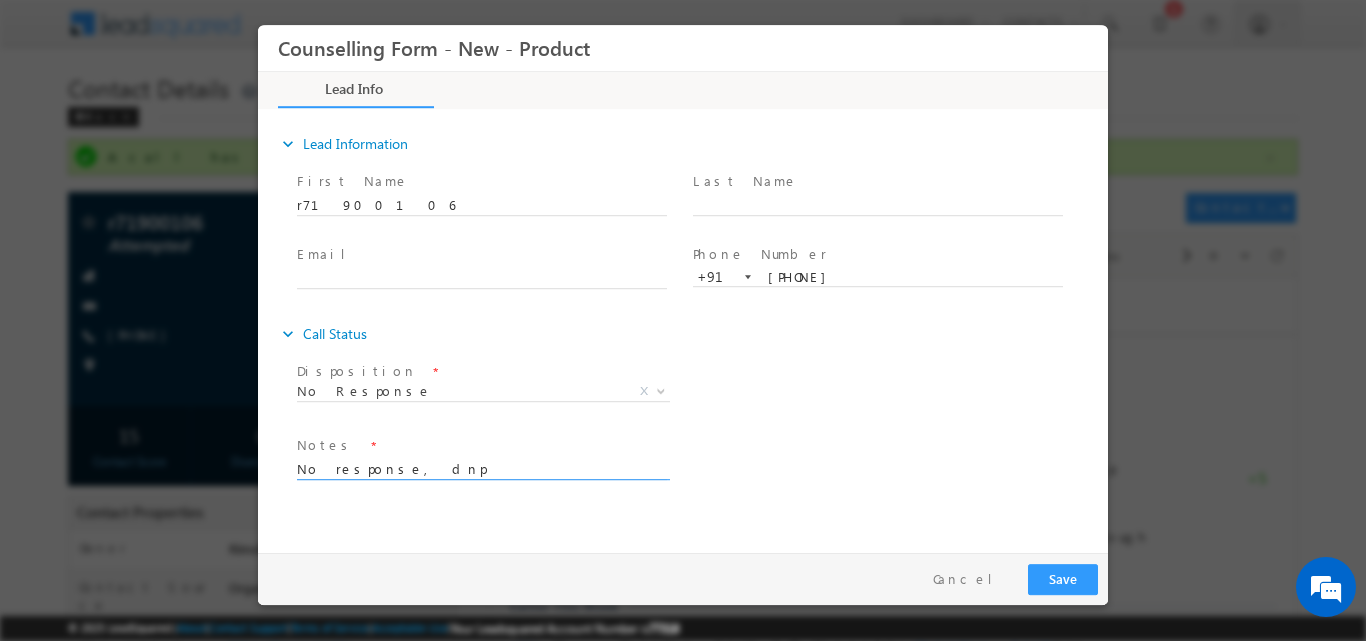 type on "No response, dnp" 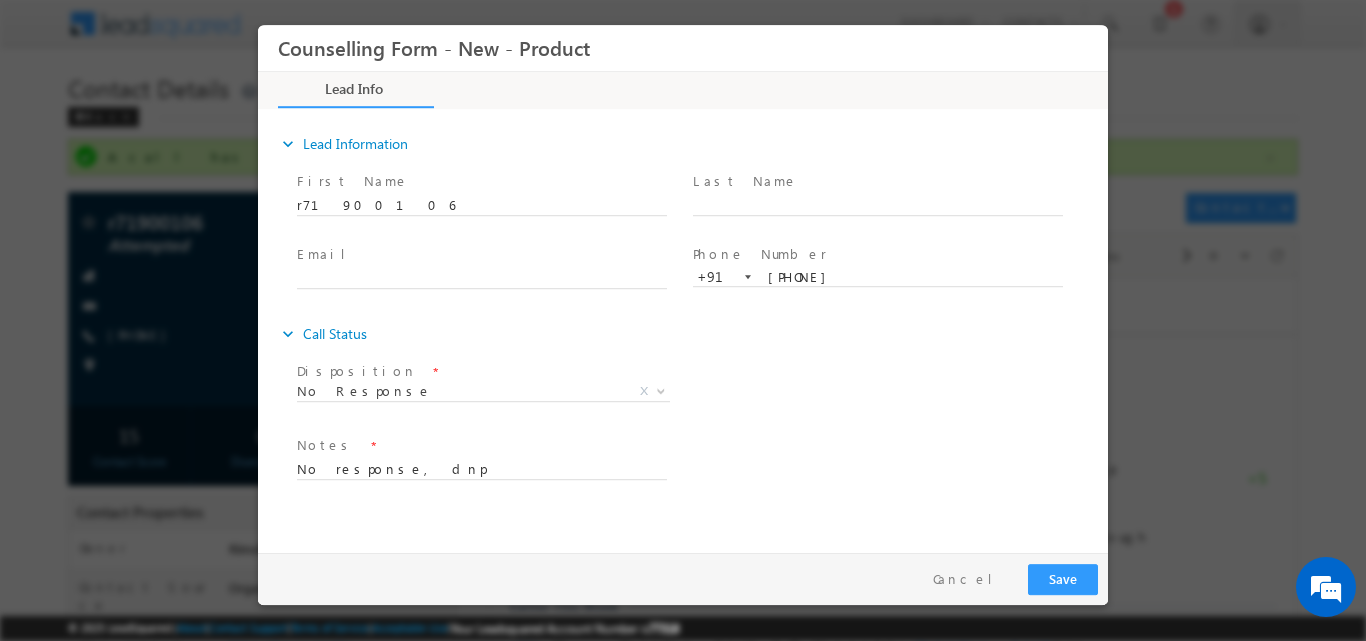 click on "Counselling Form - New - Product
Lead Info Documents" at bounding box center (683, 283) 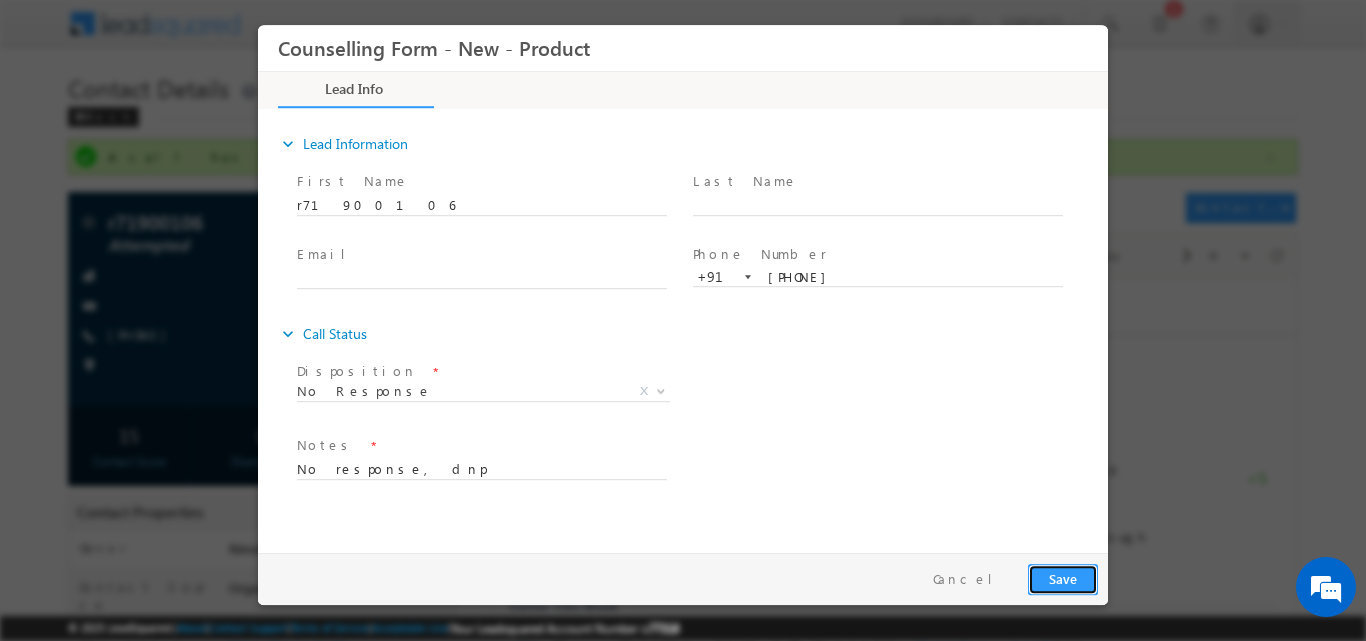 click on "Save" at bounding box center (1063, 578) 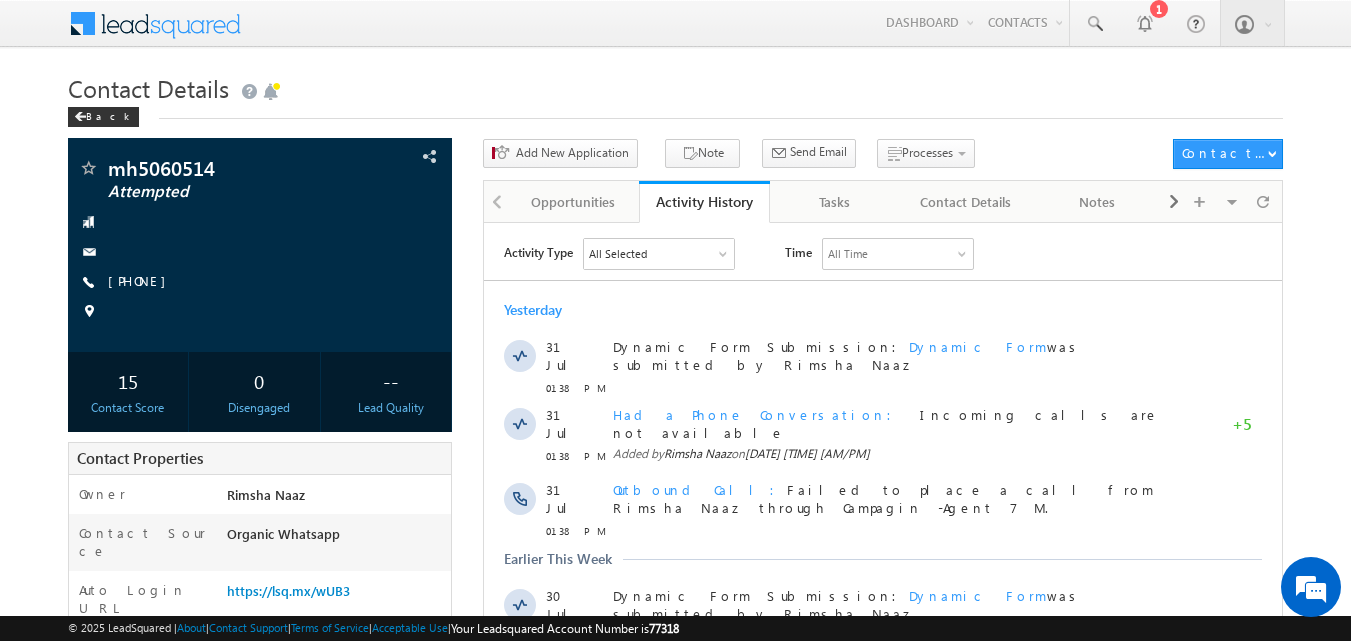 scroll, scrollTop: 0, scrollLeft: 0, axis: both 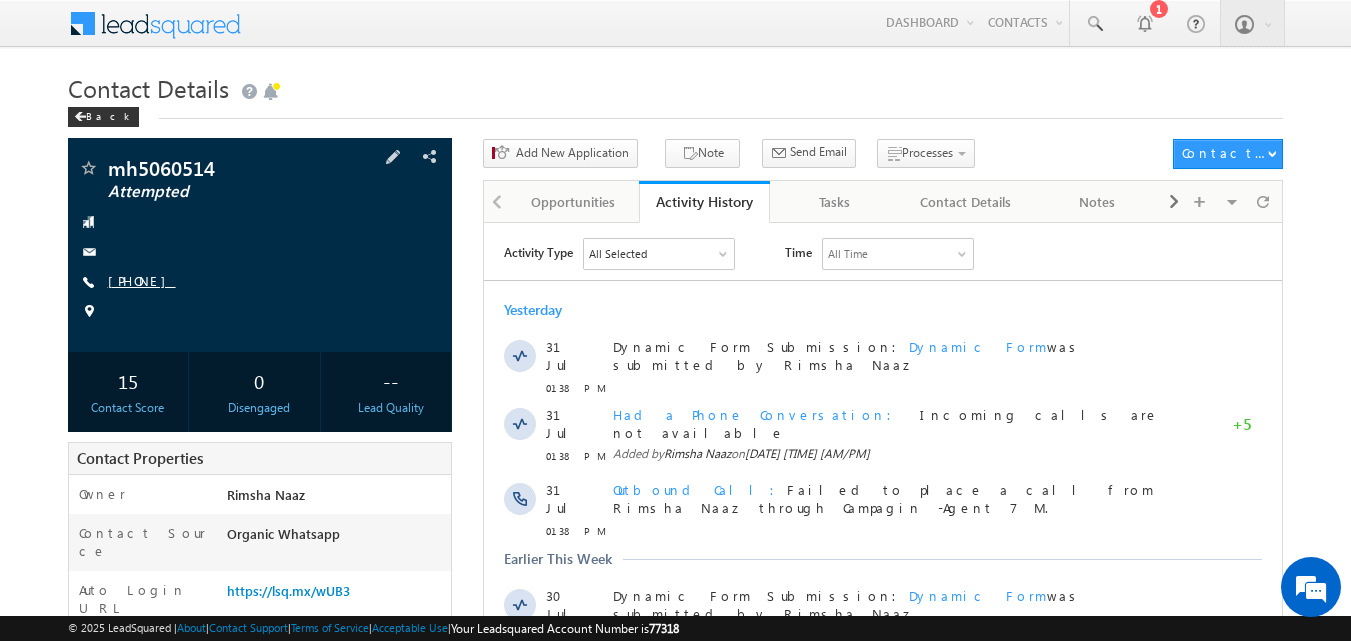 click on "[PHONE]" at bounding box center [142, 280] 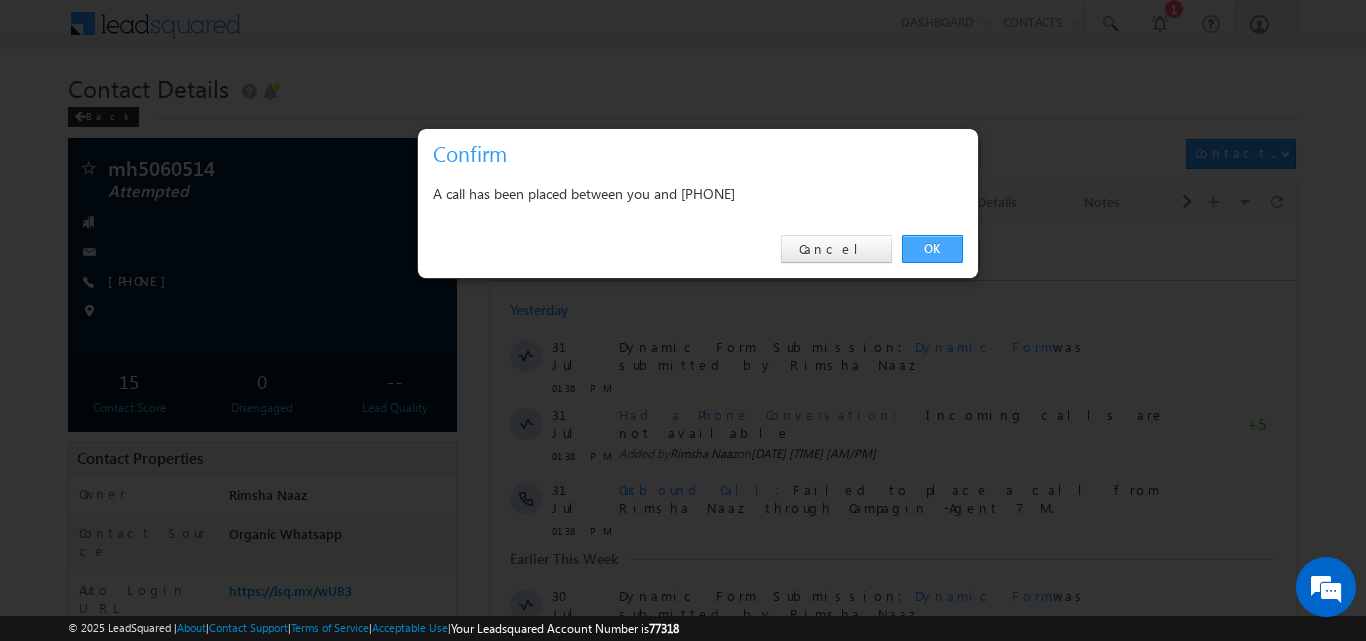 click on "OK" at bounding box center (932, 249) 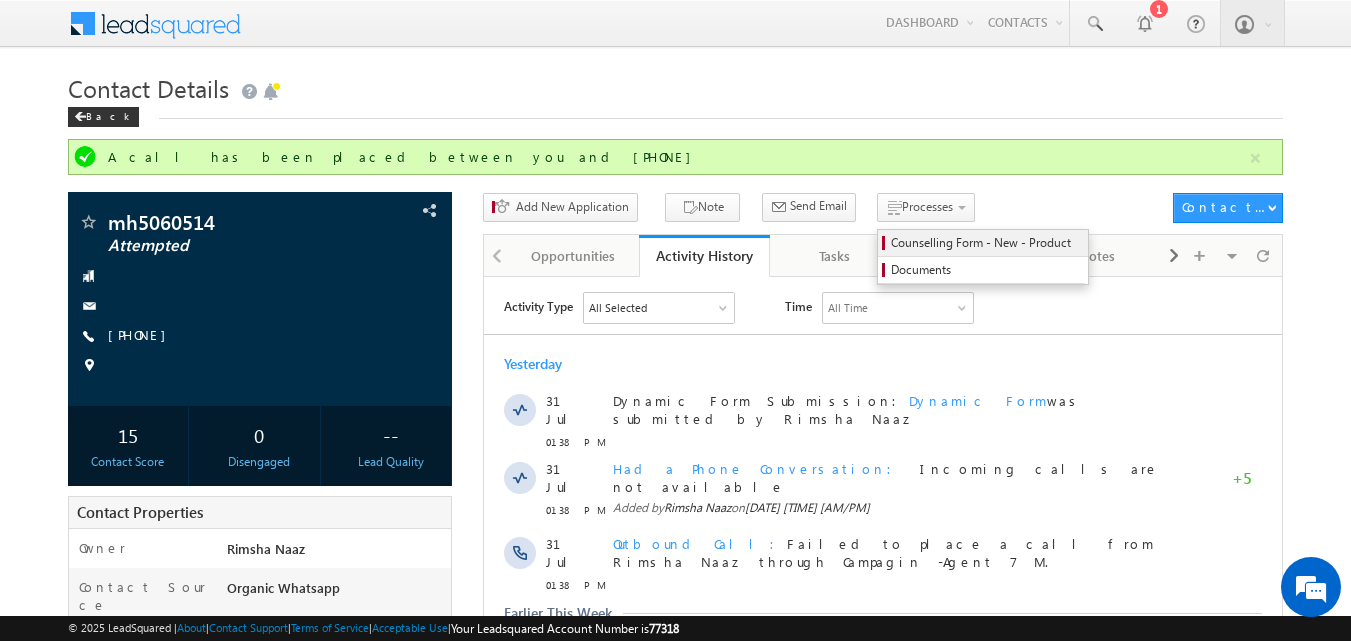 click on "Counselling Form - New - Product" at bounding box center [986, 243] 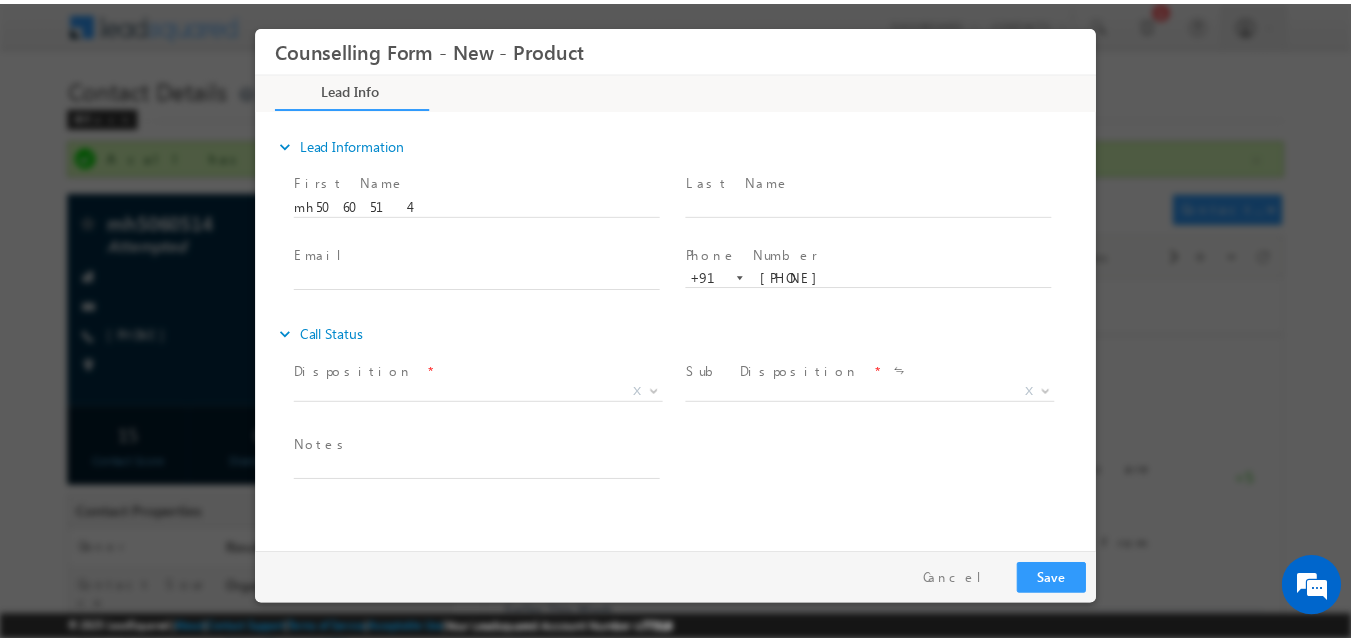 scroll, scrollTop: 0, scrollLeft: 0, axis: both 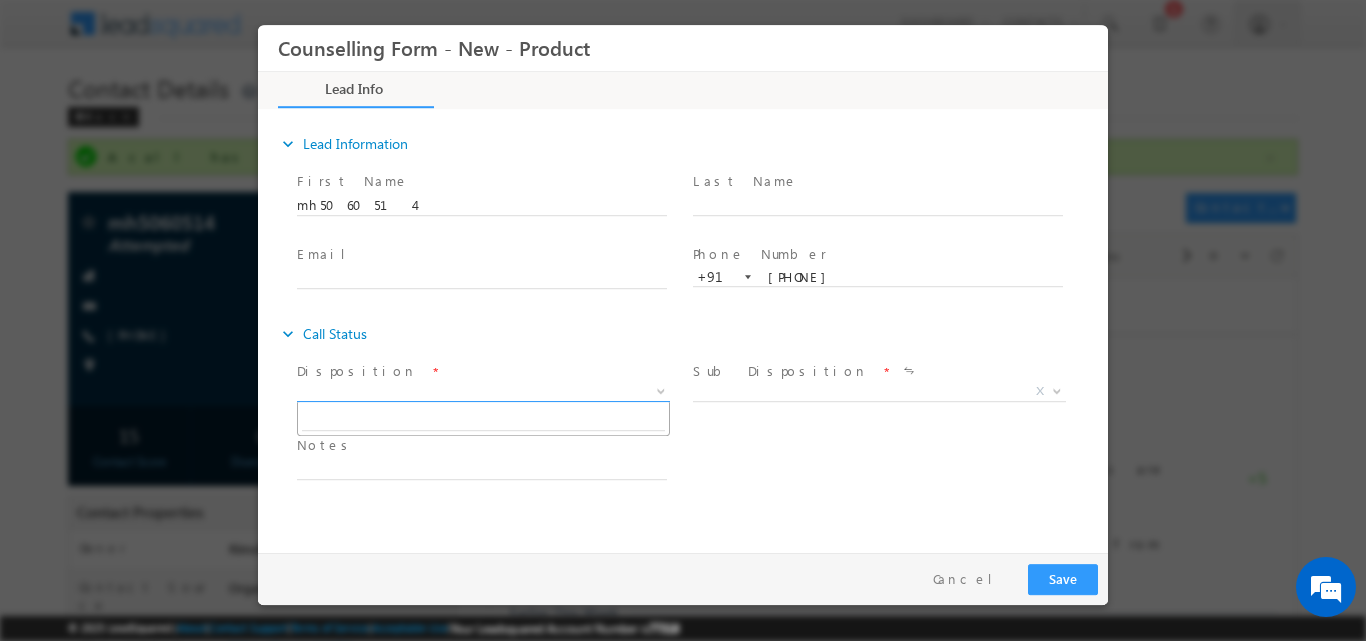 click at bounding box center (659, 390) 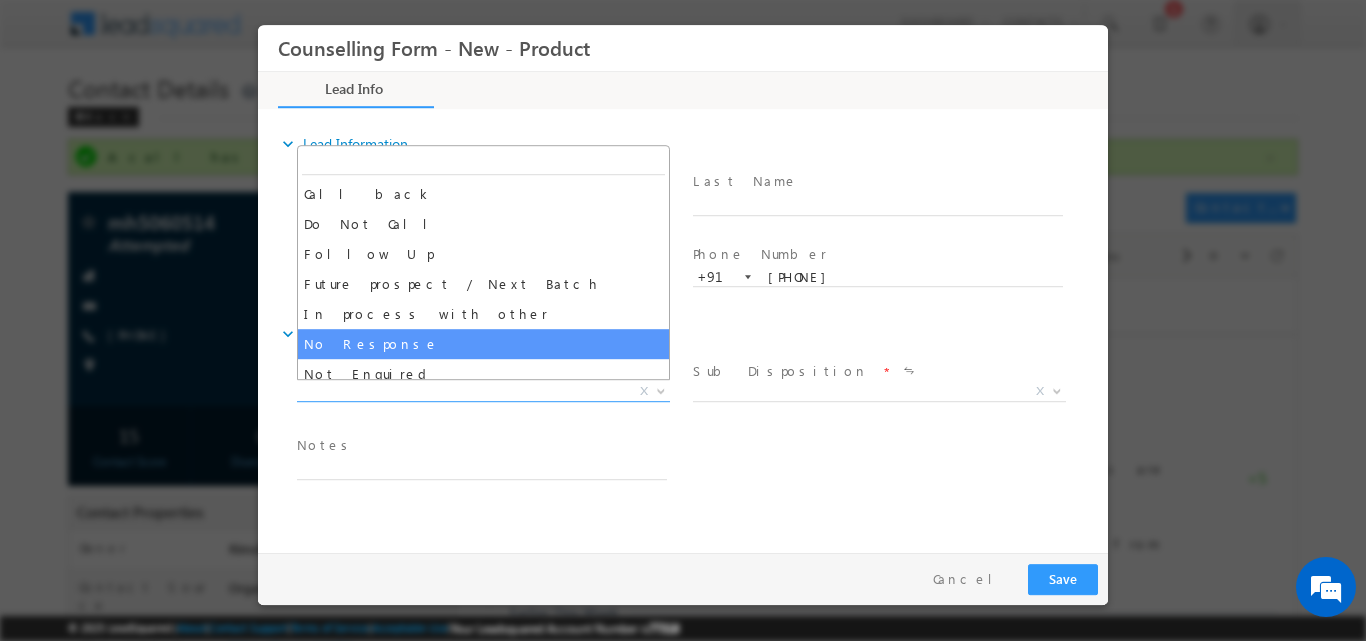 select on "No Response" 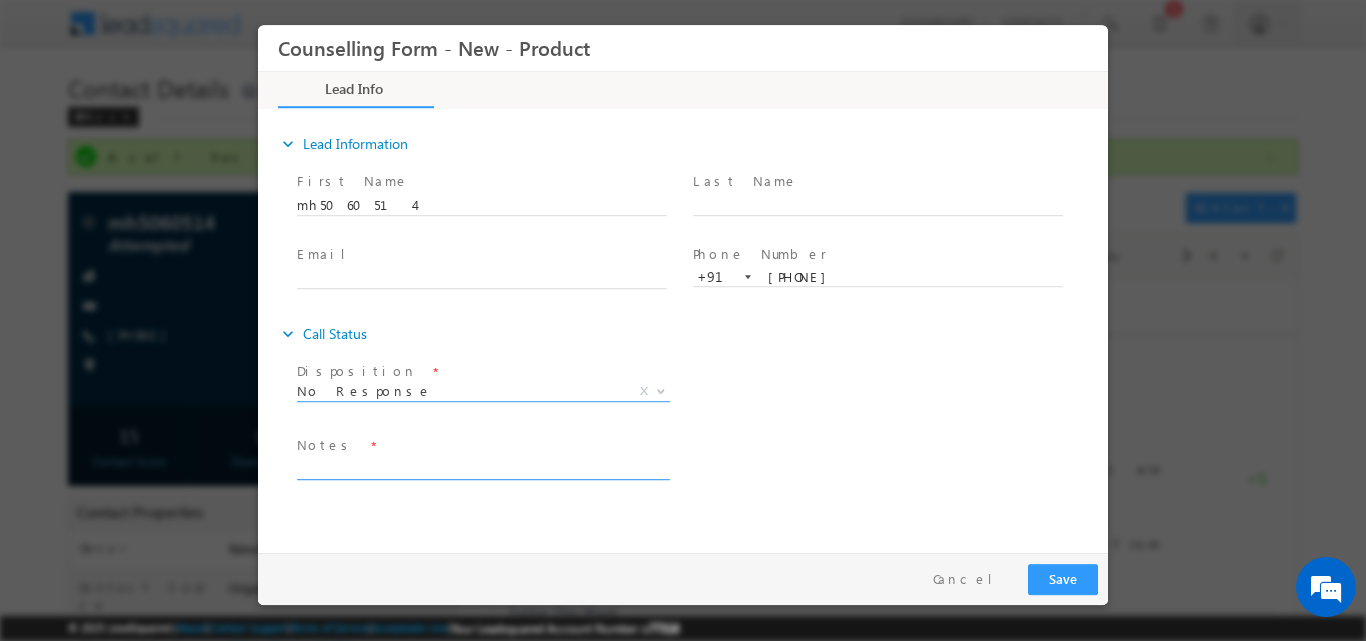 click at bounding box center (482, 467) 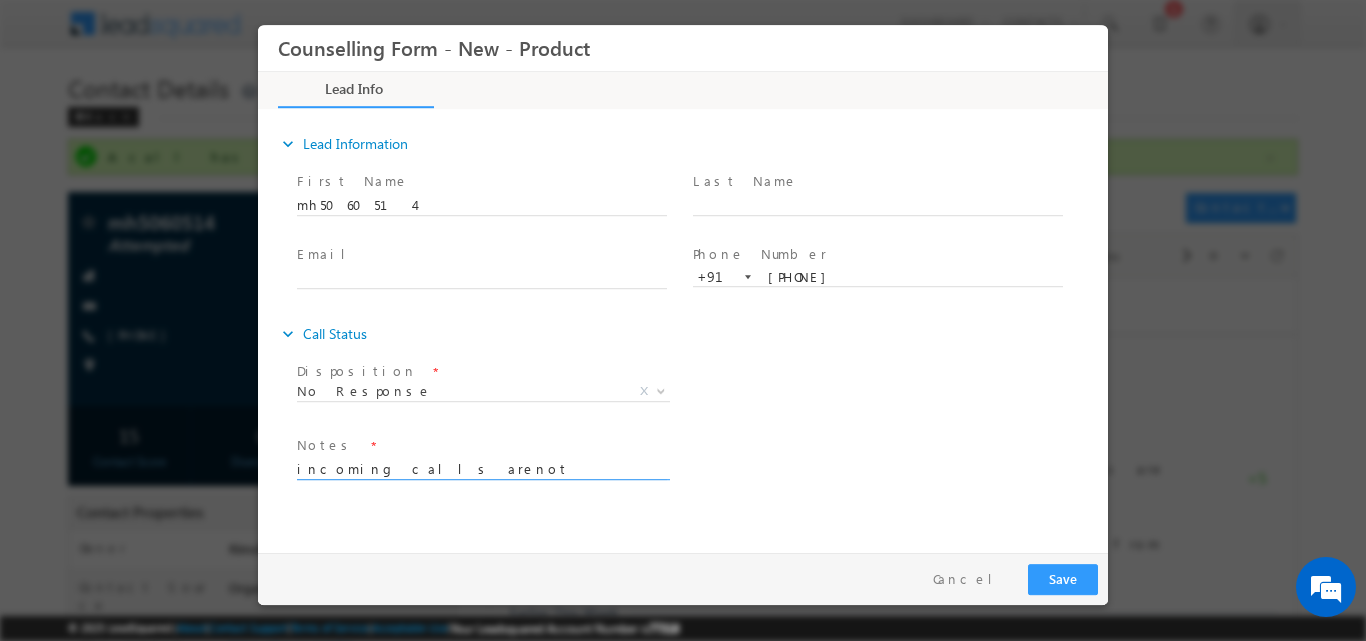 click on "incoming calls arenot available" at bounding box center (482, 467) 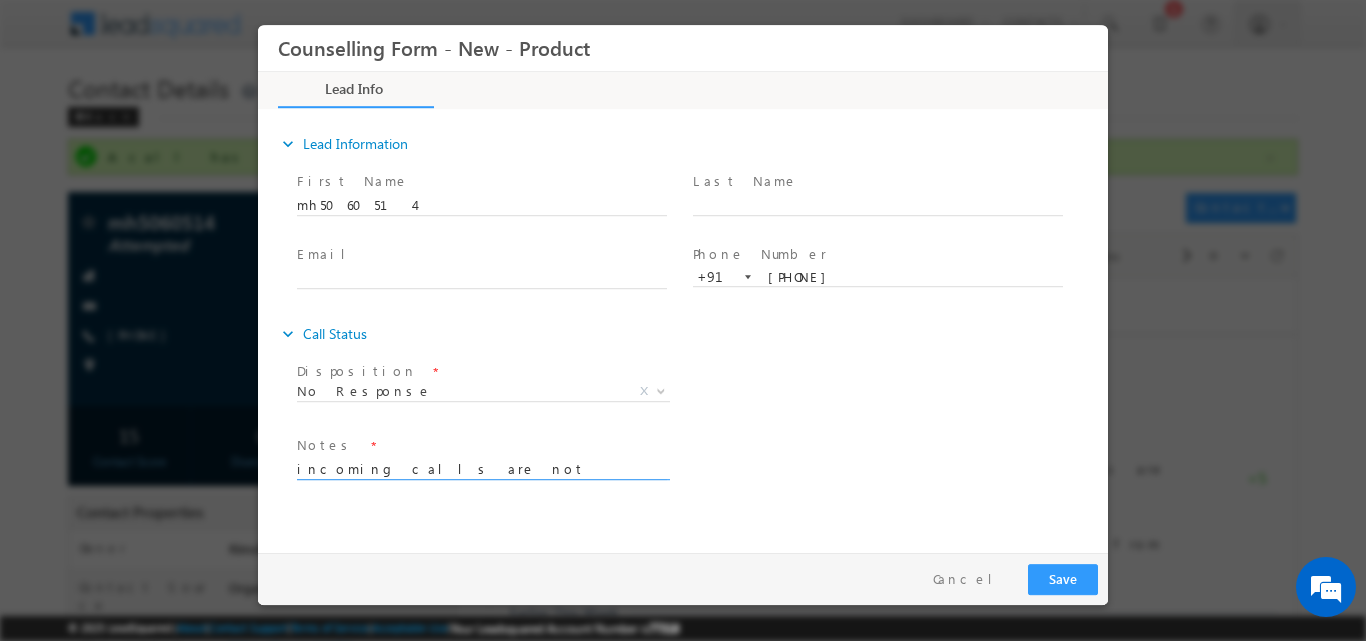 type on "incoming calls are not available" 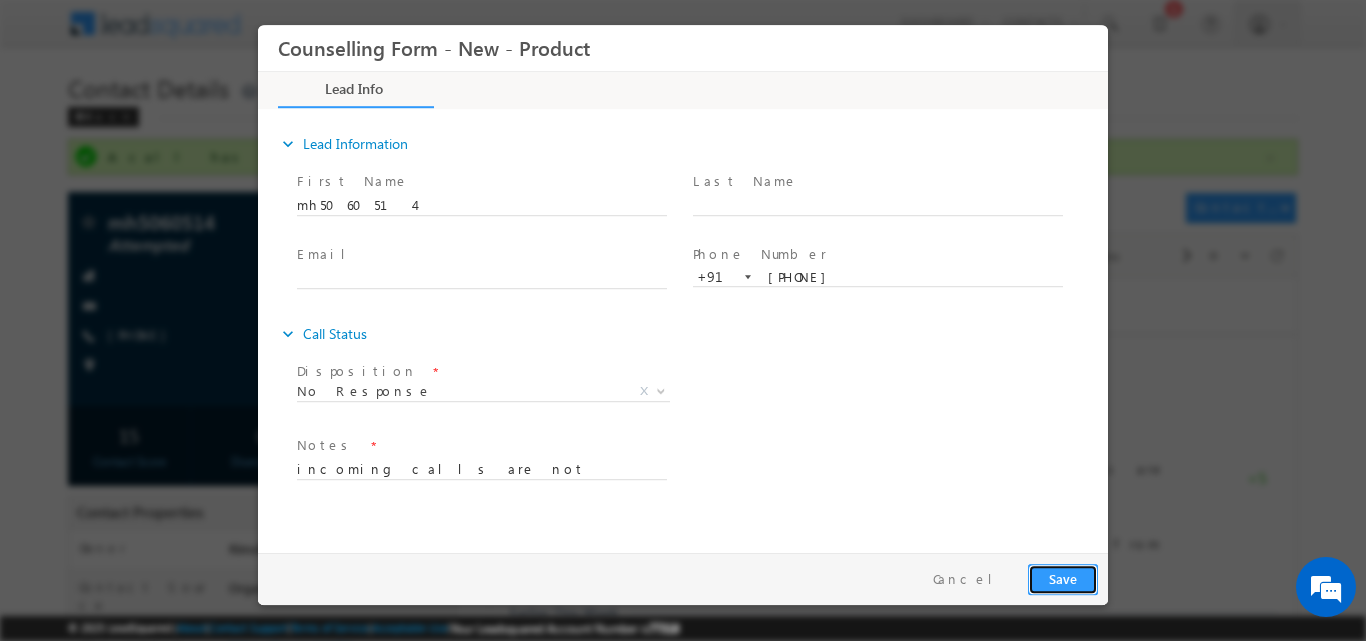 click on "Save" at bounding box center [1063, 578] 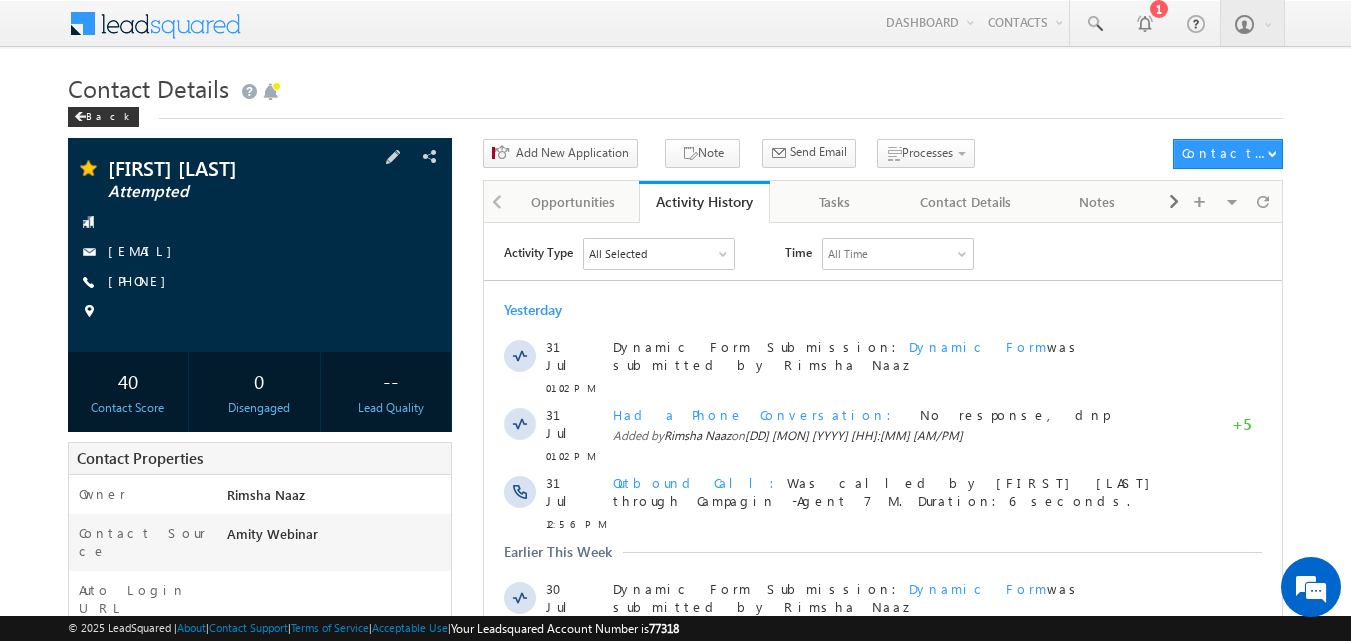 scroll, scrollTop: 0, scrollLeft: 0, axis: both 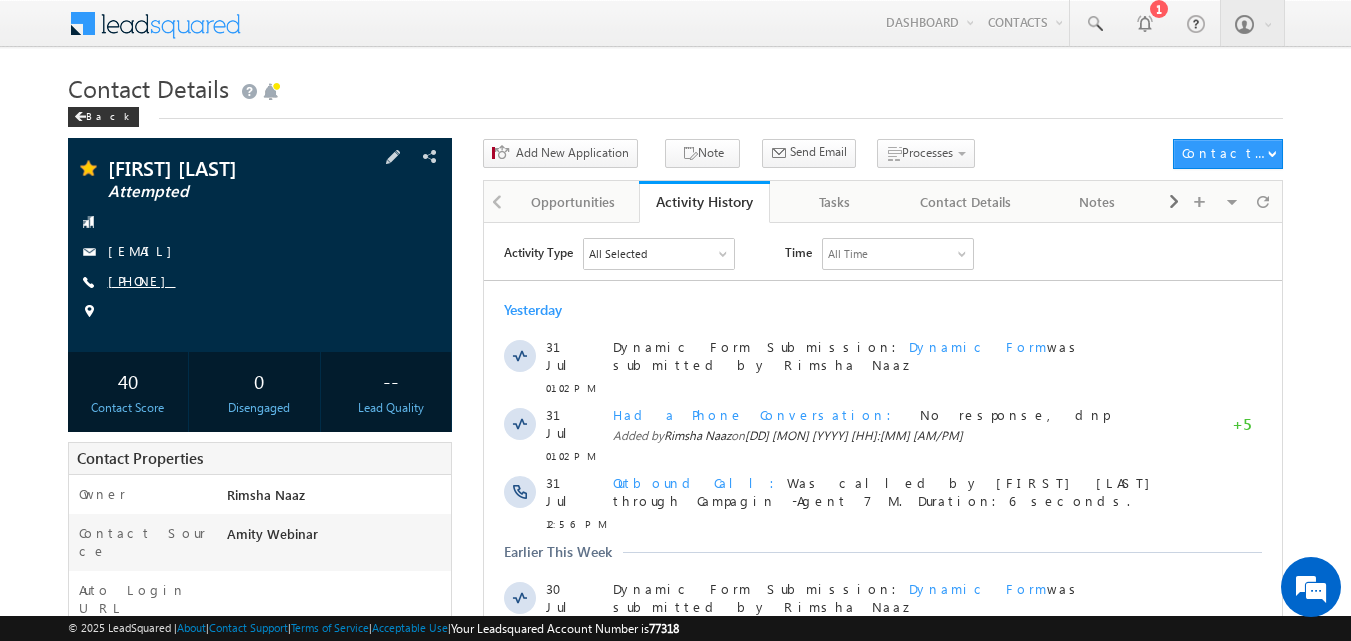 click on "+91-7060484900" at bounding box center [142, 280] 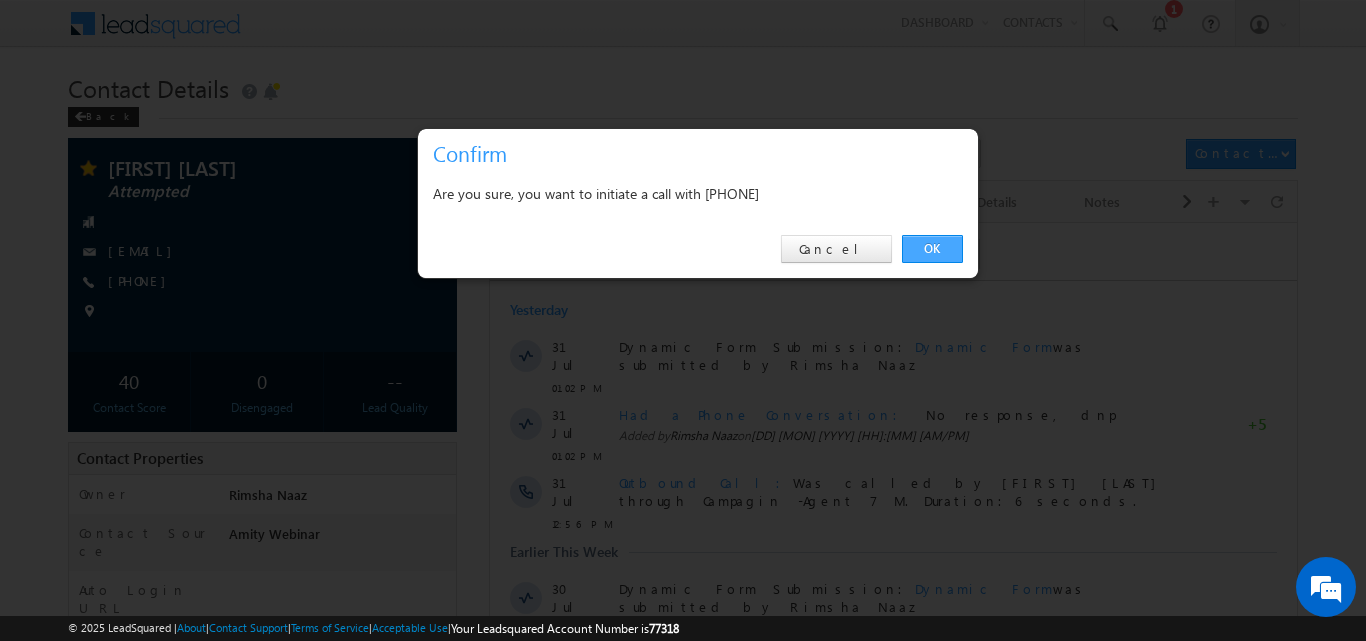 click on "OK" at bounding box center [932, 249] 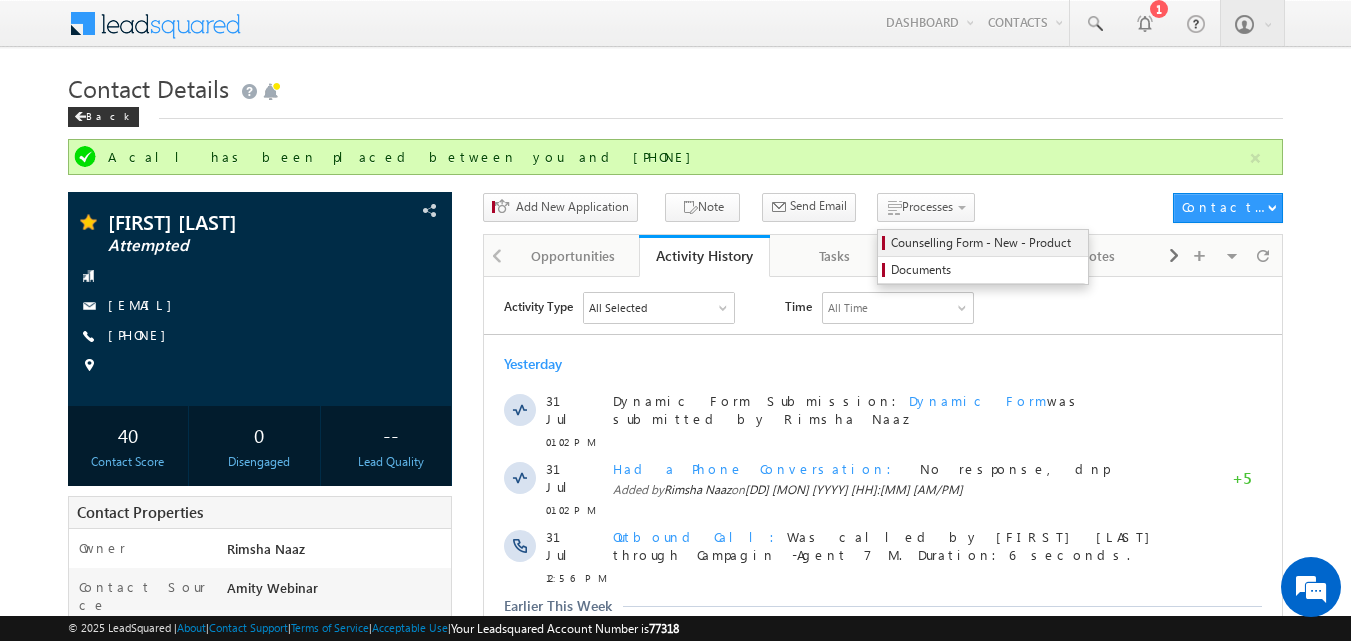 click on "Counselling Form - New - Product" at bounding box center (986, 243) 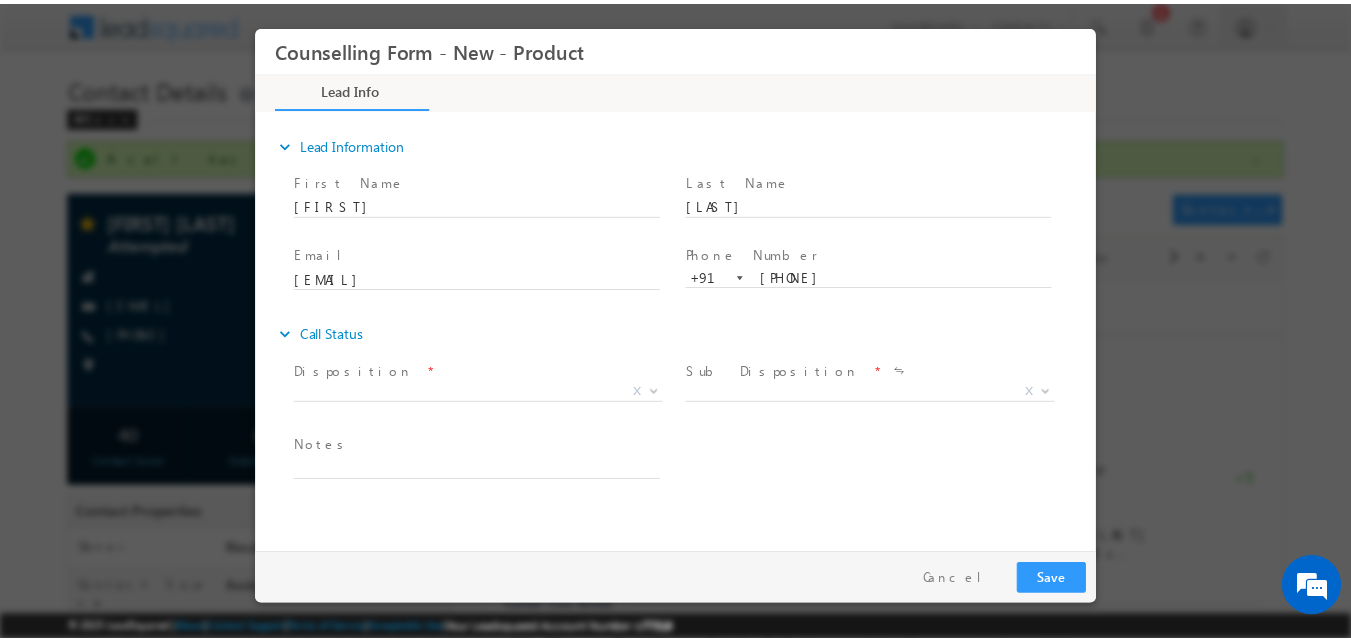 scroll, scrollTop: 0, scrollLeft: 0, axis: both 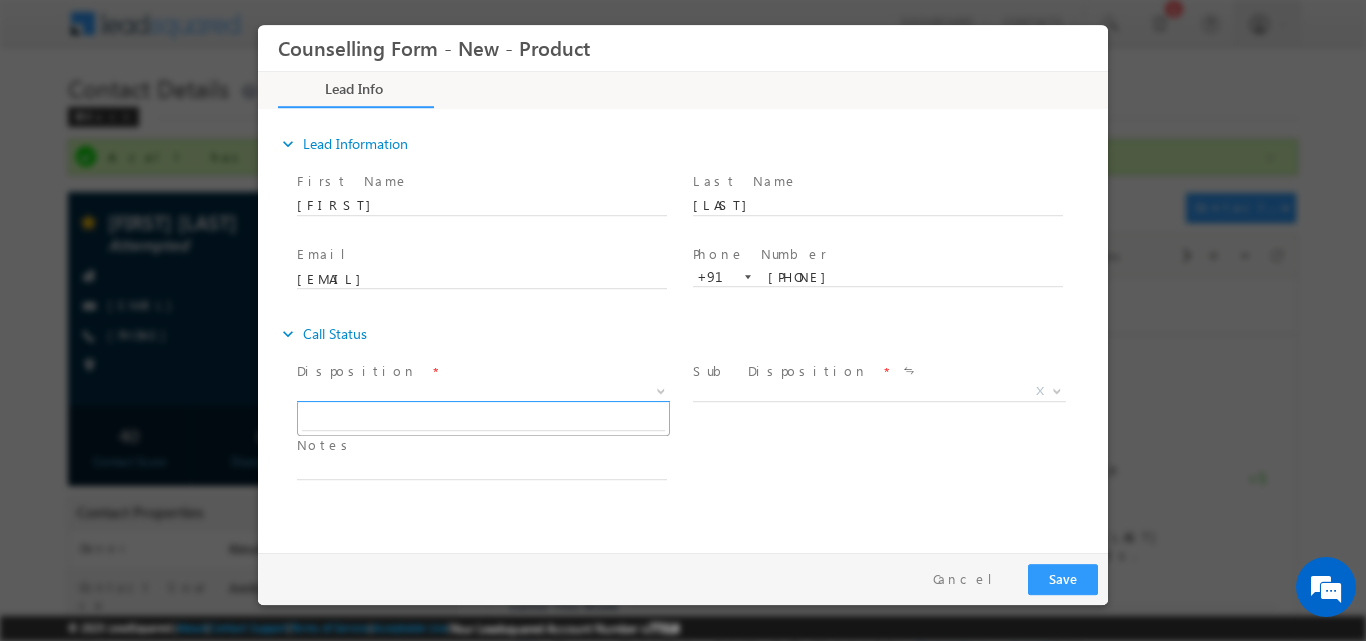 click at bounding box center (659, 390) 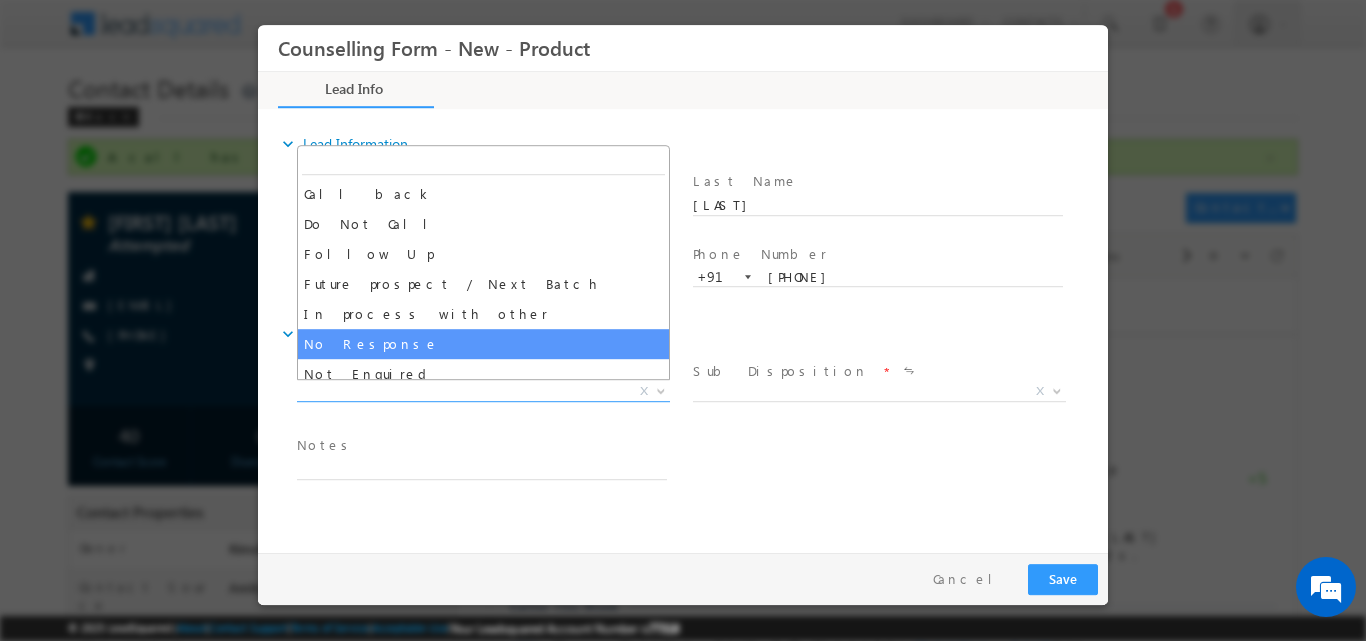 select on "No Response" 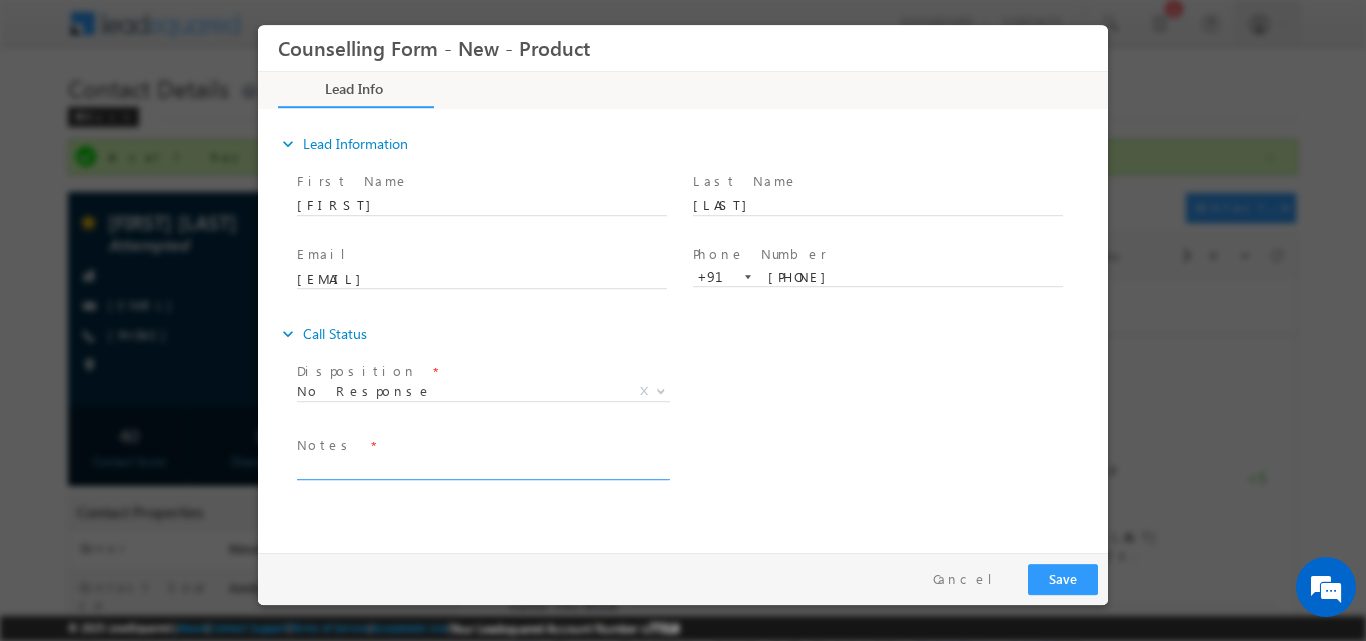 click at bounding box center (482, 467) 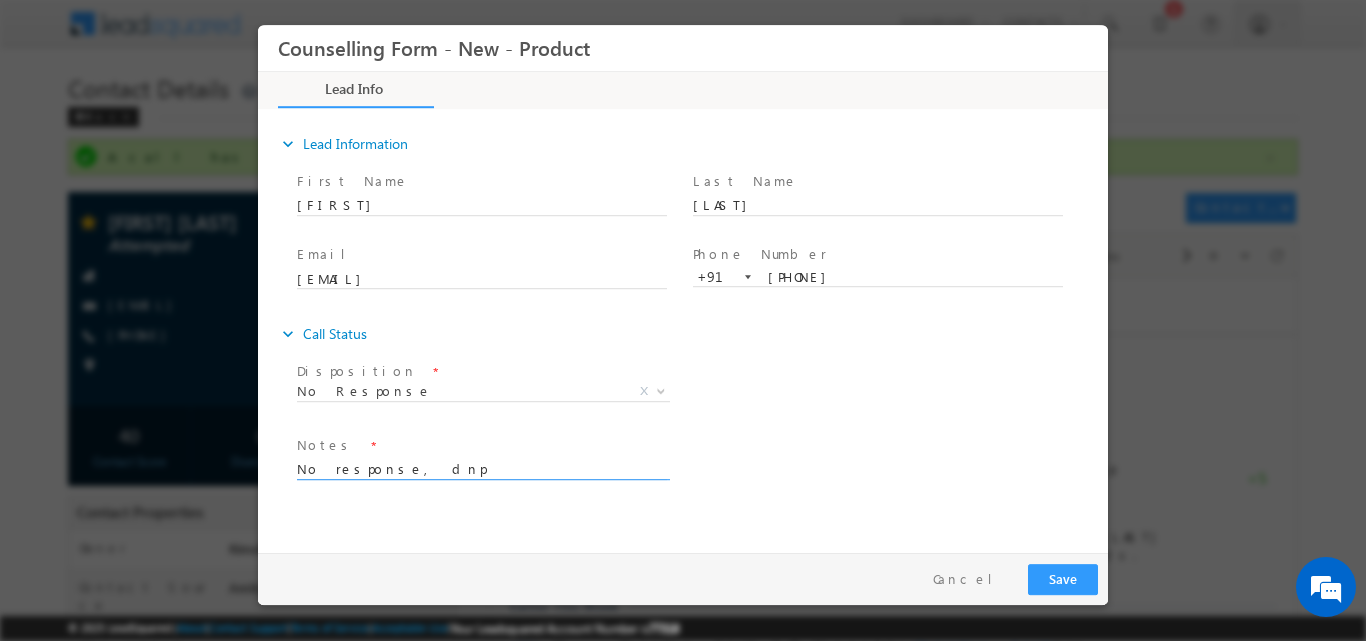 type on "No response, dnp" 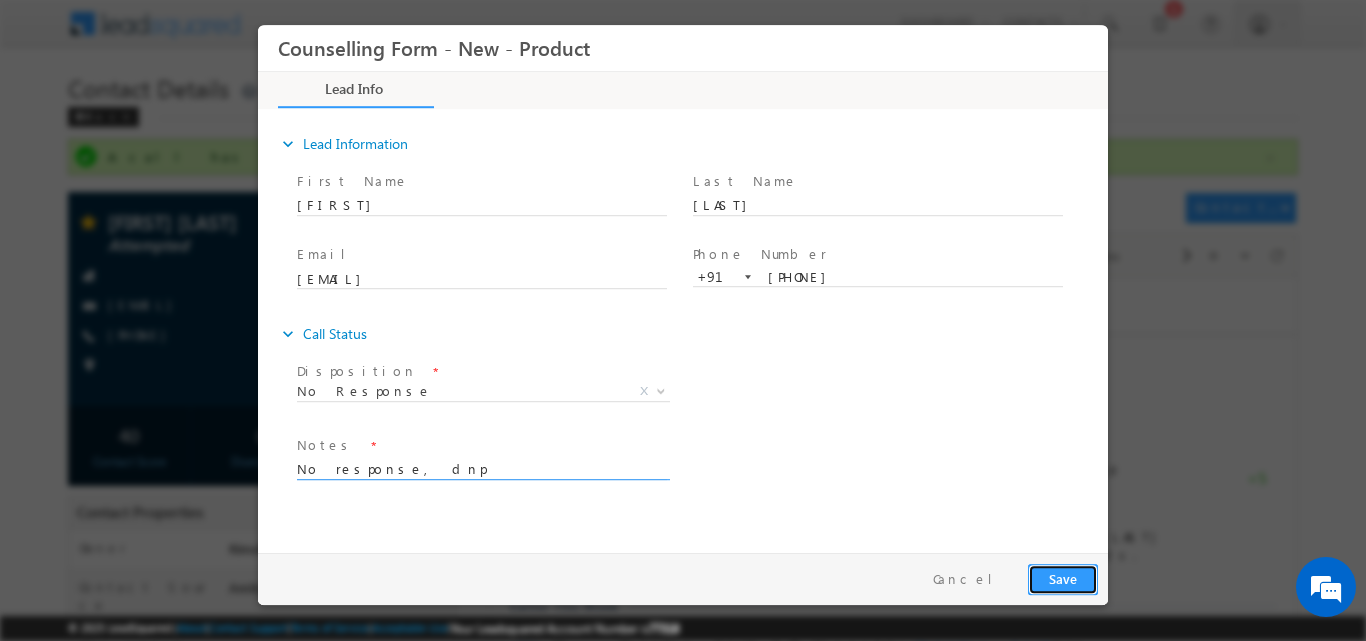 click on "Save" at bounding box center (1063, 578) 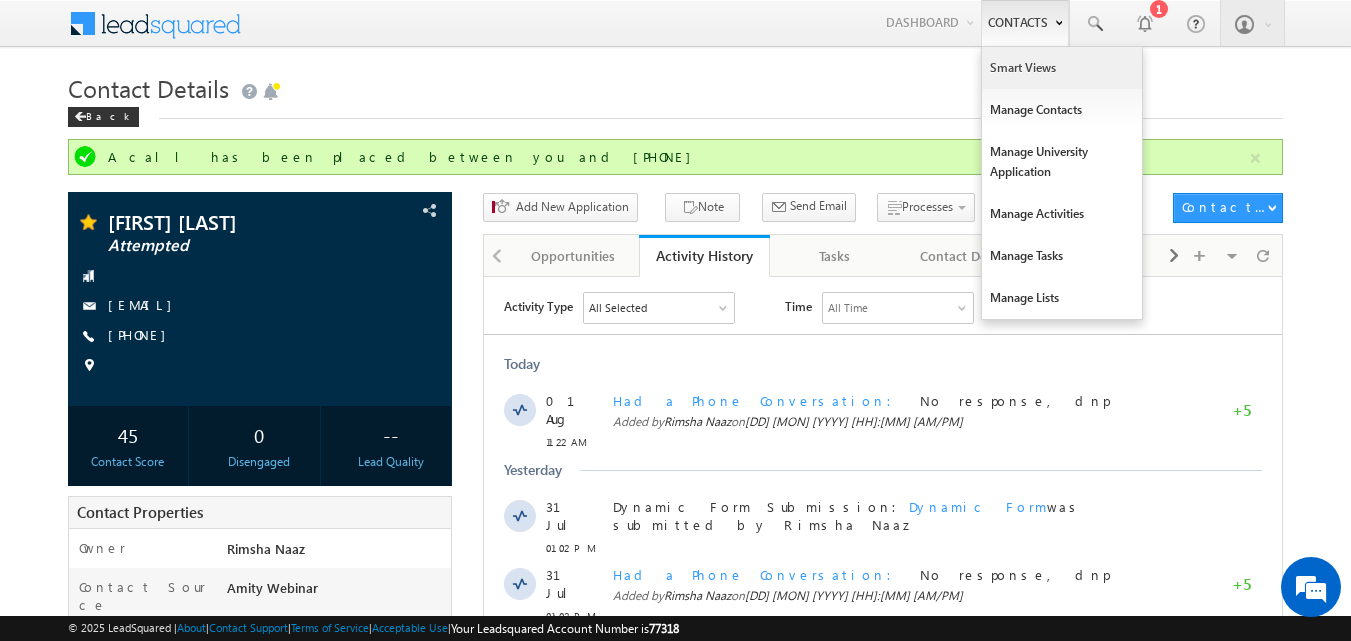 click on "Smart Views" at bounding box center [1062, 68] 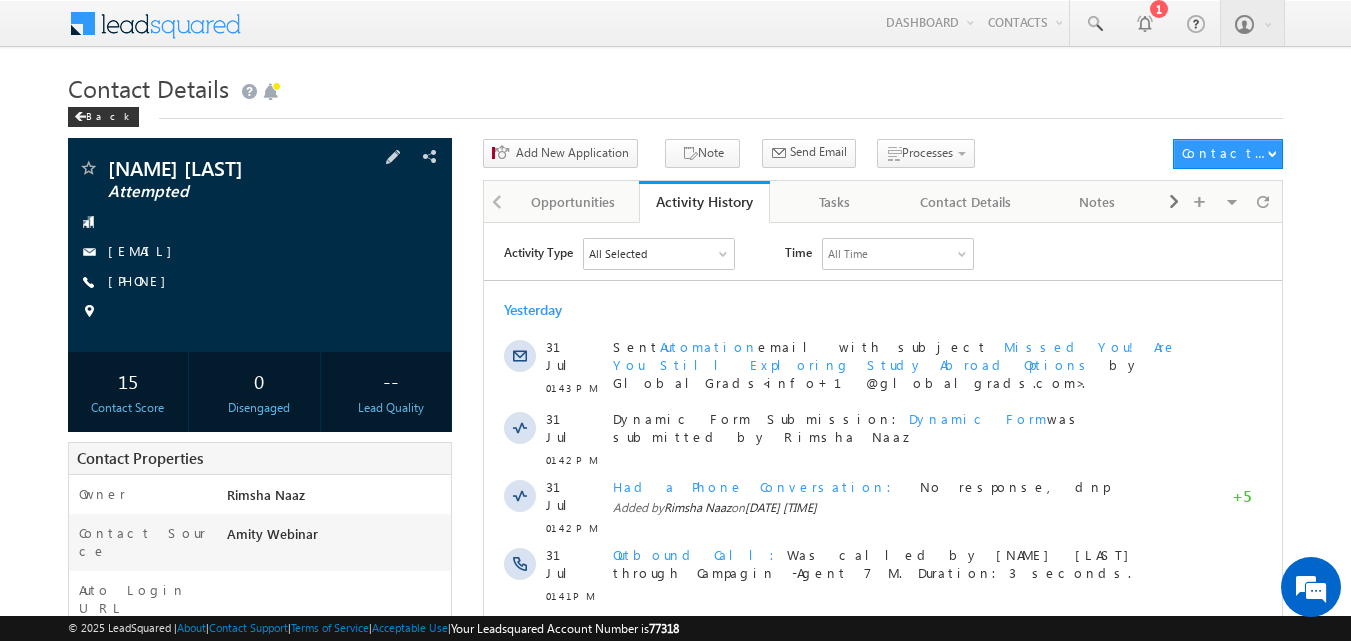 scroll, scrollTop: 0, scrollLeft: 0, axis: both 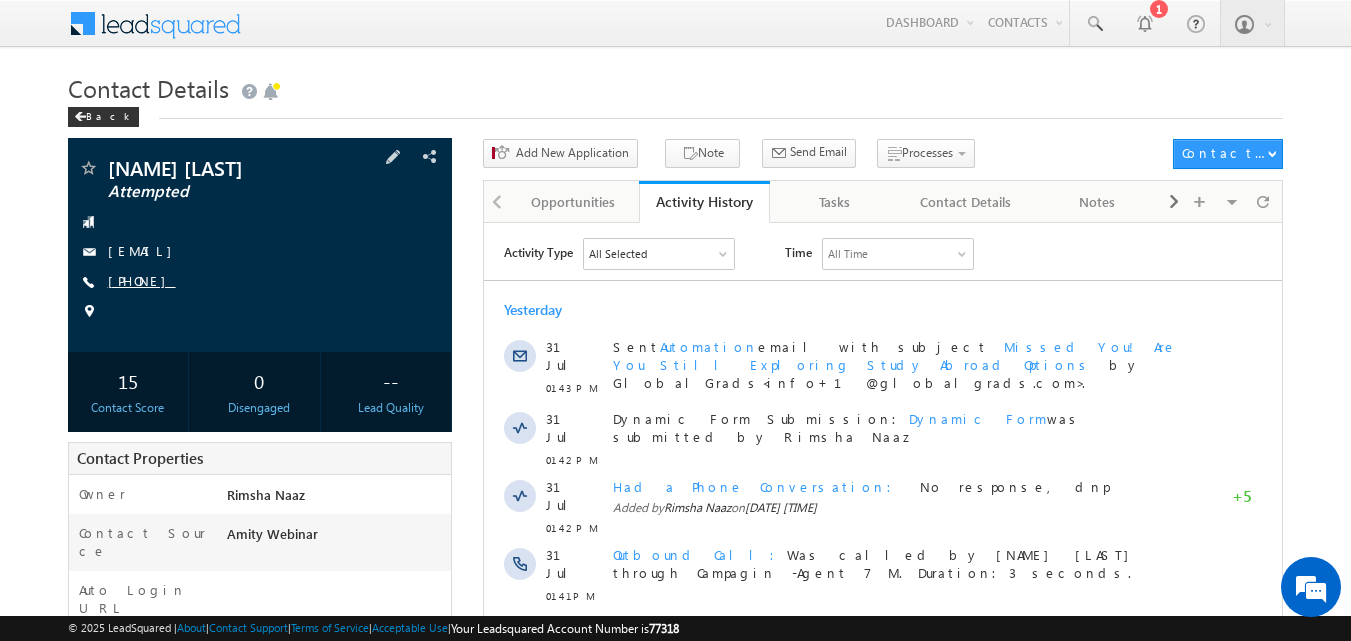 click on "[PHONE]" at bounding box center [142, 280] 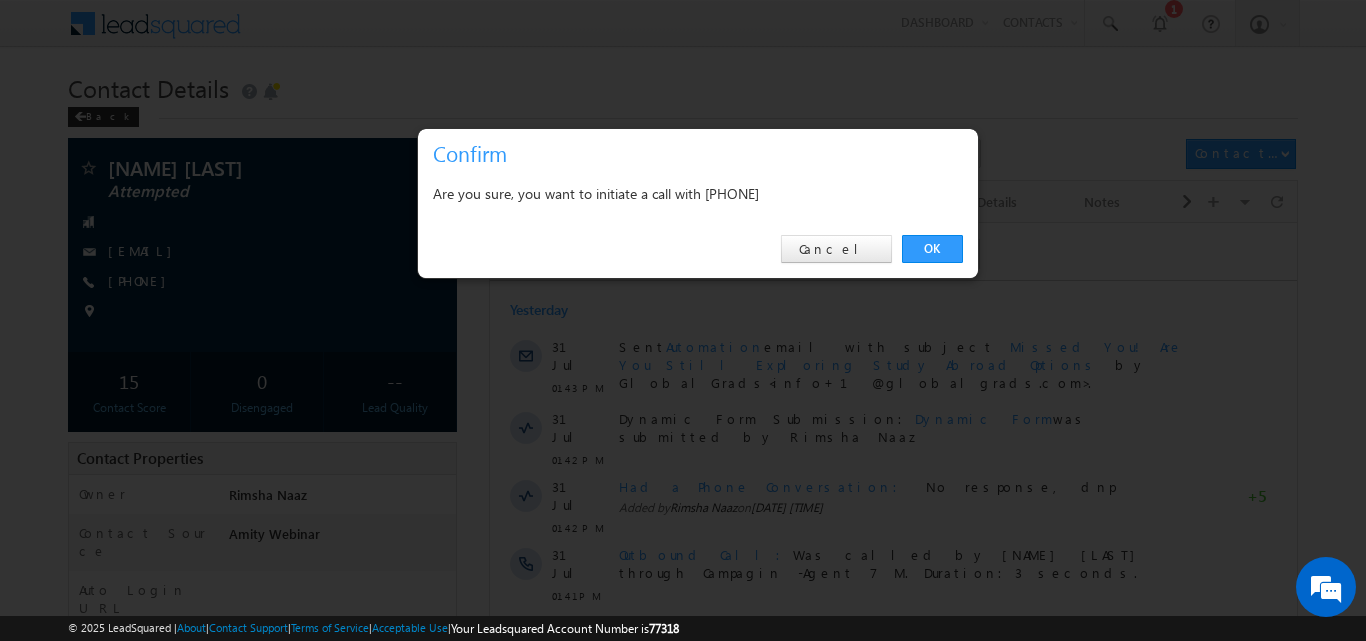 click on "OK Cancel" at bounding box center (698, 249) 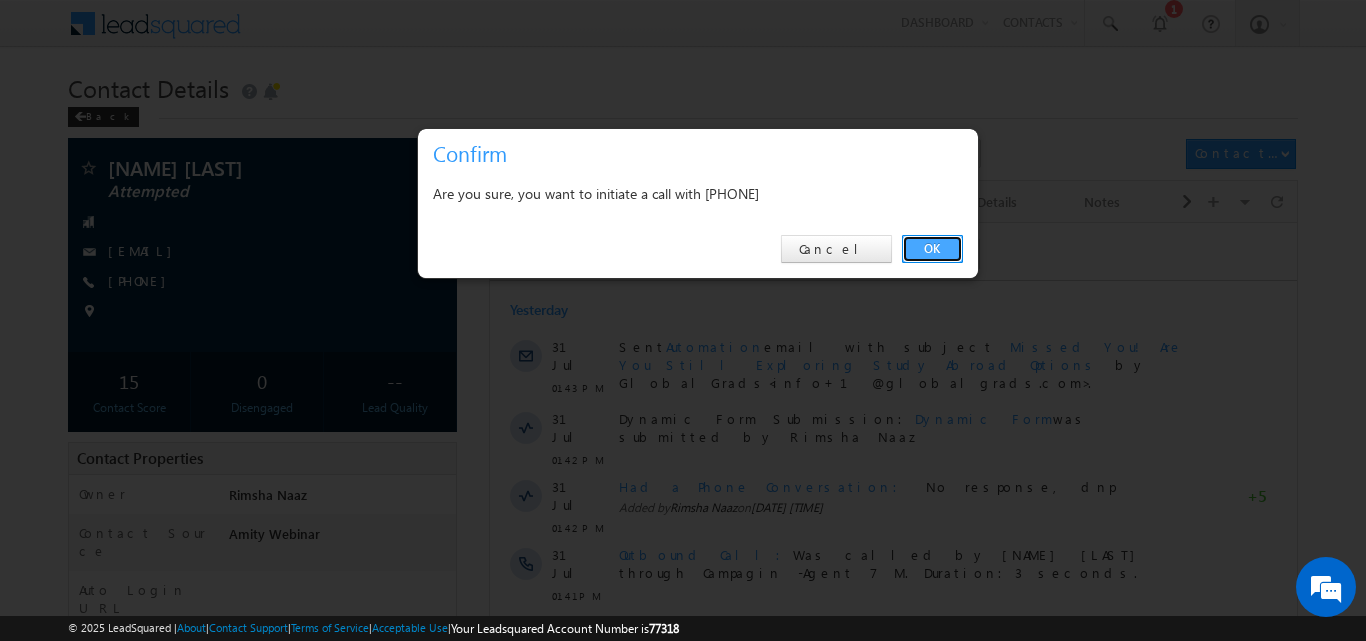 click on "OK" at bounding box center (932, 249) 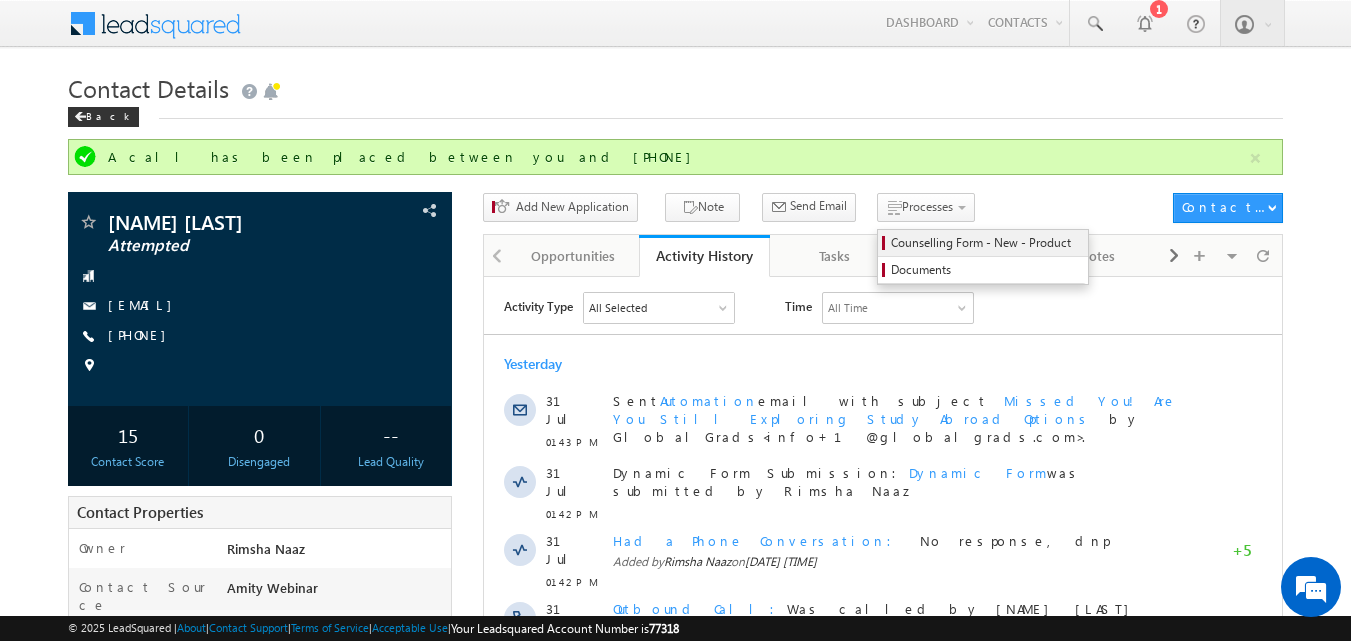 click on "Counselling Form - New - Product" at bounding box center (986, 243) 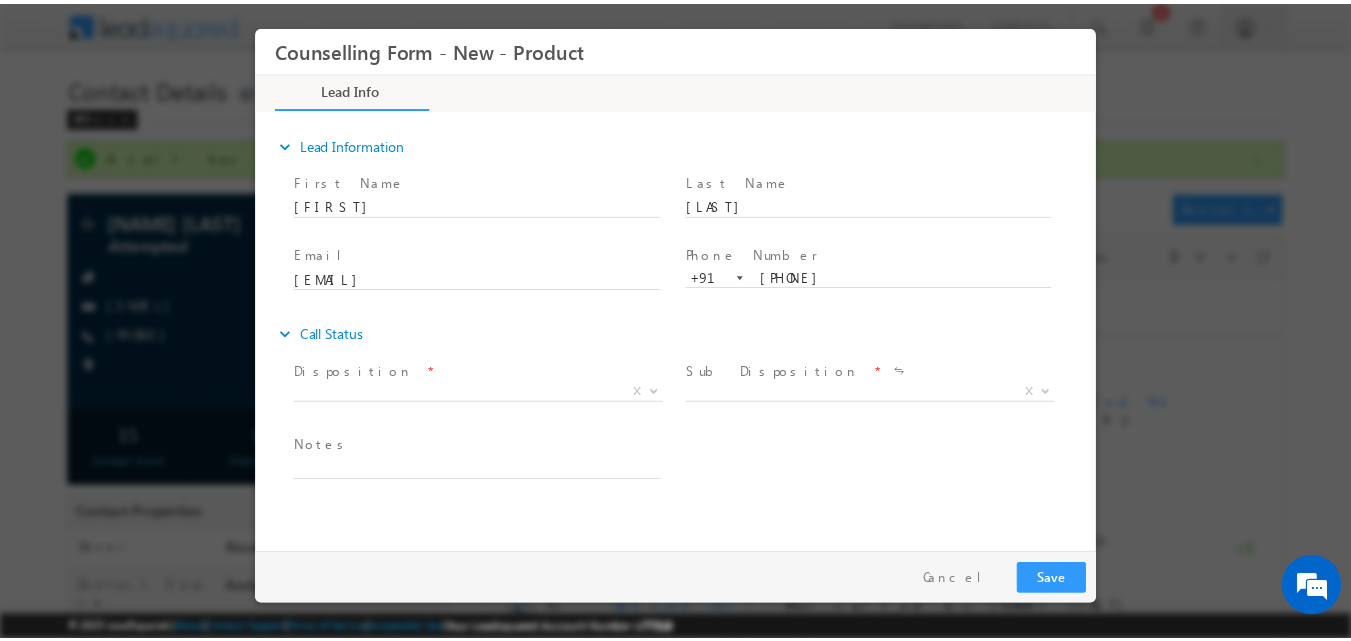 scroll, scrollTop: 0, scrollLeft: 0, axis: both 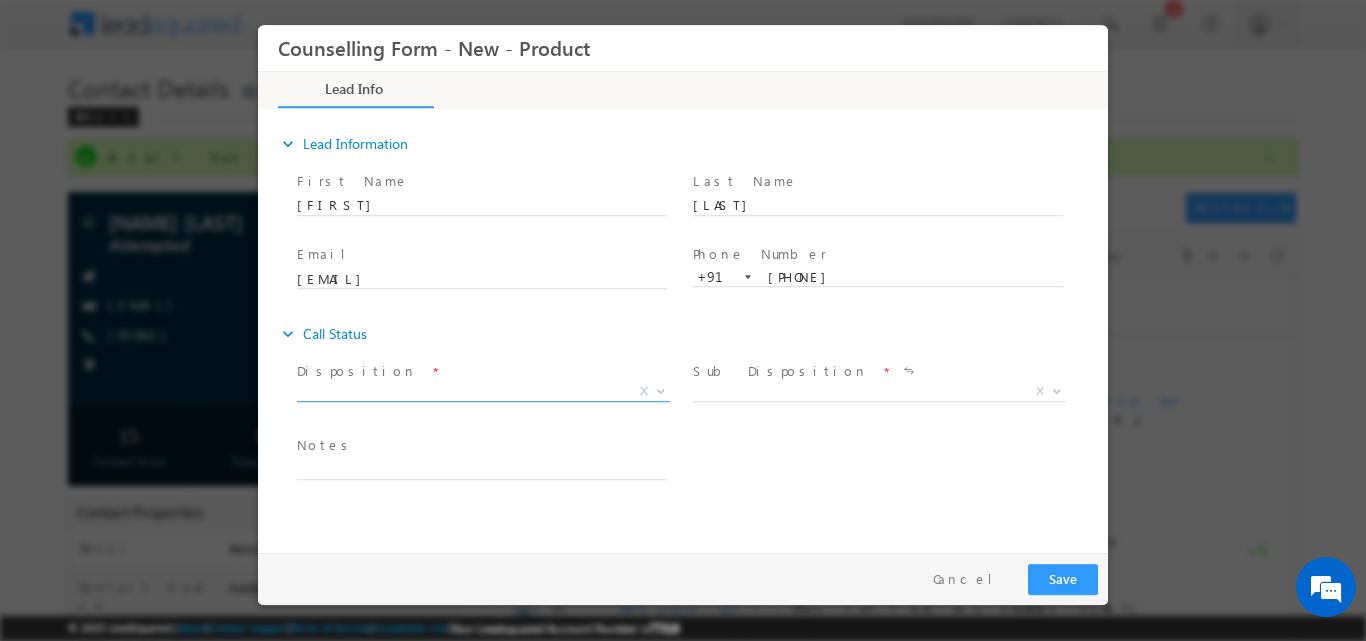 click at bounding box center [659, 390] 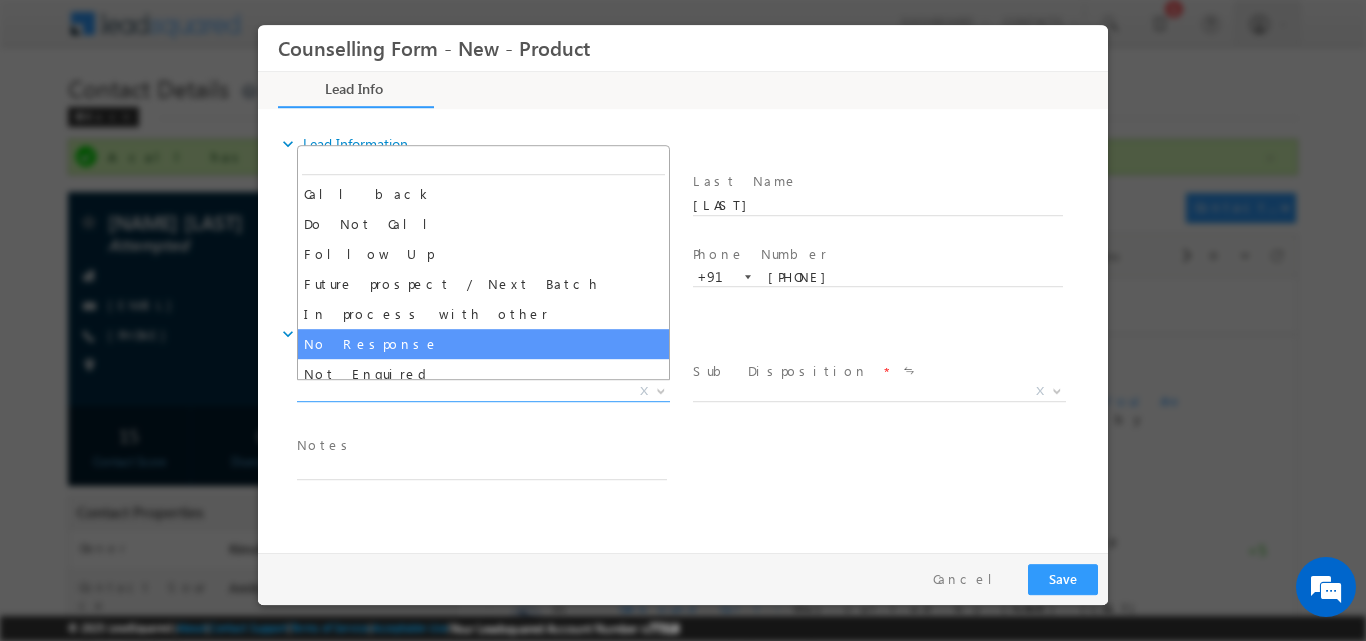 select on "No Response" 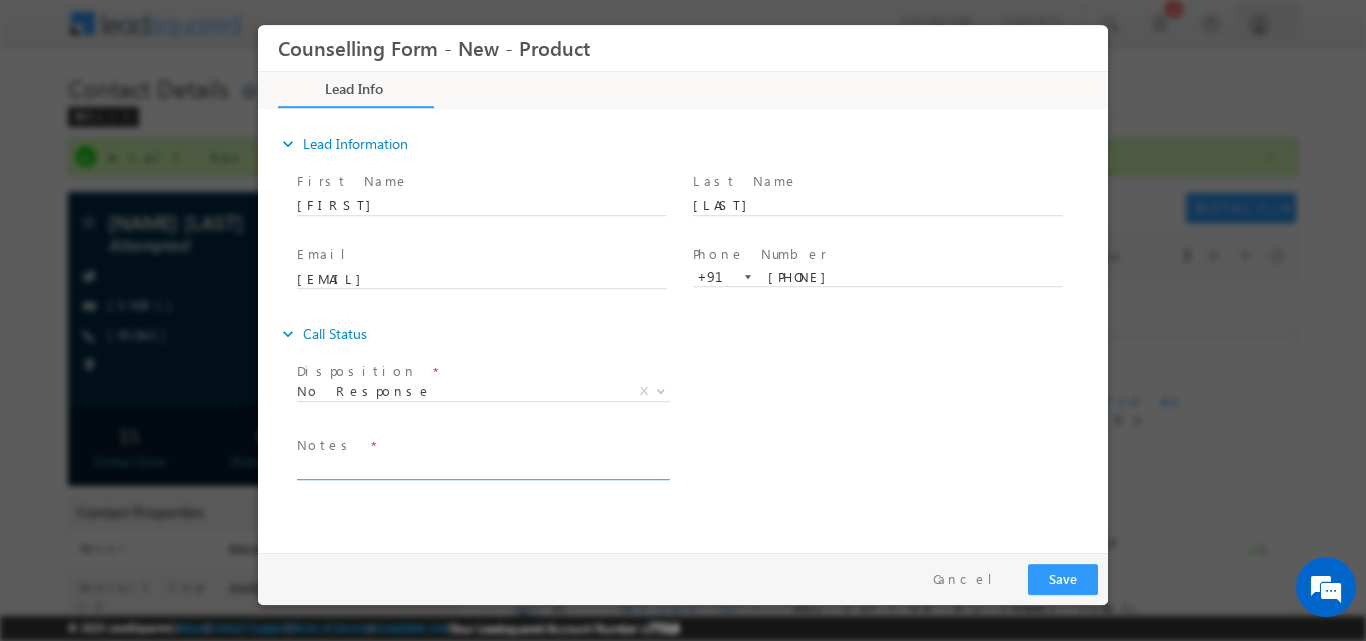 click at bounding box center (482, 467) 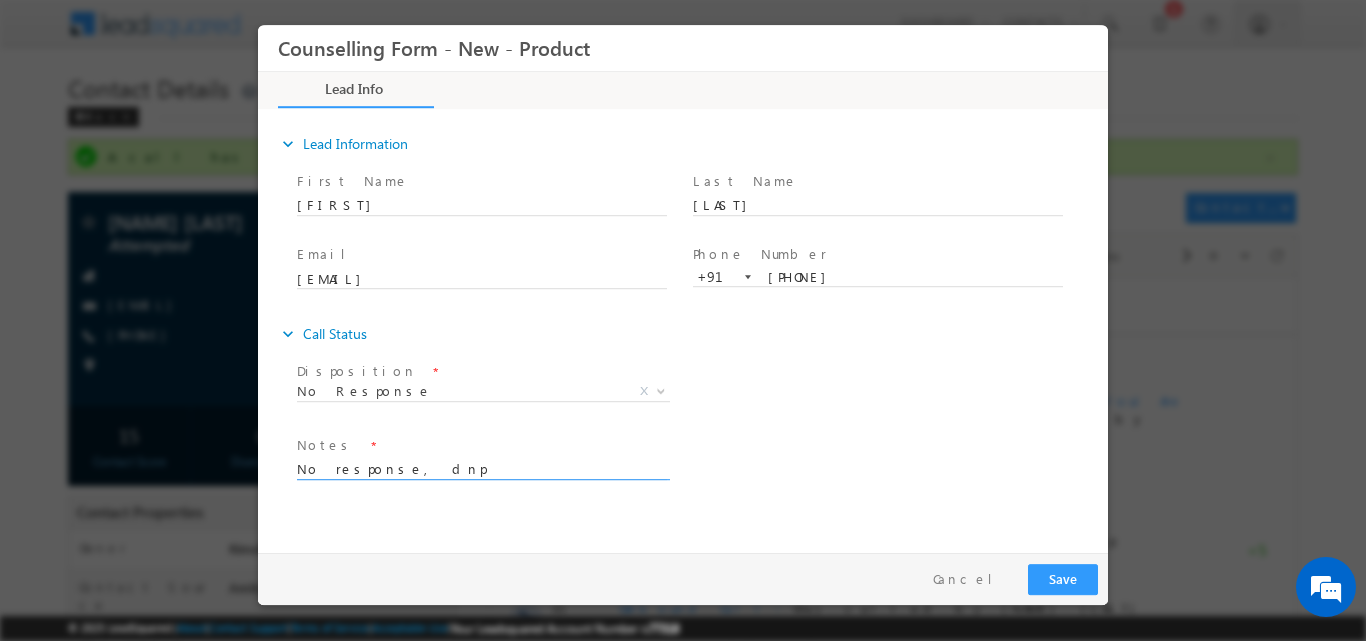 type on "No response, dnp" 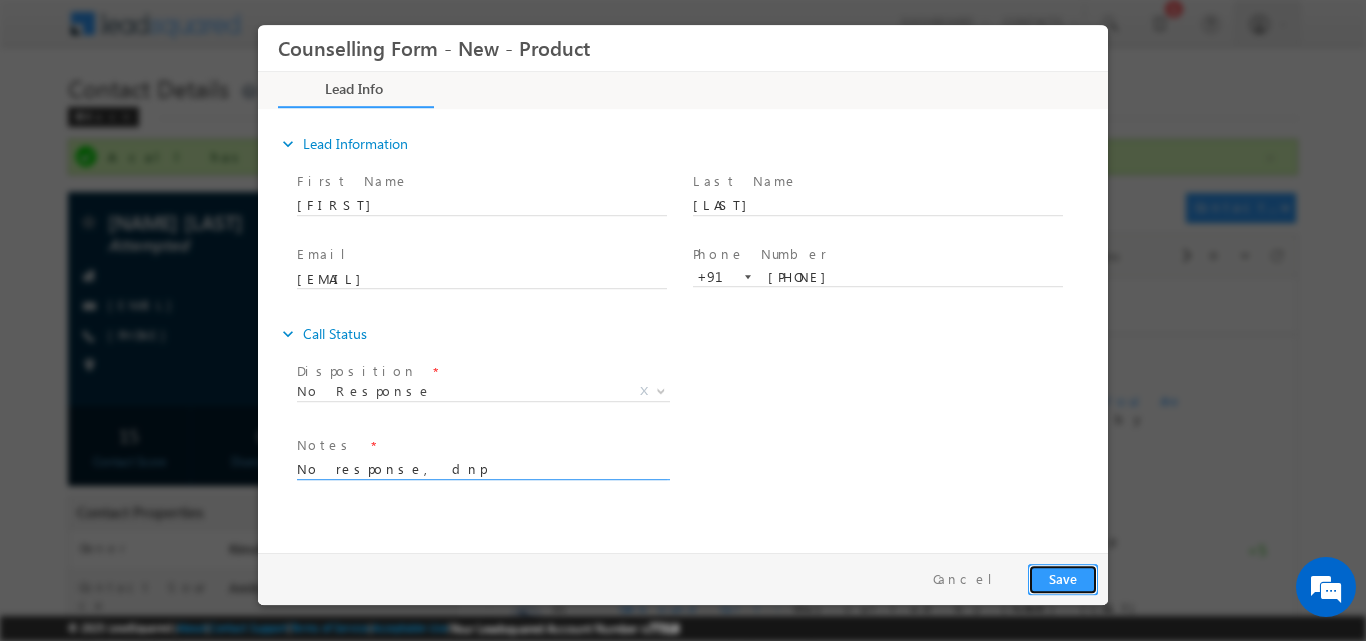 click on "Save" at bounding box center (1063, 578) 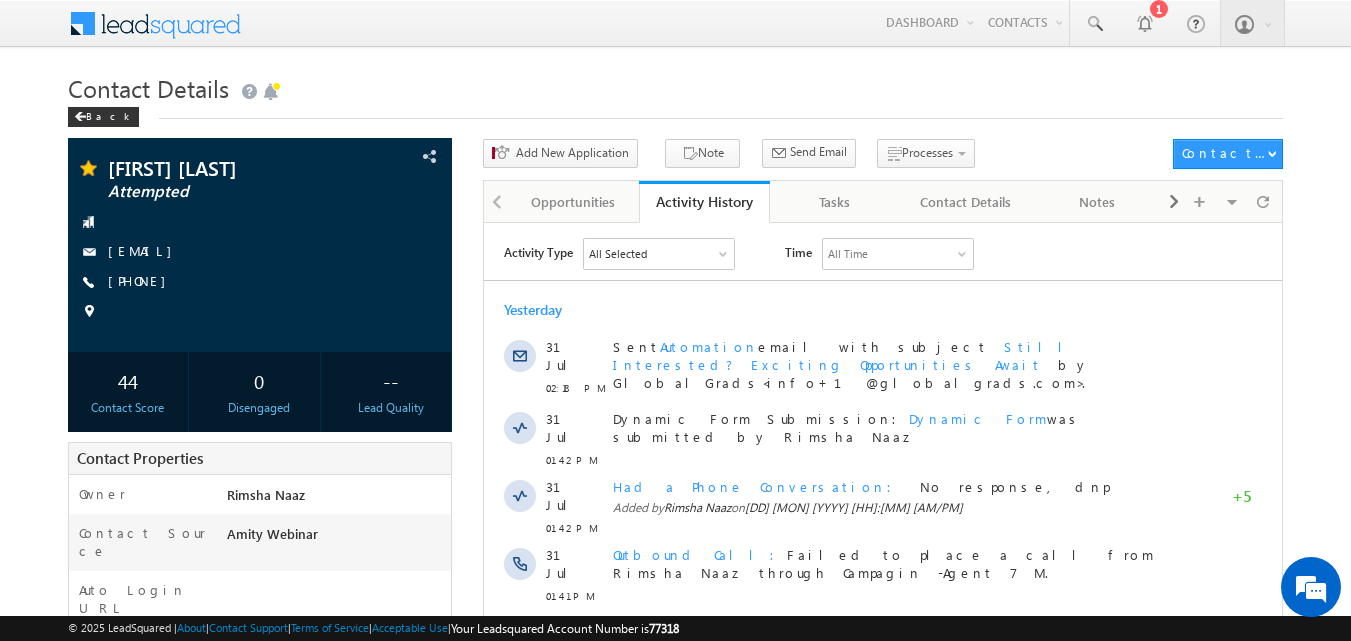scroll, scrollTop: 0, scrollLeft: 0, axis: both 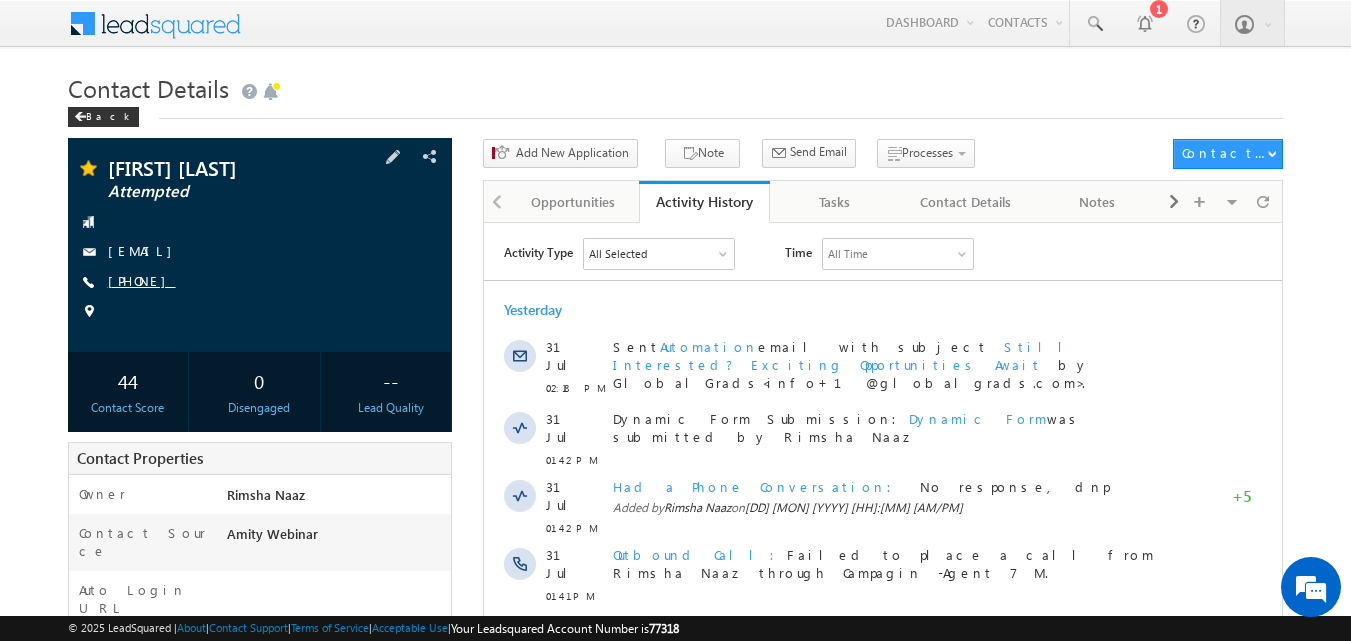 click on "[PHONE]" at bounding box center [142, 280] 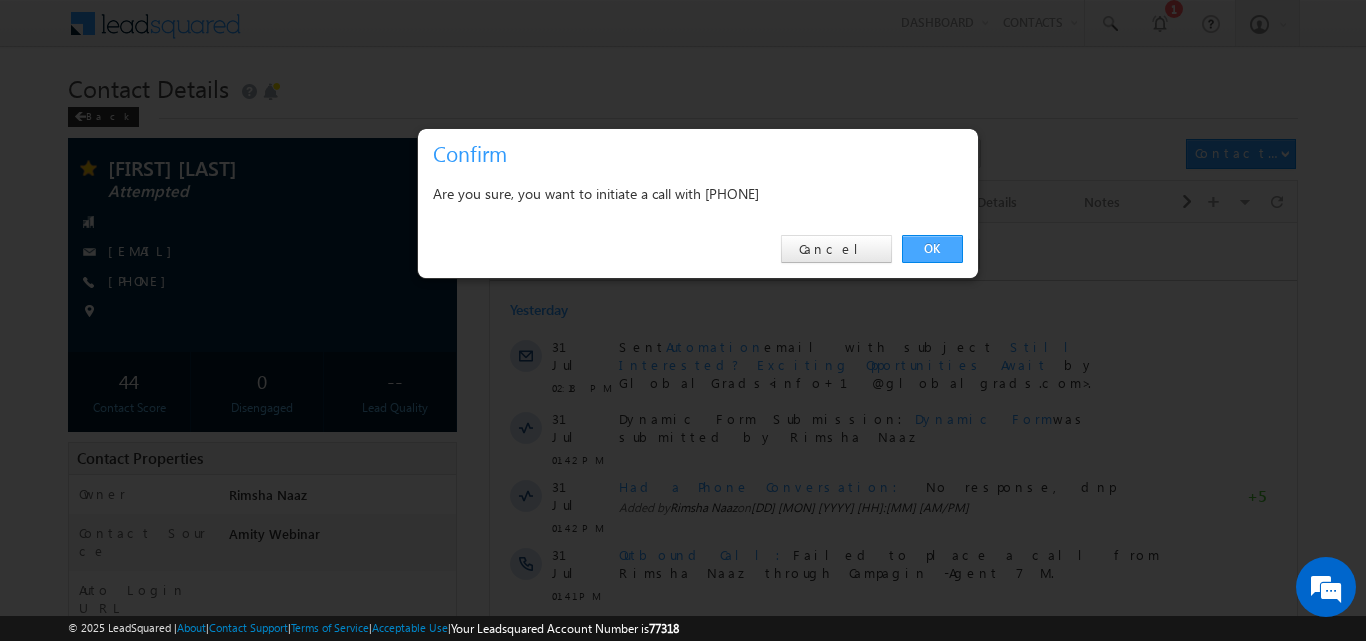 drag, startPoint x: 922, startPoint y: 238, endPoint x: 434, endPoint y: 4, distance: 541.2024 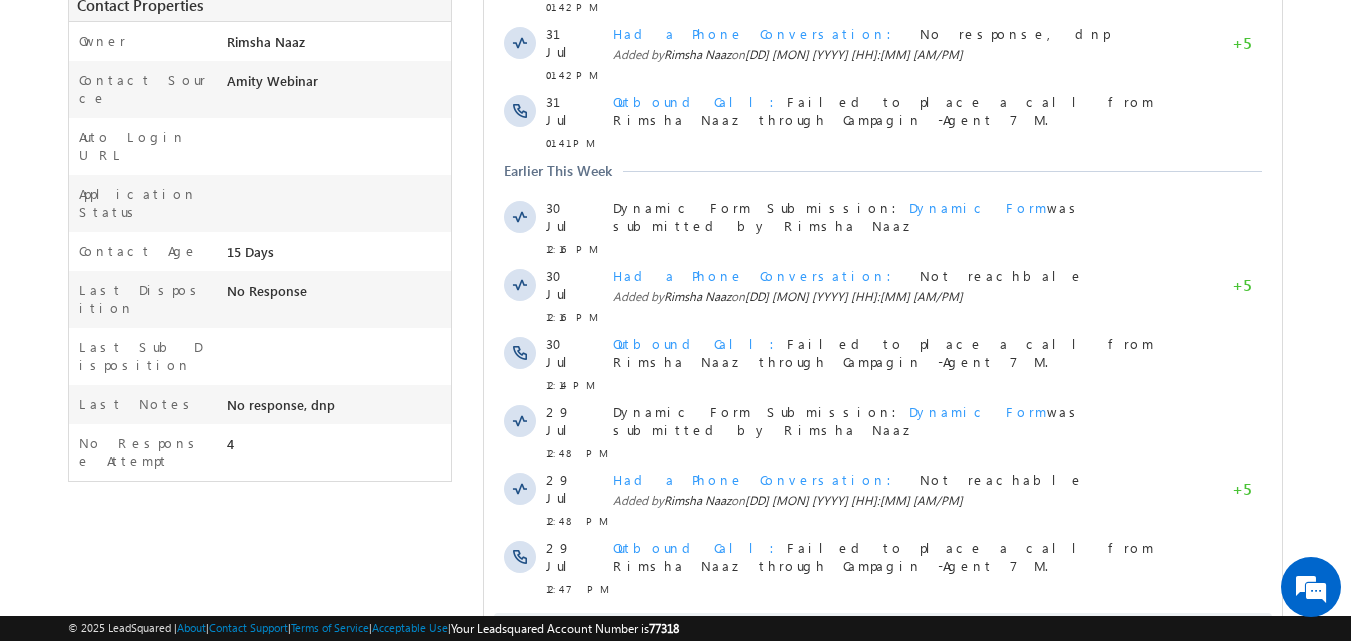 scroll, scrollTop: 546, scrollLeft: 0, axis: vertical 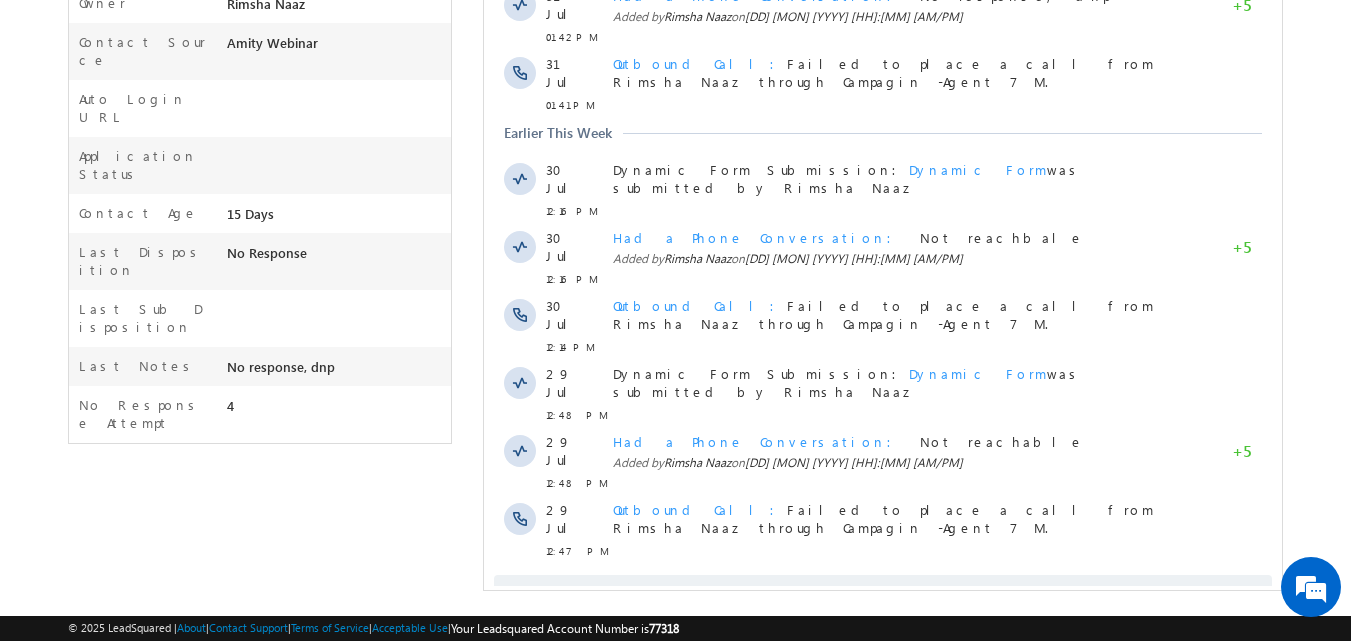 click on "Show More" at bounding box center [883, 595] 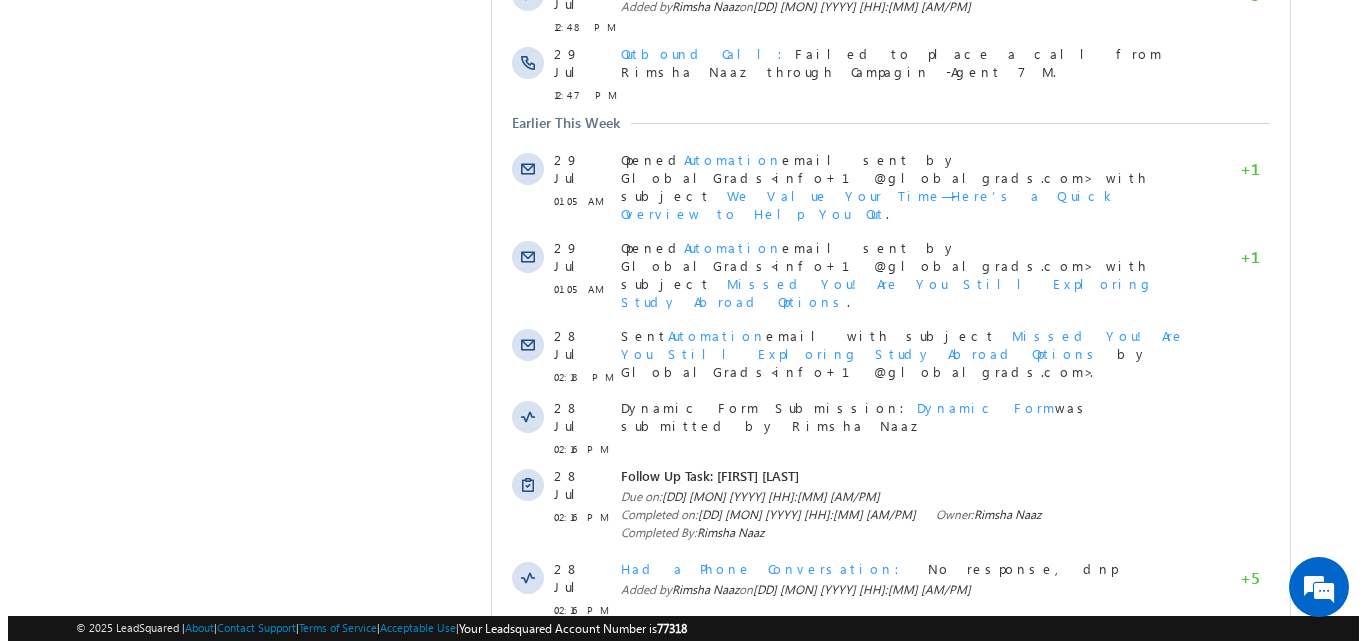 scroll, scrollTop: 0, scrollLeft: 0, axis: both 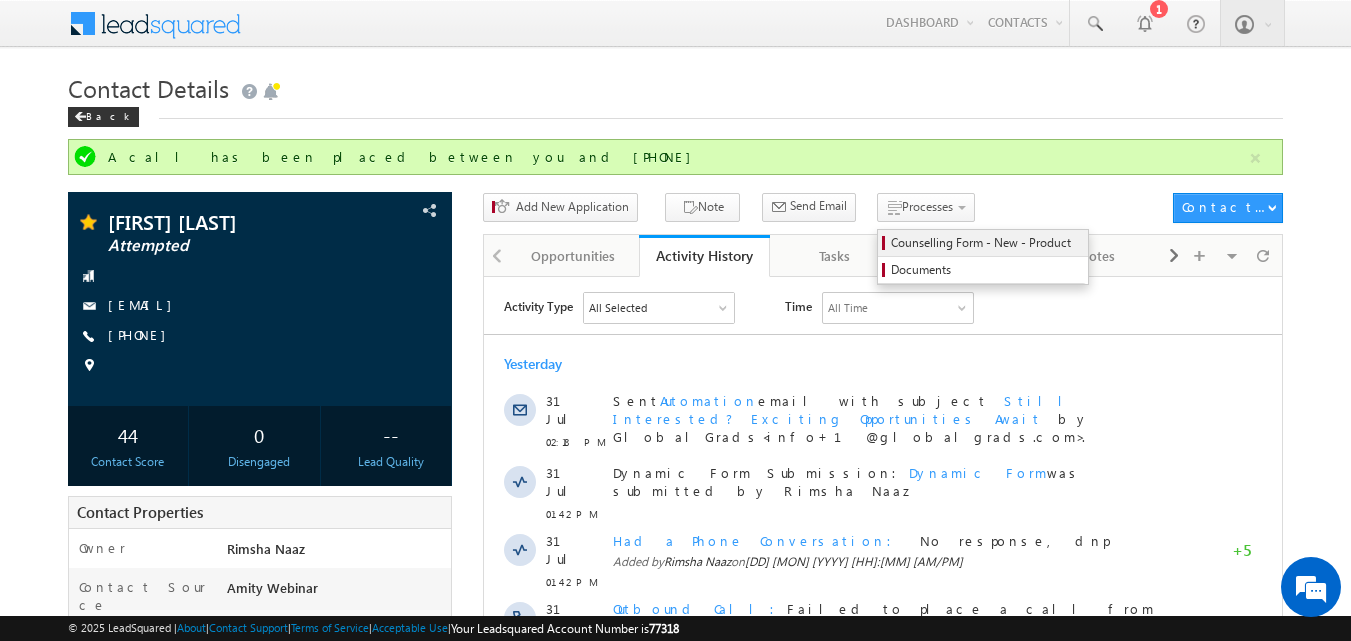 click on "Counselling Form - New - Product" at bounding box center (986, 243) 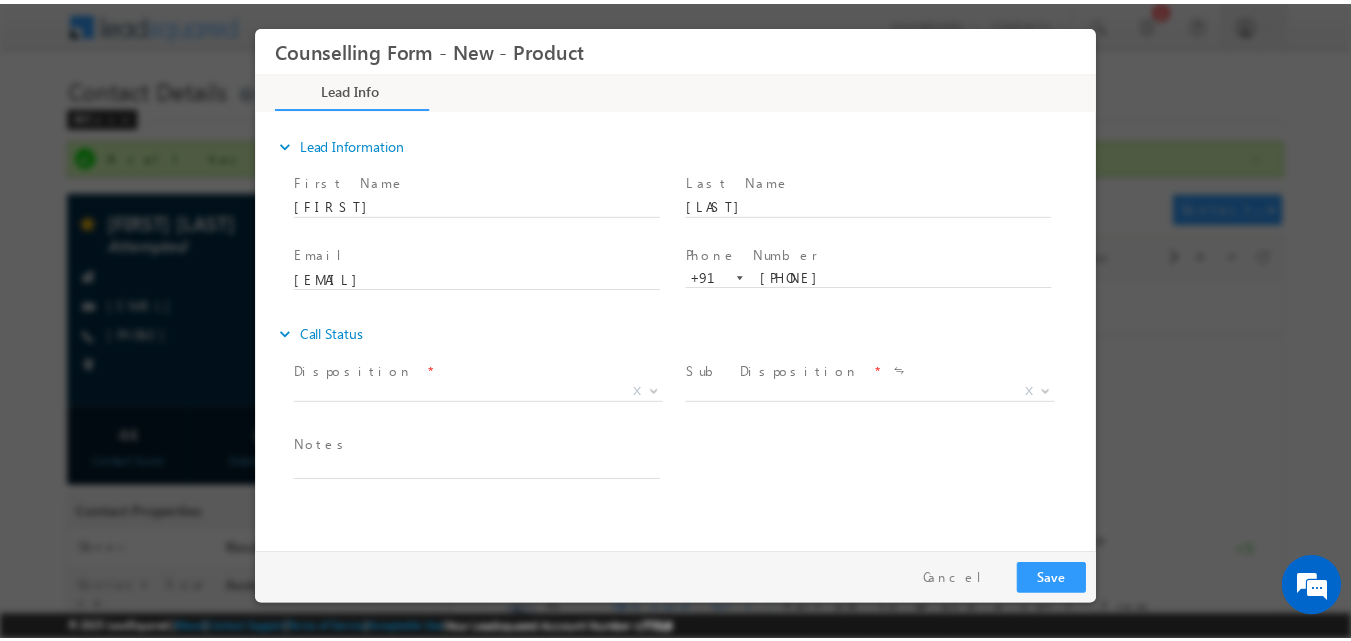 scroll, scrollTop: 0, scrollLeft: 0, axis: both 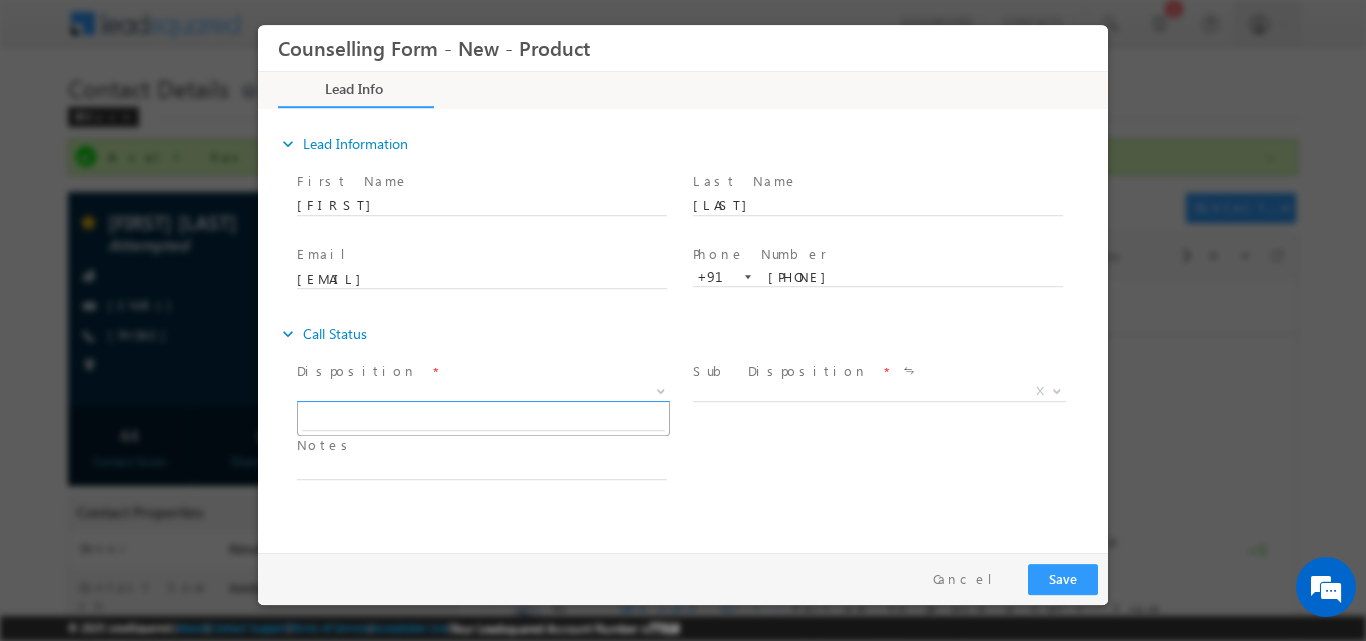 click at bounding box center (661, 389) 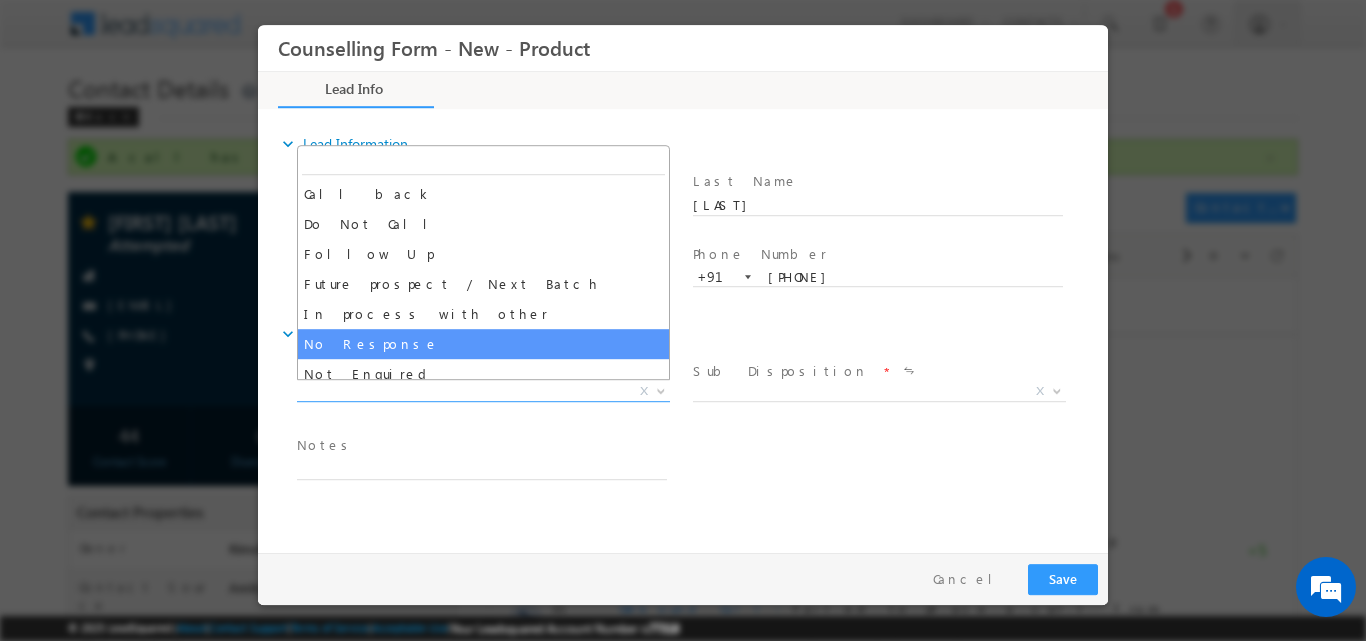 select on "No Response" 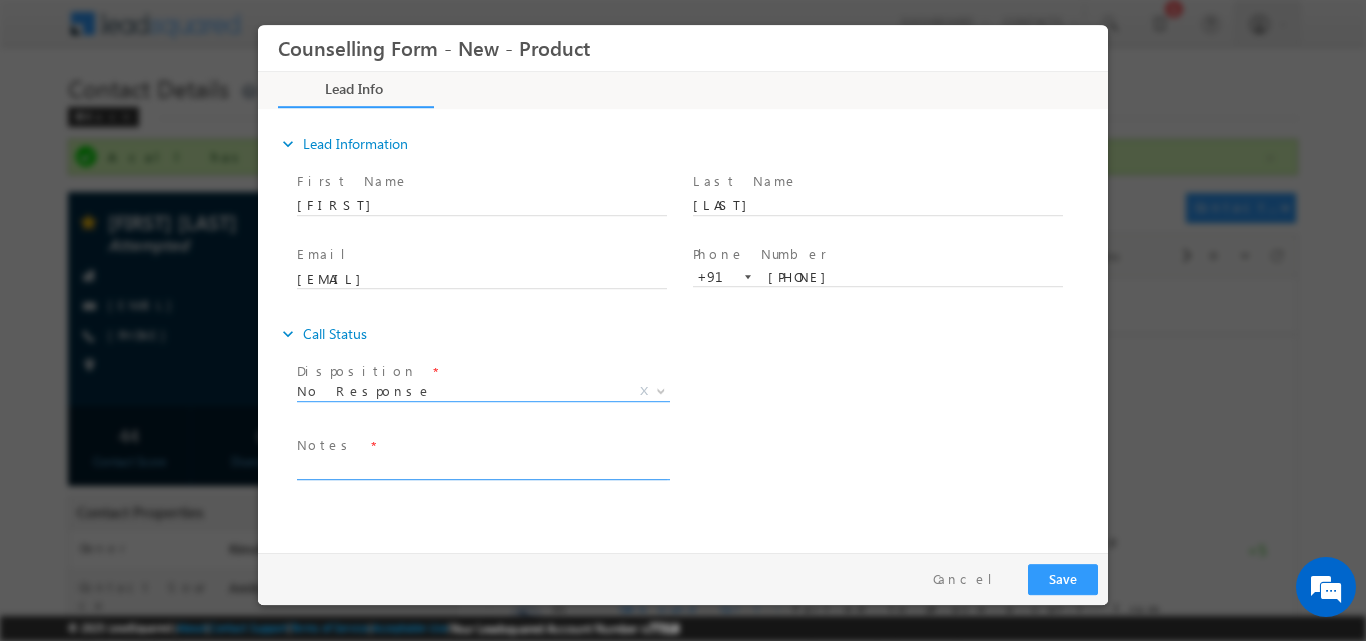 click at bounding box center [482, 467] 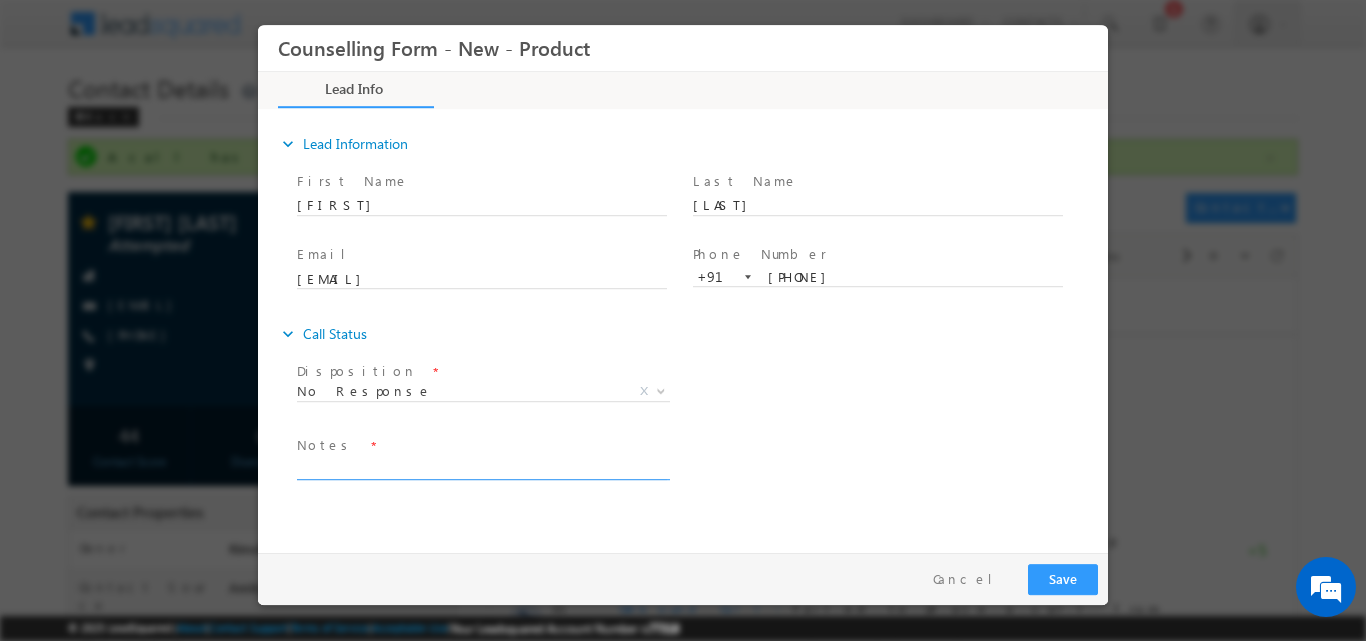 paste on "No response, dnp" 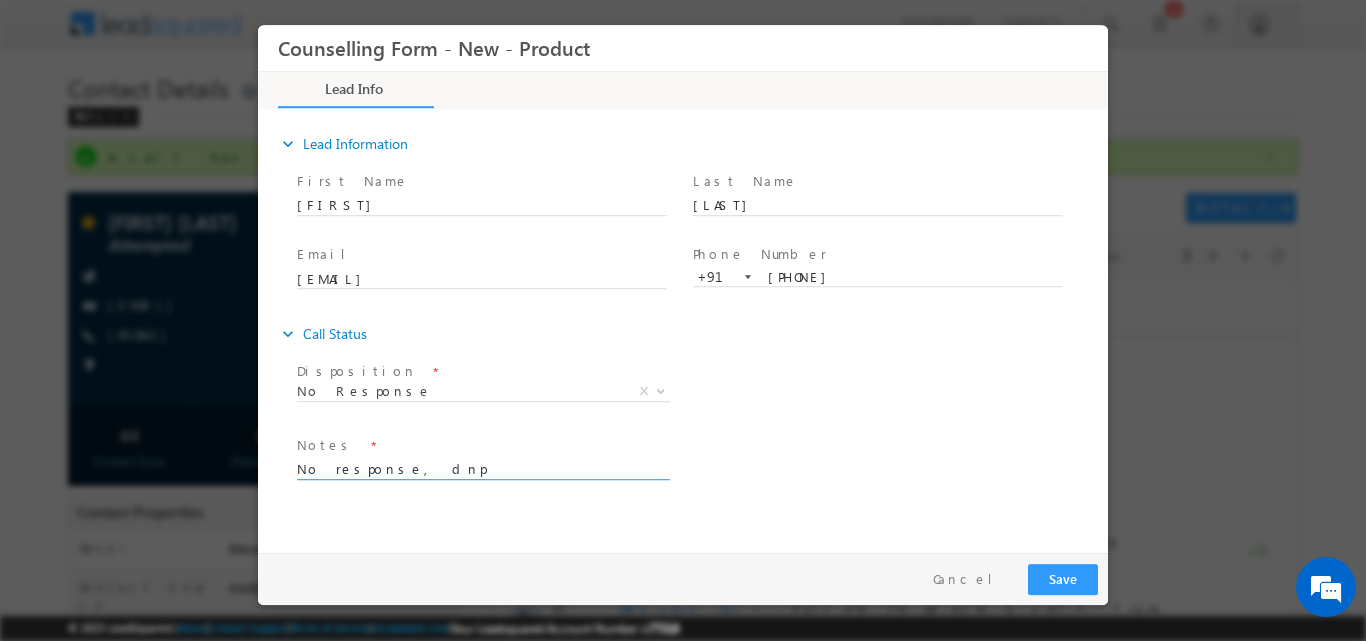 type on "No response, dnp" 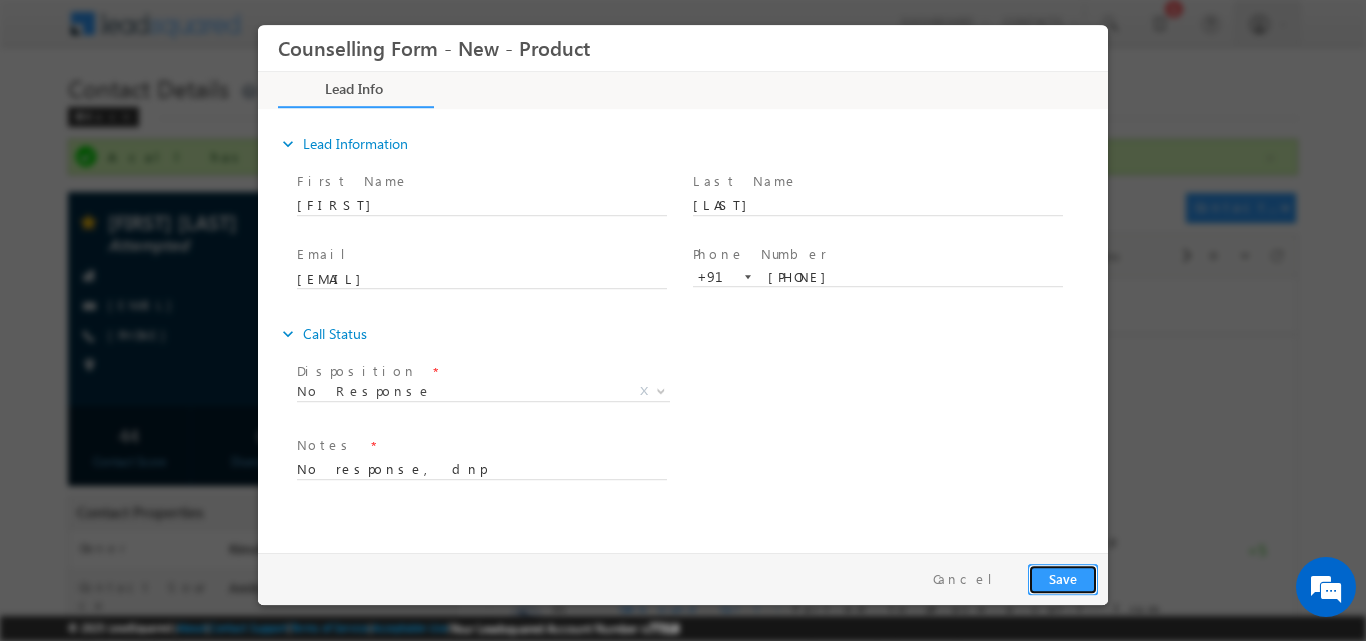 click on "Save" at bounding box center [1063, 578] 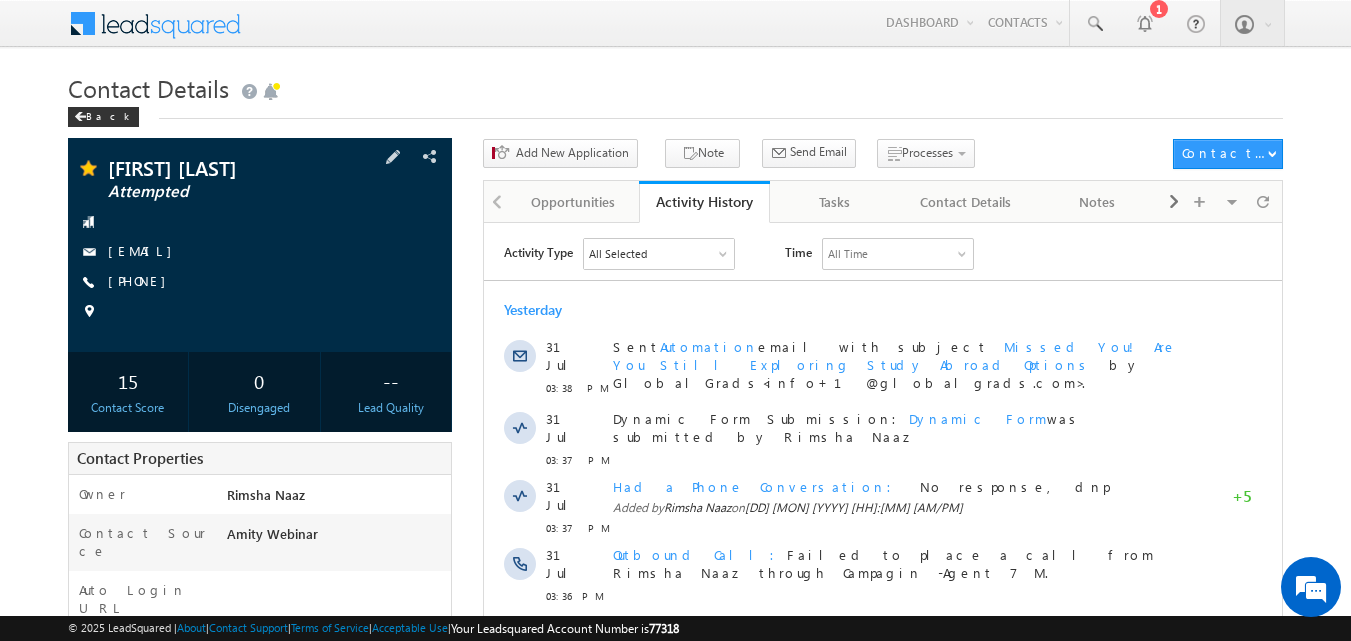 scroll, scrollTop: 0, scrollLeft: 0, axis: both 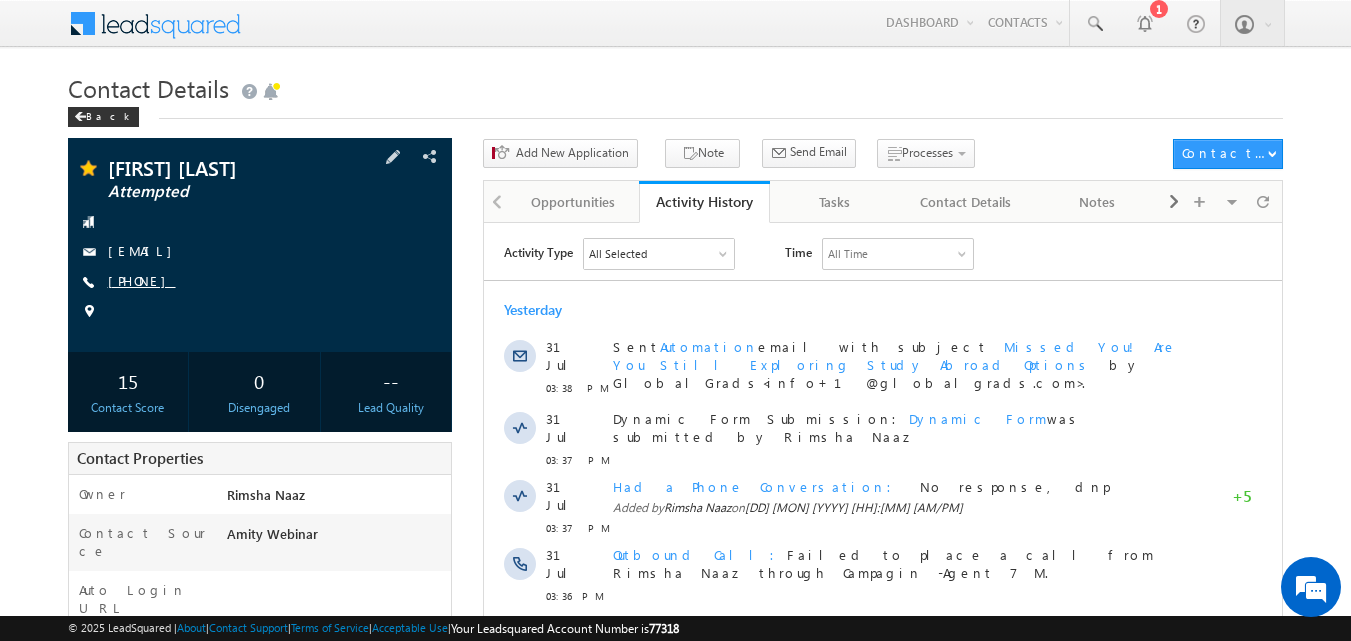 click on "+91-8180806431" at bounding box center (142, 280) 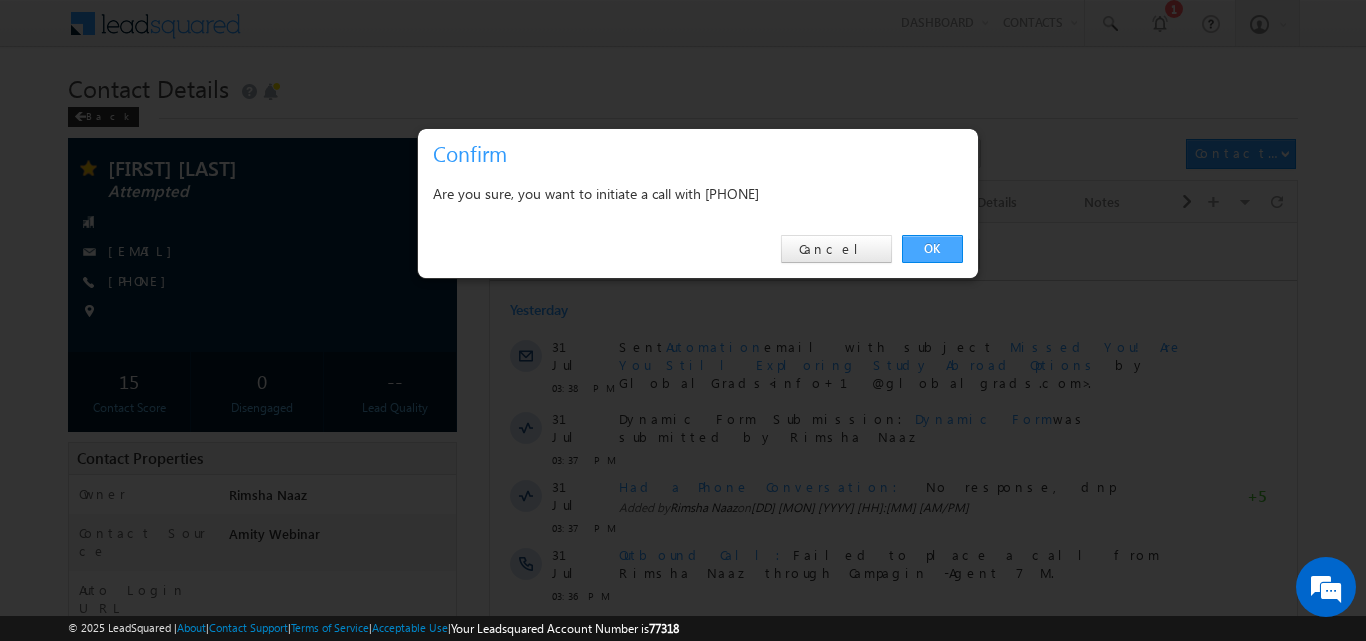 click on "OK" at bounding box center [932, 249] 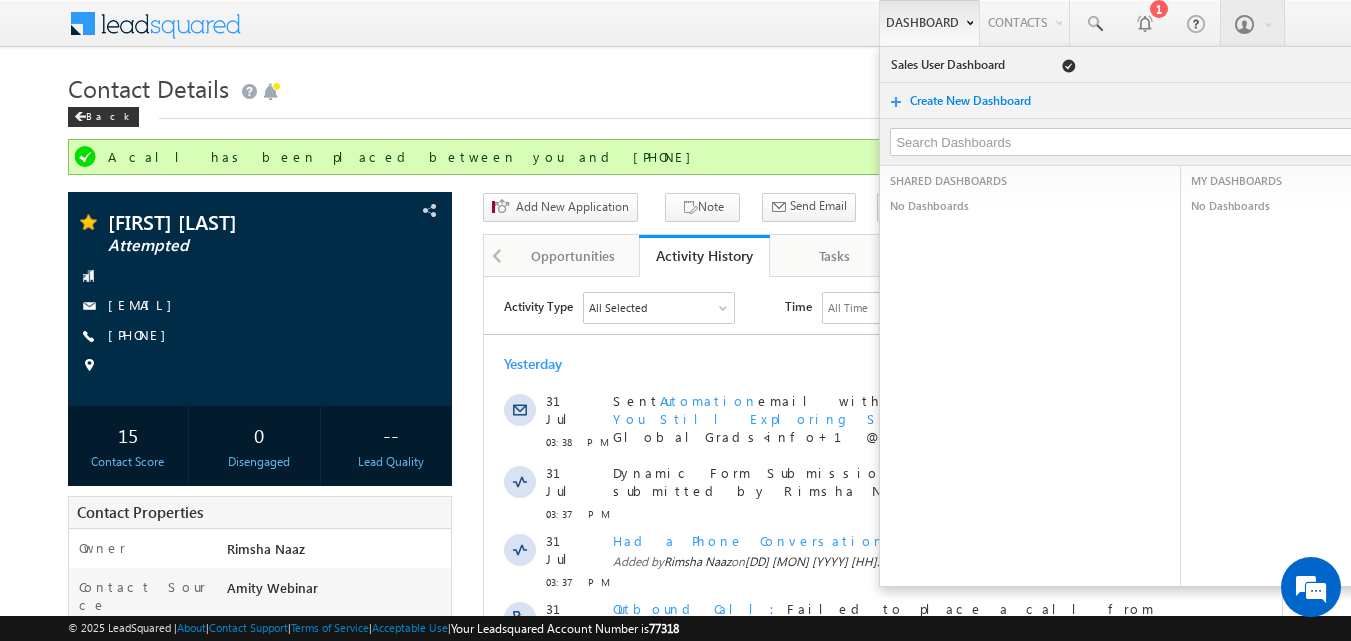 scroll, scrollTop: 0, scrollLeft: 0, axis: both 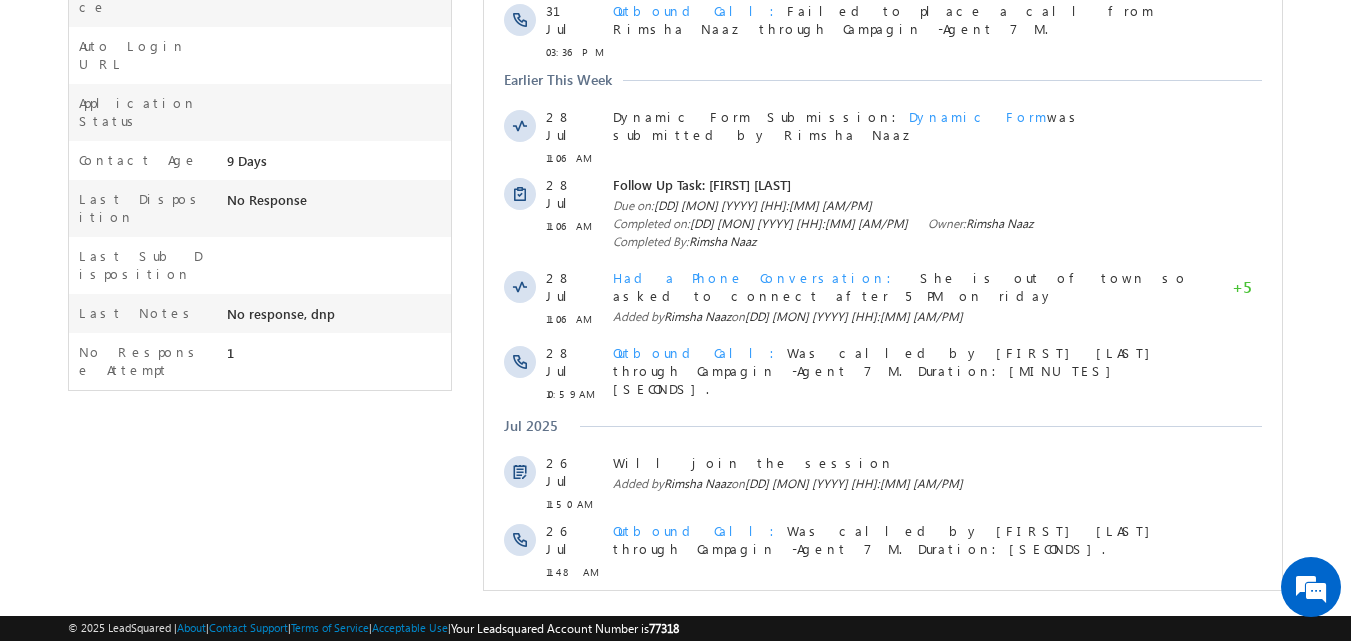 click on "Show More" at bounding box center (883, 616) 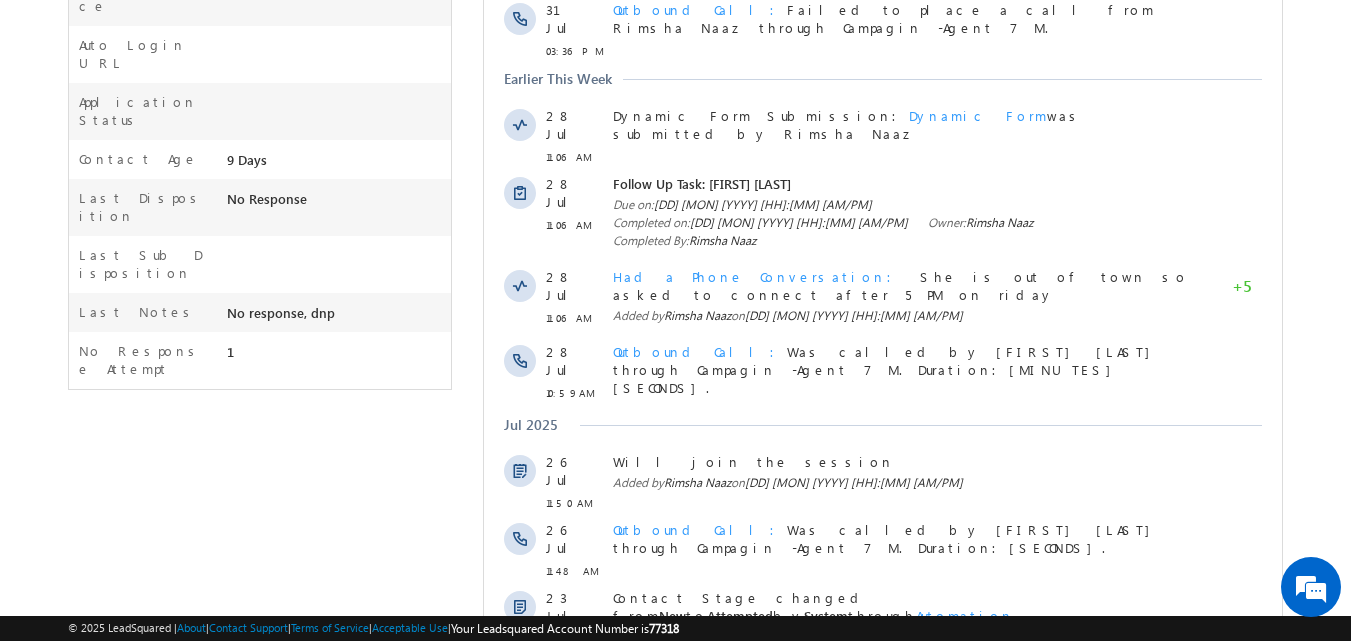 scroll, scrollTop: 871, scrollLeft: 0, axis: vertical 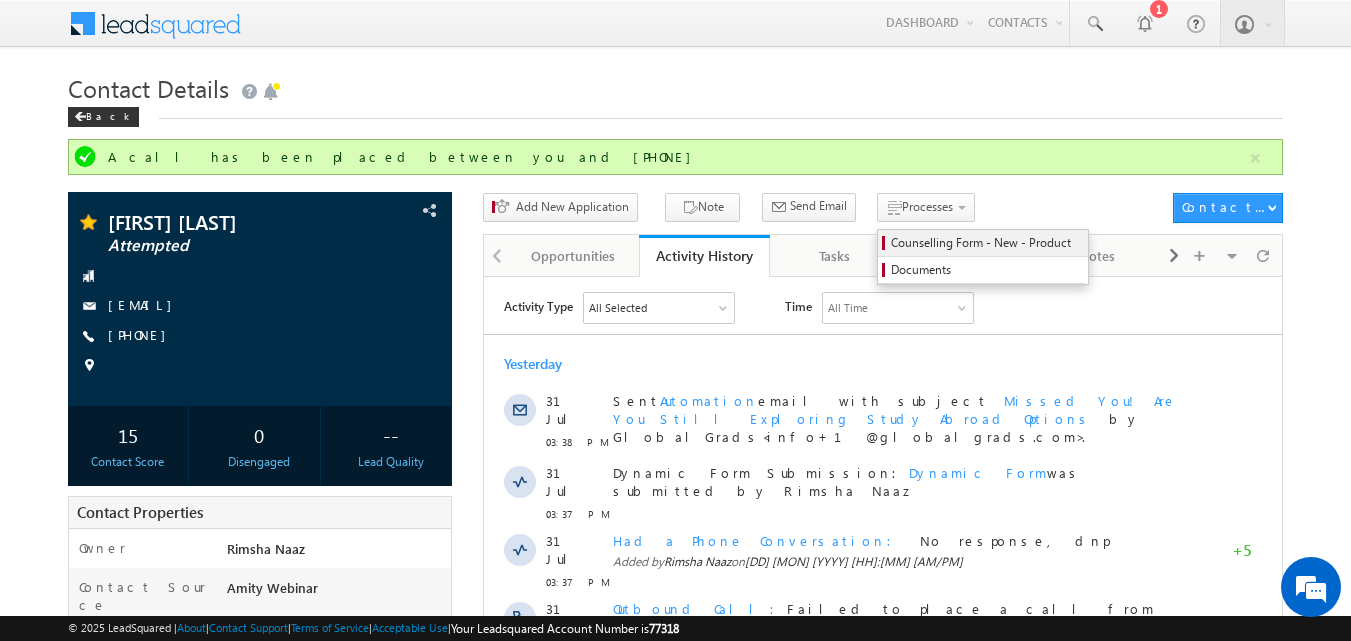 click on "Counselling Form - New - Product" at bounding box center [986, 243] 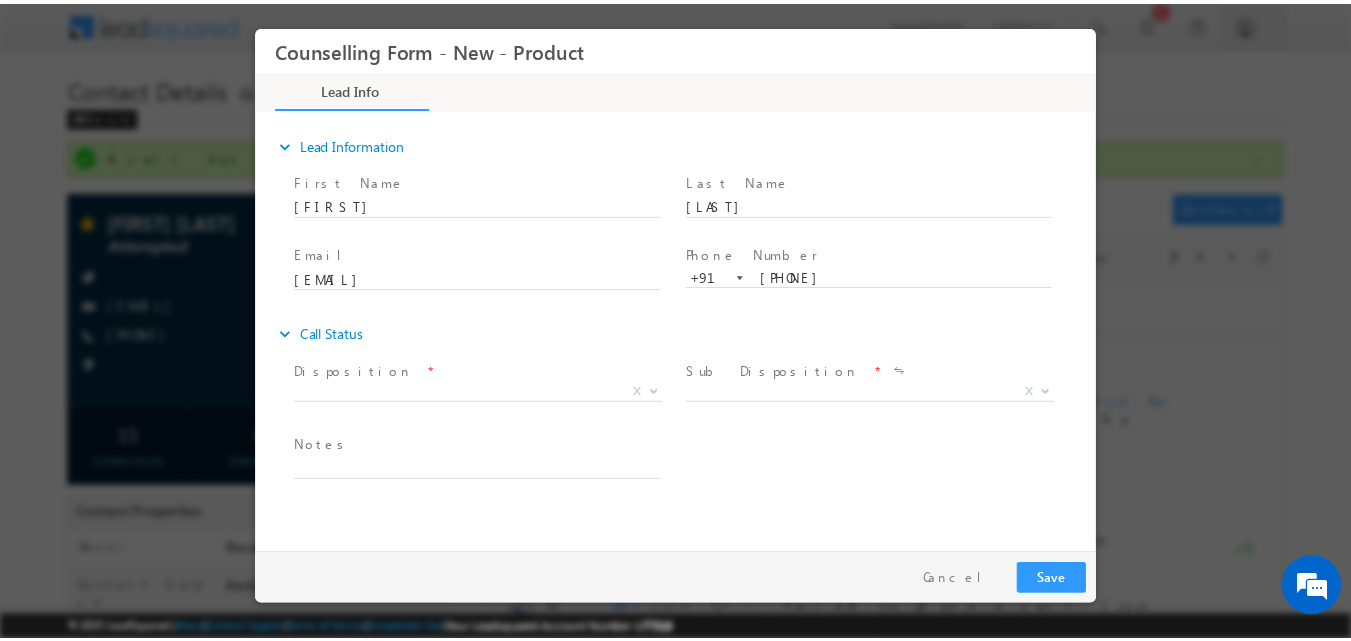 scroll, scrollTop: 0, scrollLeft: 0, axis: both 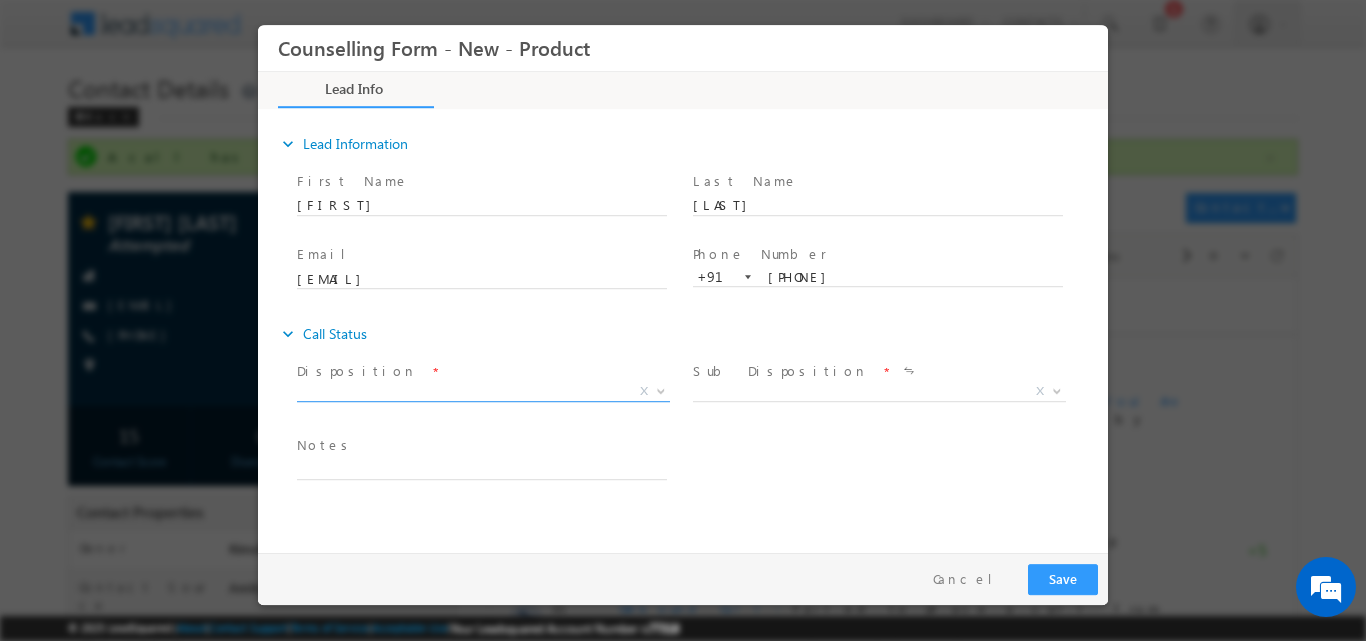 click at bounding box center [659, 390] 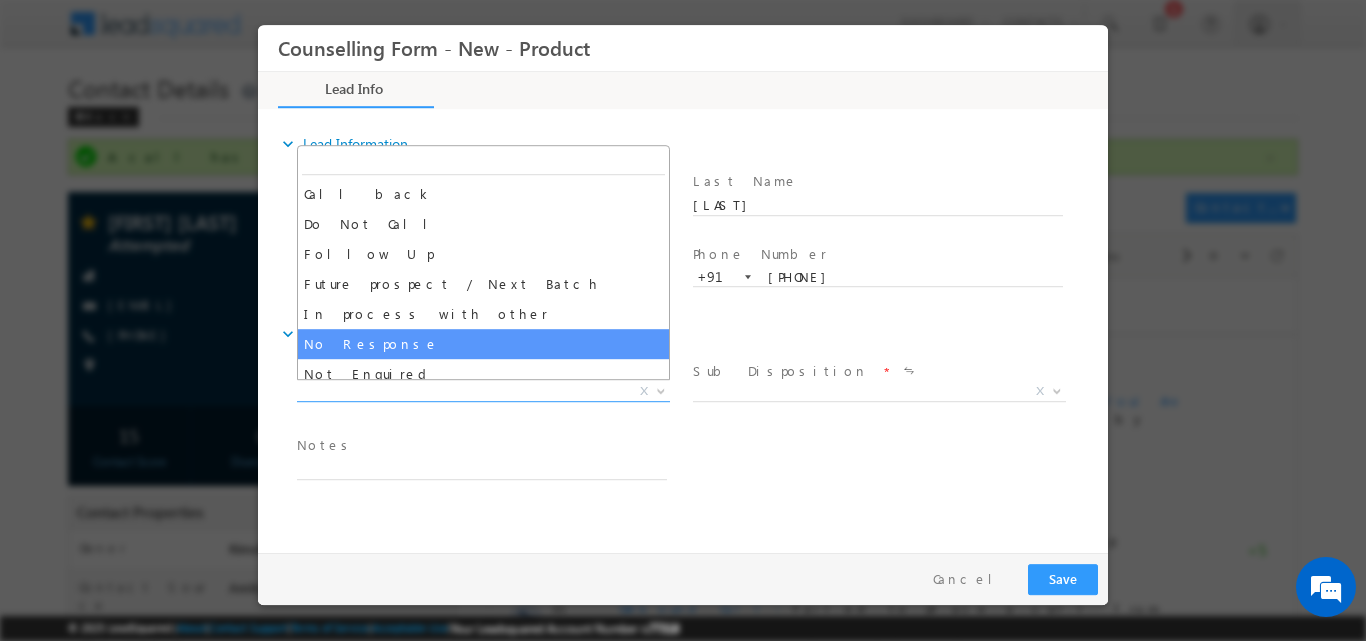 select on "No Response" 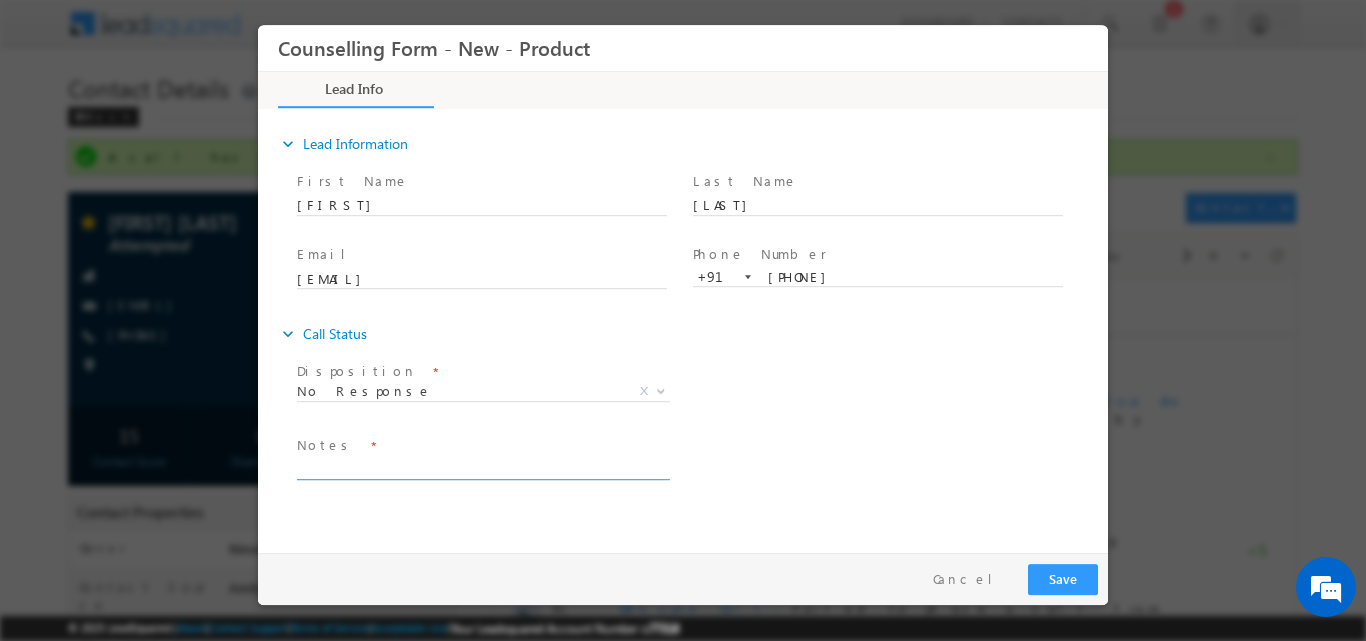 drag, startPoint x: 603, startPoint y: 452, endPoint x: 605, endPoint y: 468, distance: 16.124516 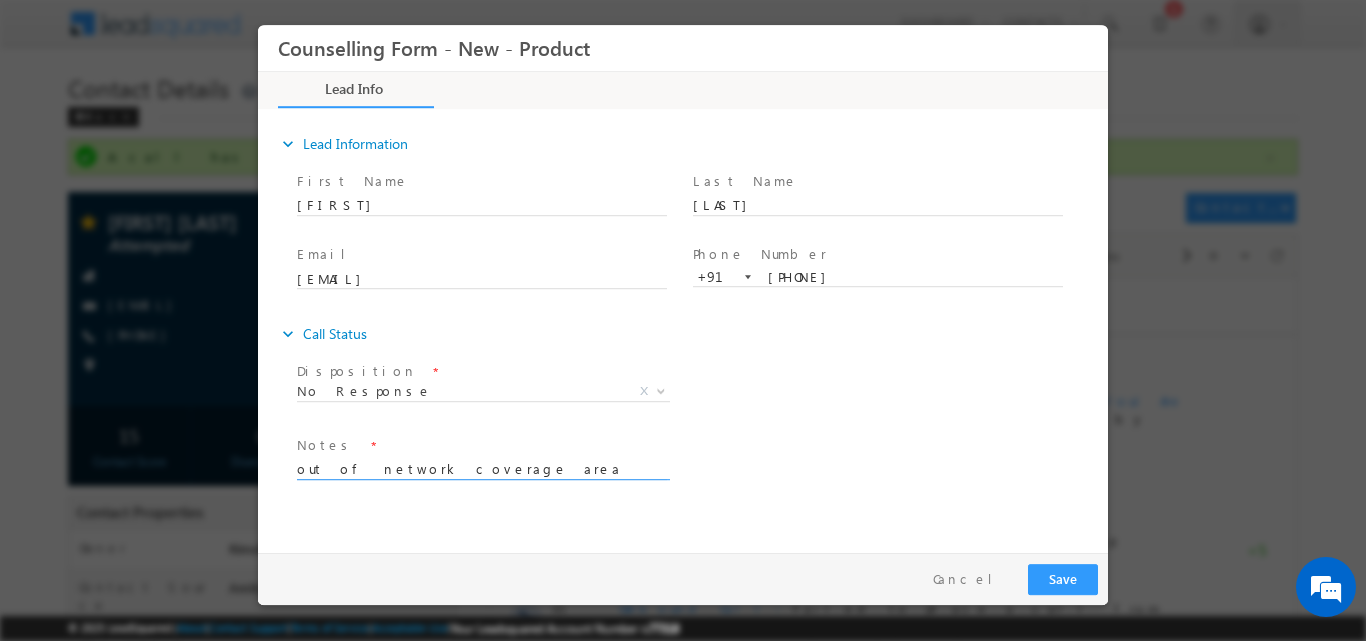 type on "out of network coverage area" 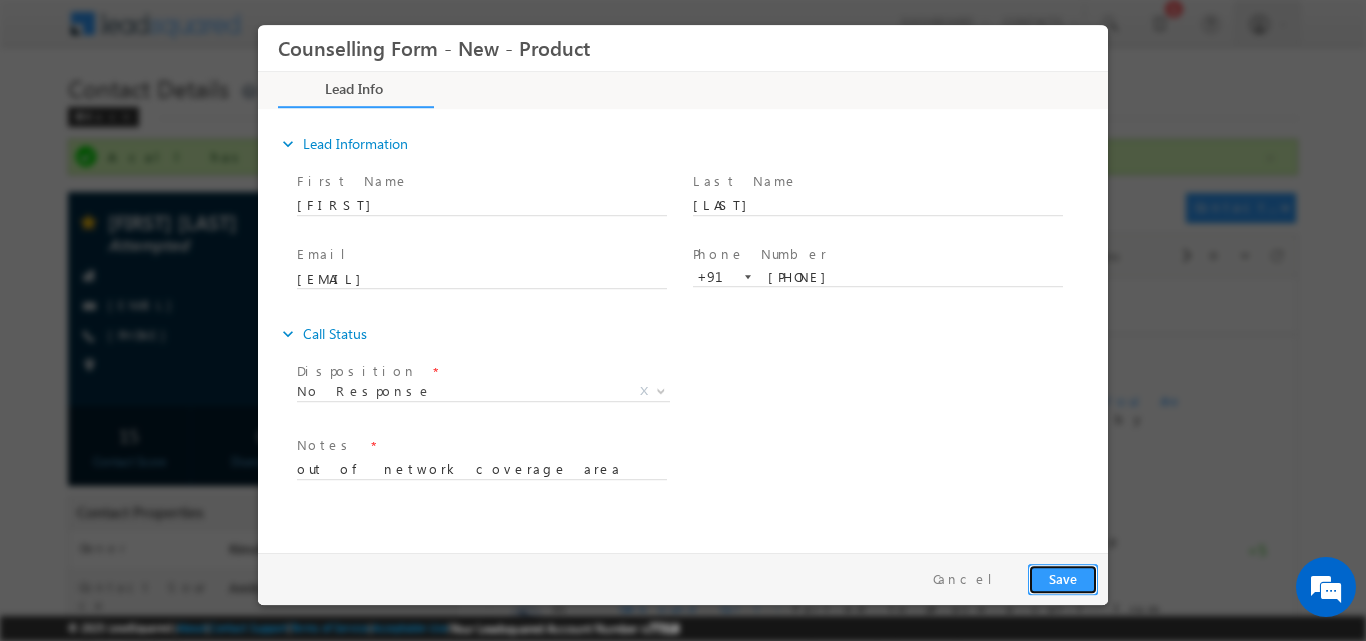 click on "Save" at bounding box center (1063, 578) 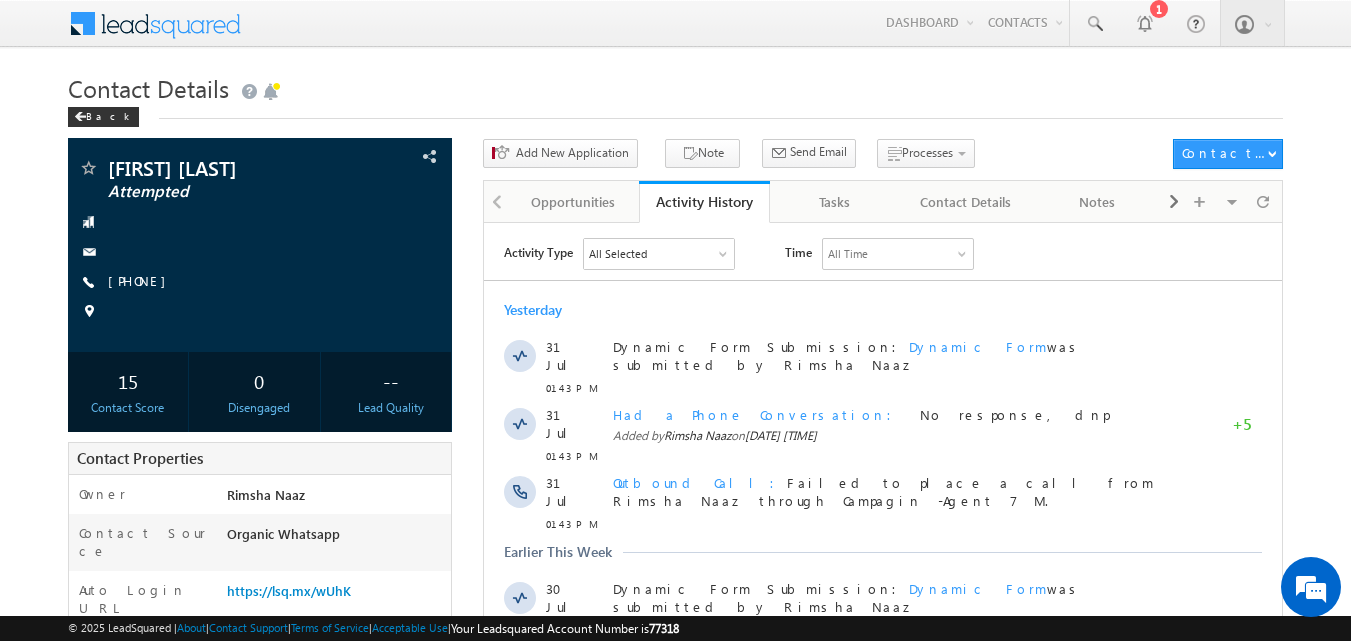 scroll, scrollTop: 0, scrollLeft: 0, axis: both 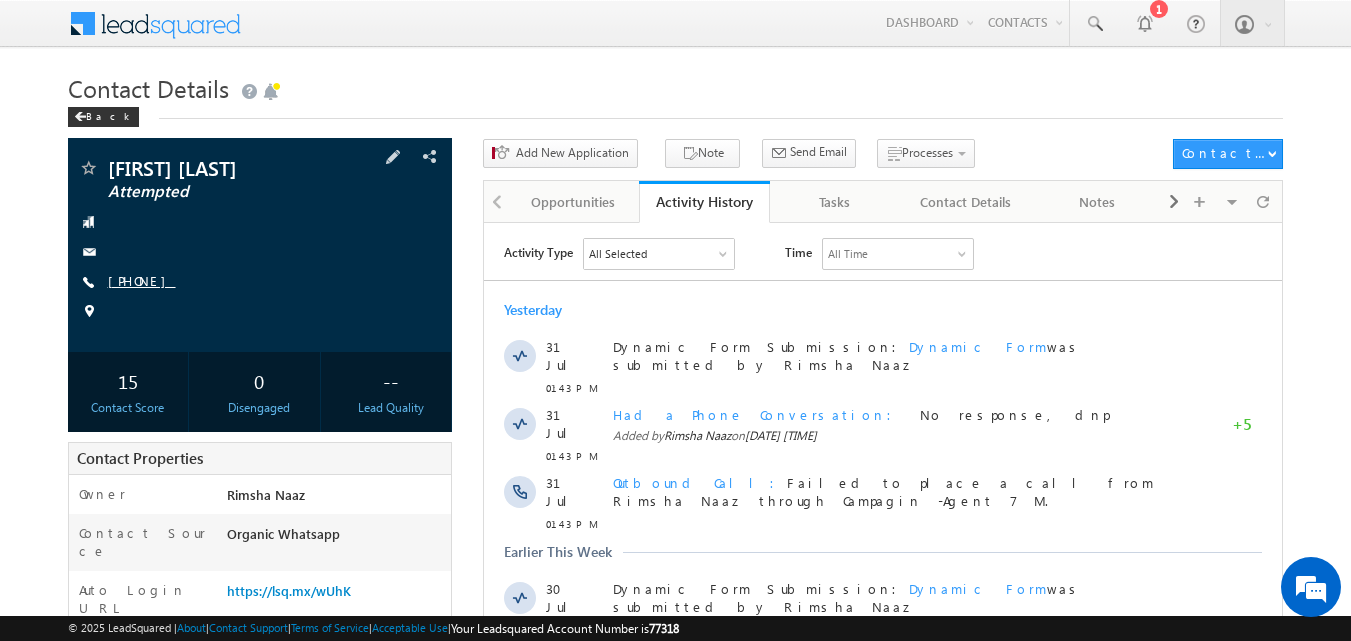 click on "[PHONE]" at bounding box center [142, 280] 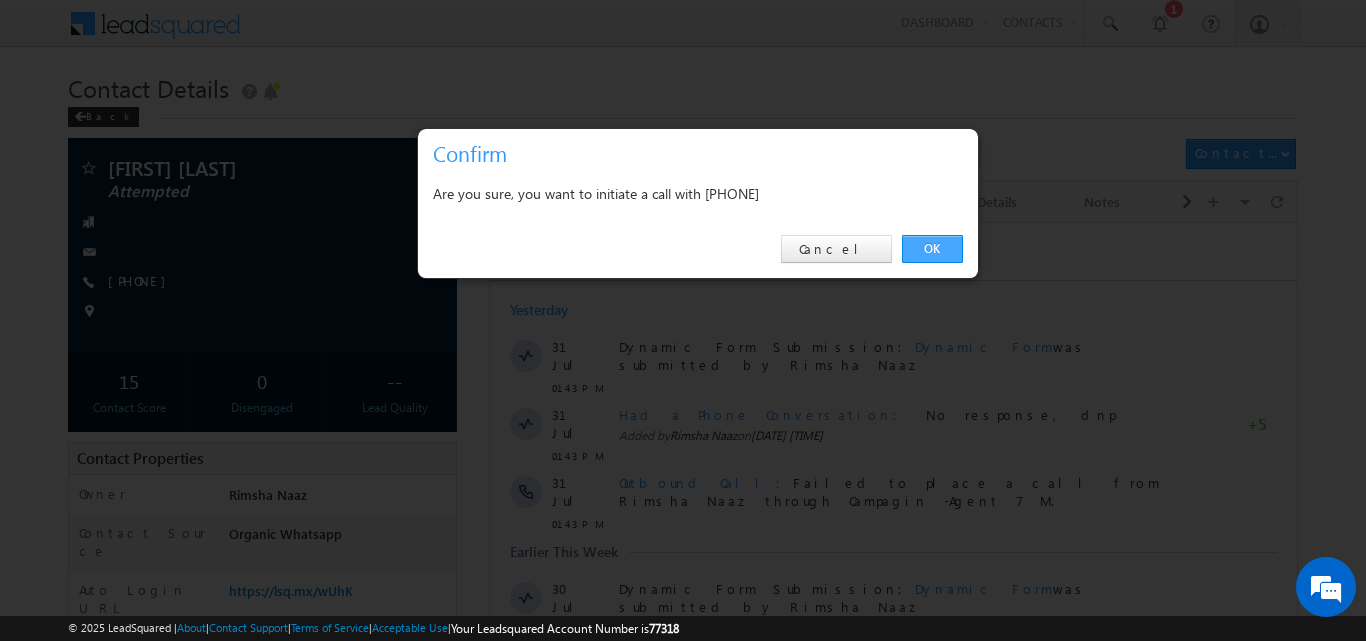 click on "OK" at bounding box center (932, 249) 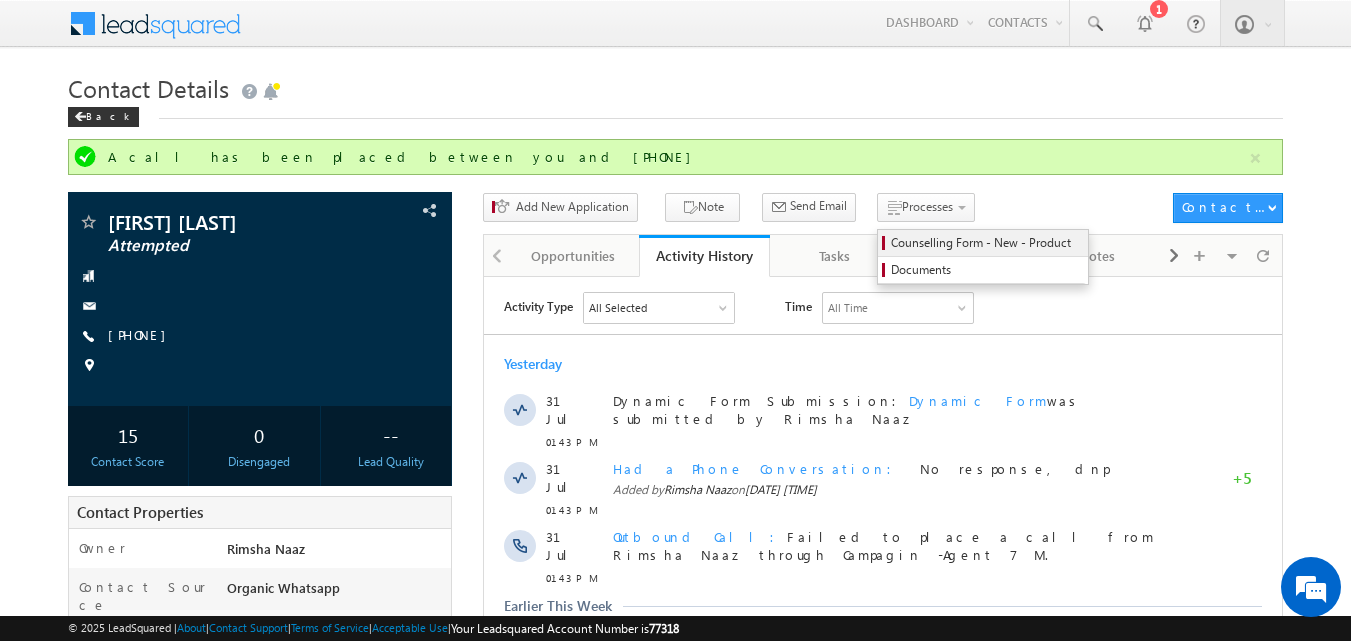 click on "Counselling Form - New - Product" at bounding box center (986, 243) 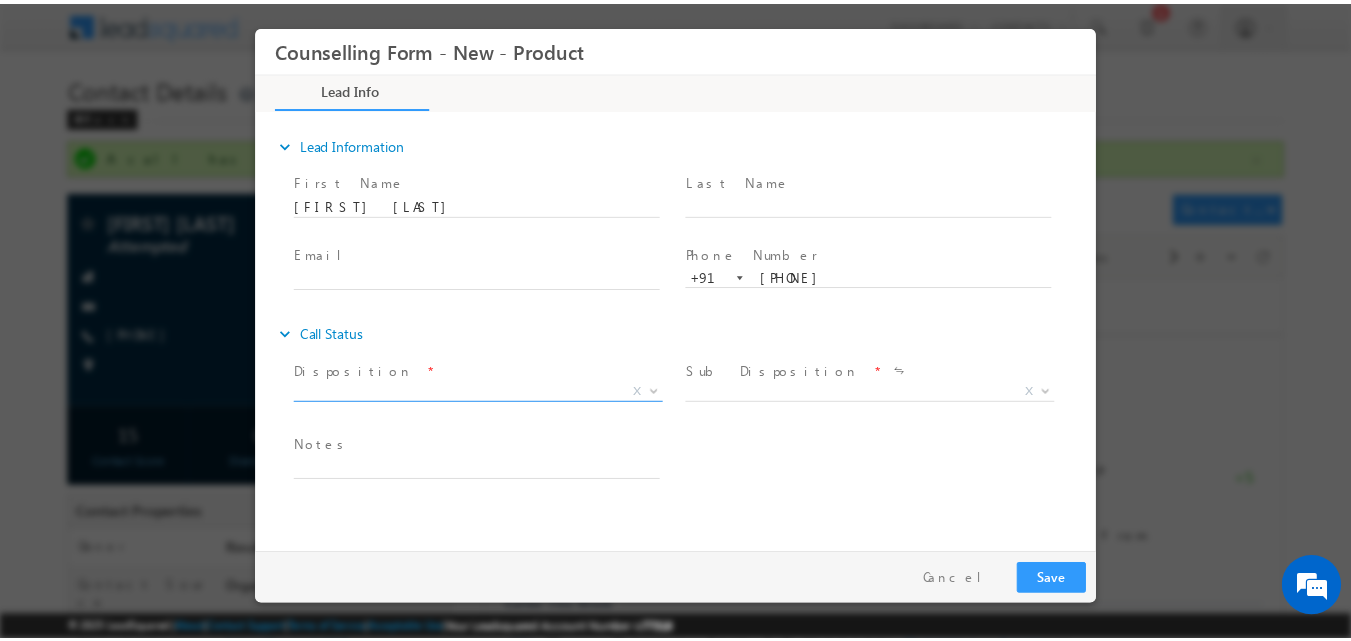 scroll, scrollTop: 0, scrollLeft: 0, axis: both 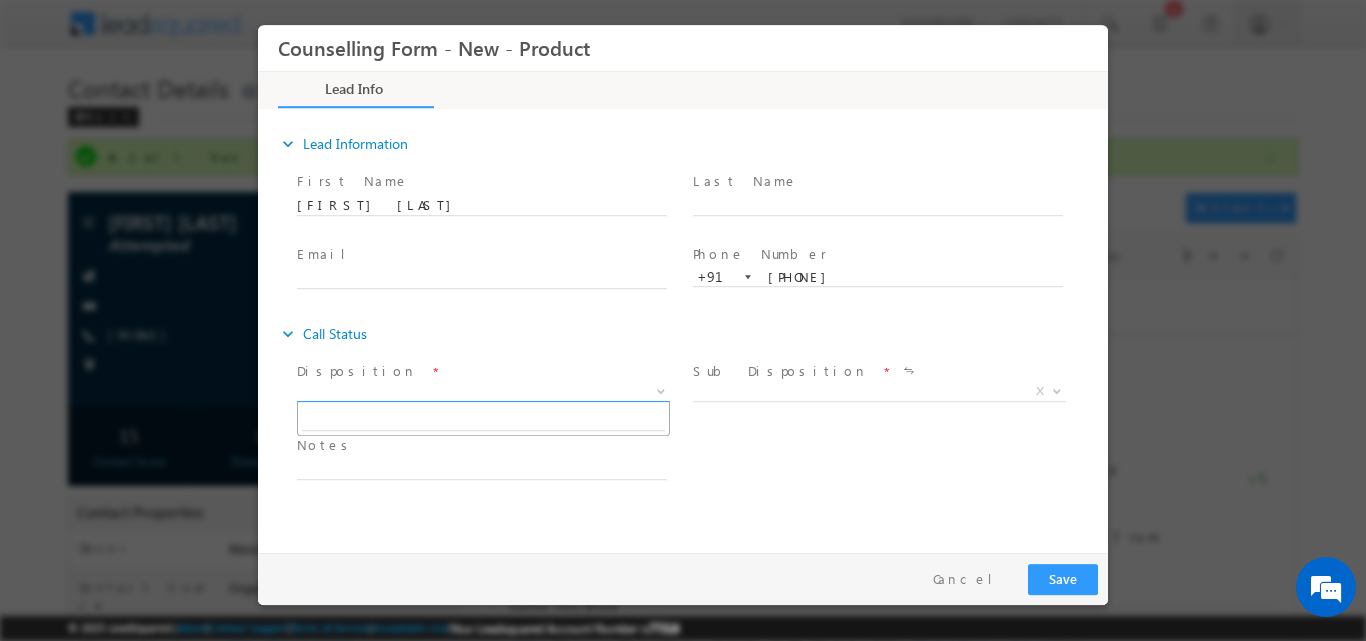 click at bounding box center [661, 389] 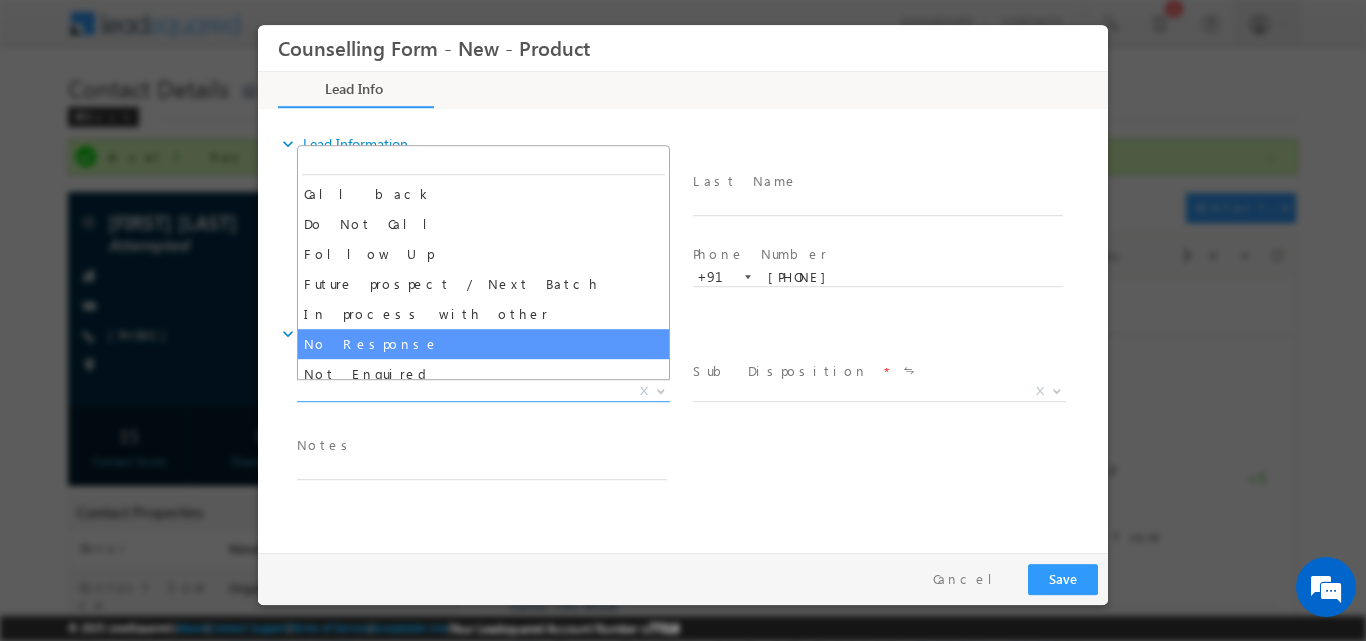 select on "No Response" 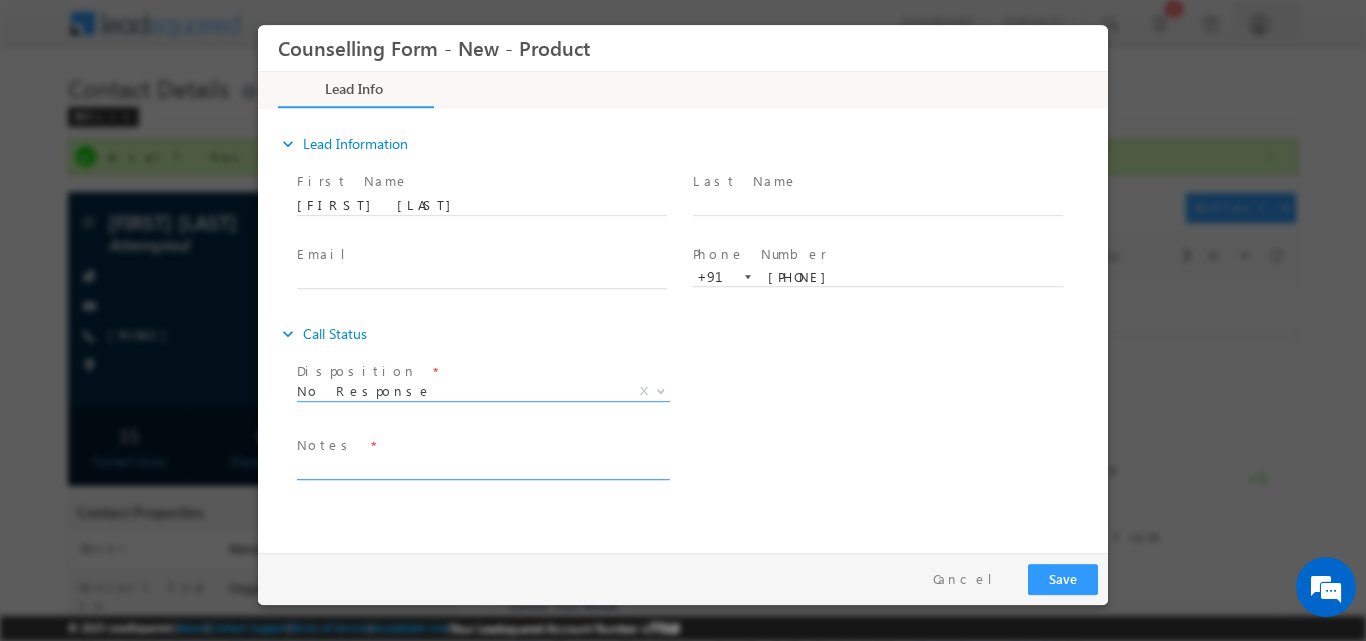 click at bounding box center (482, 467) 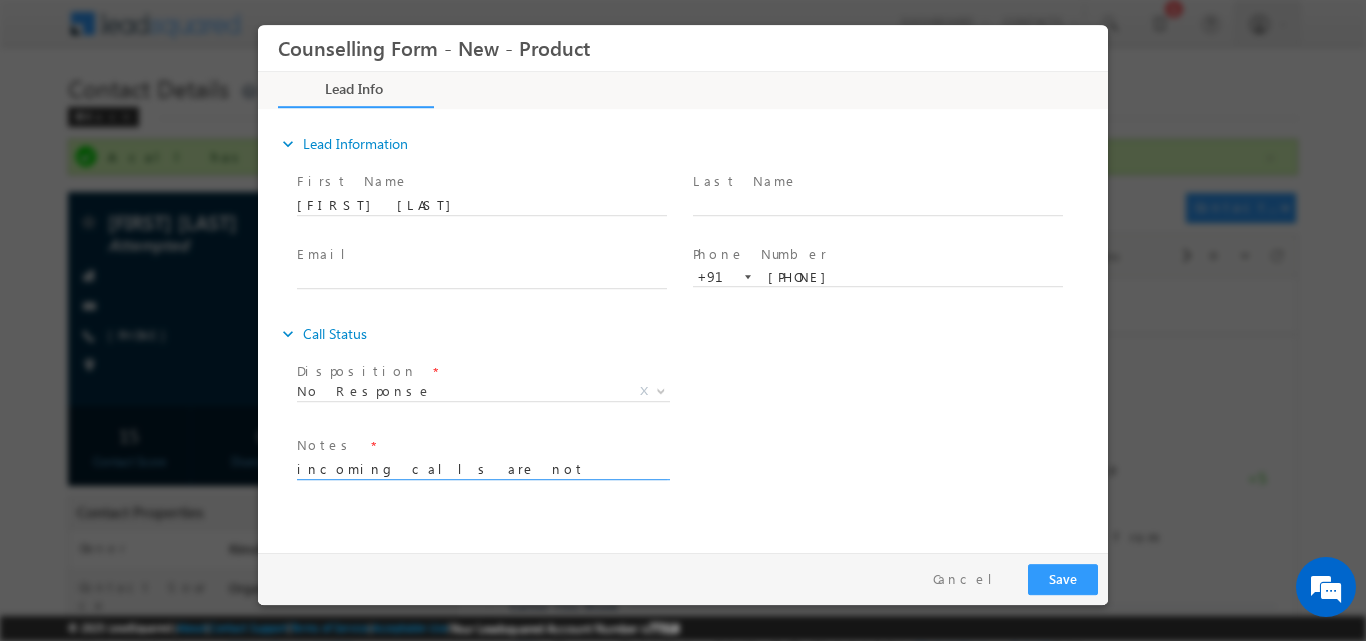type on "incoming calls are not available" 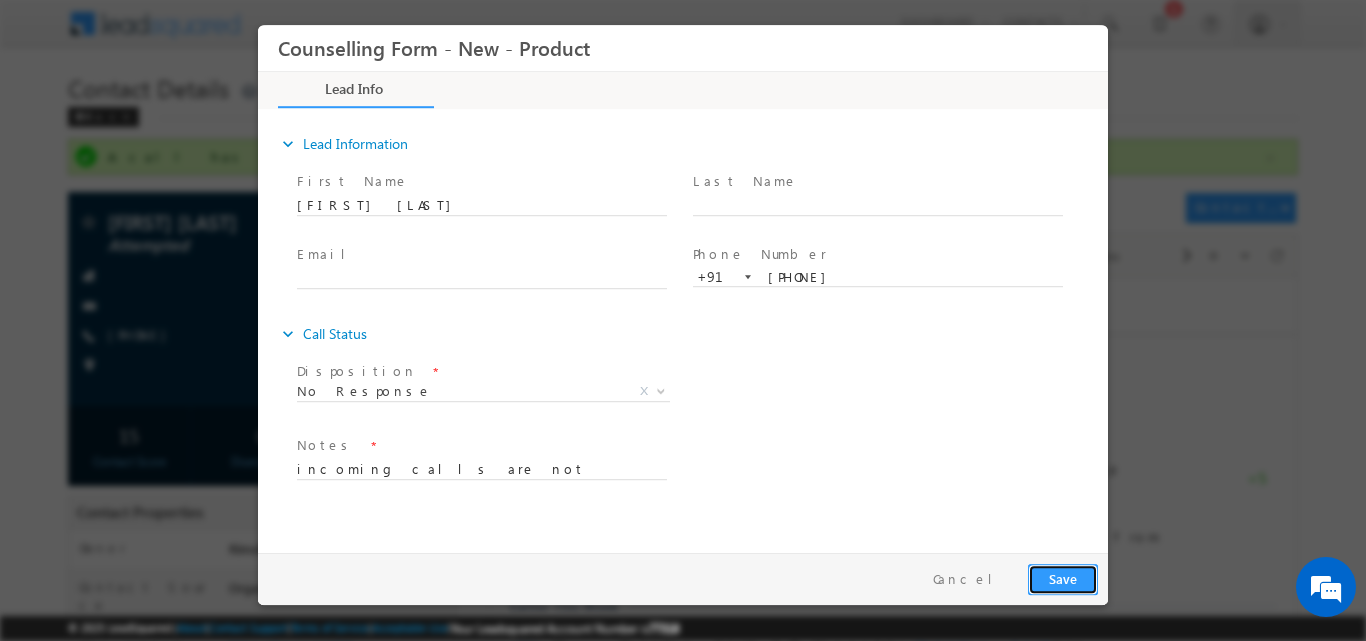 click on "Save" at bounding box center (1063, 578) 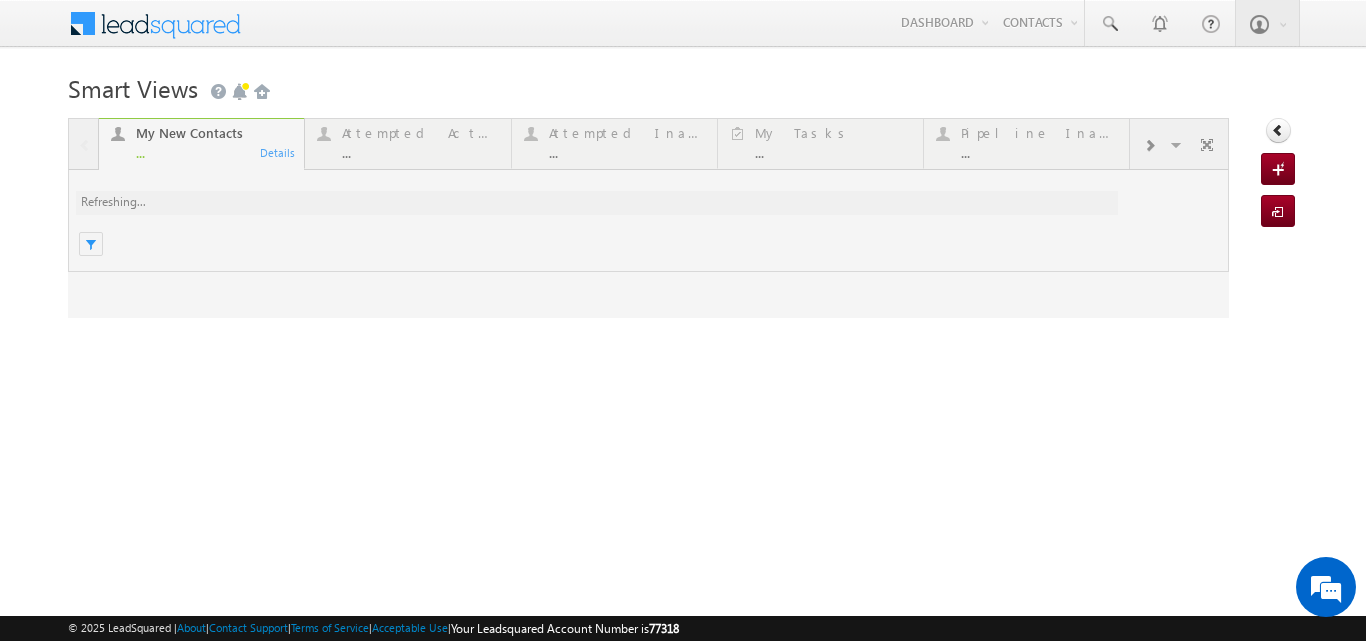 scroll, scrollTop: 0, scrollLeft: 0, axis: both 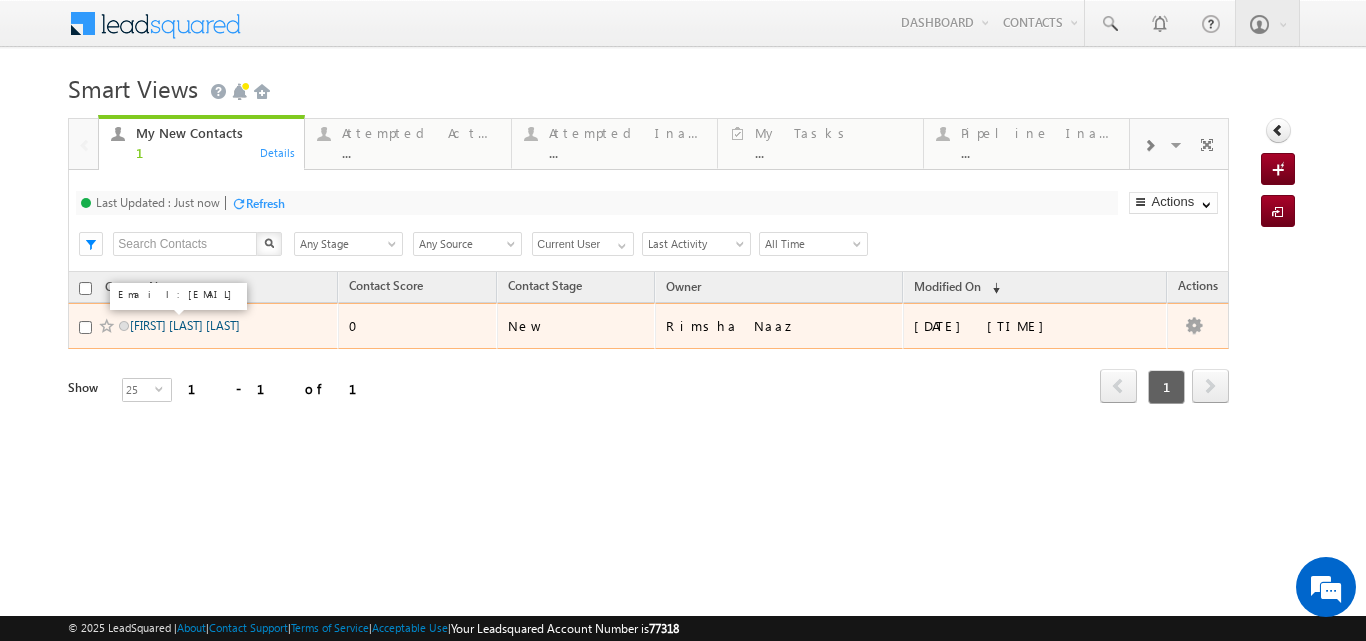 click on "[FIRST] [LAST] [LAST]" at bounding box center [185, 325] 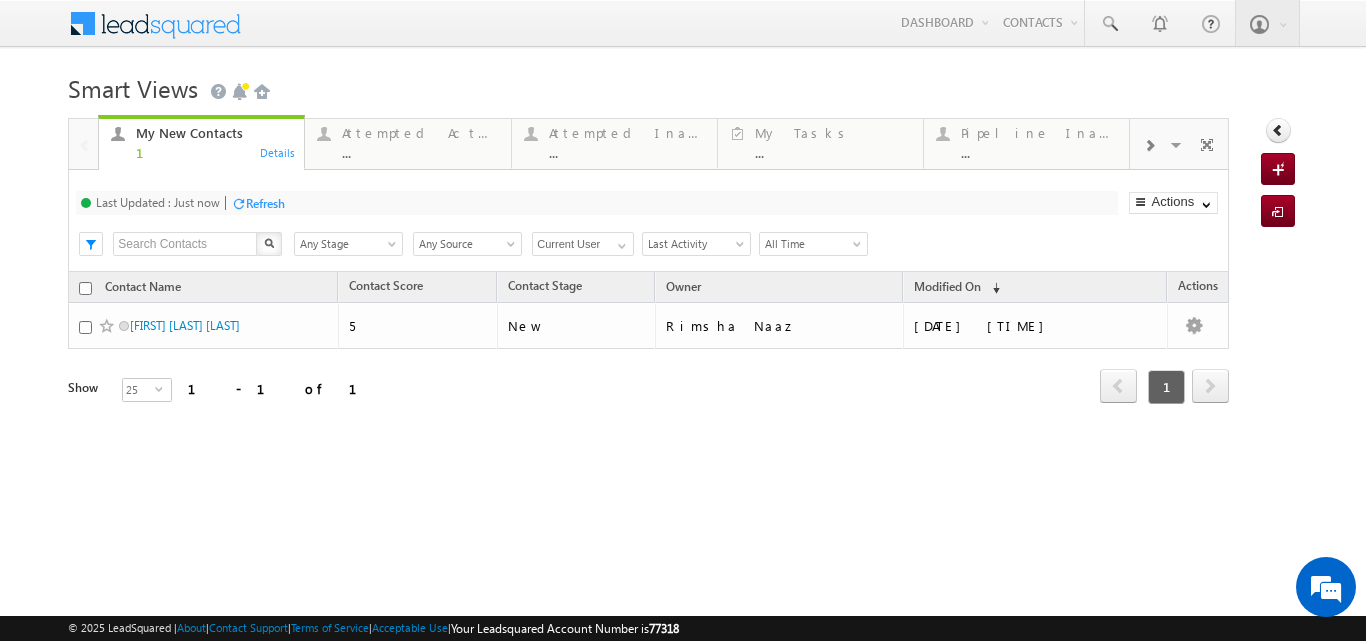 scroll, scrollTop: 0, scrollLeft: 0, axis: both 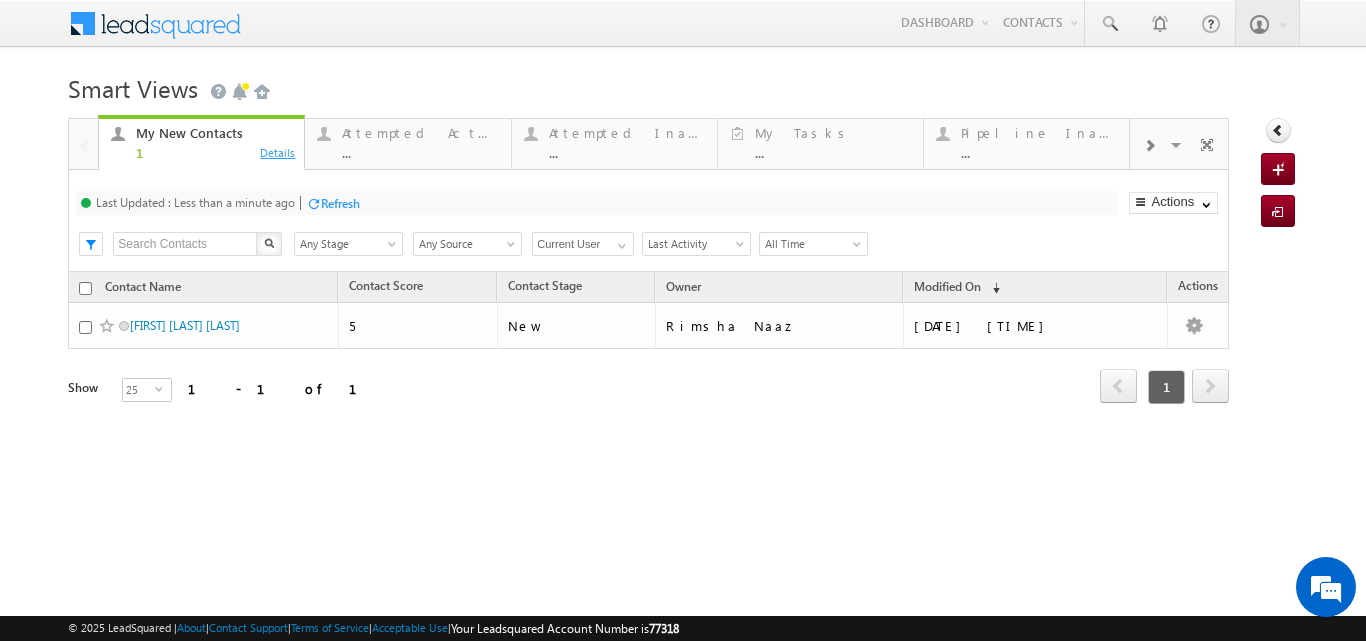 click on "Details" at bounding box center [278, 152] 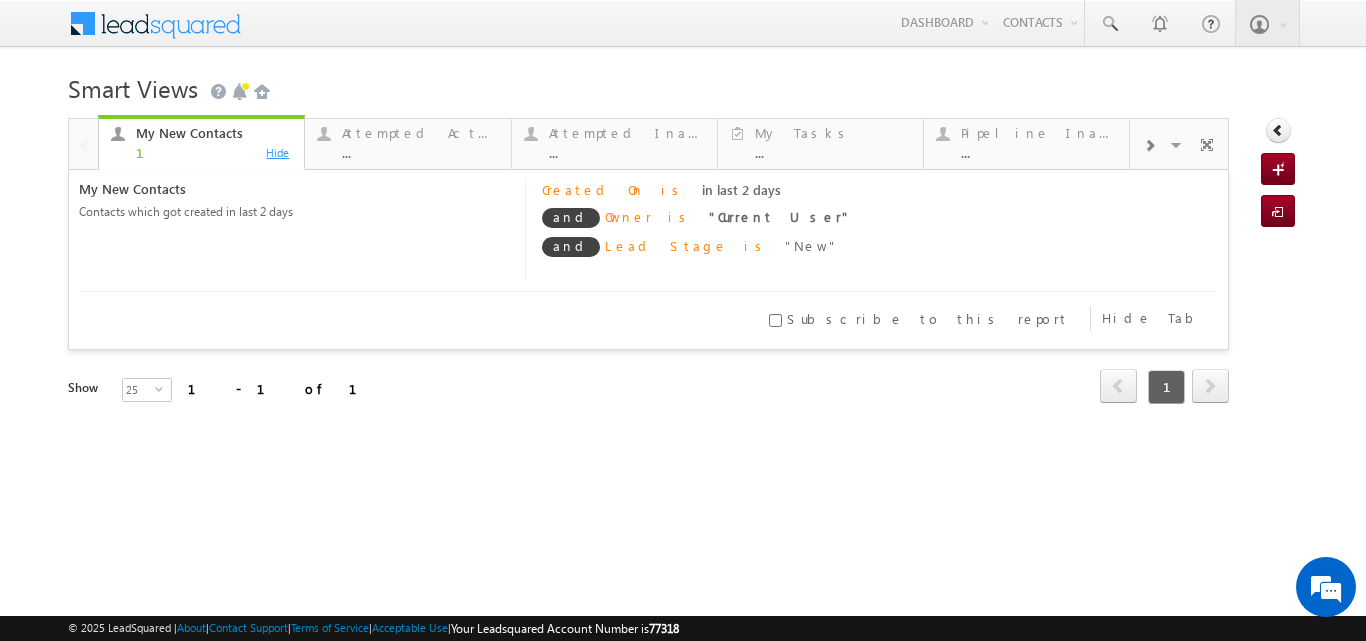 click on "Hide" at bounding box center (278, 152) 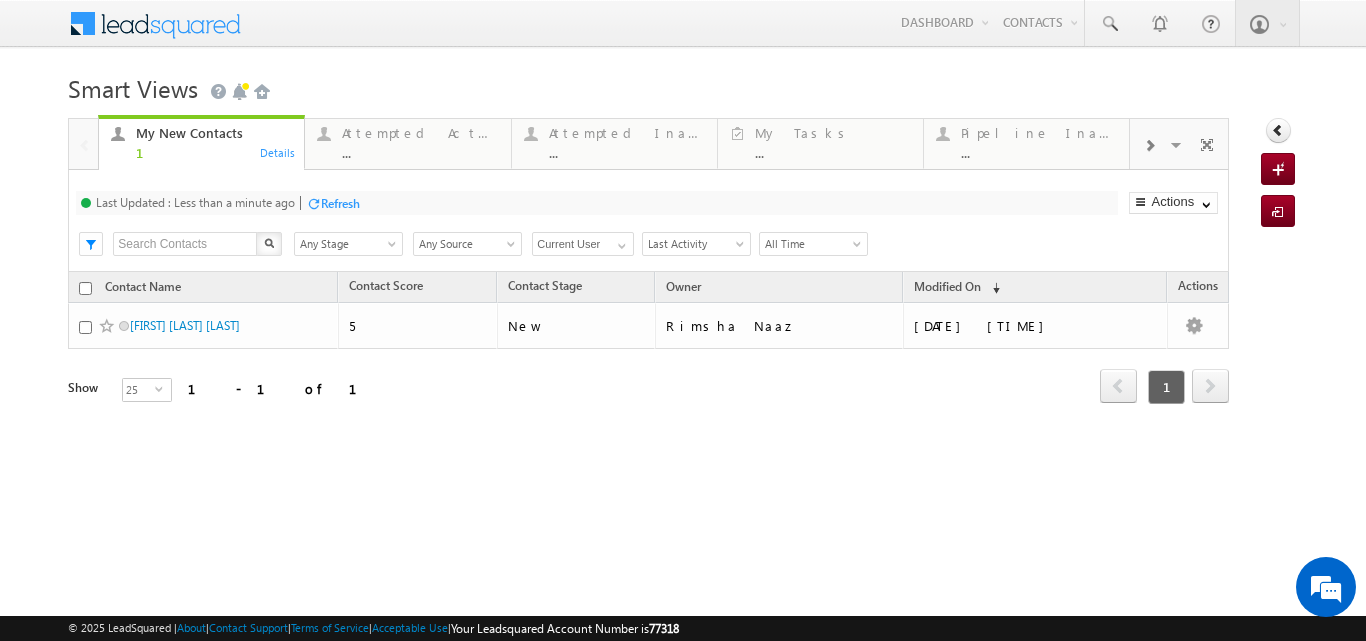 click on "Refresh" at bounding box center [340, 203] 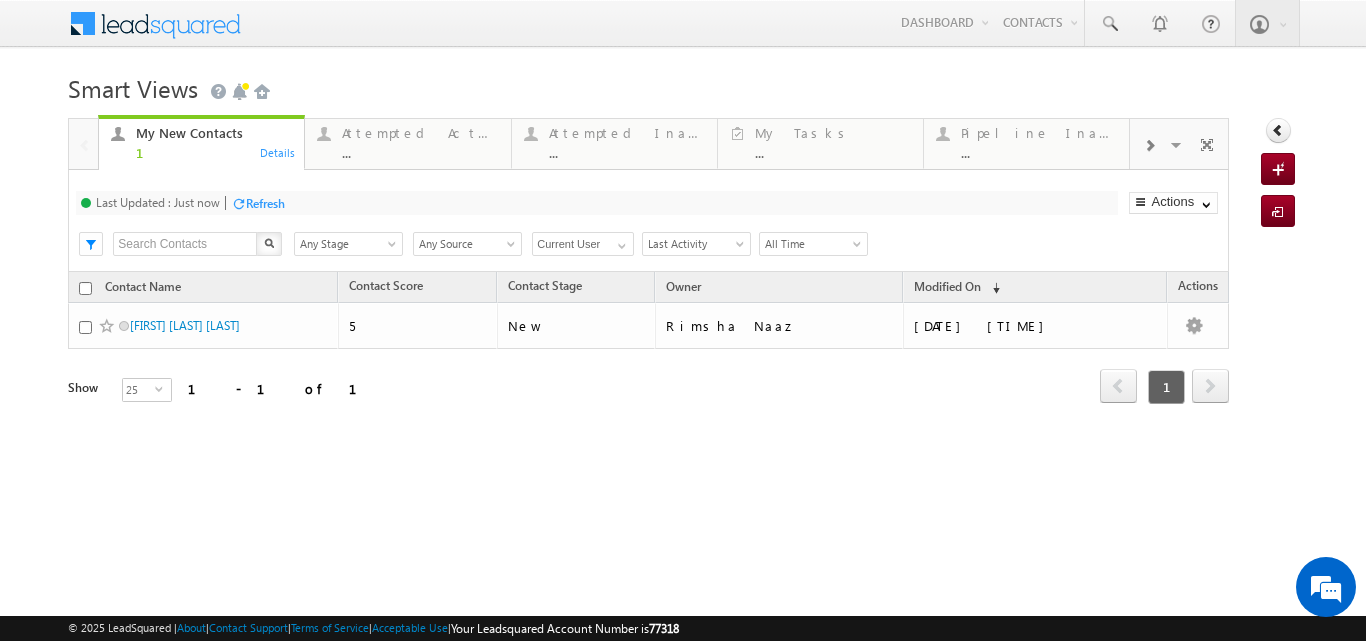 click on "Refresh" at bounding box center [265, 203] 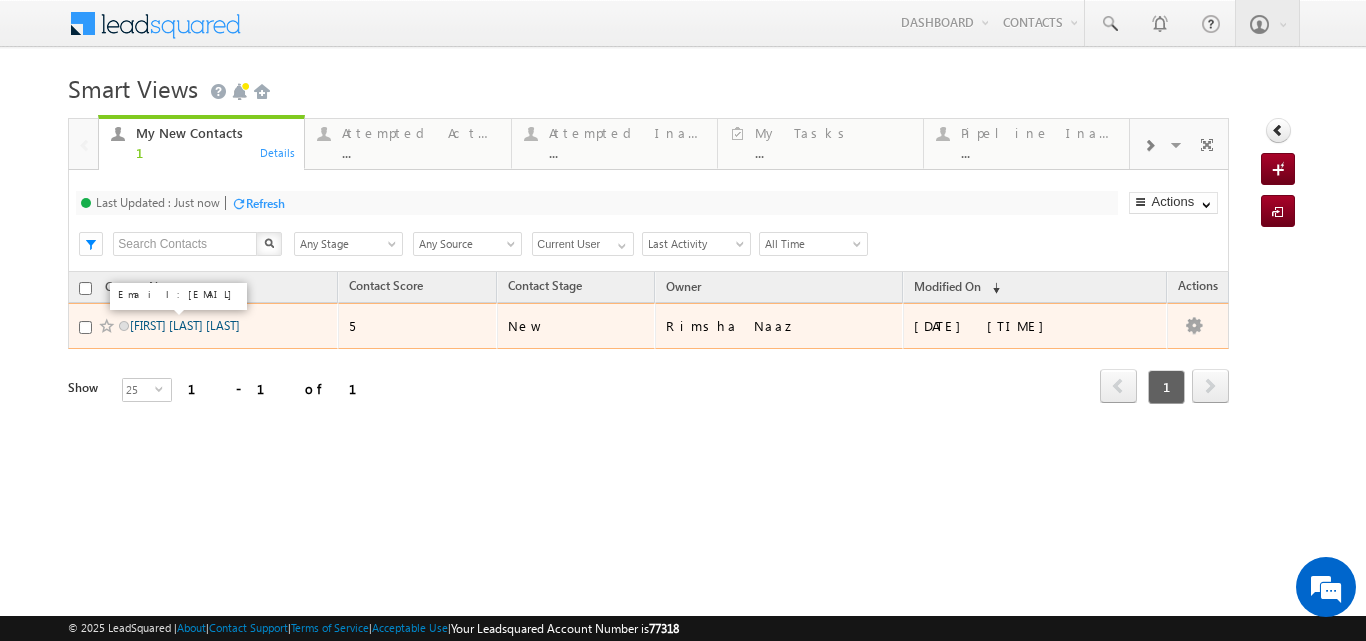 click on "[FIRST] [LAST] [LAST]" at bounding box center [185, 325] 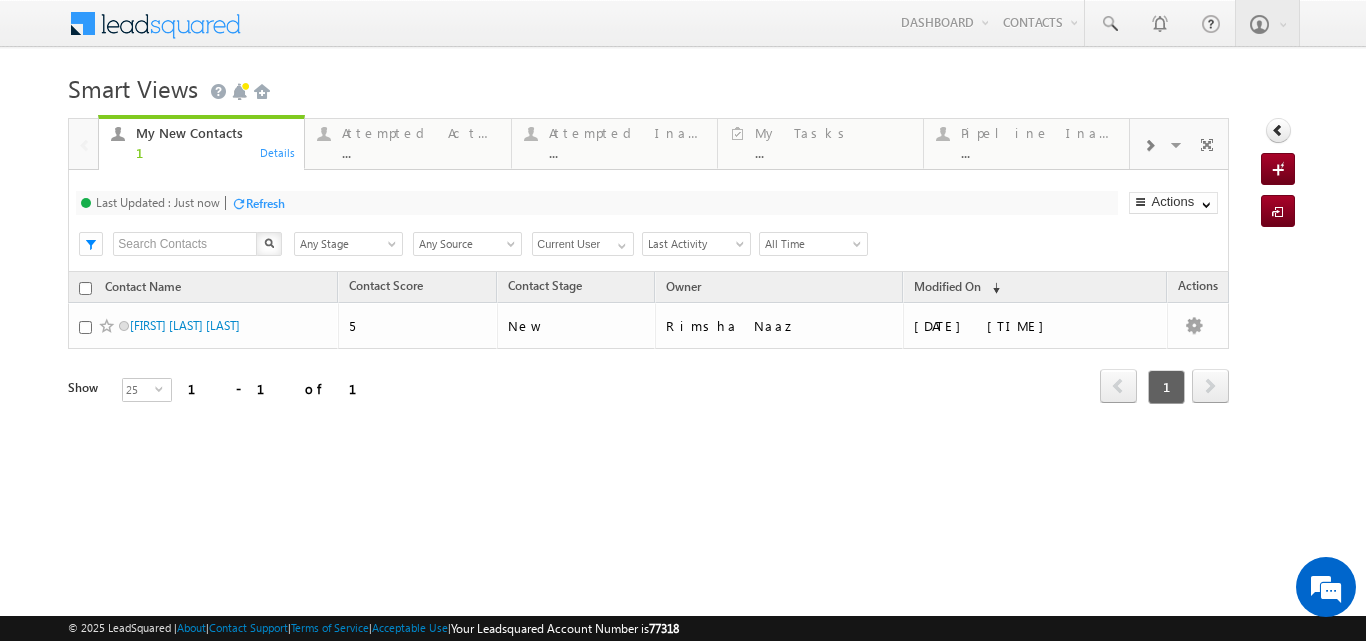 click on "Refresh" at bounding box center [265, 203] 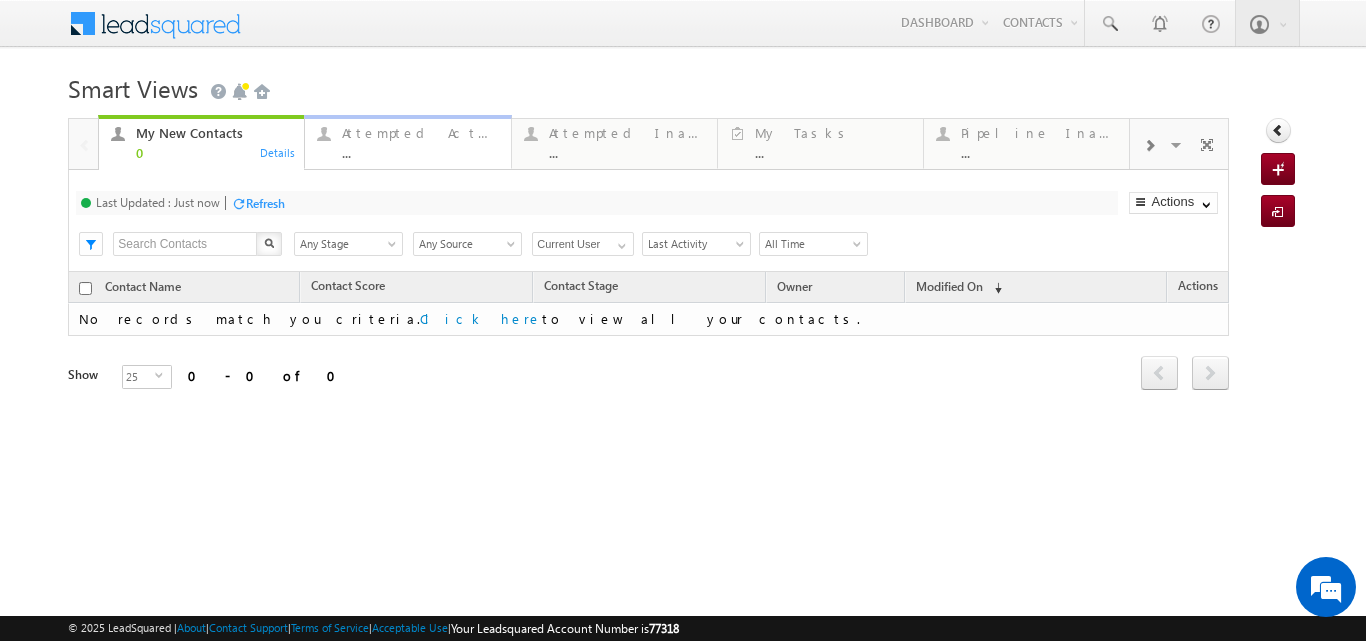 click on "Attempted Active" at bounding box center (420, 133) 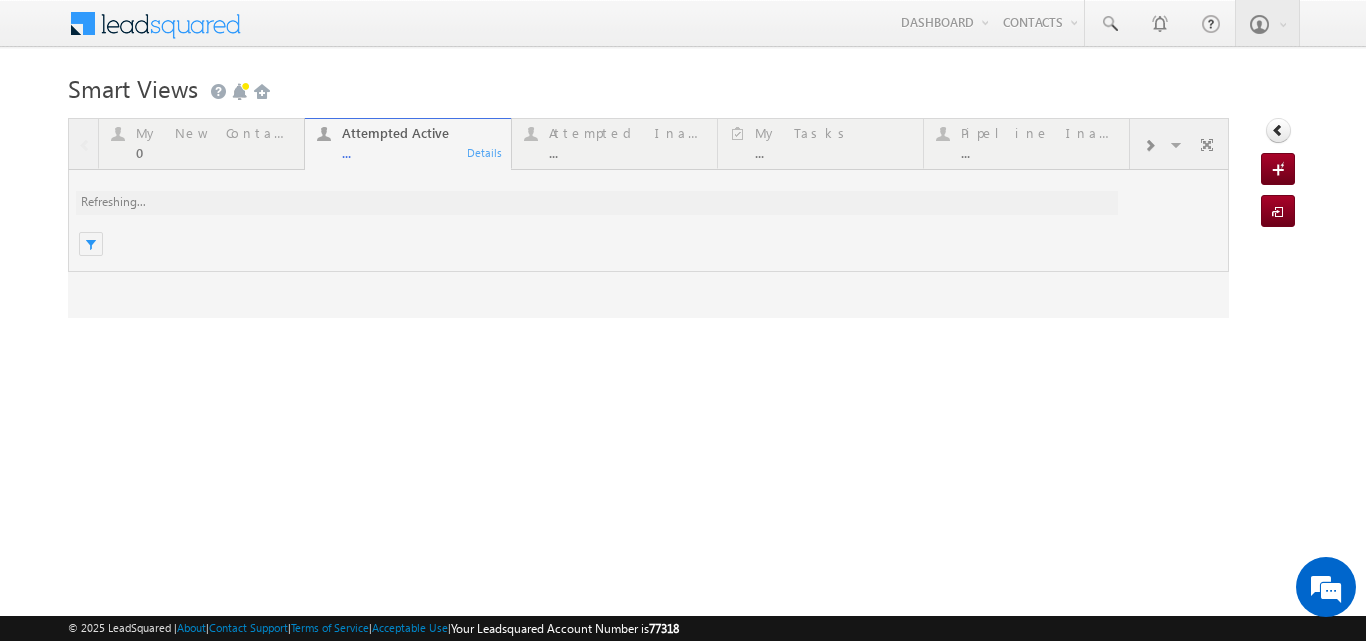 scroll, scrollTop: 0, scrollLeft: 0, axis: both 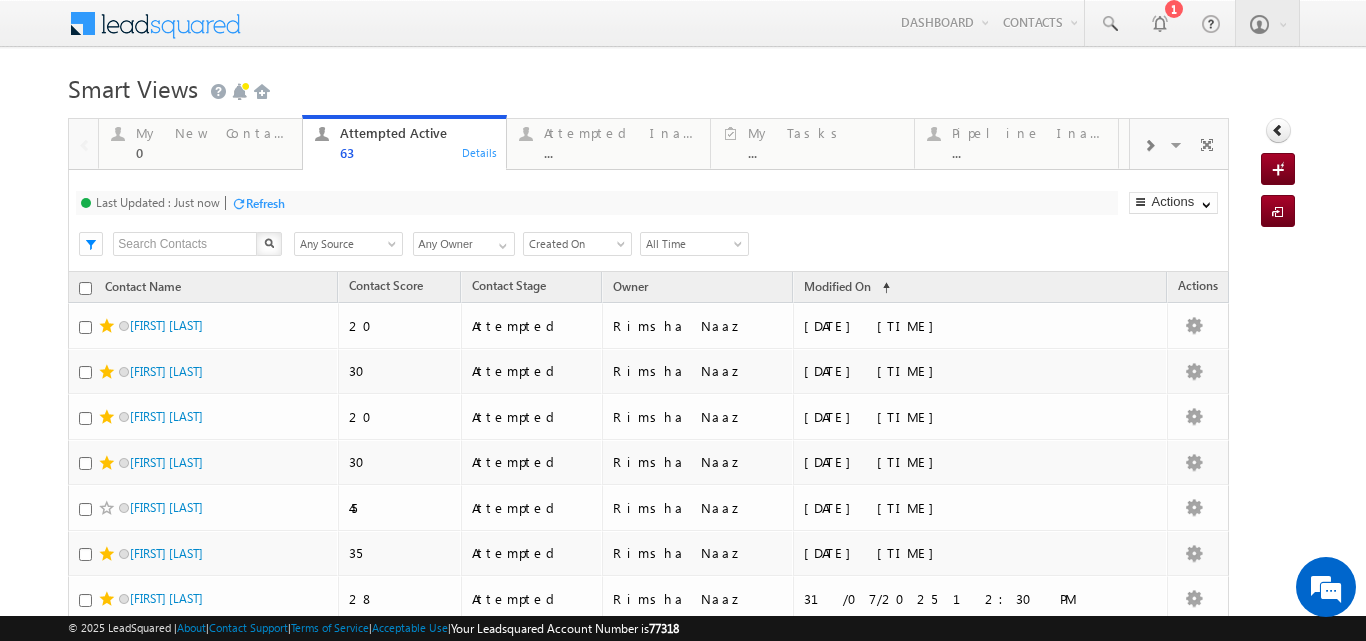 click on "Refresh" at bounding box center (265, 203) 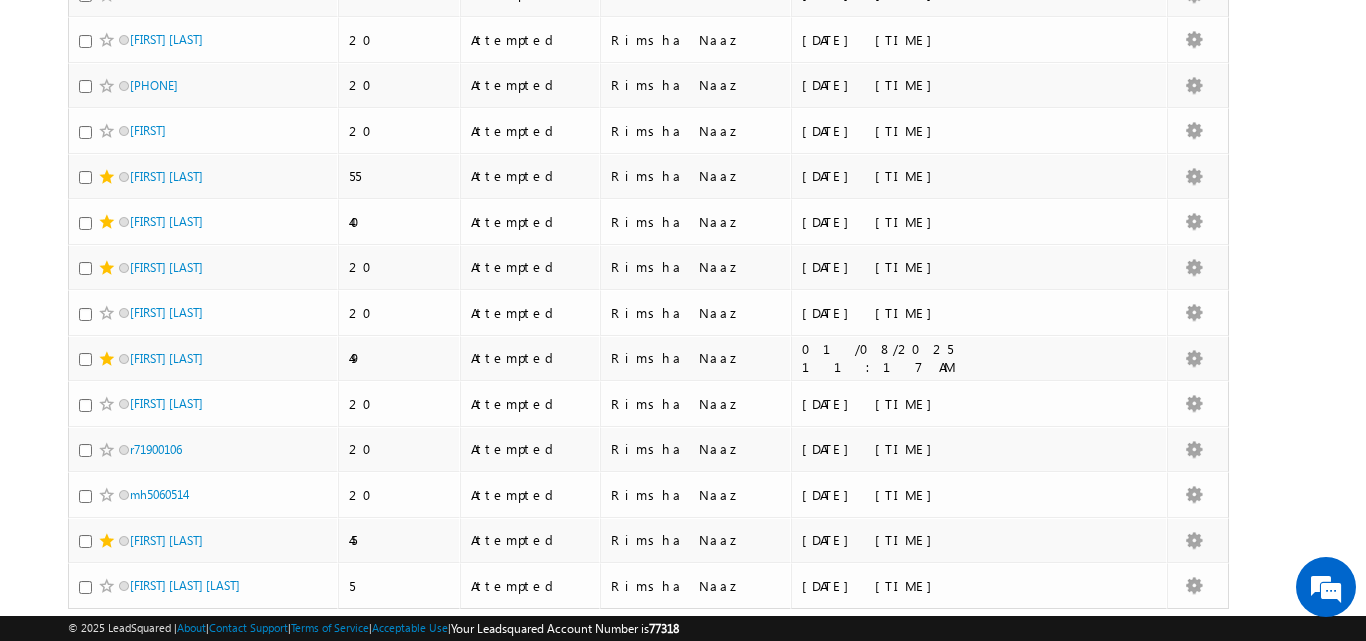 scroll, scrollTop: 2705, scrollLeft: 0, axis: vertical 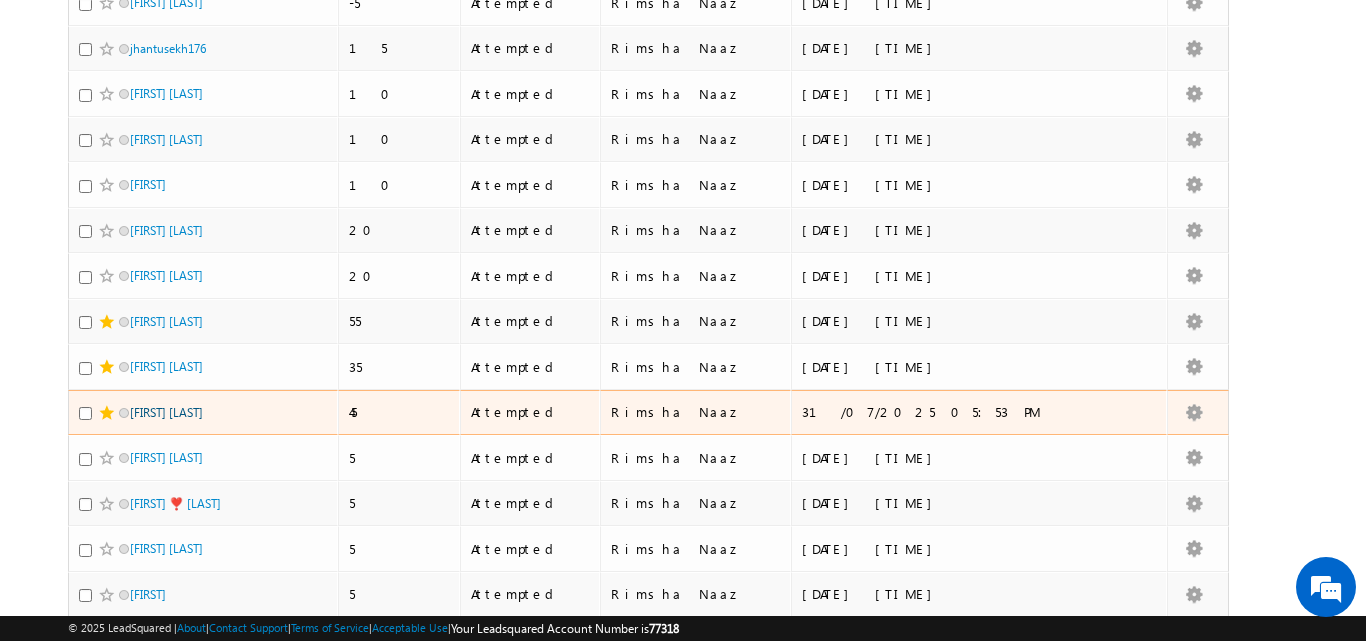 click on "SURESH SOUNDARARAJAN" at bounding box center (166, 412) 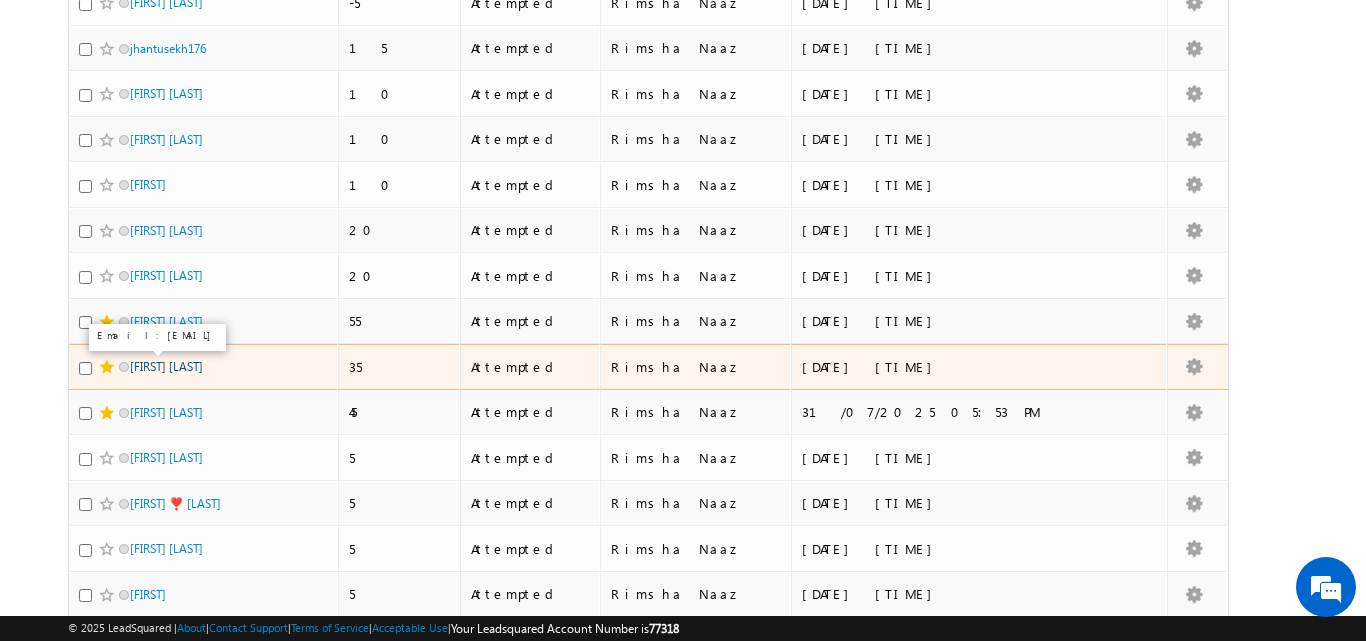 click on "[FIRST] [LAST]" at bounding box center (166, 366) 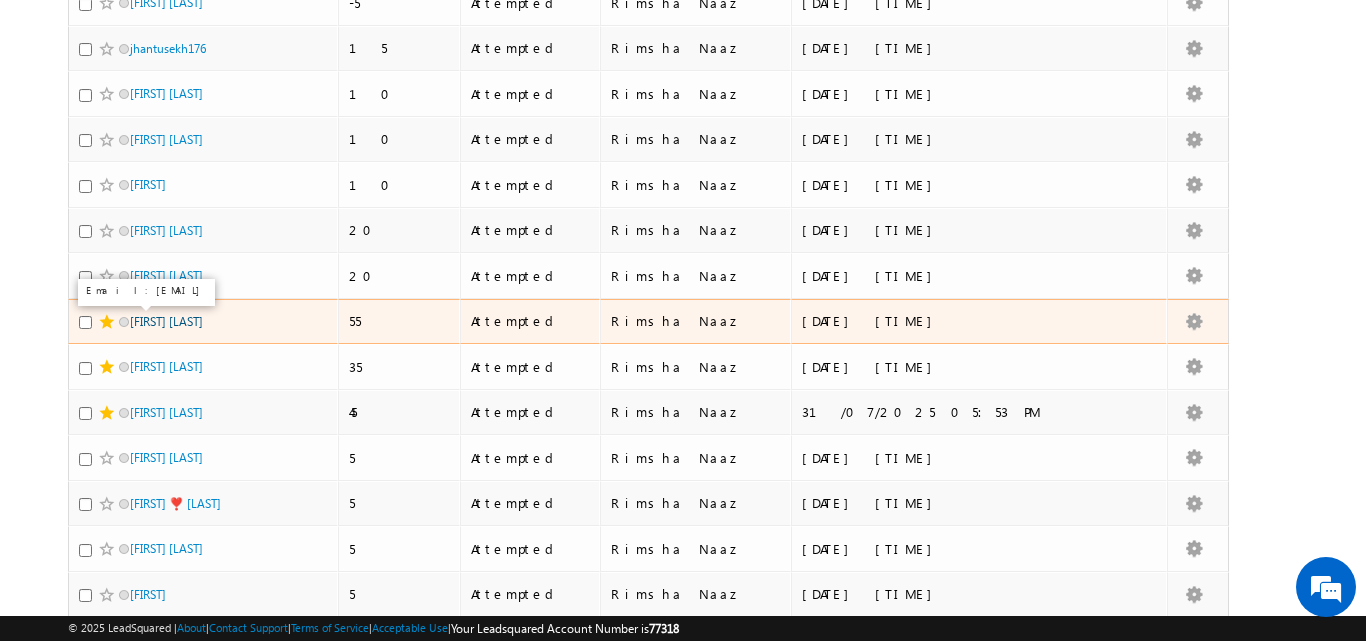 click on "Vanshika Shah" at bounding box center (166, 321) 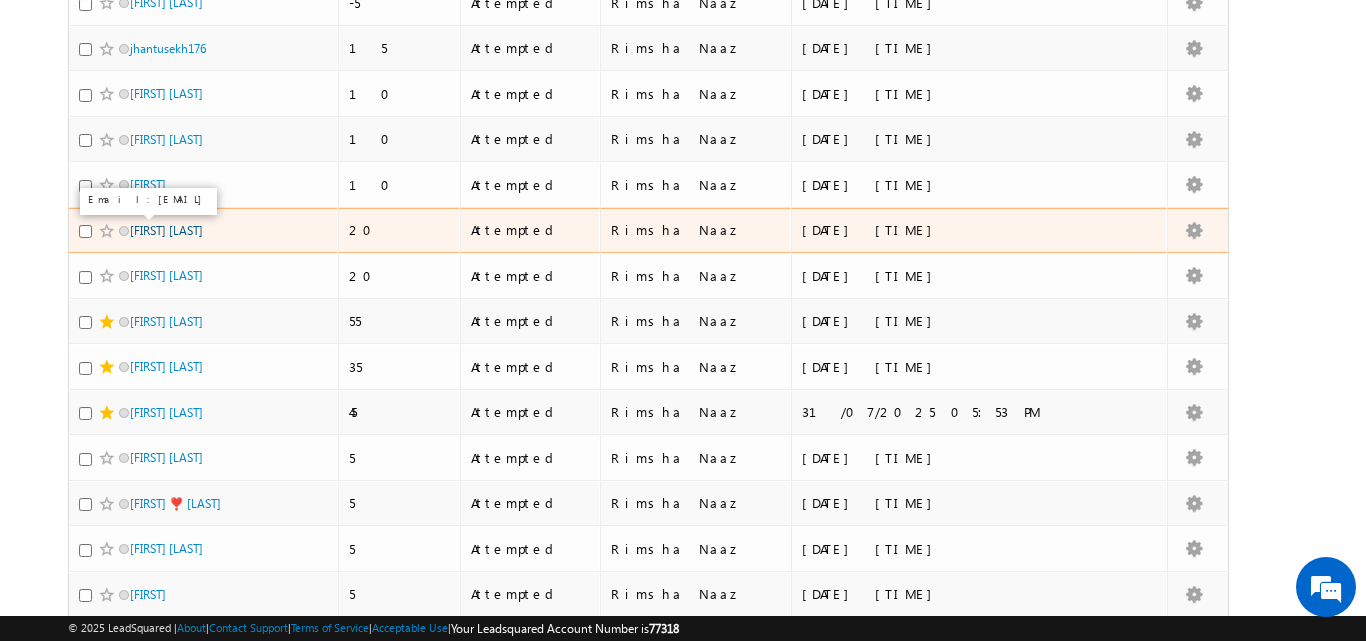 click on "Adithya m.m" at bounding box center (166, 230) 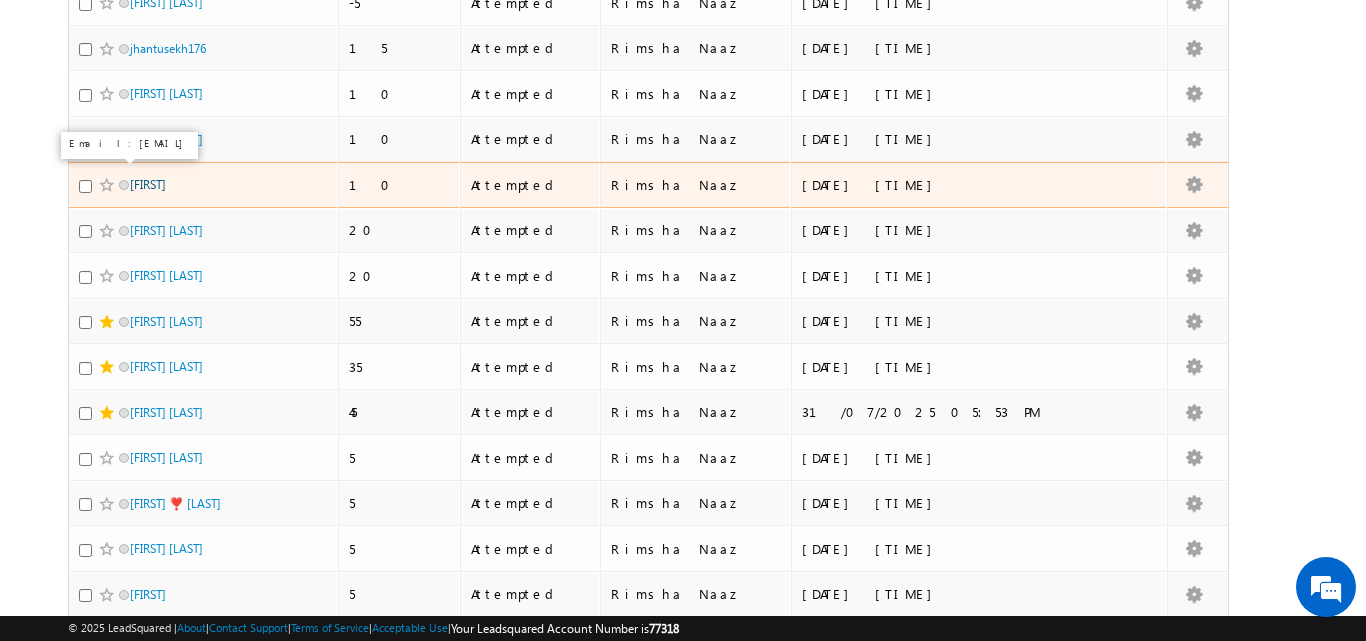 click on "Rajpratapsingh" at bounding box center [148, 184] 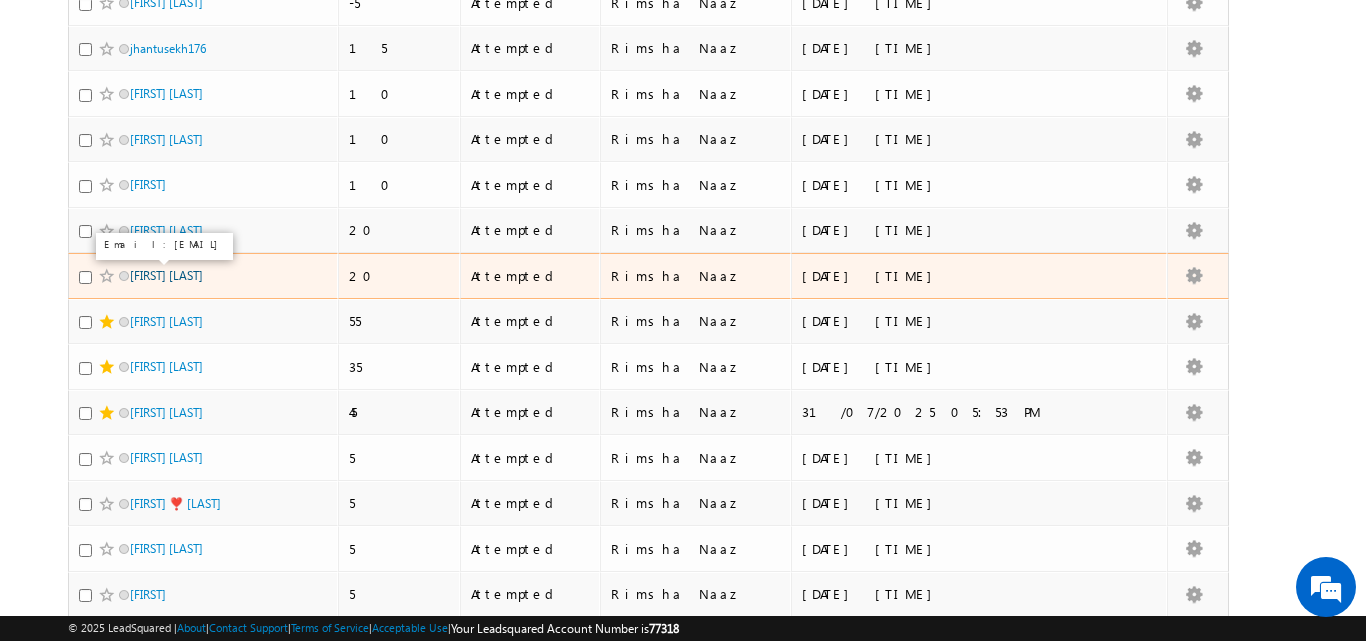 click on "Anushka Dwivedi" at bounding box center [166, 275] 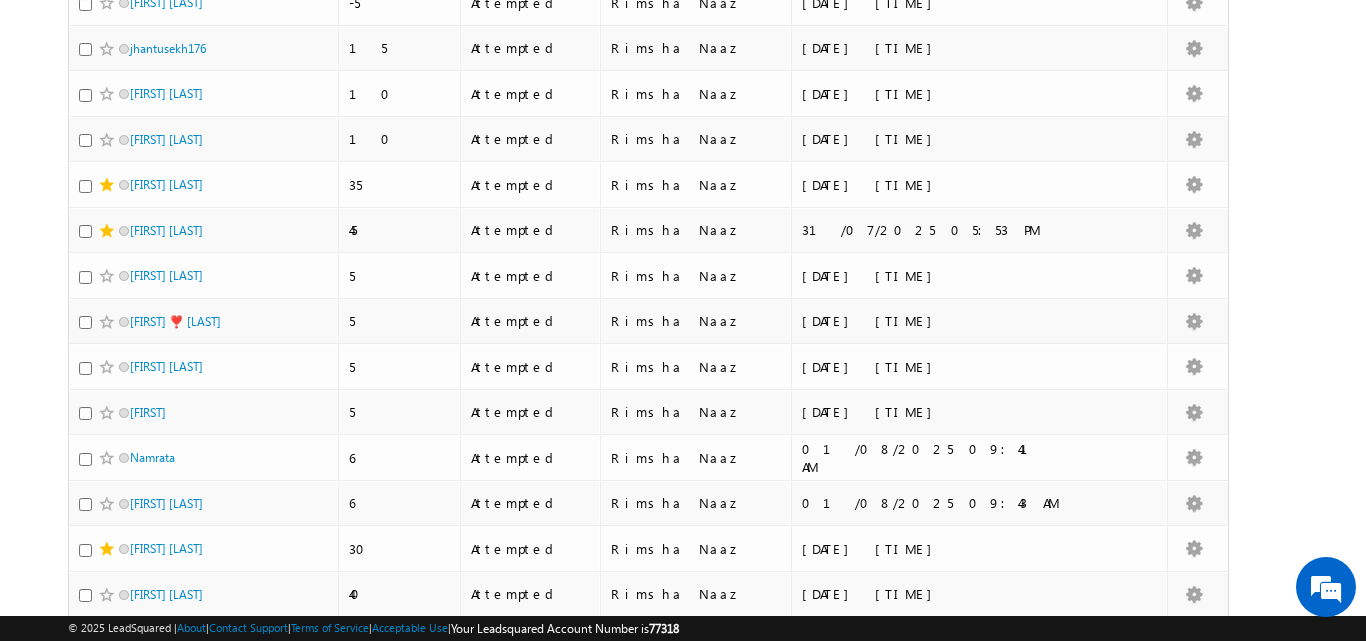 scroll, scrollTop: 0, scrollLeft: 0, axis: both 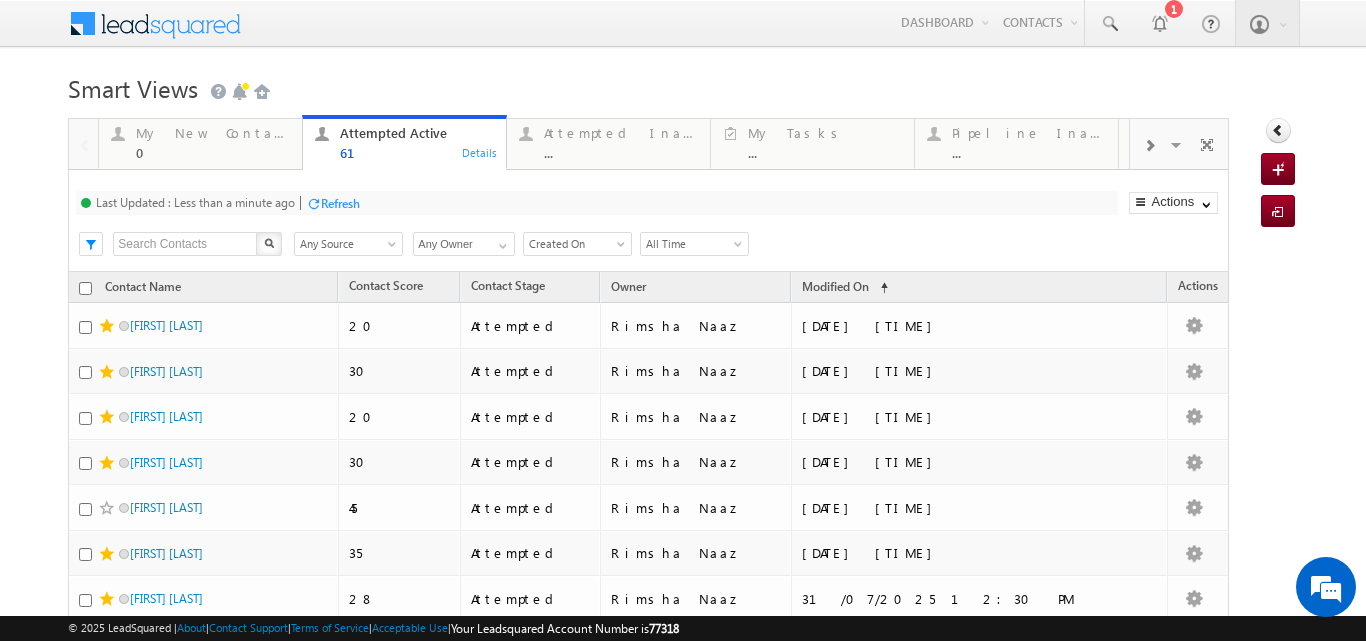 click on "Refresh" at bounding box center [340, 203] 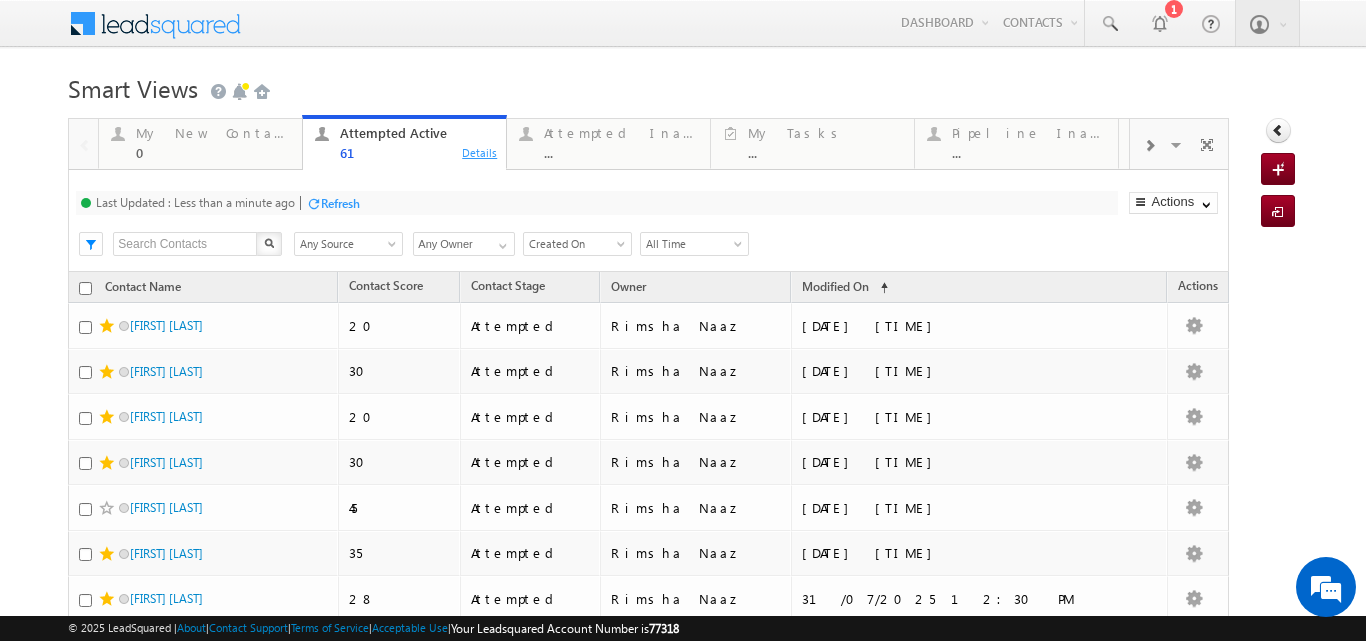 click on "Details" at bounding box center (480, 152) 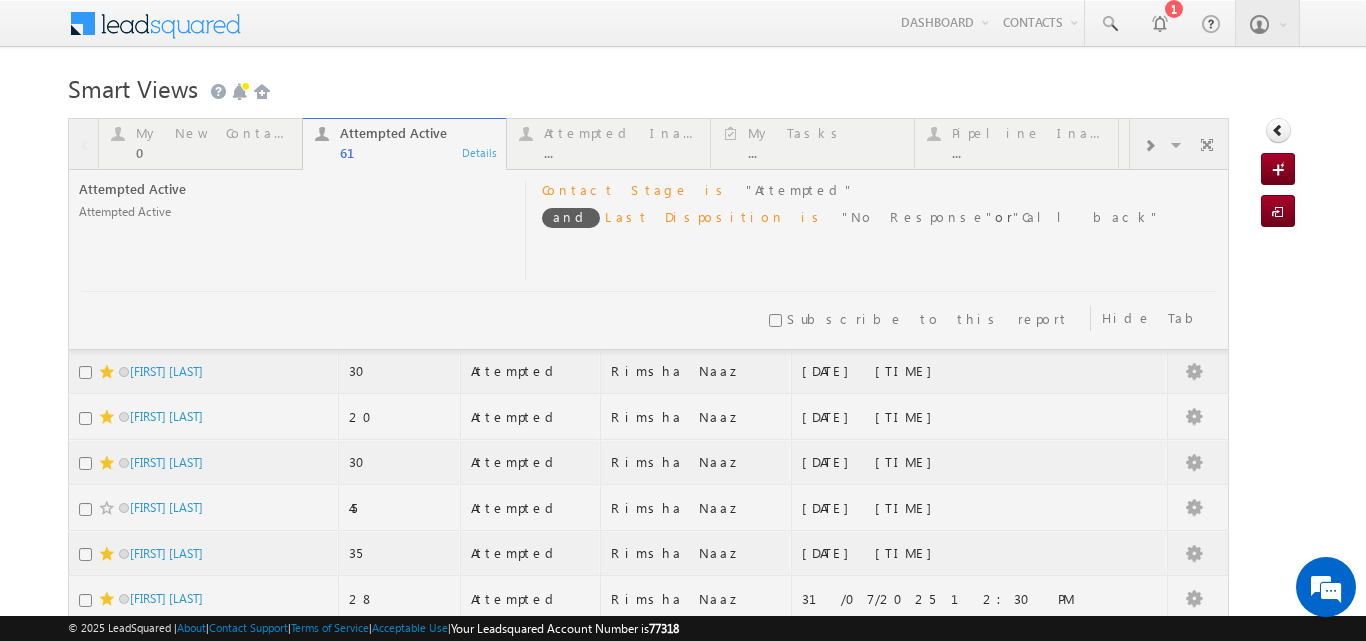 click on "Smart Views Getting Started" at bounding box center (682, 86) 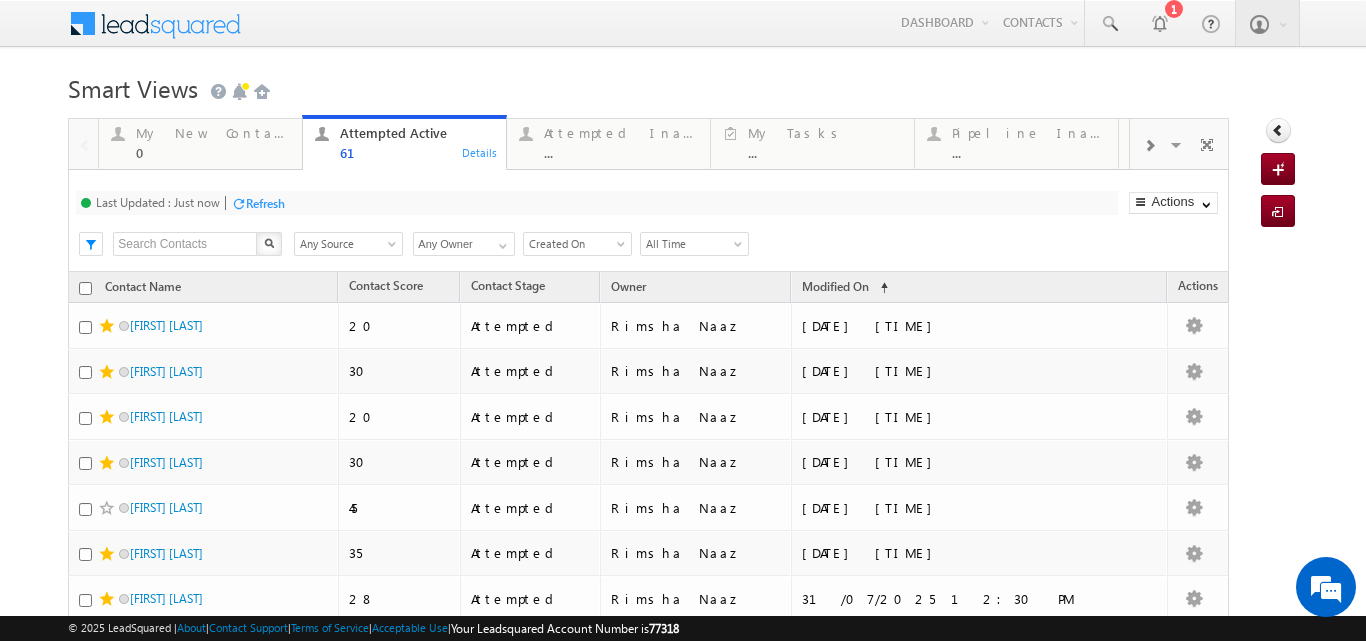 click on "Refresh" at bounding box center (265, 203) 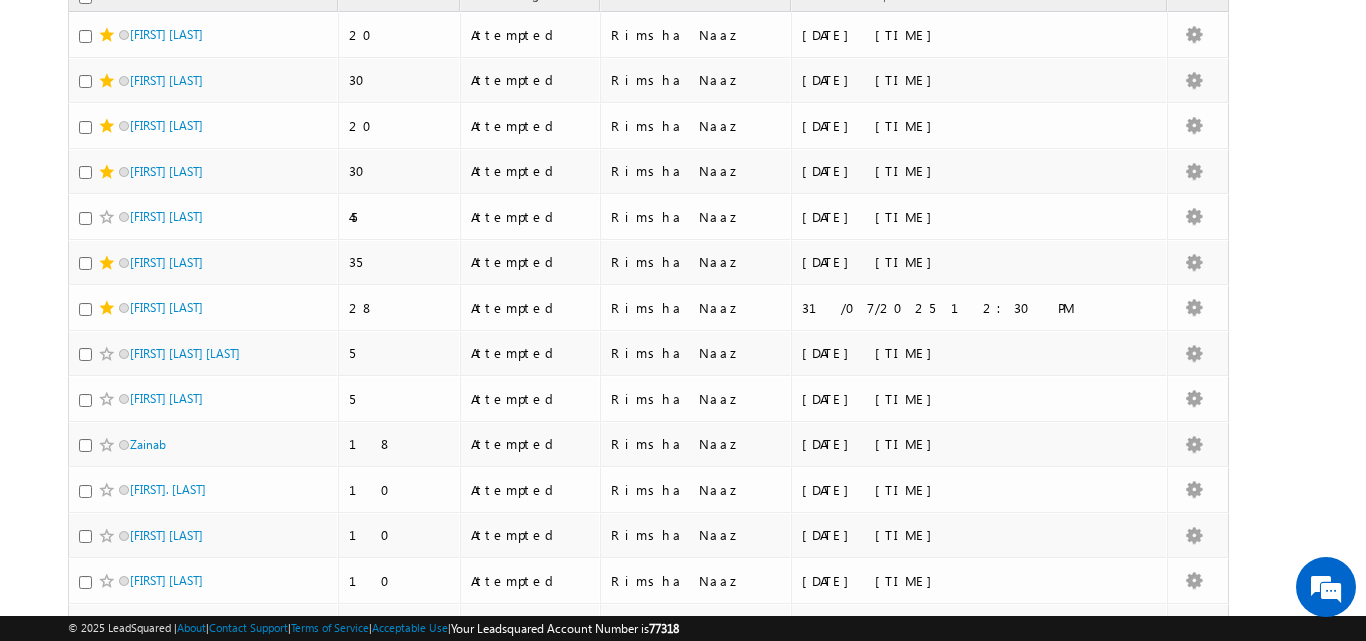 scroll, scrollTop: 54, scrollLeft: 0, axis: vertical 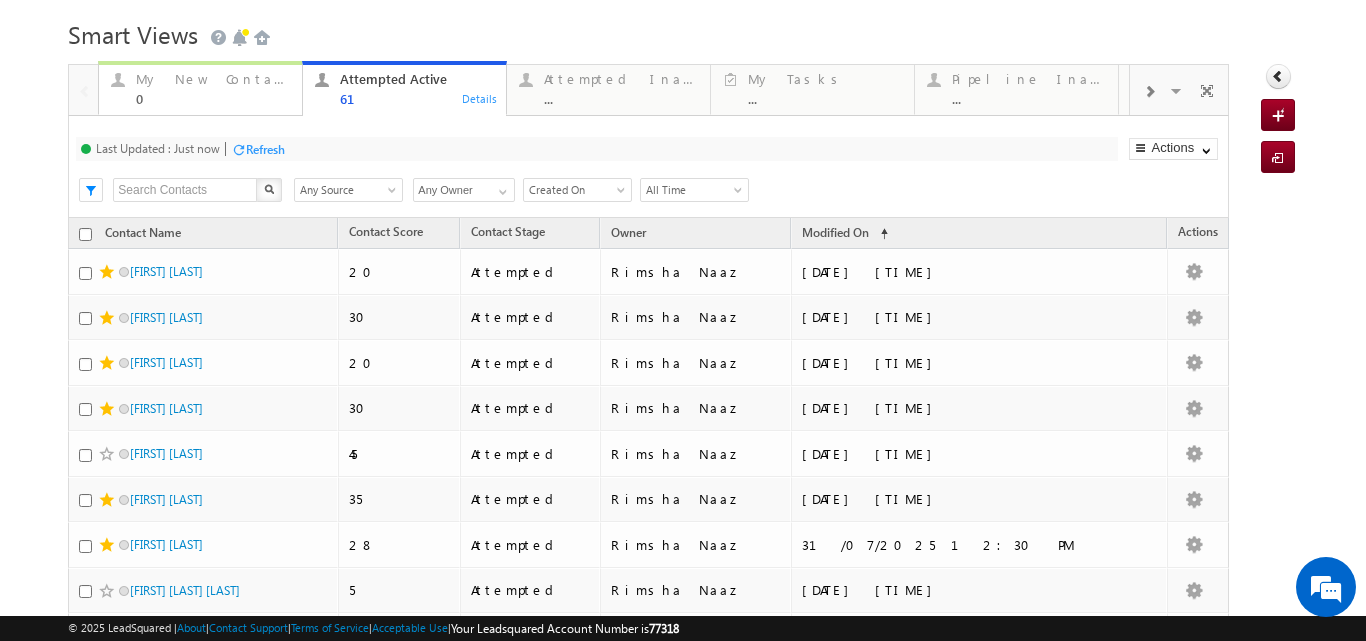 click on "My New Contact" at bounding box center [213, 79] 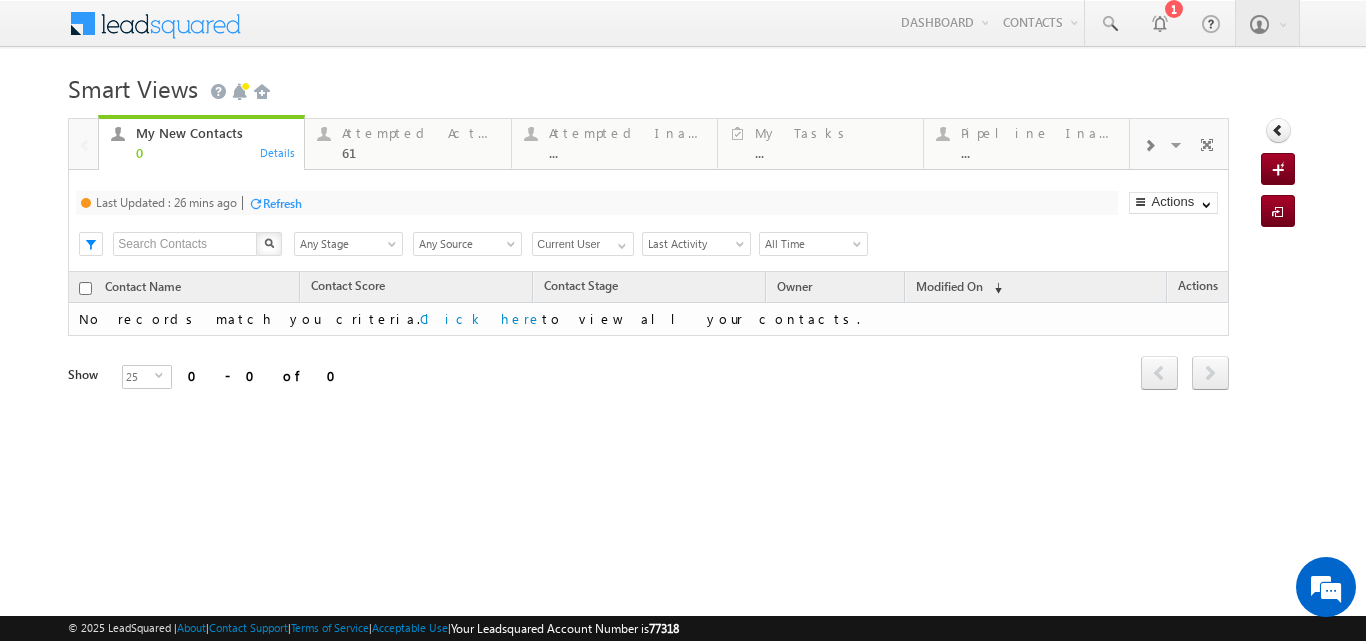 click on "Refresh" at bounding box center [282, 203] 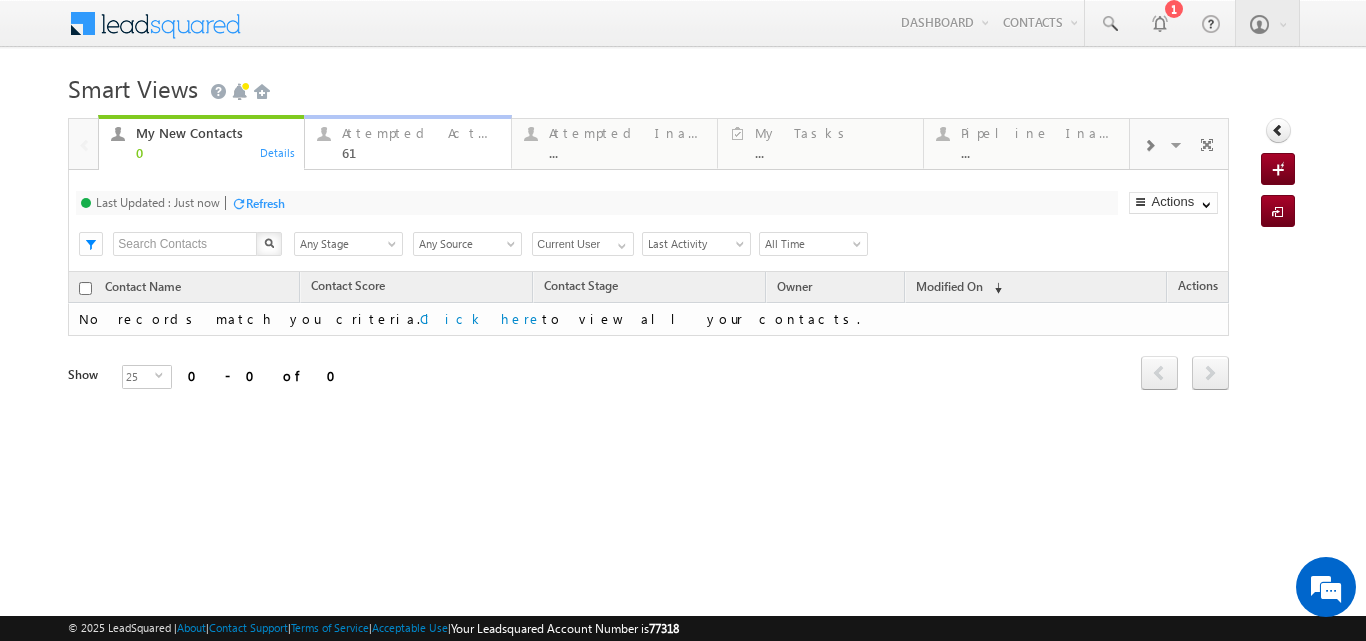 click on "Attempted Active" at bounding box center (420, 133) 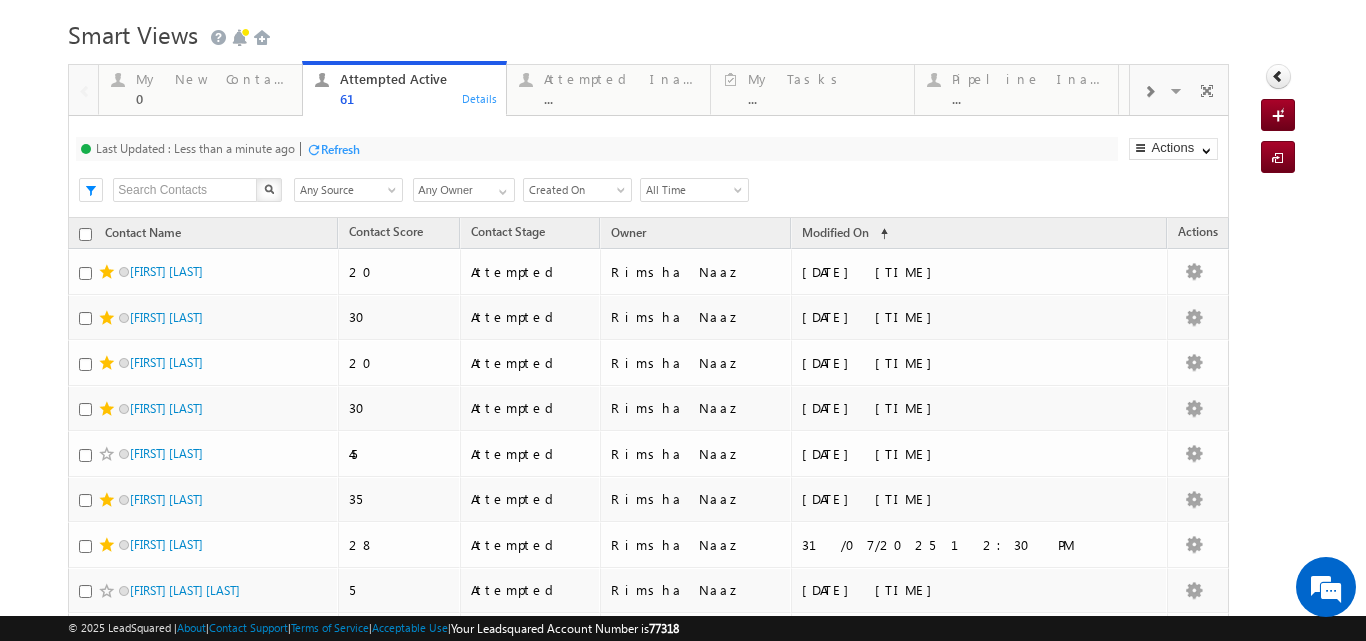 click on "Refresh" at bounding box center (340, 149) 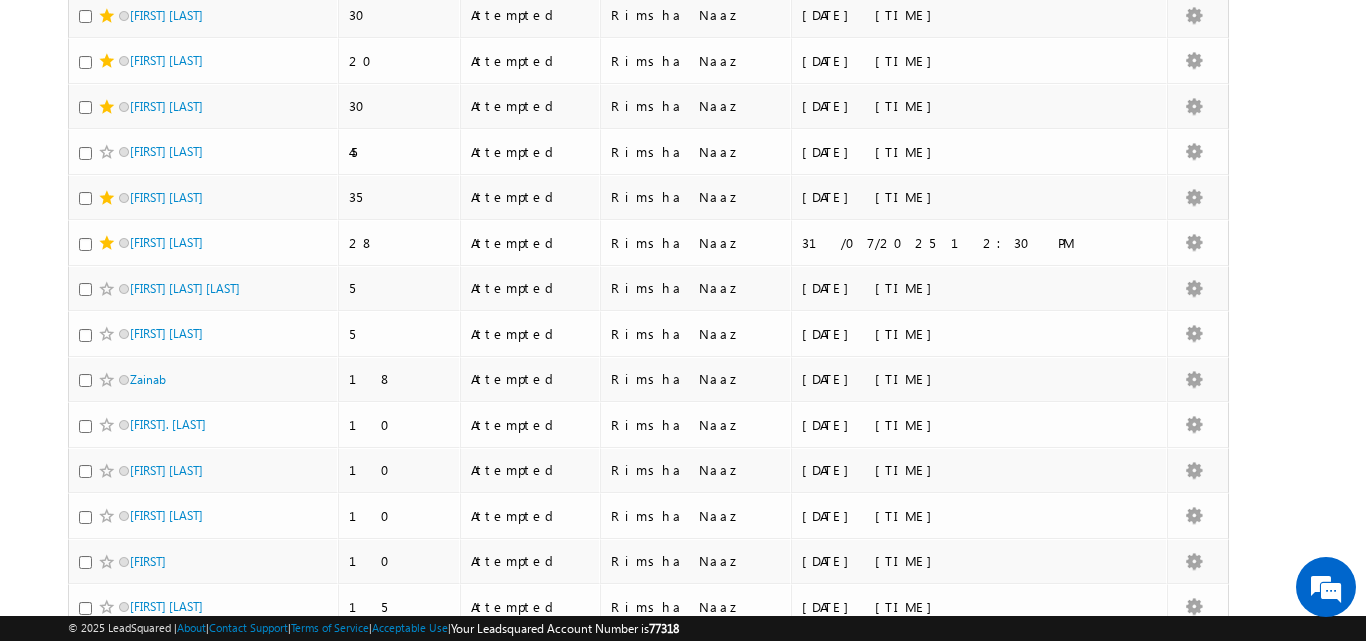 scroll, scrollTop: 361, scrollLeft: 0, axis: vertical 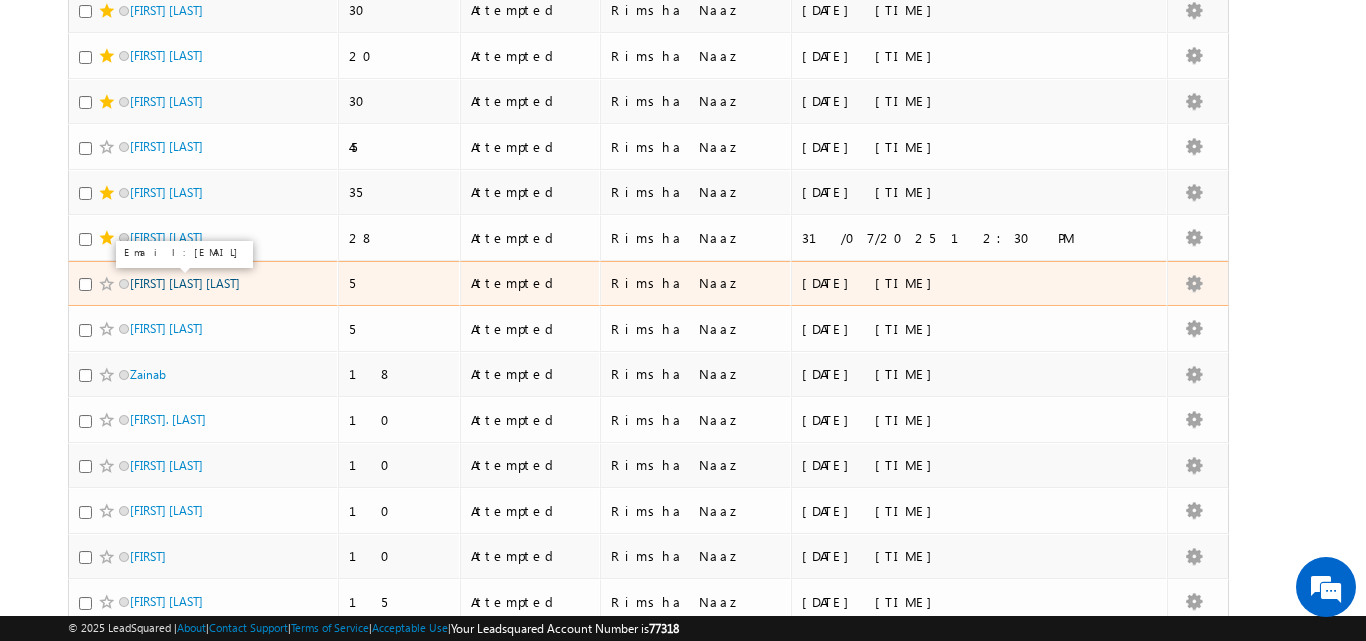 click on "Harpreet Singh Nagi" at bounding box center (185, 283) 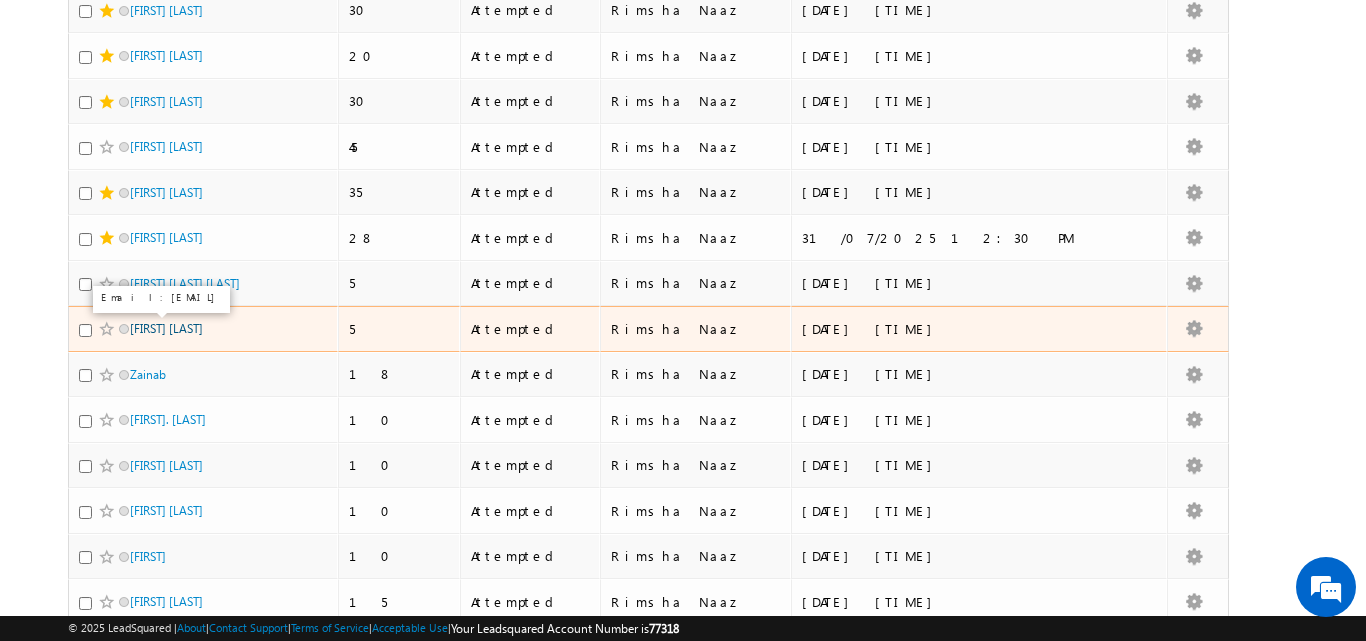 click on "MAITHILI BALE" at bounding box center [166, 328] 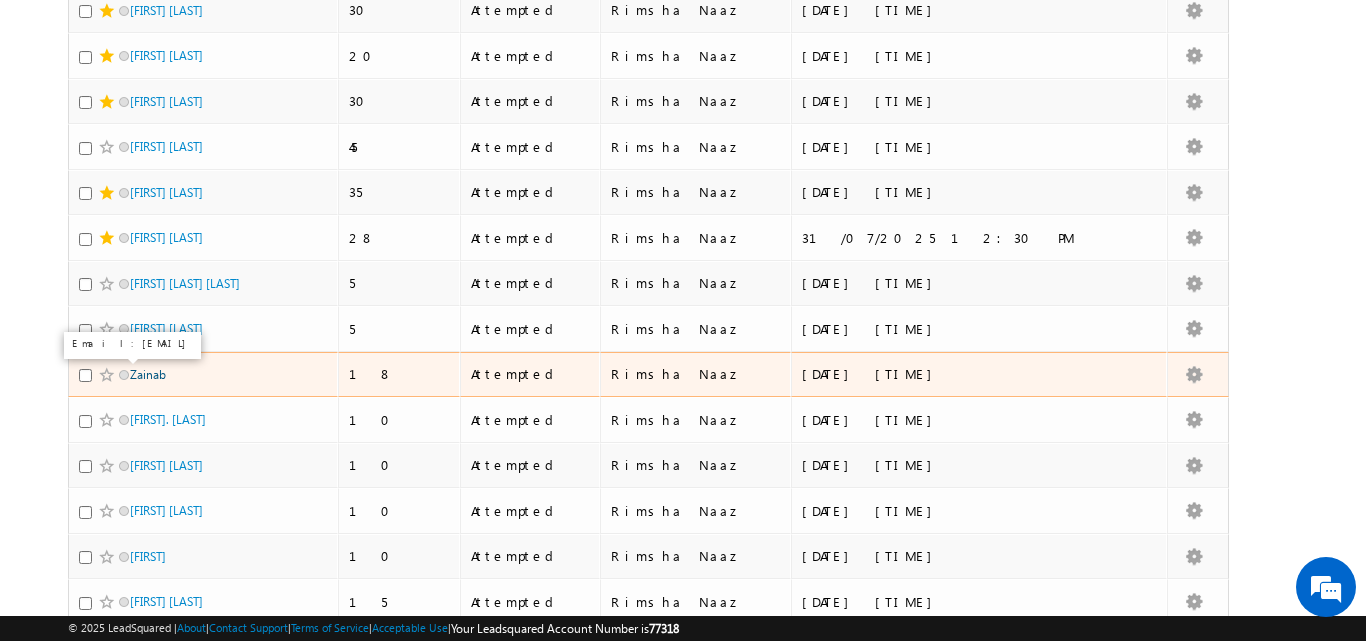 click on "Zainab" at bounding box center (148, 374) 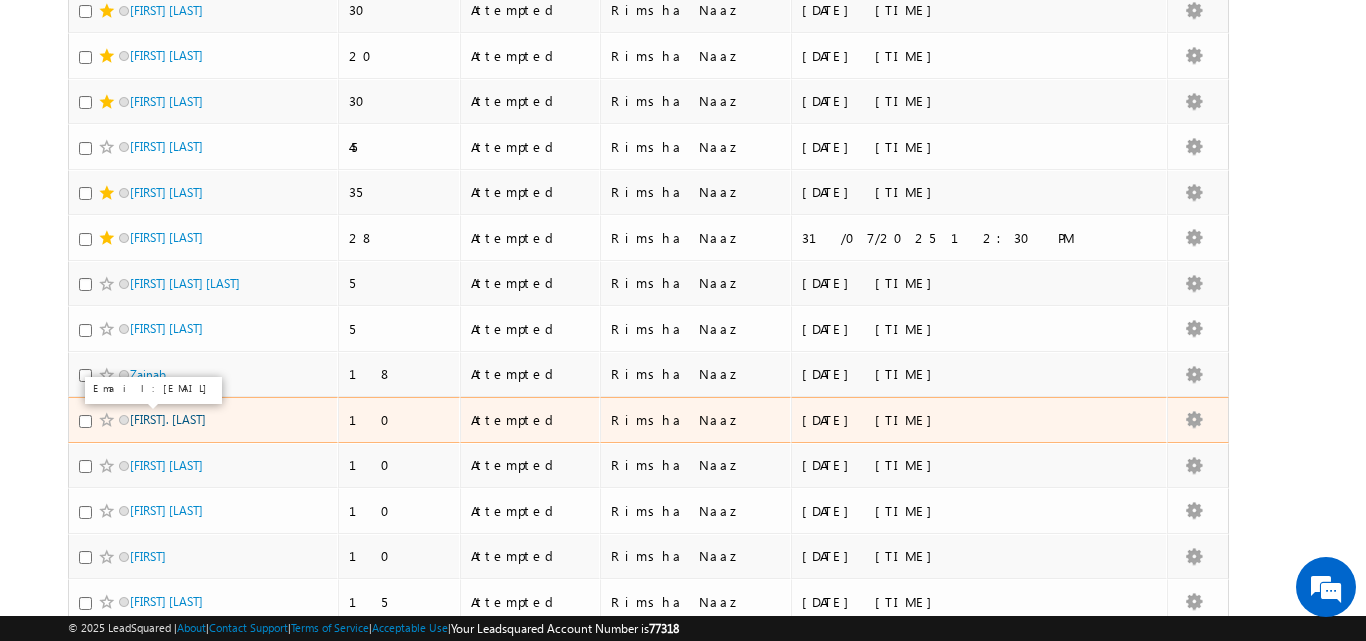 click on "Derangula. Ramaiah" at bounding box center (168, 419) 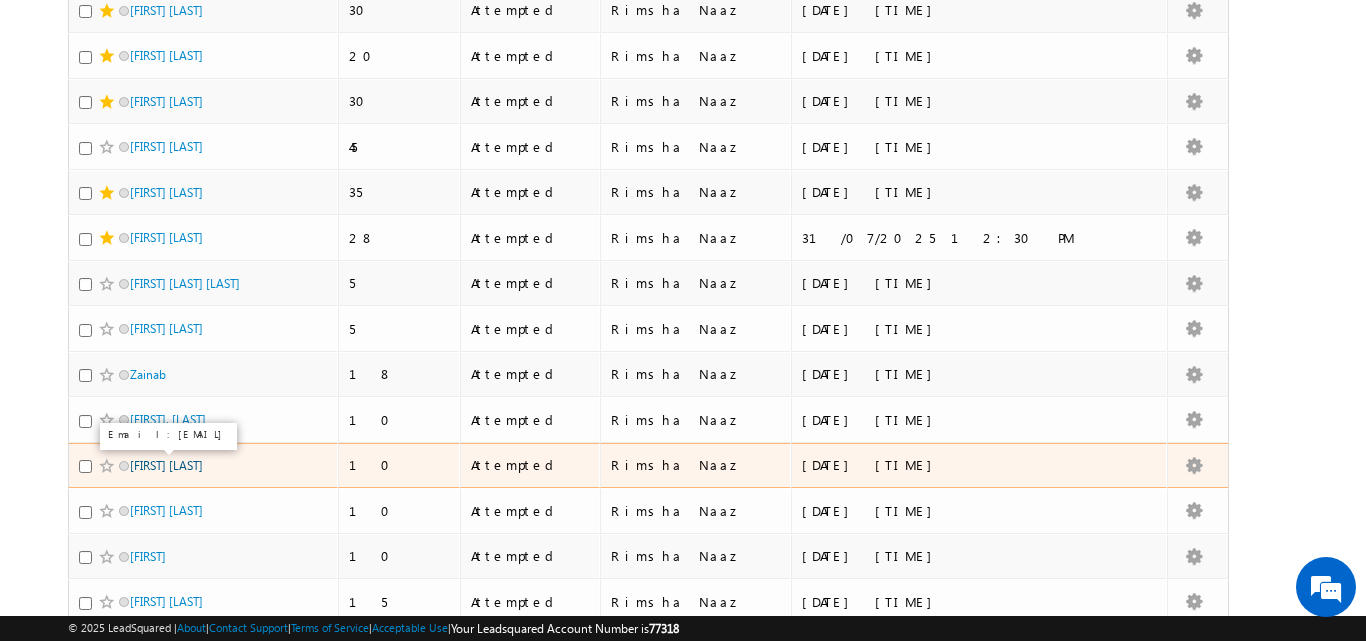 click on "Ankit Upadhyay" at bounding box center (166, 465) 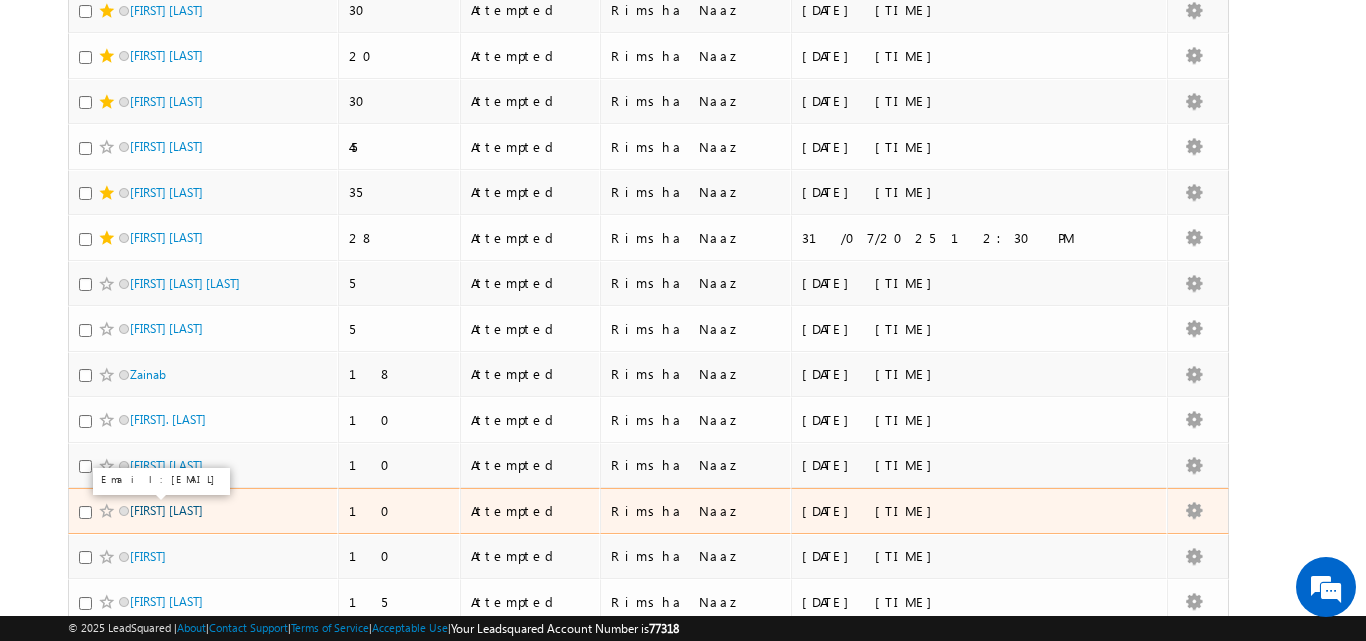 click on "Sanjam Mittal" at bounding box center [166, 510] 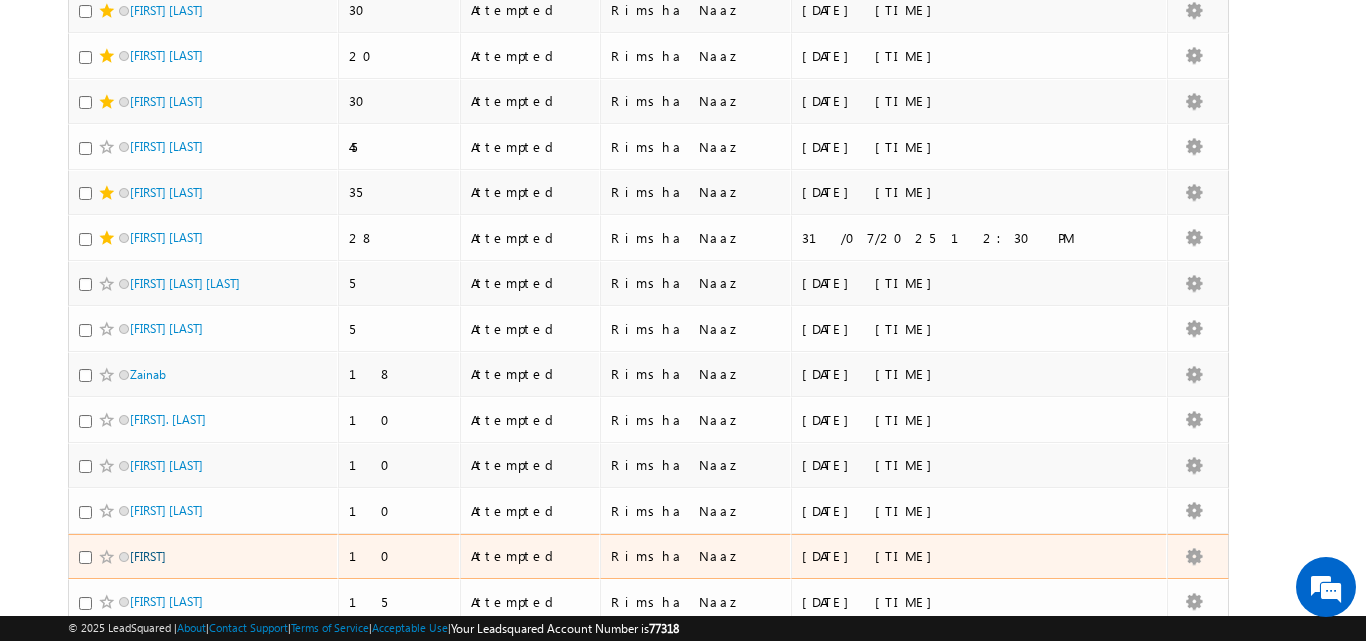 click on "[FIRST]" at bounding box center (148, 556) 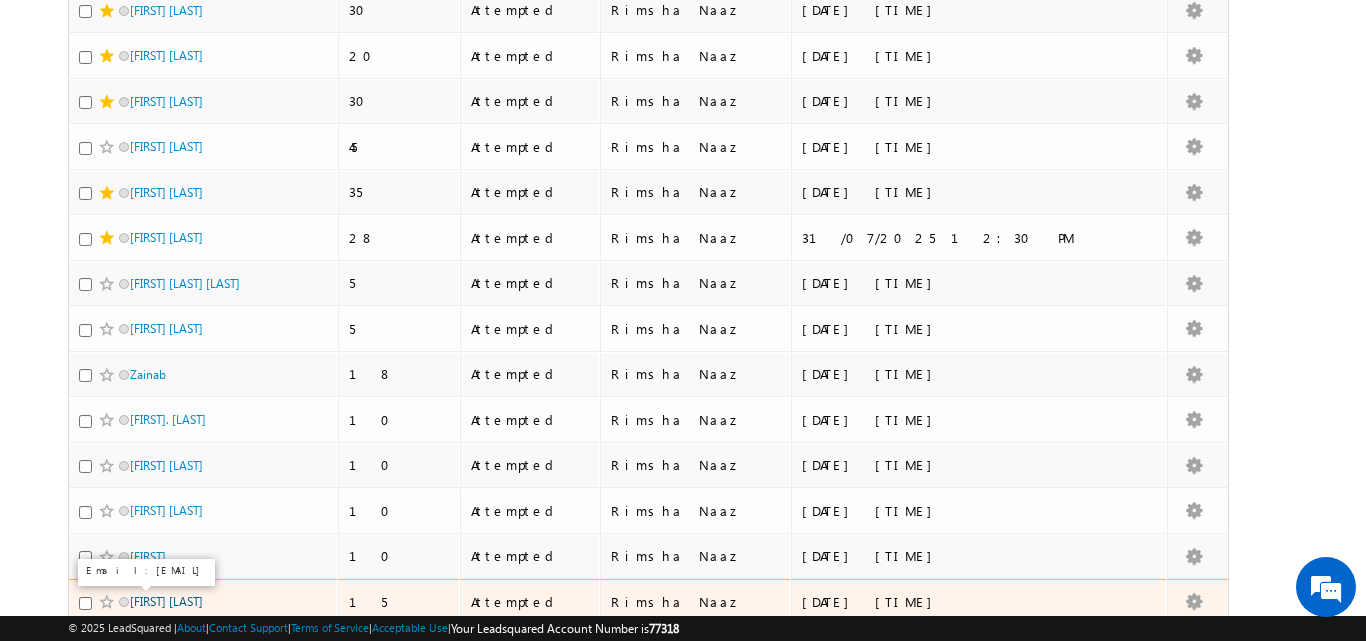 click on "Badal Kori" at bounding box center (166, 601) 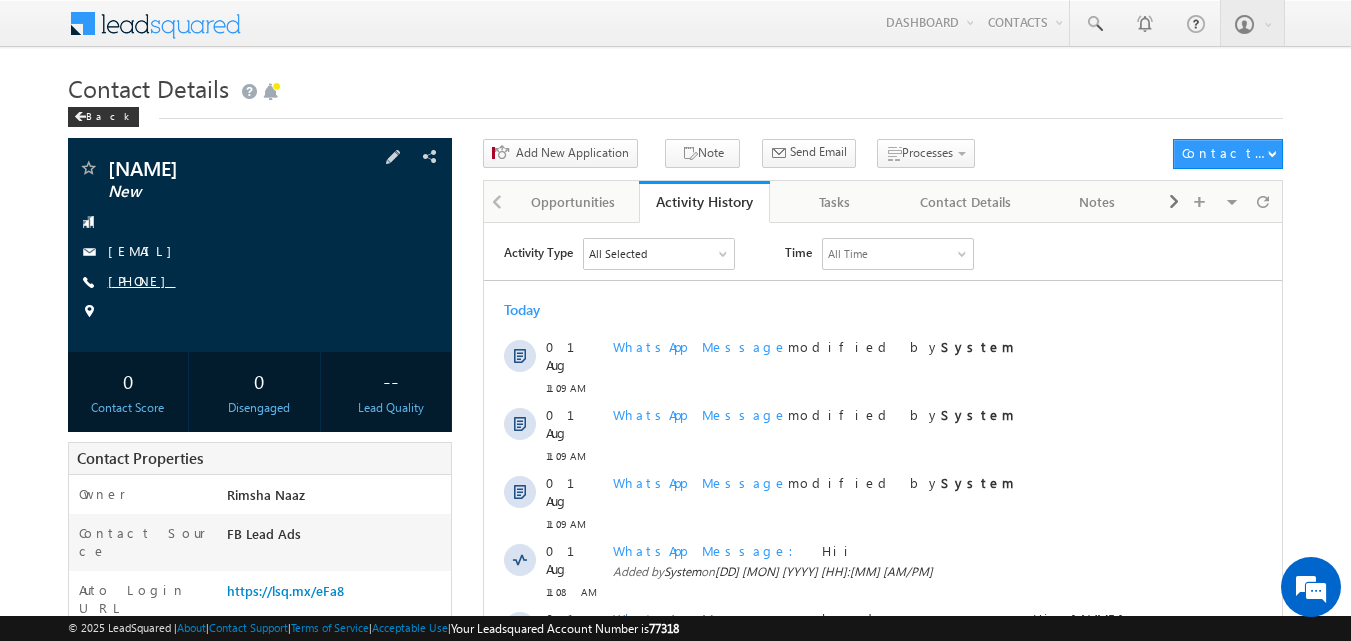 scroll, scrollTop: 0, scrollLeft: 0, axis: both 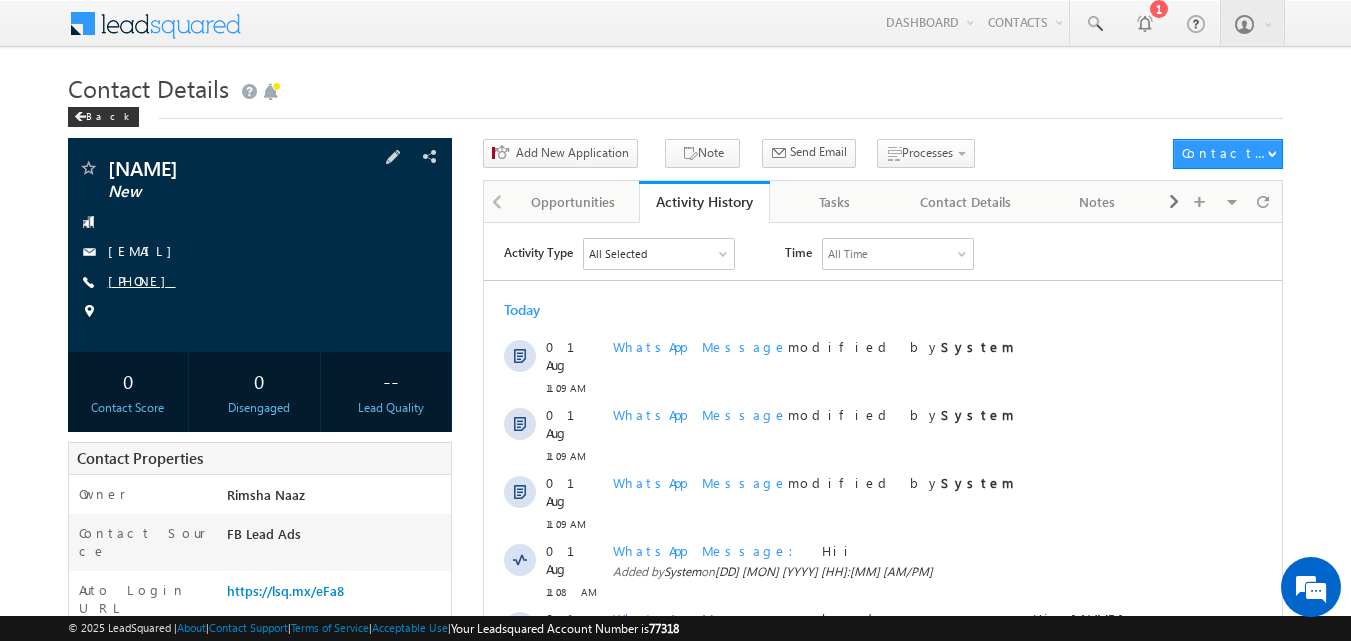 click on "[PHONE]" at bounding box center (142, 280) 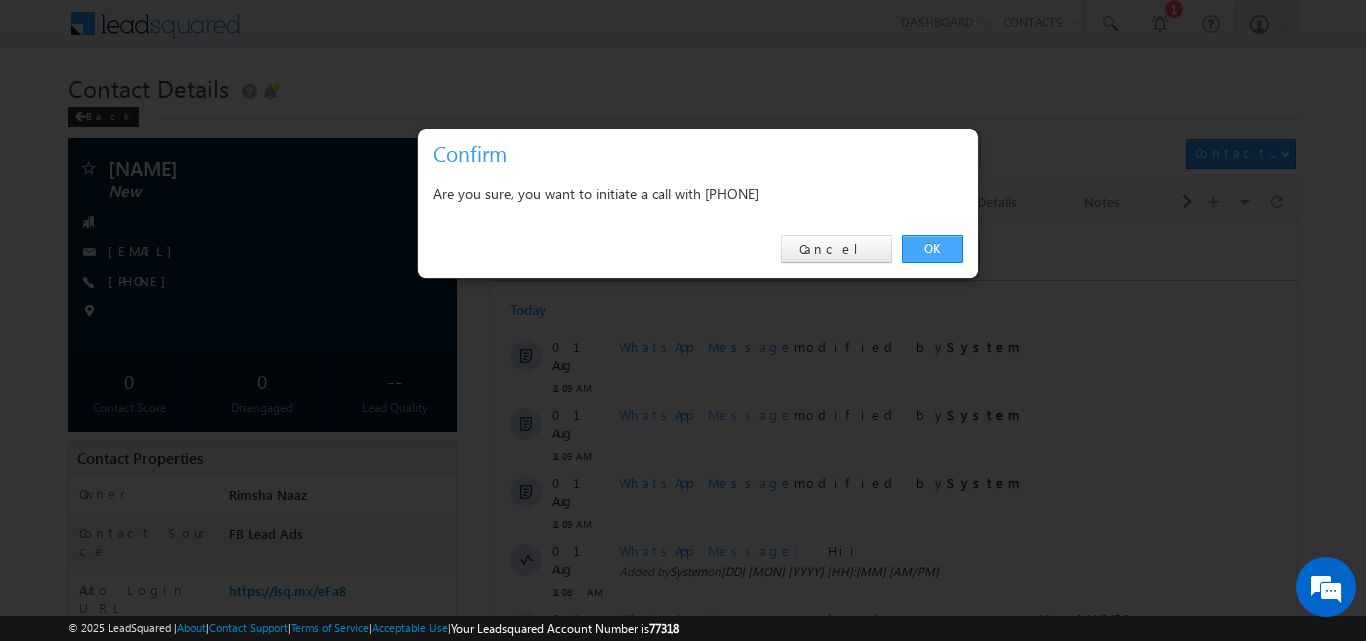 click on "OK" at bounding box center (932, 249) 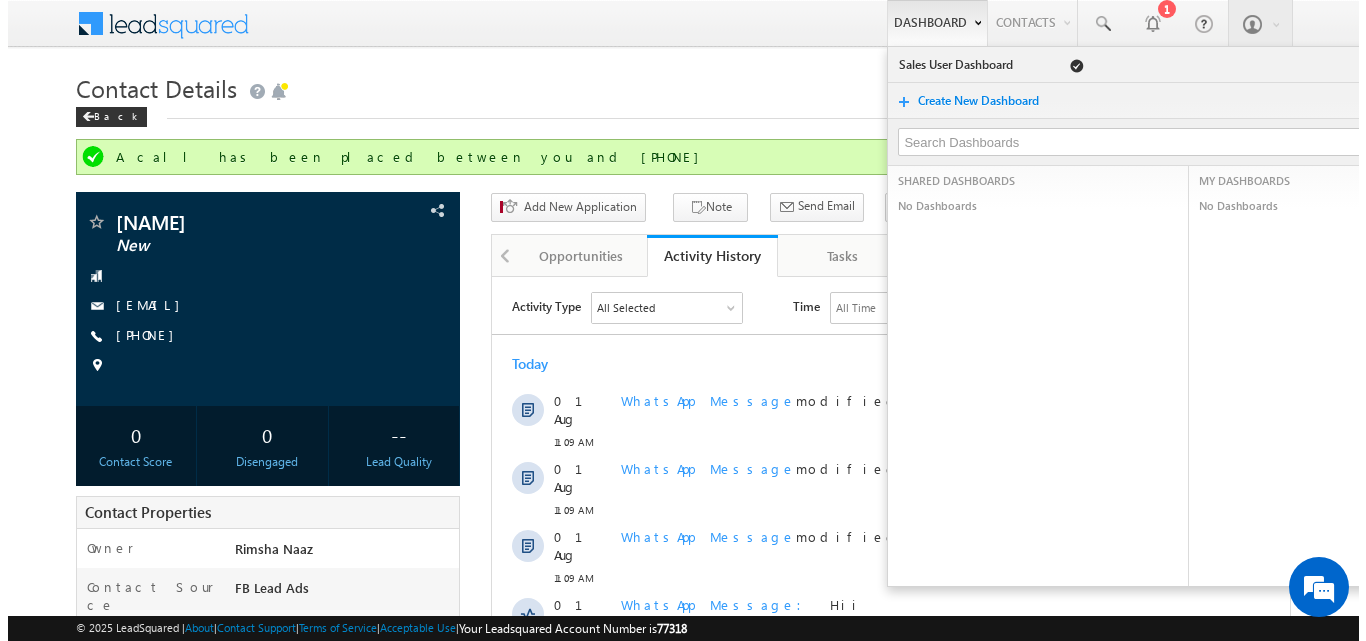 scroll, scrollTop: 0, scrollLeft: 0, axis: both 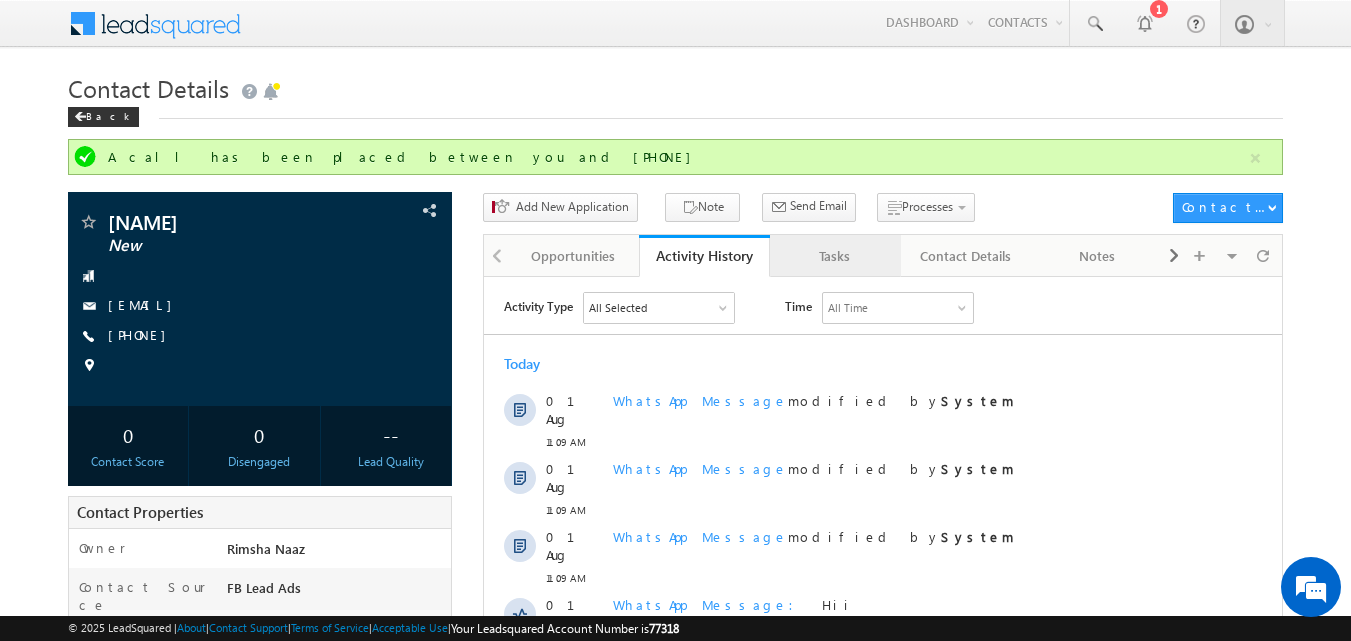 click on "Tasks" at bounding box center (834, 256) 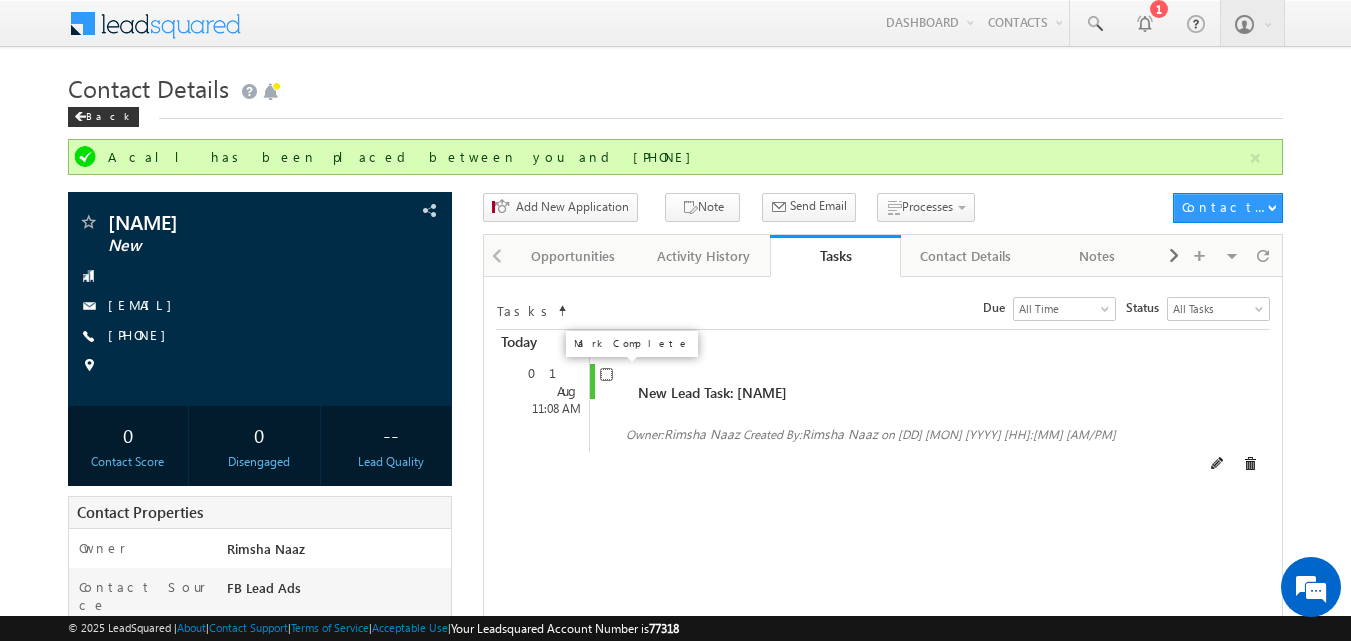 click at bounding box center (606, 374) 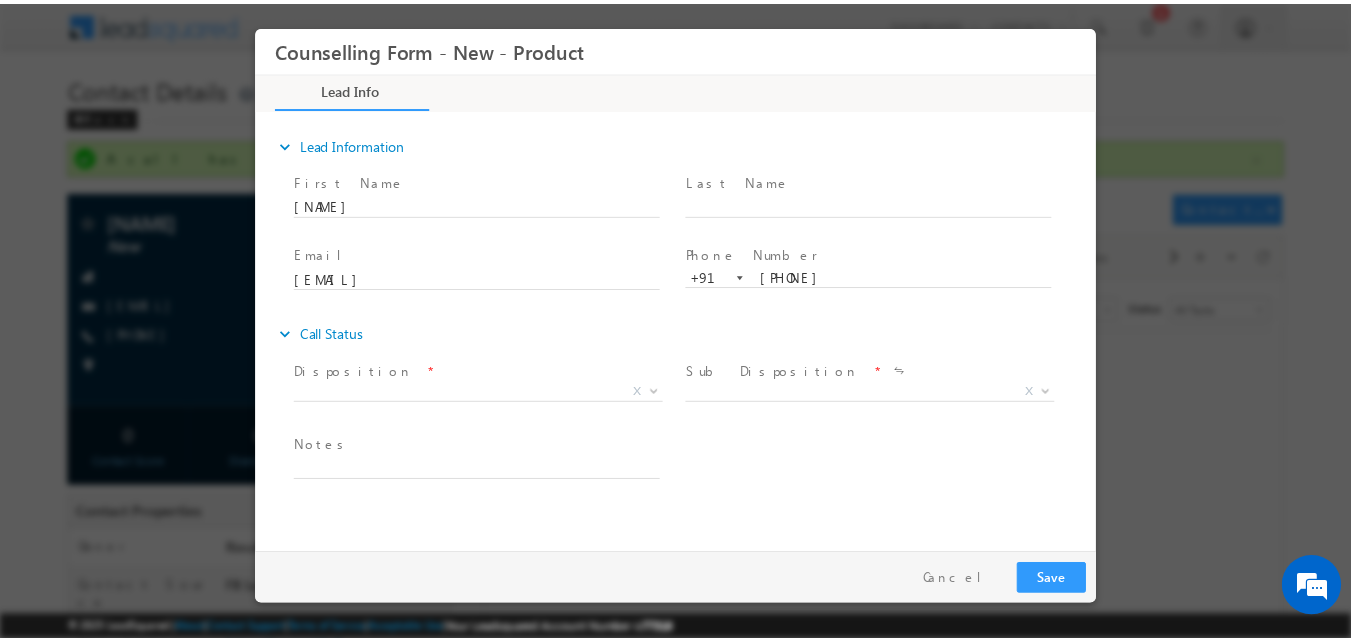 scroll, scrollTop: 0, scrollLeft: 0, axis: both 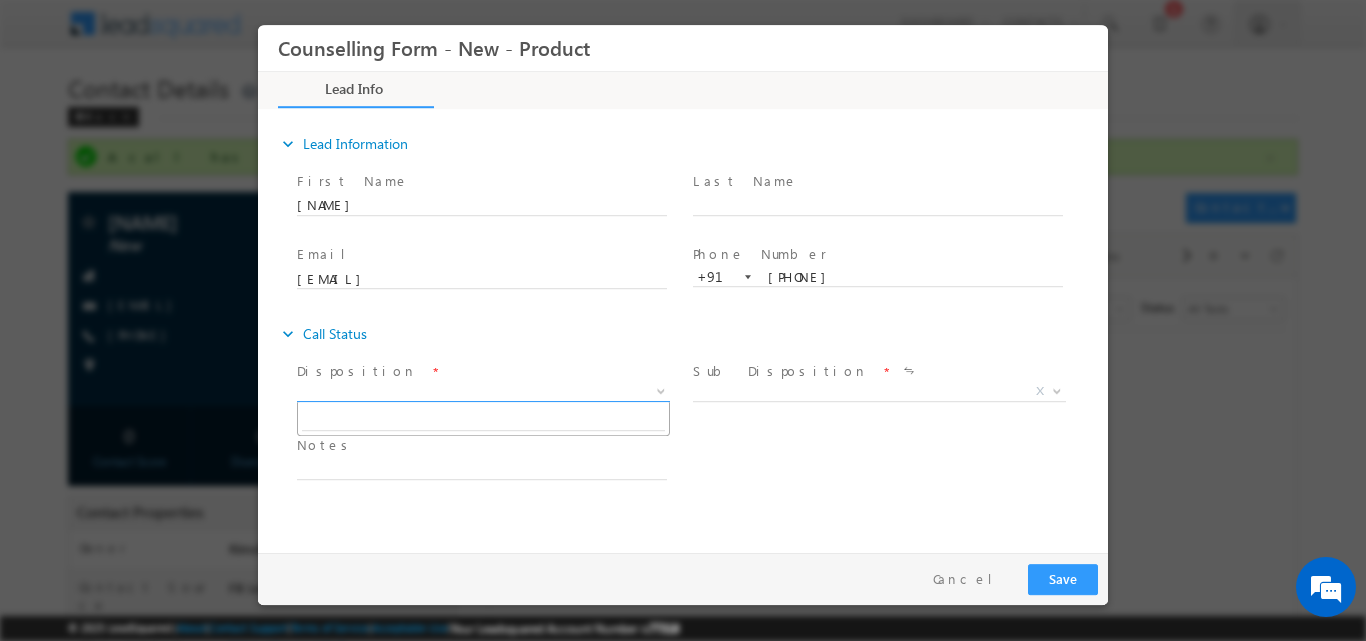click at bounding box center (661, 389) 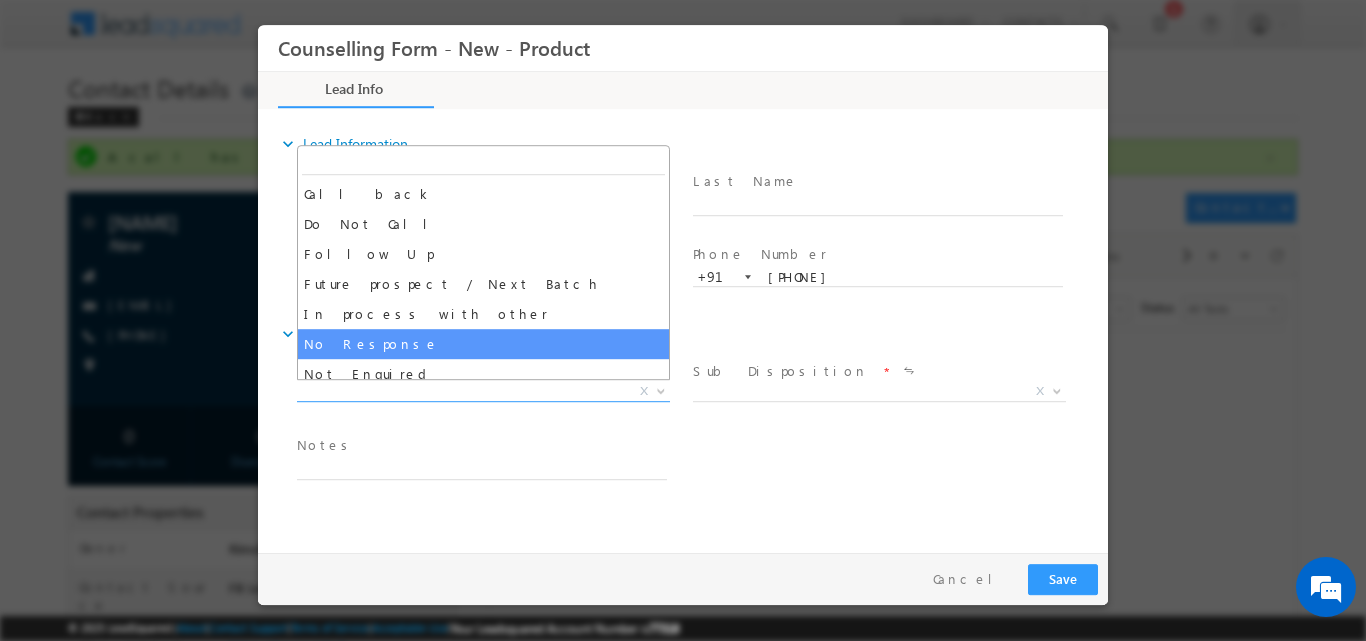 select on "No Response" 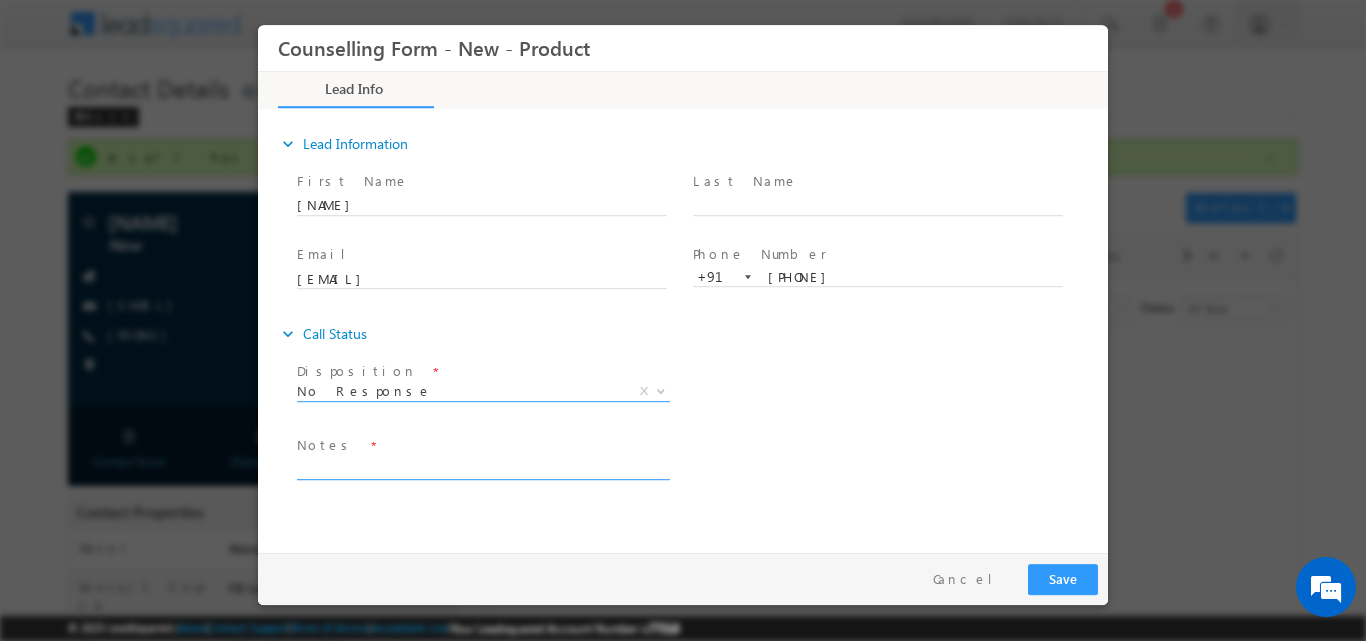 click at bounding box center [482, 467] 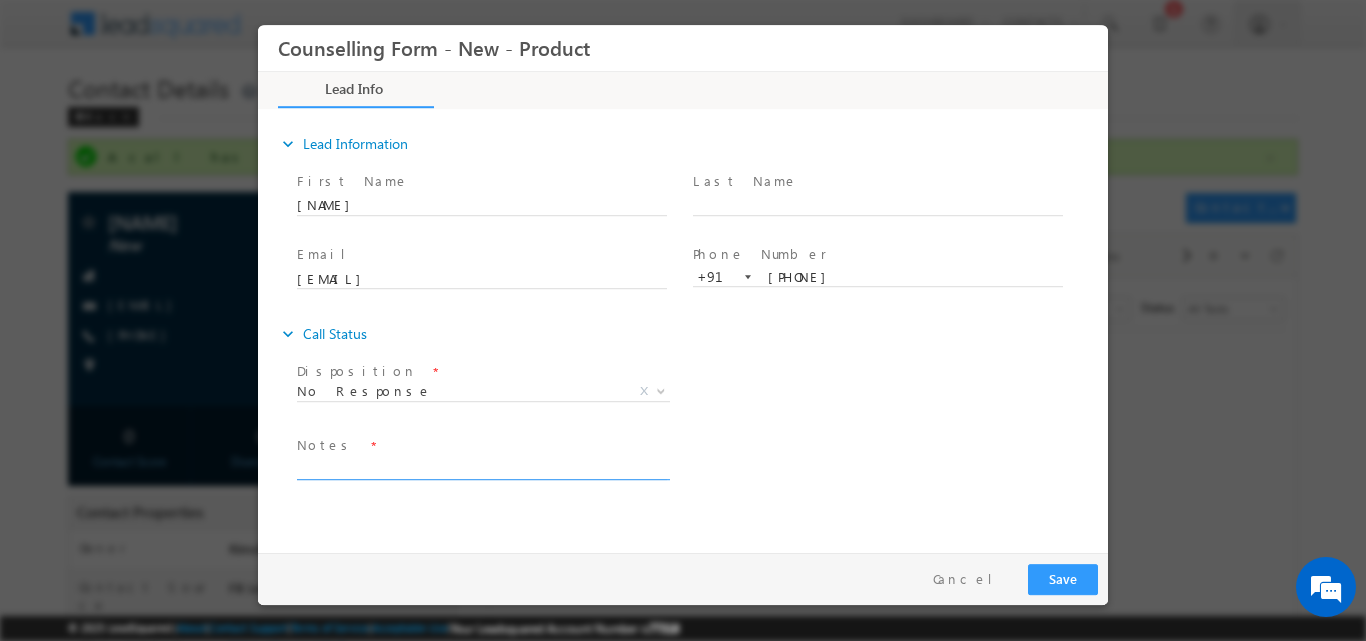 paste on "No response, dnp" 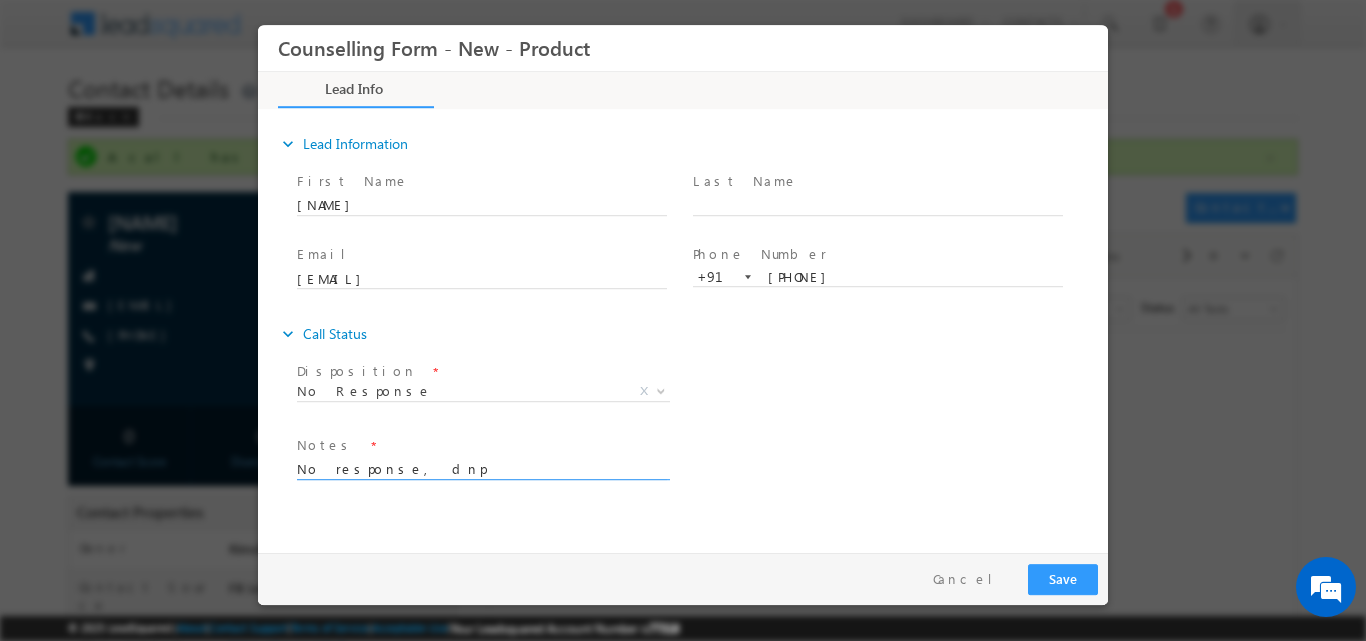 type on "No response, dnp" 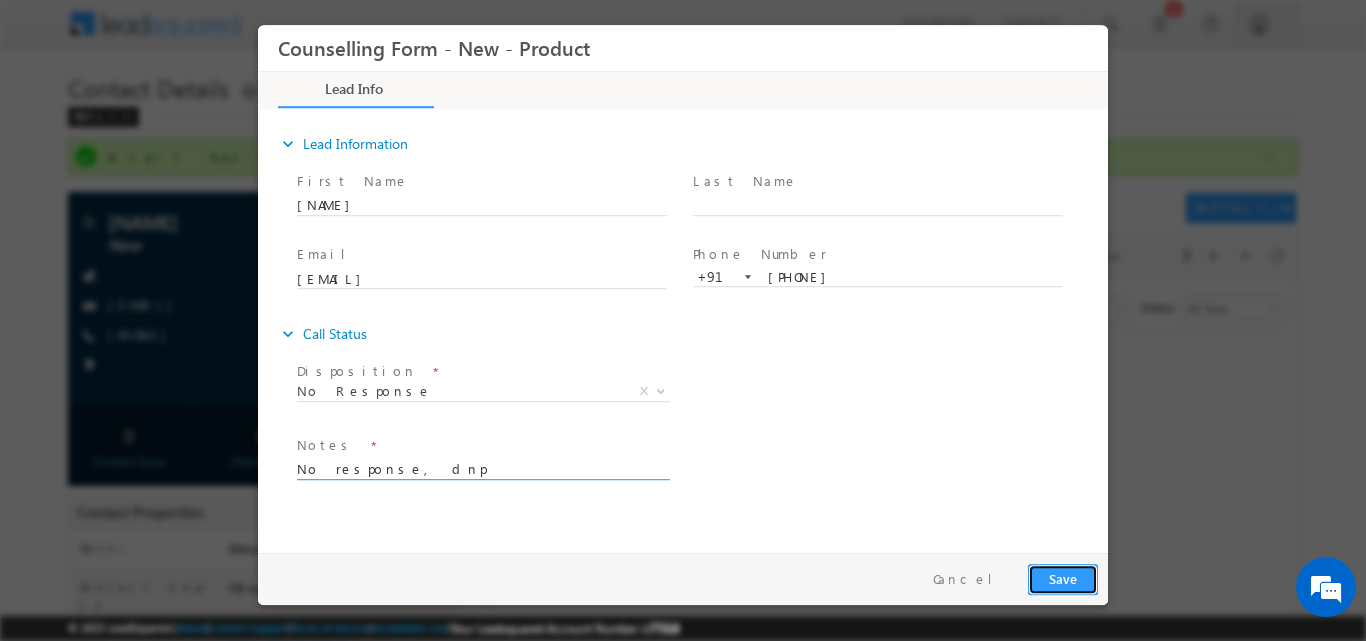 click on "Save" at bounding box center (1063, 578) 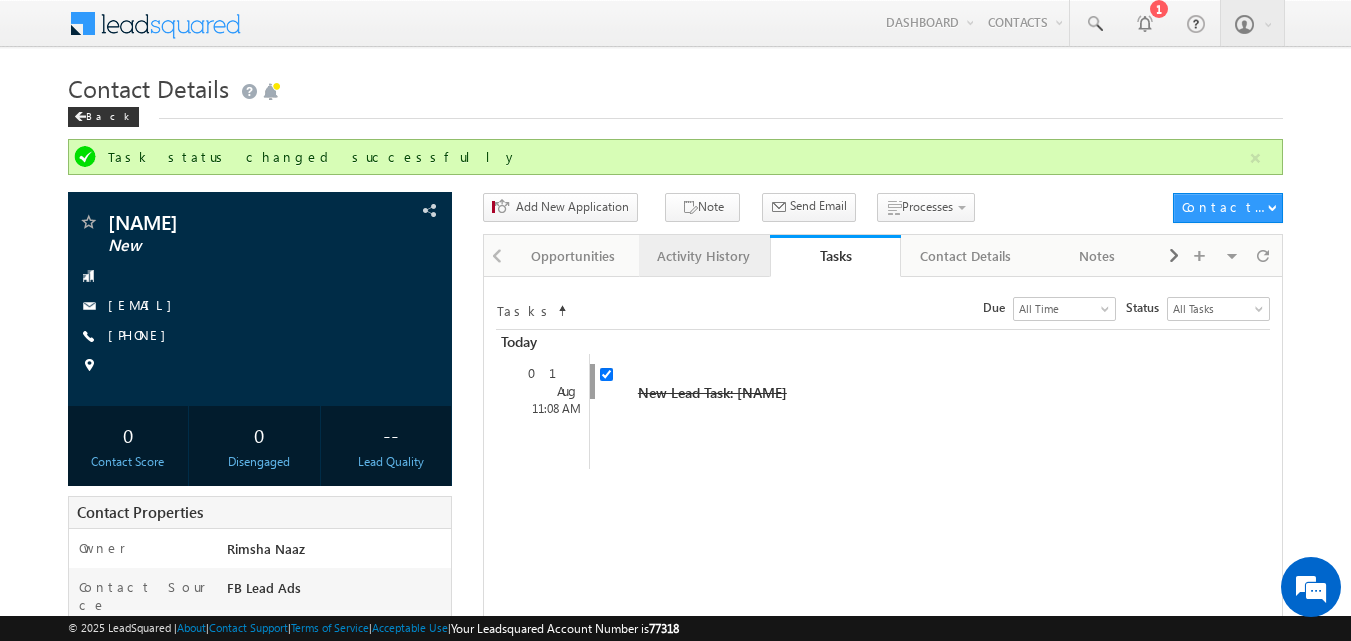 click on "Activity History" at bounding box center (703, 256) 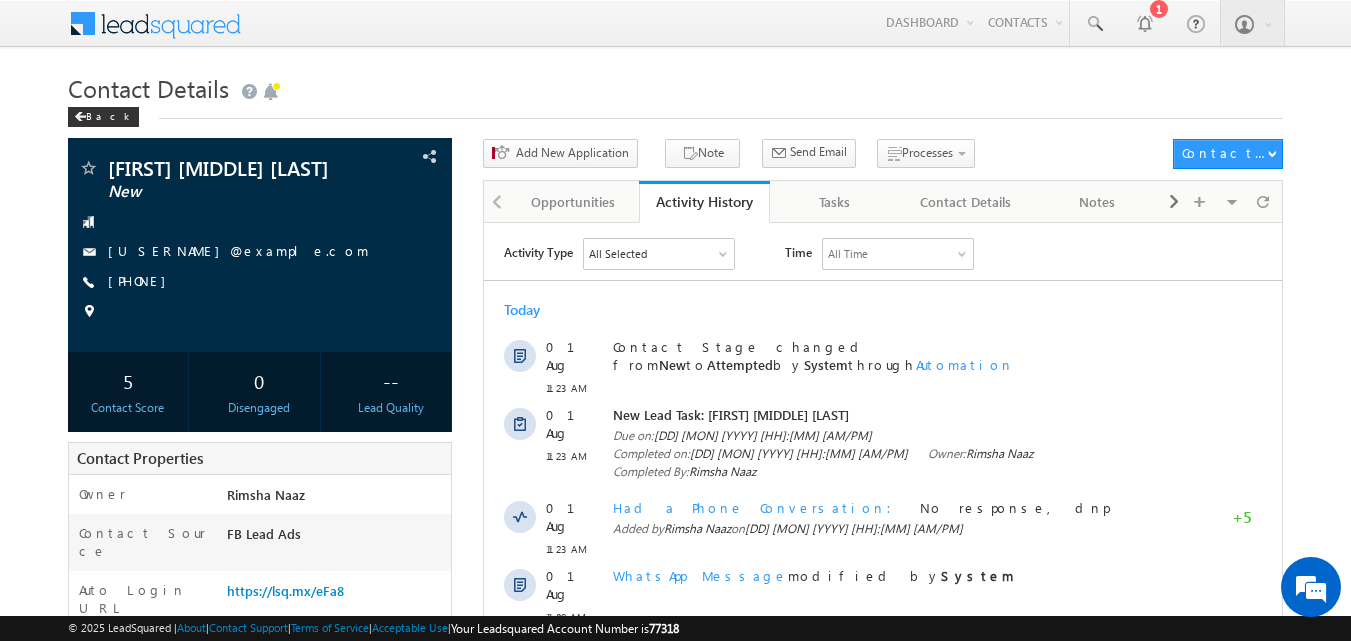 scroll, scrollTop: 0, scrollLeft: 0, axis: both 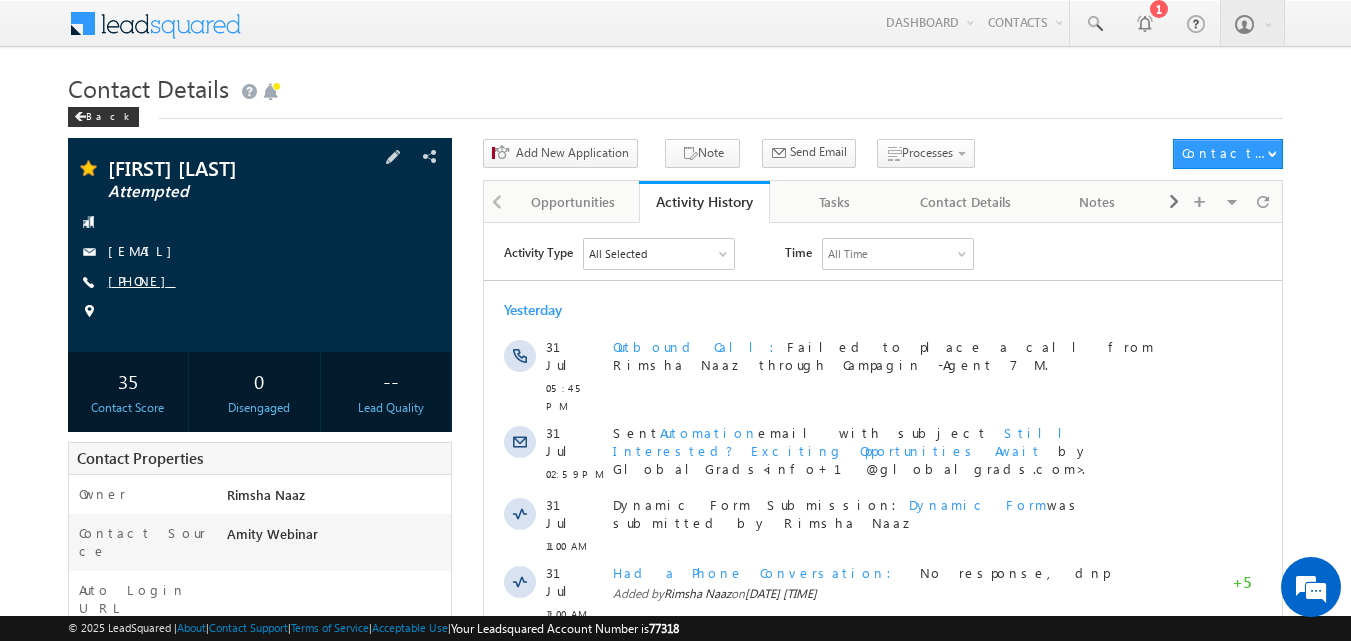 click on "[PHONE]" at bounding box center [142, 280] 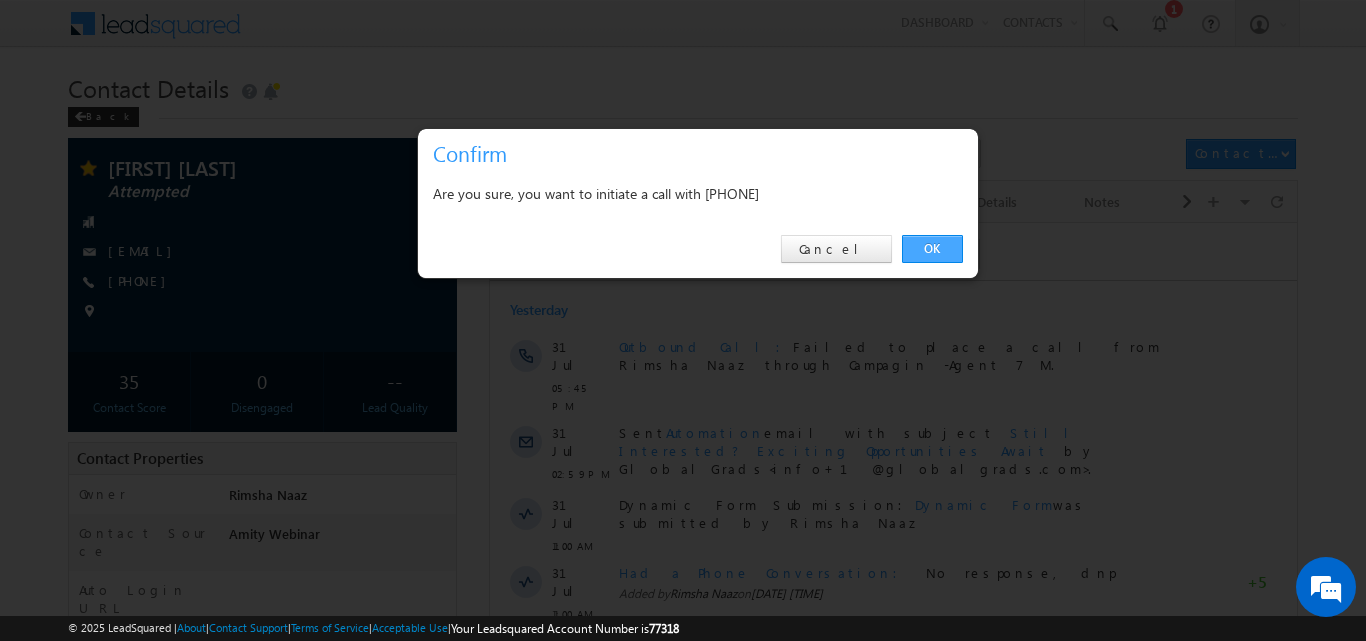 click on "OK" at bounding box center [932, 249] 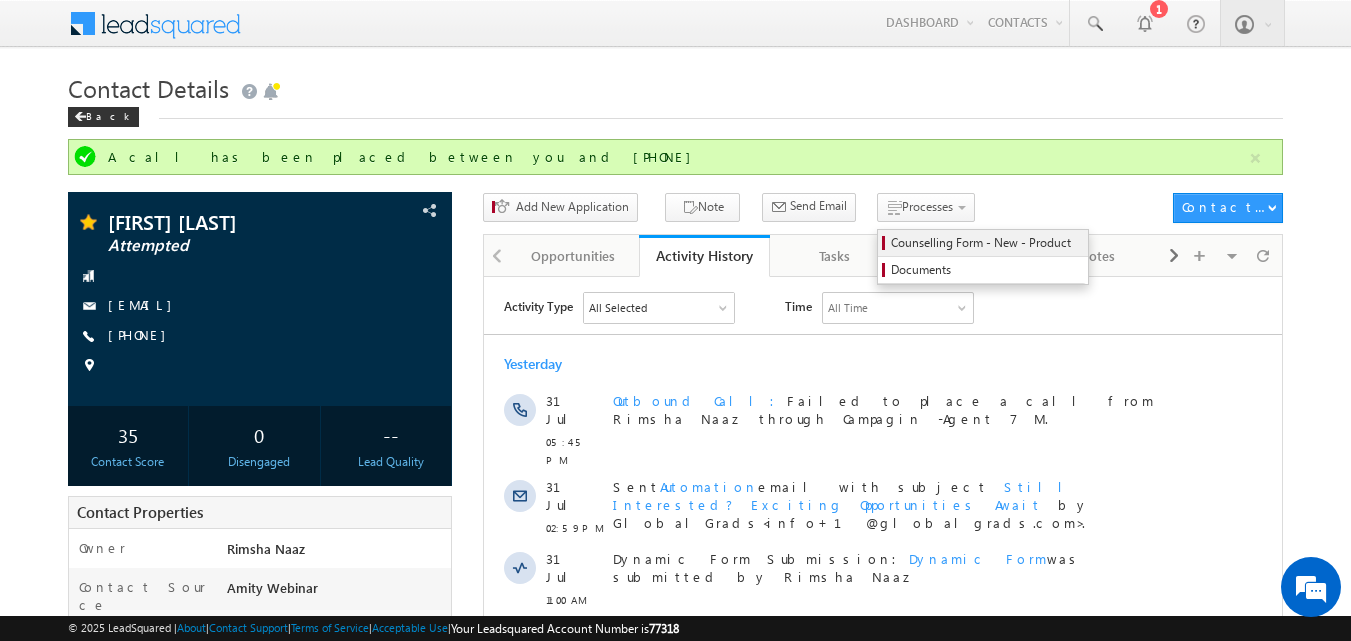click on "Counselling Form - New - Product" at bounding box center [986, 243] 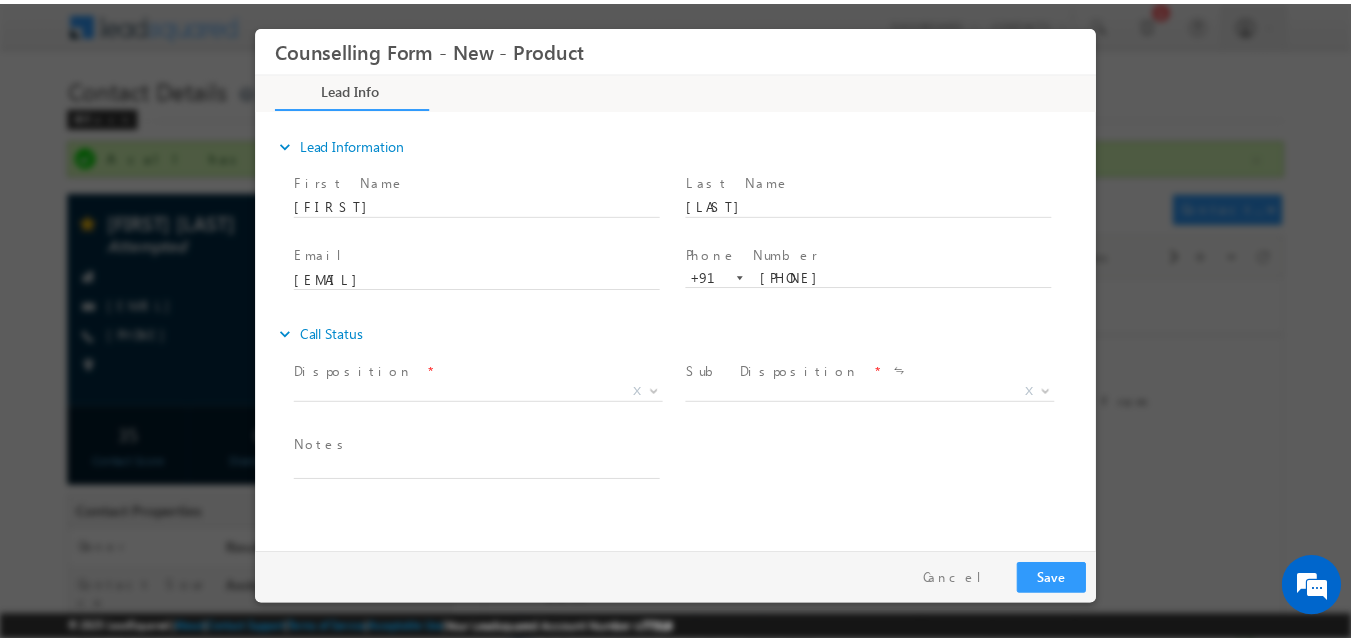 scroll, scrollTop: 0, scrollLeft: 0, axis: both 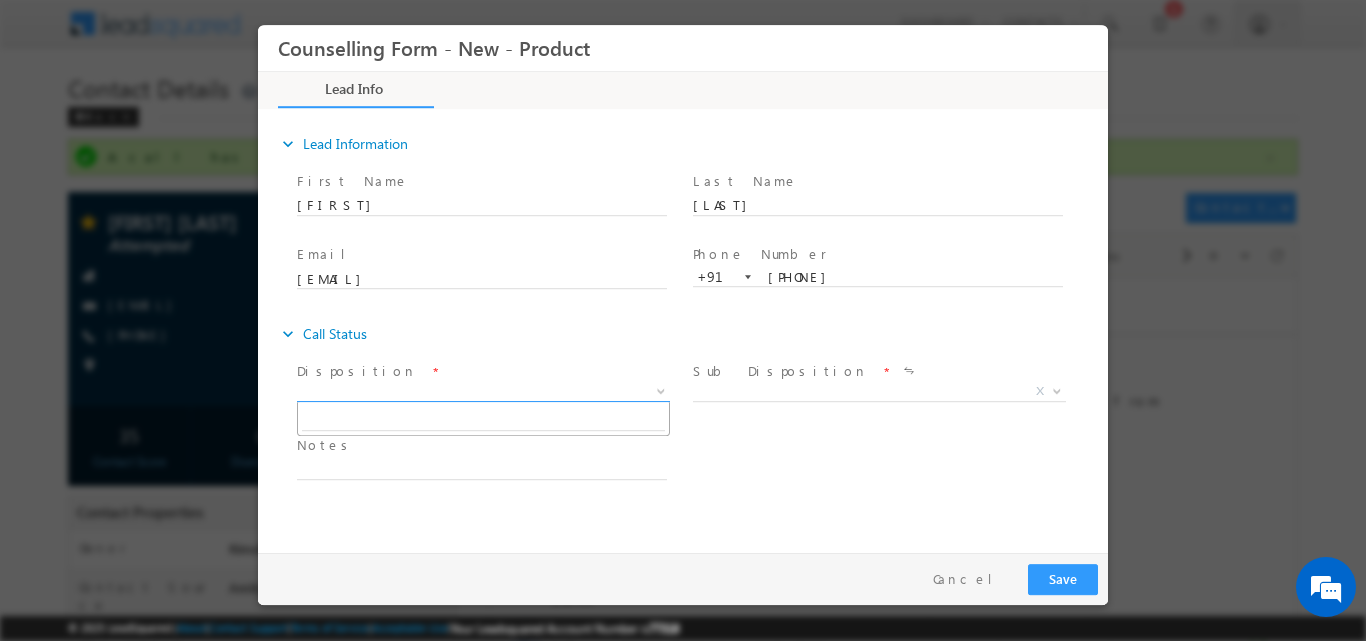 click at bounding box center (659, 390) 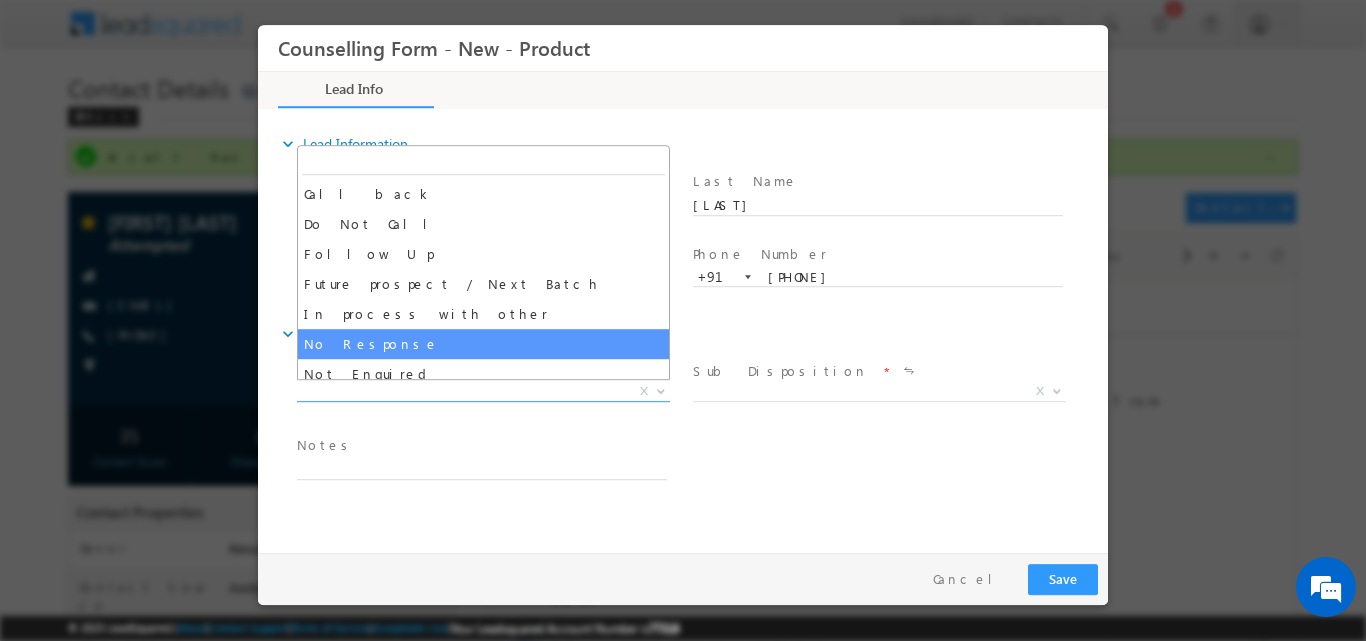 select on "No Response" 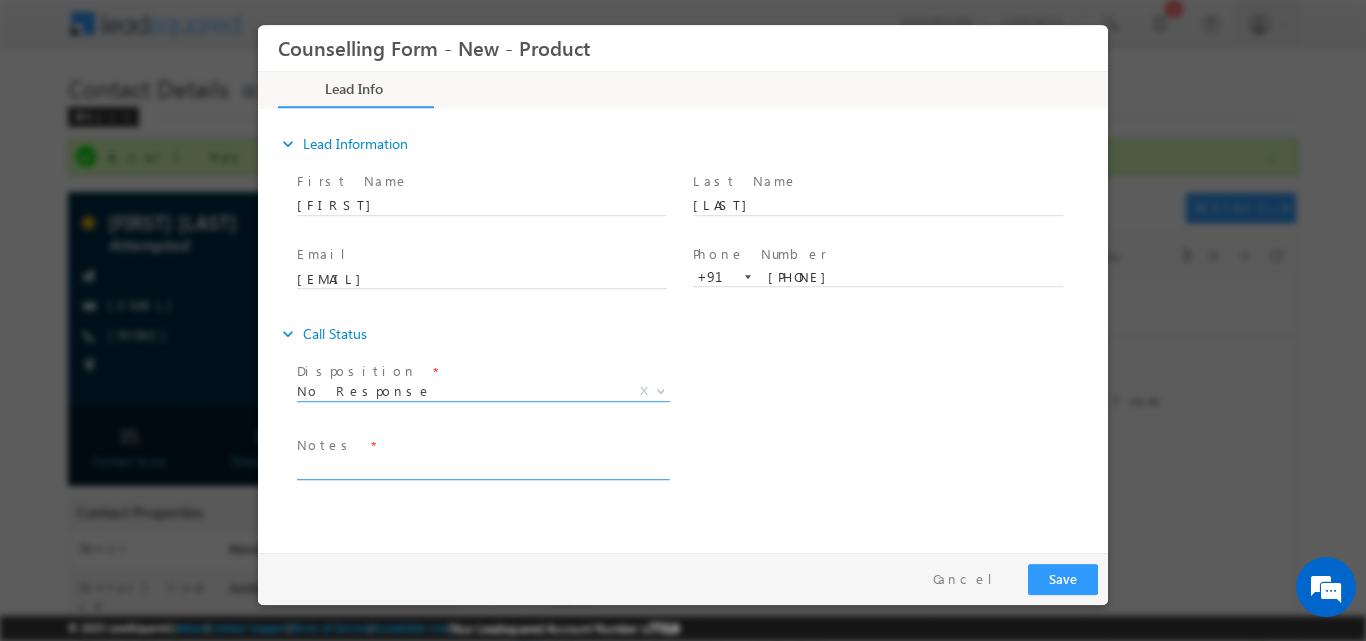 click at bounding box center [482, 467] 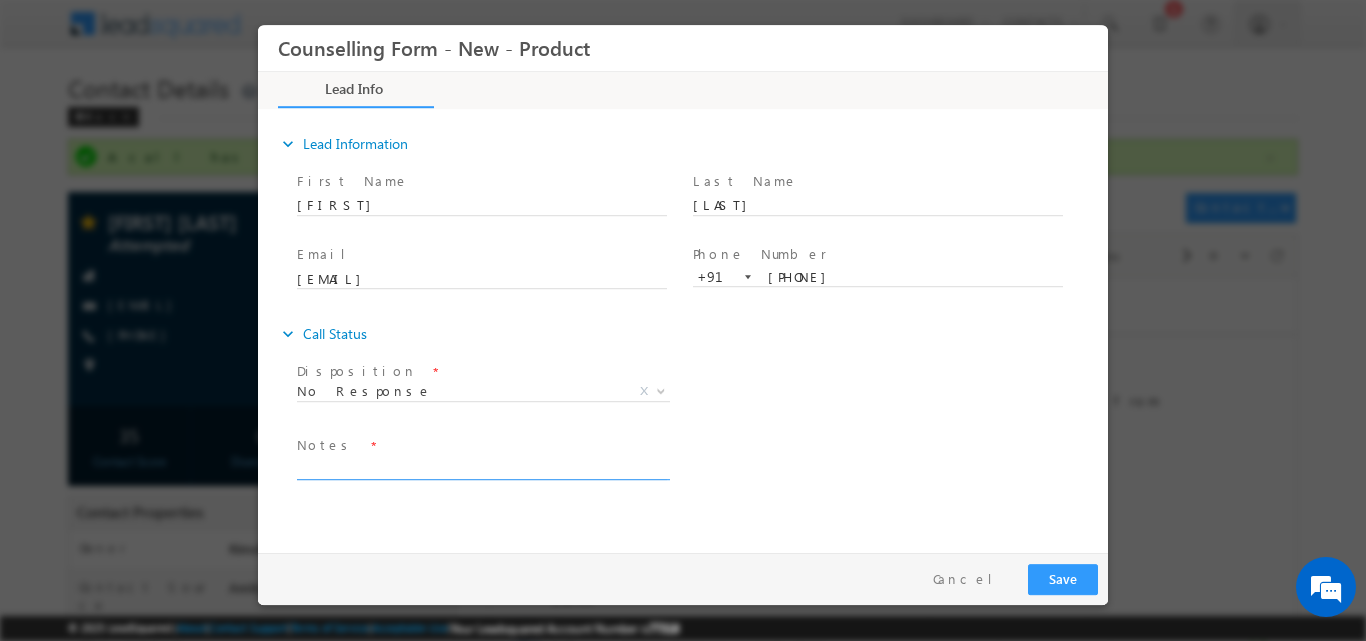 paste on "No response, dnp" 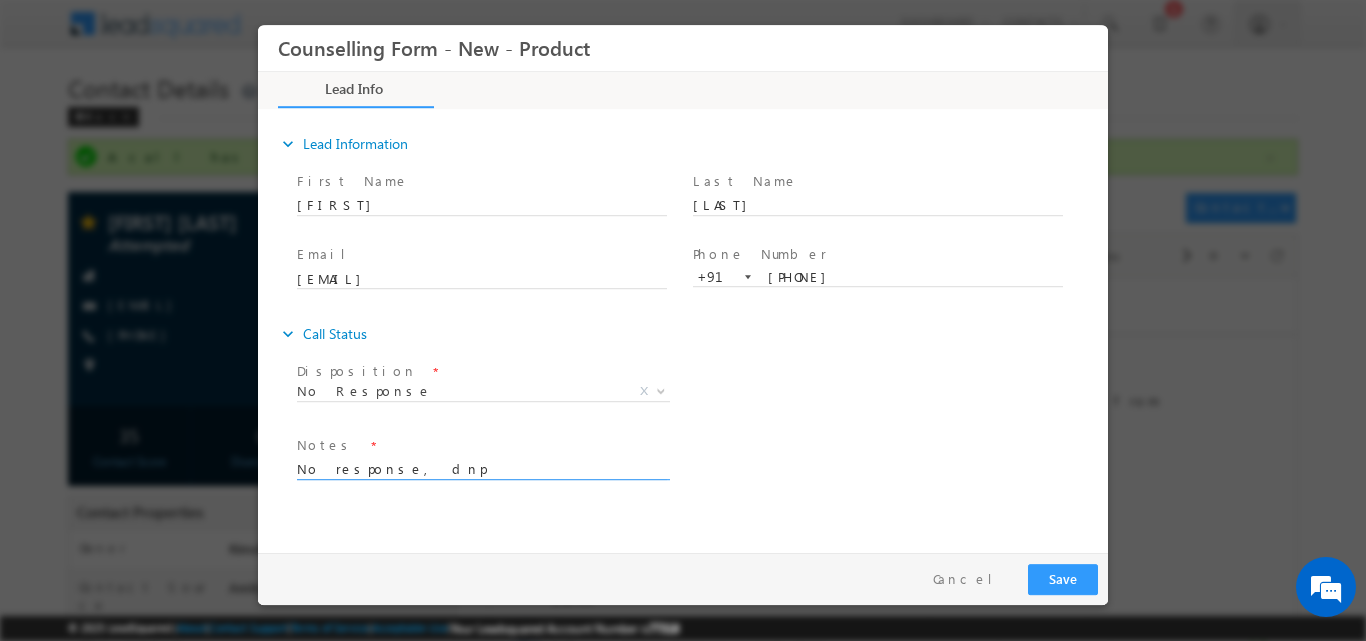 type on "No response, dnp" 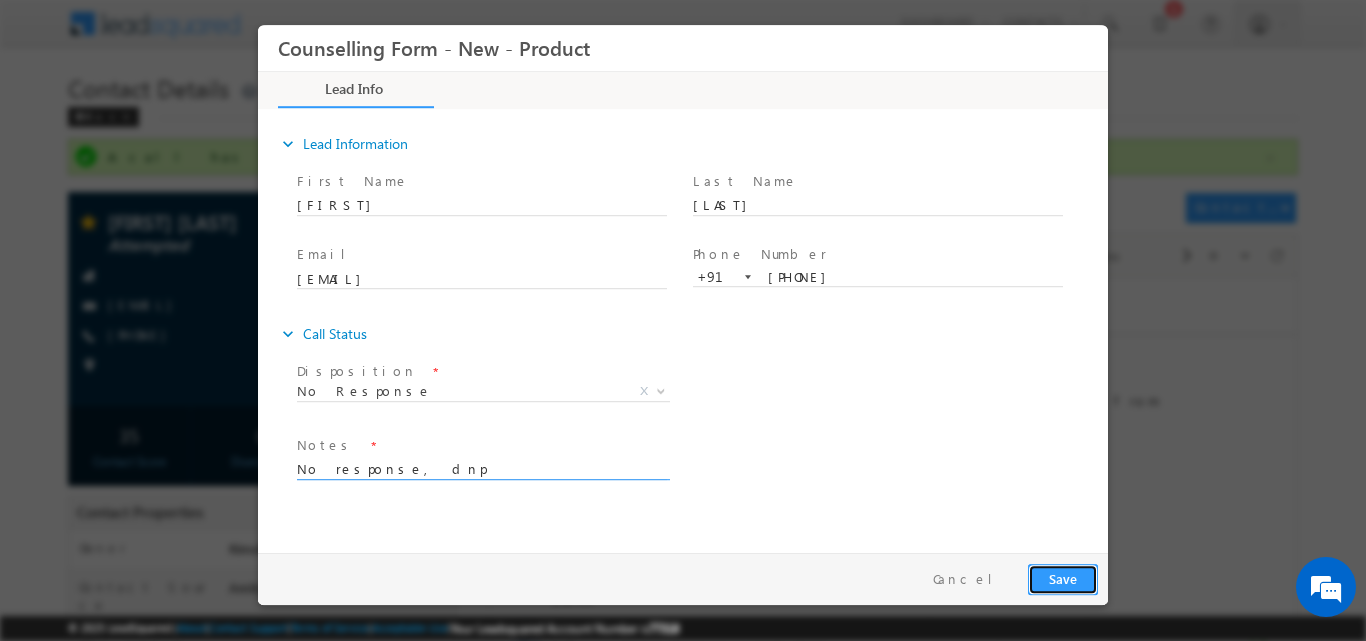 click on "Save" at bounding box center (1063, 578) 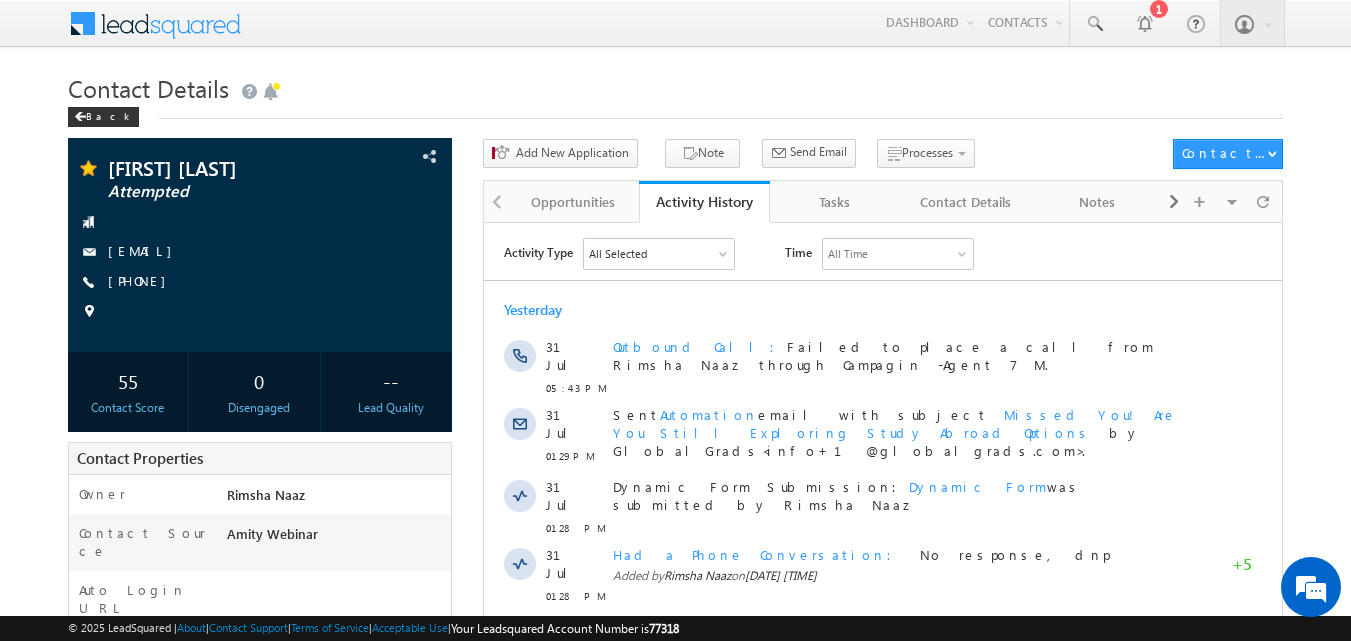 scroll, scrollTop: 0, scrollLeft: 0, axis: both 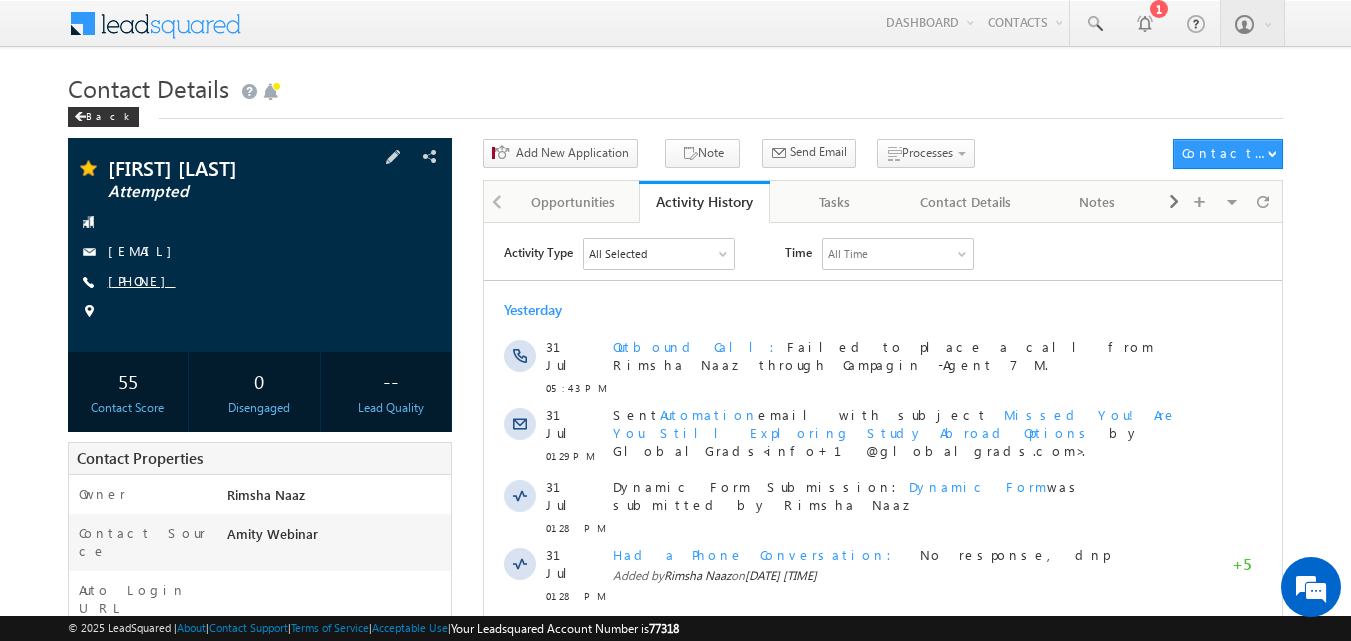 click on "[PHONE]" at bounding box center [142, 280] 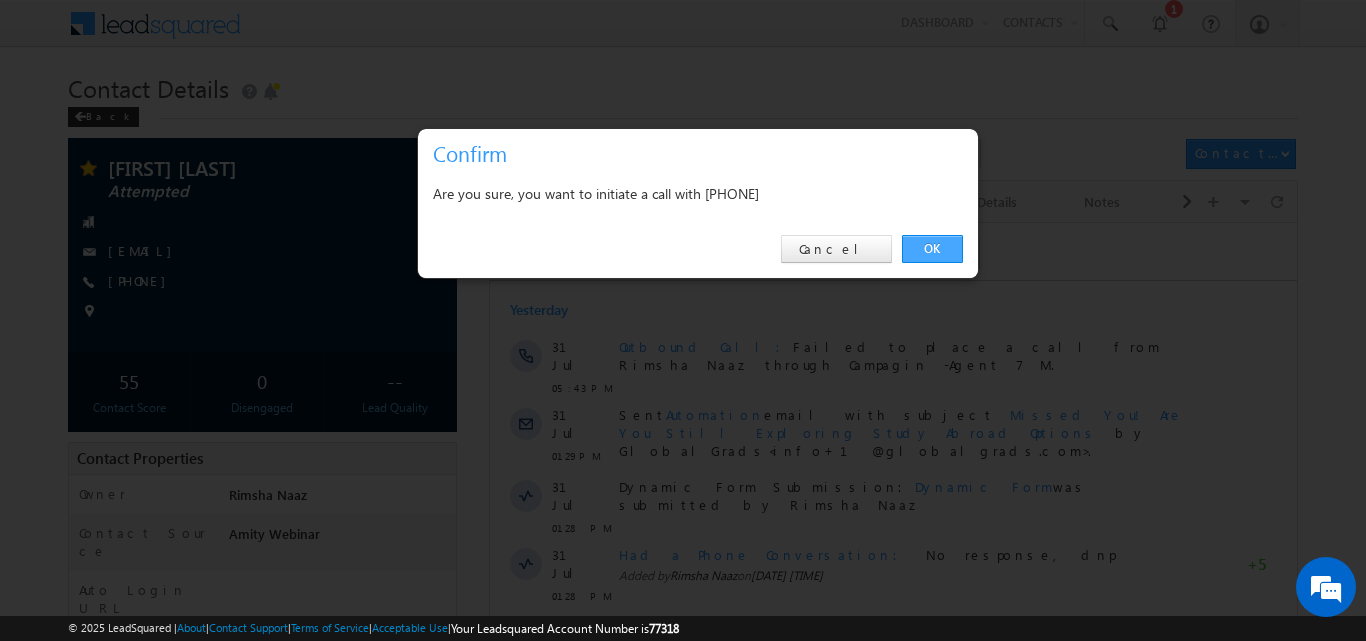 click on "OK" at bounding box center (932, 249) 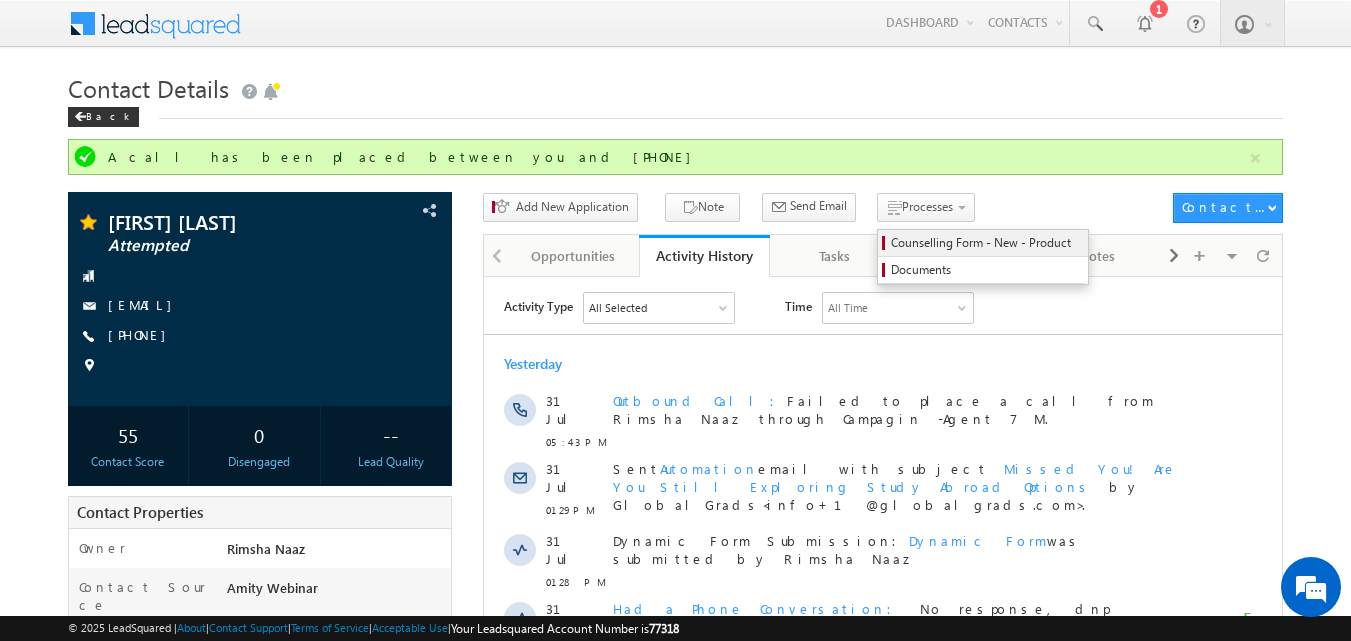 click on "Counselling Form - New - Product" at bounding box center [986, 243] 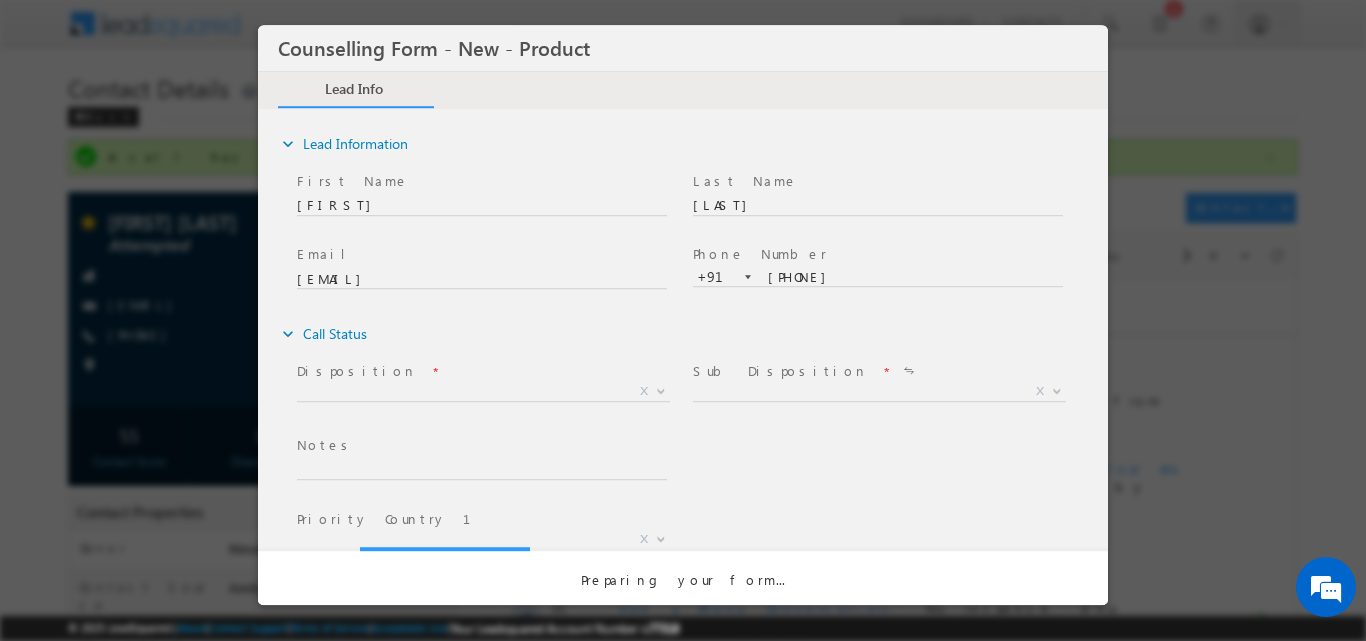 scroll, scrollTop: 0, scrollLeft: 0, axis: both 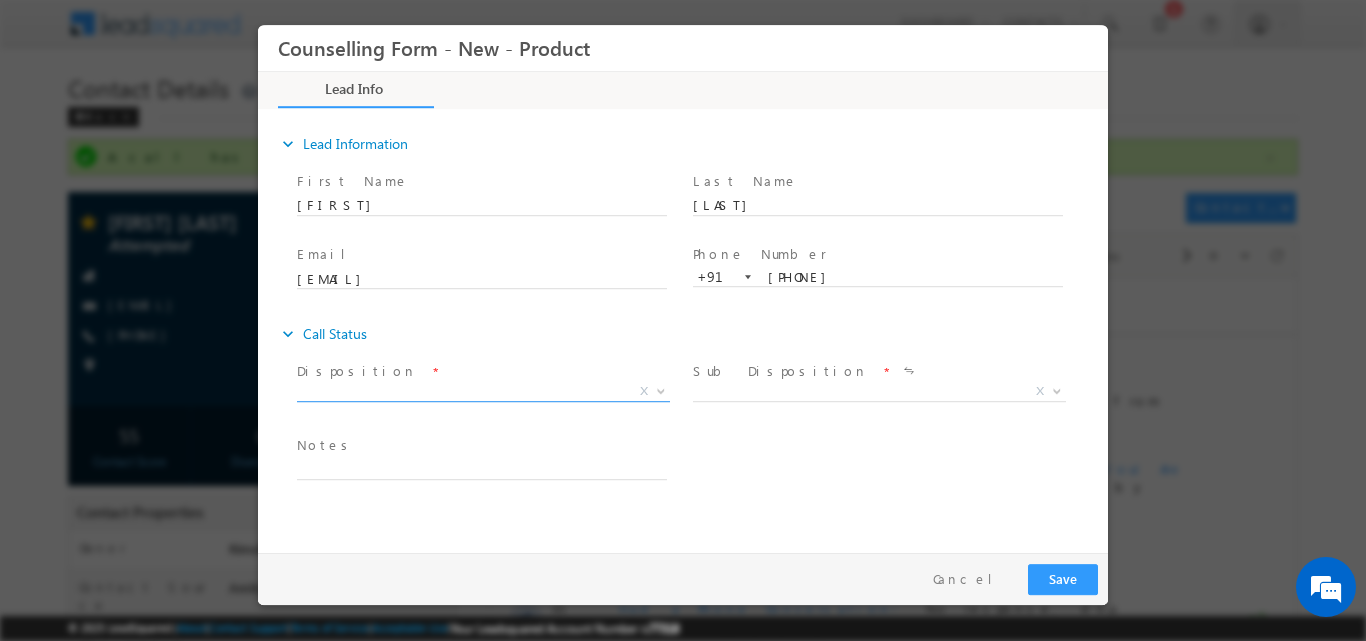 click at bounding box center [661, 389] 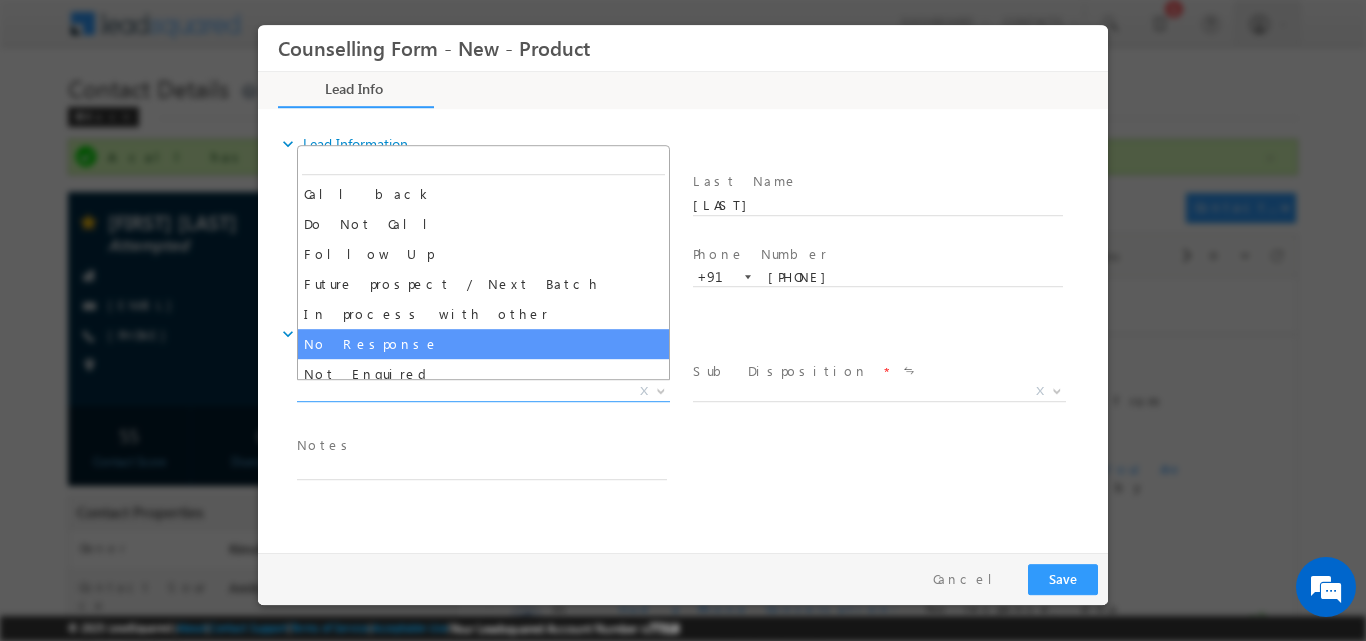 select on "No Response" 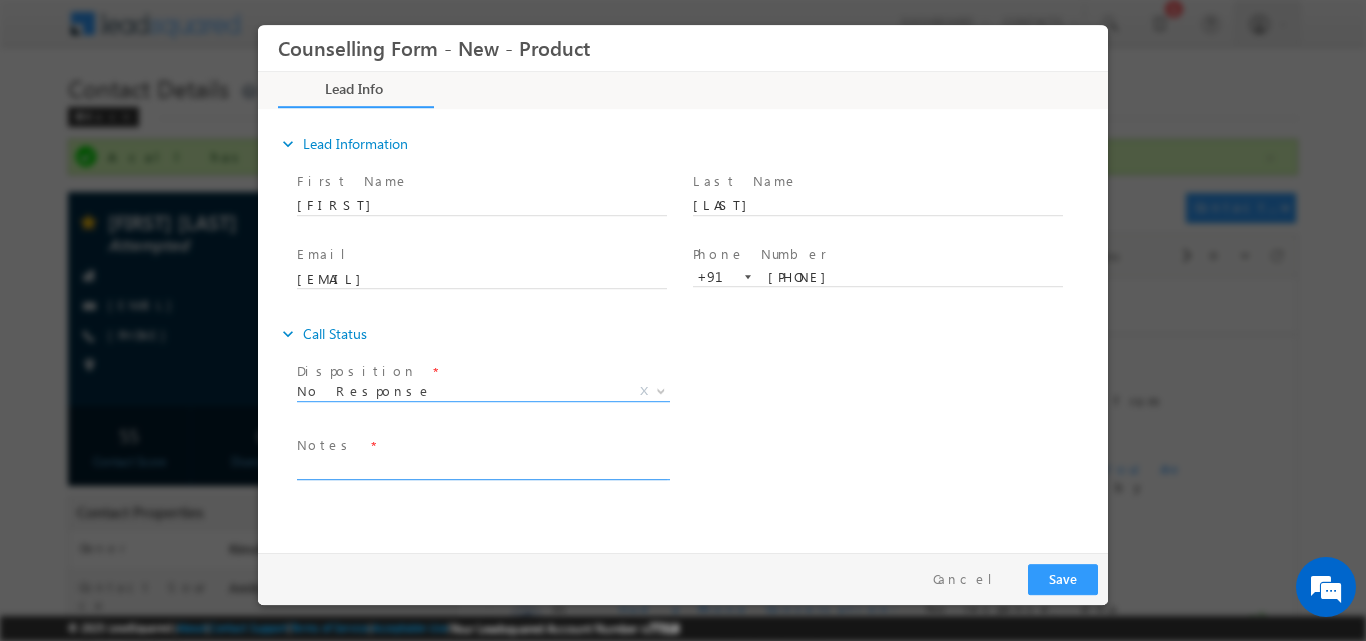click at bounding box center (482, 467) 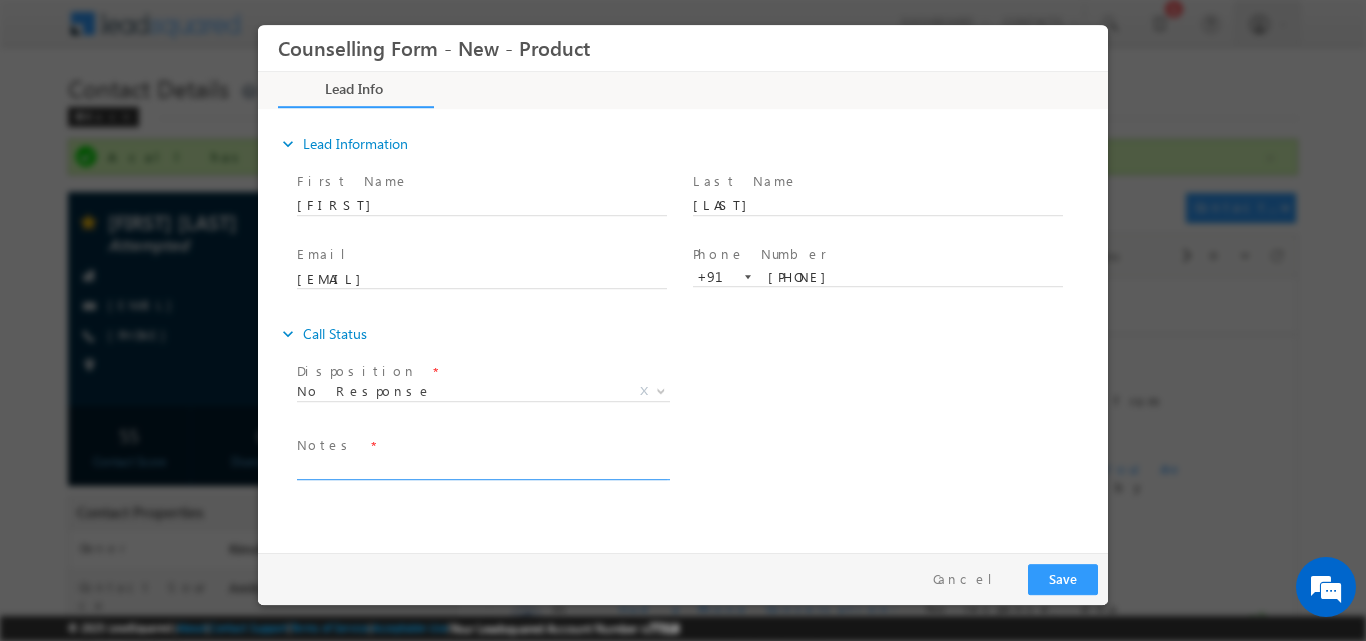 paste on "No response, dnp" 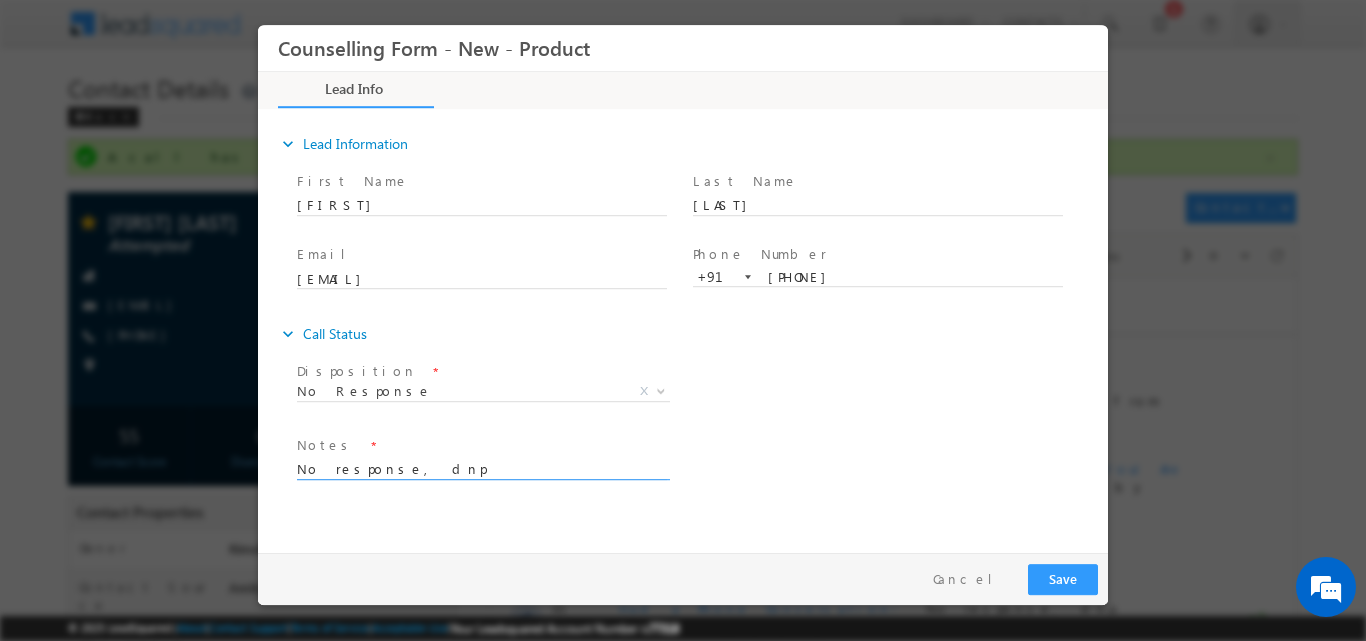 type on "No response, dnp" 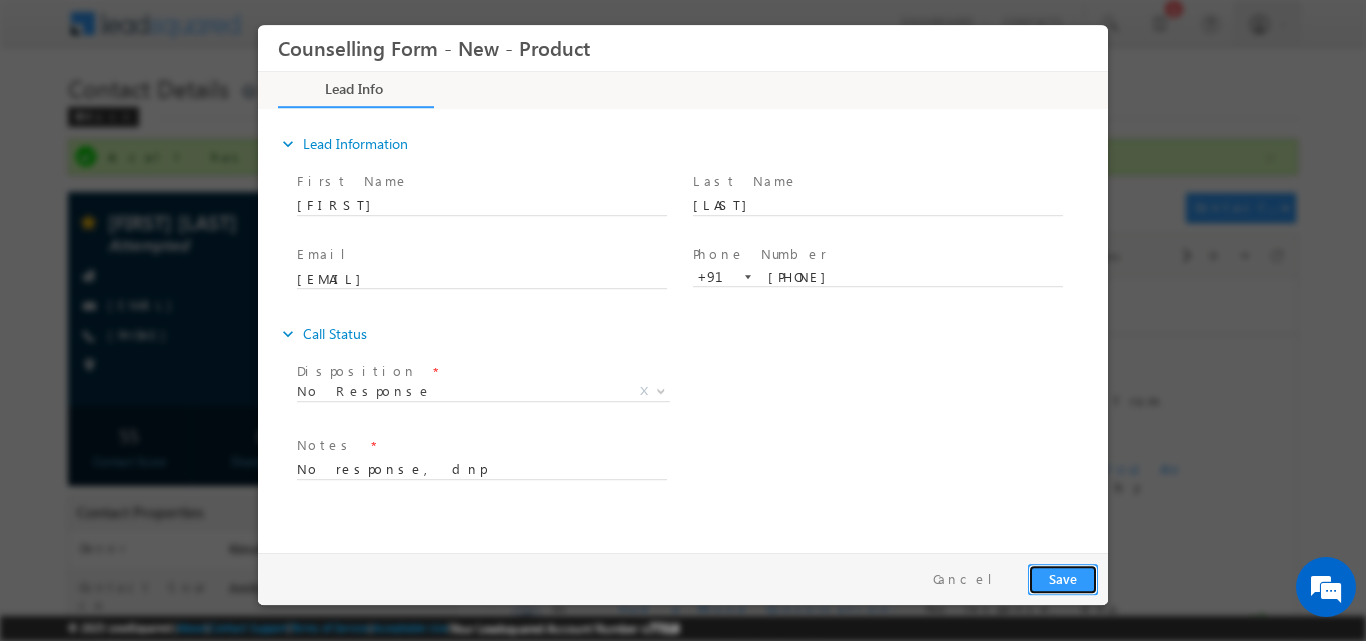 click on "Save" at bounding box center [1063, 578] 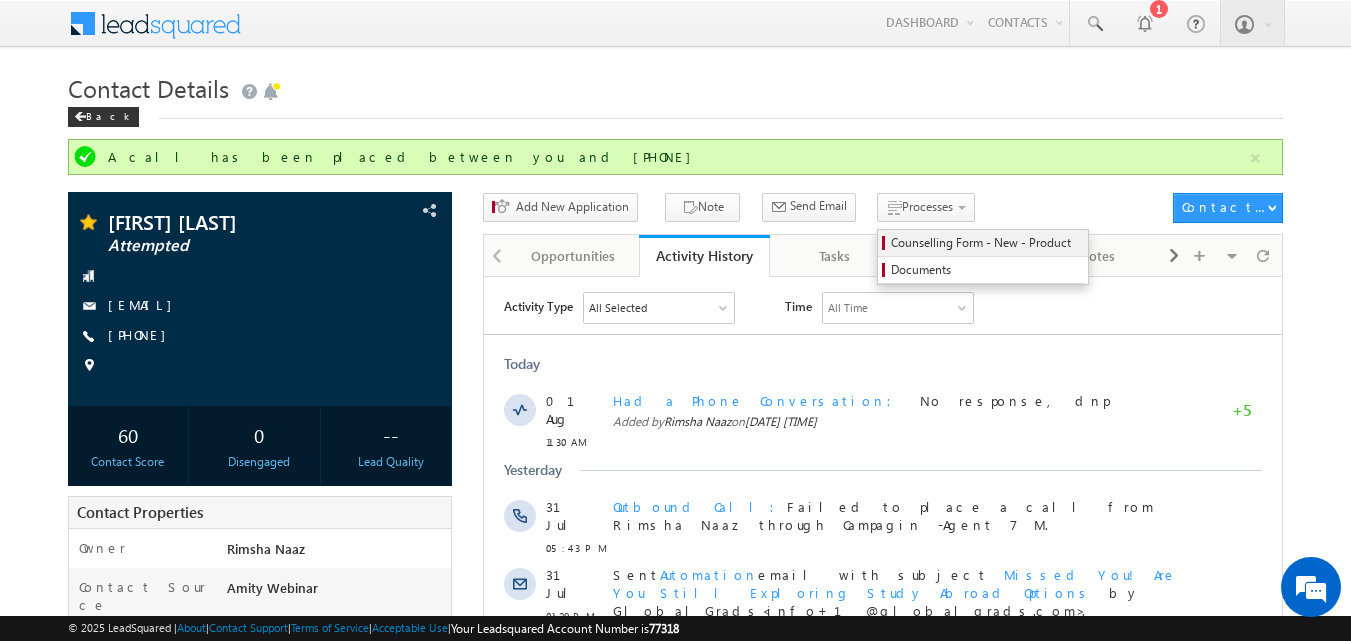 click on "Counselling Form - New - Product" at bounding box center (986, 243) 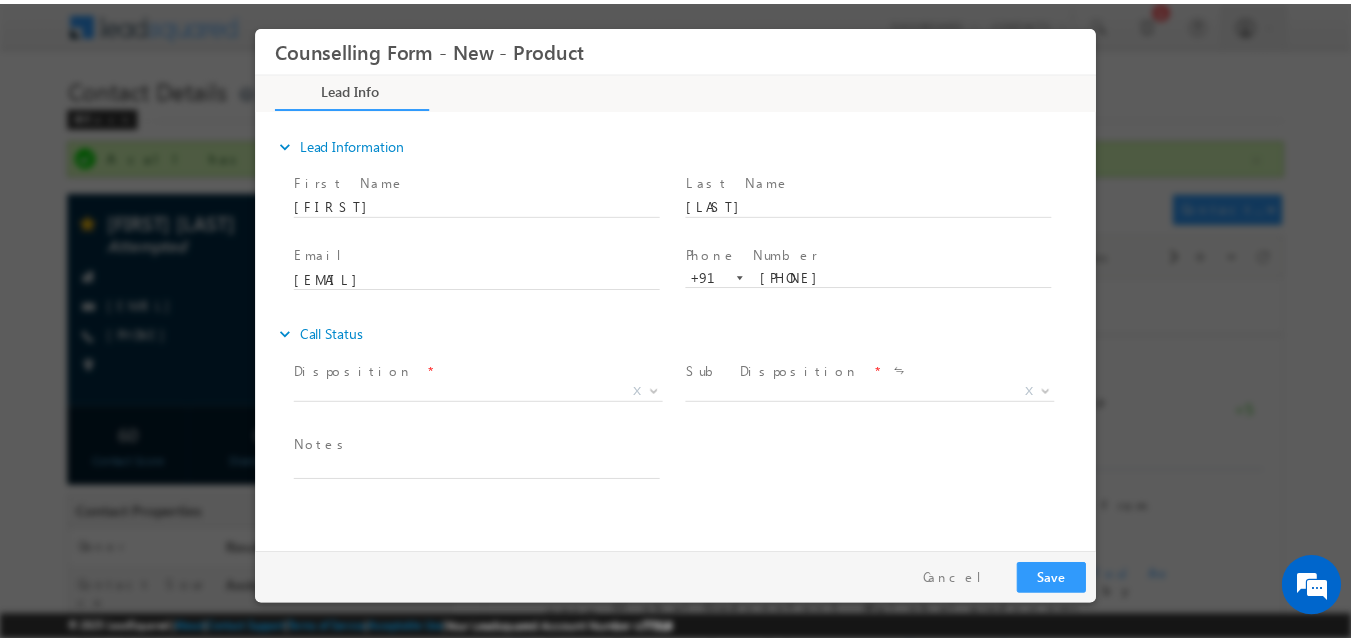 scroll, scrollTop: 0, scrollLeft: 0, axis: both 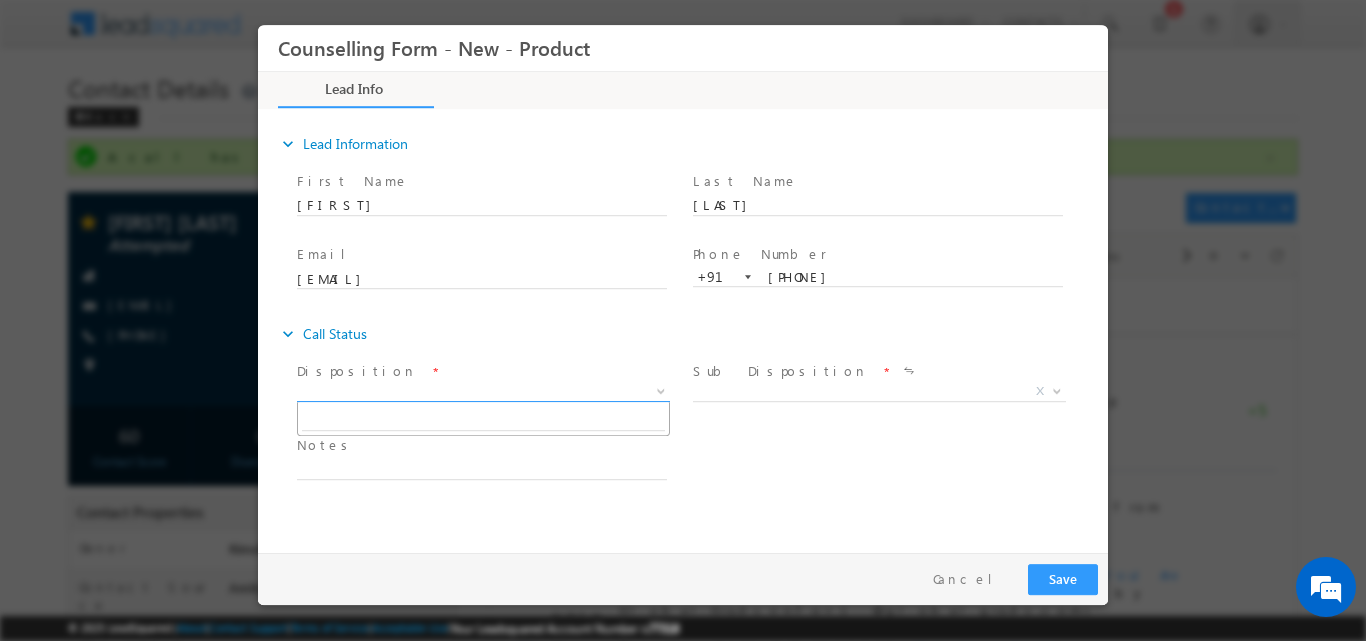 click at bounding box center (661, 389) 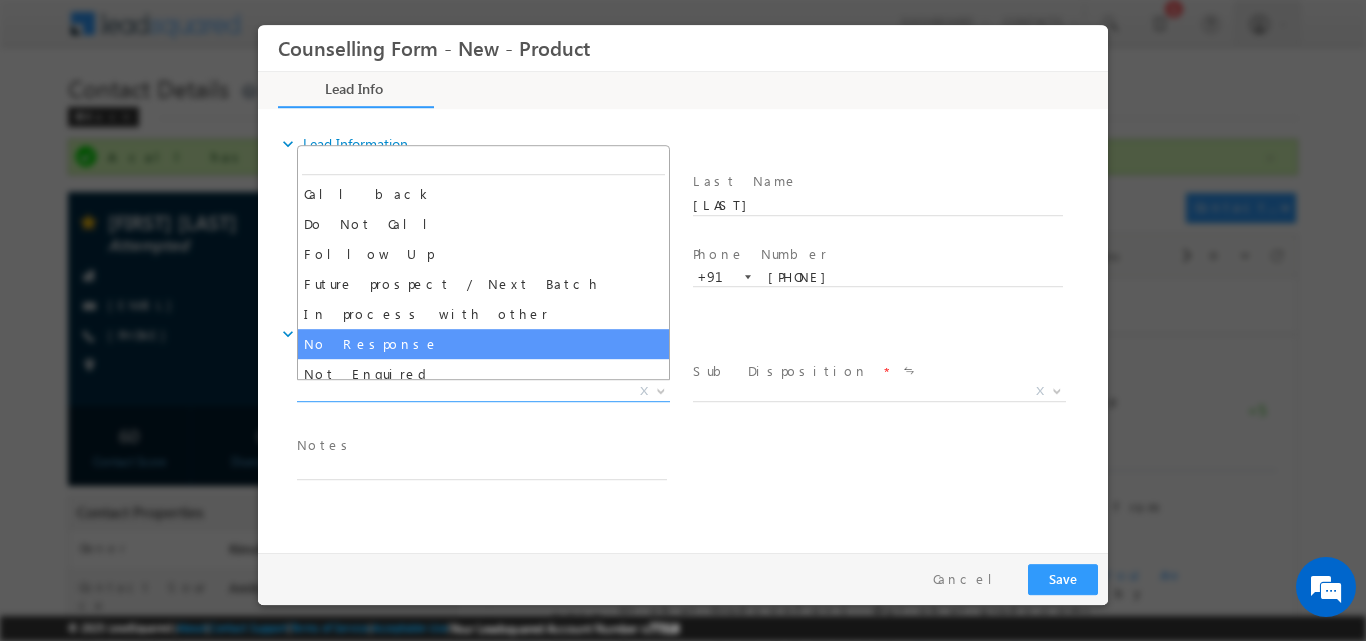 select on "No Response" 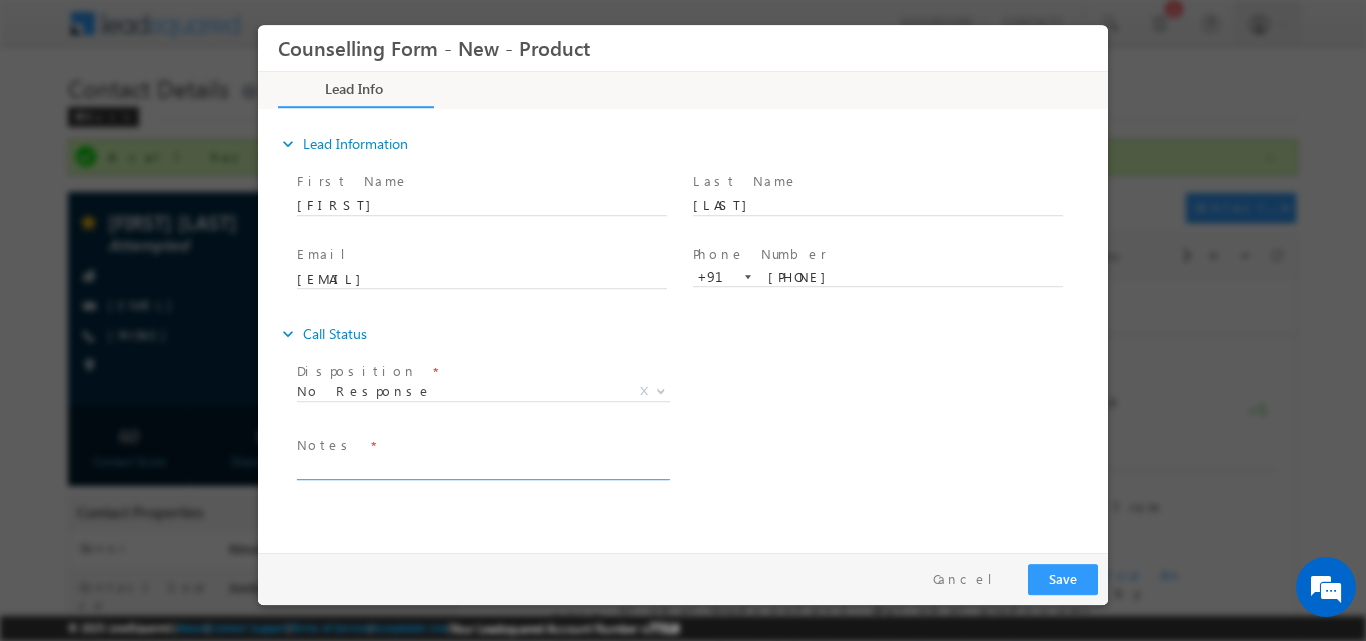 click at bounding box center (482, 467) 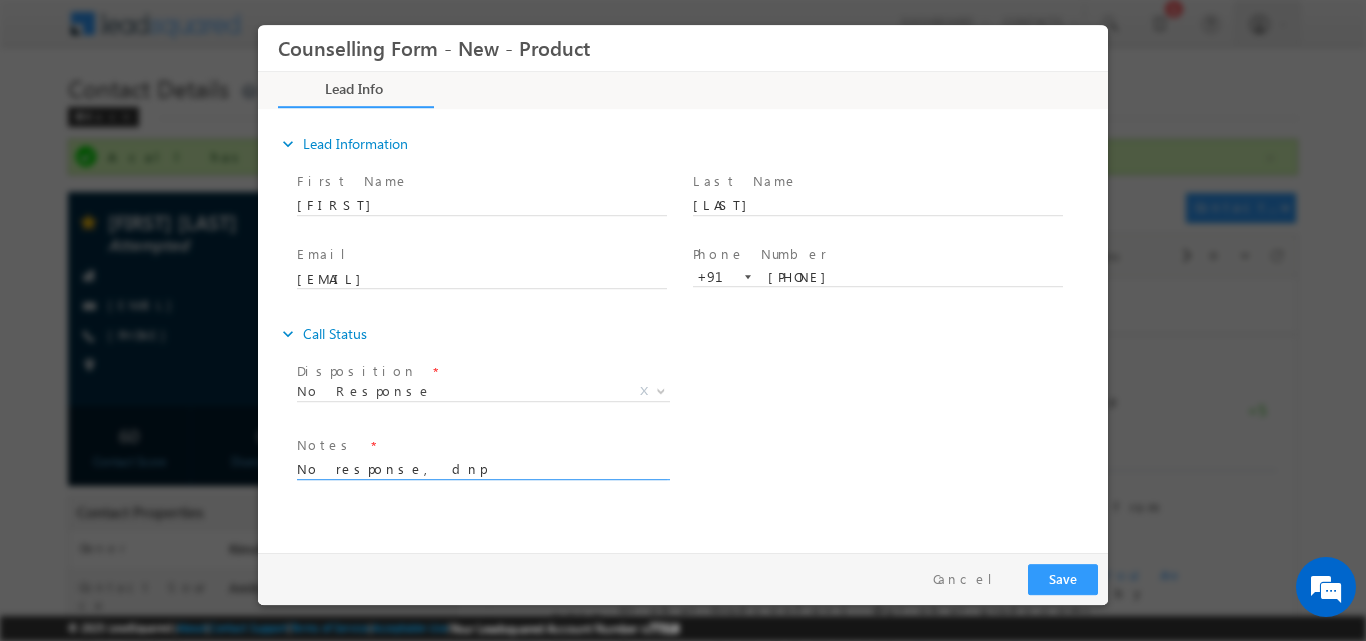 type on "No response, dnp" 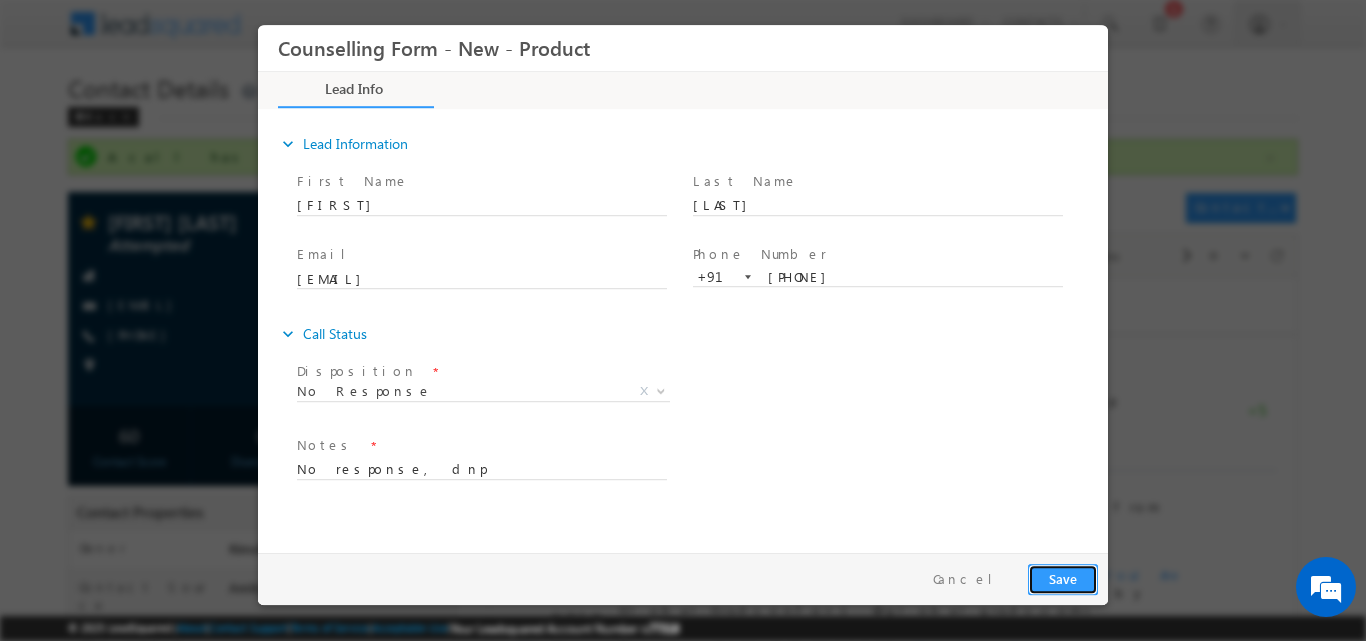 click on "Save" at bounding box center (1063, 578) 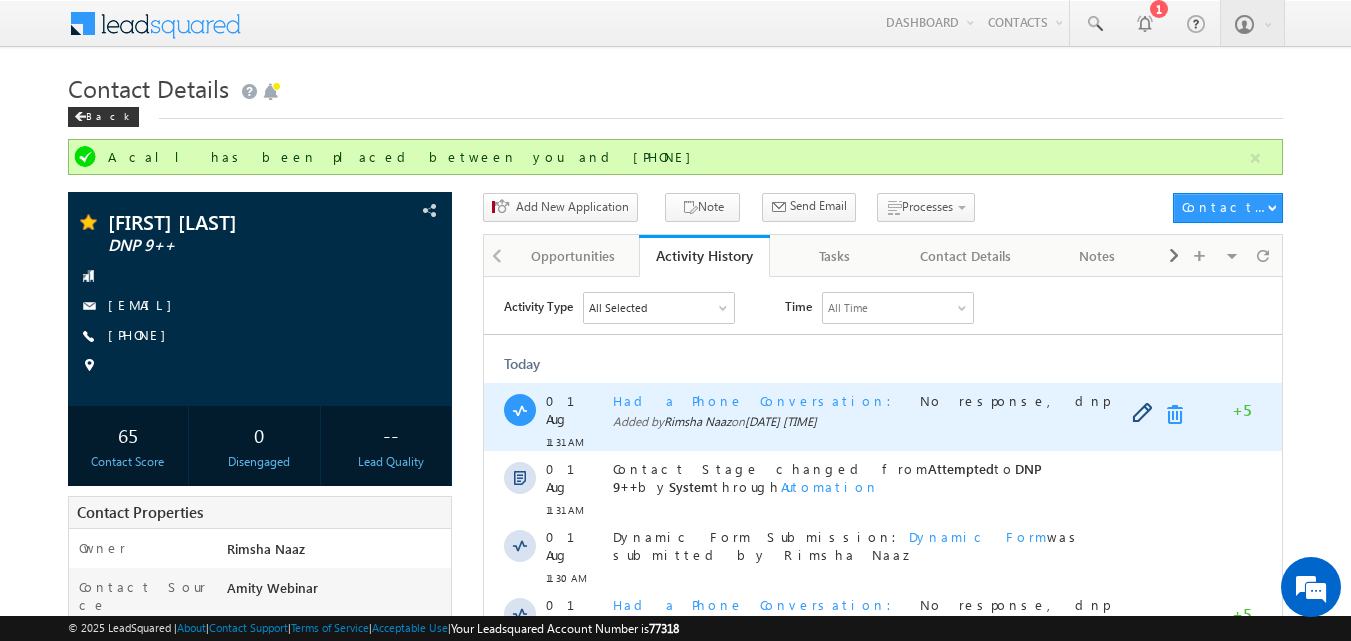 click at bounding box center [1179, 414] 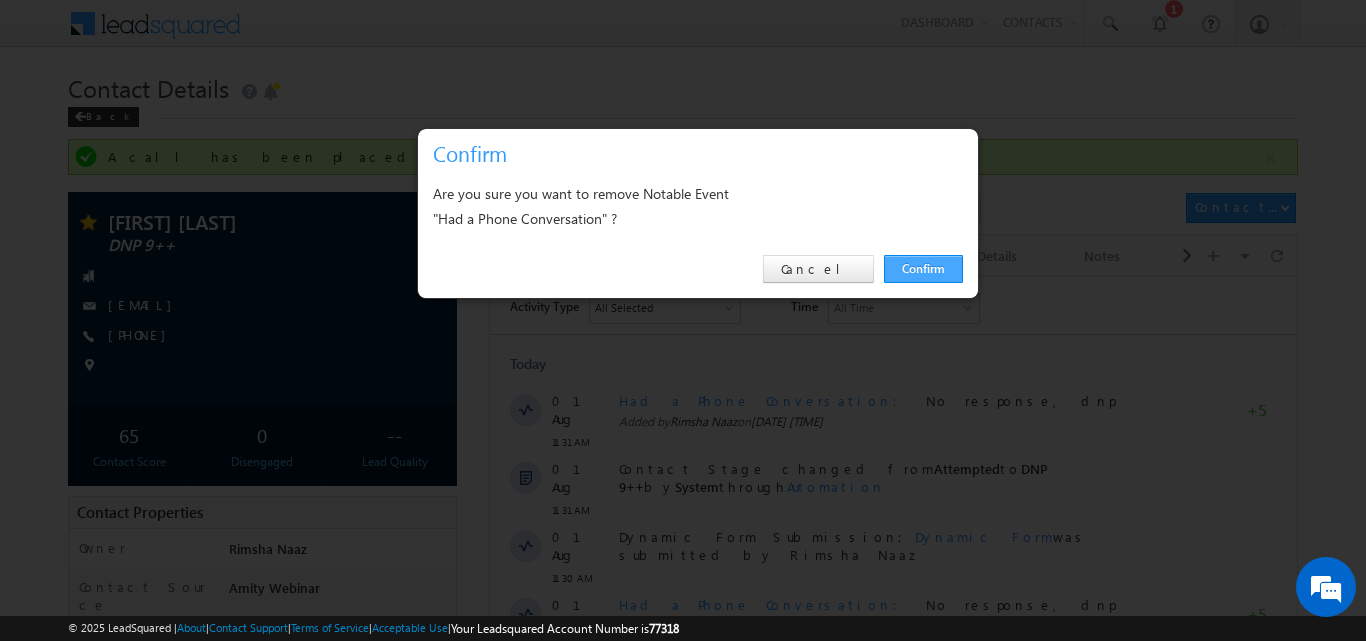 click on "Confirm" at bounding box center (923, 269) 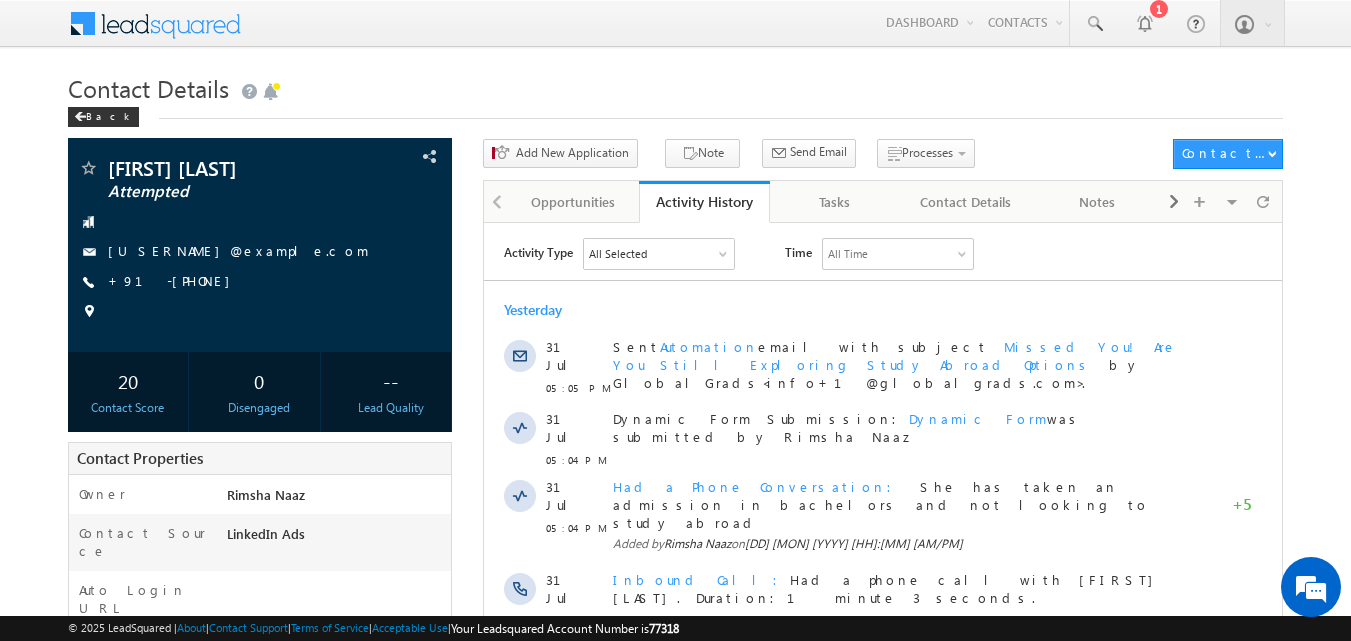 scroll, scrollTop: 0, scrollLeft: 0, axis: both 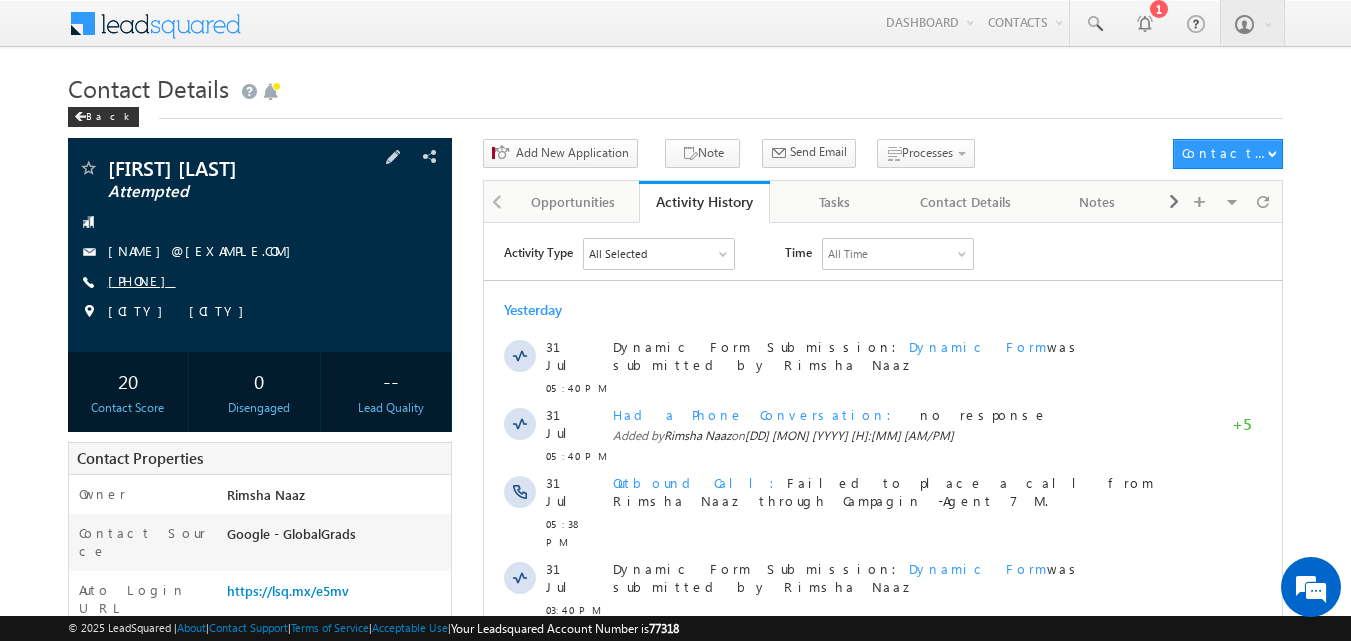 click on "[PHONE]" at bounding box center (142, 280) 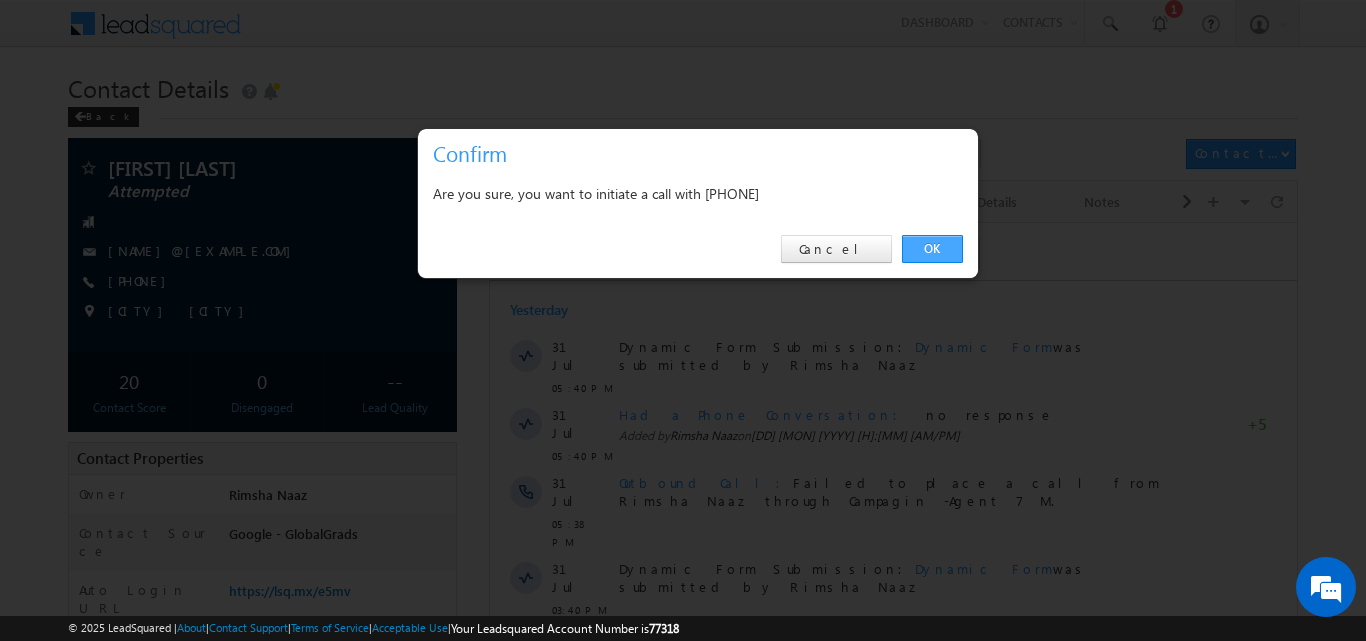 drag, startPoint x: 944, startPoint y: 246, endPoint x: 458, endPoint y: 11, distance: 539.8342 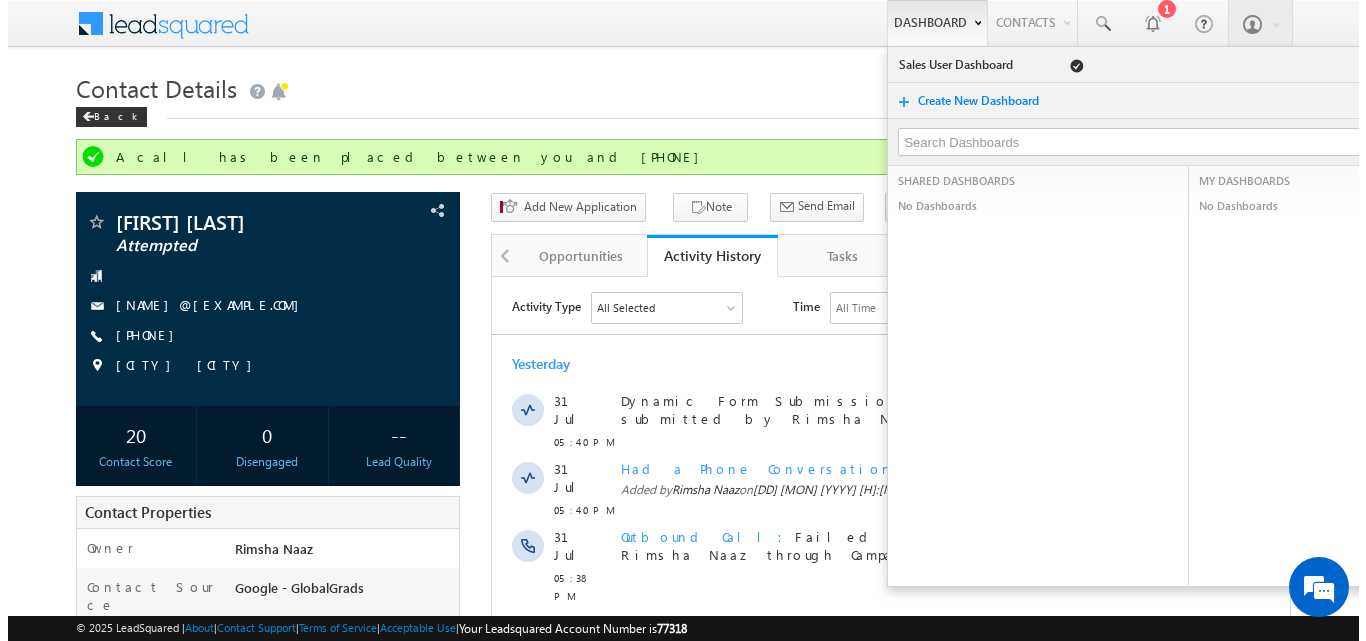 scroll, scrollTop: 0, scrollLeft: 0, axis: both 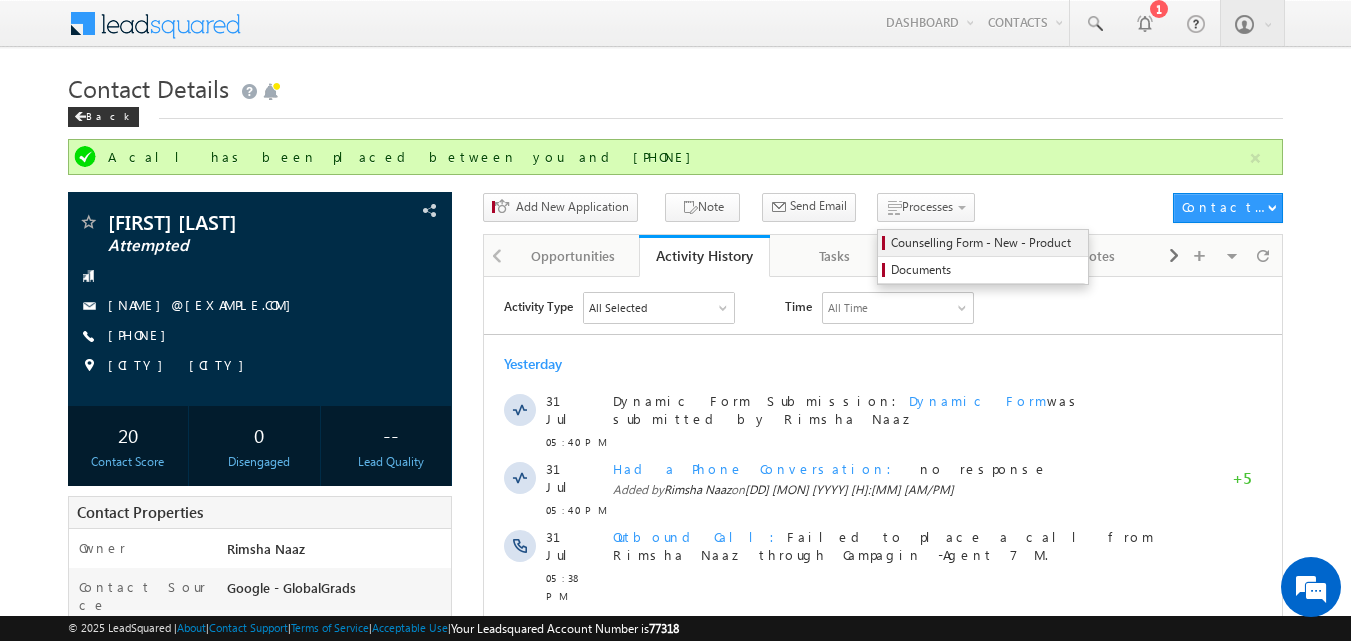 click on "Counselling Form - New - Product" at bounding box center (983, 243) 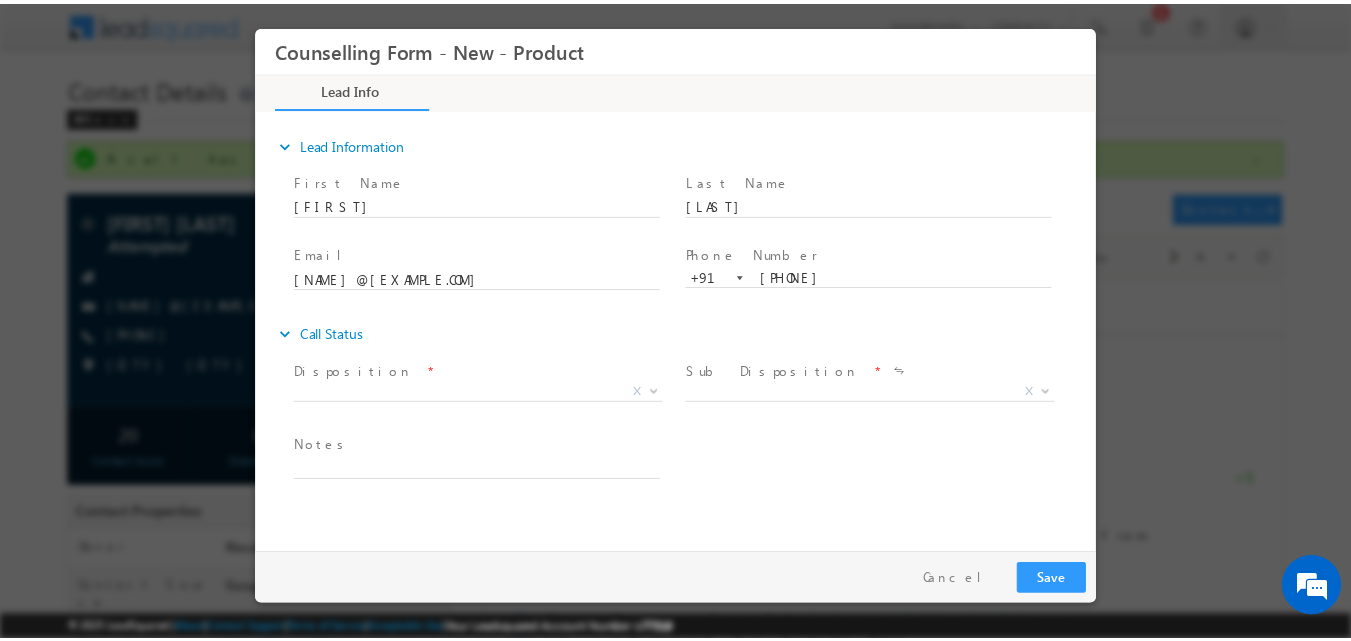 scroll, scrollTop: 0, scrollLeft: 0, axis: both 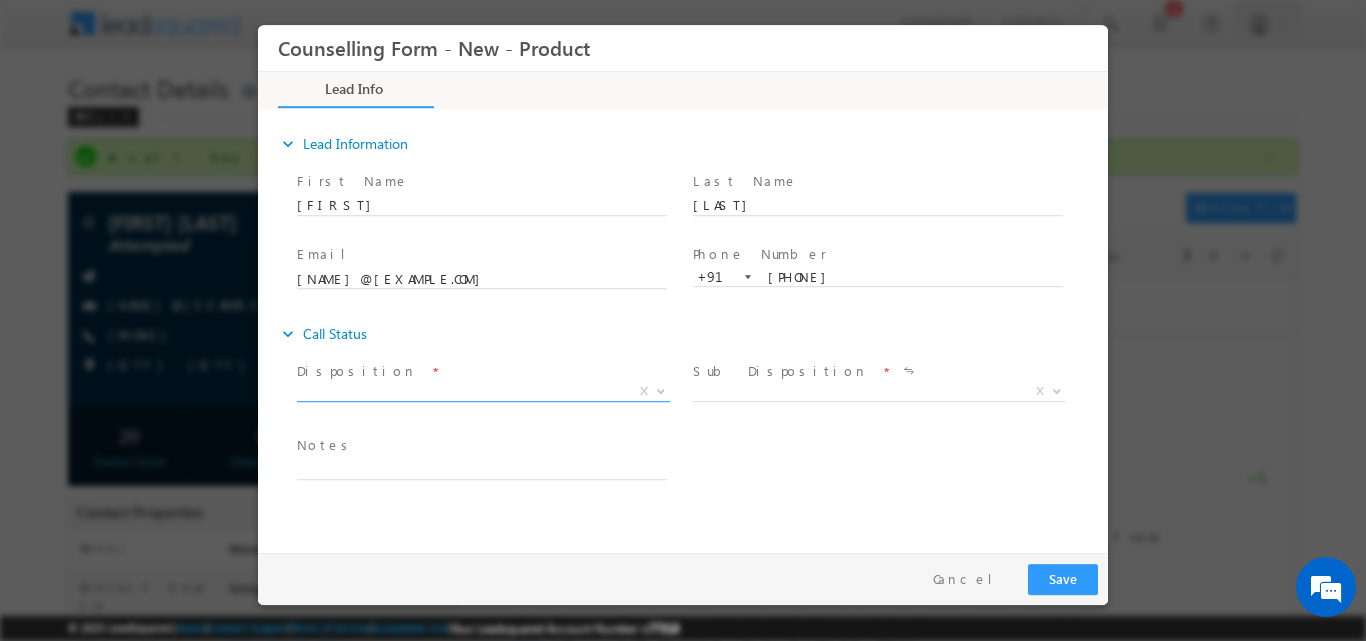 click at bounding box center (659, 390) 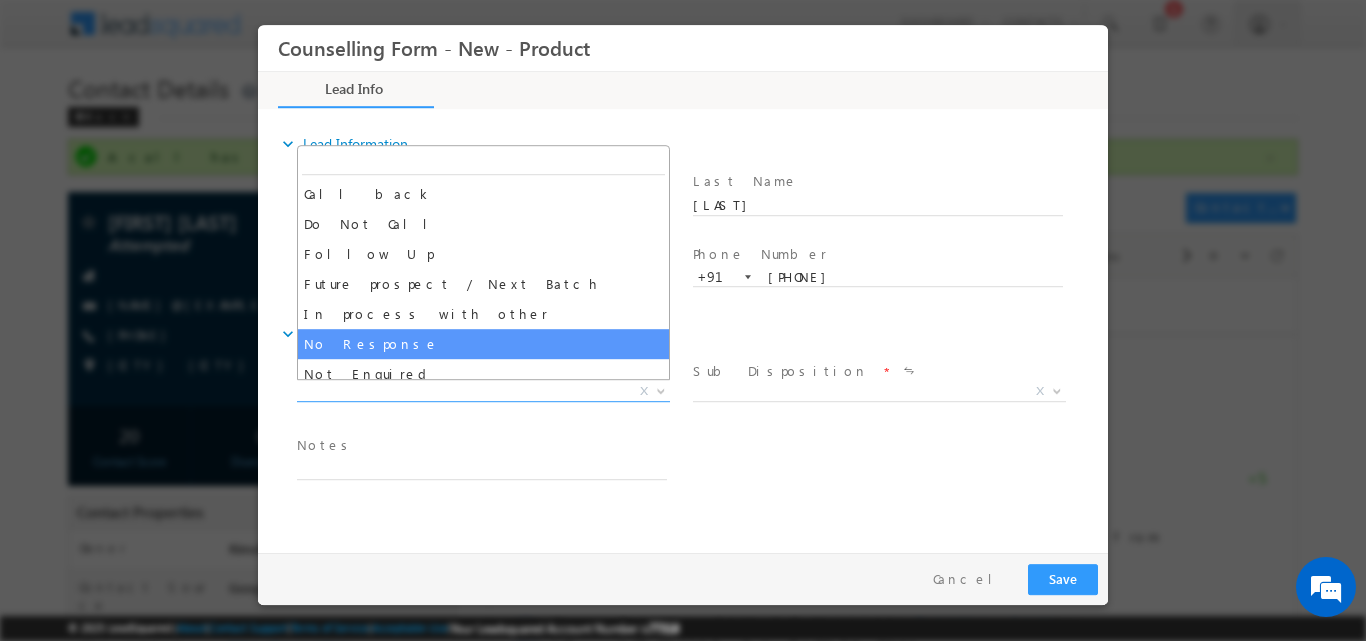select on "No Response" 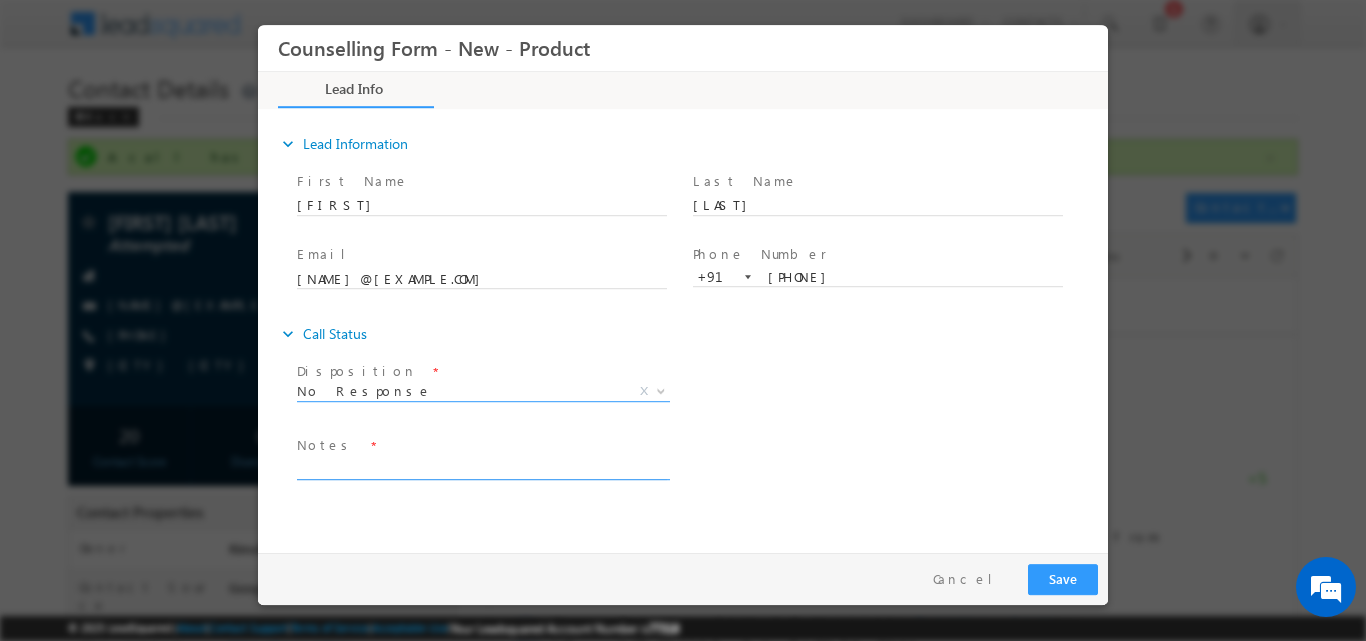 click at bounding box center [482, 467] 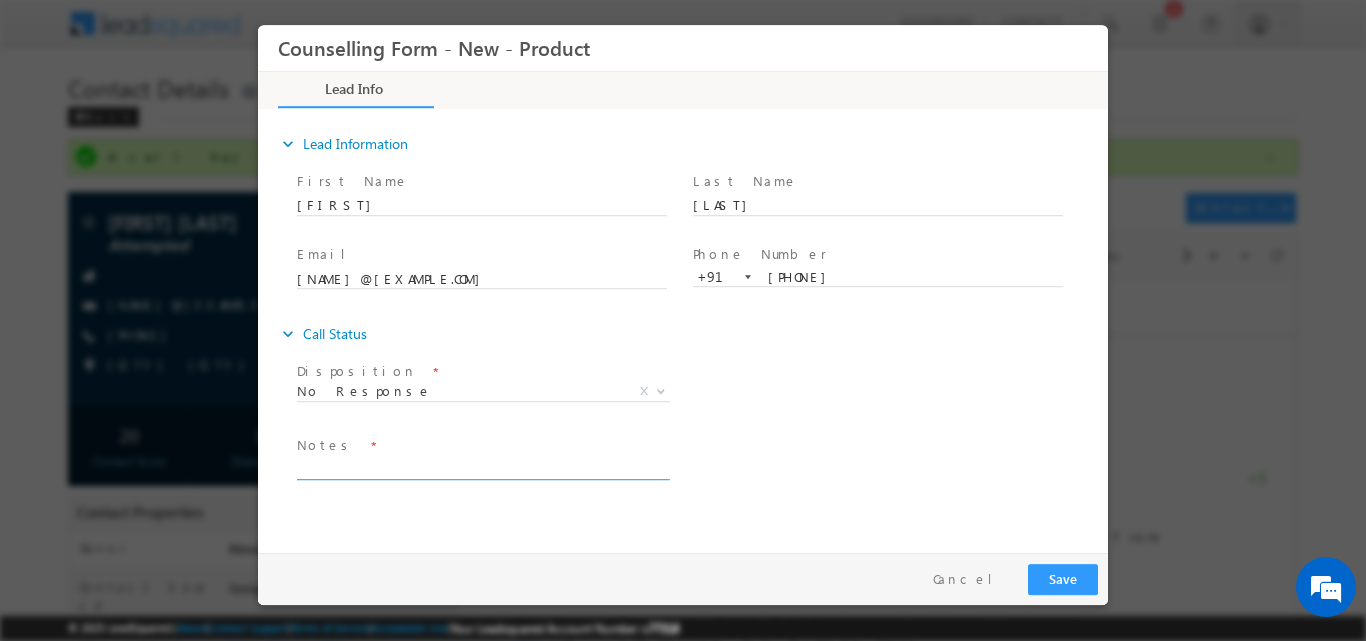 paste on "No response, dnp" 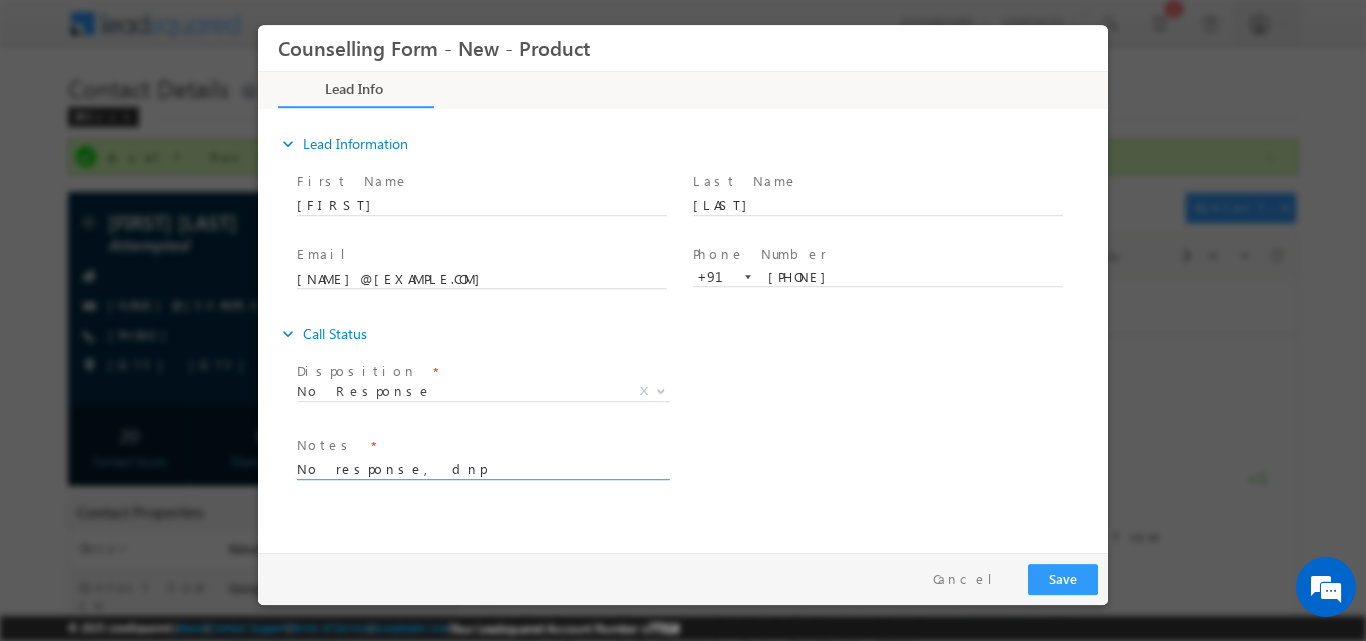 type on "No response, dnp" 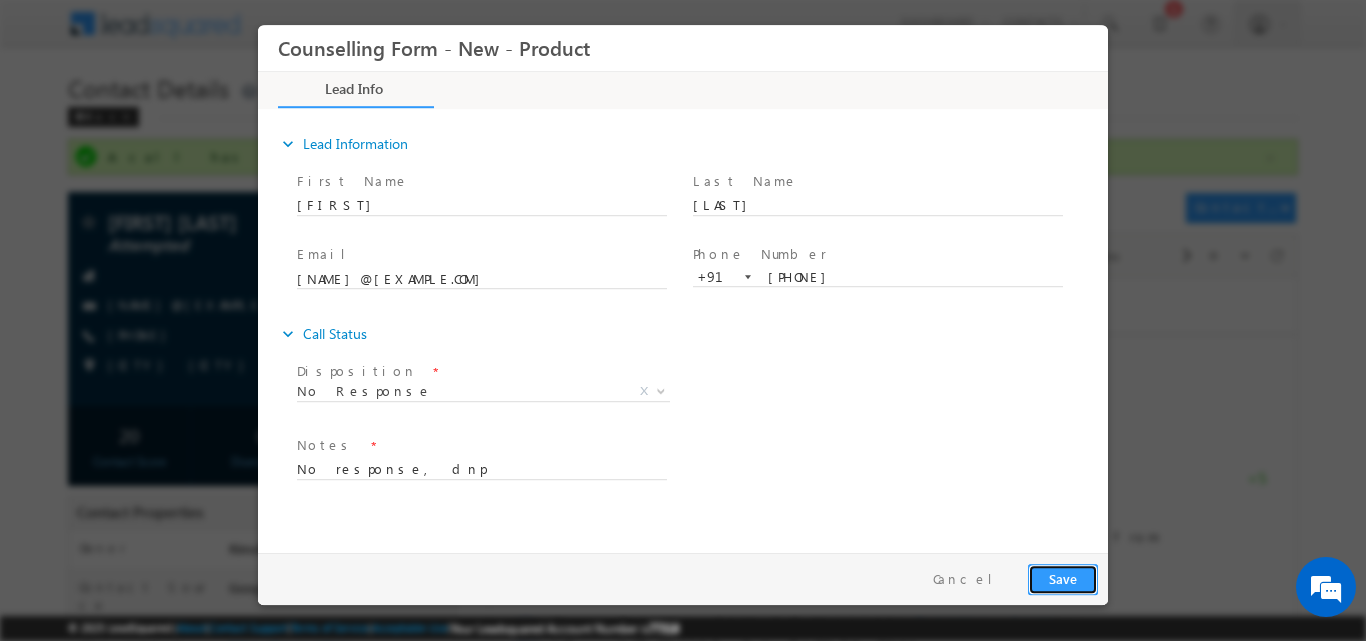 click on "Save" at bounding box center (1063, 578) 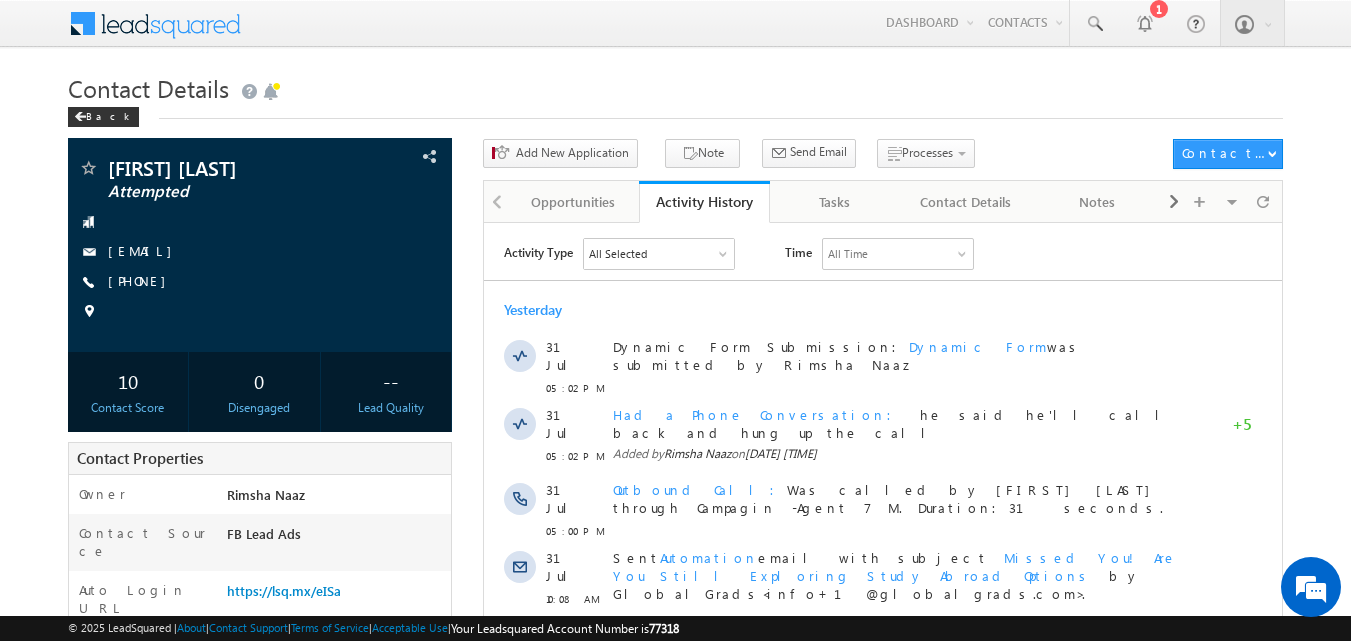 scroll, scrollTop: 0, scrollLeft: 0, axis: both 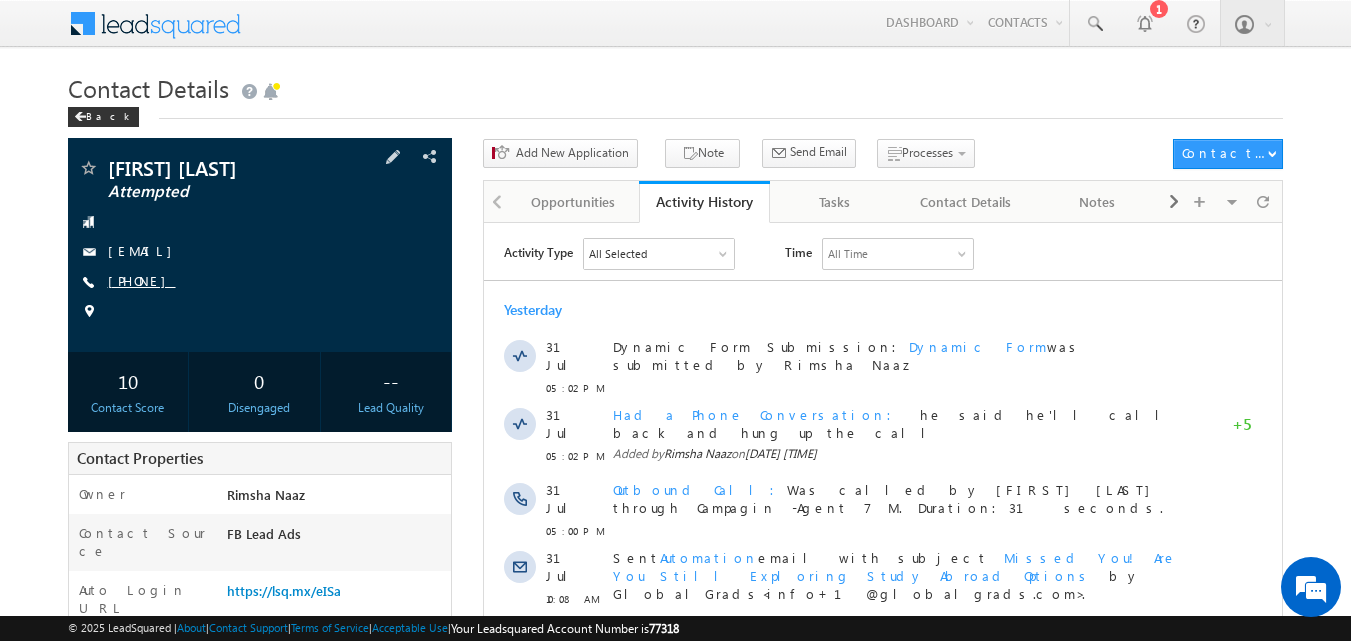 click on "[PHONE]" at bounding box center (142, 280) 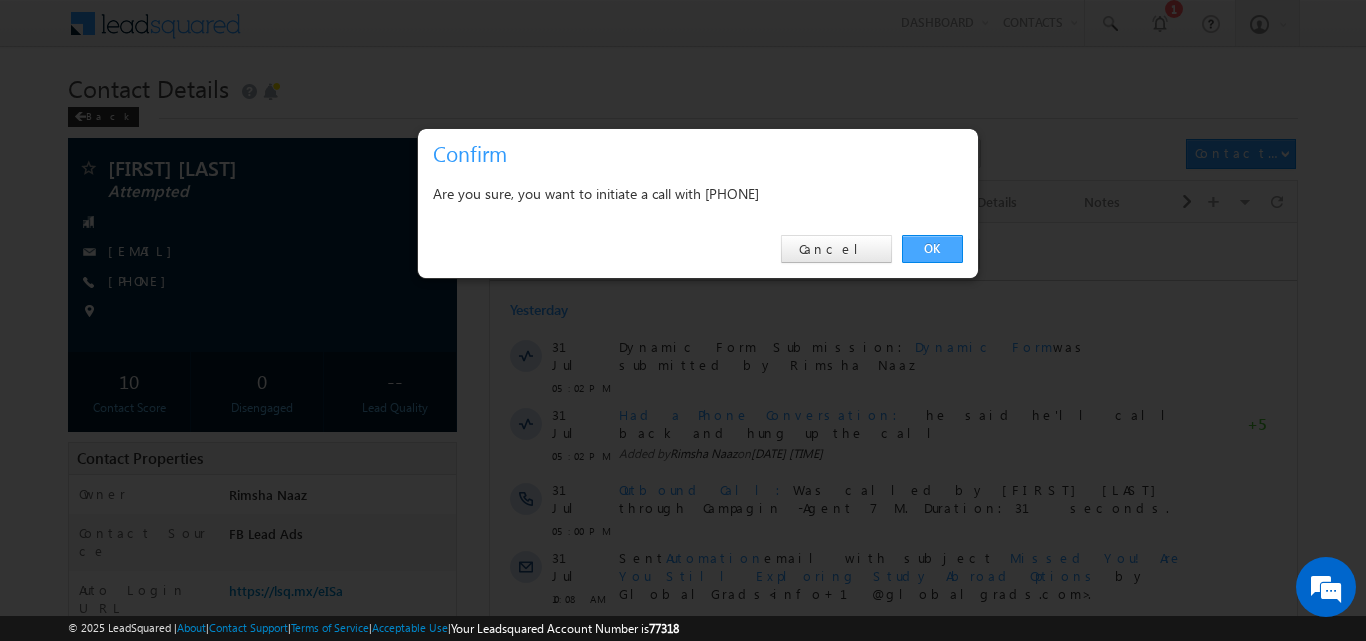 click on "OK" at bounding box center [932, 249] 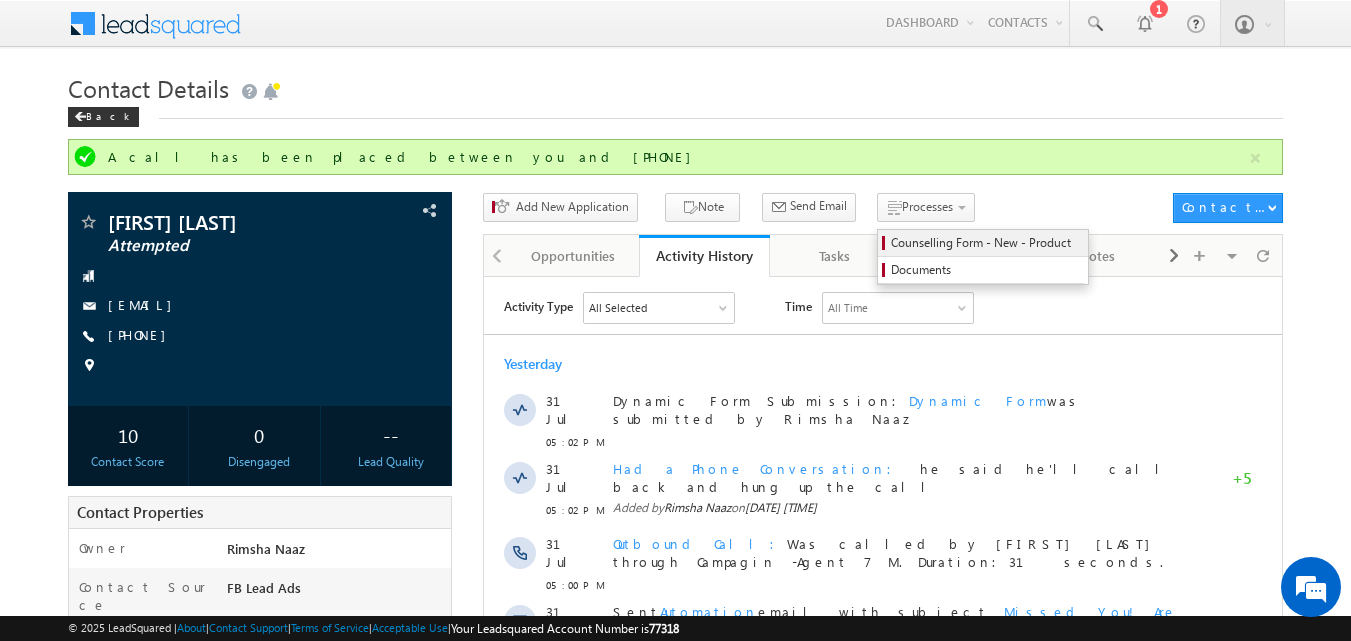 click on "Counselling Form - New - Product" at bounding box center [986, 243] 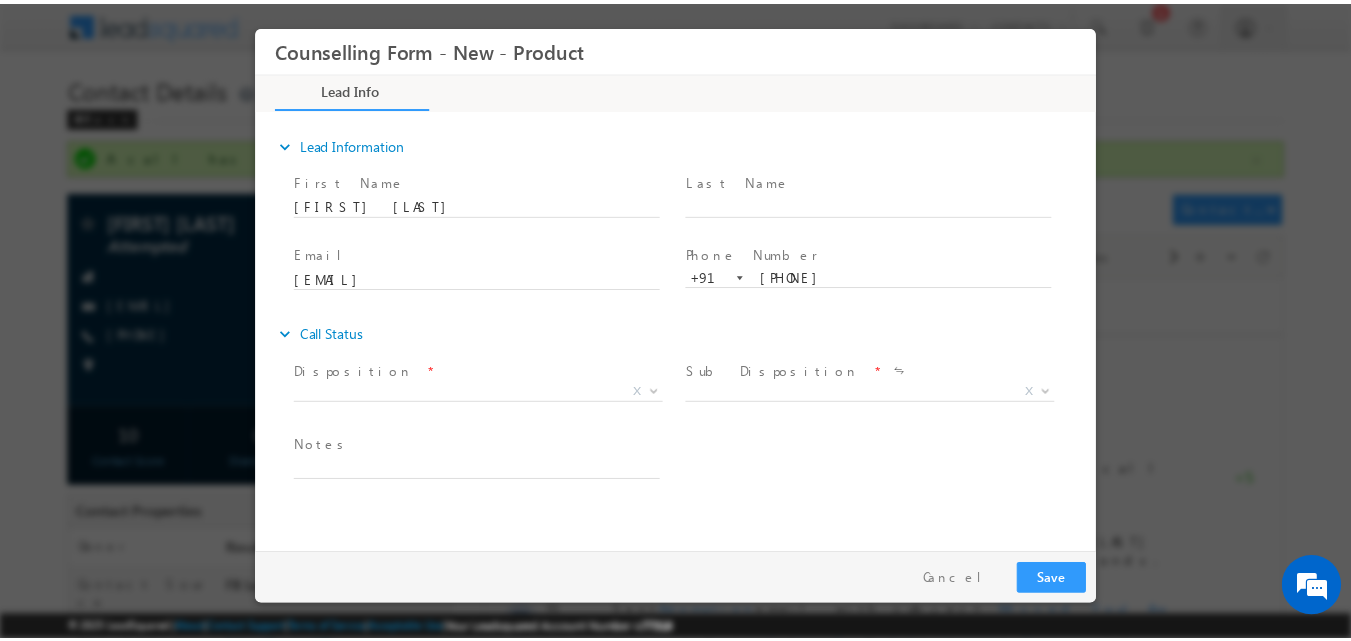 scroll, scrollTop: 0, scrollLeft: 0, axis: both 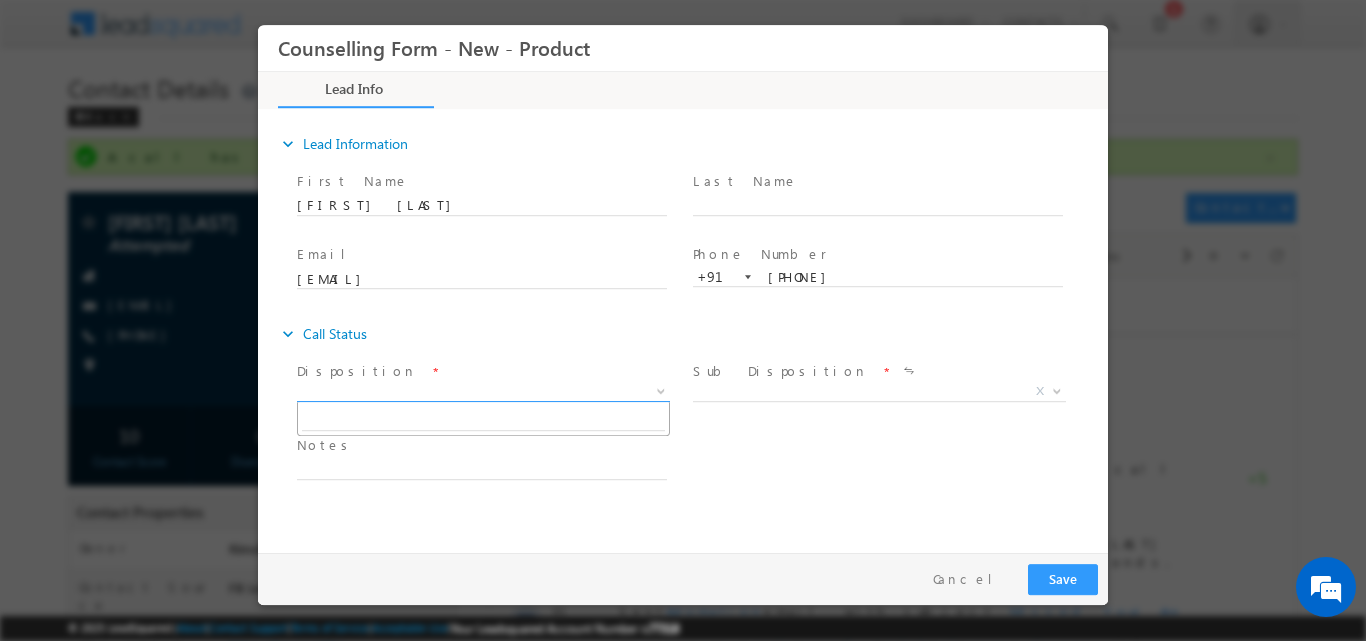 click at bounding box center [659, 390] 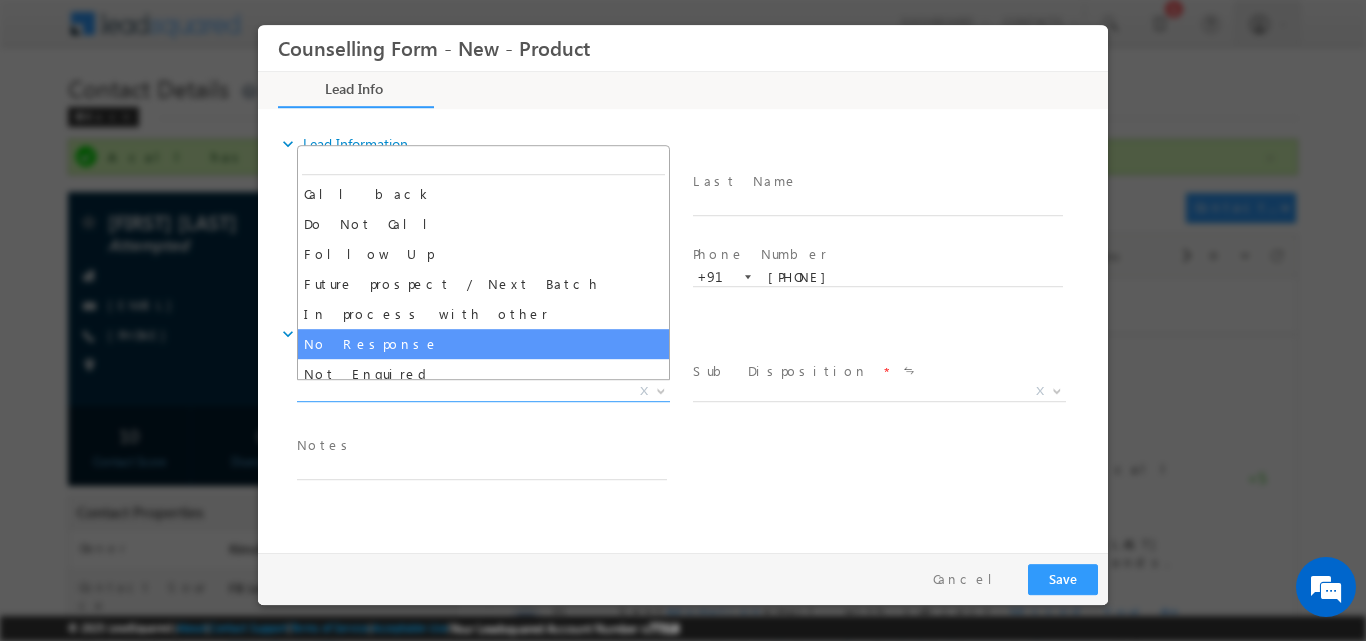 select on "No Response" 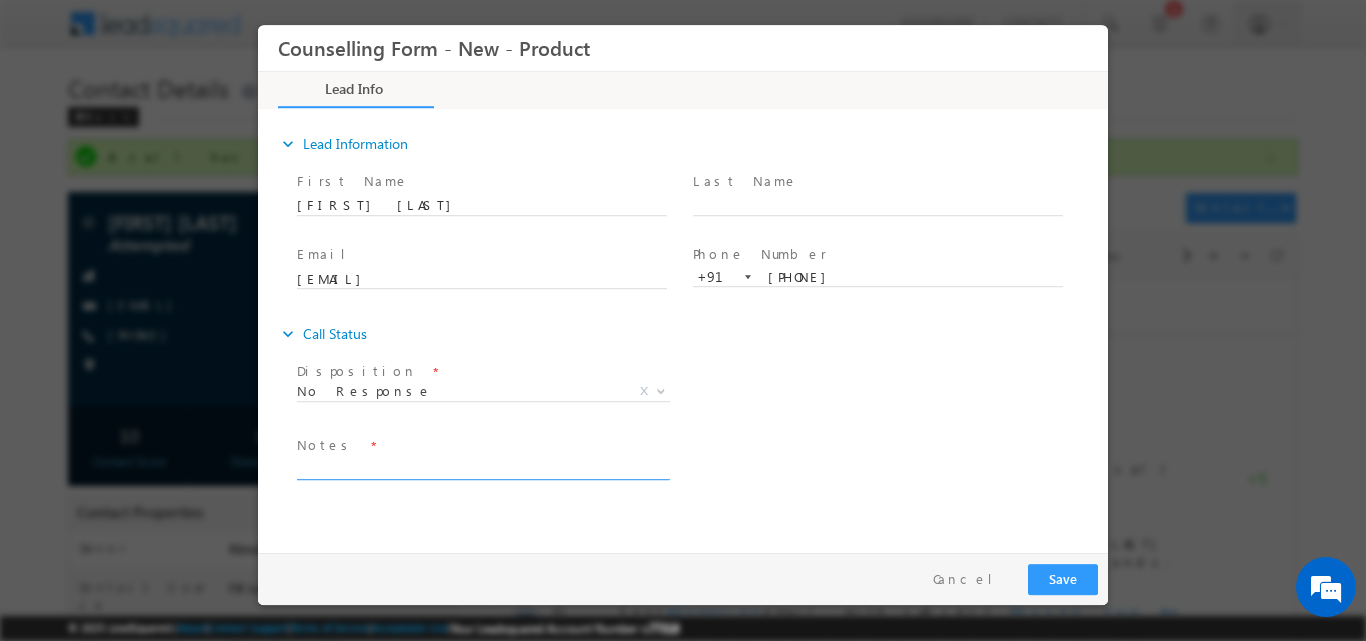 click at bounding box center (482, 467) 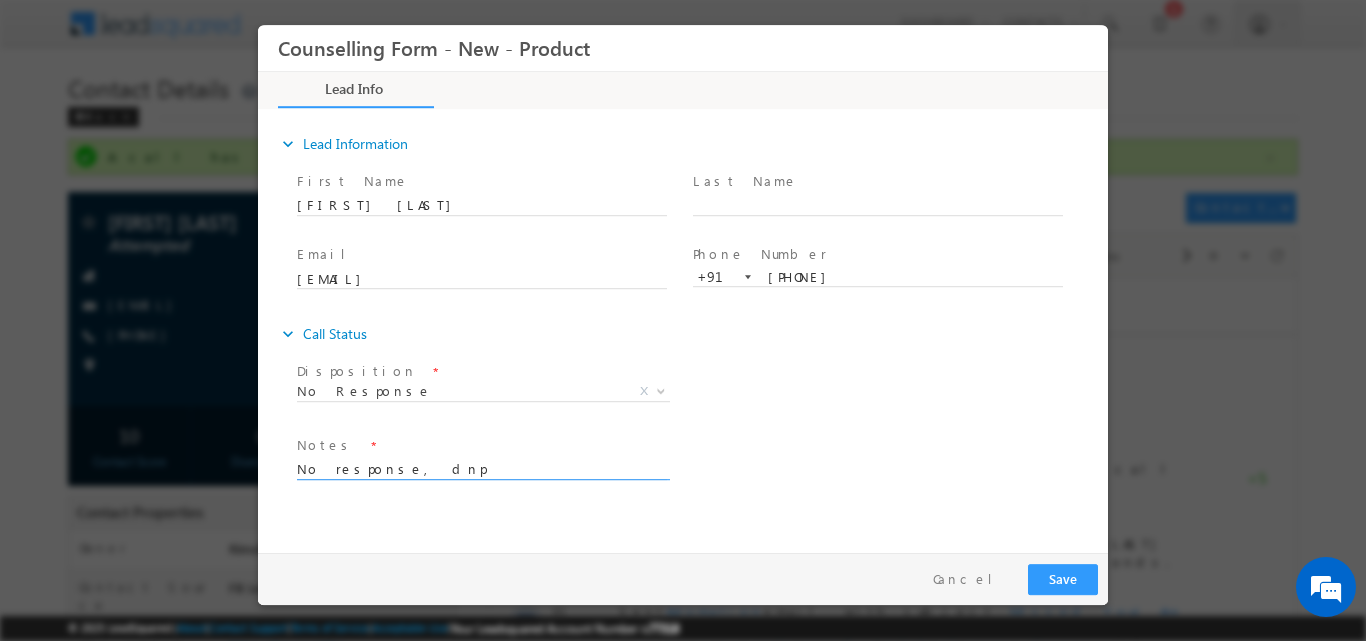 type on "No response, dnp" 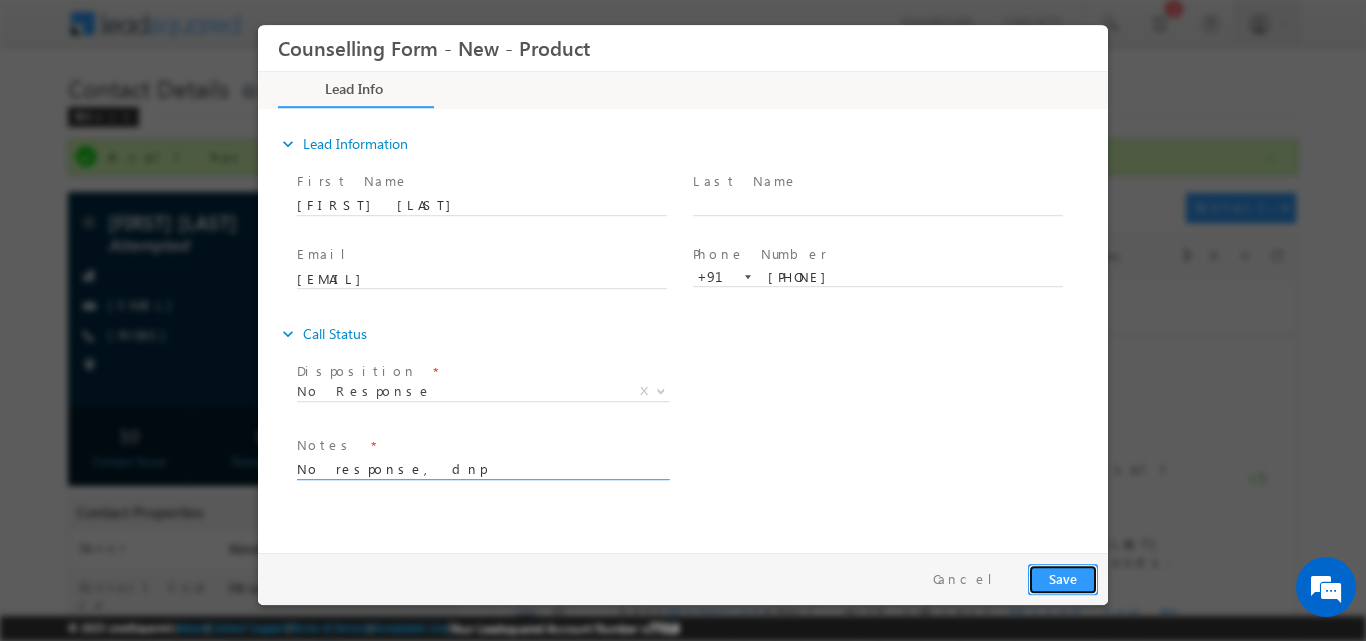 click on "Save" at bounding box center [1063, 578] 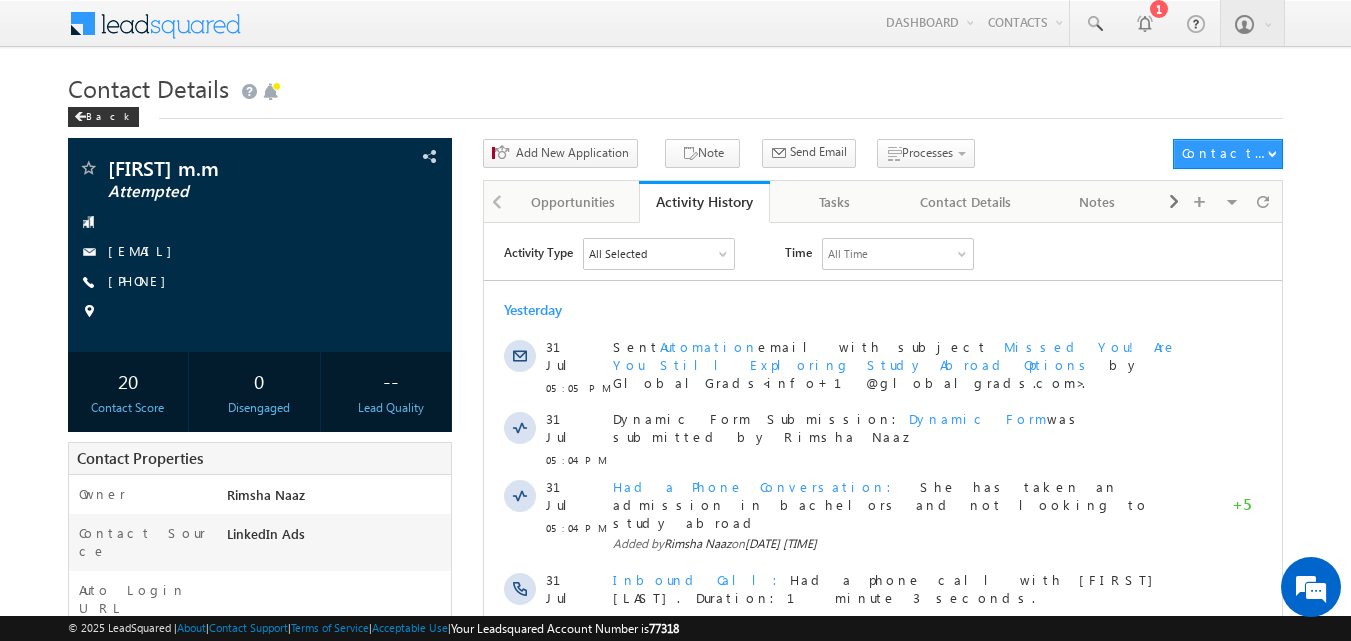 scroll, scrollTop: 0, scrollLeft: 0, axis: both 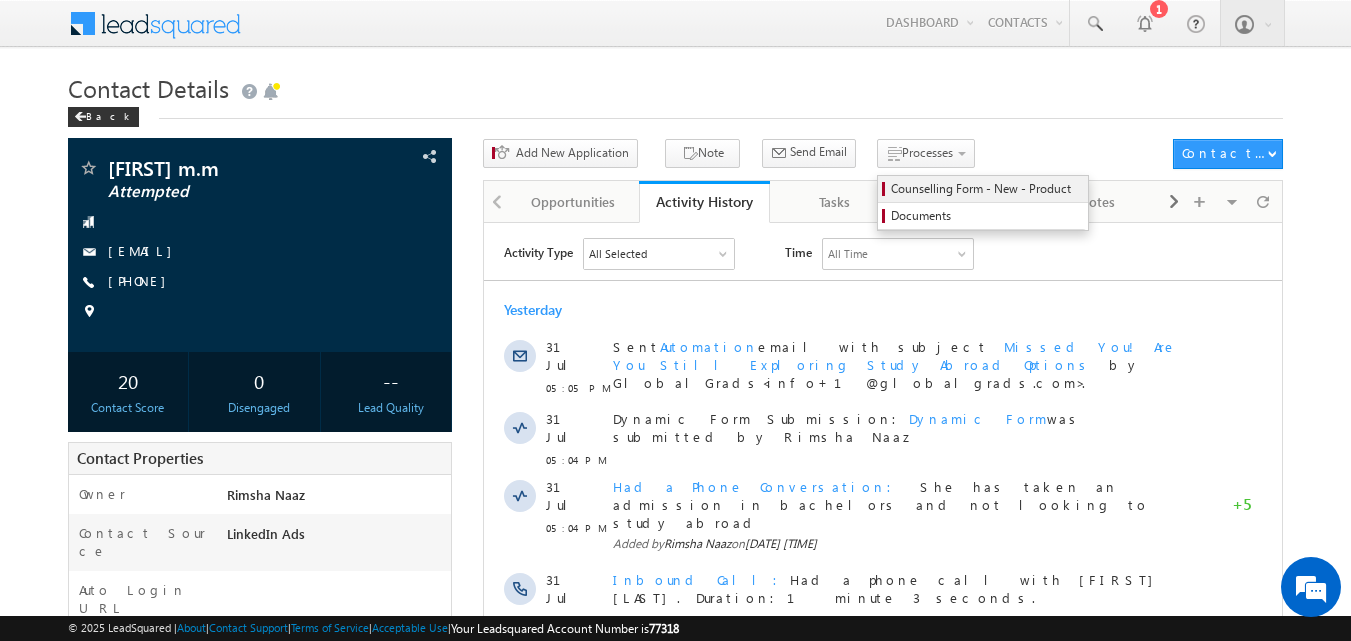 click on "Counselling Form - New - Product" at bounding box center [986, 189] 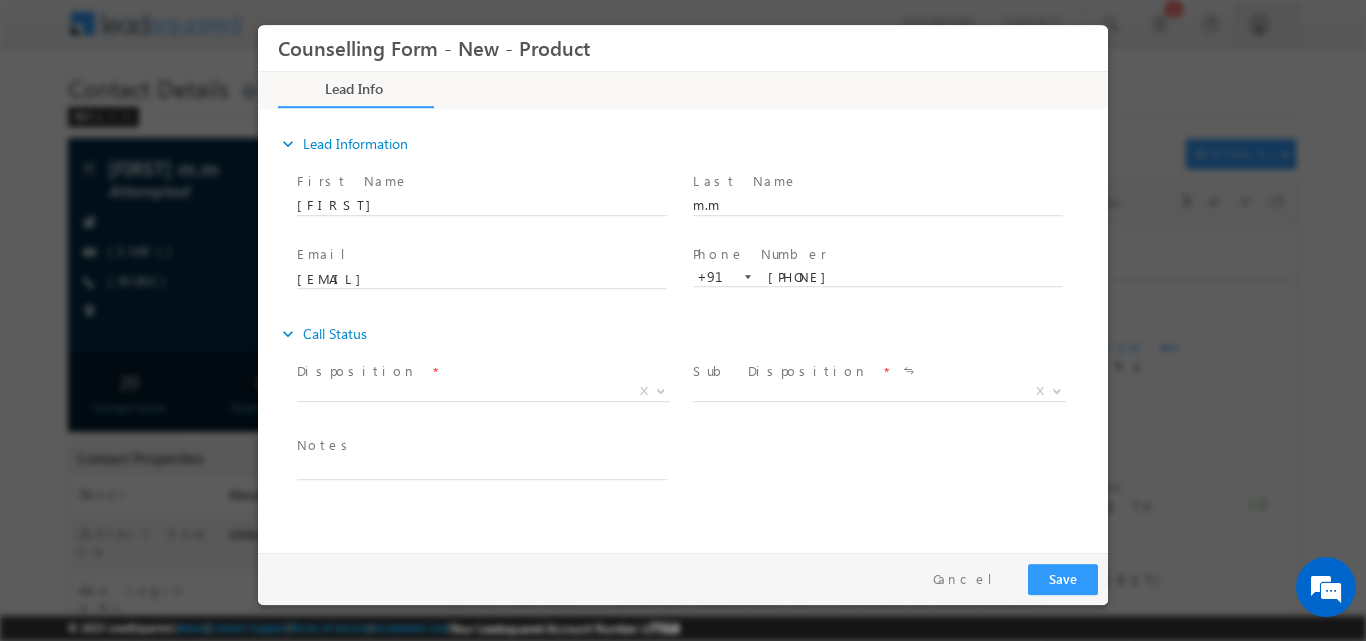 scroll, scrollTop: 0, scrollLeft: 0, axis: both 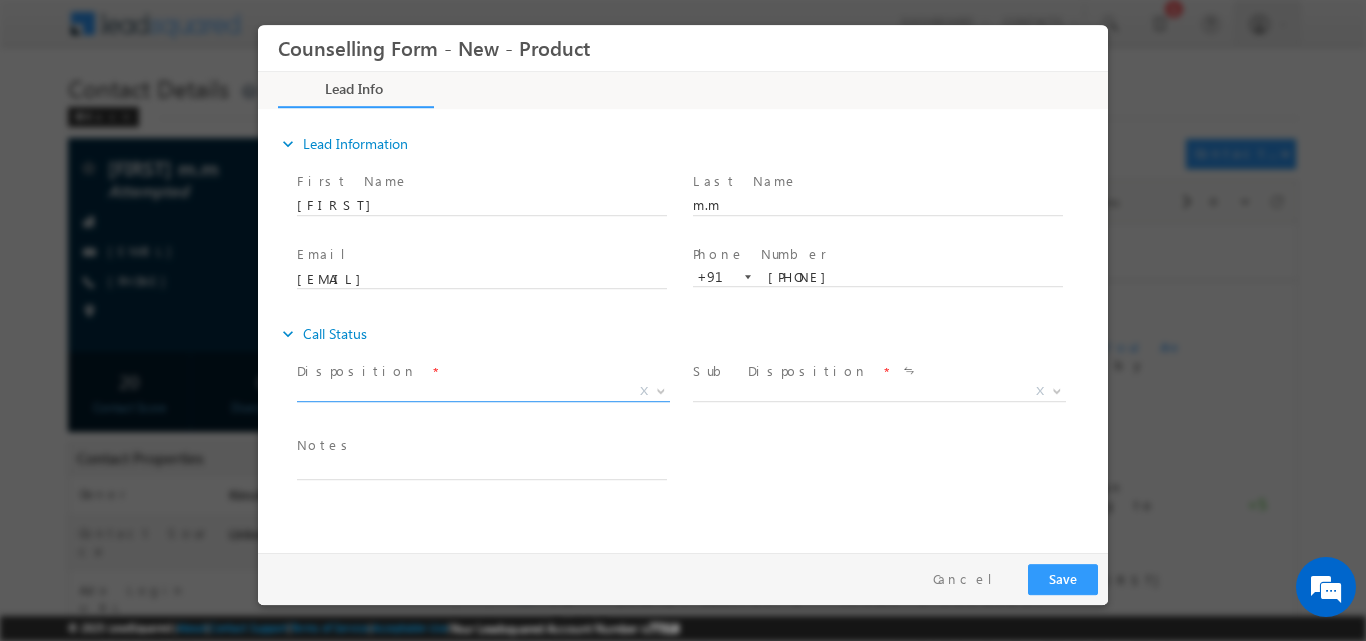 click at bounding box center [661, 389] 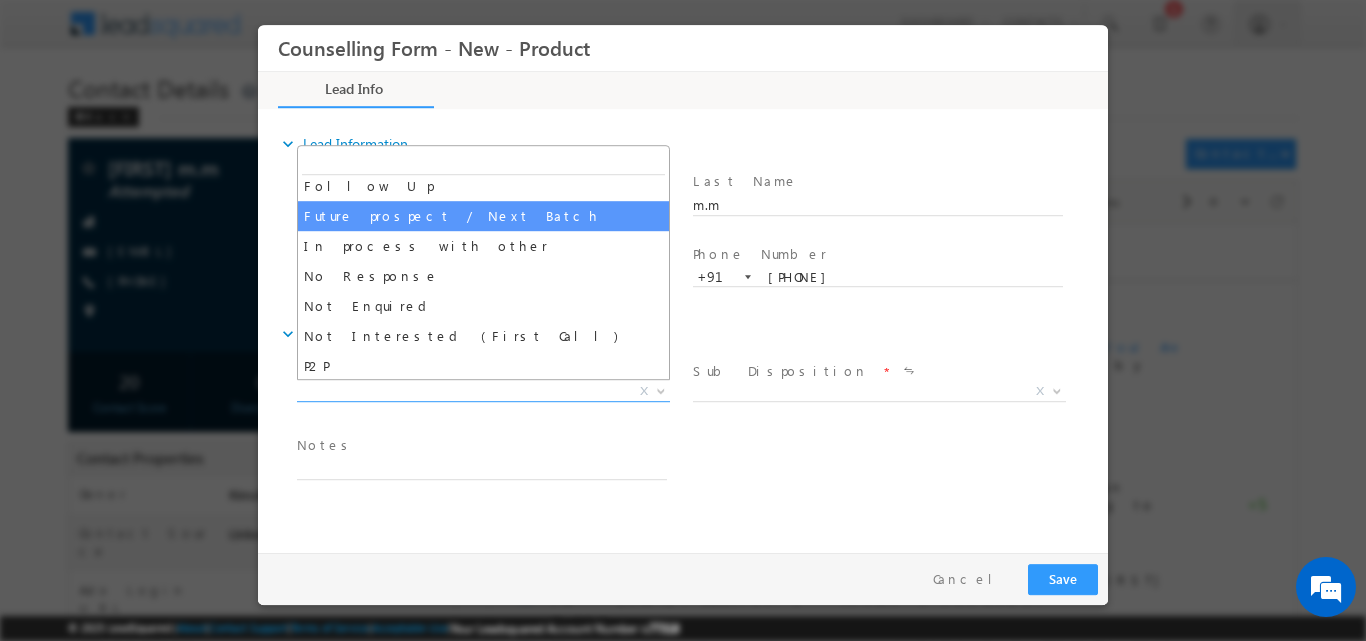 scroll, scrollTop: 130, scrollLeft: 0, axis: vertical 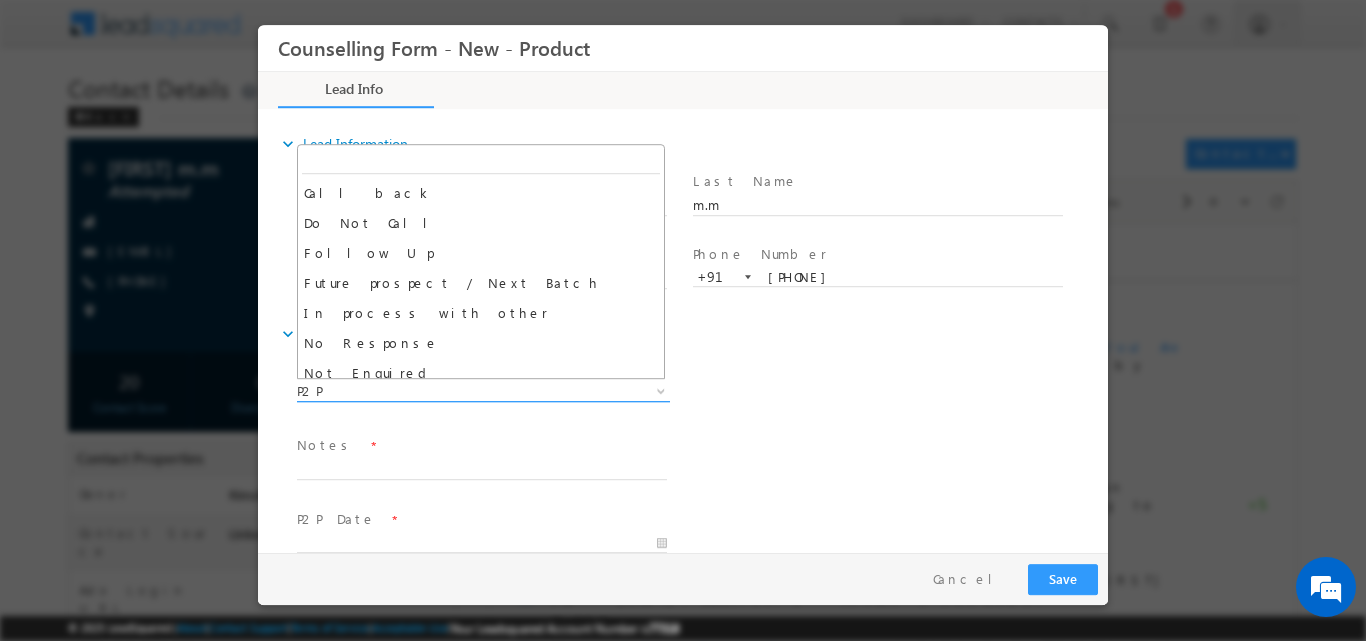 click at bounding box center (661, 389) 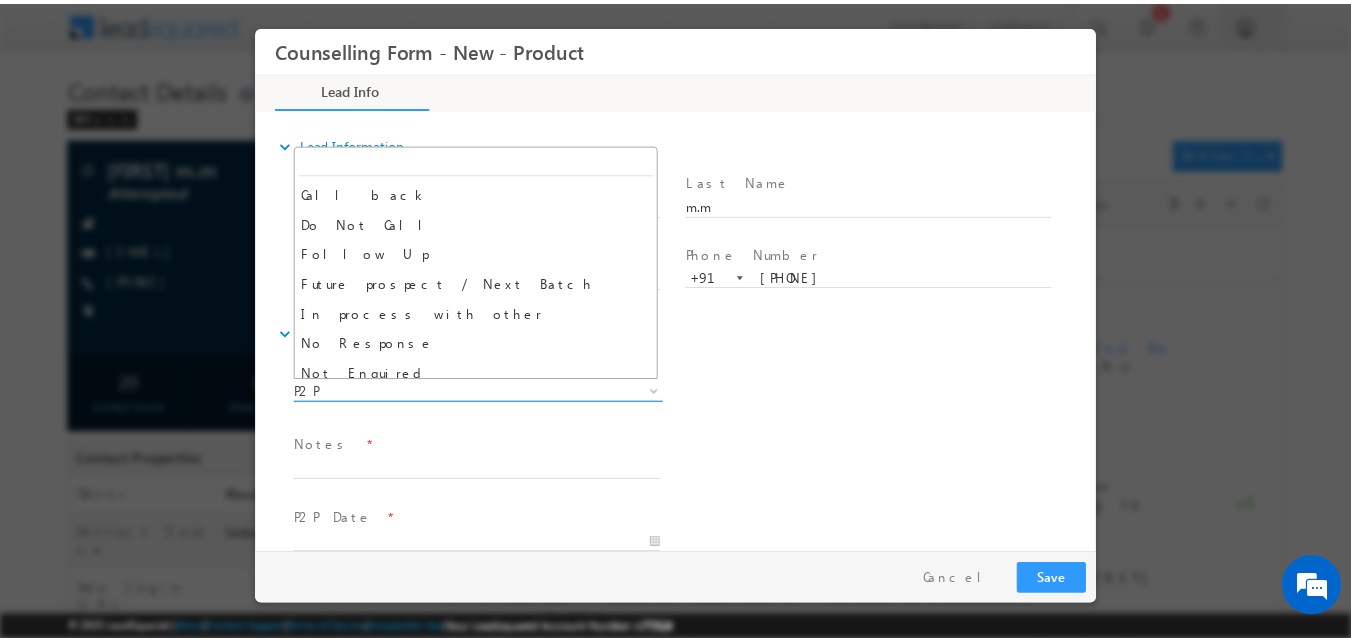 scroll, scrollTop: 130, scrollLeft: 0, axis: vertical 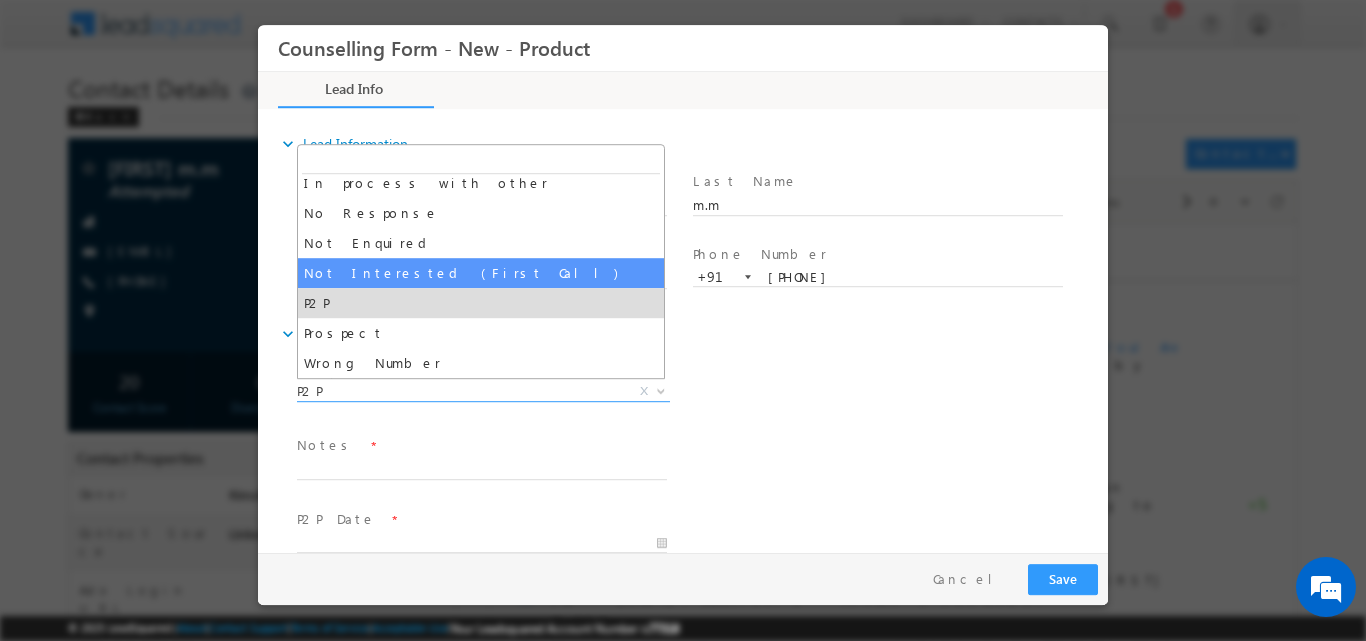 select on "Not Interested (First Call)" 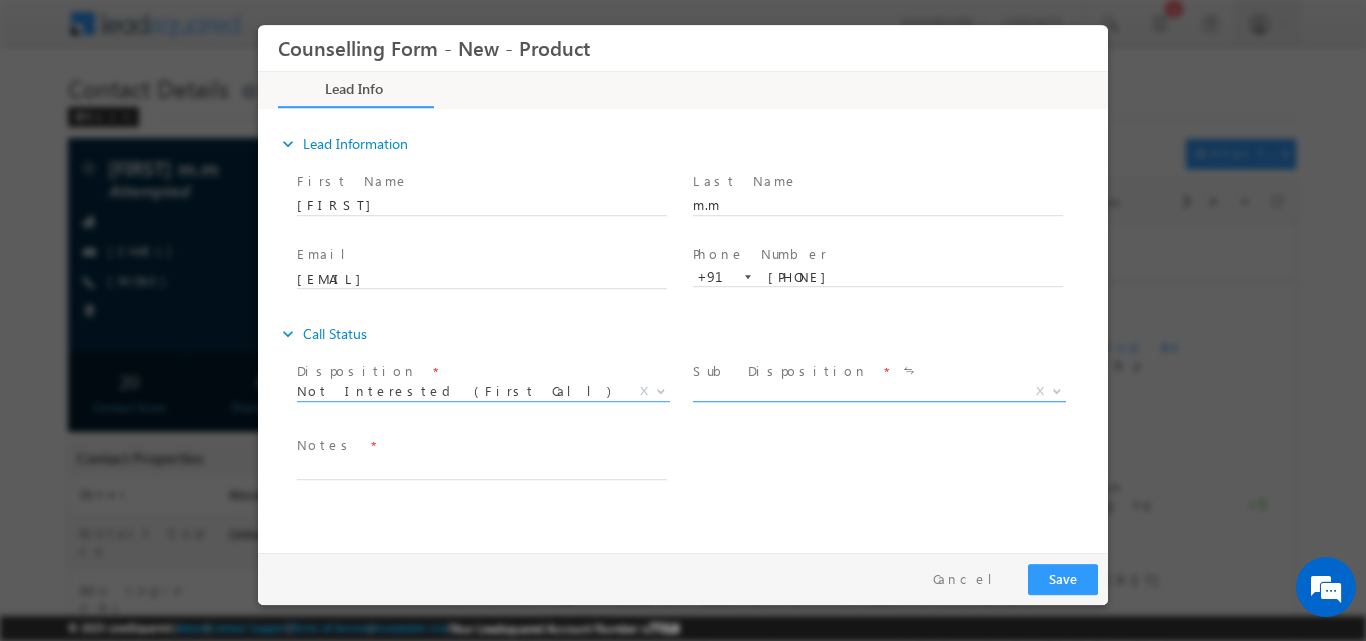 click at bounding box center [1057, 389] 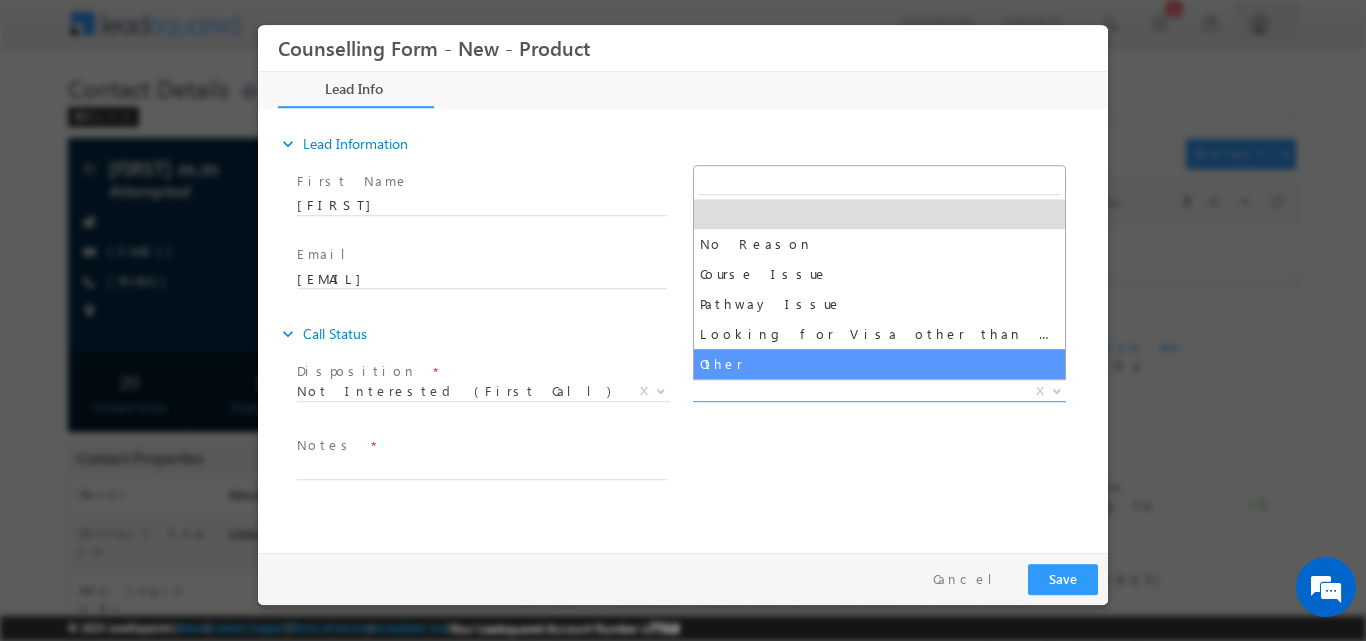 select on "Other" 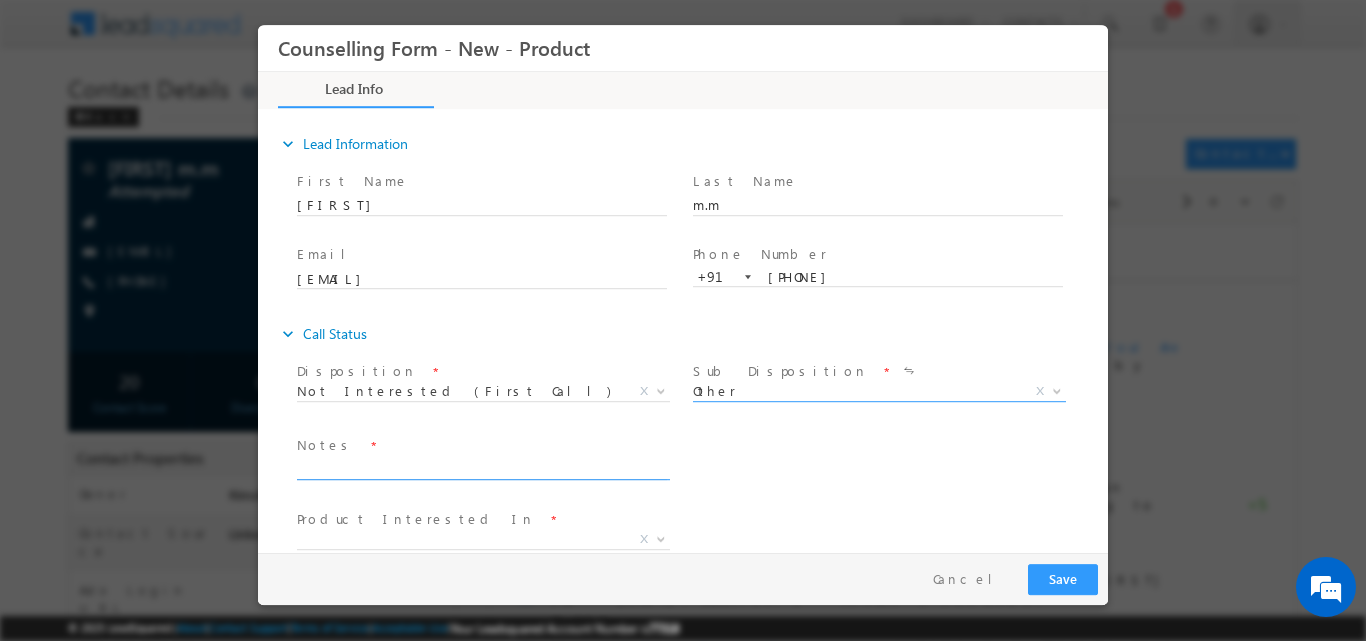 click at bounding box center (482, 467) 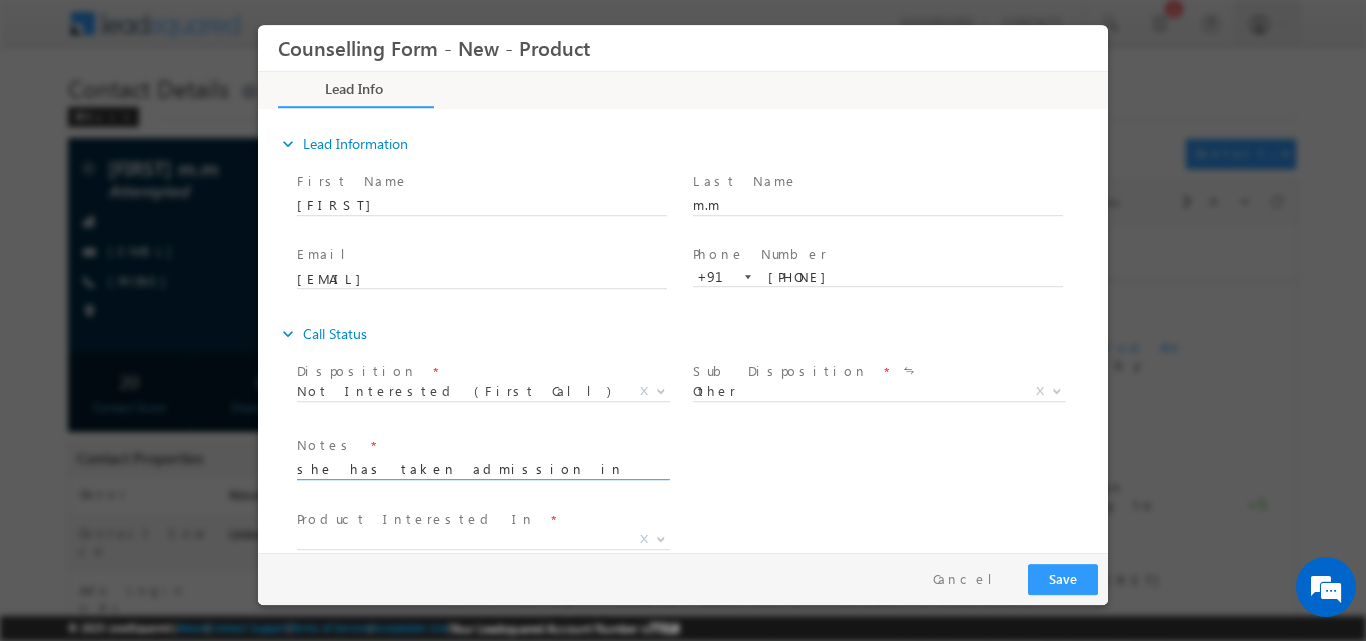 click on "she has taken admission in Inida only" at bounding box center (482, 467) 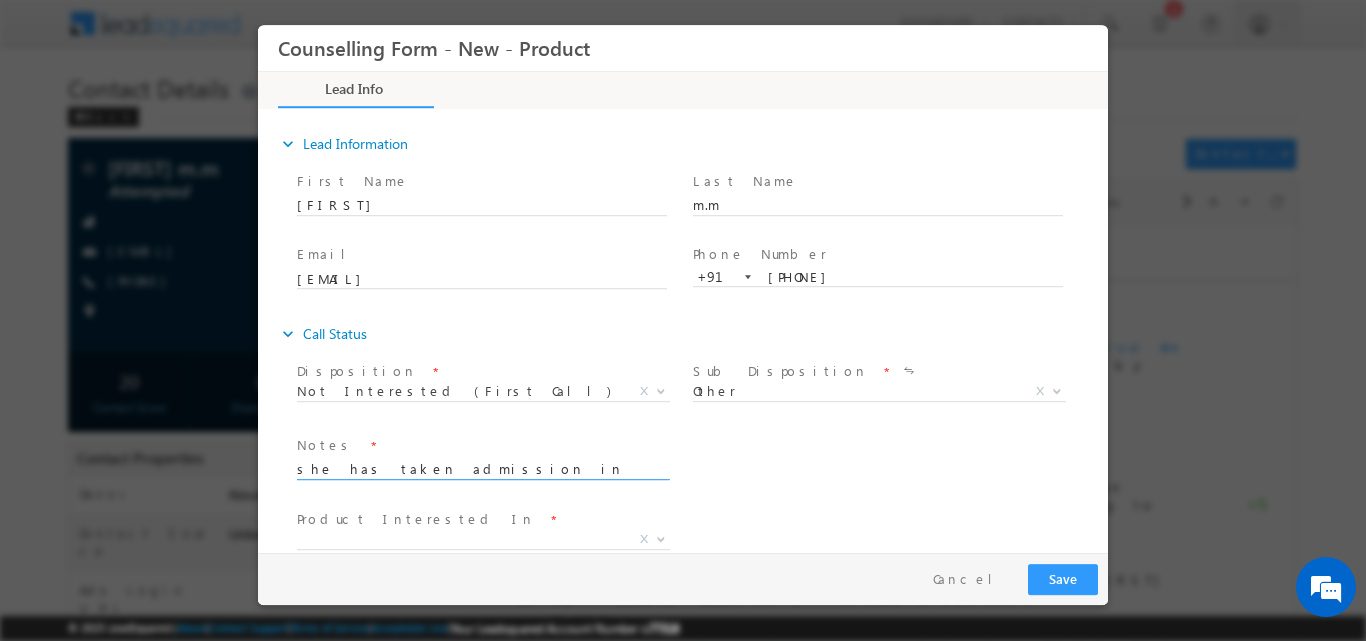 click on "she has taken admission in Inda only" at bounding box center [482, 467] 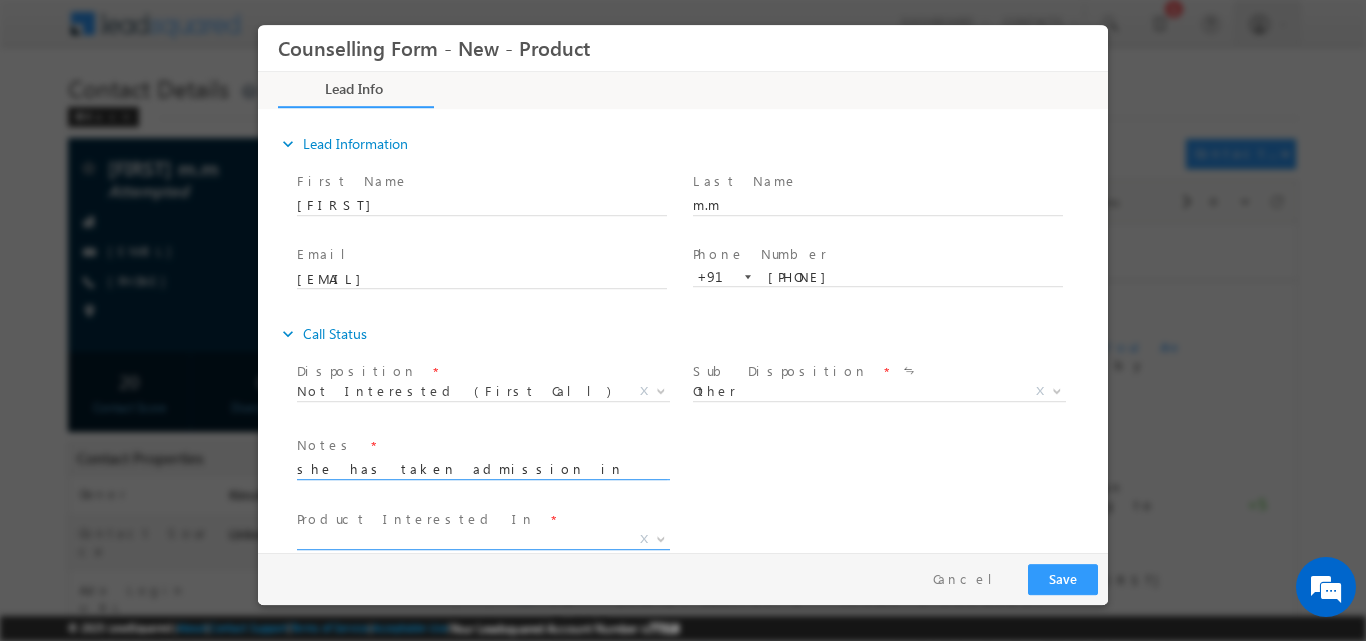 type on "she has taken admission in India only" 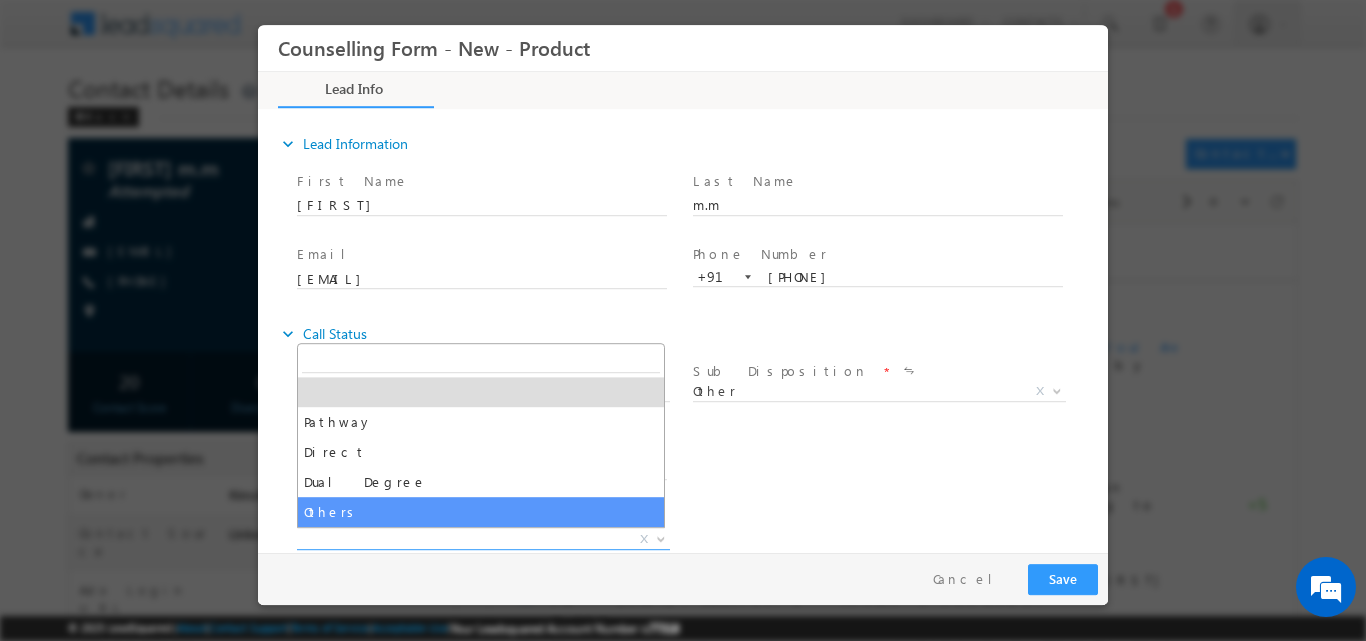 select on "Others" 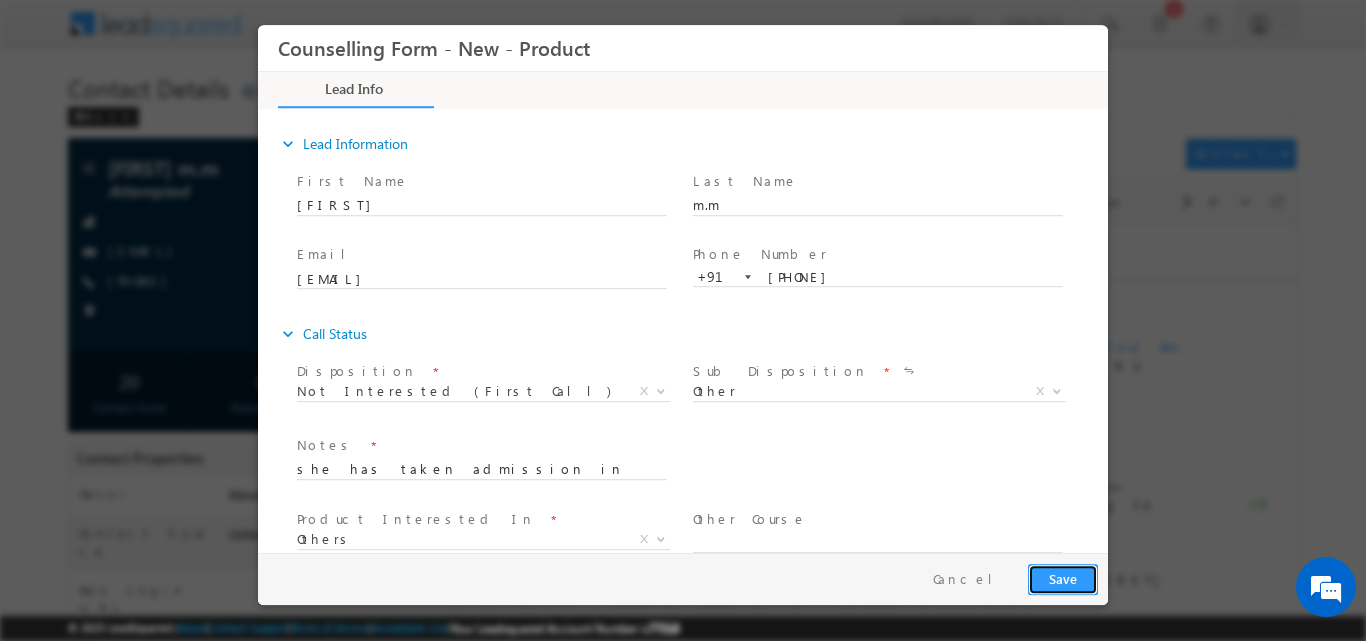 click on "Save" at bounding box center [1063, 578] 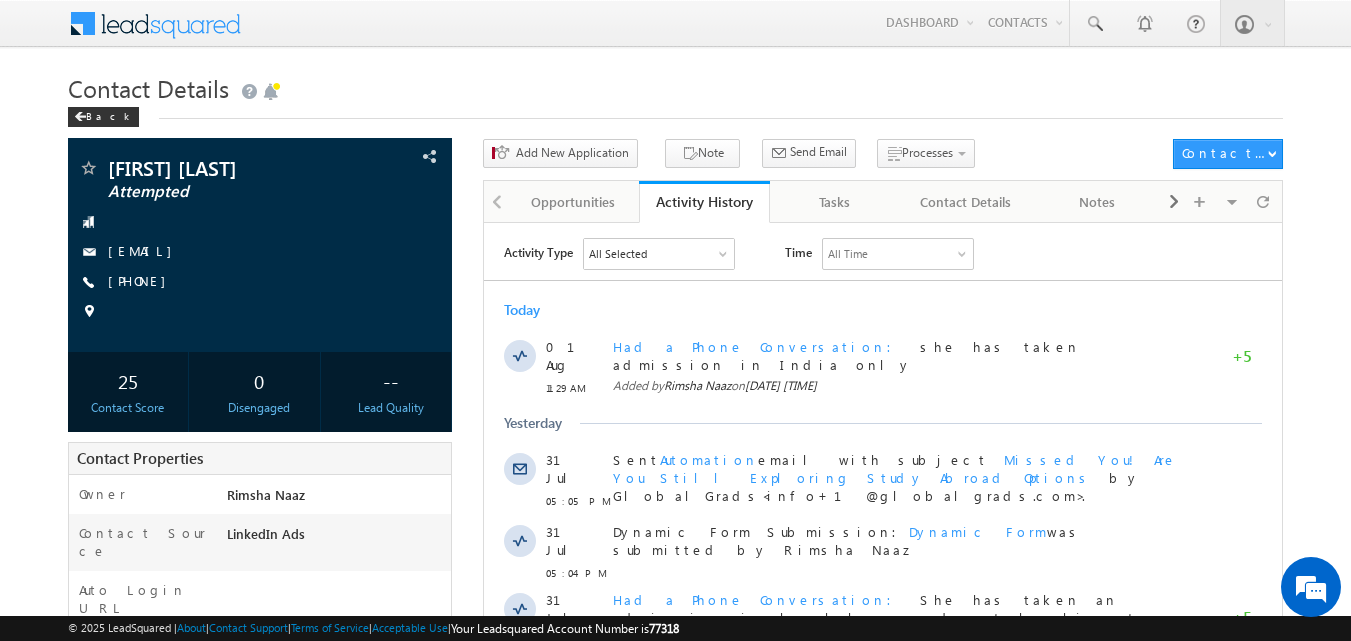 scroll, scrollTop: 0, scrollLeft: 0, axis: both 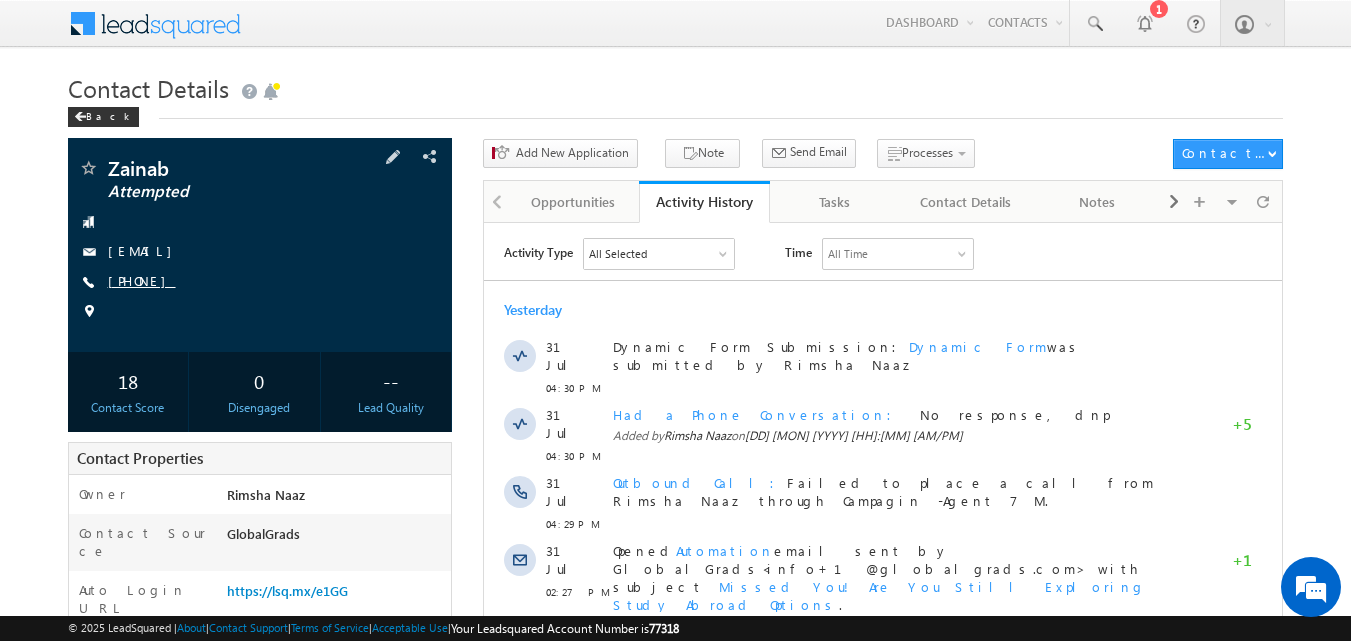 click on "+91-9529971114" at bounding box center [142, 280] 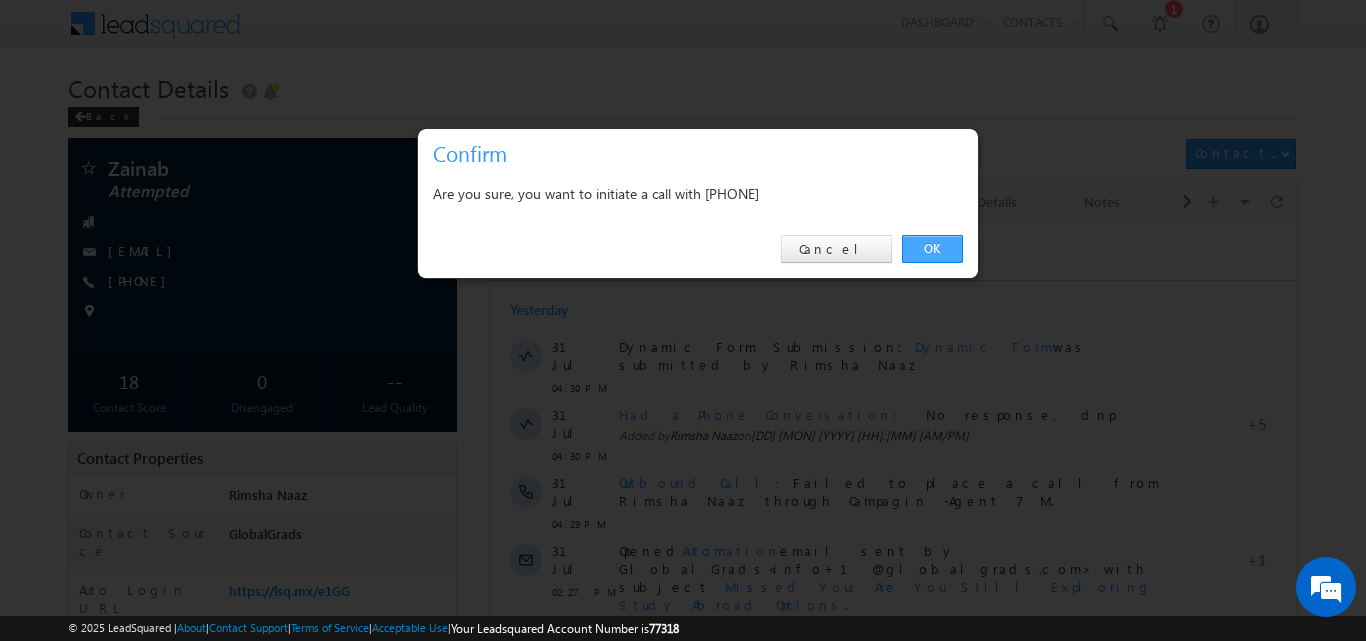 drag, startPoint x: 934, startPoint y: 245, endPoint x: 448, endPoint y: 2, distance: 543.3645 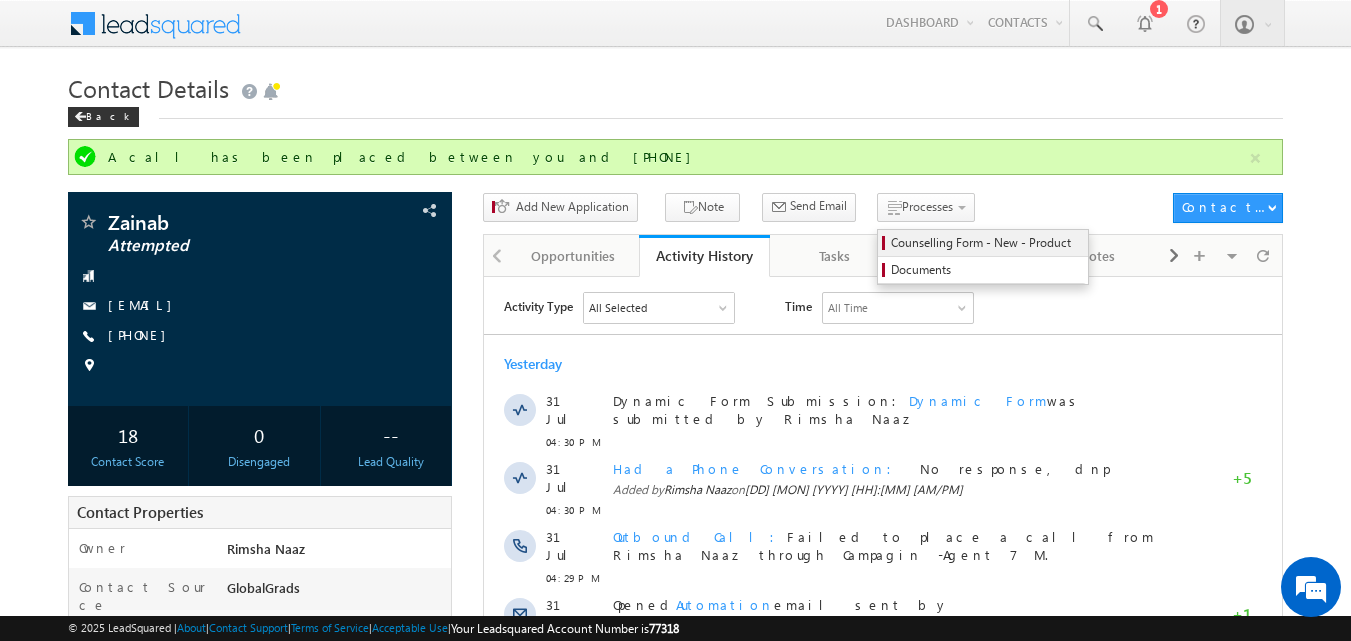 click on "Counselling Form - New - Product" at bounding box center [986, 243] 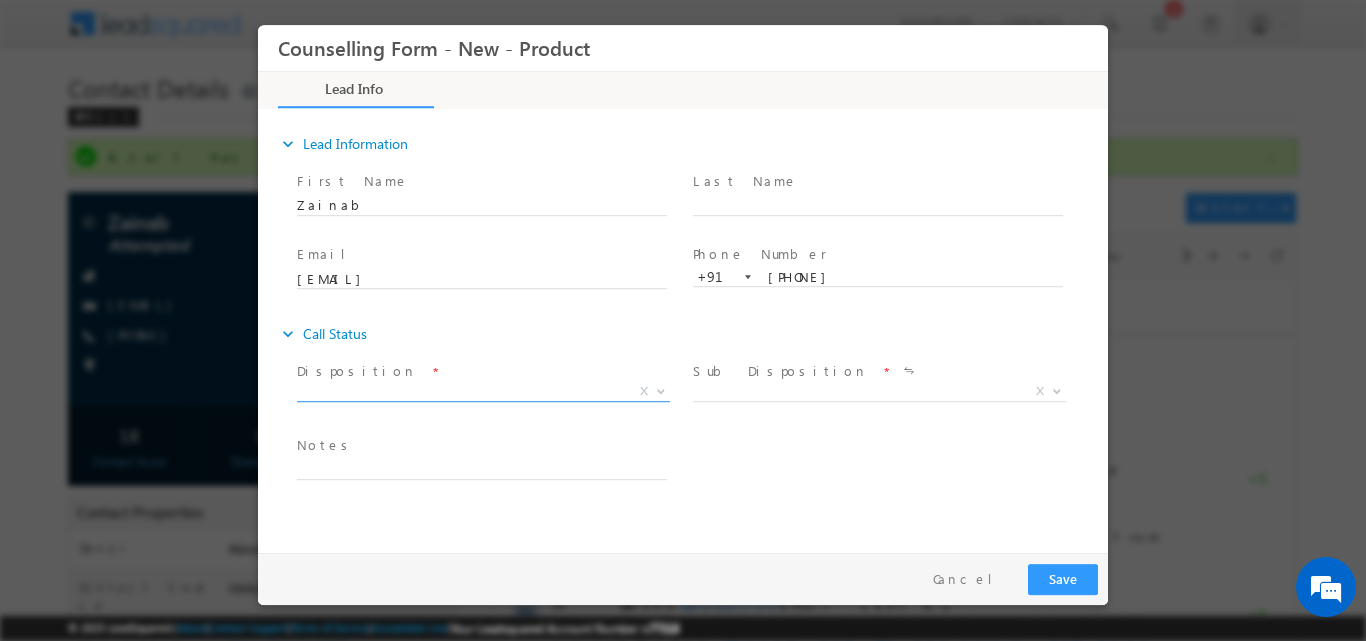 scroll, scrollTop: 0, scrollLeft: 0, axis: both 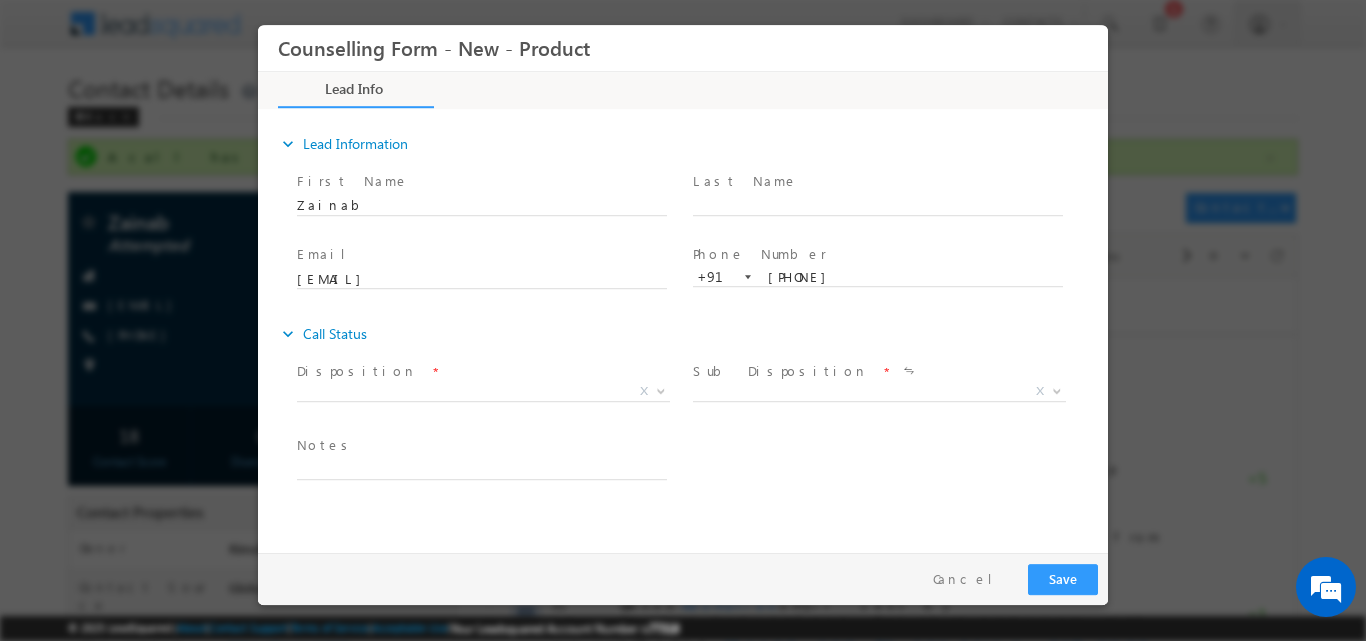 click on "X" at bounding box center (491, 394) 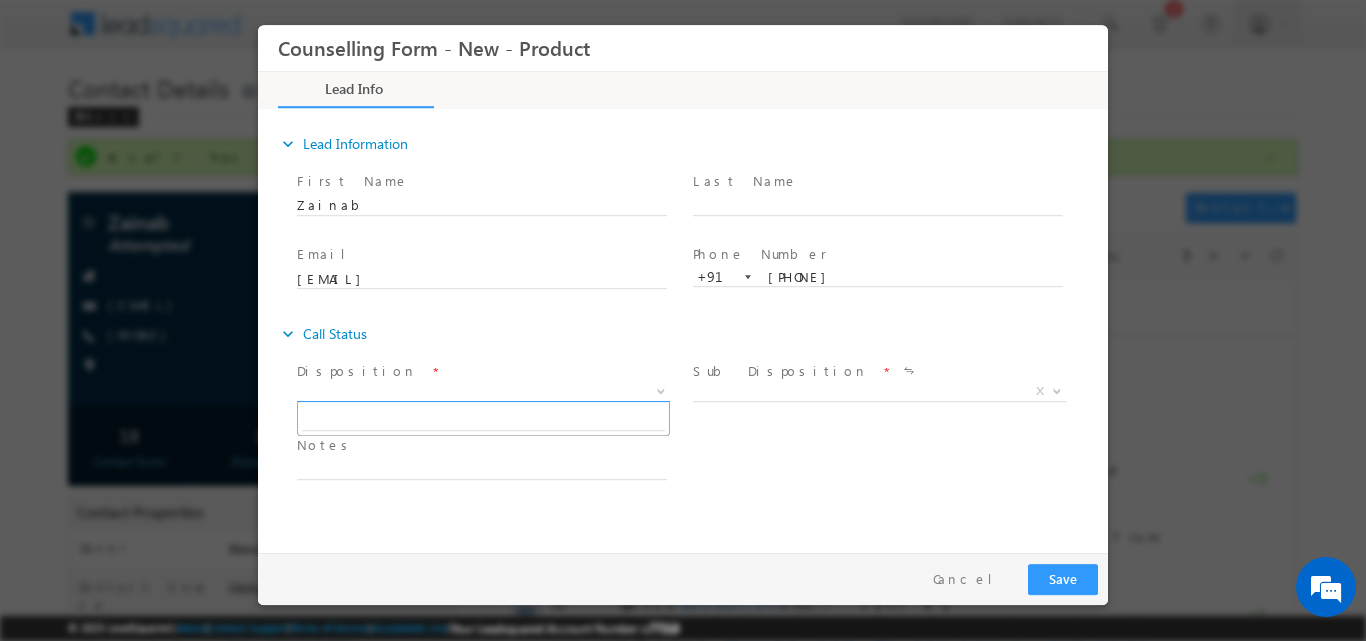 click at bounding box center (661, 389) 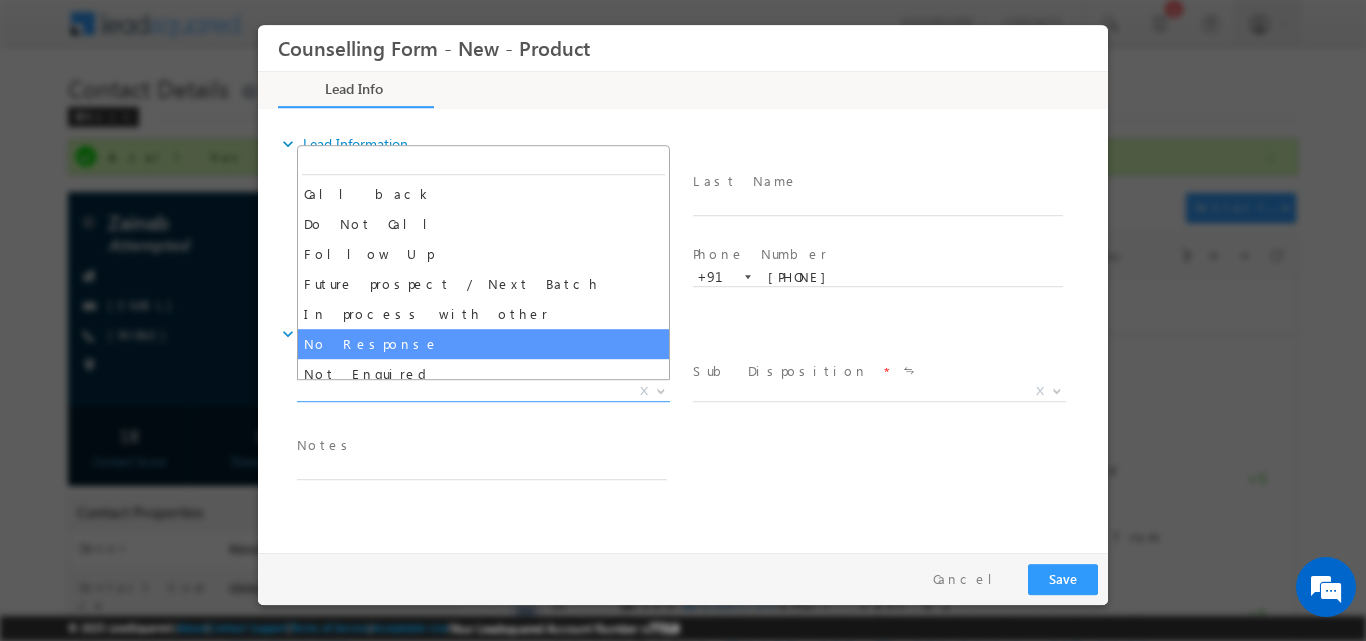 select on "No Response" 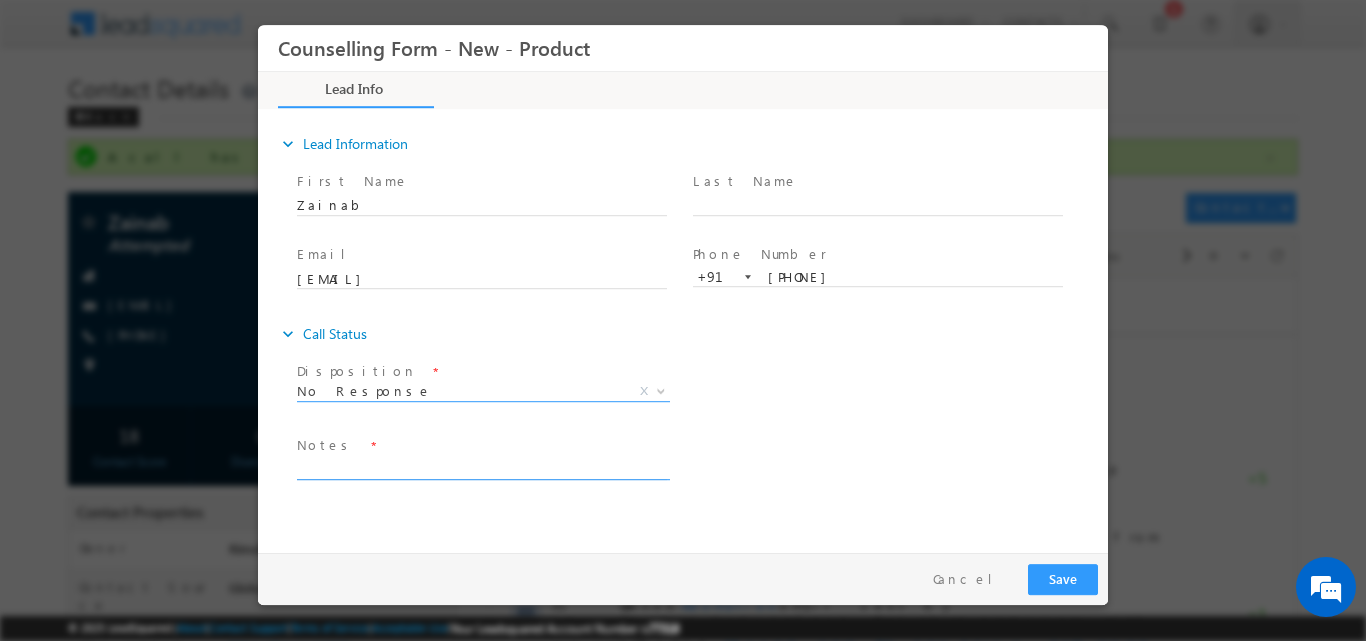 click at bounding box center (482, 467) 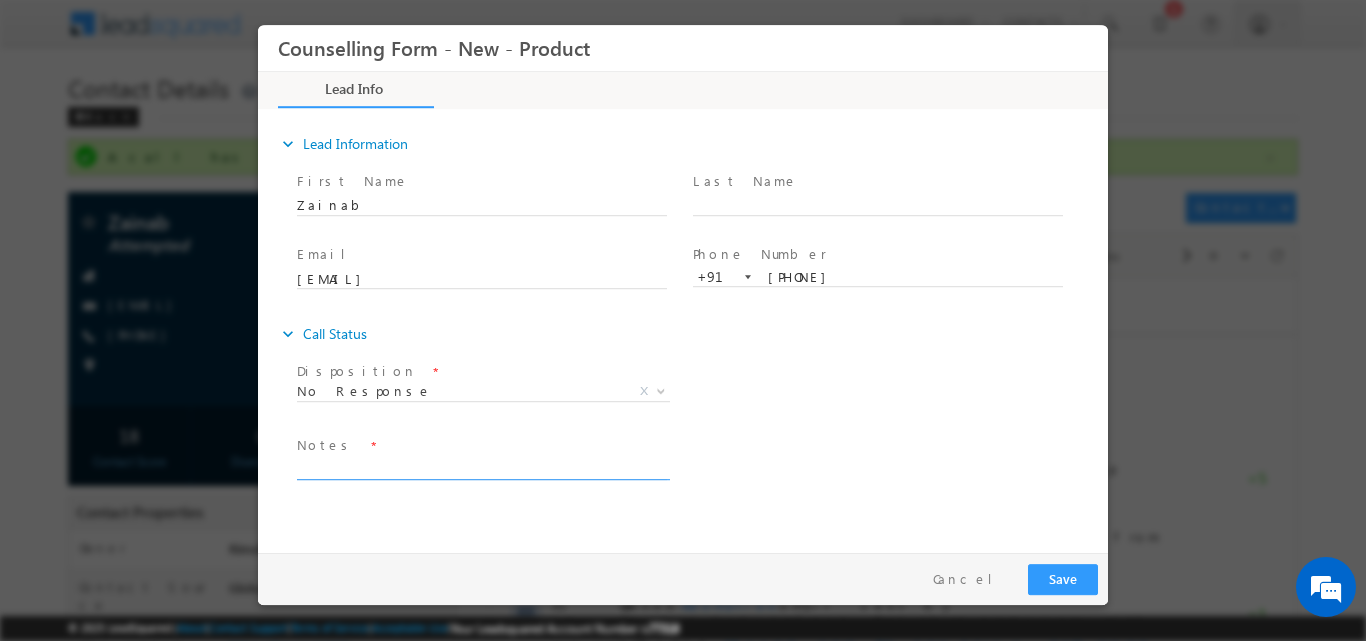 click at bounding box center (482, 467) 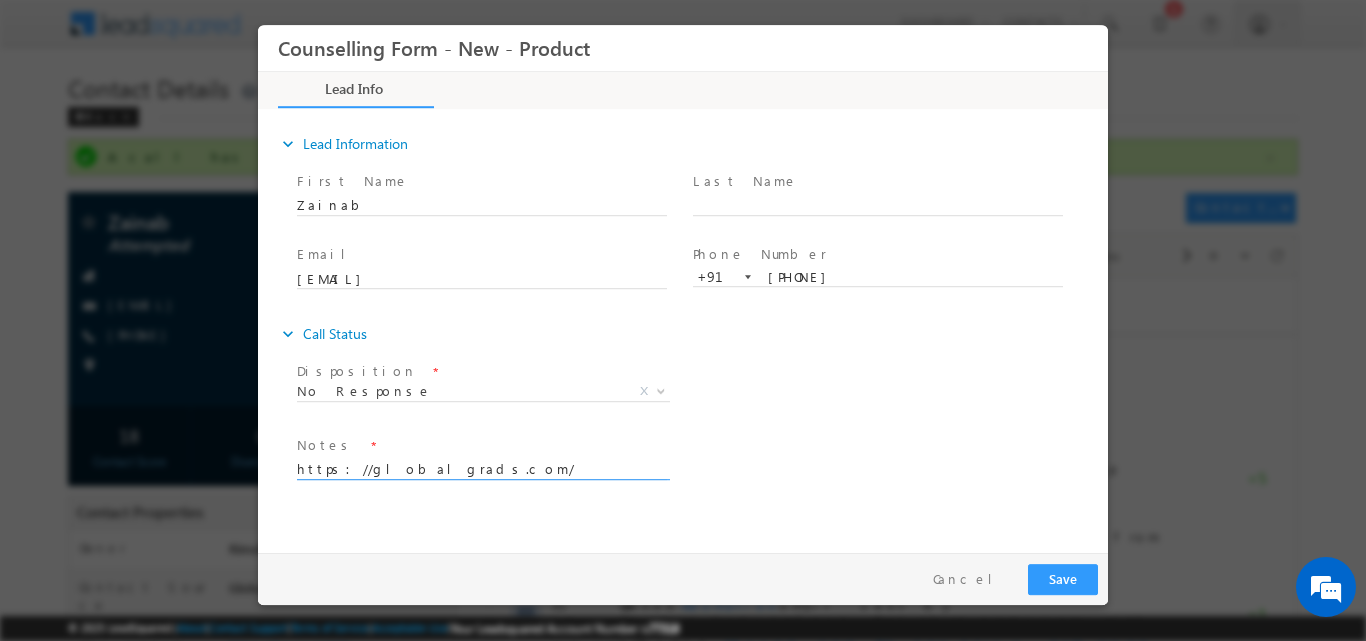 drag, startPoint x: 468, startPoint y: 469, endPoint x: 260, endPoint y: 452, distance: 208.69356 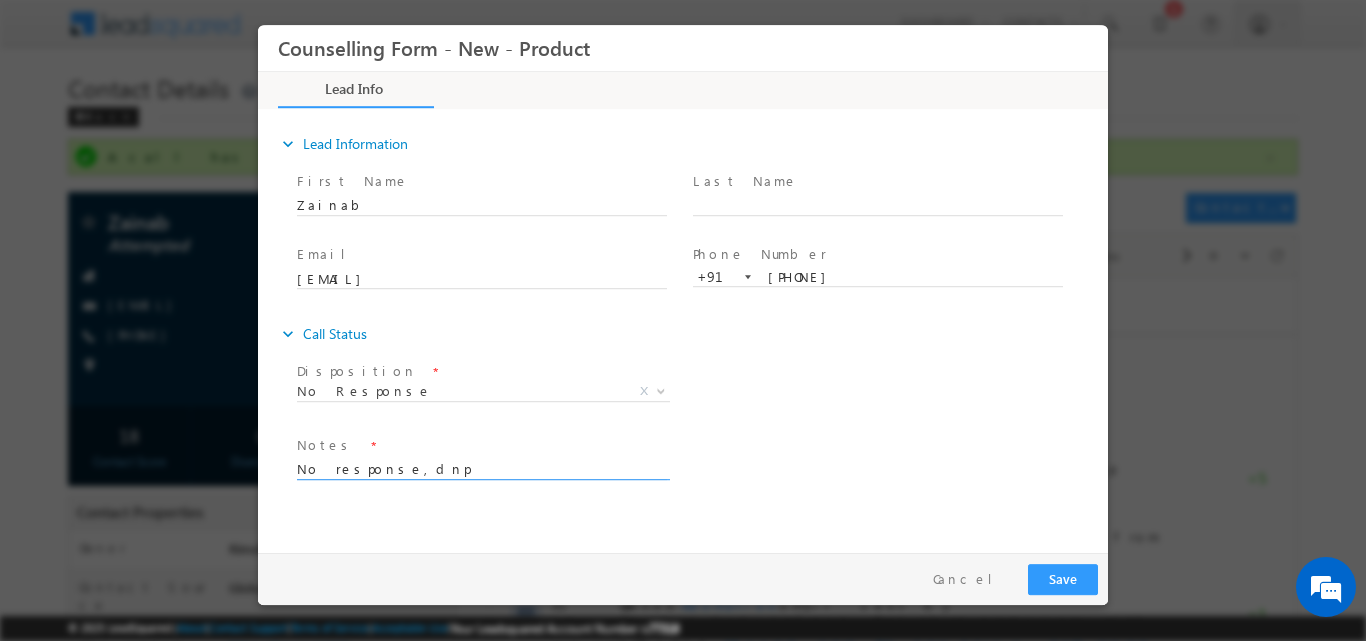 type on "No response,dnp" 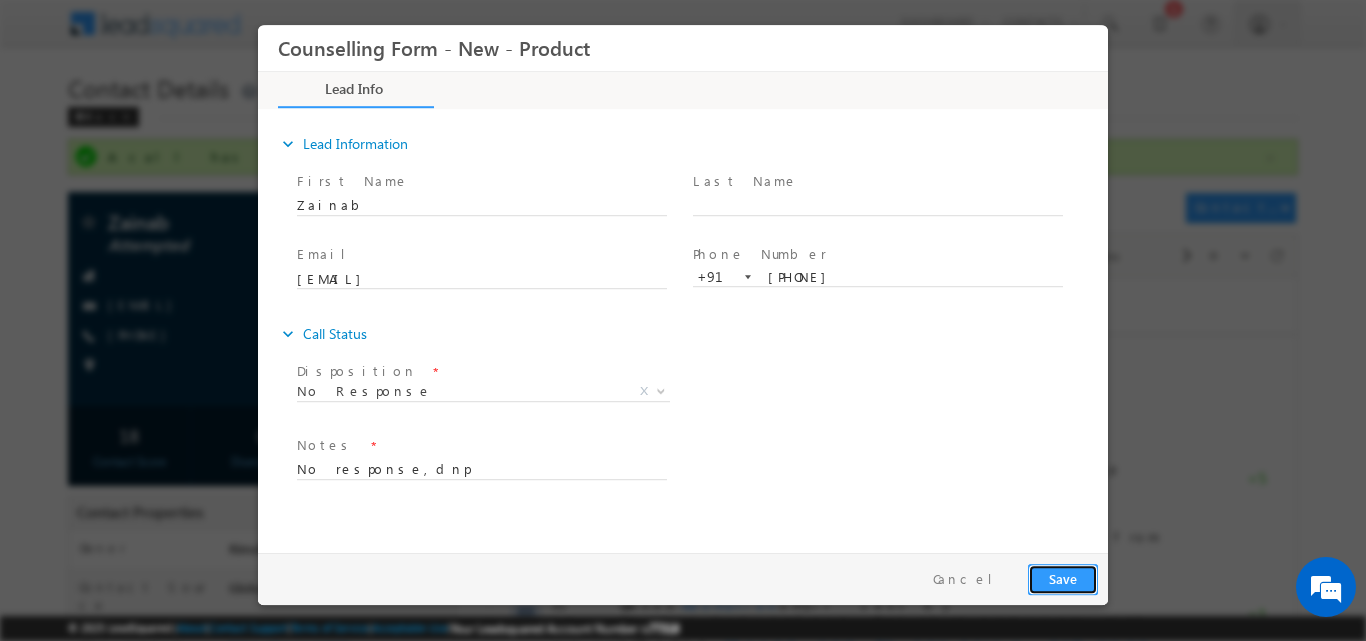 click on "Save" at bounding box center (1063, 578) 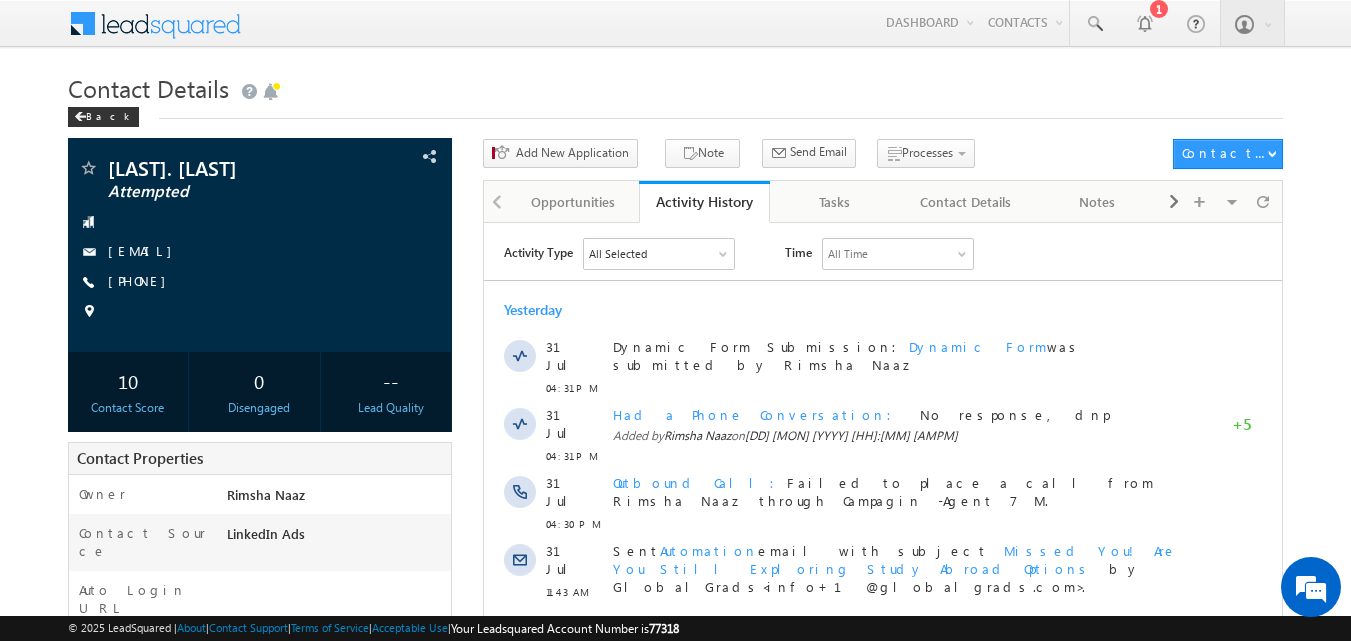 scroll, scrollTop: 0, scrollLeft: 0, axis: both 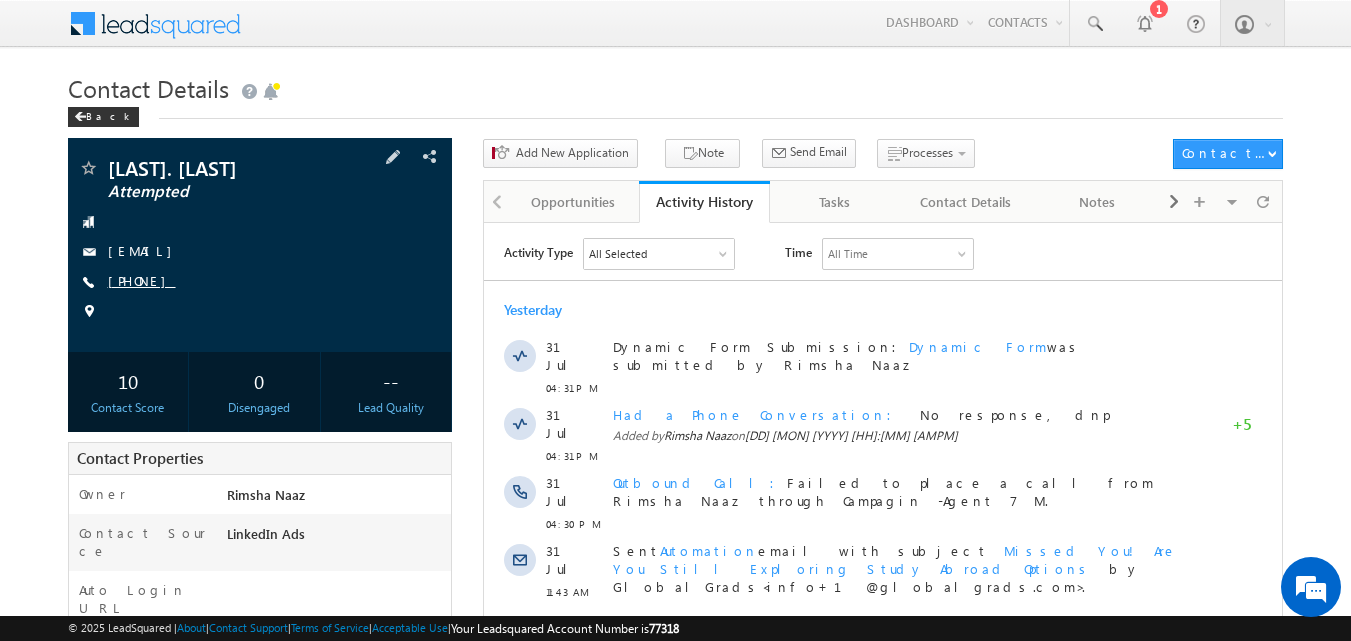 click on "[PHONE]" at bounding box center [142, 280] 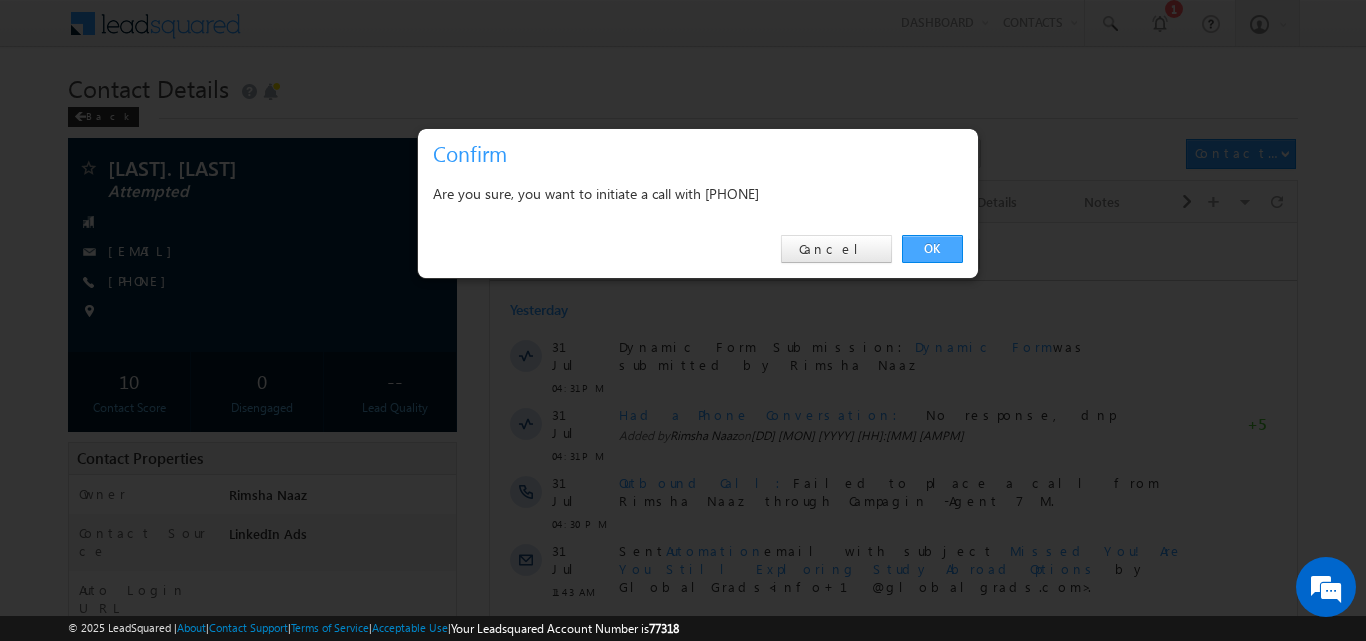 drag, startPoint x: 942, startPoint y: 244, endPoint x: 456, endPoint y: 17, distance: 536.4 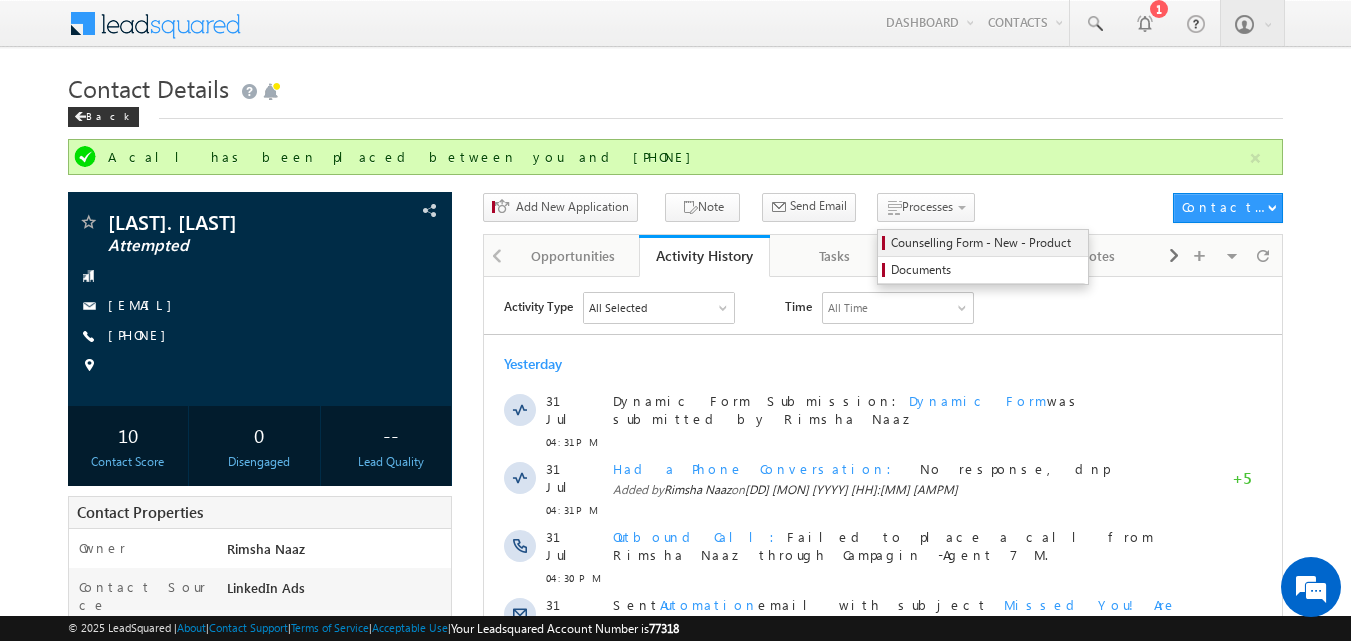 click on "Counselling Form - New - Product" at bounding box center (986, 243) 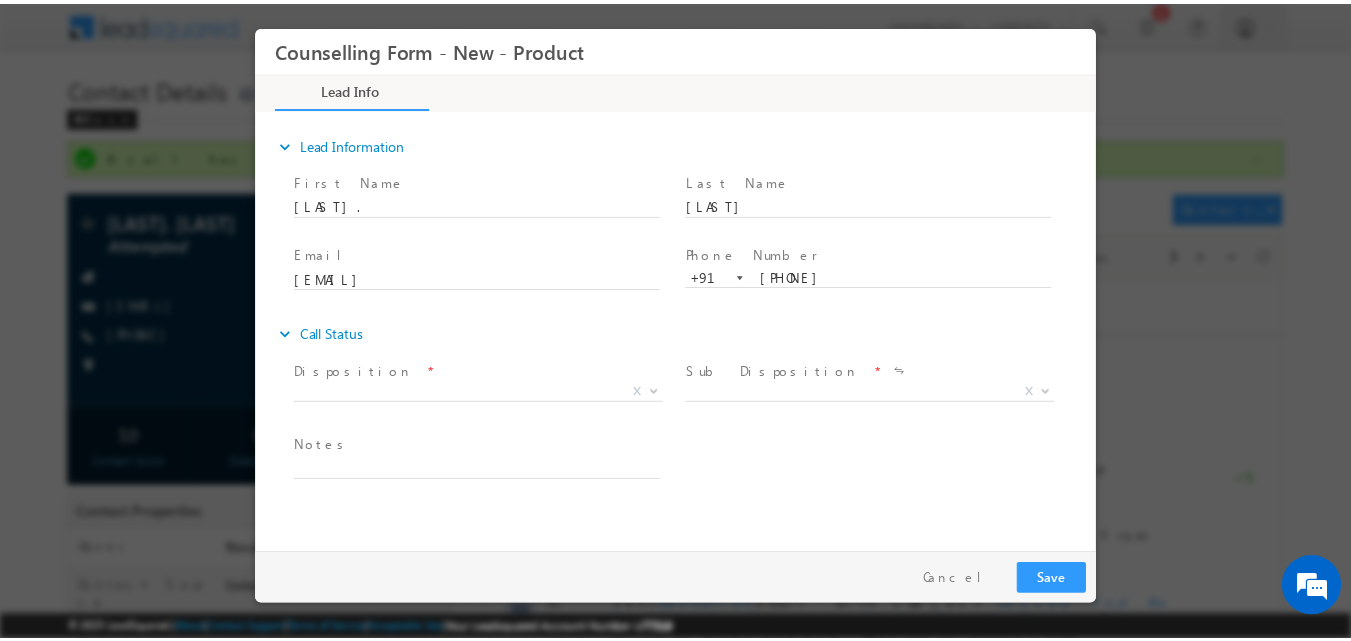 scroll, scrollTop: 0, scrollLeft: 0, axis: both 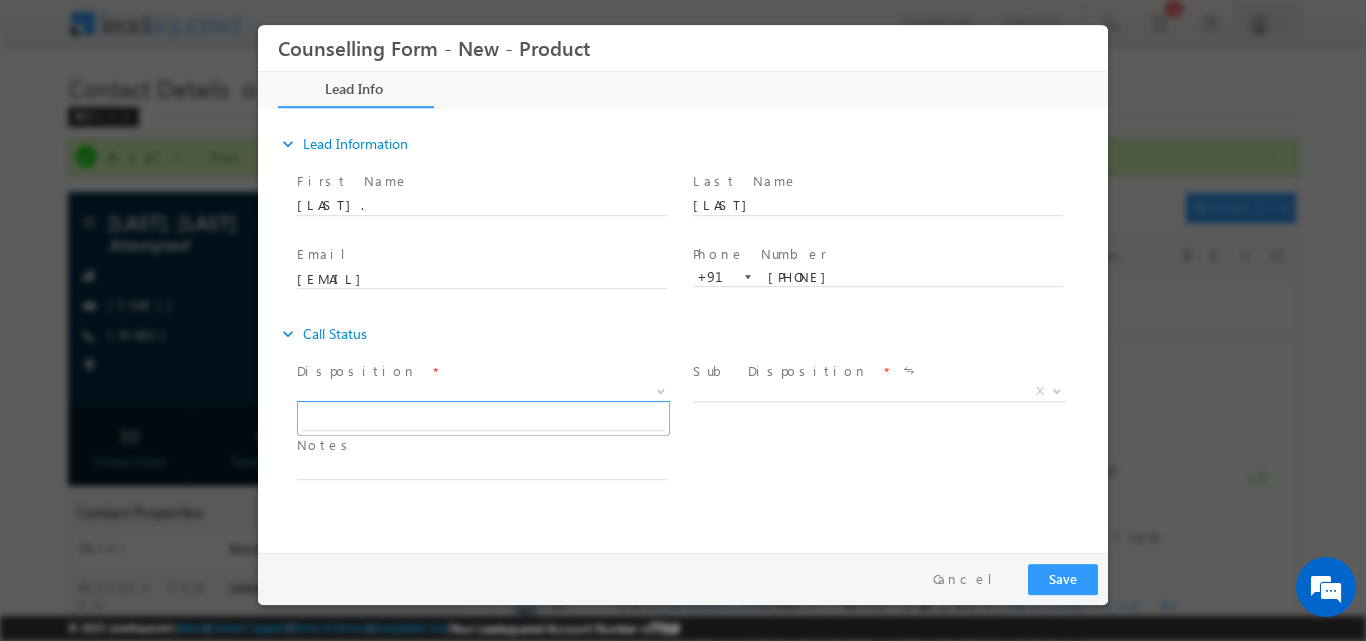 click at bounding box center (659, 390) 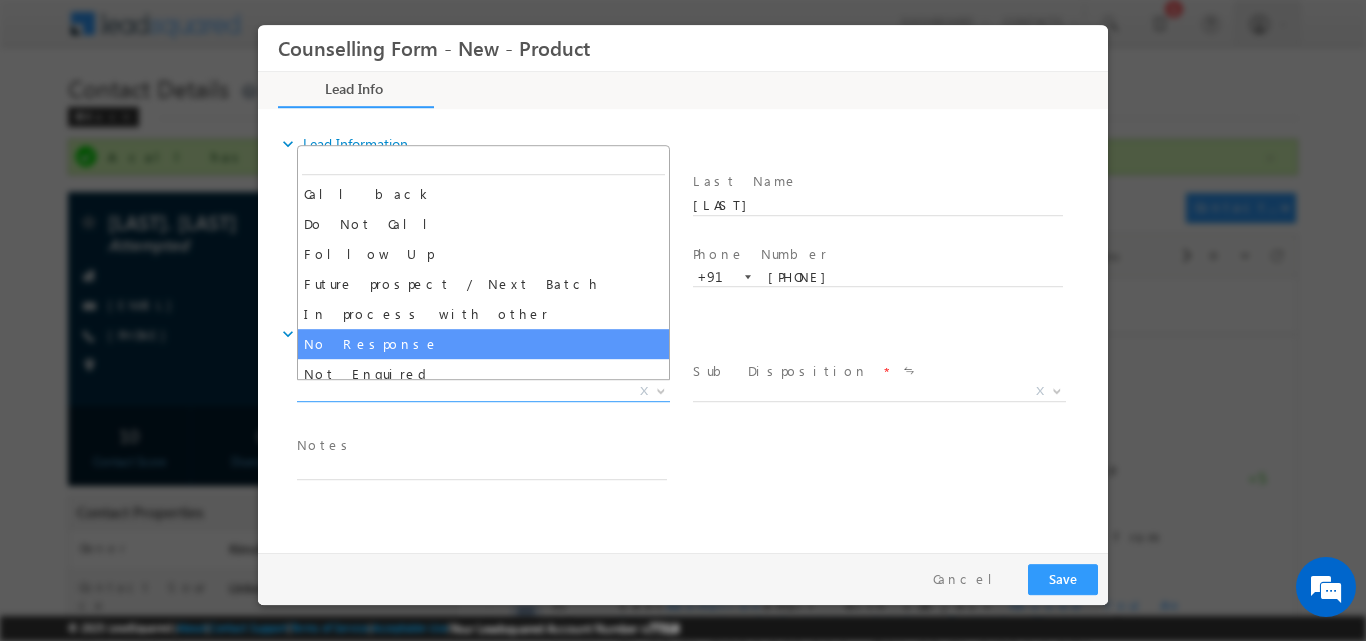 select on "No Response" 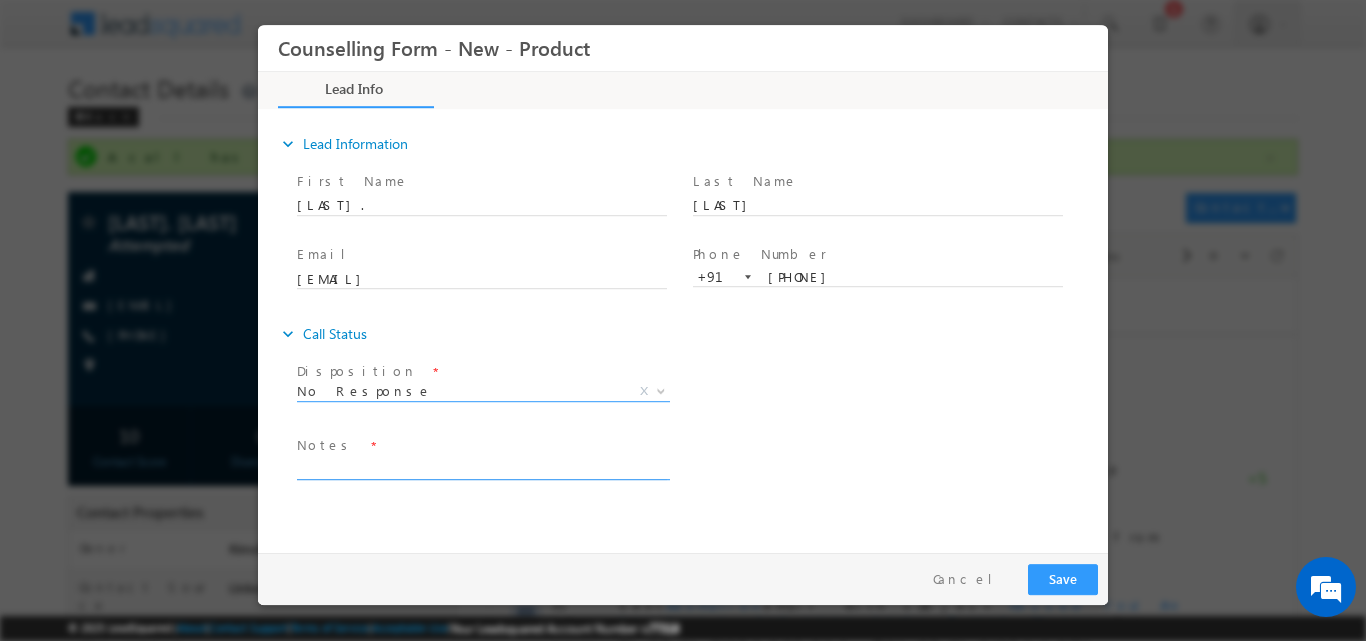click at bounding box center (482, 467) 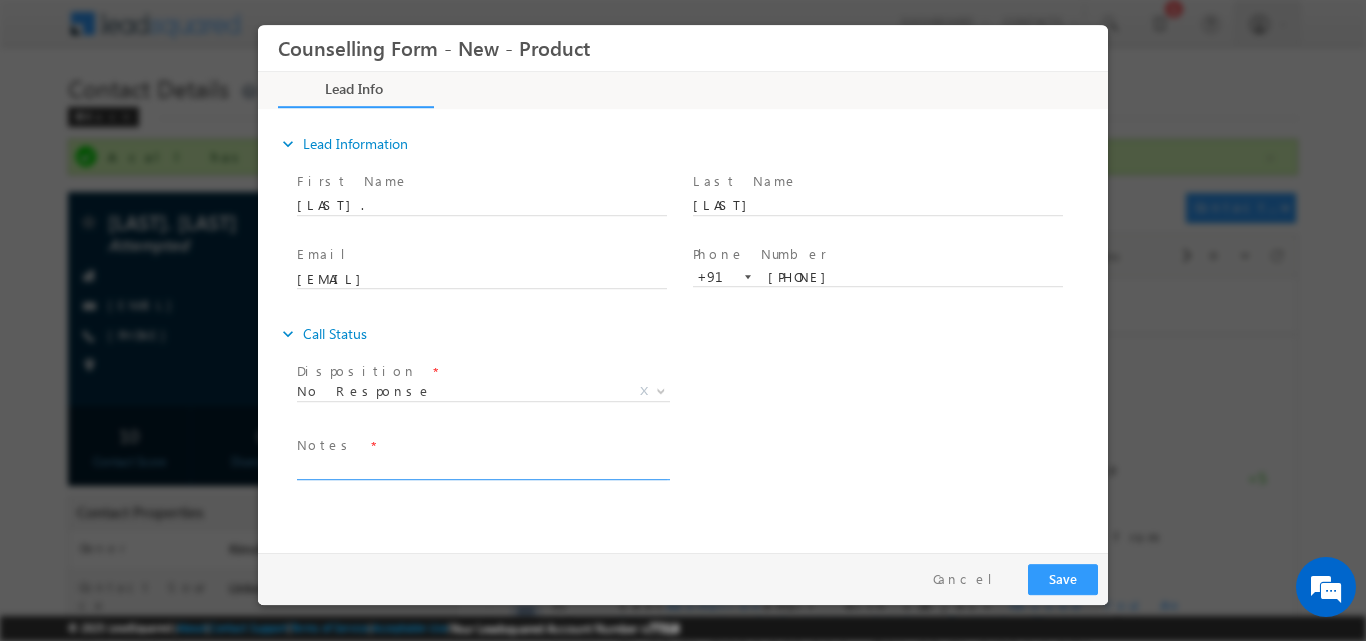 paste on "No response, dnp" 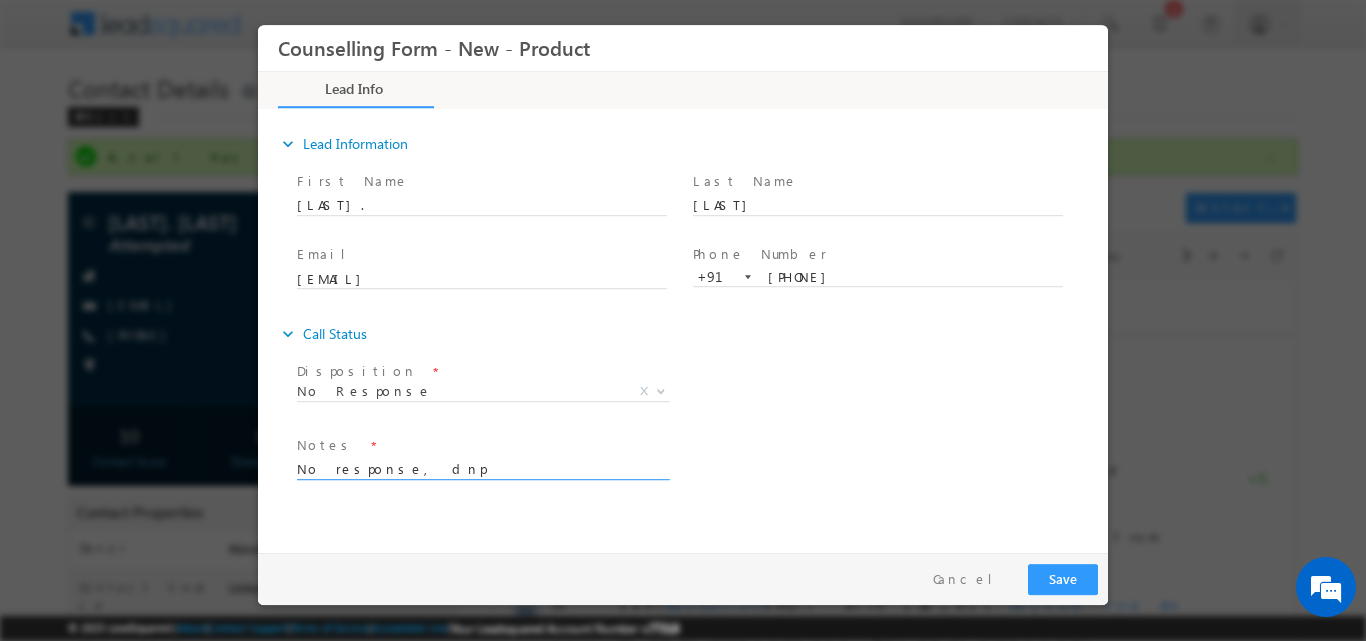 type on "No response, dnp" 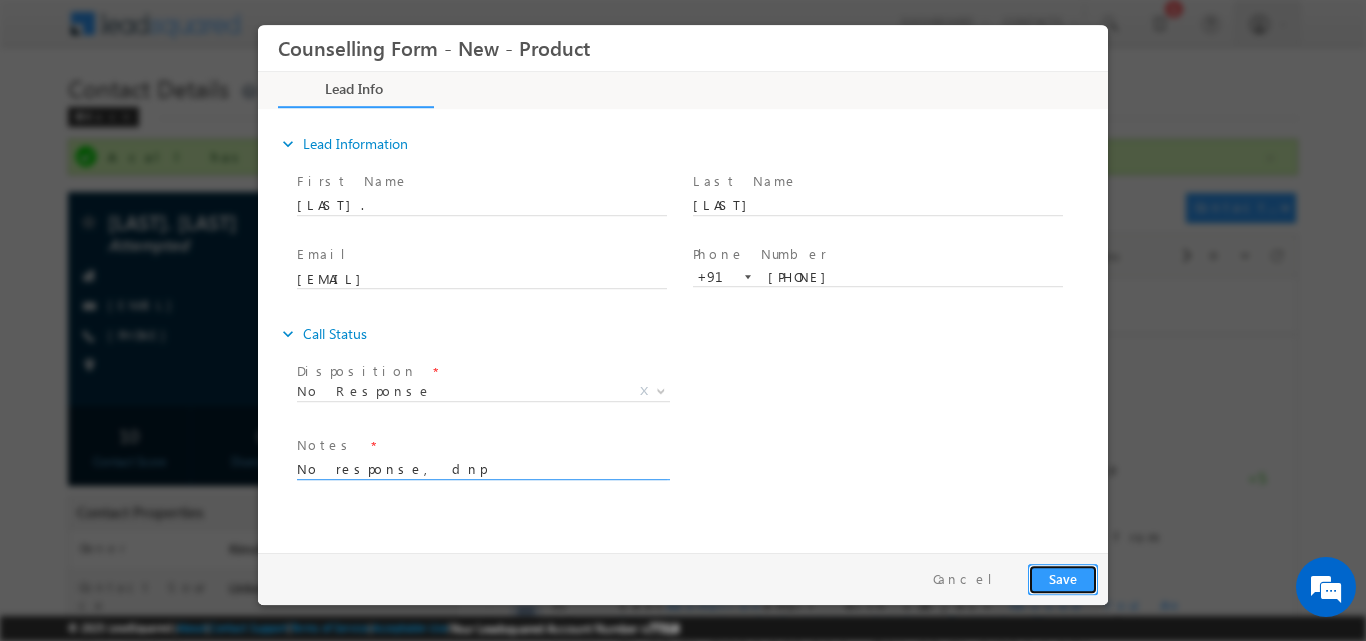 click on "Save" at bounding box center [1063, 578] 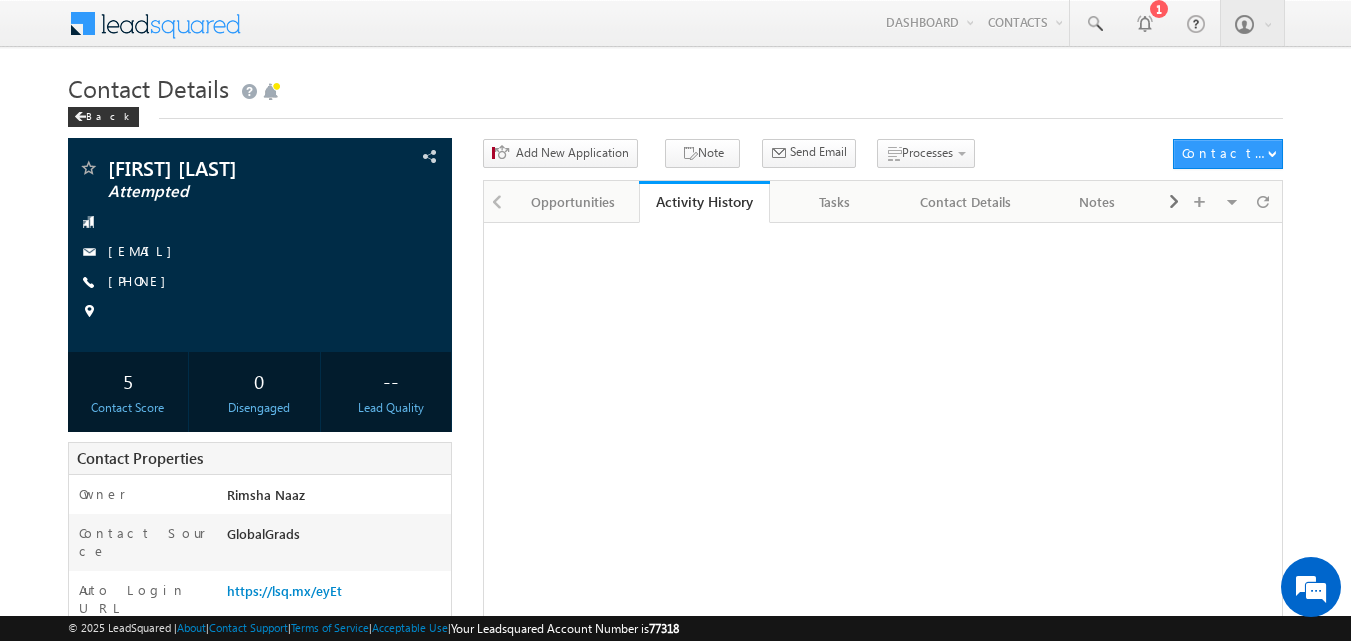 scroll, scrollTop: 0, scrollLeft: 0, axis: both 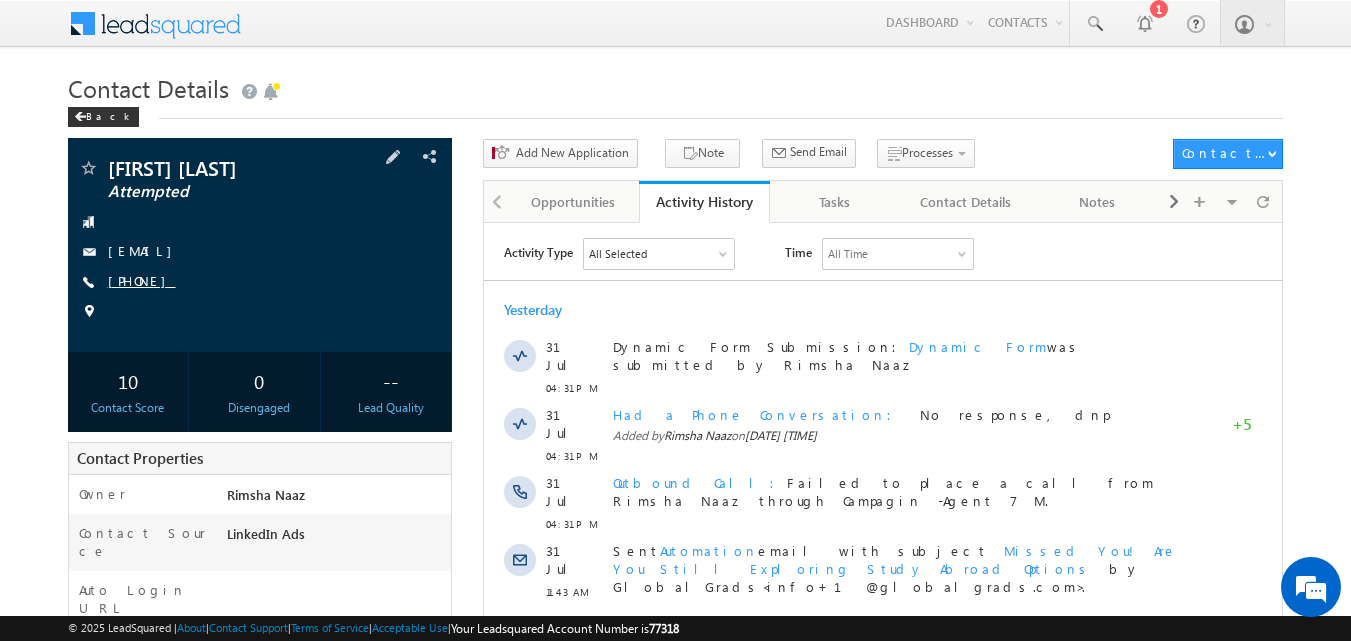 click on "+91-8821932293" at bounding box center (142, 280) 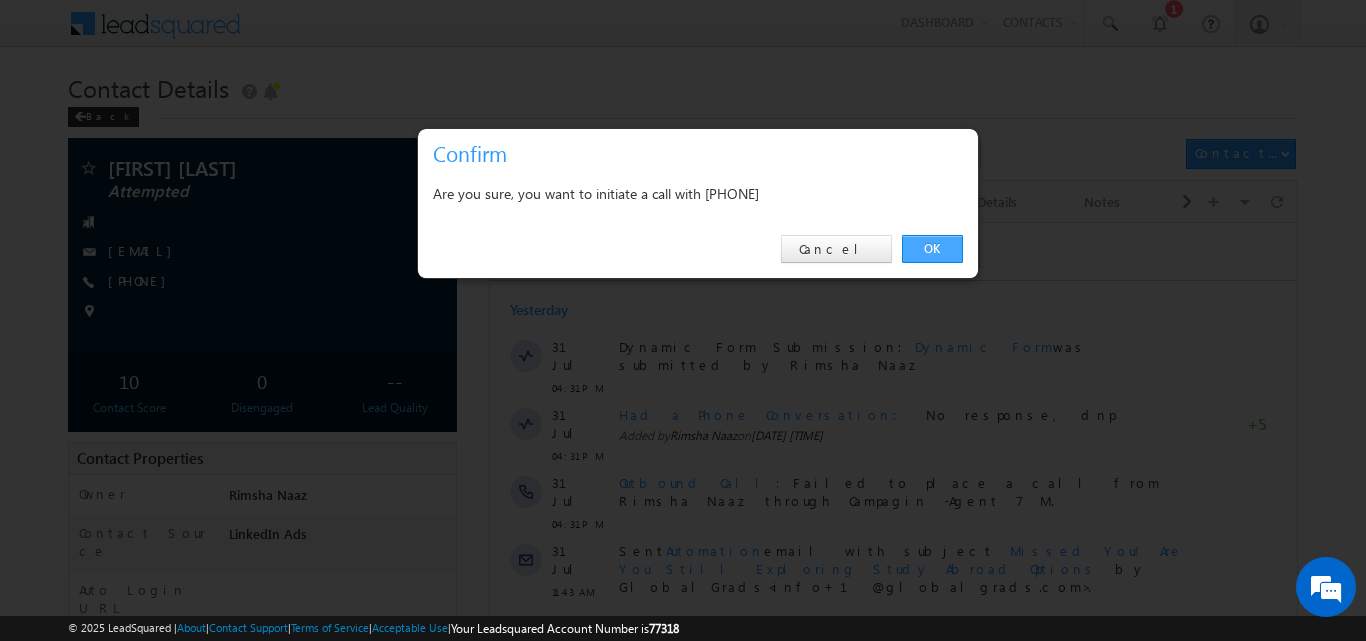 click on "OK" at bounding box center [932, 249] 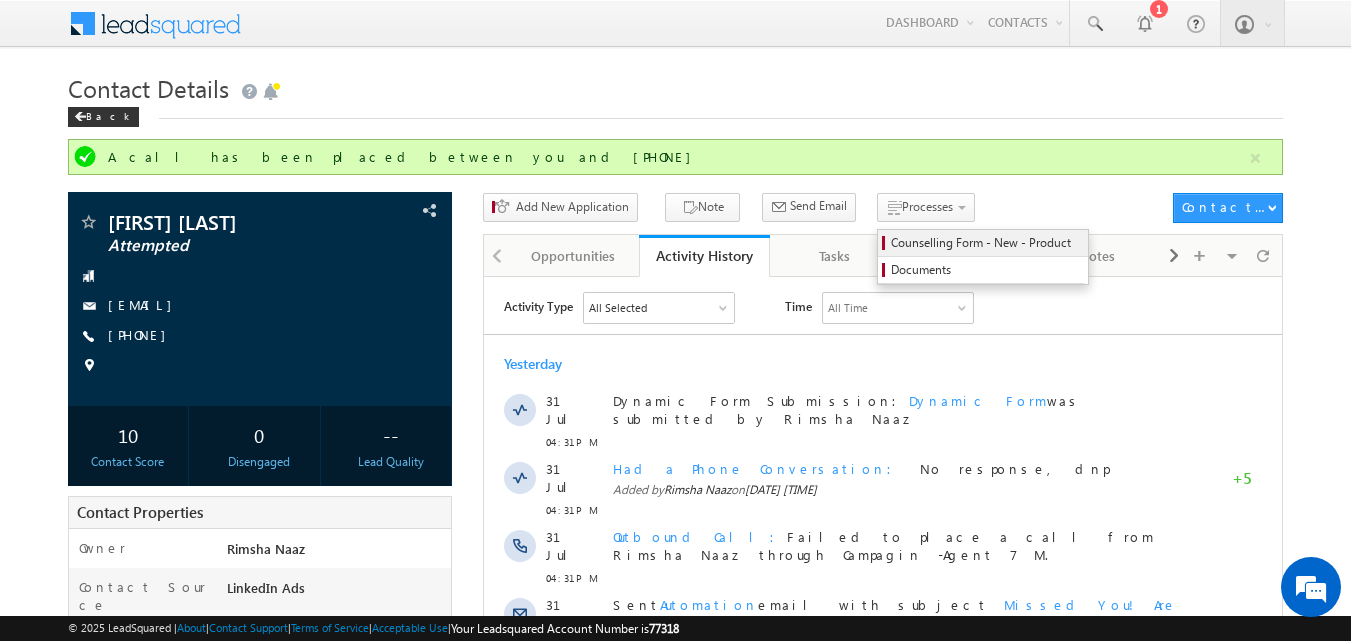click on "Counselling Form - New - Product" at bounding box center [986, 243] 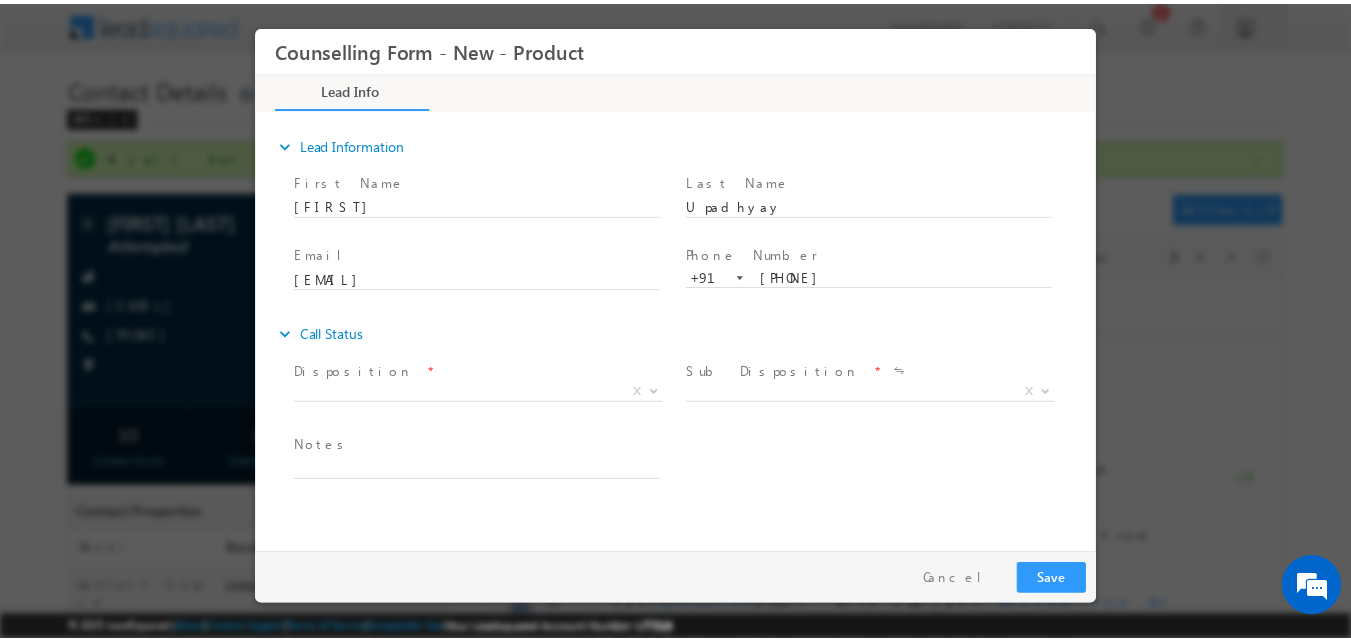 scroll, scrollTop: 0, scrollLeft: 0, axis: both 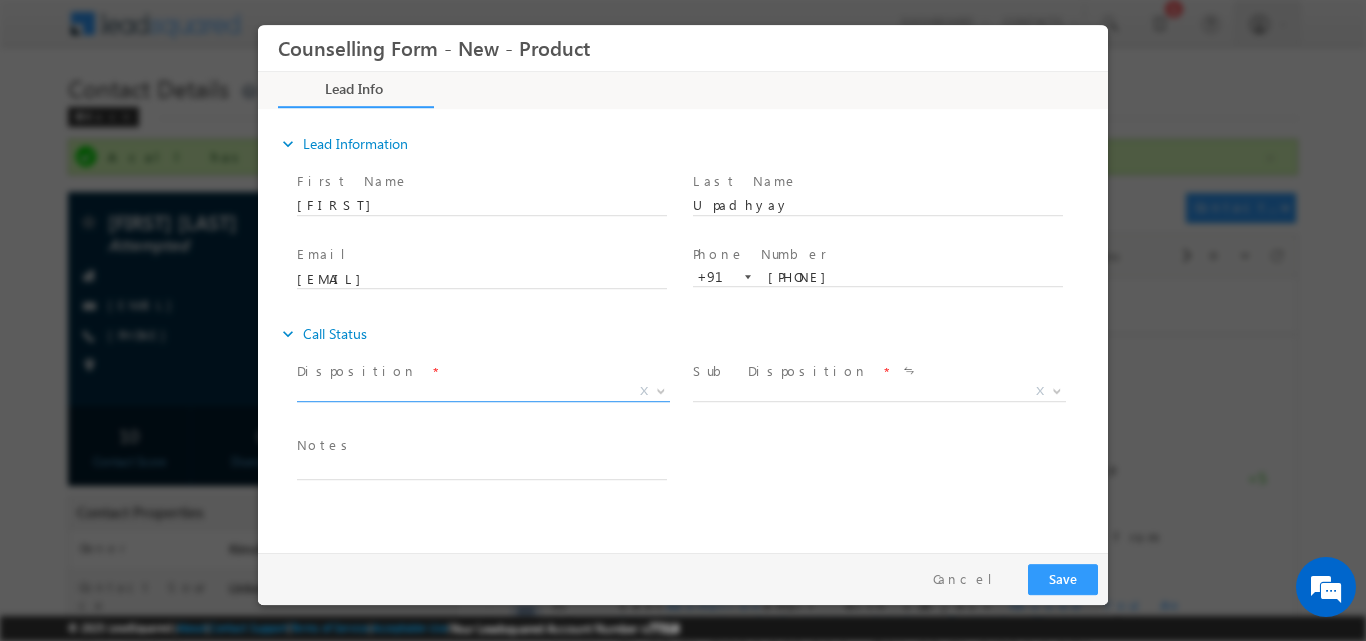 click at bounding box center [661, 389] 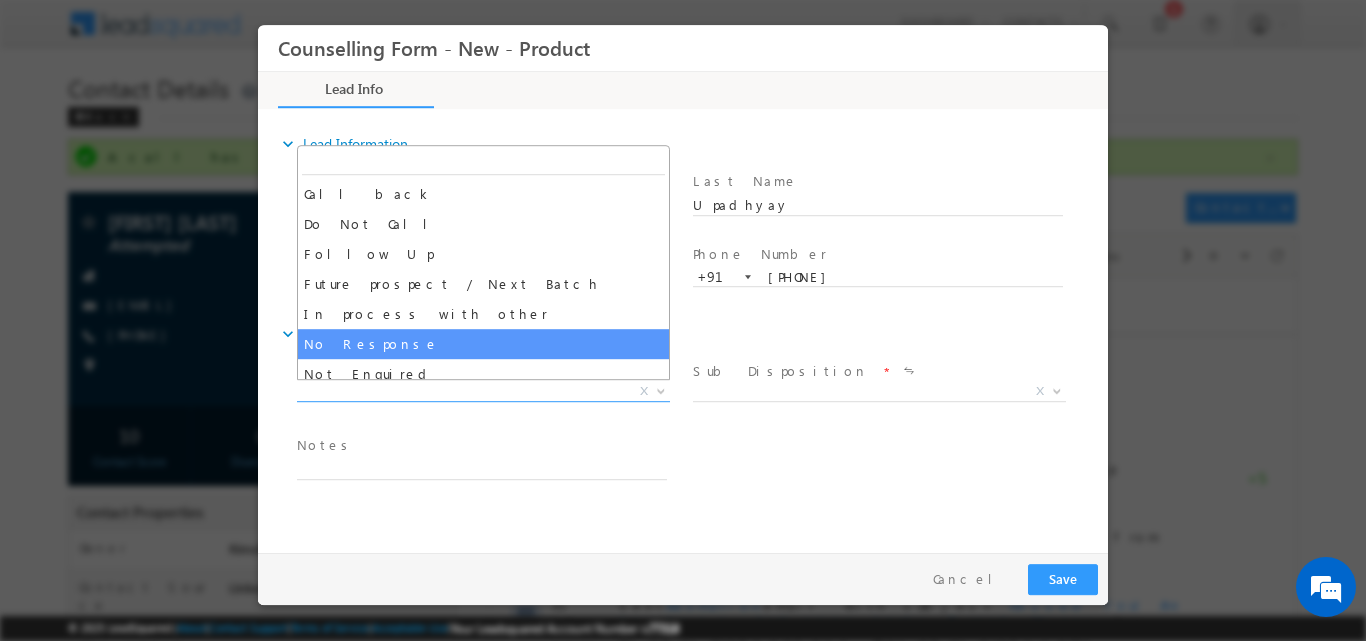 select on "No Response" 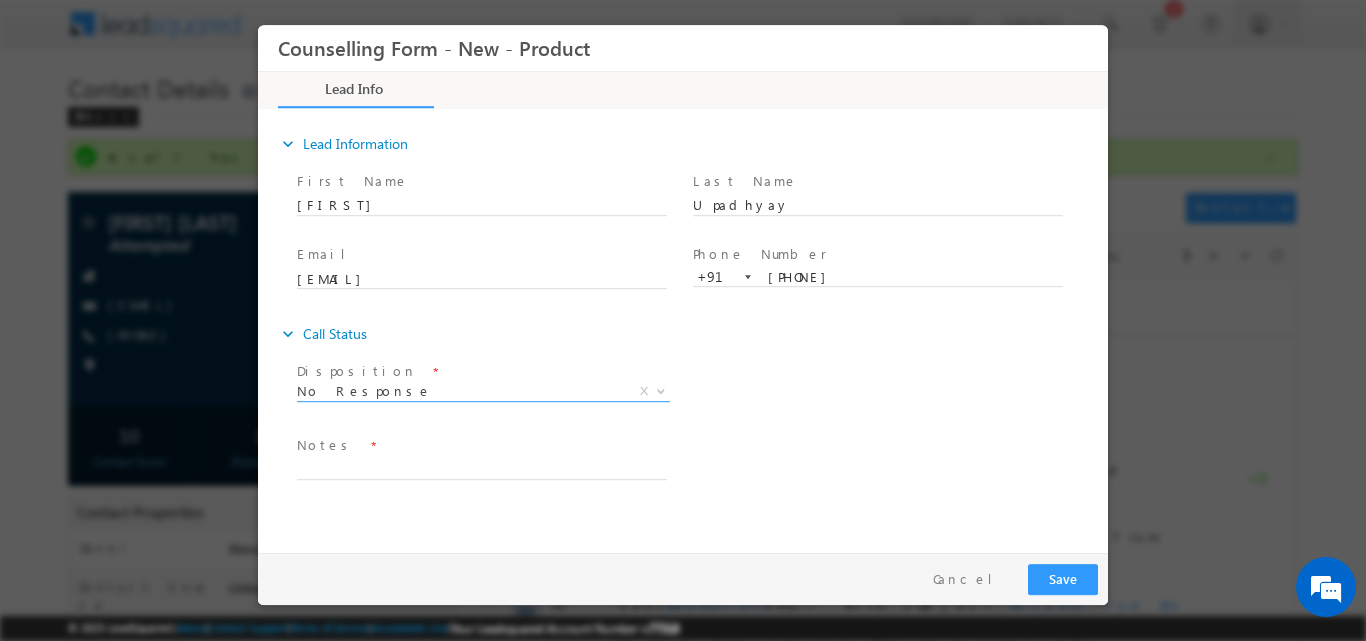 click on "Notes
*" at bounding box center [481, 445] 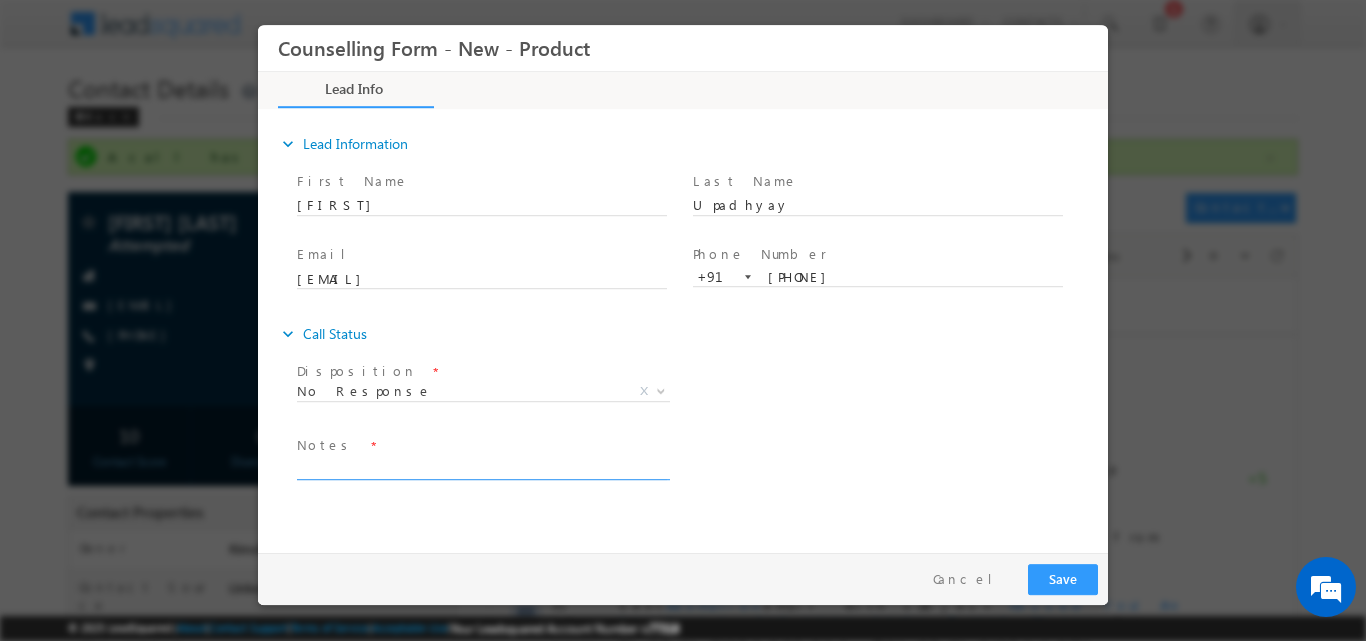 click at bounding box center [482, 467] 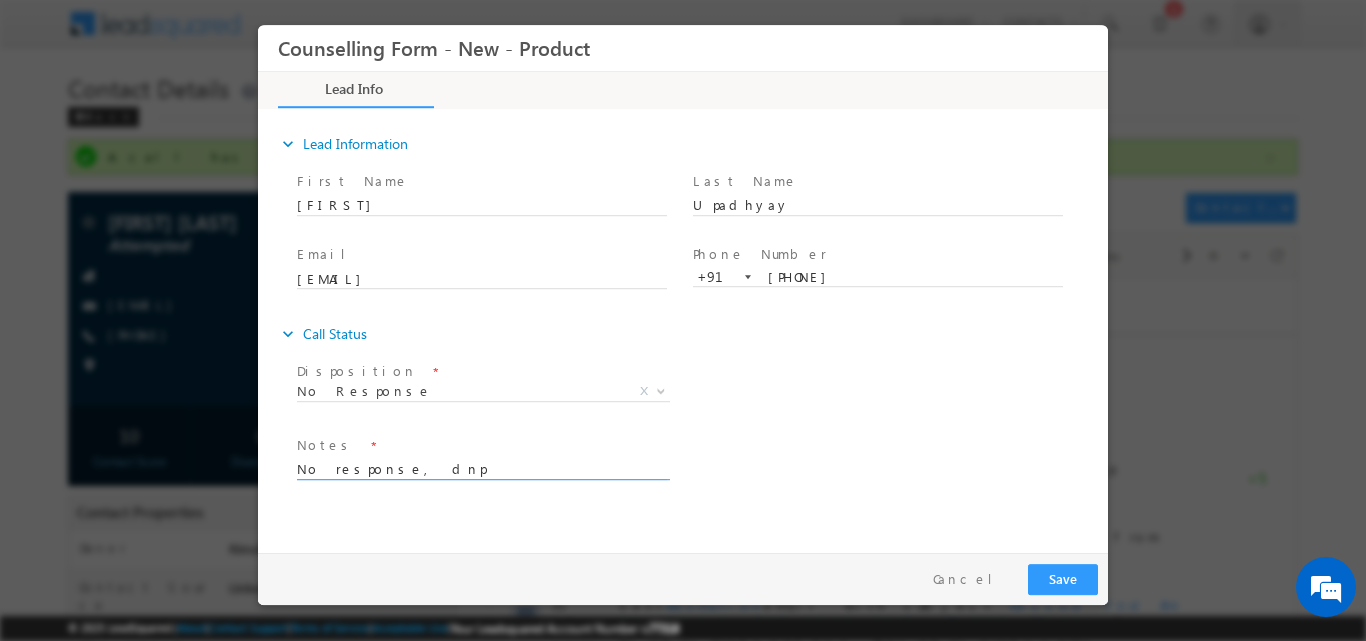 type on "No response, dnp" 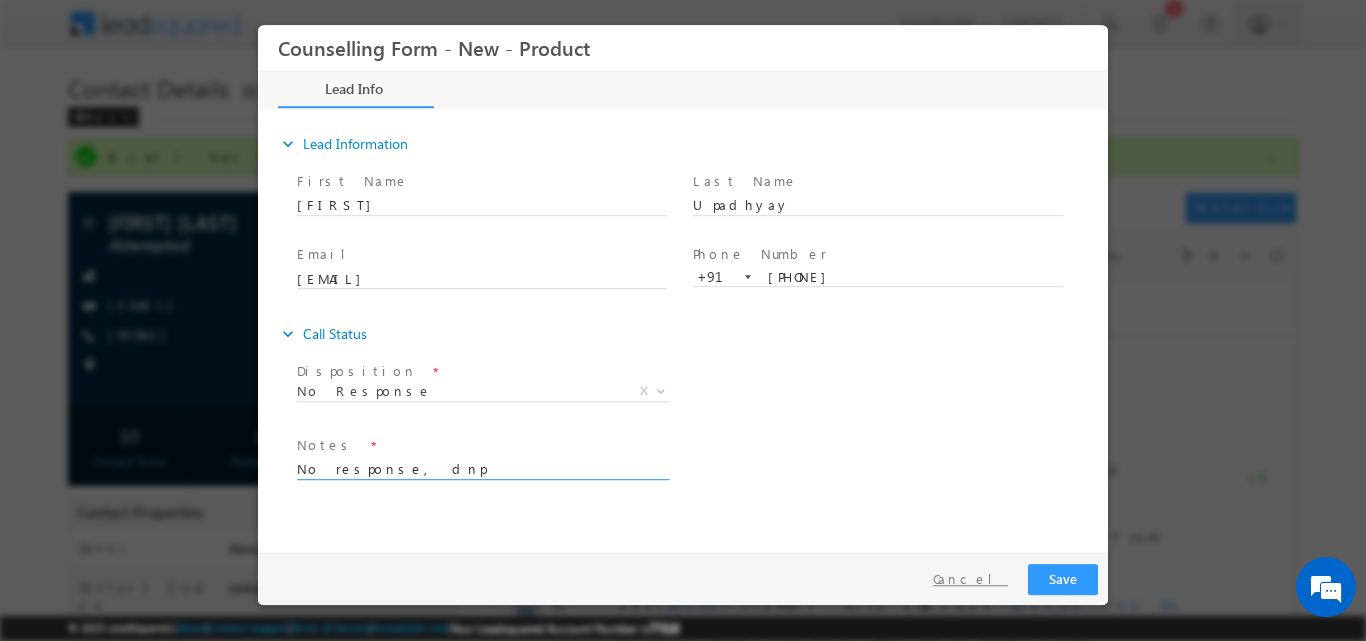 click on "Cancel" at bounding box center (970, 578) 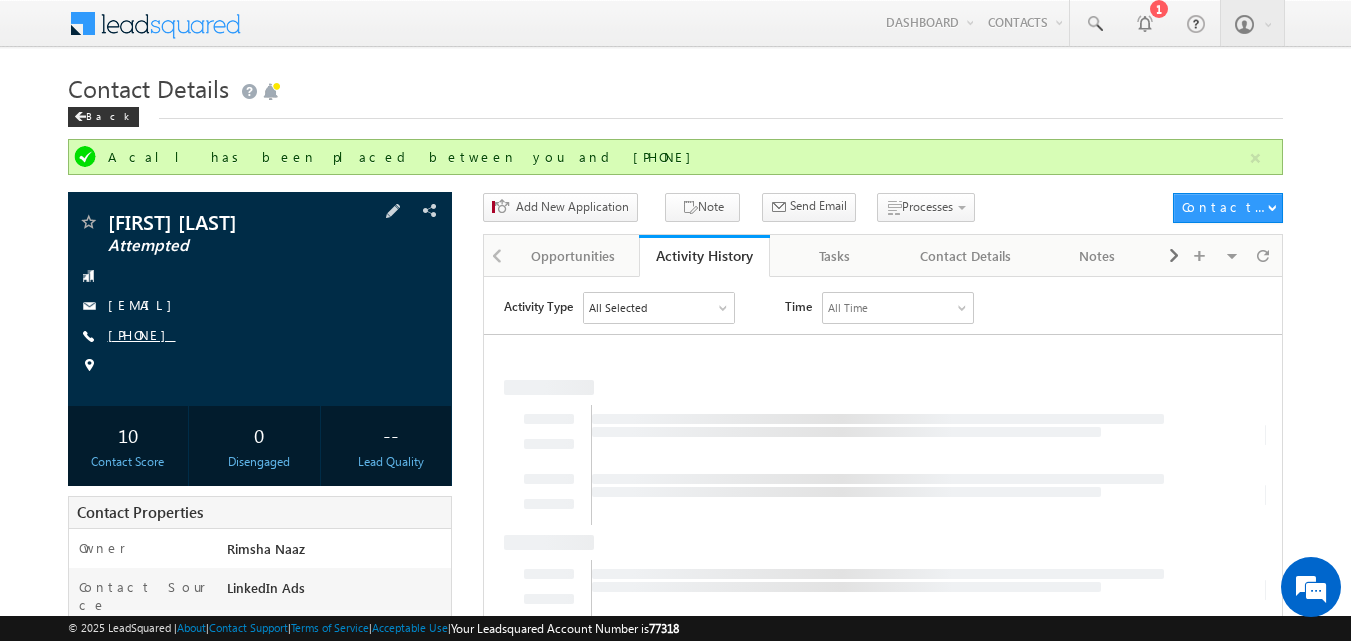 click on "+91-8821932293" at bounding box center [142, 334] 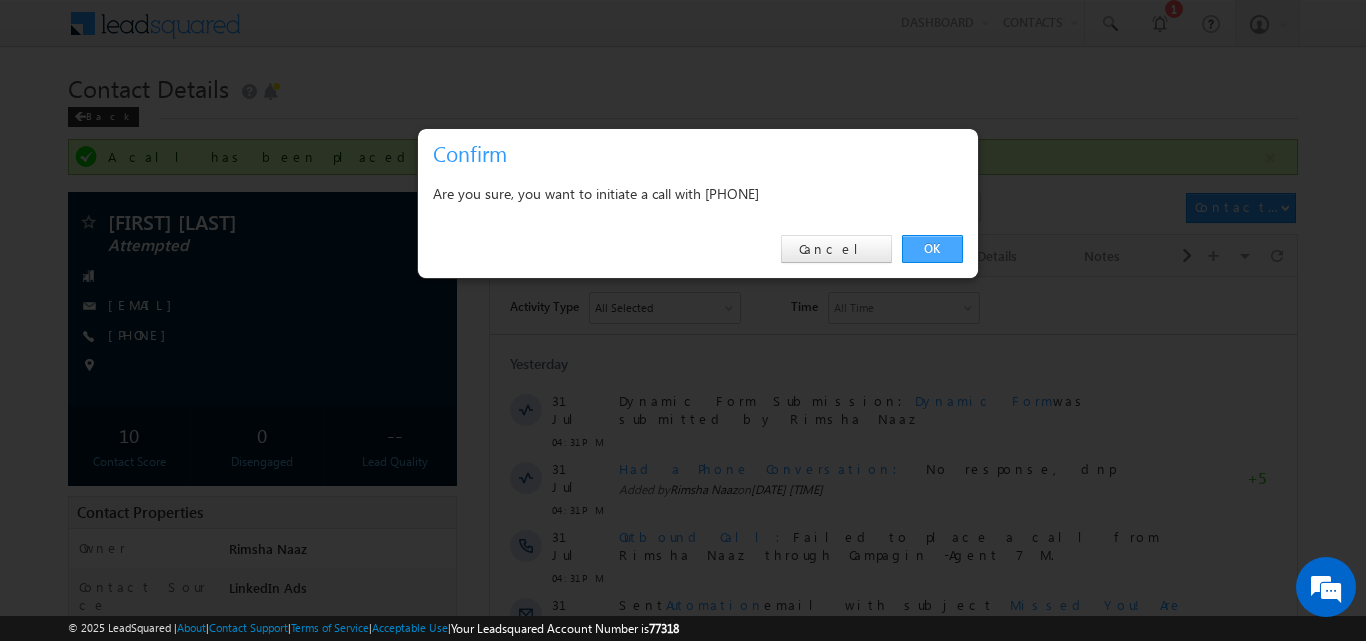 click on "OK" at bounding box center (932, 249) 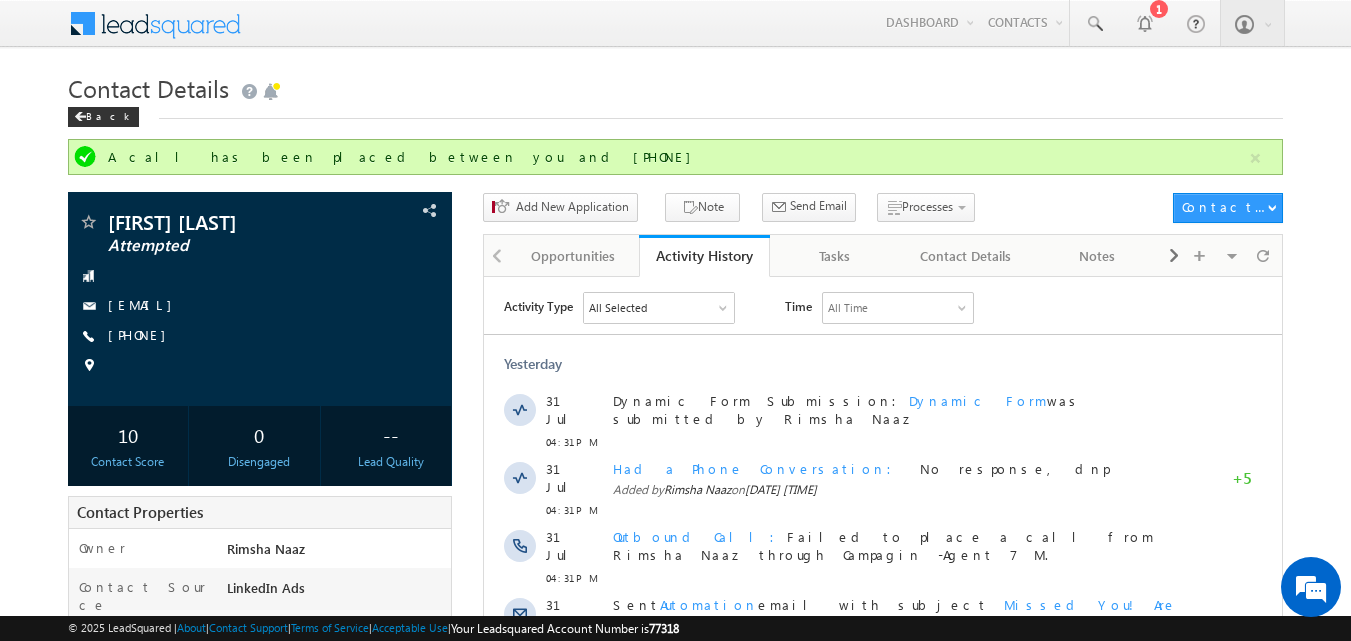 drag, startPoint x: 1349, startPoint y: 123, endPoint x: 1343, endPoint y: 204, distance: 81.22192 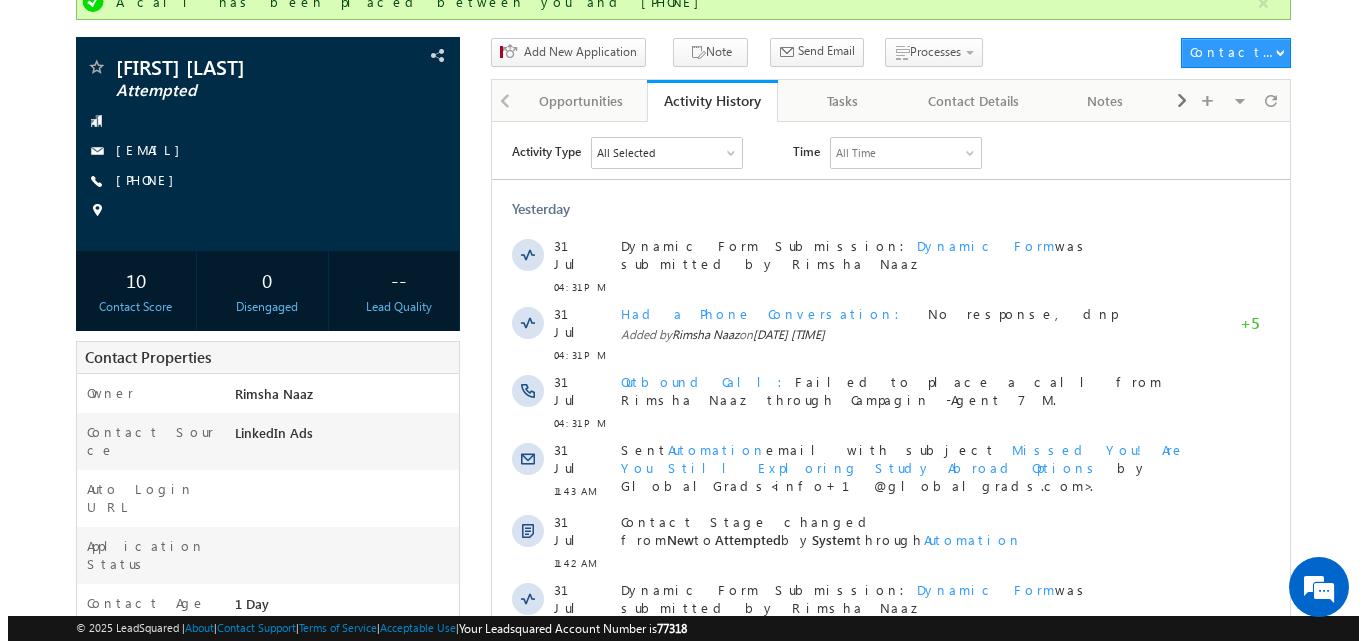 scroll, scrollTop: 0, scrollLeft: 0, axis: both 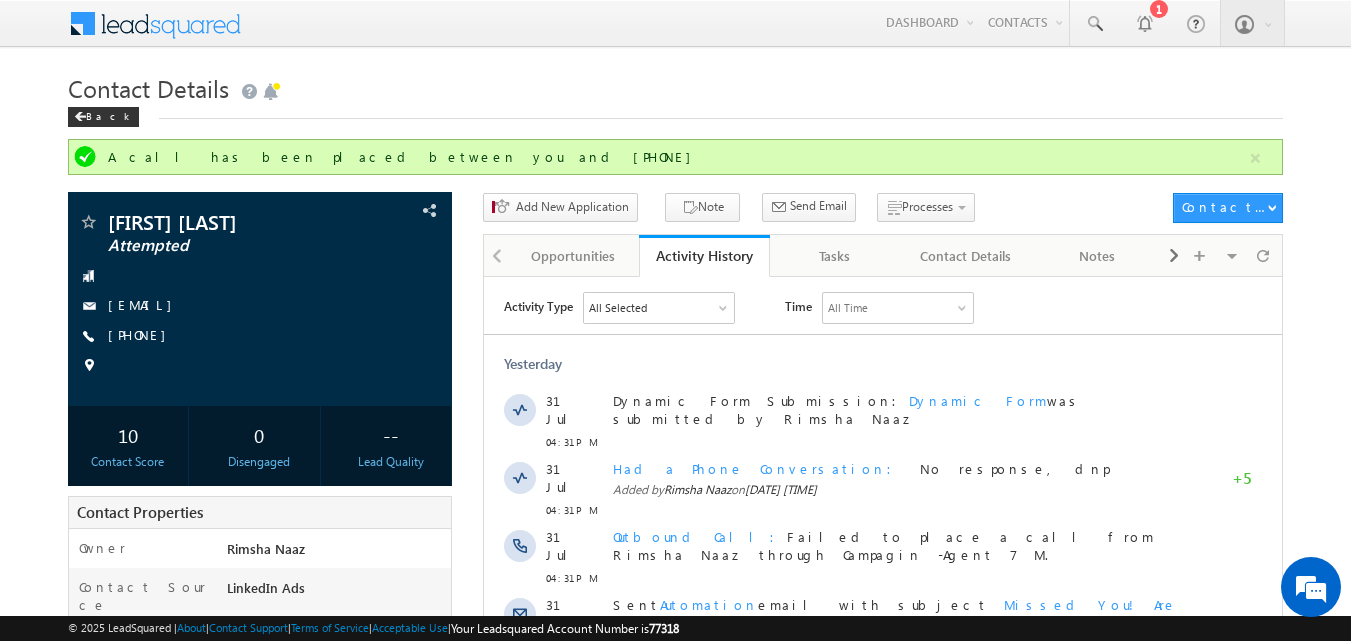 click on "Back" at bounding box center [676, 112] 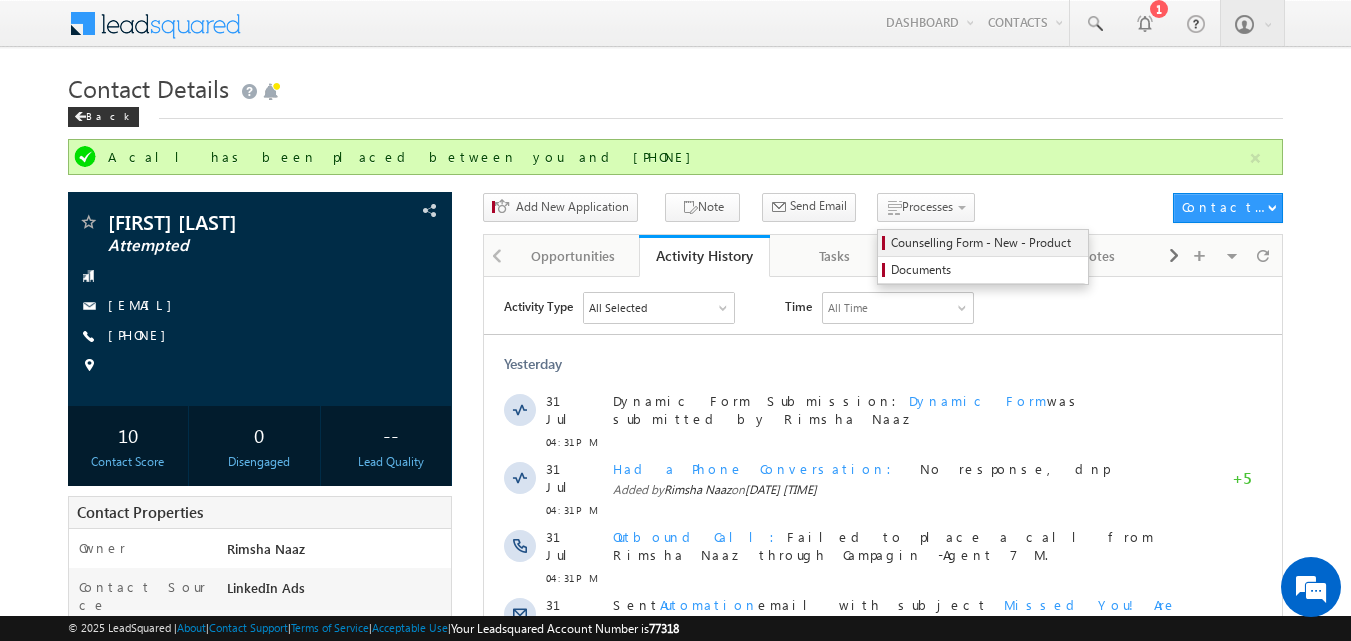 click on "Counselling Form - New - Product" at bounding box center (983, 243) 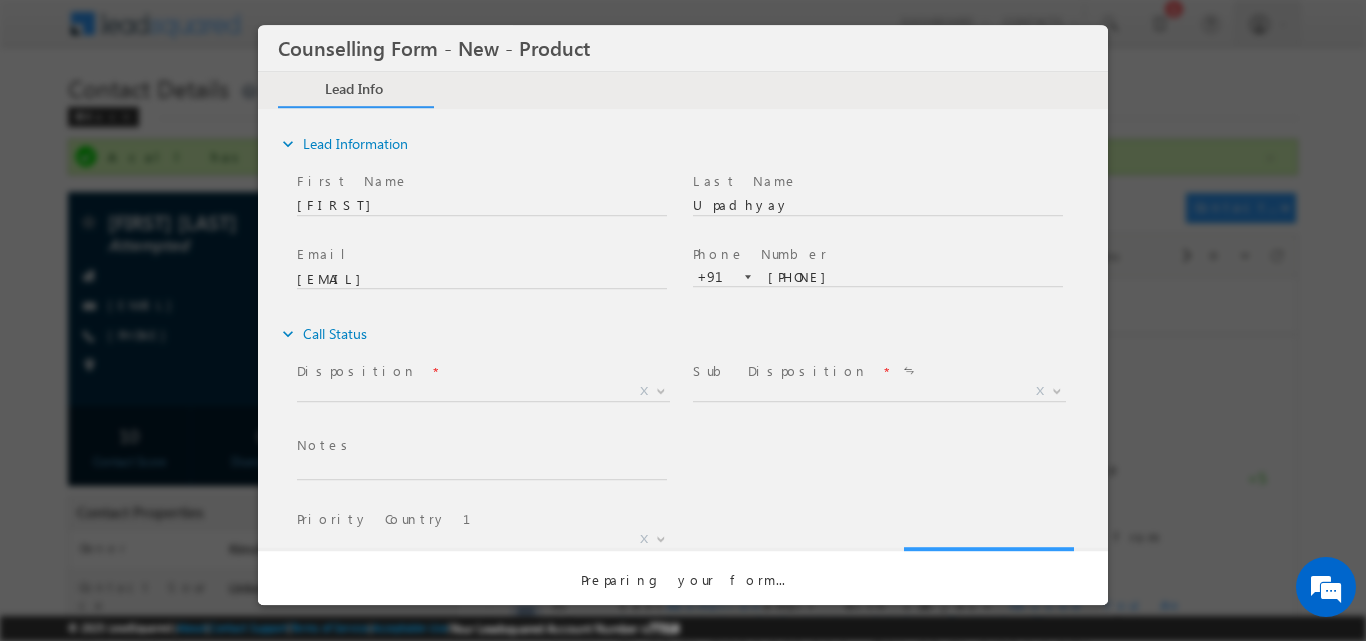 scroll, scrollTop: 0, scrollLeft: 0, axis: both 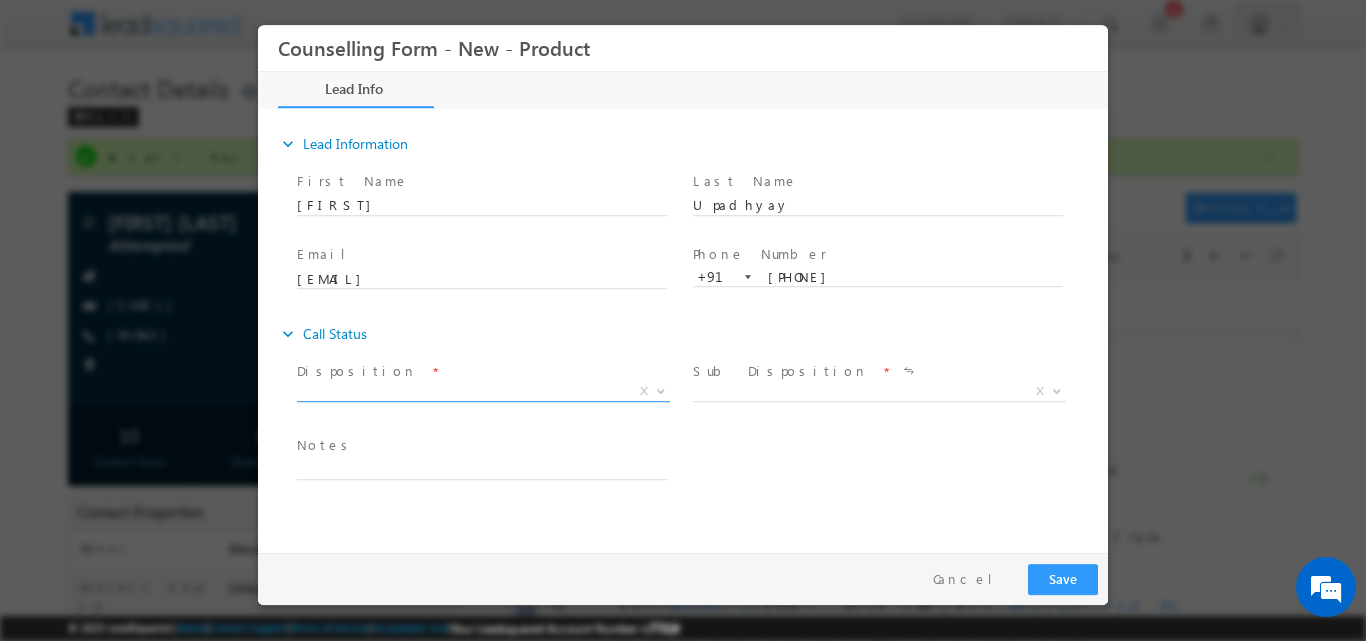 click at bounding box center [661, 389] 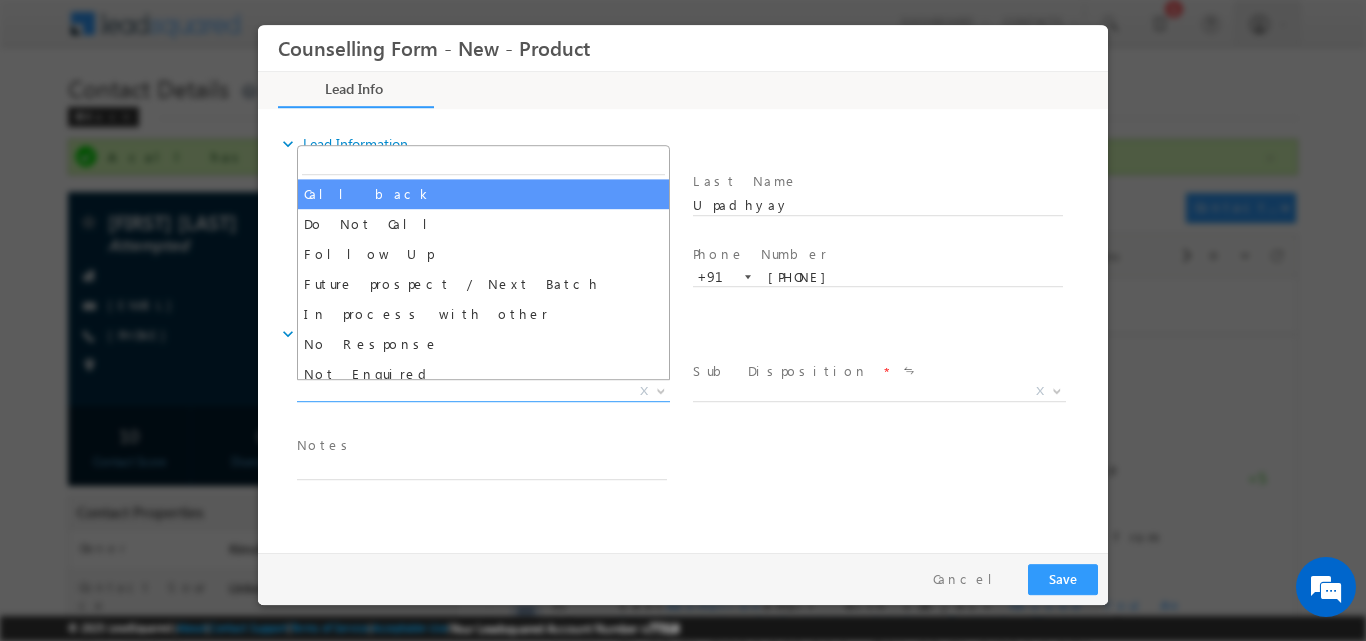 select on "Call back" 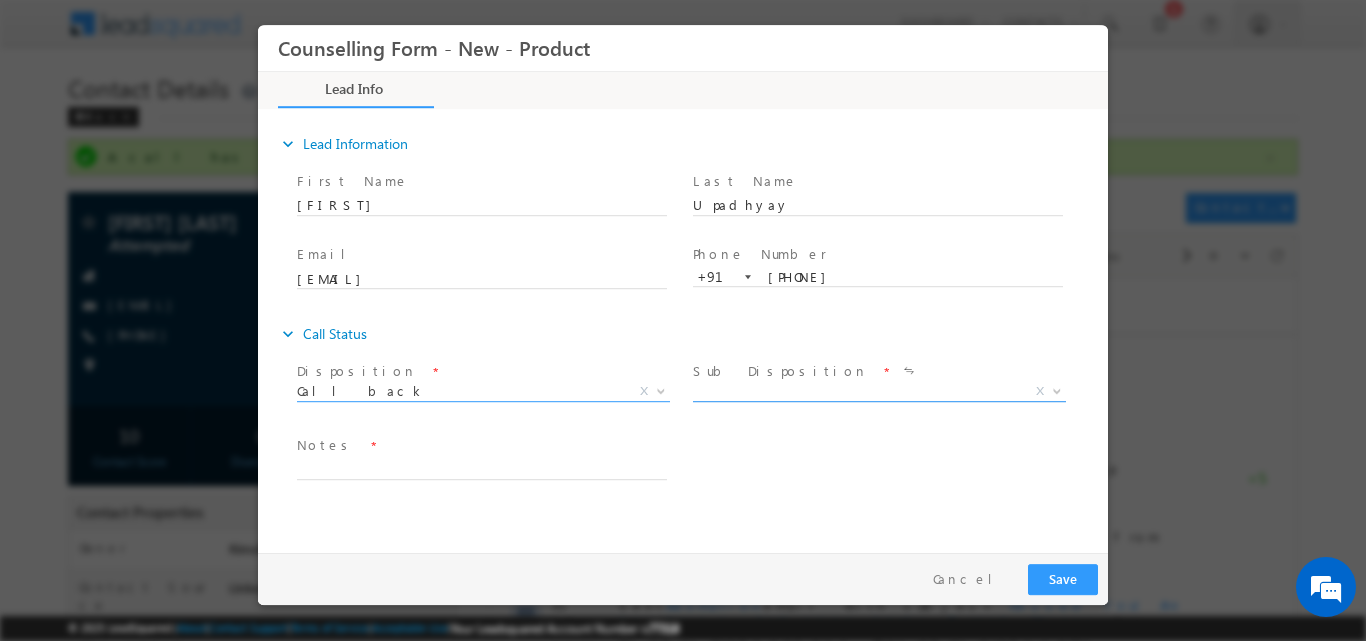 click at bounding box center (1057, 389) 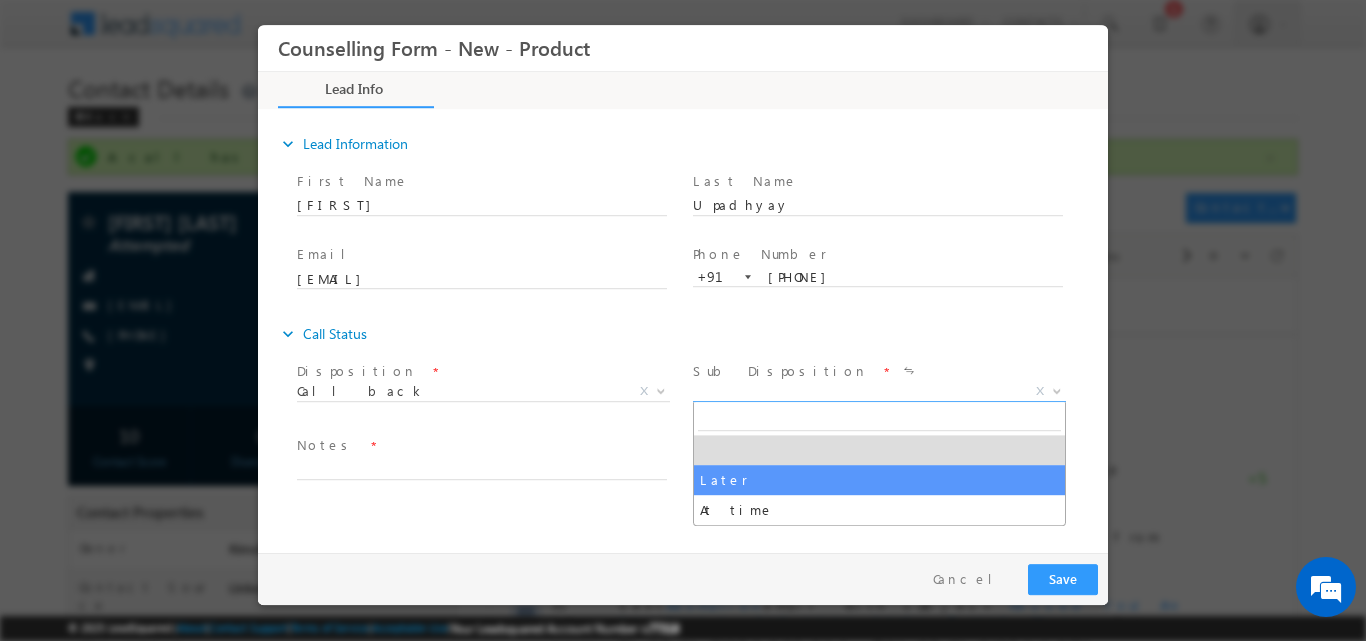 select on "Later" 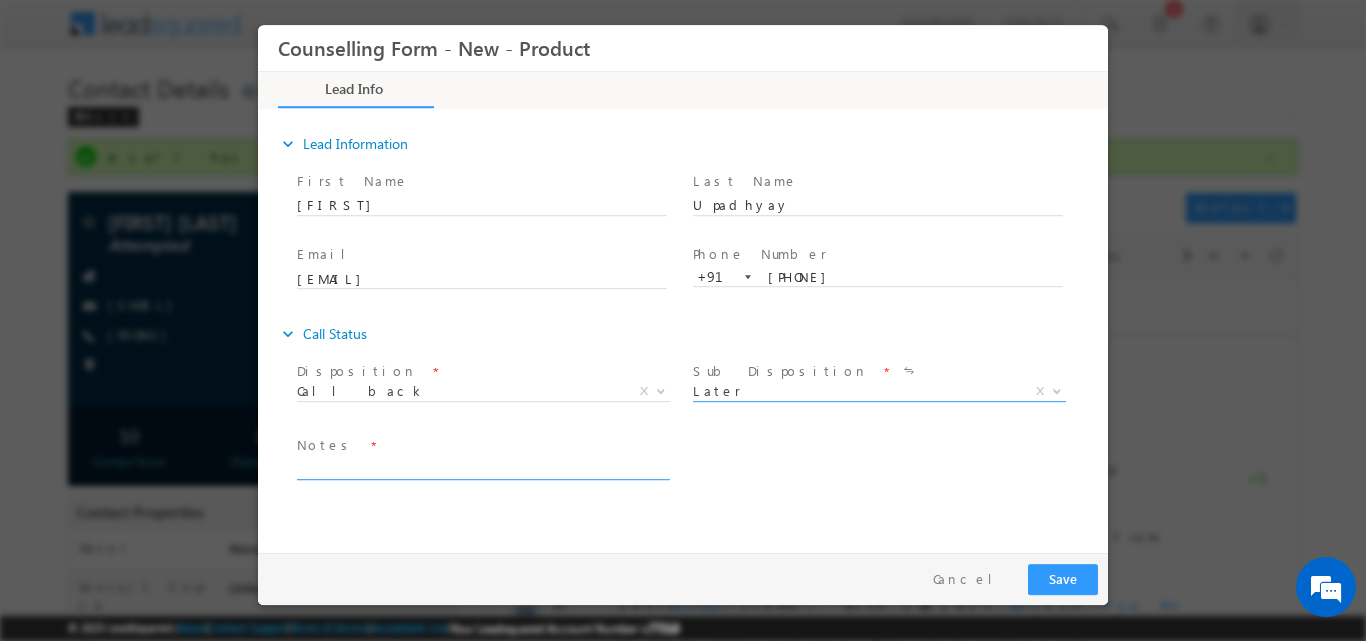 click at bounding box center (482, 467) 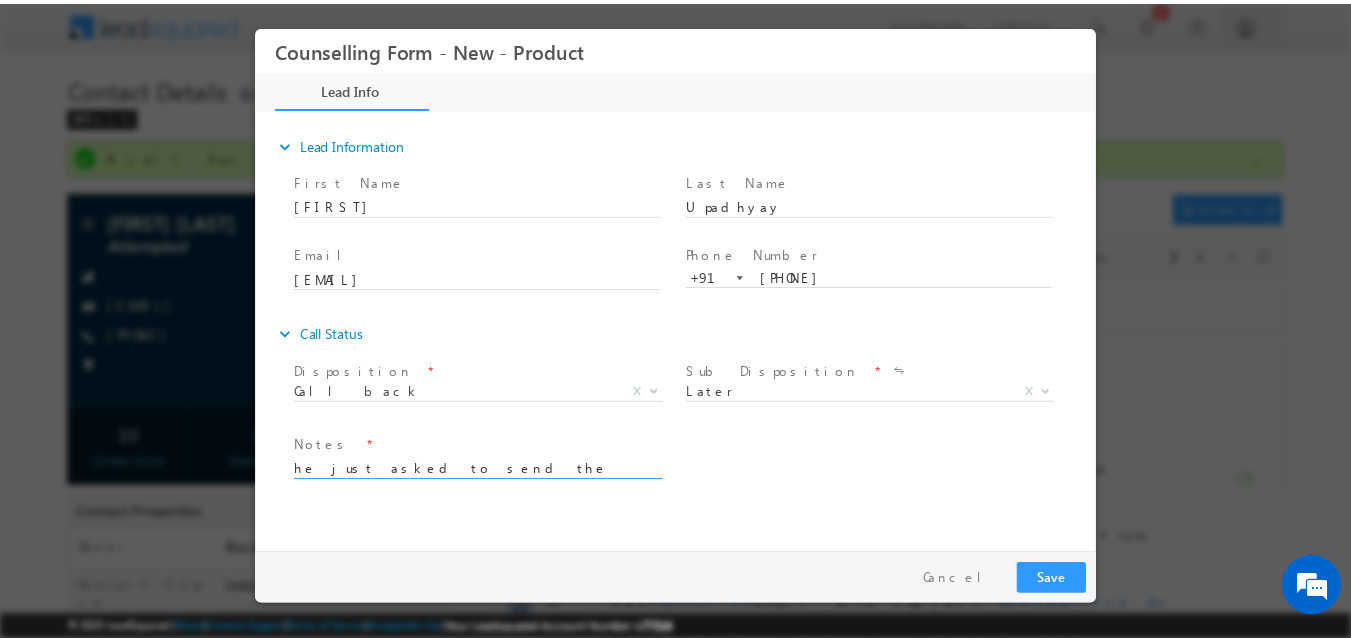 scroll, scrollTop: 4, scrollLeft: 0, axis: vertical 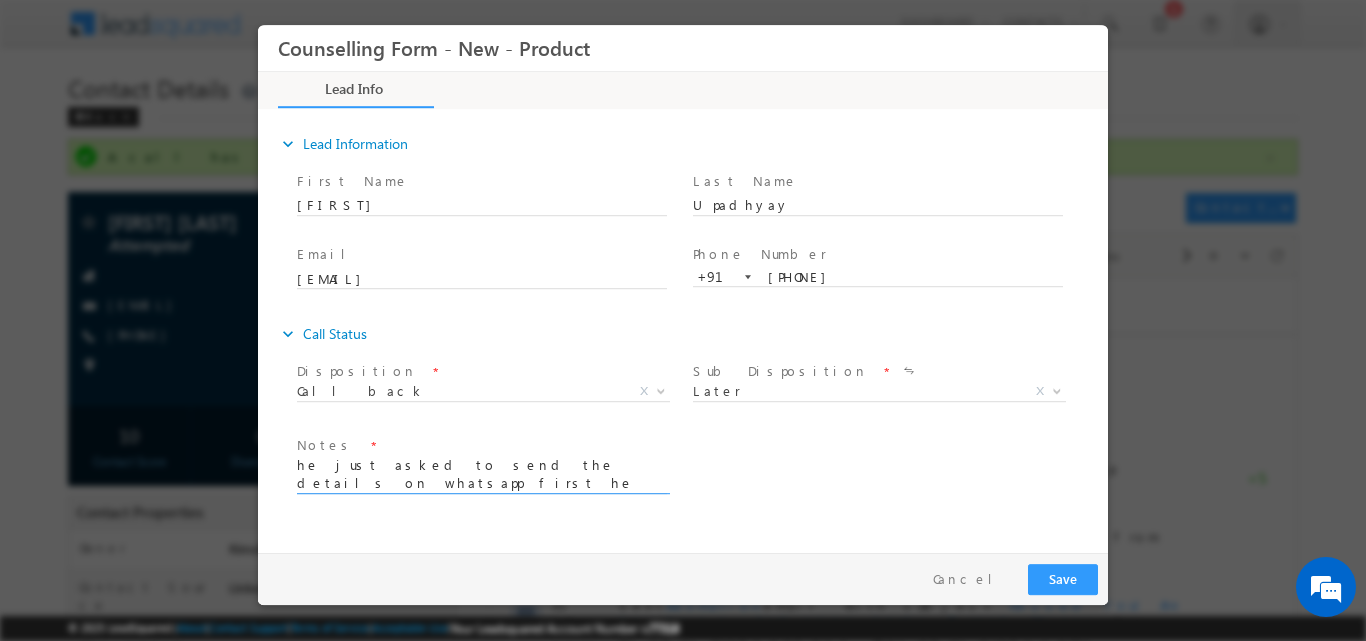 type on "he just asked to send the details on whatsapp first he wants to have look on details then will discuss about it" 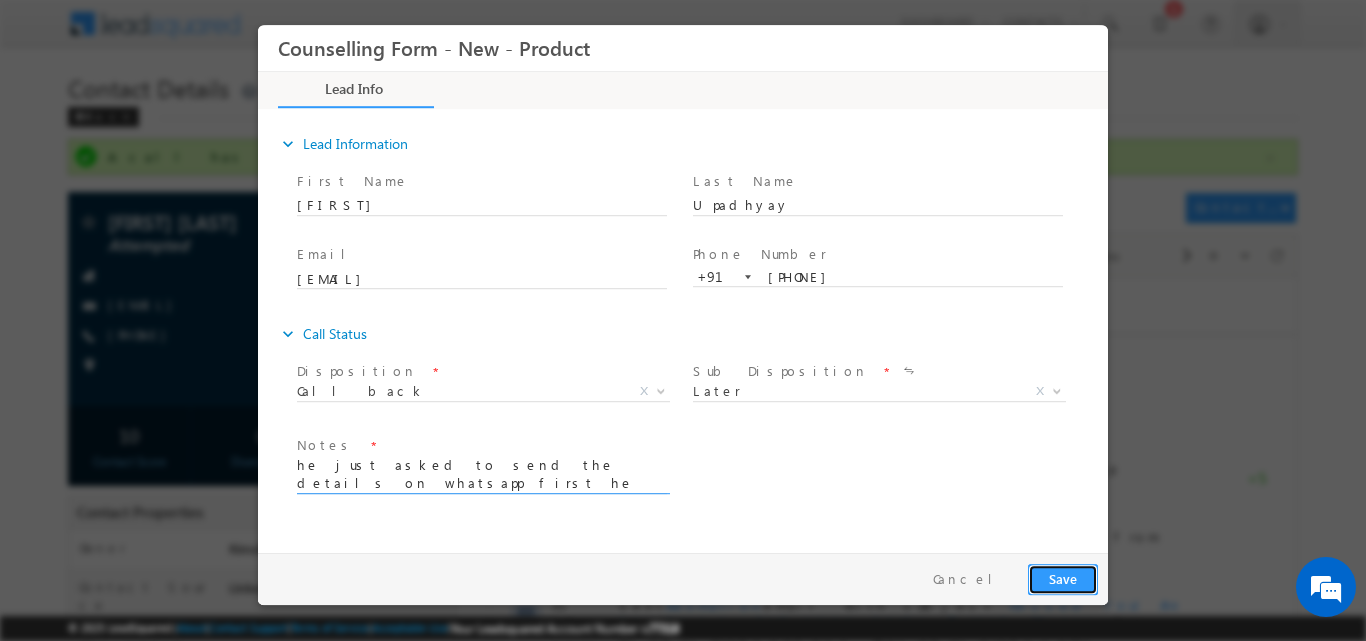 click on "Save" at bounding box center [1063, 578] 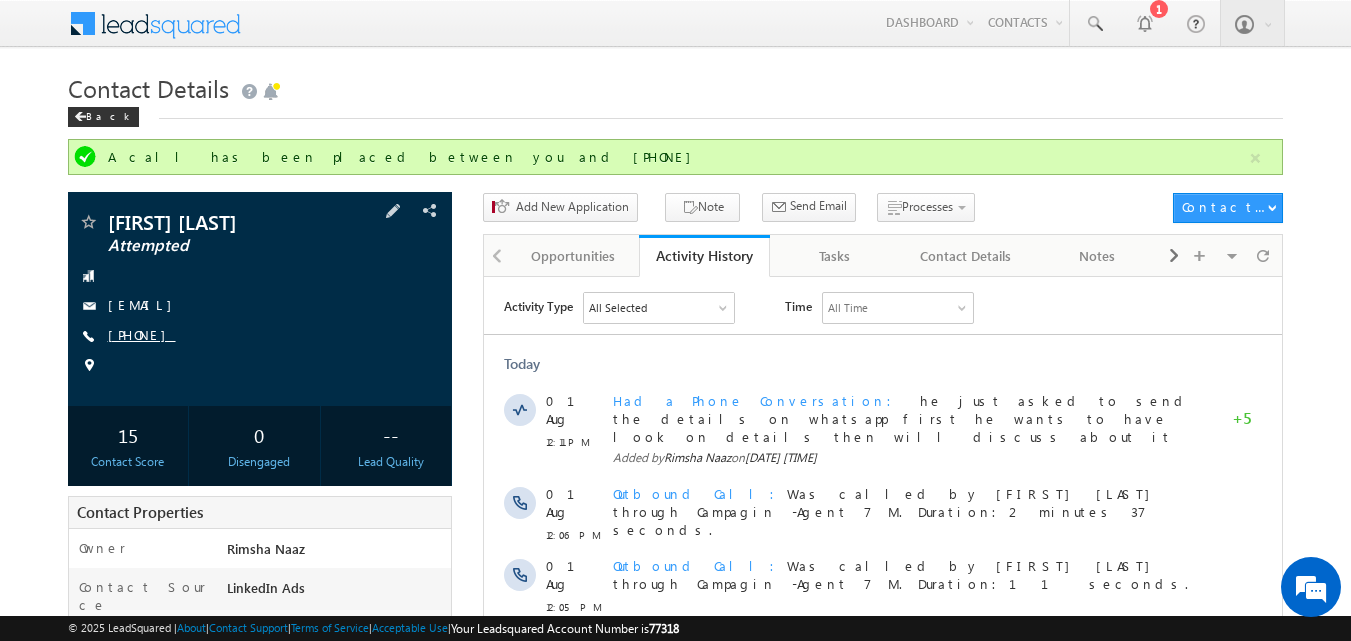 copy on "8821932293" 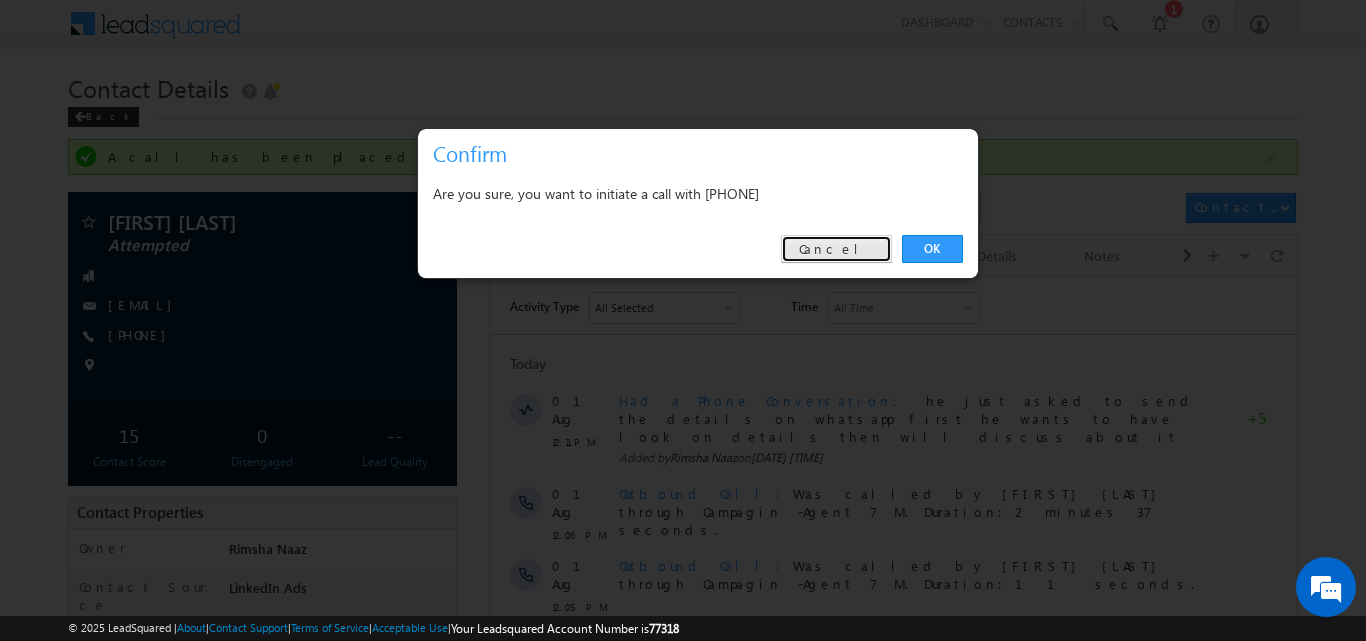click on "Cancel" at bounding box center (836, 249) 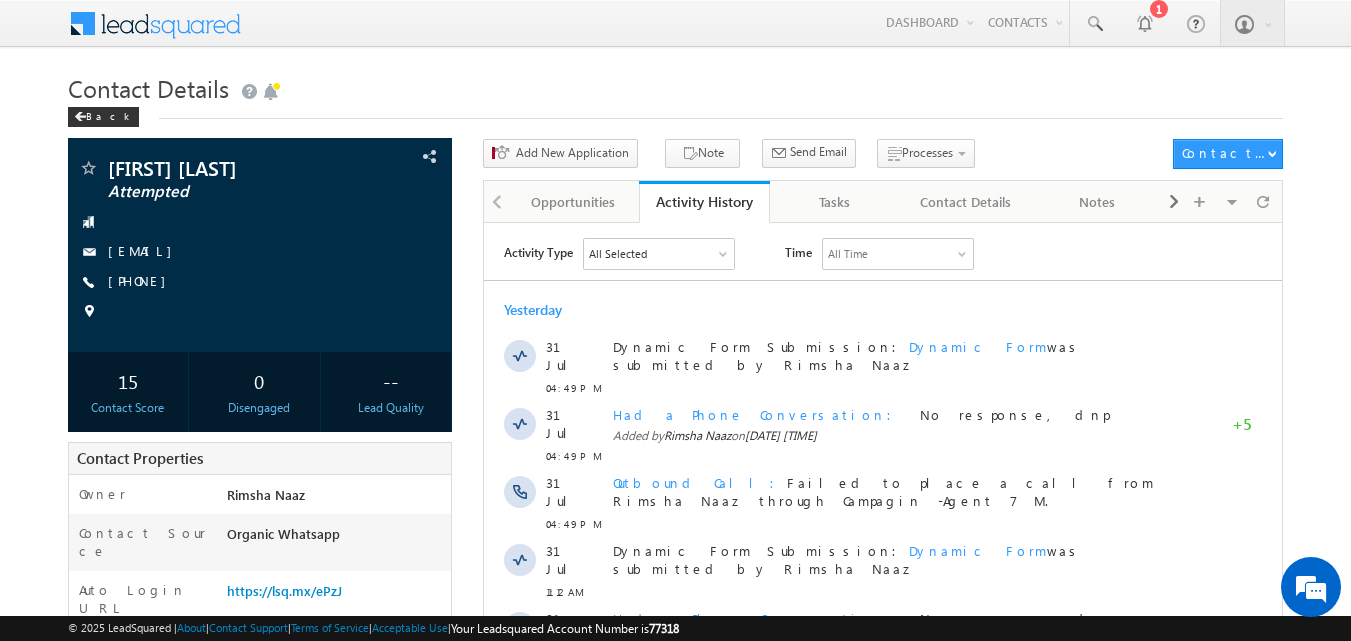 scroll, scrollTop: 0, scrollLeft: 0, axis: both 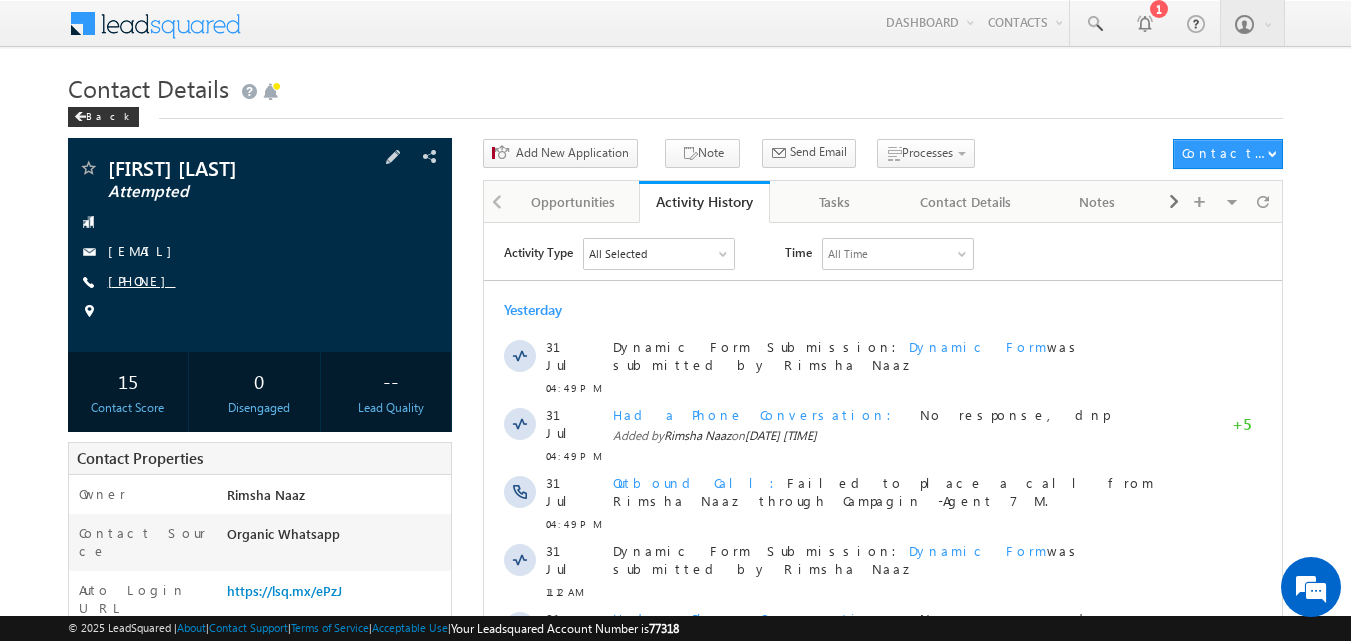 click on "+91-8923337462" at bounding box center [142, 280] 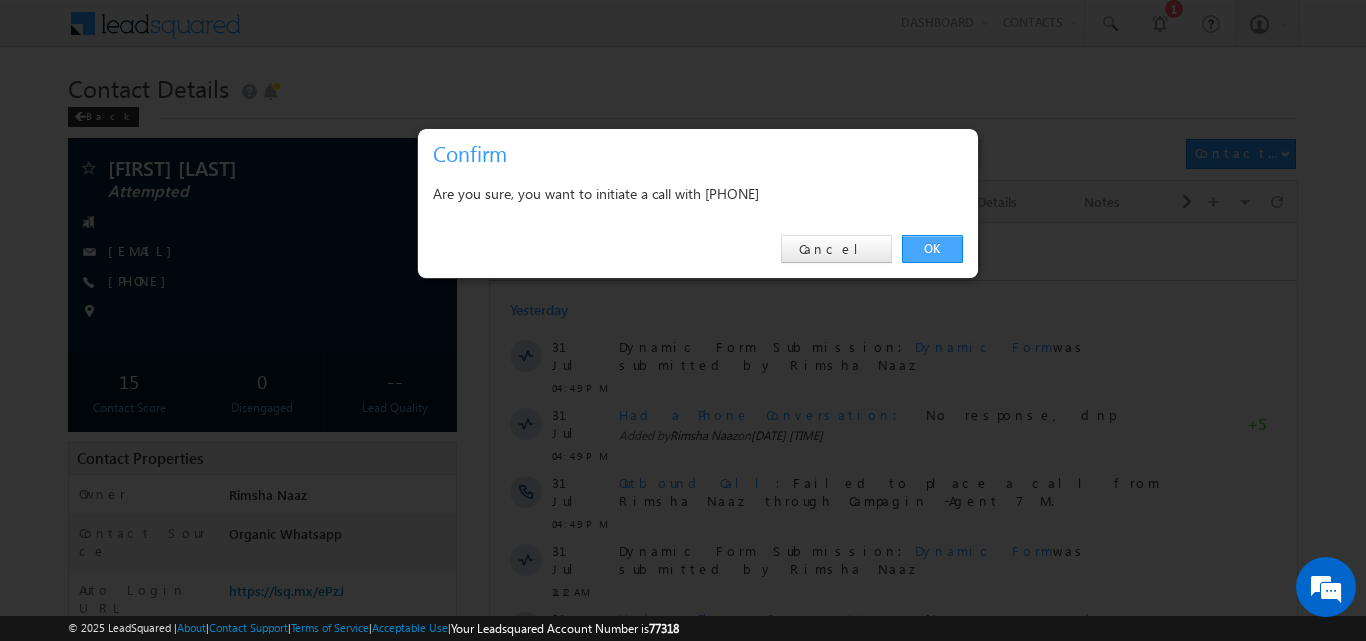 click on "OK" at bounding box center [932, 249] 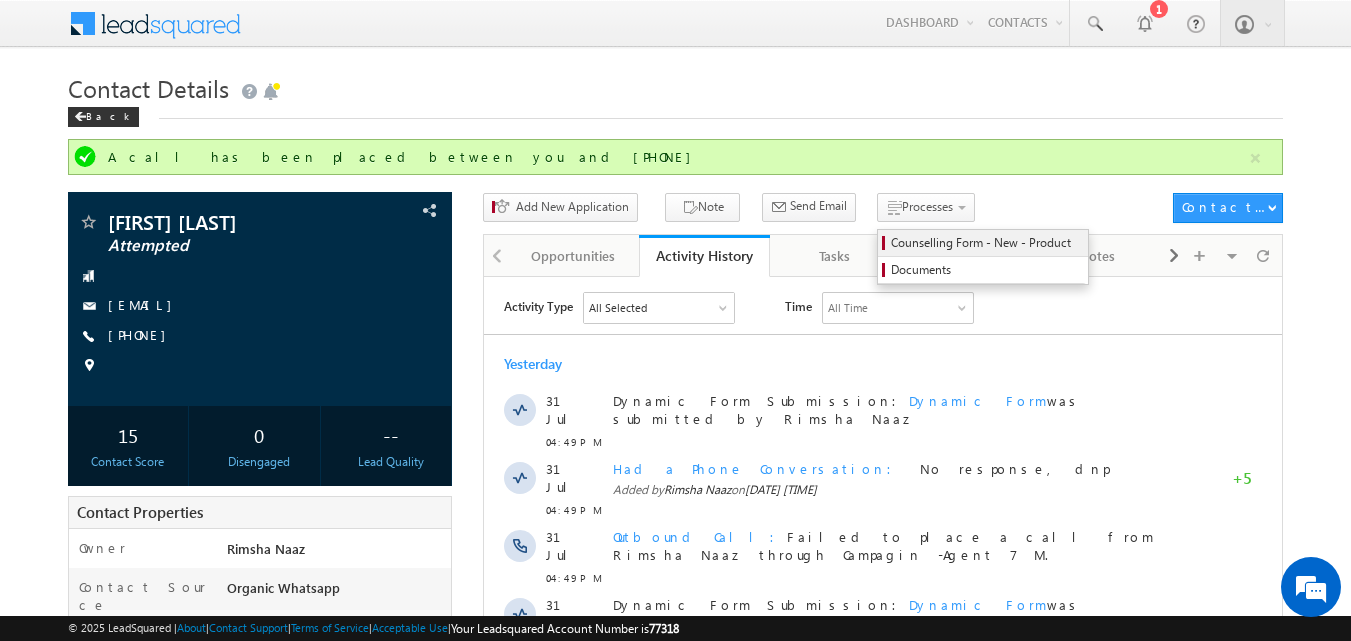 click on "Counselling Form - New - Product" at bounding box center [983, 243] 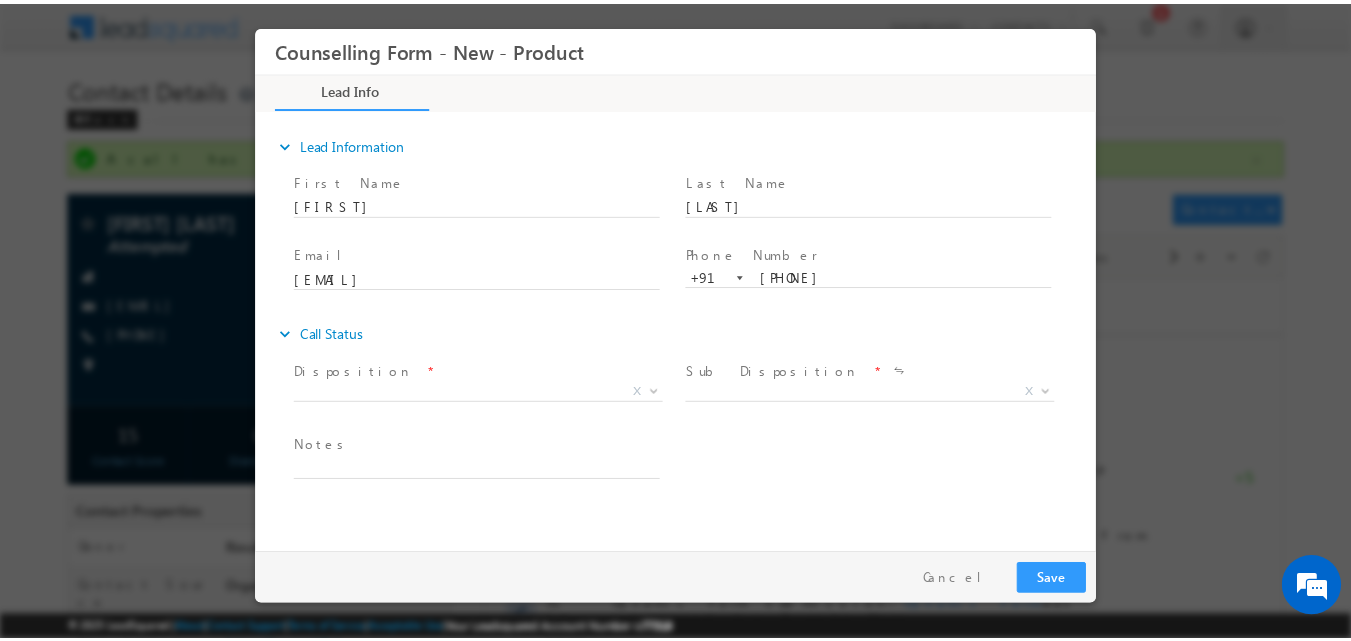 scroll, scrollTop: 0, scrollLeft: 0, axis: both 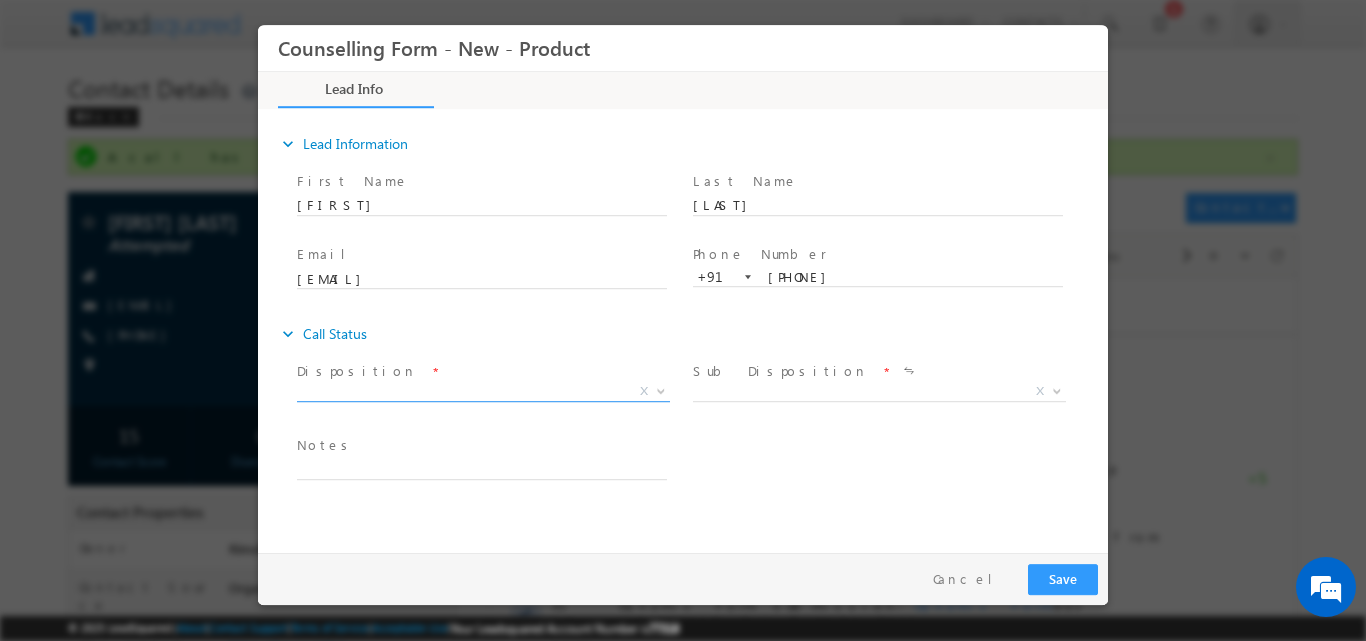 click at bounding box center (659, 390) 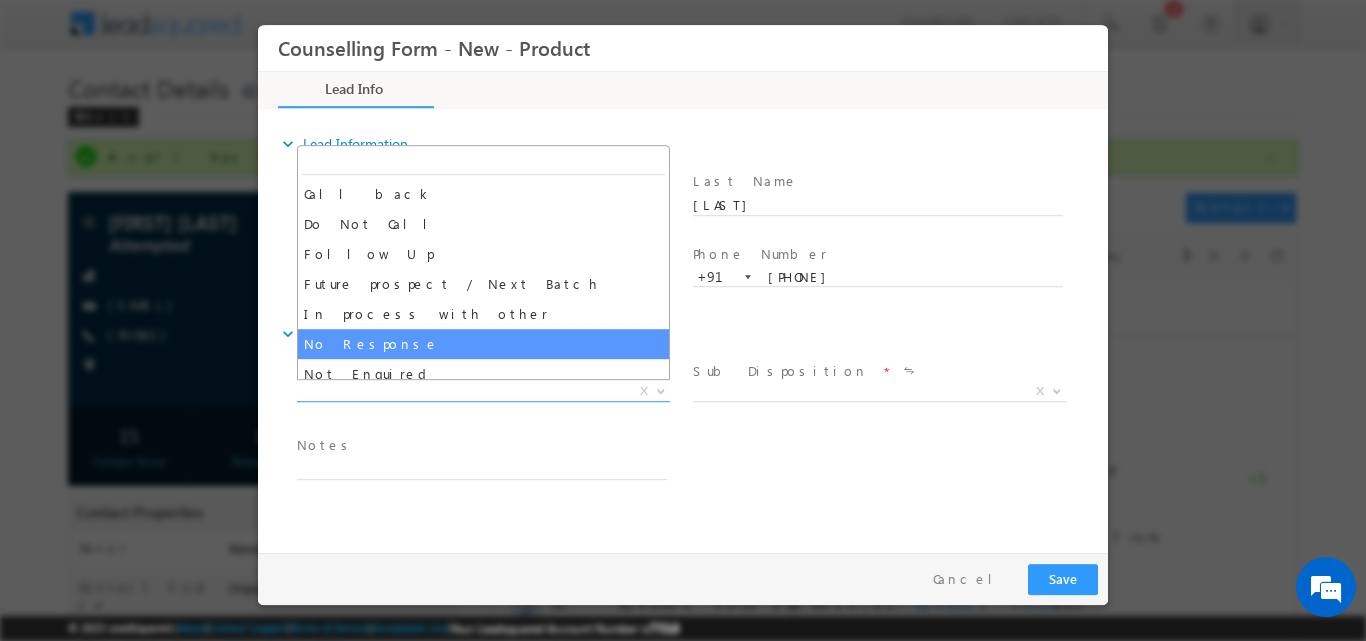 select on "No Response" 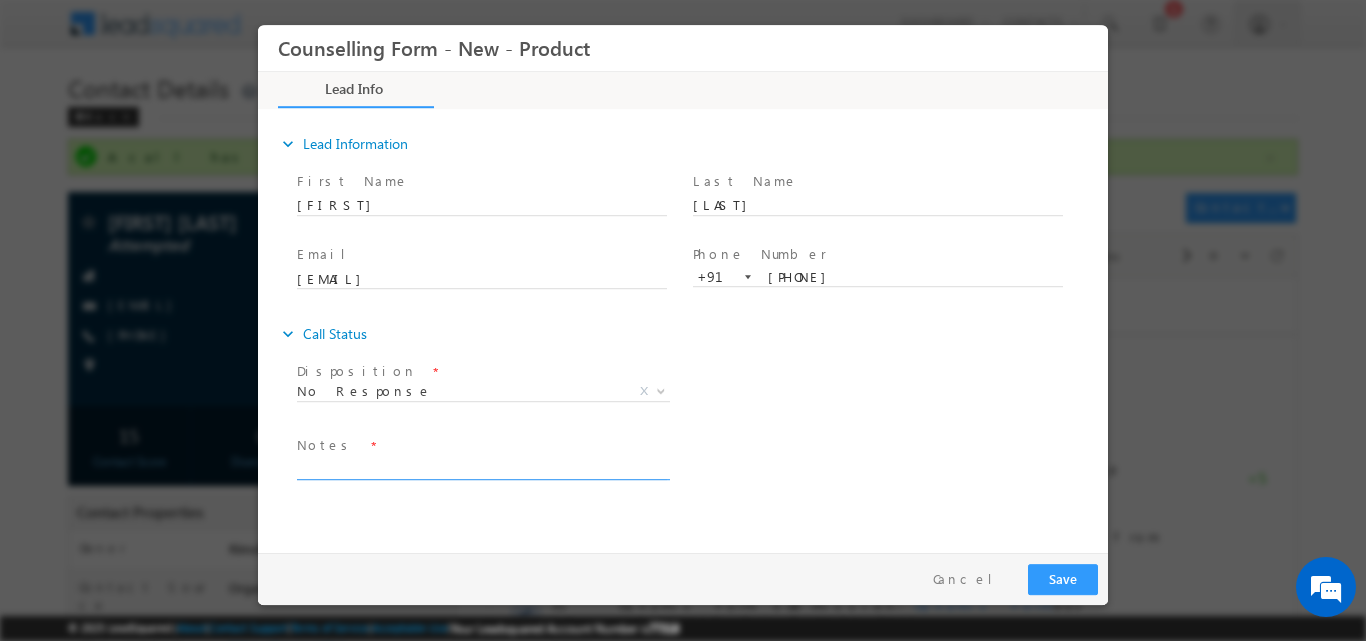 click at bounding box center [482, 467] 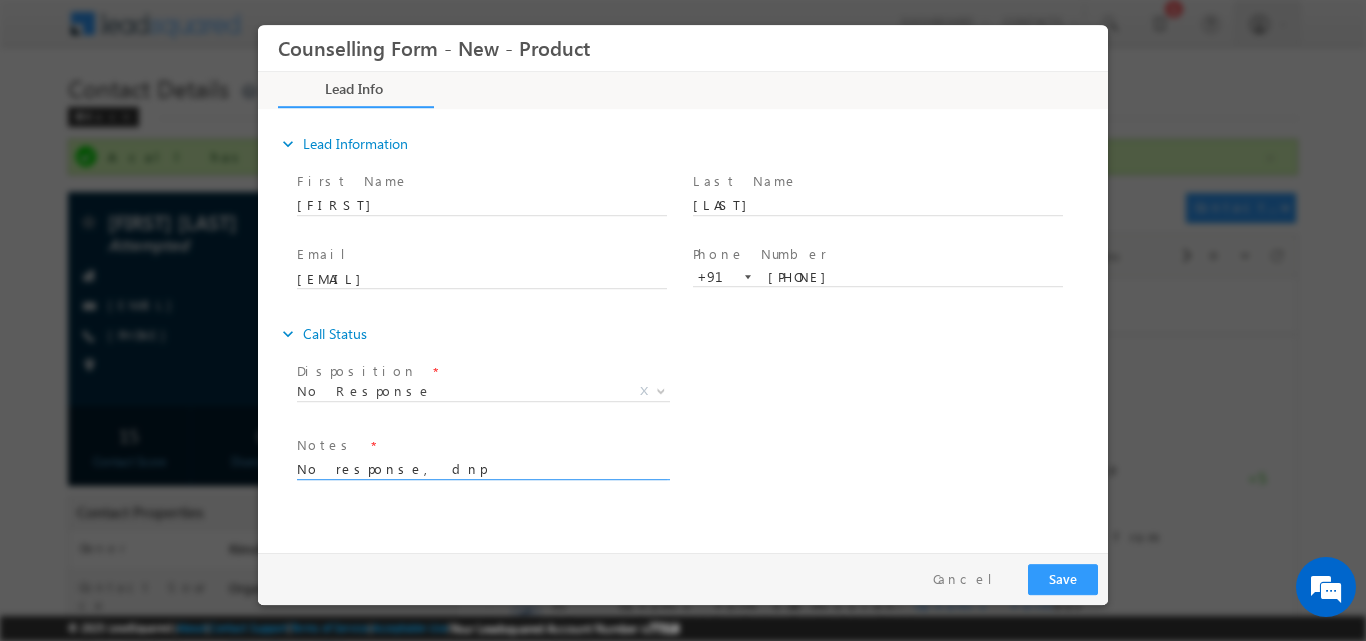 drag, startPoint x: 468, startPoint y: 474, endPoint x: 259, endPoint y: 483, distance: 209.1937 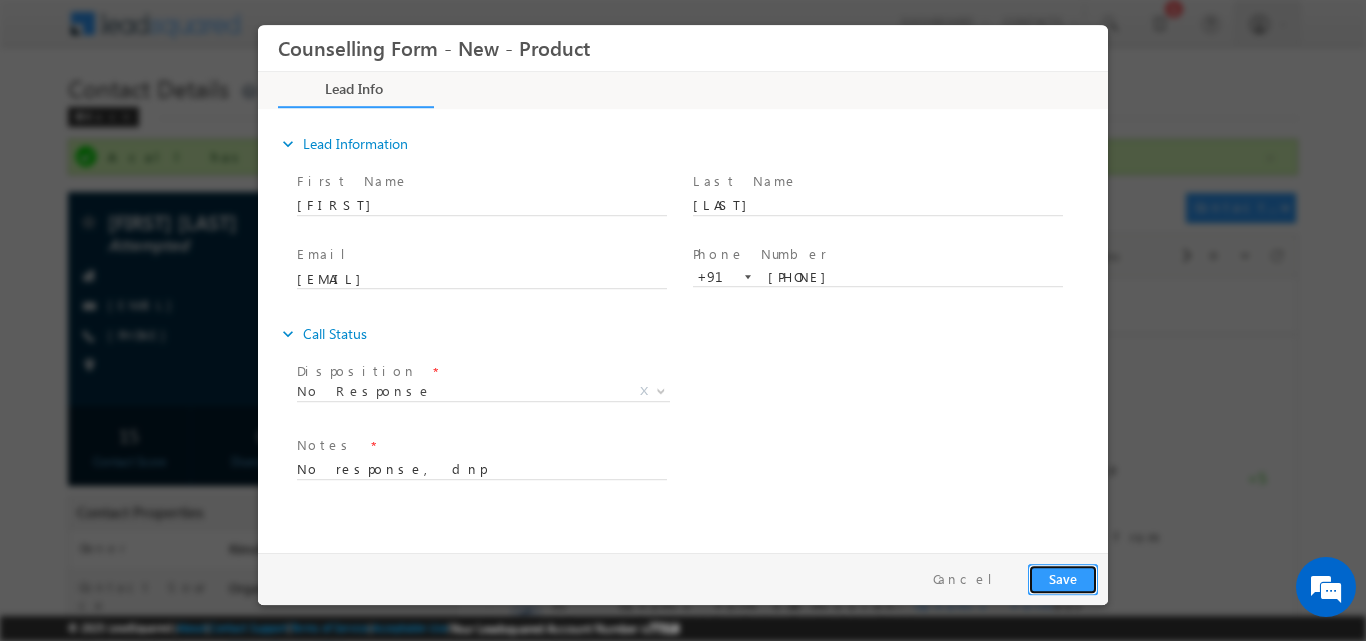 click on "Save" at bounding box center [1063, 578] 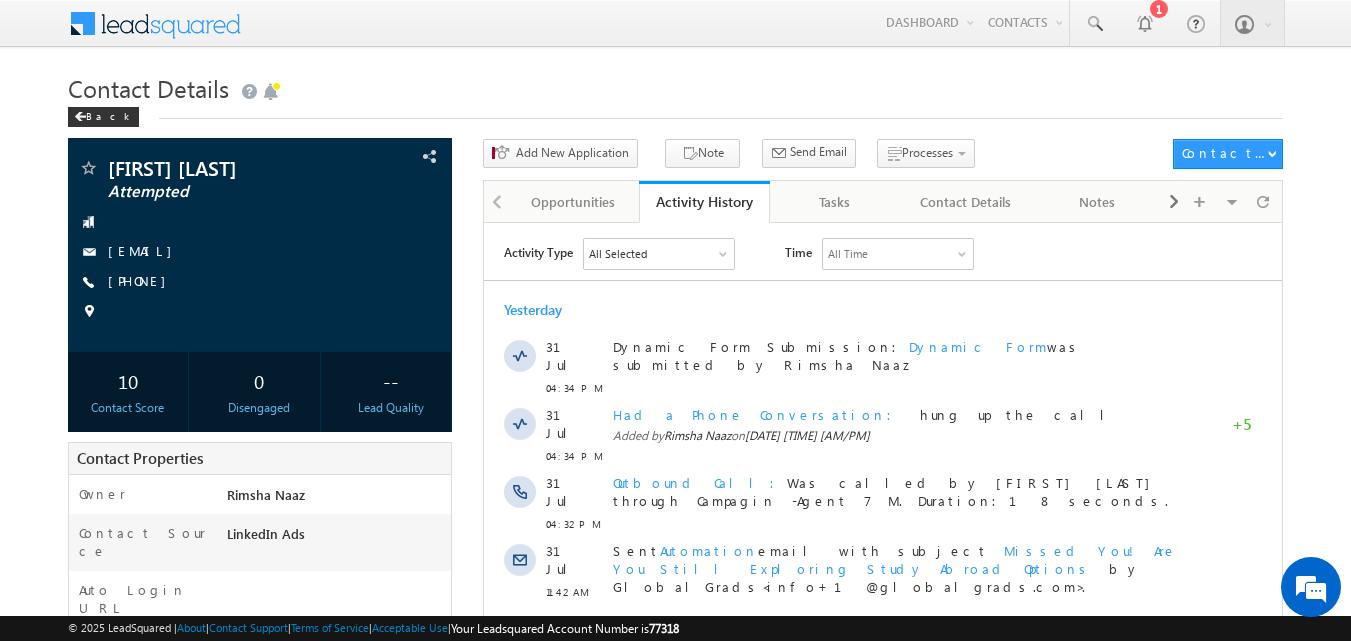 scroll, scrollTop: 0, scrollLeft: 0, axis: both 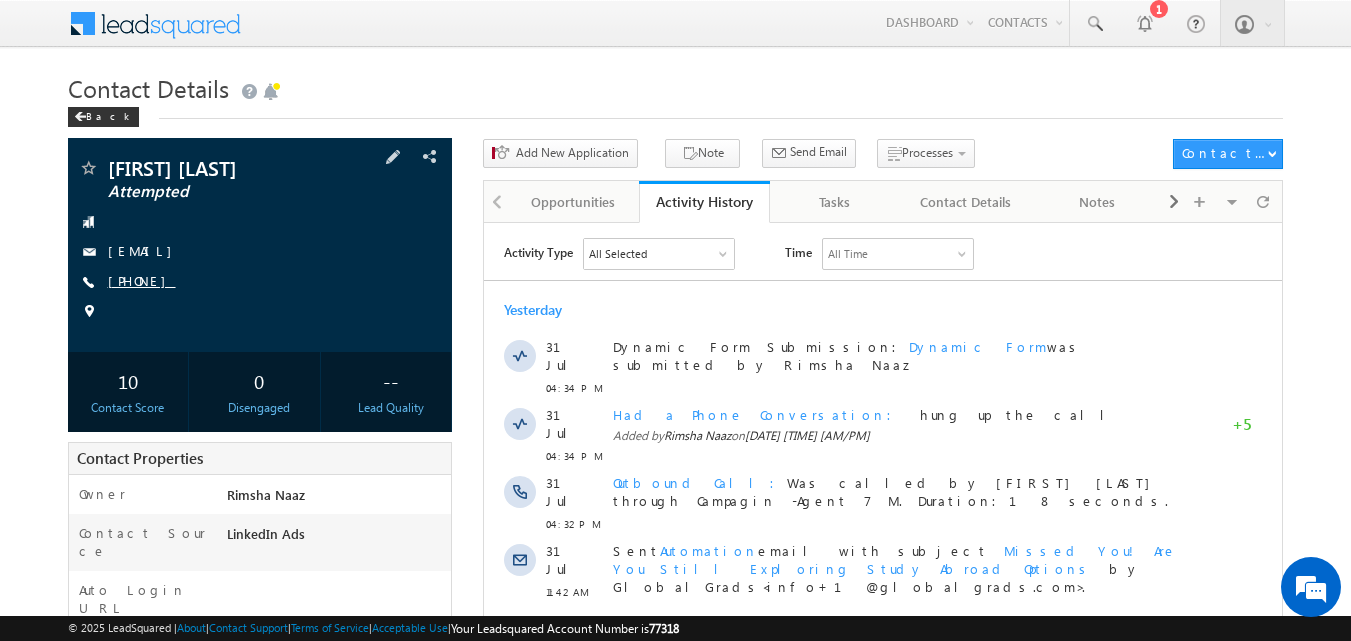 click on "[PHONE]" at bounding box center [142, 280] 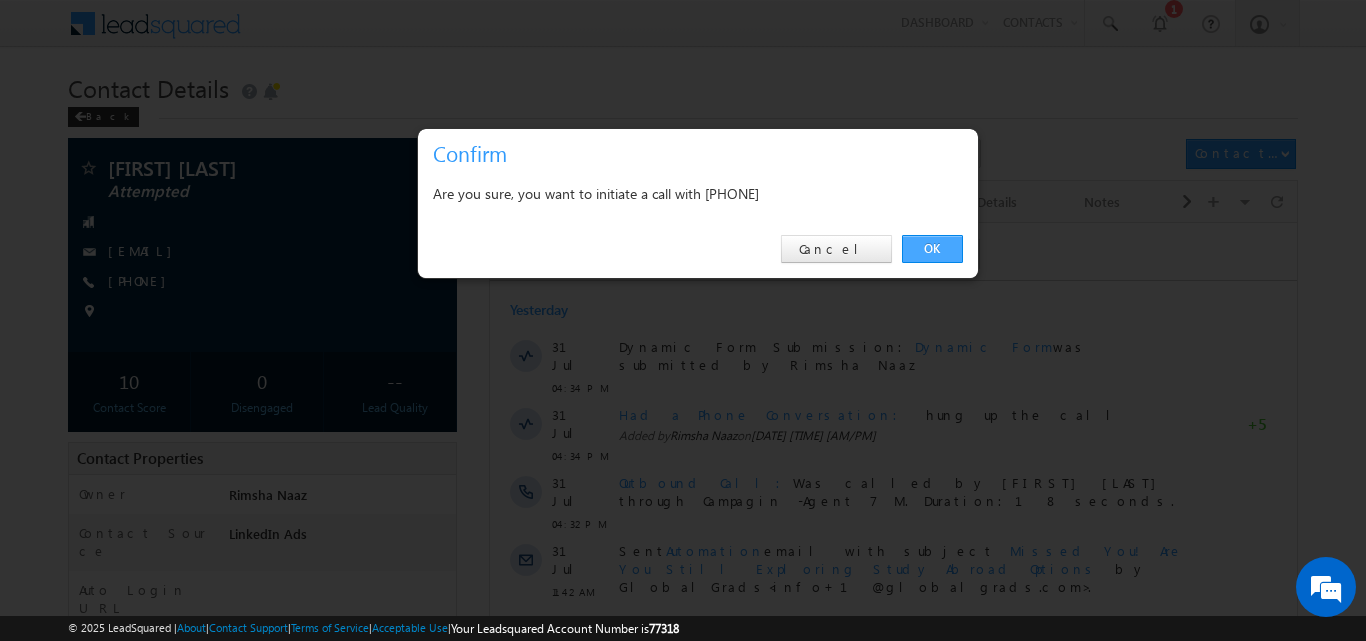 click on "OK" at bounding box center [932, 249] 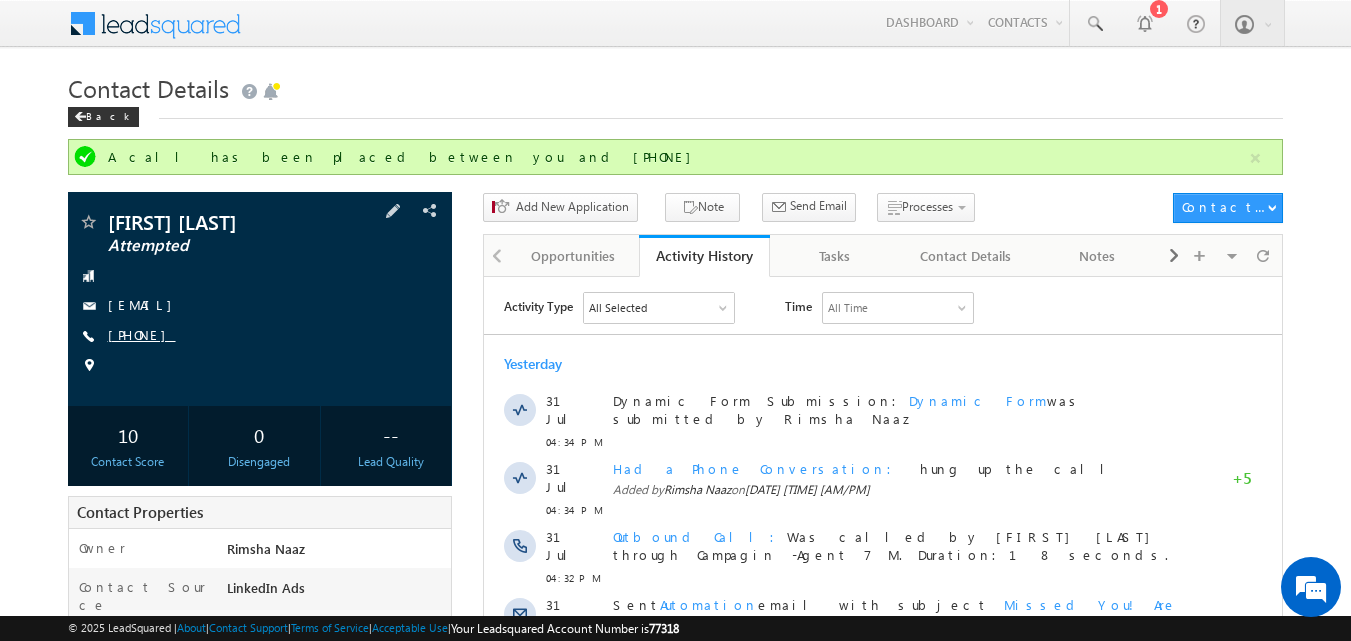 click on "[PHONE]" at bounding box center (142, 334) 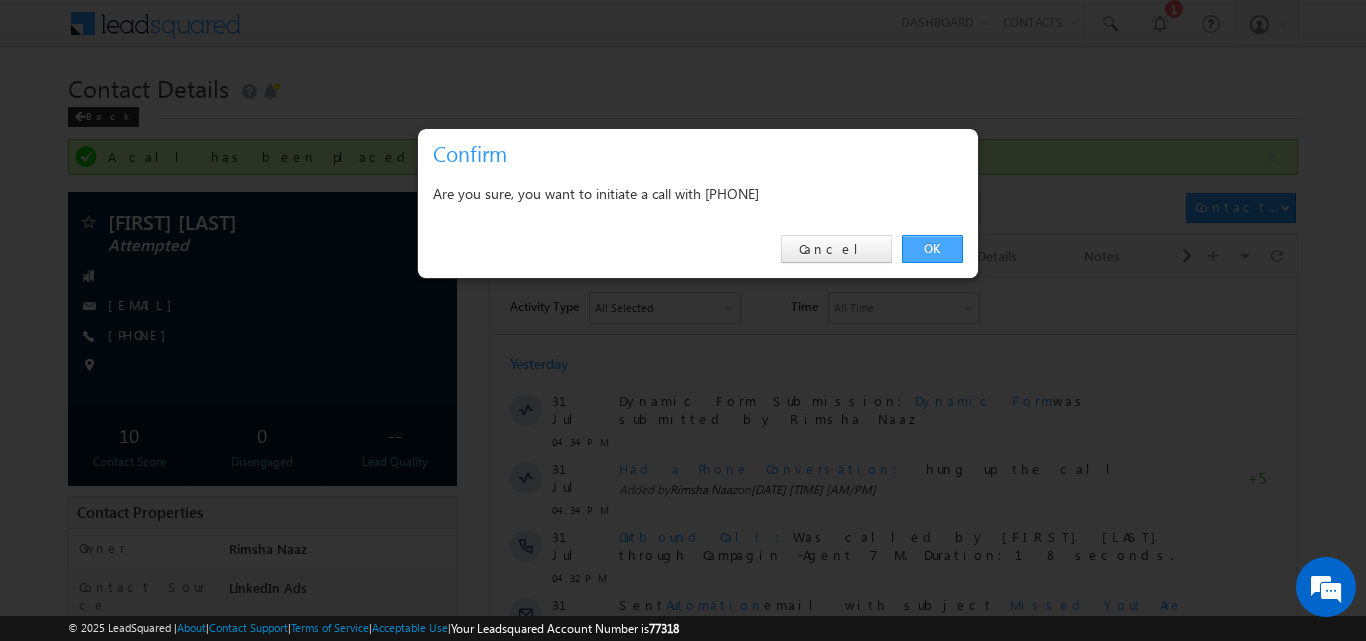 click on "OK" at bounding box center [932, 249] 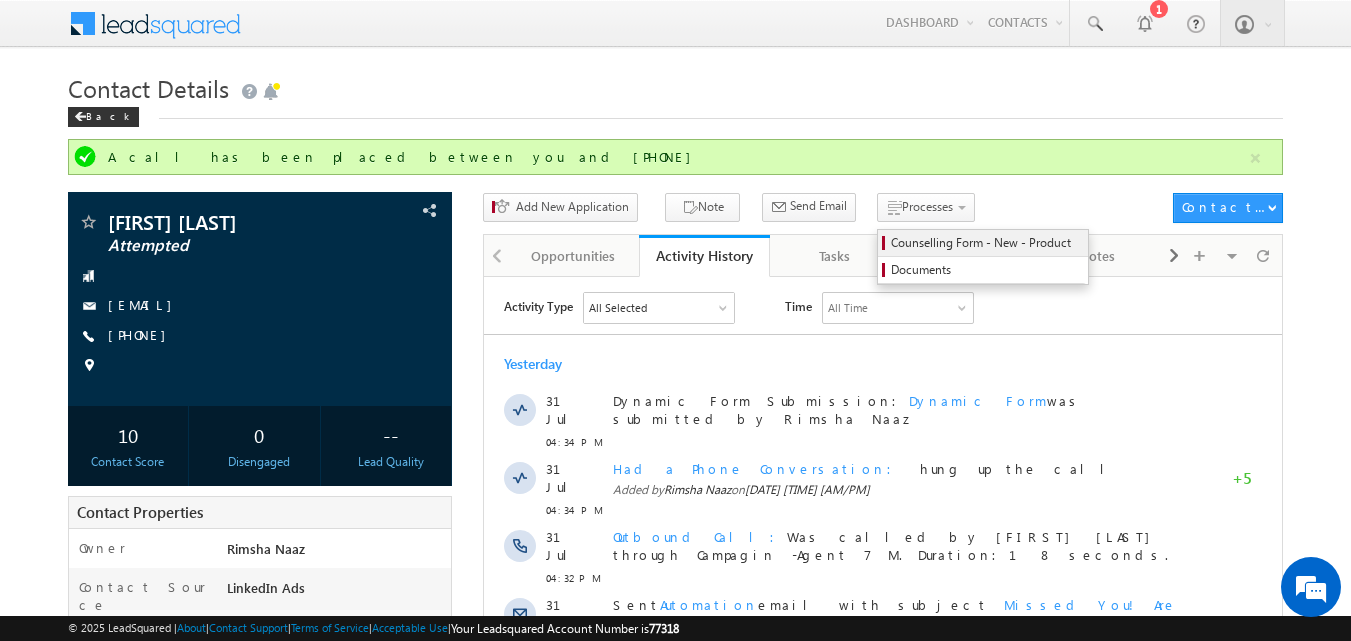 click on "Counselling Form - New - Product" at bounding box center (986, 243) 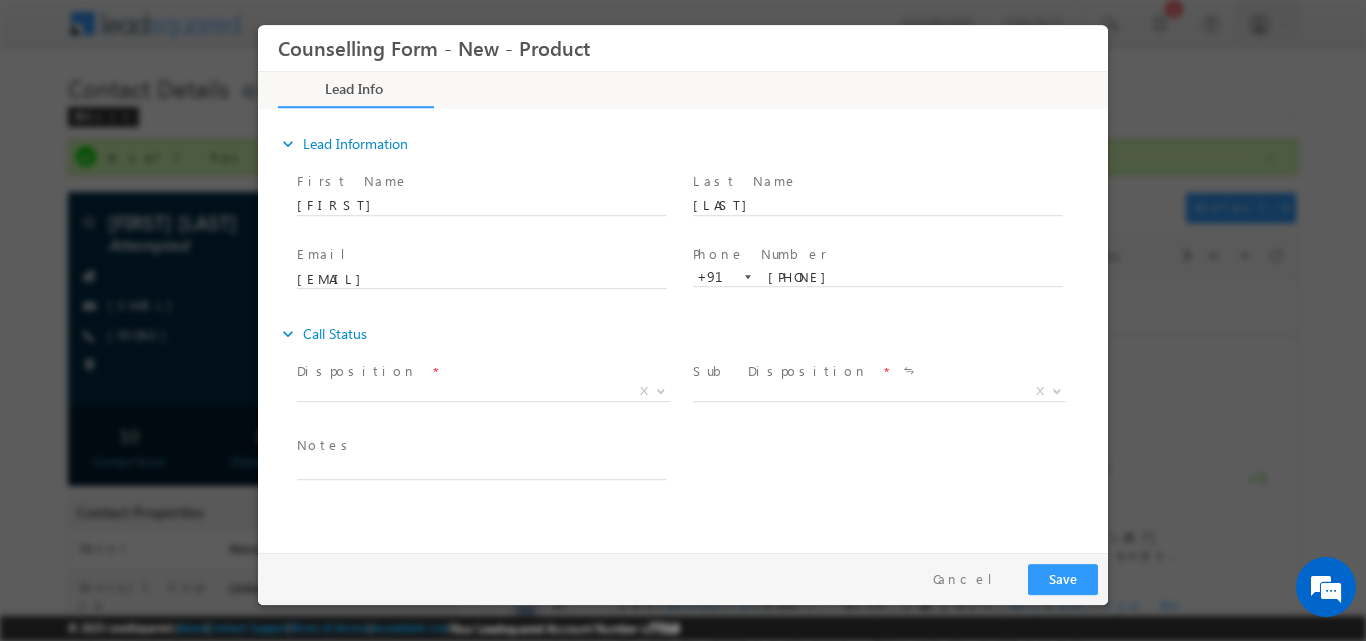 scroll, scrollTop: 0, scrollLeft: 0, axis: both 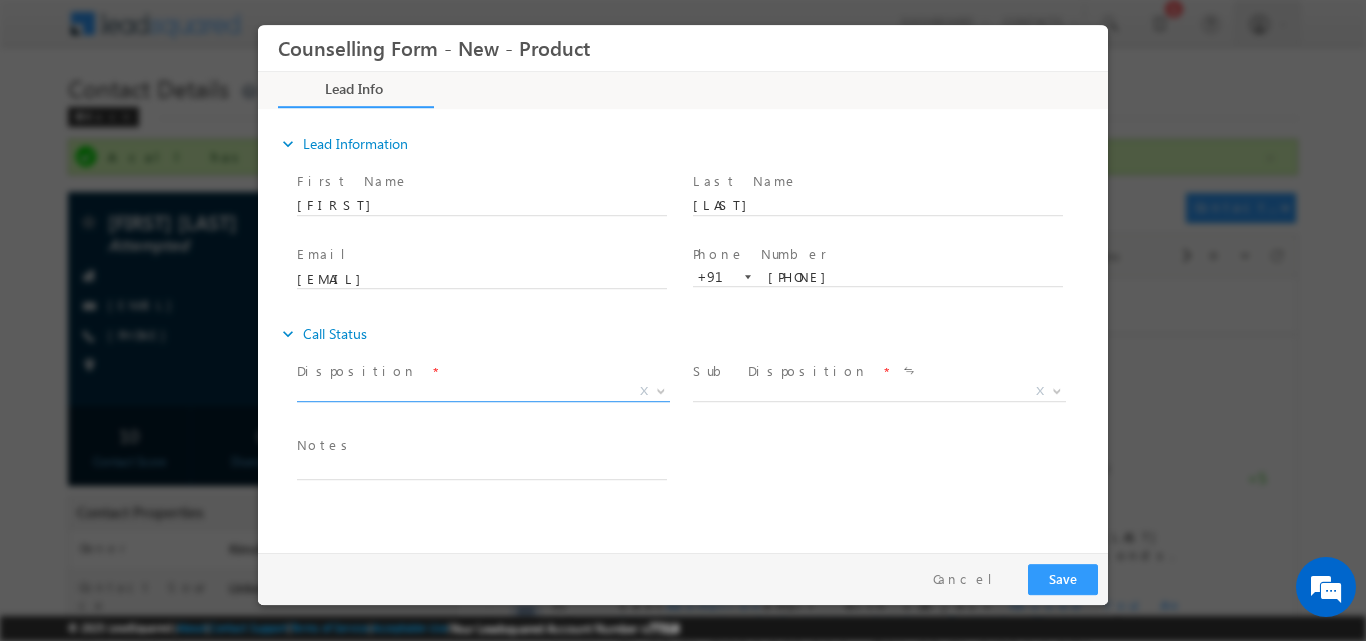 click at bounding box center (661, 389) 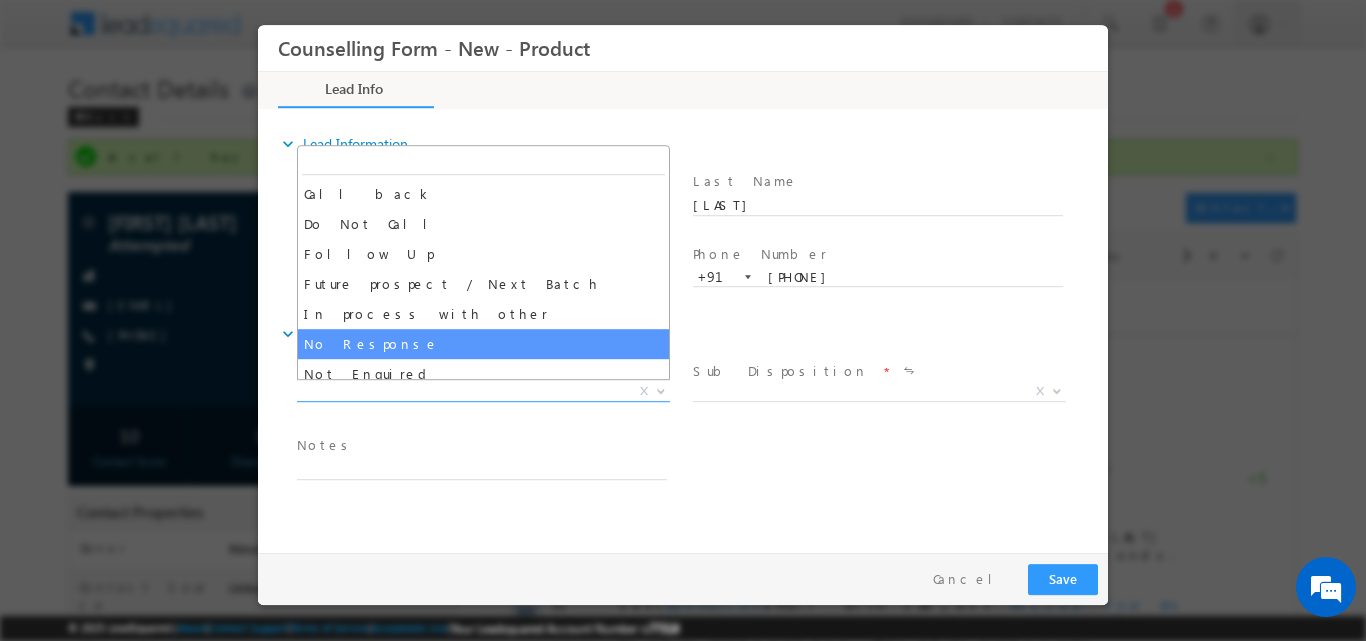 select on "No Response" 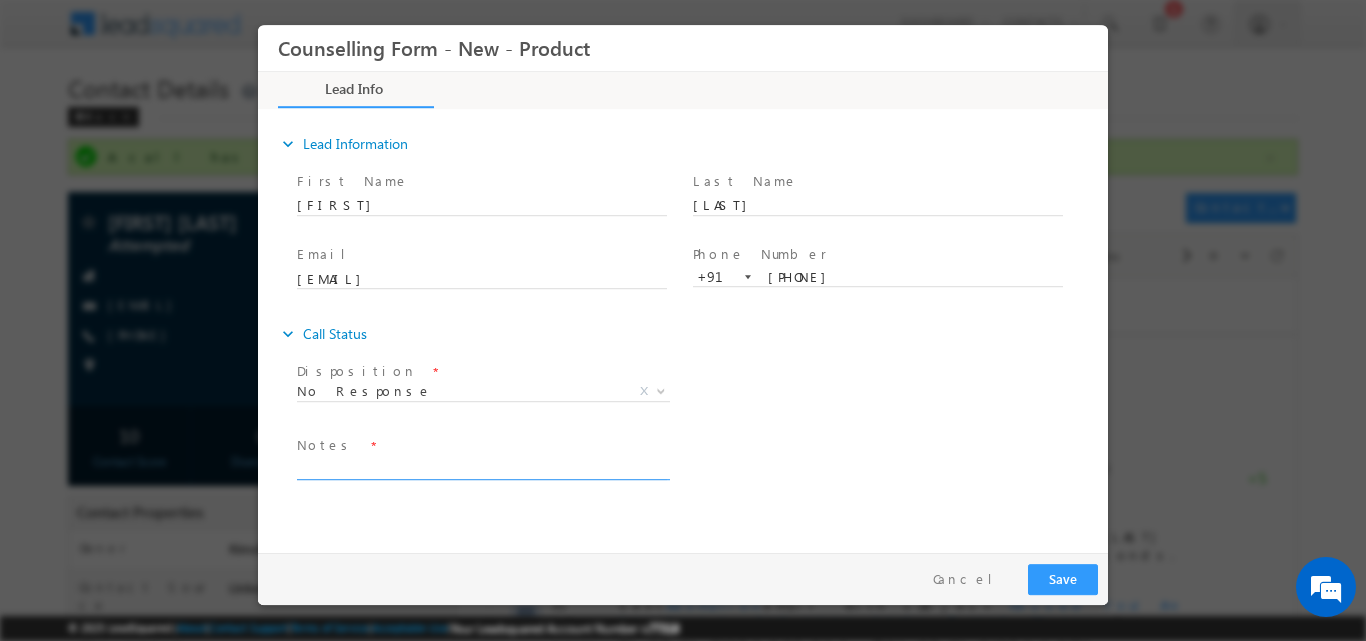 click at bounding box center [482, 467] 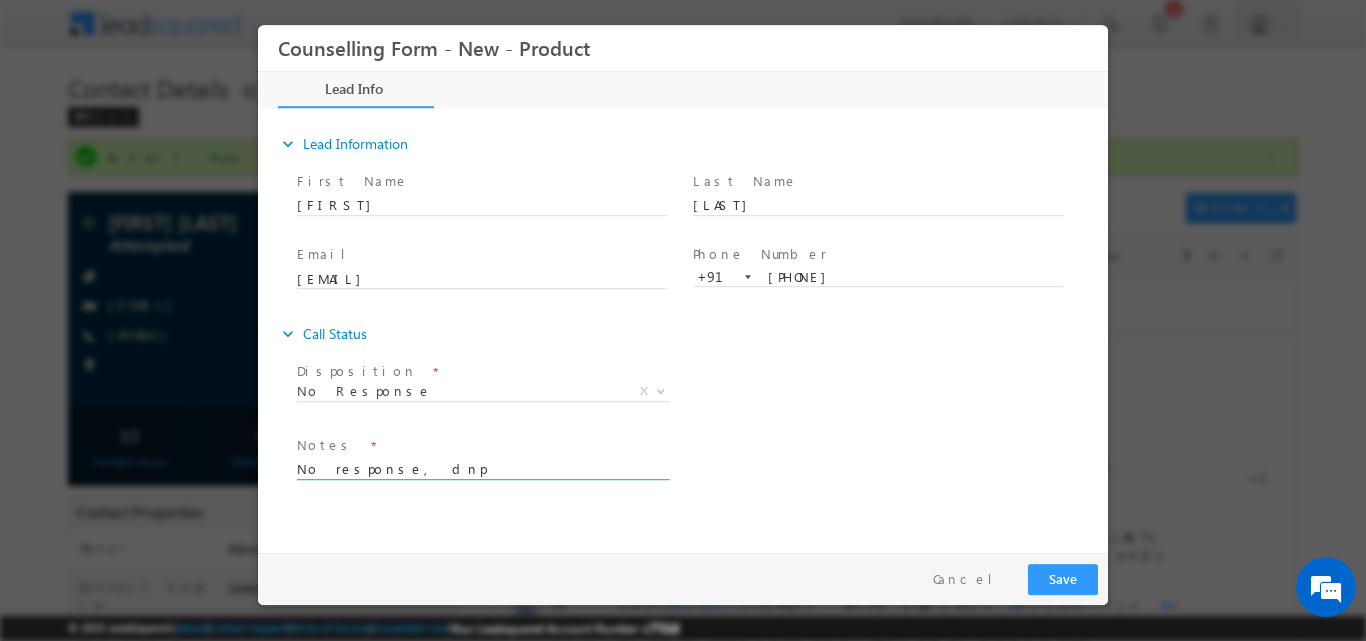 type on "No response, dnp" 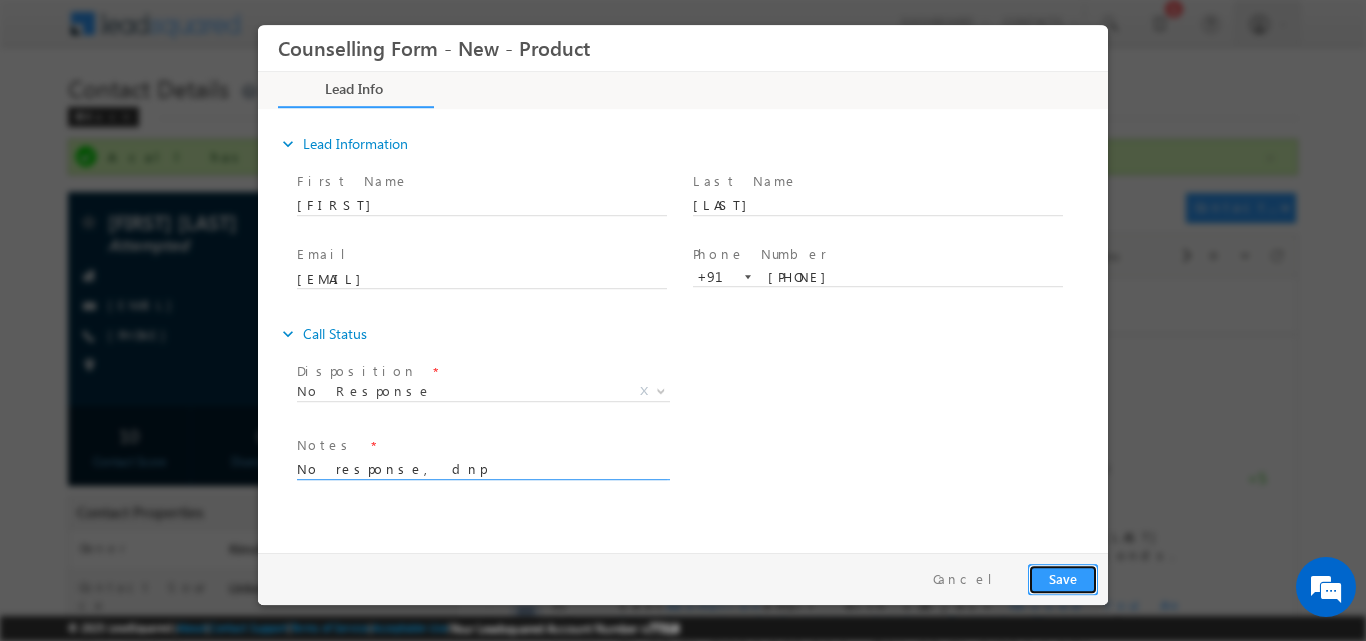 click on "Save" at bounding box center (1063, 578) 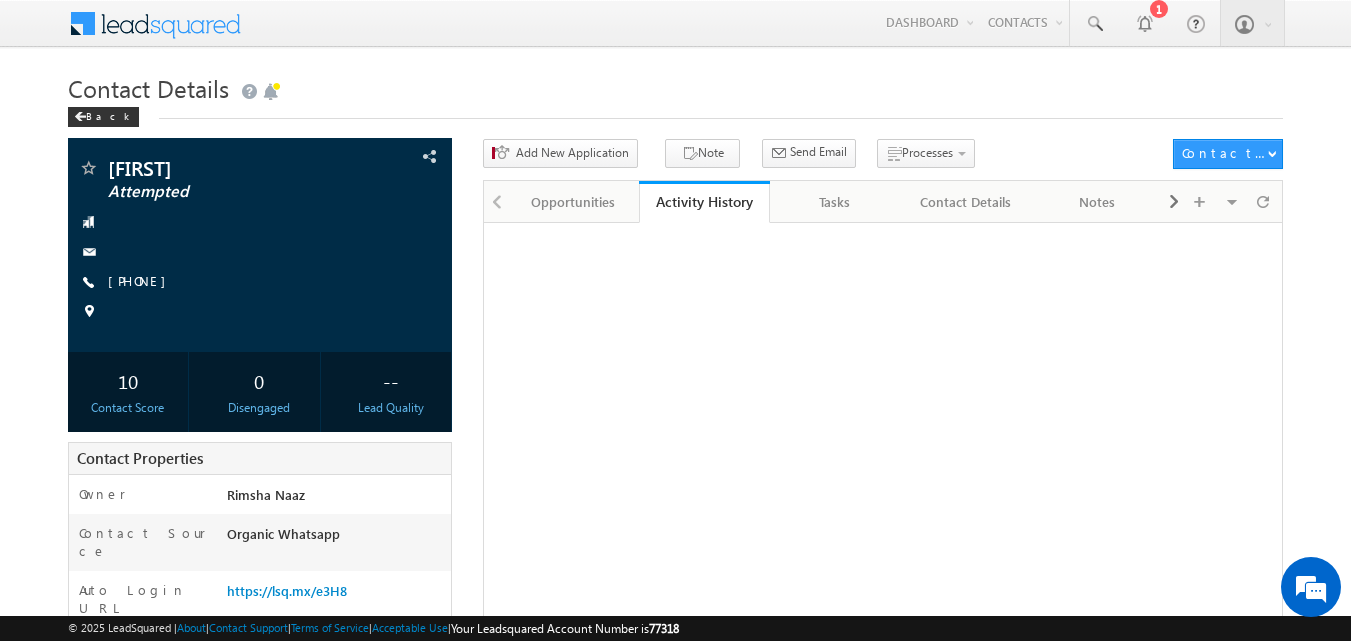 scroll, scrollTop: 0, scrollLeft: 0, axis: both 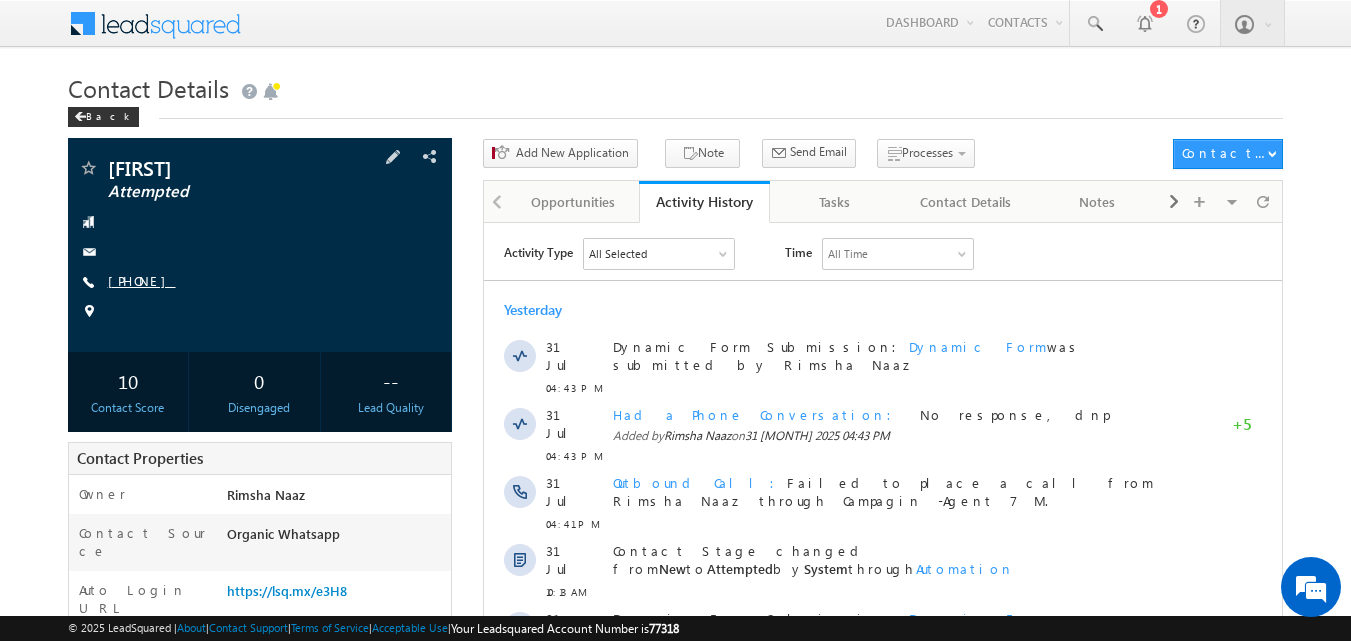 click on "[PHONE]" at bounding box center [142, 280] 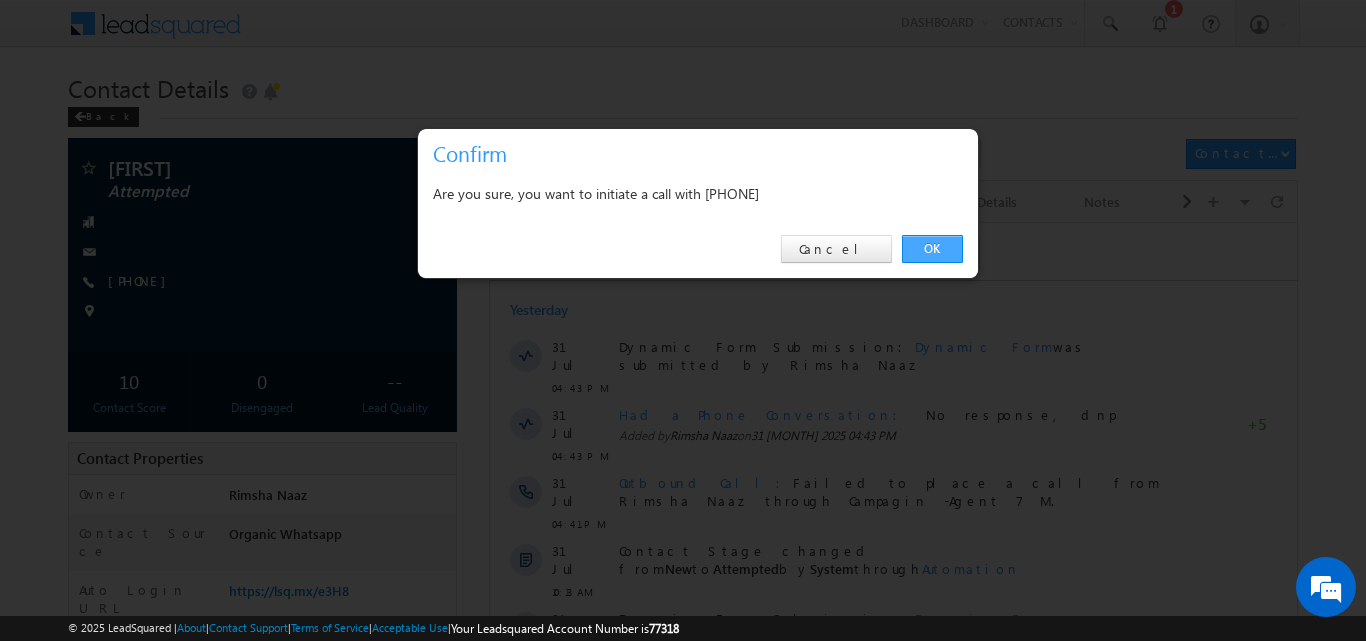 drag, startPoint x: 918, startPoint y: 250, endPoint x: 433, endPoint y: 24, distance: 535.07104 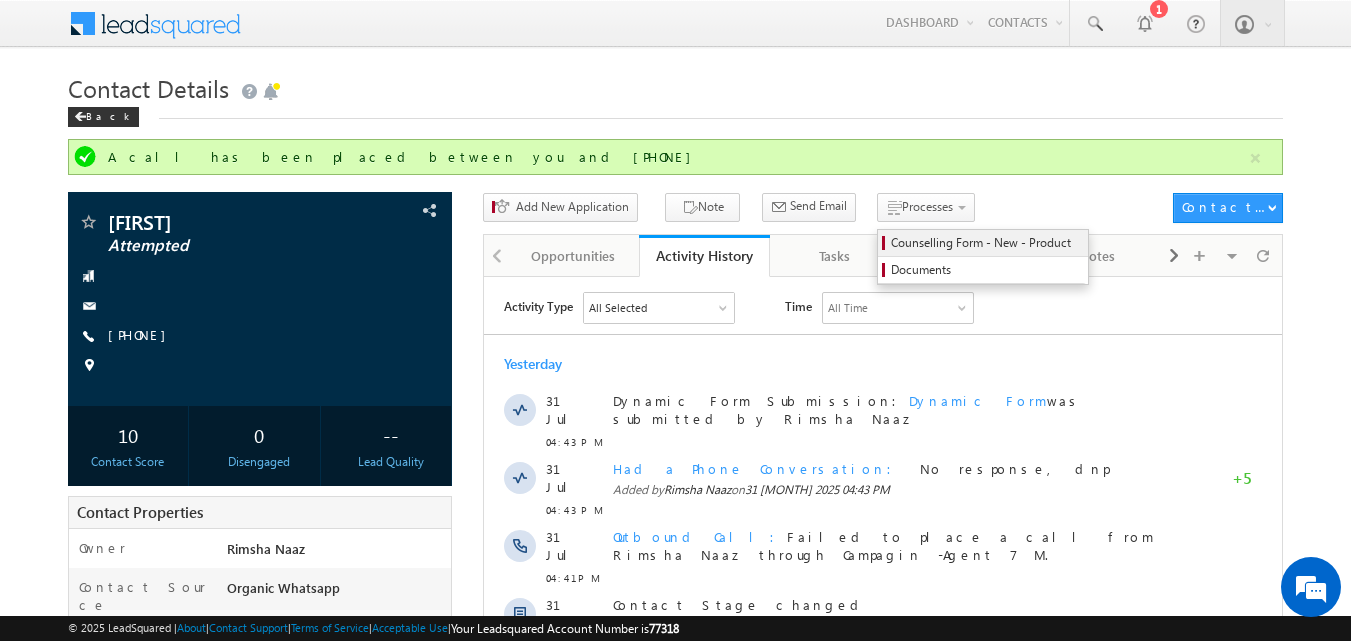 click on "Counselling Form - New - Product" at bounding box center (986, 243) 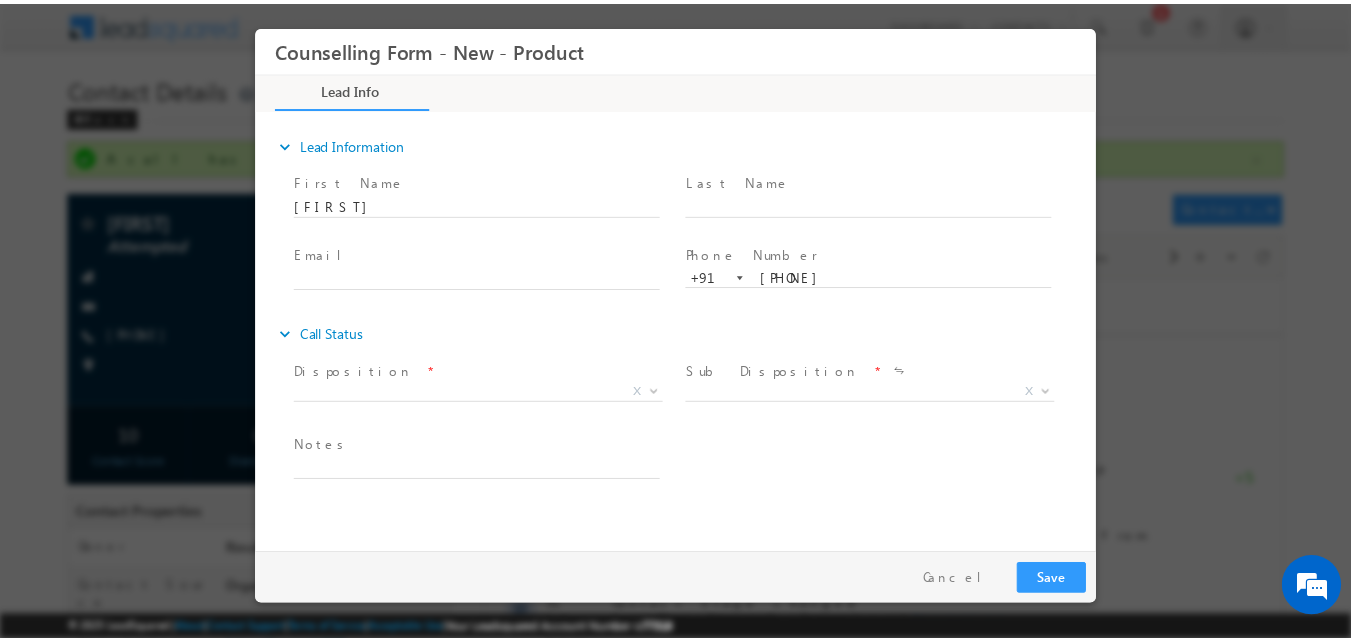 scroll, scrollTop: 0, scrollLeft: 0, axis: both 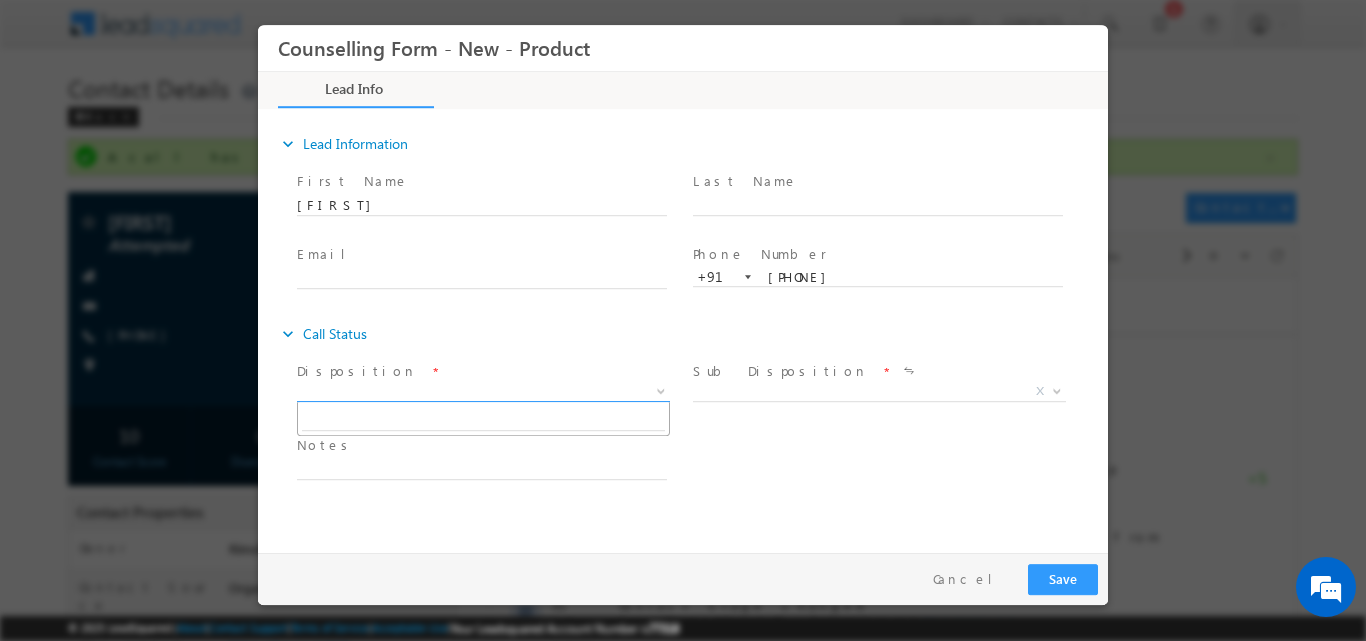 click at bounding box center (661, 389) 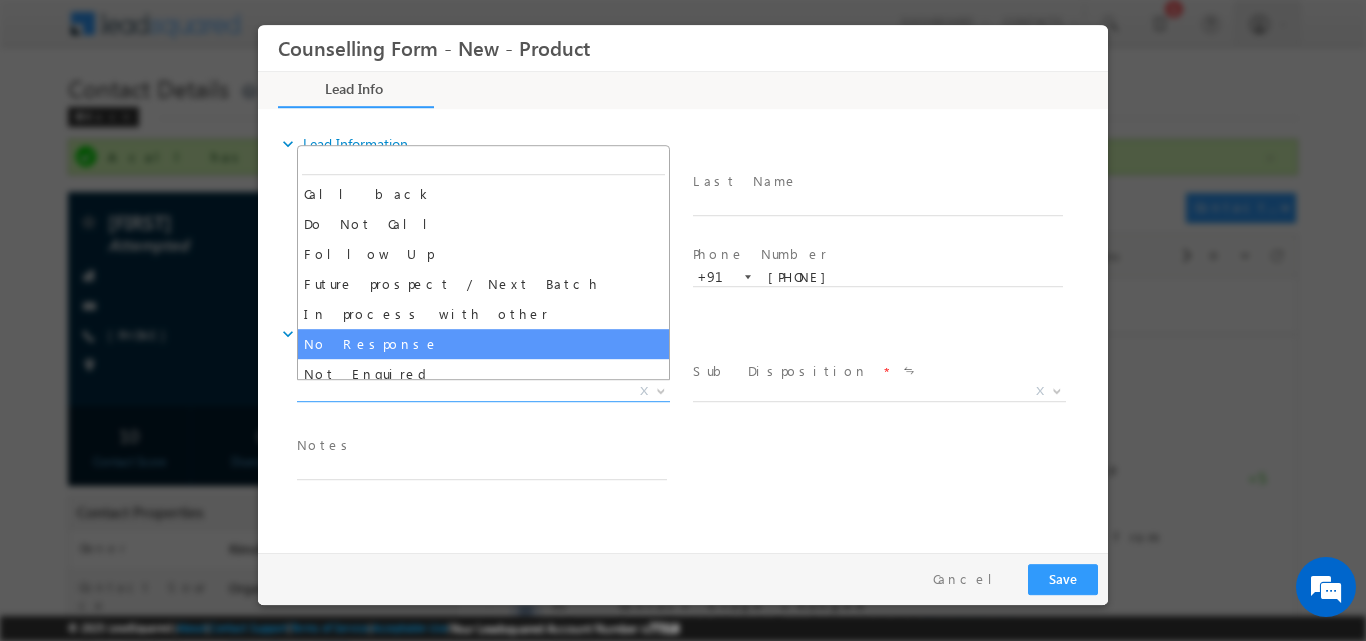 select on "No Response" 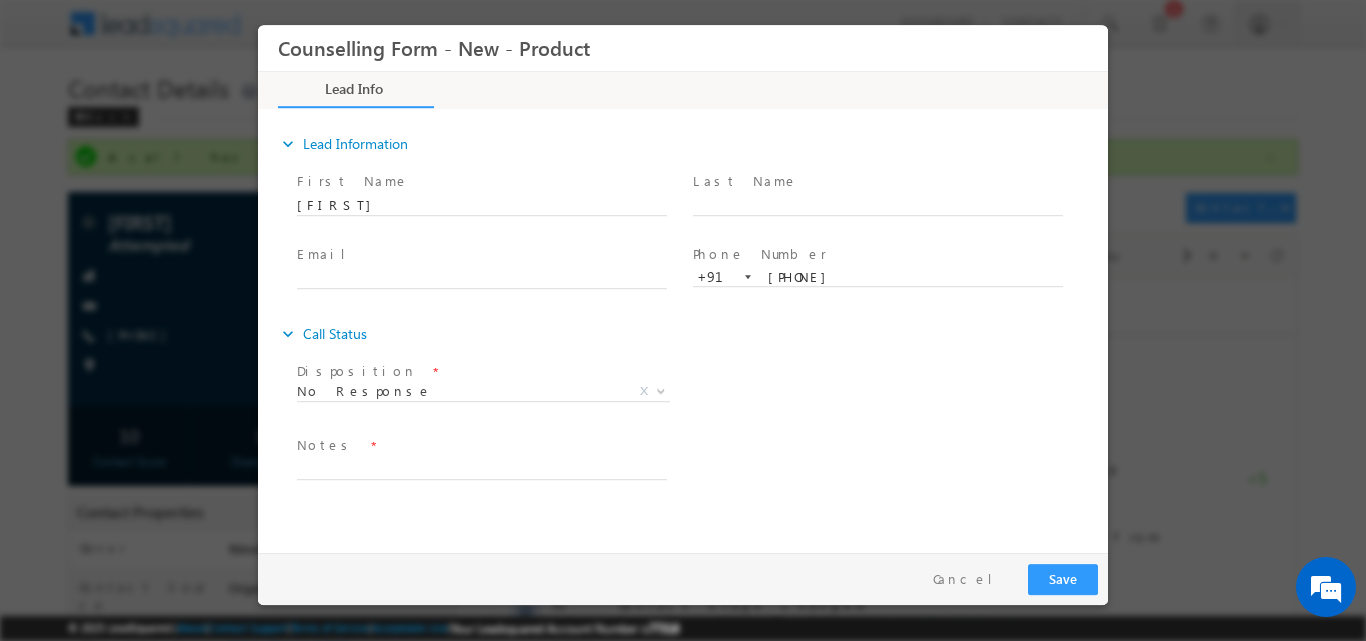 click at bounding box center (481, 489) 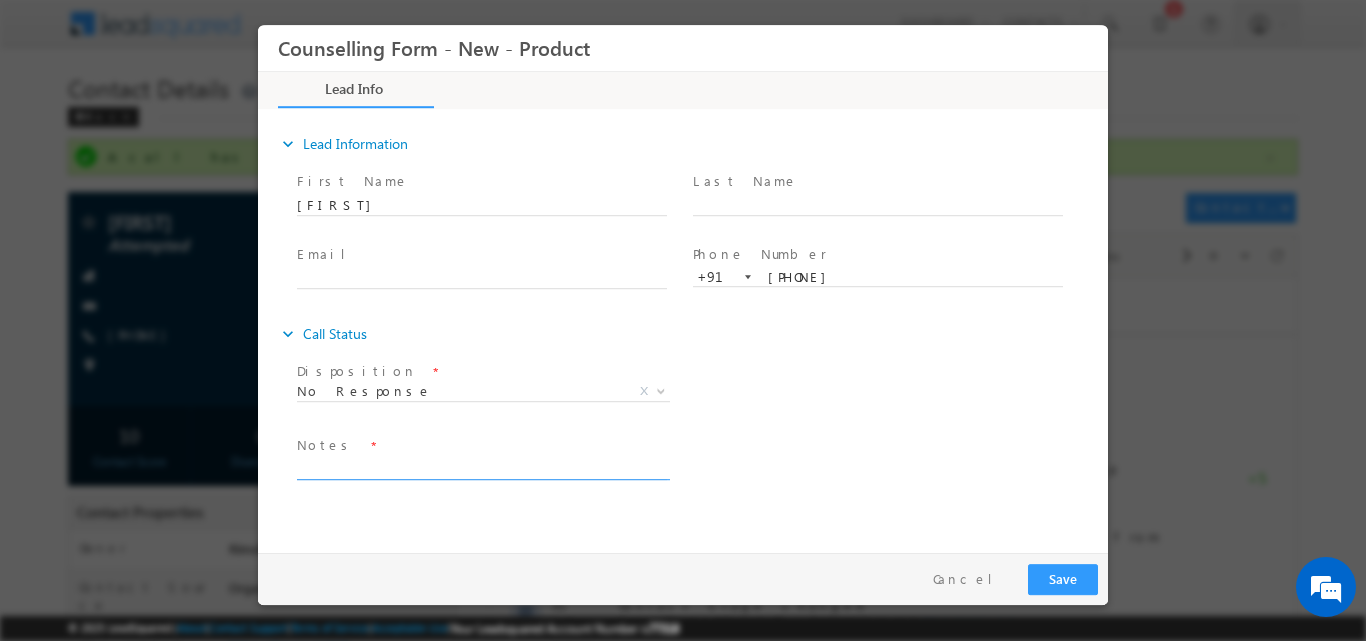 click at bounding box center (482, 467) 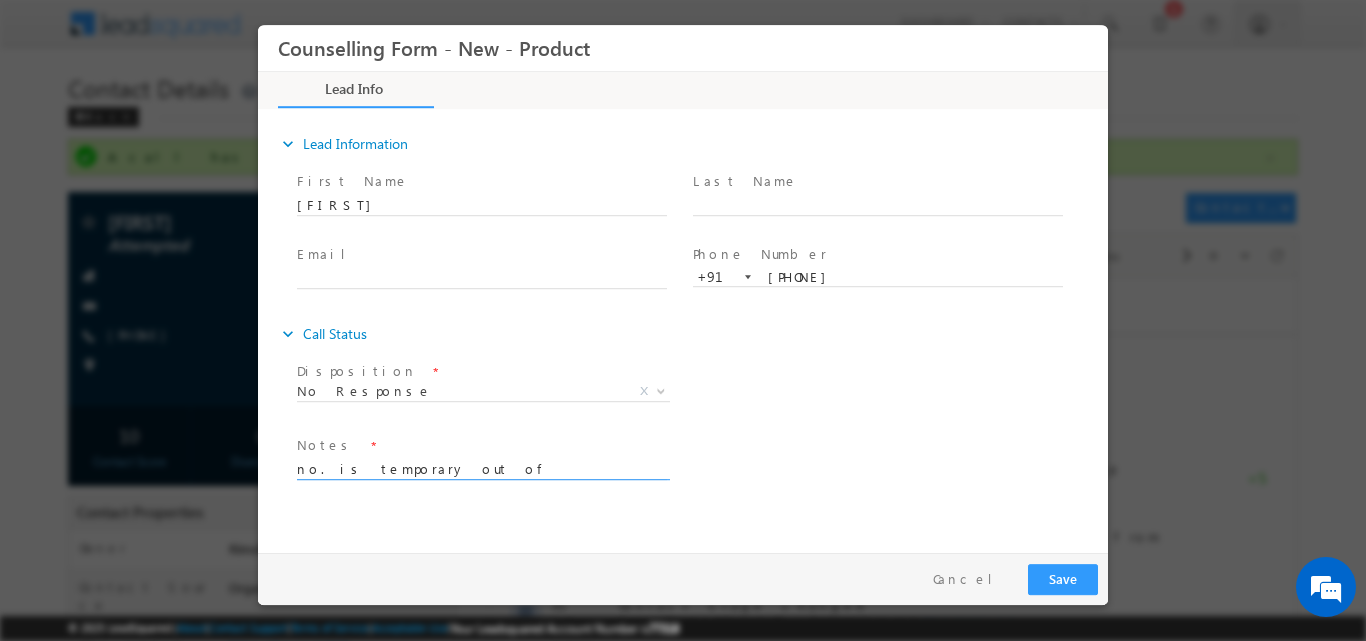 type on "no. is temporary out of service" 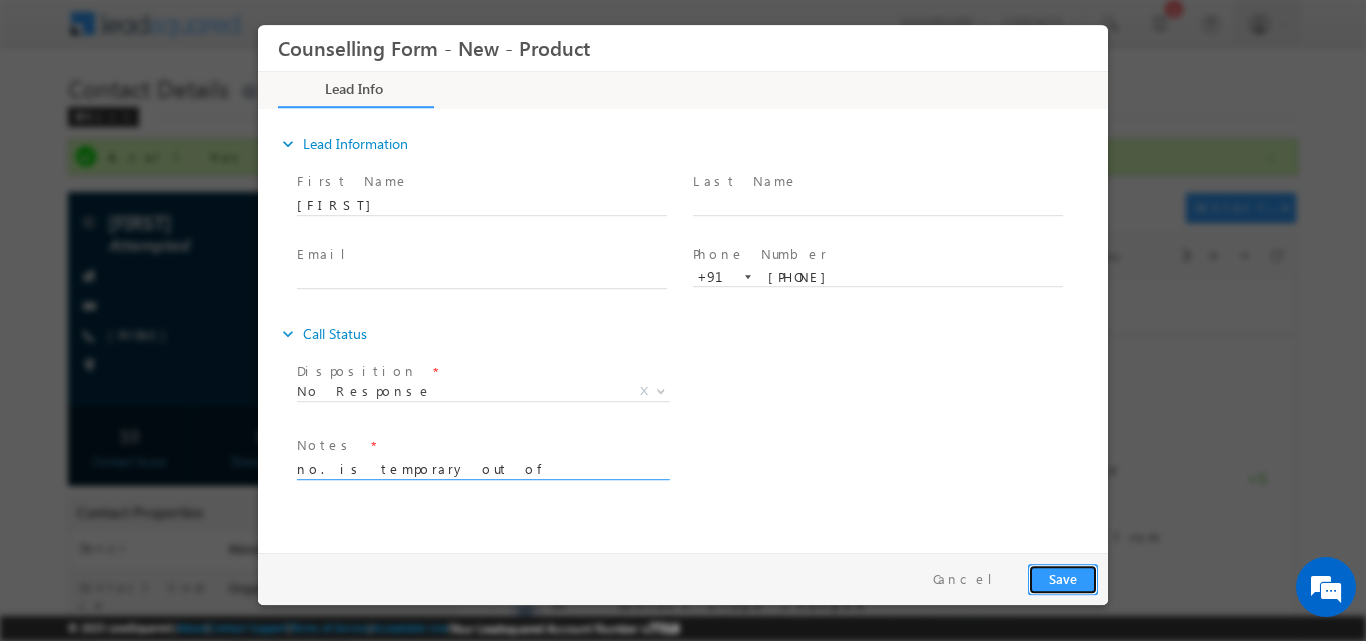 click on "Save" at bounding box center (1063, 578) 